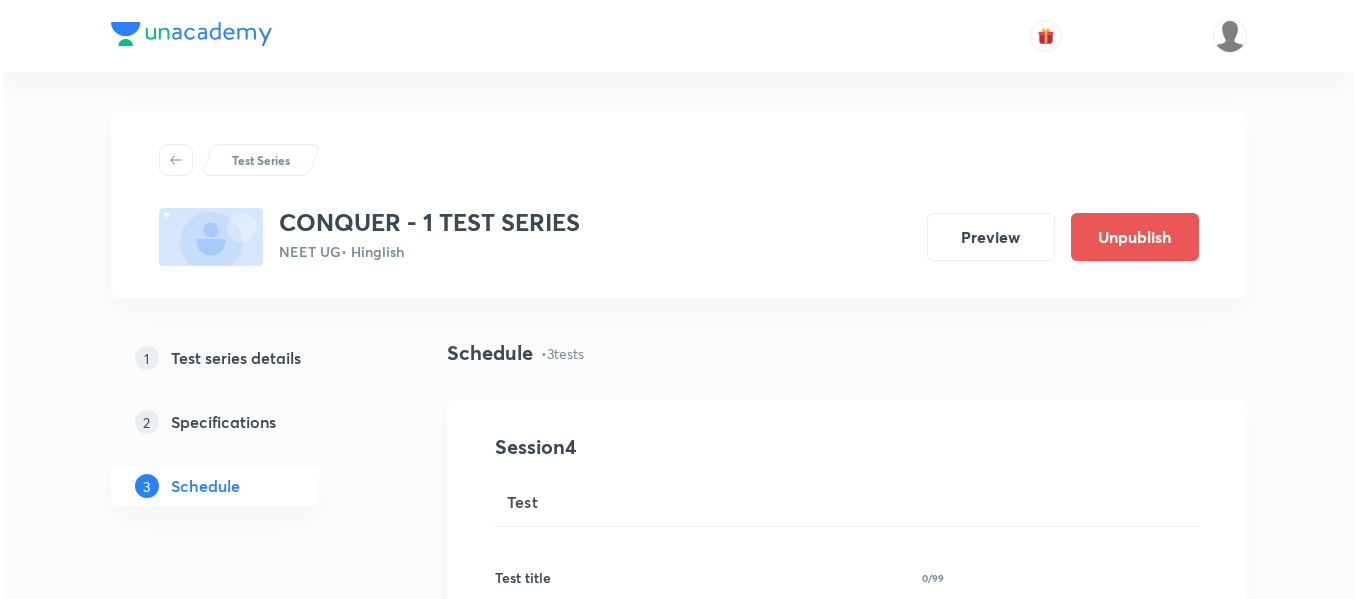scroll, scrollTop: 0, scrollLeft: 0, axis: both 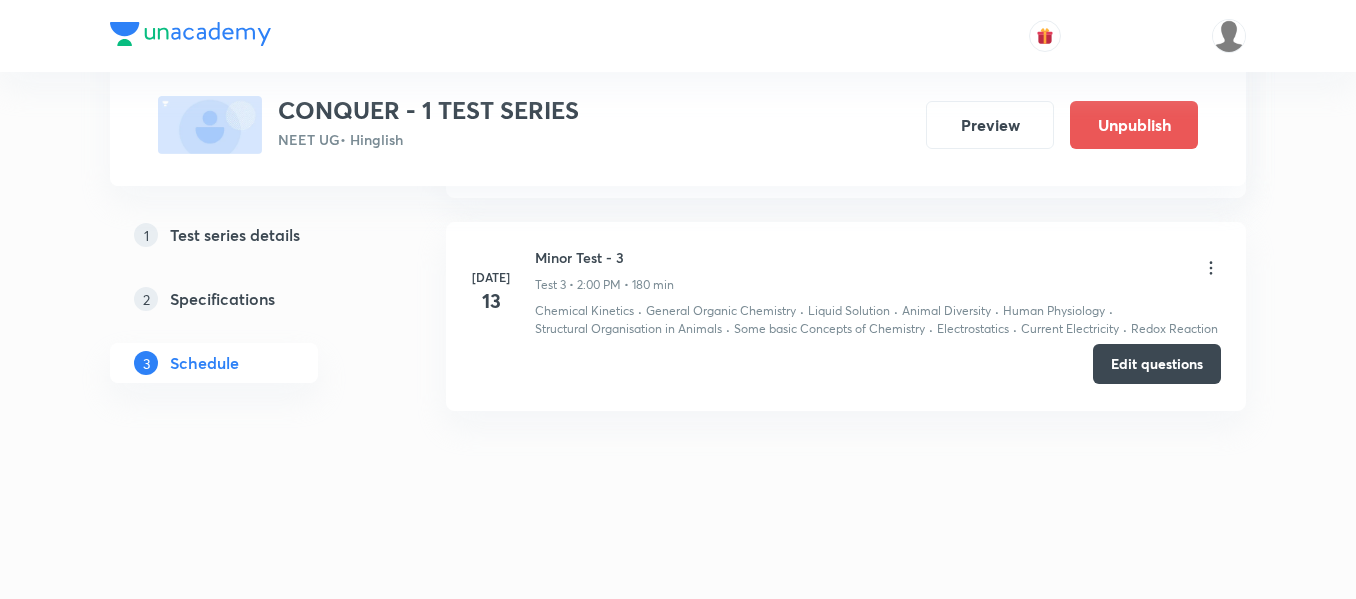 click on "Edit questions" at bounding box center [1157, 364] 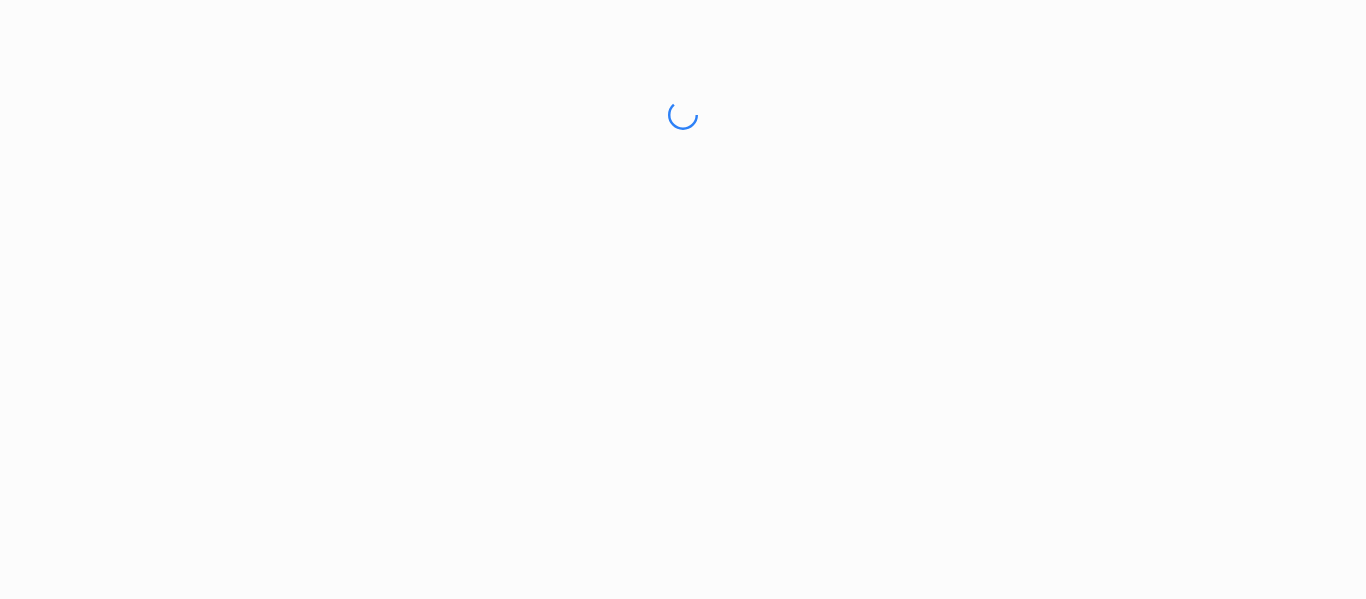 scroll, scrollTop: 0, scrollLeft: 0, axis: both 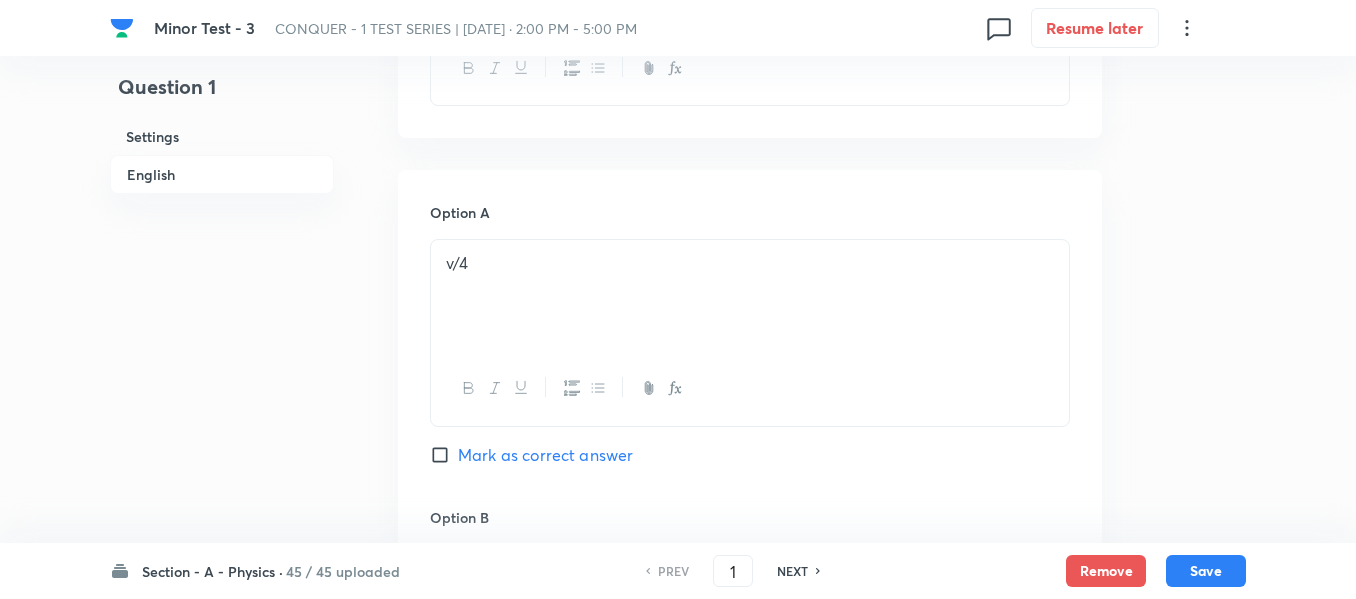 click on "Section - A - Physics ·" at bounding box center [212, 571] 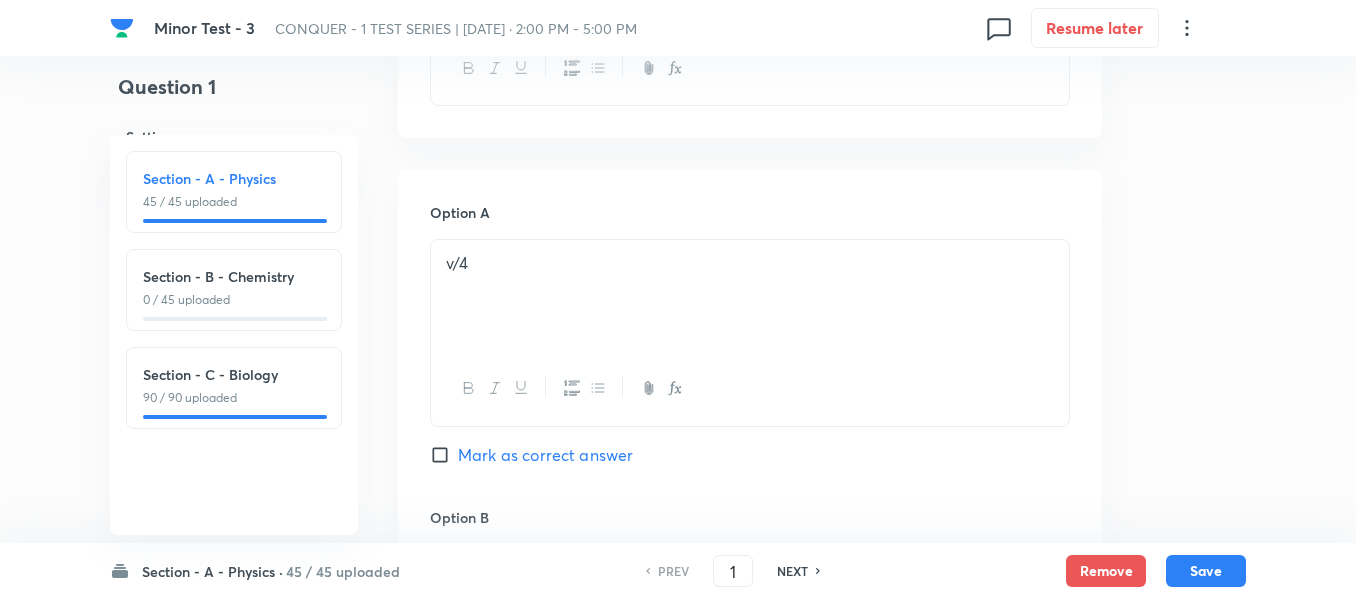 click on "Section - B - Chemistry 0 / 45 uploaded" at bounding box center [234, 287] 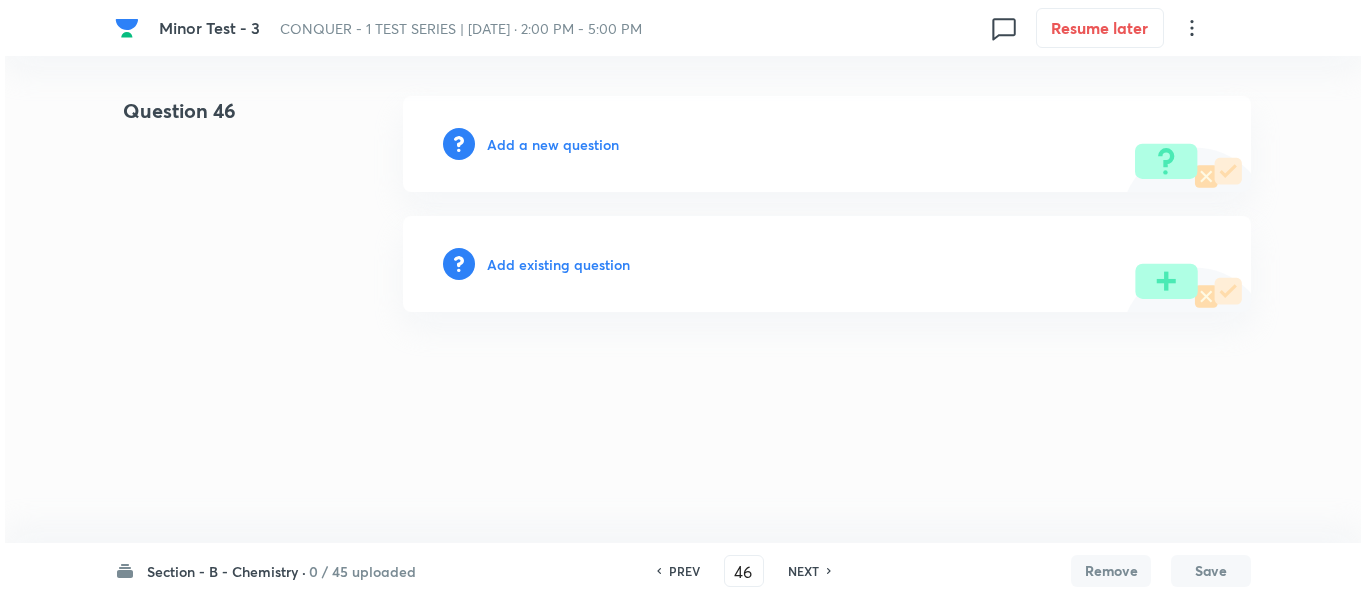 scroll, scrollTop: 0, scrollLeft: 0, axis: both 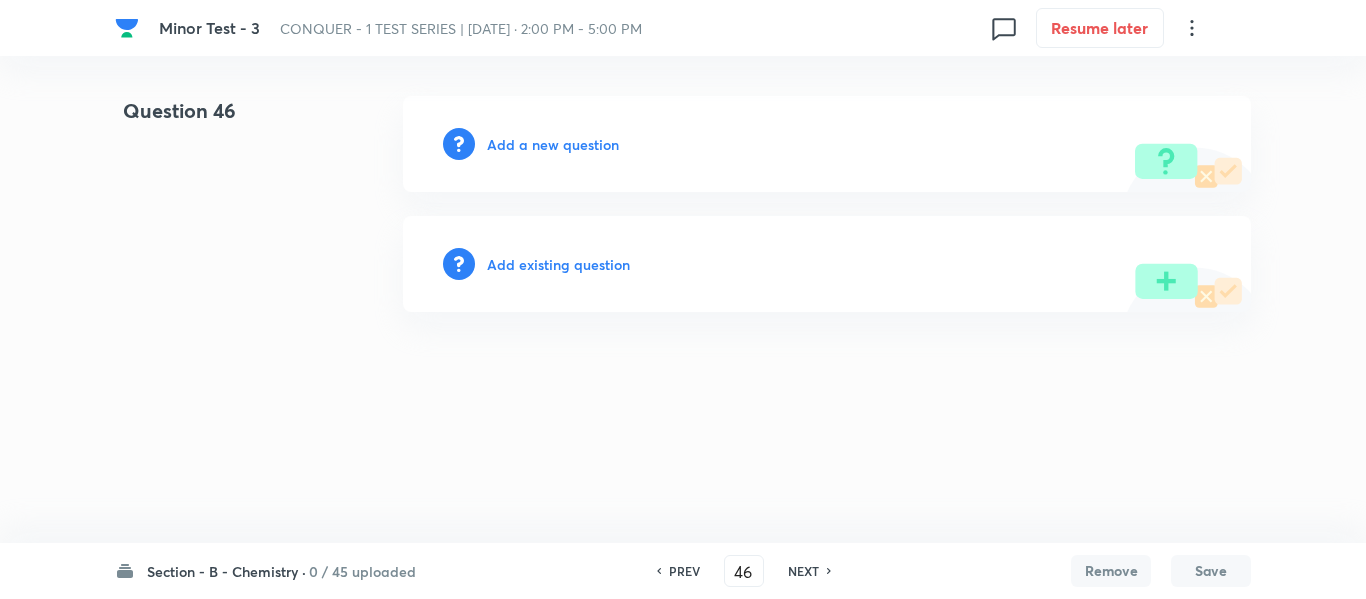 click on "Add a new question" at bounding box center (553, 144) 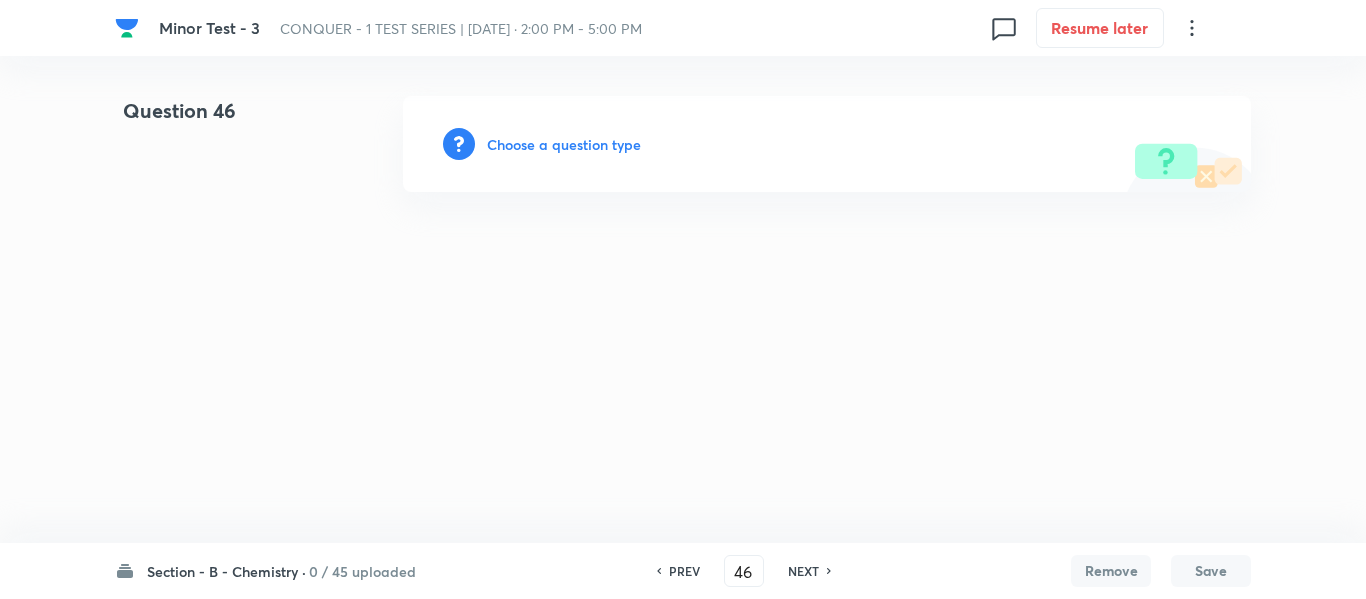 click on "Choose a question type" at bounding box center (564, 144) 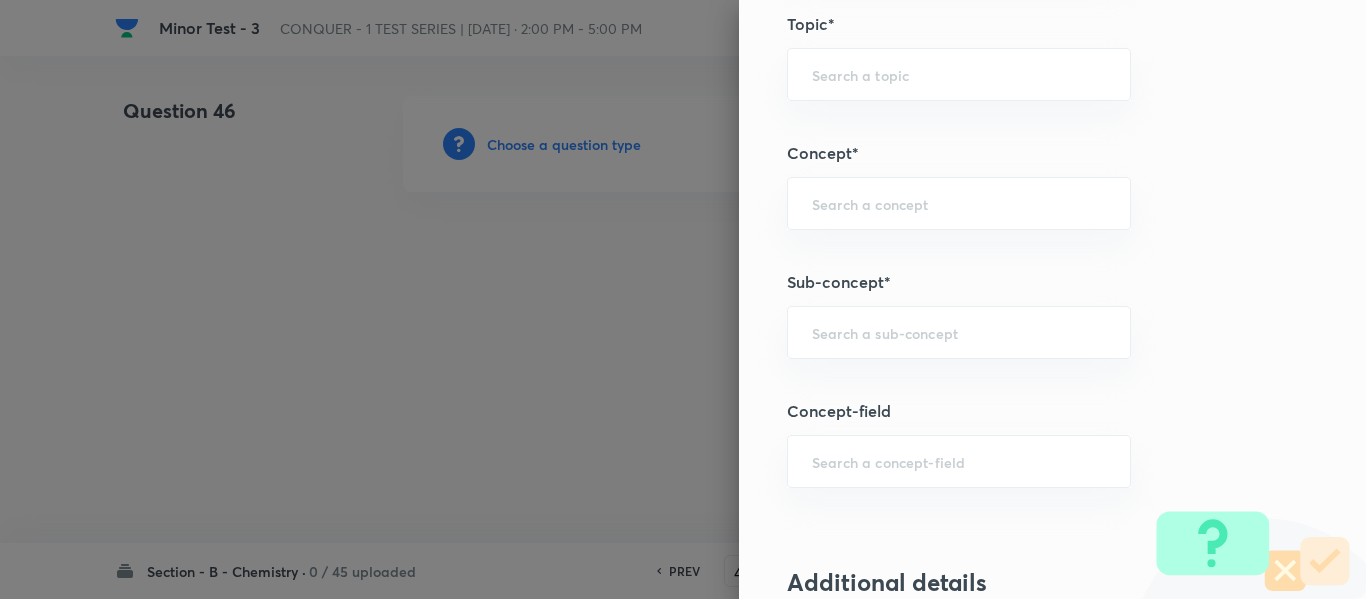 scroll, scrollTop: 1200, scrollLeft: 0, axis: vertical 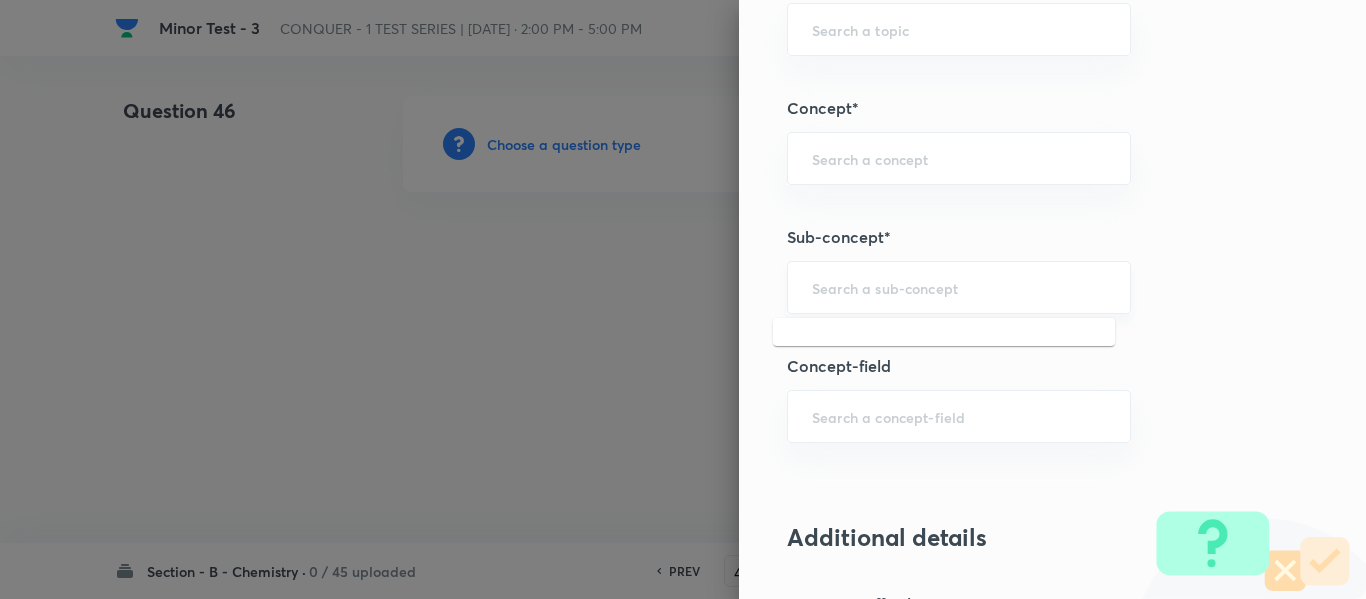 click at bounding box center [959, 287] 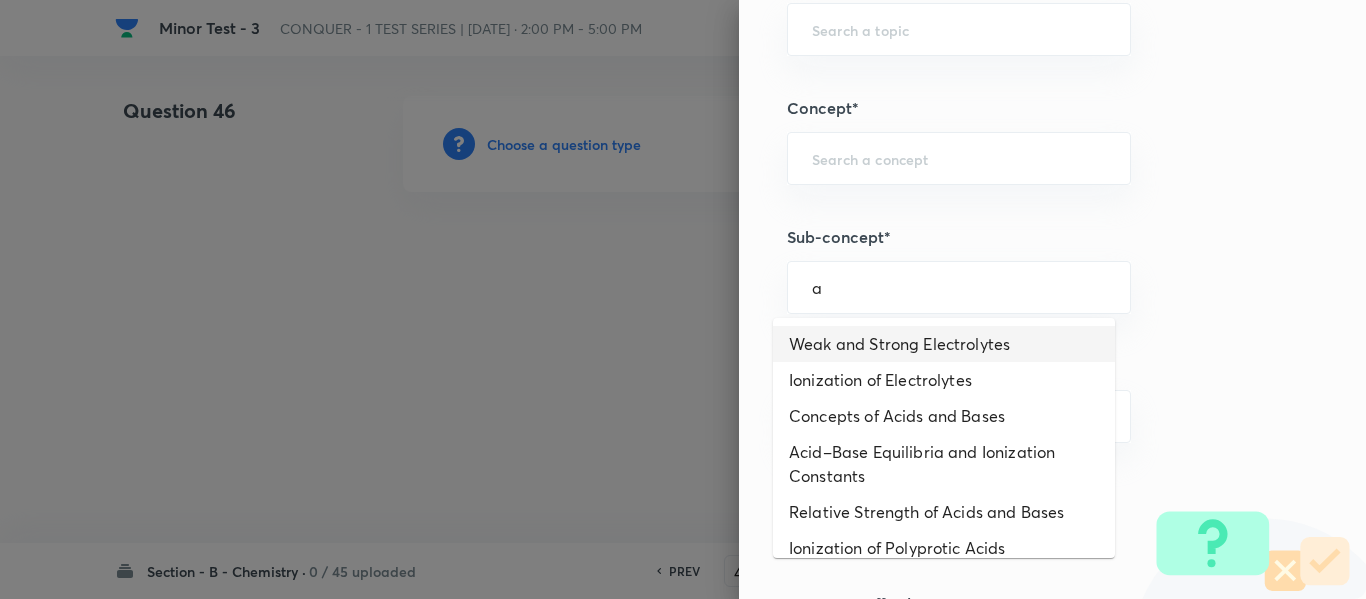 click on "Weak and Strong Electrolytes" at bounding box center (944, 344) 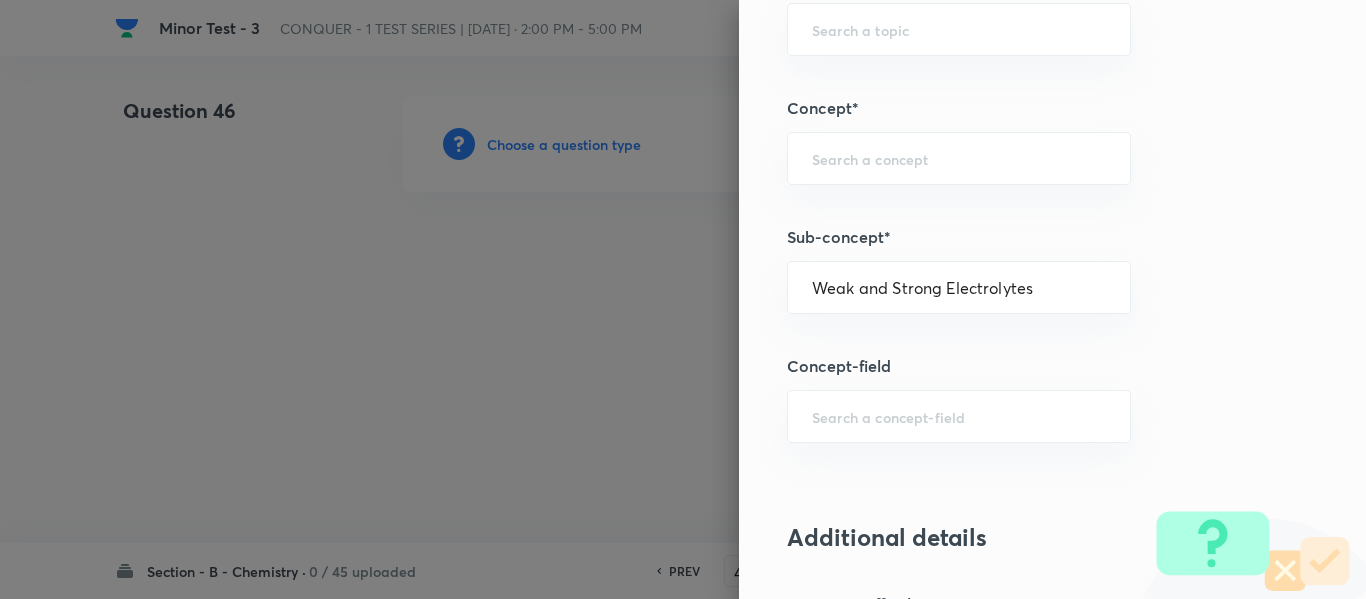 type on "Chemistry" 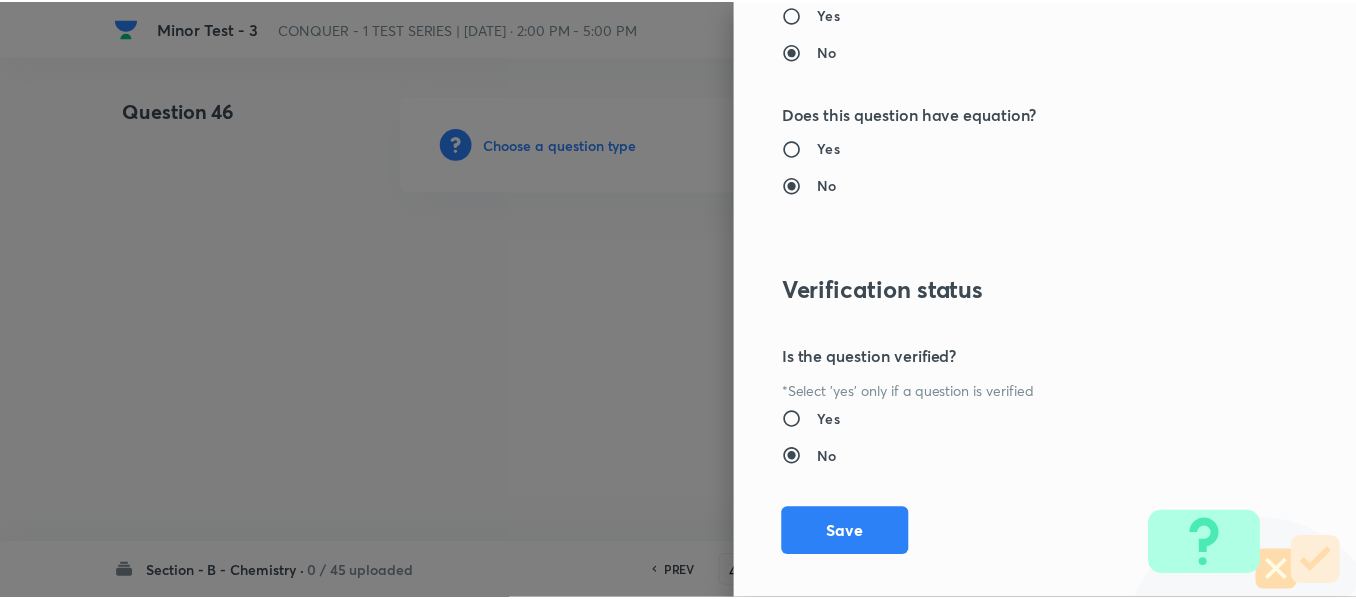 scroll, scrollTop: 2261, scrollLeft: 0, axis: vertical 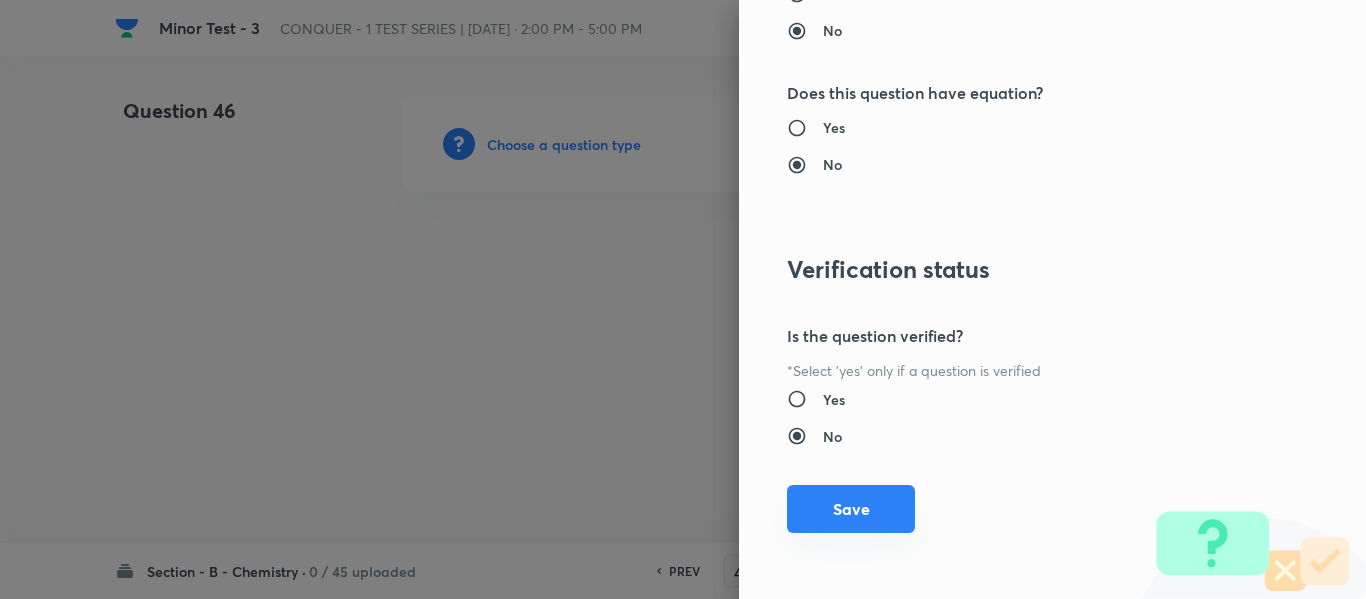 click on "Save" at bounding box center [851, 509] 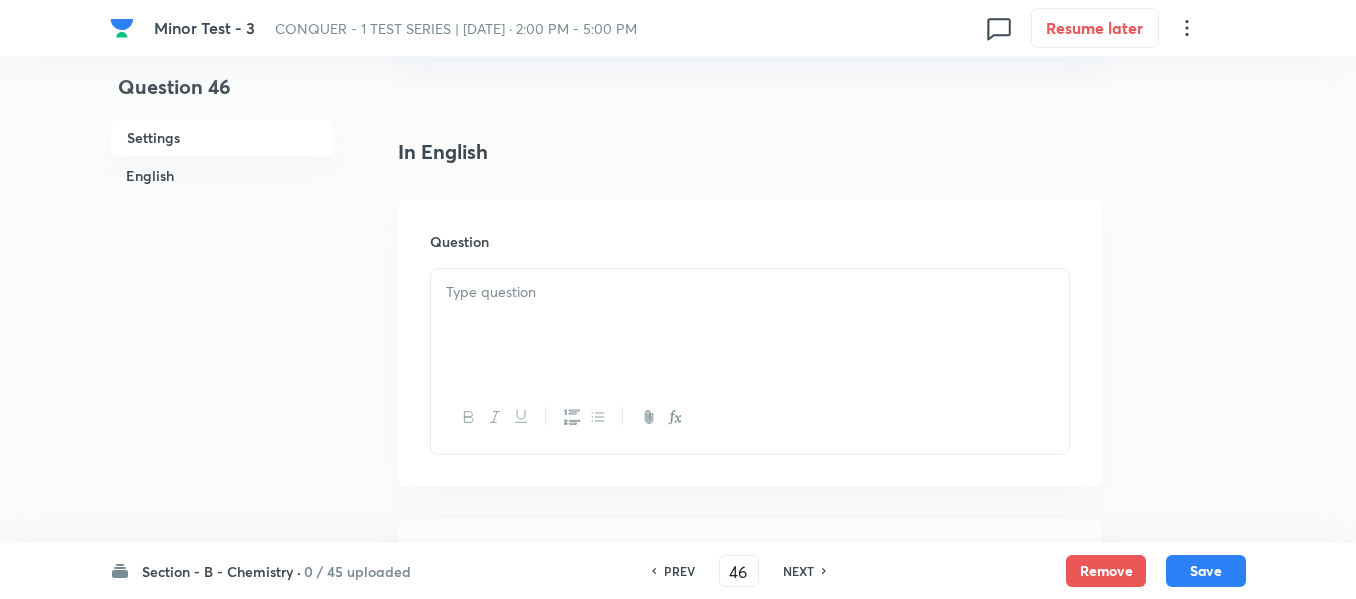 scroll, scrollTop: 500, scrollLeft: 0, axis: vertical 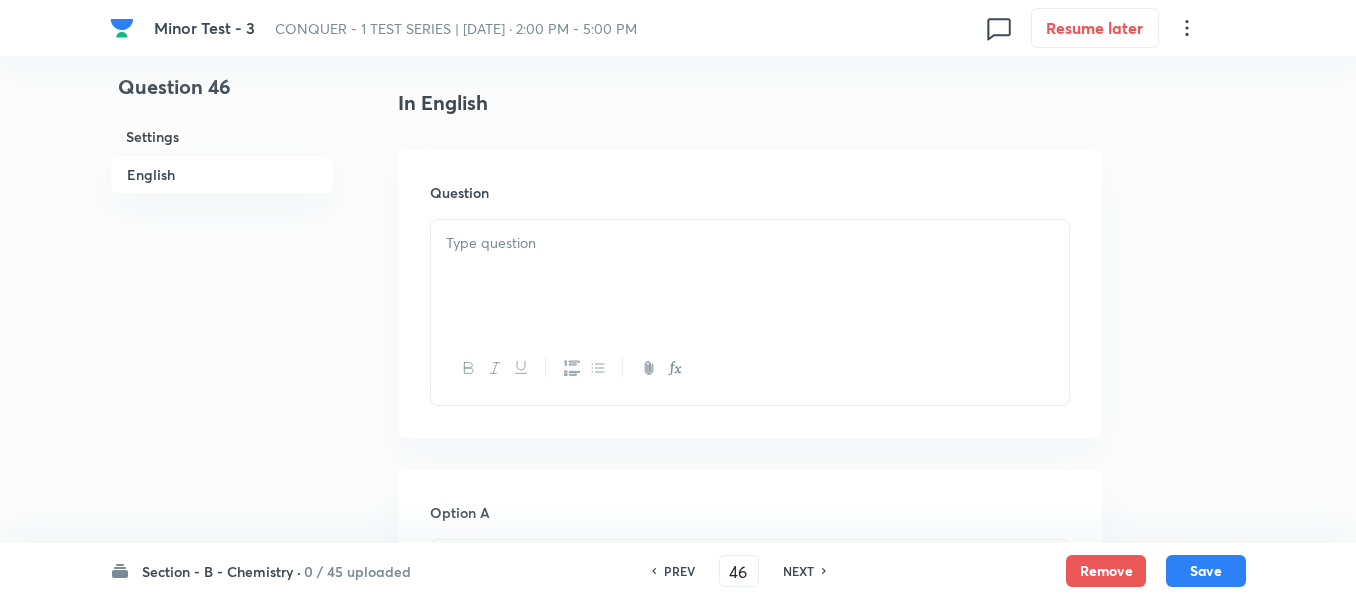 click at bounding box center [750, 276] 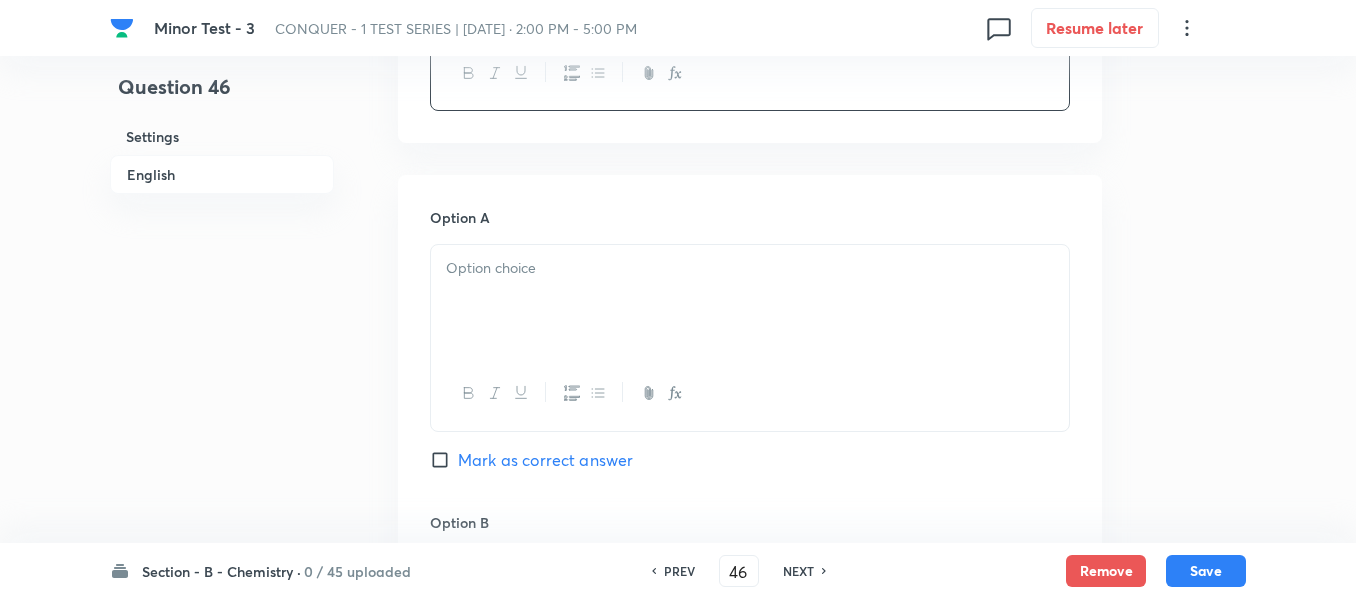 scroll, scrollTop: 800, scrollLeft: 0, axis: vertical 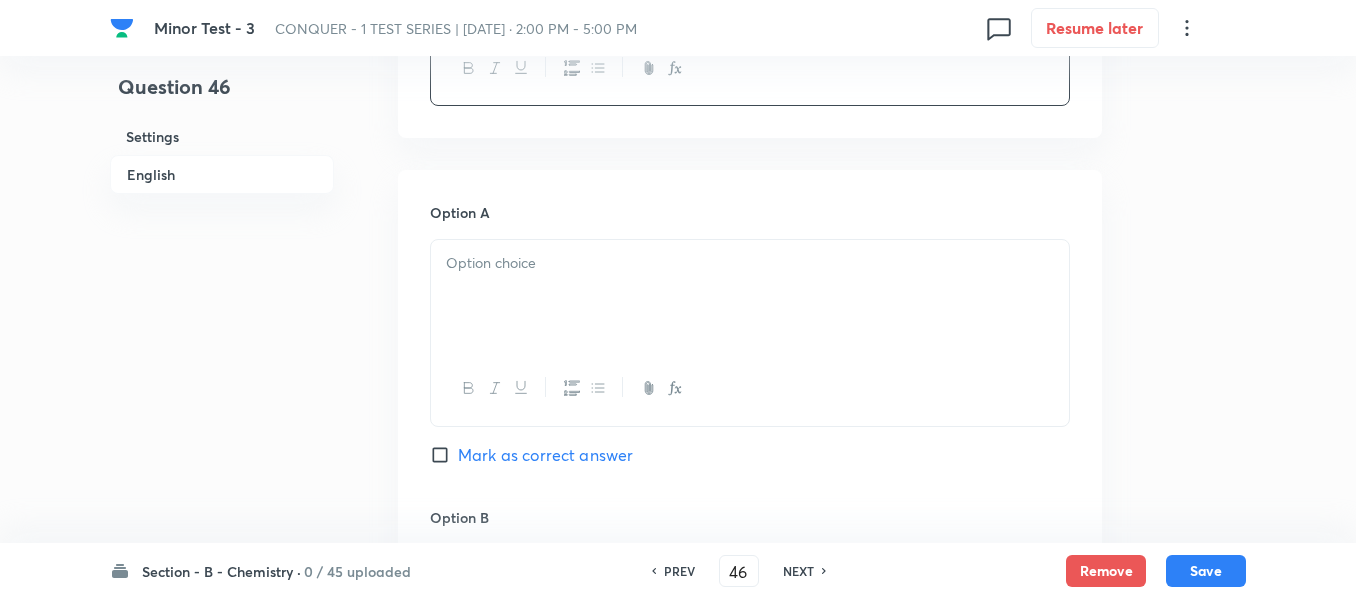 click at bounding box center [750, 263] 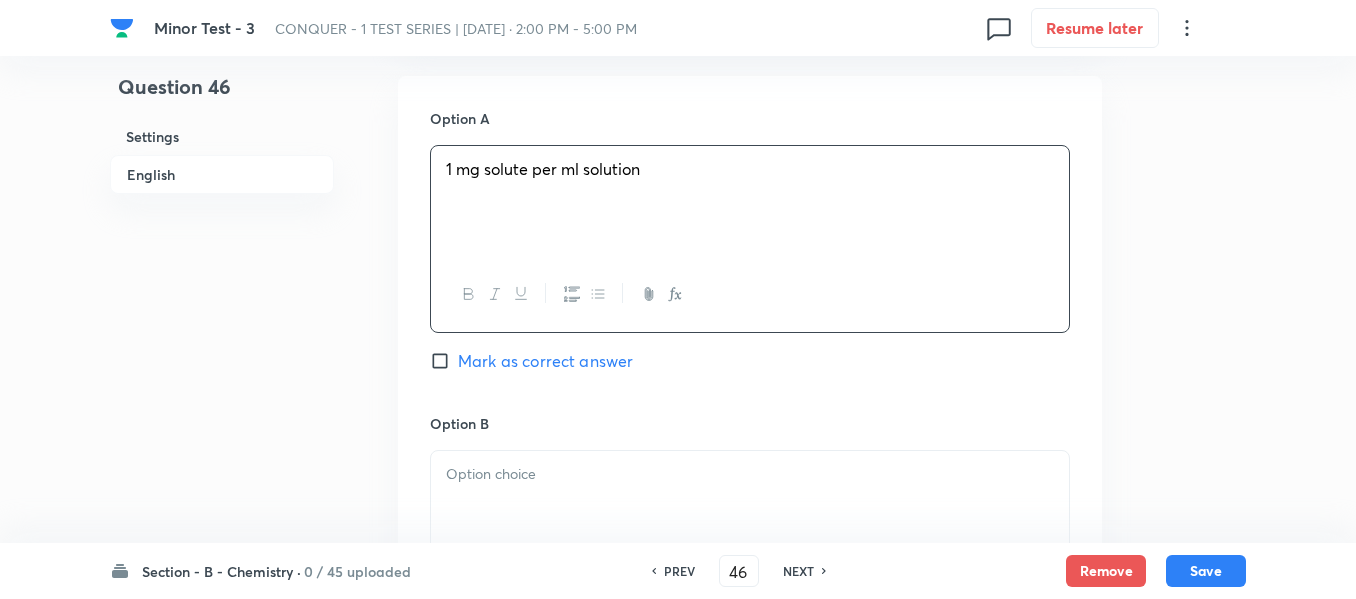 scroll, scrollTop: 1000, scrollLeft: 0, axis: vertical 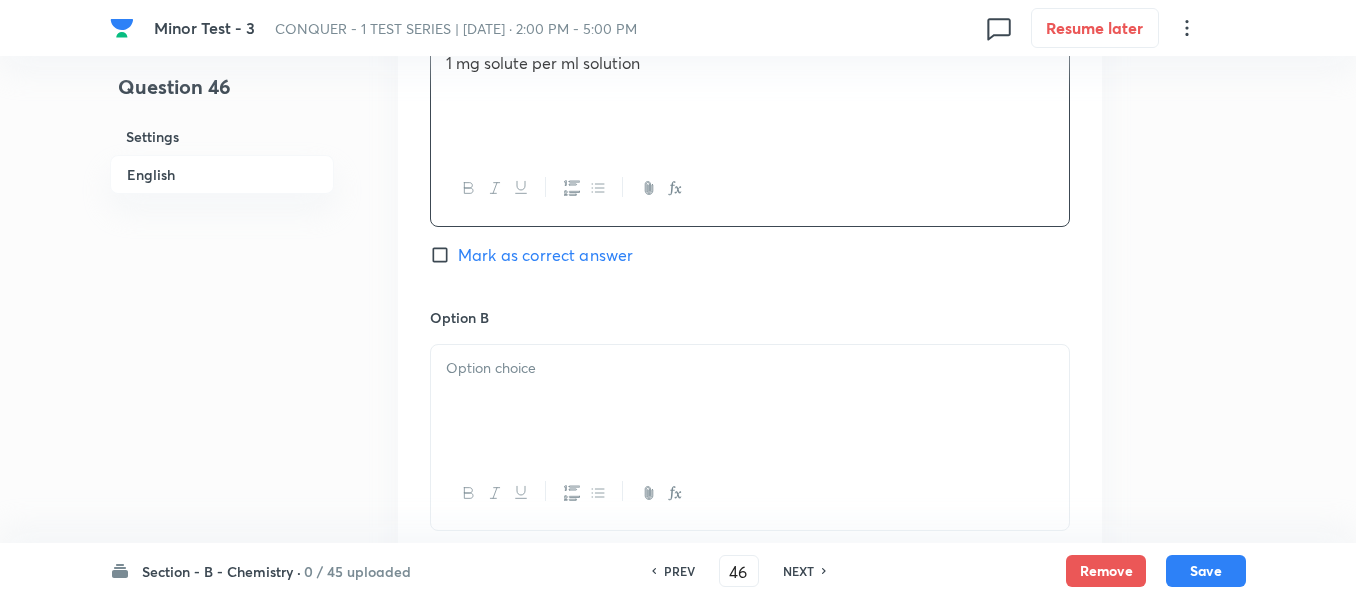 click at bounding box center (750, 368) 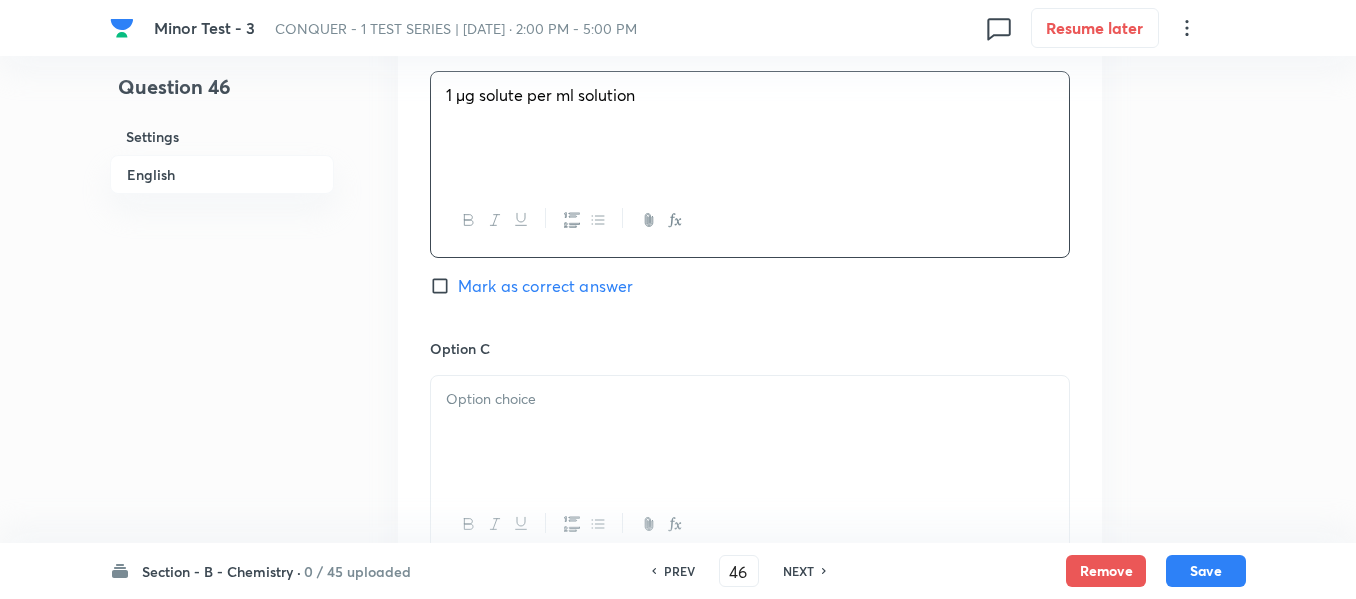 scroll, scrollTop: 1400, scrollLeft: 0, axis: vertical 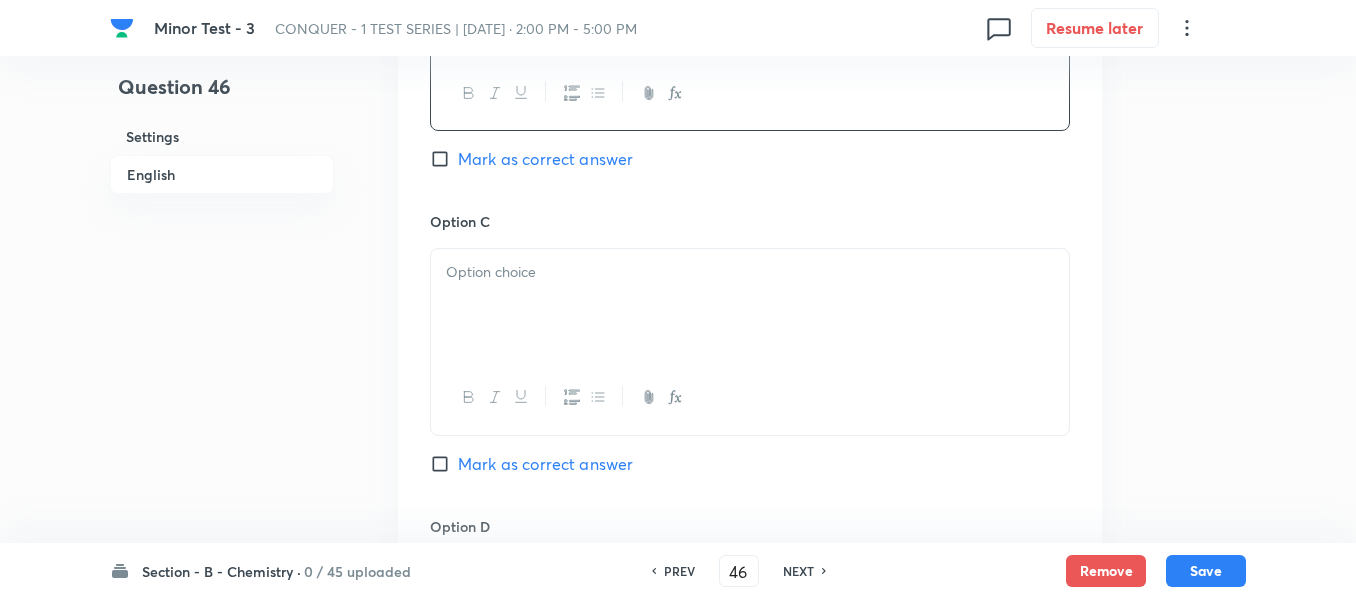 click at bounding box center (750, 305) 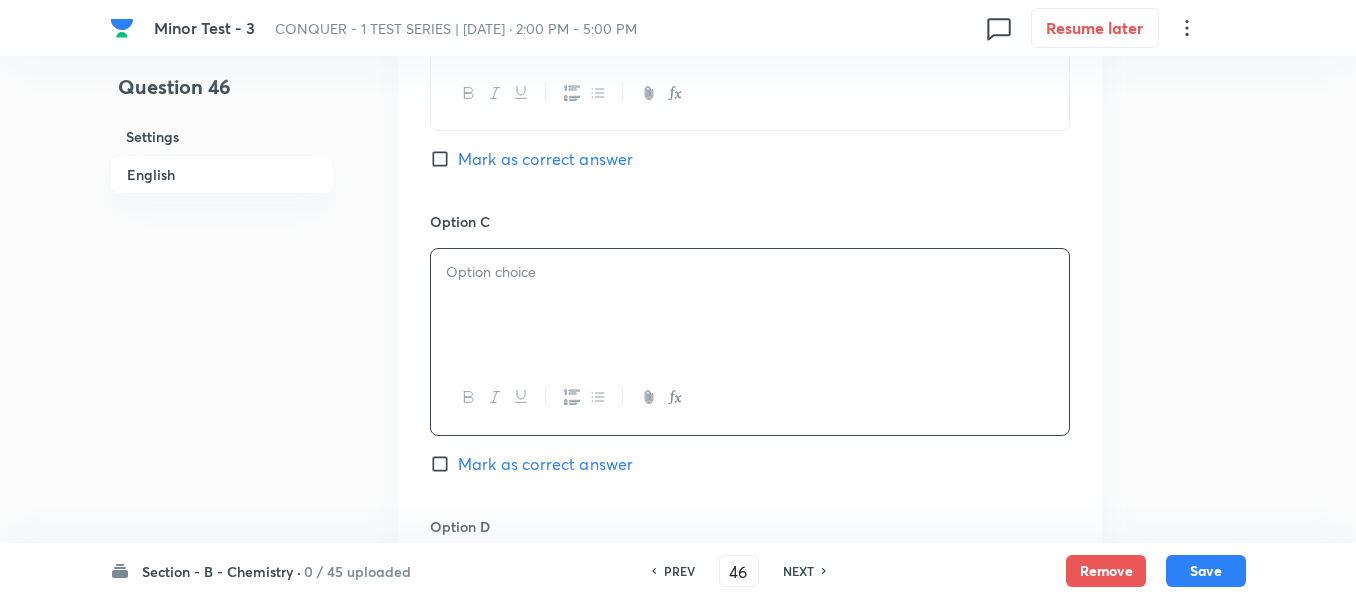 click at bounding box center [750, 305] 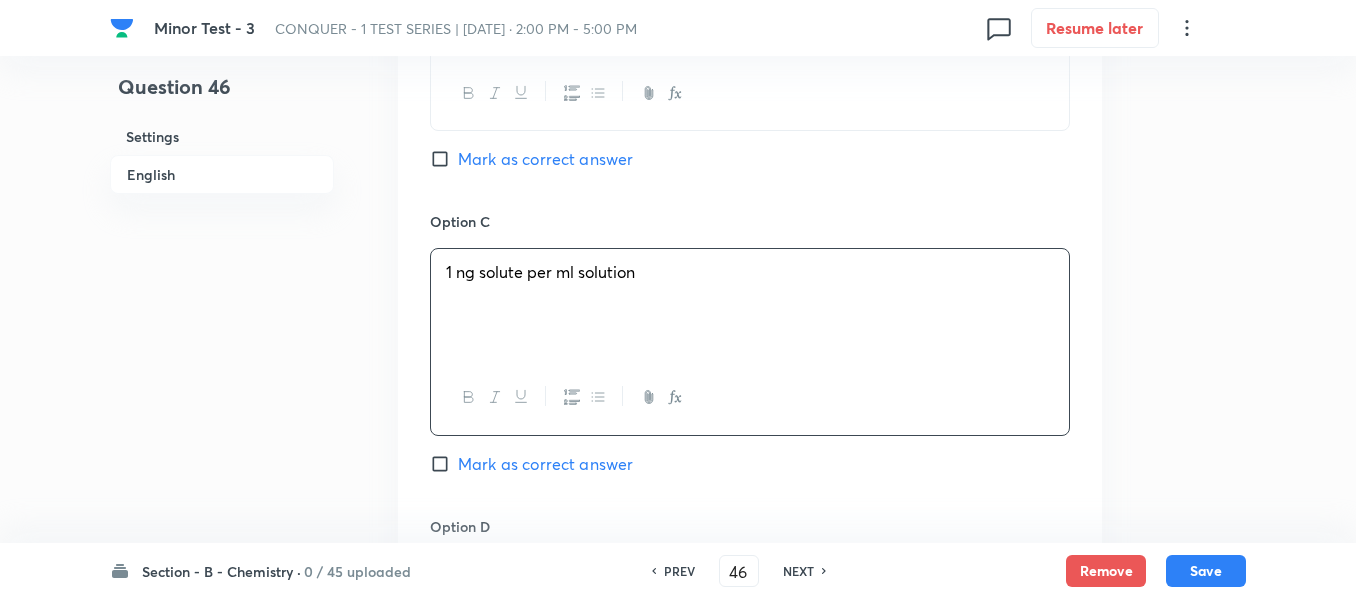 click on "Mark as correct answer" at bounding box center (545, 159) 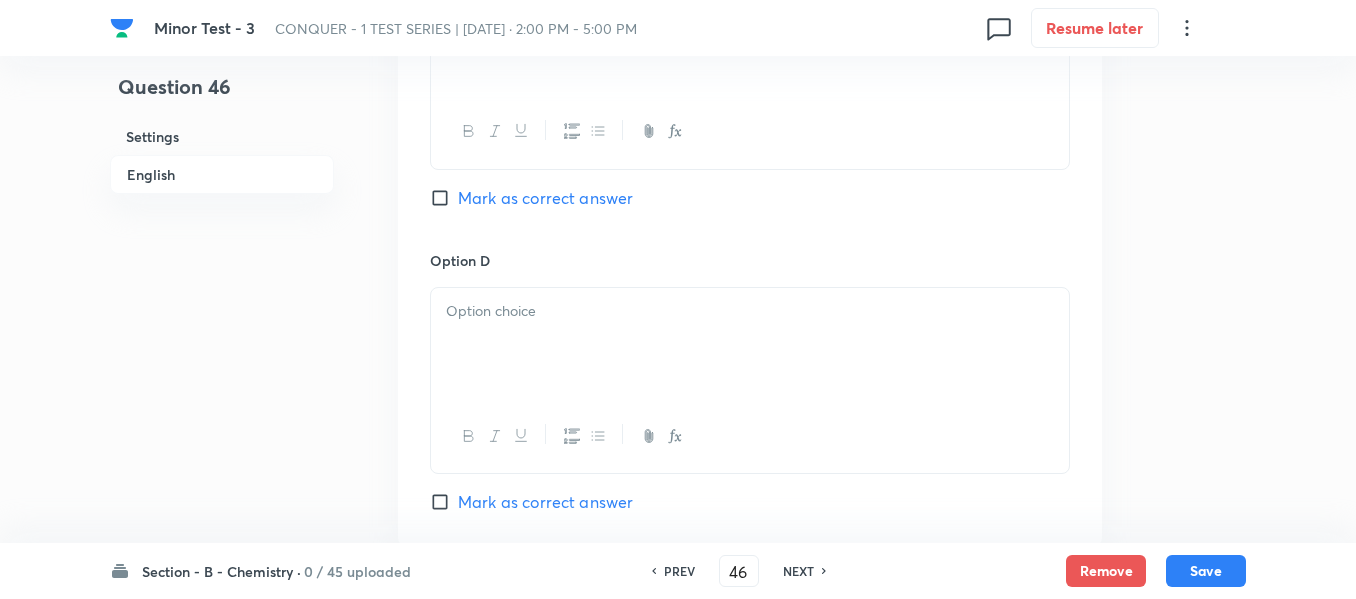 scroll, scrollTop: 1700, scrollLeft: 0, axis: vertical 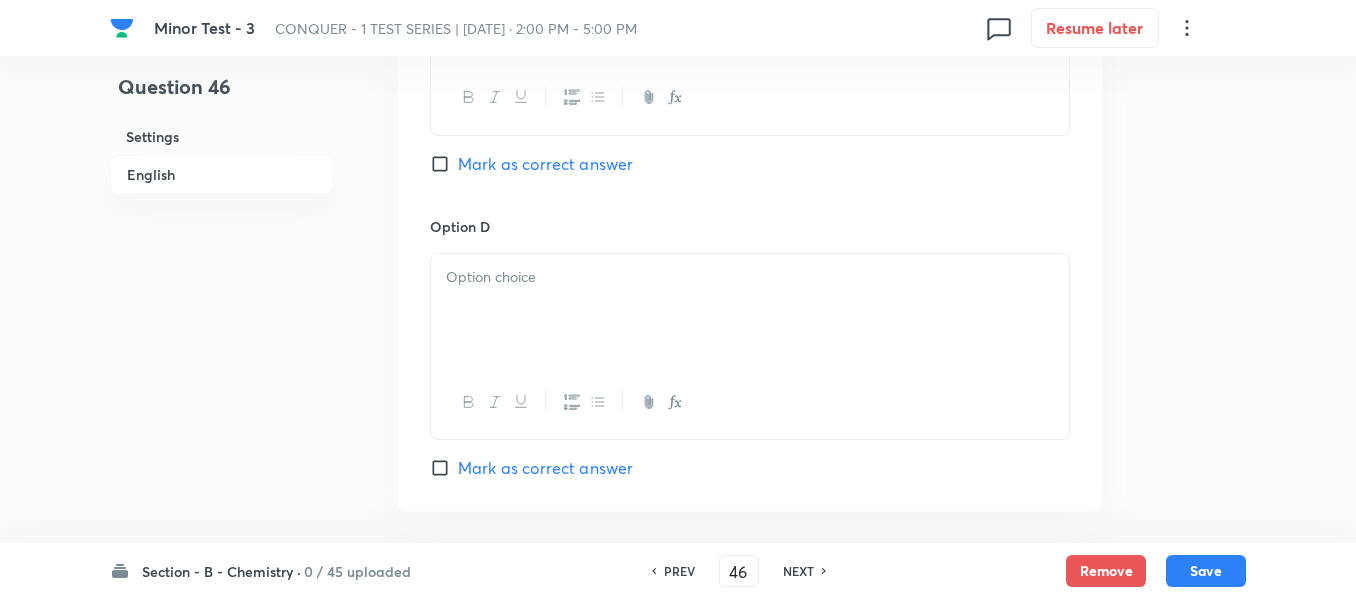 click at bounding box center [750, 310] 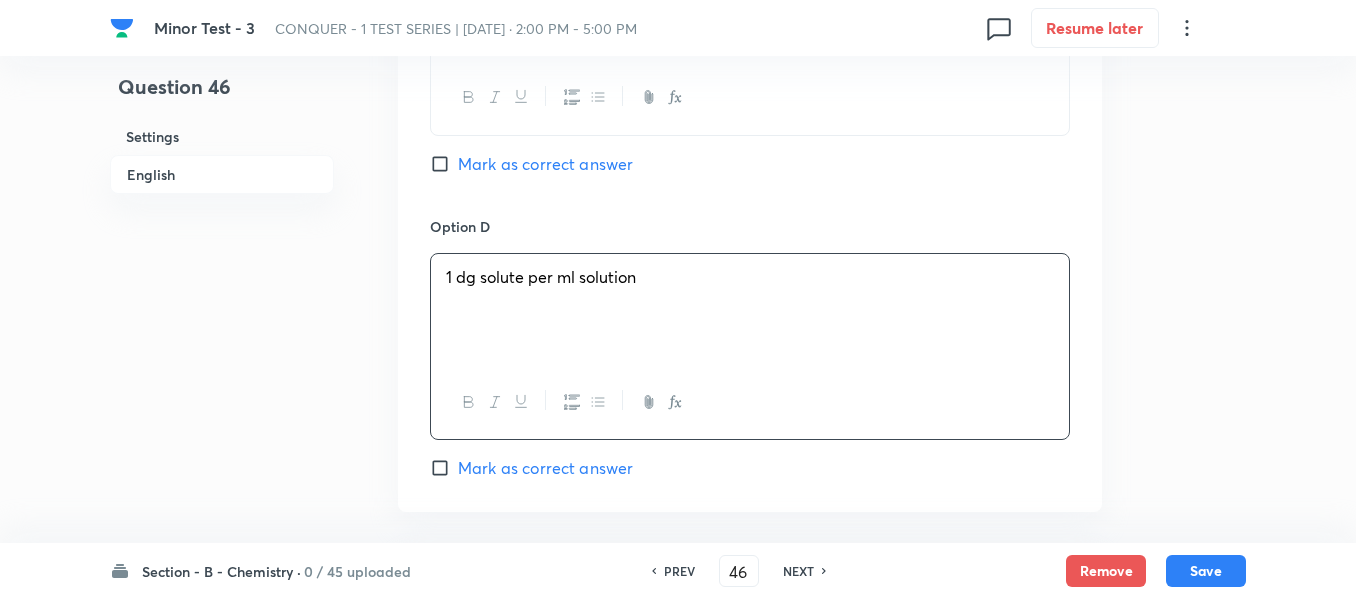 scroll, scrollTop: 2000, scrollLeft: 0, axis: vertical 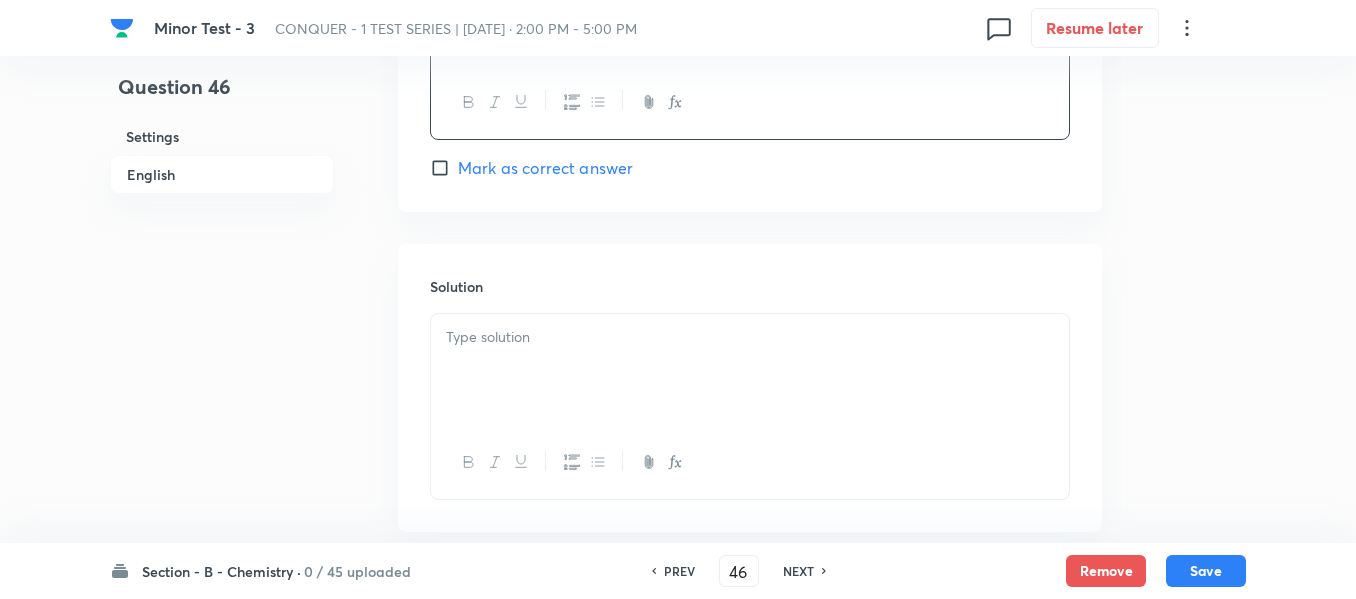 click at bounding box center (750, 370) 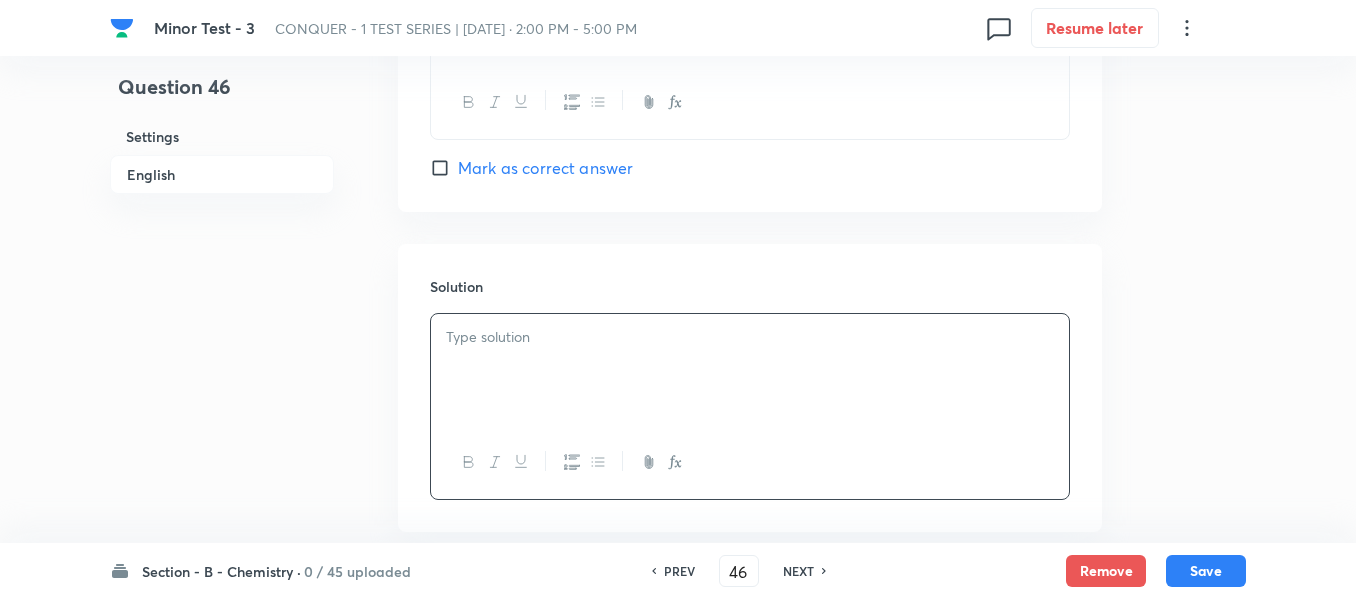 type 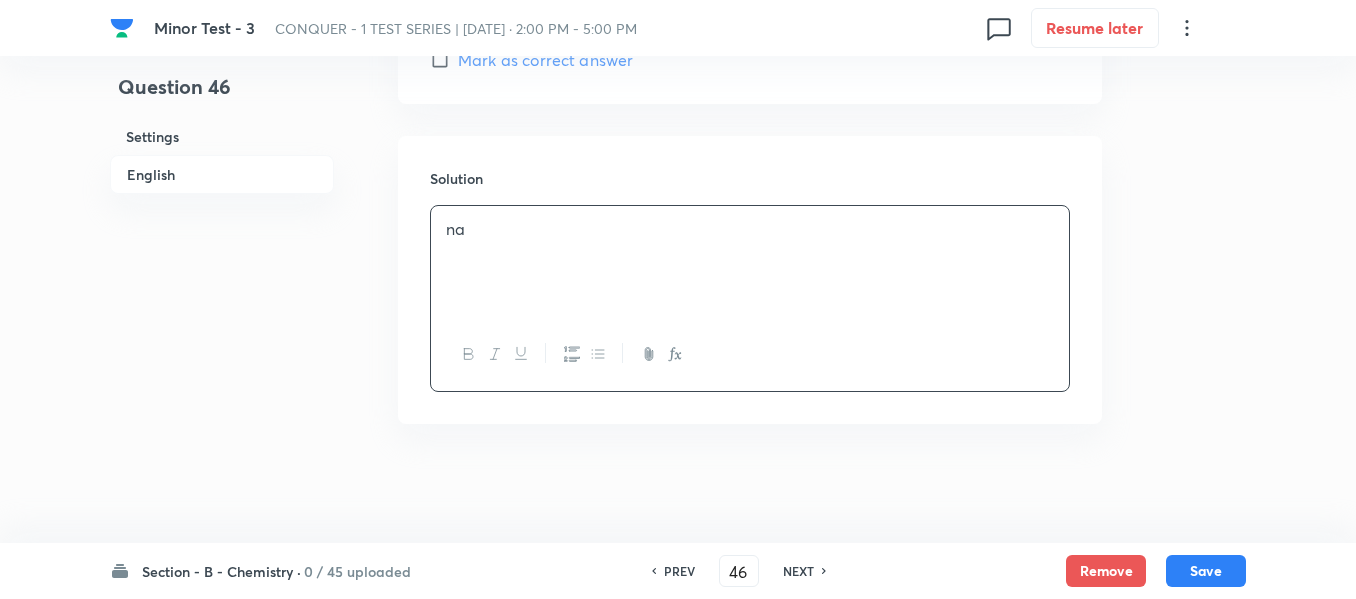 scroll, scrollTop: 2109, scrollLeft: 0, axis: vertical 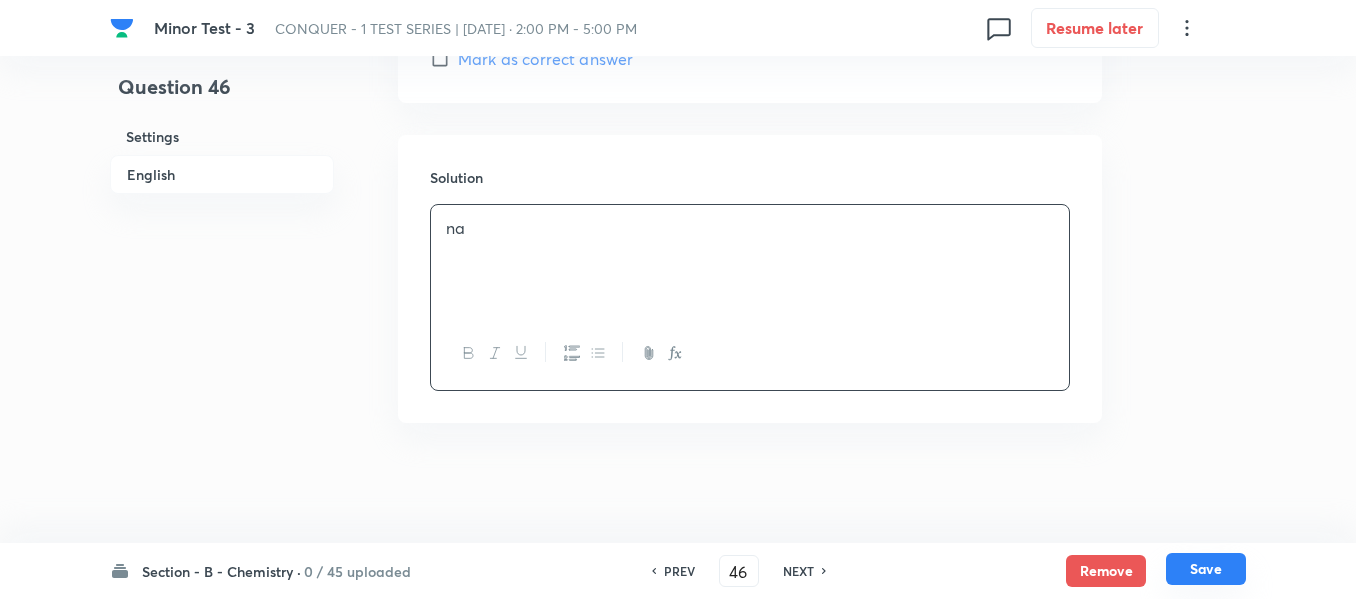 click on "Save" at bounding box center (1206, 569) 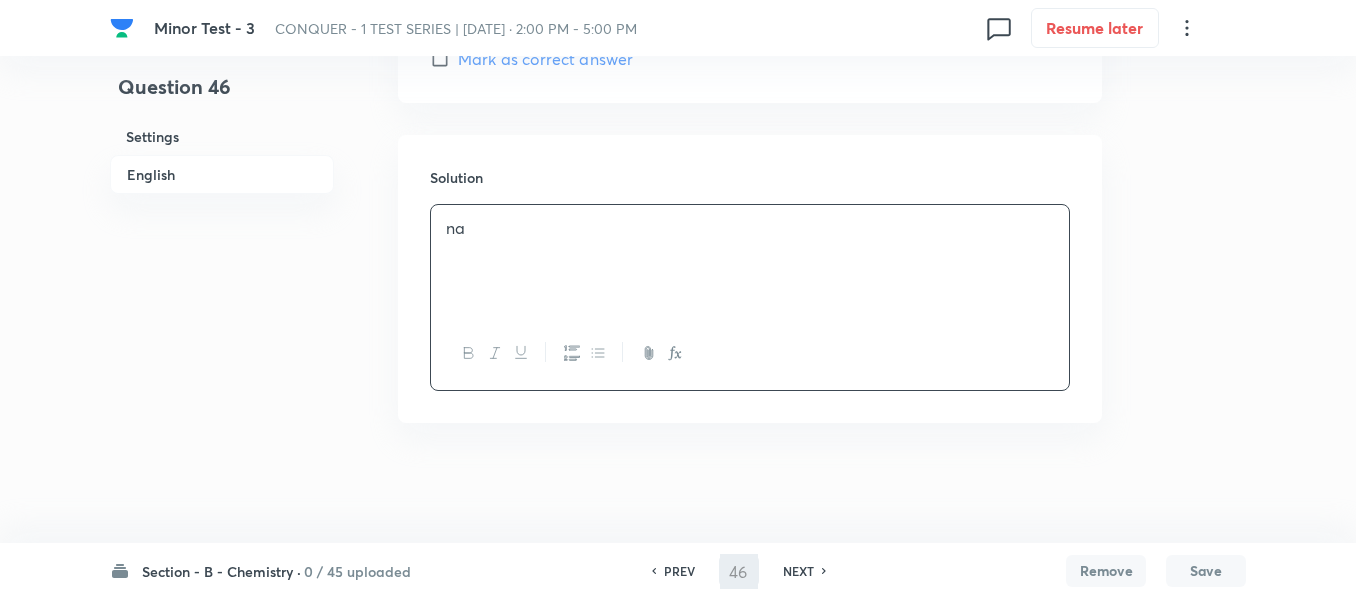 type on "47" 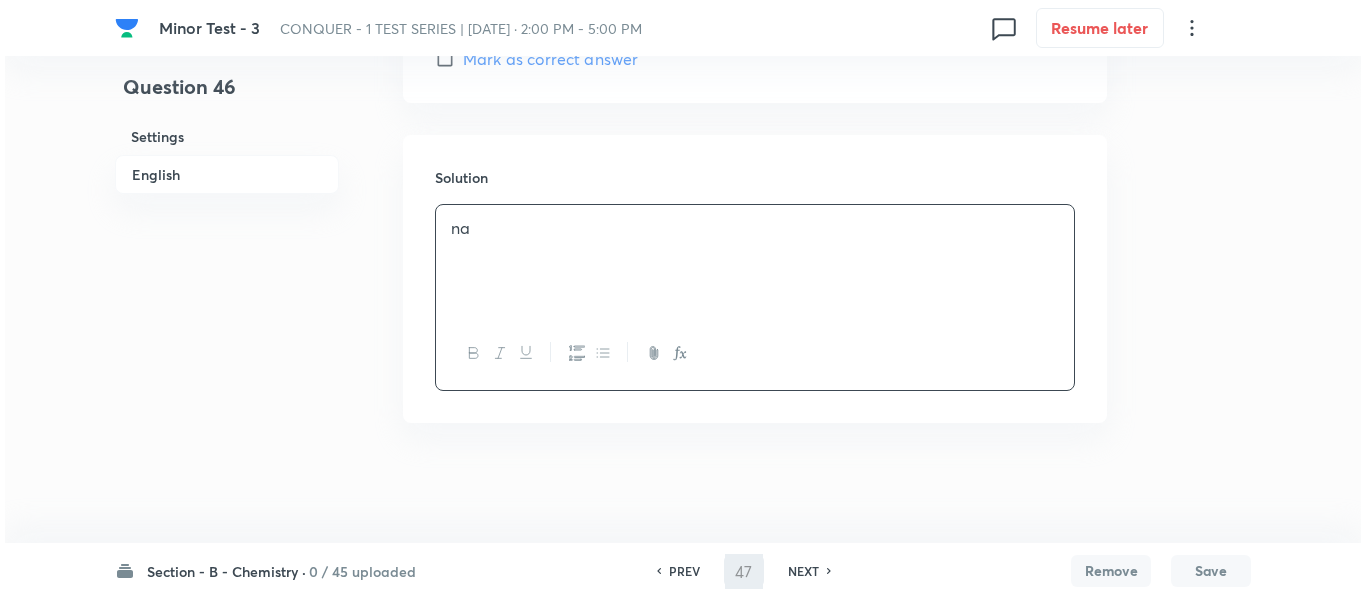 scroll, scrollTop: 0, scrollLeft: 0, axis: both 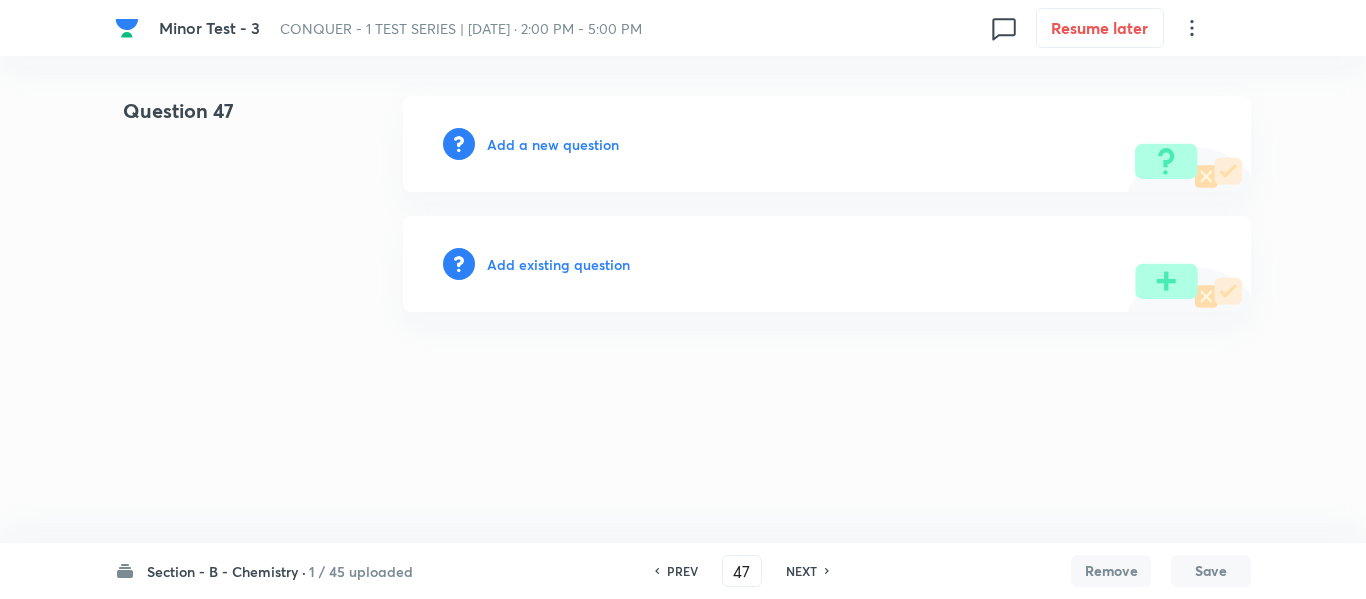click on "Add a new question" at bounding box center (553, 144) 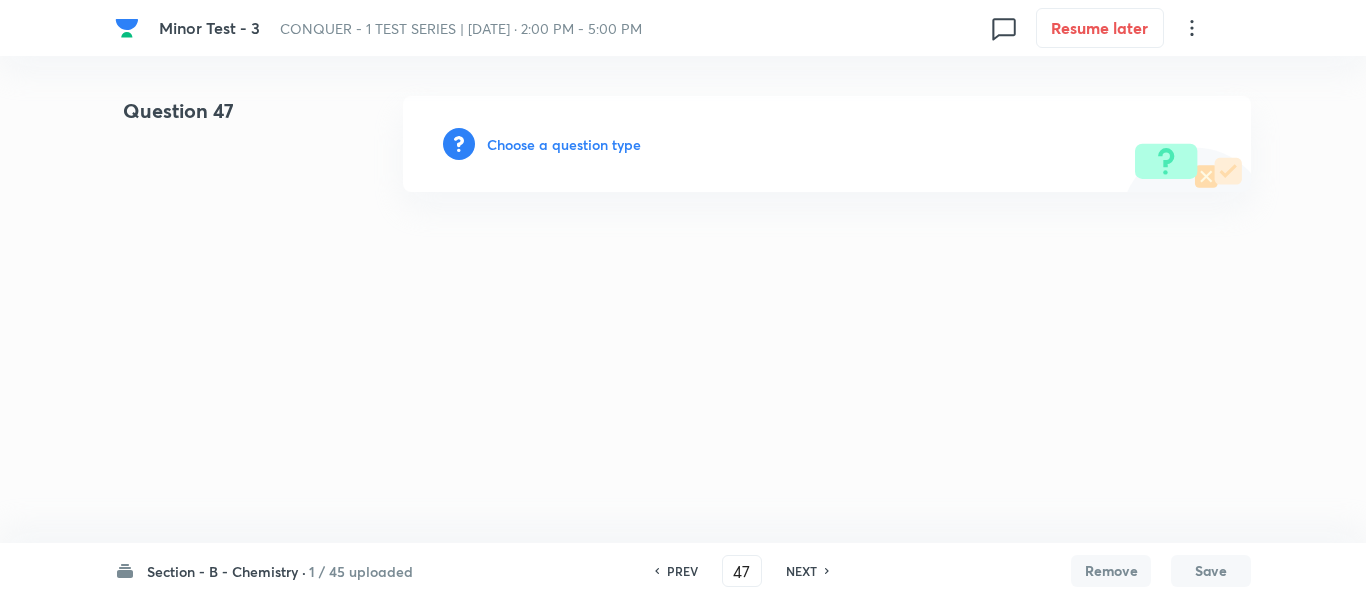 click on "Choose a question type" at bounding box center (564, 144) 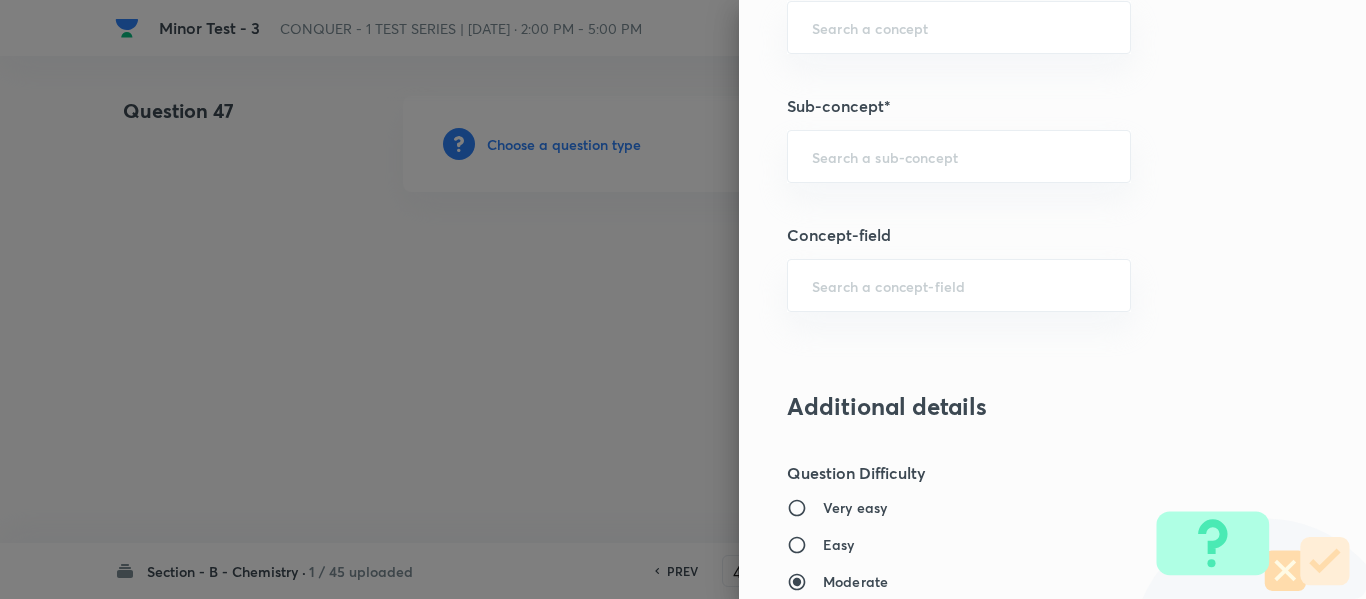 scroll, scrollTop: 1300, scrollLeft: 0, axis: vertical 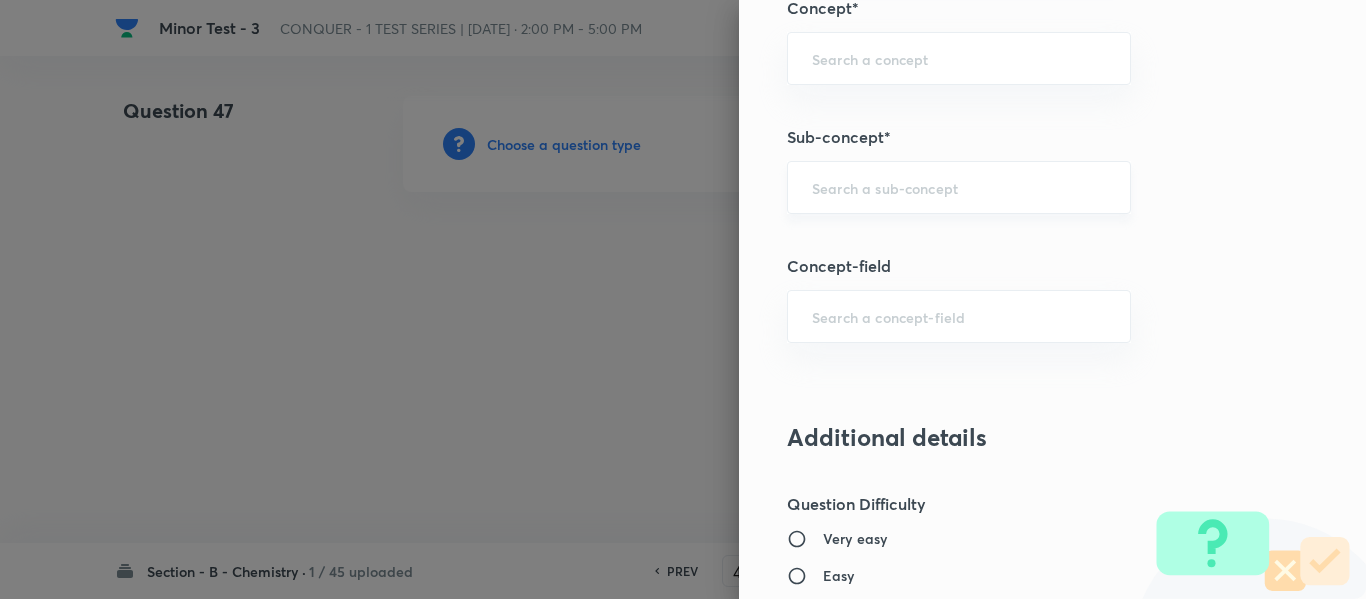 click at bounding box center (959, 187) 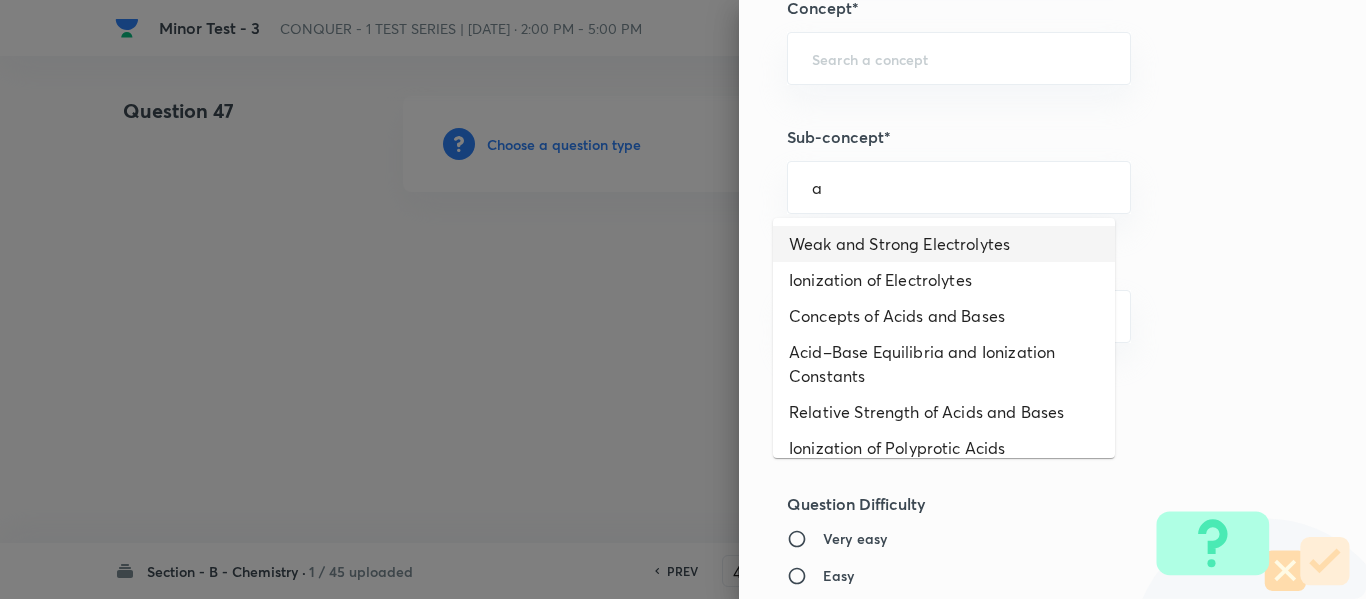 click on "Weak and Strong Electrolytes" at bounding box center (944, 244) 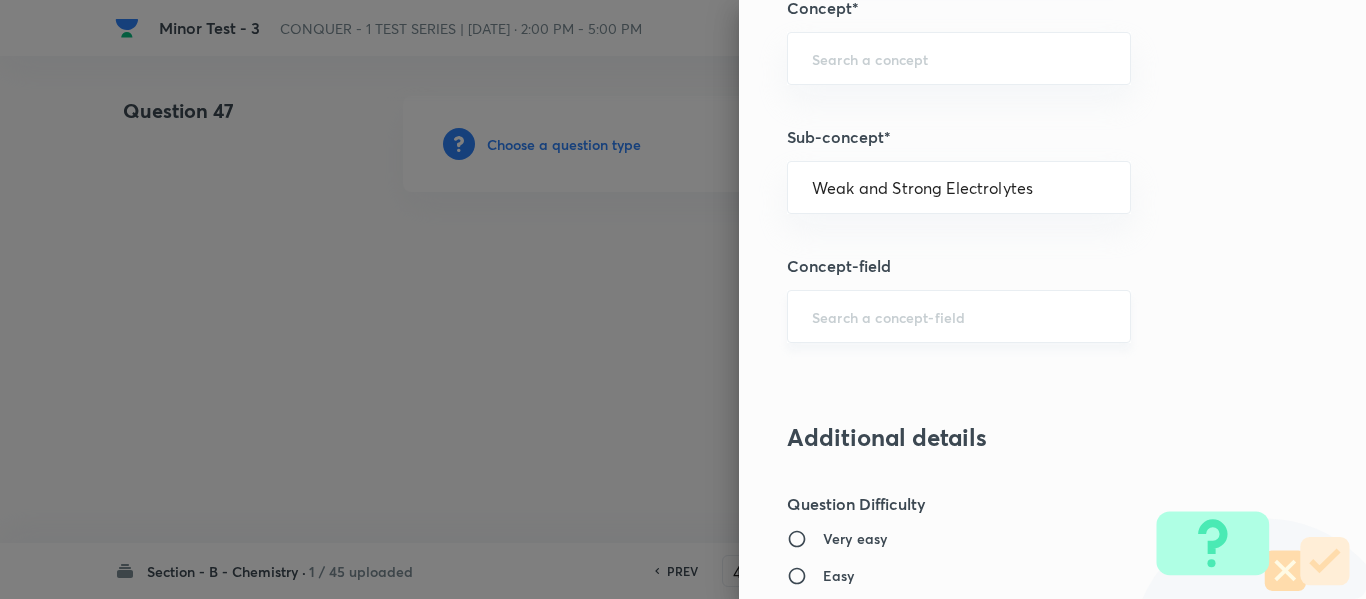 type on "Chemistry" 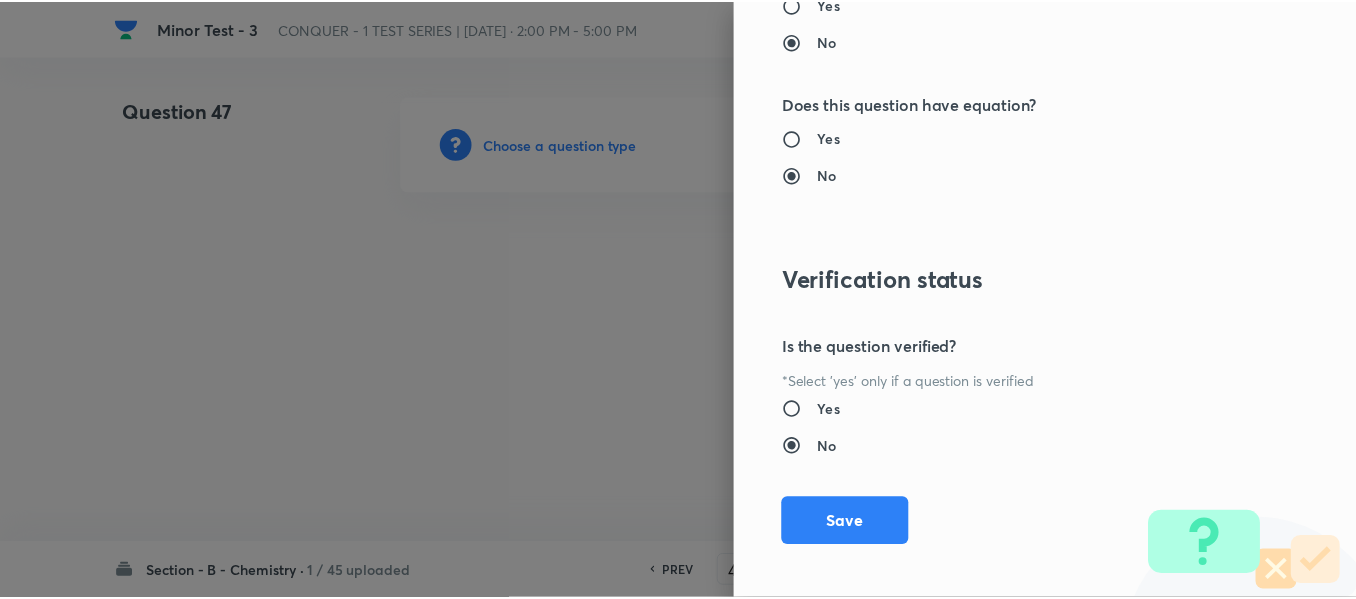 scroll, scrollTop: 2261, scrollLeft: 0, axis: vertical 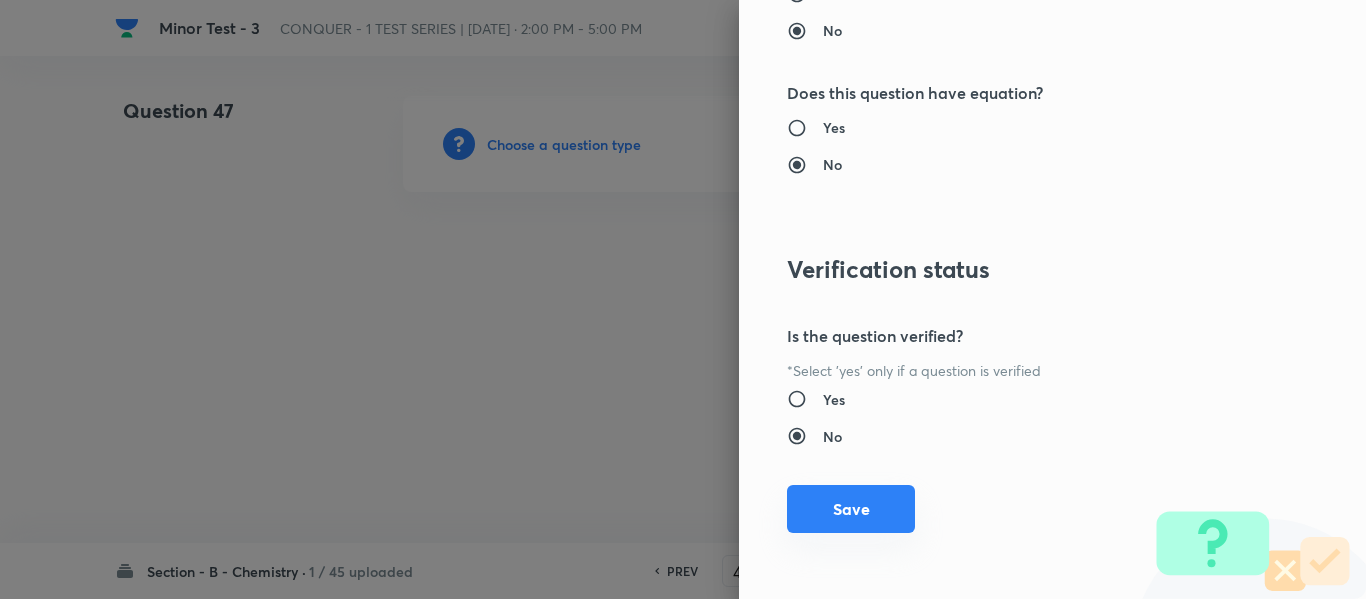 click on "Save" at bounding box center [851, 509] 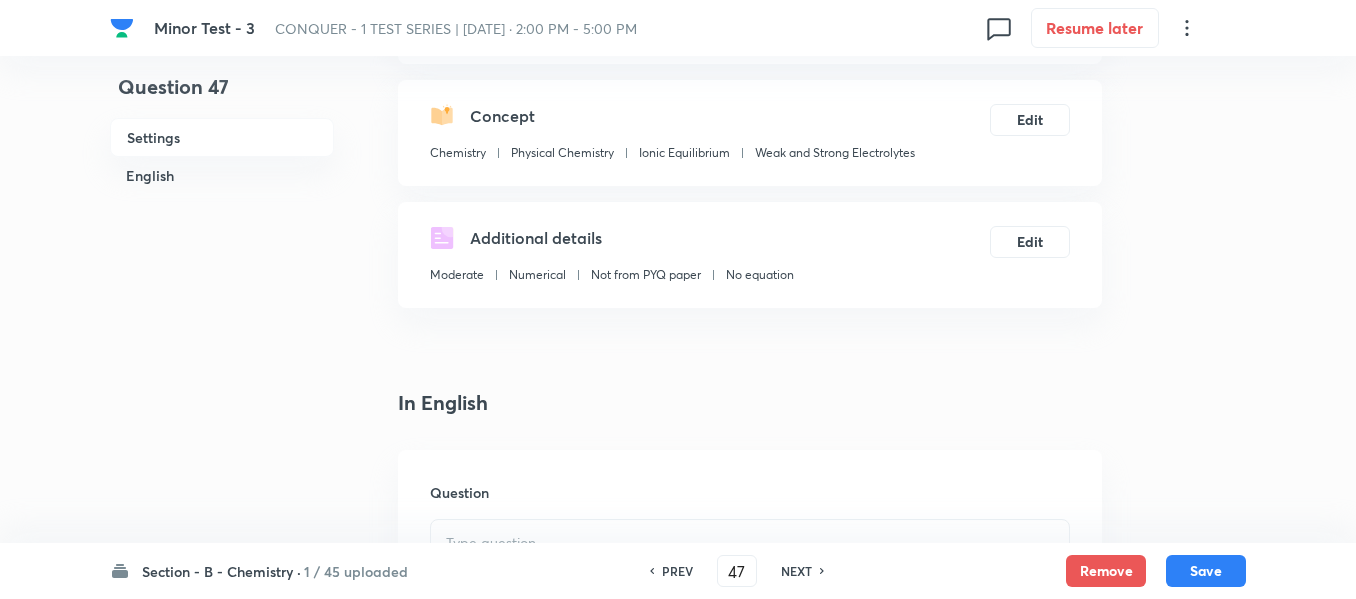 scroll, scrollTop: 400, scrollLeft: 0, axis: vertical 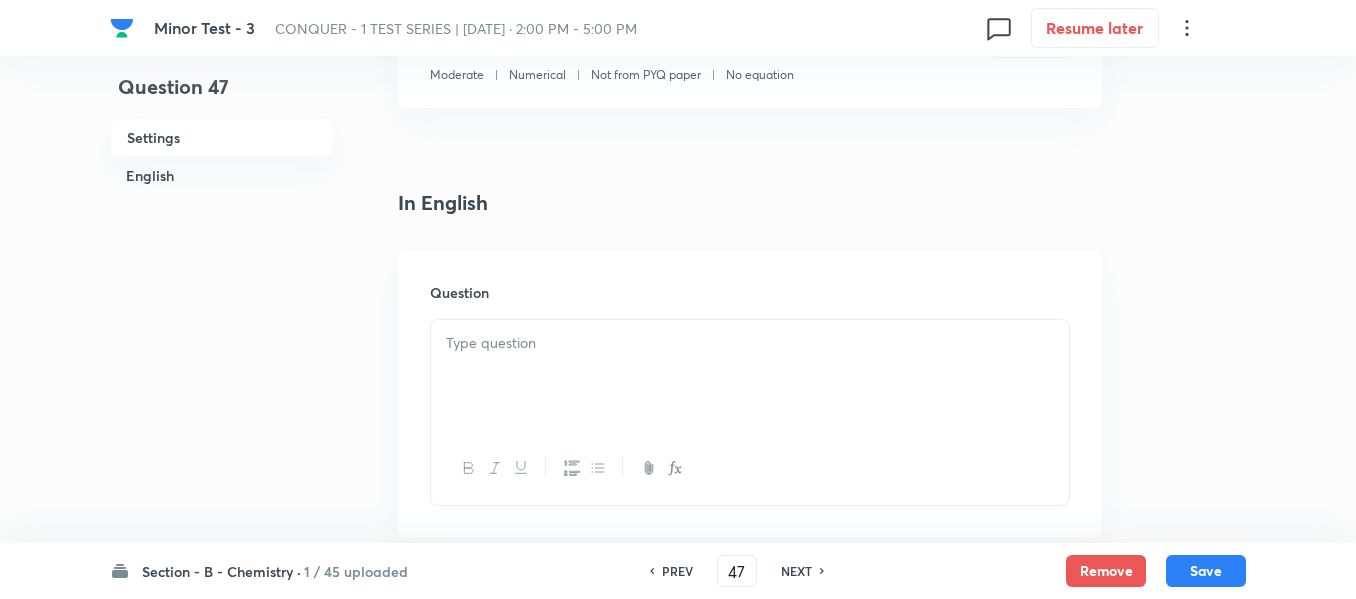 click at bounding box center (750, 343) 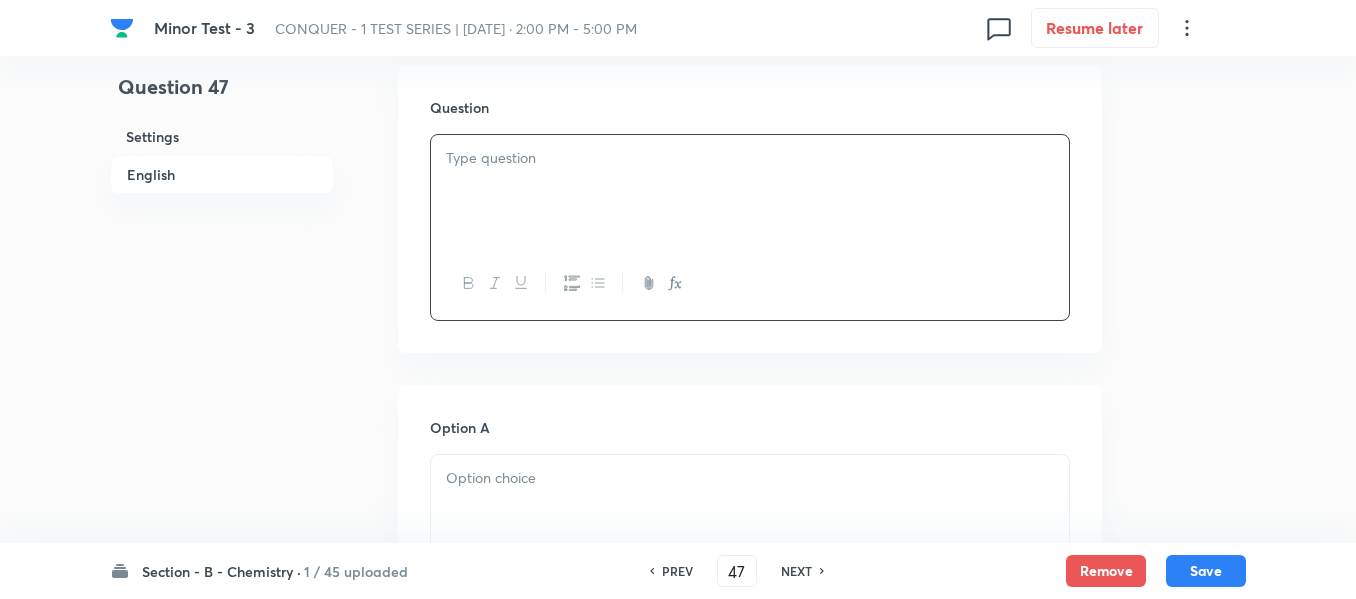 scroll, scrollTop: 600, scrollLeft: 0, axis: vertical 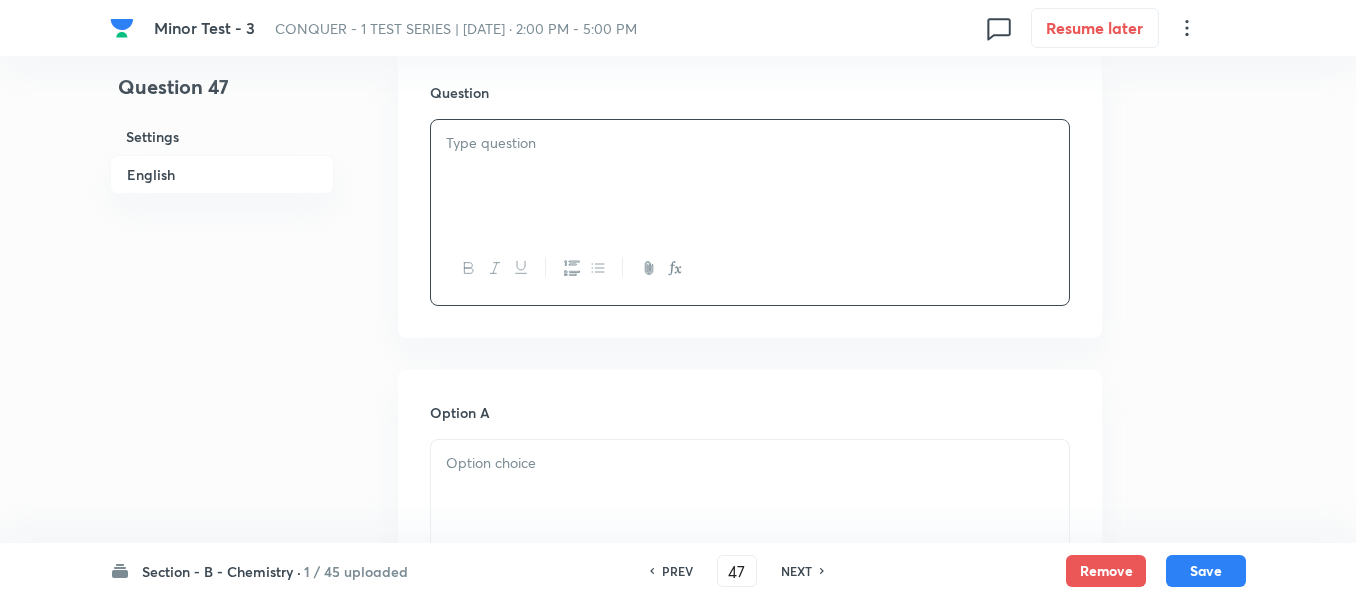 click at bounding box center [750, 176] 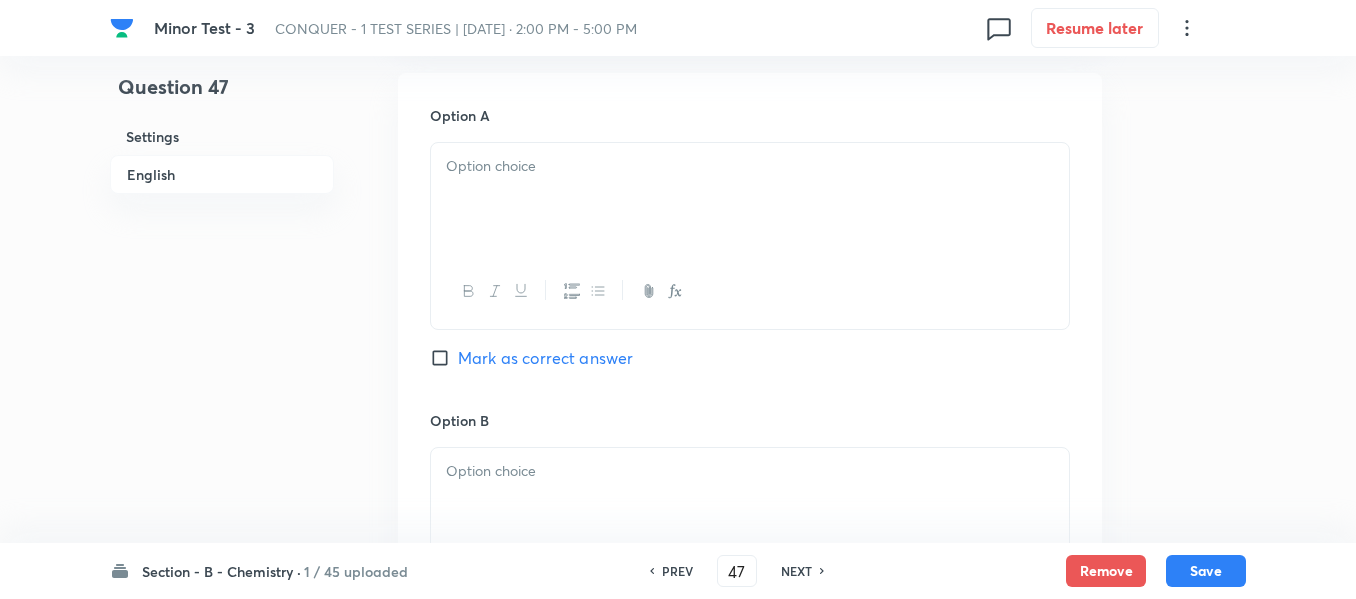 scroll, scrollTop: 900, scrollLeft: 0, axis: vertical 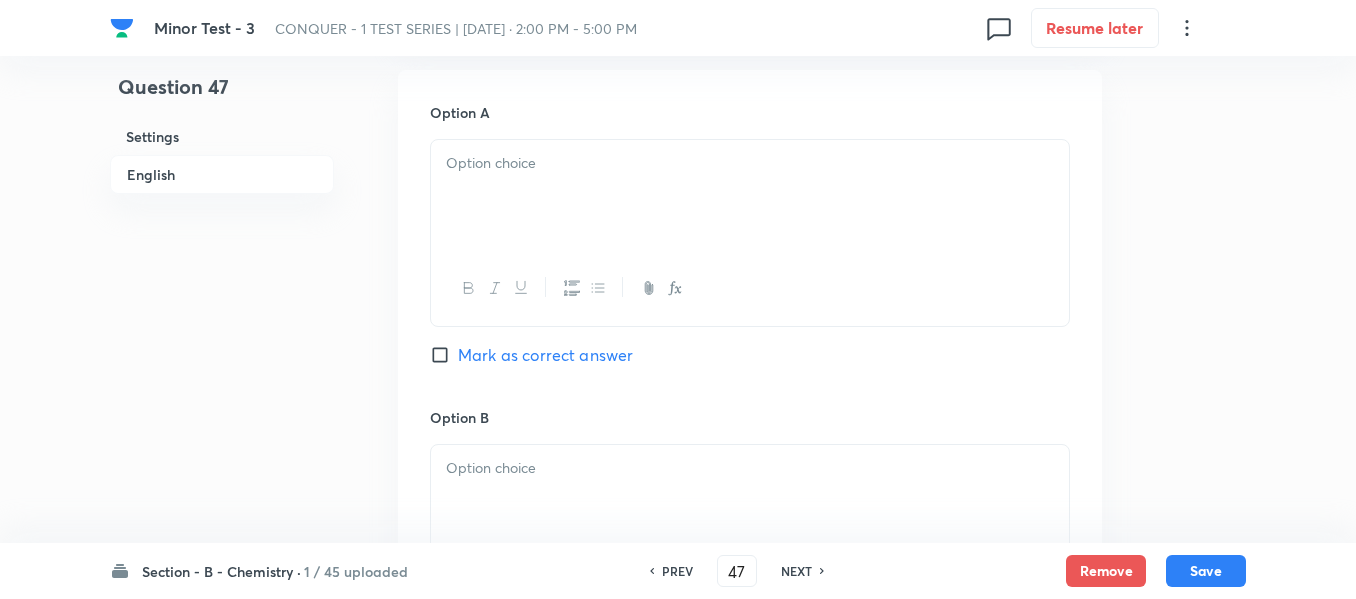 click at bounding box center (750, 196) 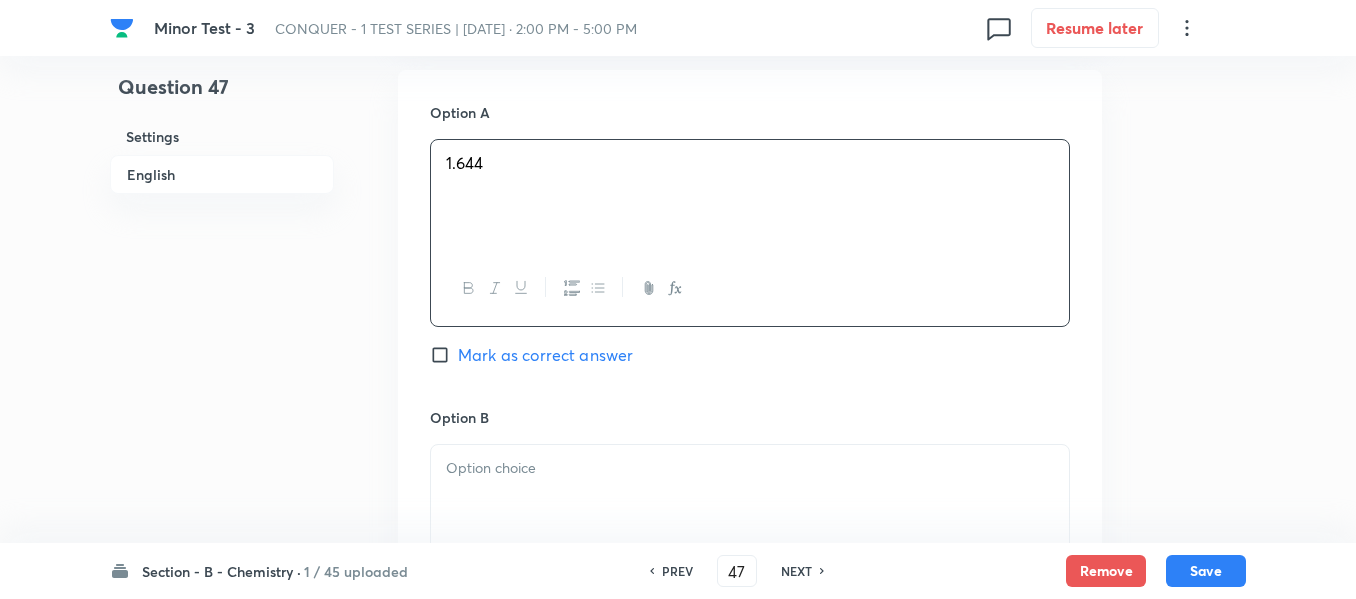 scroll, scrollTop: 1100, scrollLeft: 0, axis: vertical 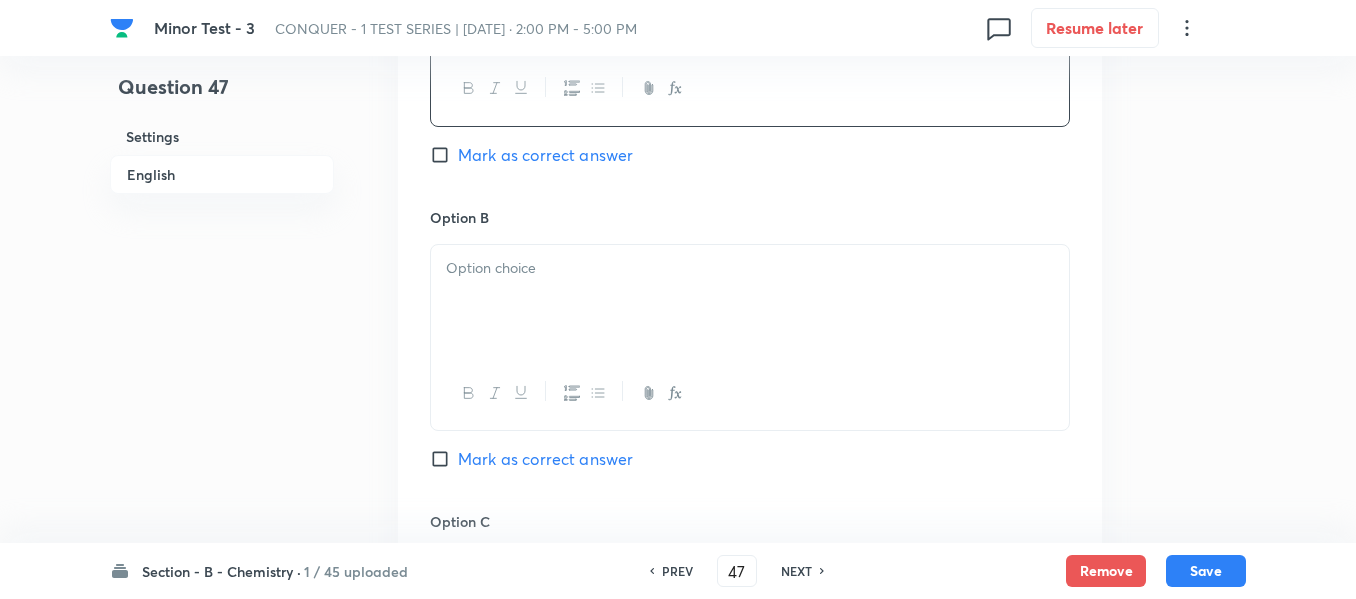 click at bounding box center (750, 301) 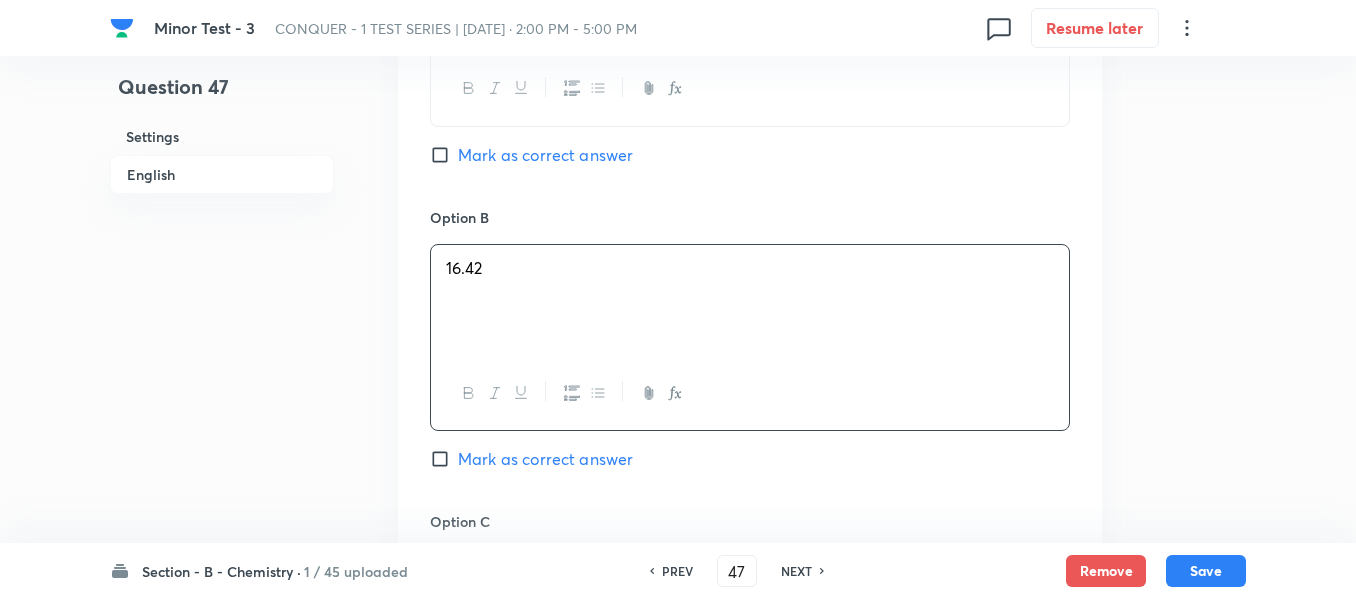 click on "Mark as correct answer" at bounding box center (531, 459) 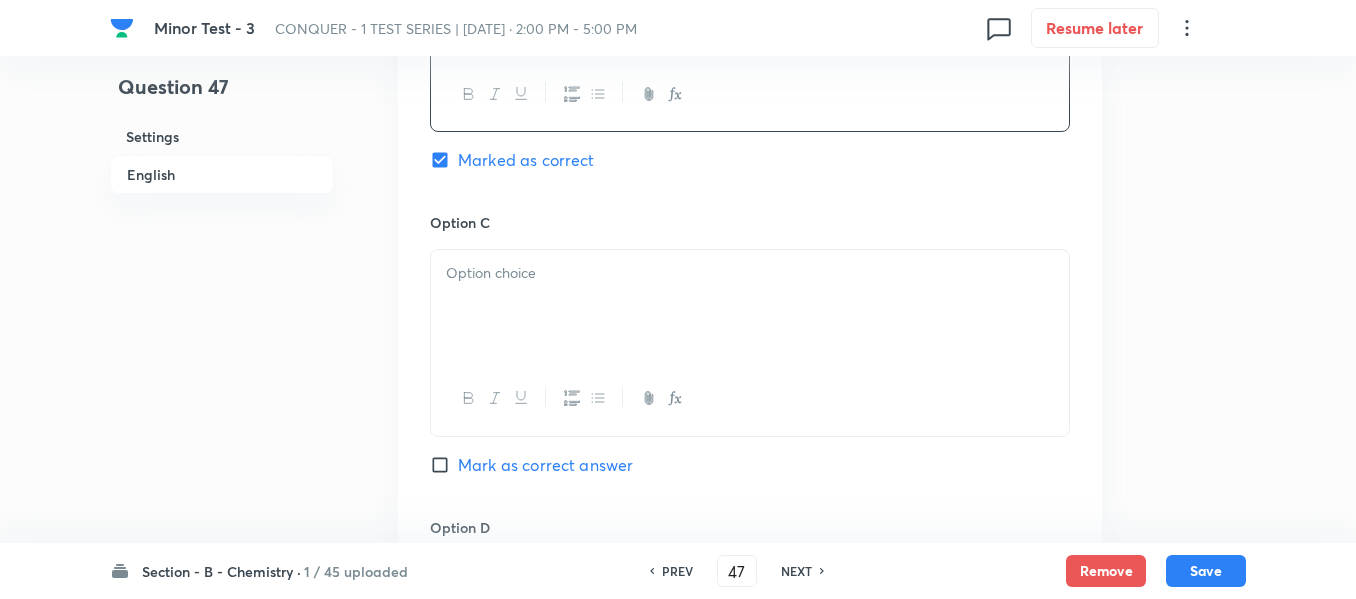 scroll, scrollTop: 1400, scrollLeft: 0, axis: vertical 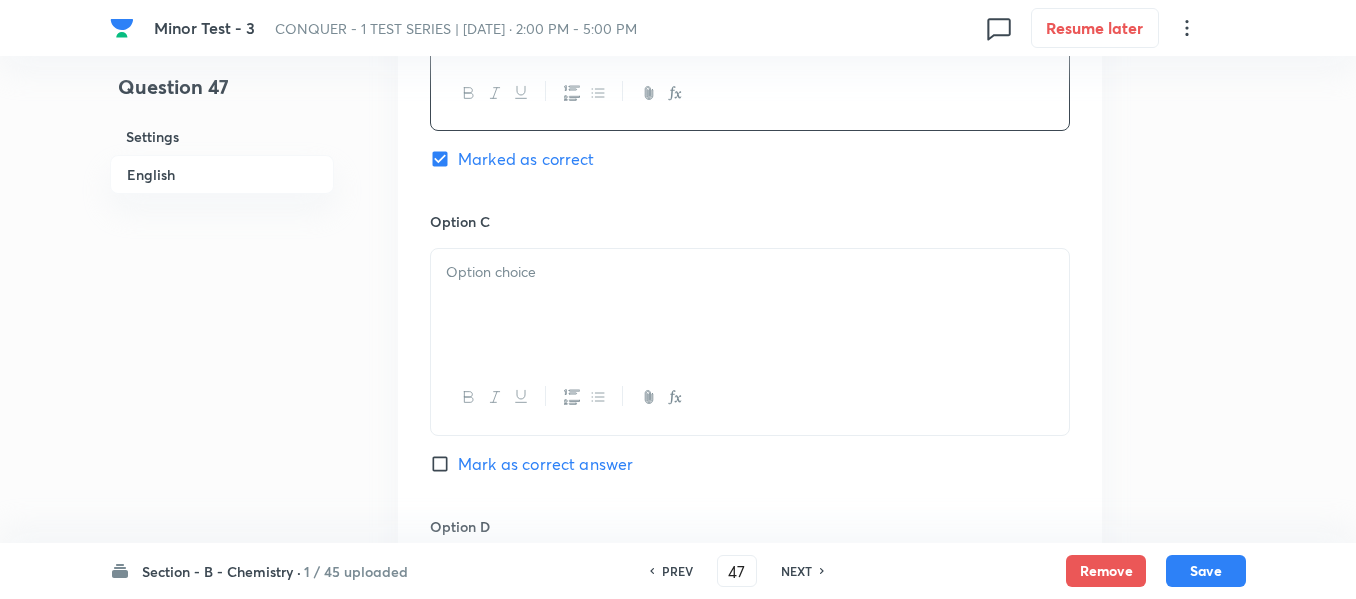 click at bounding box center (750, 305) 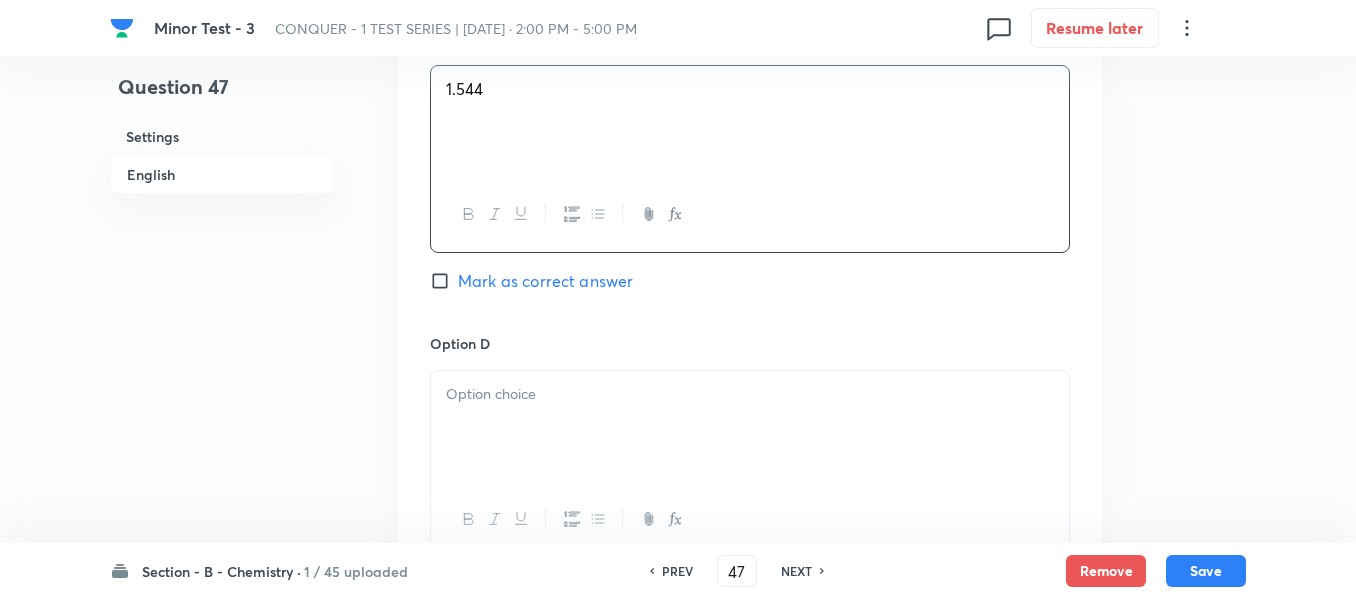 scroll, scrollTop: 1600, scrollLeft: 0, axis: vertical 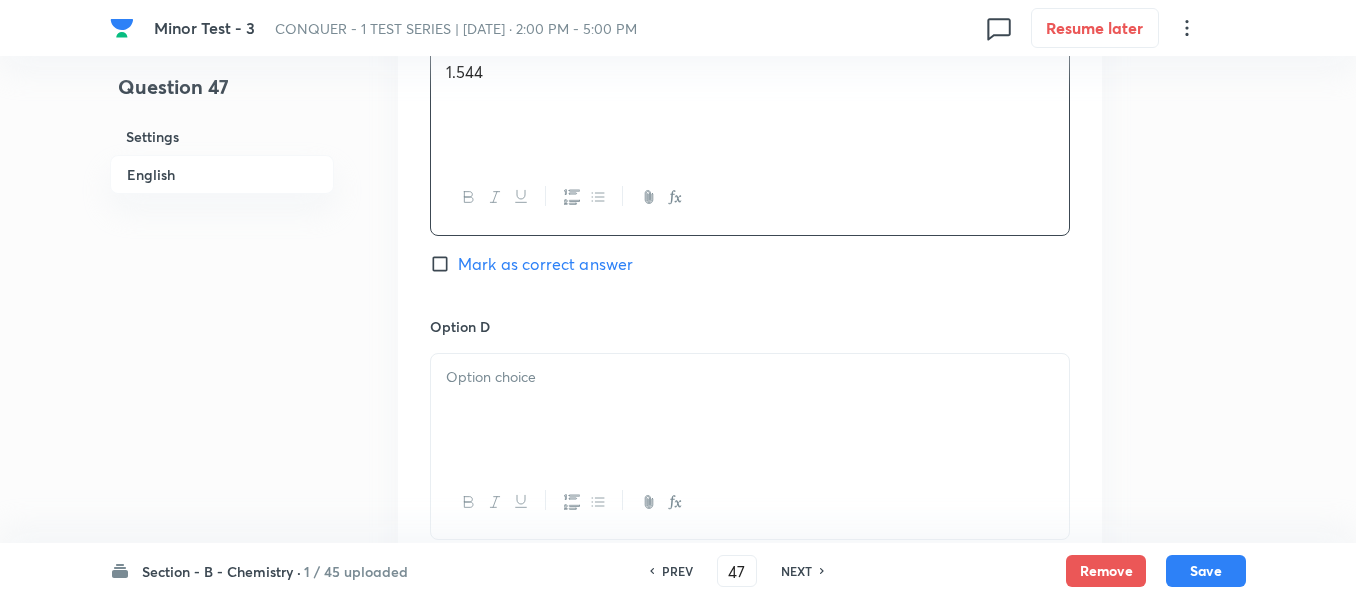 click at bounding box center (750, 377) 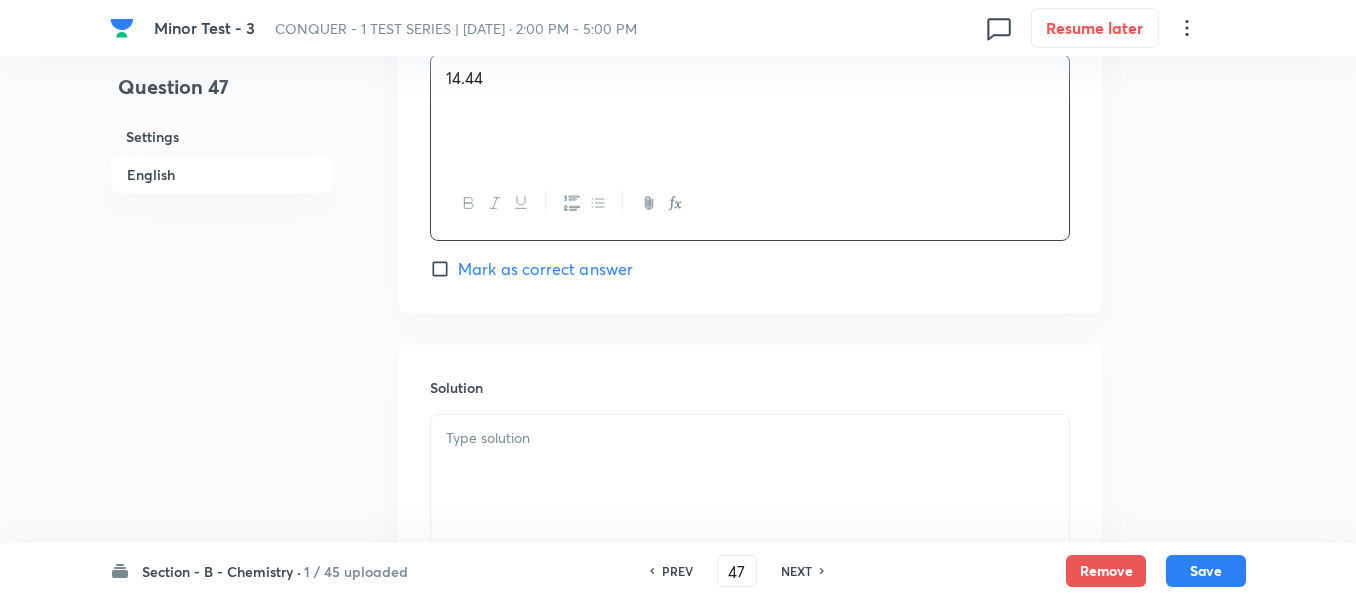 scroll, scrollTop: 1900, scrollLeft: 0, axis: vertical 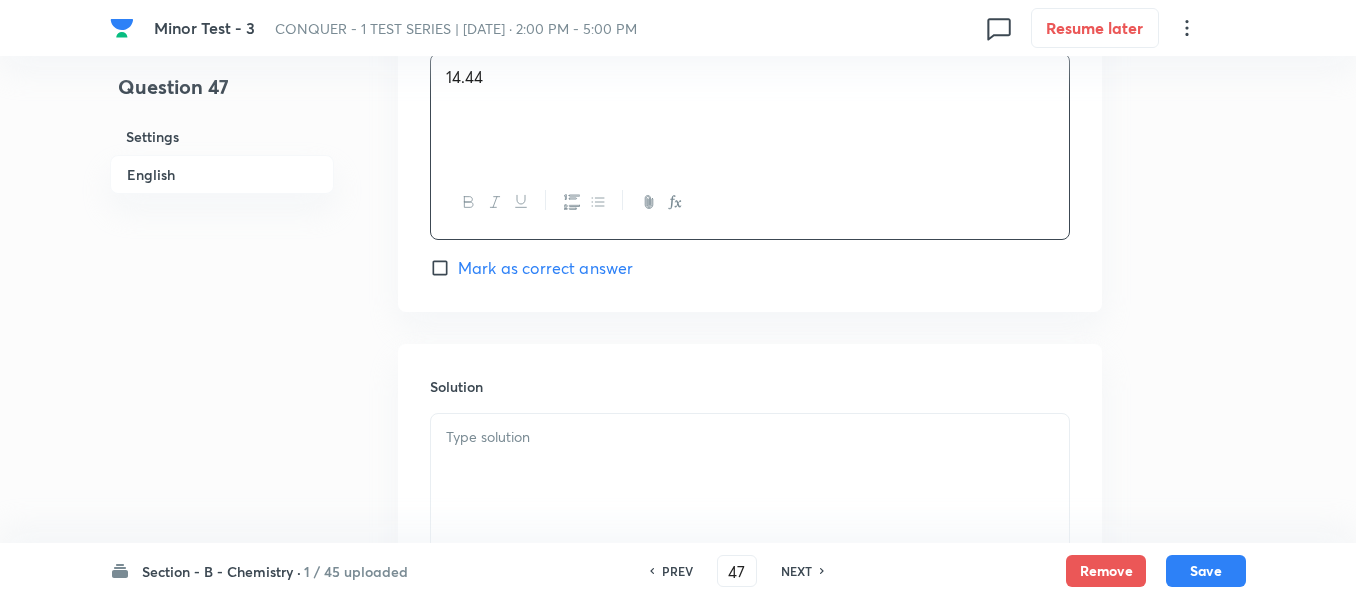 click at bounding box center [750, 437] 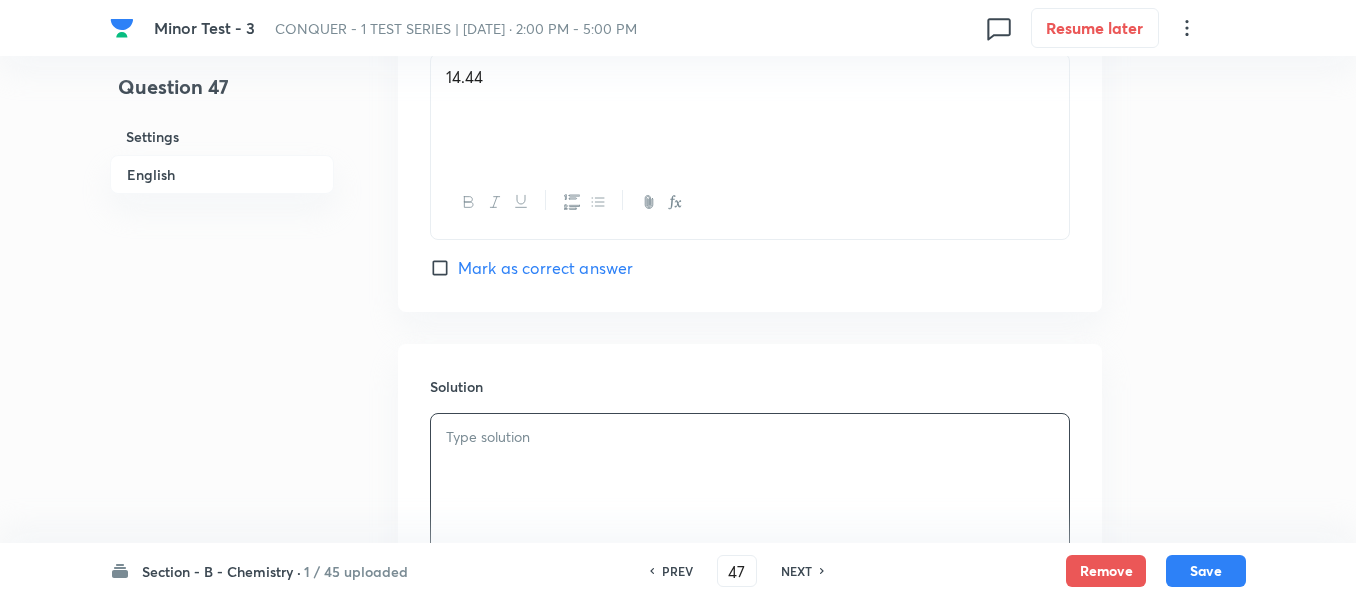 type 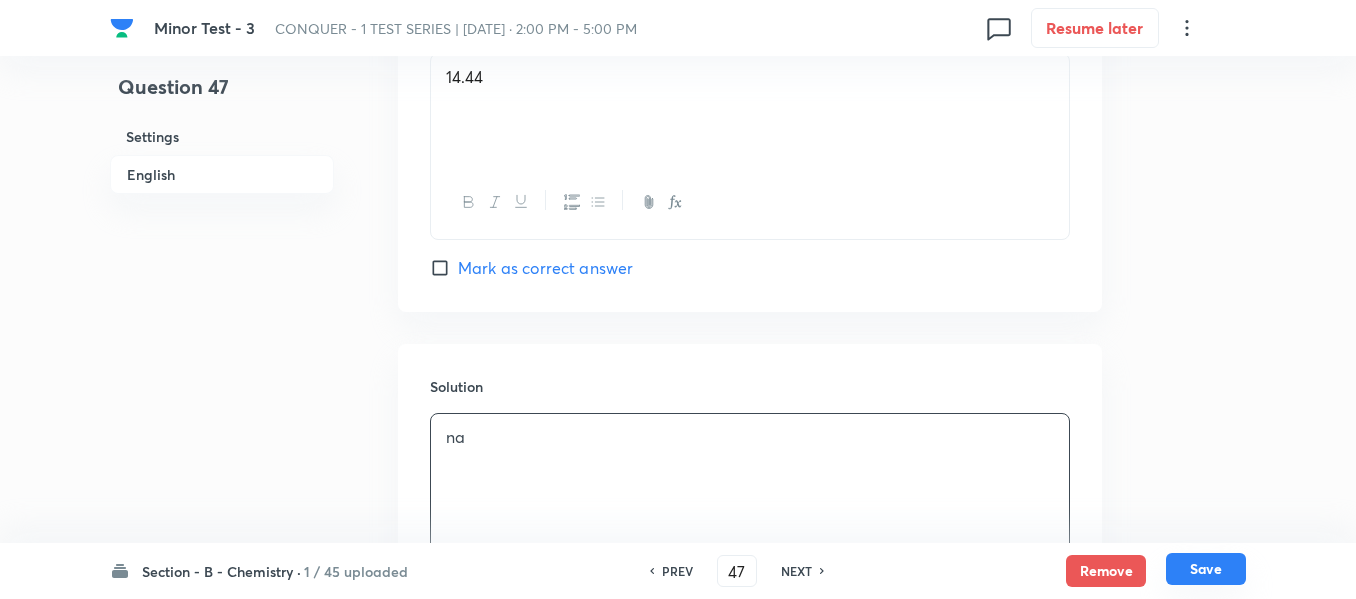 click on "Save" at bounding box center [1206, 569] 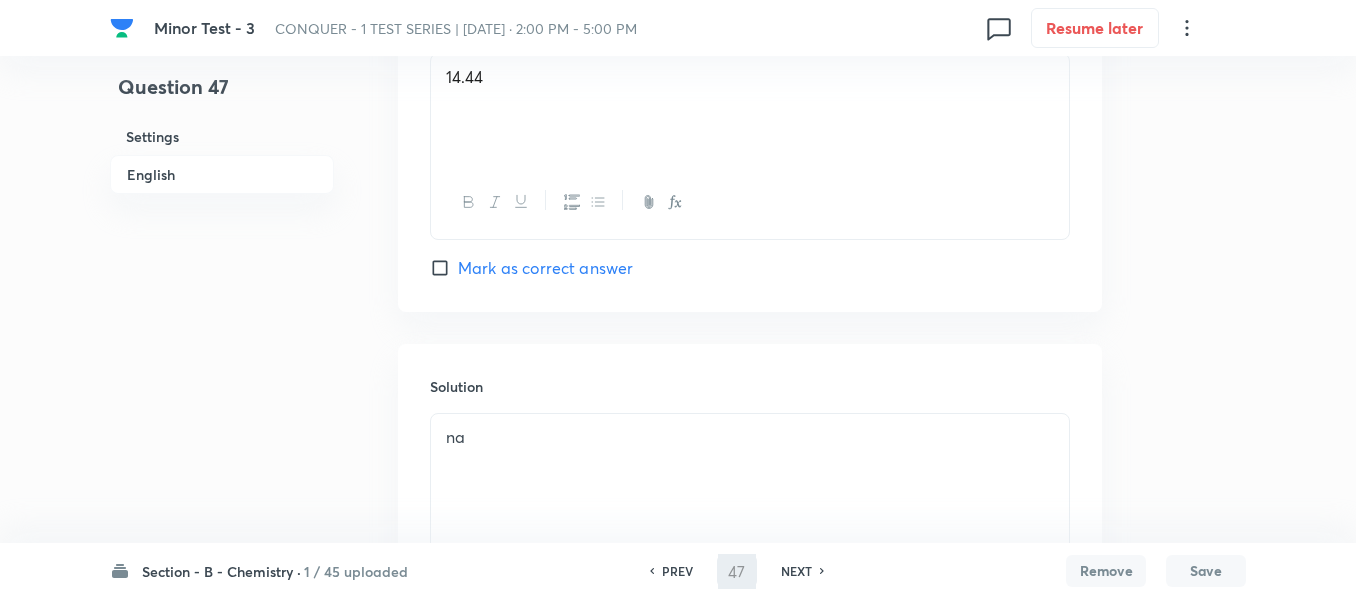 type on "48" 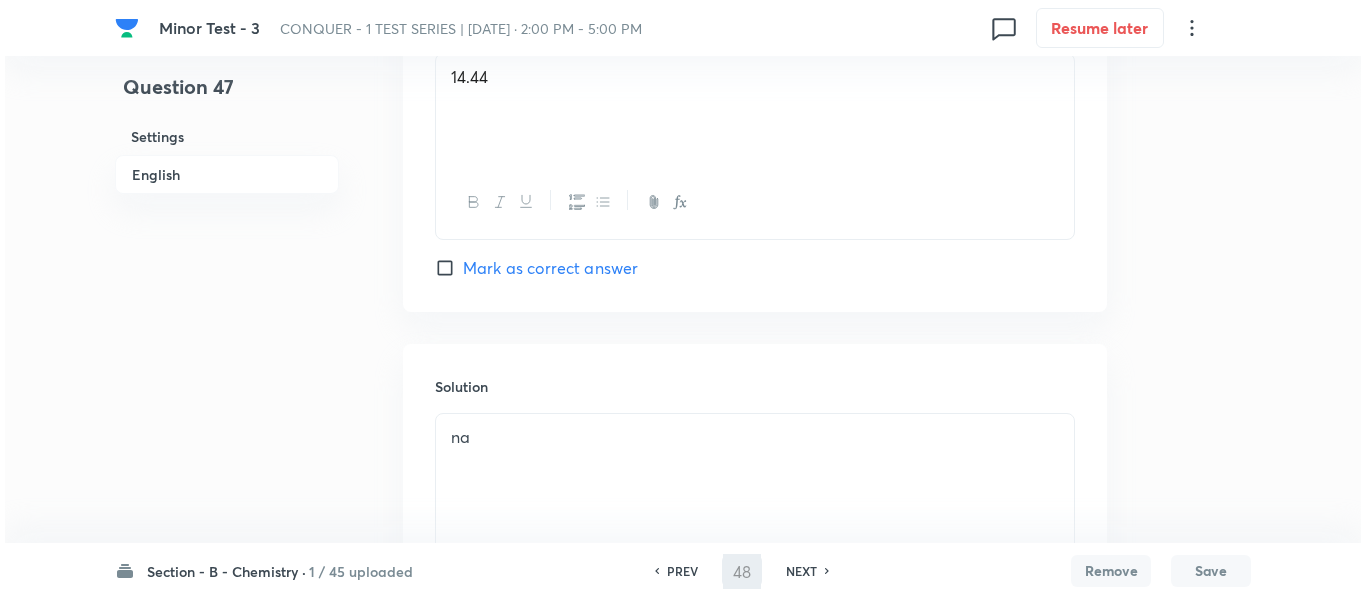 scroll, scrollTop: 0, scrollLeft: 0, axis: both 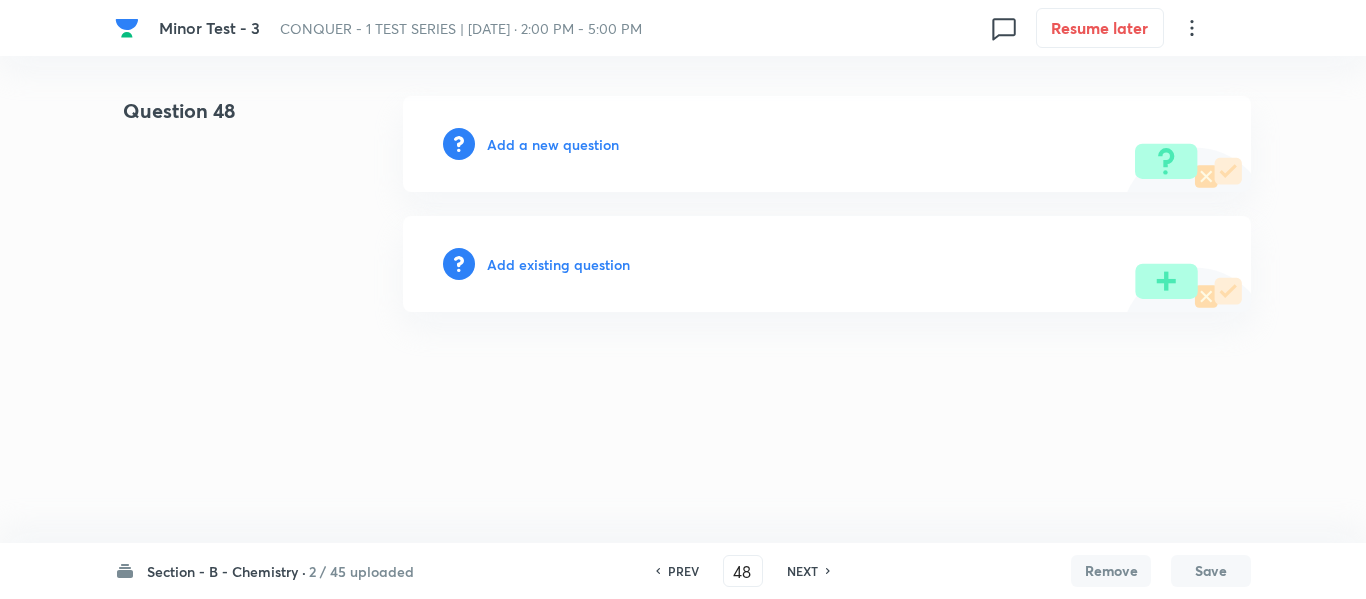 click on "Add a new question" at bounding box center [553, 144] 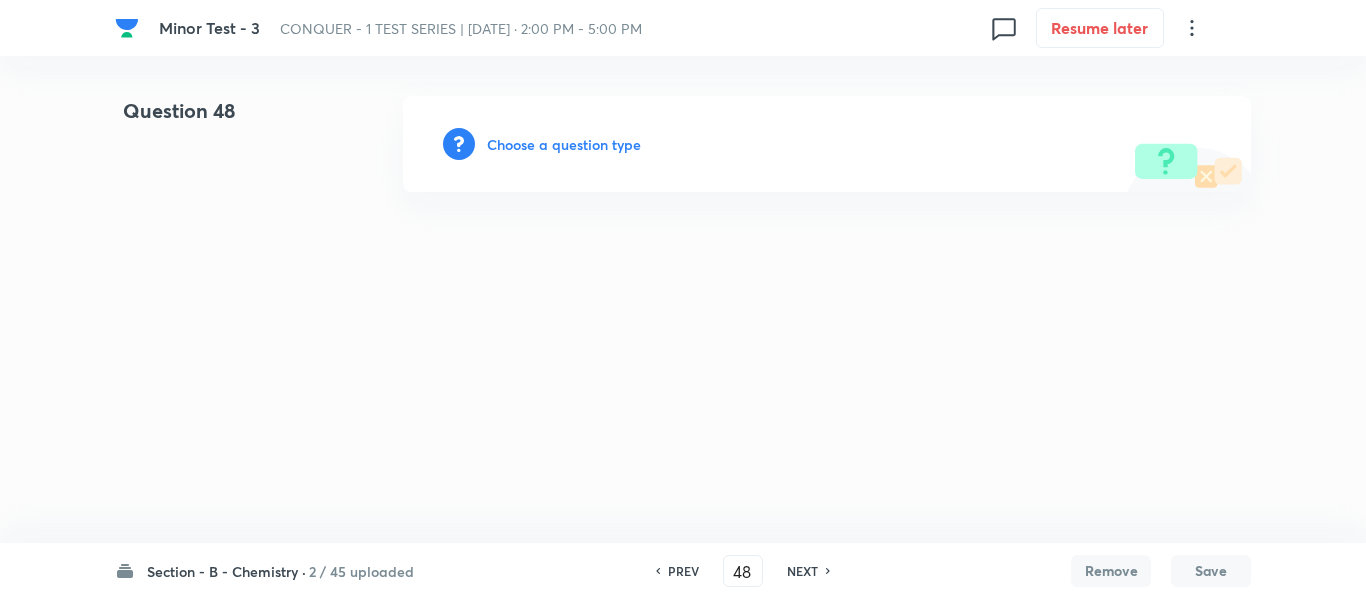 click on "Choose a question type" at bounding box center [564, 144] 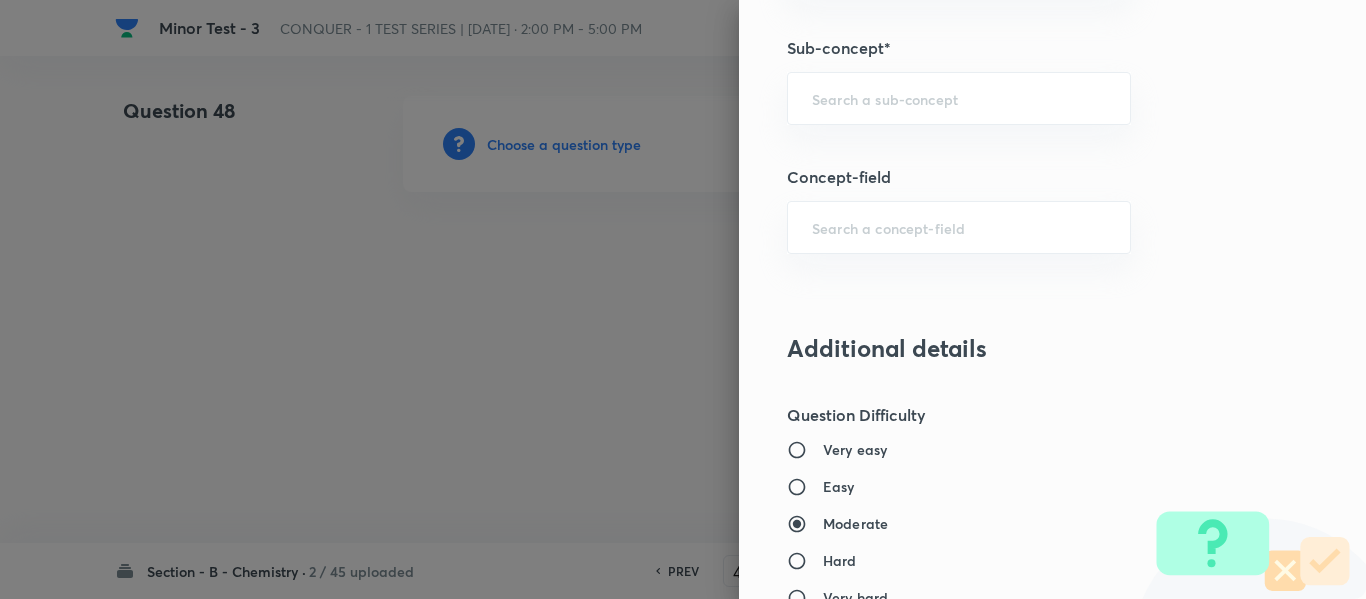 scroll, scrollTop: 1400, scrollLeft: 0, axis: vertical 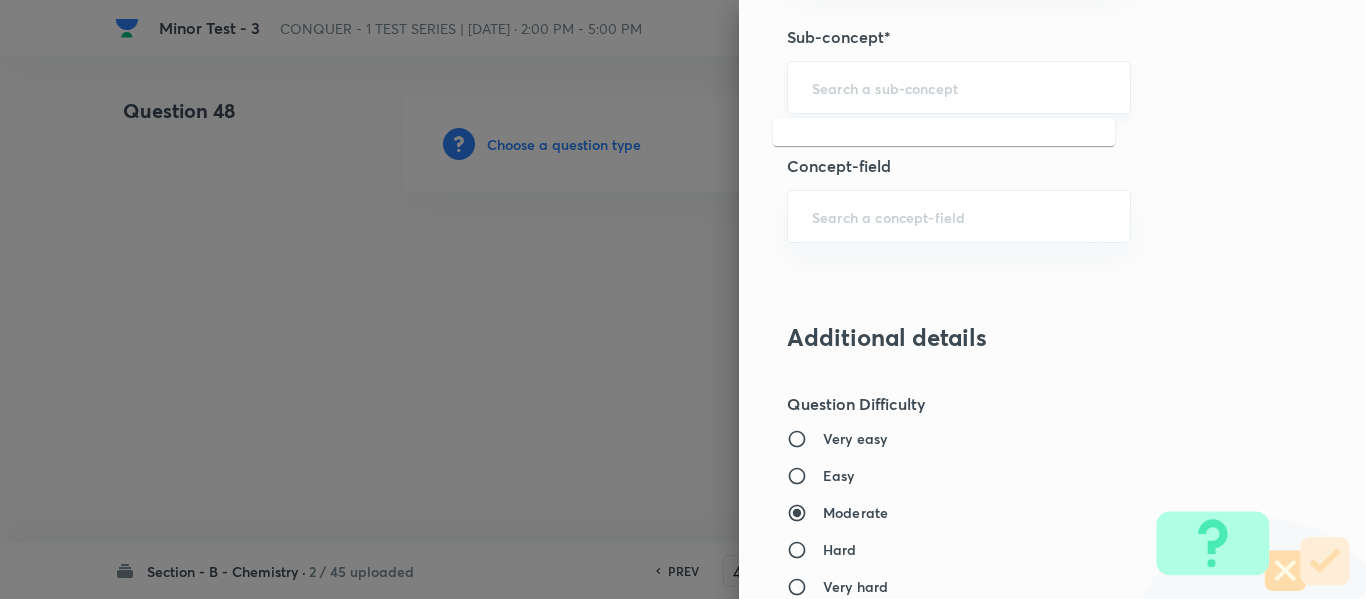 click at bounding box center (959, 87) 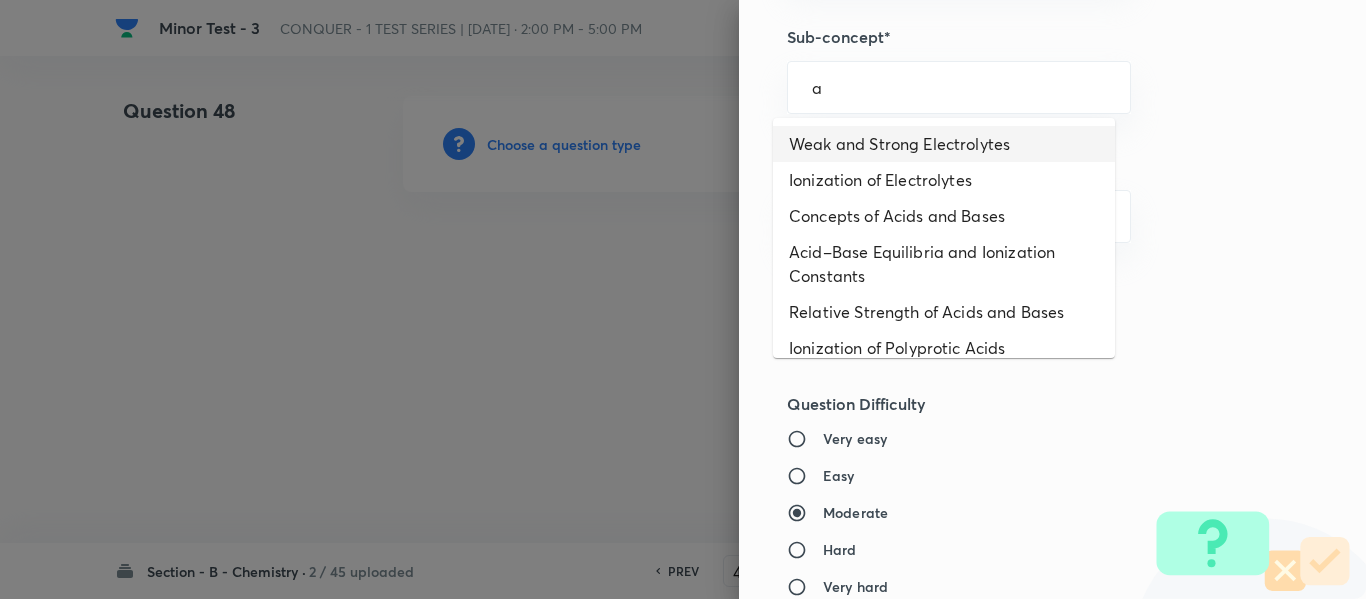 click on "Weak and Strong Electrolytes" at bounding box center (944, 144) 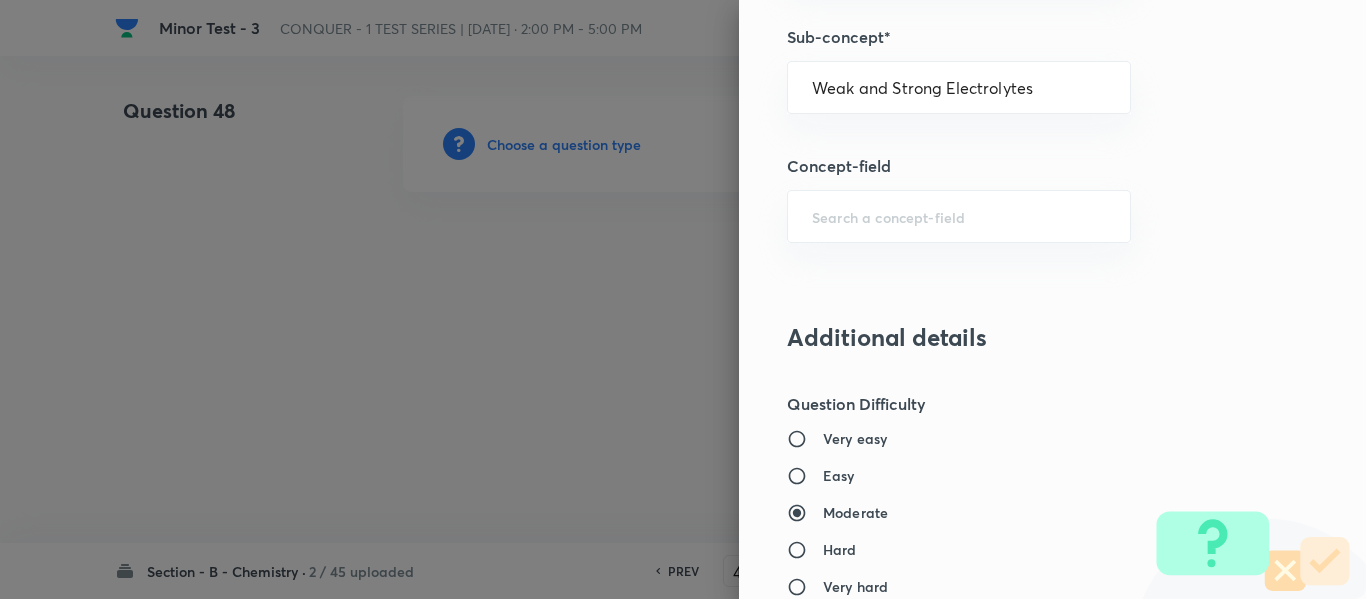 type on "Chemistry" 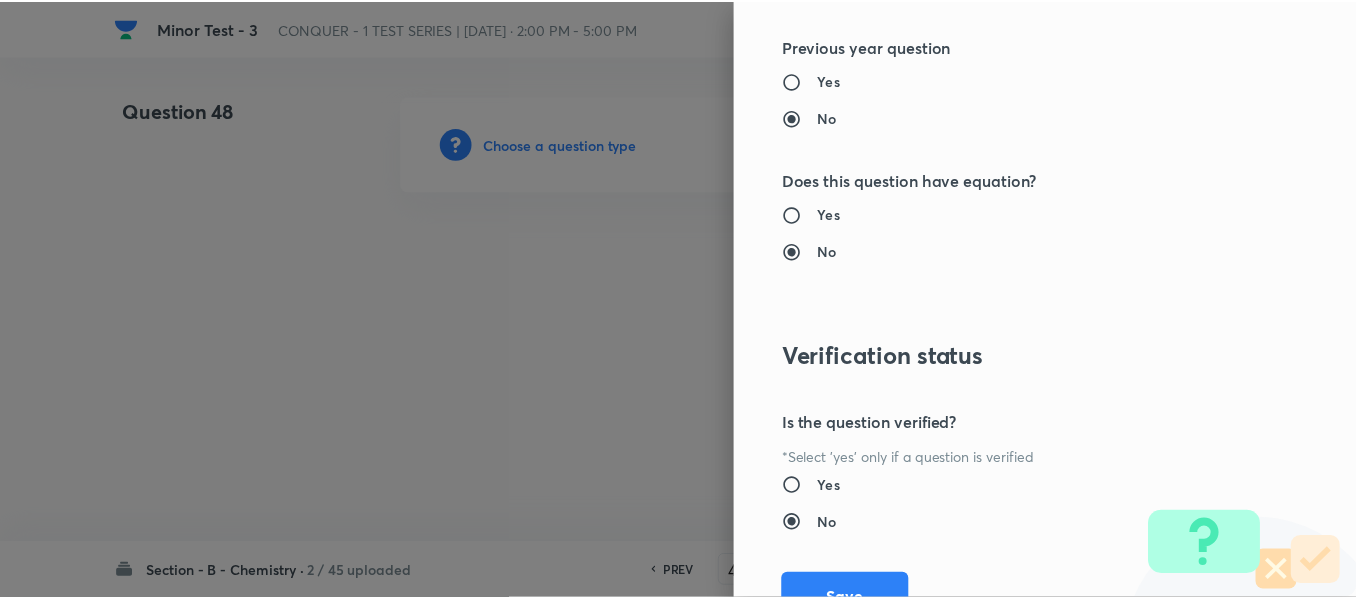 scroll, scrollTop: 2261, scrollLeft: 0, axis: vertical 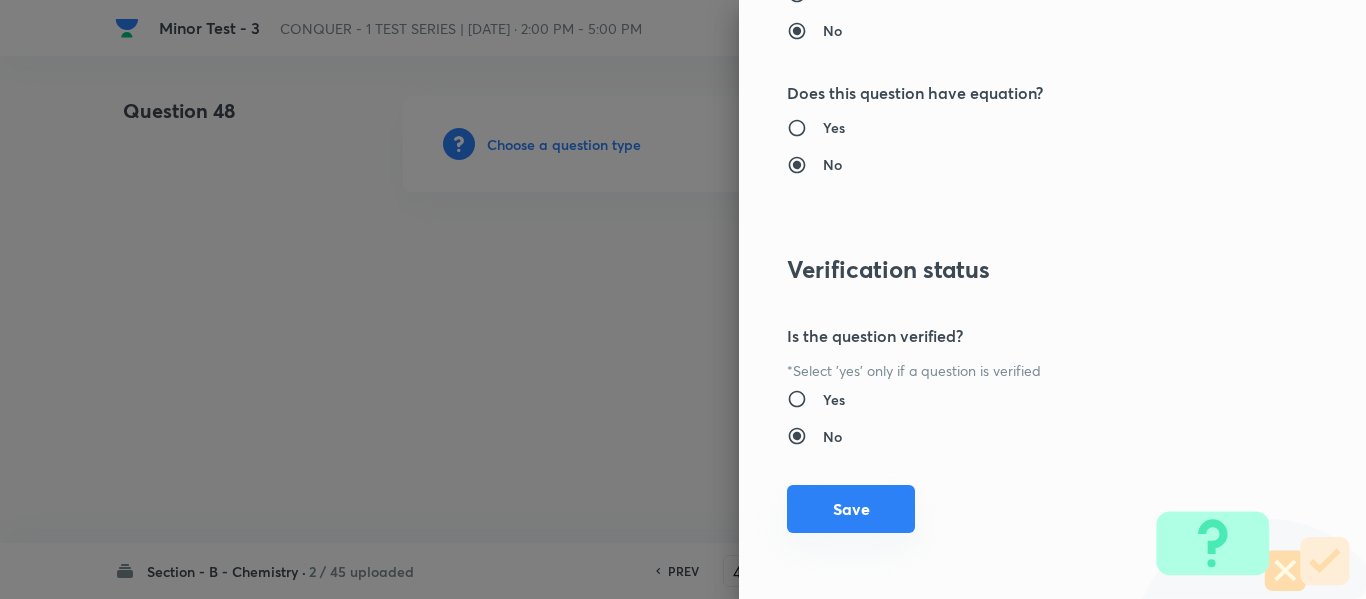 click on "Save" at bounding box center (851, 509) 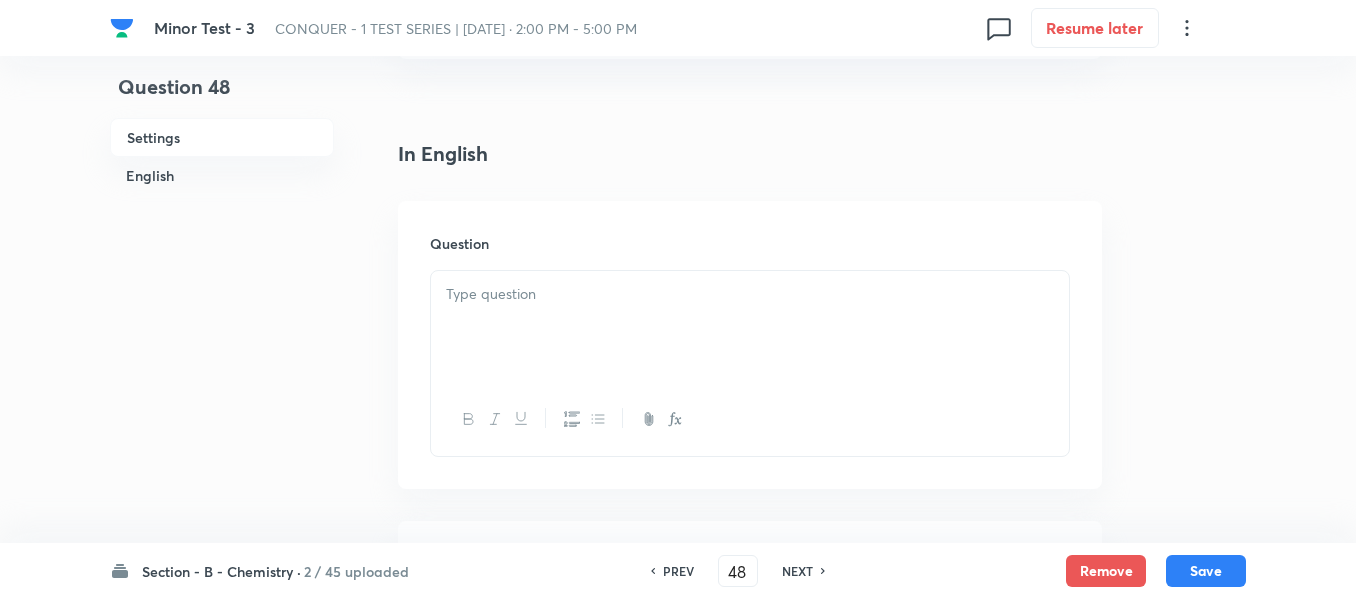 scroll, scrollTop: 500, scrollLeft: 0, axis: vertical 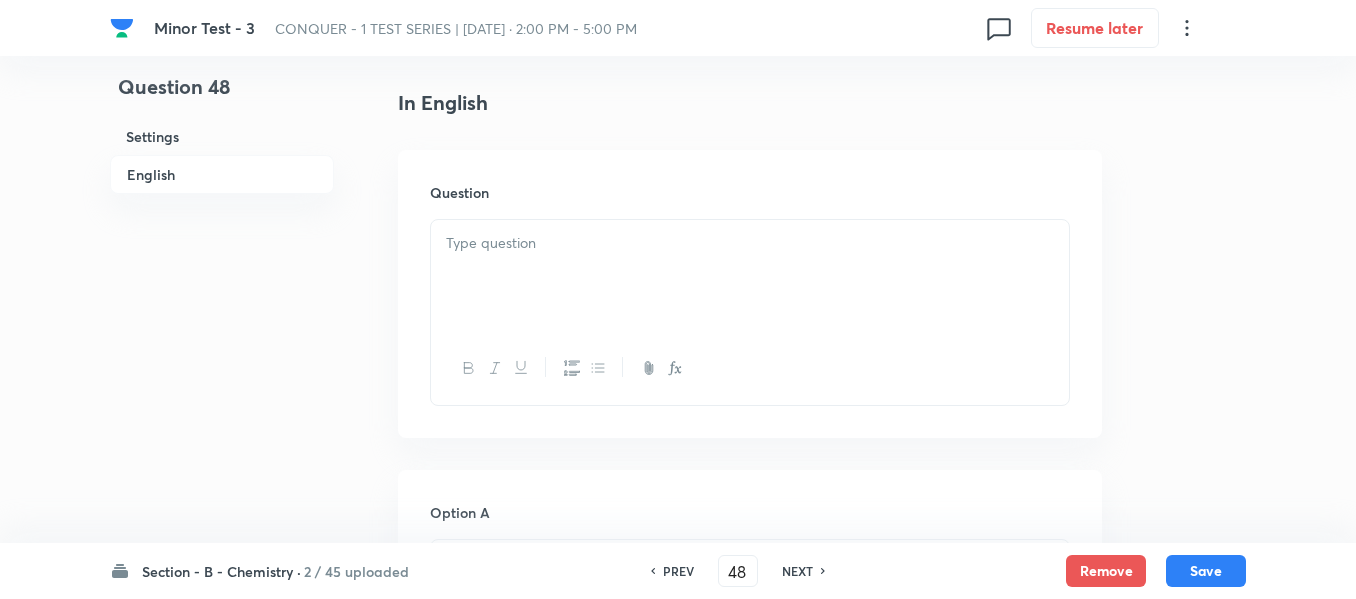 click at bounding box center (750, 276) 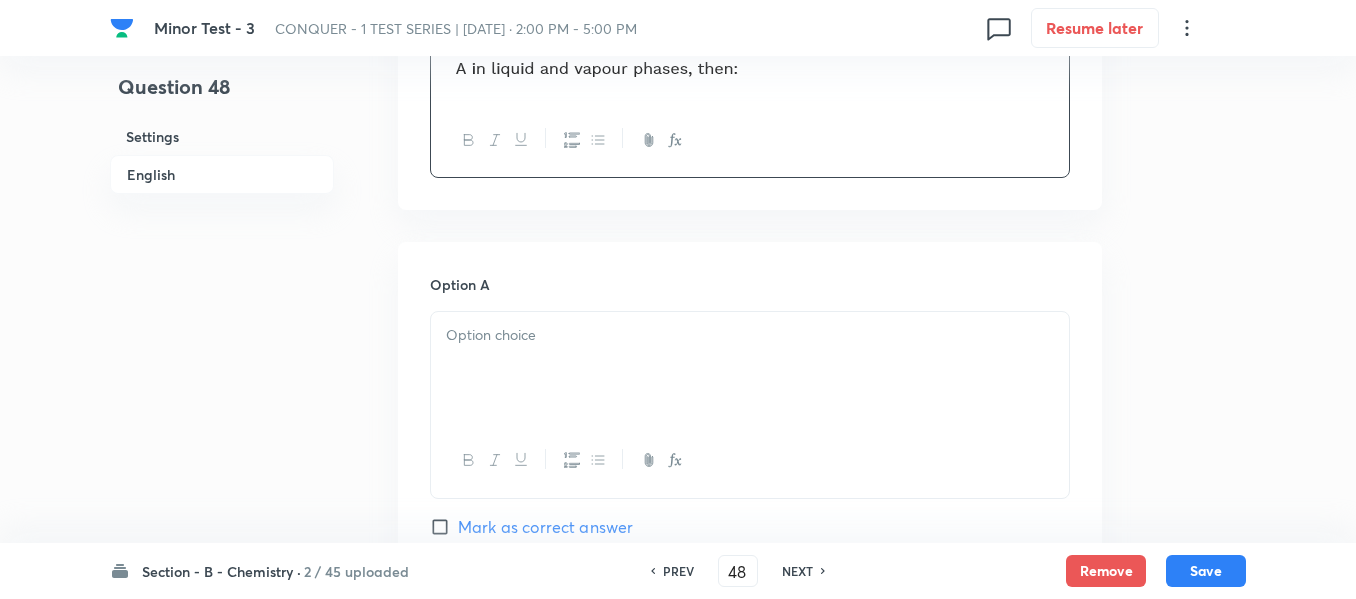 scroll, scrollTop: 800, scrollLeft: 0, axis: vertical 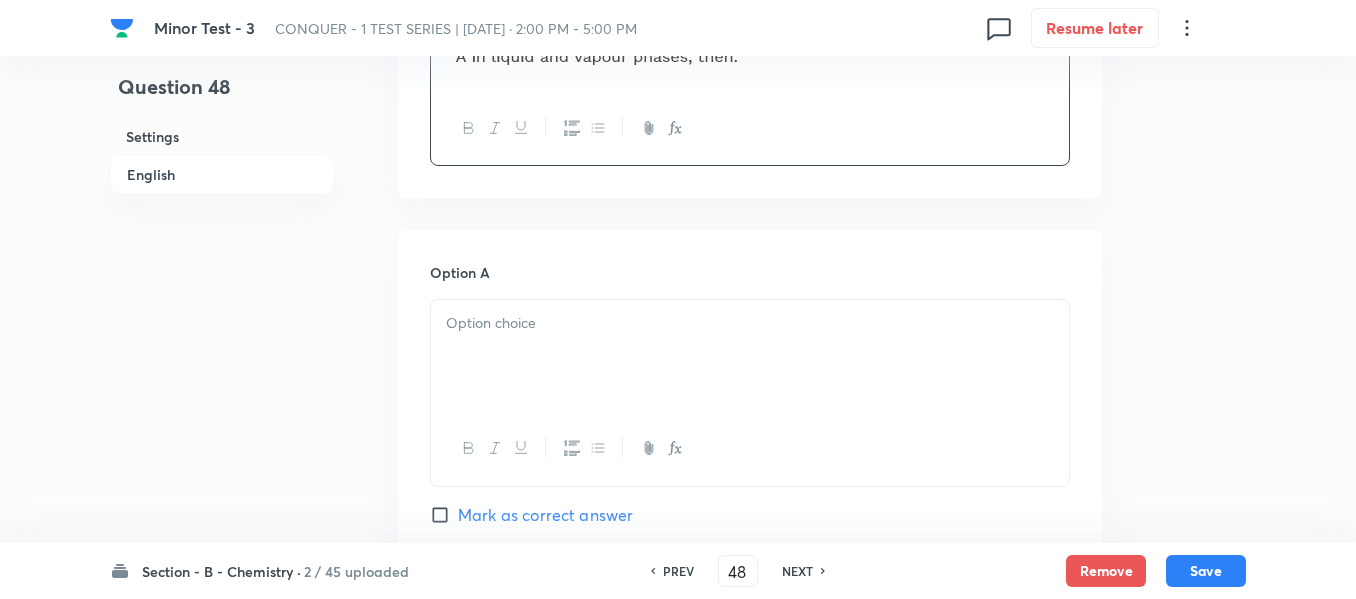 click at bounding box center (750, 356) 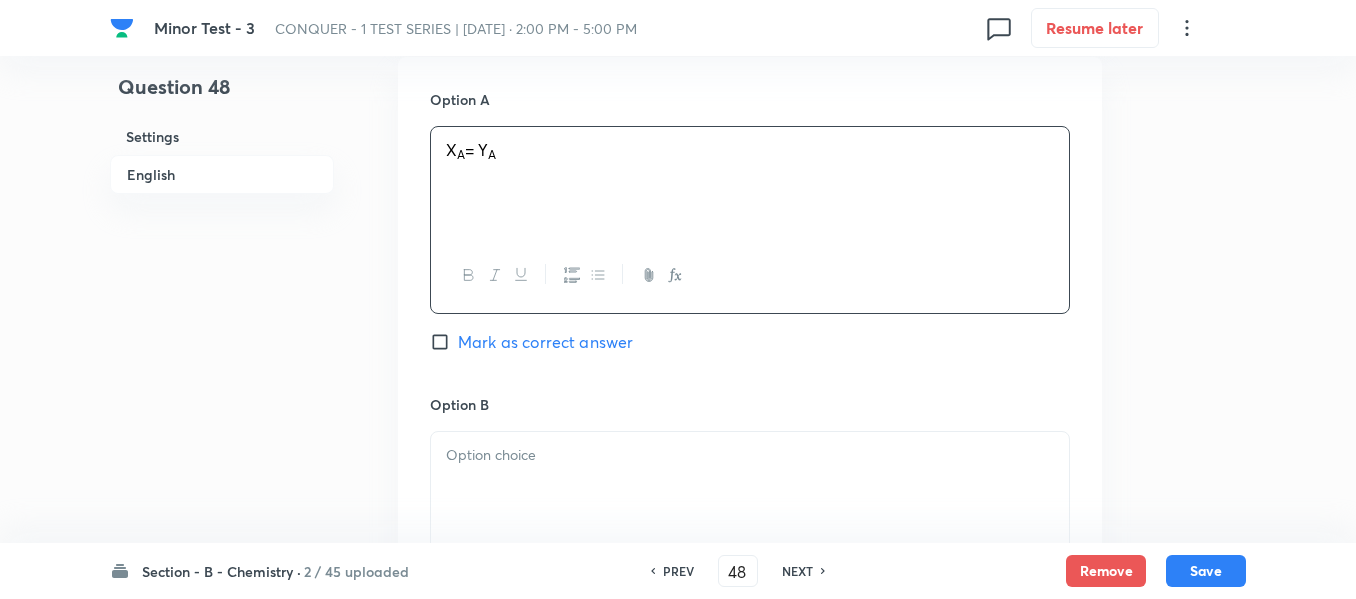 scroll, scrollTop: 1100, scrollLeft: 0, axis: vertical 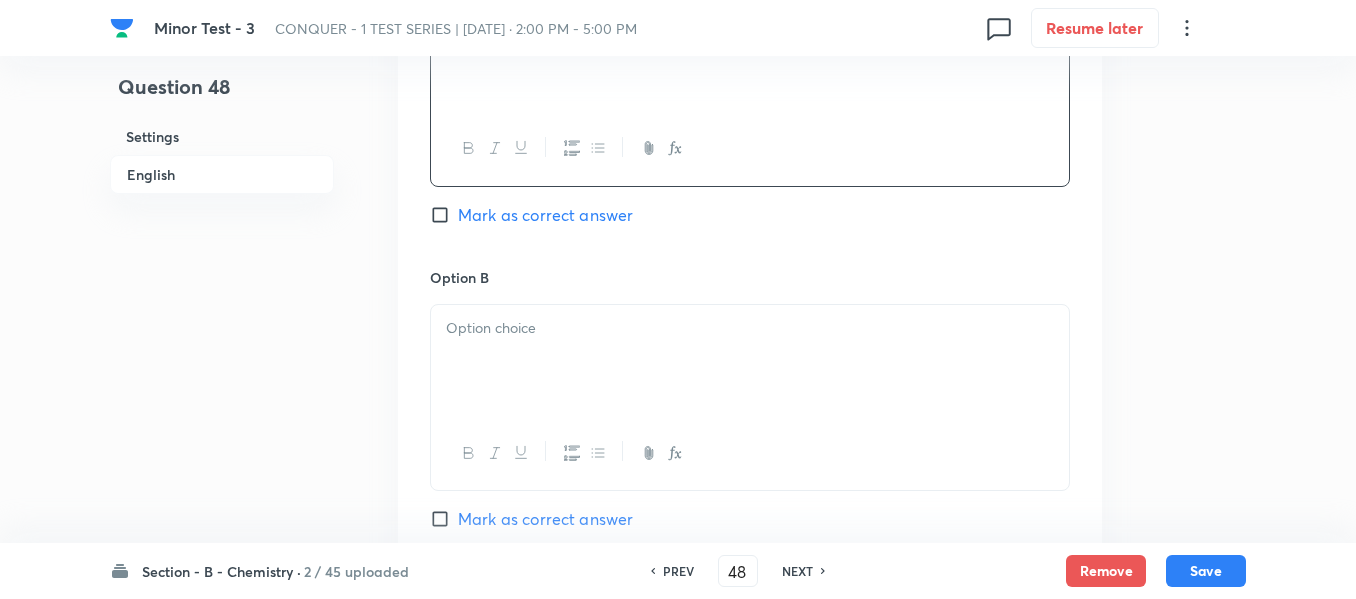 click at bounding box center [750, 361] 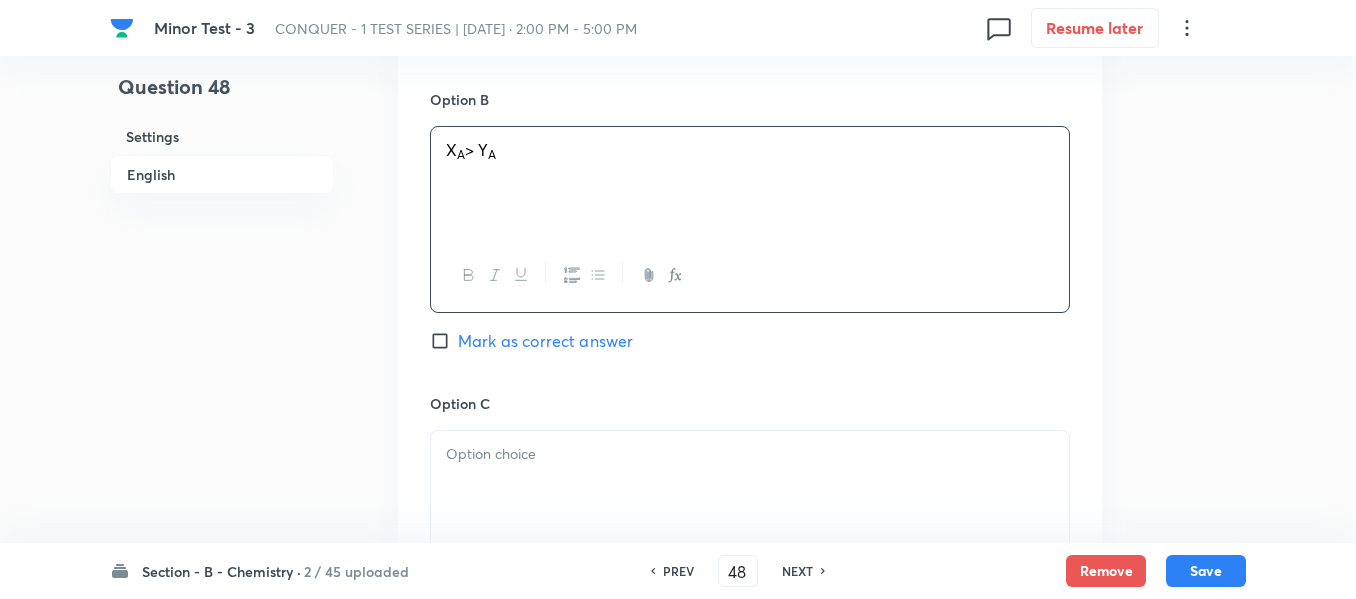 scroll, scrollTop: 1400, scrollLeft: 0, axis: vertical 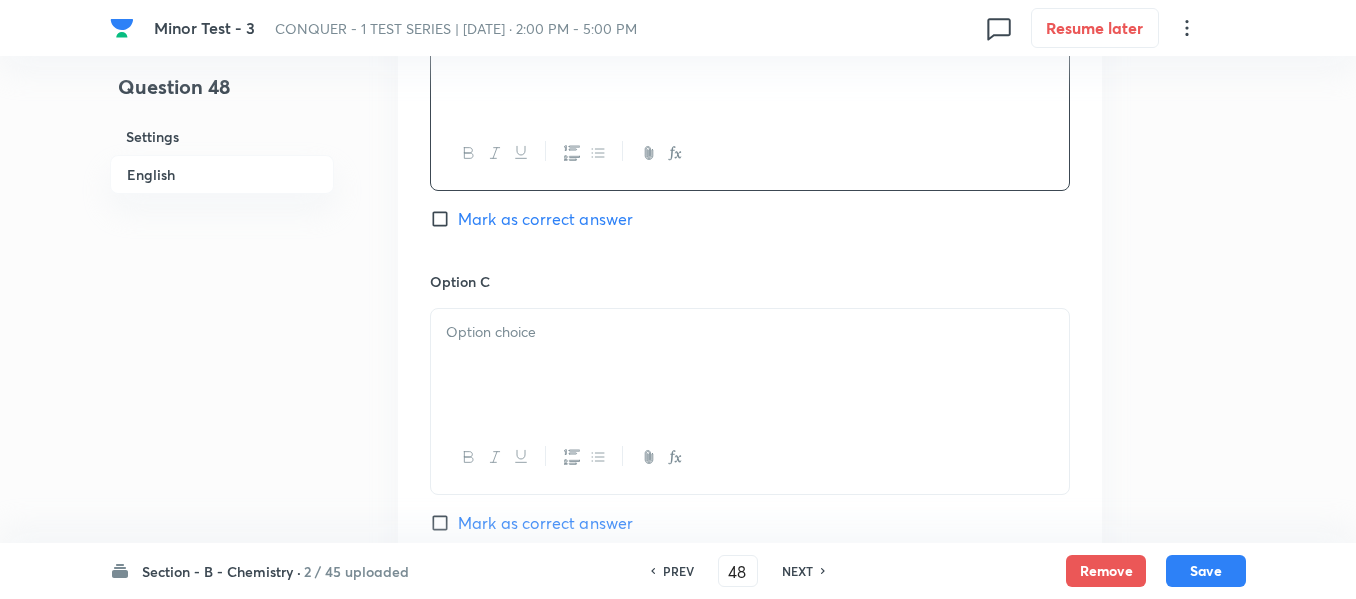 click at bounding box center [750, 365] 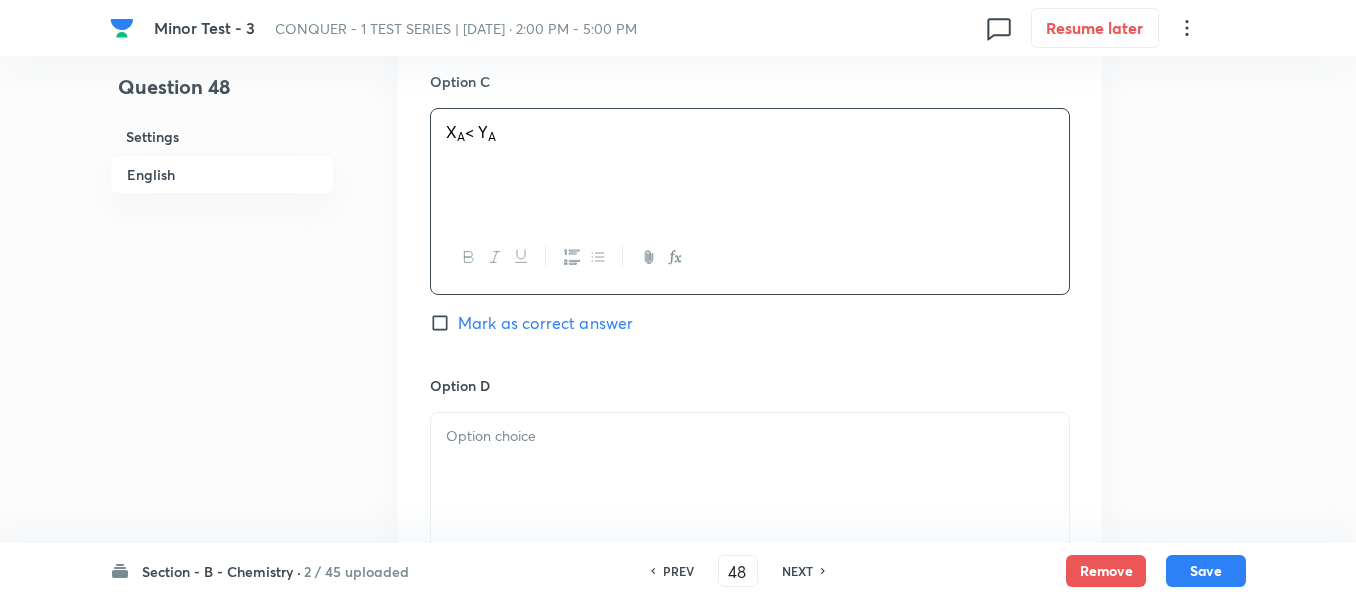 click on "Mark as correct answer" at bounding box center (444, 323) 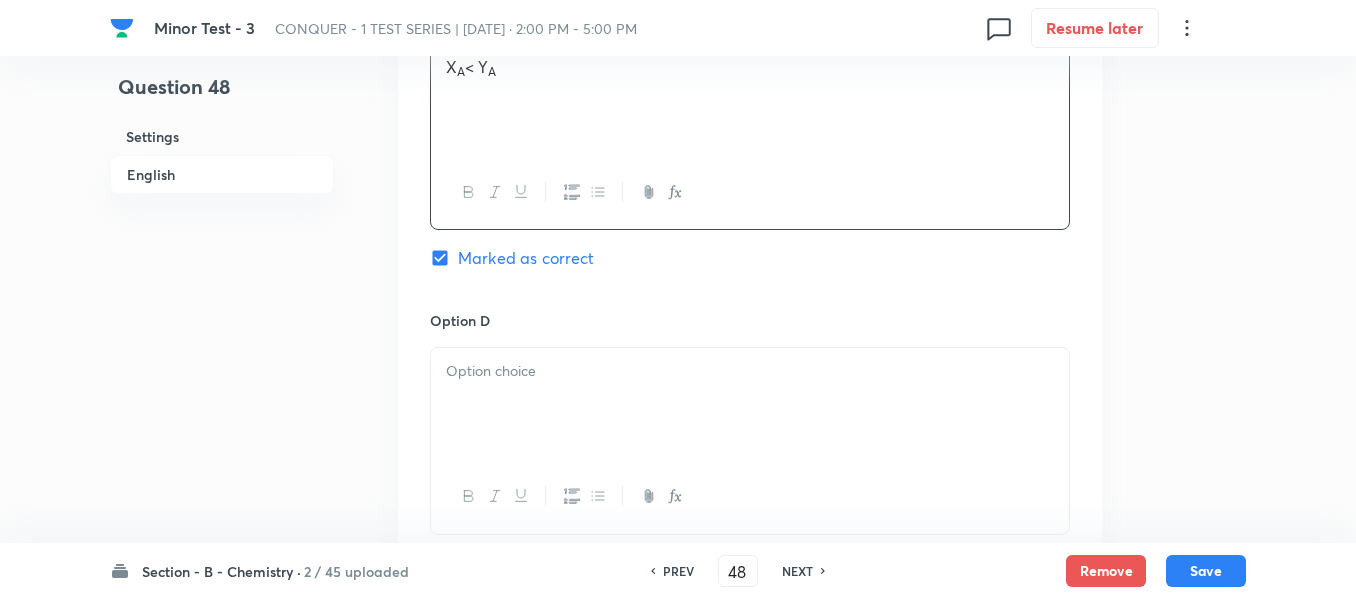 scroll, scrollTop: 1700, scrollLeft: 0, axis: vertical 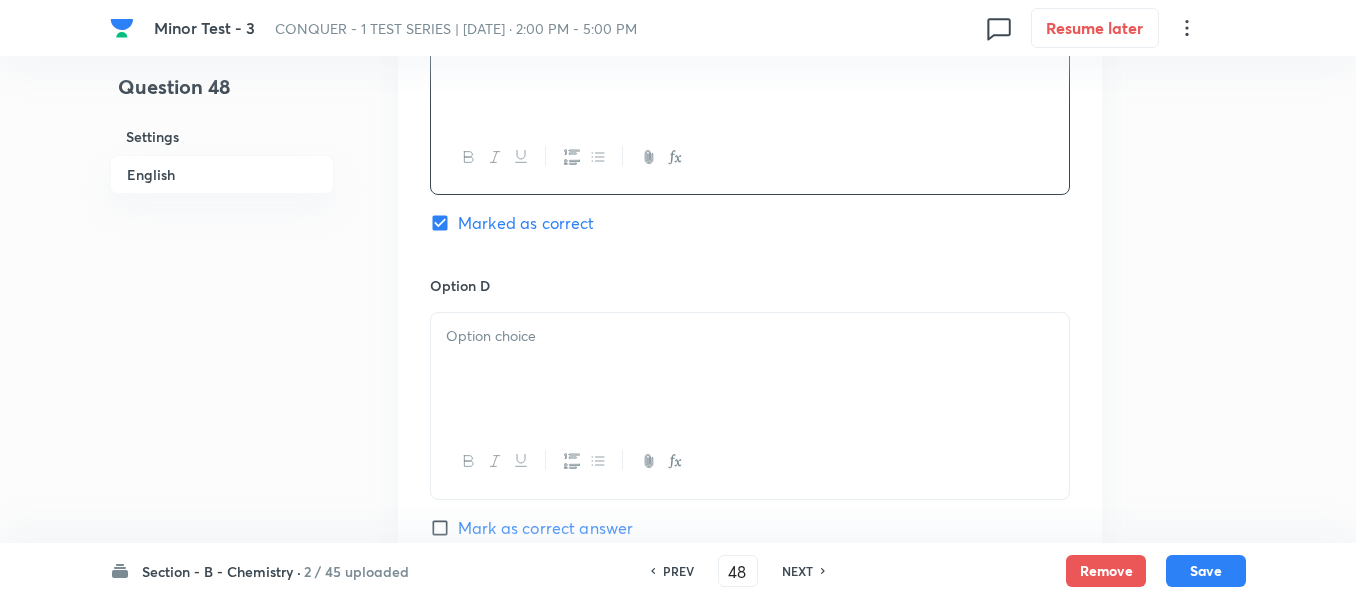click at bounding box center (750, 336) 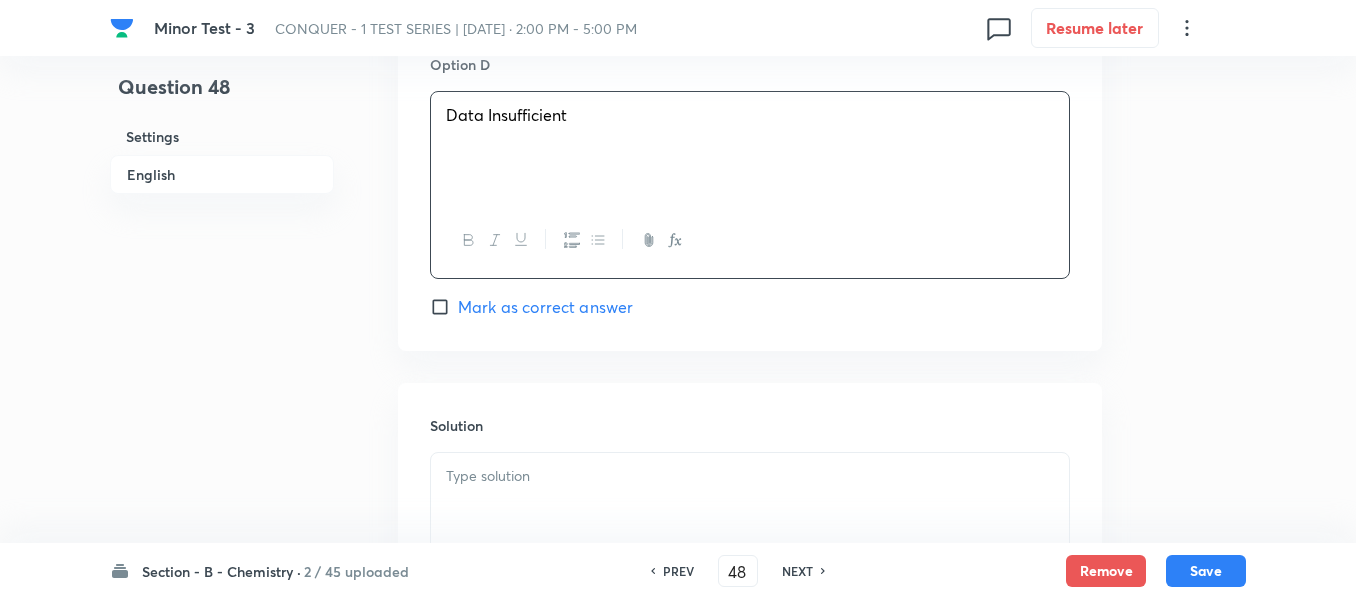 scroll, scrollTop: 2000, scrollLeft: 0, axis: vertical 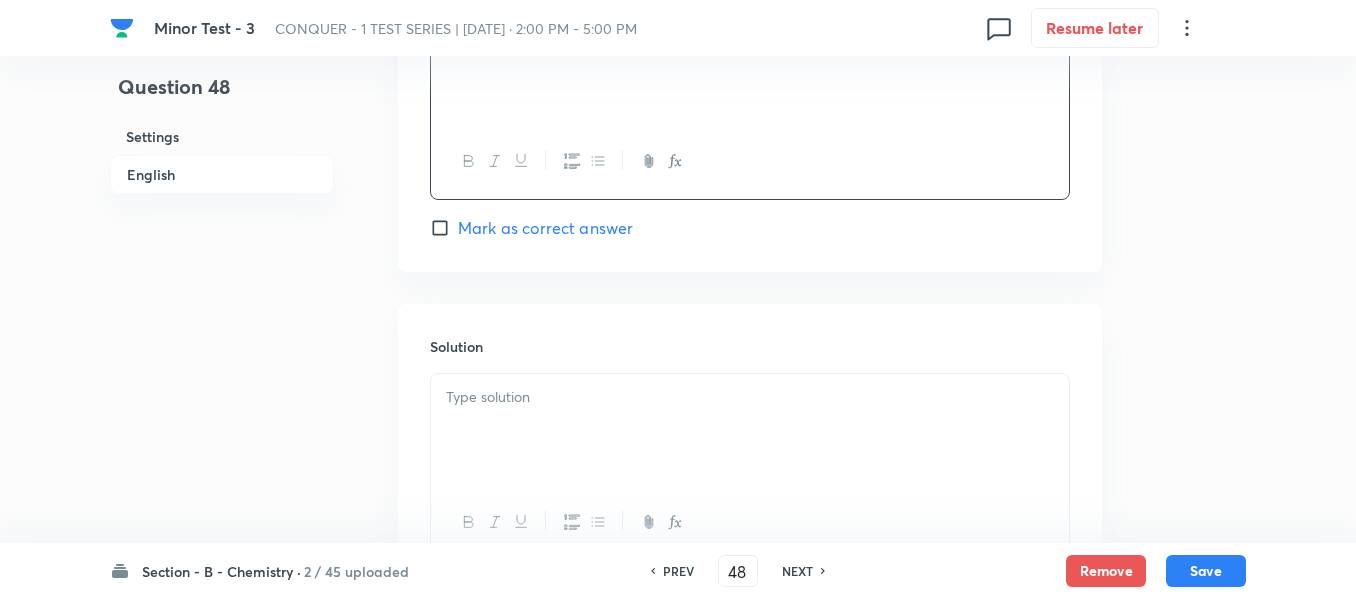click at bounding box center [750, 397] 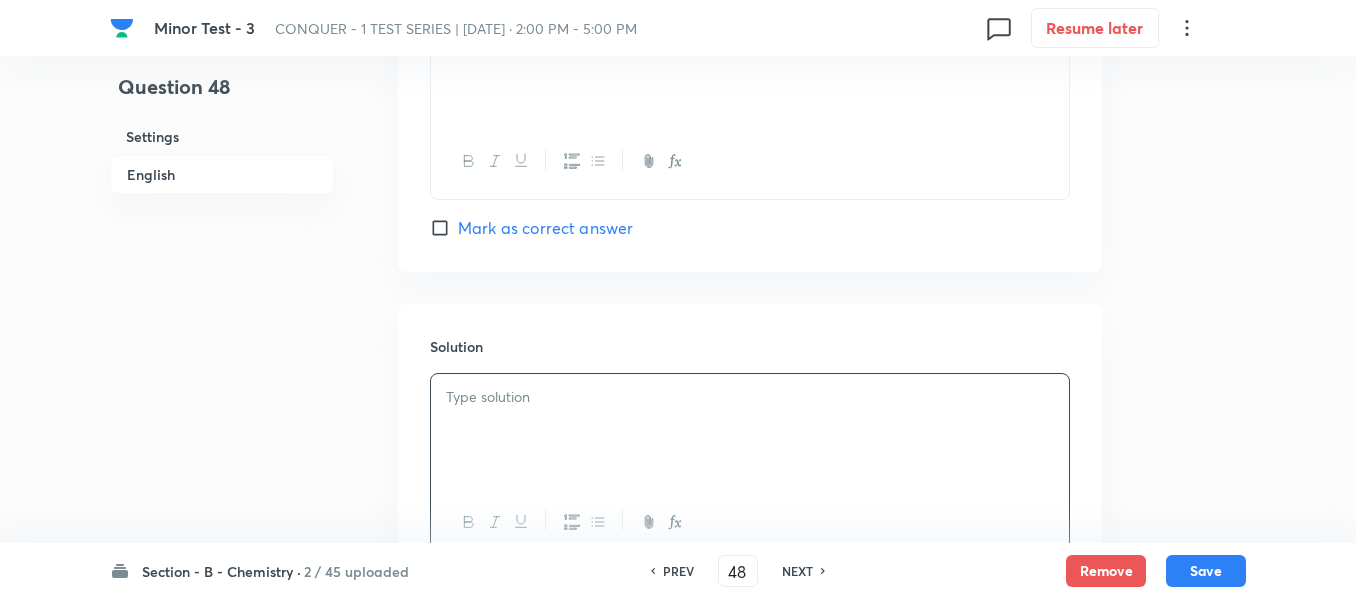 type 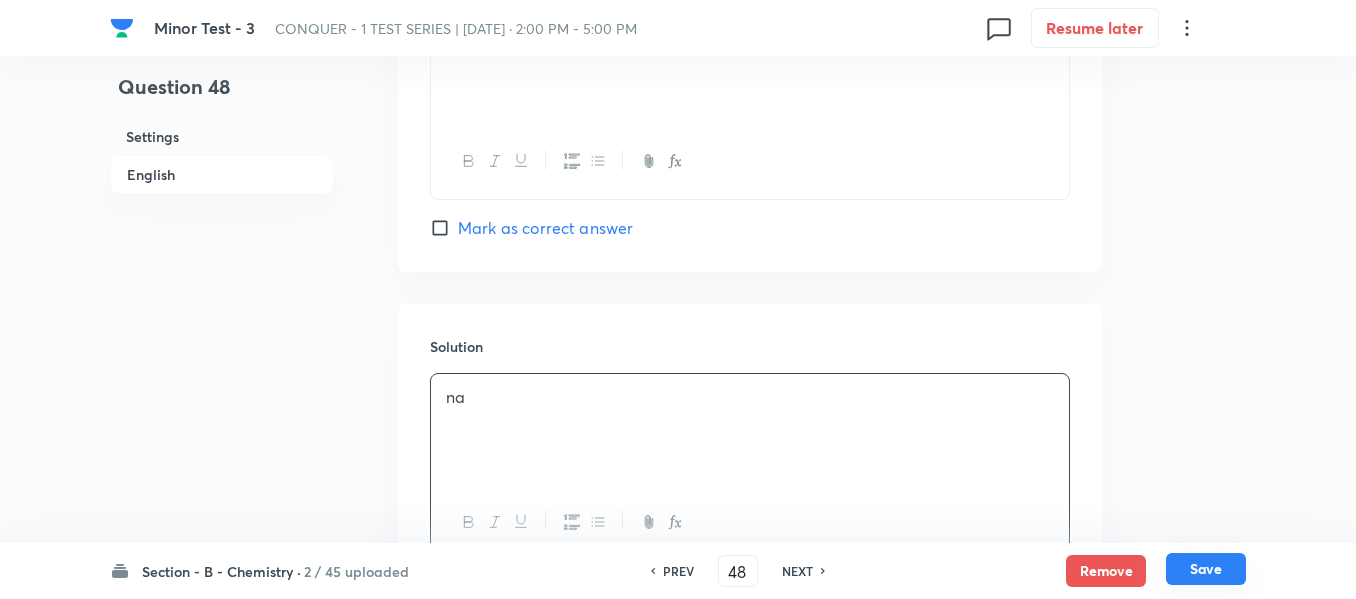 click on "Save" at bounding box center (1206, 569) 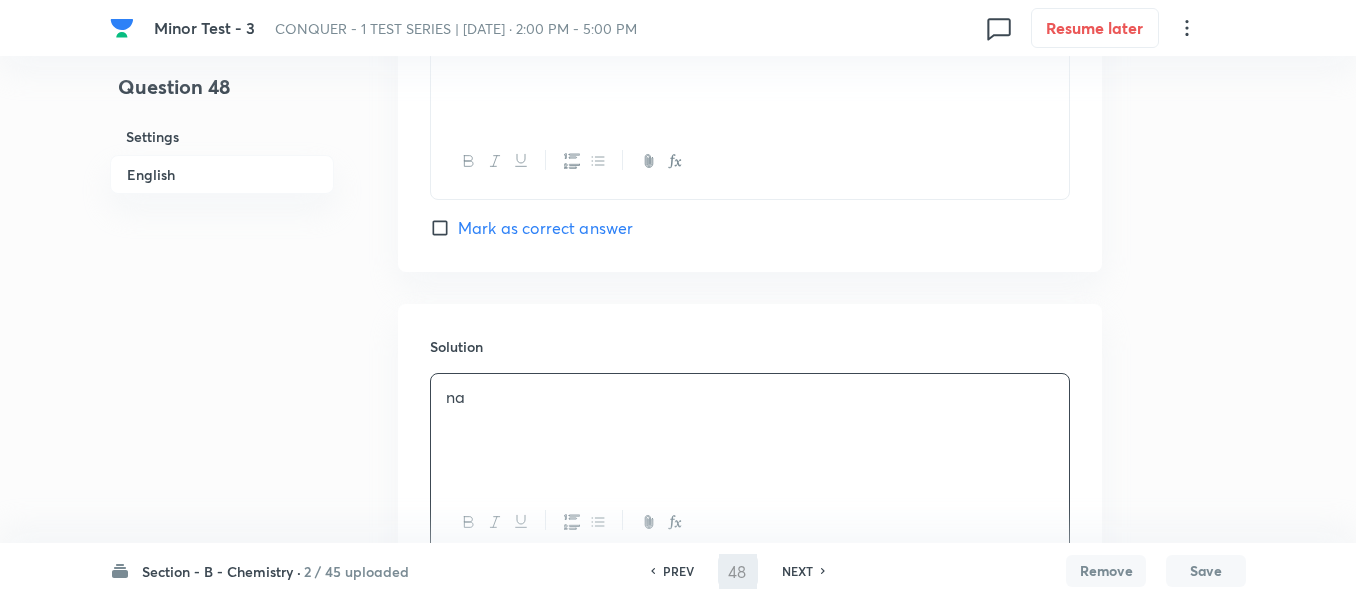 type on "49" 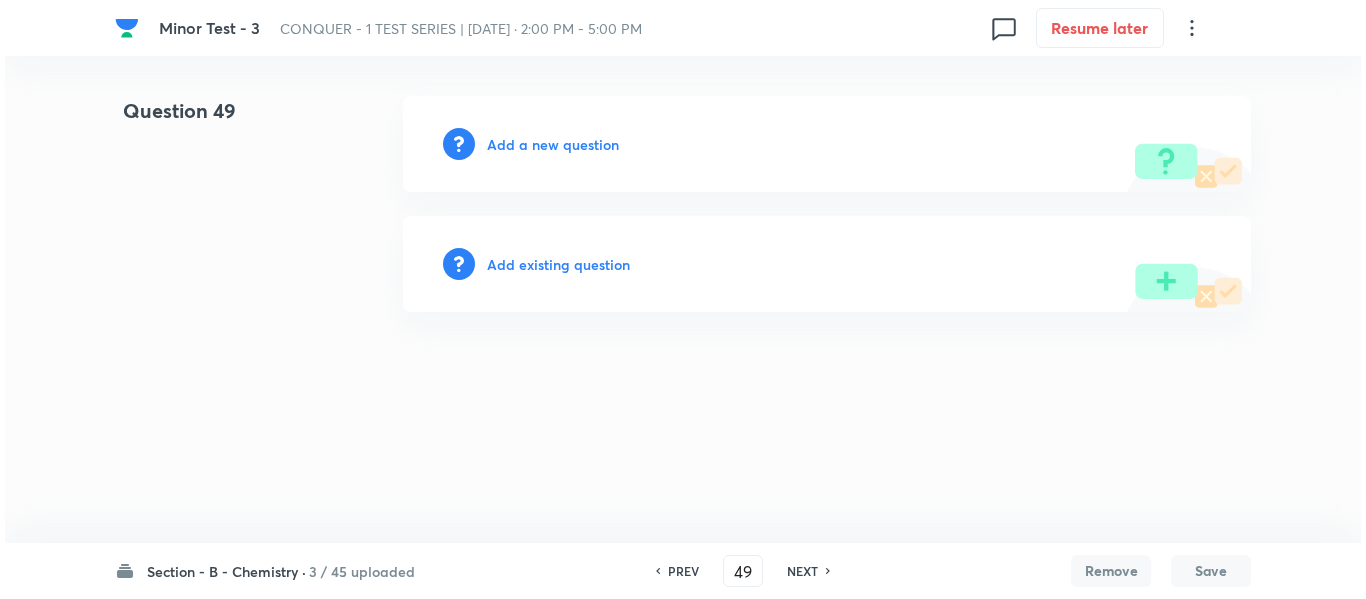 scroll, scrollTop: 0, scrollLeft: 0, axis: both 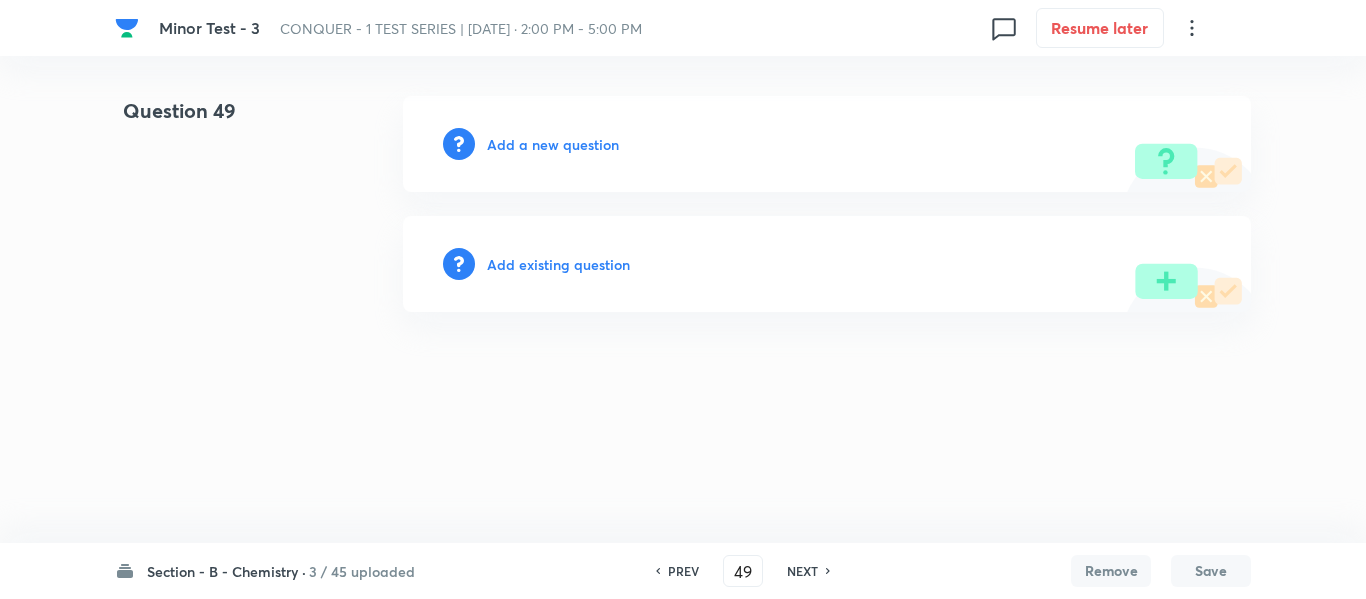 click on "Add a new question" at bounding box center [553, 144] 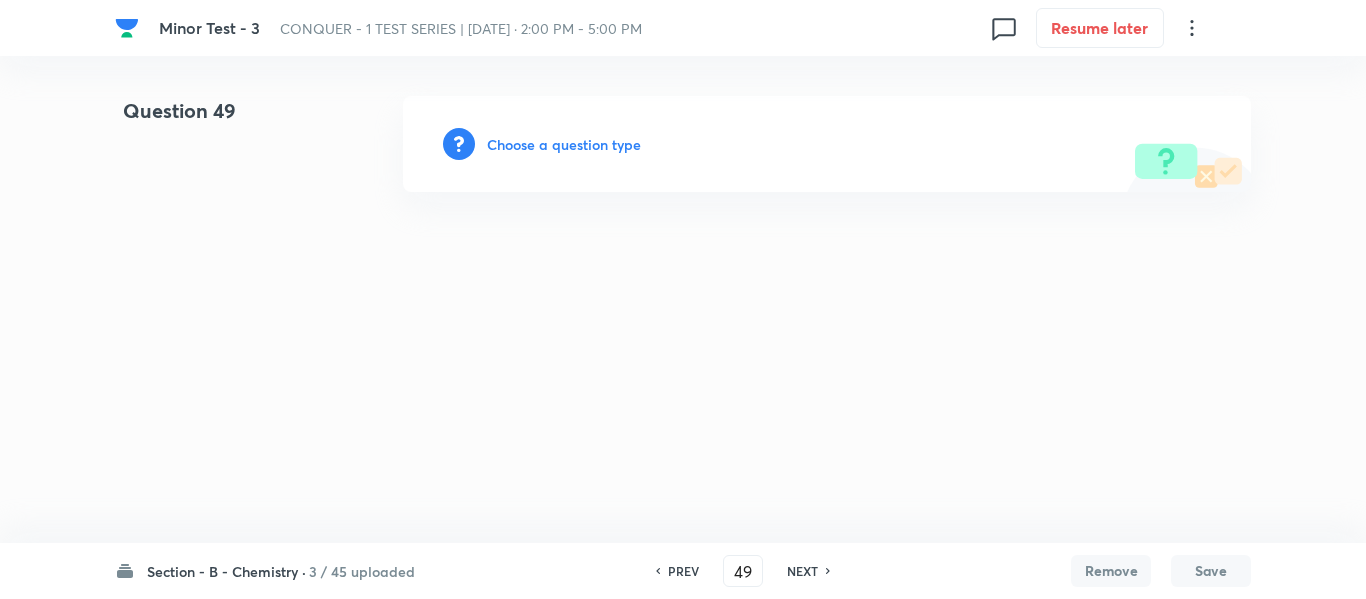 click on "Choose a question type" at bounding box center (564, 144) 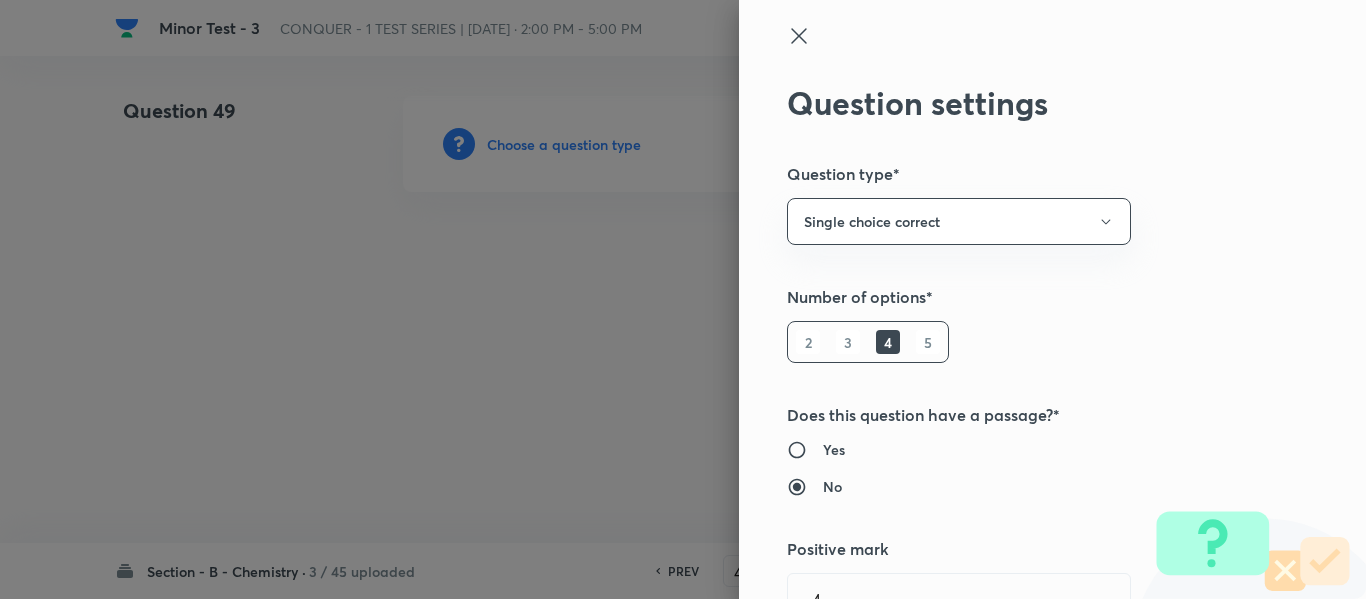 type on "Chemistry" 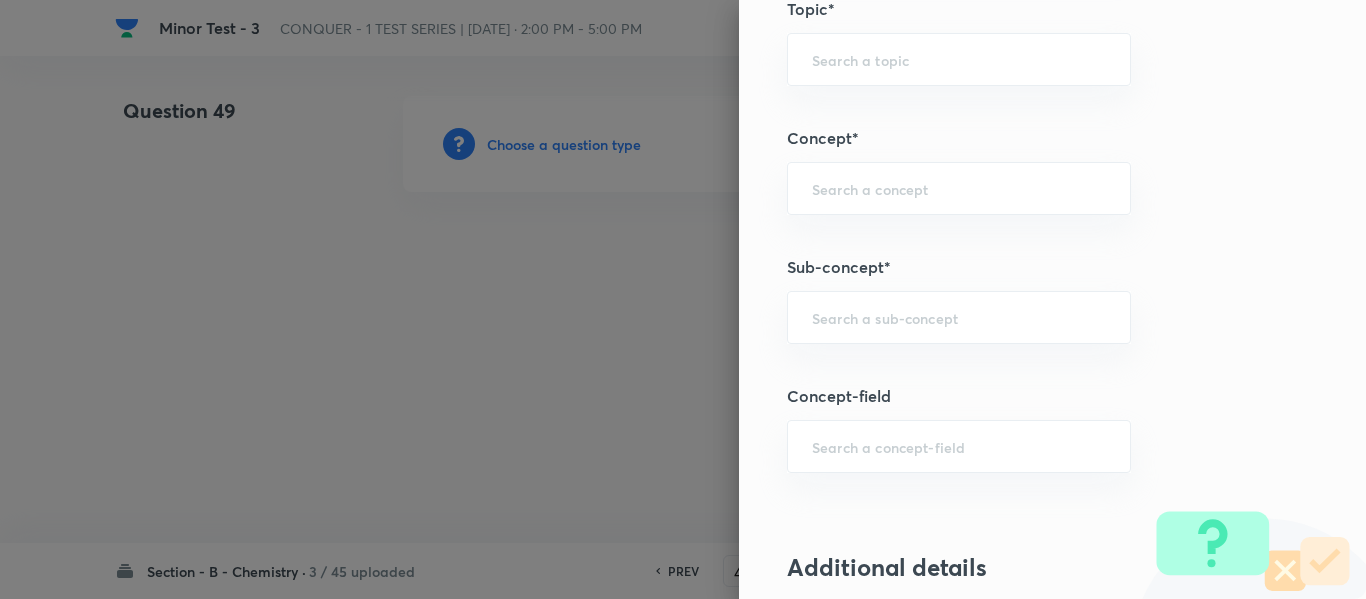 scroll, scrollTop: 1200, scrollLeft: 0, axis: vertical 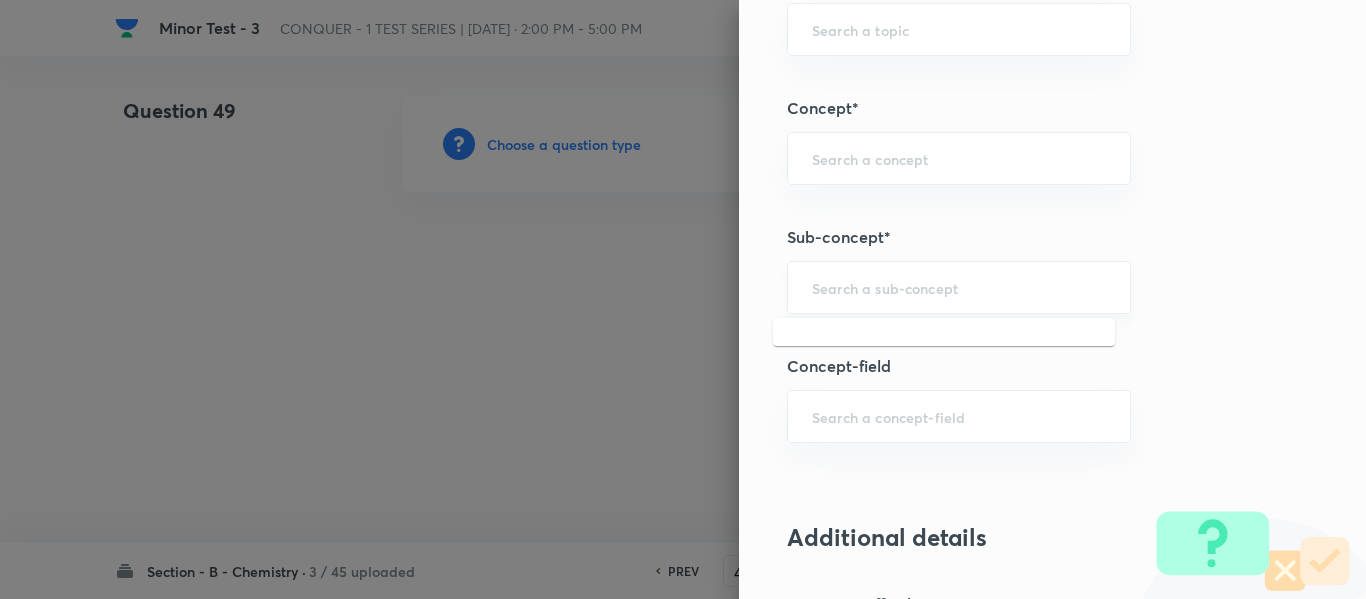 click at bounding box center (959, 287) 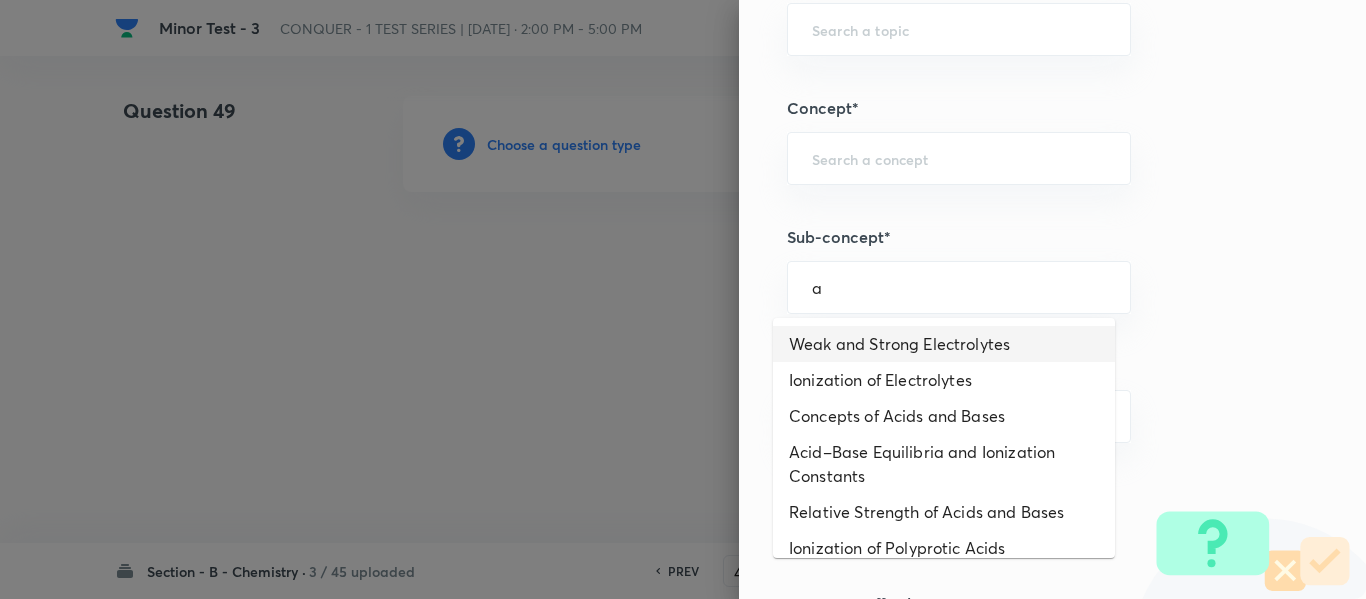 click on "Weak and Strong Electrolytes" at bounding box center (944, 344) 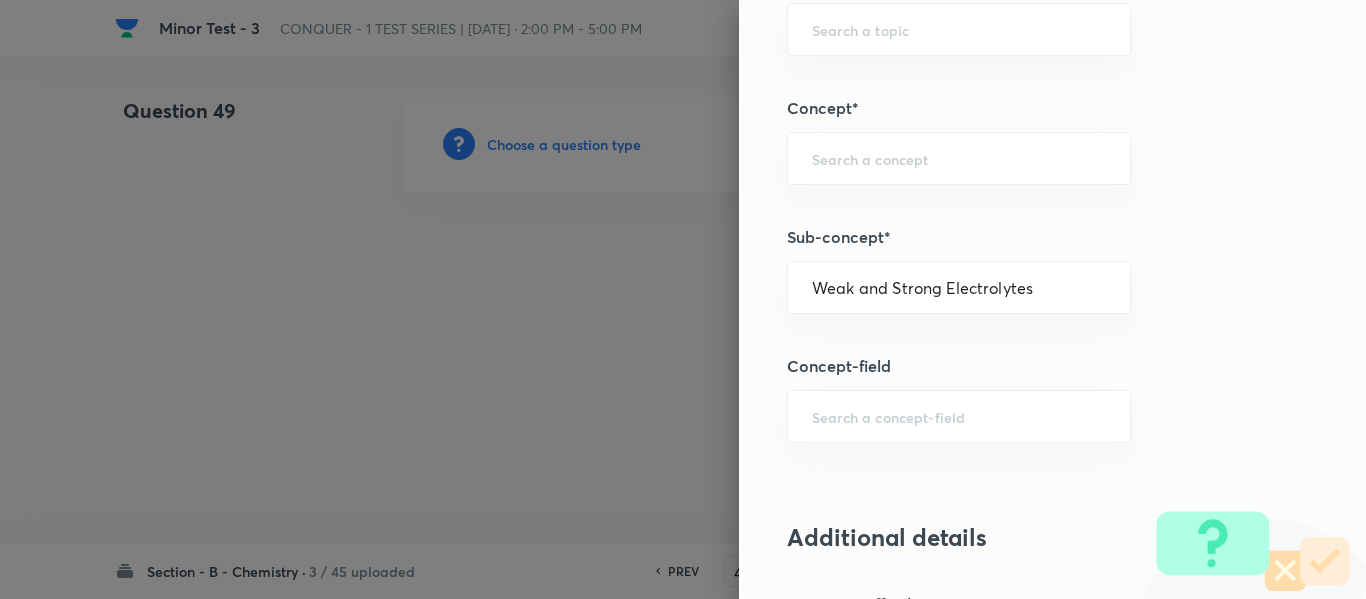 type on "Chemistry" 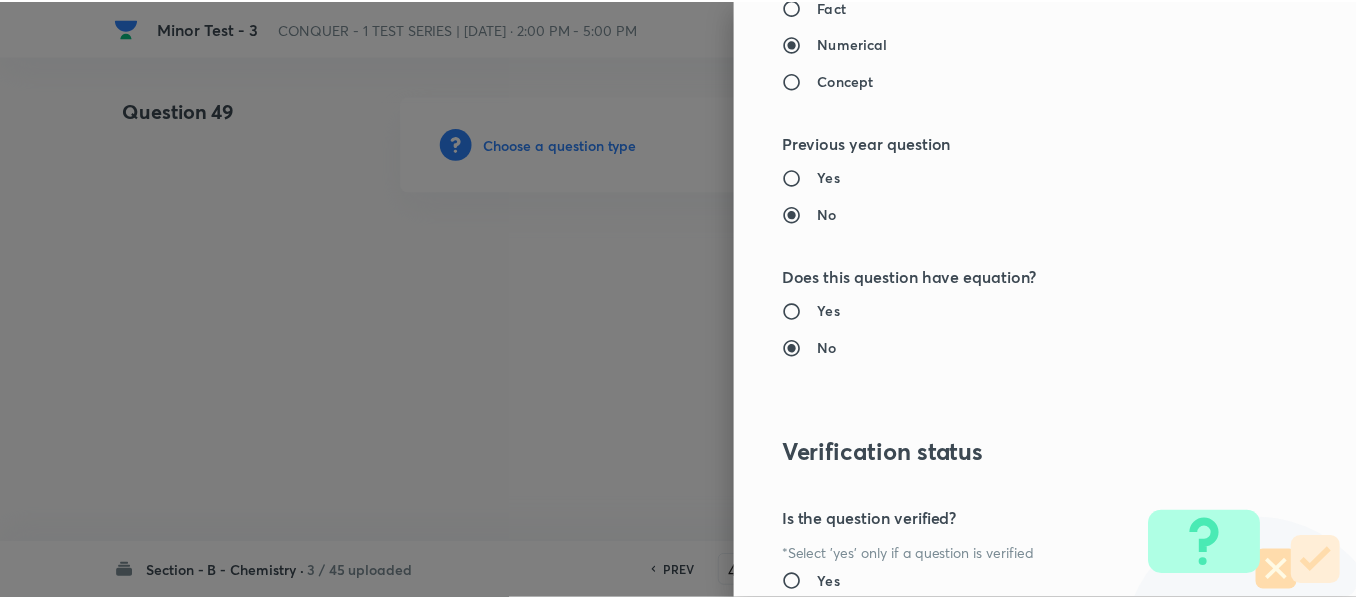 scroll, scrollTop: 2261, scrollLeft: 0, axis: vertical 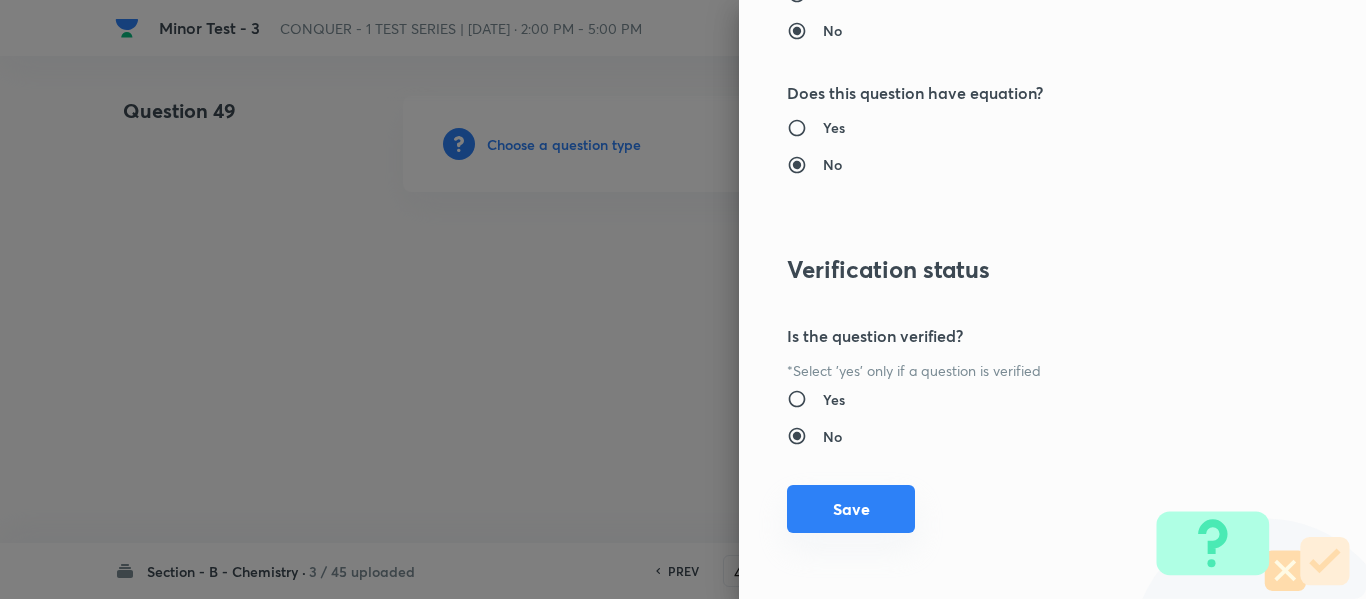 click on "Save" at bounding box center [851, 509] 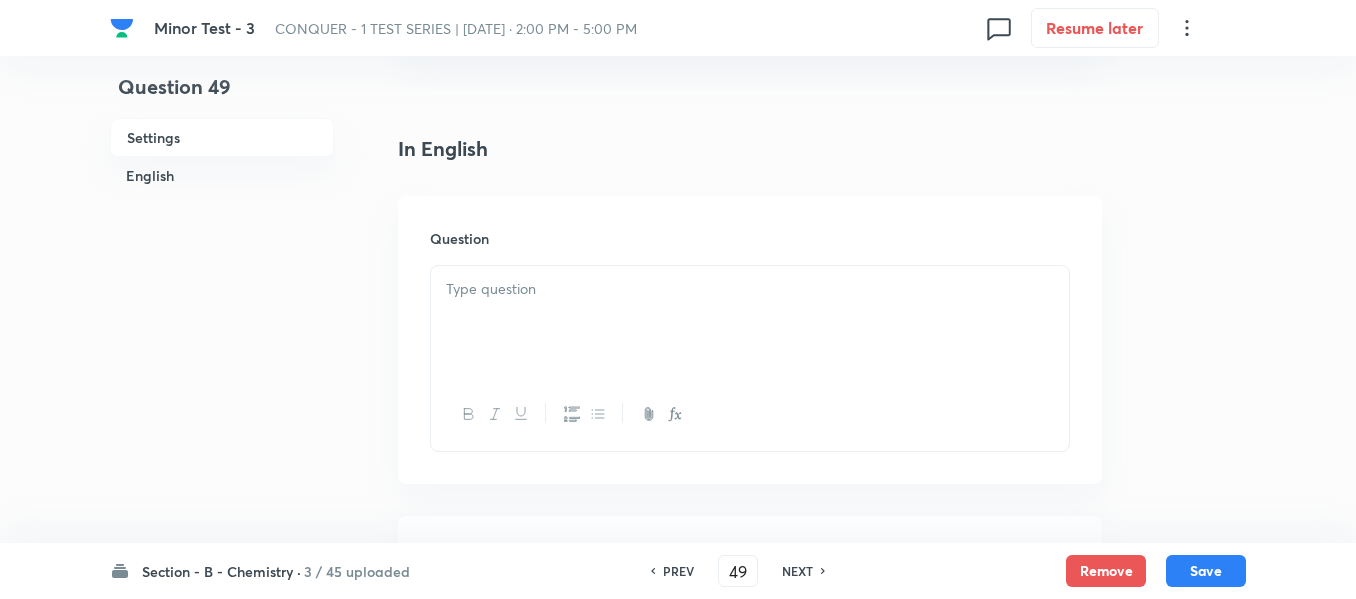 scroll, scrollTop: 500, scrollLeft: 0, axis: vertical 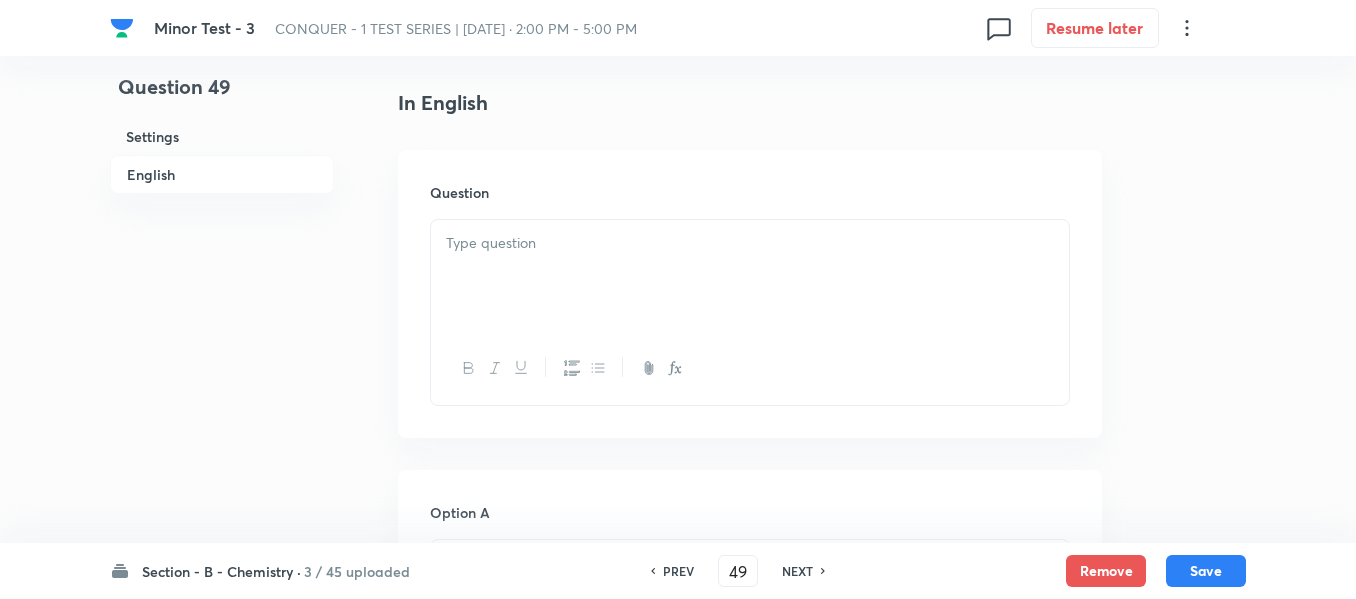 click at bounding box center [750, 276] 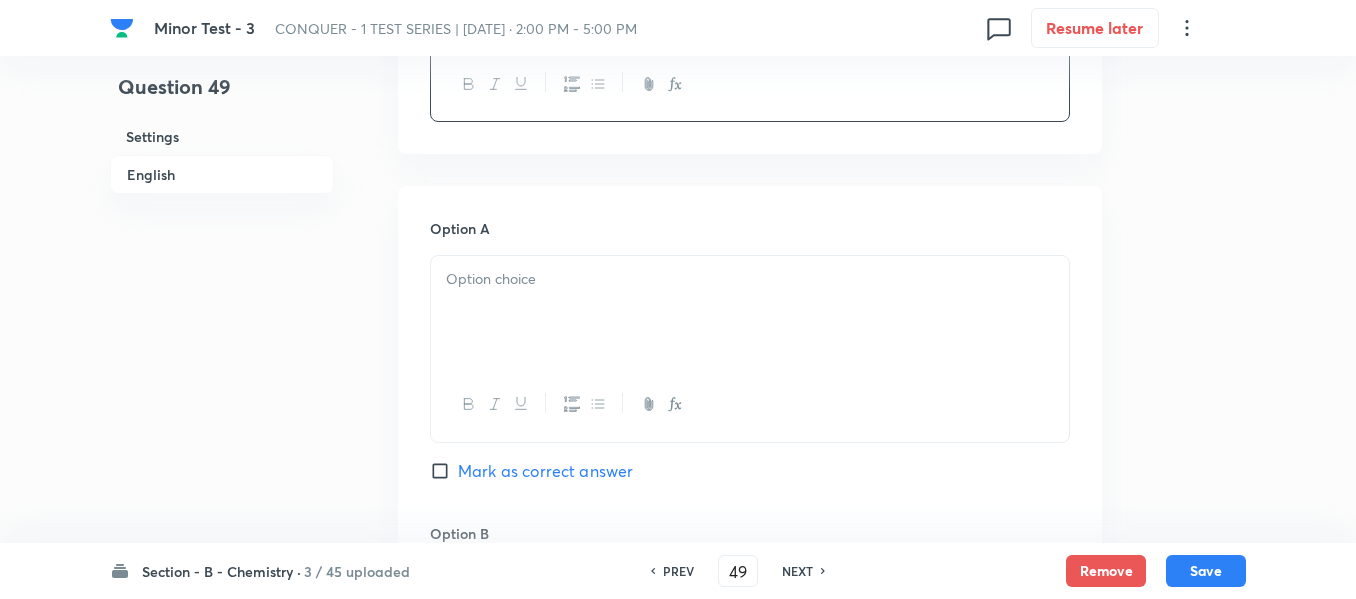 scroll, scrollTop: 1000, scrollLeft: 0, axis: vertical 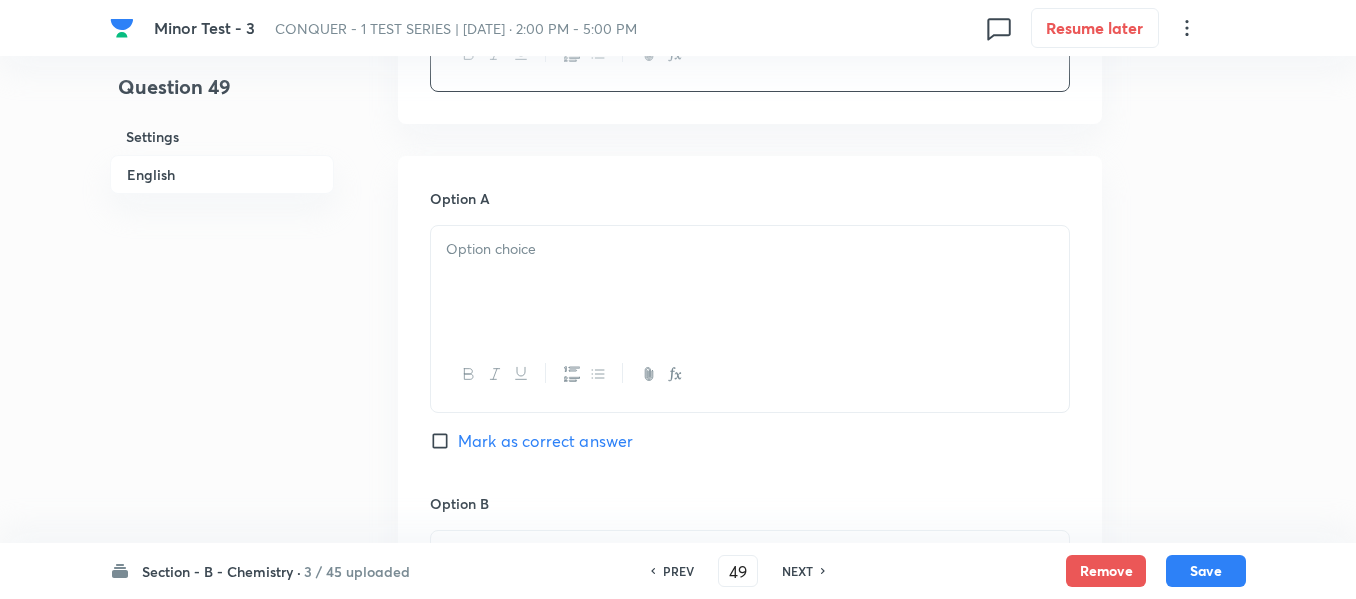 click at bounding box center [750, 282] 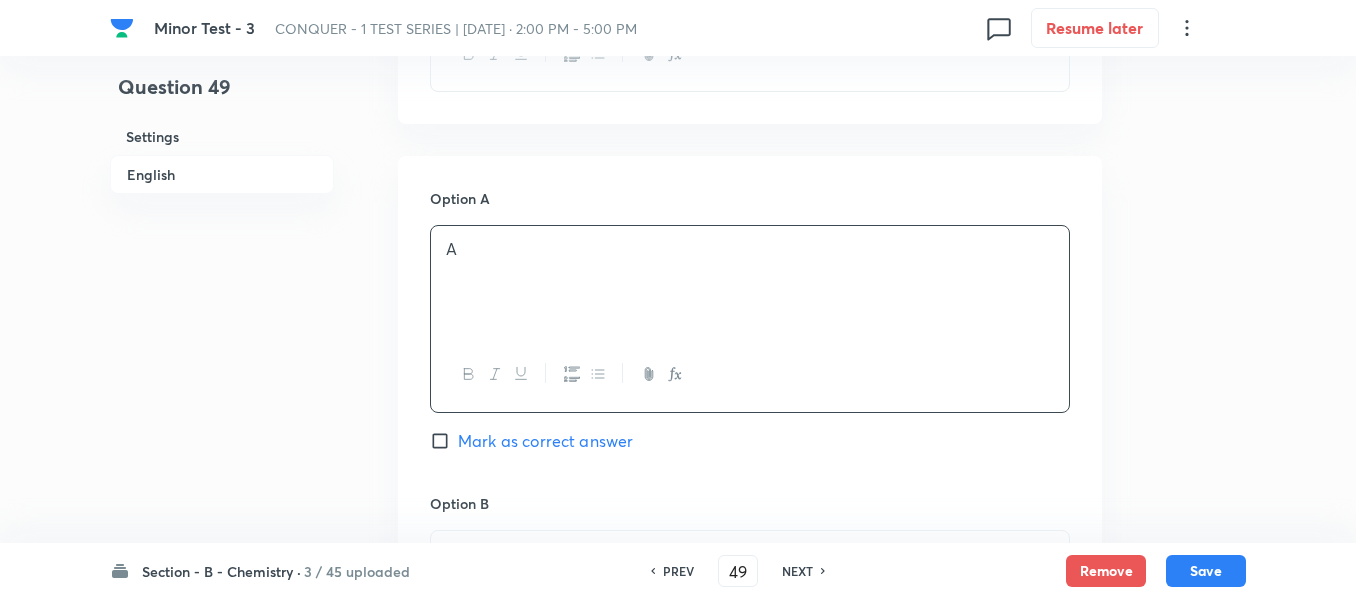 type 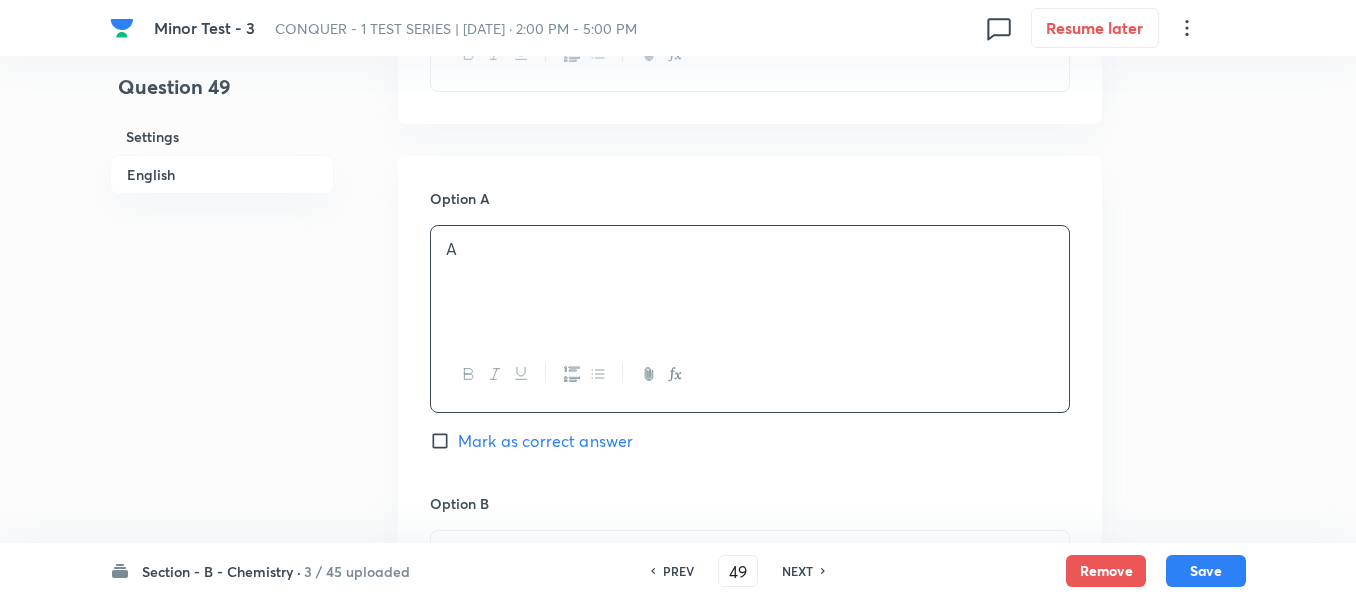 click on "Mark as correct answer" at bounding box center (545, 441) 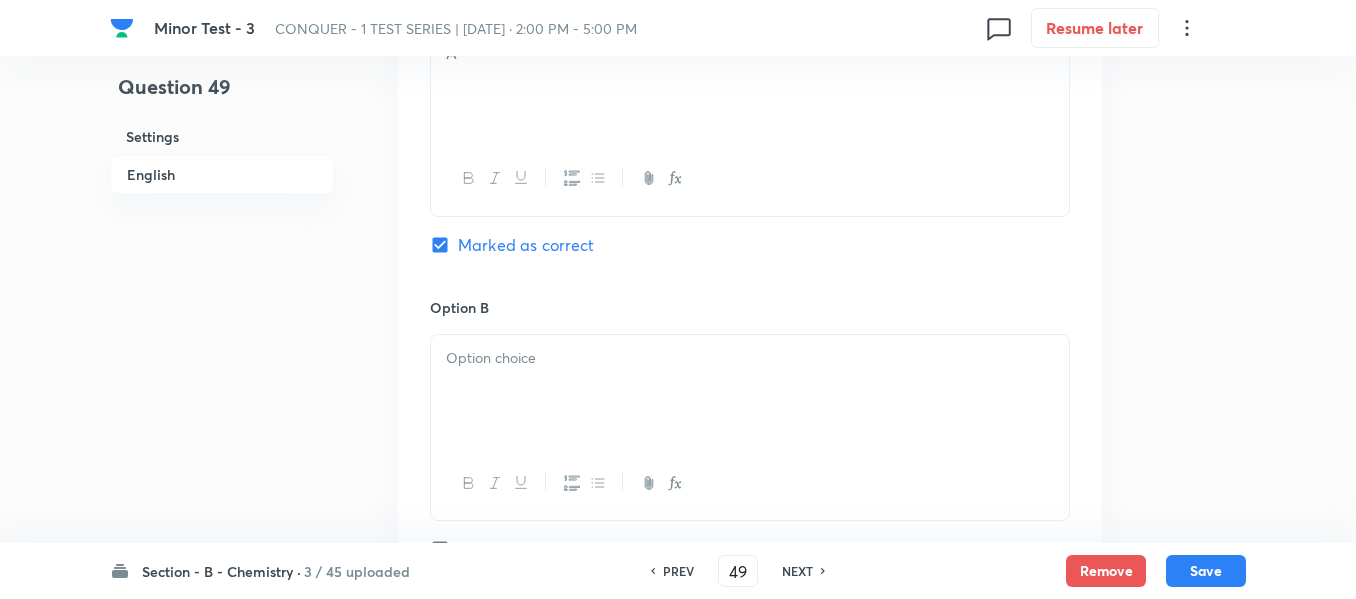 scroll, scrollTop: 1200, scrollLeft: 0, axis: vertical 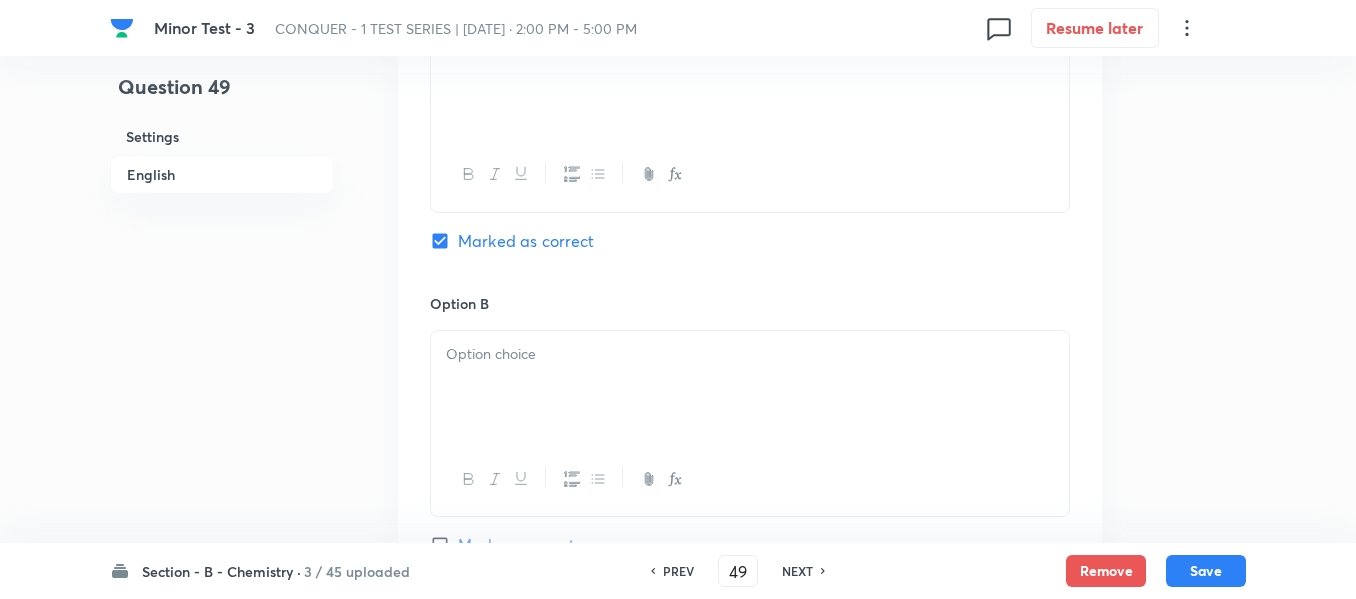click at bounding box center [750, 354] 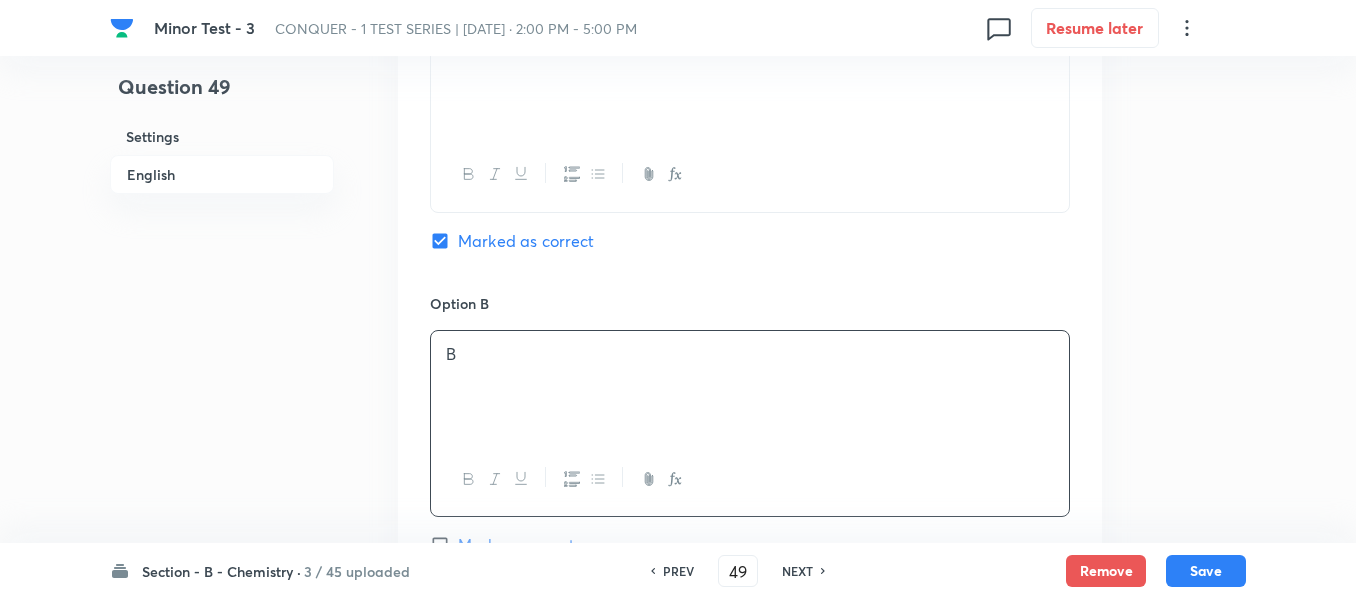 type 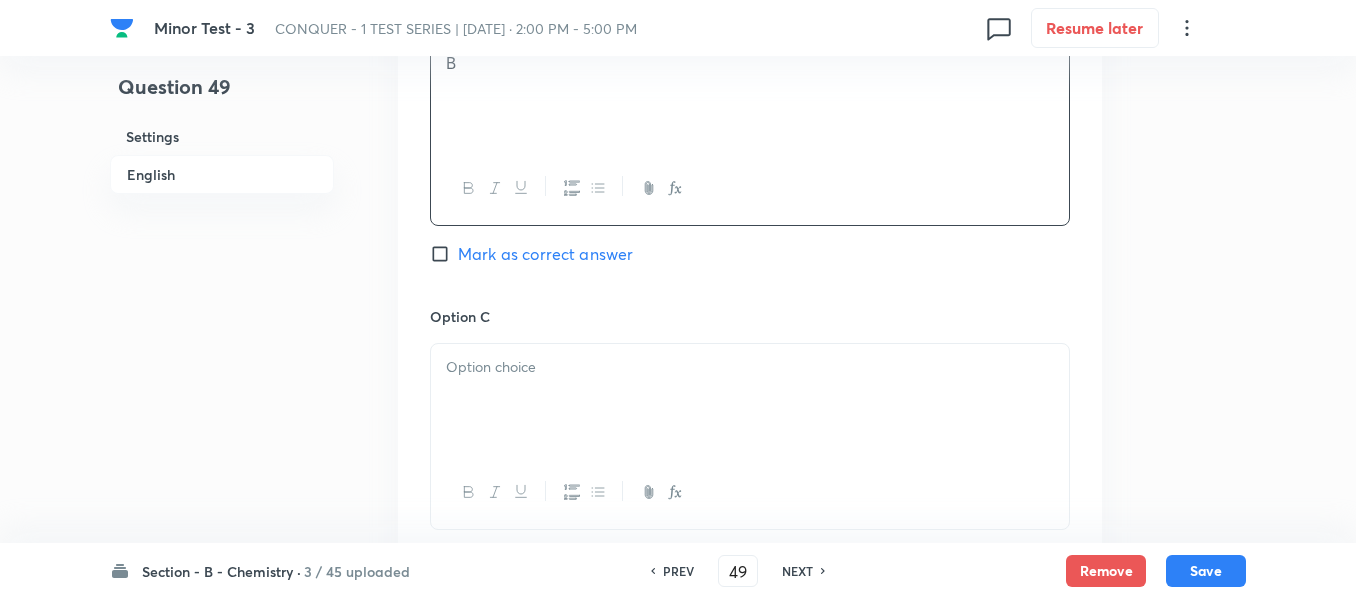 scroll, scrollTop: 1500, scrollLeft: 0, axis: vertical 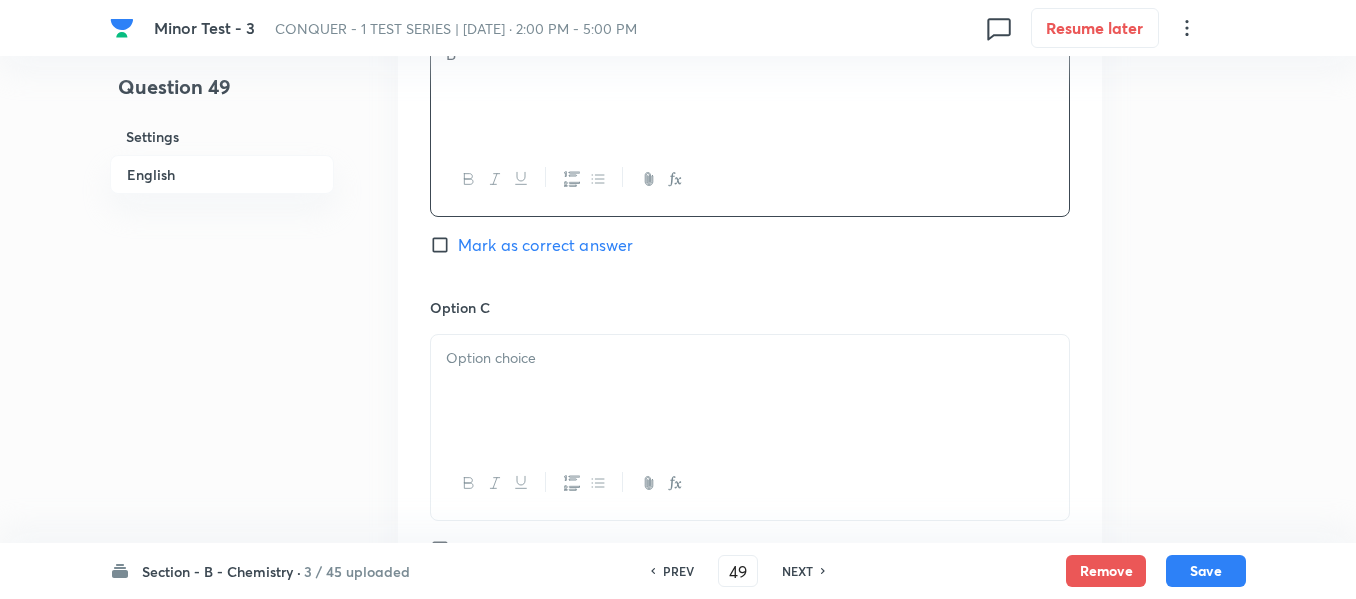 click at bounding box center (750, 358) 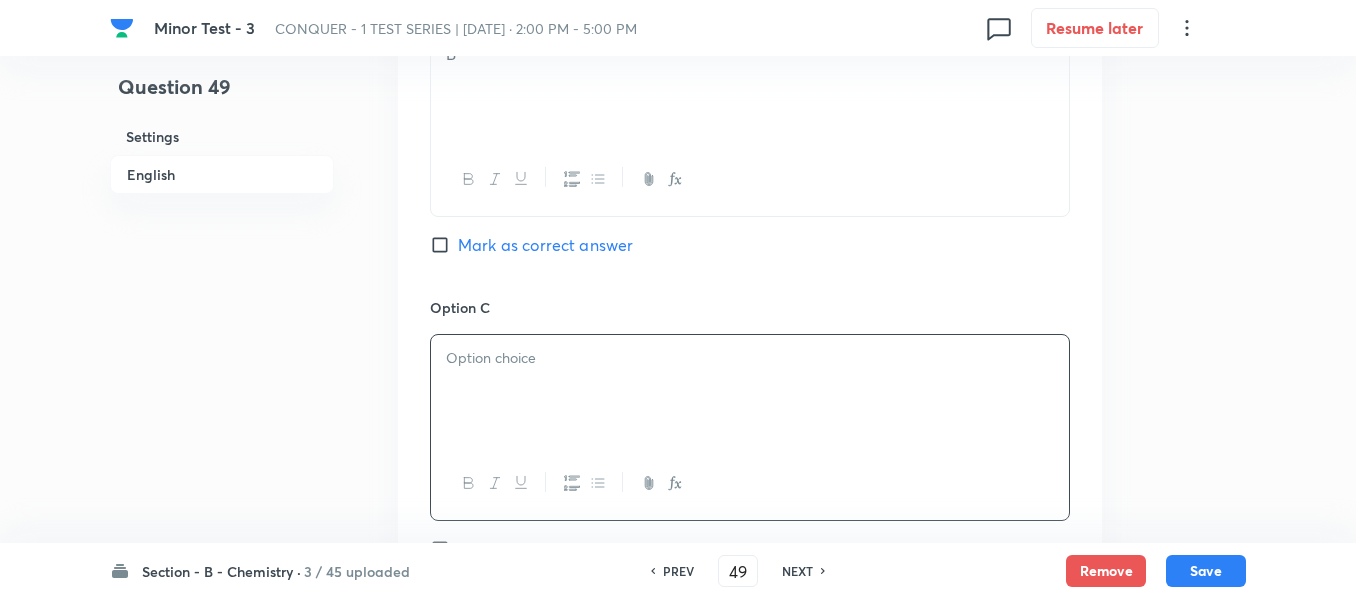 type 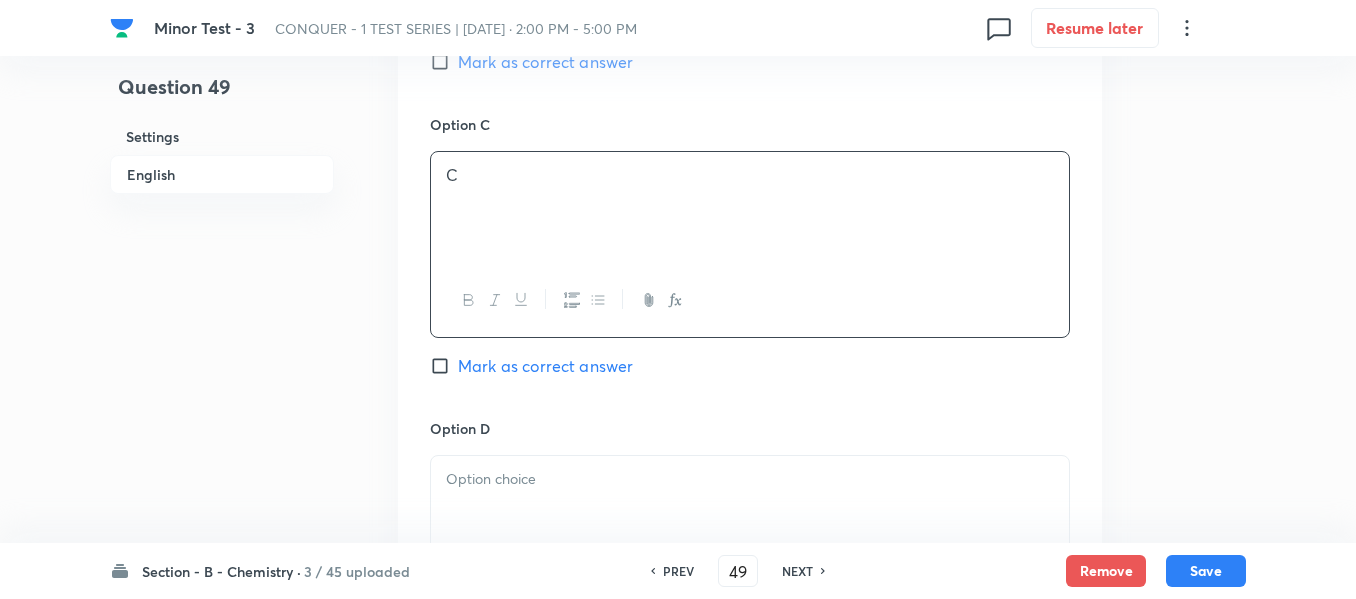 scroll, scrollTop: 1800, scrollLeft: 0, axis: vertical 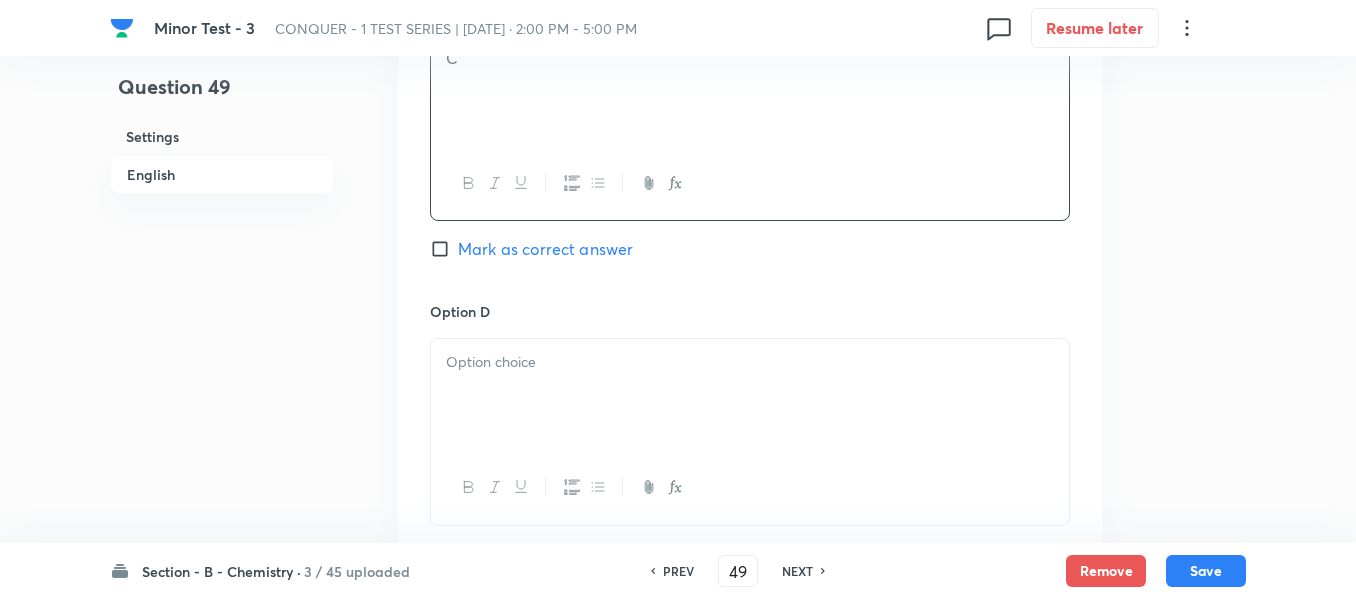 click at bounding box center [750, 362] 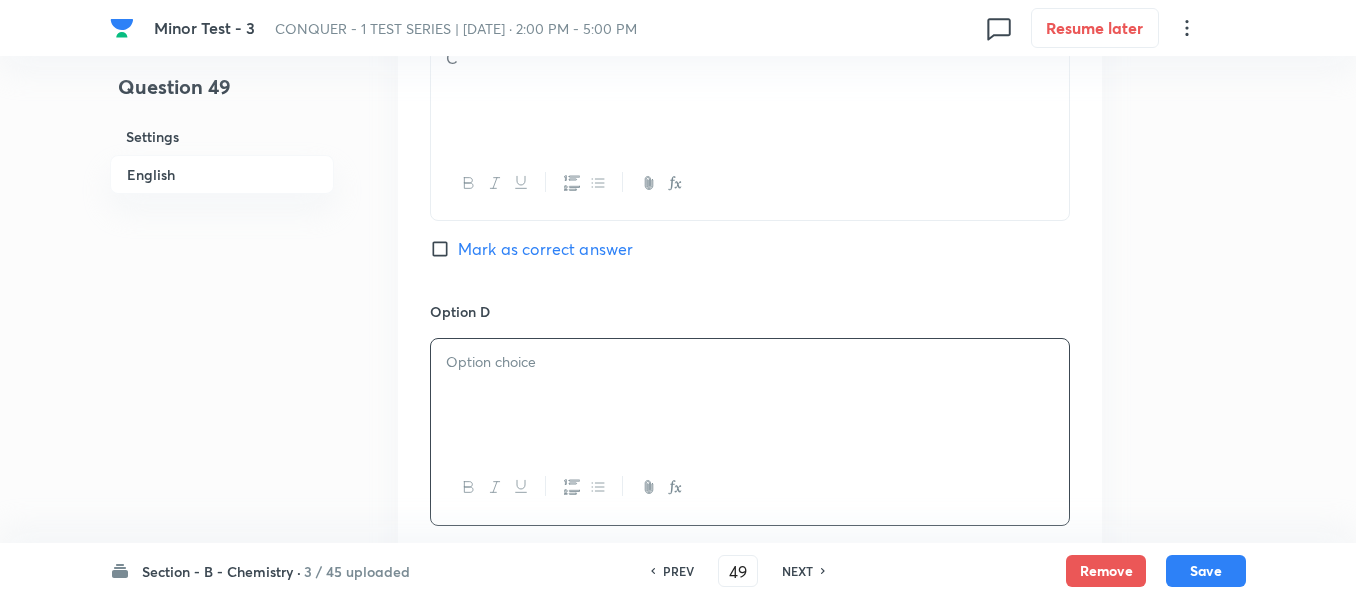 type 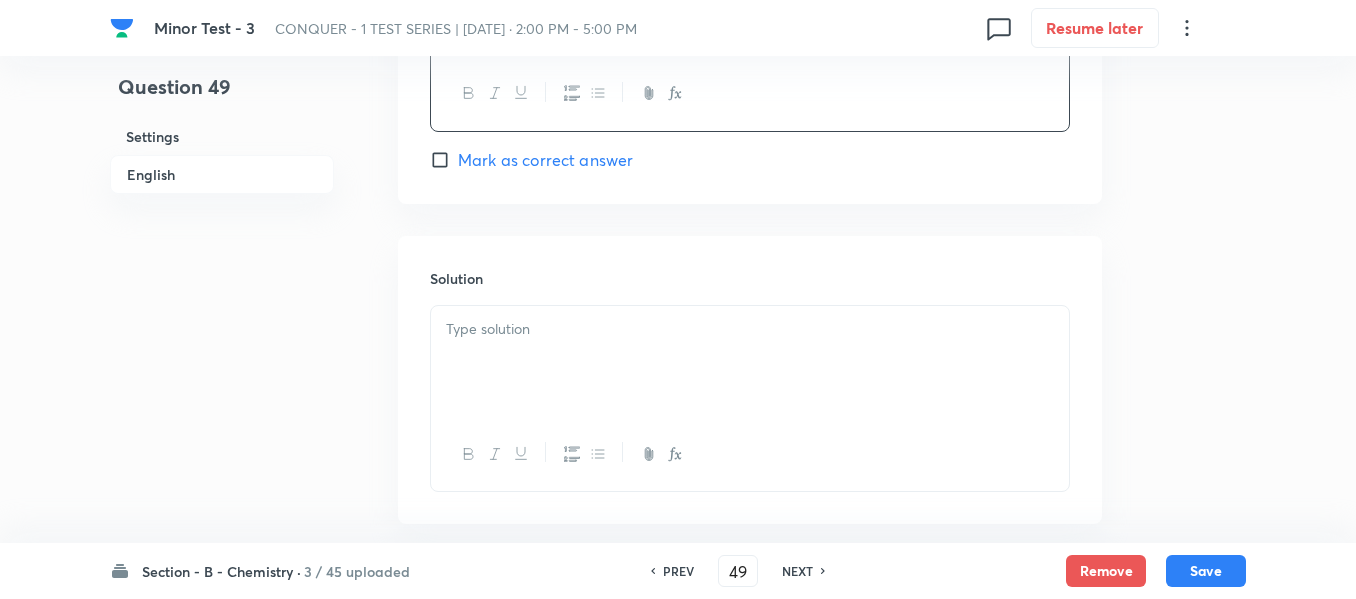 scroll, scrollTop: 2200, scrollLeft: 0, axis: vertical 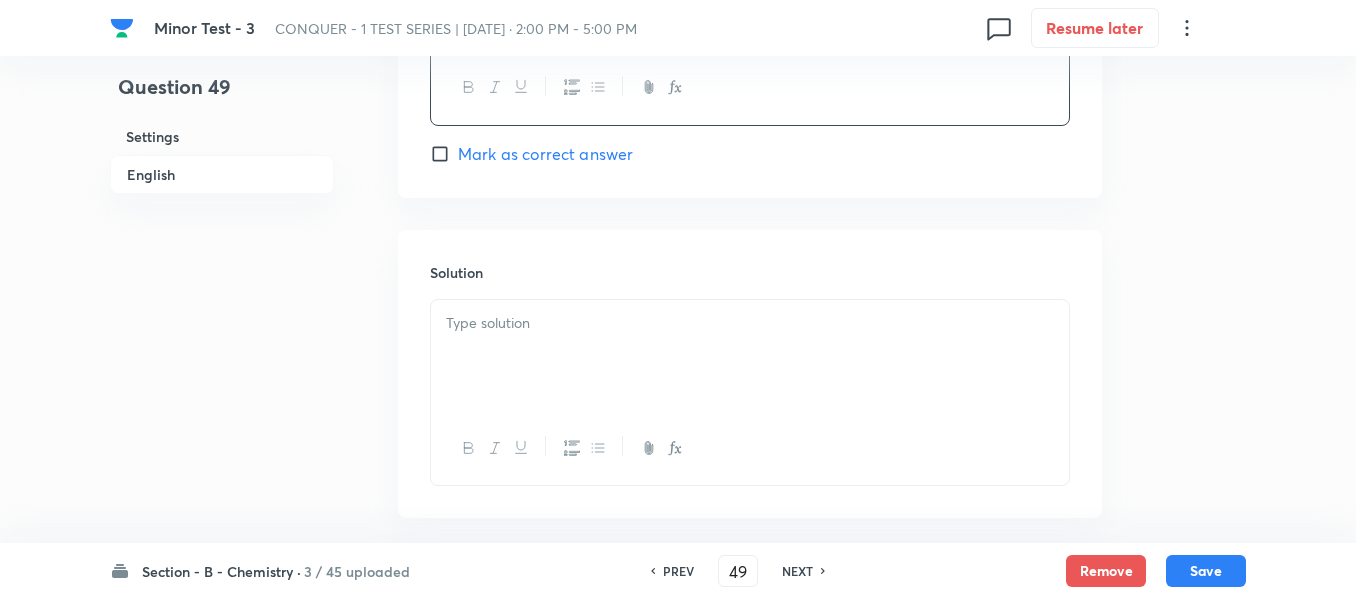 click at bounding box center [750, 356] 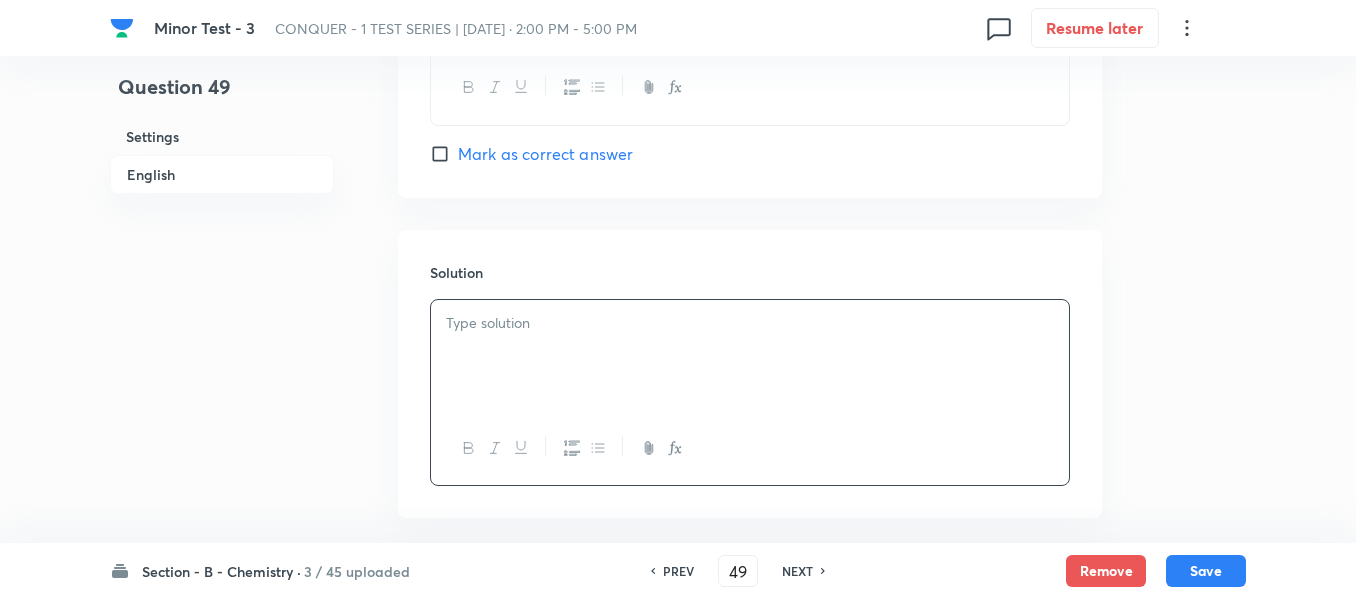 type 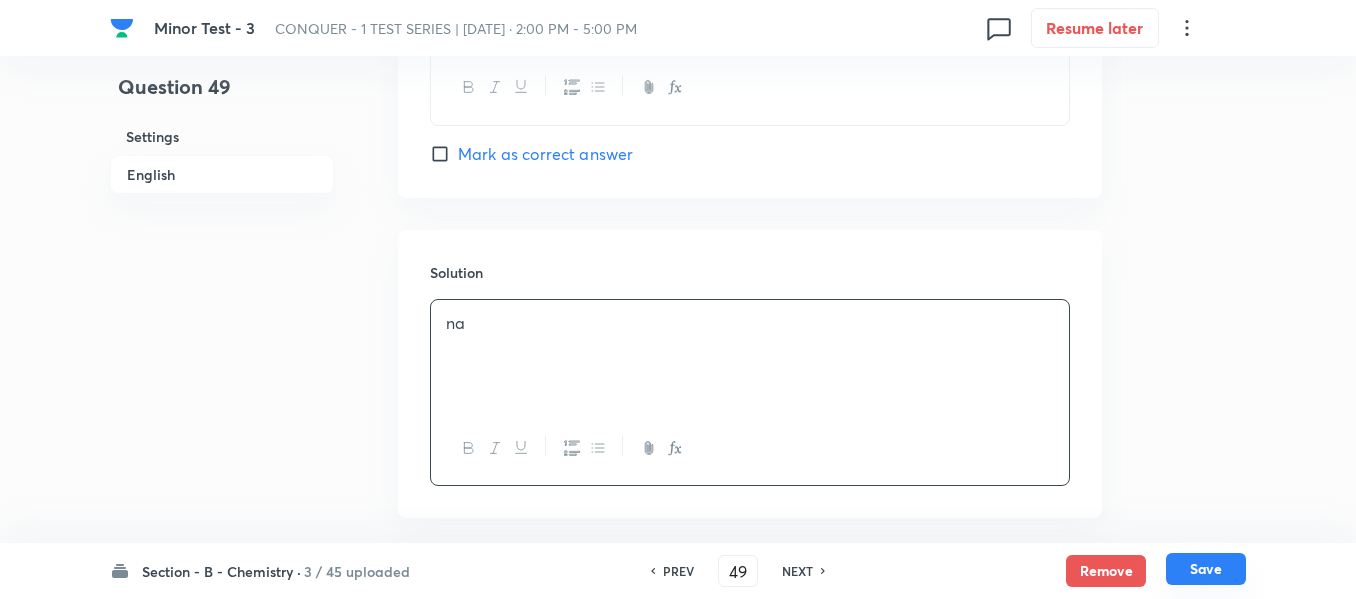 click on "Save" at bounding box center (1206, 569) 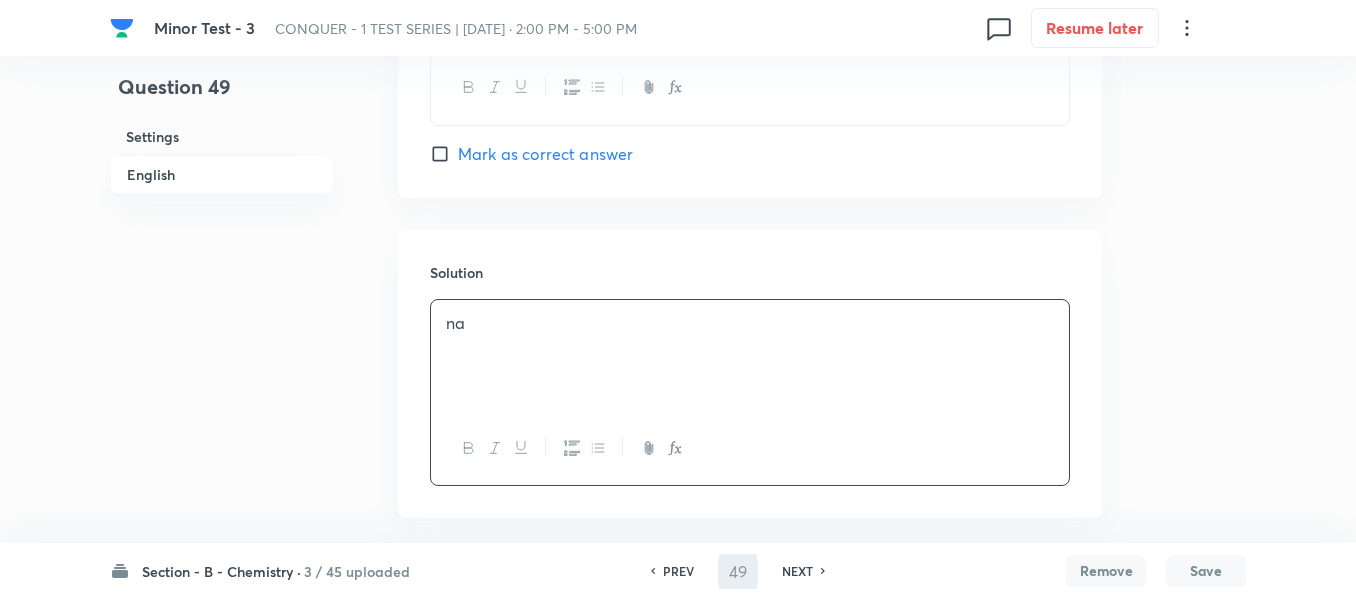 type on "50" 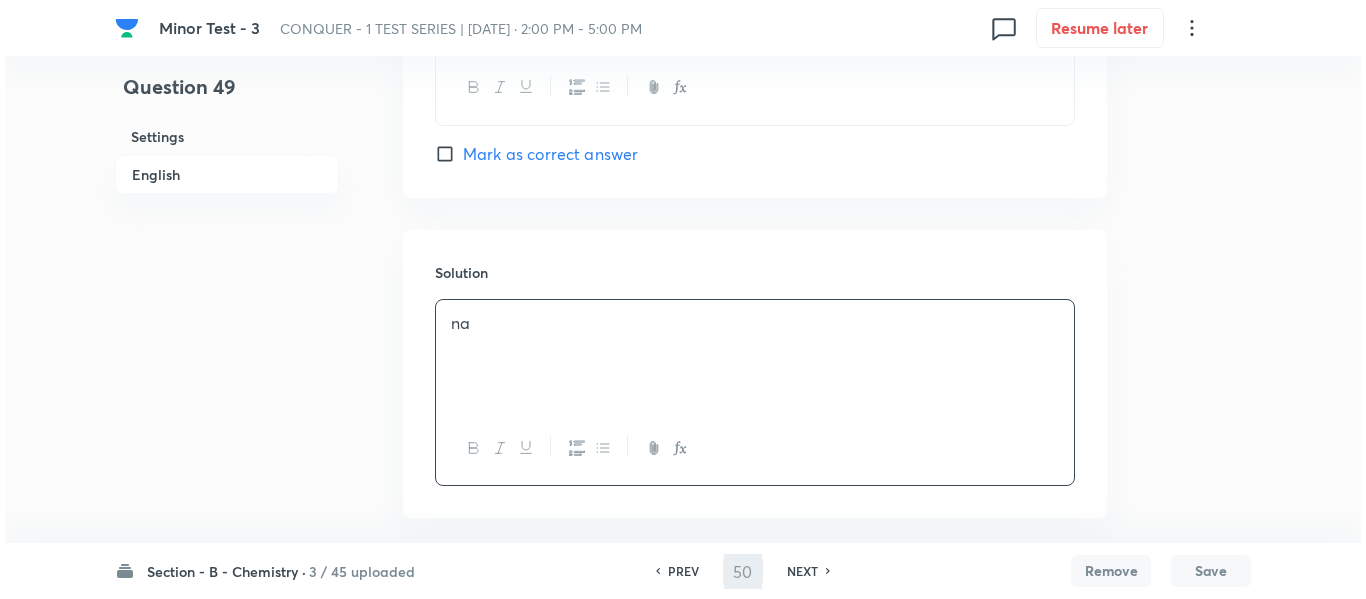 scroll, scrollTop: 0, scrollLeft: 0, axis: both 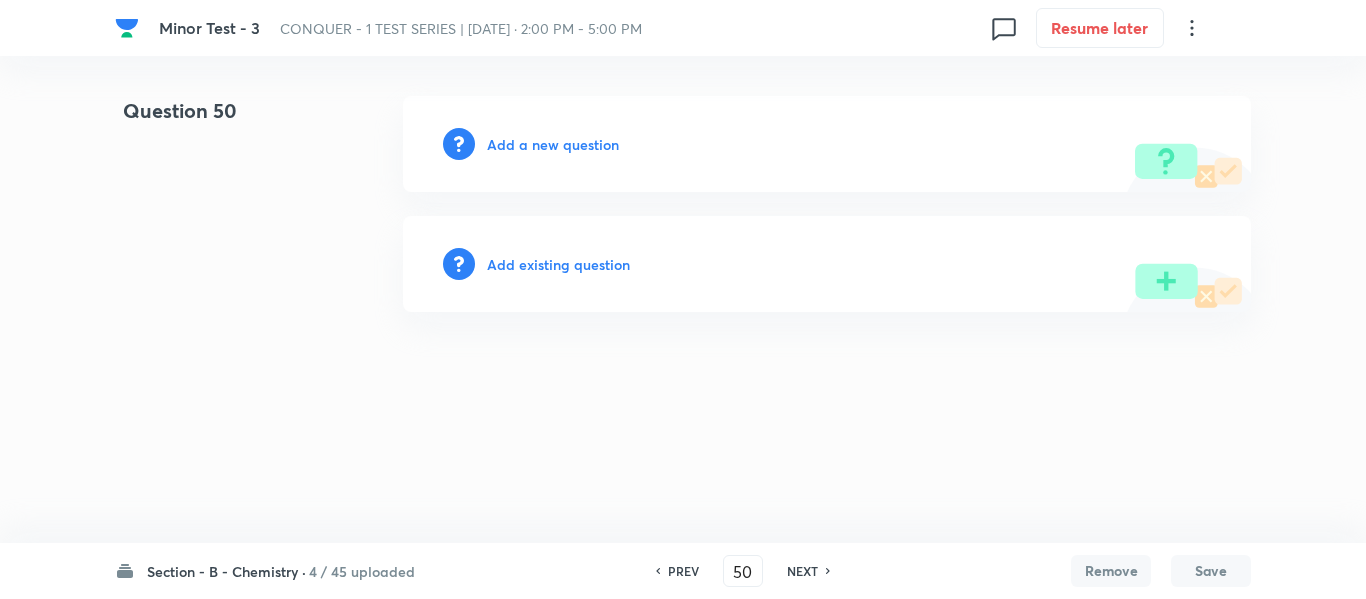click on "Add a new question" at bounding box center [553, 144] 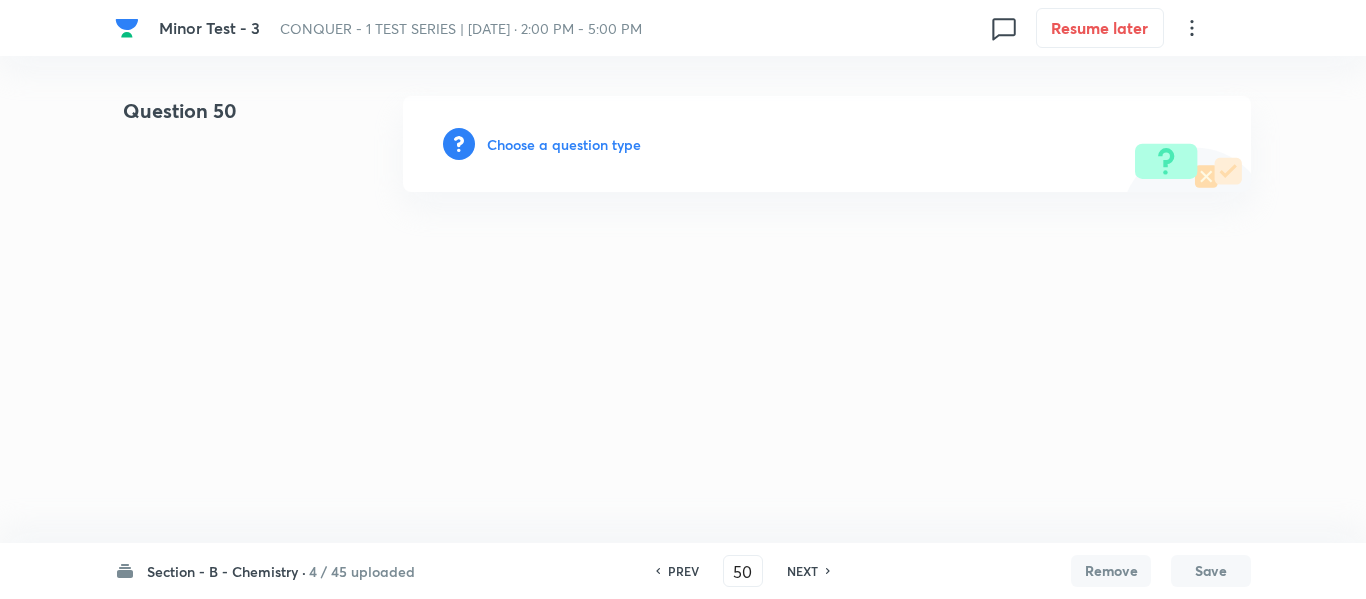 click on "Choose a question type" at bounding box center (564, 144) 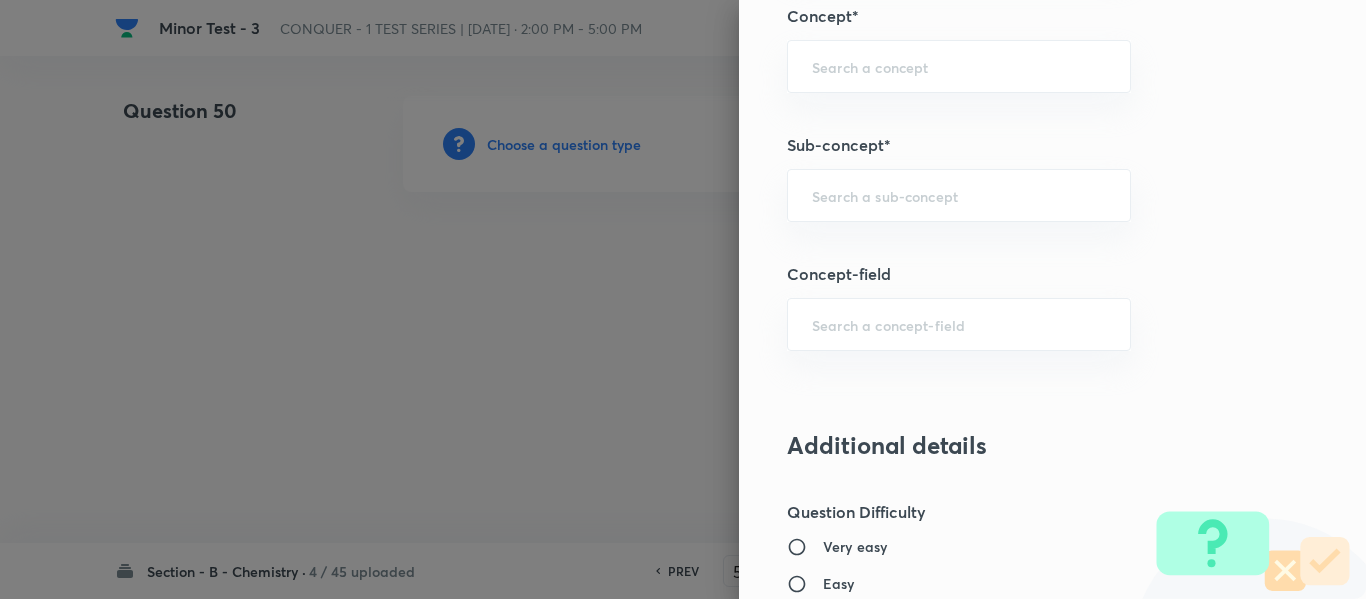 scroll, scrollTop: 1300, scrollLeft: 0, axis: vertical 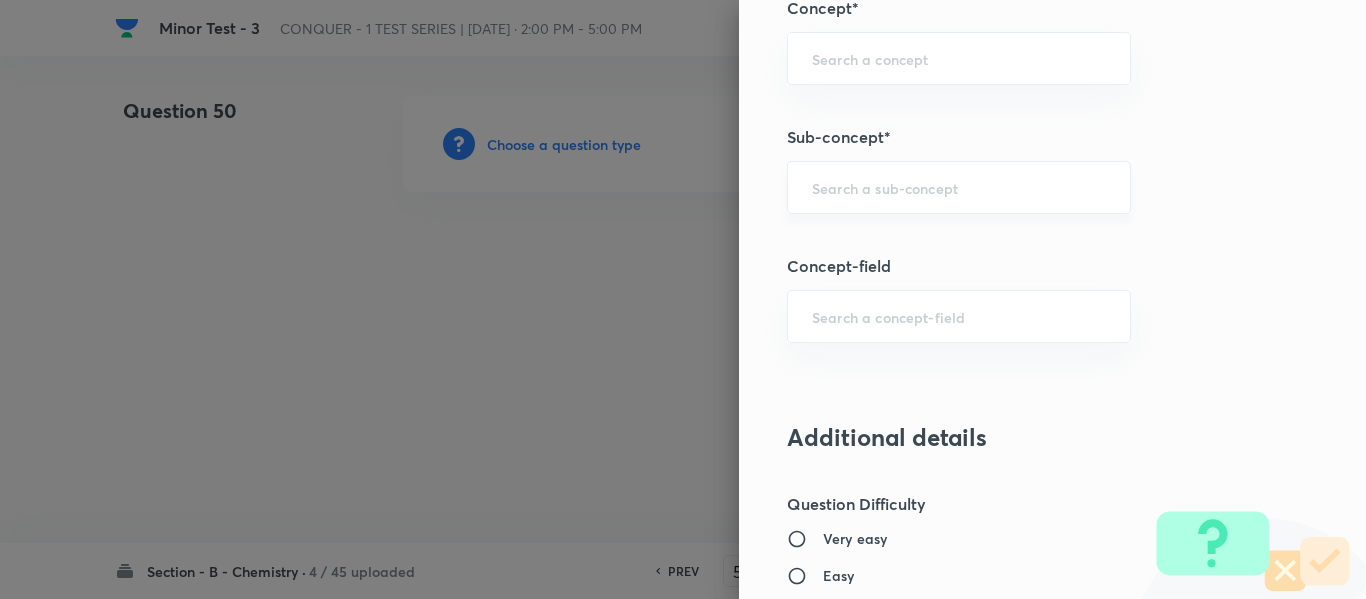 click at bounding box center (959, 187) 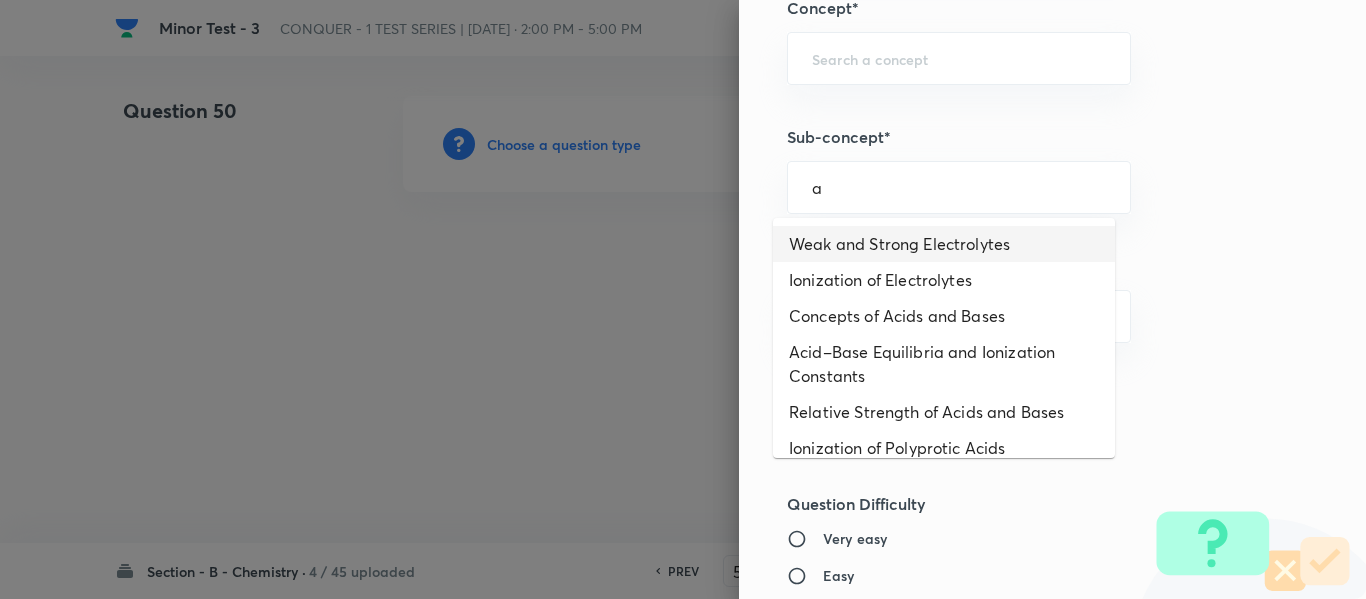 click on "Weak and Strong Electrolytes" at bounding box center (944, 244) 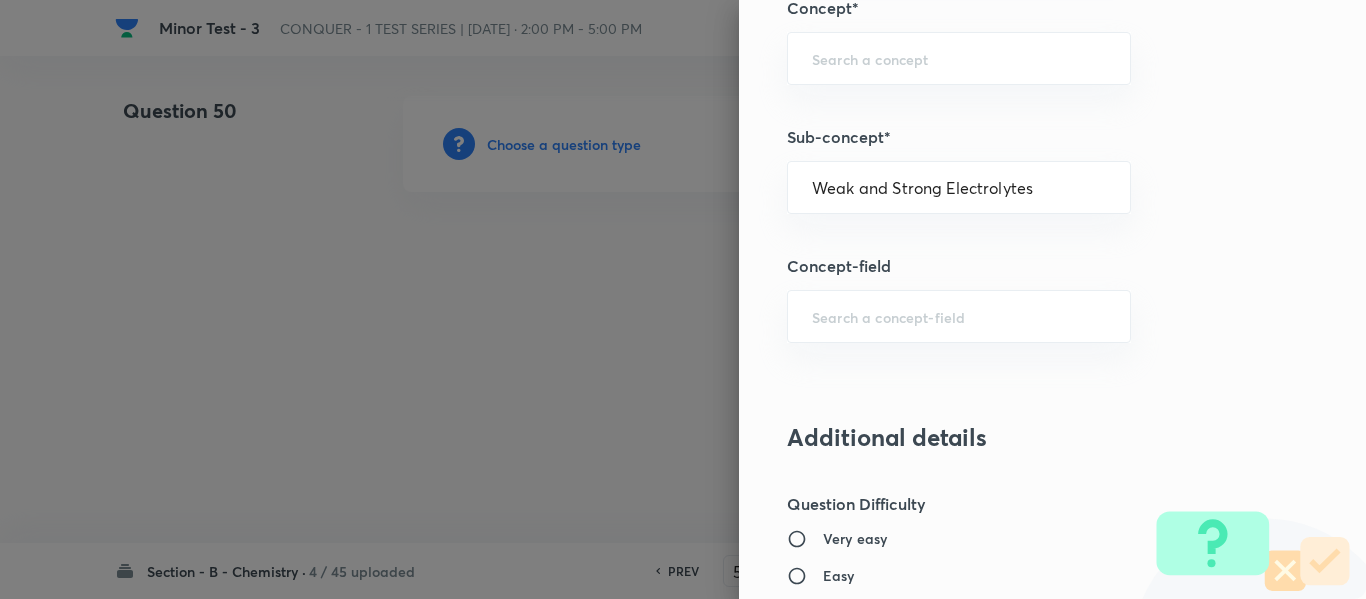 type on "Chemistry" 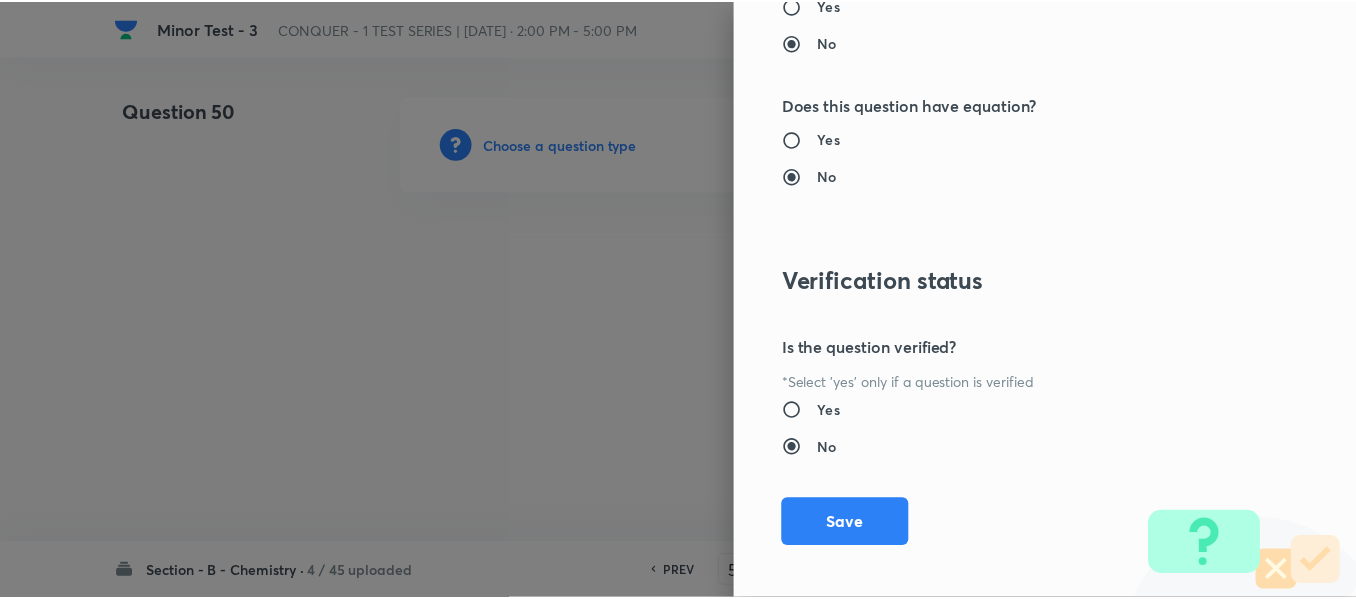 scroll, scrollTop: 2261, scrollLeft: 0, axis: vertical 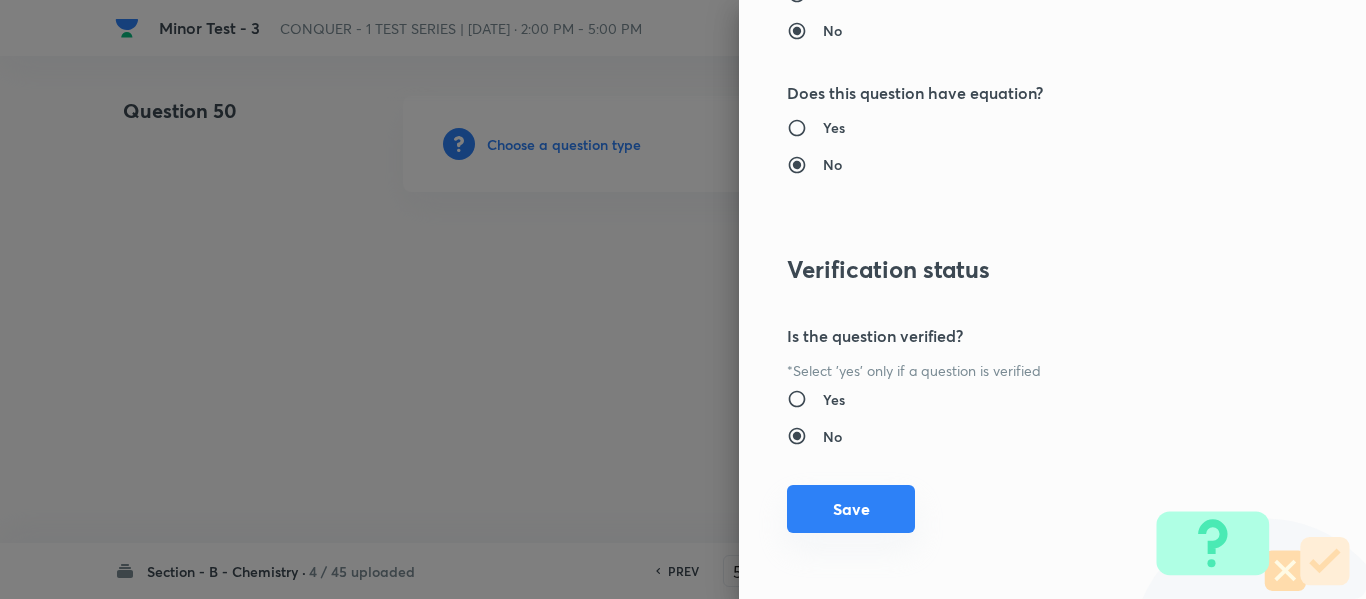 click on "Save" at bounding box center (851, 509) 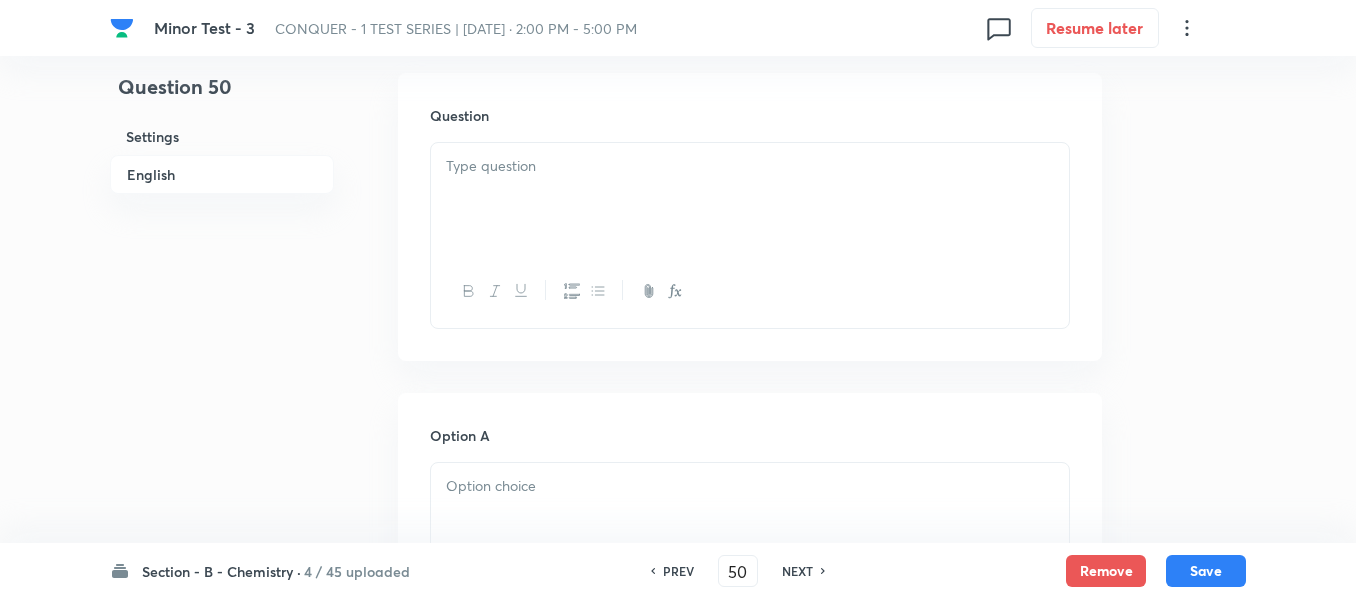 scroll, scrollTop: 600, scrollLeft: 0, axis: vertical 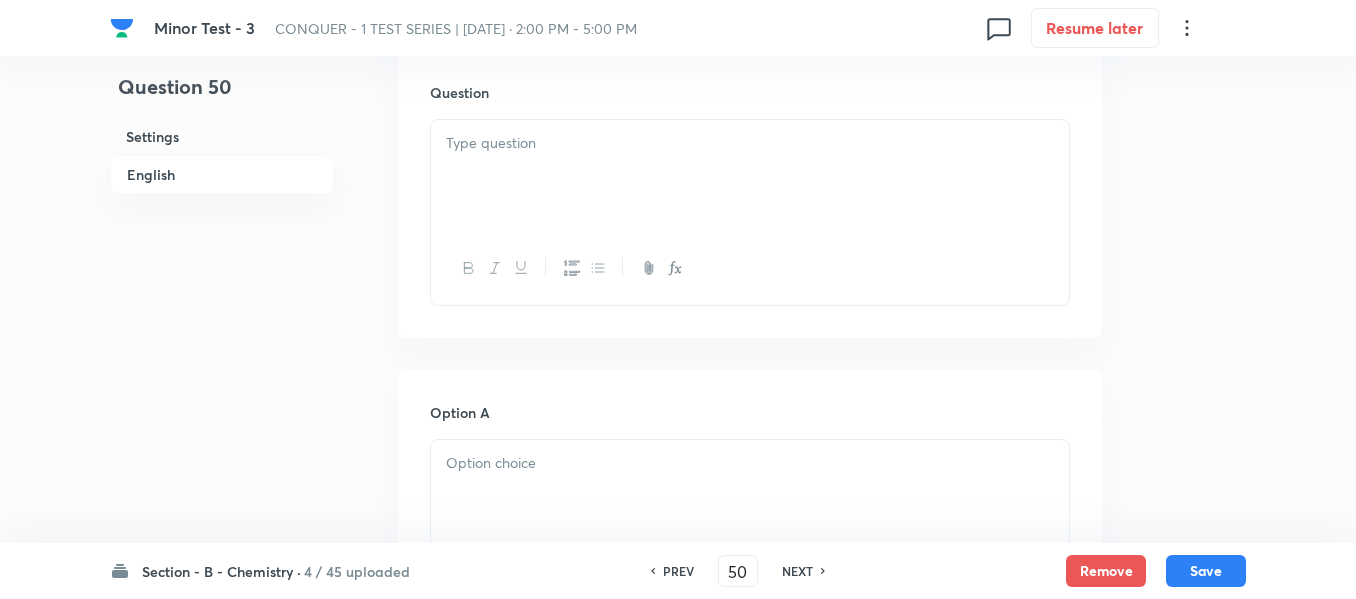 click at bounding box center [750, 143] 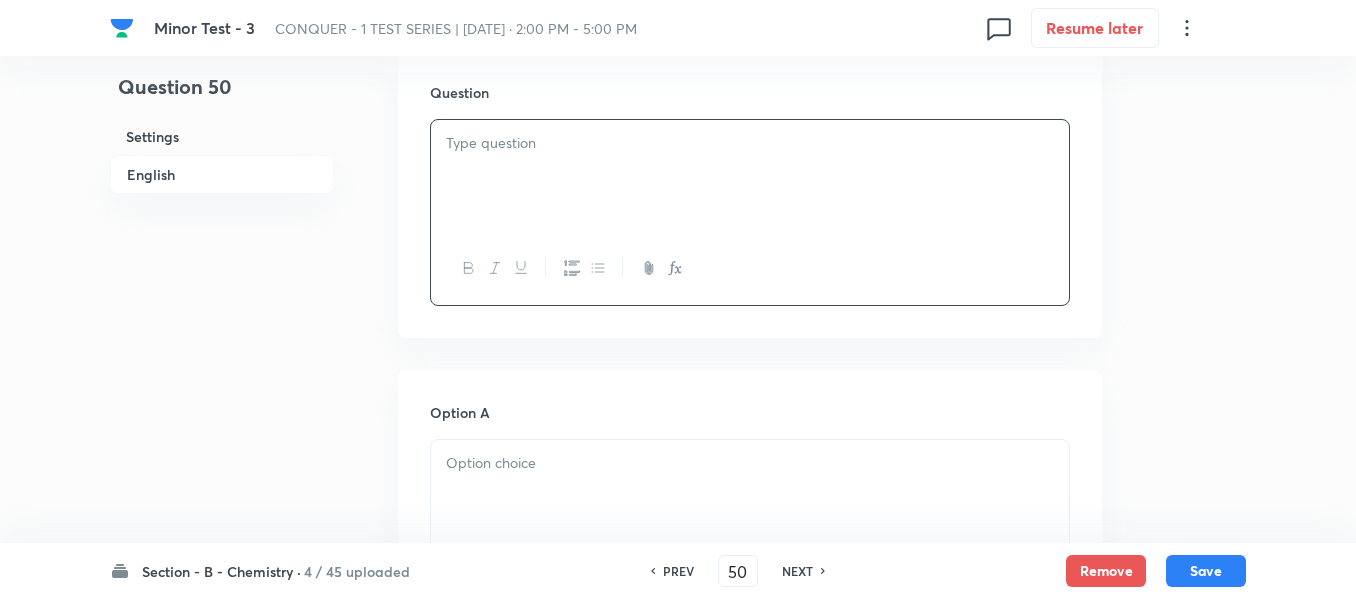 click at bounding box center (750, 143) 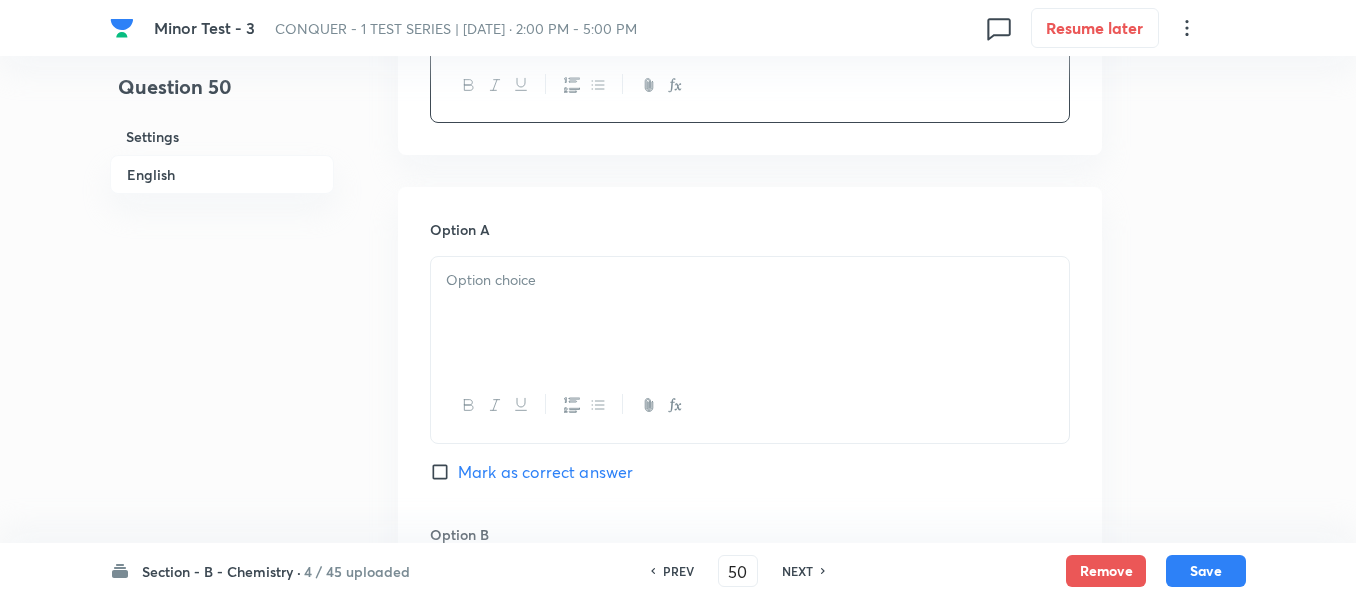scroll, scrollTop: 800, scrollLeft: 0, axis: vertical 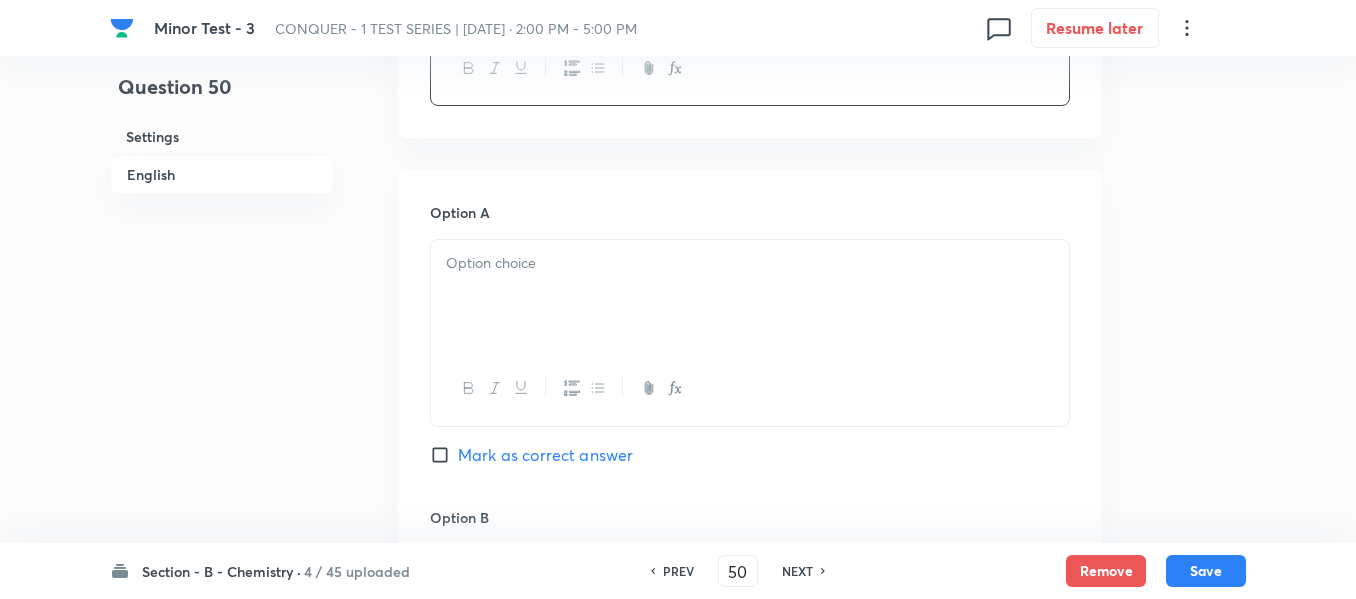 click at bounding box center (750, 263) 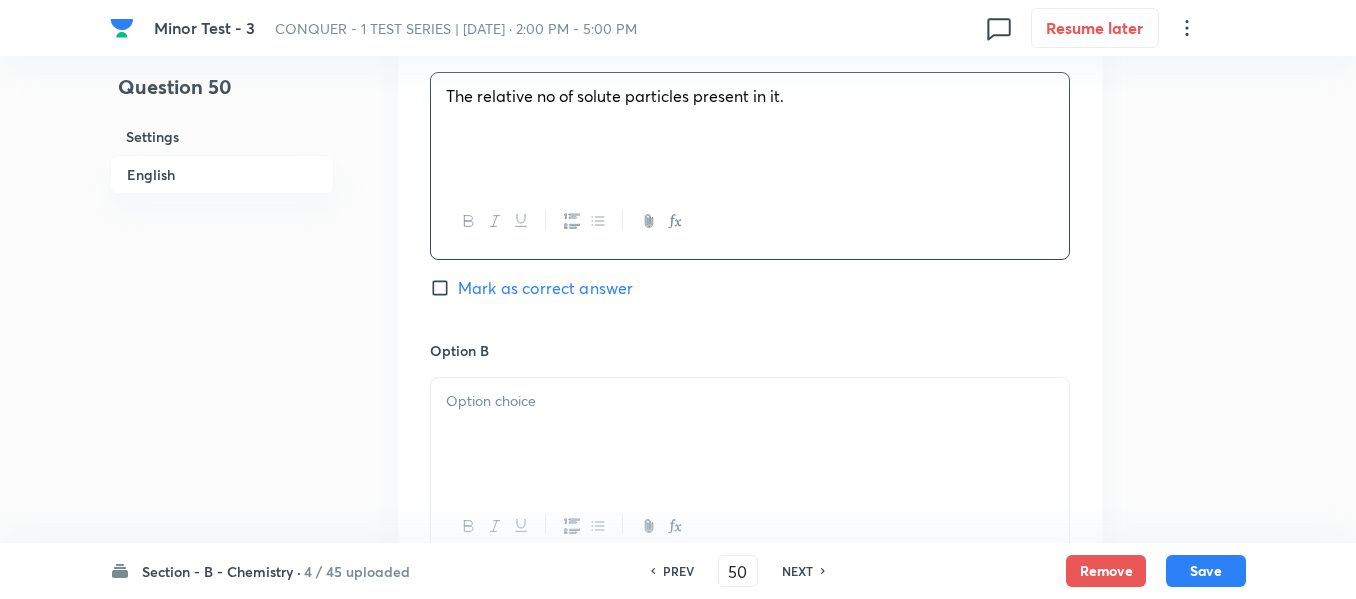 scroll, scrollTop: 1000, scrollLeft: 0, axis: vertical 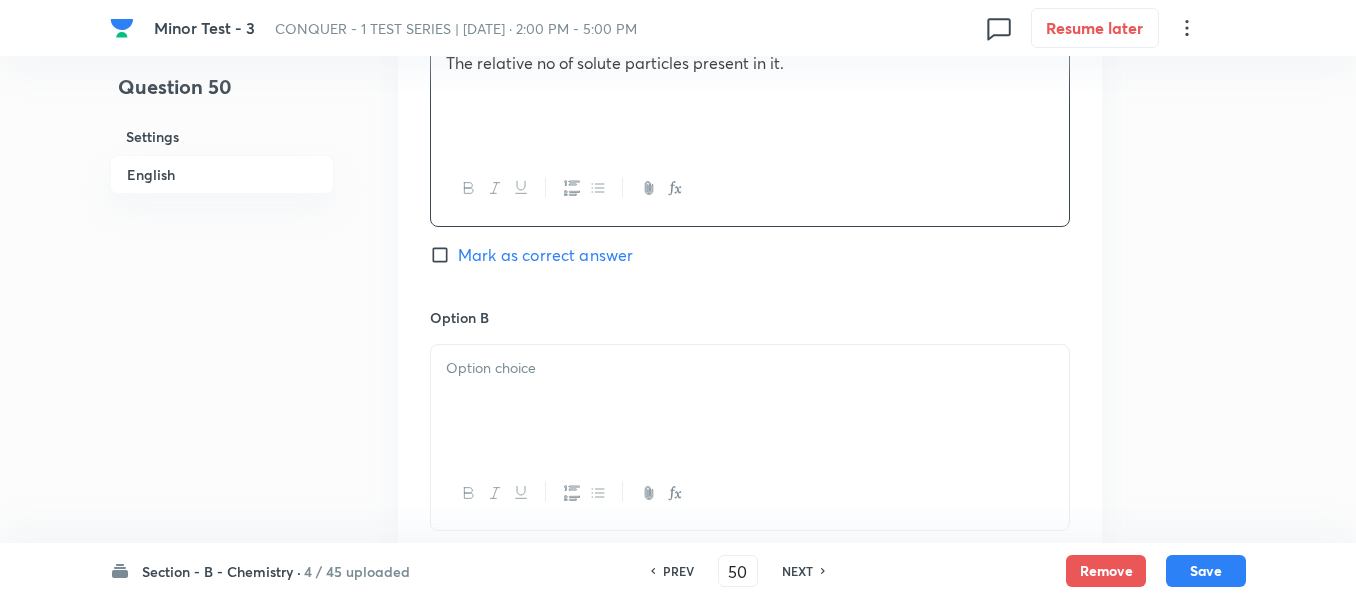 click on "Mark as correct answer" at bounding box center [545, 255] 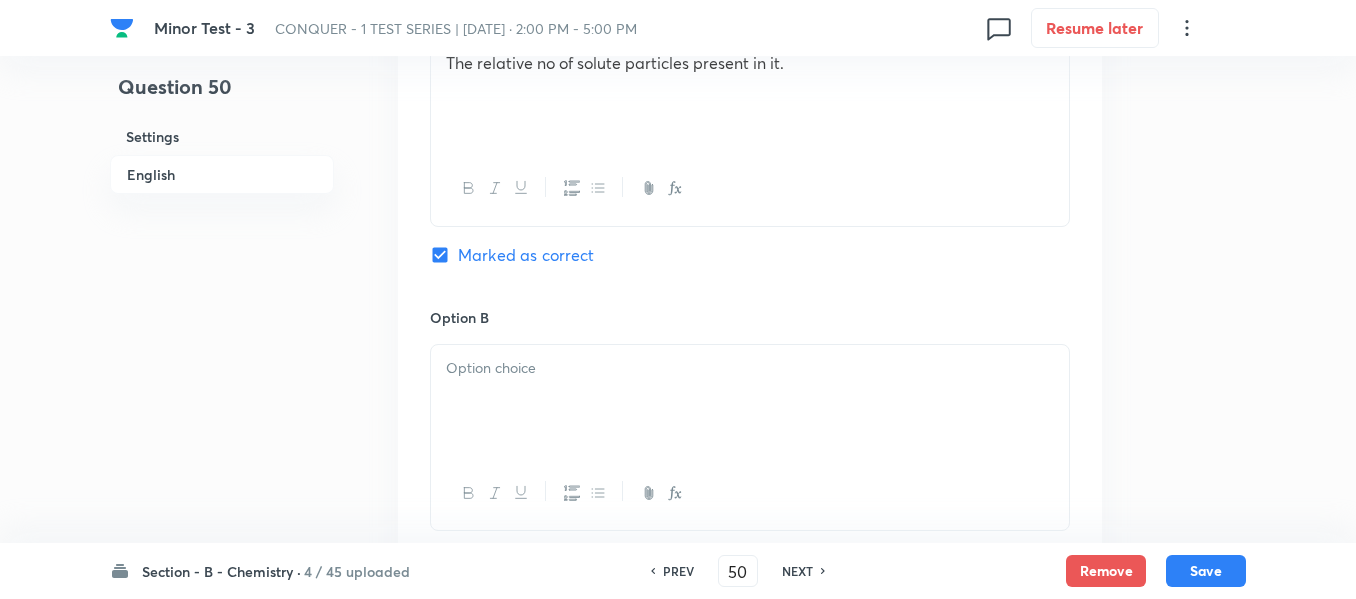 click at bounding box center (750, 401) 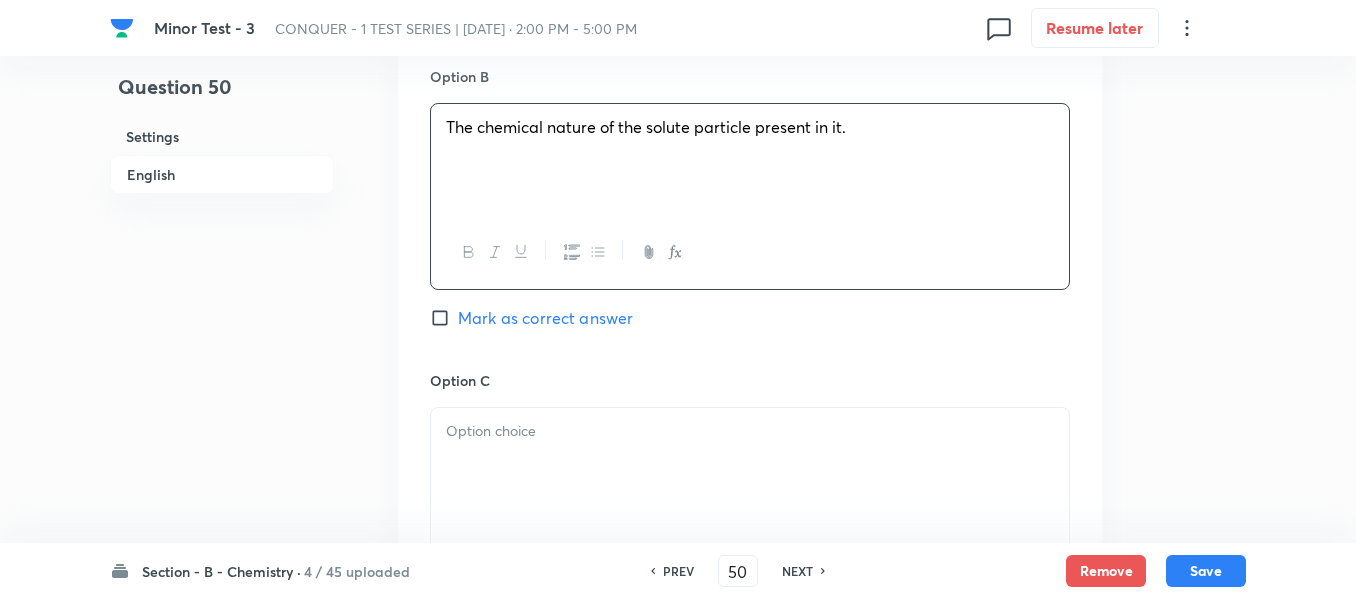 scroll, scrollTop: 1400, scrollLeft: 0, axis: vertical 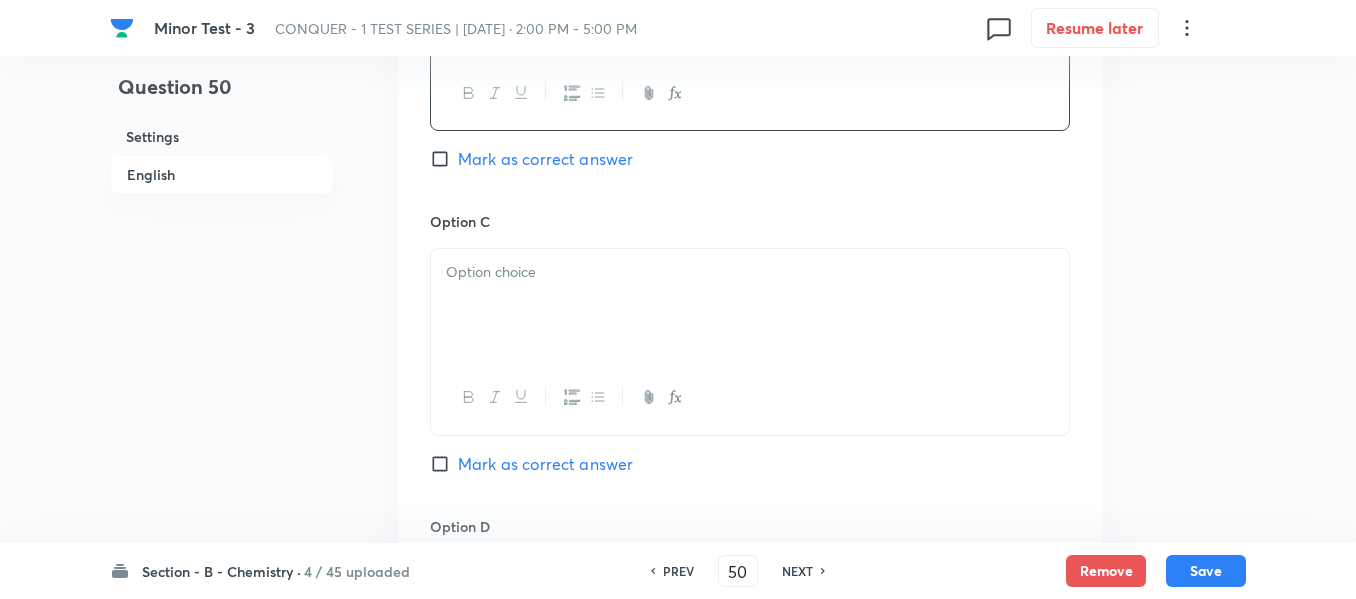 click at bounding box center [750, 305] 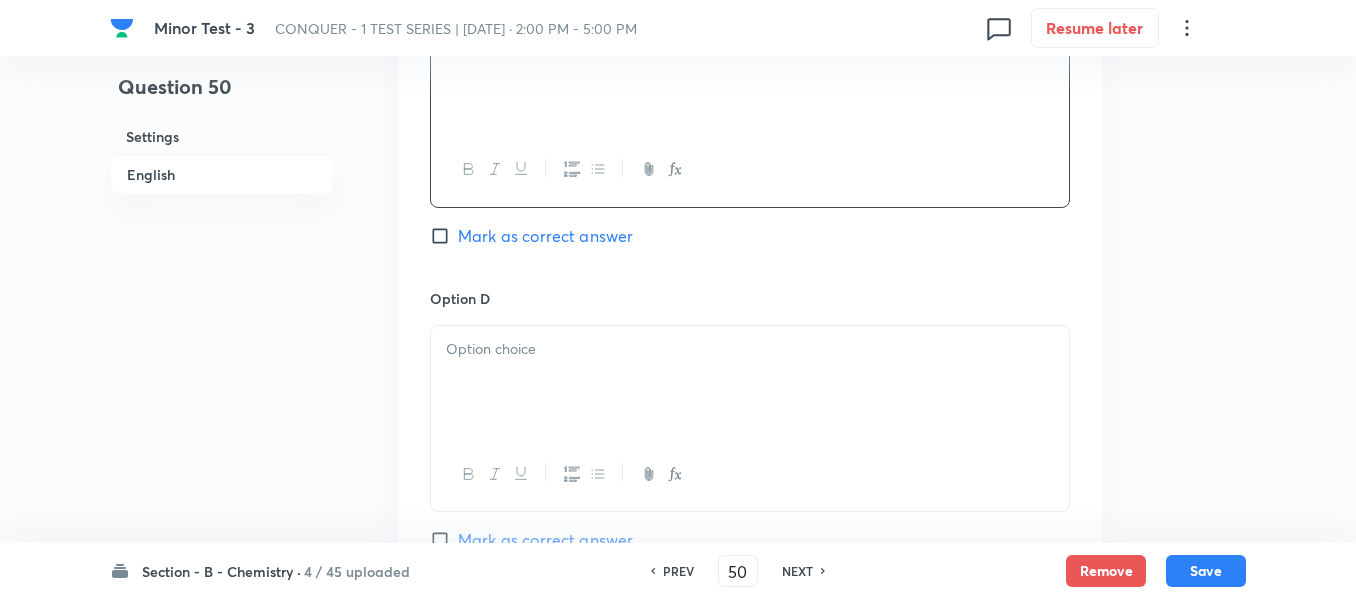 scroll, scrollTop: 1800, scrollLeft: 0, axis: vertical 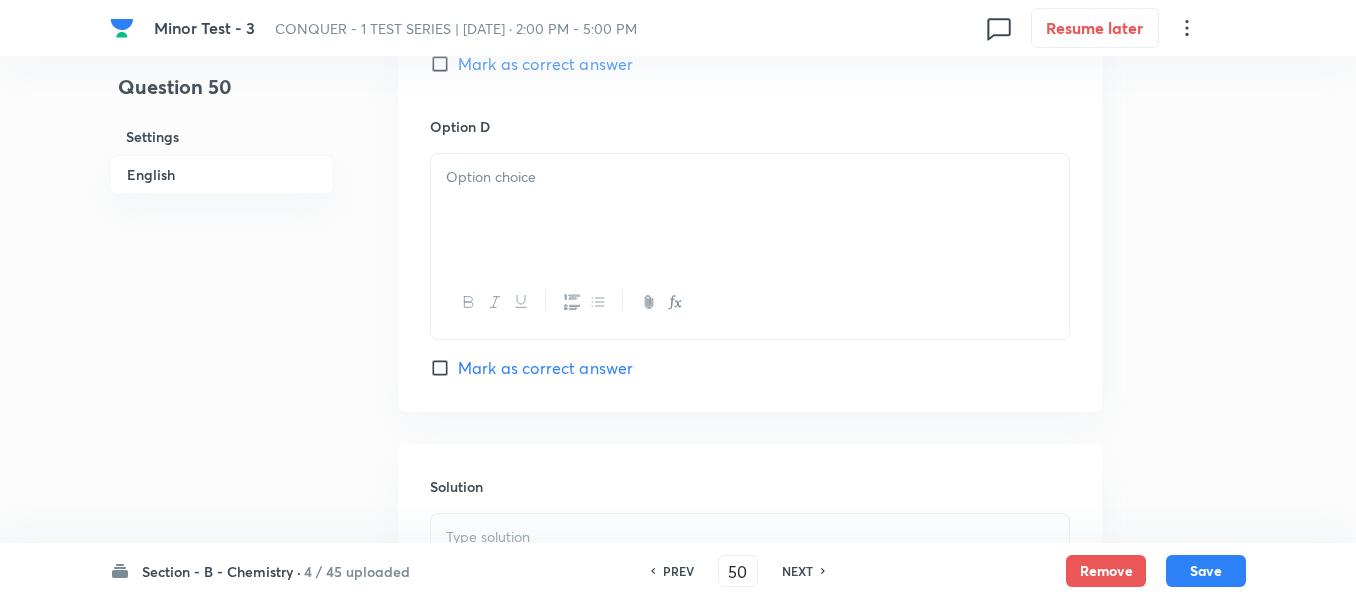 click at bounding box center [750, 210] 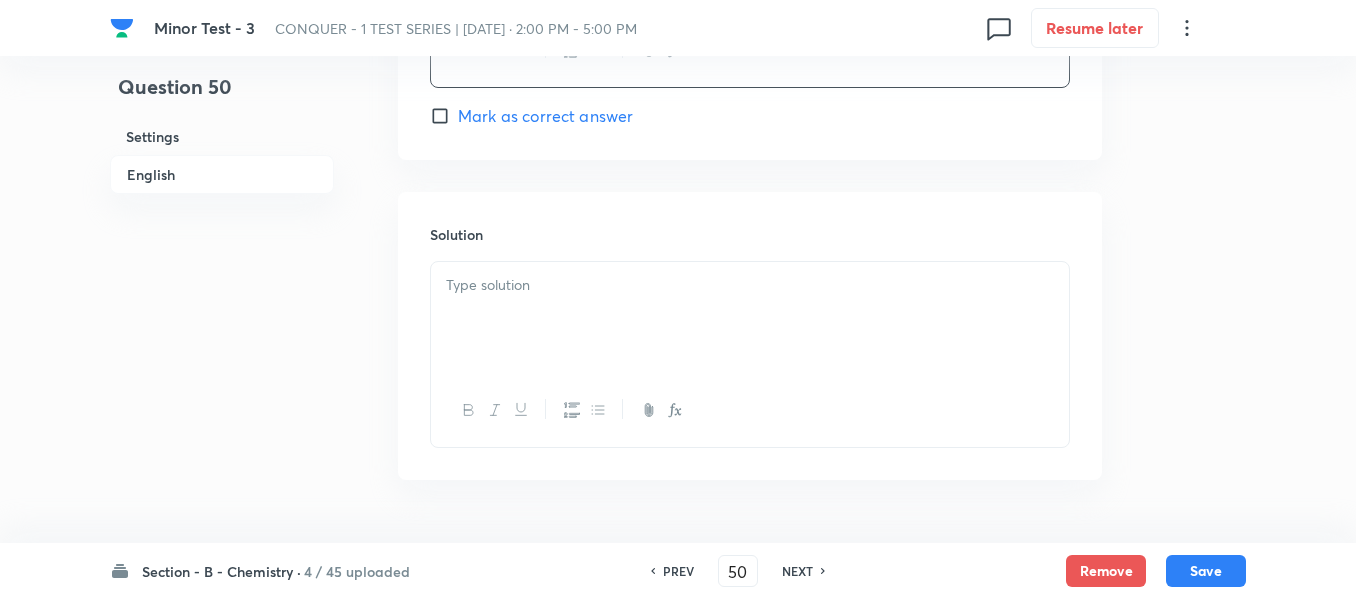 scroll, scrollTop: 2100, scrollLeft: 0, axis: vertical 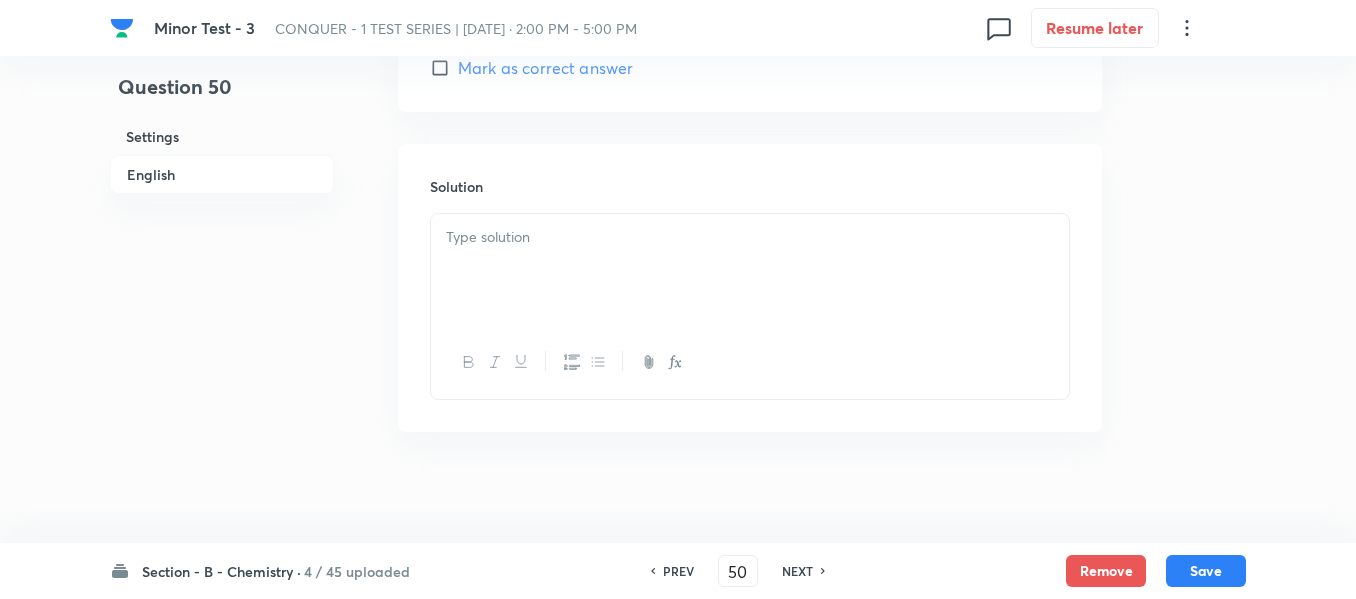 click at bounding box center [750, 270] 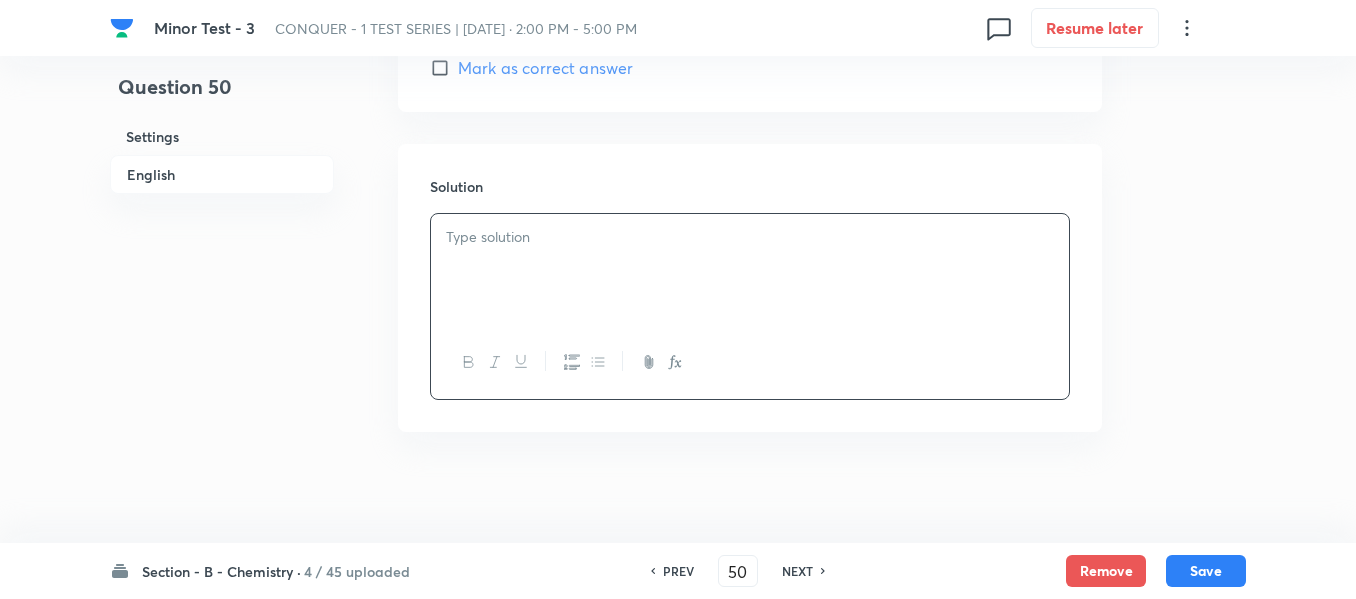 type 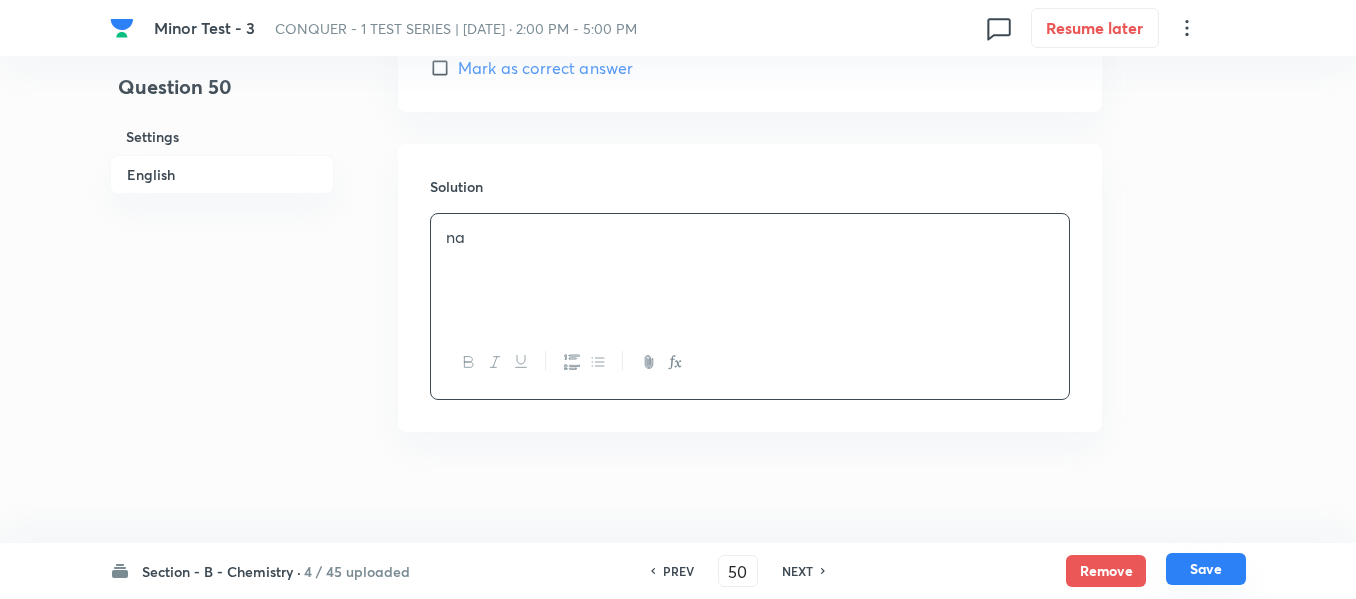 click on "Save" at bounding box center (1206, 569) 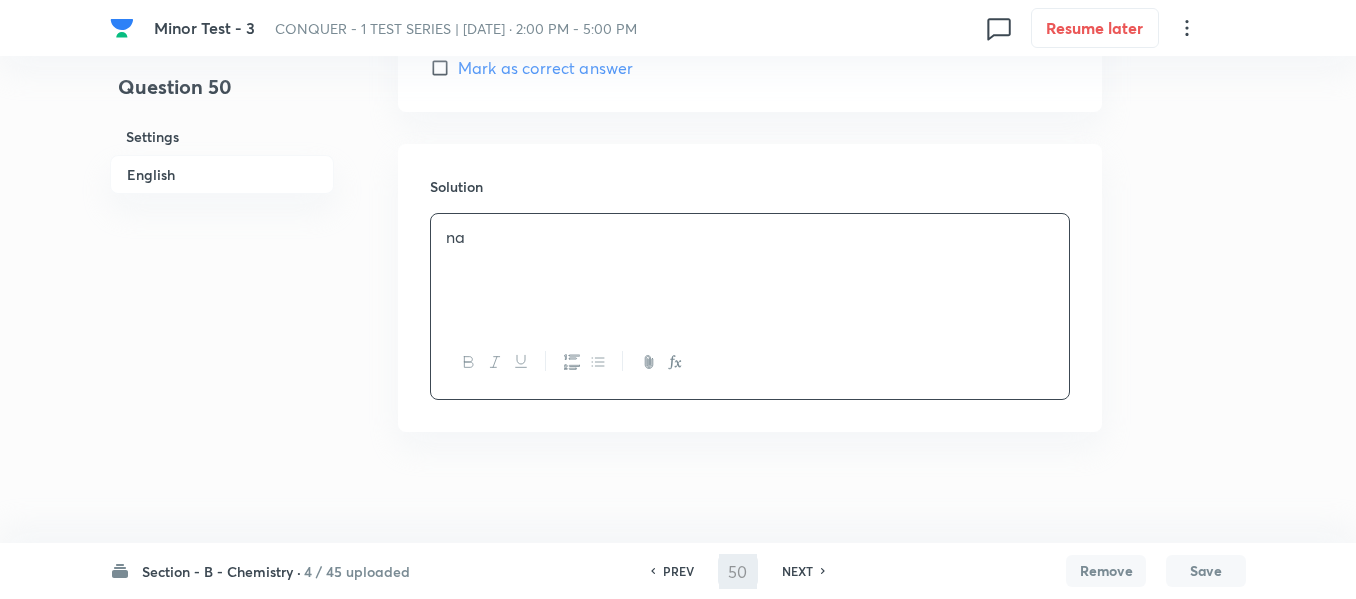 type on "51" 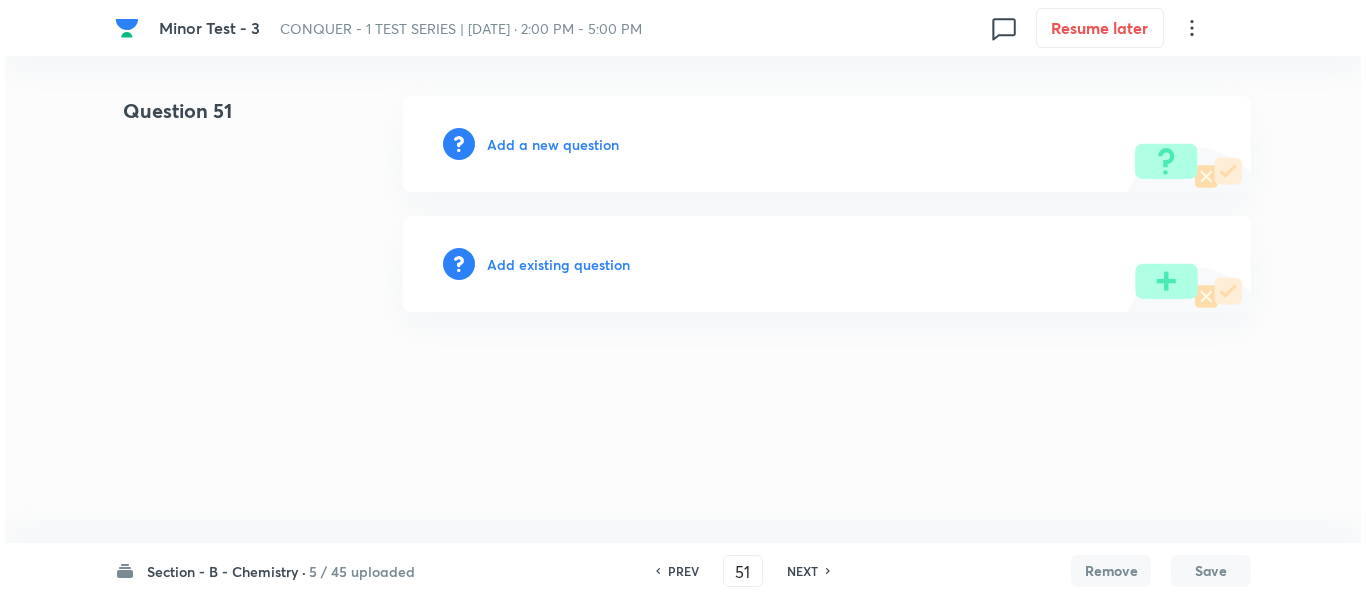 scroll, scrollTop: 0, scrollLeft: 0, axis: both 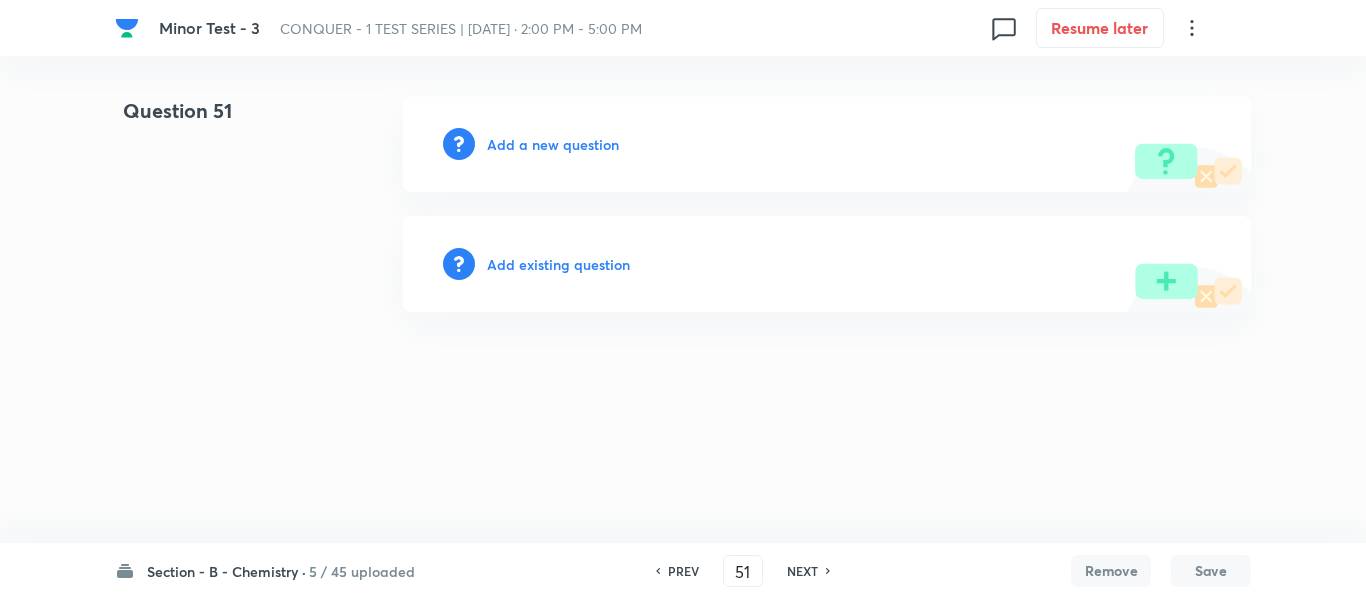 click on "Add a new question" at bounding box center [553, 144] 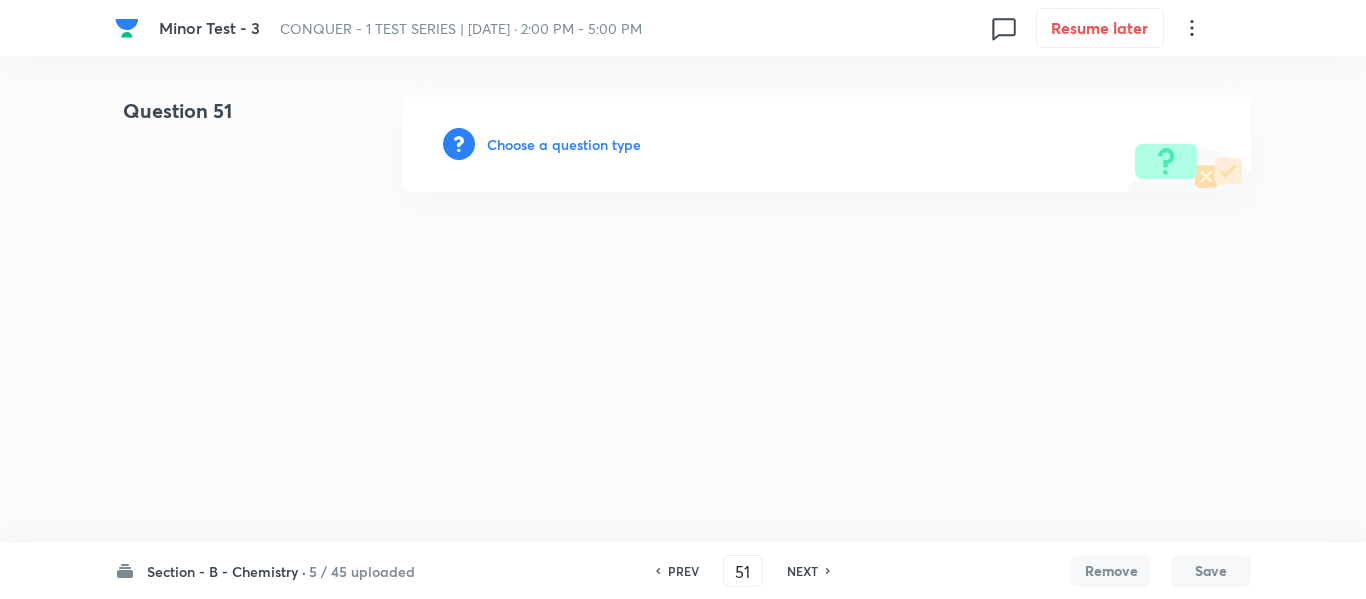 click on "Choose a question type" at bounding box center [564, 144] 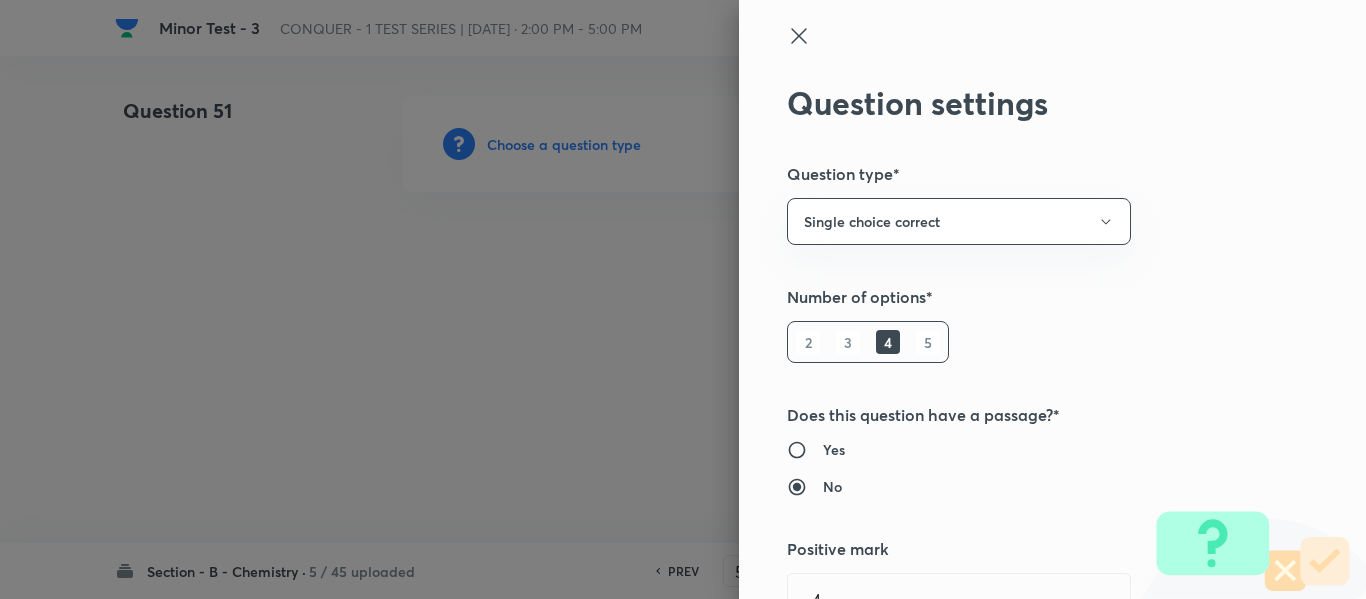 type 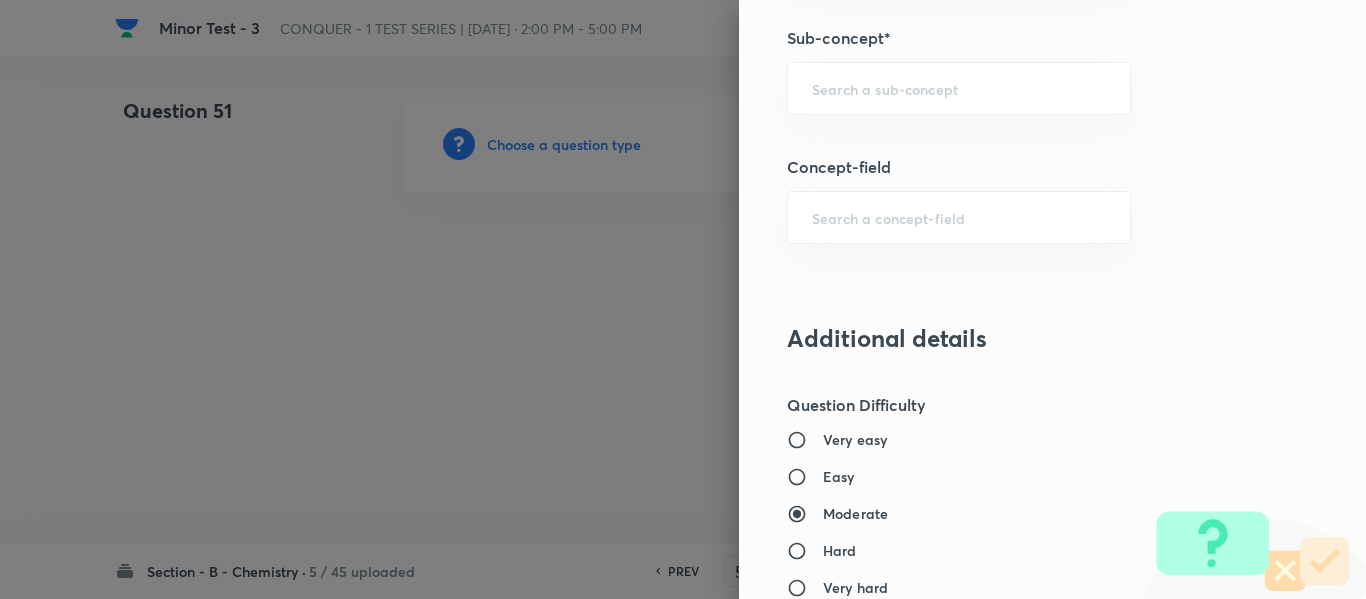 scroll, scrollTop: 1400, scrollLeft: 0, axis: vertical 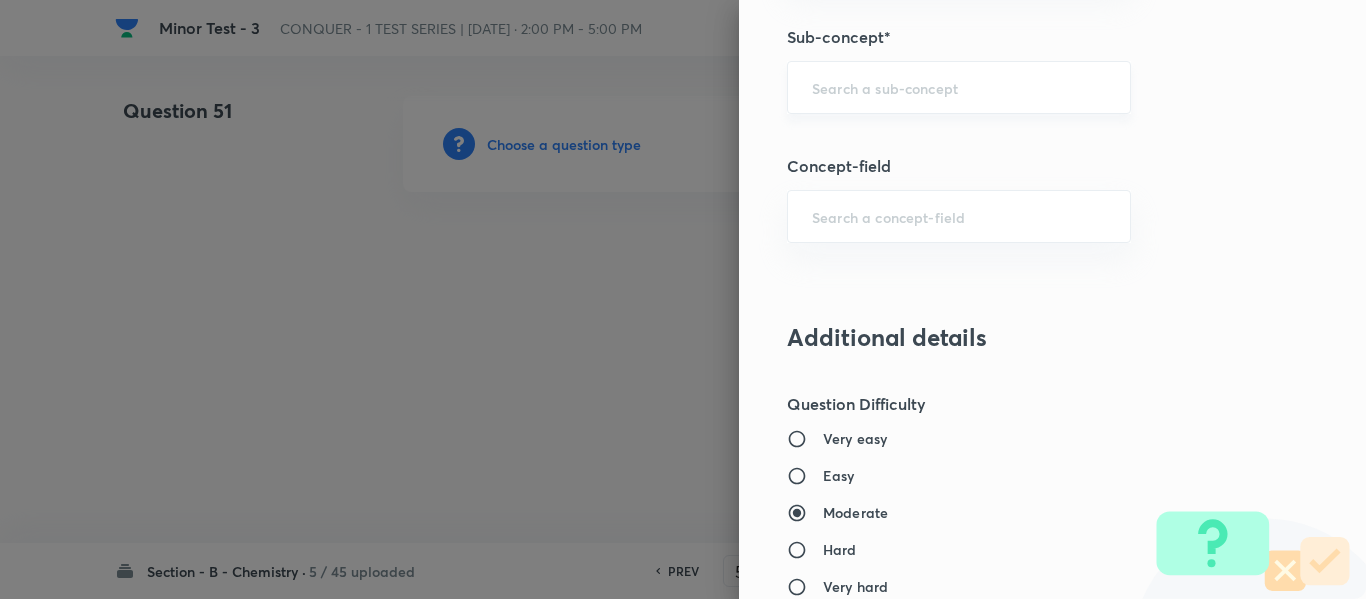 click at bounding box center (959, 87) 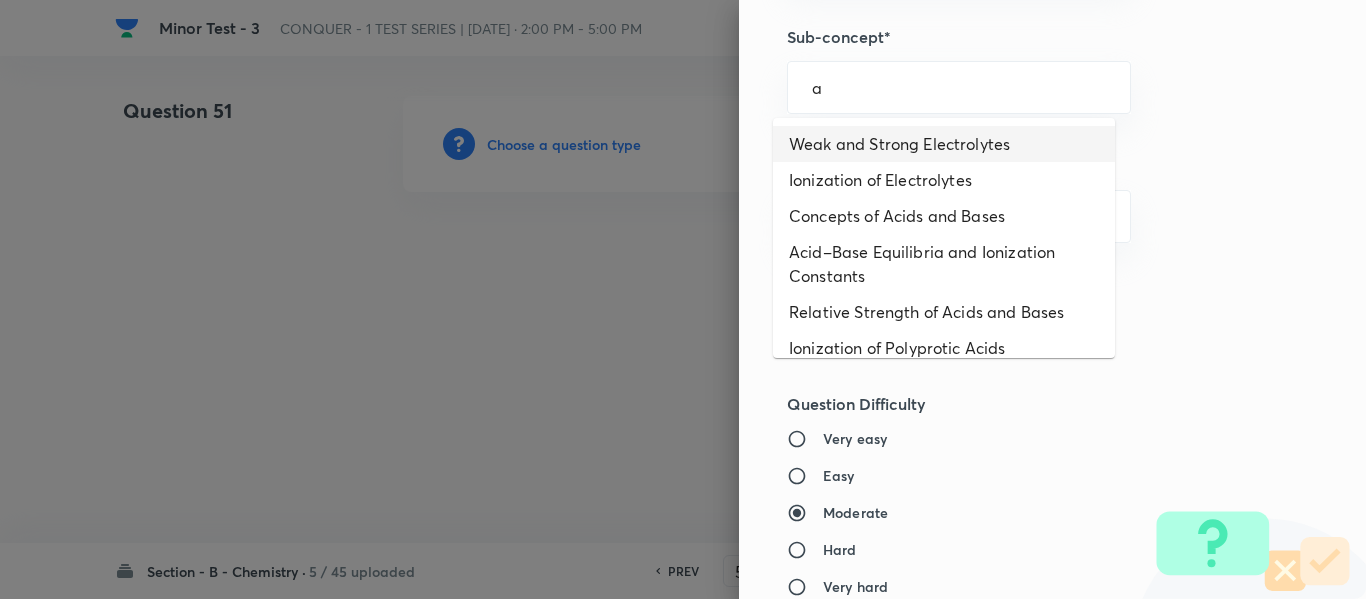 click on "Weak and Strong Electrolytes" at bounding box center [944, 144] 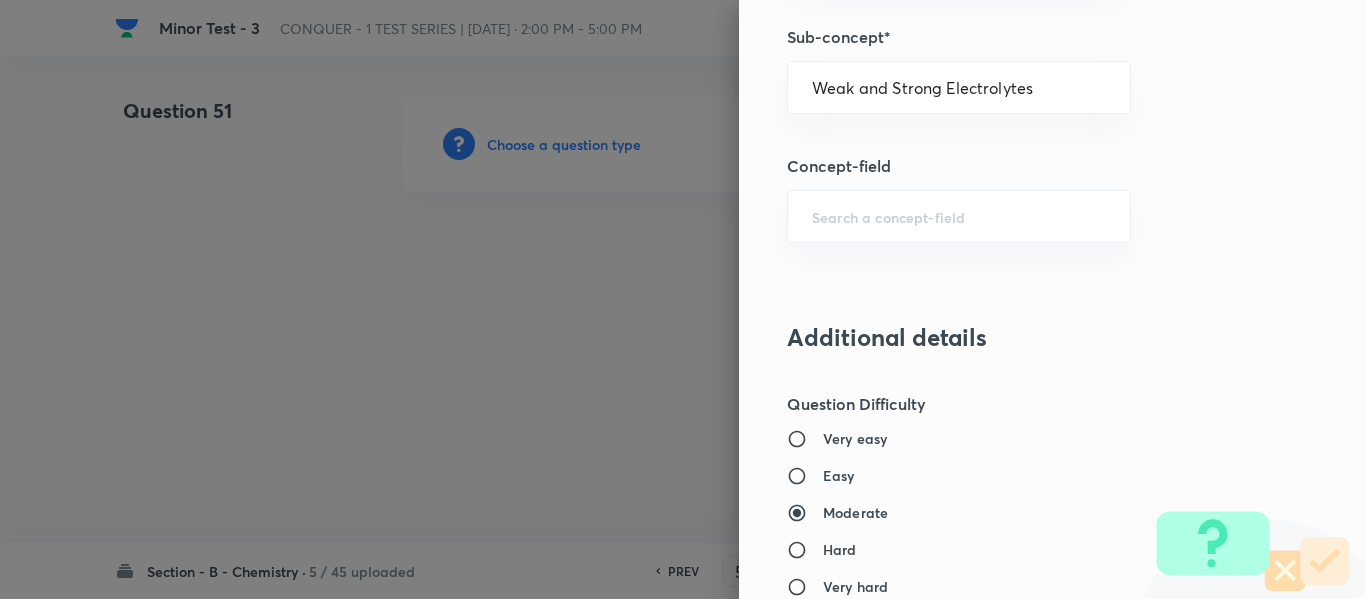 type on "Chemistry" 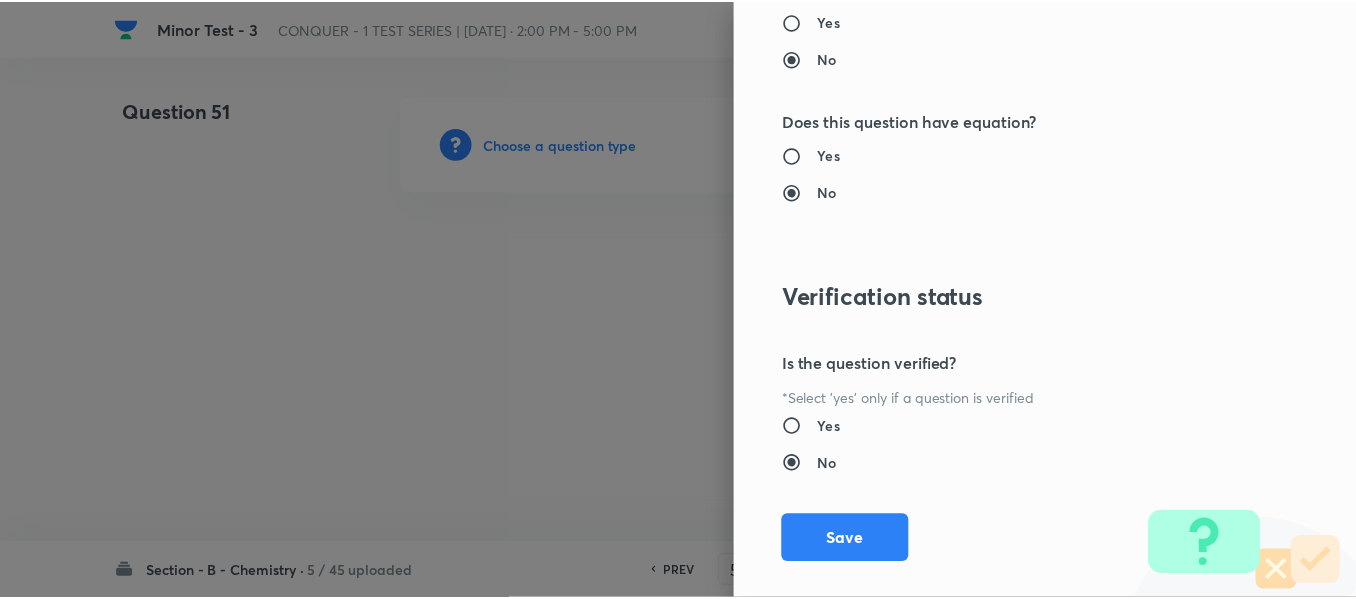 scroll, scrollTop: 2261, scrollLeft: 0, axis: vertical 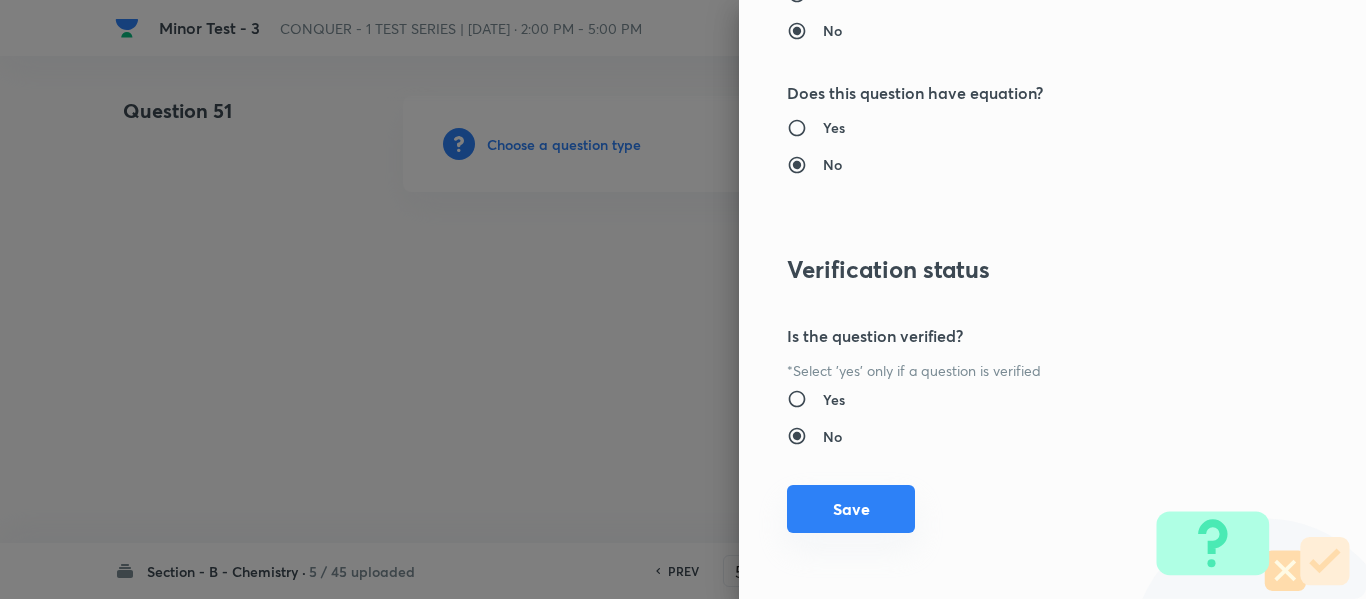 click on "Save" at bounding box center [851, 509] 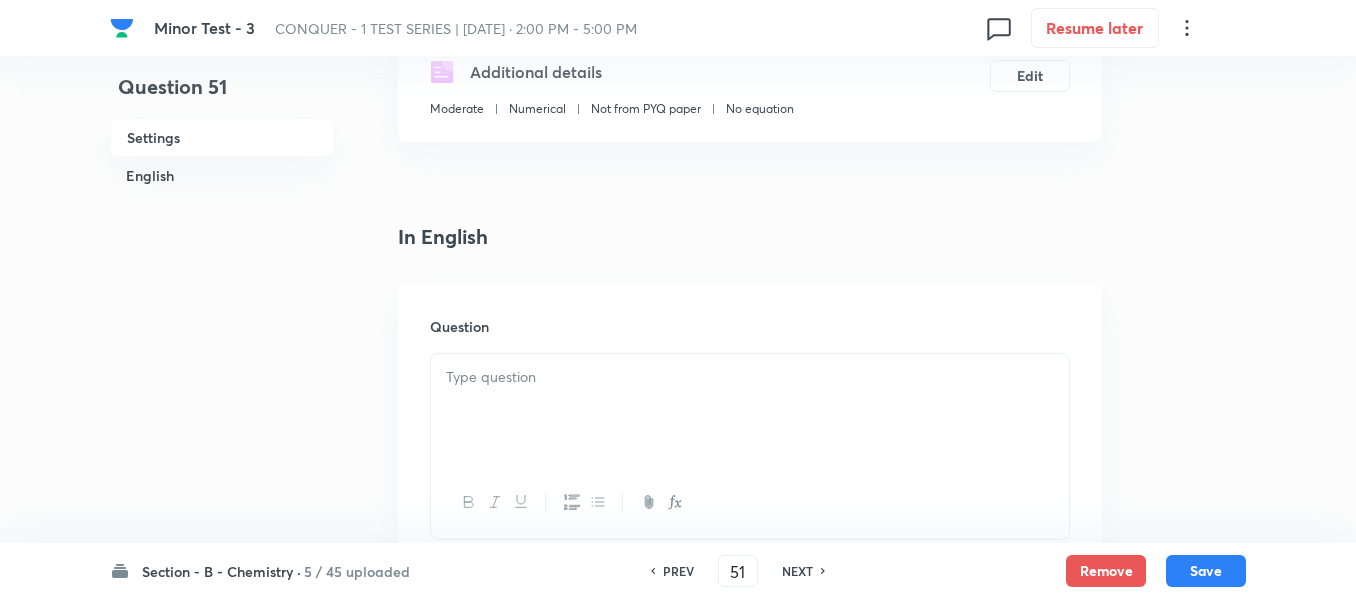 scroll, scrollTop: 400, scrollLeft: 0, axis: vertical 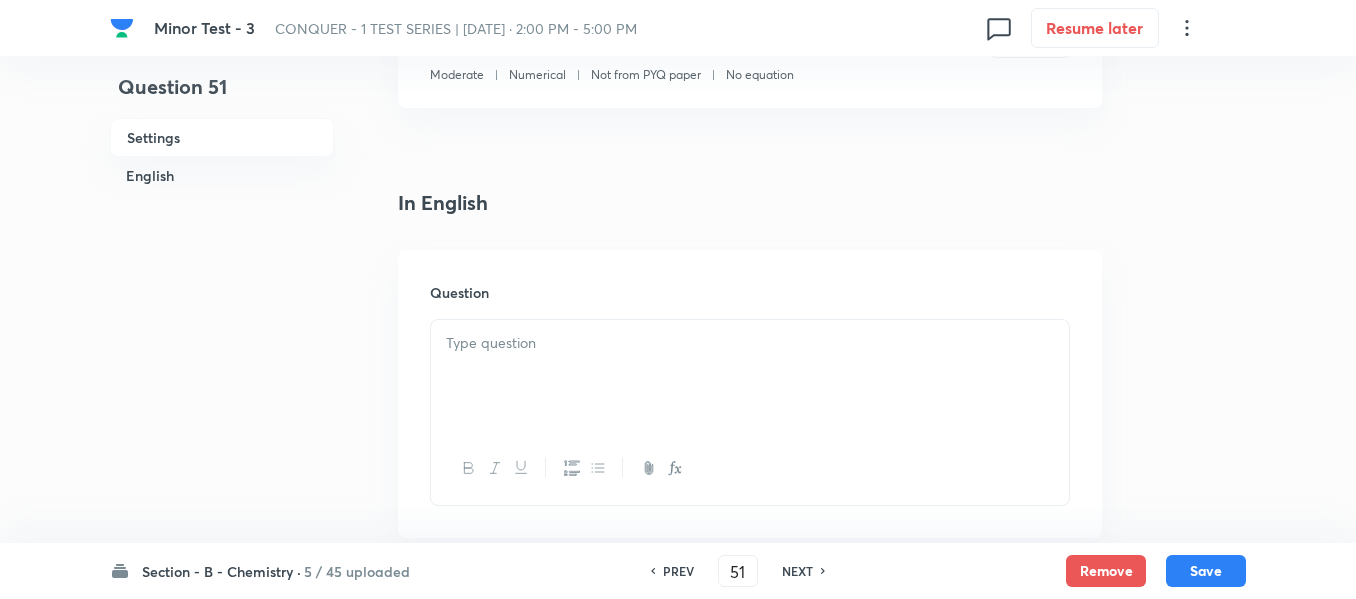 click at bounding box center [750, 343] 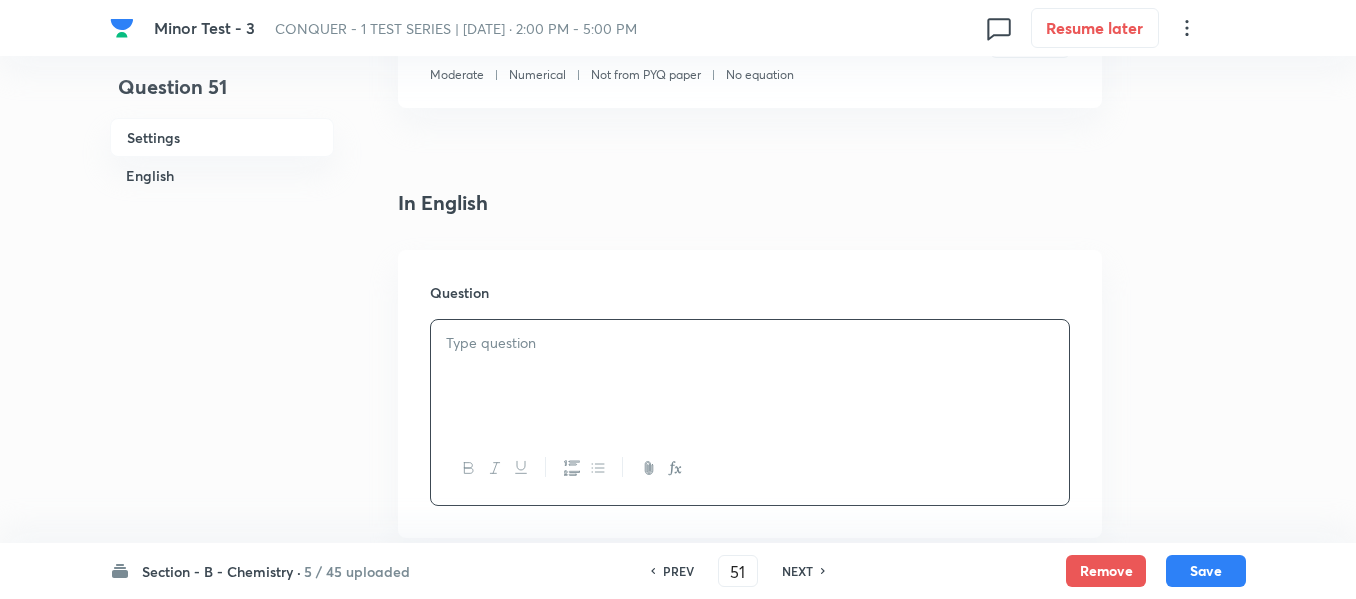 click at bounding box center (750, 376) 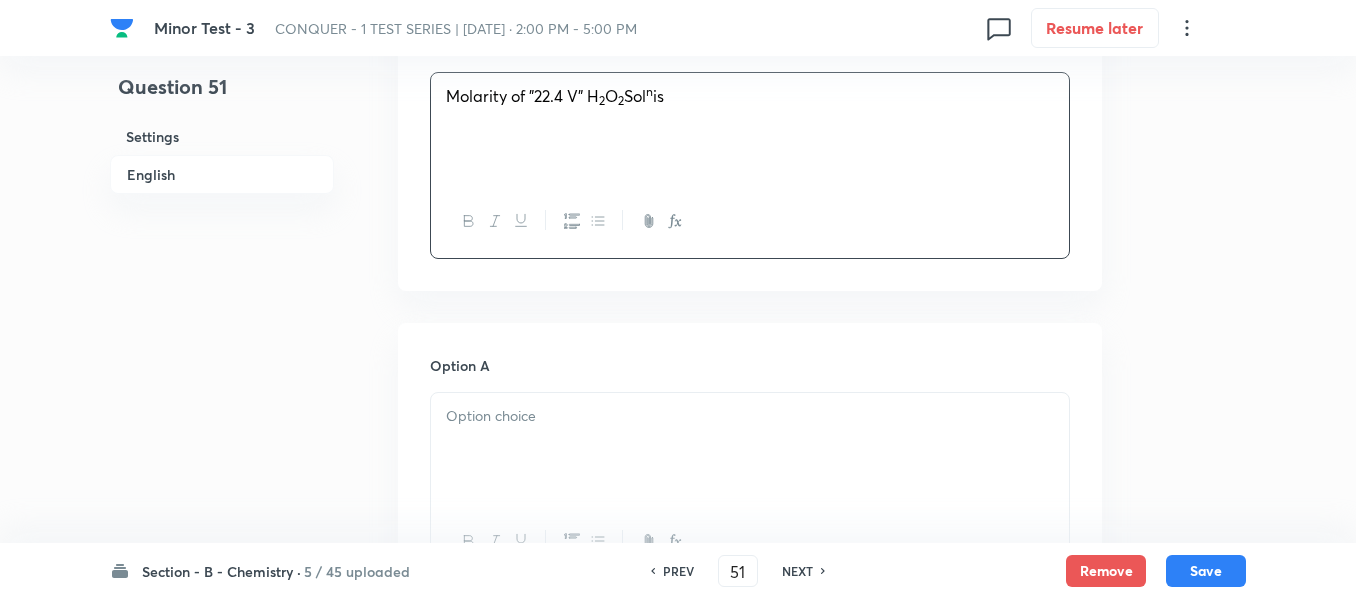 scroll, scrollTop: 700, scrollLeft: 0, axis: vertical 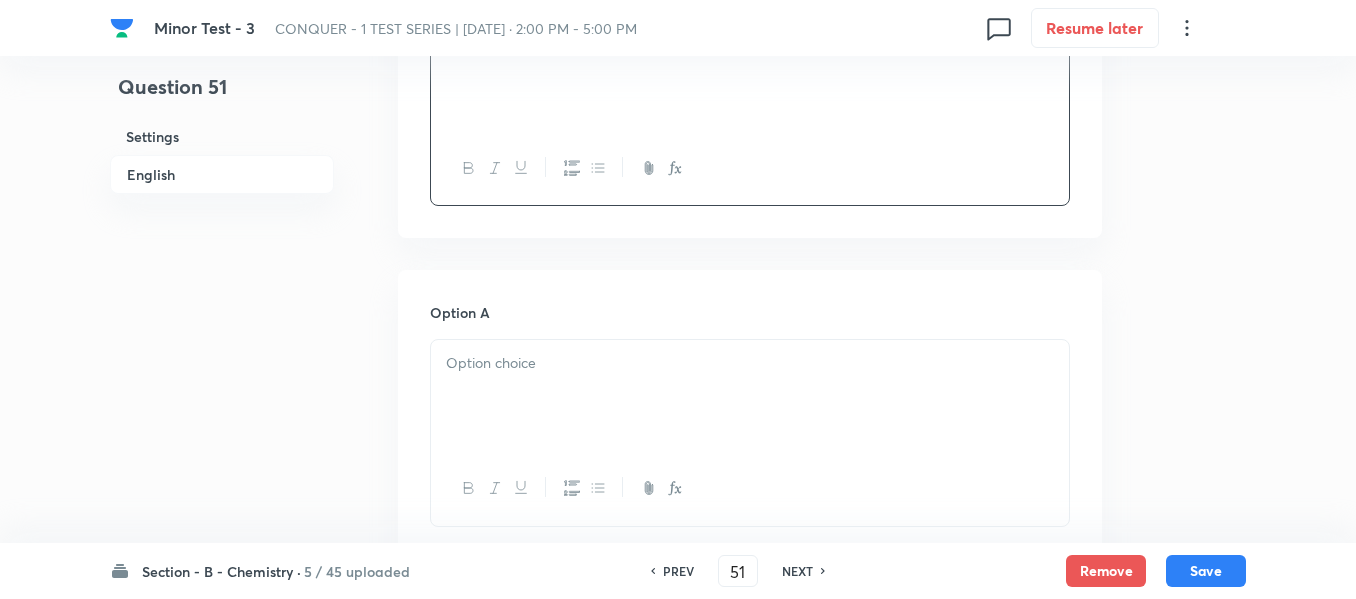 click at bounding box center (750, 363) 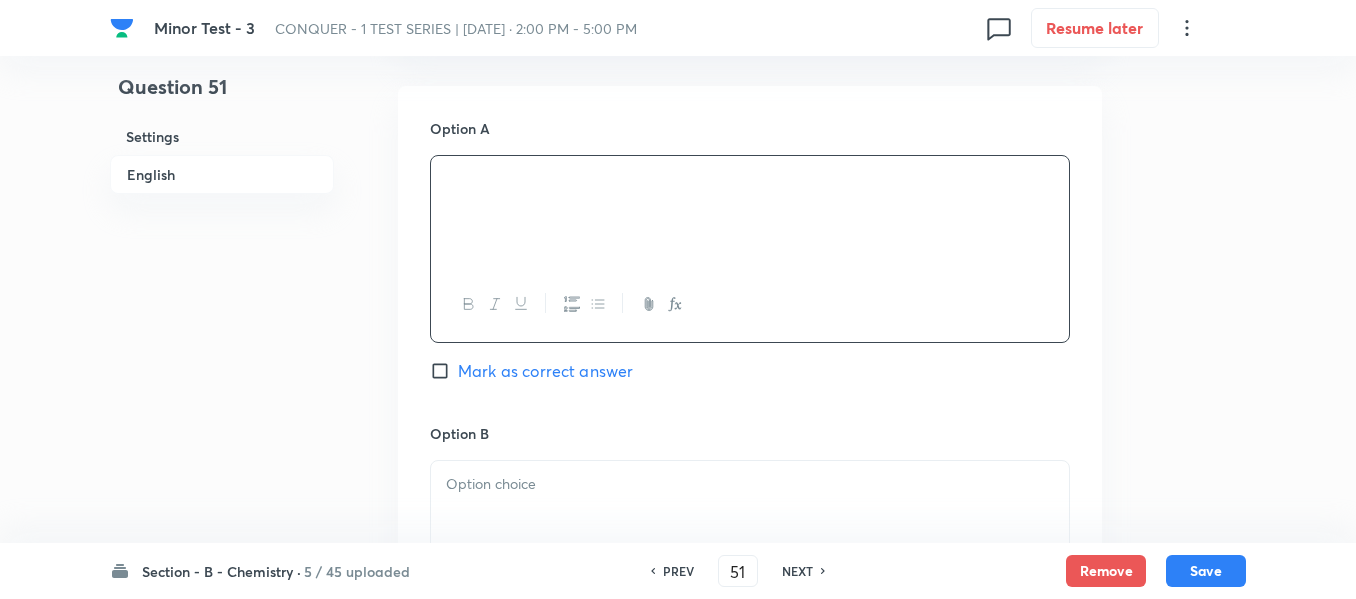 scroll, scrollTop: 1000, scrollLeft: 0, axis: vertical 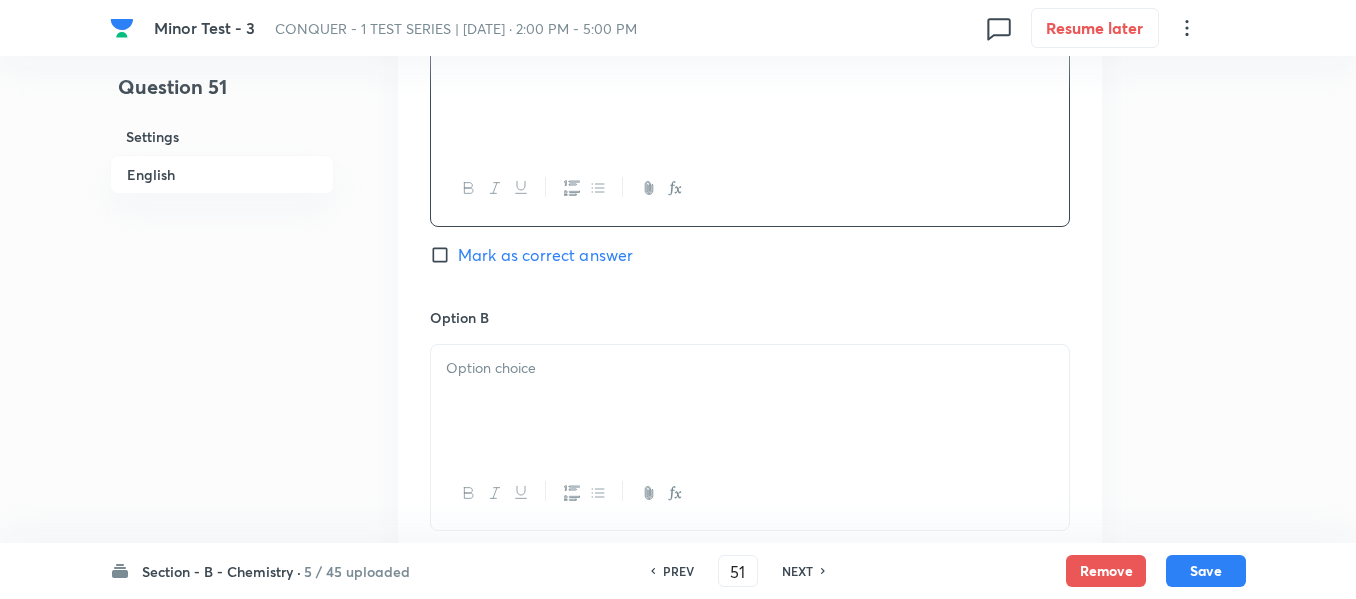 click at bounding box center (750, 368) 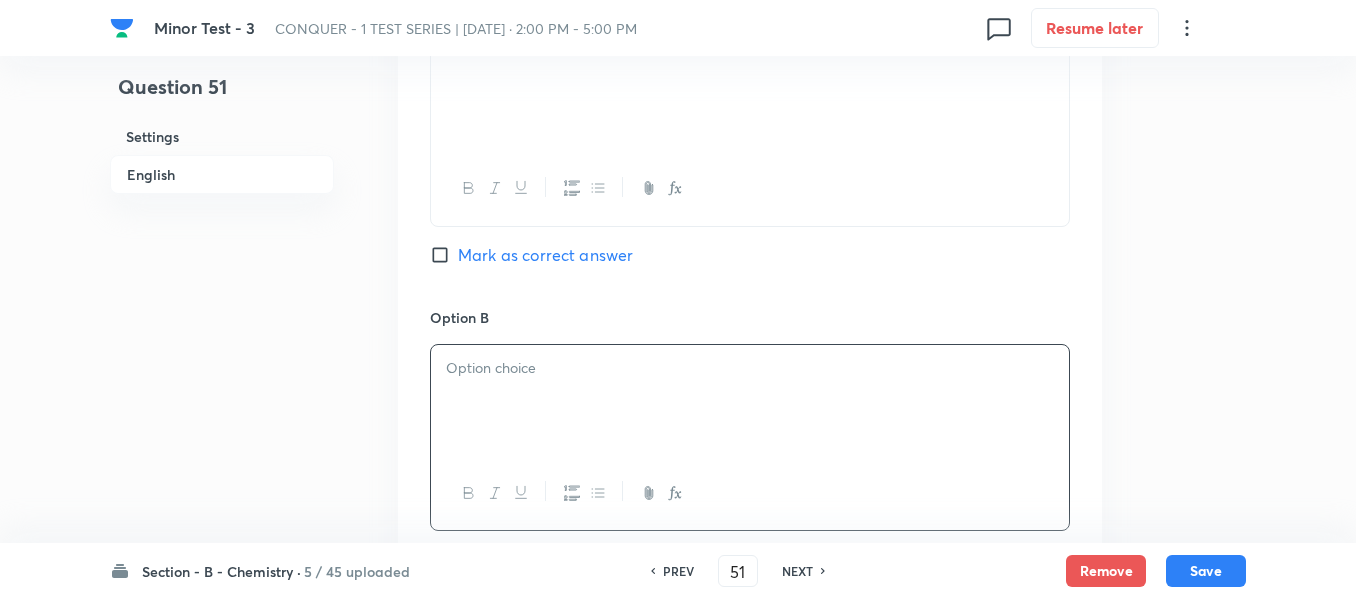 type 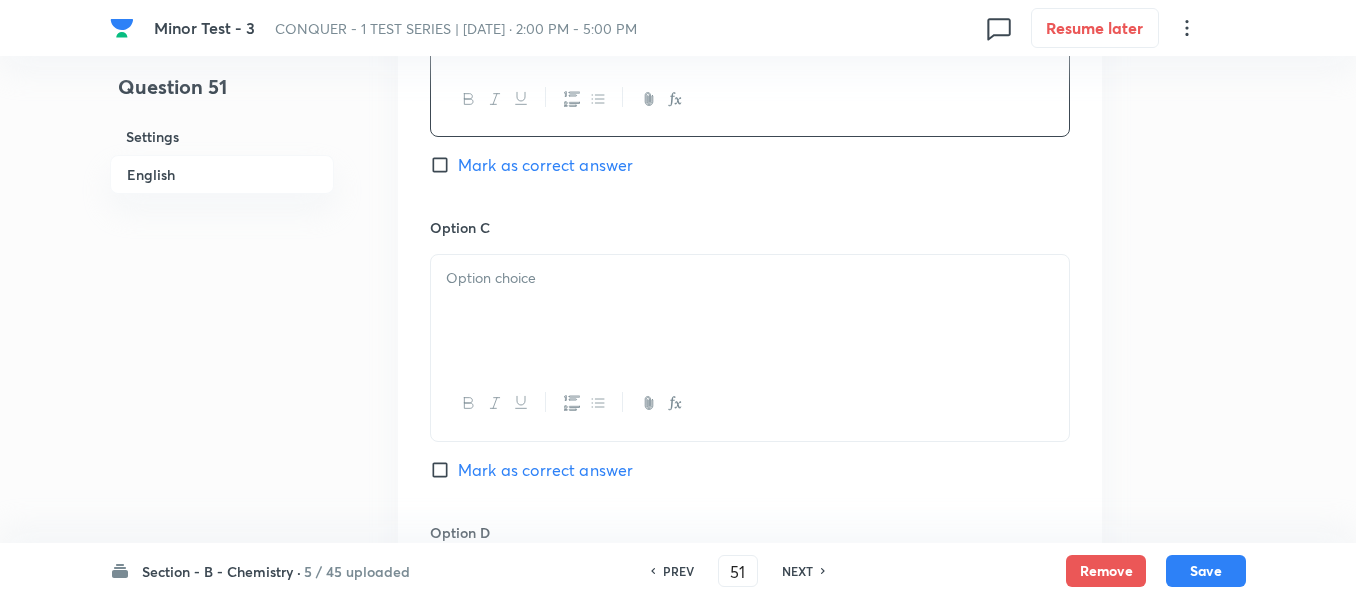 scroll, scrollTop: 1400, scrollLeft: 0, axis: vertical 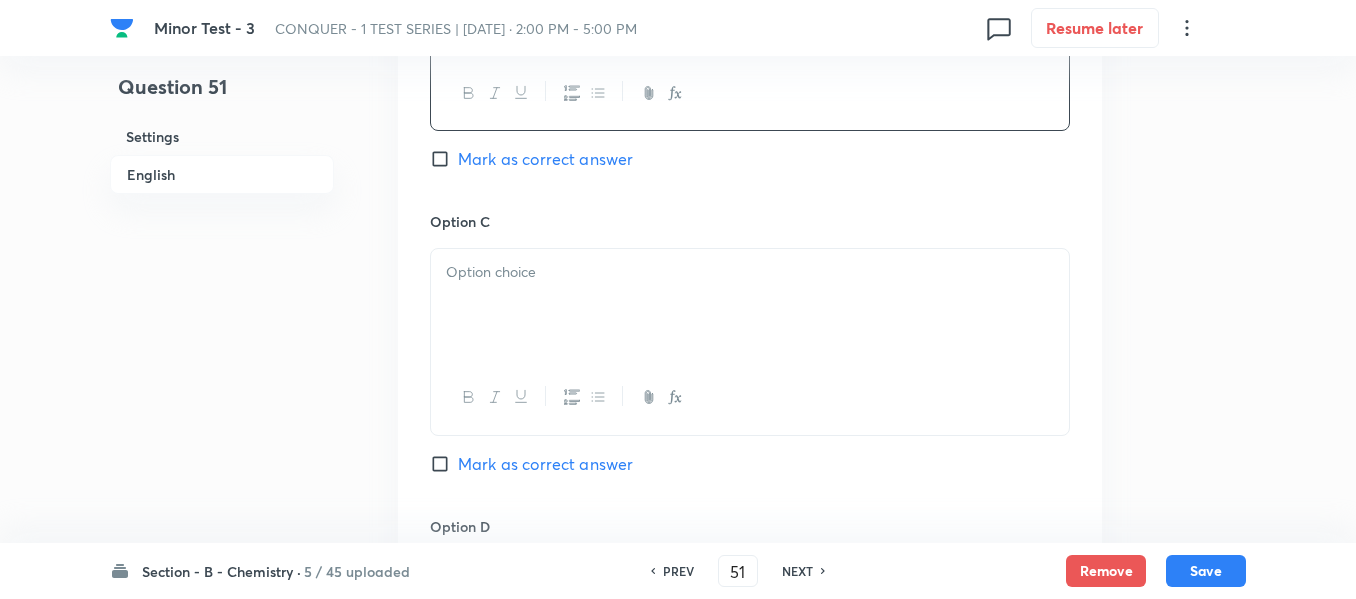 click at bounding box center [750, 305] 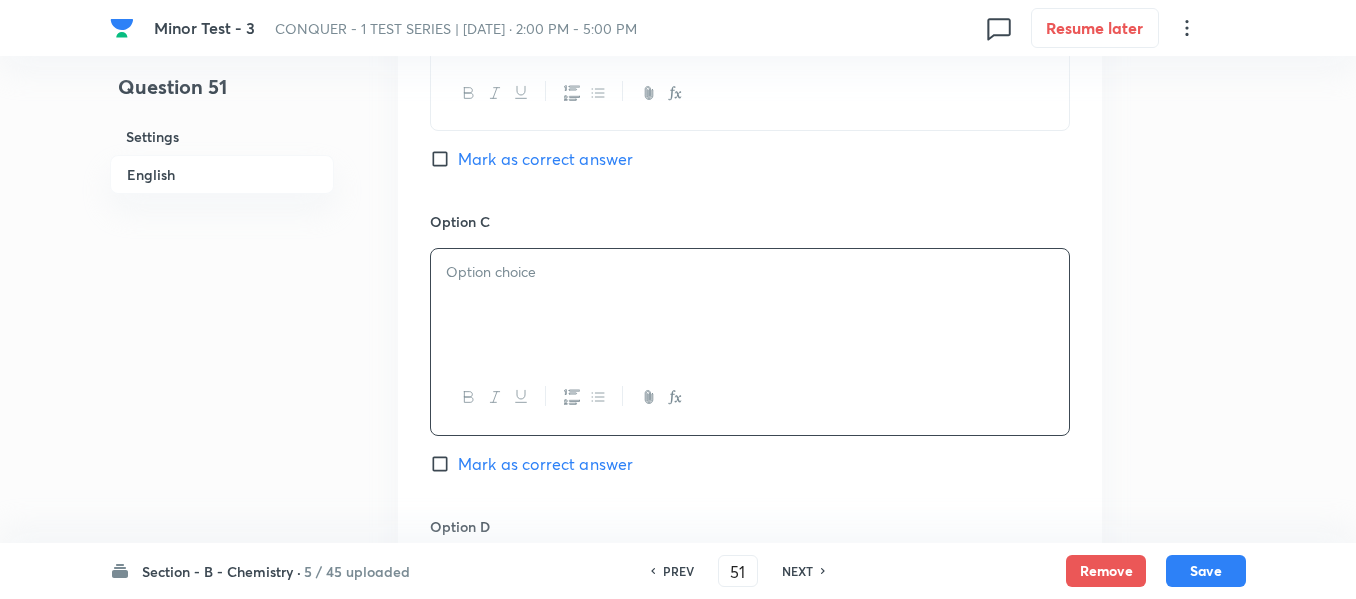 type 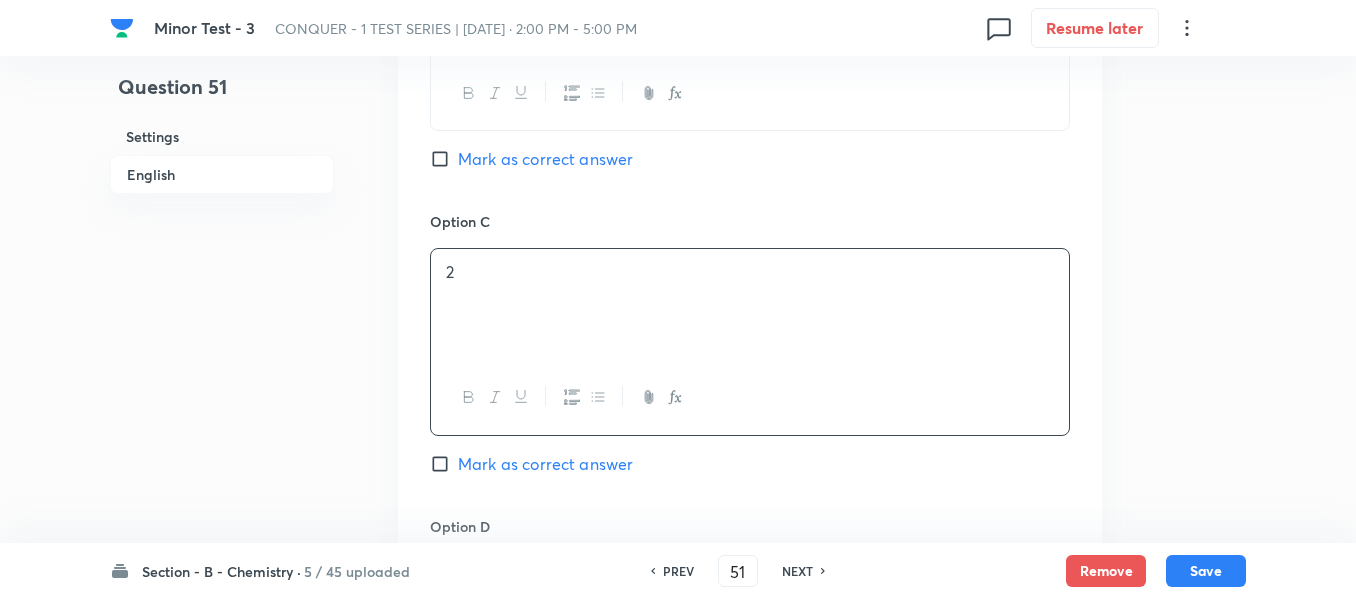 click on "Mark as correct answer" at bounding box center [444, 464] 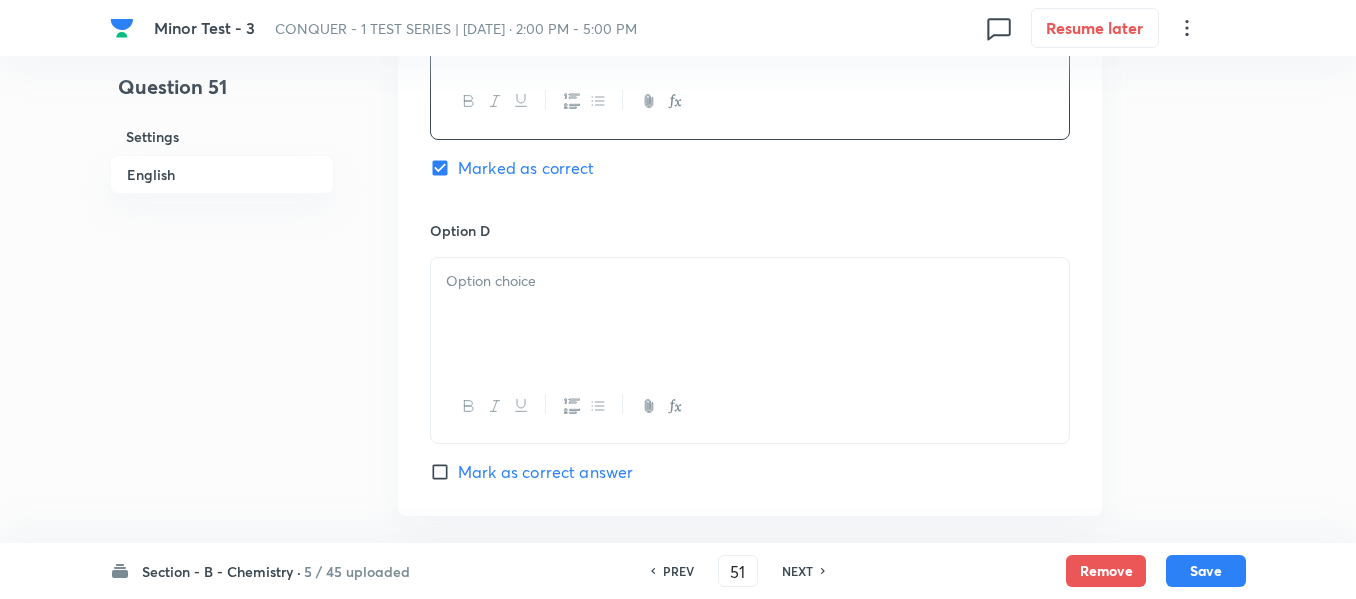 scroll, scrollTop: 1700, scrollLeft: 0, axis: vertical 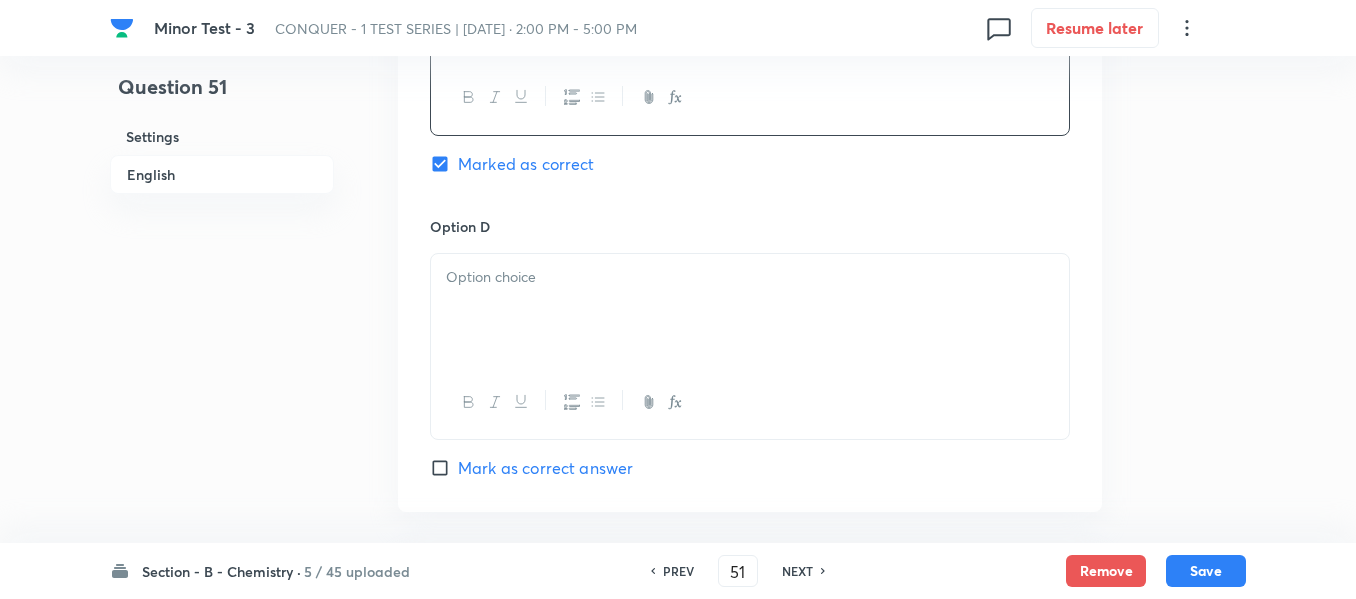 click at bounding box center (750, 310) 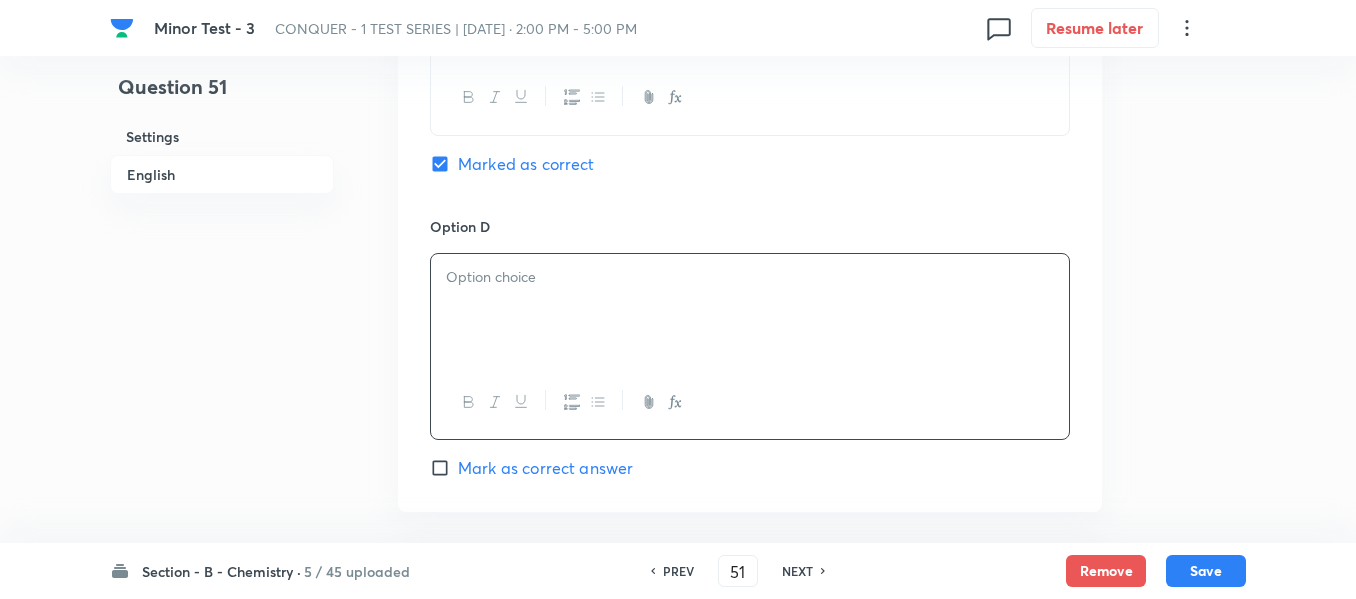 type 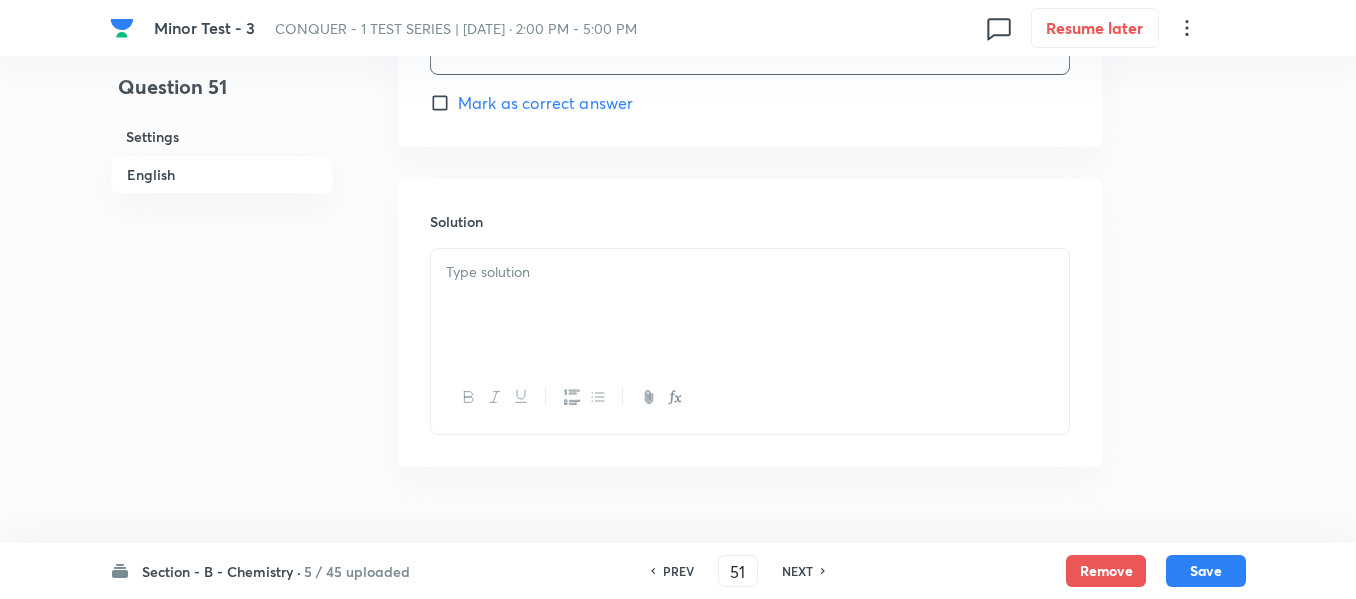 scroll, scrollTop: 2100, scrollLeft: 0, axis: vertical 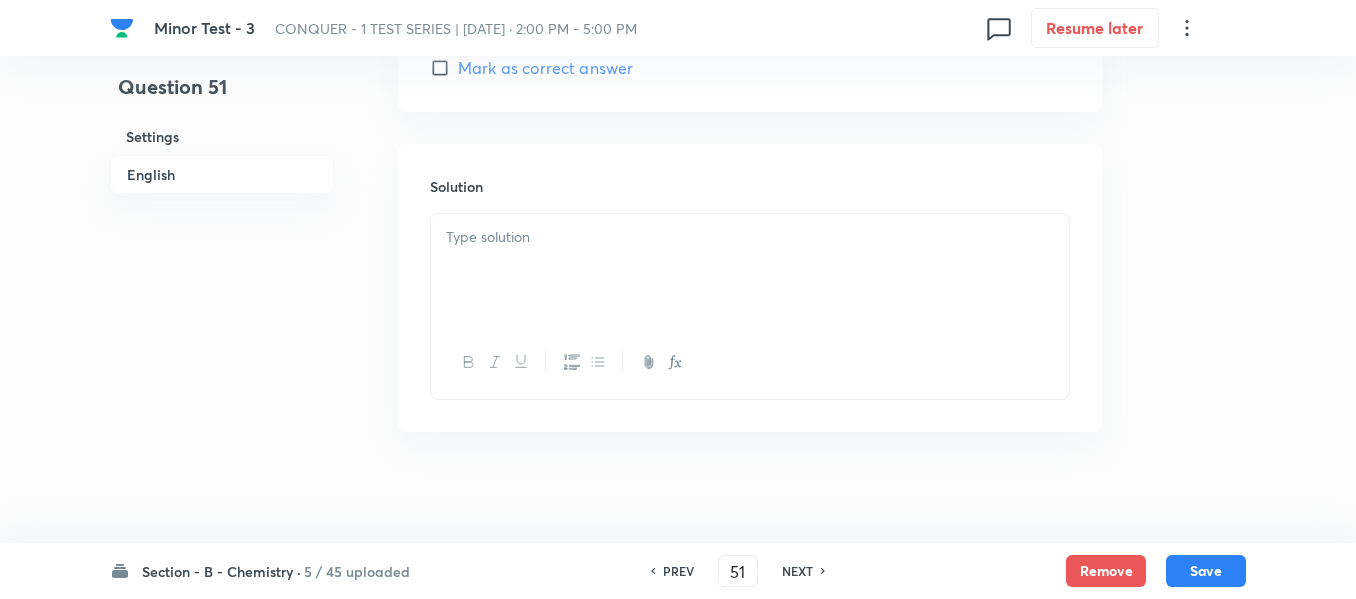 click at bounding box center (750, 237) 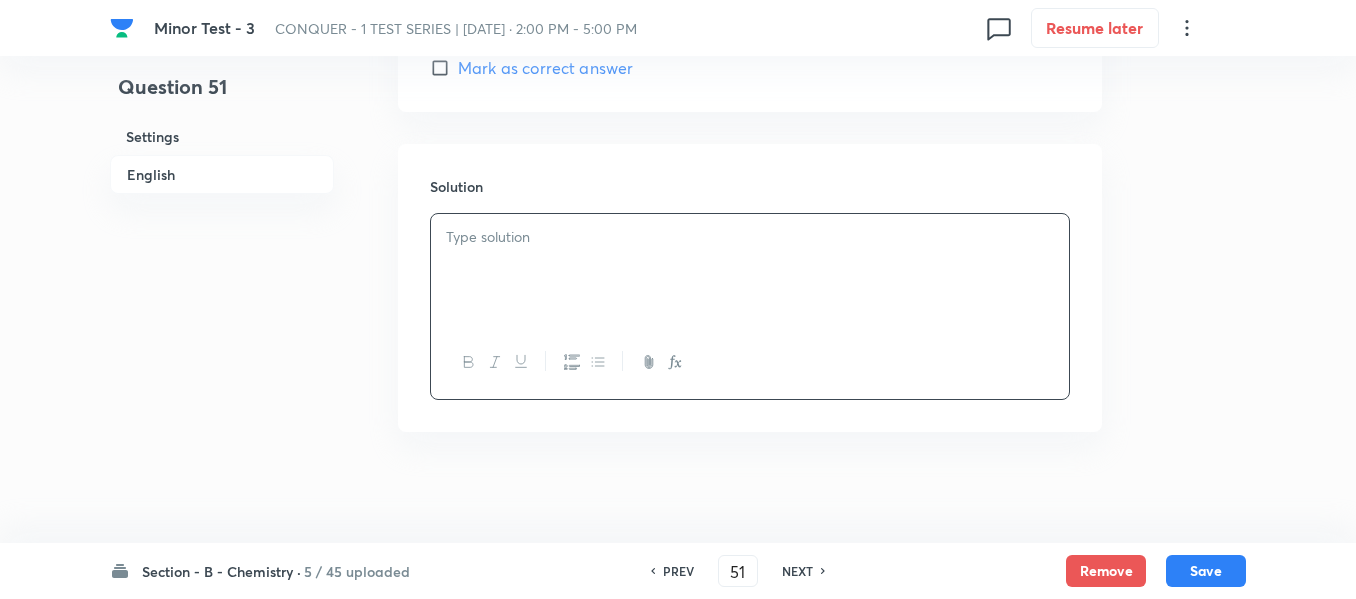 type 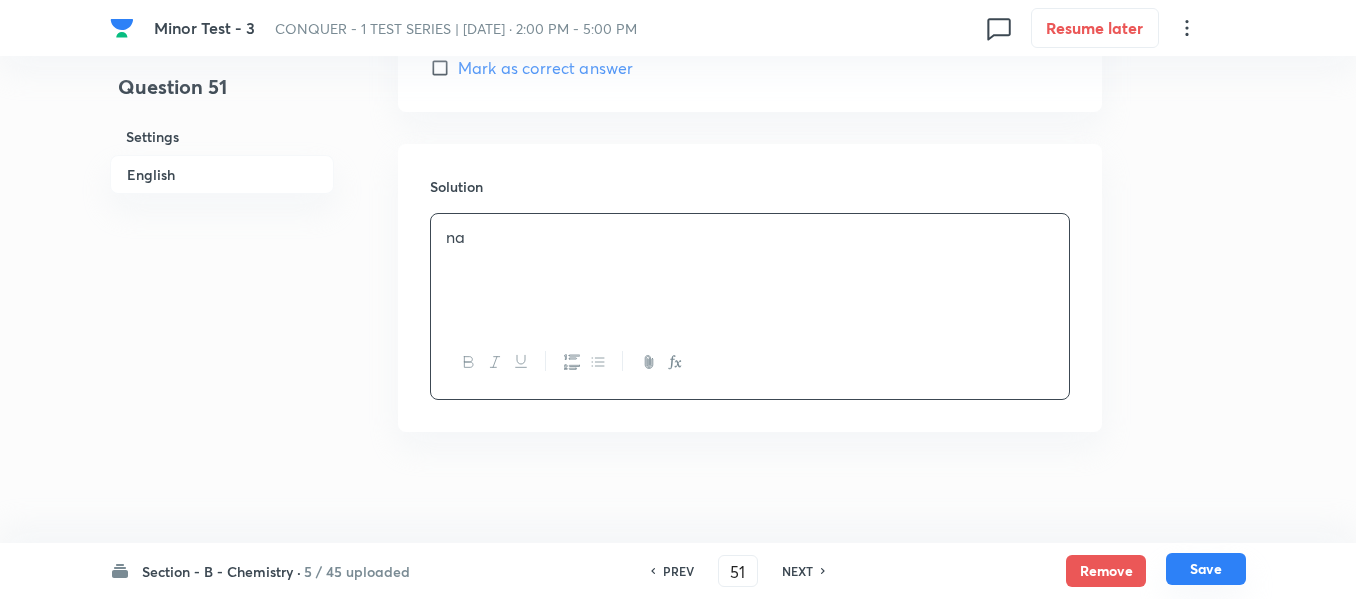 click on "Save" at bounding box center (1206, 569) 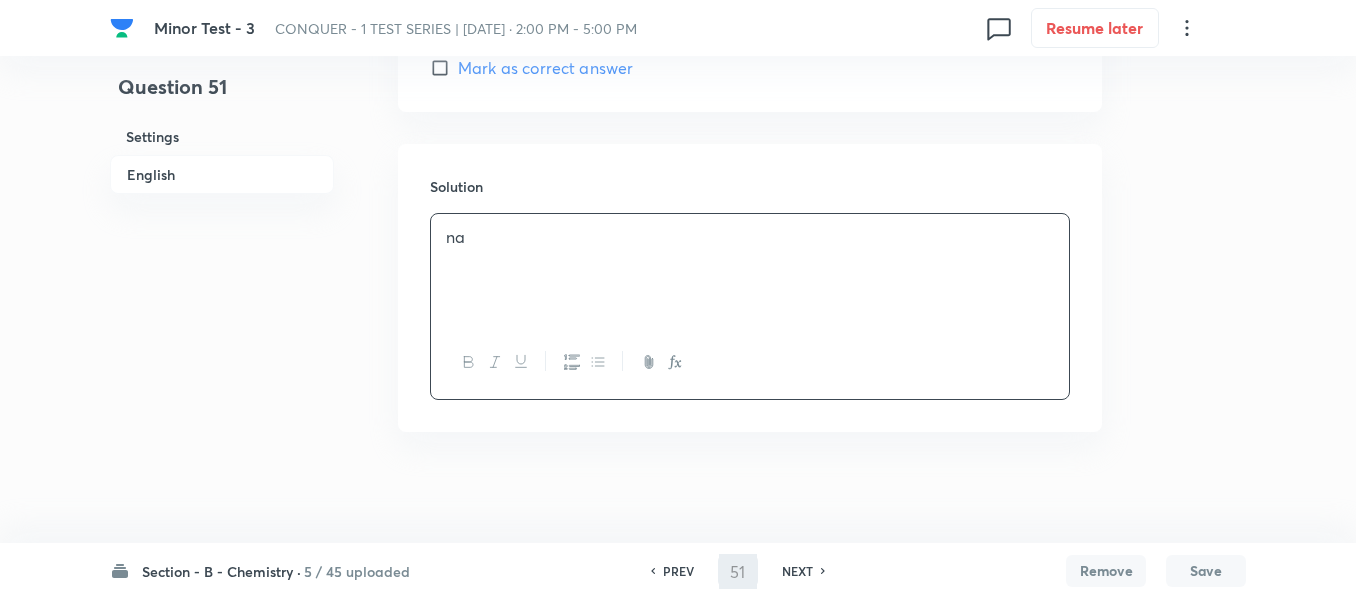 type on "52" 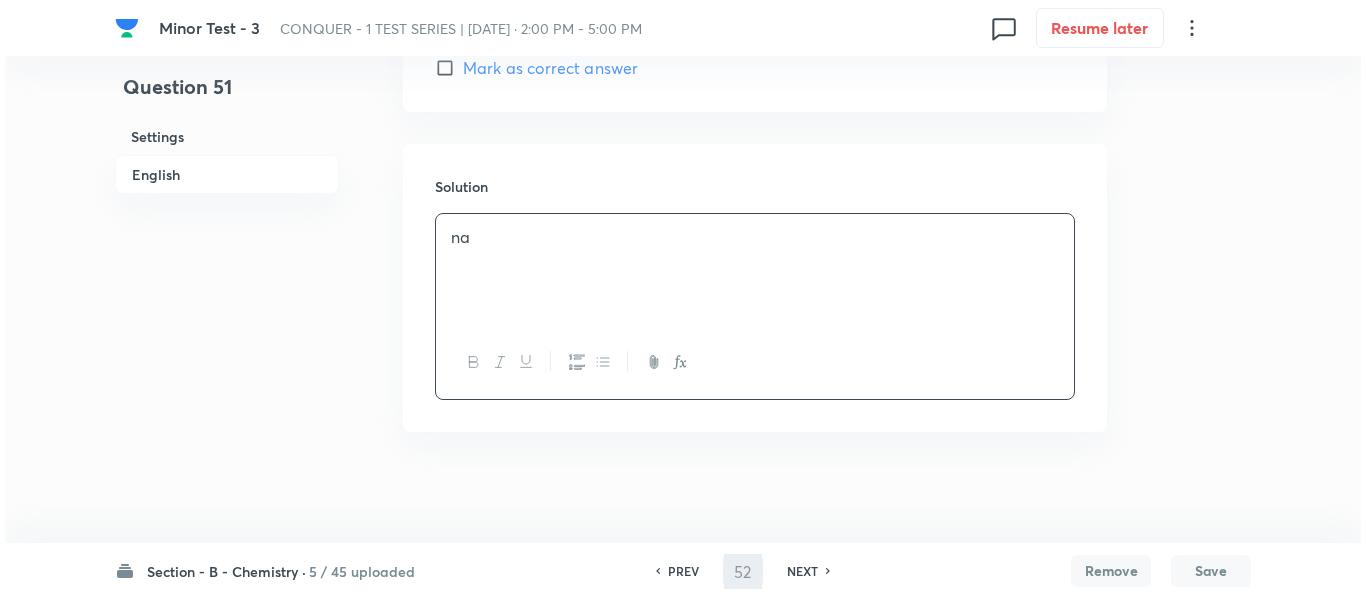 scroll, scrollTop: 0, scrollLeft: 0, axis: both 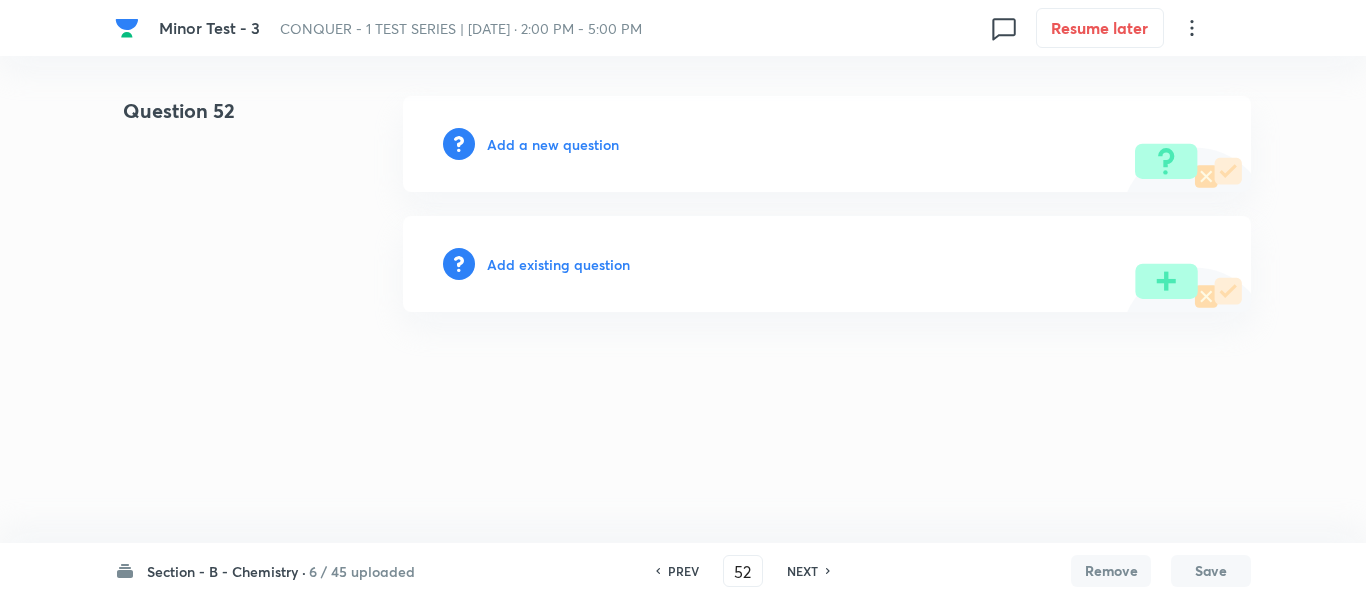 click on "Add a new question" at bounding box center [553, 144] 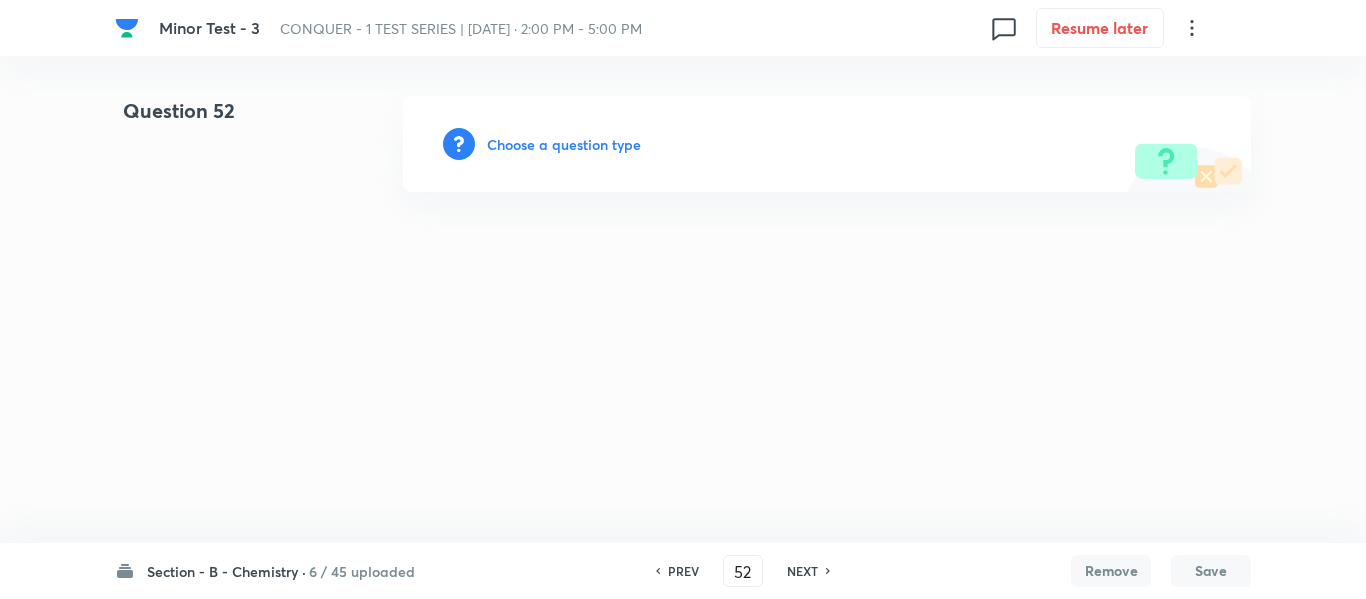 click on "Choose a question type" at bounding box center [564, 144] 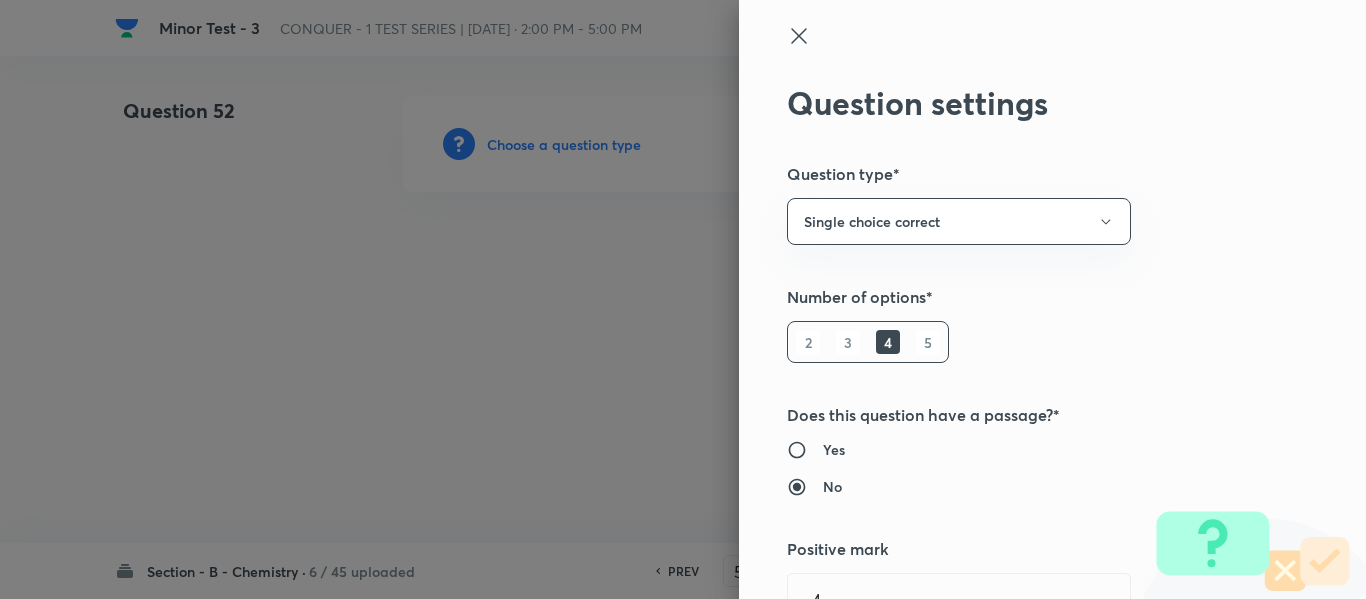 type on "Chemistry" 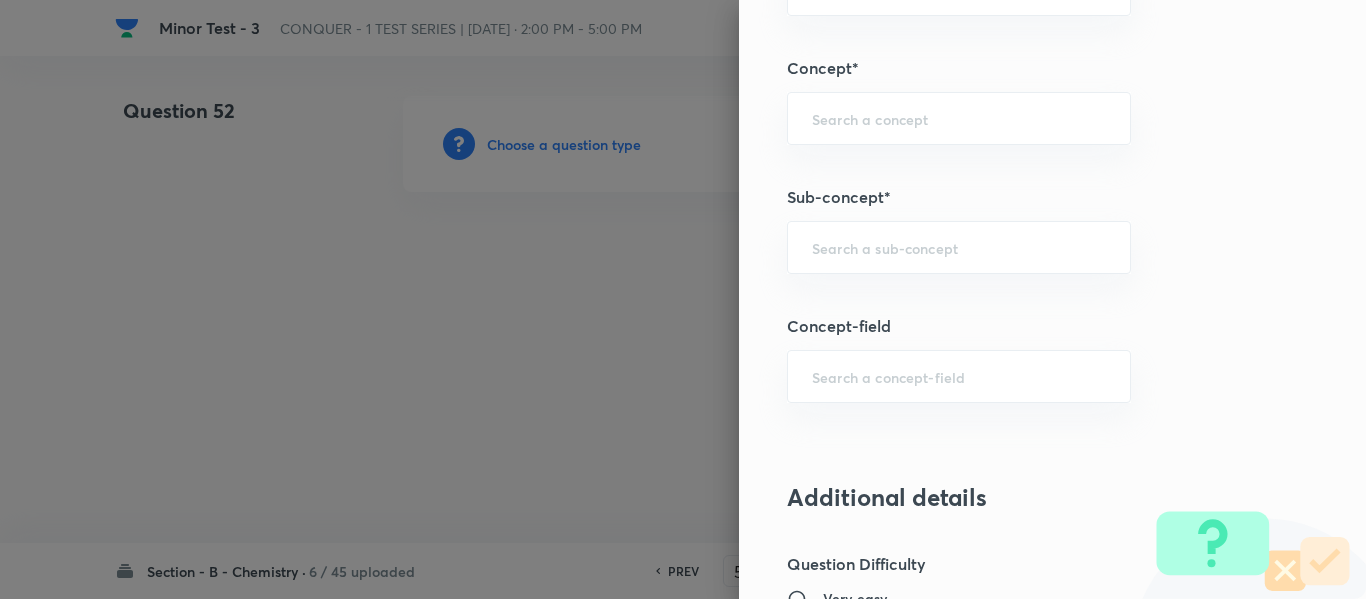 scroll, scrollTop: 1255, scrollLeft: 0, axis: vertical 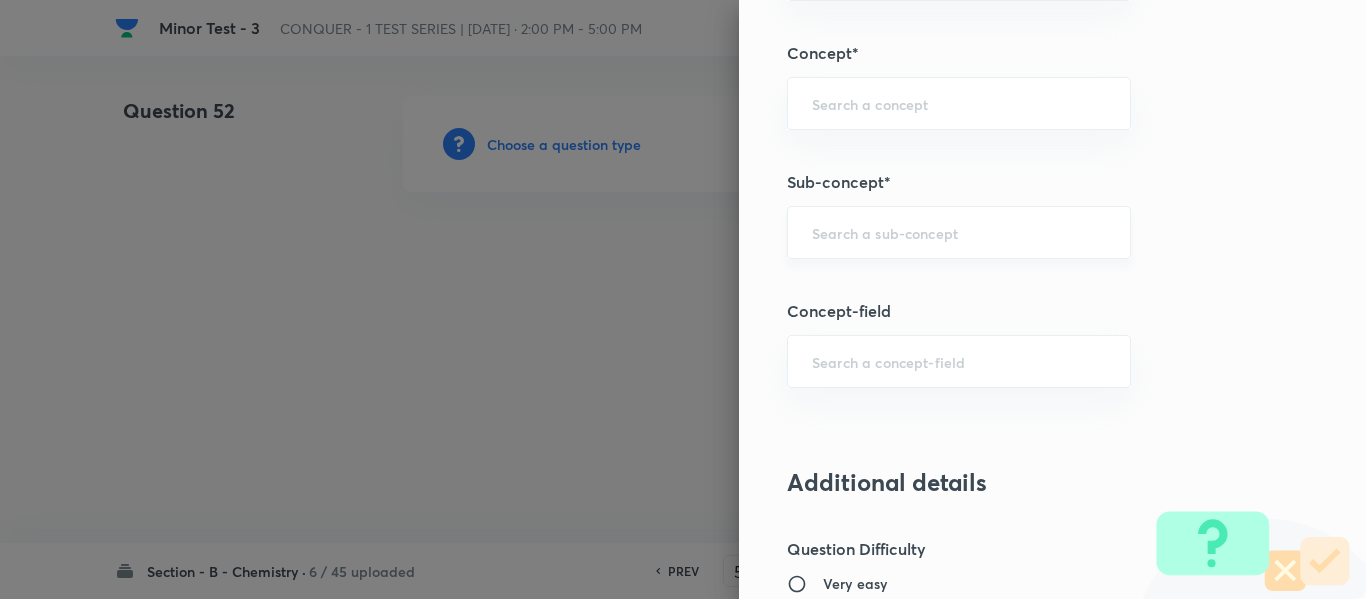 click at bounding box center [959, 232] 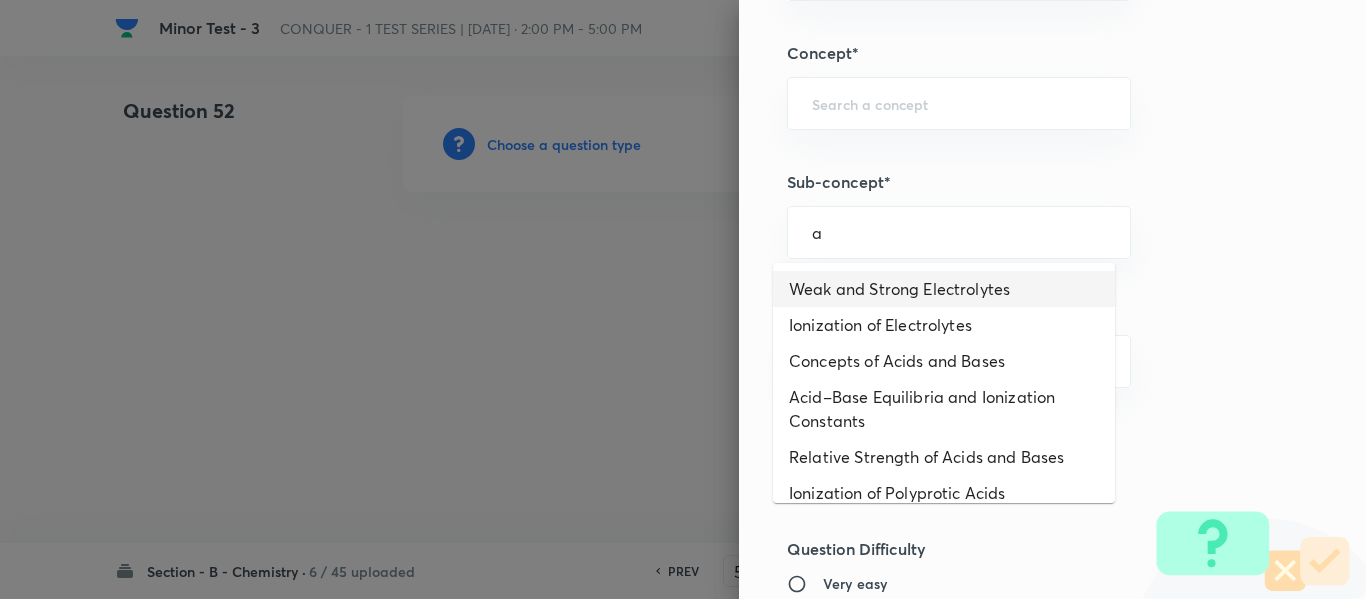 click on "Weak and Strong Electrolytes" at bounding box center (944, 289) 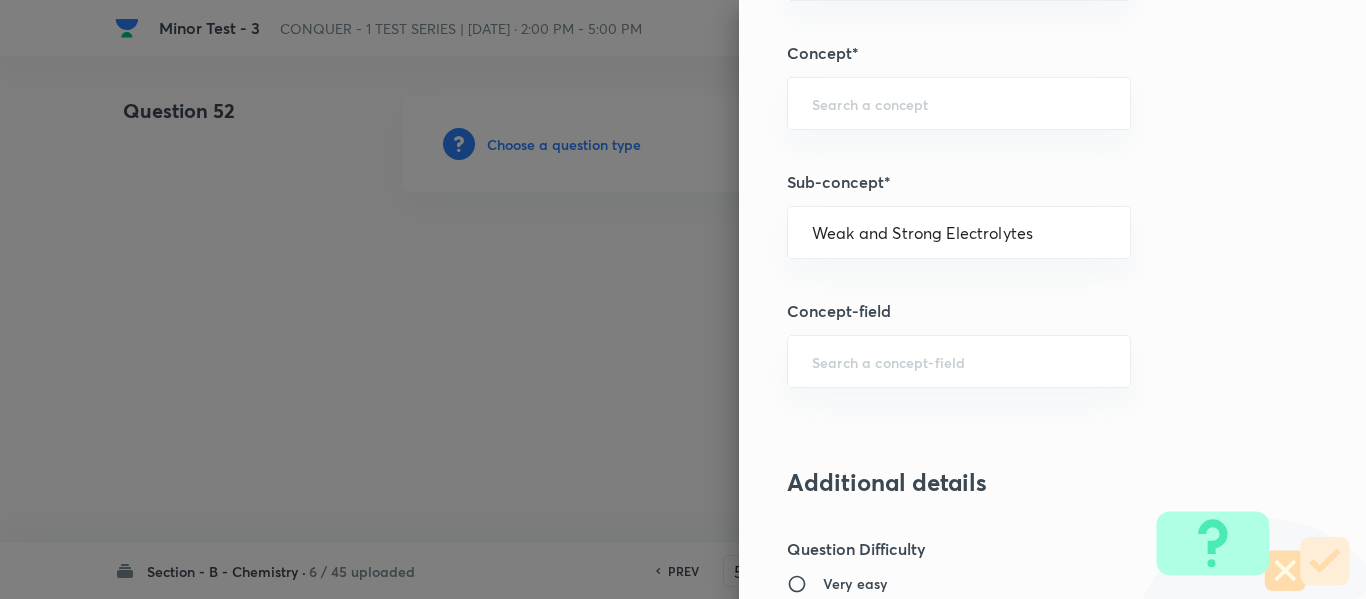 type on "Chemistry" 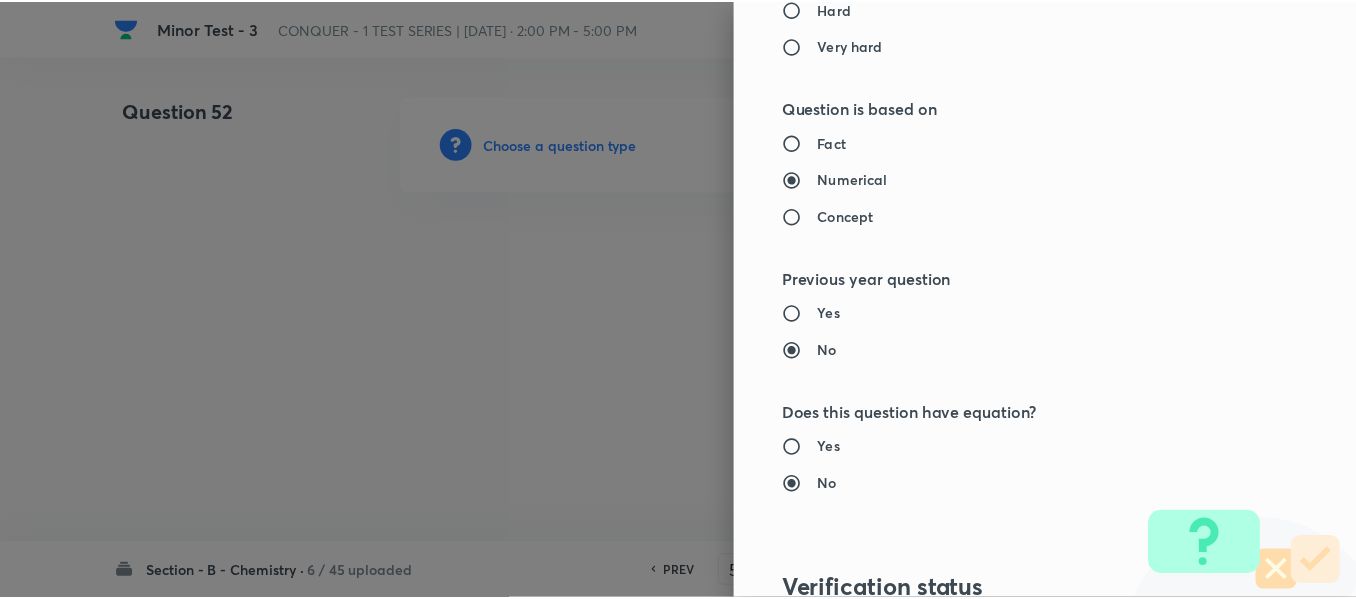 scroll, scrollTop: 2261, scrollLeft: 0, axis: vertical 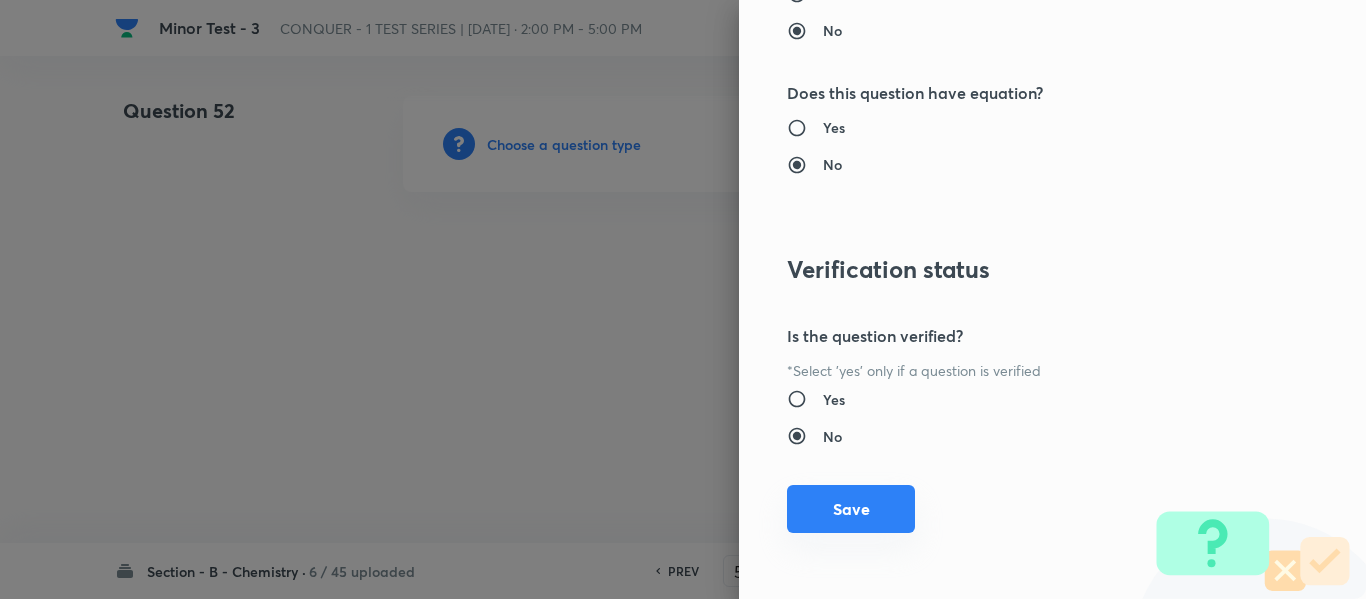 click on "Save" at bounding box center [851, 509] 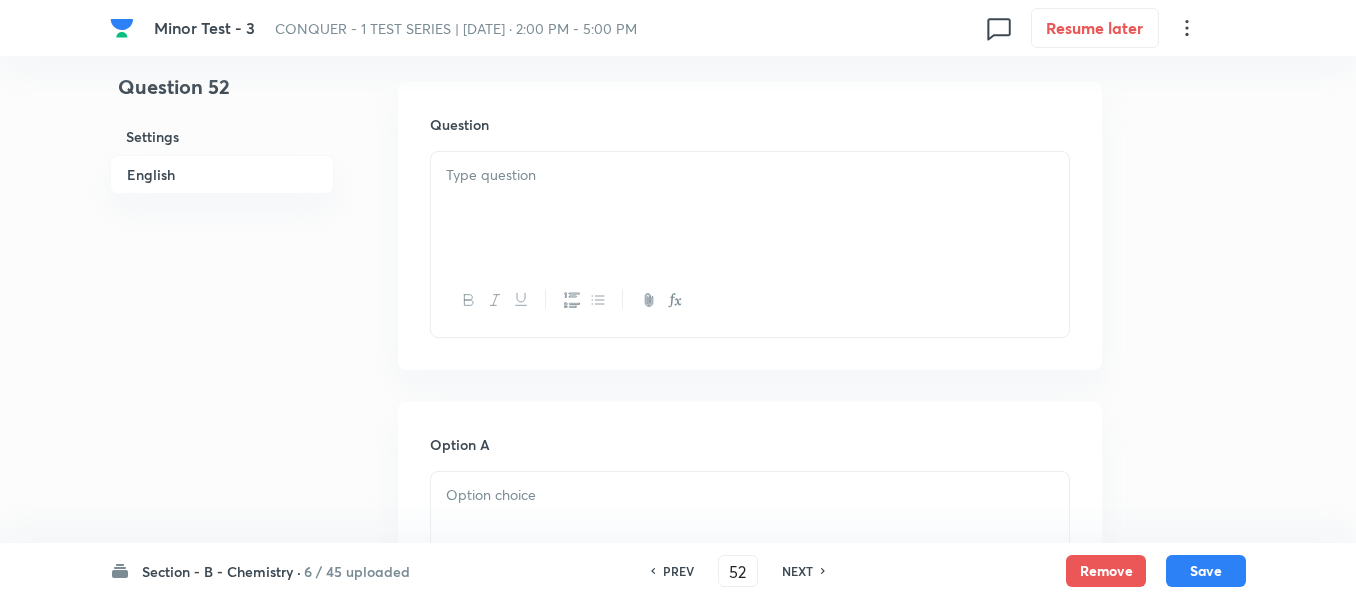 scroll, scrollTop: 600, scrollLeft: 0, axis: vertical 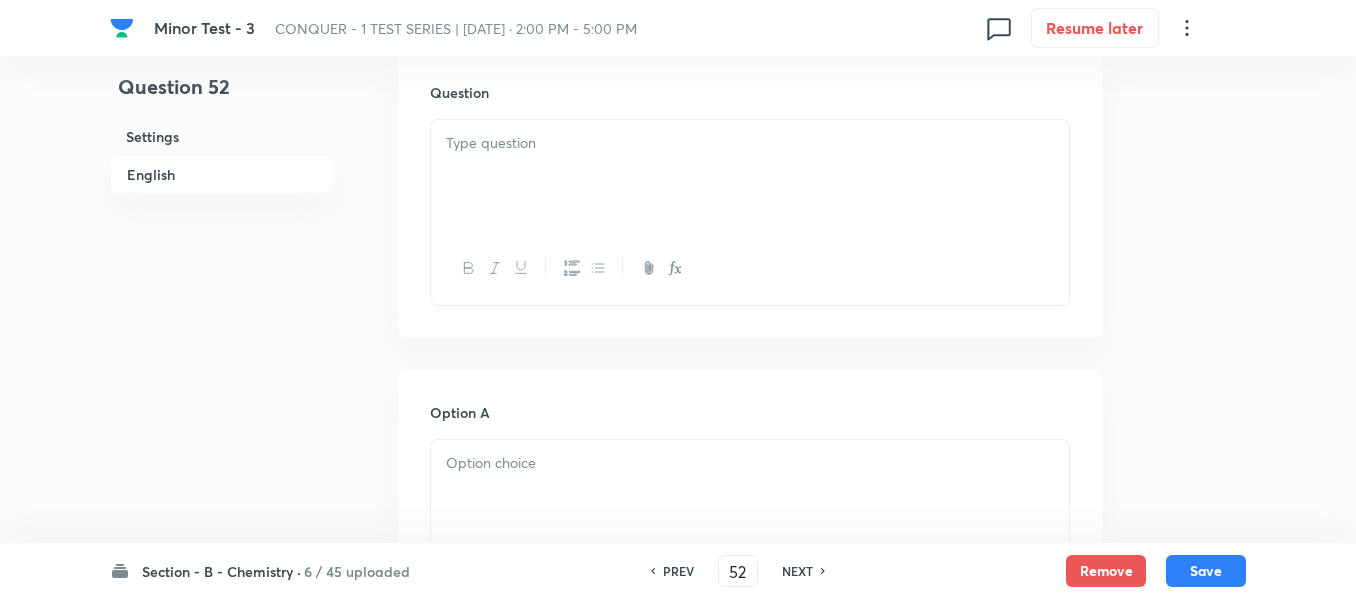 click at bounding box center [750, 176] 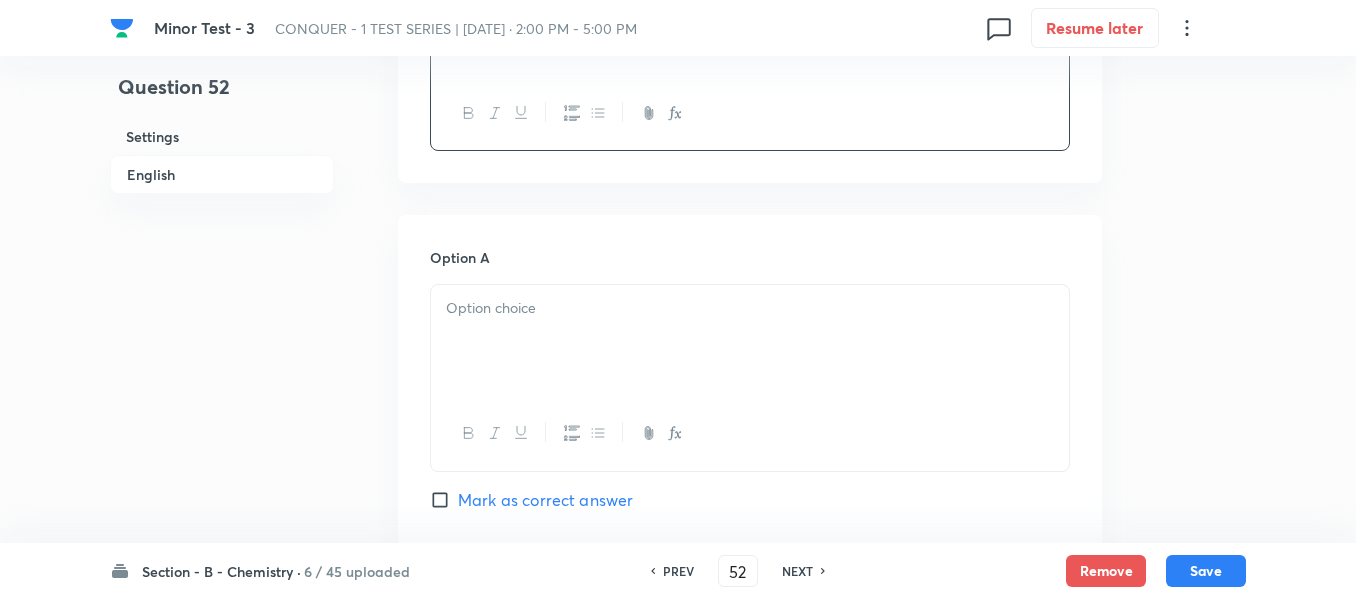scroll, scrollTop: 800, scrollLeft: 0, axis: vertical 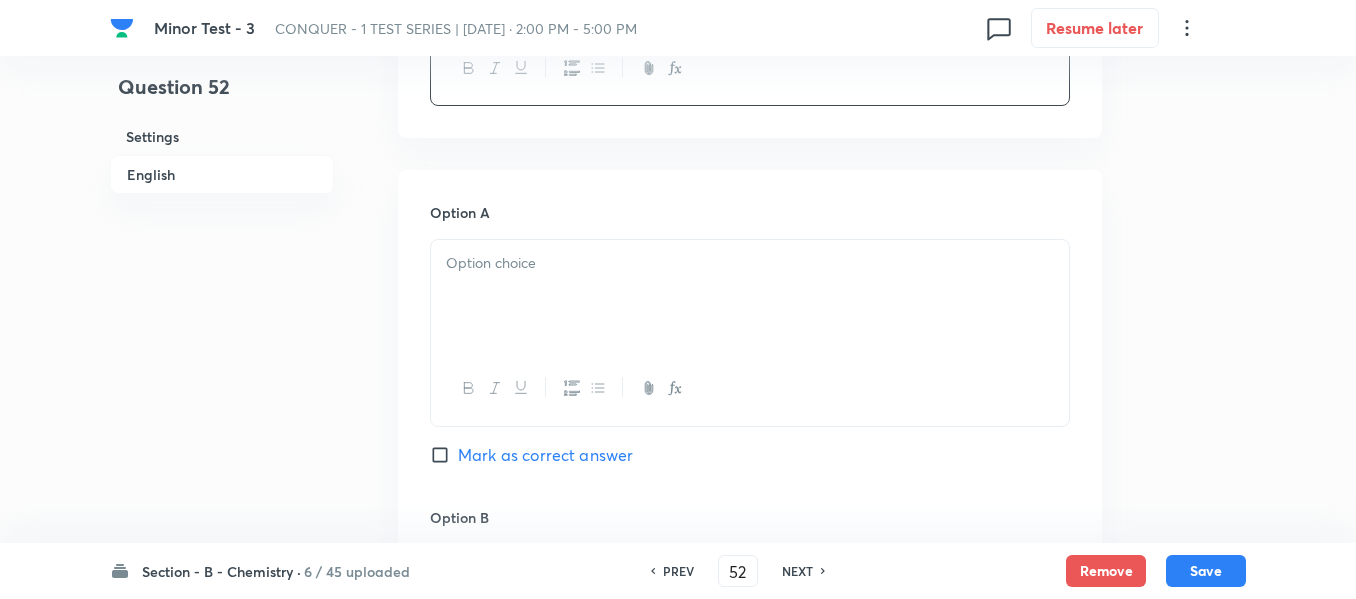 click at bounding box center [750, 263] 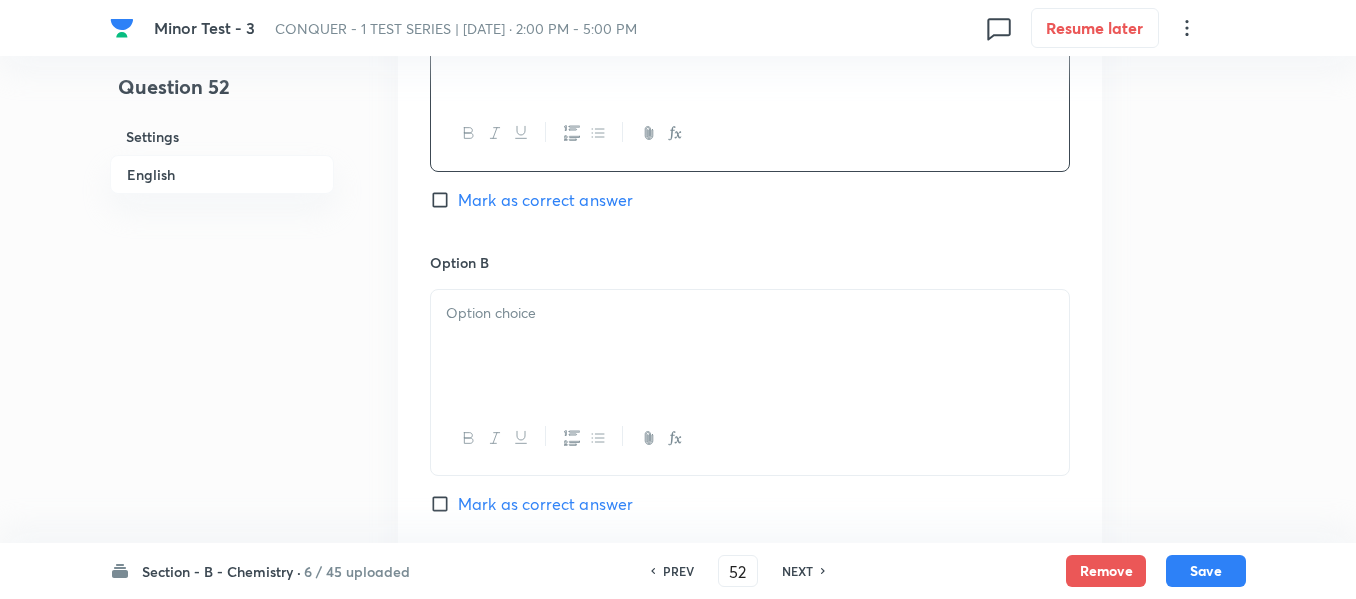 scroll, scrollTop: 1100, scrollLeft: 0, axis: vertical 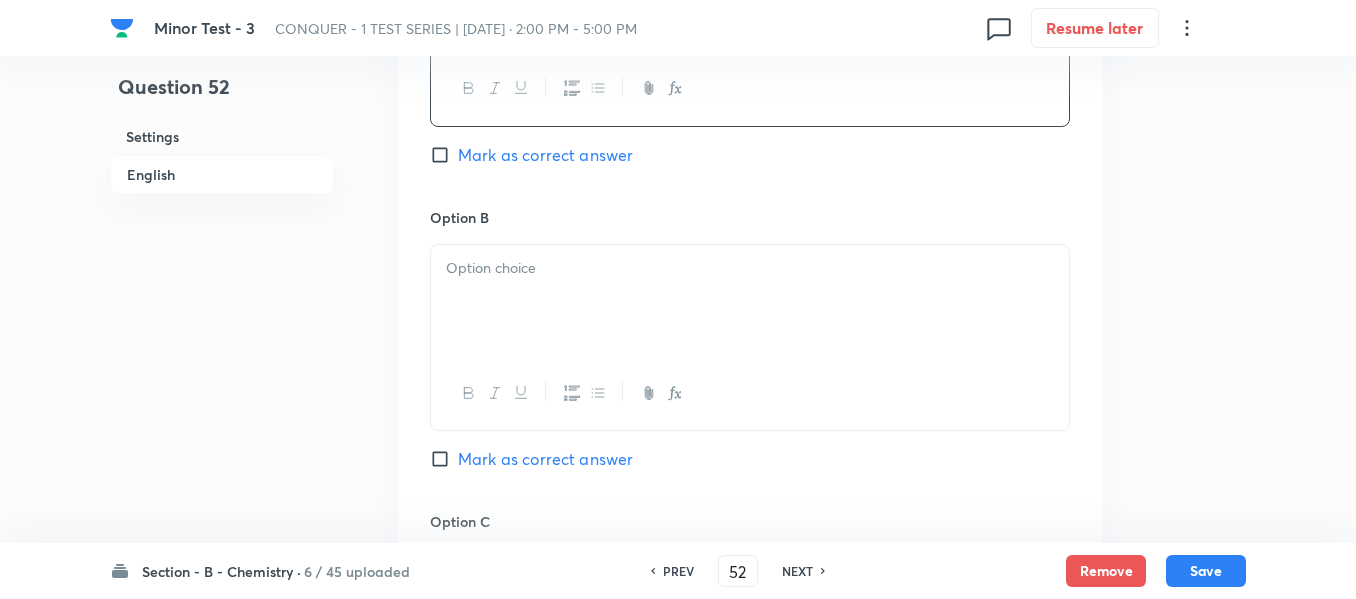 click at bounding box center (750, 301) 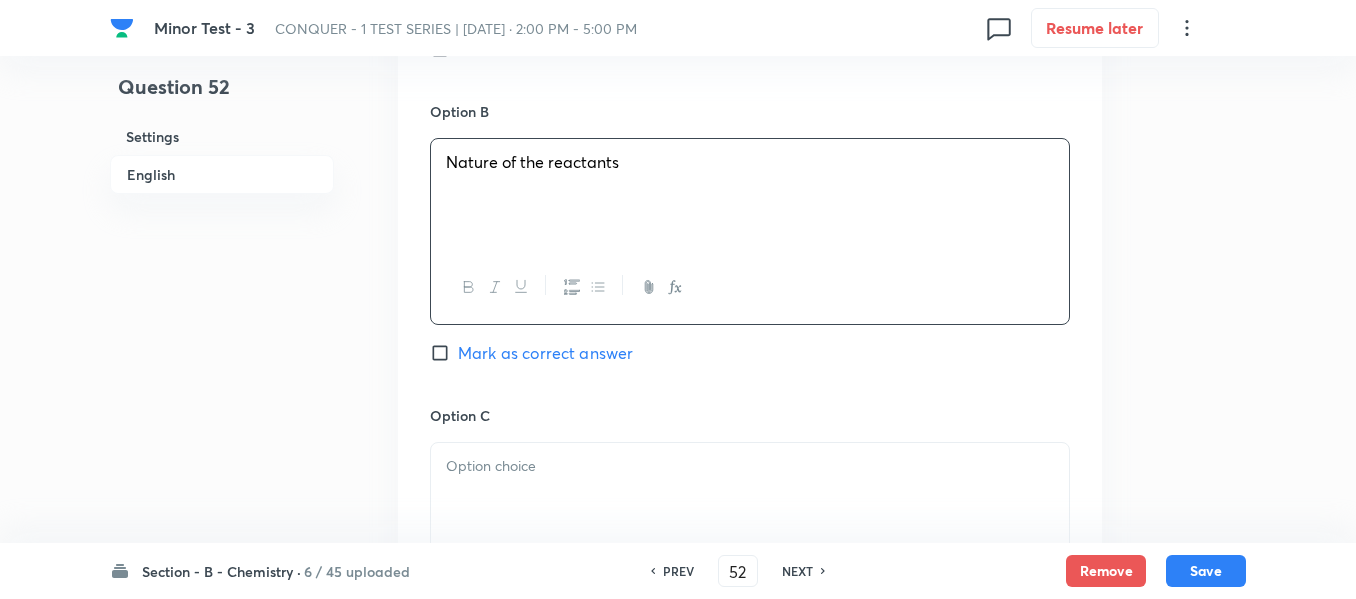 scroll, scrollTop: 1300, scrollLeft: 0, axis: vertical 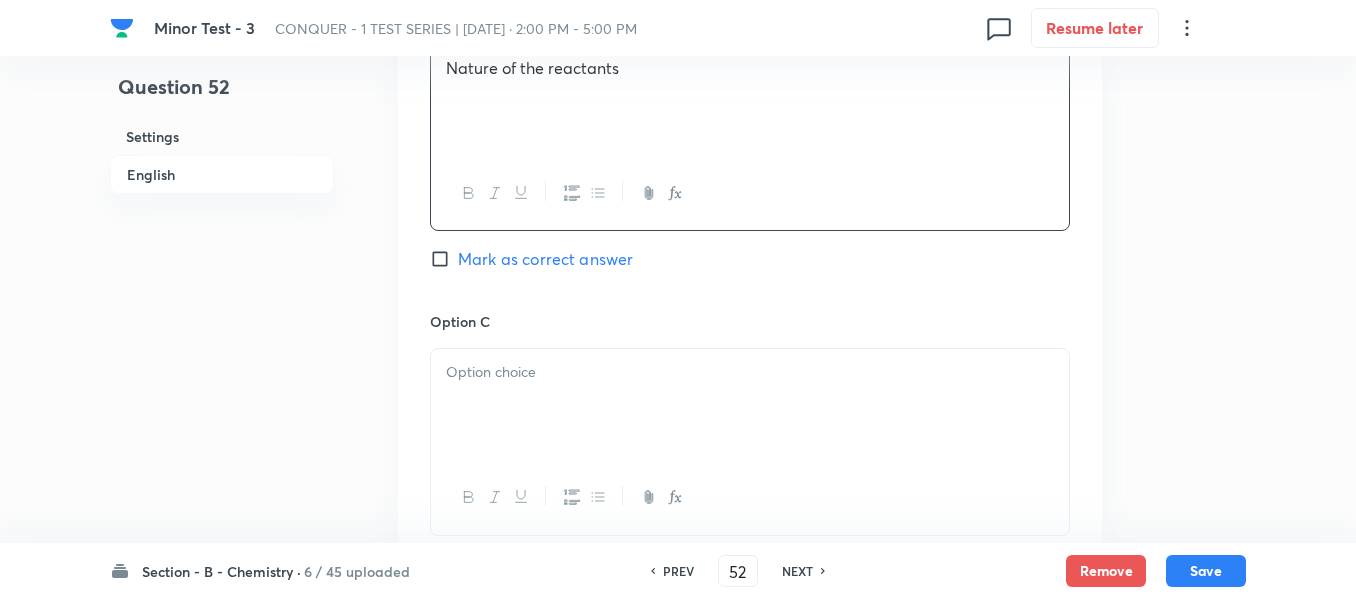 click at bounding box center [750, 372] 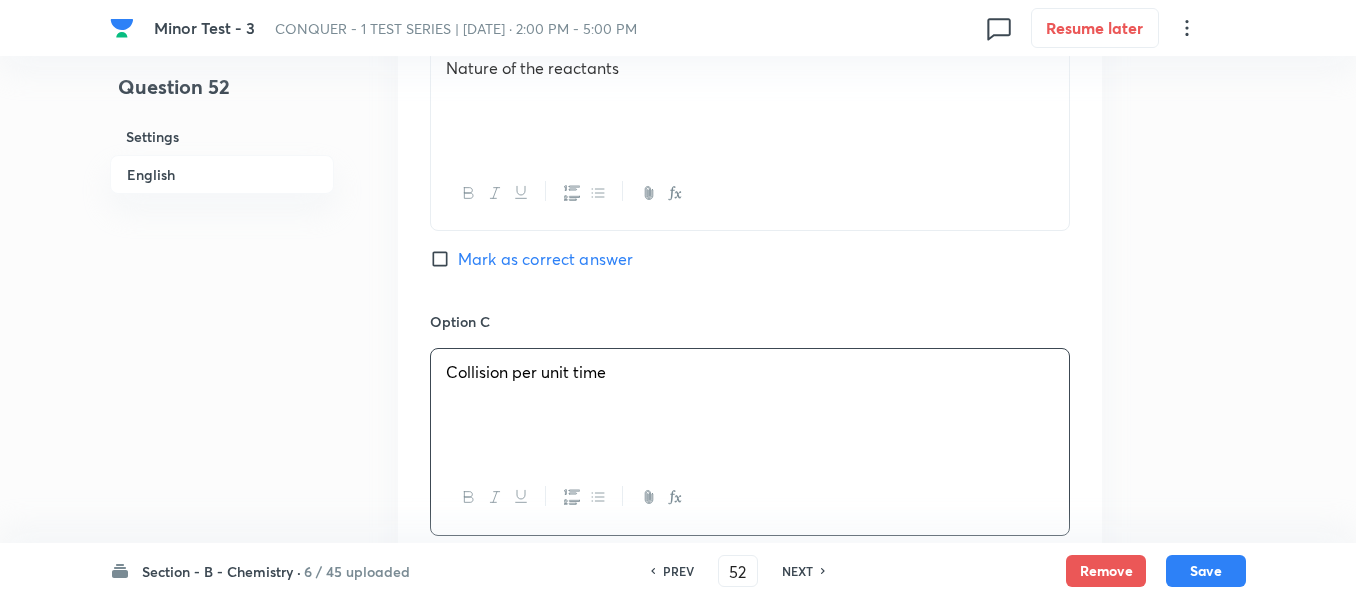click on "Mark as correct answer" at bounding box center (444, 259) 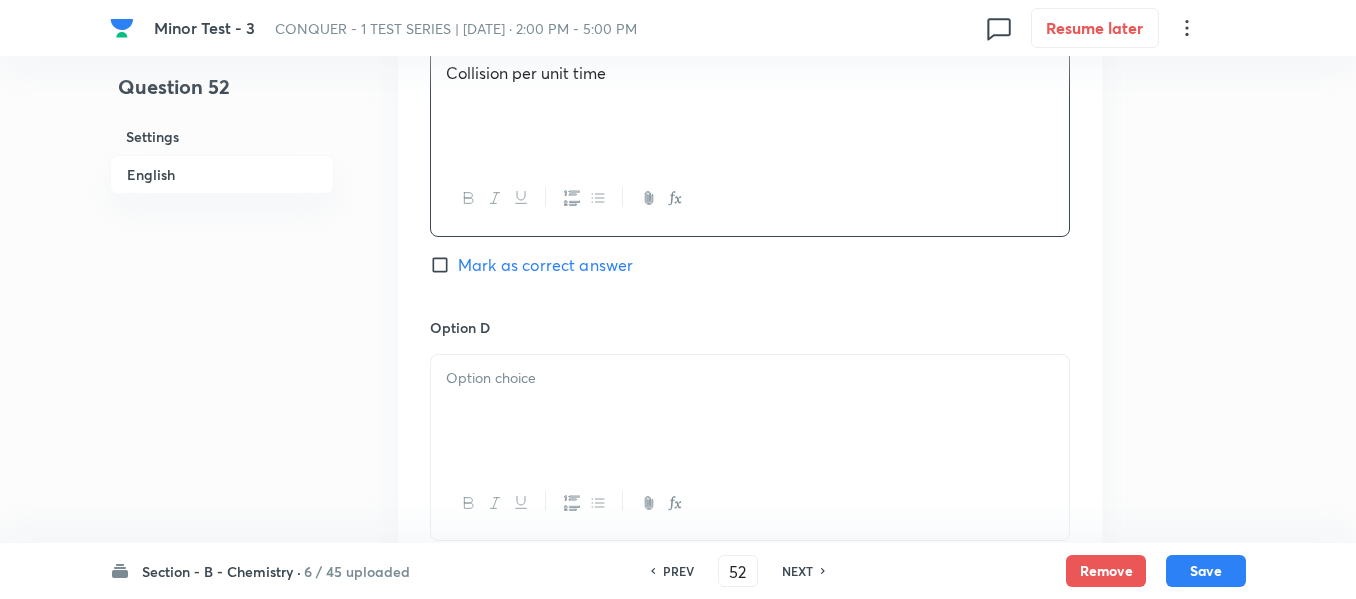 scroll, scrollTop: 1600, scrollLeft: 0, axis: vertical 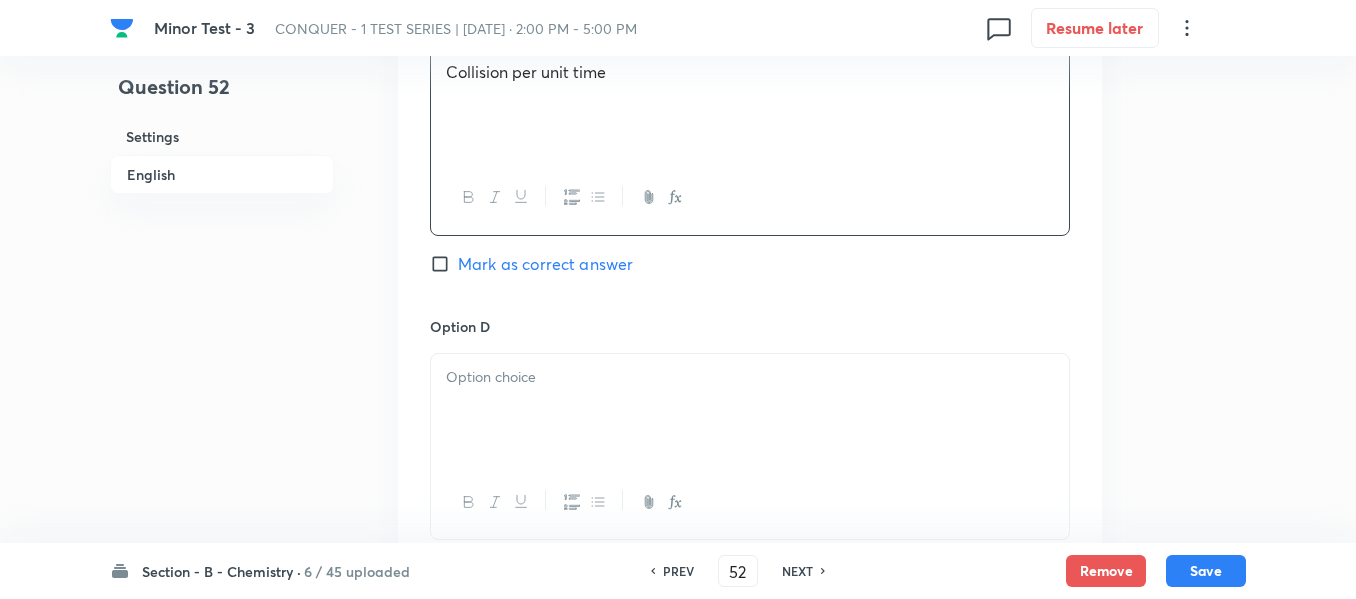 click at bounding box center (750, 377) 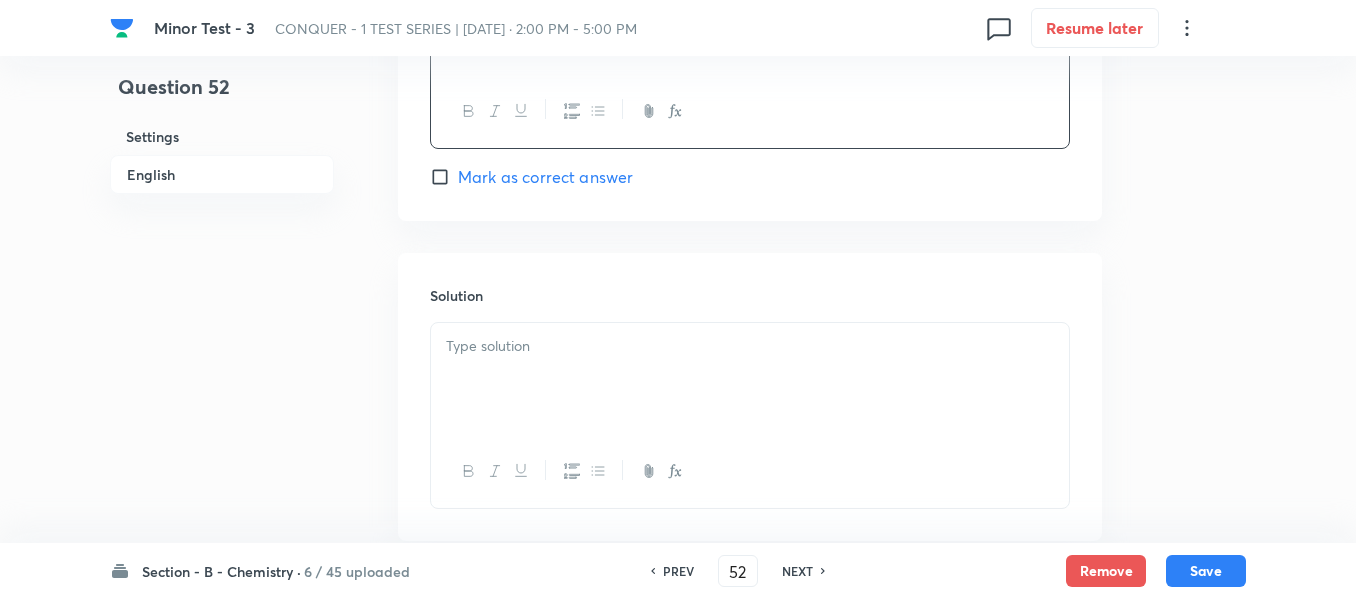 scroll, scrollTop: 2000, scrollLeft: 0, axis: vertical 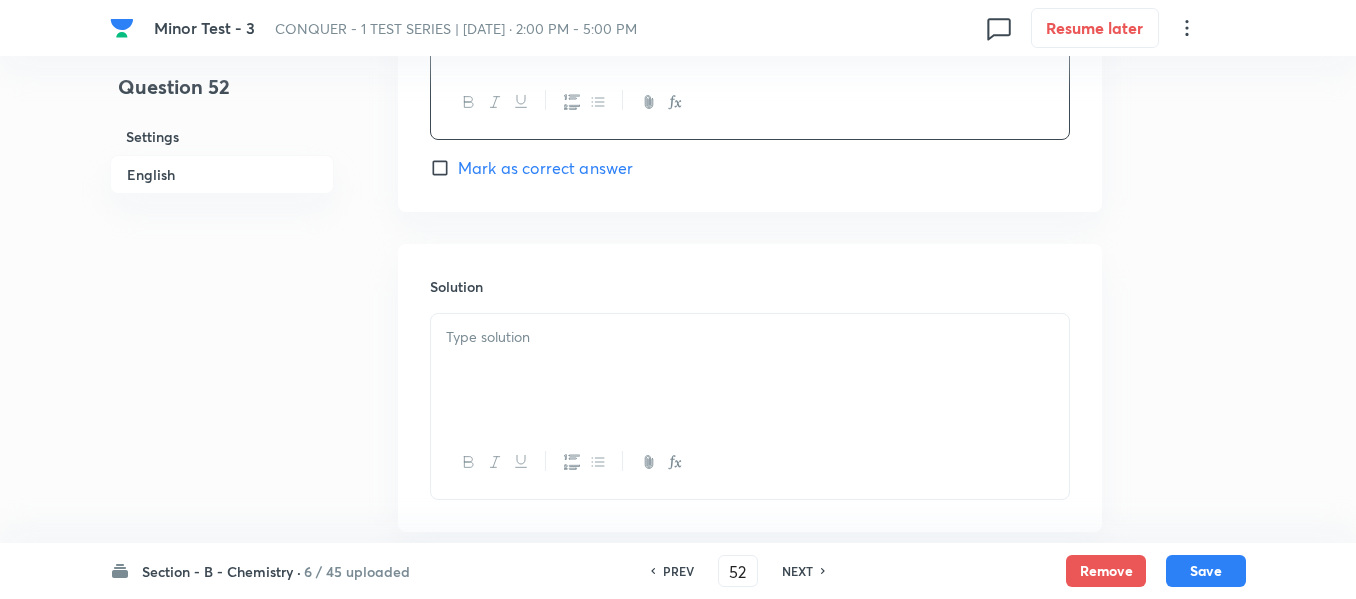 click at bounding box center [750, 370] 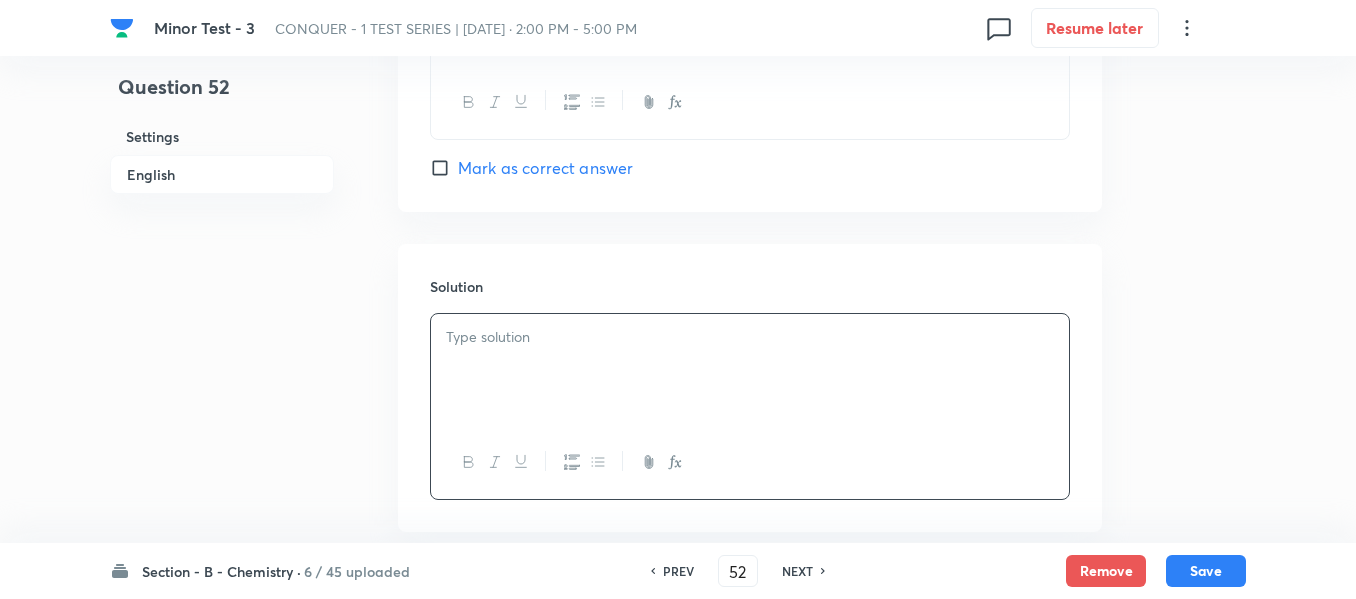 type 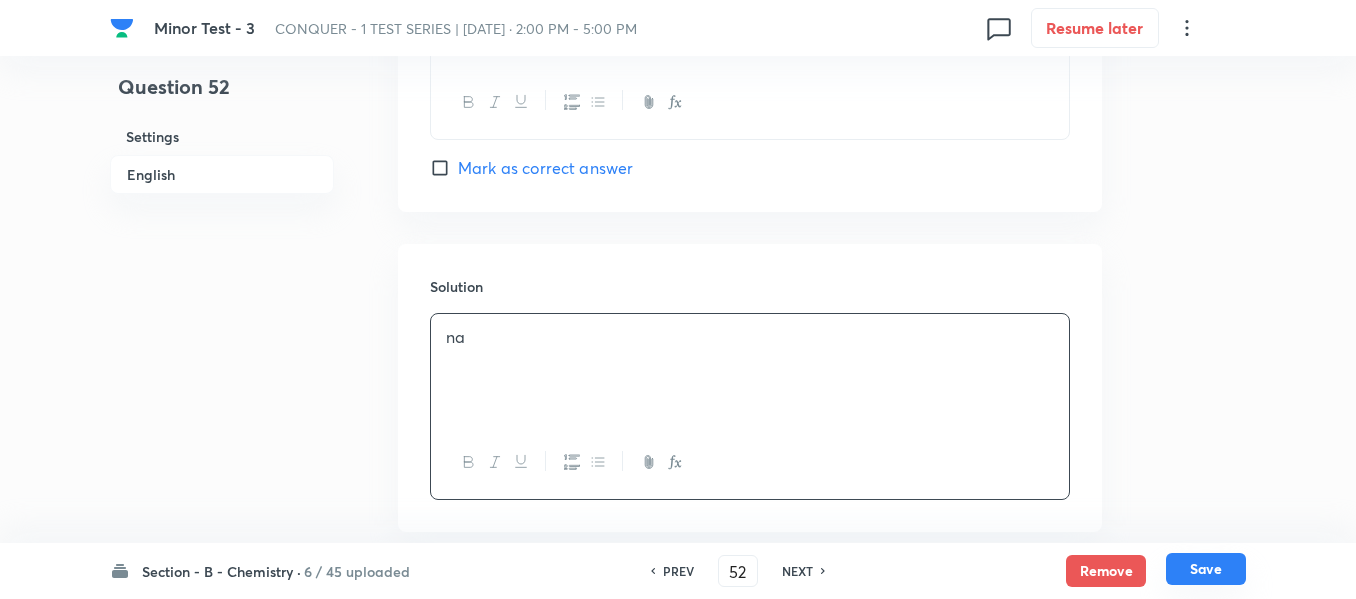 click on "Save" at bounding box center [1206, 569] 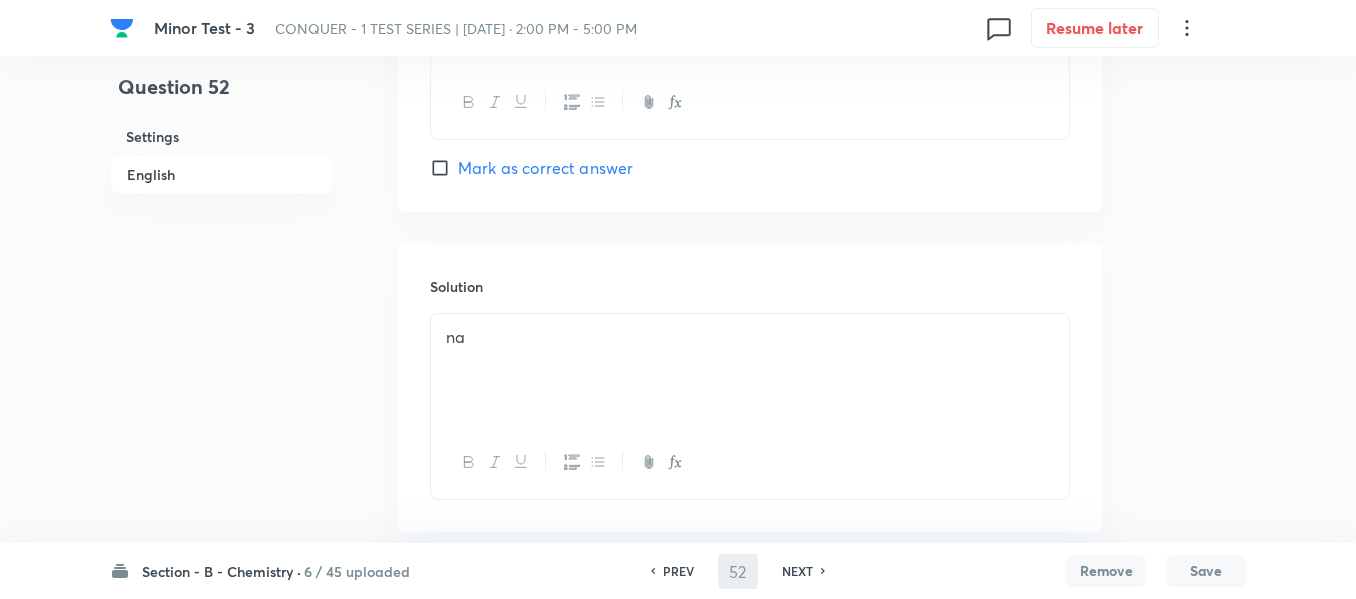 type on "53" 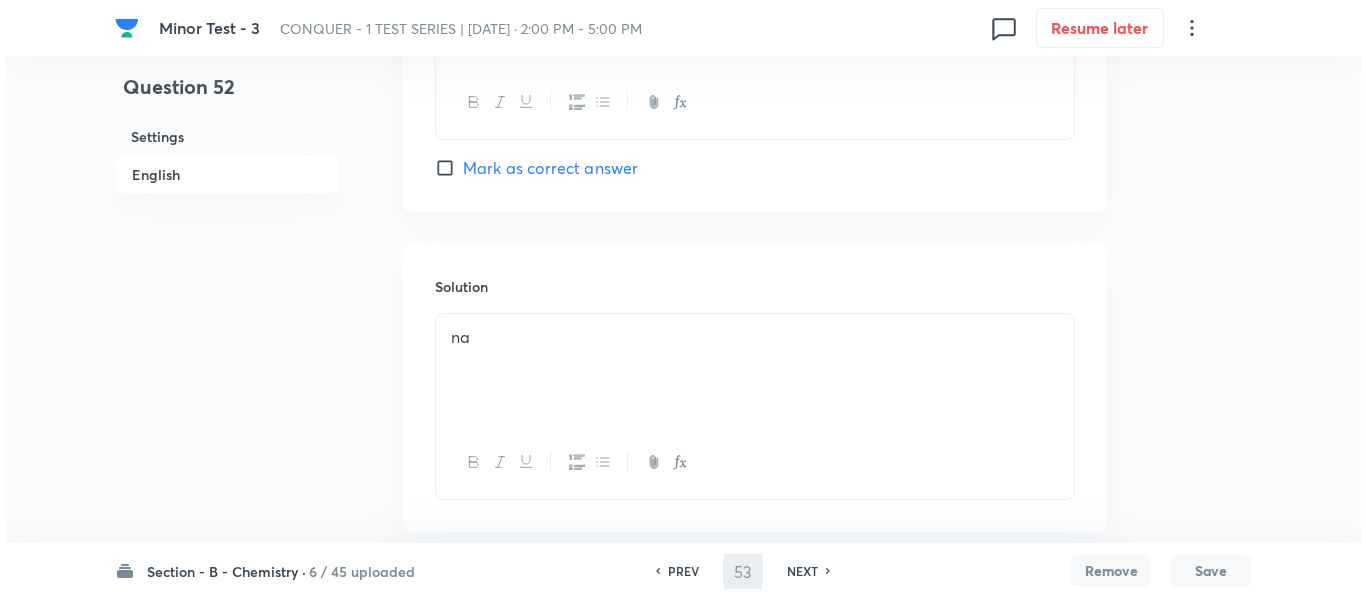 scroll, scrollTop: 0, scrollLeft: 0, axis: both 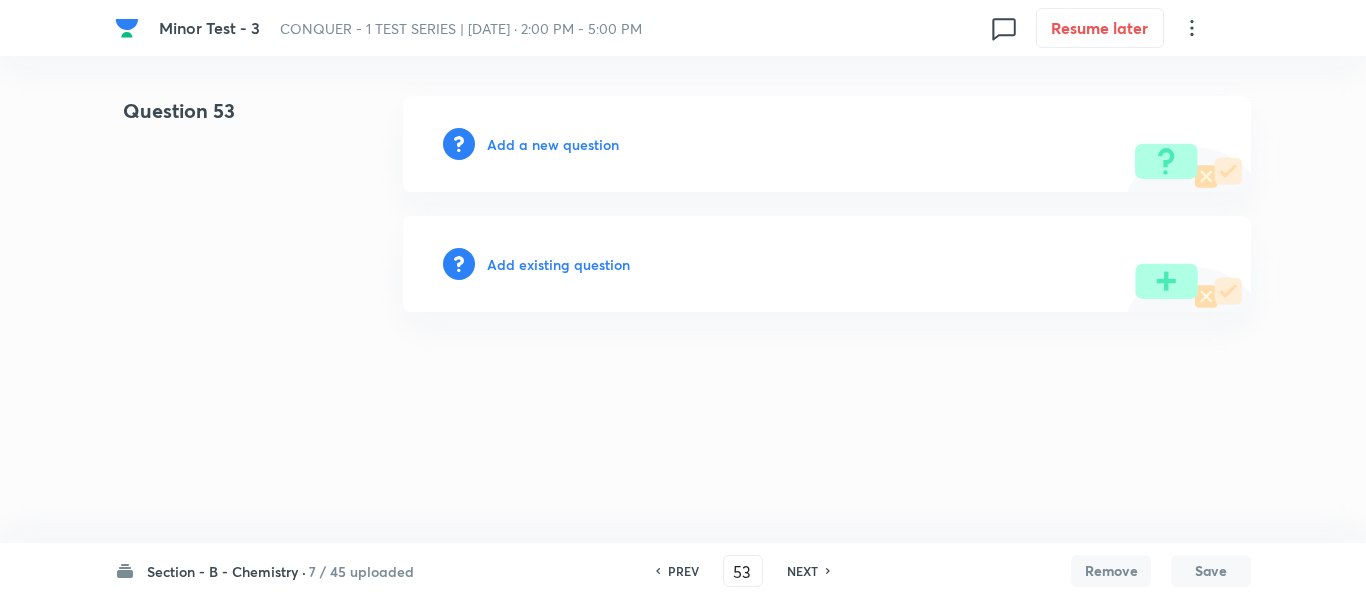 click on "Add a new question" at bounding box center (553, 144) 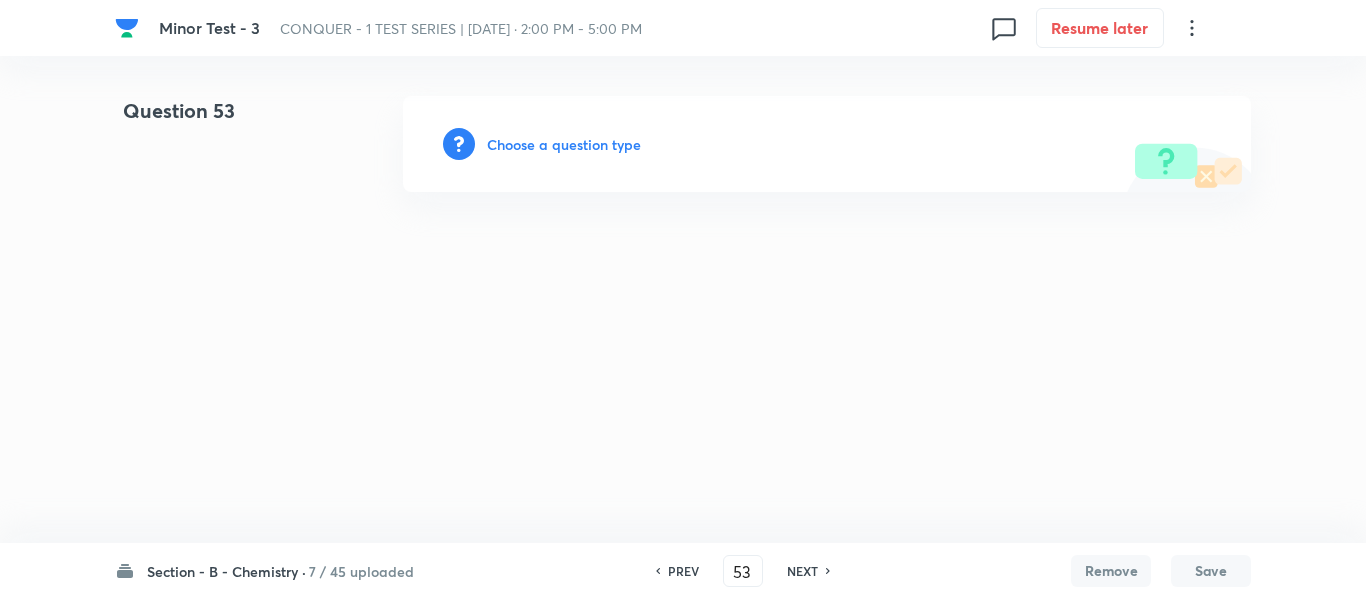 click on "Choose a question type" at bounding box center (564, 144) 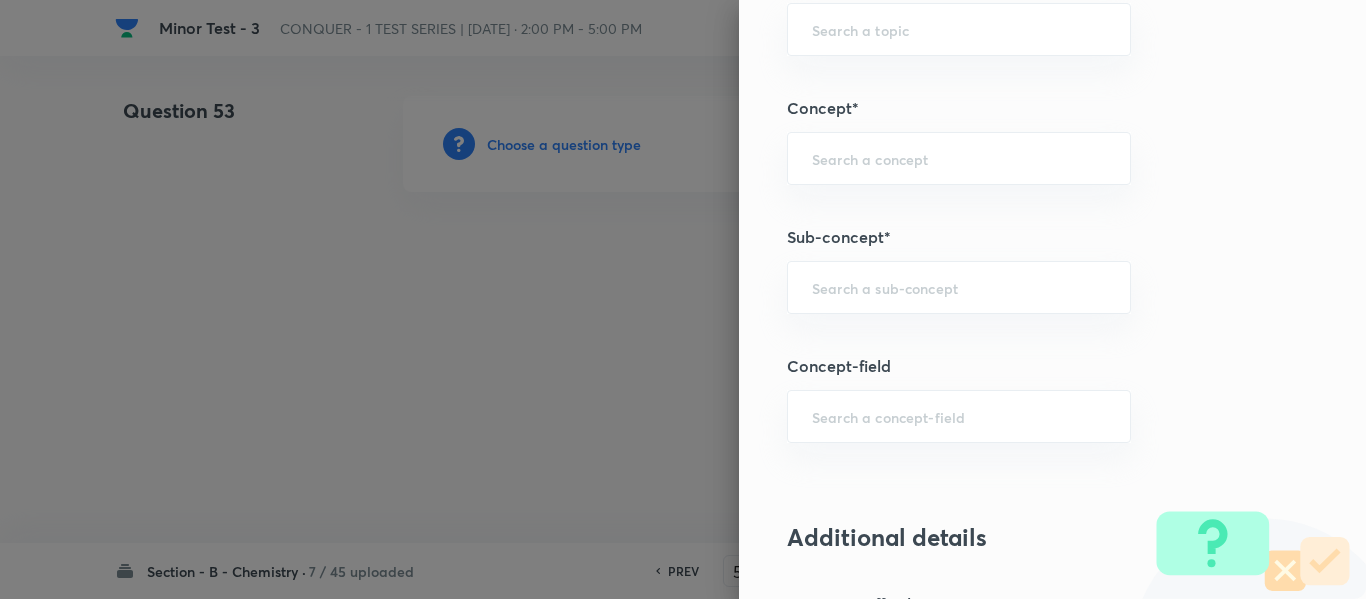 scroll, scrollTop: 1300, scrollLeft: 0, axis: vertical 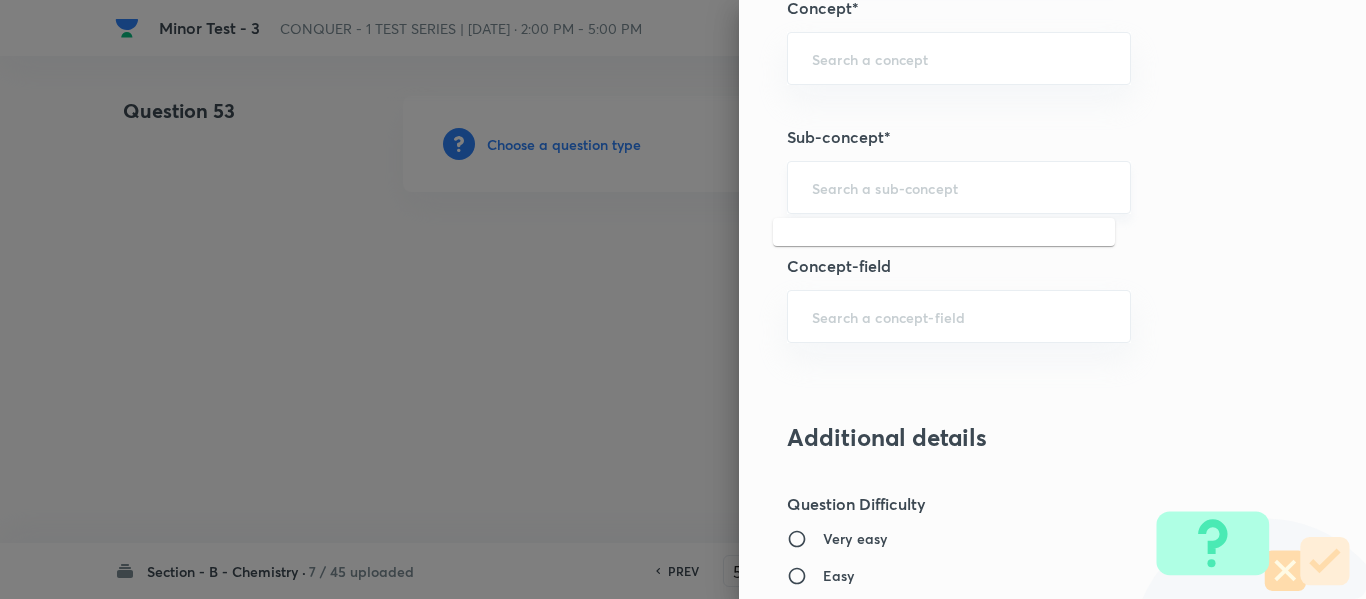 click at bounding box center [959, 187] 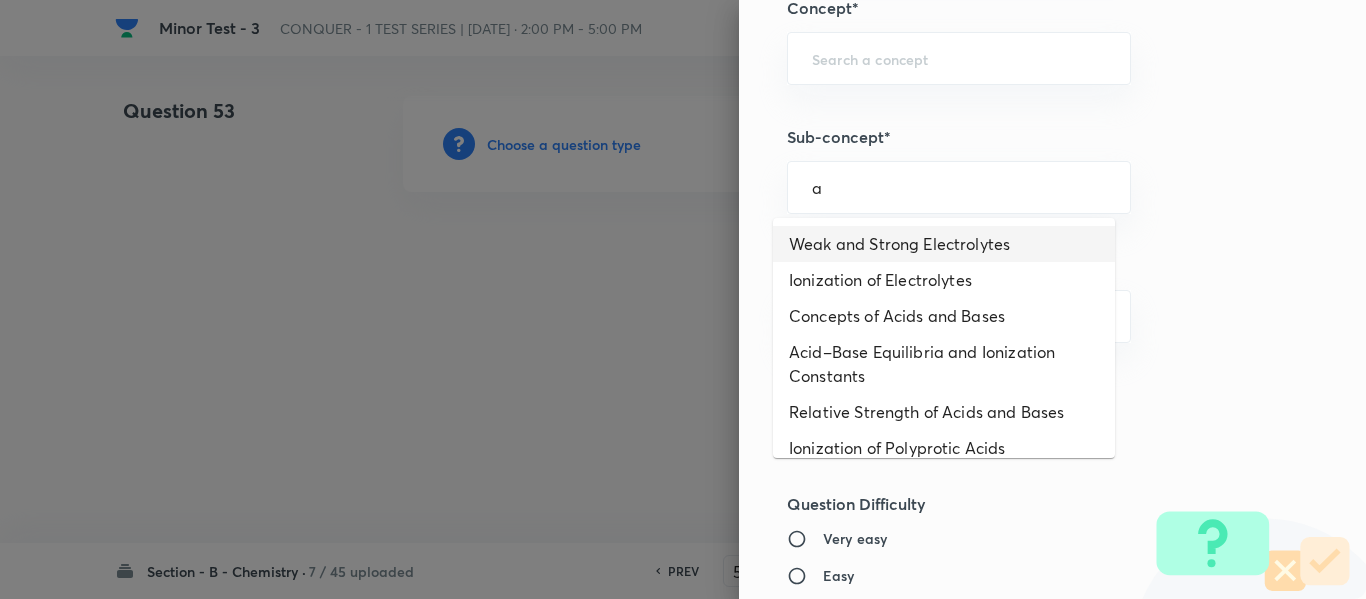 click on "Weak and Strong Electrolytes" at bounding box center [944, 244] 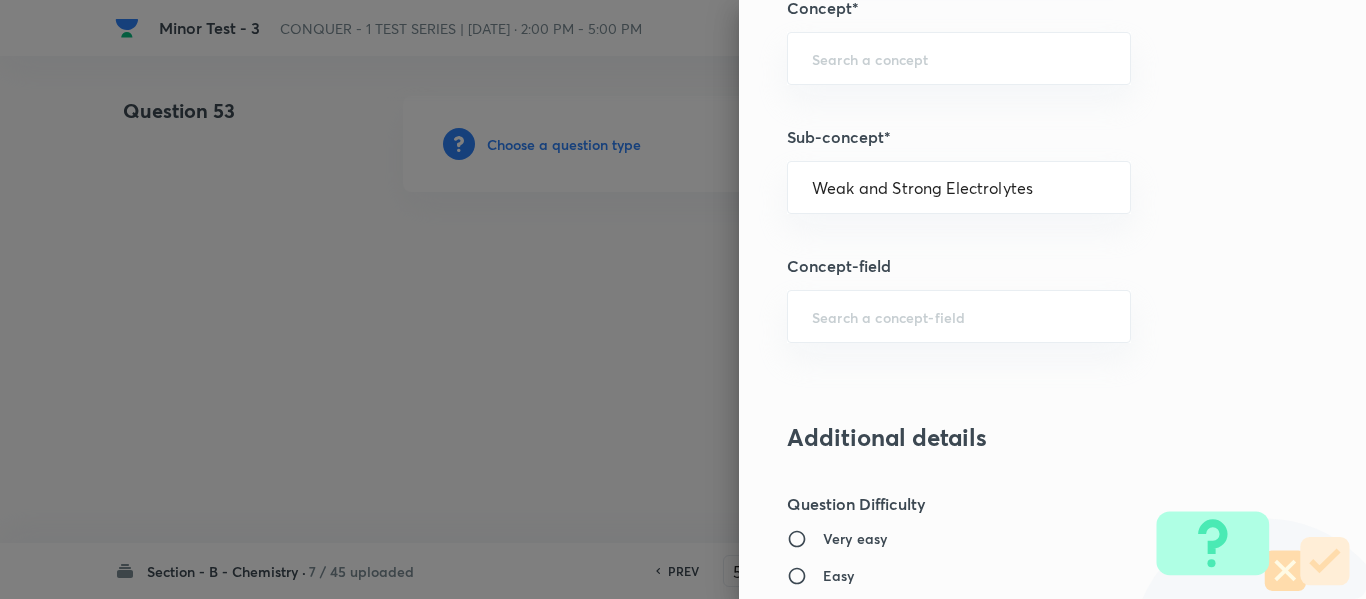 type on "Chemistry" 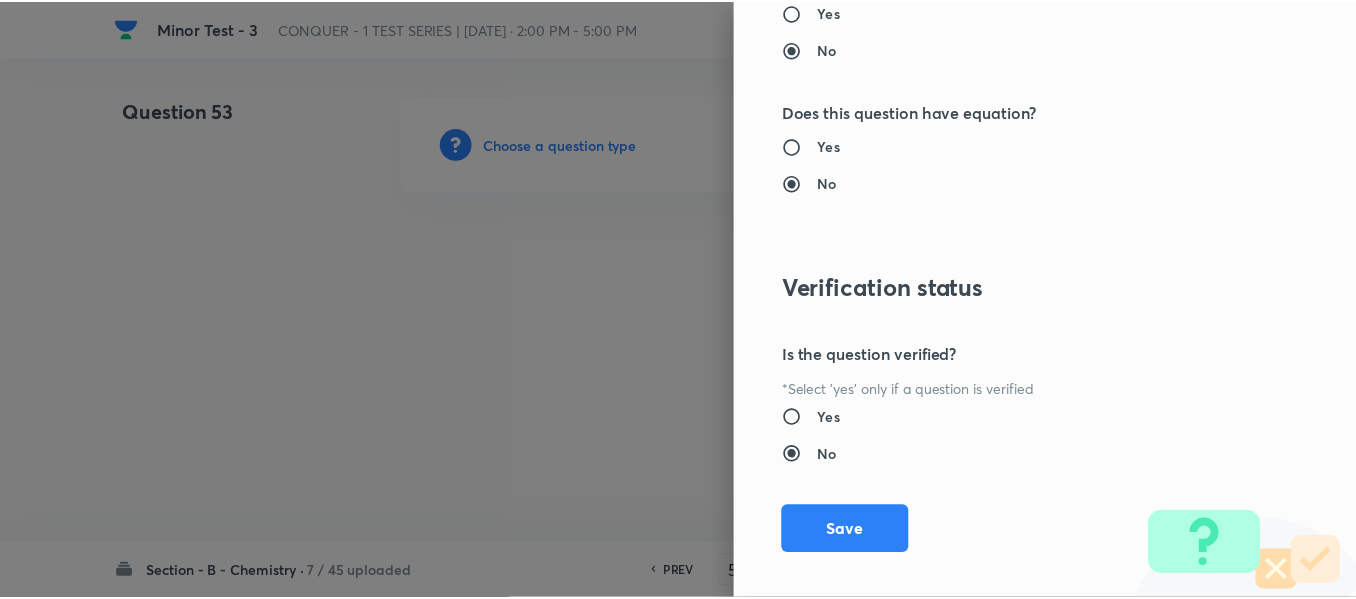 scroll, scrollTop: 2261, scrollLeft: 0, axis: vertical 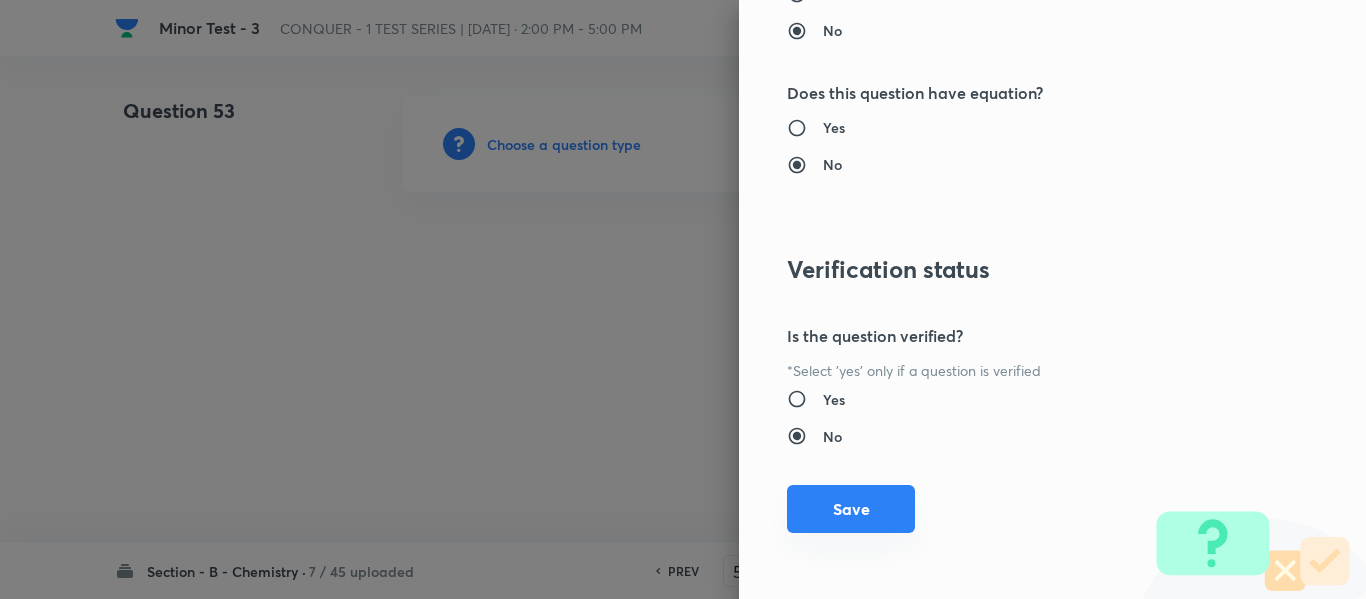 click on "Save" at bounding box center [851, 509] 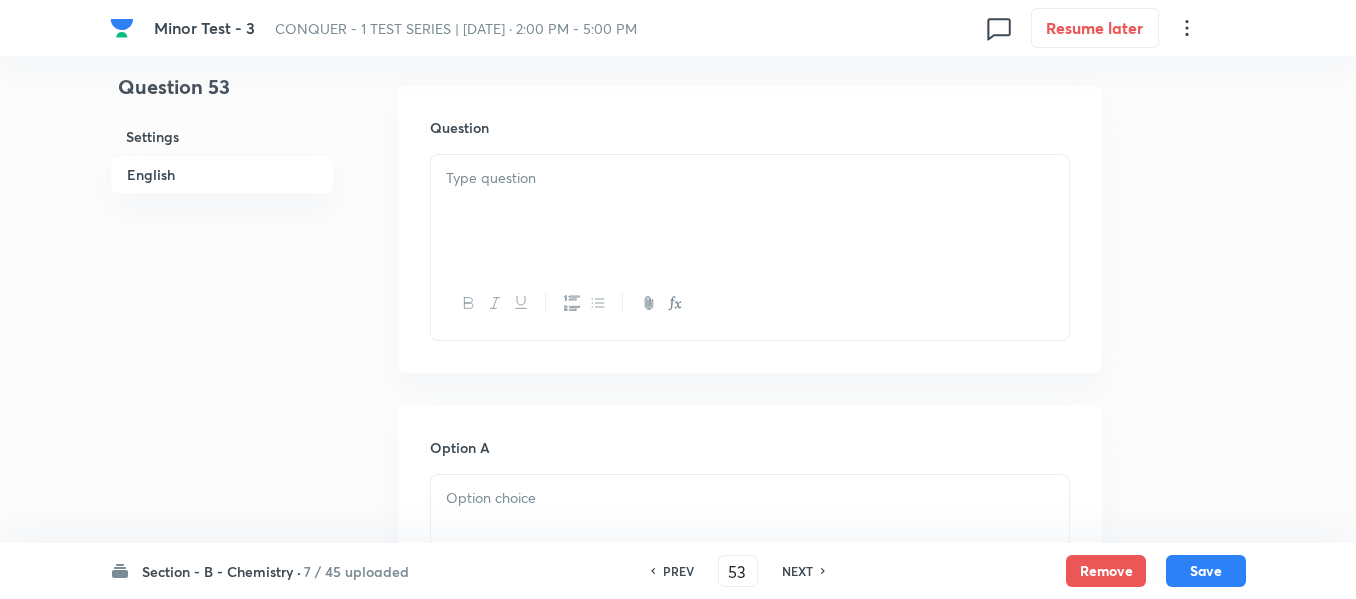 scroll, scrollTop: 600, scrollLeft: 0, axis: vertical 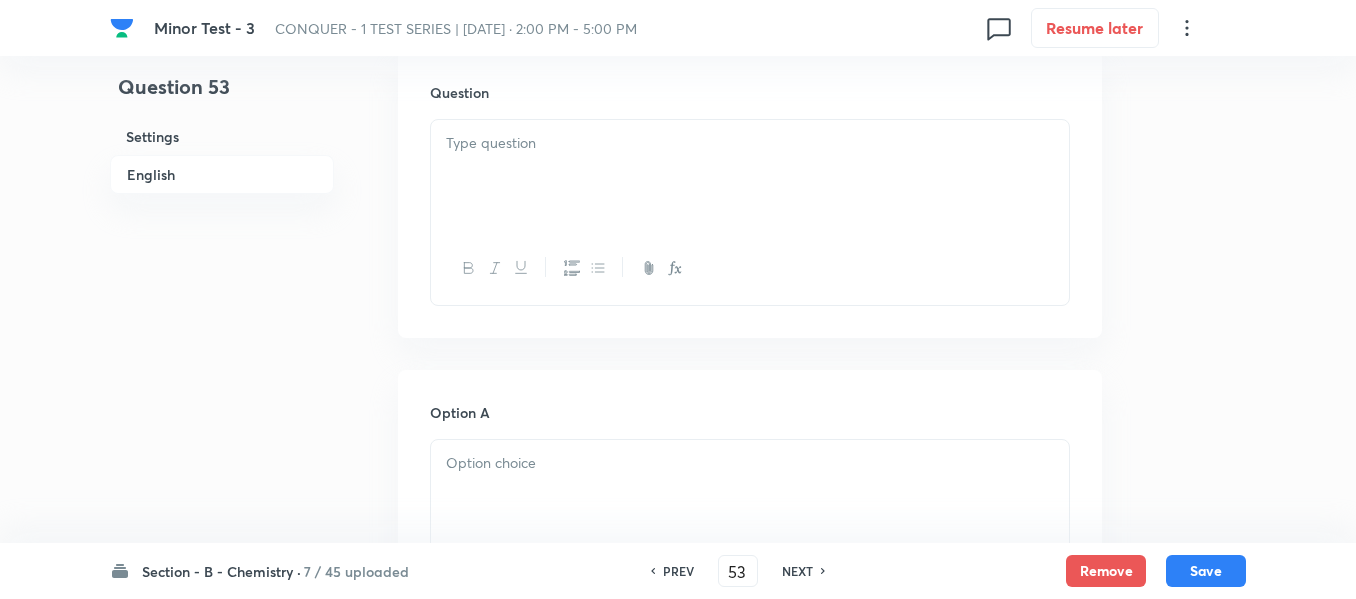 click at bounding box center [750, 176] 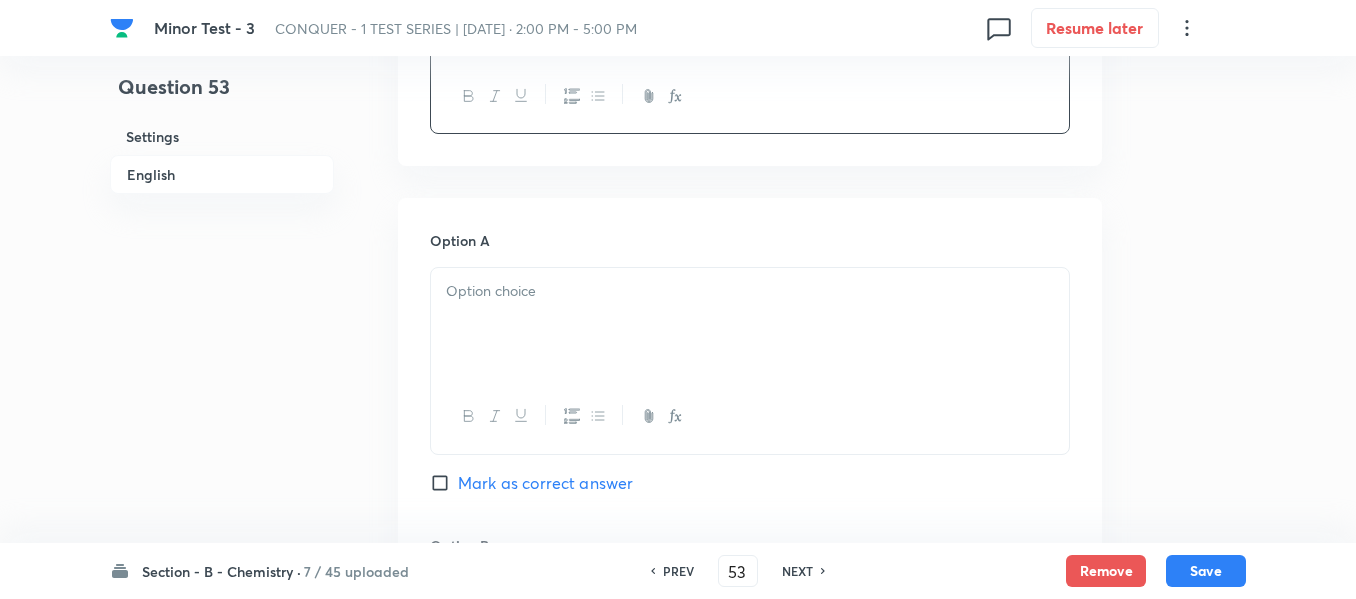 scroll, scrollTop: 900, scrollLeft: 0, axis: vertical 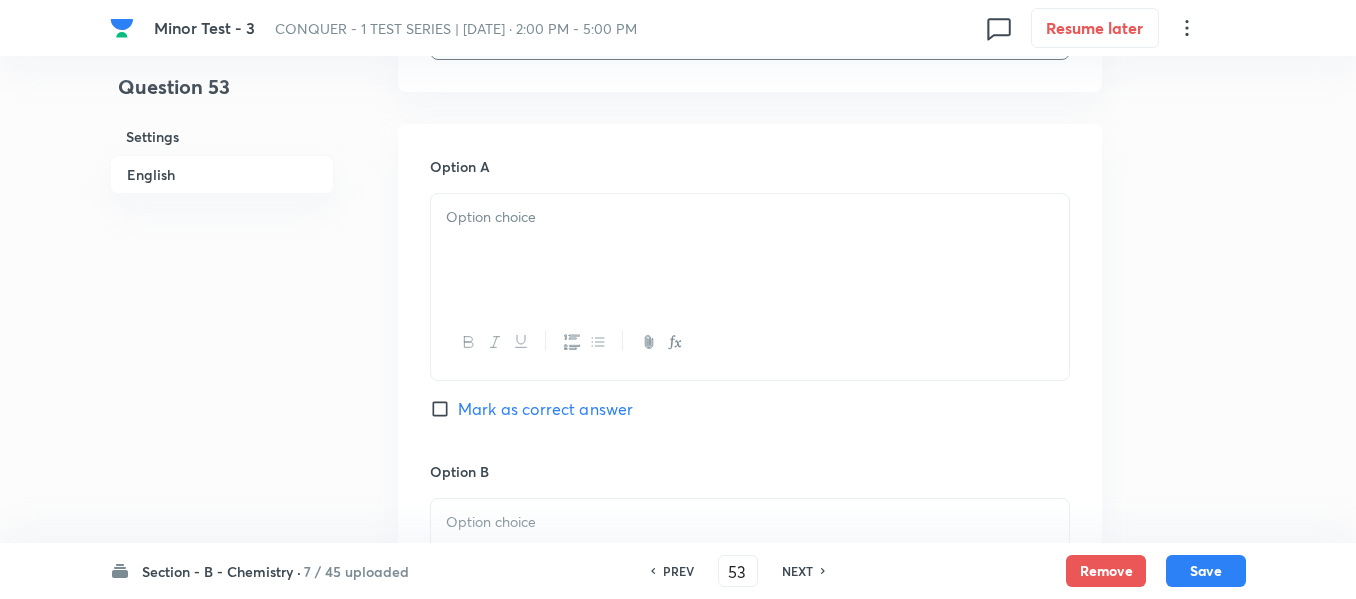 click at bounding box center [750, 250] 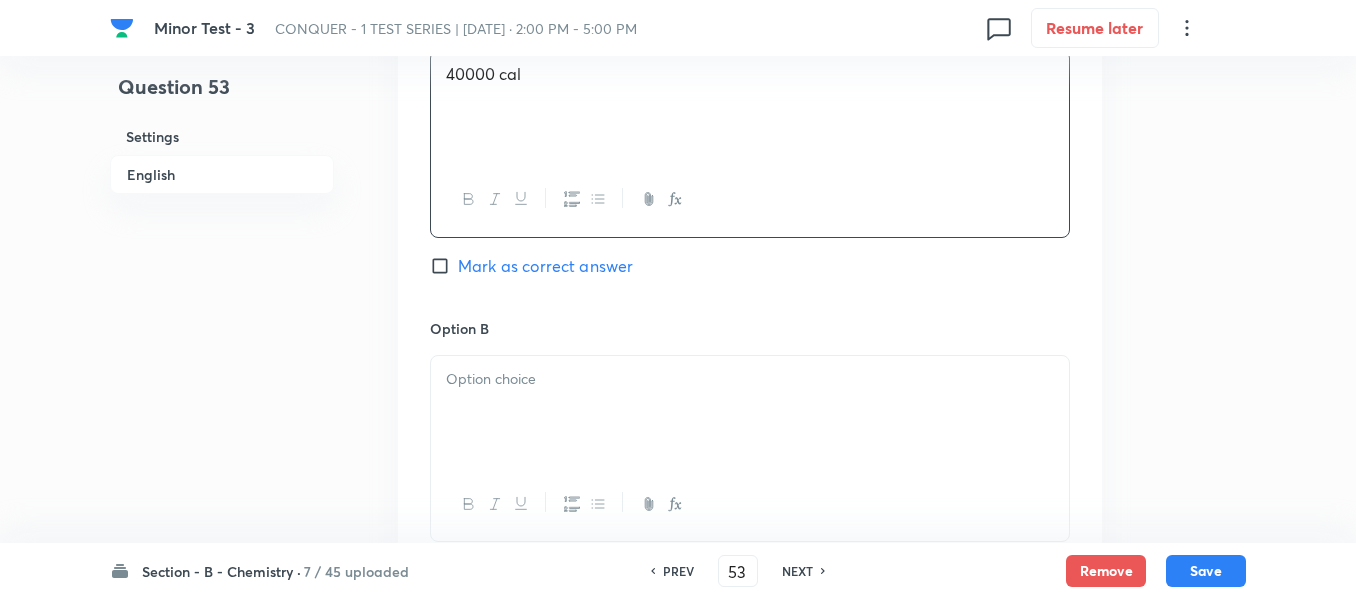 scroll, scrollTop: 1100, scrollLeft: 0, axis: vertical 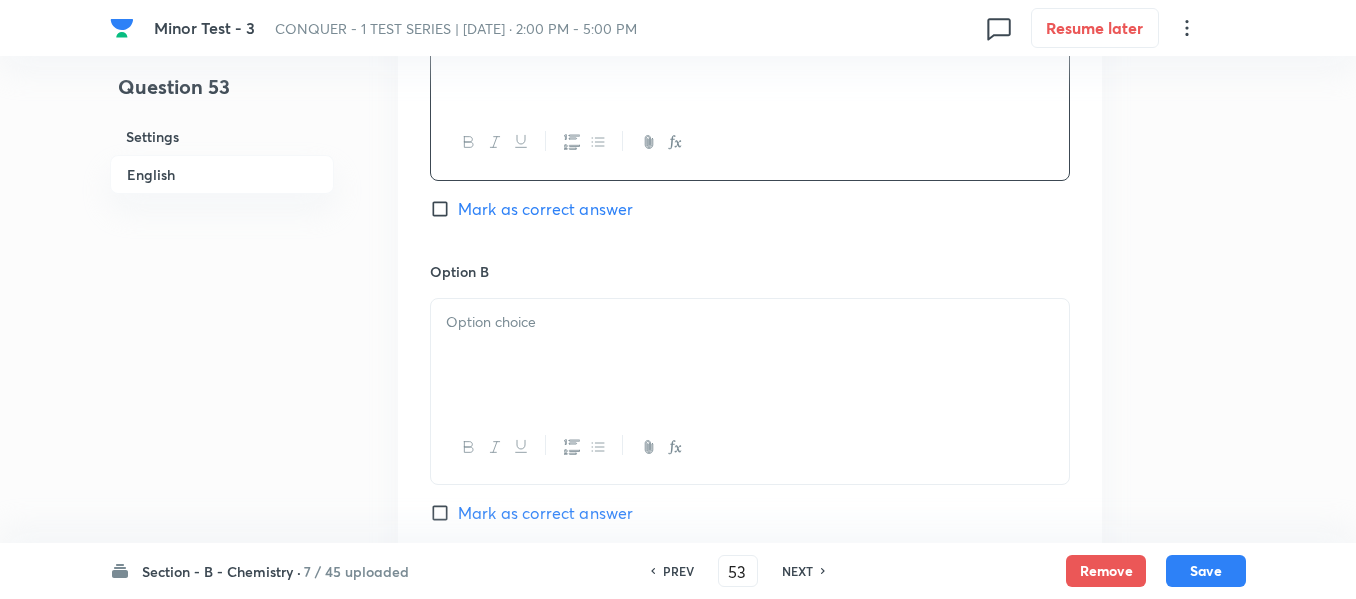 click at bounding box center [750, 322] 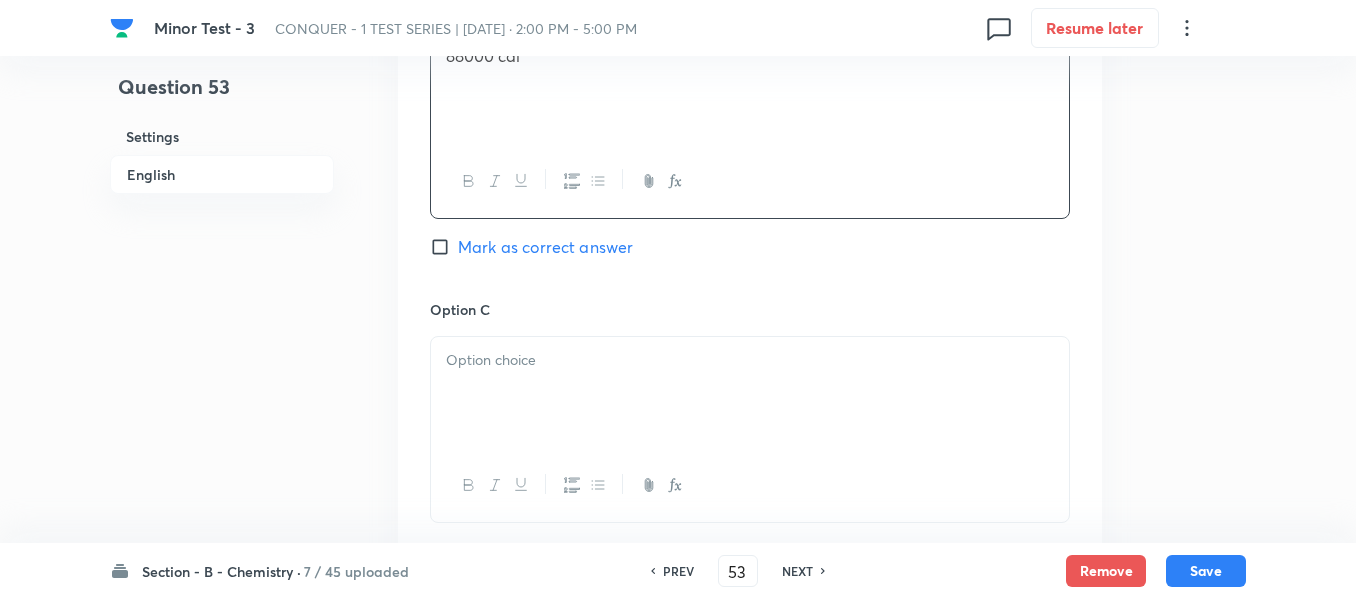 scroll, scrollTop: 1500, scrollLeft: 0, axis: vertical 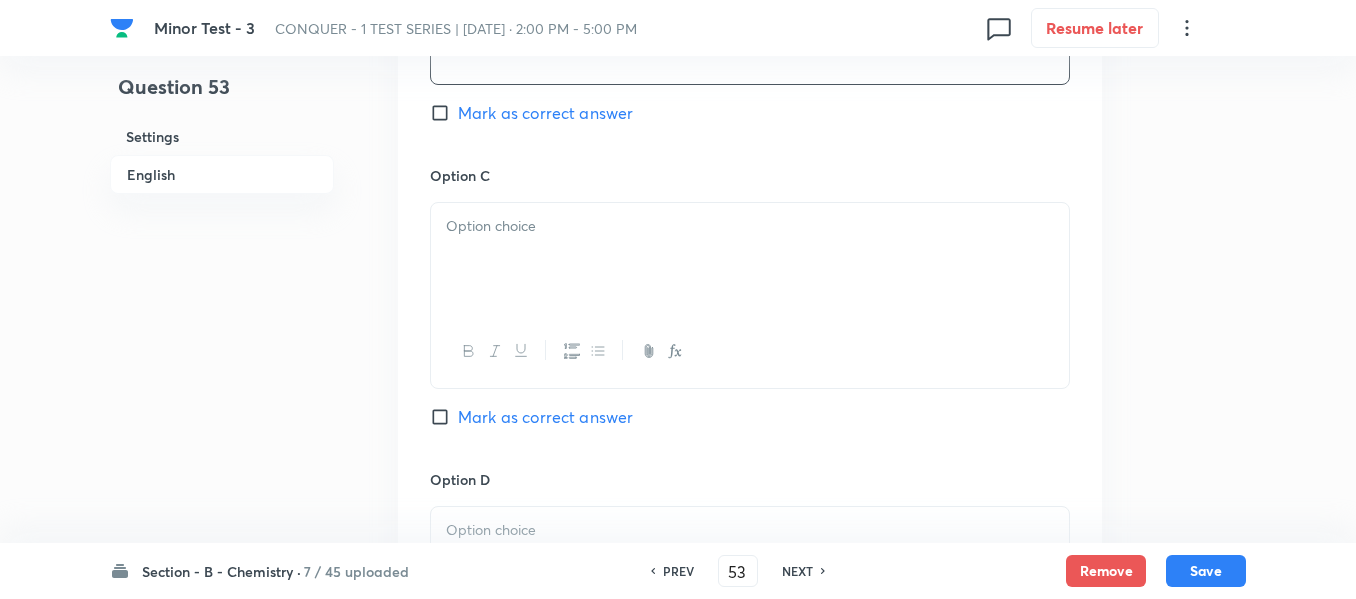 click at bounding box center [750, 259] 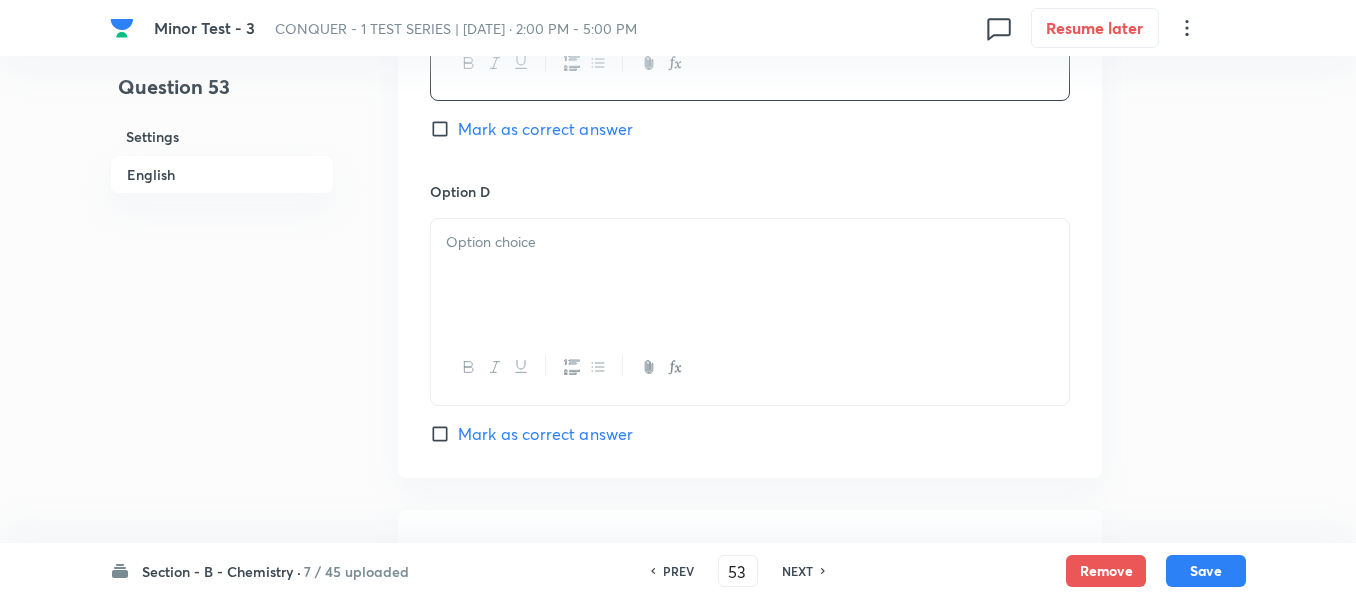 scroll, scrollTop: 1800, scrollLeft: 0, axis: vertical 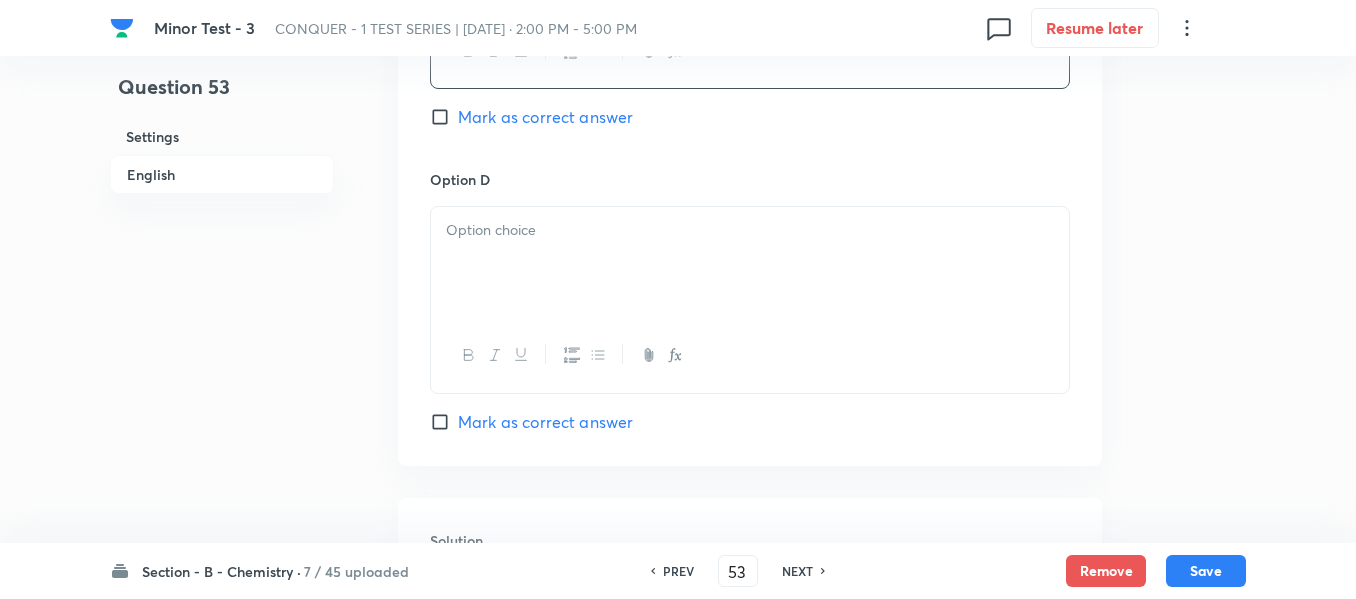 click at bounding box center (750, 263) 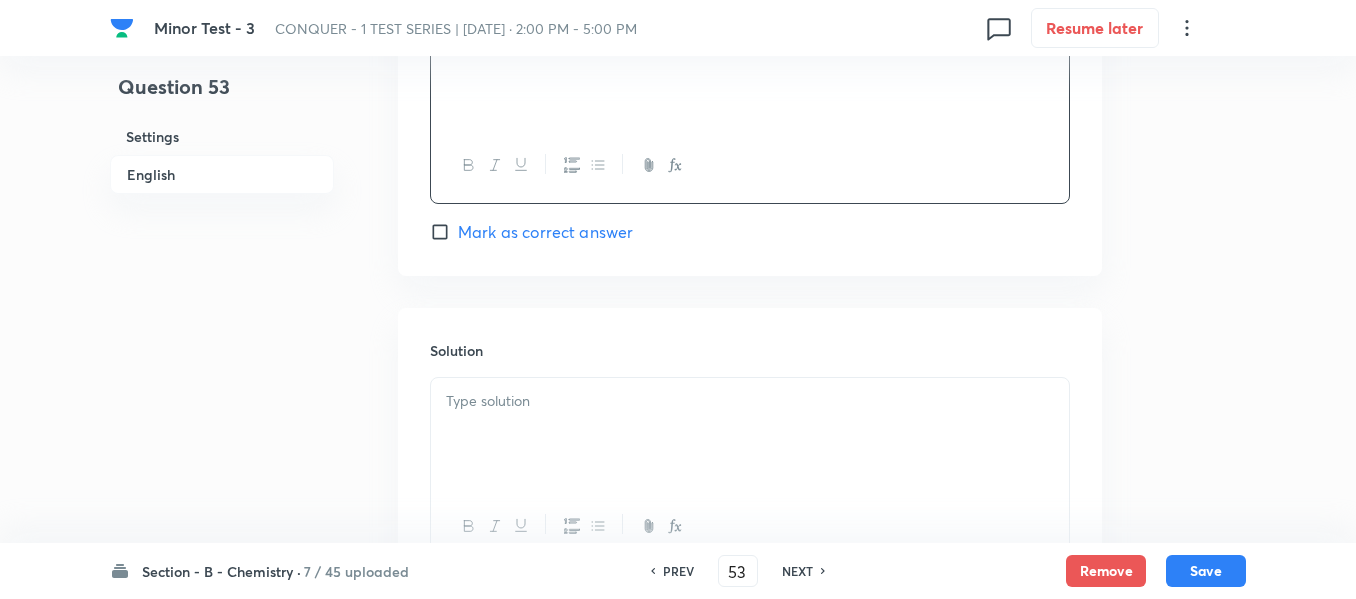 scroll, scrollTop: 2000, scrollLeft: 0, axis: vertical 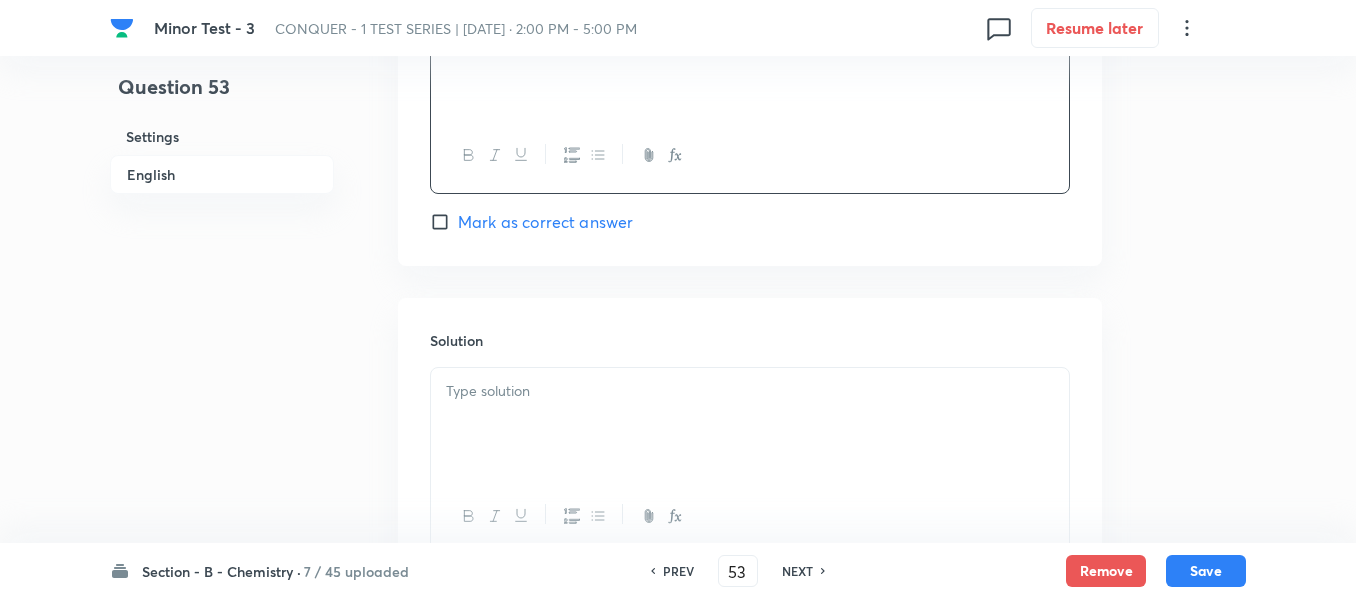 click at bounding box center (750, 391) 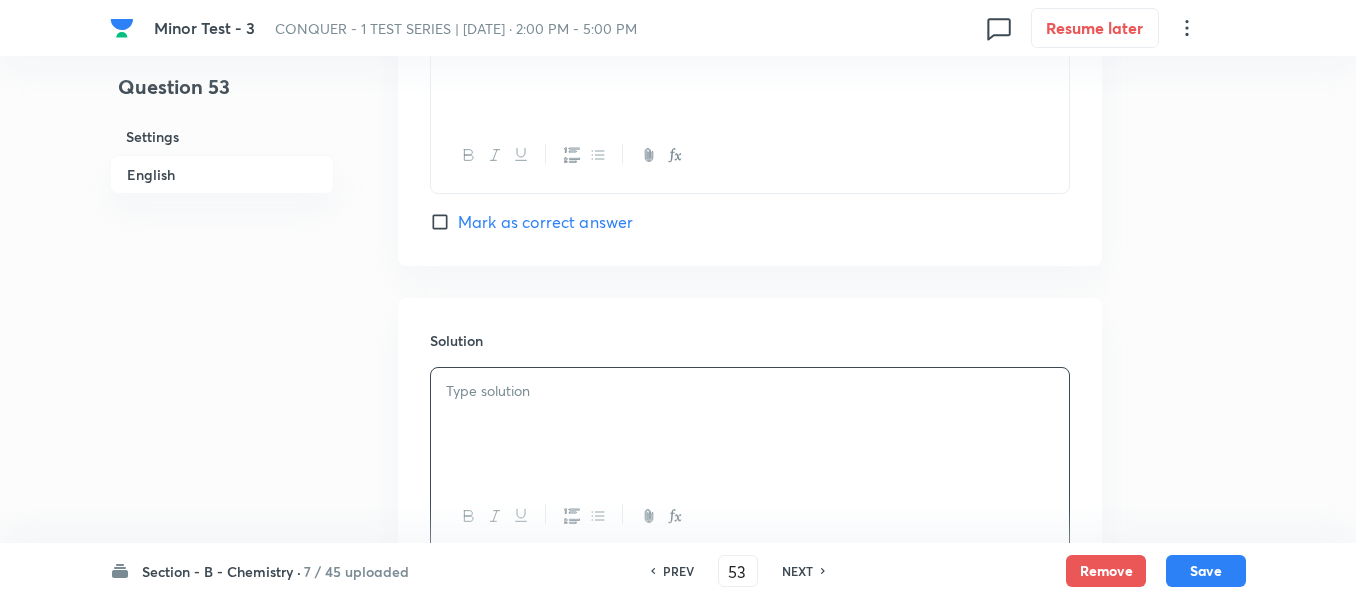 type 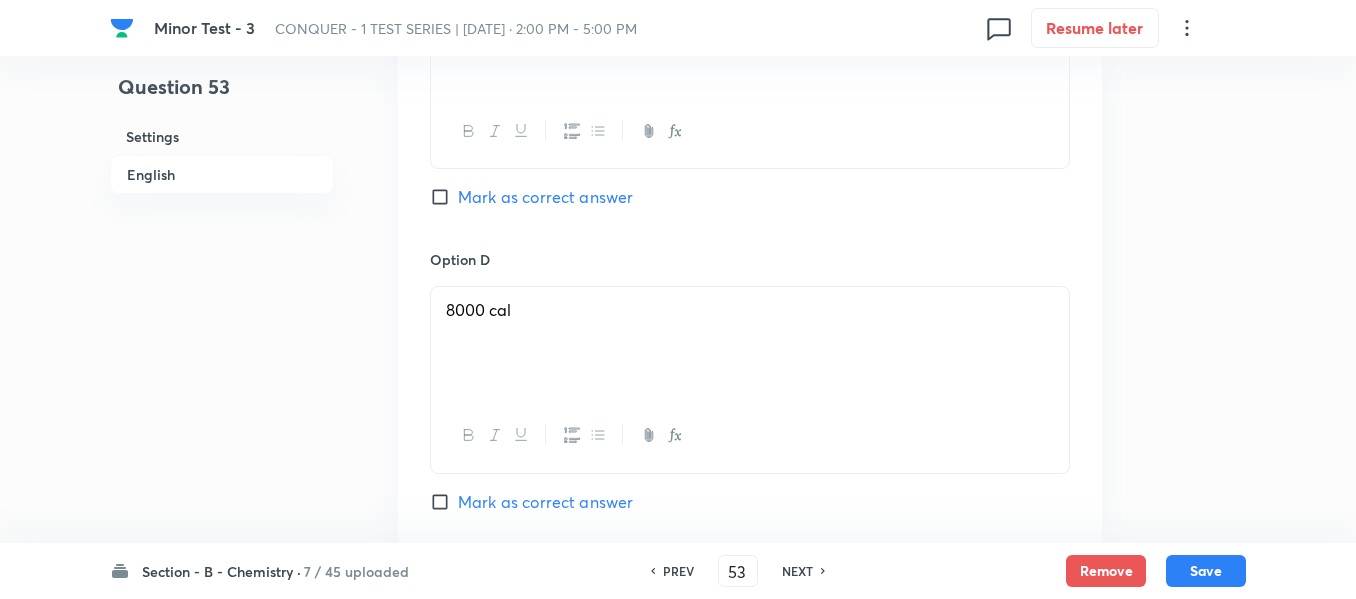 scroll, scrollTop: 1700, scrollLeft: 0, axis: vertical 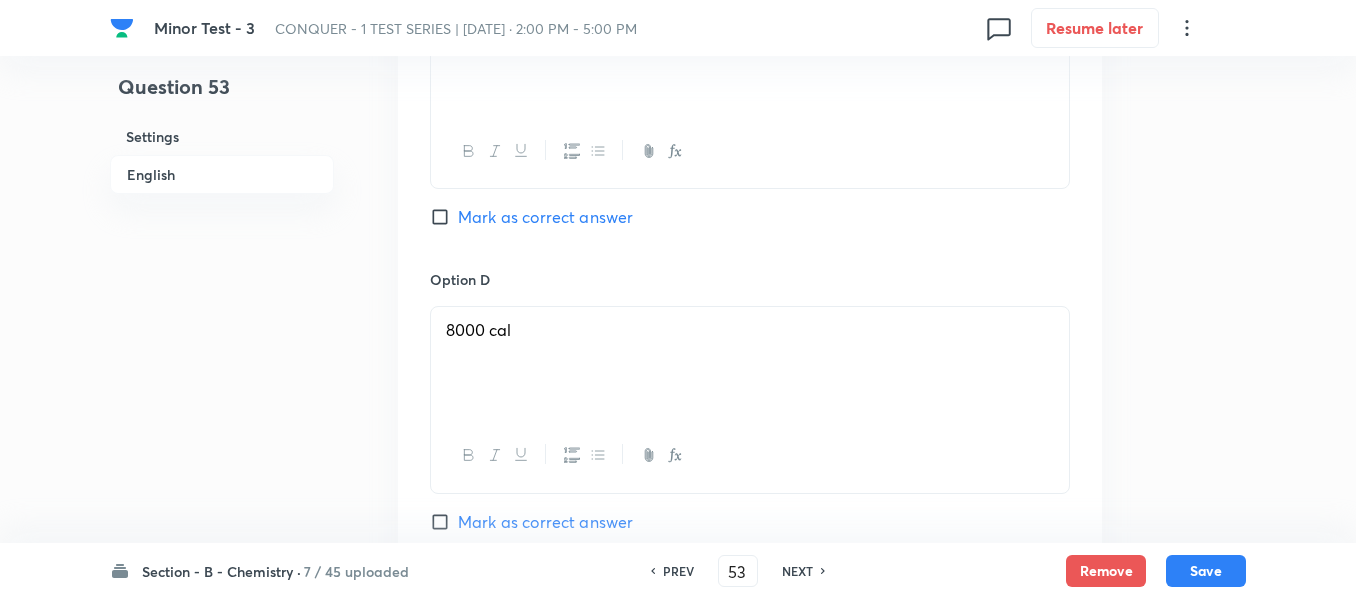 click on "Mark as correct answer" at bounding box center (444, 217) 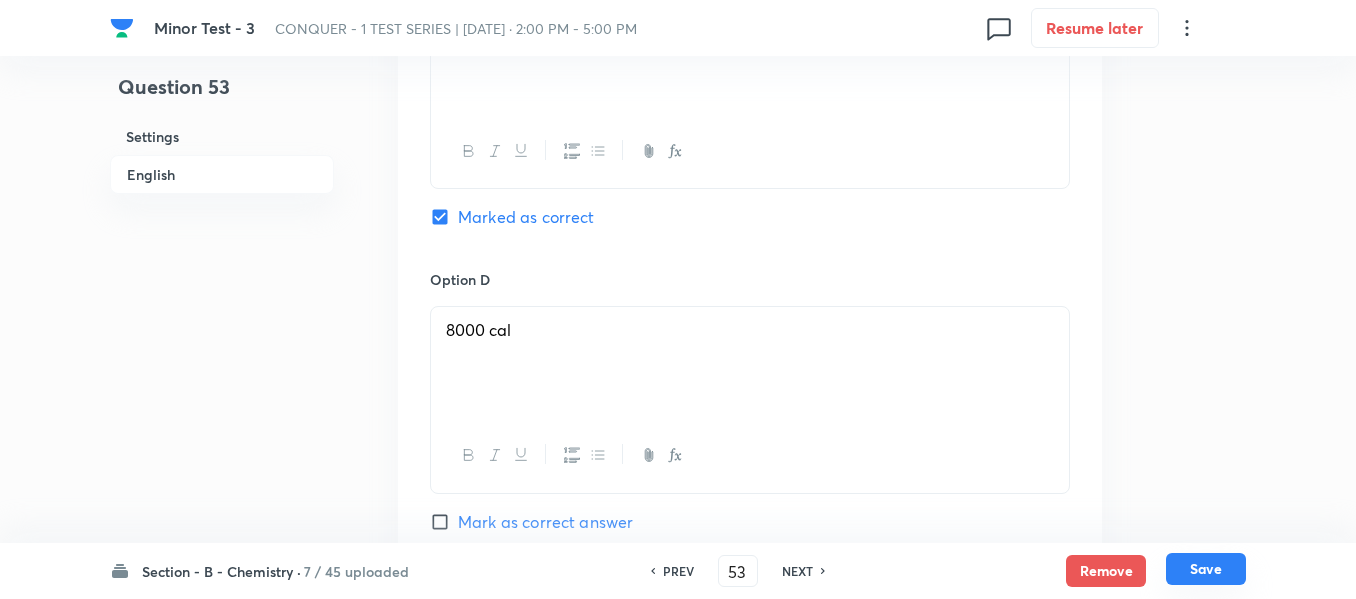 click on "Save" at bounding box center [1206, 569] 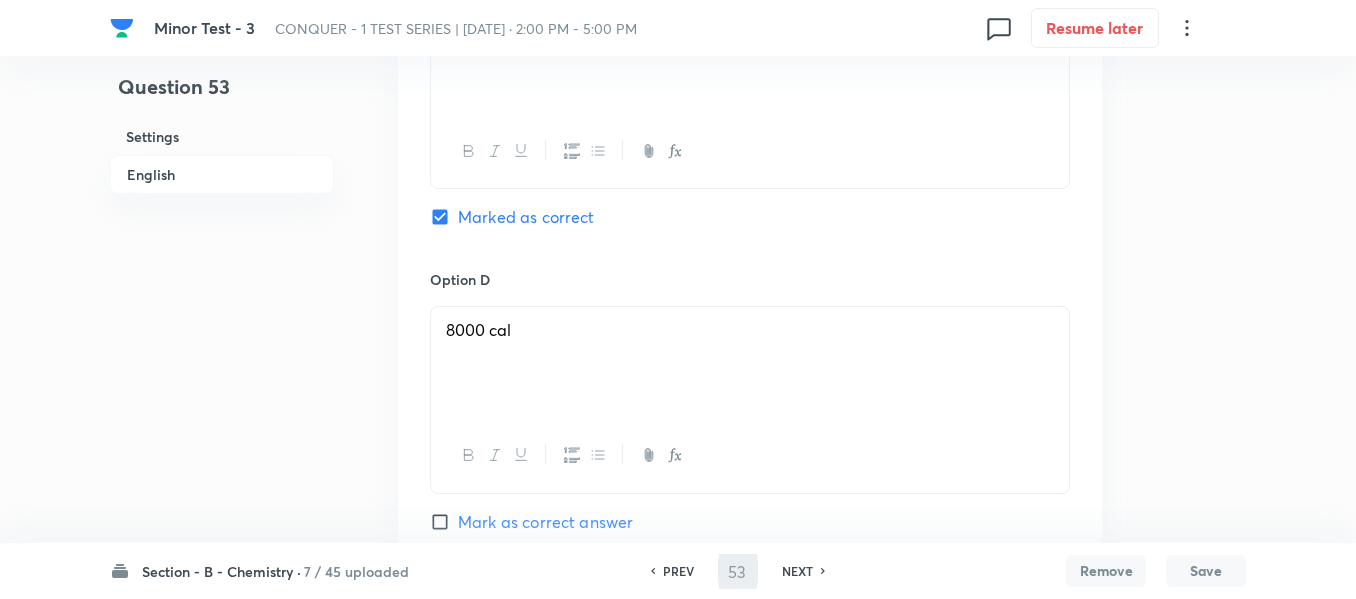 type on "54" 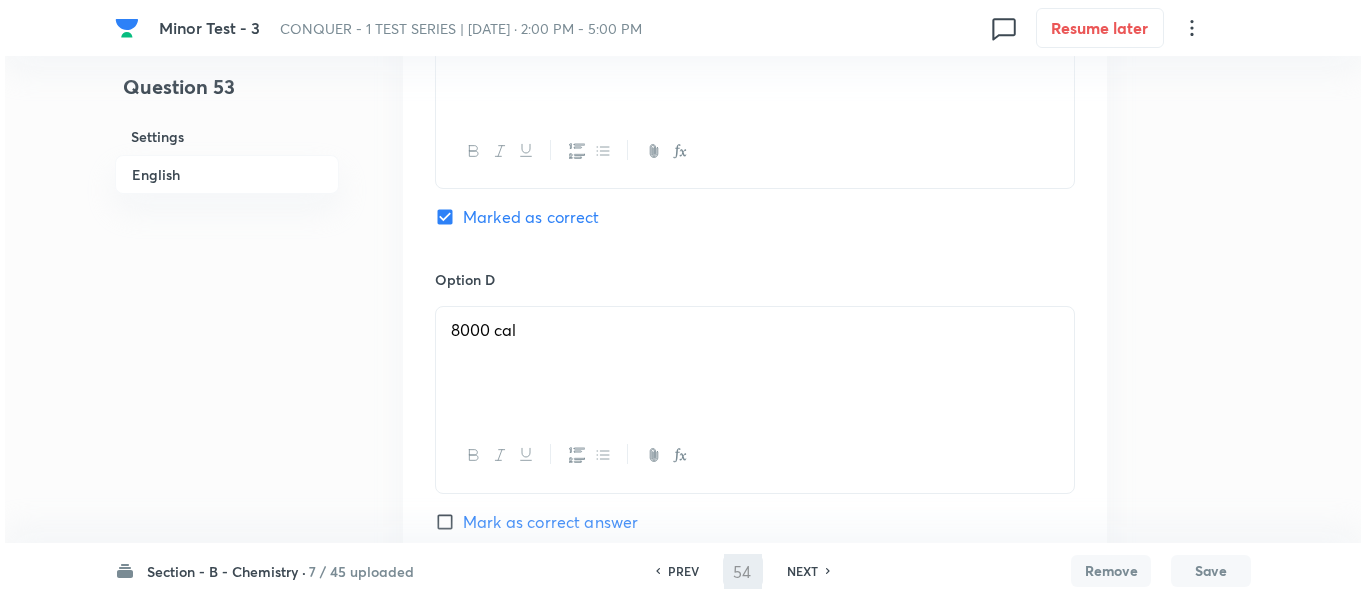 scroll, scrollTop: 0, scrollLeft: 0, axis: both 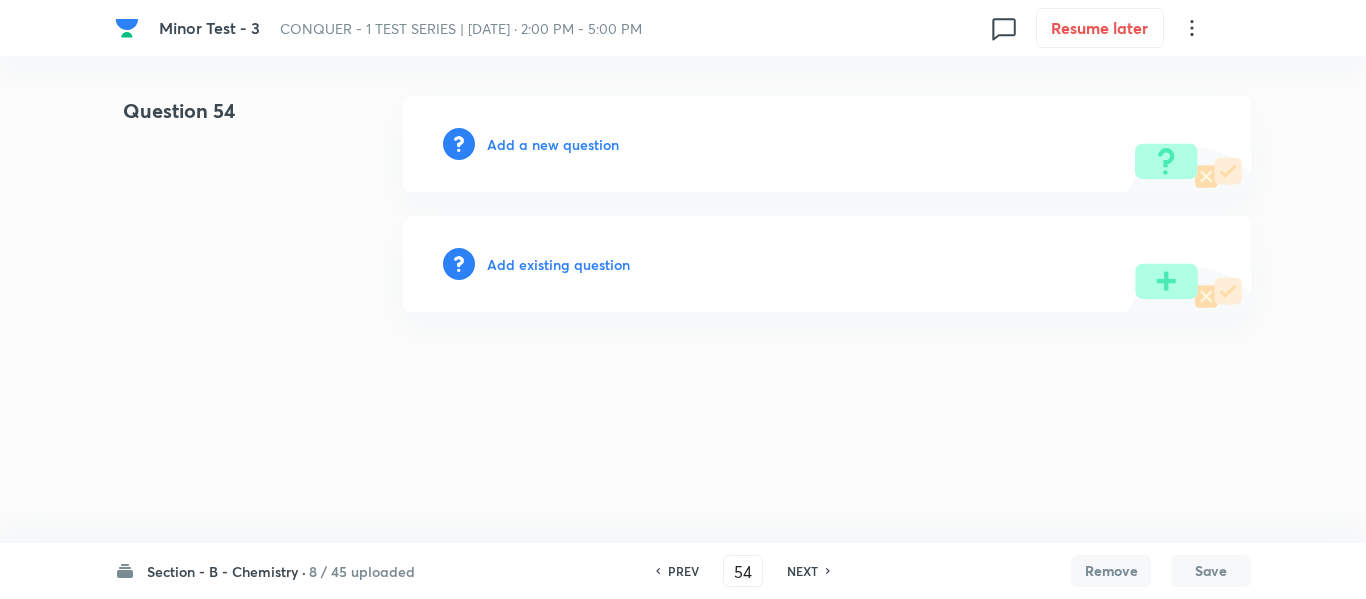 click on "Add a new question" at bounding box center [553, 144] 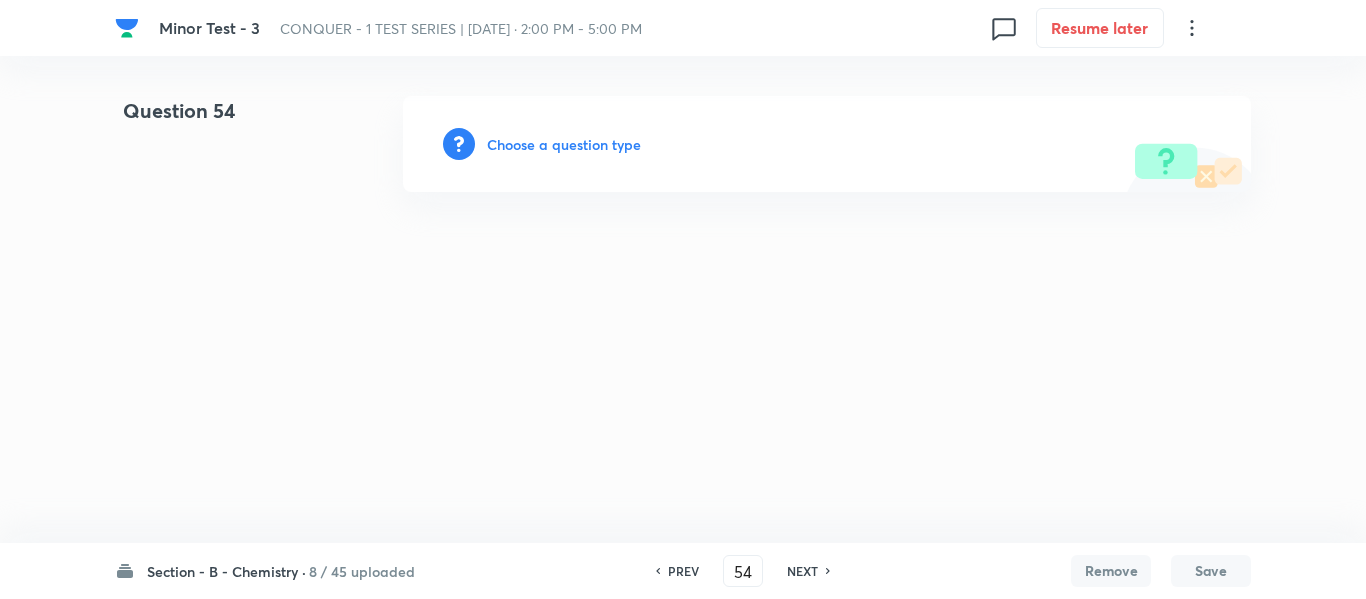 click on "Choose a question type" at bounding box center [564, 144] 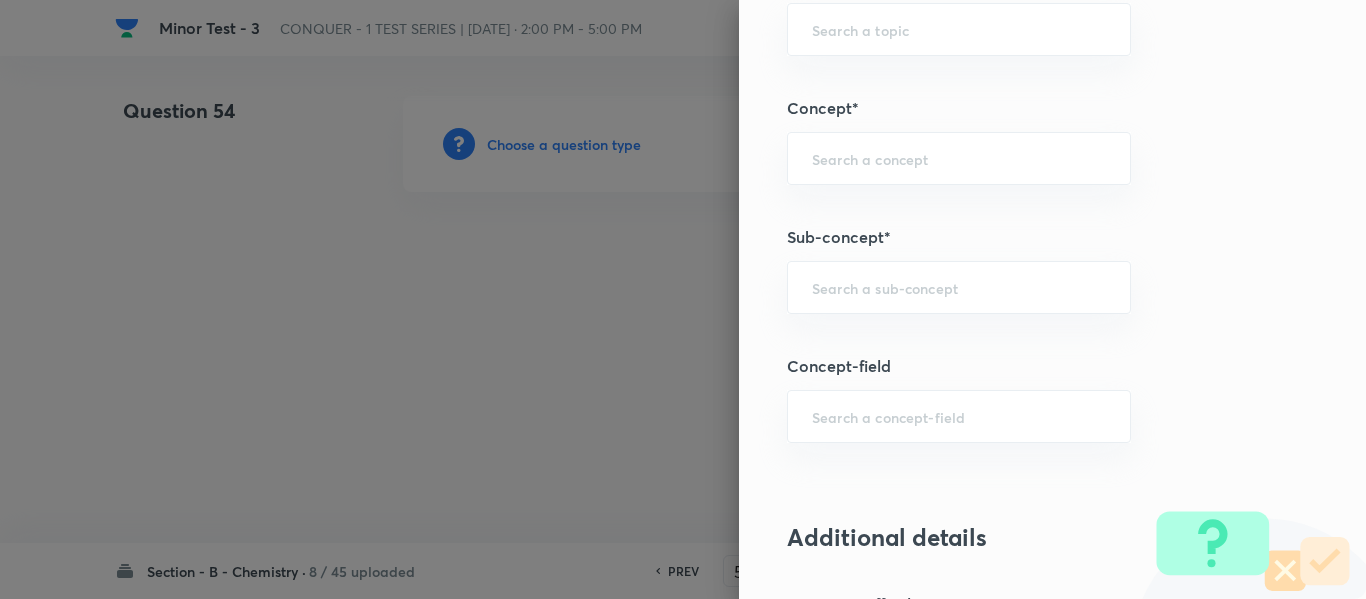 scroll, scrollTop: 1300, scrollLeft: 0, axis: vertical 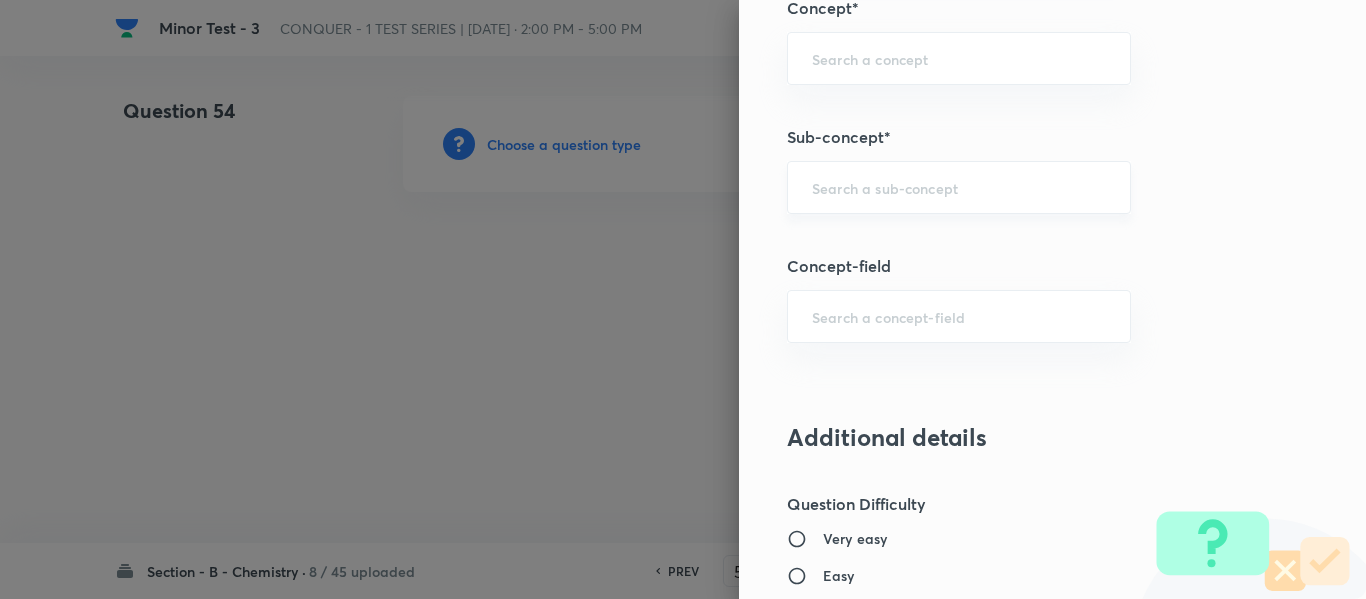 click at bounding box center (959, 187) 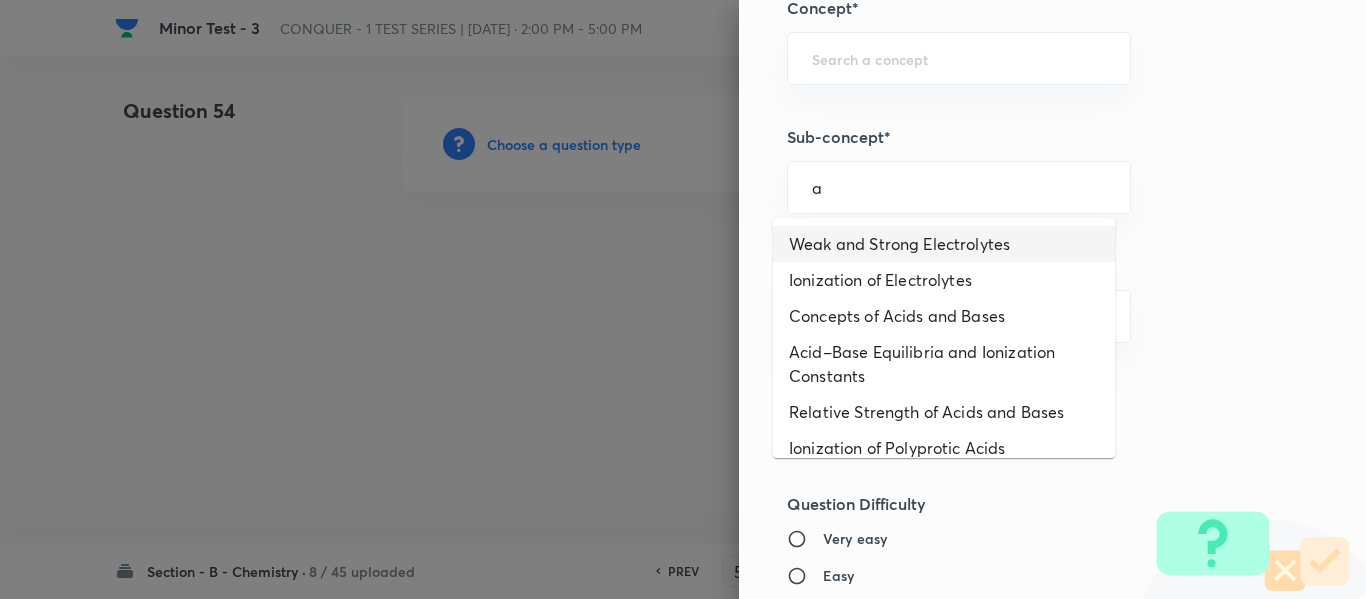 click on "Weak and Strong Electrolytes" at bounding box center (944, 244) 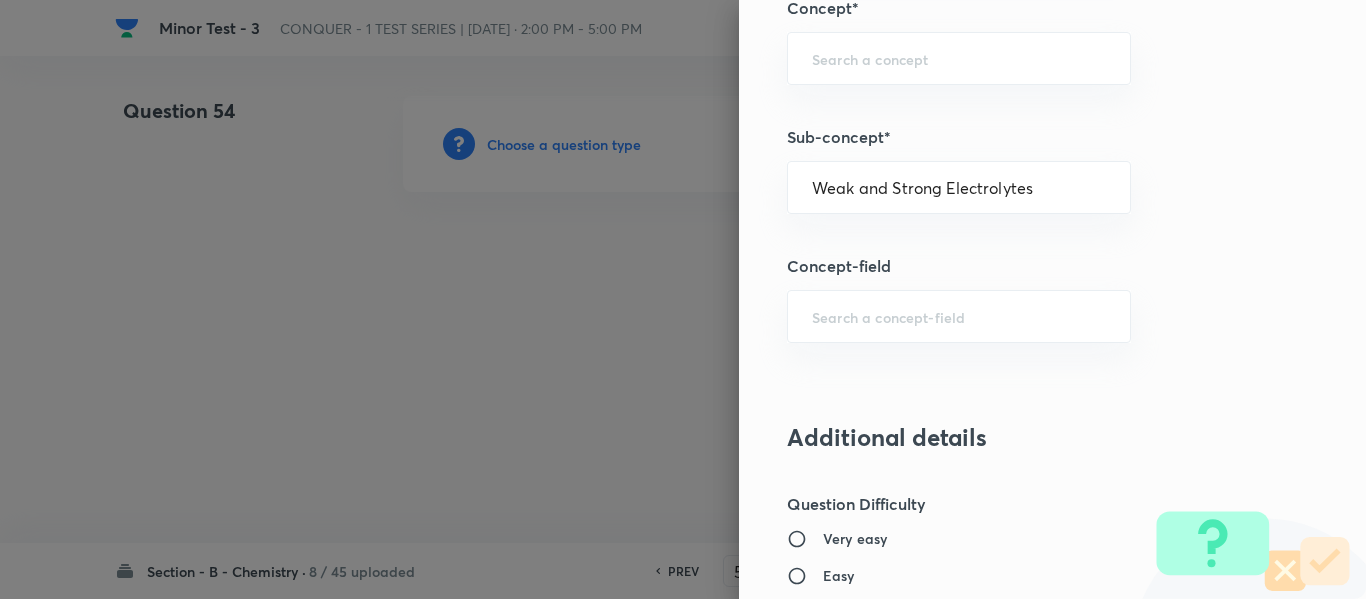 type on "Chemistry" 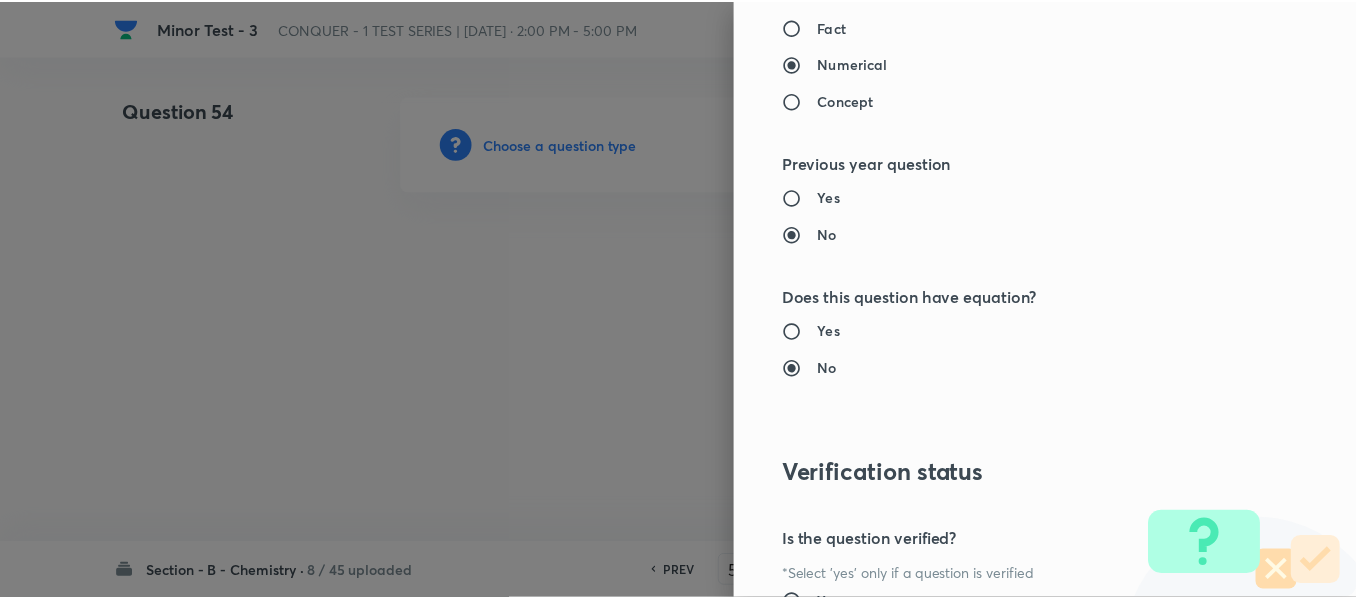 scroll, scrollTop: 2261, scrollLeft: 0, axis: vertical 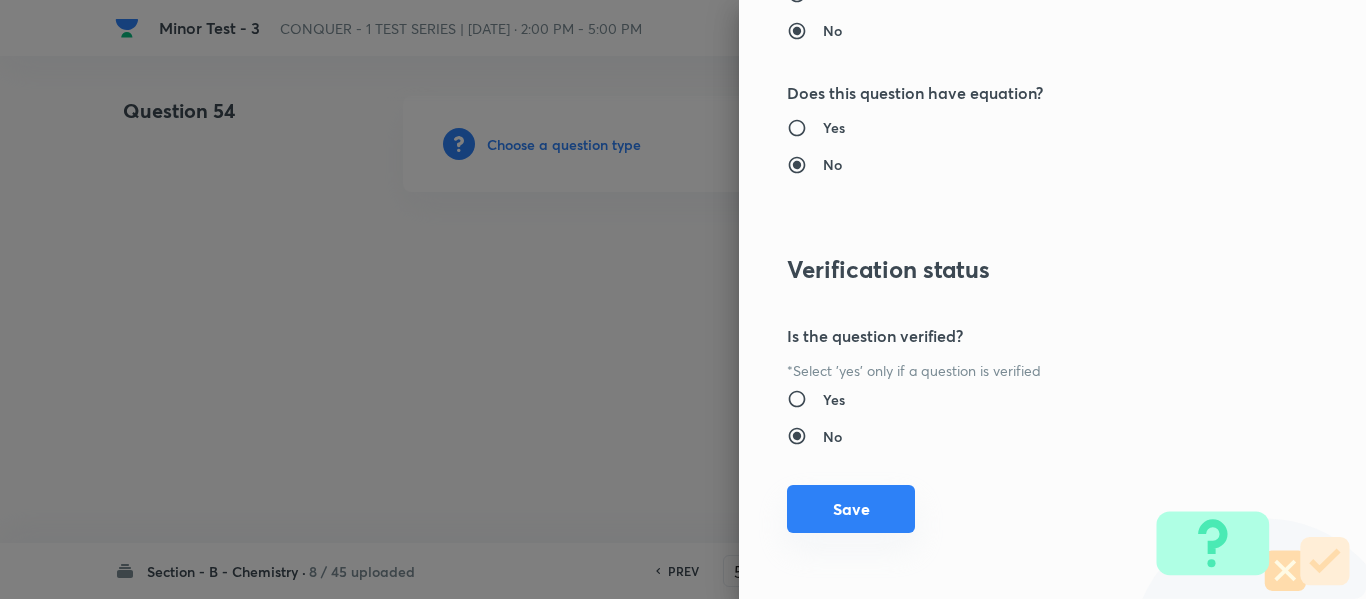 click on "Save" at bounding box center (851, 509) 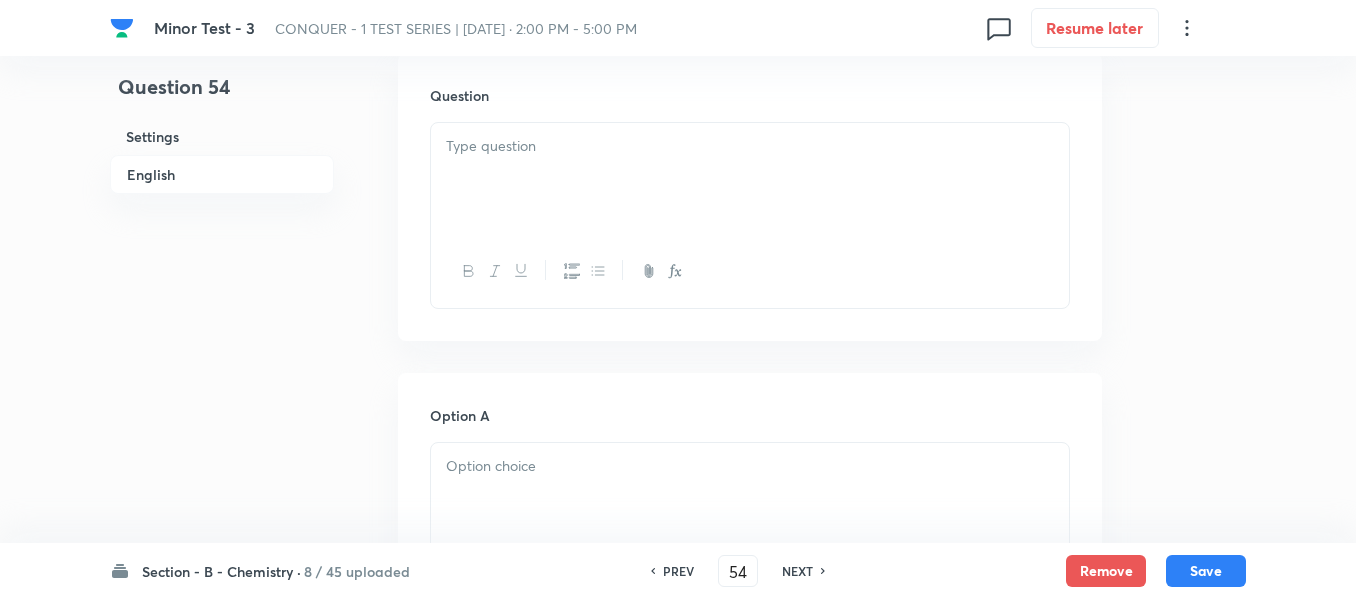 scroll, scrollTop: 600, scrollLeft: 0, axis: vertical 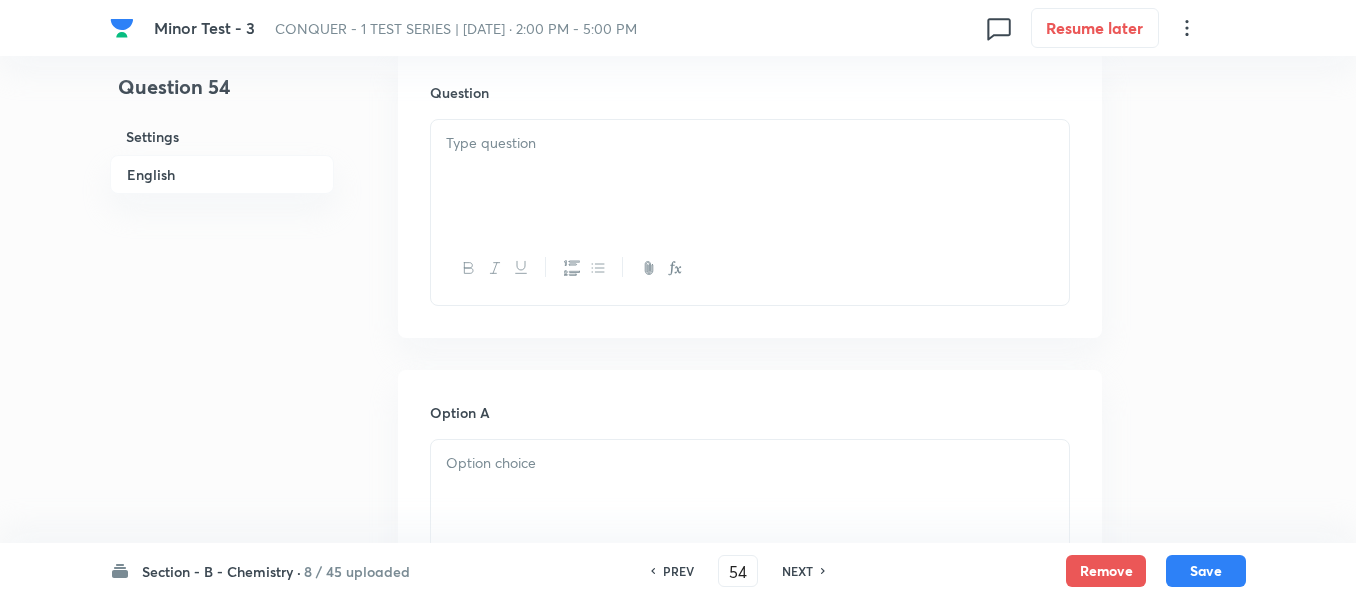 click at bounding box center (750, 176) 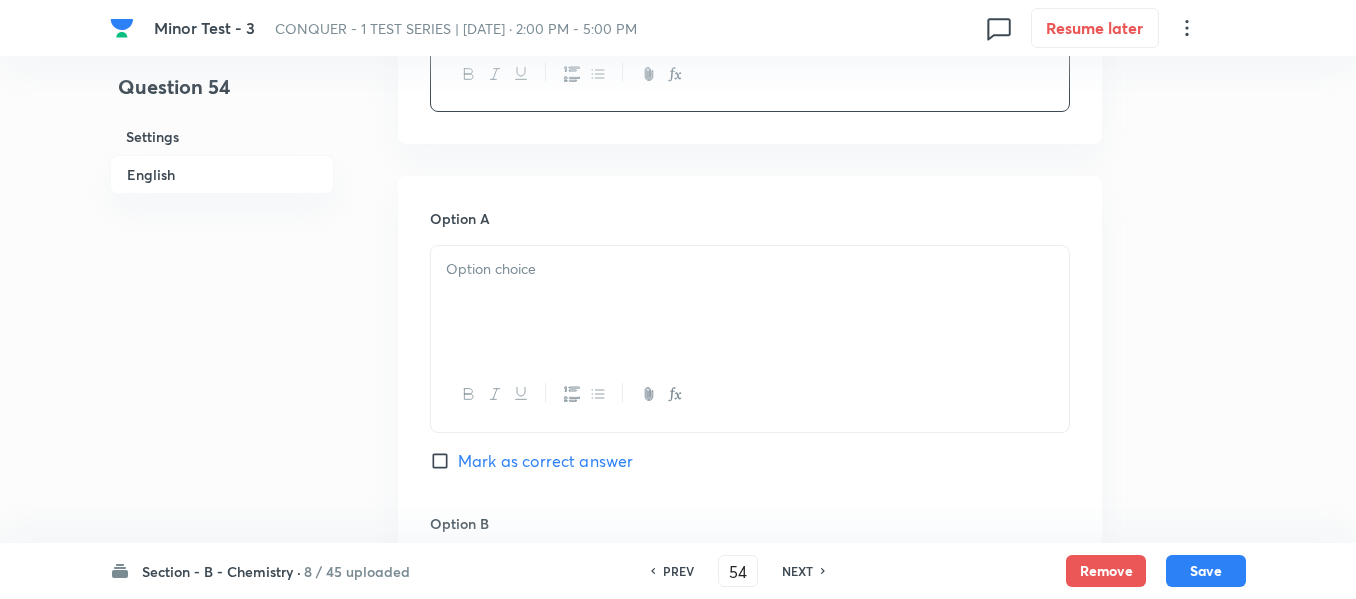 scroll, scrollTop: 800, scrollLeft: 0, axis: vertical 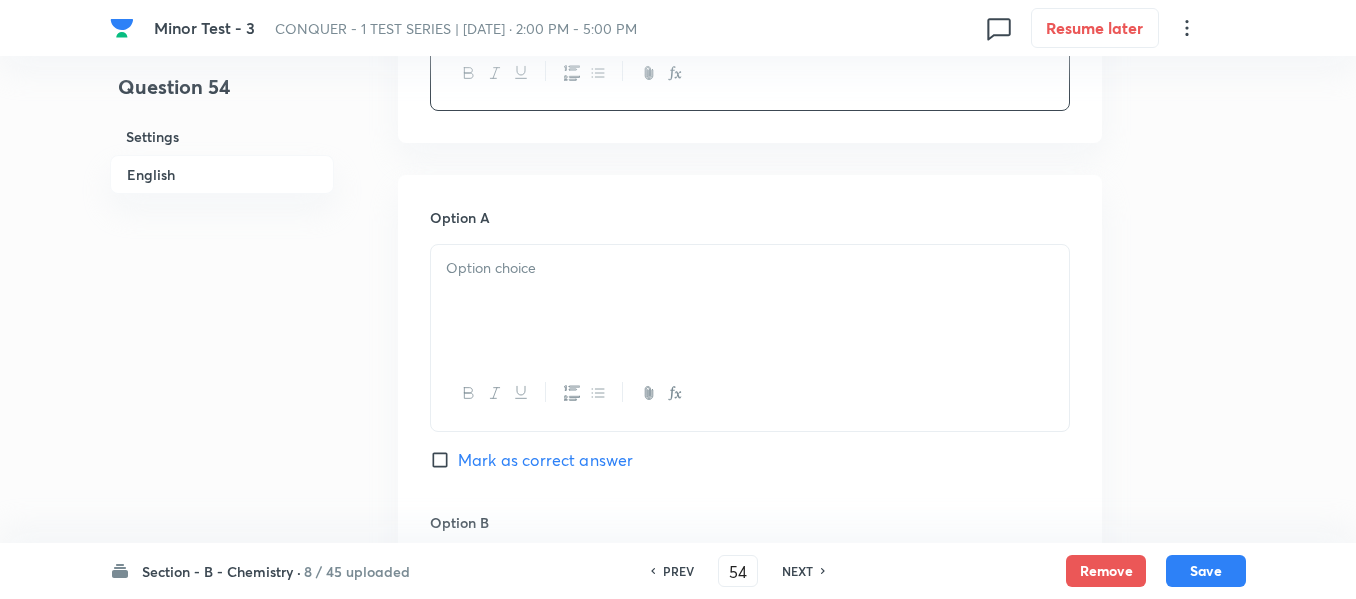 click at bounding box center [750, 268] 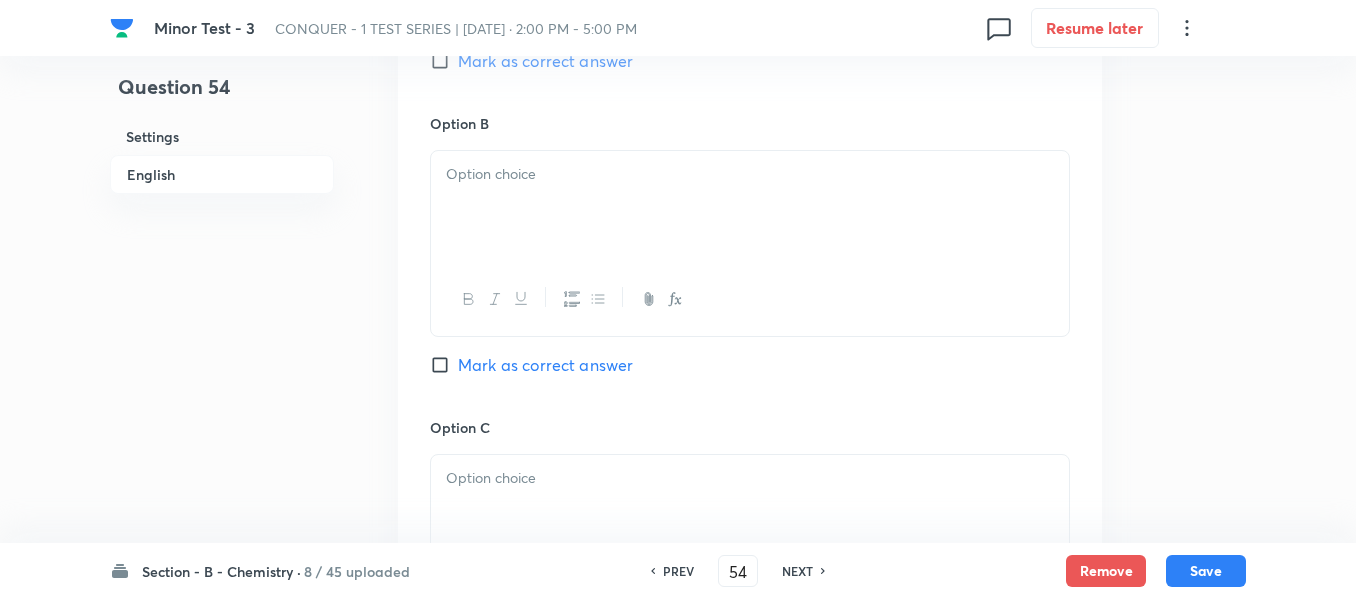 scroll, scrollTop: 1200, scrollLeft: 0, axis: vertical 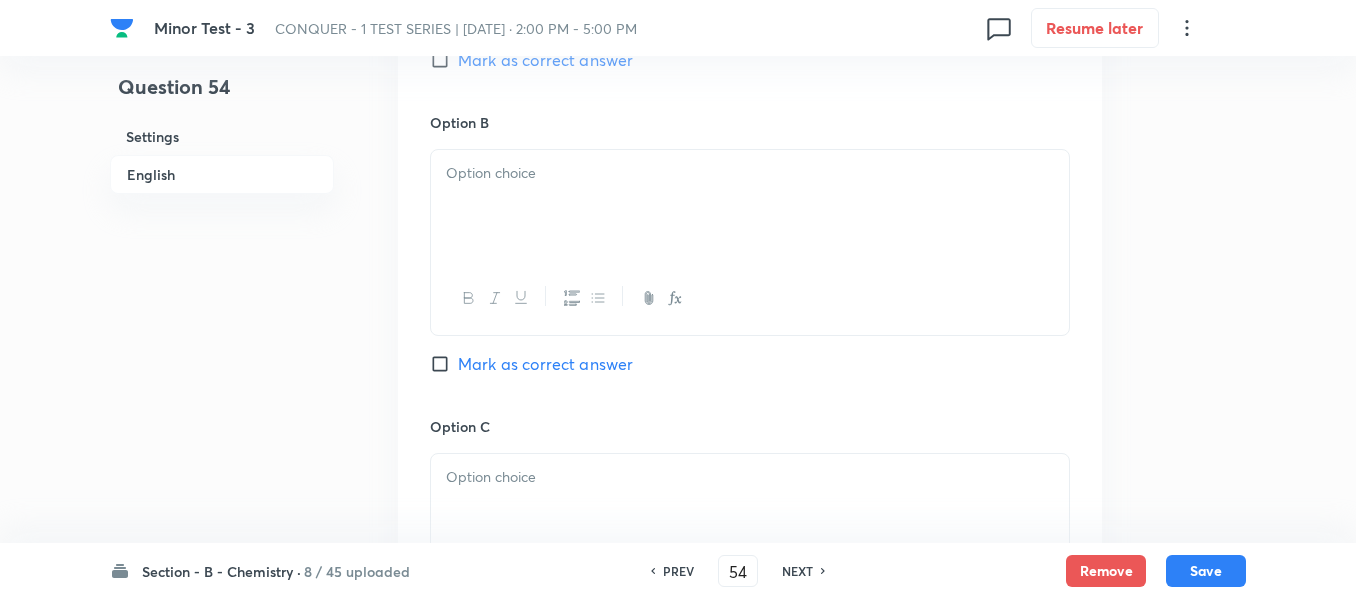 click at bounding box center [750, 206] 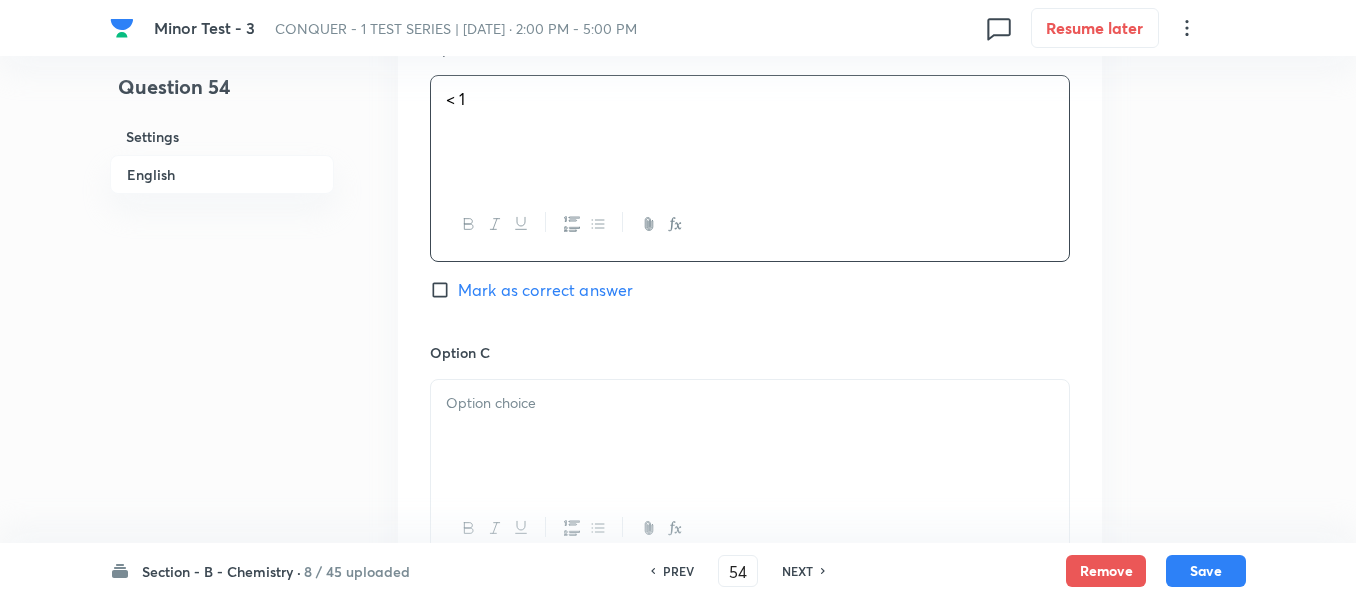 scroll, scrollTop: 1500, scrollLeft: 0, axis: vertical 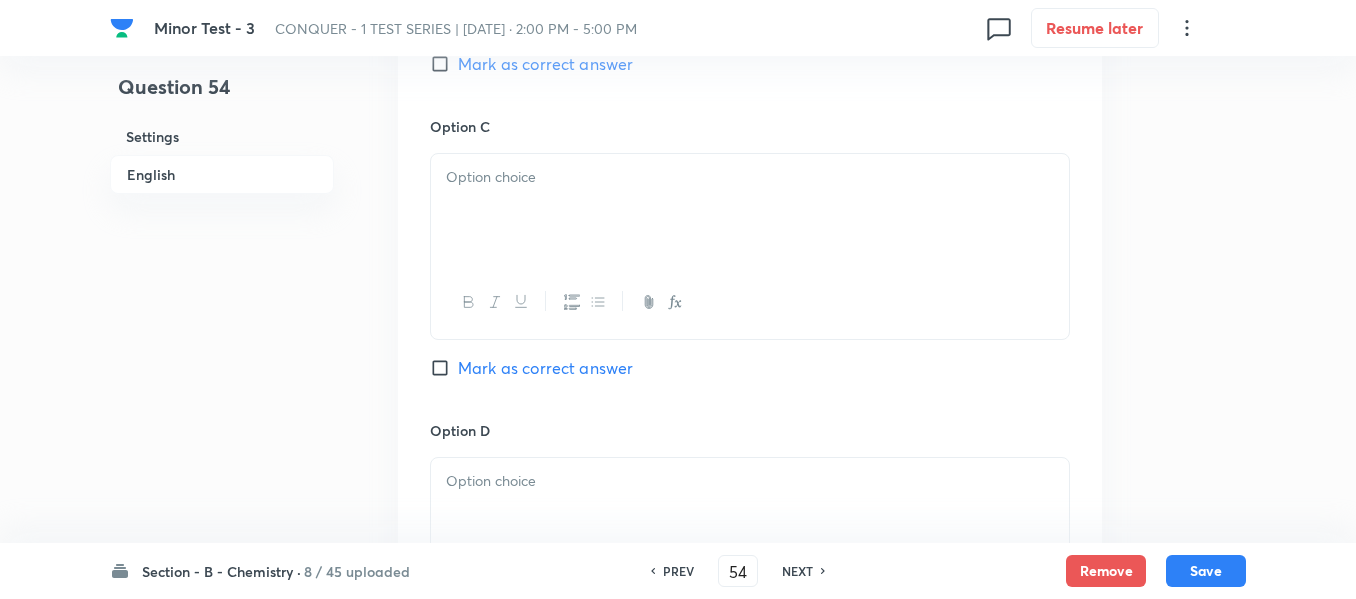 click at bounding box center (750, 210) 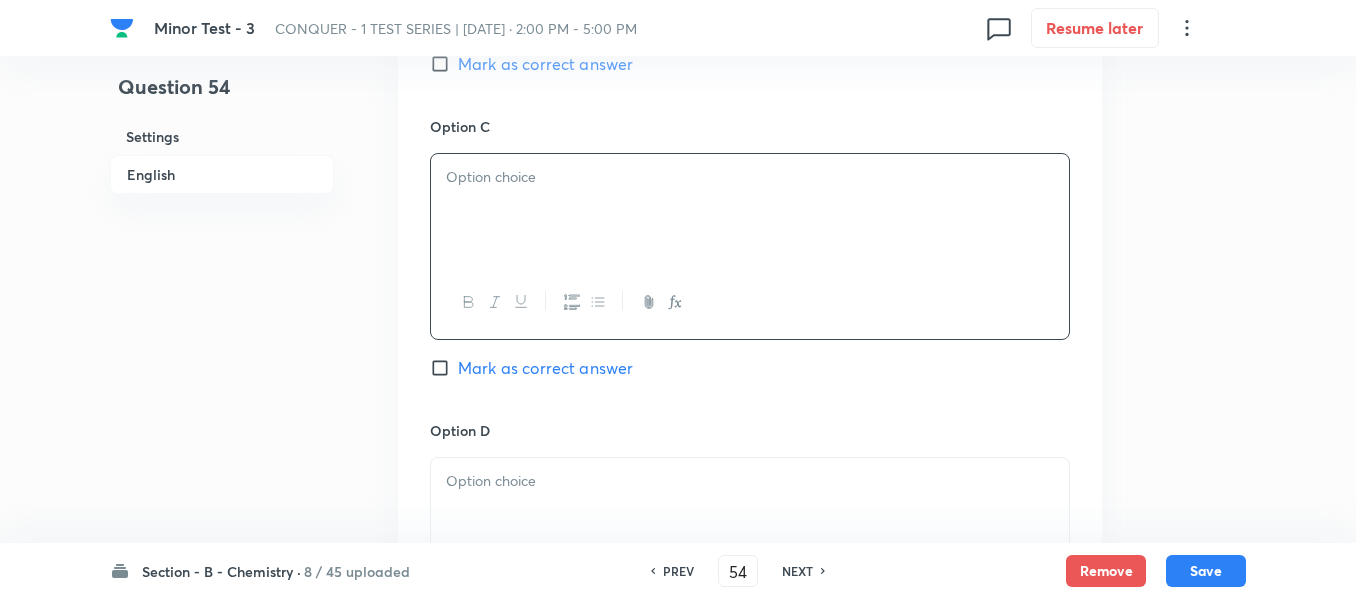 paste 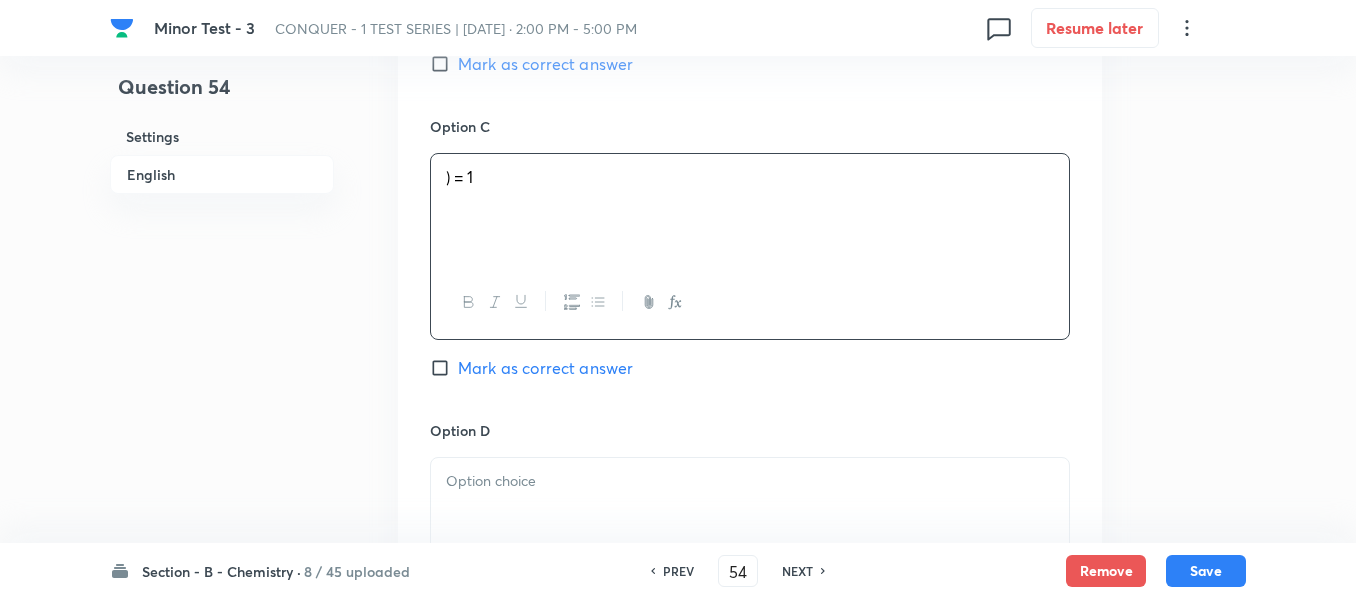 type 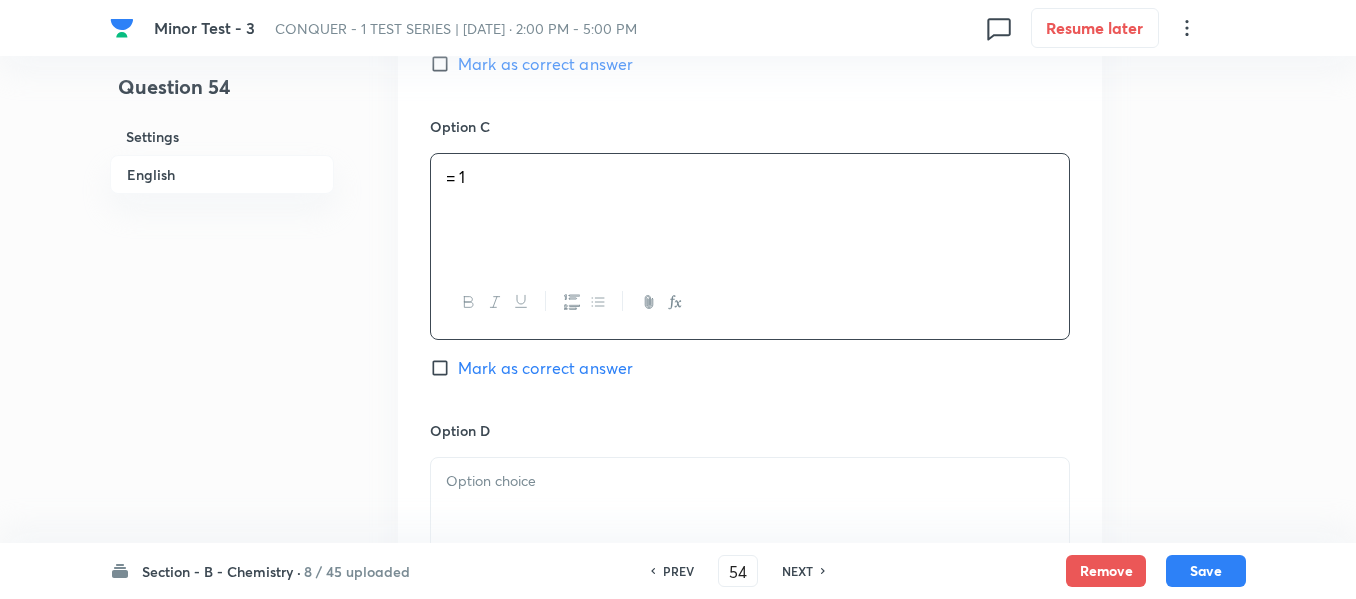 click at bounding box center [750, 514] 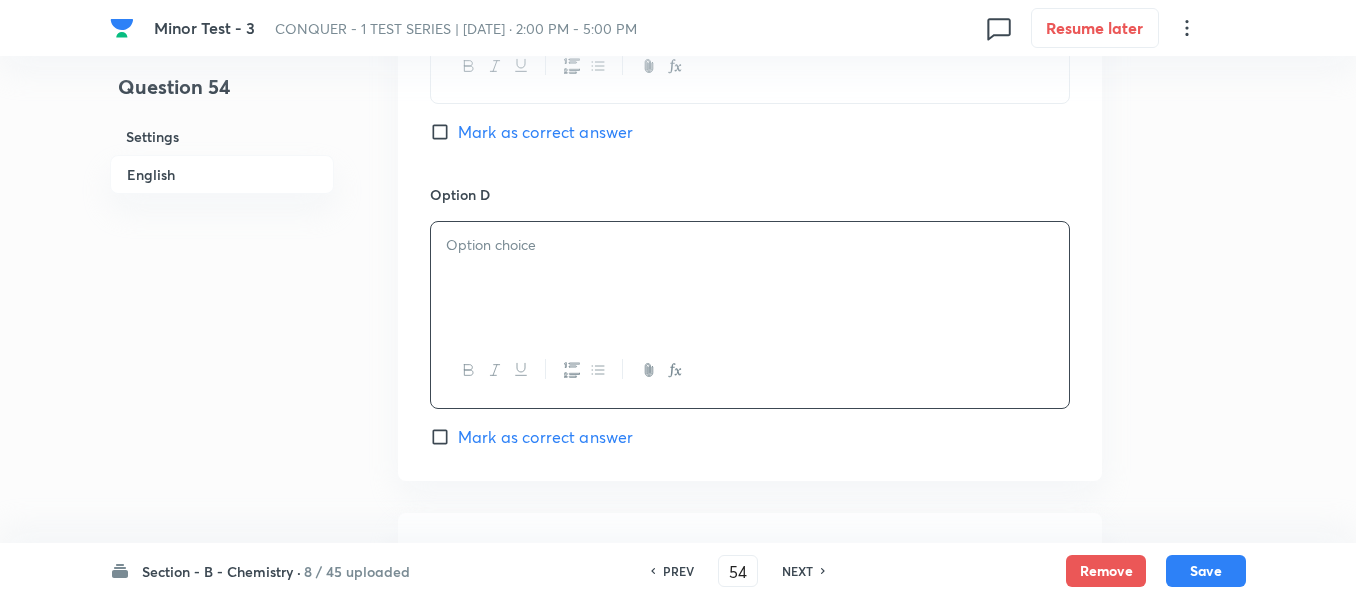 scroll, scrollTop: 1800, scrollLeft: 0, axis: vertical 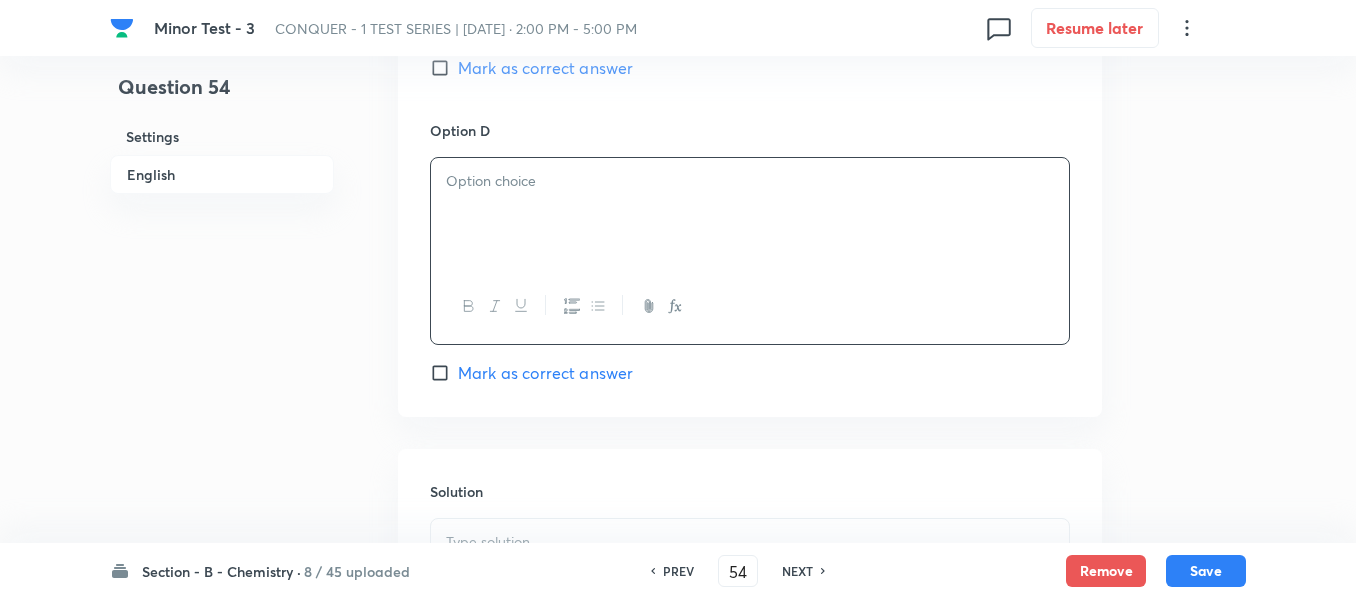 paste 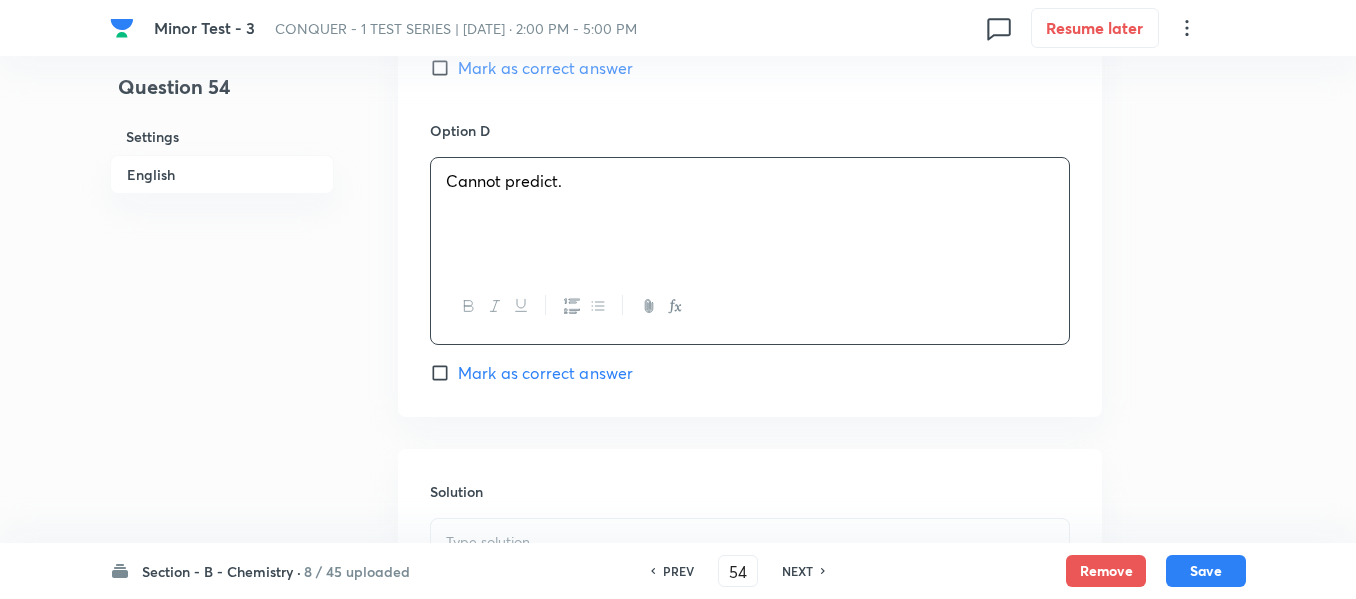 type 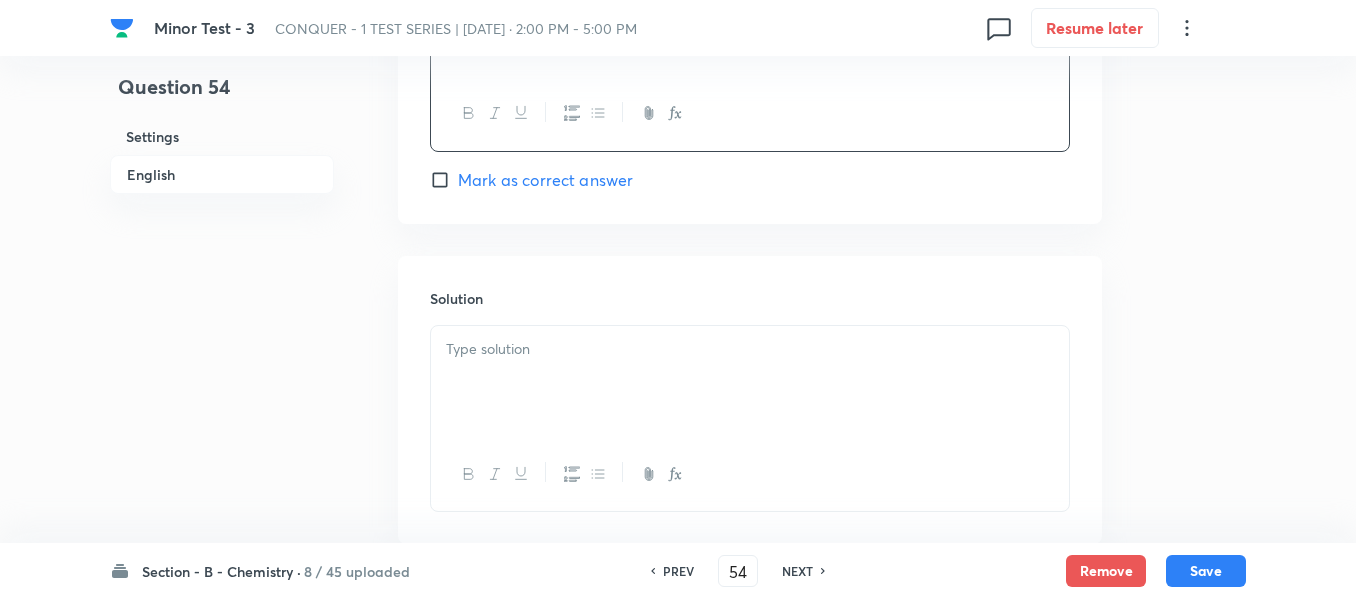 scroll, scrollTop: 2000, scrollLeft: 0, axis: vertical 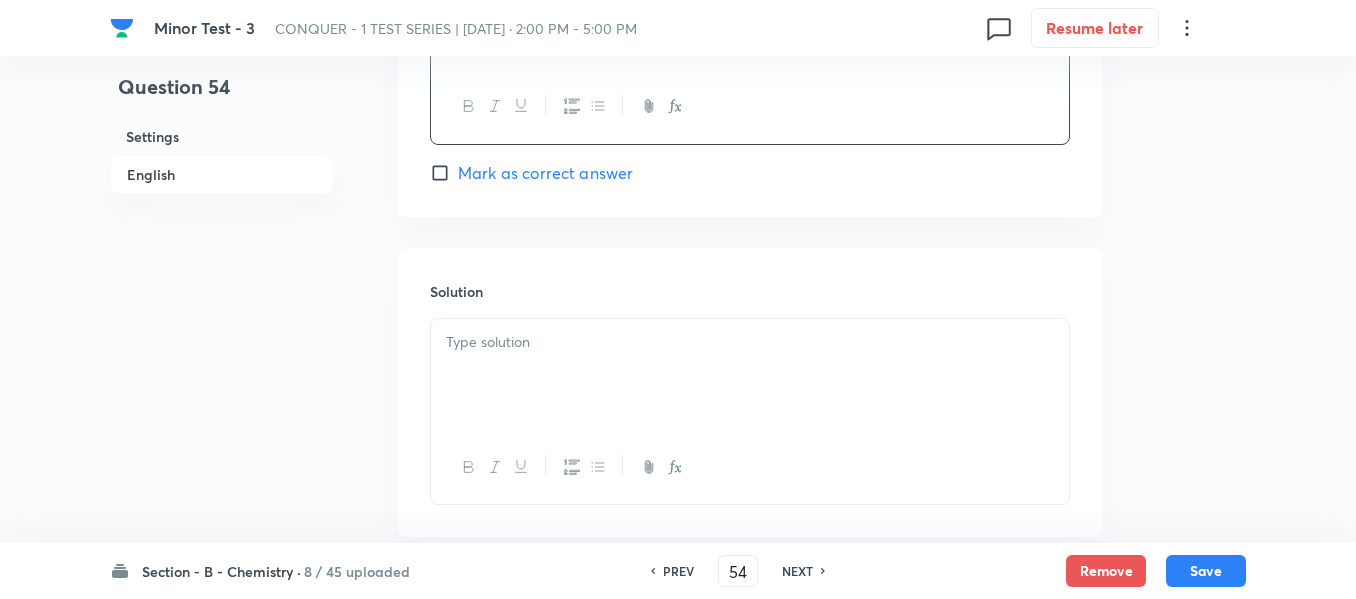 click at bounding box center [750, 342] 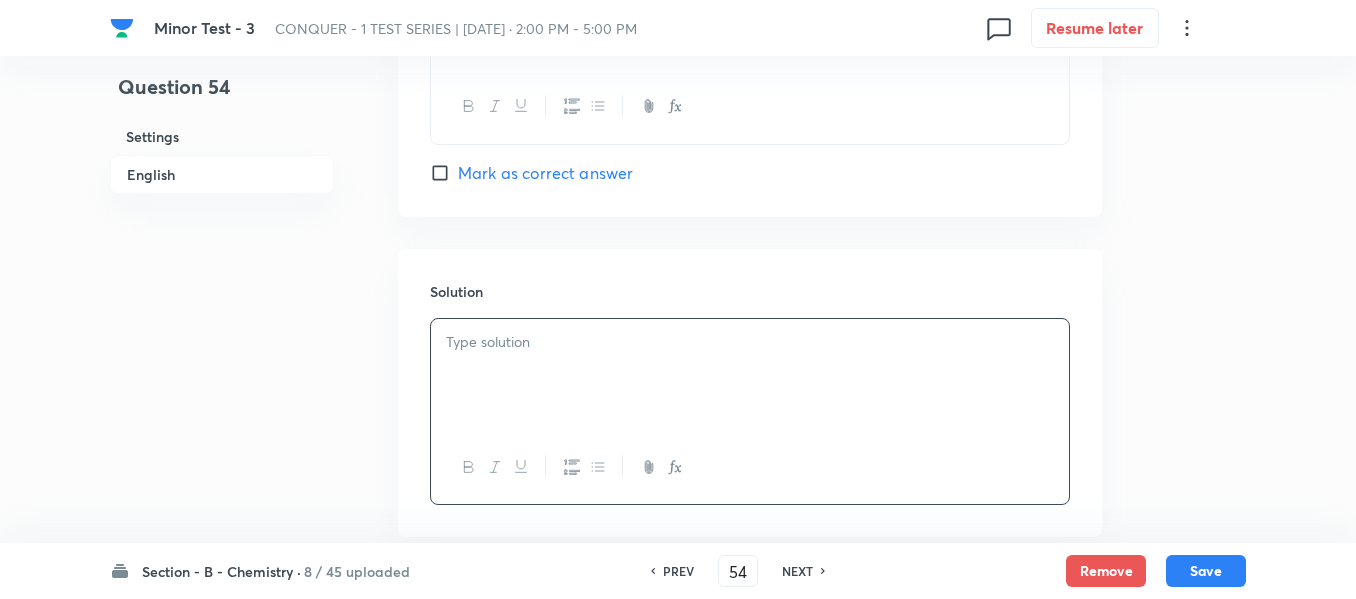 type 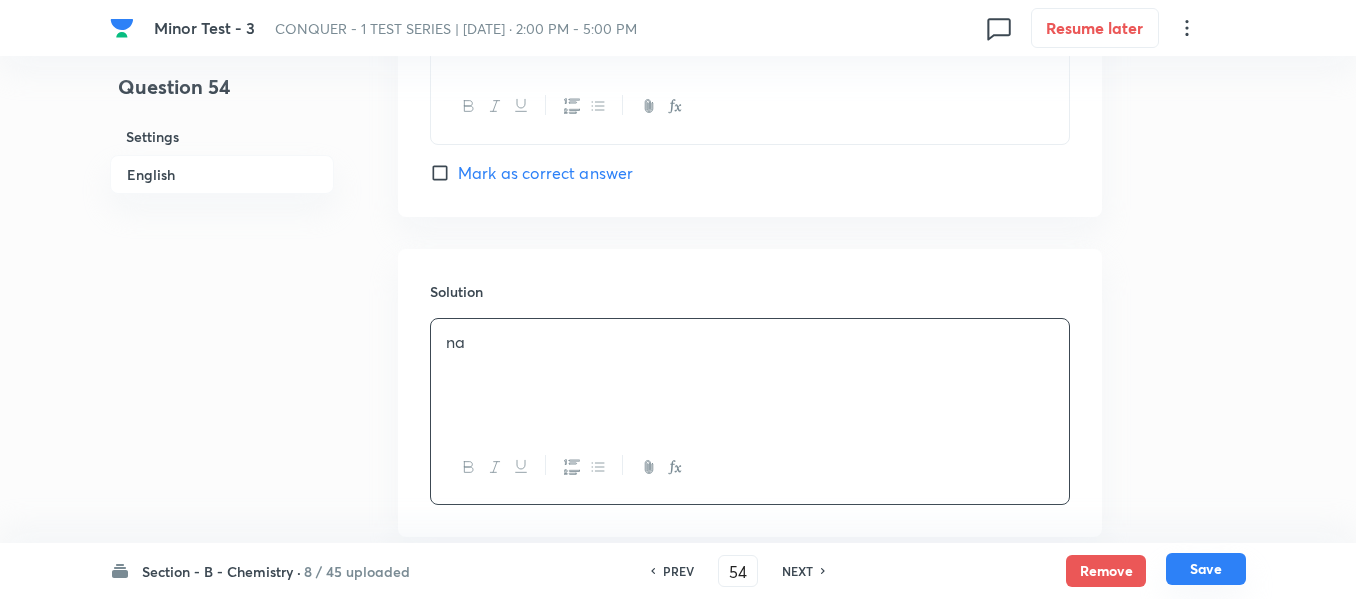 click on "Save" at bounding box center (1206, 569) 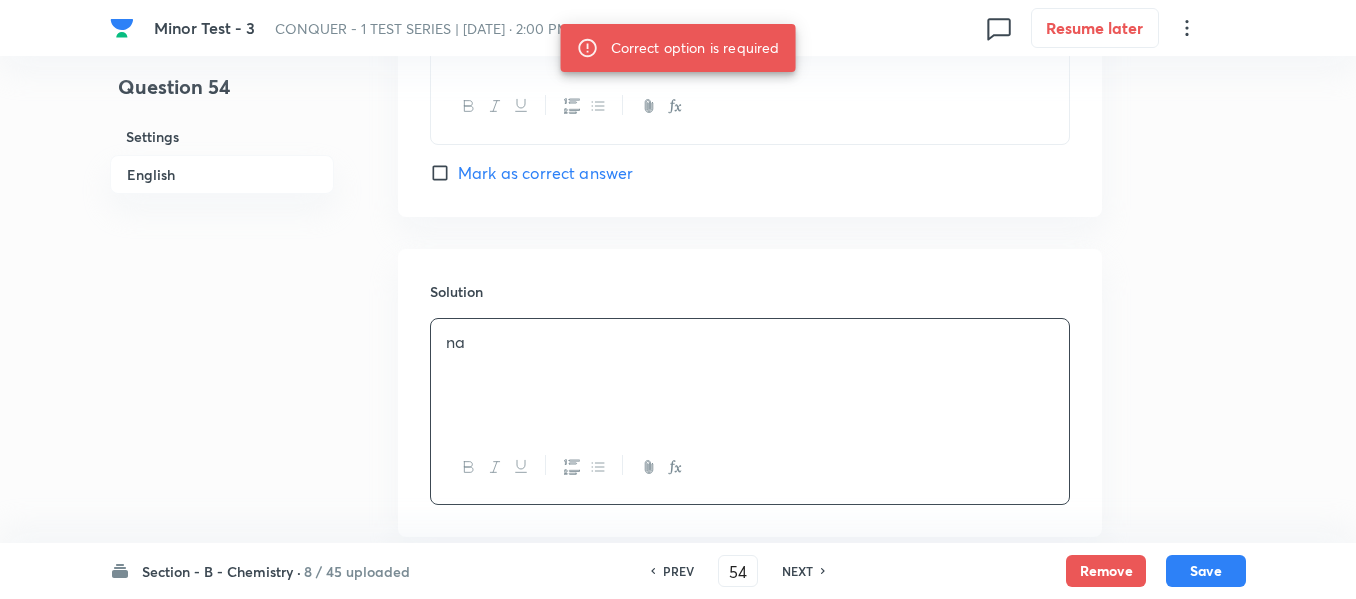 type 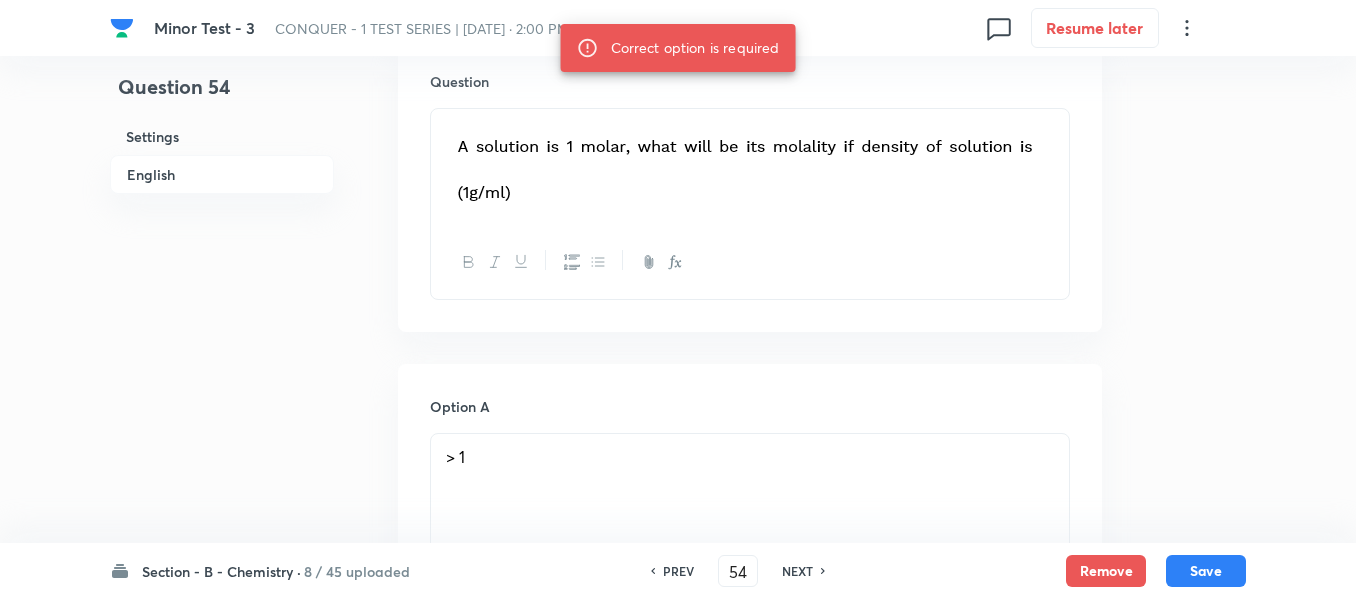 scroll, scrollTop: 816, scrollLeft: 0, axis: vertical 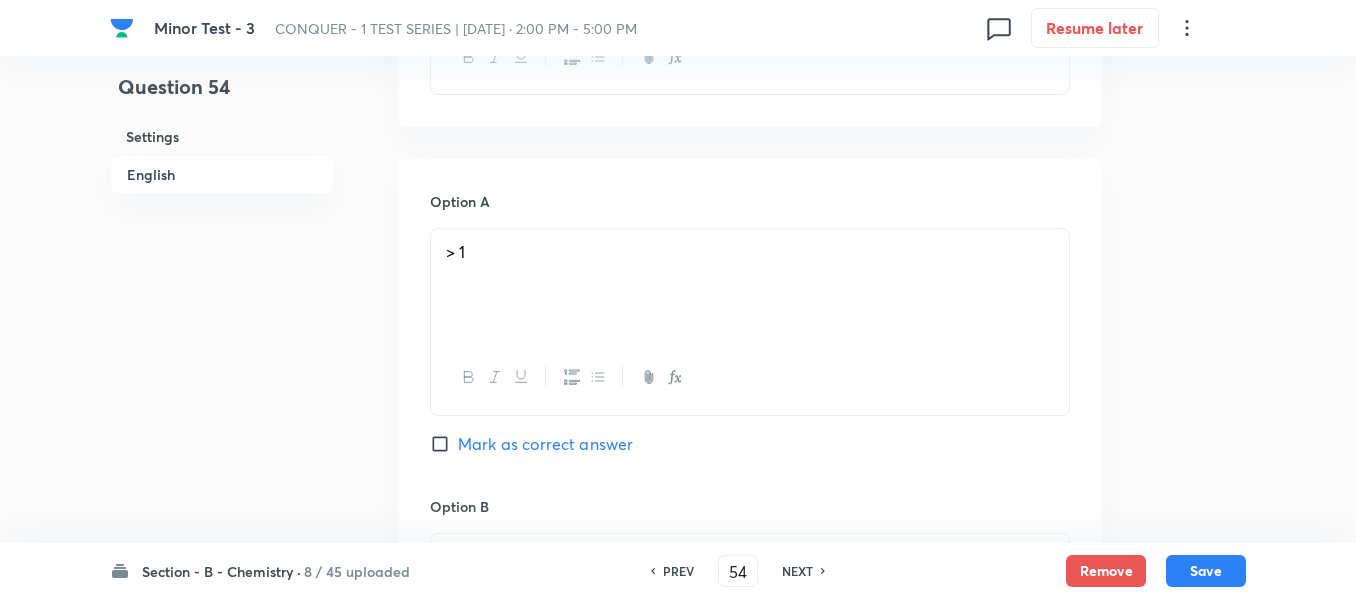 click on "Mark as correct answer" at bounding box center [444, 444] 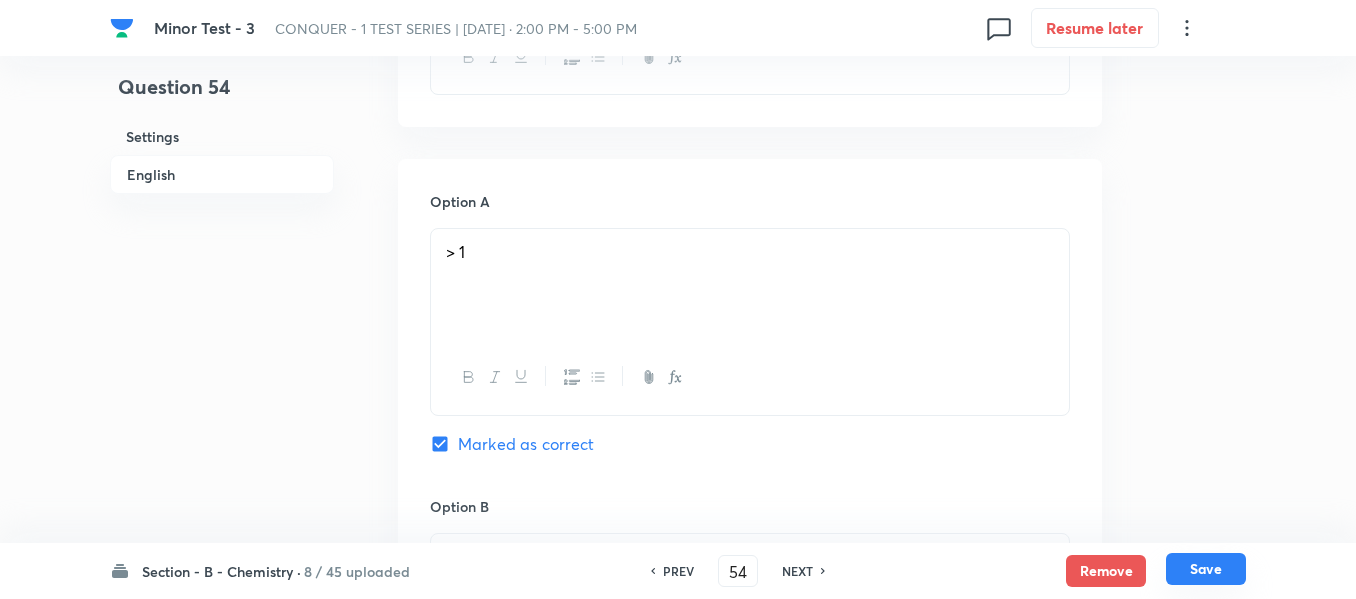 click on "Save" at bounding box center [1206, 569] 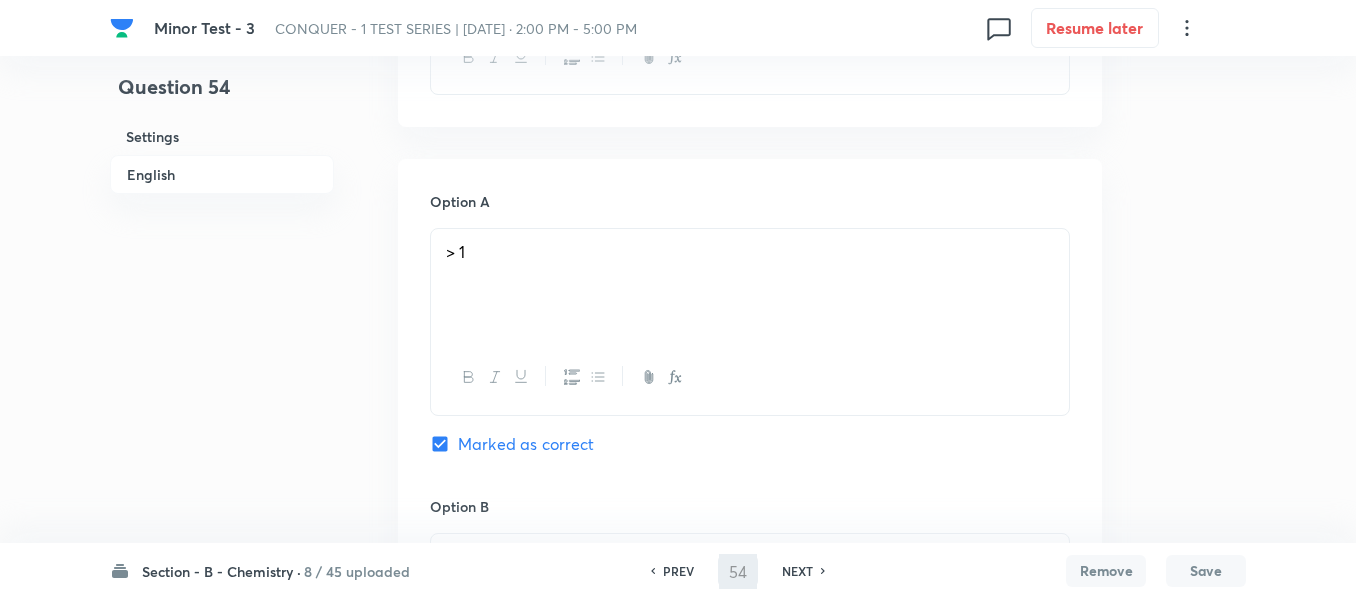 type on "55" 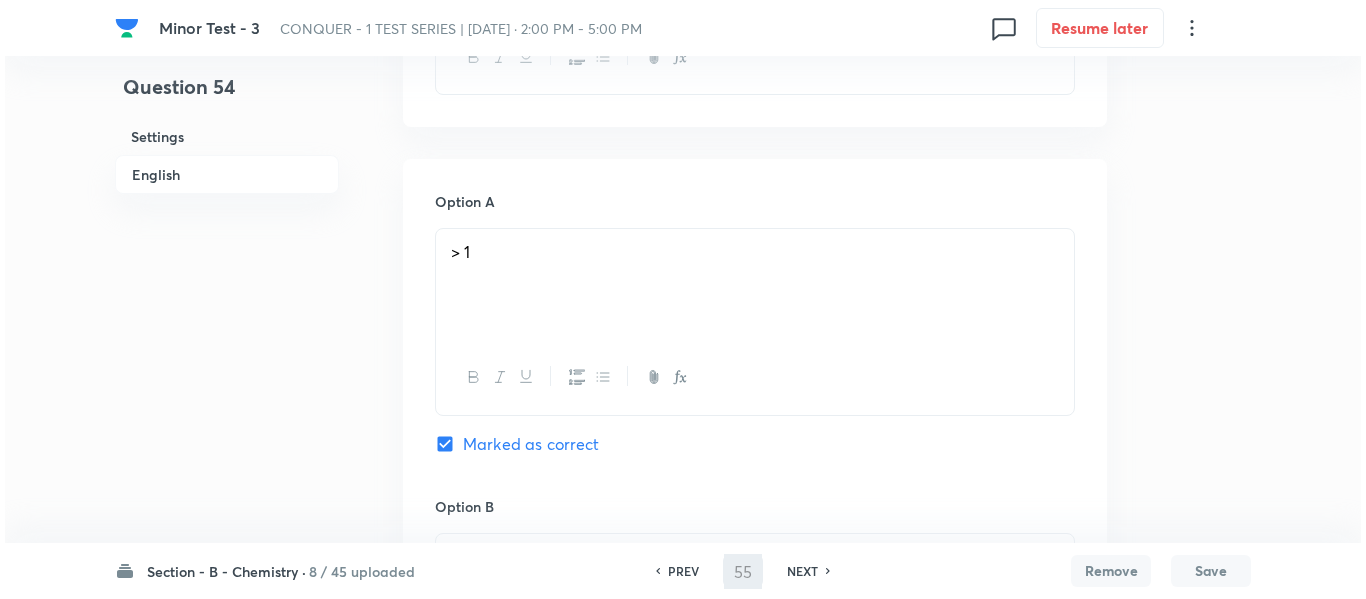 scroll, scrollTop: 0, scrollLeft: 0, axis: both 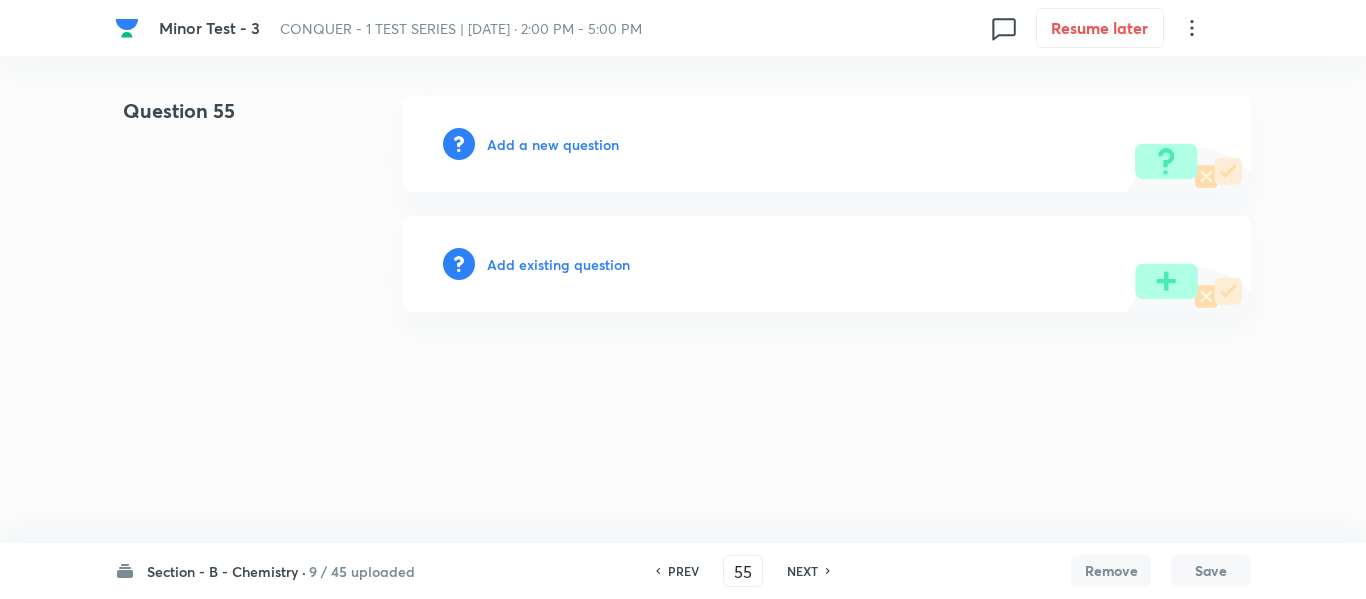 click on "Add a new question" at bounding box center (553, 144) 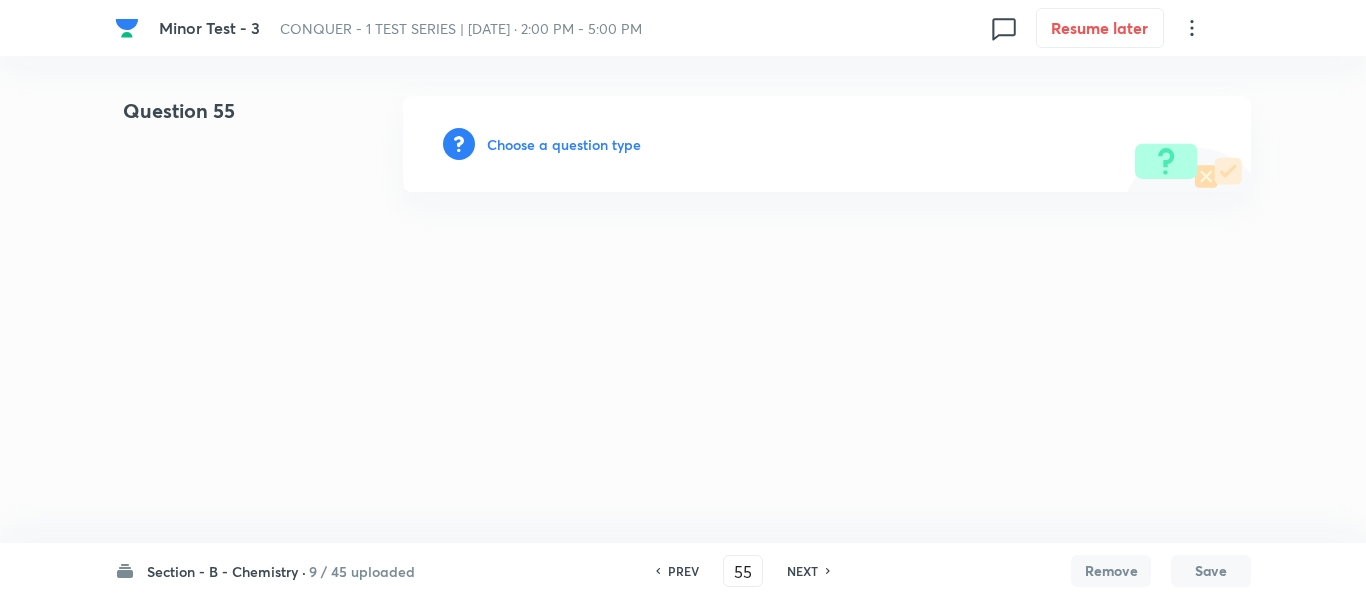 click on "Choose a question type" at bounding box center (564, 144) 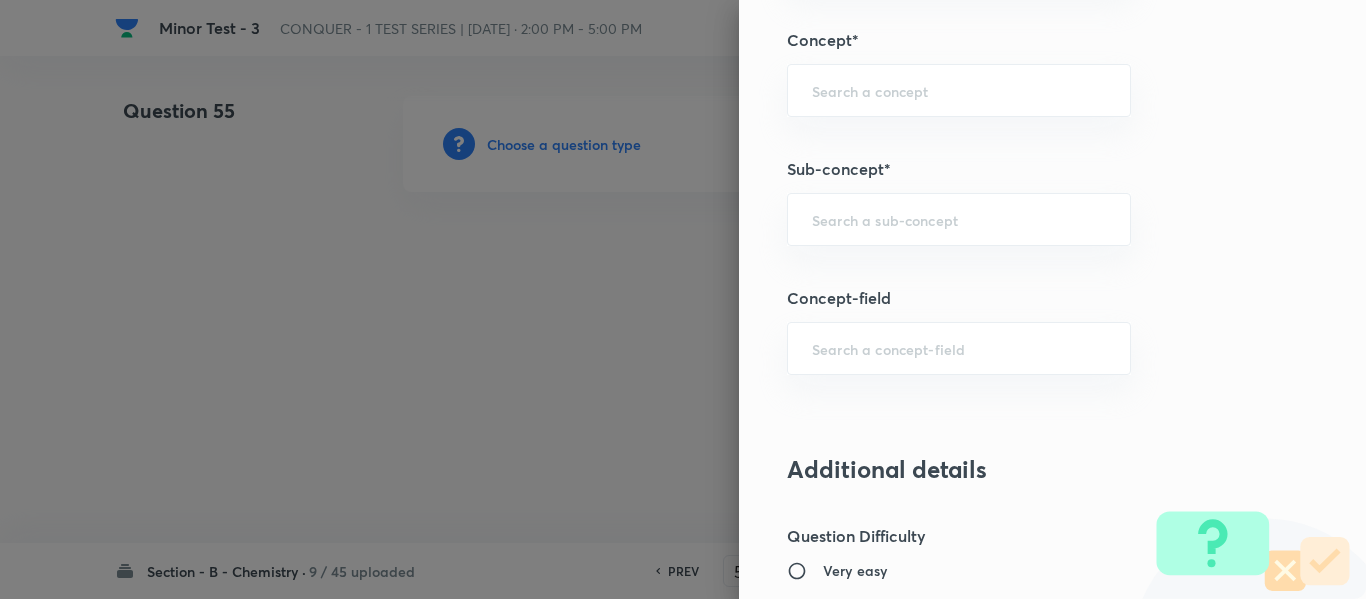 scroll, scrollTop: 1300, scrollLeft: 0, axis: vertical 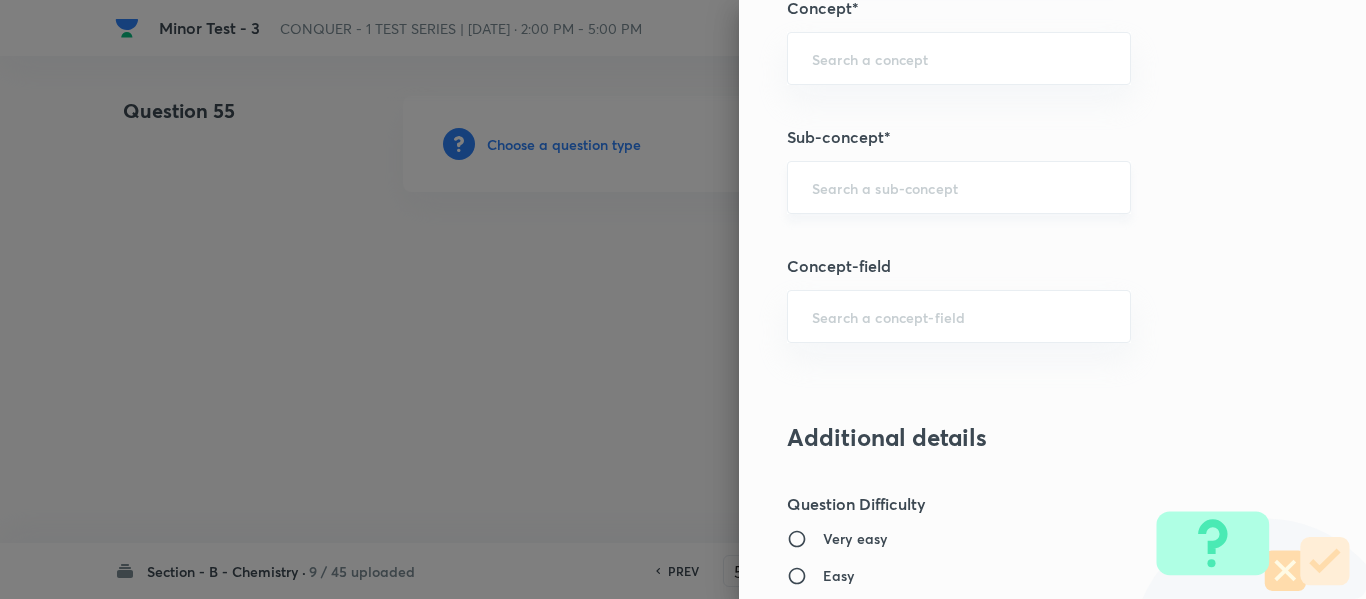 click on "​" at bounding box center [959, 187] 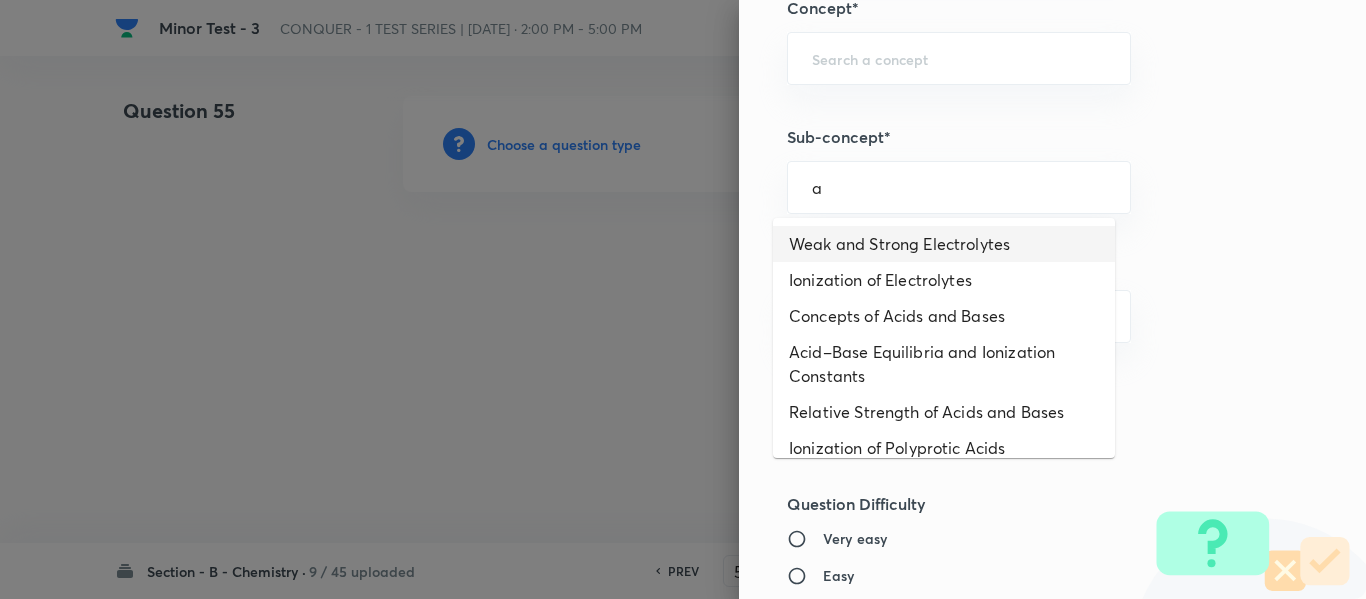 click on "Weak and Strong Electrolytes" at bounding box center [944, 244] 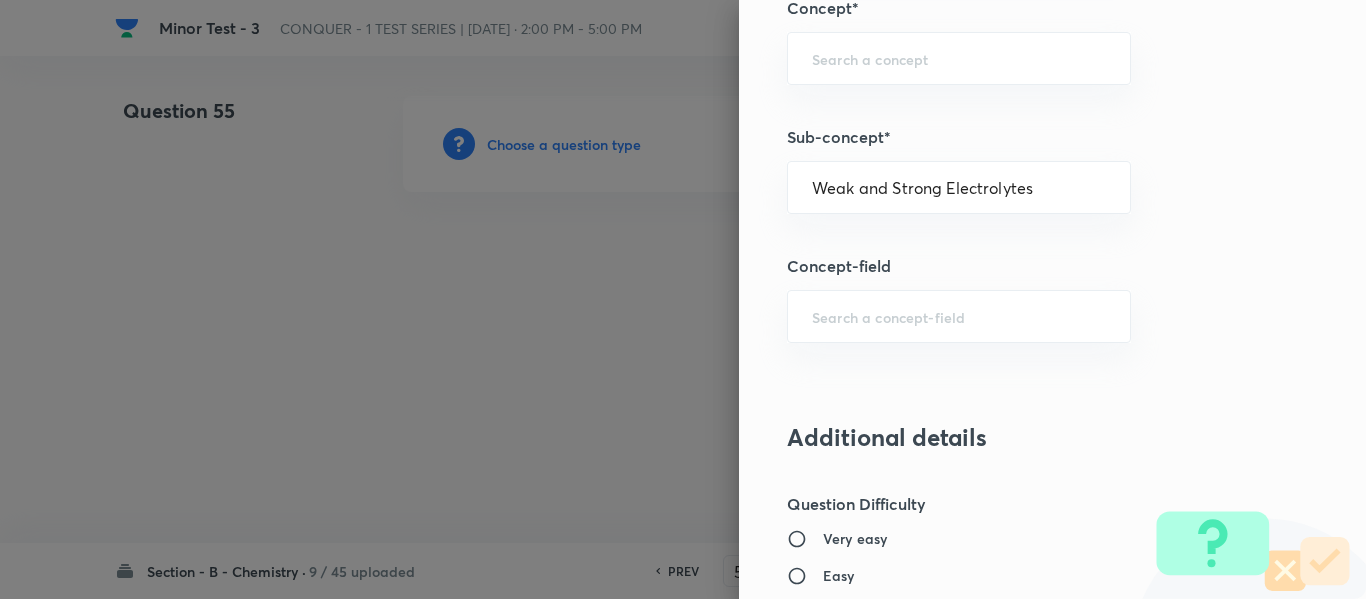 type on "Chemistry" 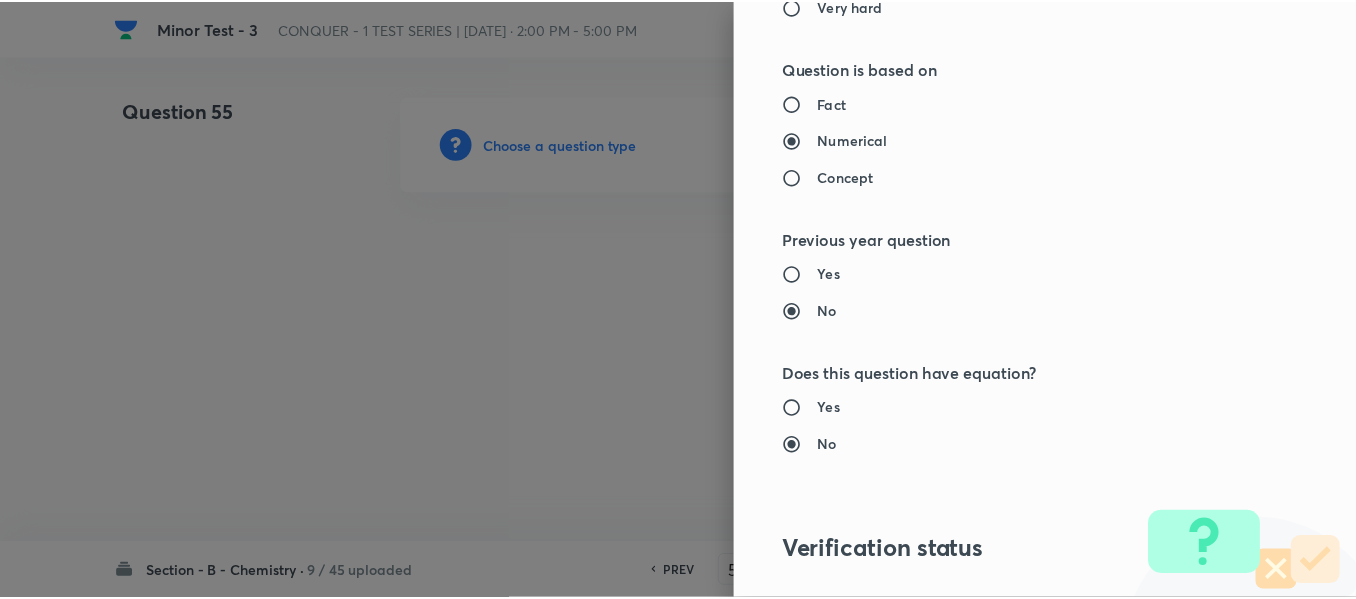 scroll, scrollTop: 2261, scrollLeft: 0, axis: vertical 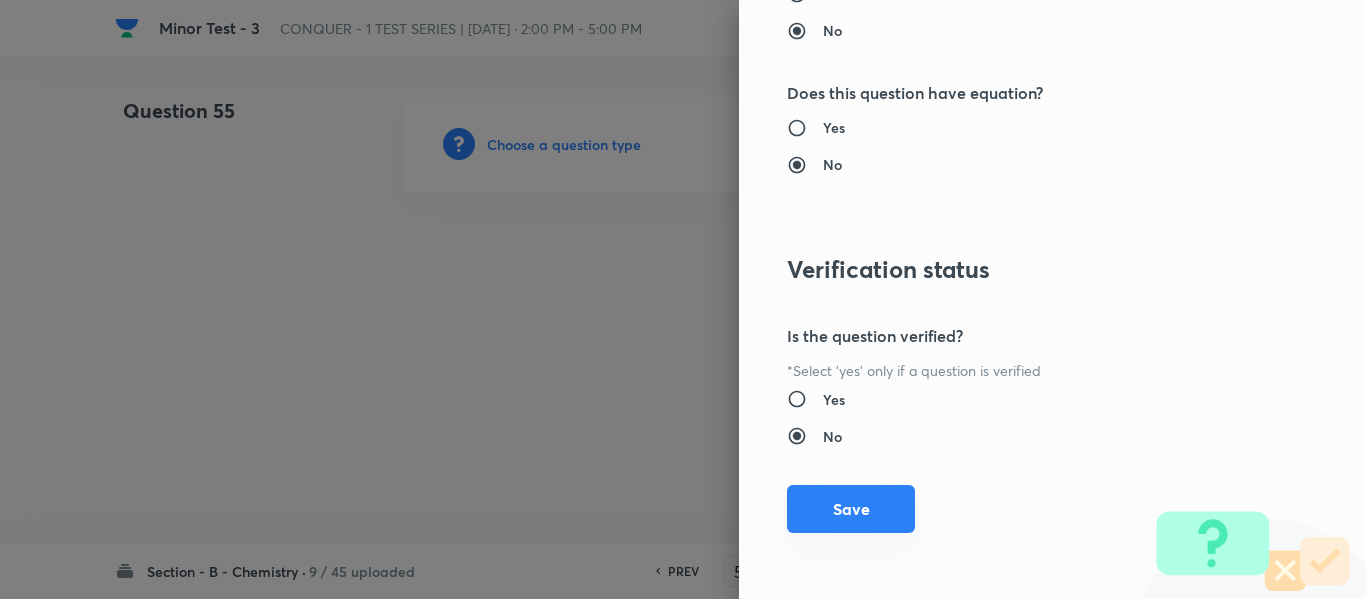 click on "Save" at bounding box center (851, 509) 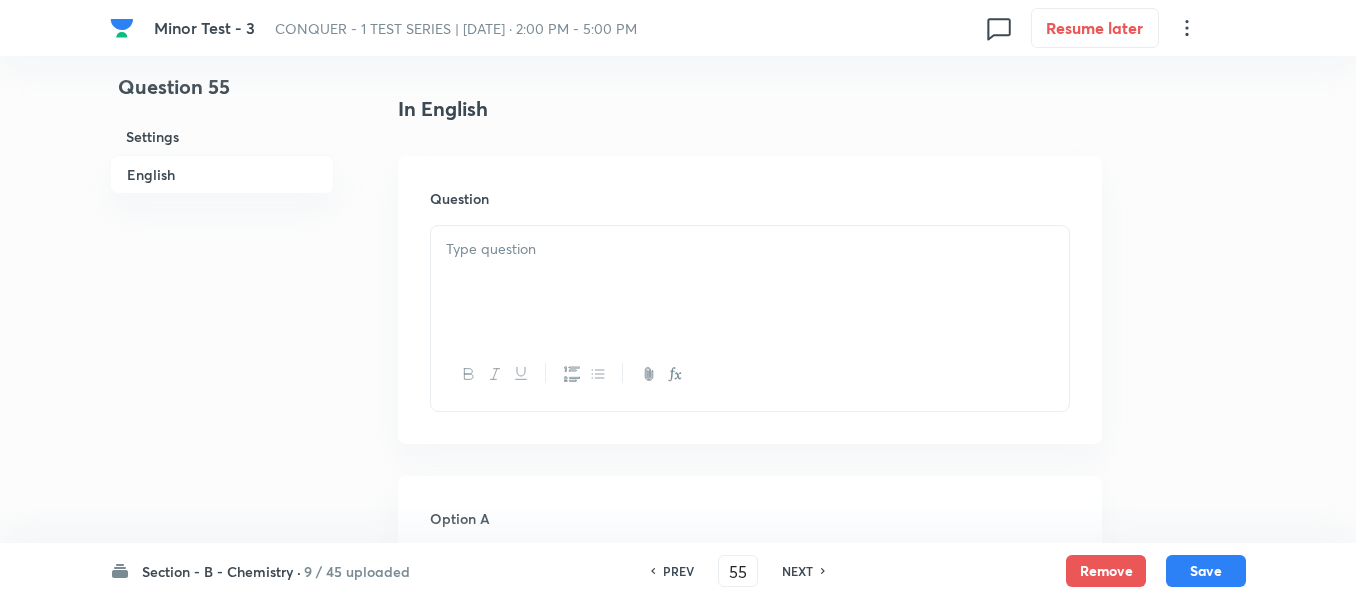 scroll, scrollTop: 500, scrollLeft: 0, axis: vertical 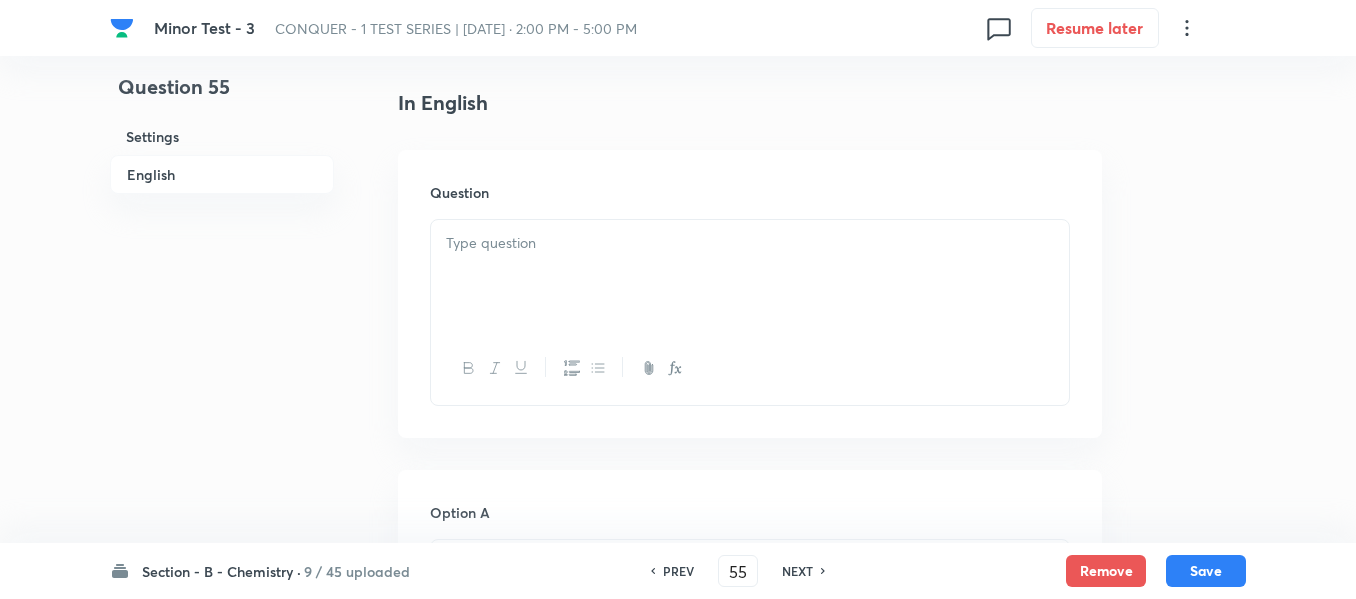 click at bounding box center (750, 243) 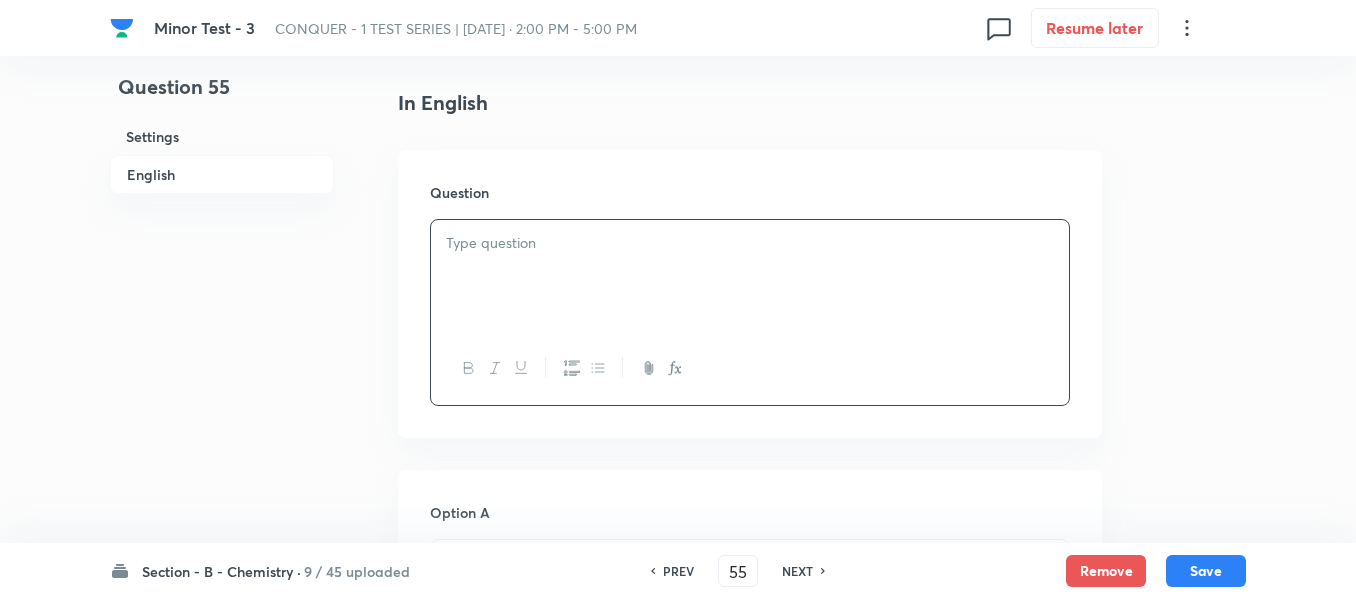 click at bounding box center (750, 276) 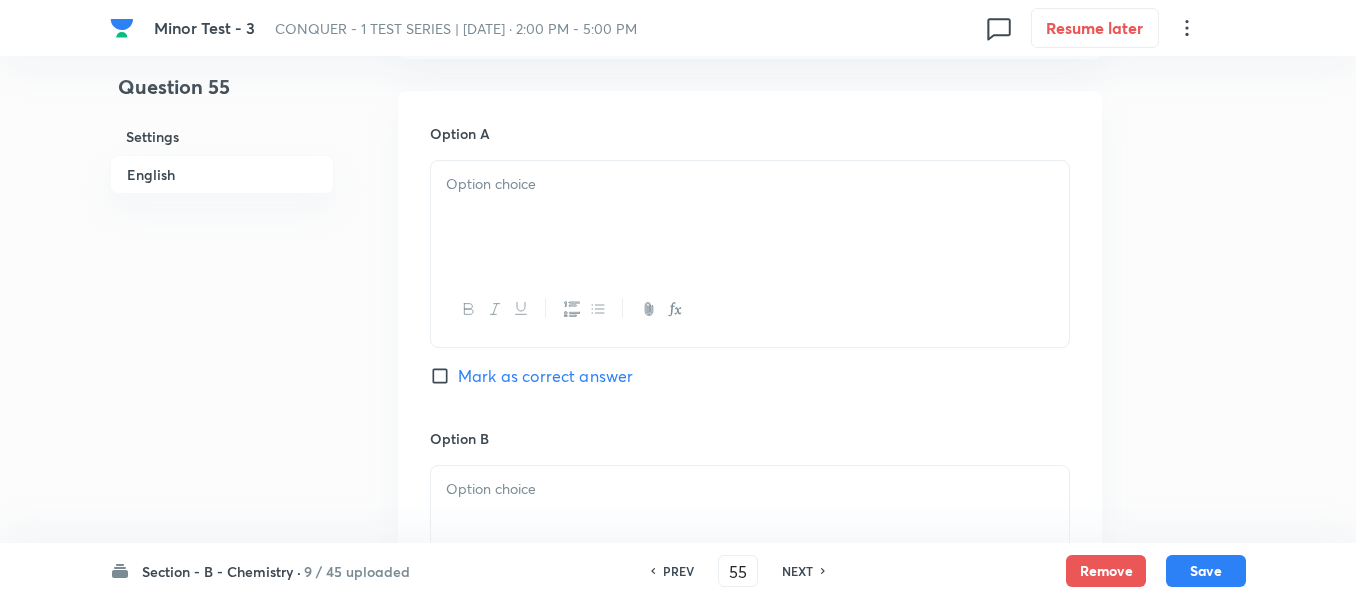 scroll, scrollTop: 1000, scrollLeft: 0, axis: vertical 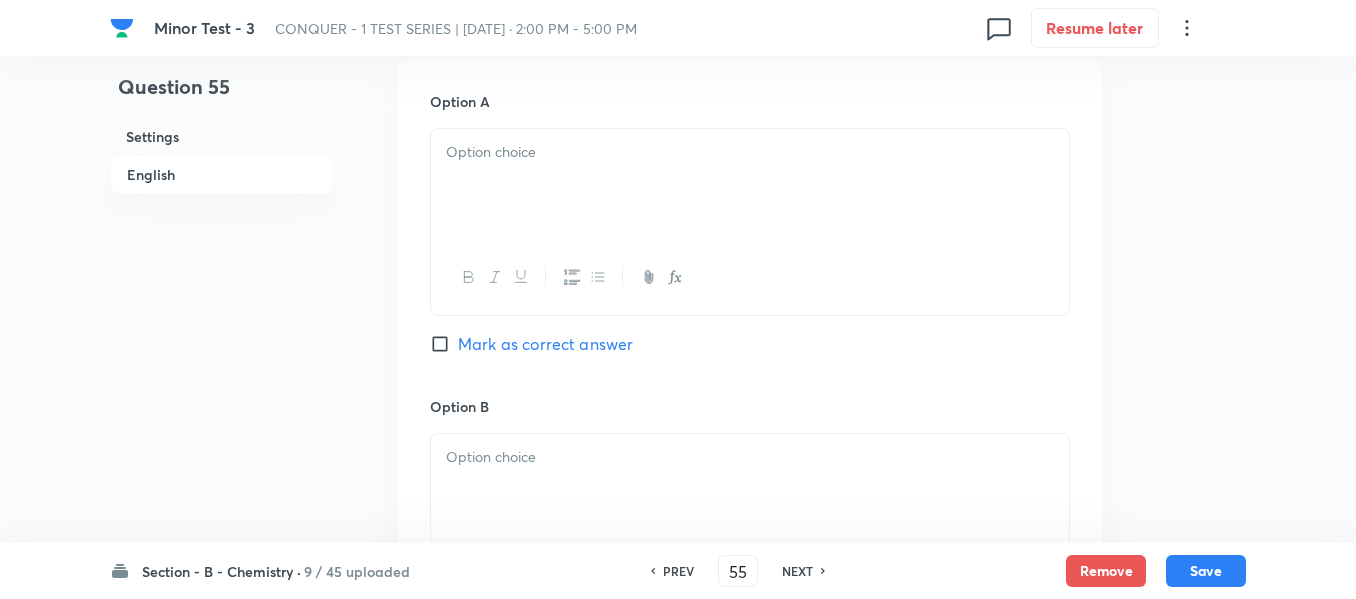 click at bounding box center [750, 185] 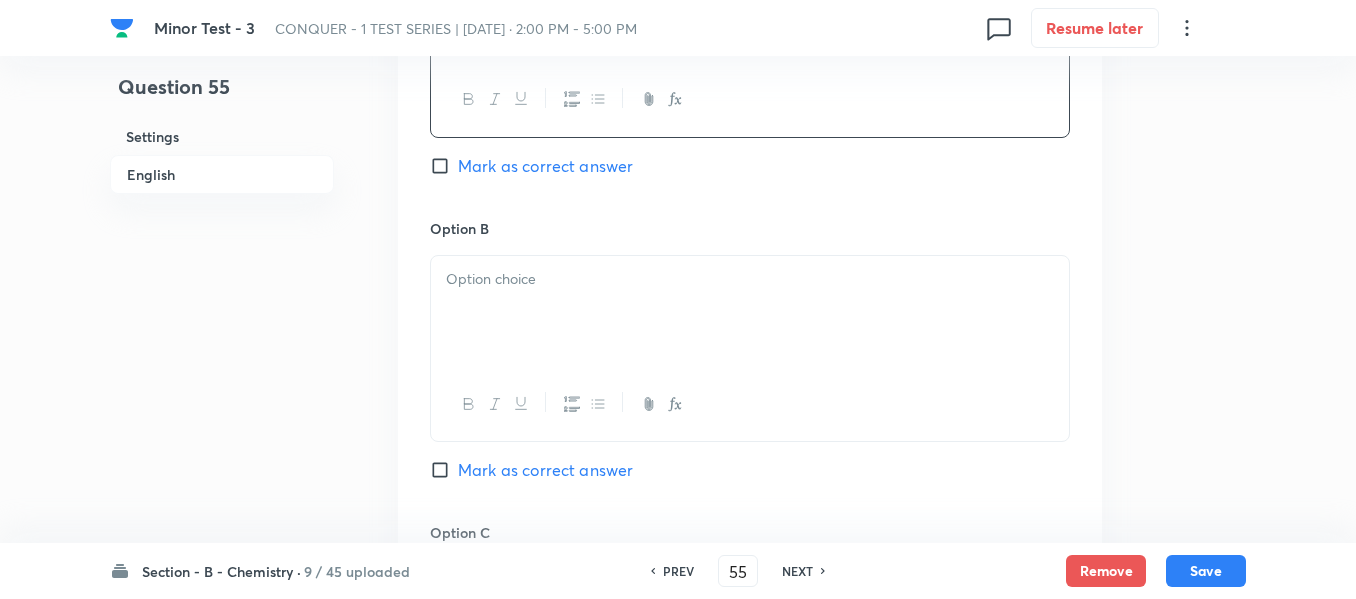 scroll, scrollTop: 1200, scrollLeft: 0, axis: vertical 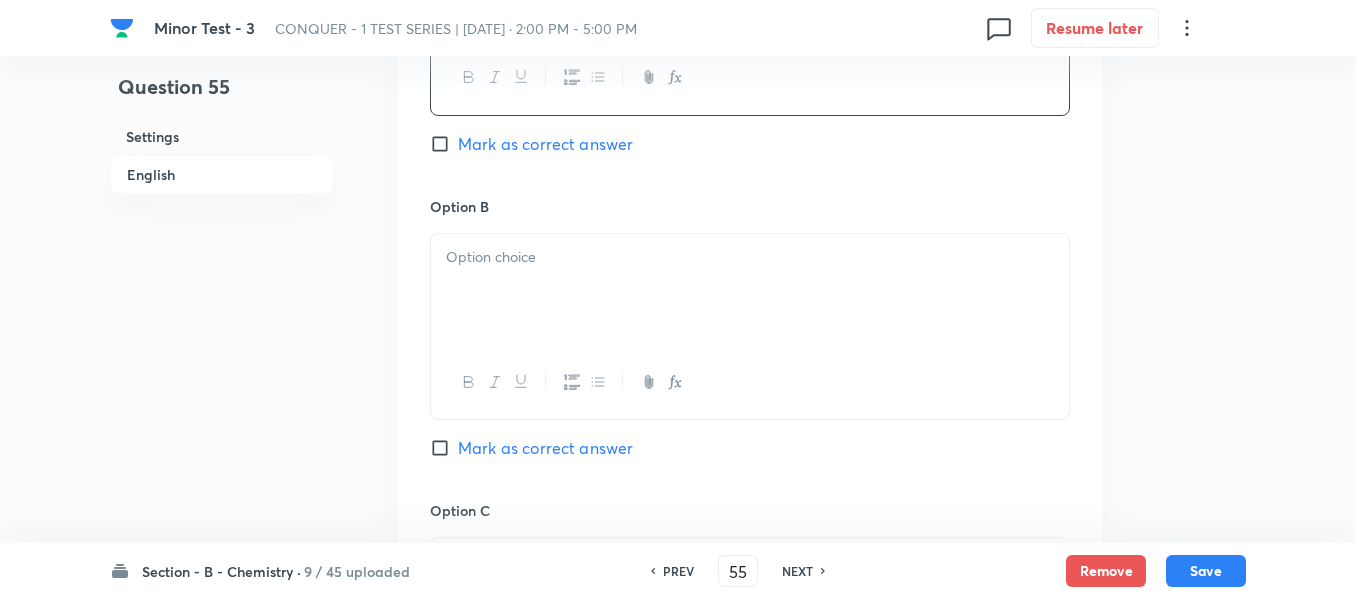 click at bounding box center [750, 290] 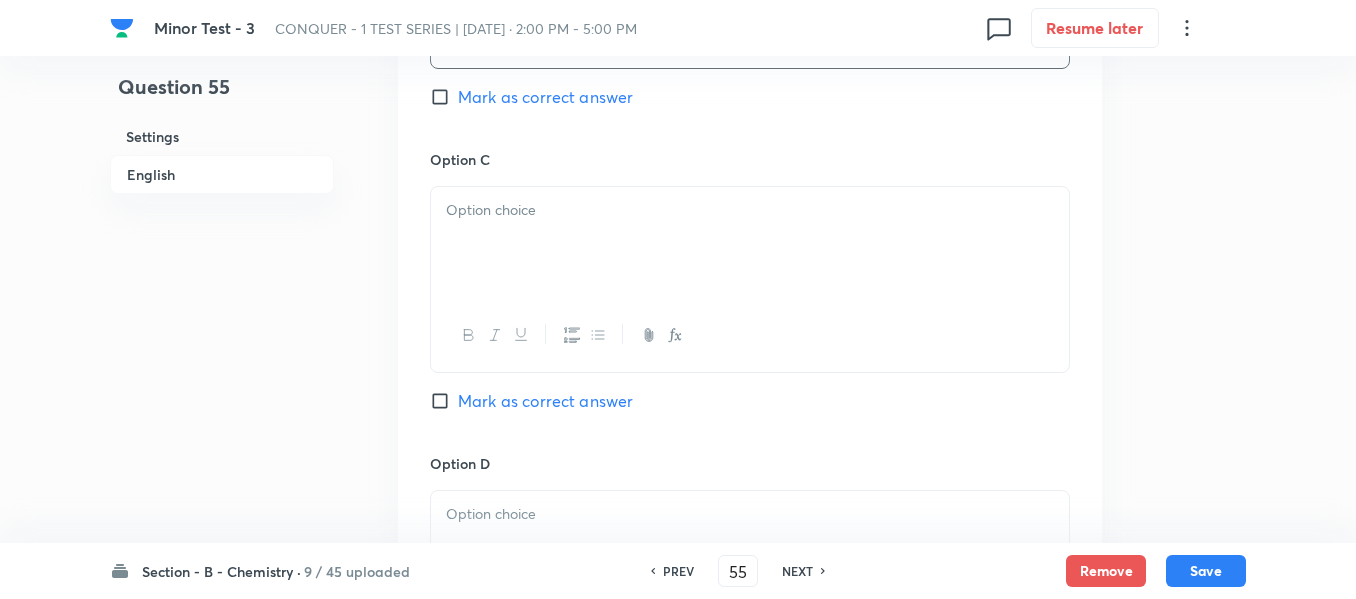 scroll, scrollTop: 1600, scrollLeft: 0, axis: vertical 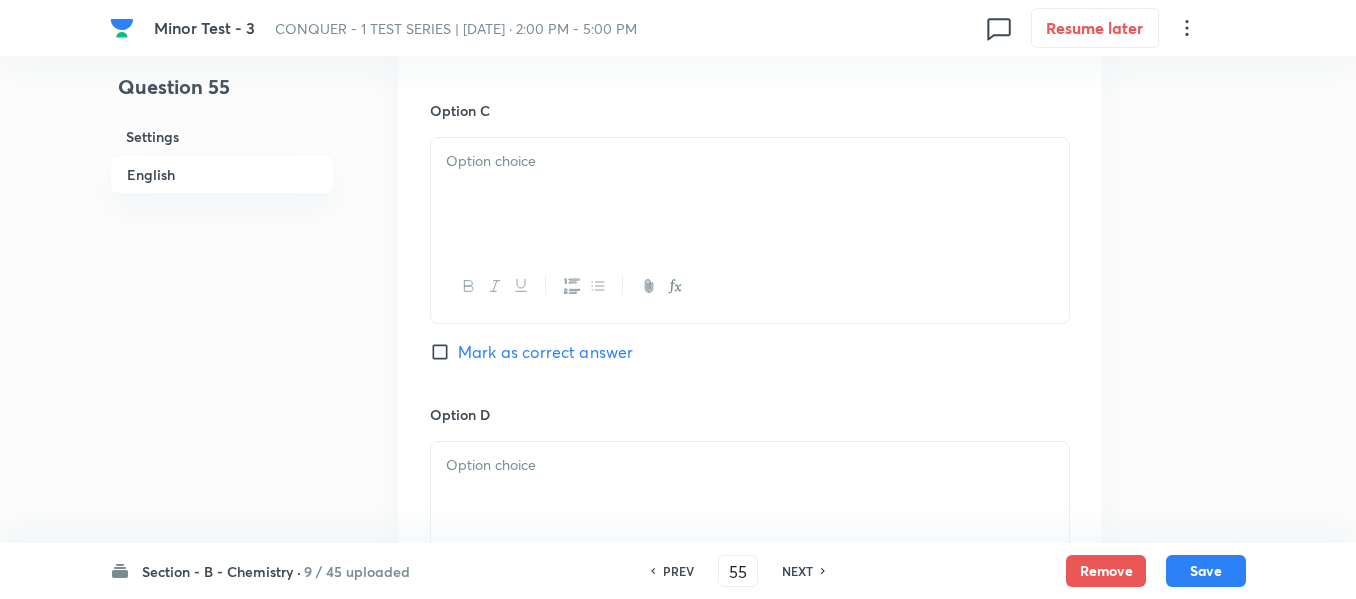 click at bounding box center [750, 194] 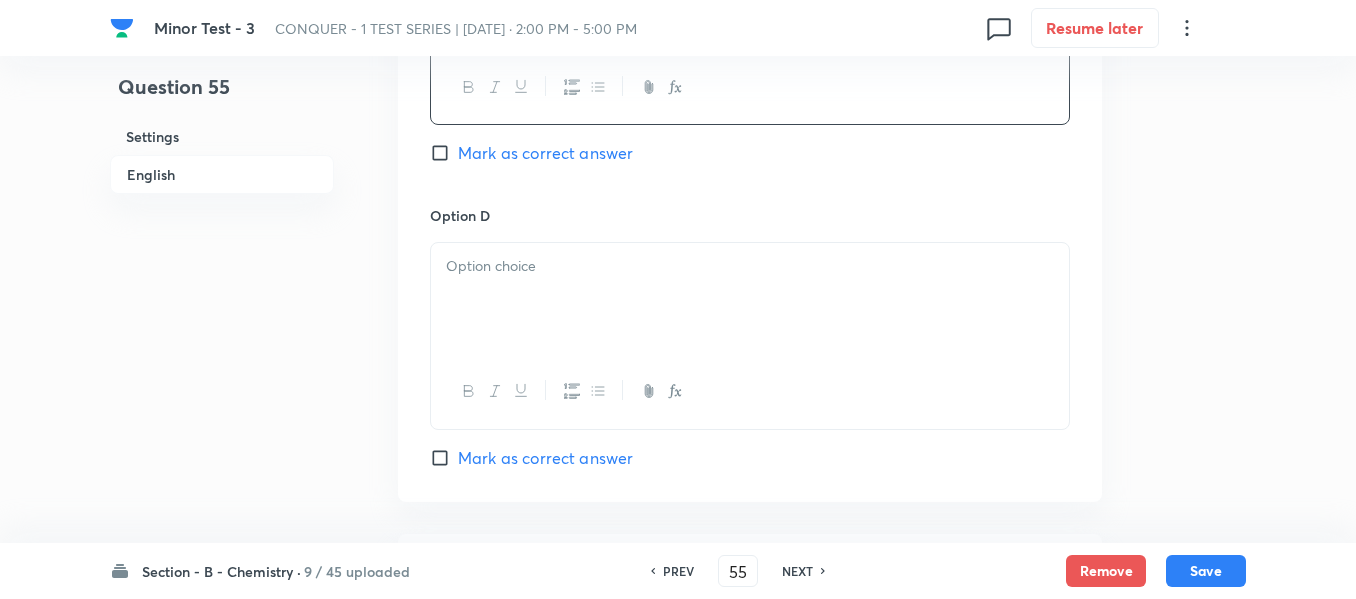 scroll, scrollTop: 1800, scrollLeft: 0, axis: vertical 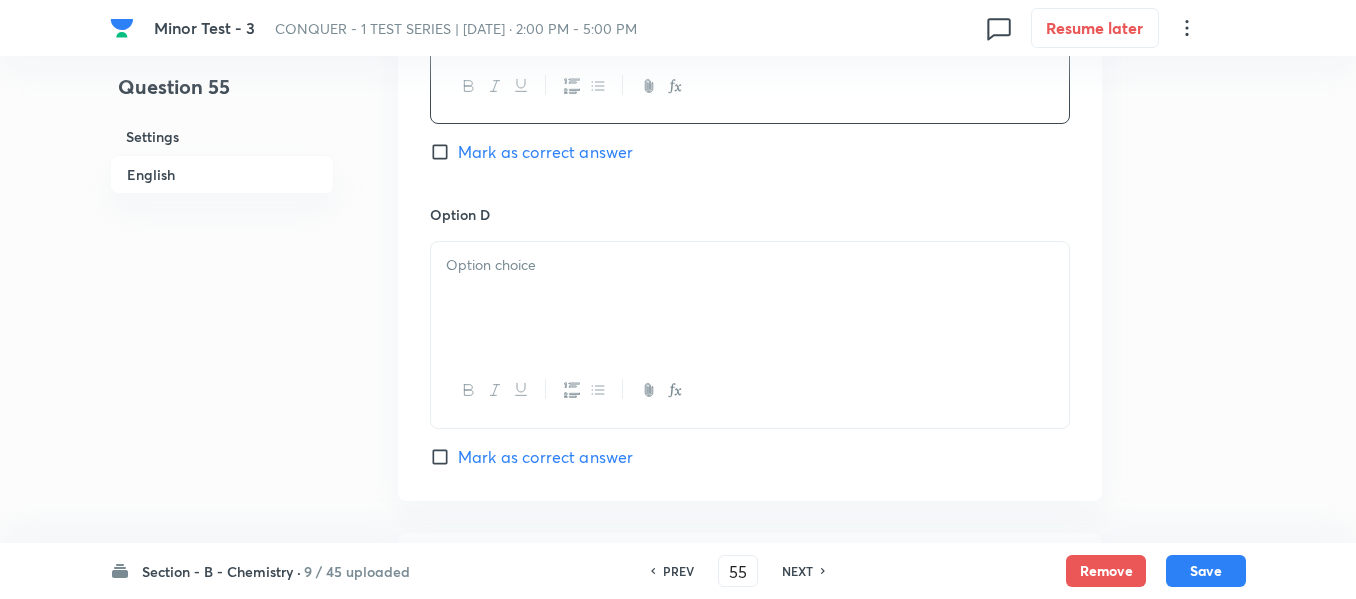 click at bounding box center (750, 298) 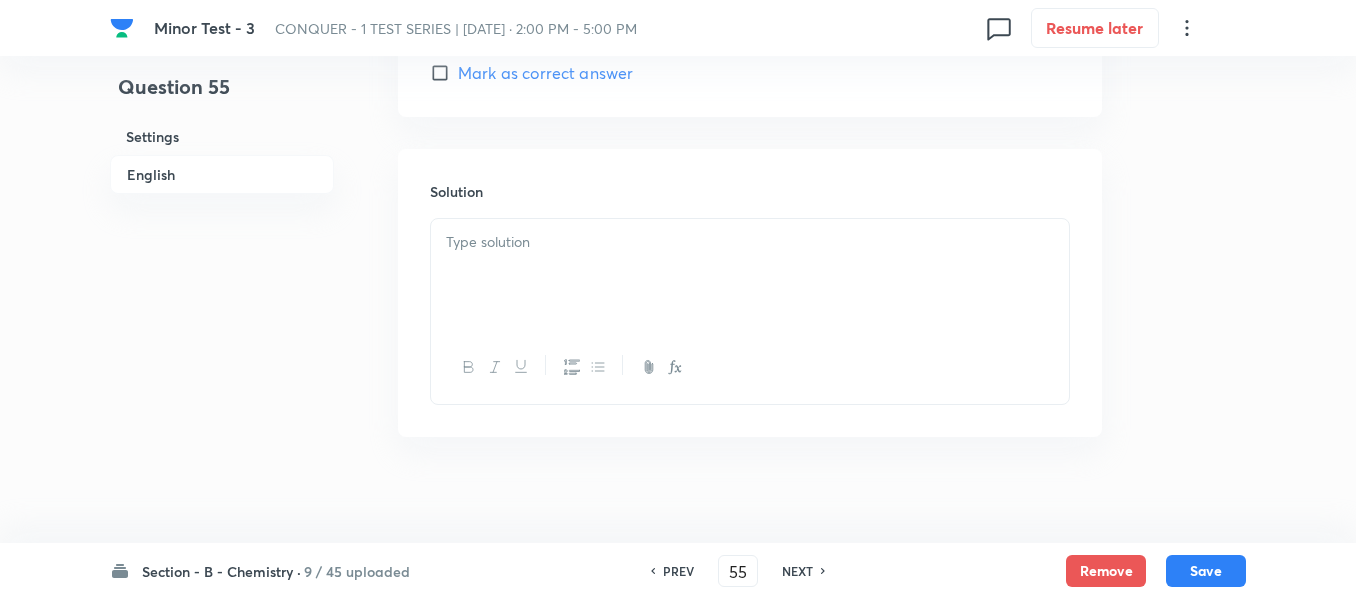 scroll, scrollTop: 2198, scrollLeft: 0, axis: vertical 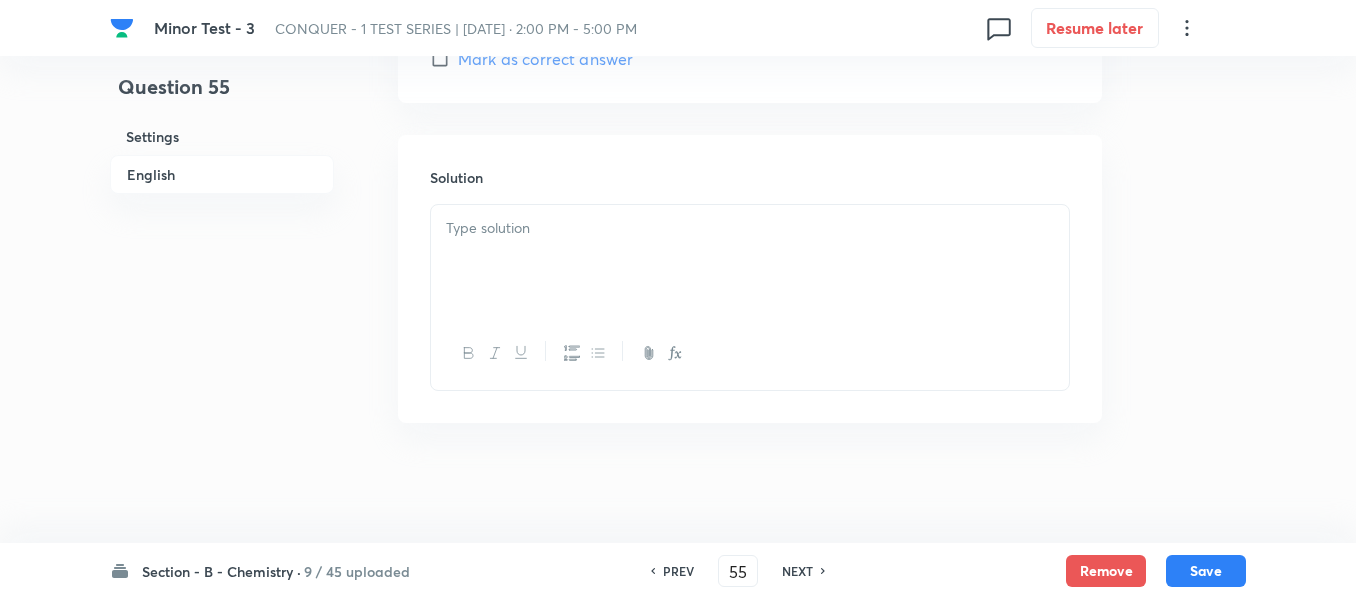 click at bounding box center (750, 261) 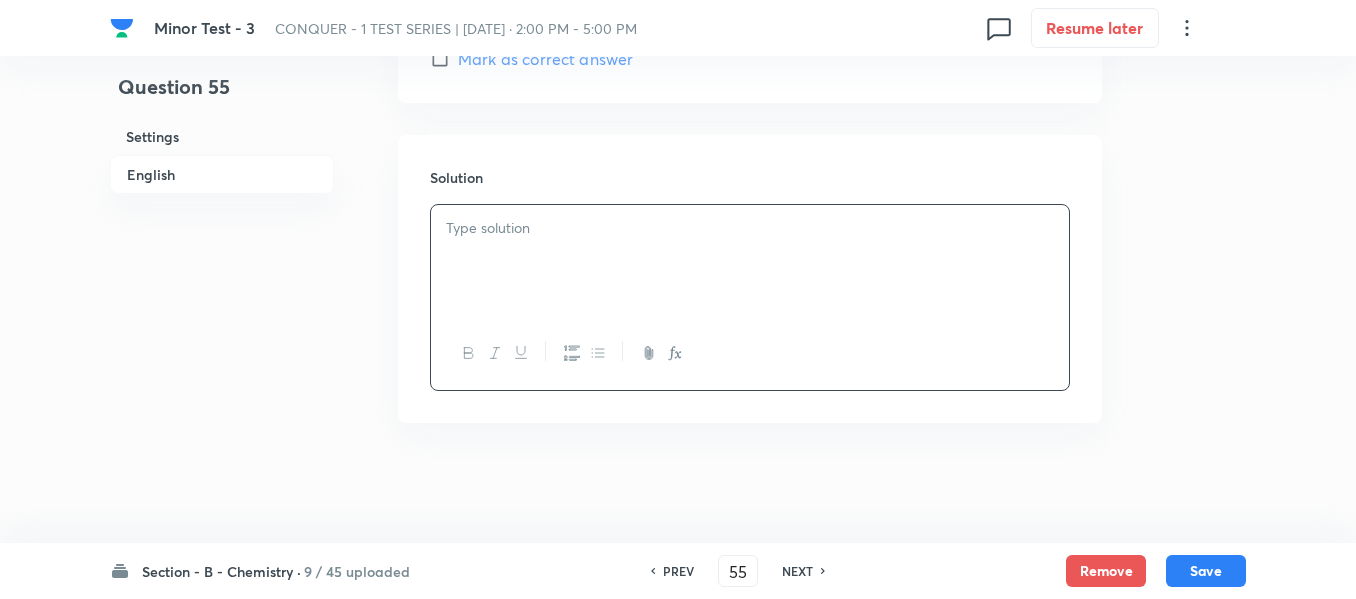 type 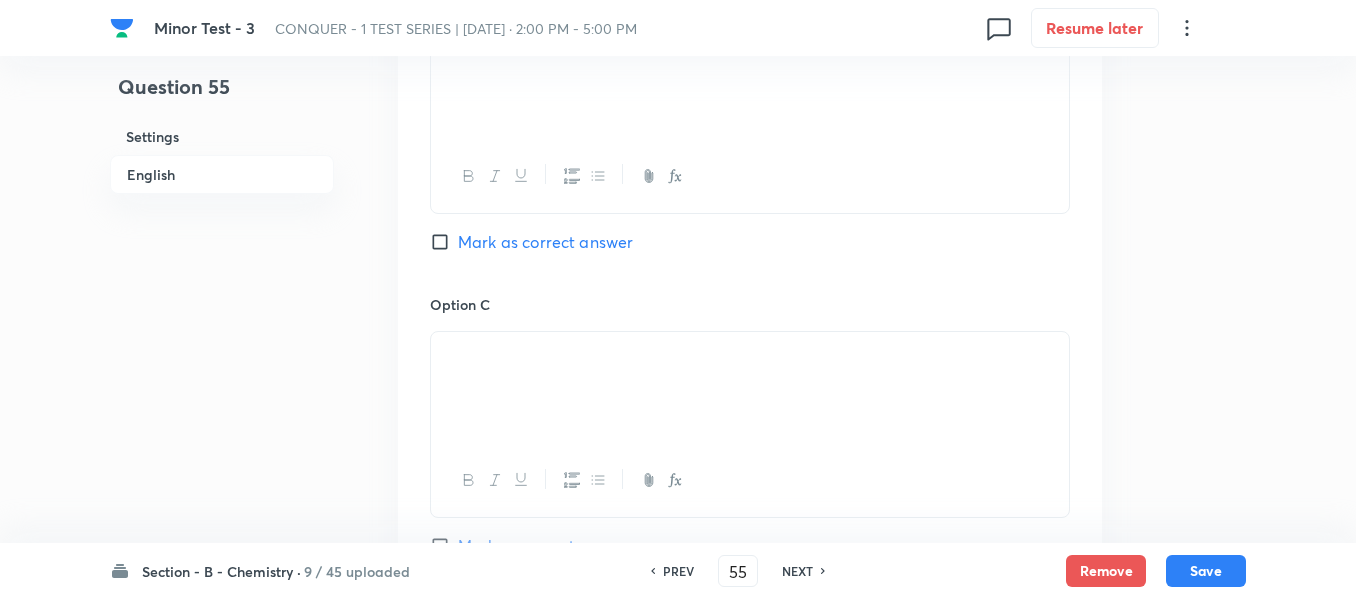 scroll, scrollTop: 1398, scrollLeft: 0, axis: vertical 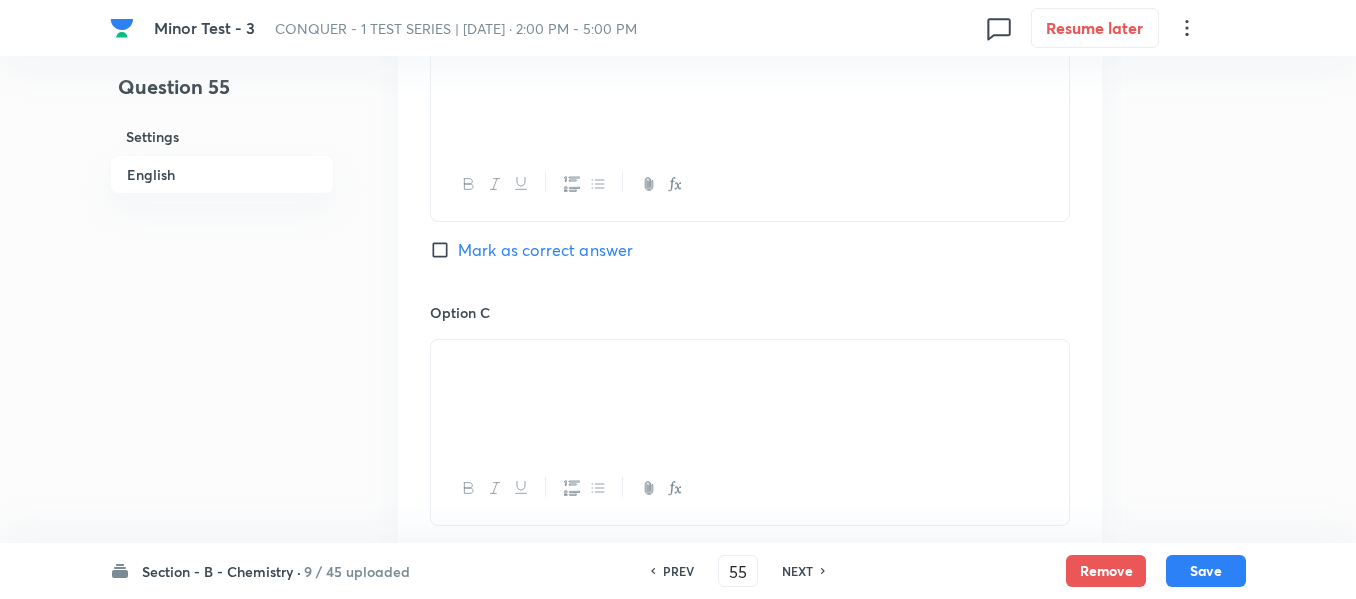 click on "Mark as correct answer" at bounding box center (545, 250) 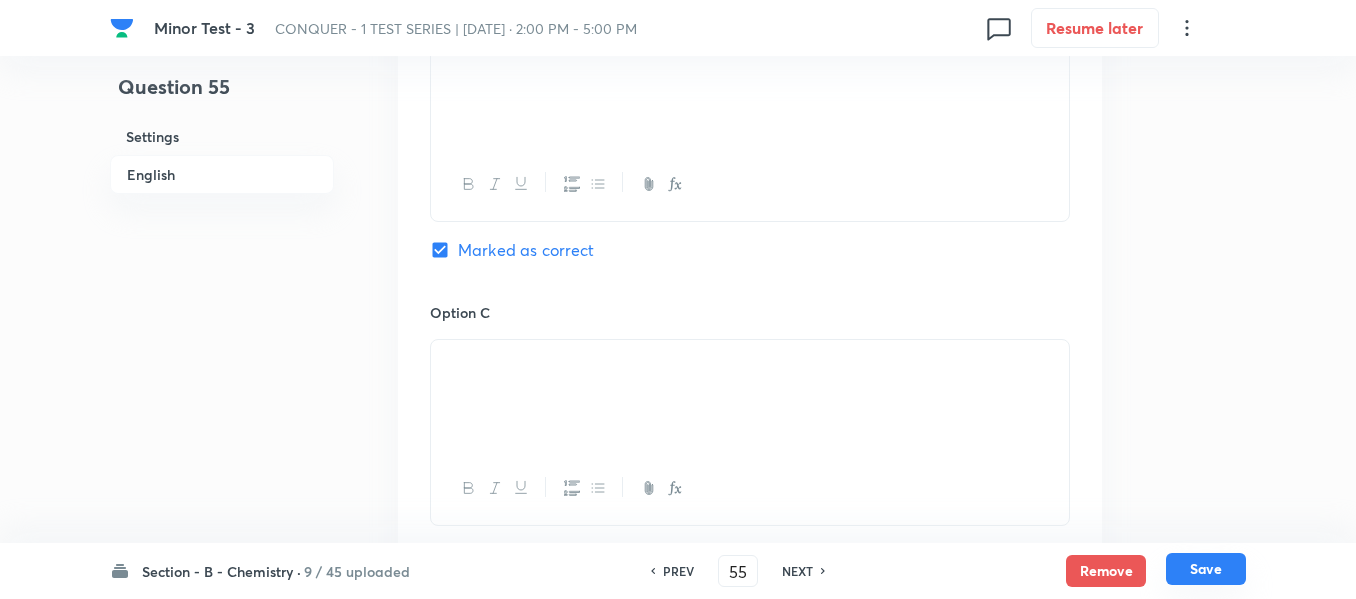 click on "Save" at bounding box center [1206, 569] 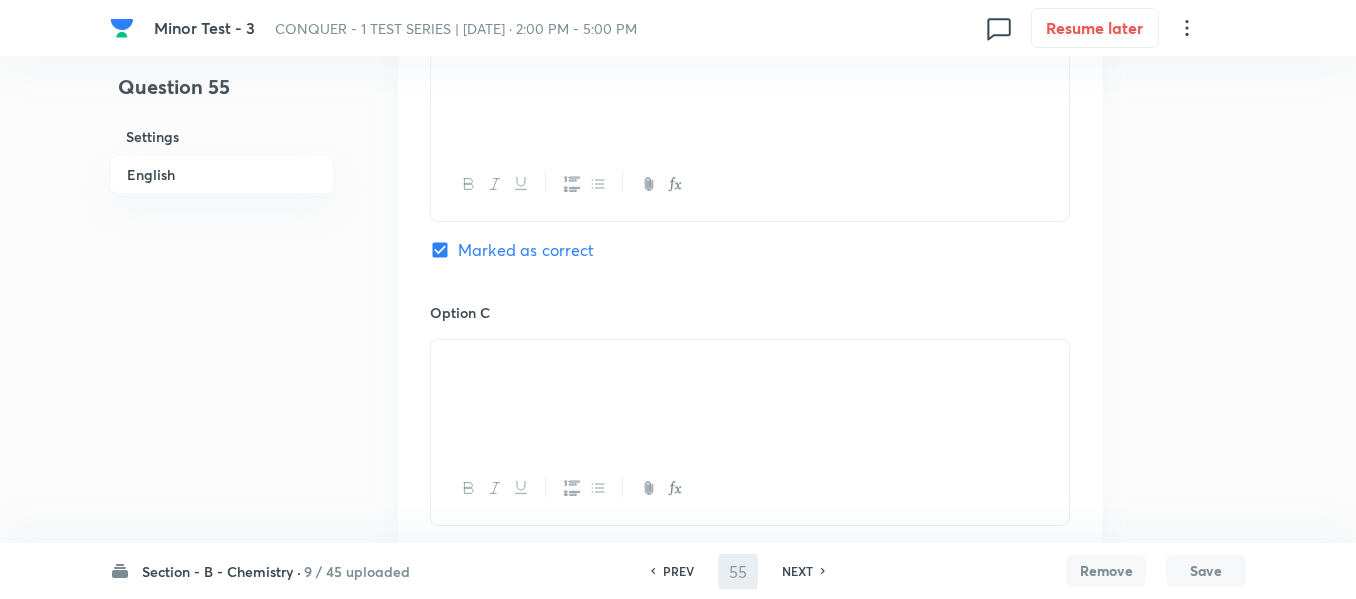 type on "56" 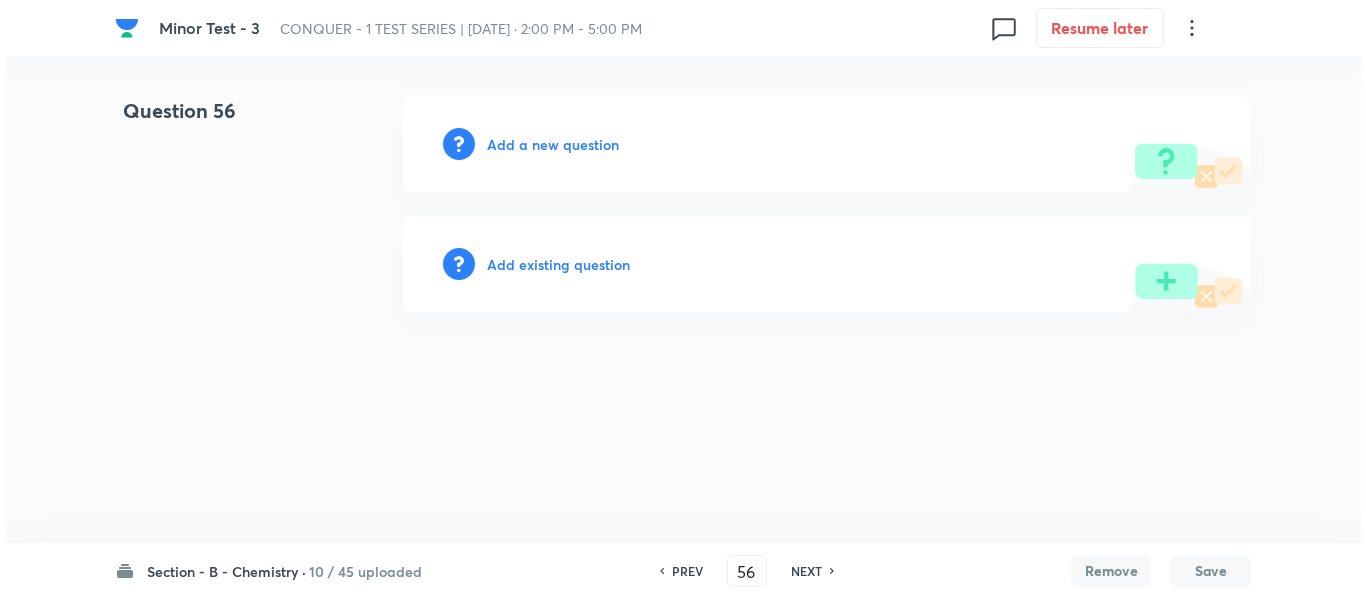 scroll, scrollTop: 0, scrollLeft: 0, axis: both 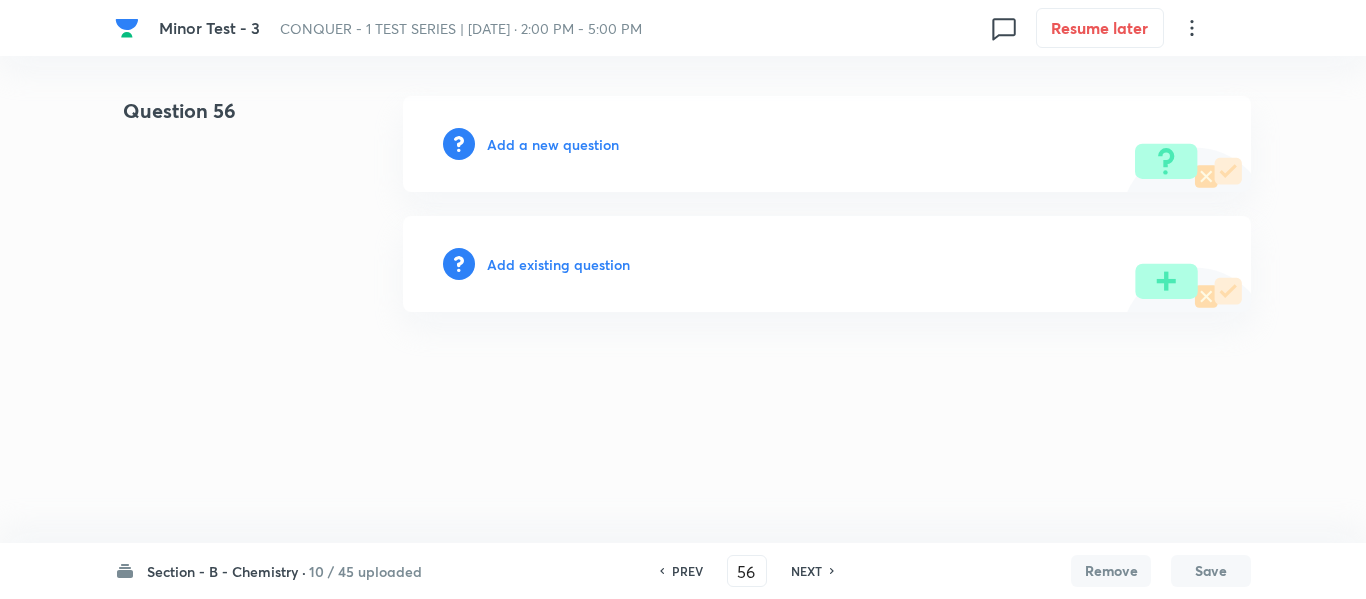 click on "Add a new question" at bounding box center (553, 144) 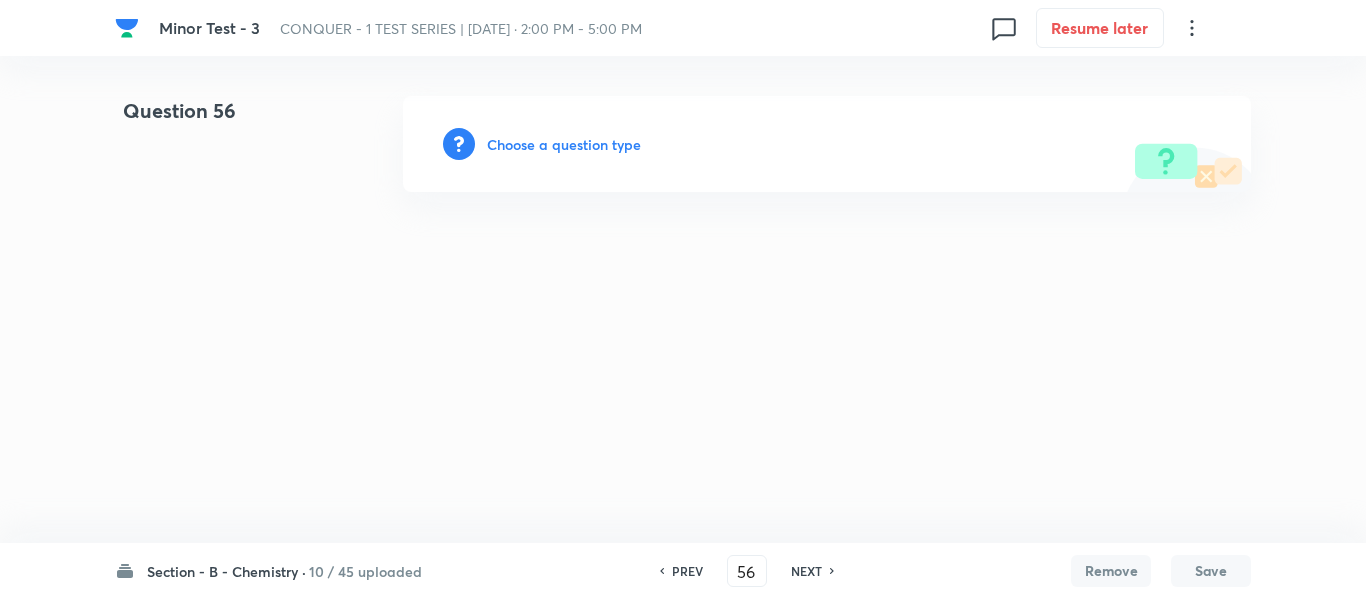 click on "Choose a question type" at bounding box center [564, 144] 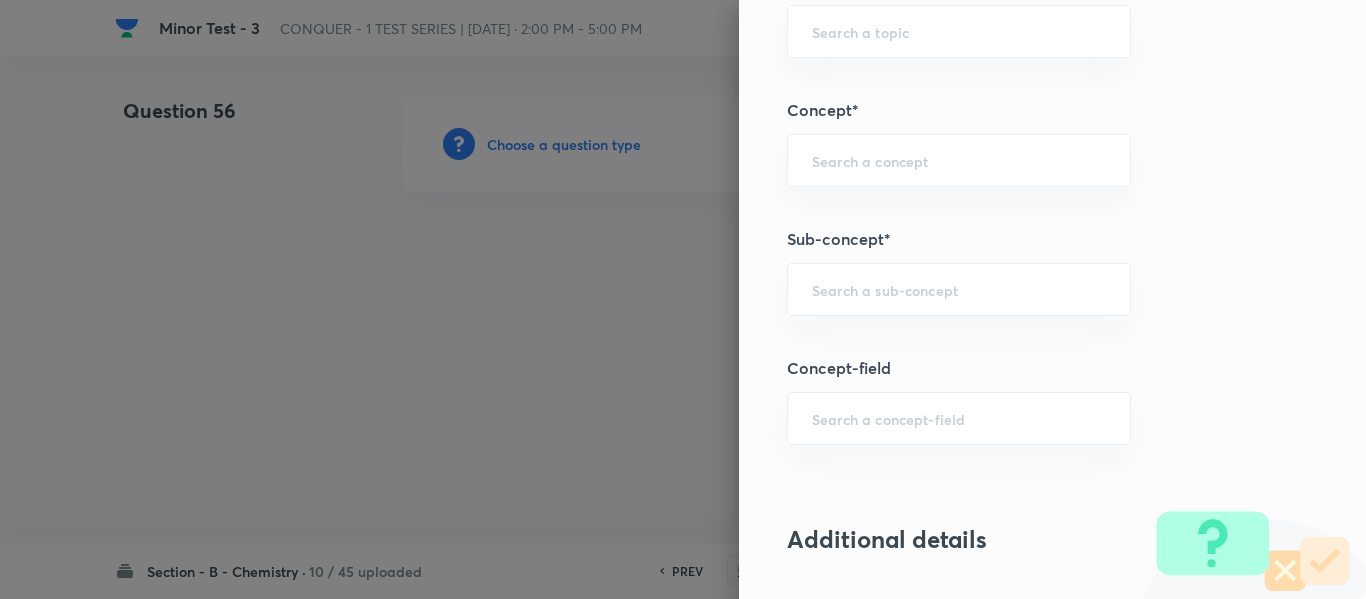 scroll, scrollTop: 1200, scrollLeft: 0, axis: vertical 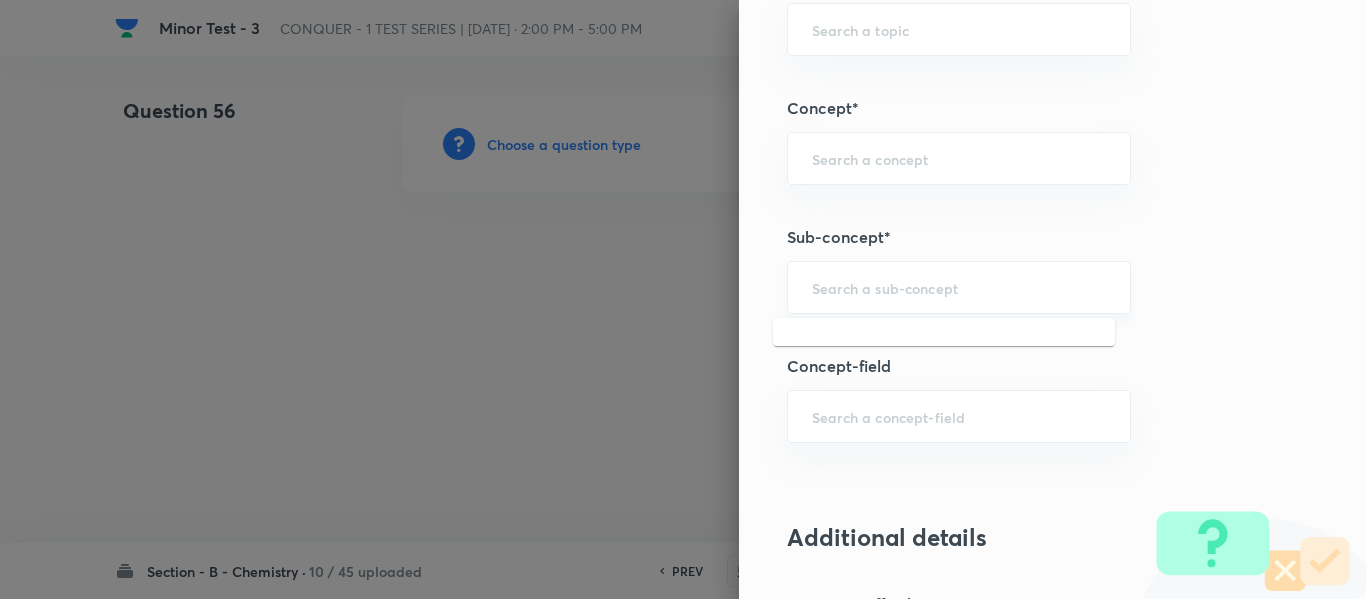 click at bounding box center [959, 287] 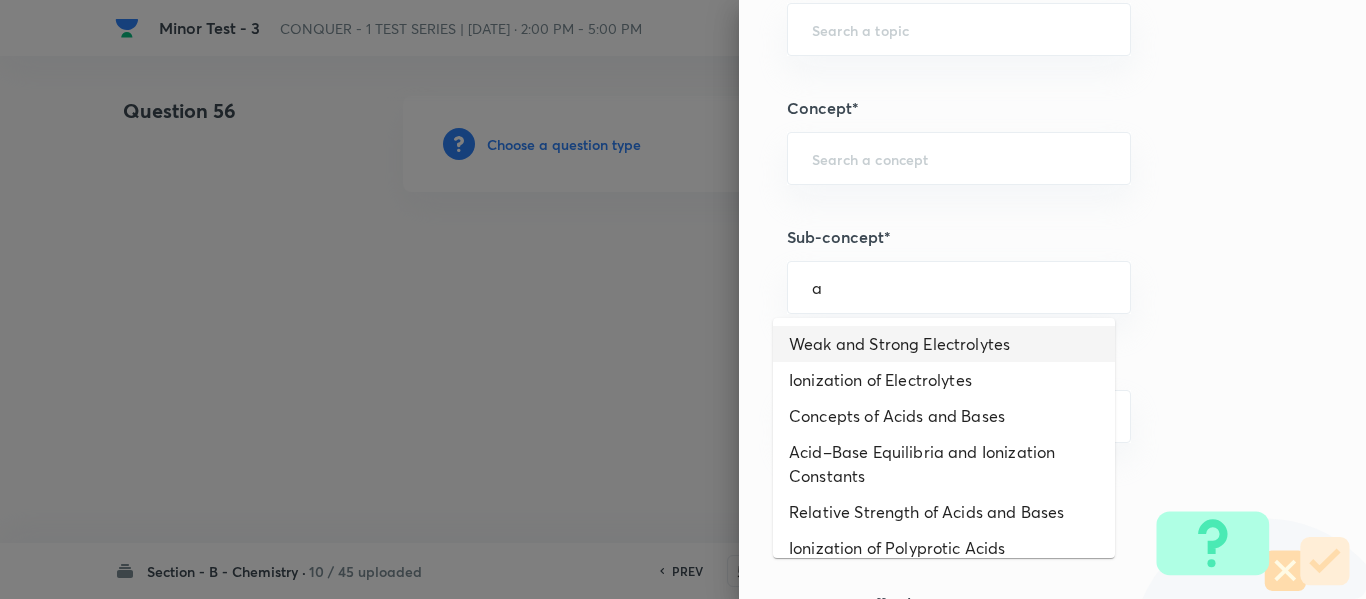 click on "Weak and Strong Electrolytes" at bounding box center [944, 344] 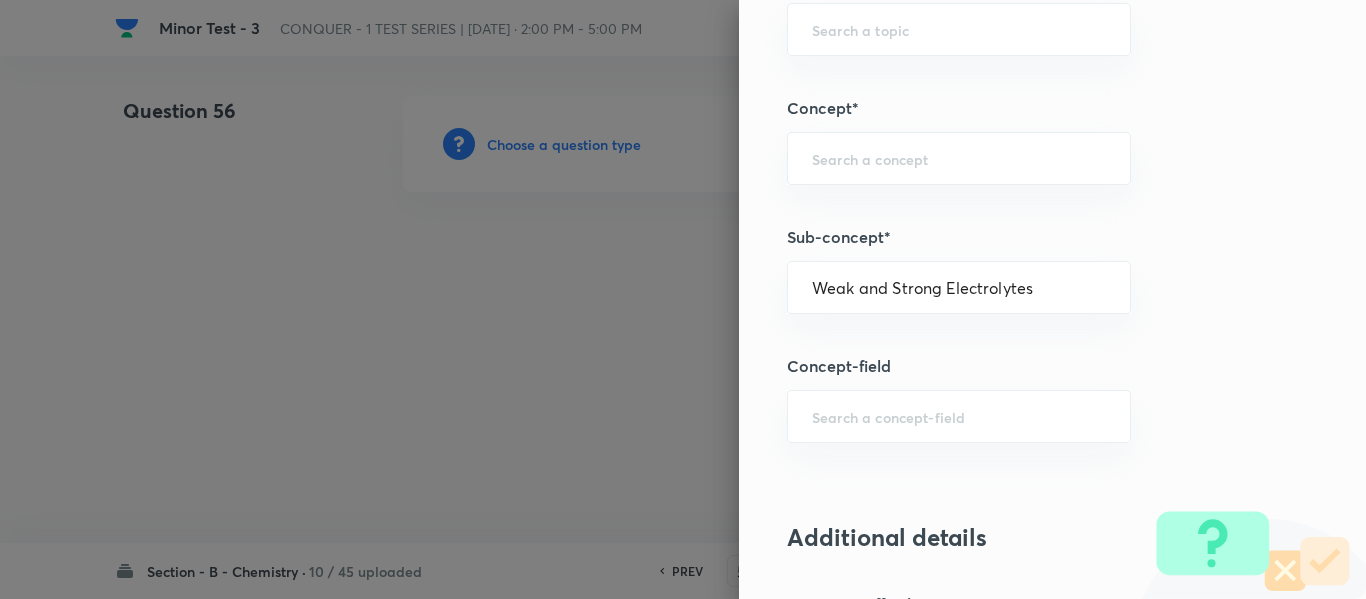 type on "Chemistry" 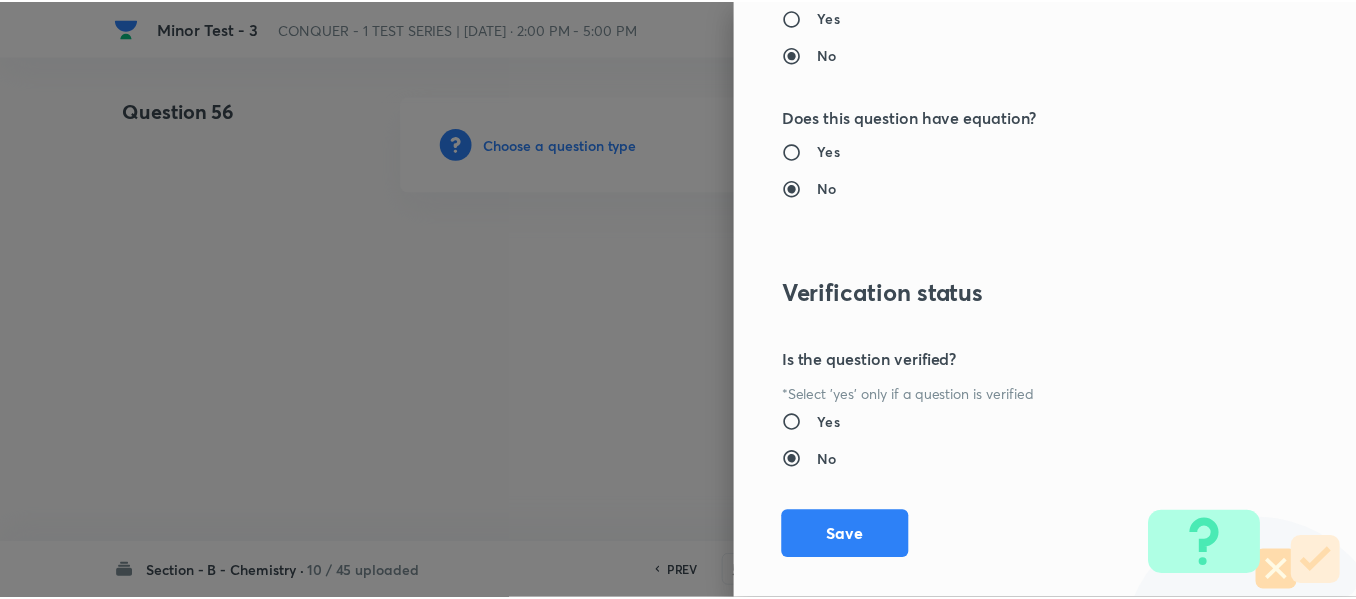 scroll, scrollTop: 2261, scrollLeft: 0, axis: vertical 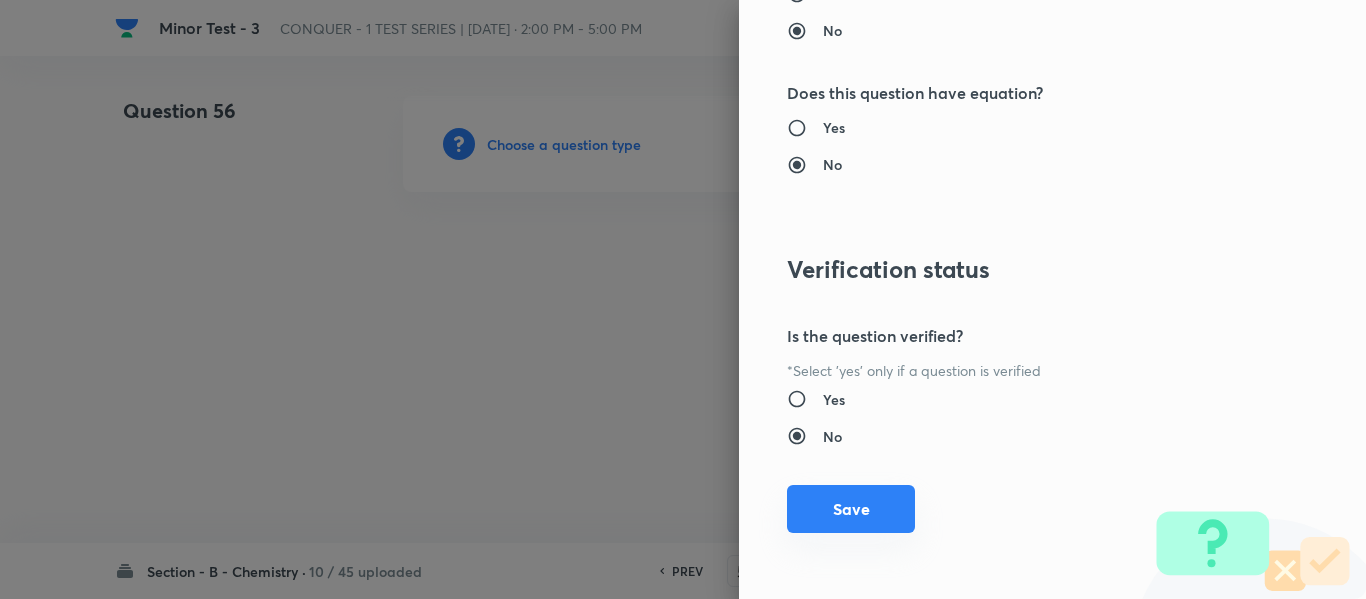 click on "Save" at bounding box center (851, 509) 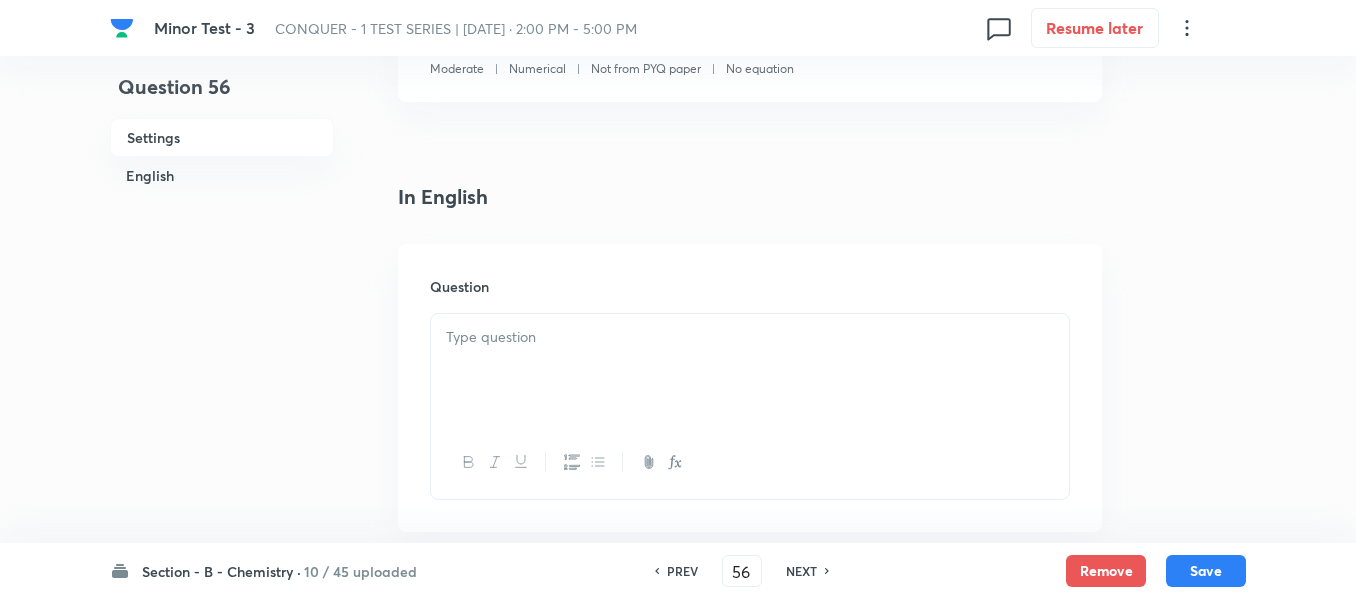 scroll, scrollTop: 500, scrollLeft: 0, axis: vertical 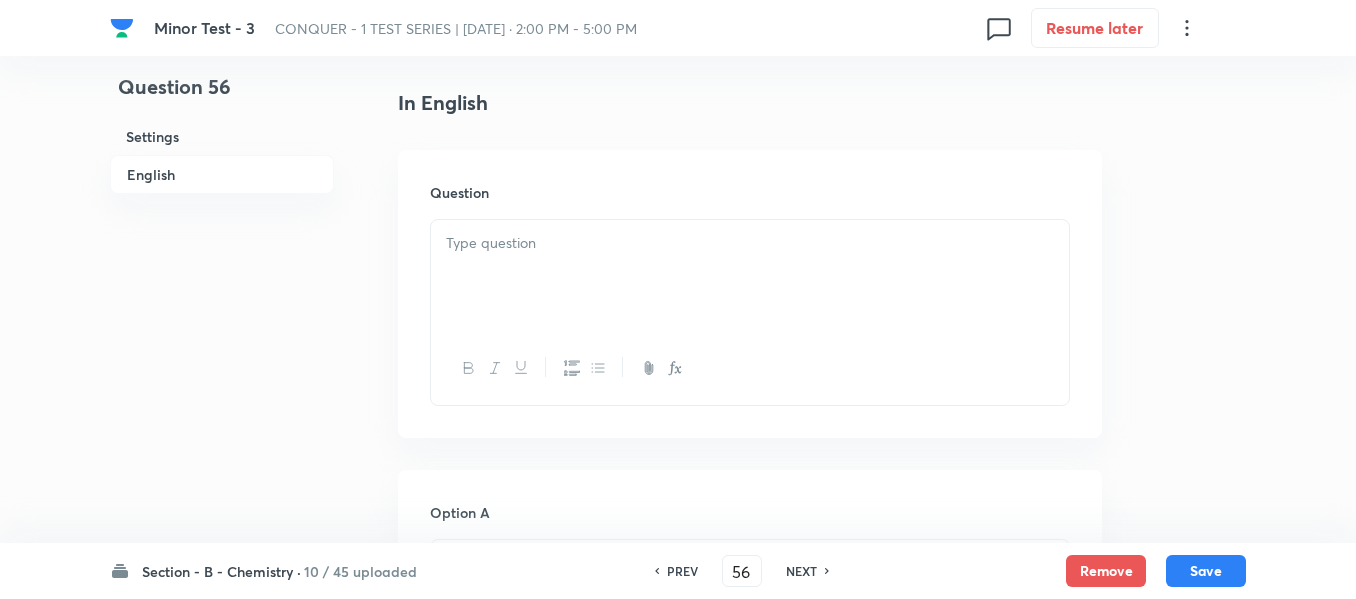 click at bounding box center (750, 243) 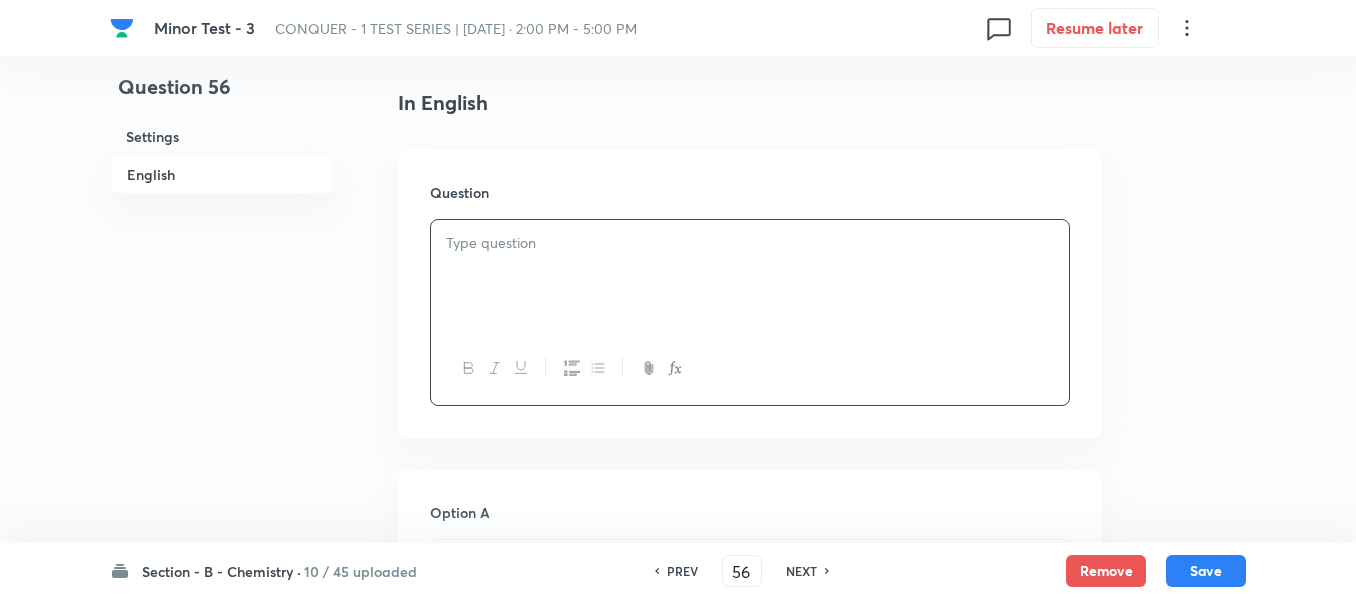 click at bounding box center (750, 276) 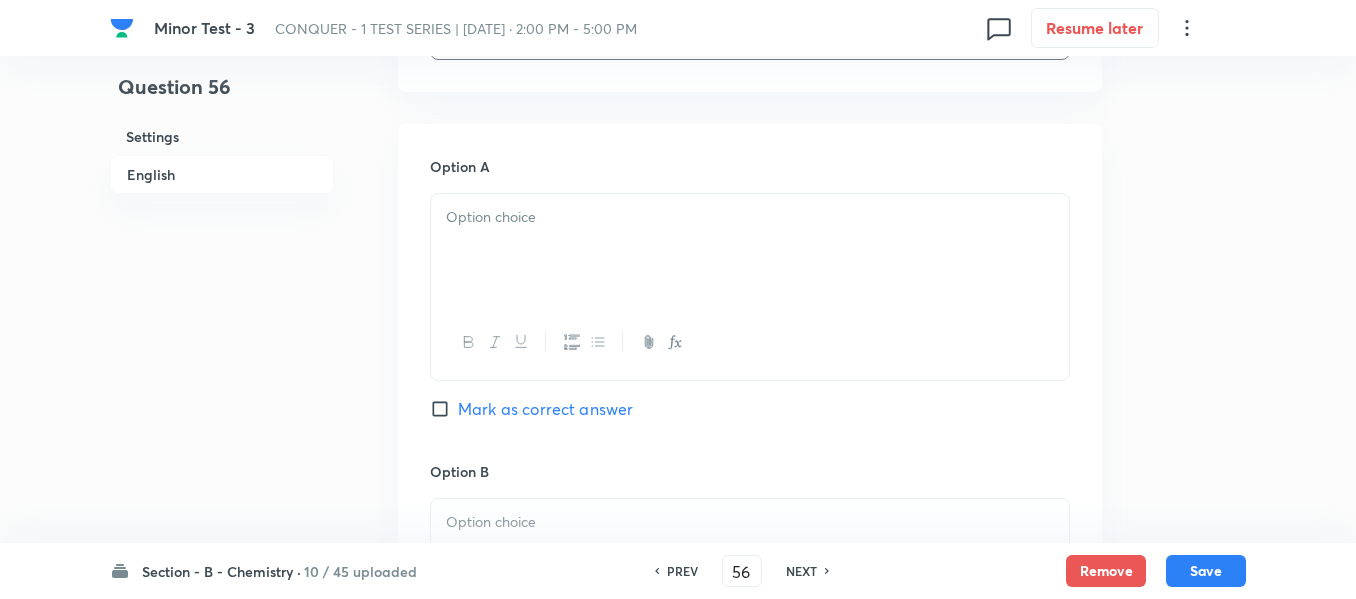 scroll, scrollTop: 900, scrollLeft: 0, axis: vertical 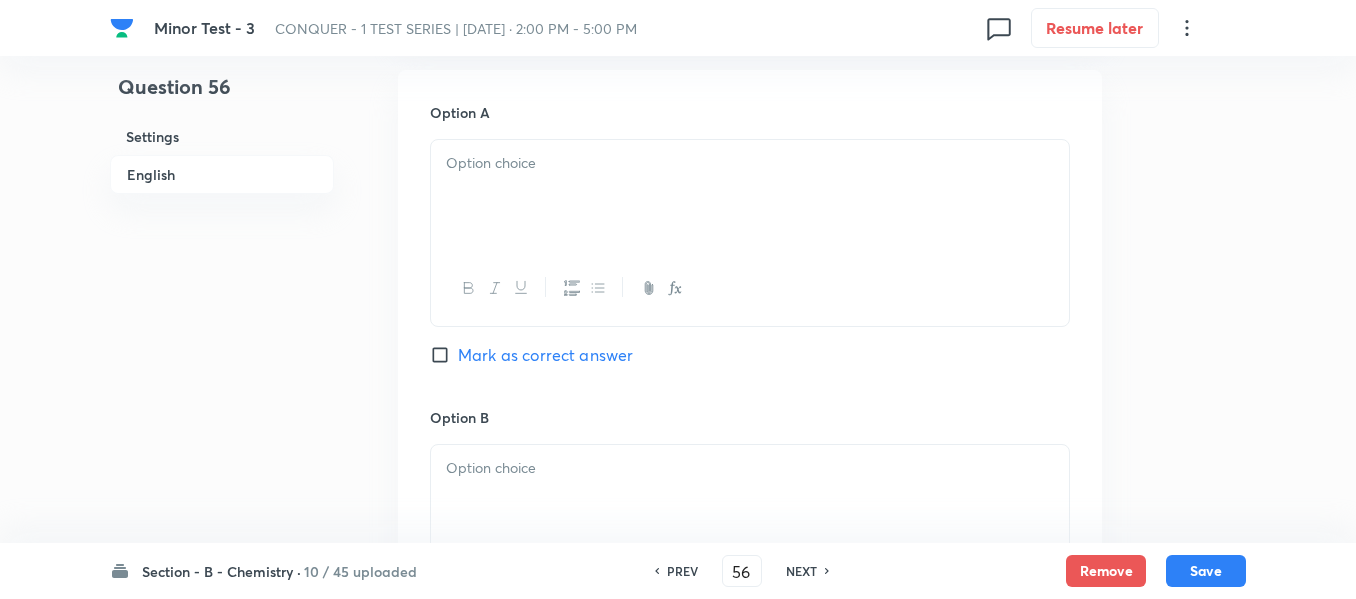 click on "Mark as correct answer" at bounding box center (444, 355) 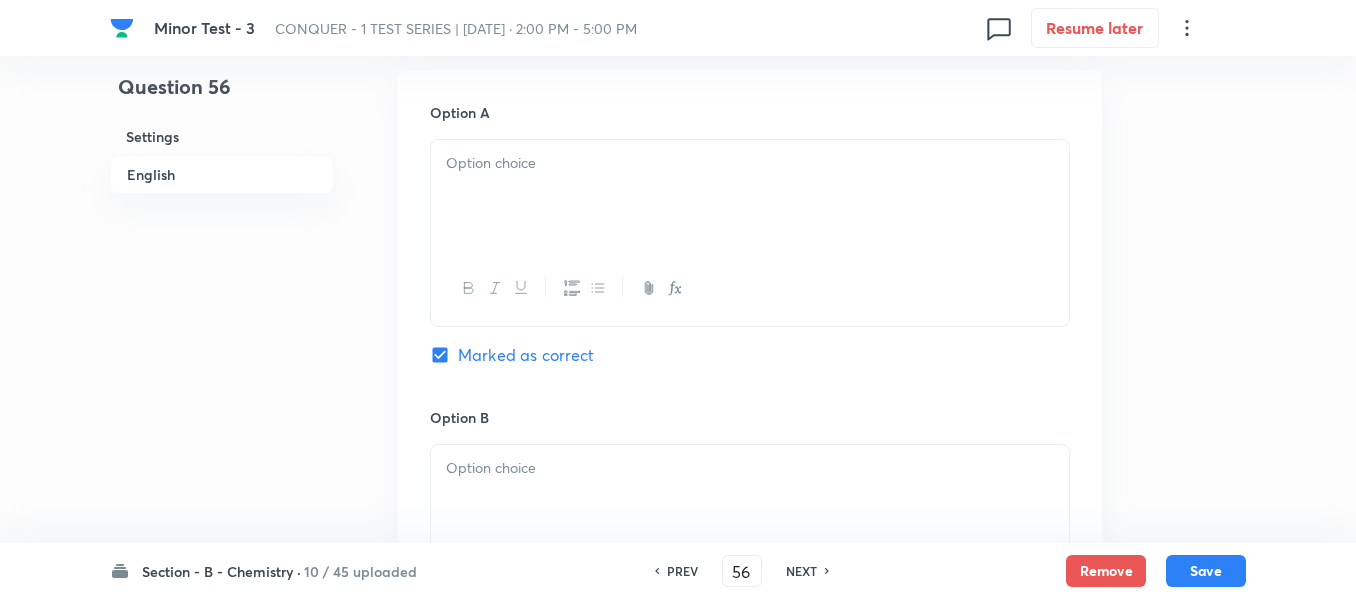 click at bounding box center (750, 196) 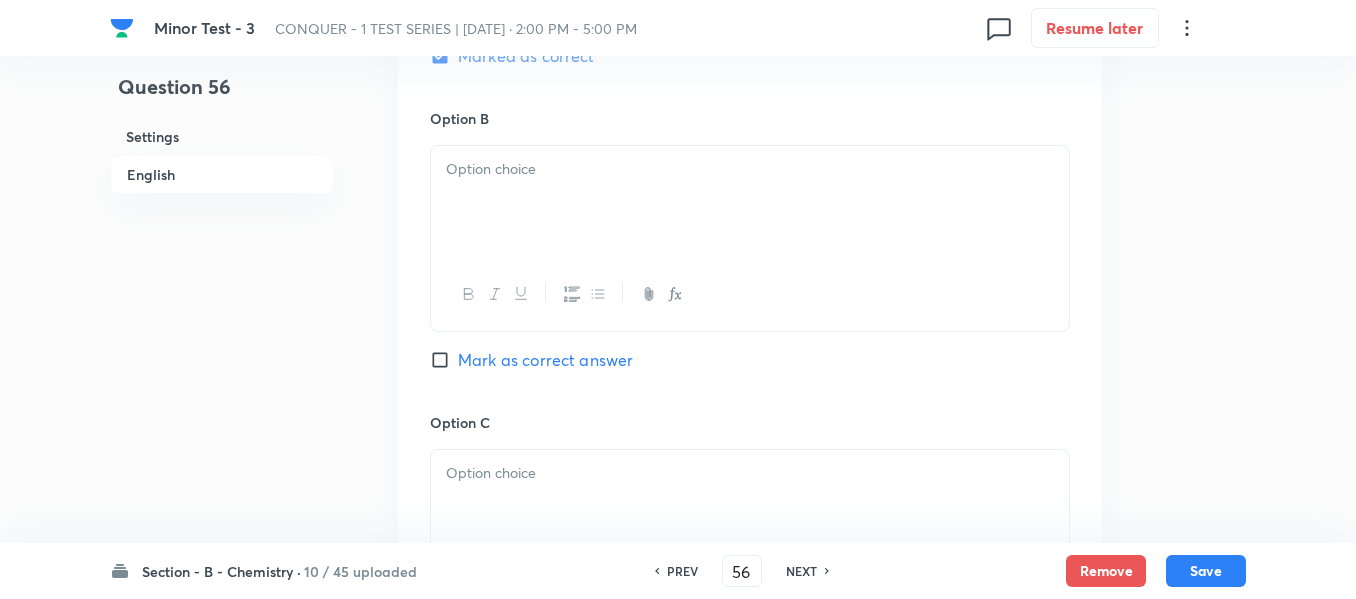 scroll, scrollTop: 1200, scrollLeft: 0, axis: vertical 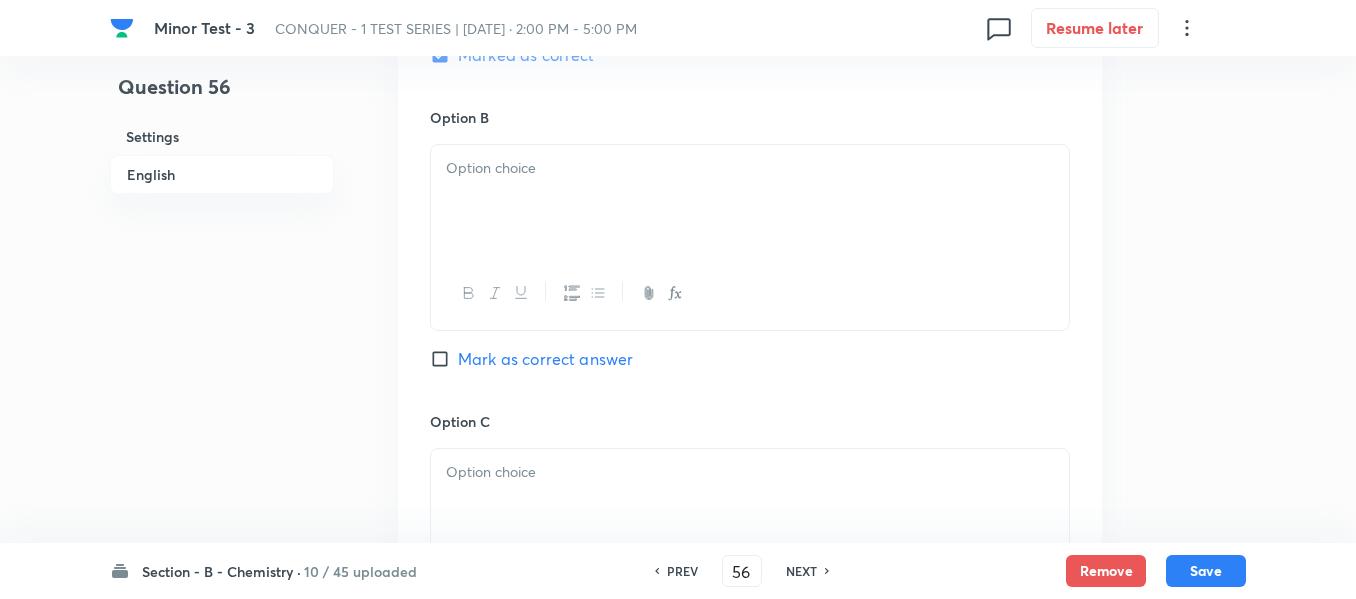 click at bounding box center (750, 201) 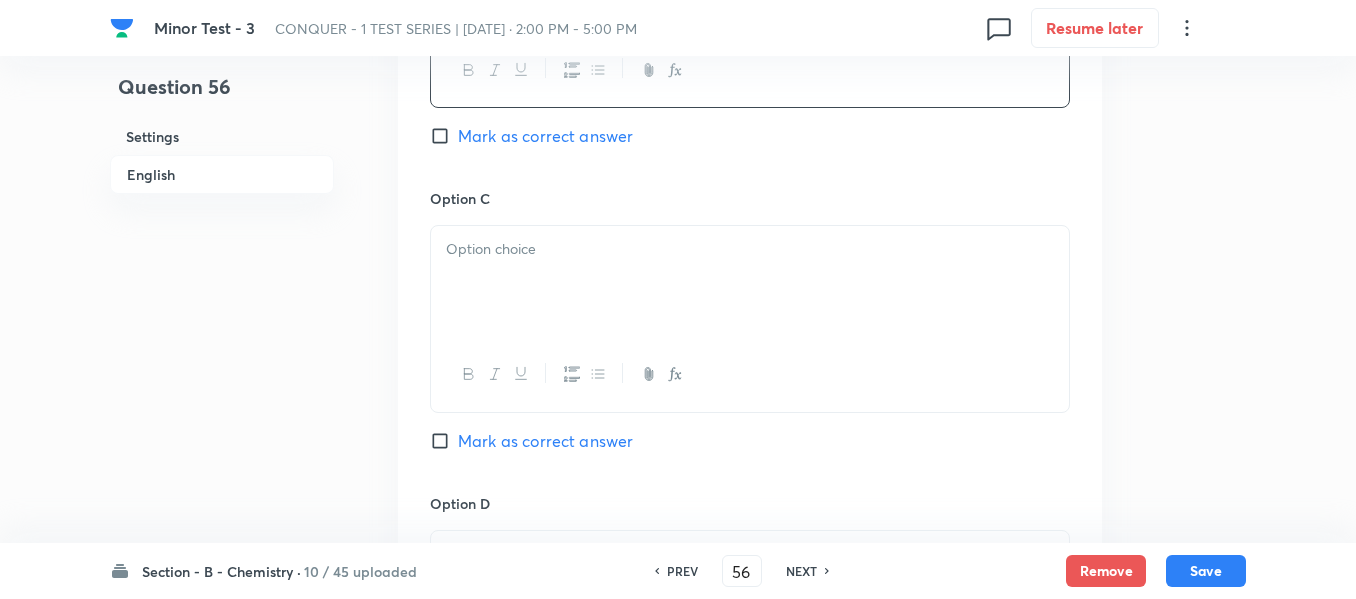 scroll, scrollTop: 1500, scrollLeft: 0, axis: vertical 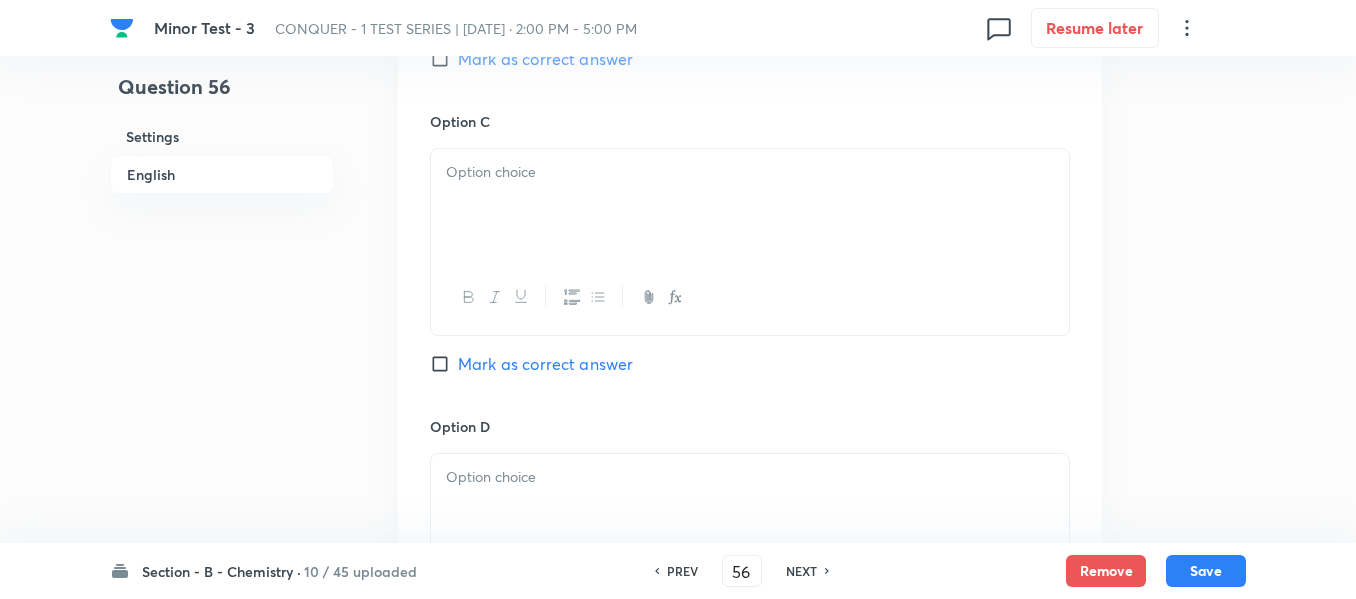 click at bounding box center (750, 205) 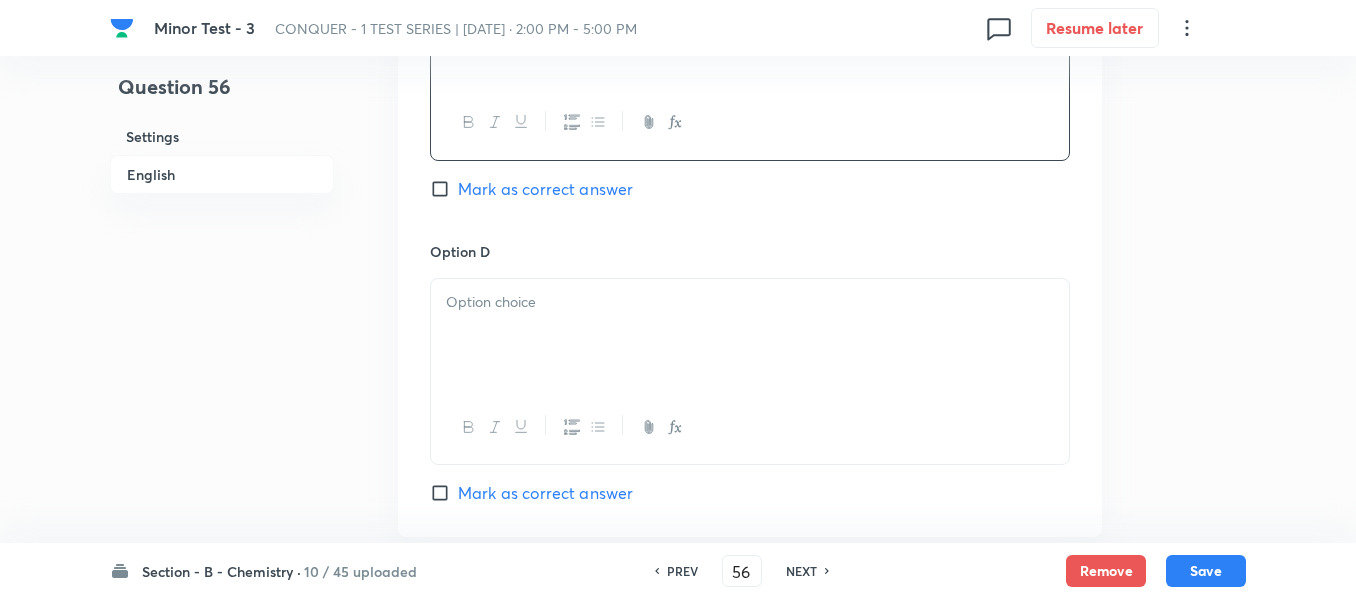 scroll, scrollTop: 1800, scrollLeft: 0, axis: vertical 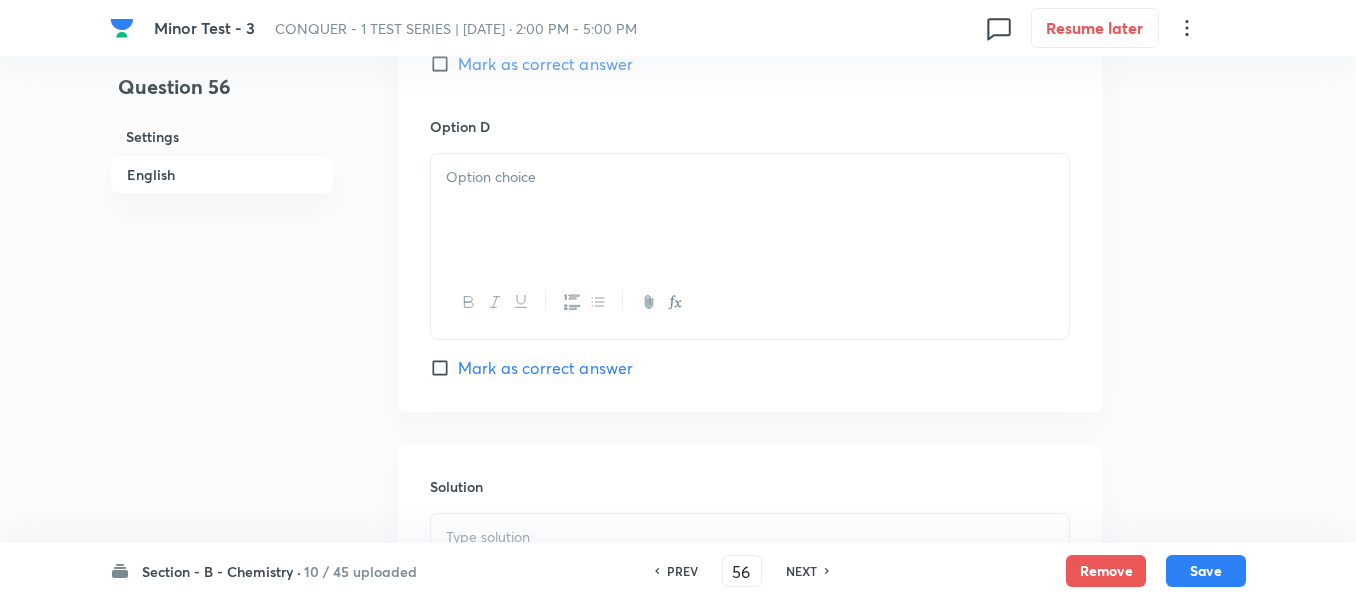 click at bounding box center [750, 210] 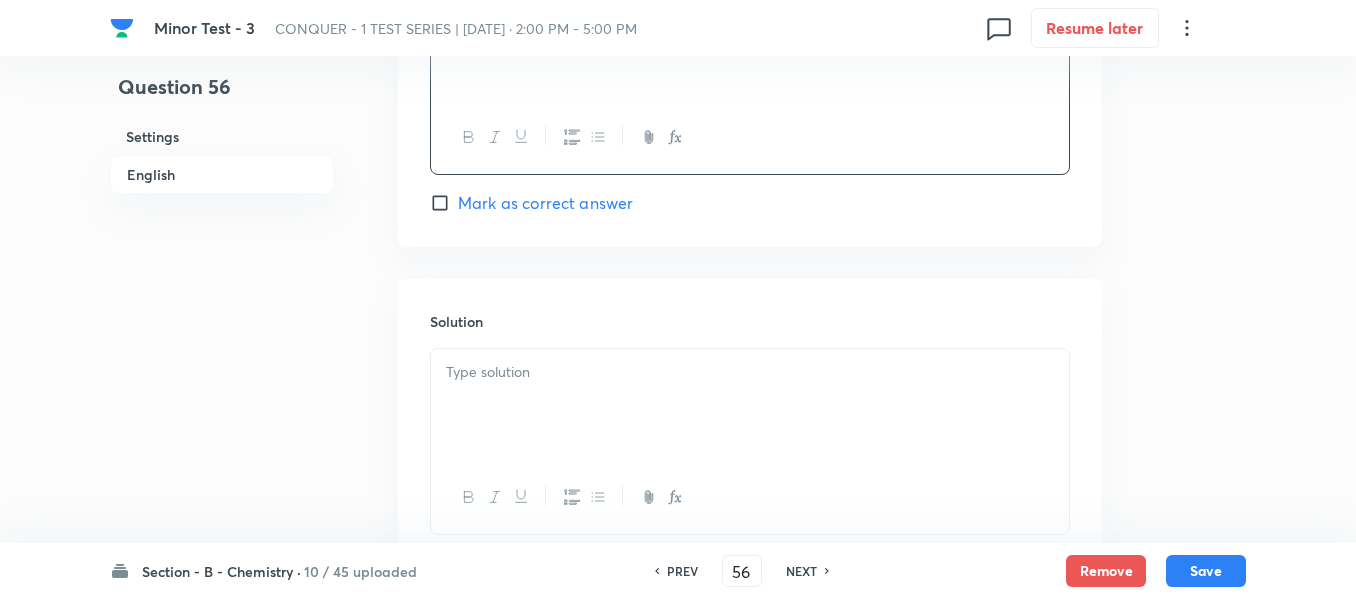 scroll, scrollTop: 2100, scrollLeft: 0, axis: vertical 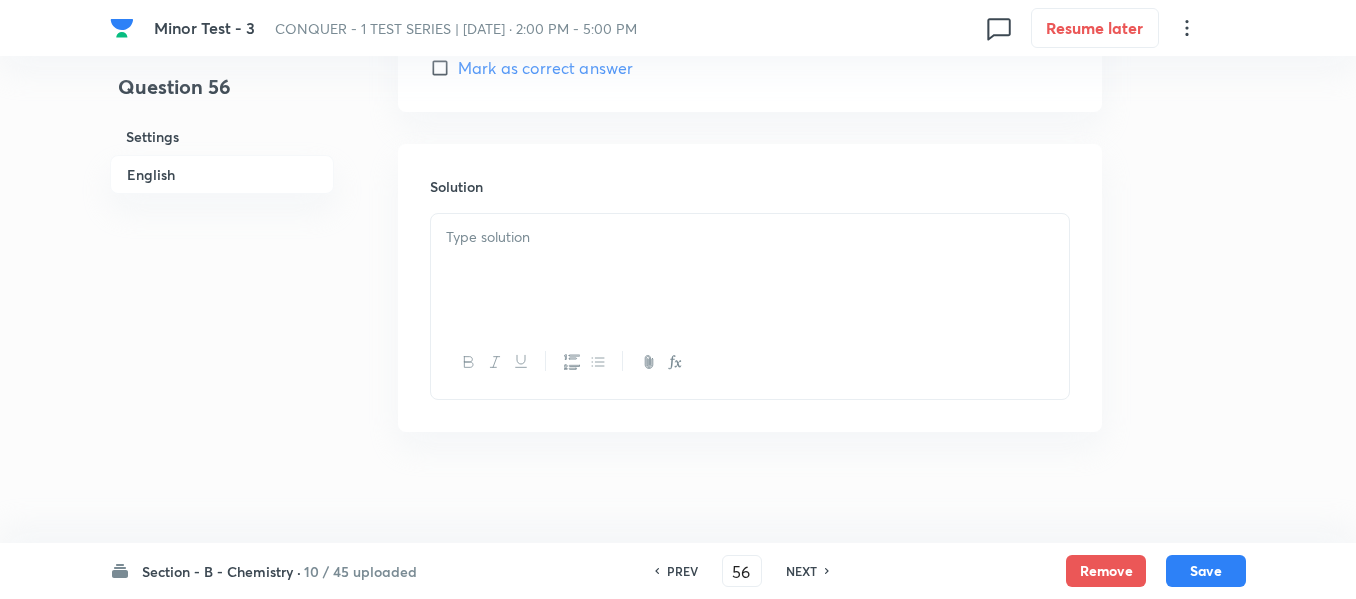 click at bounding box center (750, 237) 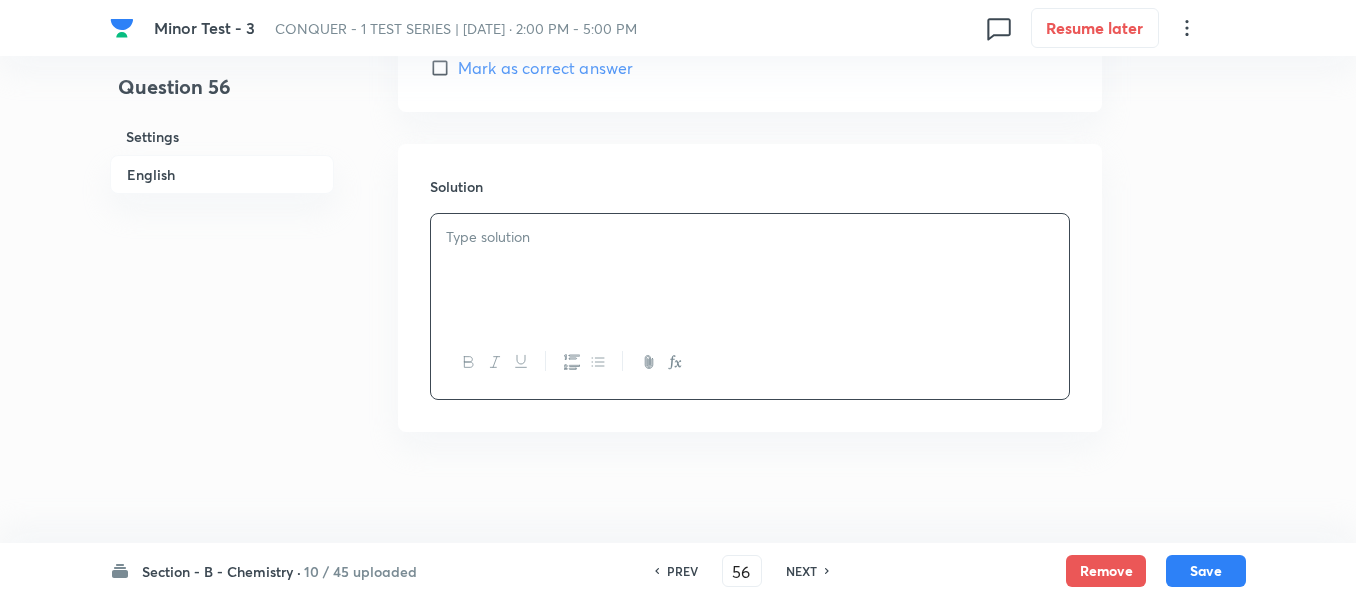 type 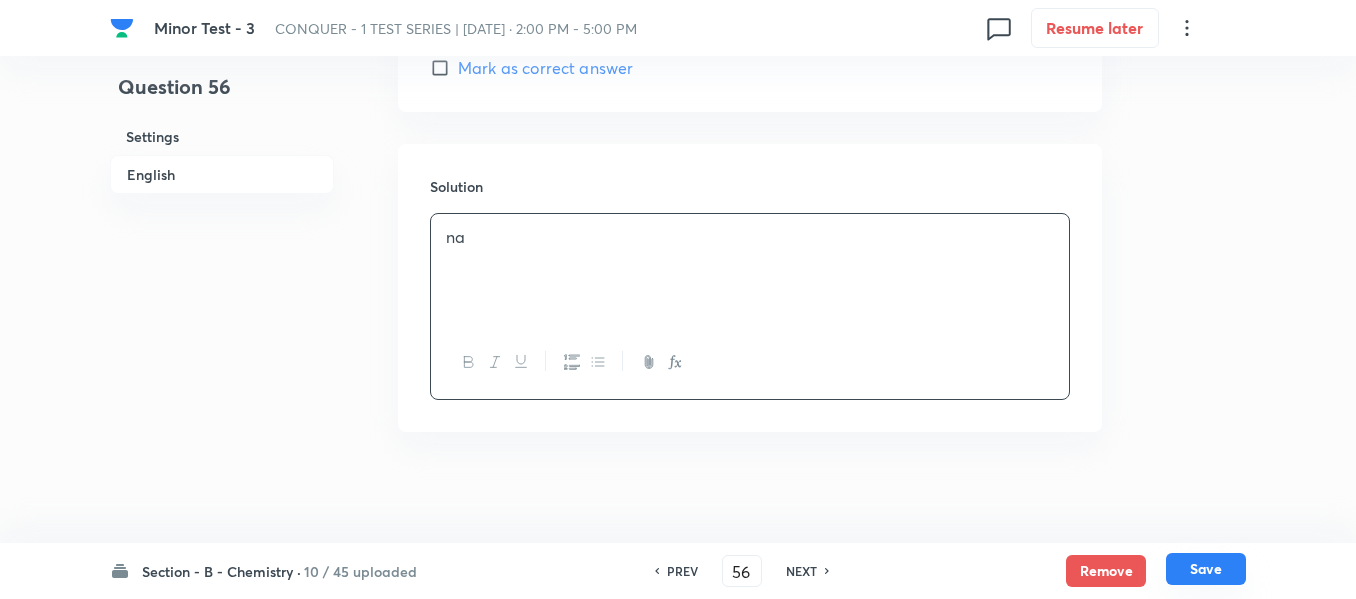 click on "Save" at bounding box center (1206, 569) 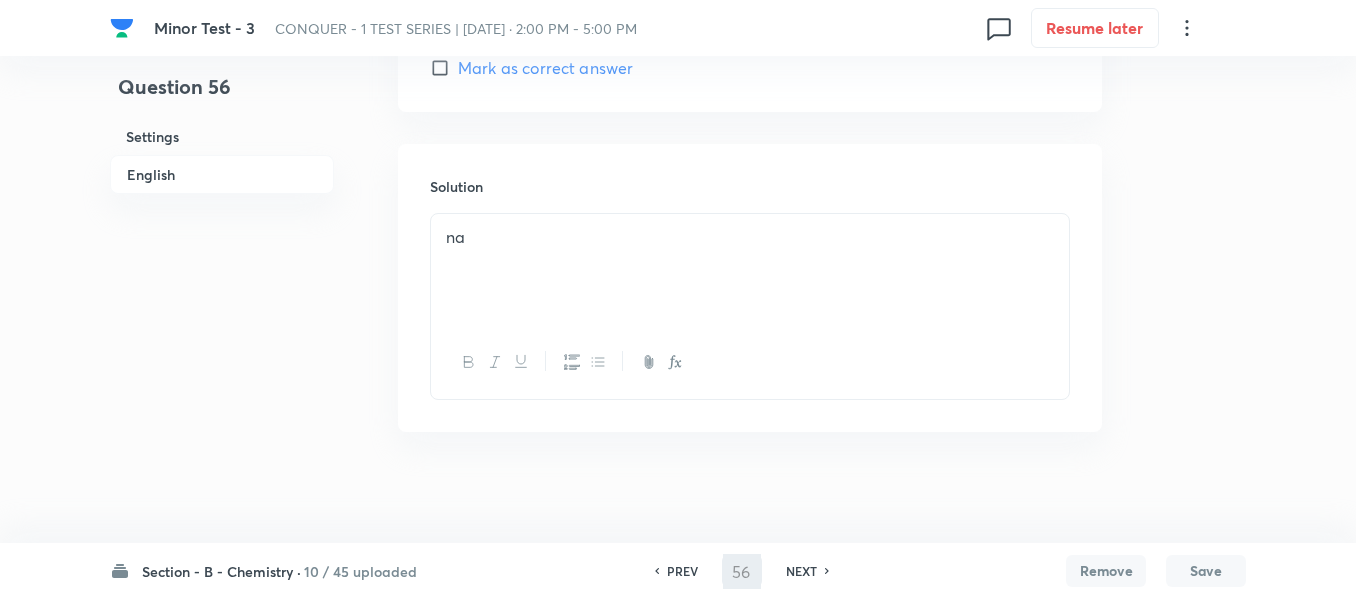 type on "57" 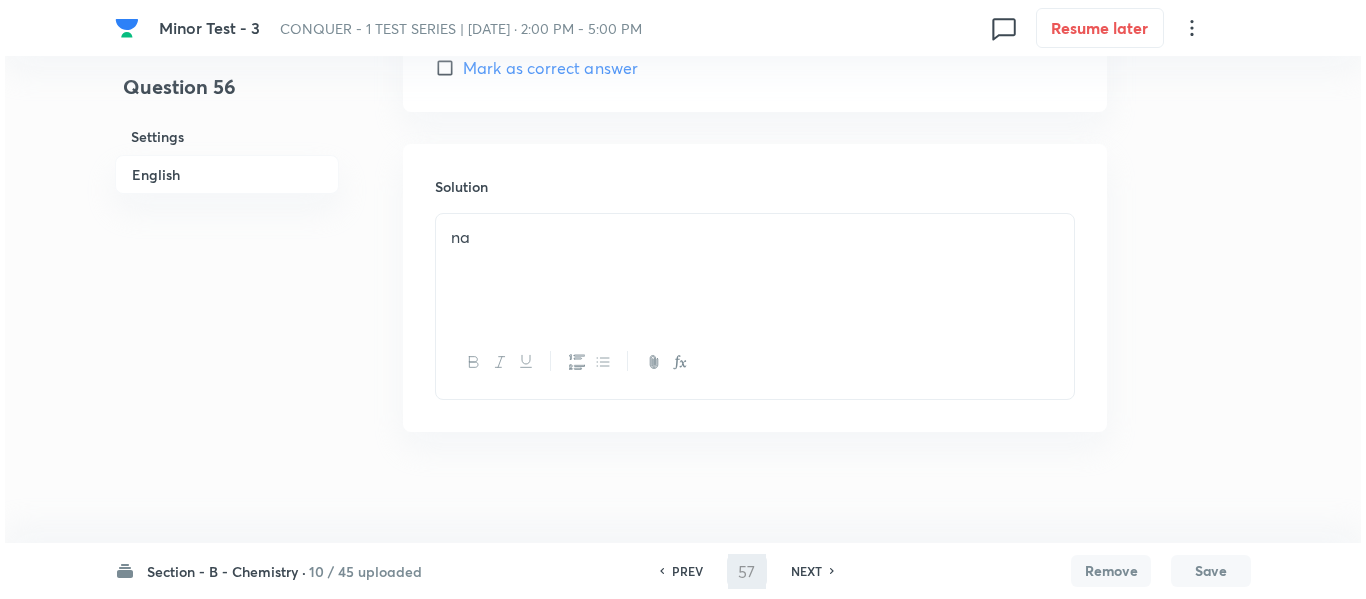 scroll, scrollTop: 0, scrollLeft: 0, axis: both 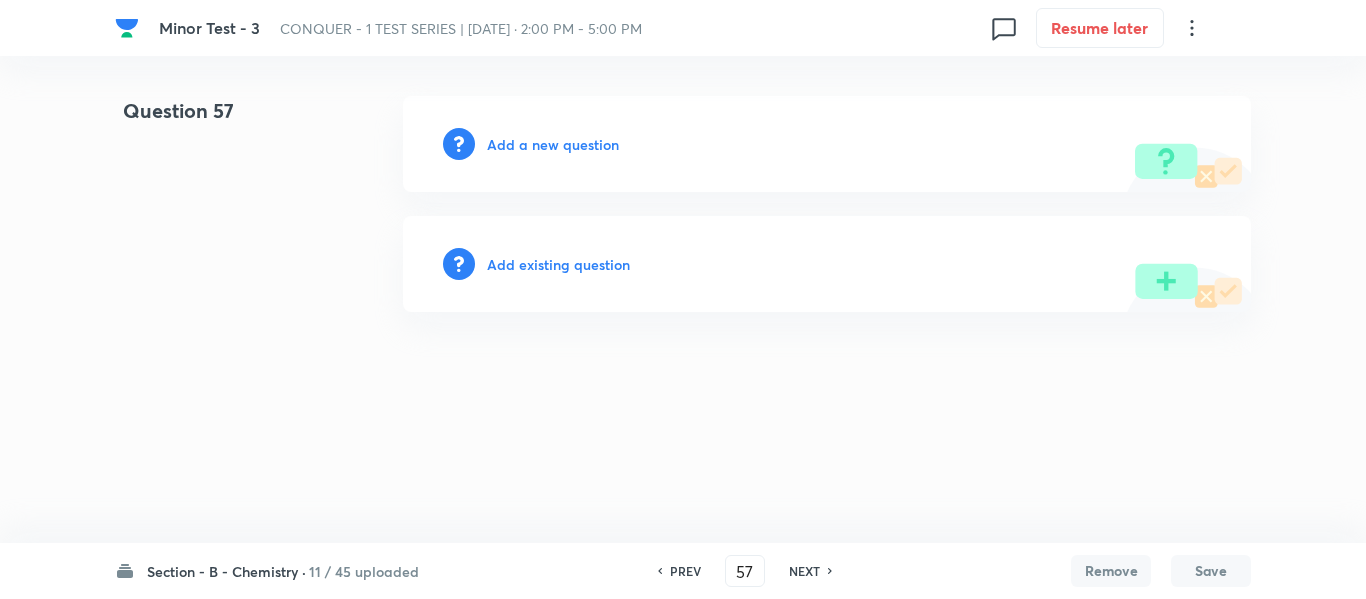 click on "Add a new question" at bounding box center [553, 144] 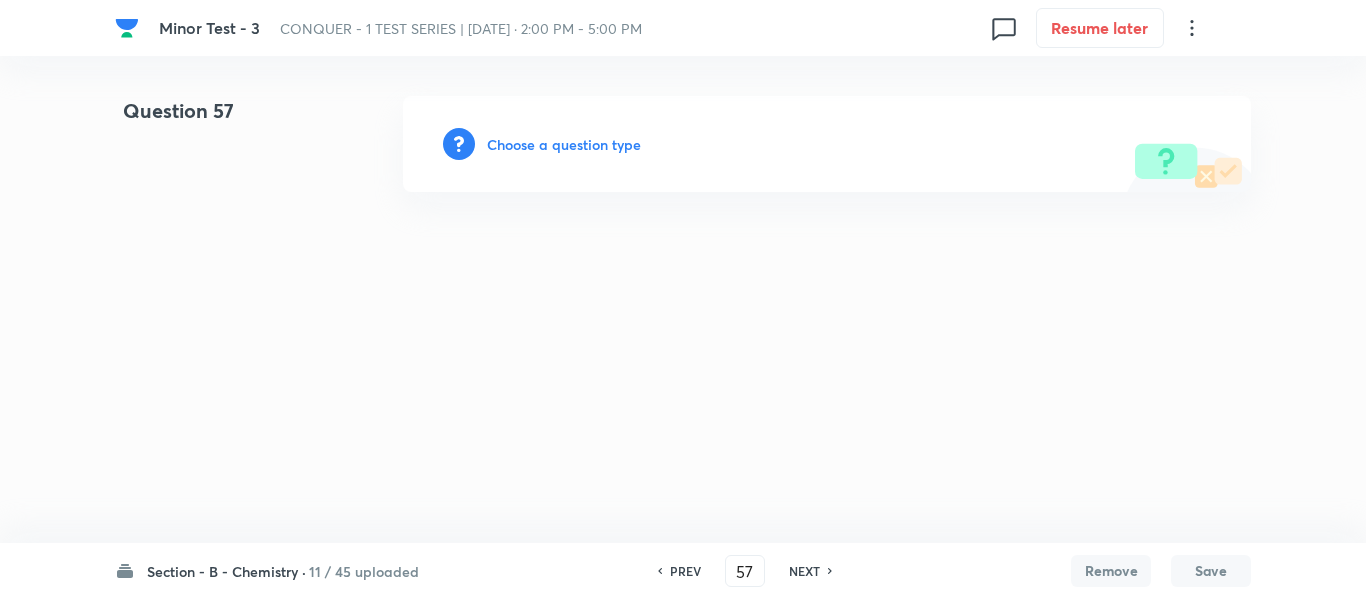 click on "Choose a question type" at bounding box center (564, 144) 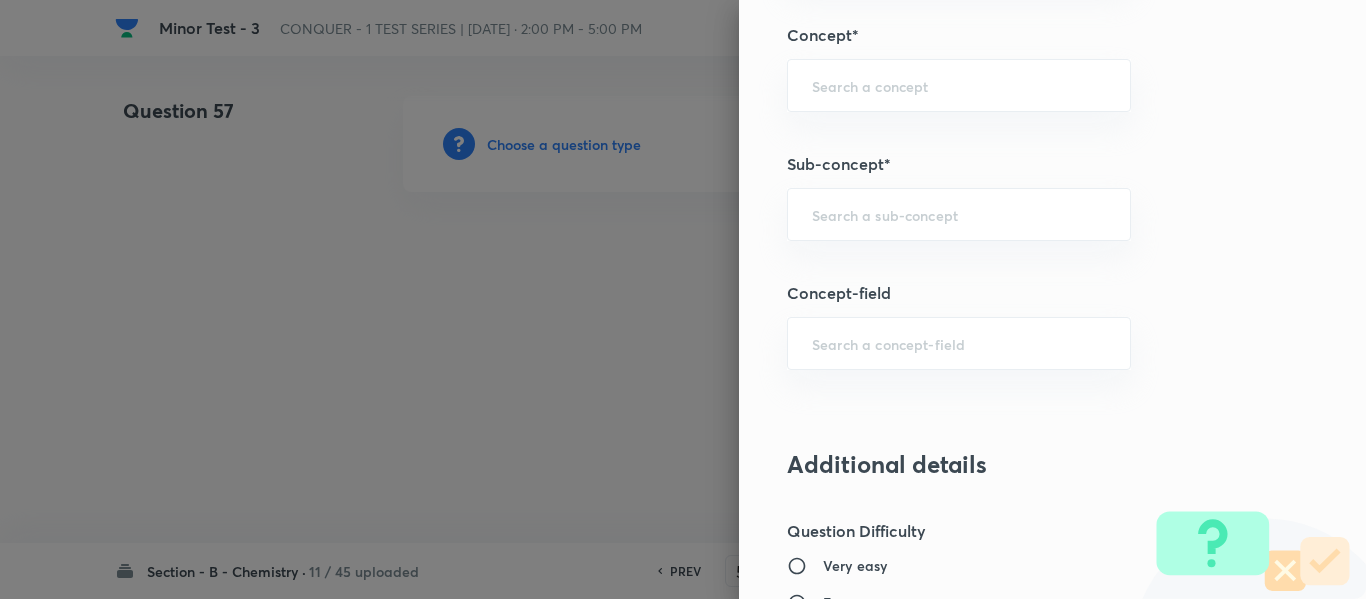 scroll, scrollTop: 1300, scrollLeft: 0, axis: vertical 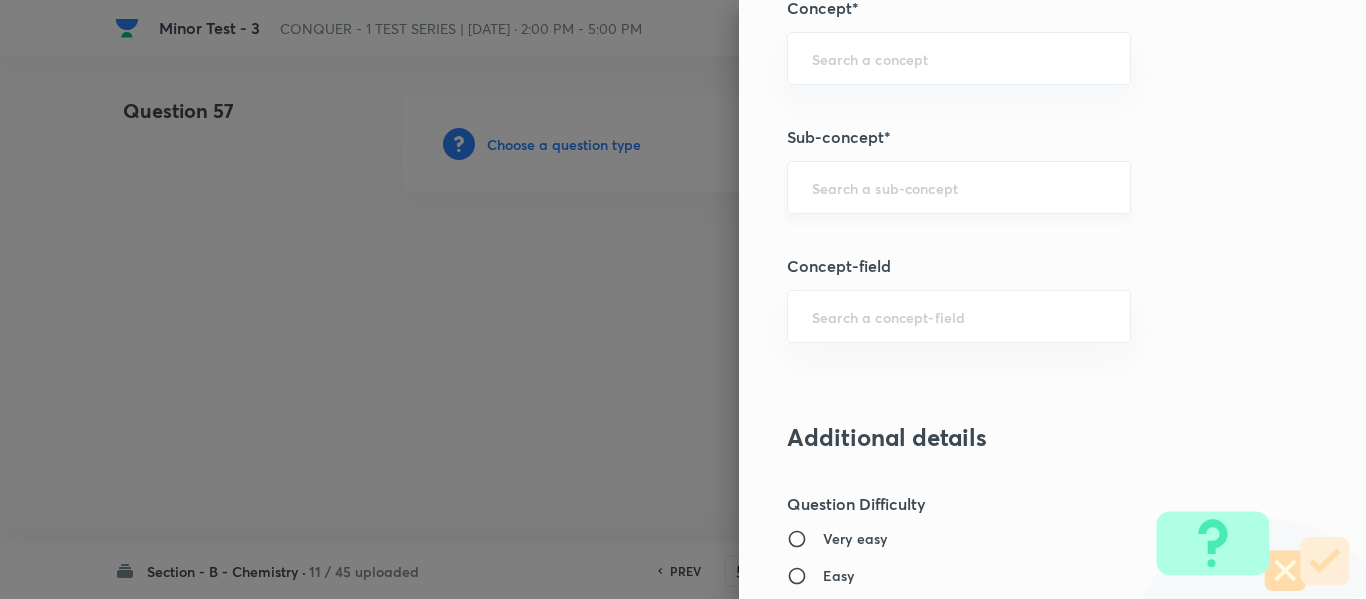 click at bounding box center [959, 187] 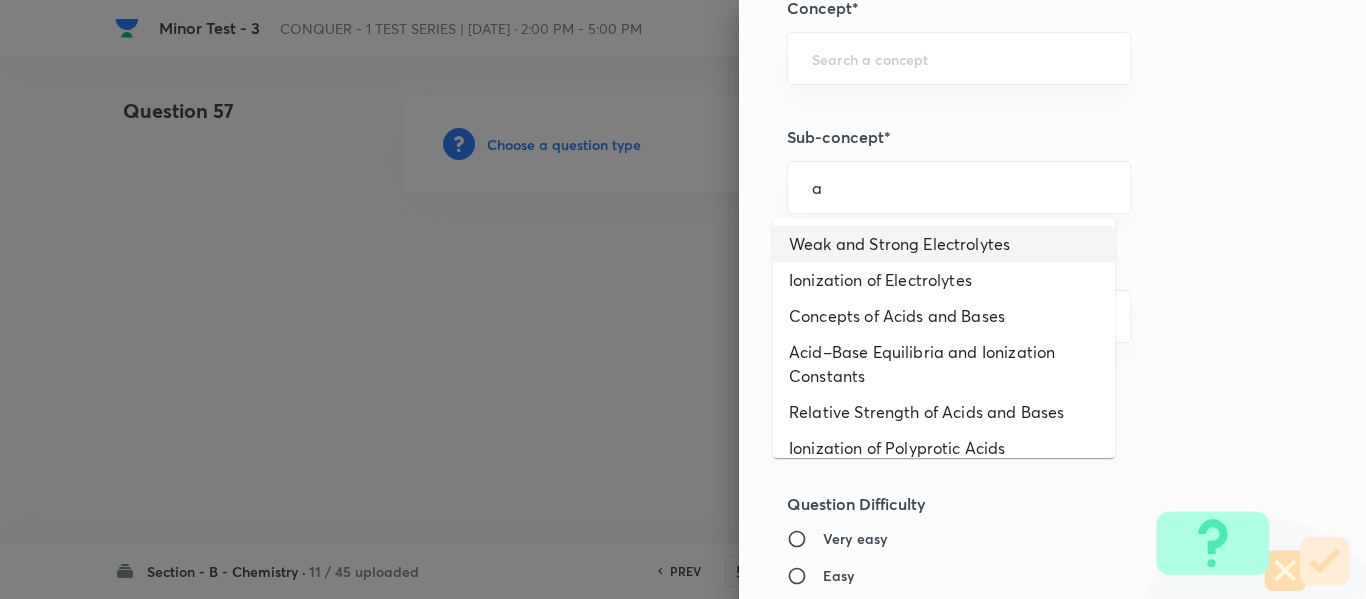 click on "Weak and Strong Electrolytes" at bounding box center (944, 244) 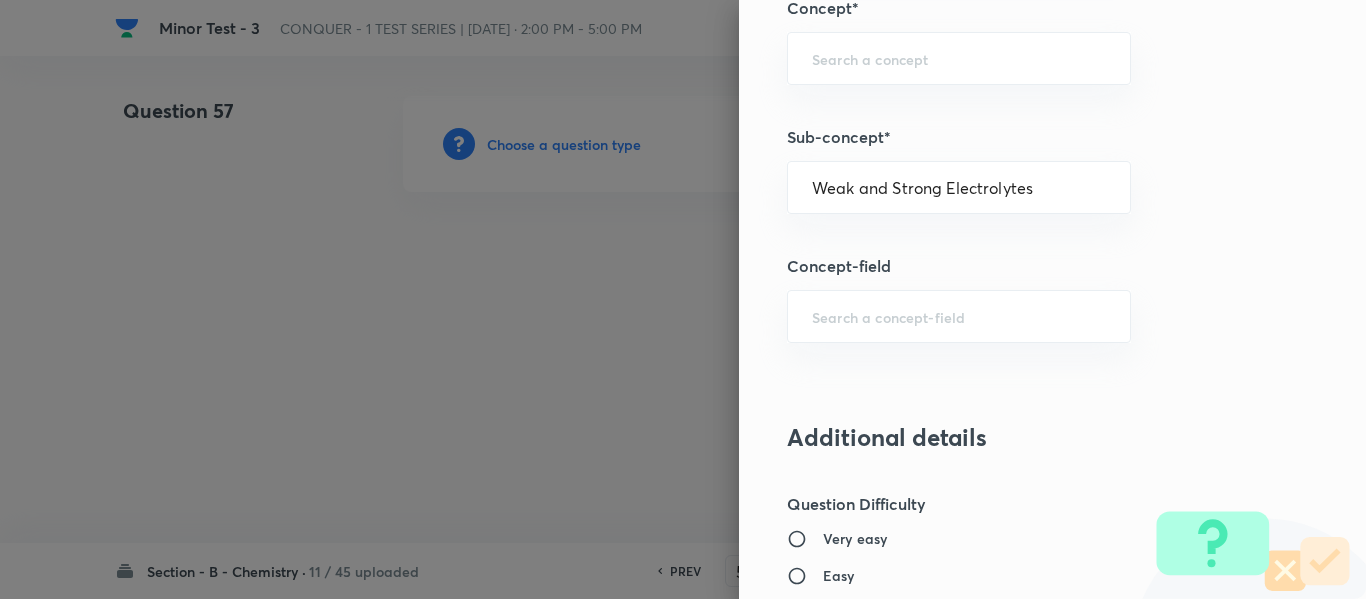 type on "Chemistry" 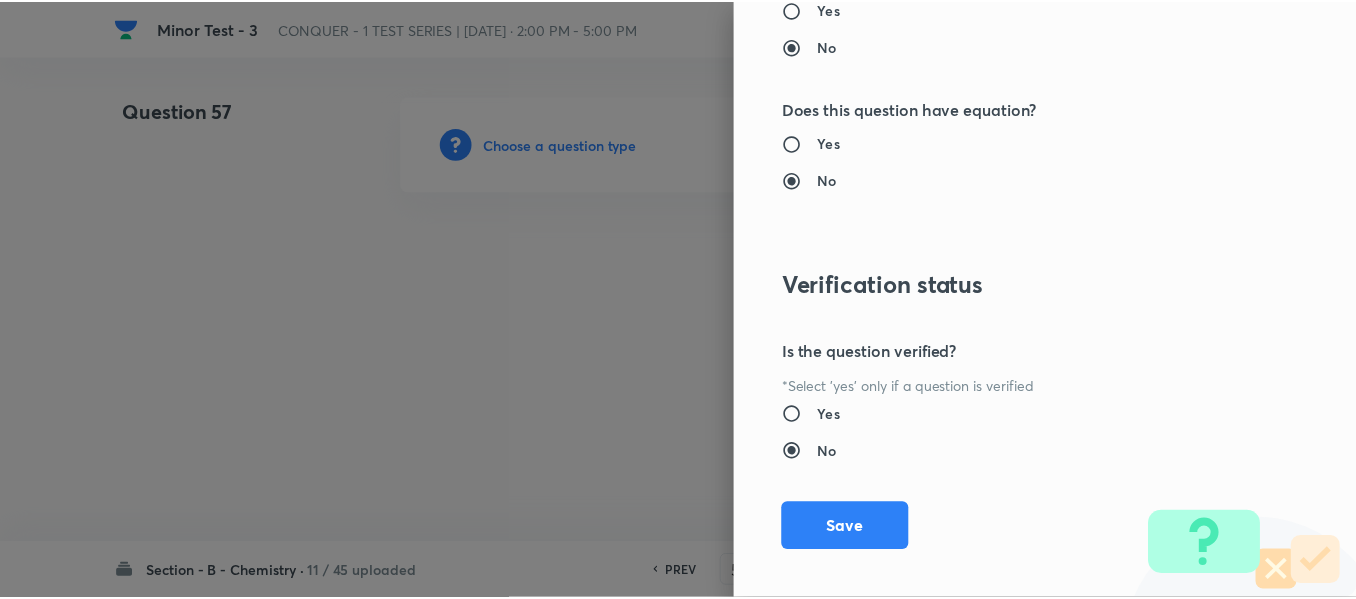 scroll, scrollTop: 2261, scrollLeft: 0, axis: vertical 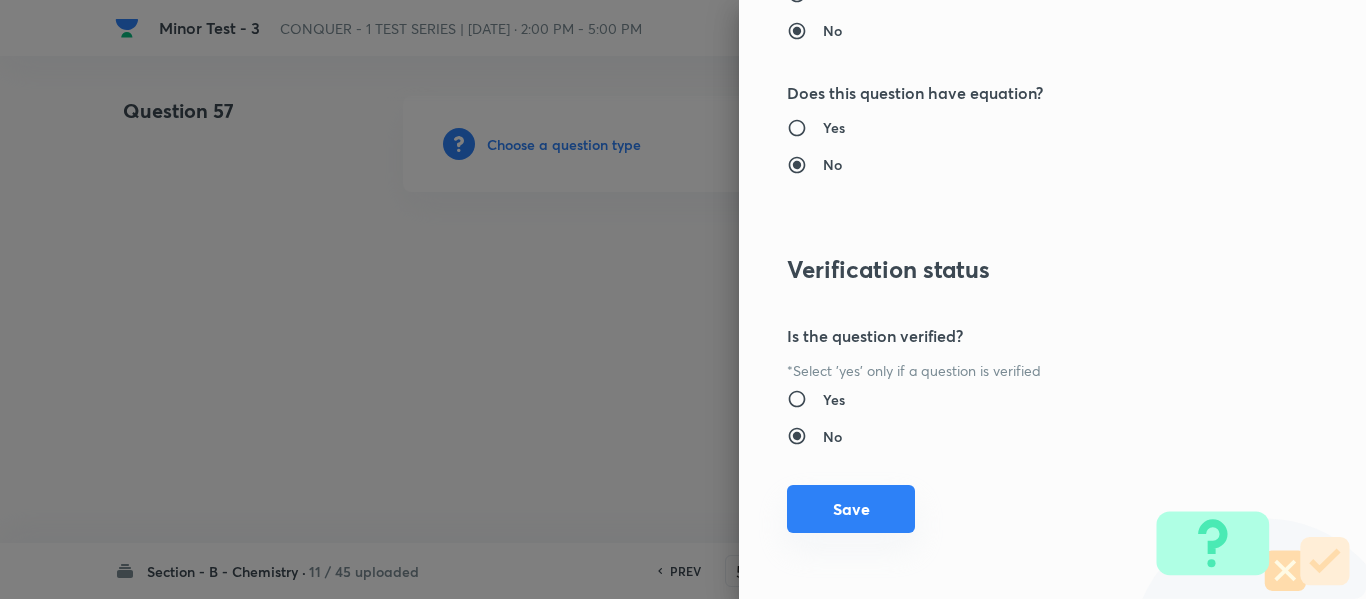 click on "Save" at bounding box center [851, 509] 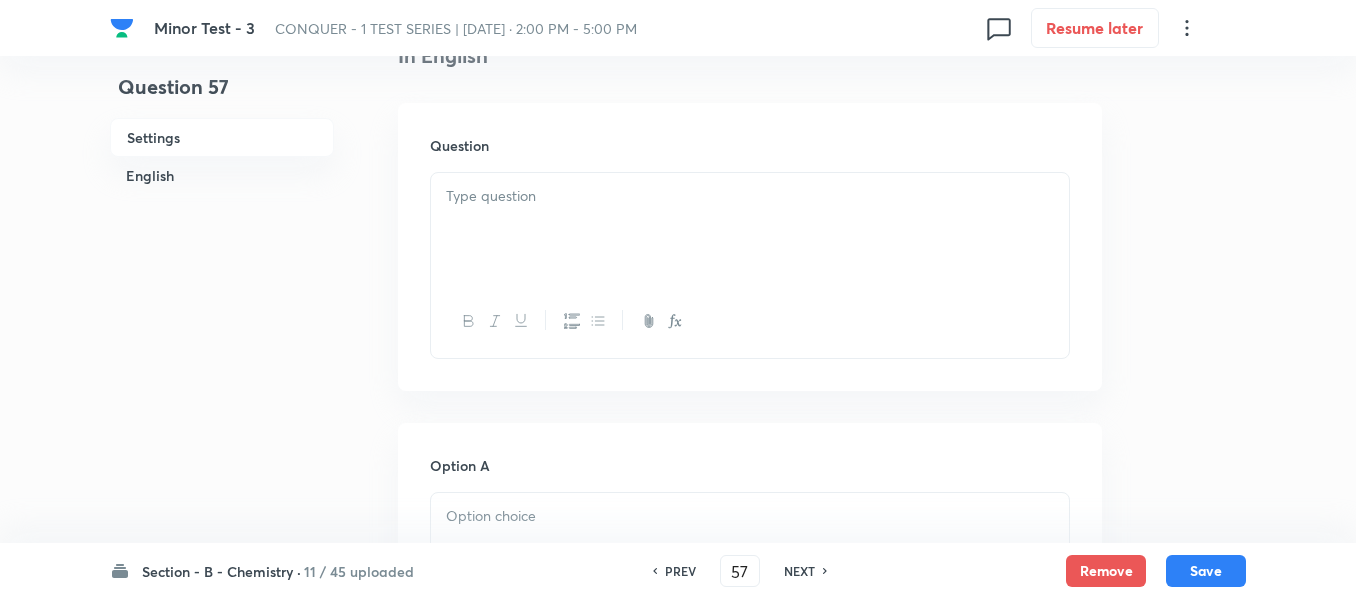 scroll, scrollTop: 600, scrollLeft: 0, axis: vertical 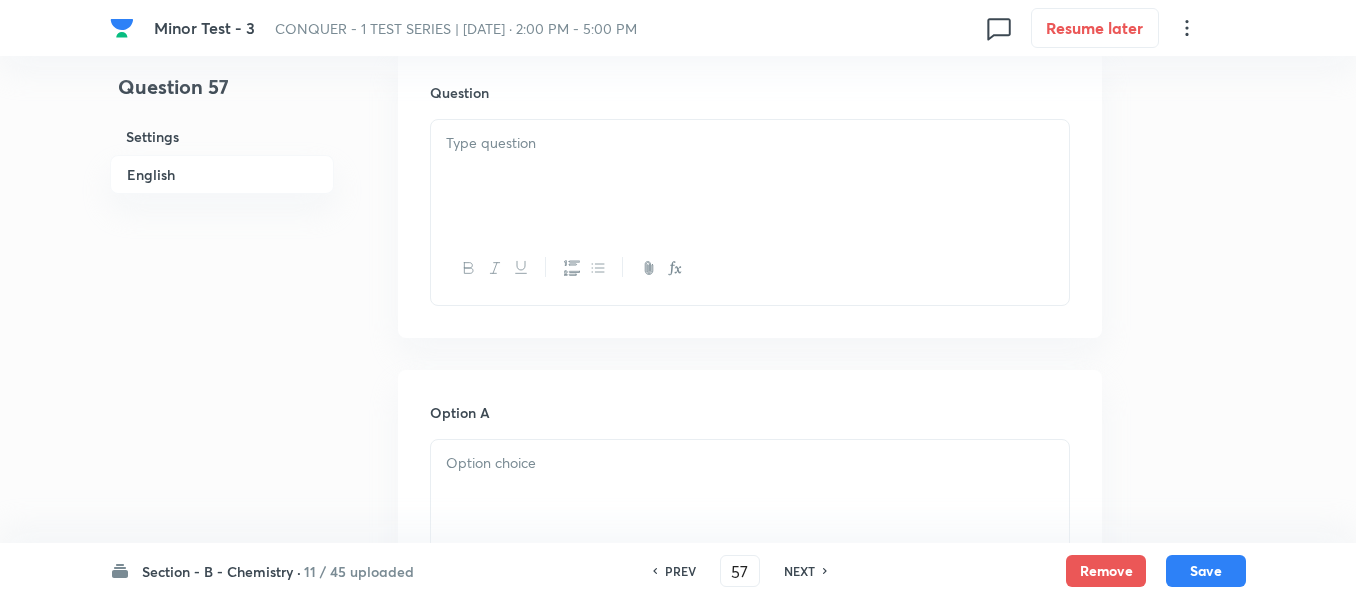 click at bounding box center (750, 176) 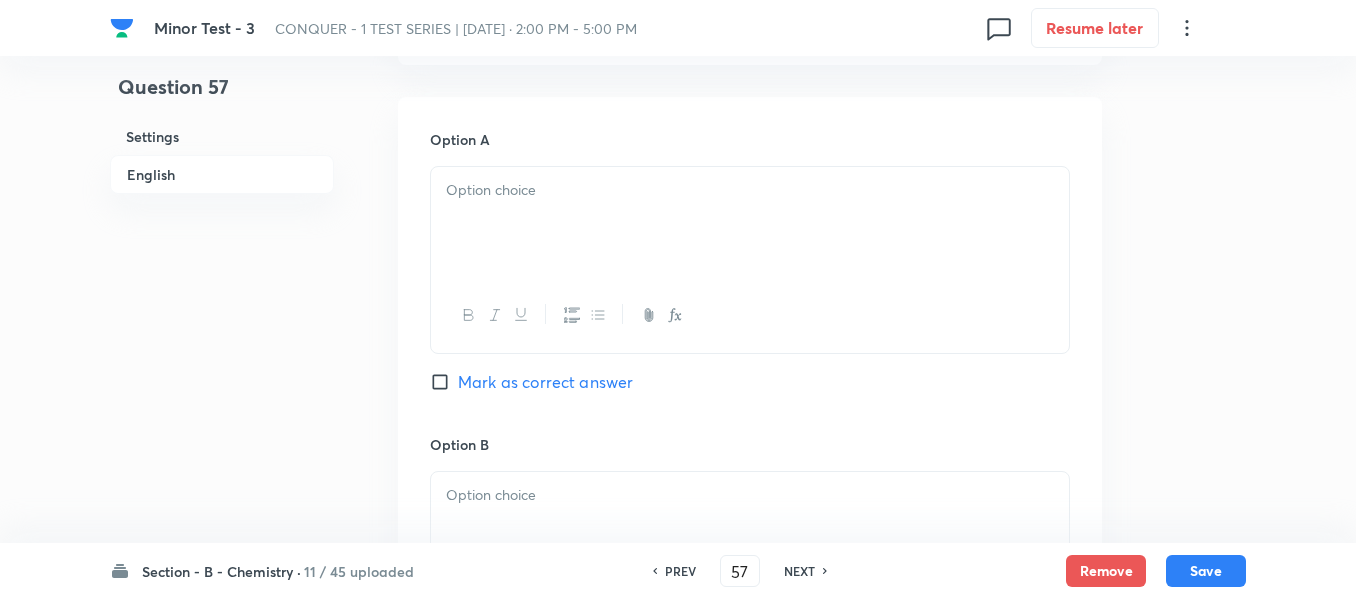 scroll, scrollTop: 900, scrollLeft: 0, axis: vertical 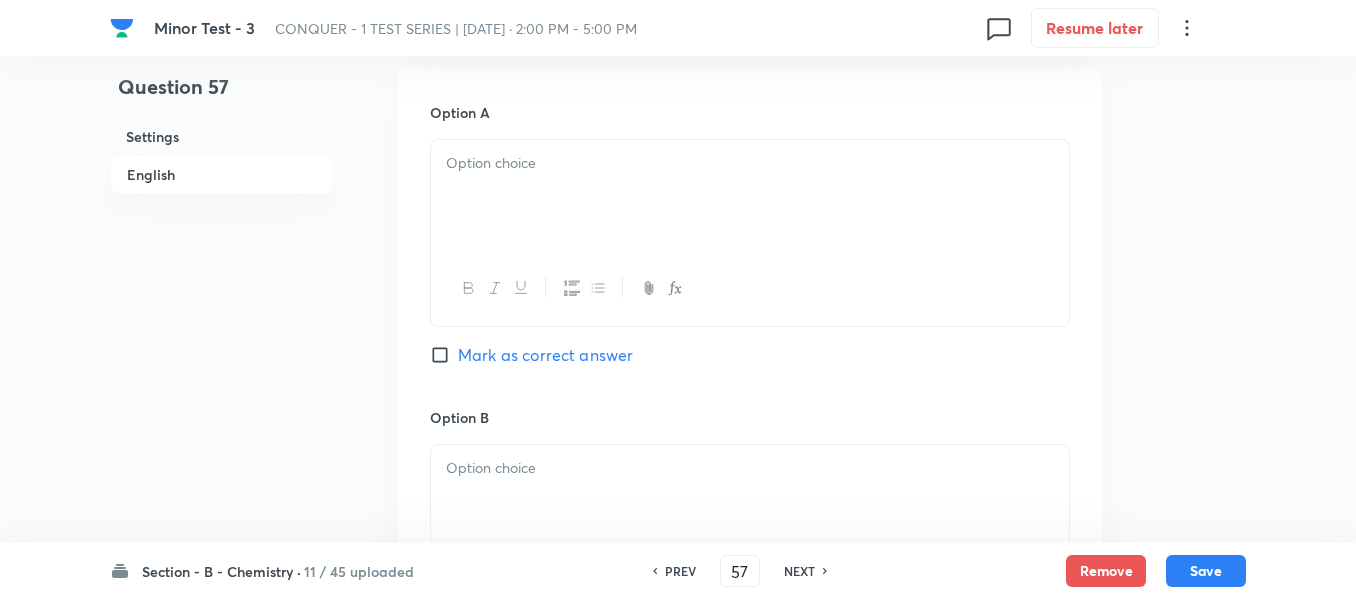 click at bounding box center (750, 196) 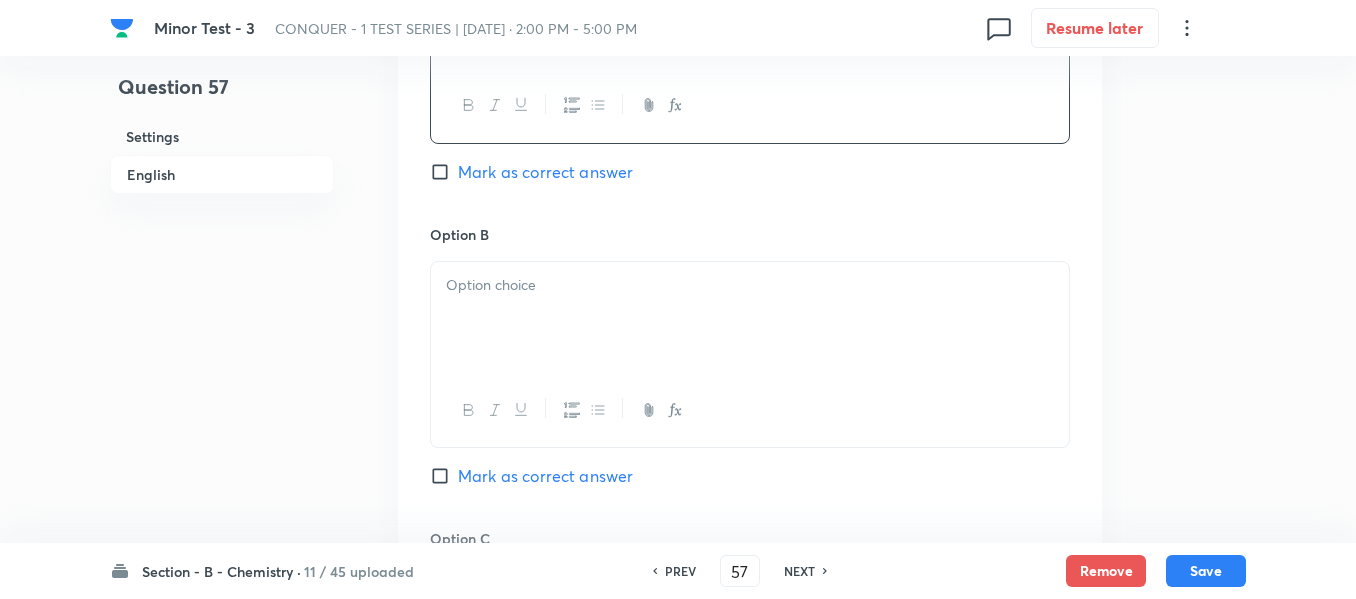 scroll, scrollTop: 1100, scrollLeft: 0, axis: vertical 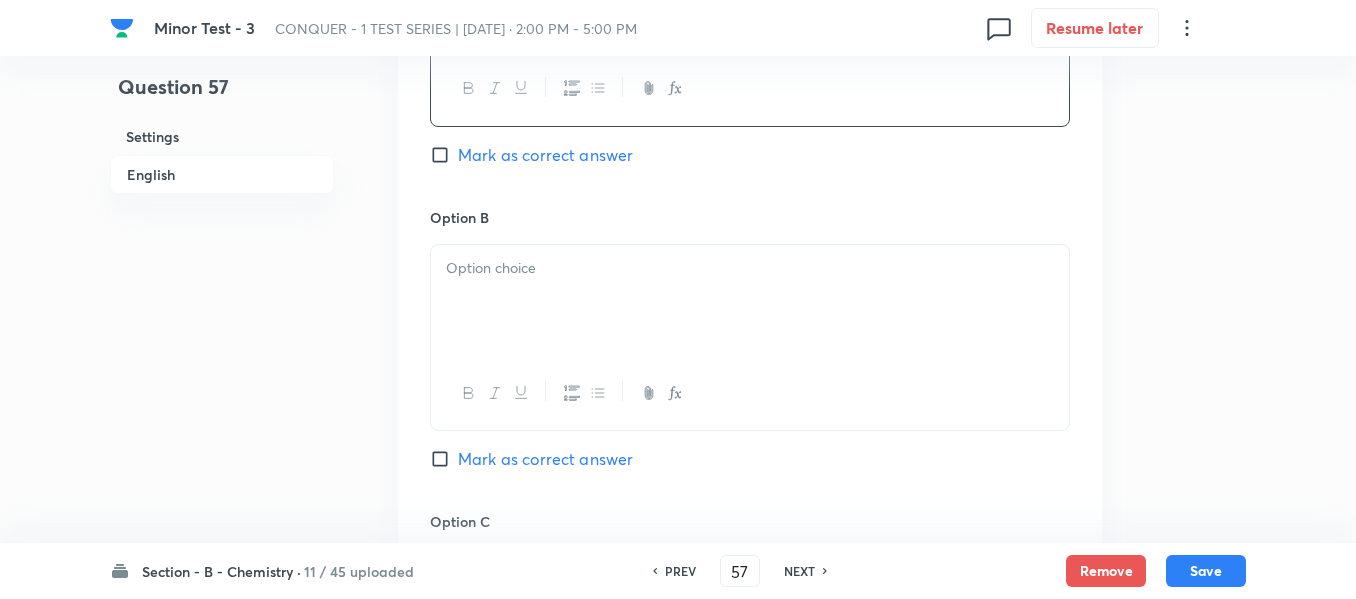 click at bounding box center (750, 268) 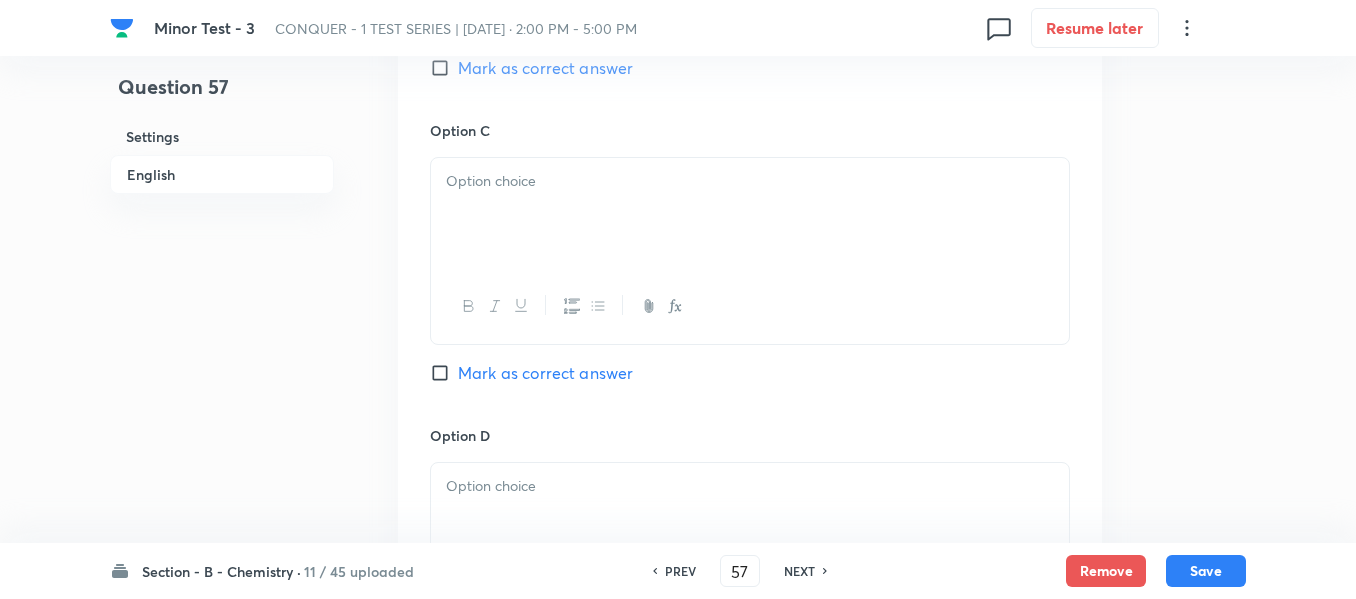 scroll, scrollTop: 1500, scrollLeft: 0, axis: vertical 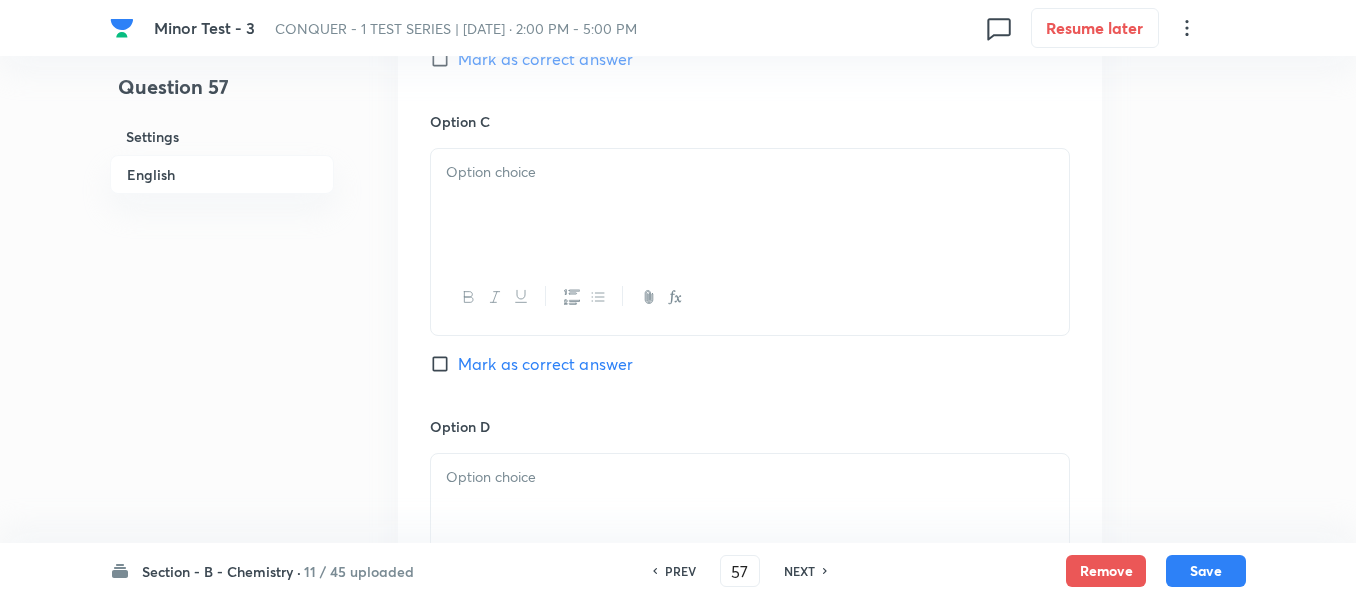 click at bounding box center [750, 205] 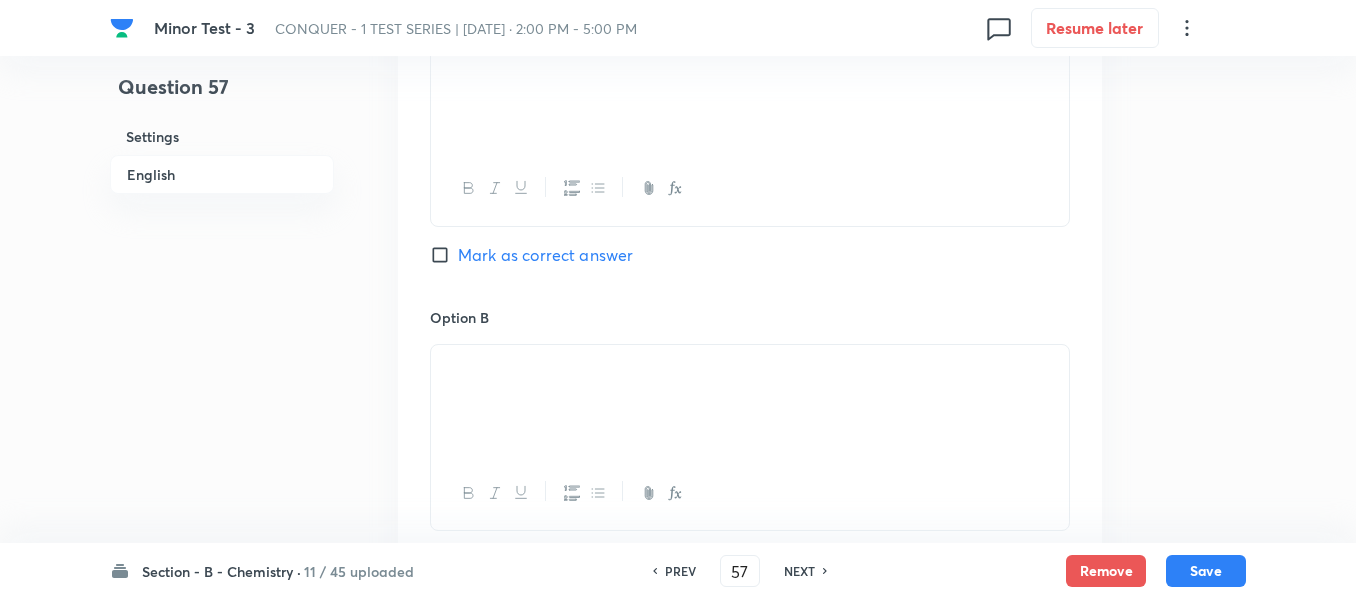 scroll, scrollTop: 900, scrollLeft: 0, axis: vertical 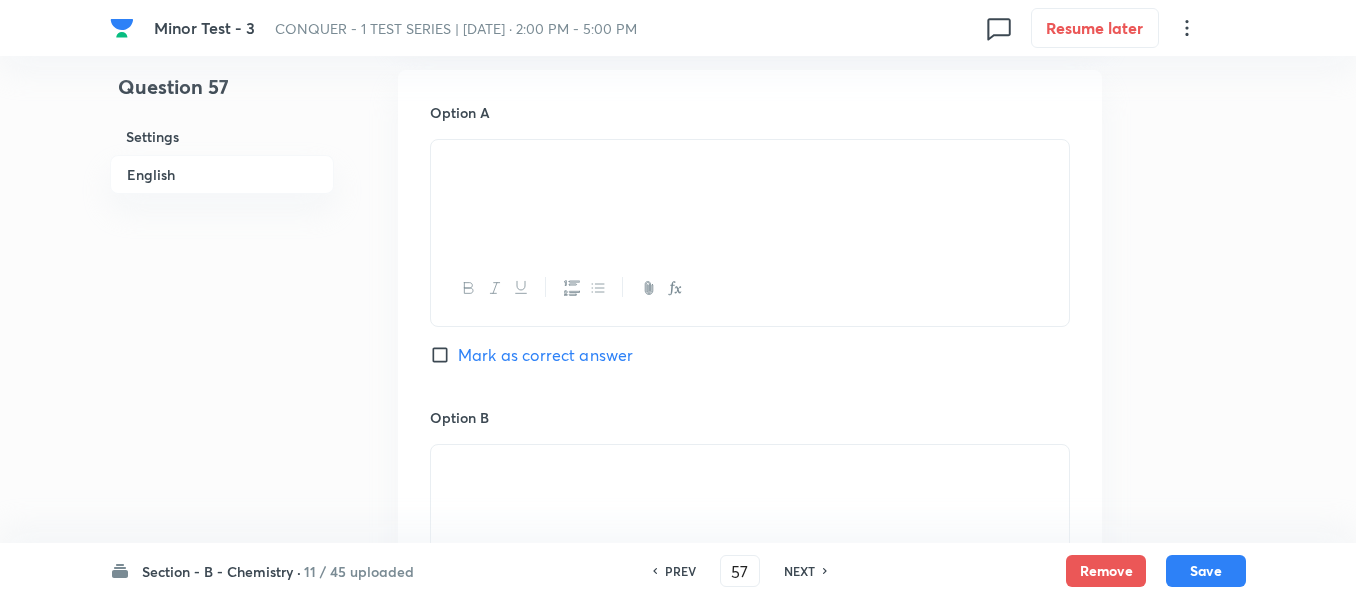 click on "Mark as correct answer" at bounding box center [444, 355] 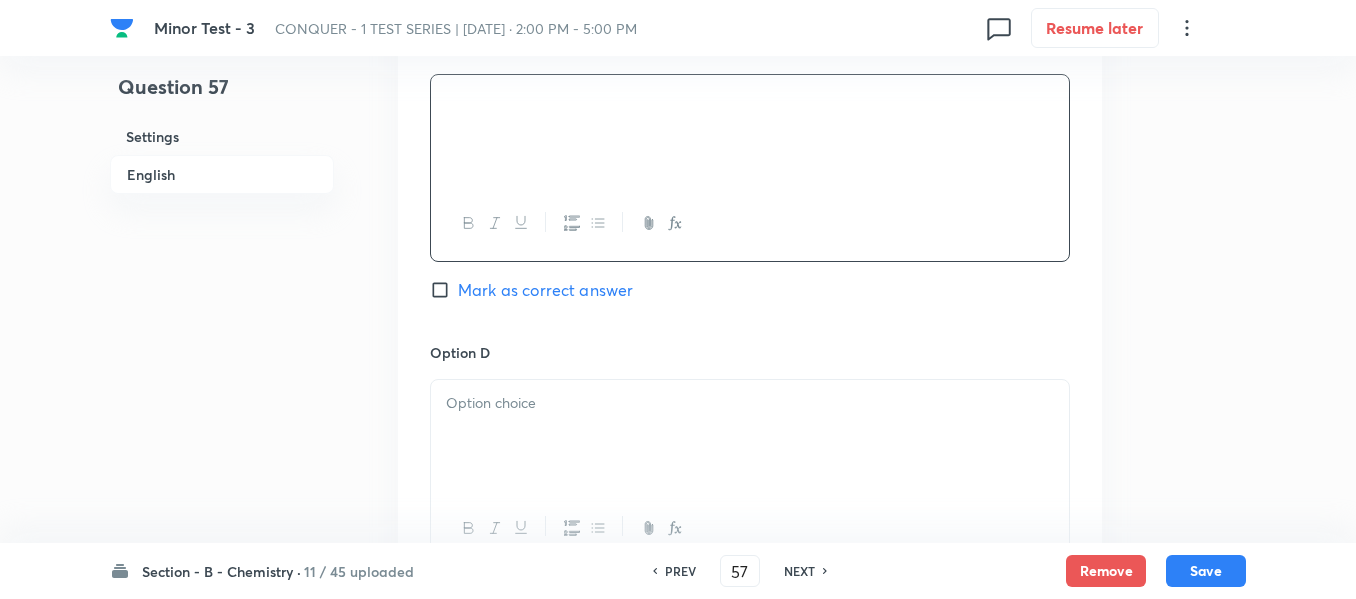 scroll, scrollTop: 1700, scrollLeft: 0, axis: vertical 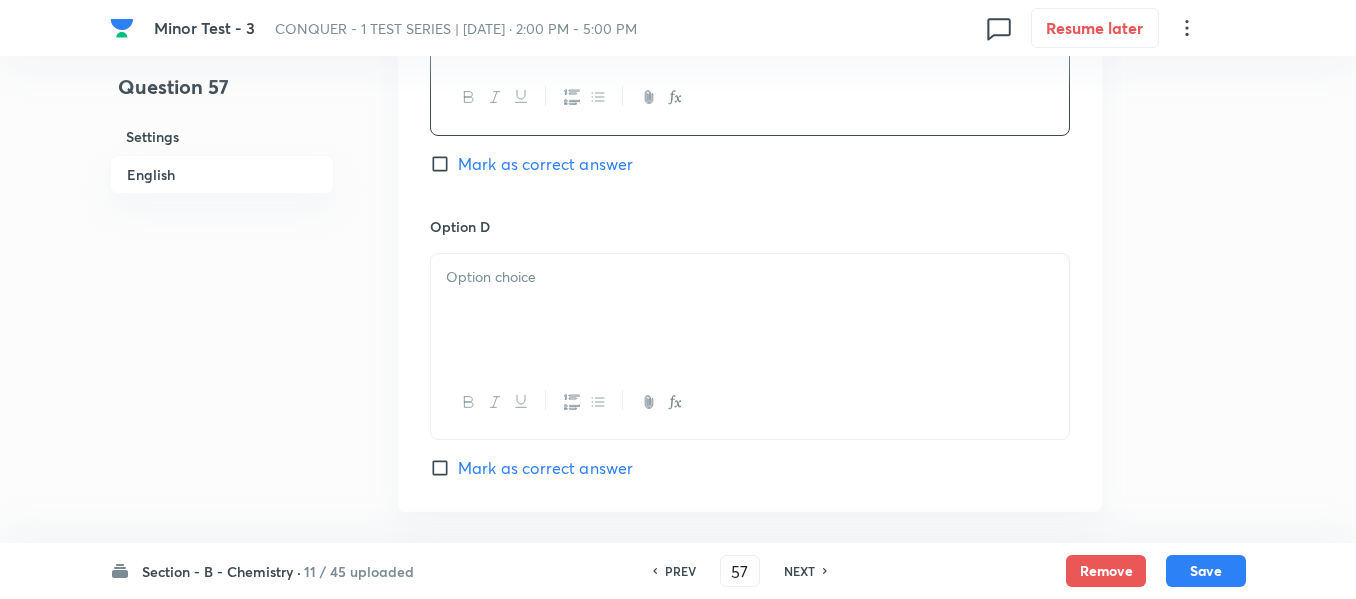 click at bounding box center [750, 277] 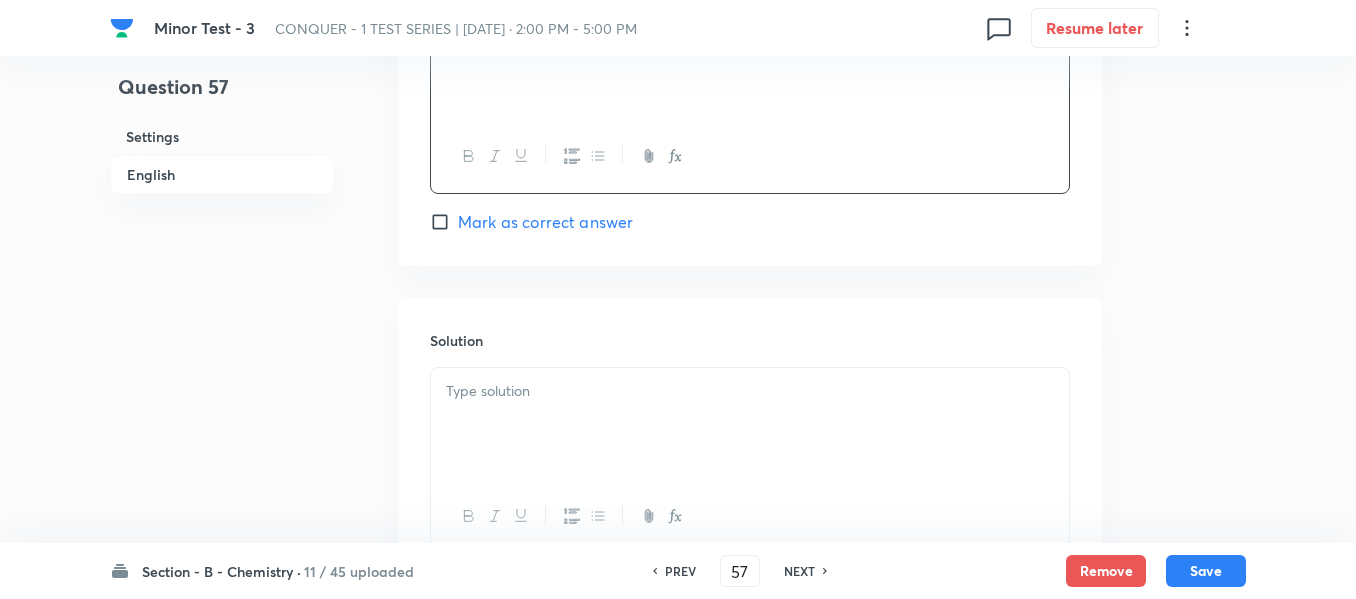 scroll, scrollTop: 2000, scrollLeft: 0, axis: vertical 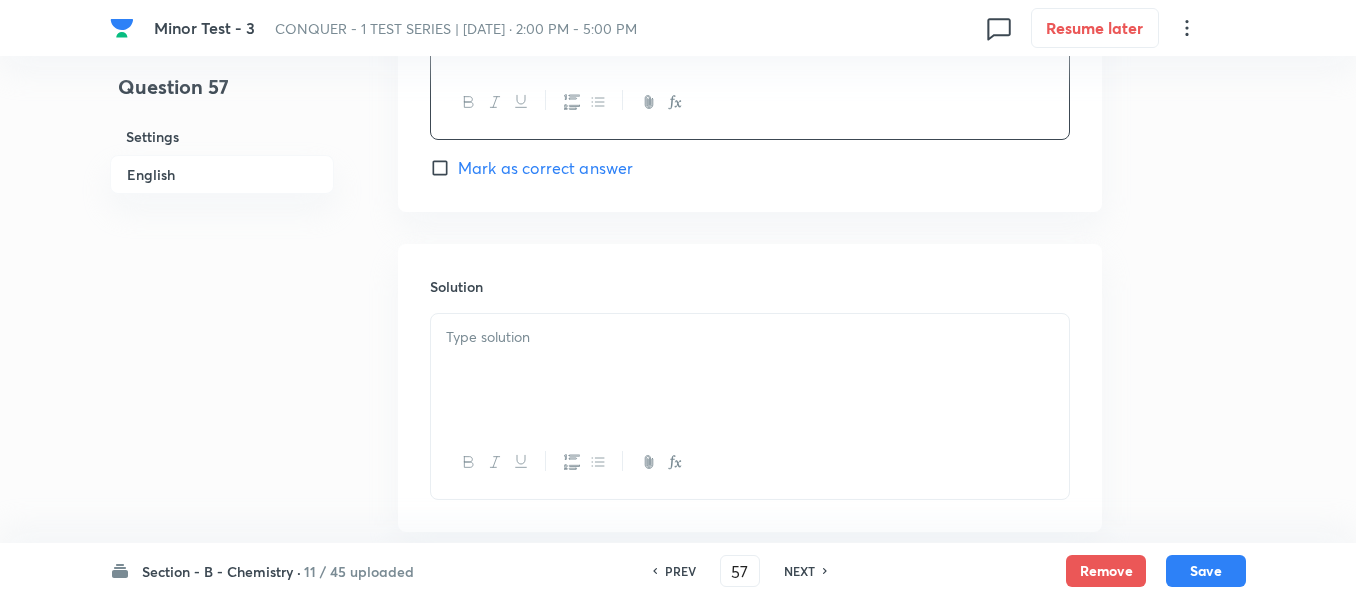 click at bounding box center [750, 370] 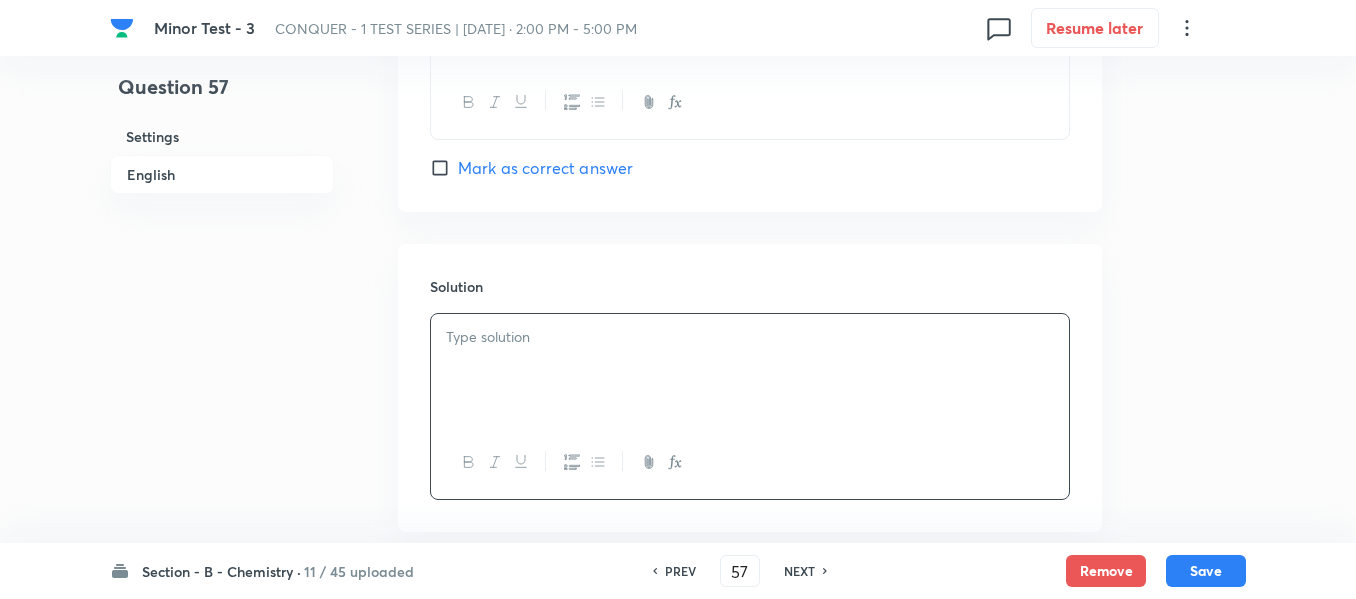 type 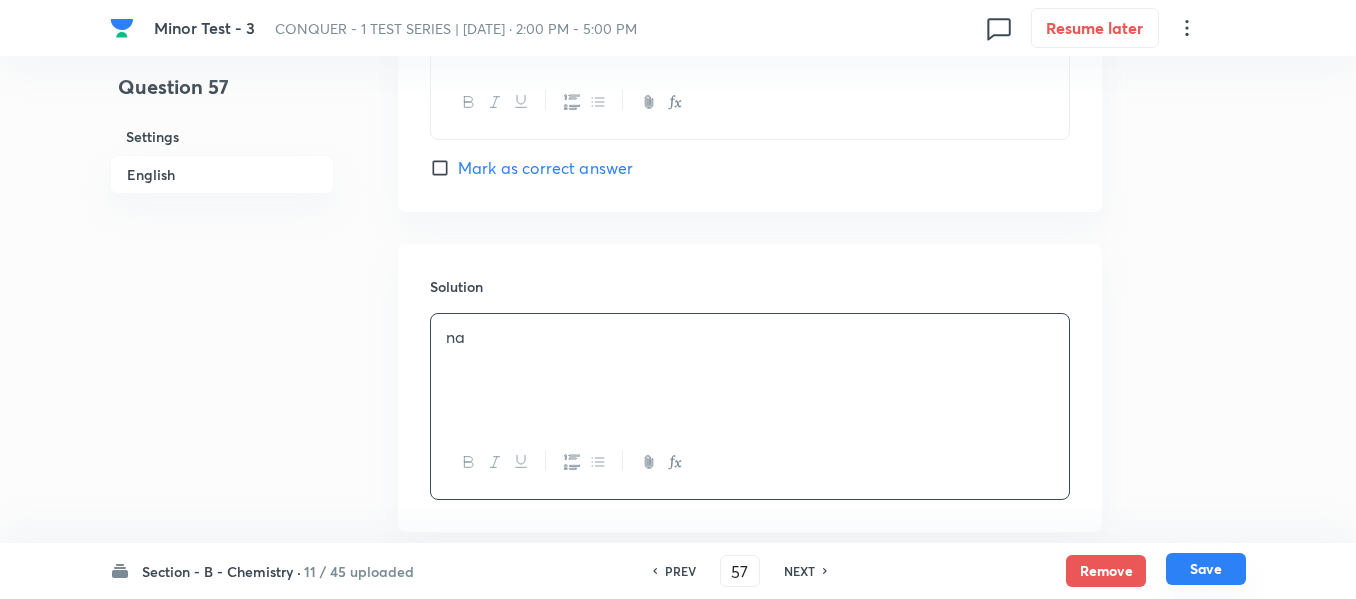 click on "Save" at bounding box center [1206, 569] 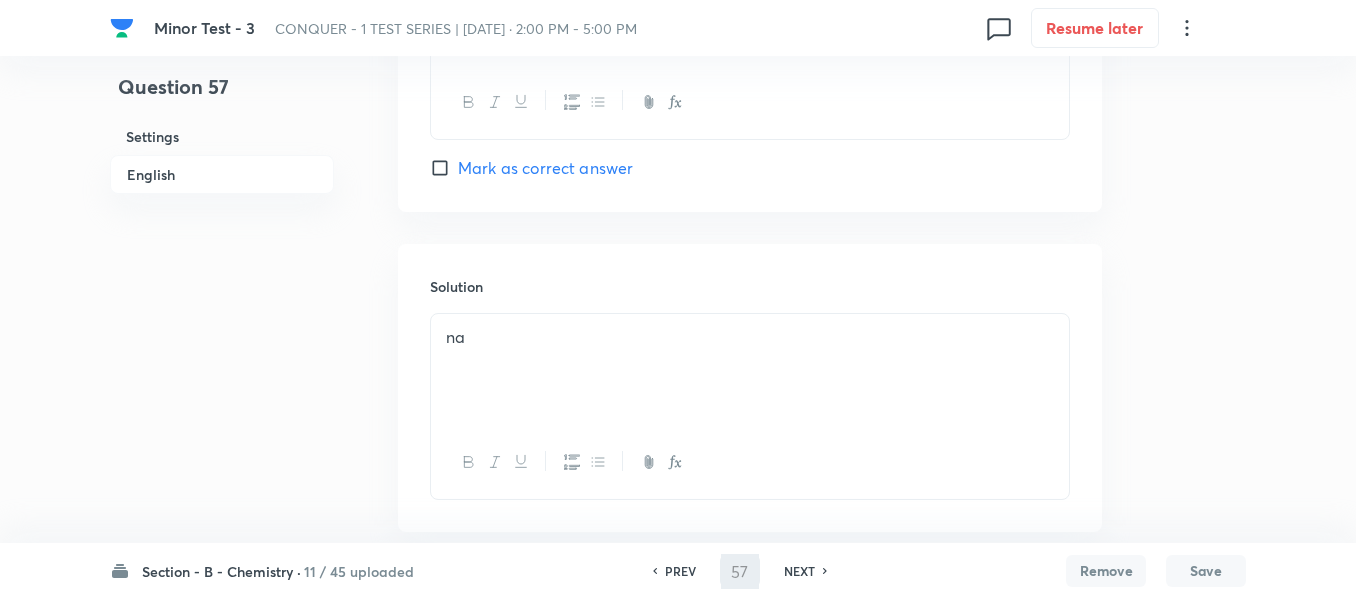 type on "58" 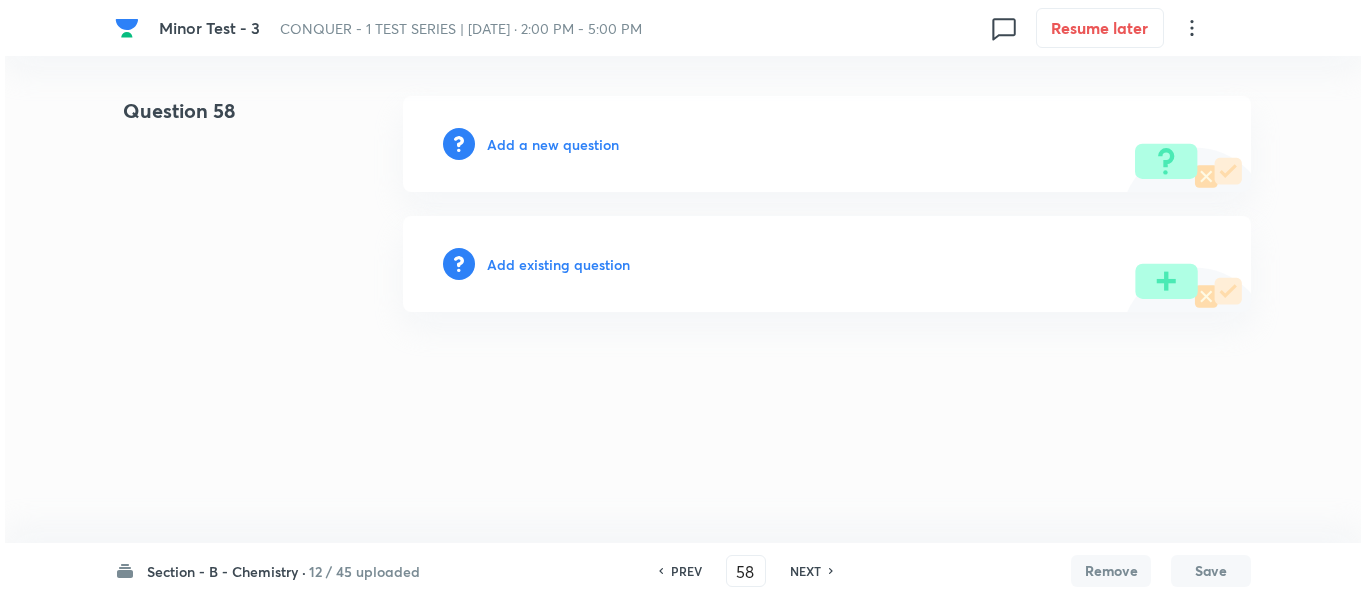 scroll, scrollTop: 0, scrollLeft: 0, axis: both 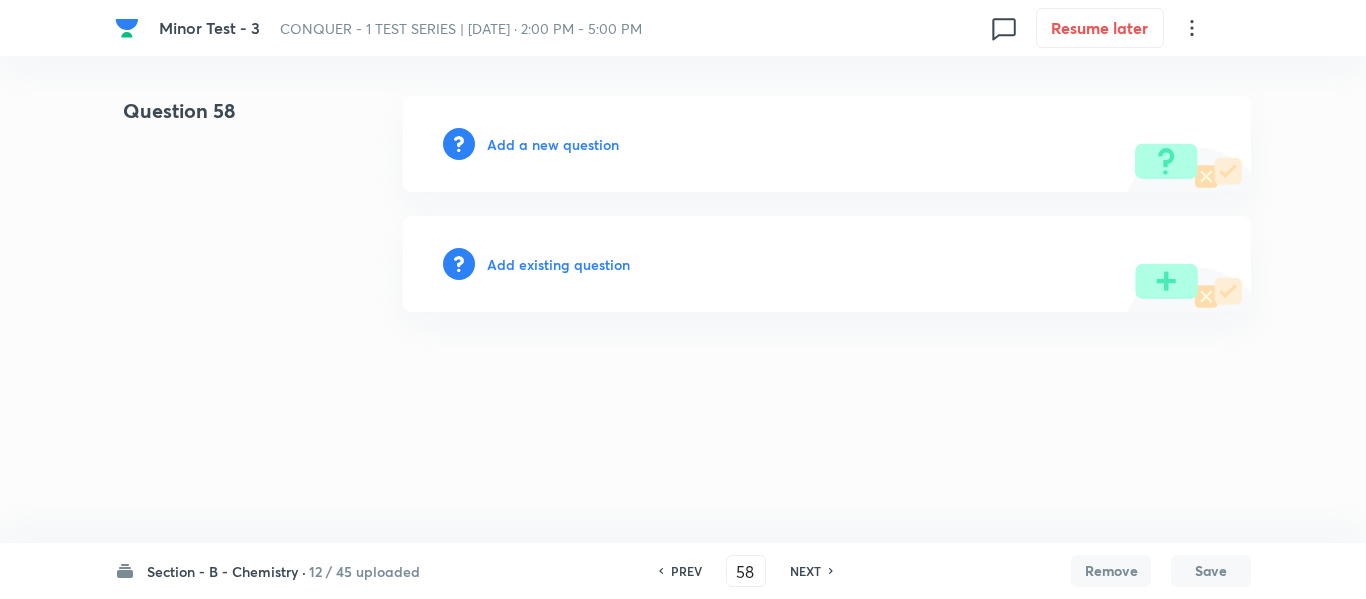 click on "Add a new question" at bounding box center (553, 144) 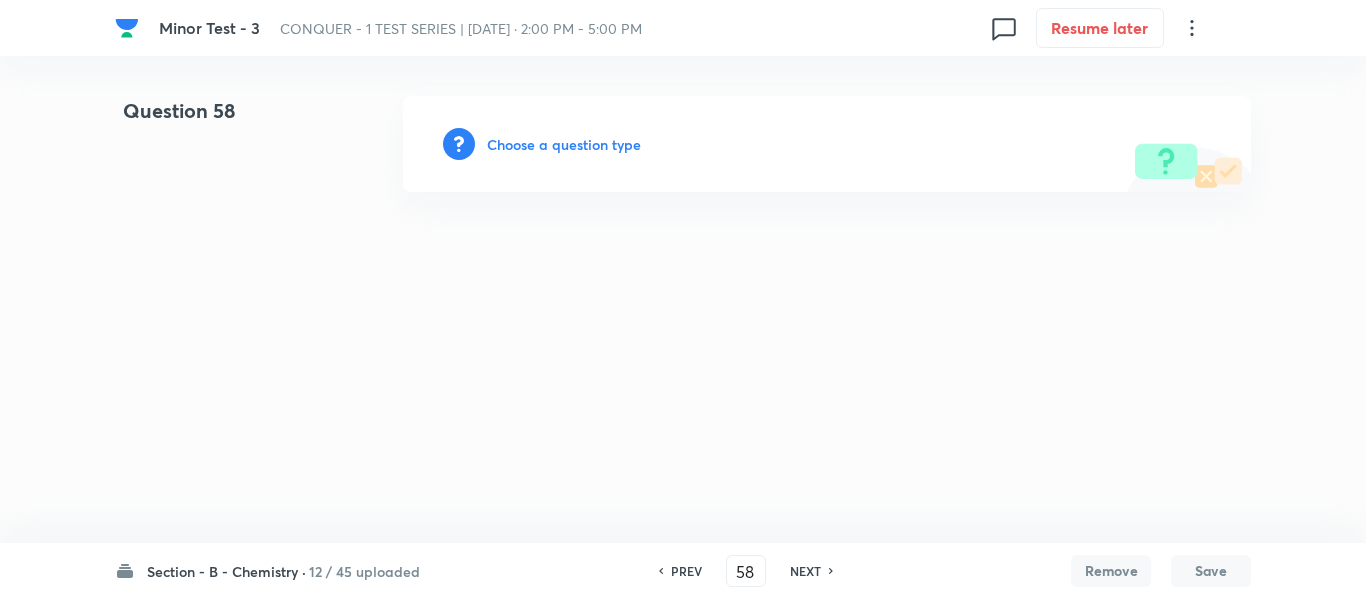 click on "Choose a question type" at bounding box center [564, 144] 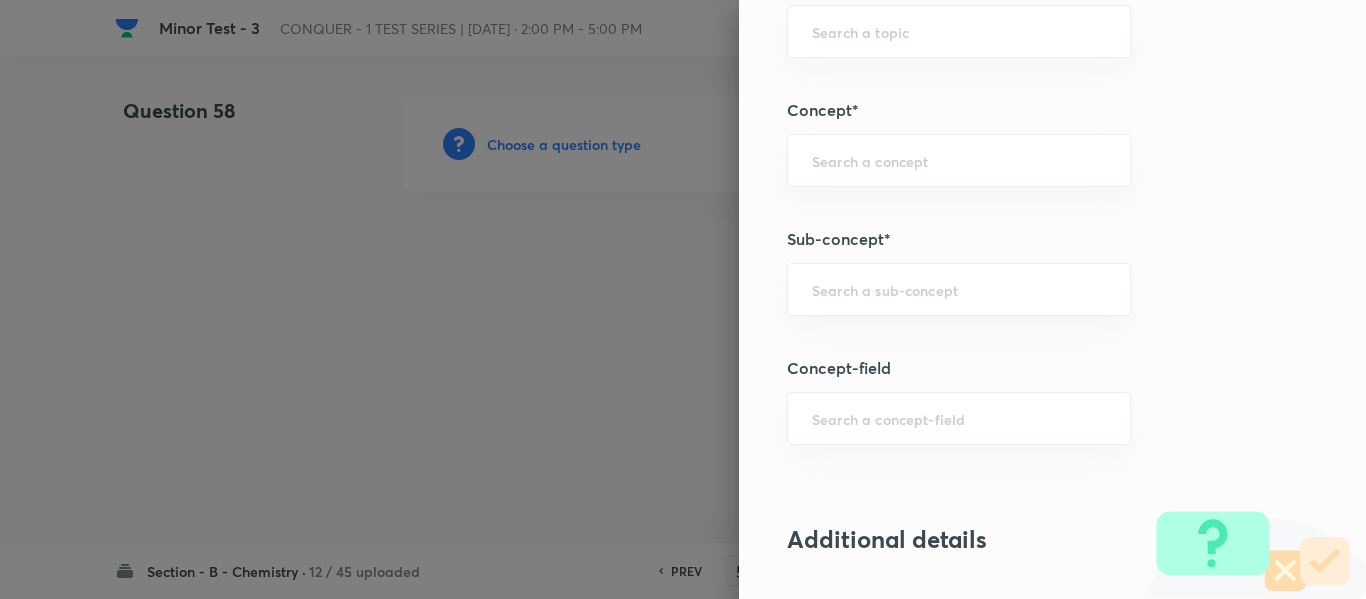 scroll, scrollTop: 1200, scrollLeft: 0, axis: vertical 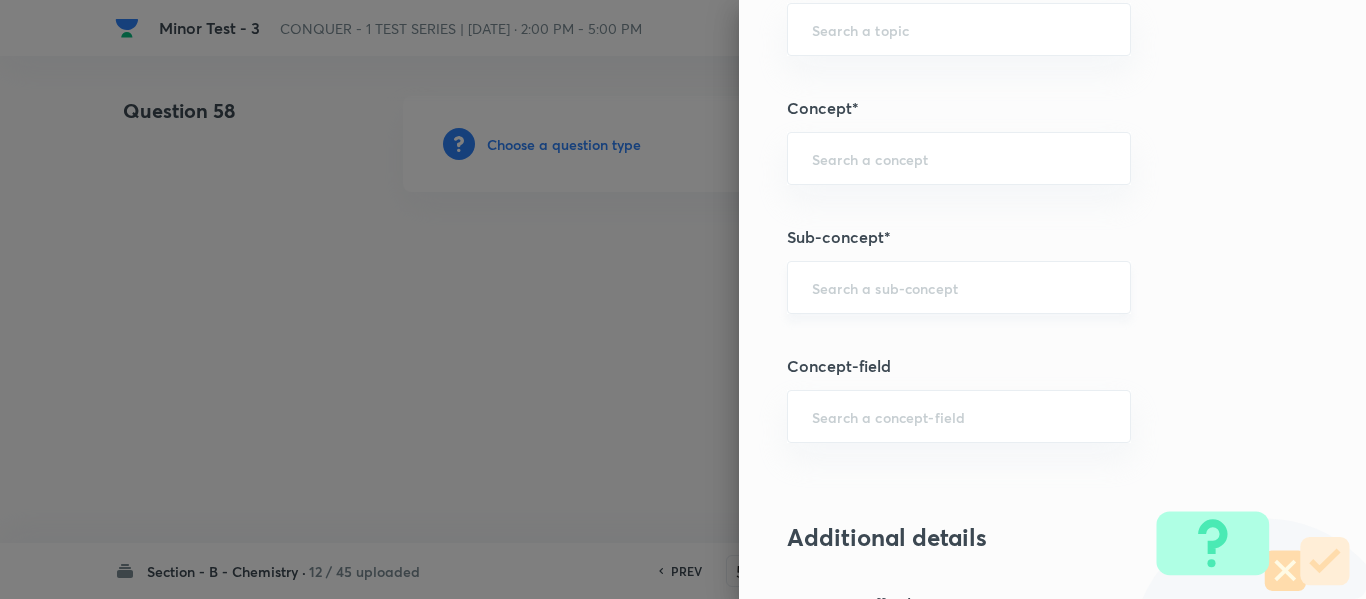 click at bounding box center (959, 287) 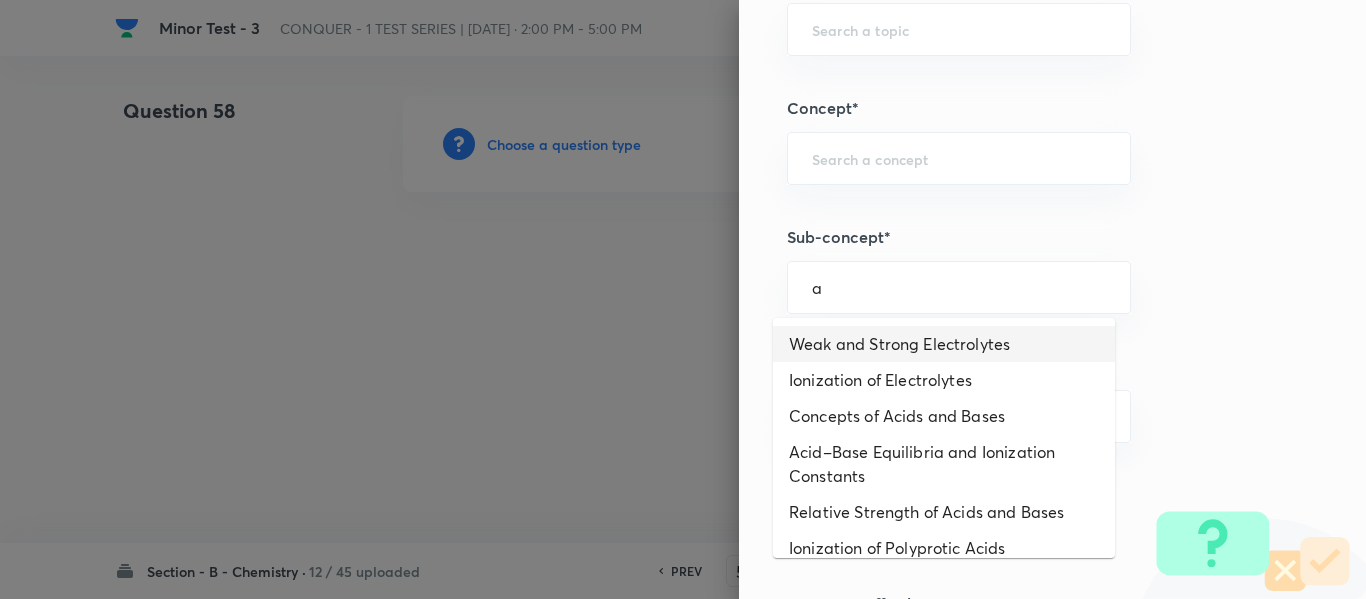 click on "Weak and Strong Electrolytes" at bounding box center [944, 344] 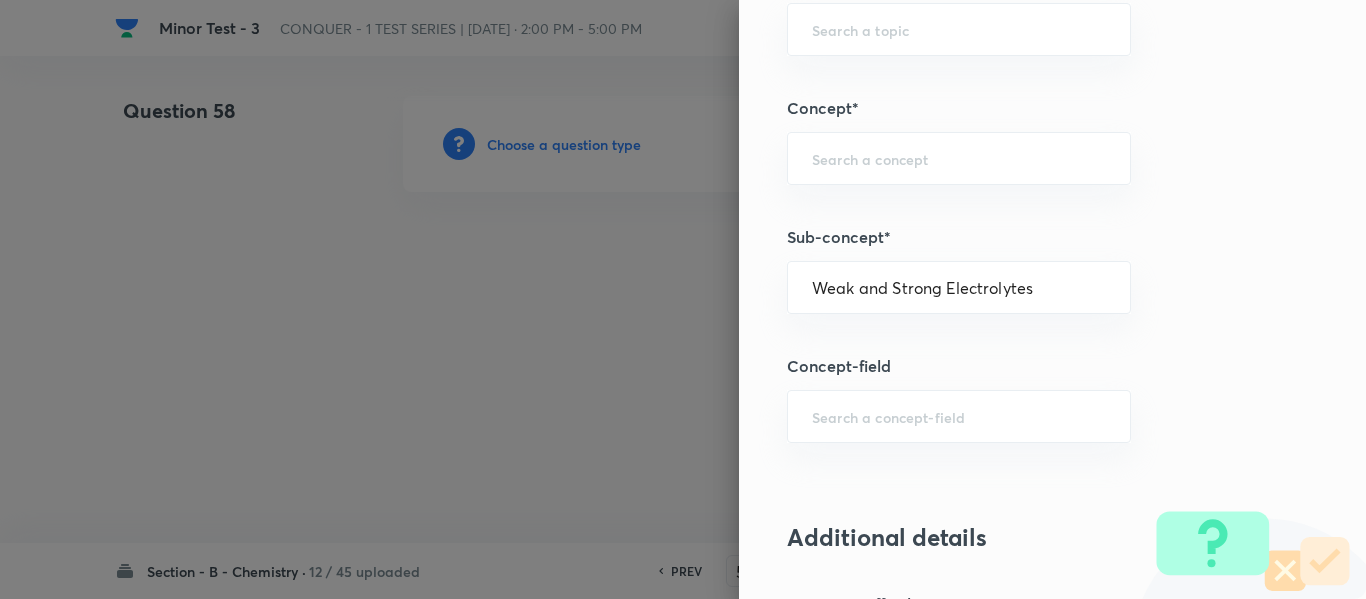 type on "Chemistry" 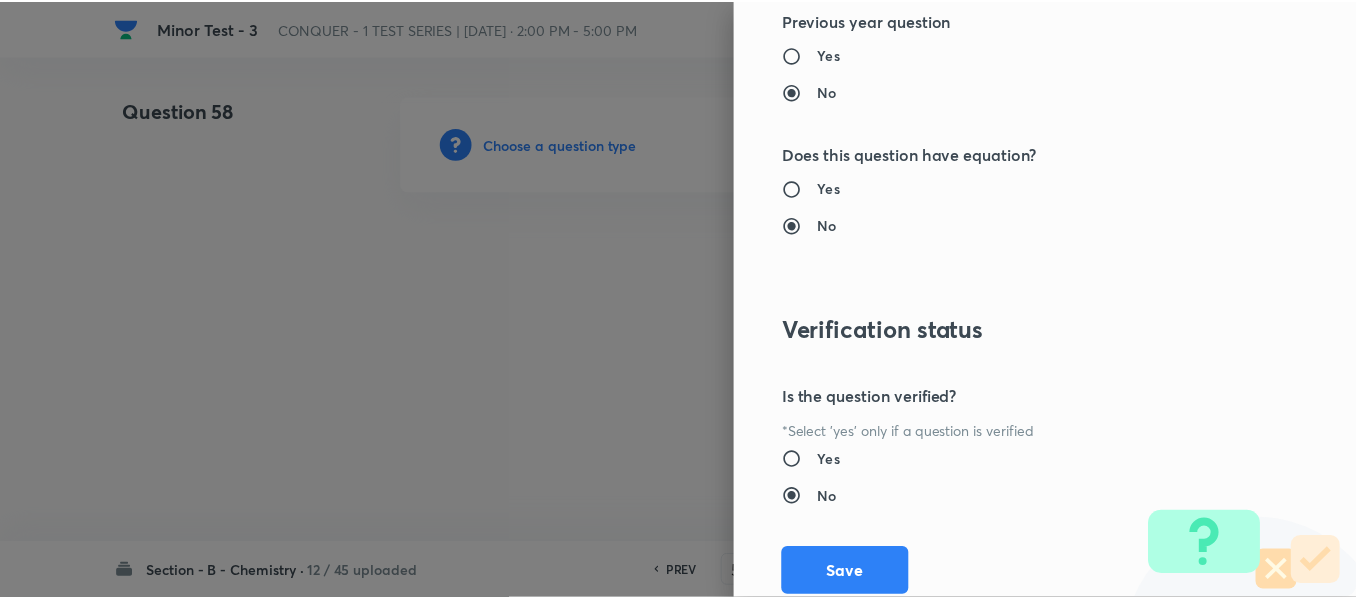 scroll, scrollTop: 2261, scrollLeft: 0, axis: vertical 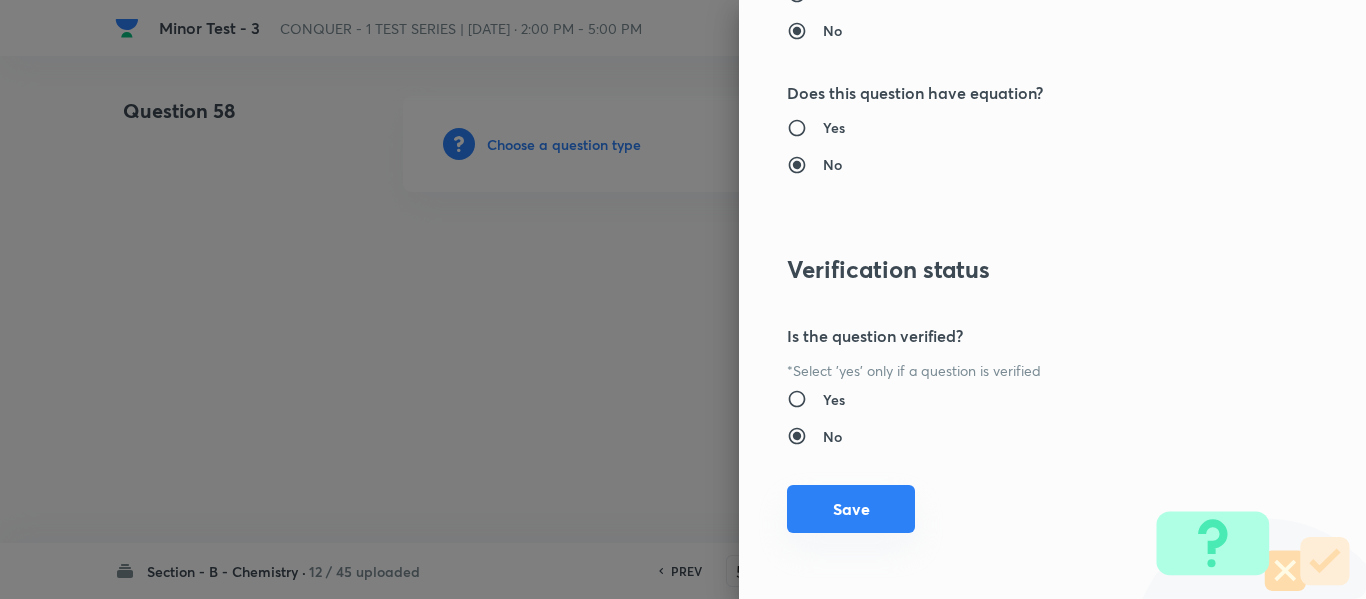 click on "Save" at bounding box center (851, 509) 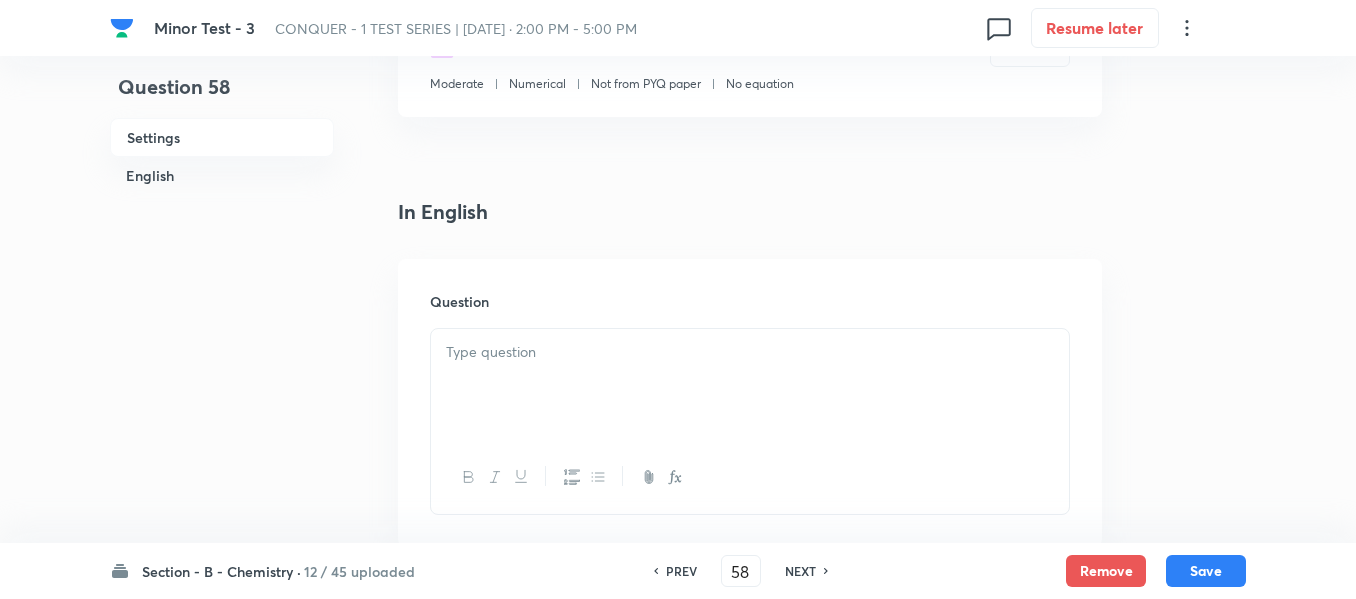 scroll, scrollTop: 500, scrollLeft: 0, axis: vertical 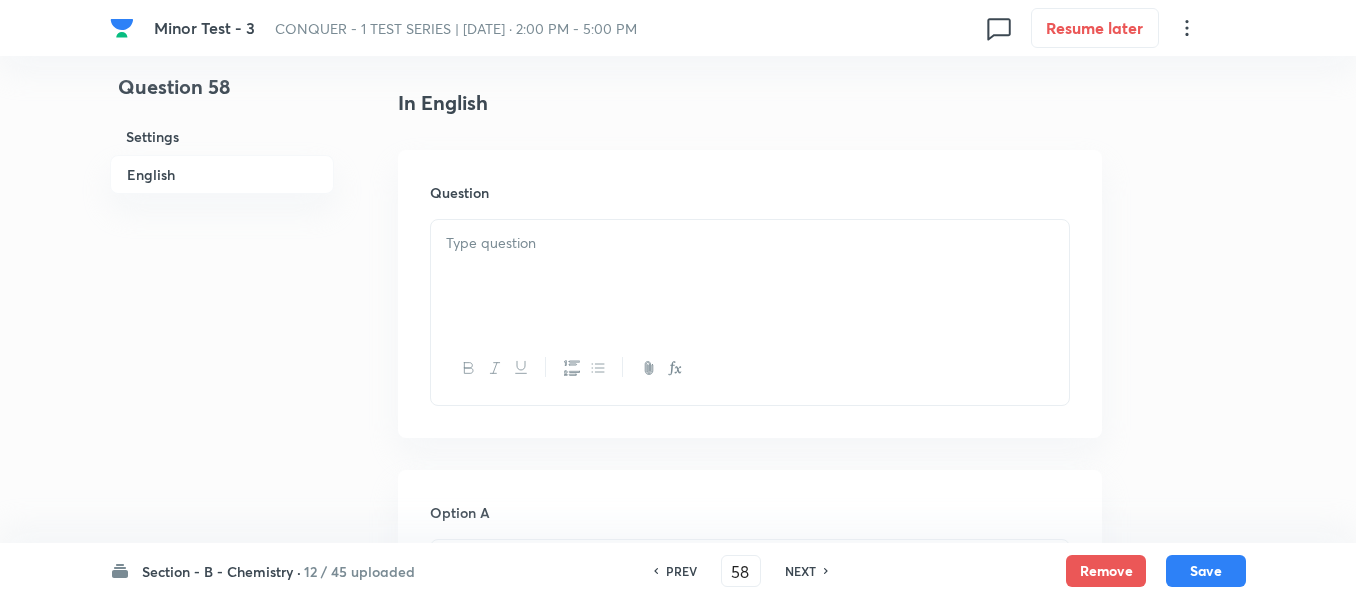 click at bounding box center [750, 276] 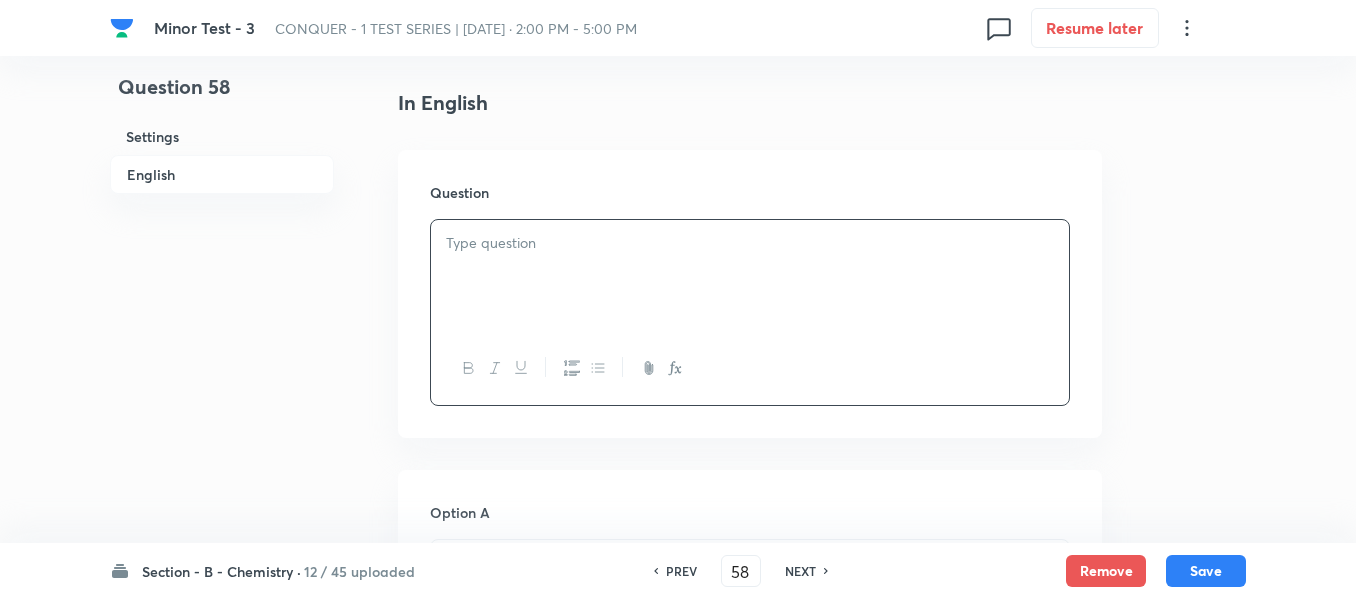 click at bounding box center [750, 276] 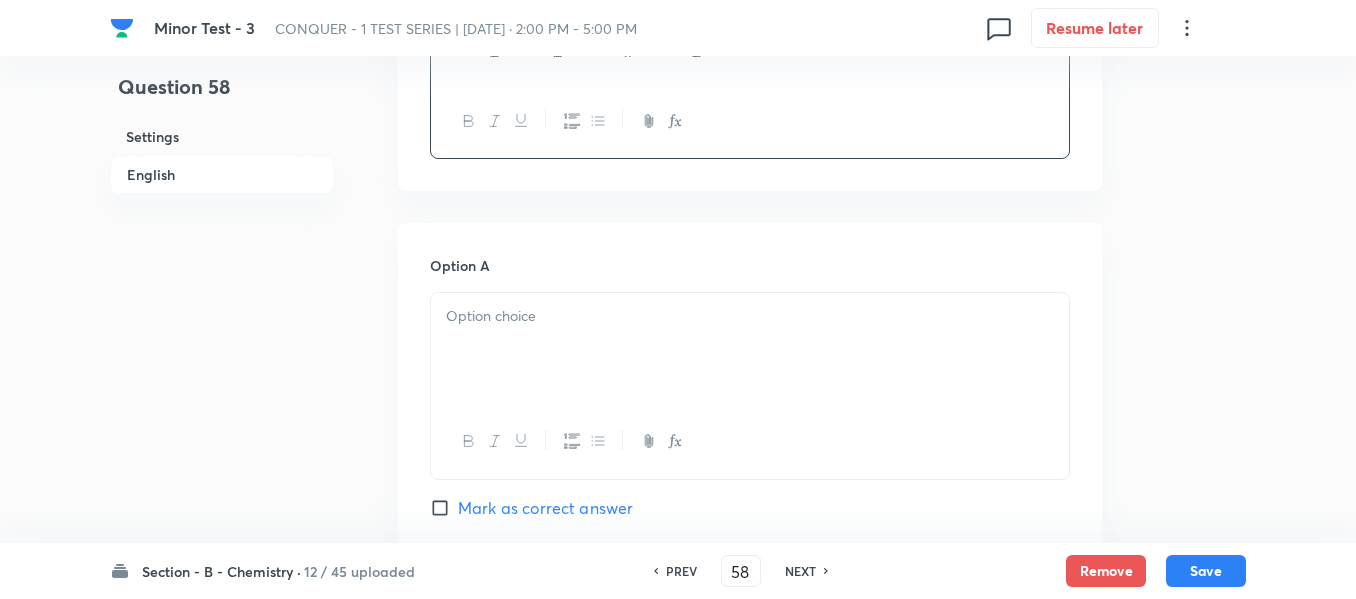 scroll, scrollTop: 800, scrollLeft: 0, axis: vertical 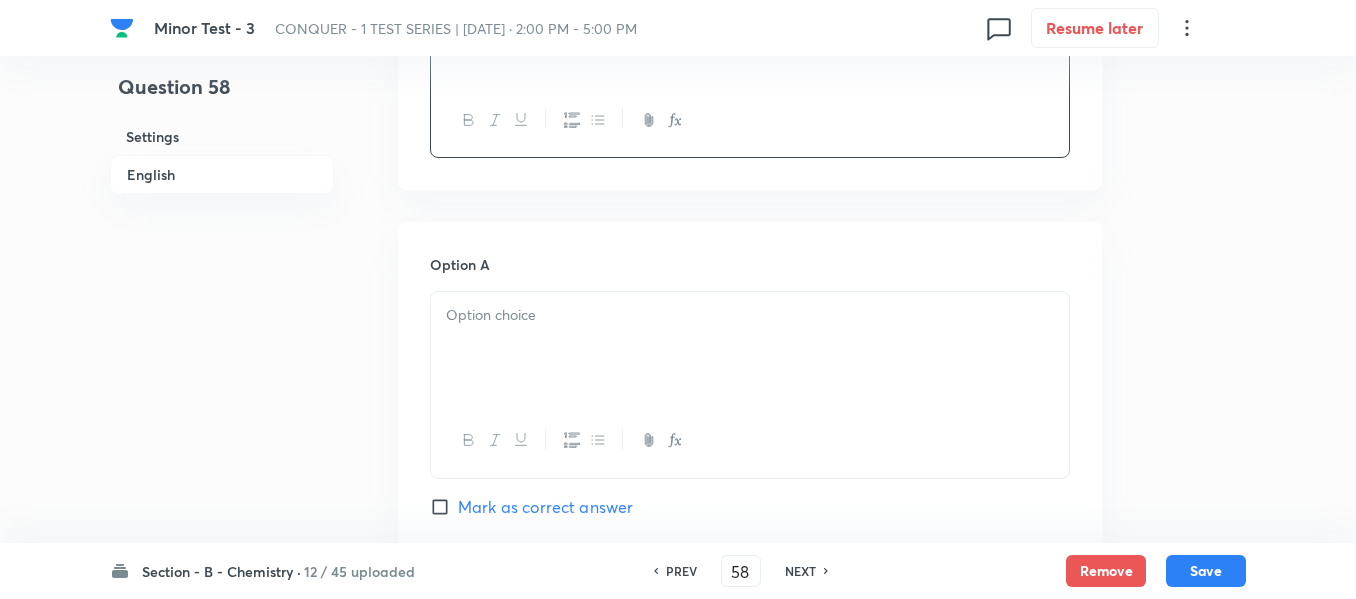 click at bounding box center (750, 315) 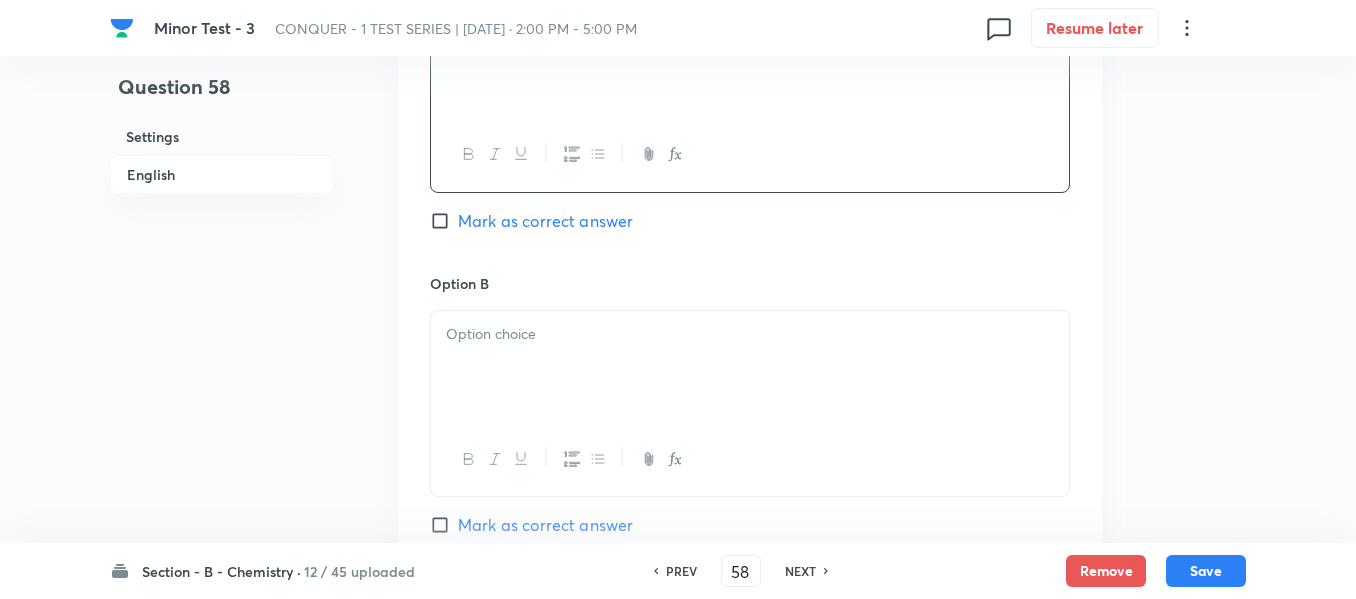 scroll, scrollTop: 1100, scrollLeft: 0, axis: vertical 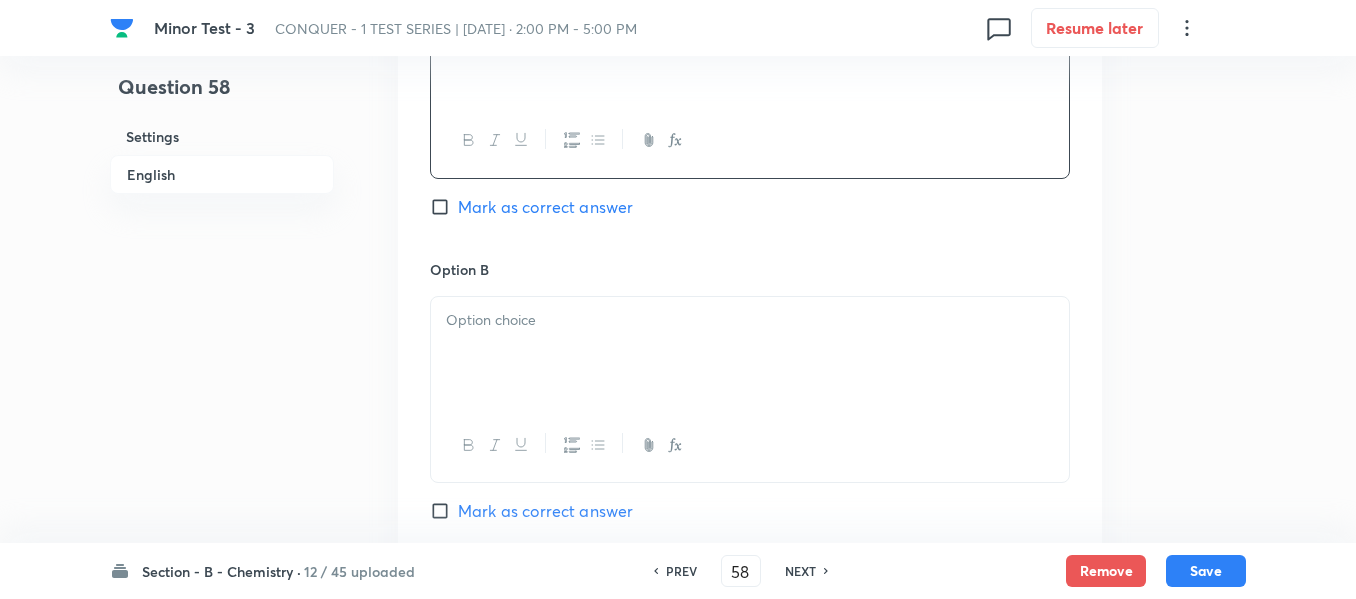 click at bounding box center [750, 320] 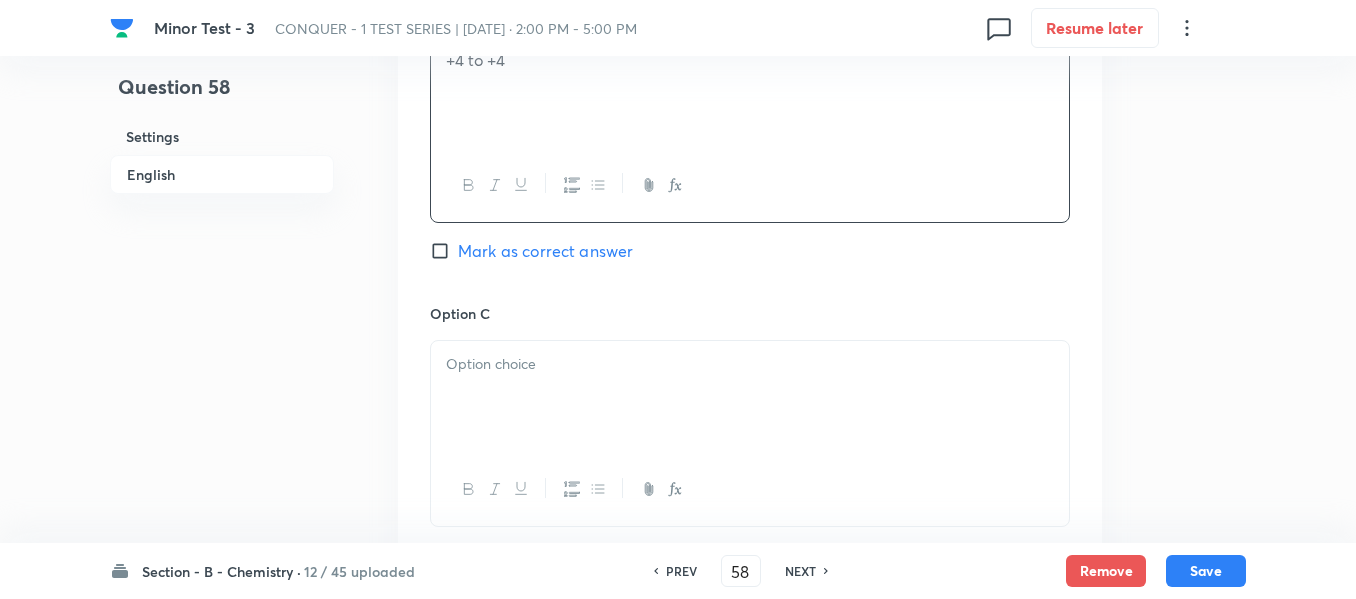 scroll, scrollTop: 1400, scrollLeft: 0, axis: vertical 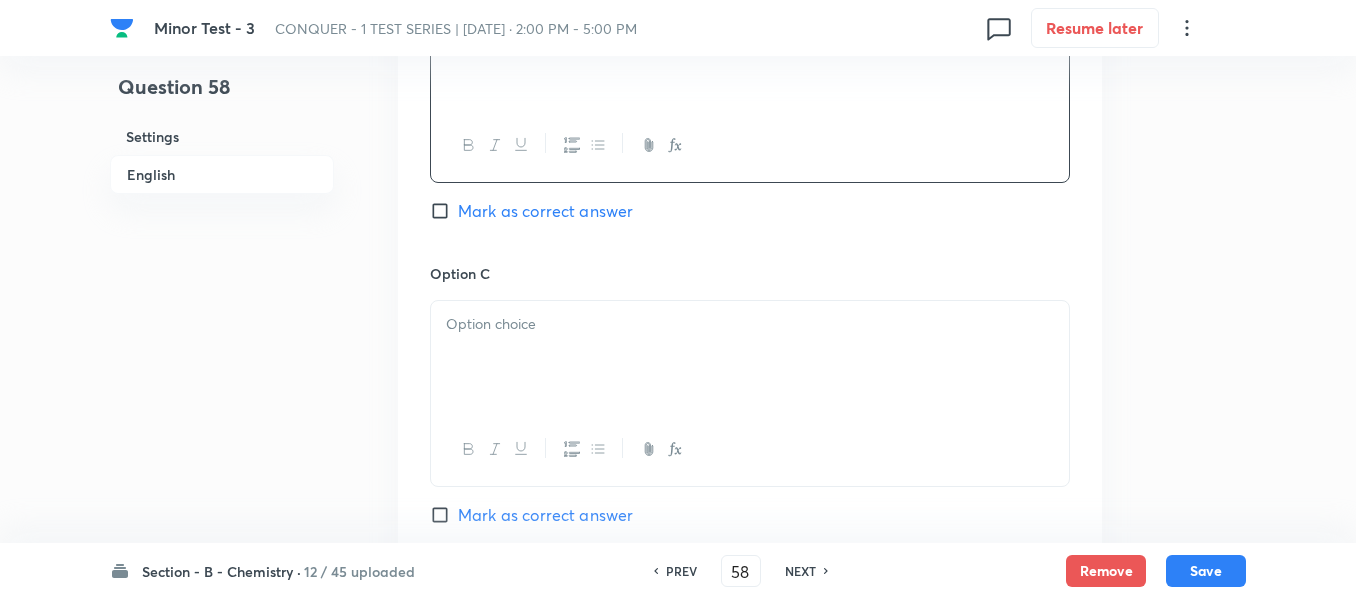 click at bounding box center (750, 357) 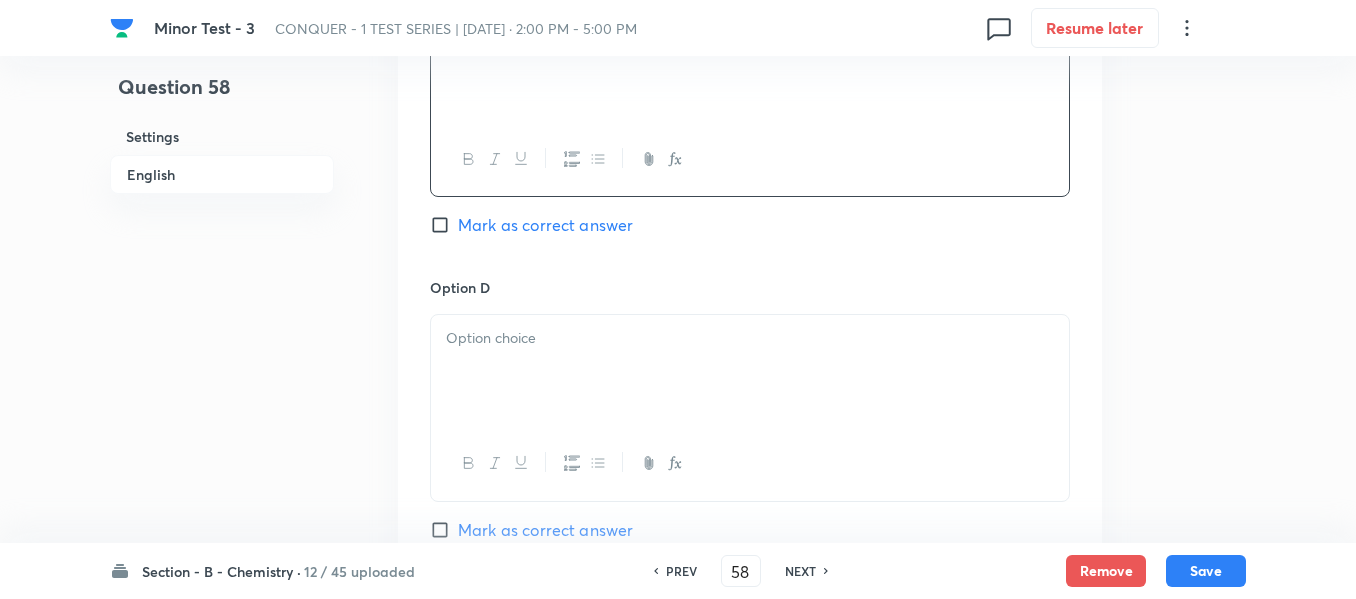 scroll, scrollTop: 1700, scrollLeft: 0, axis: vertical 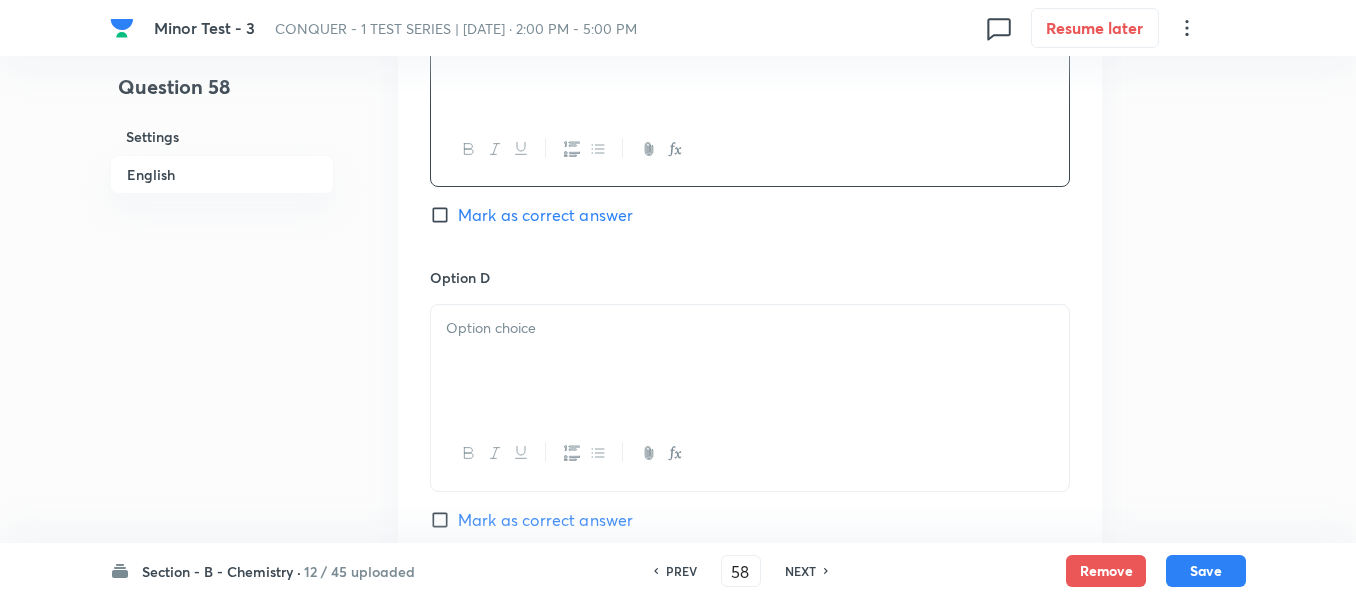 click at bounding box center [750, 361] 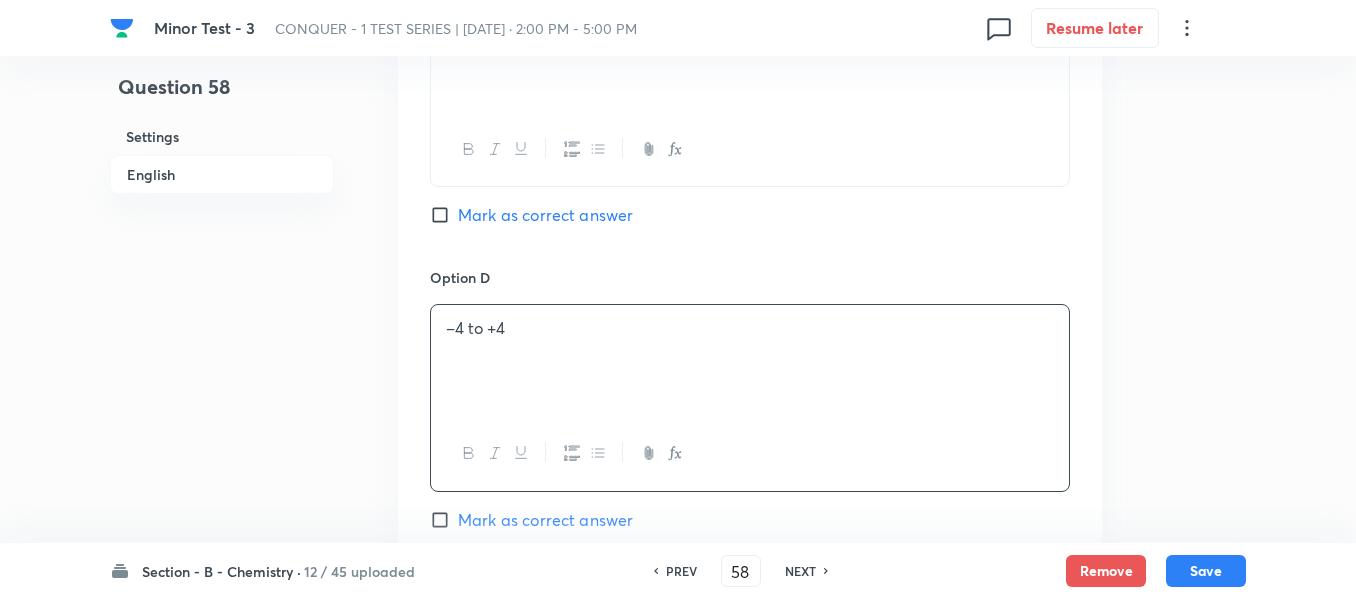 drag, startPoint x: 465, startPoint y: 520, endPoint x: 521, endPoint y: 443, distance: 95.2103 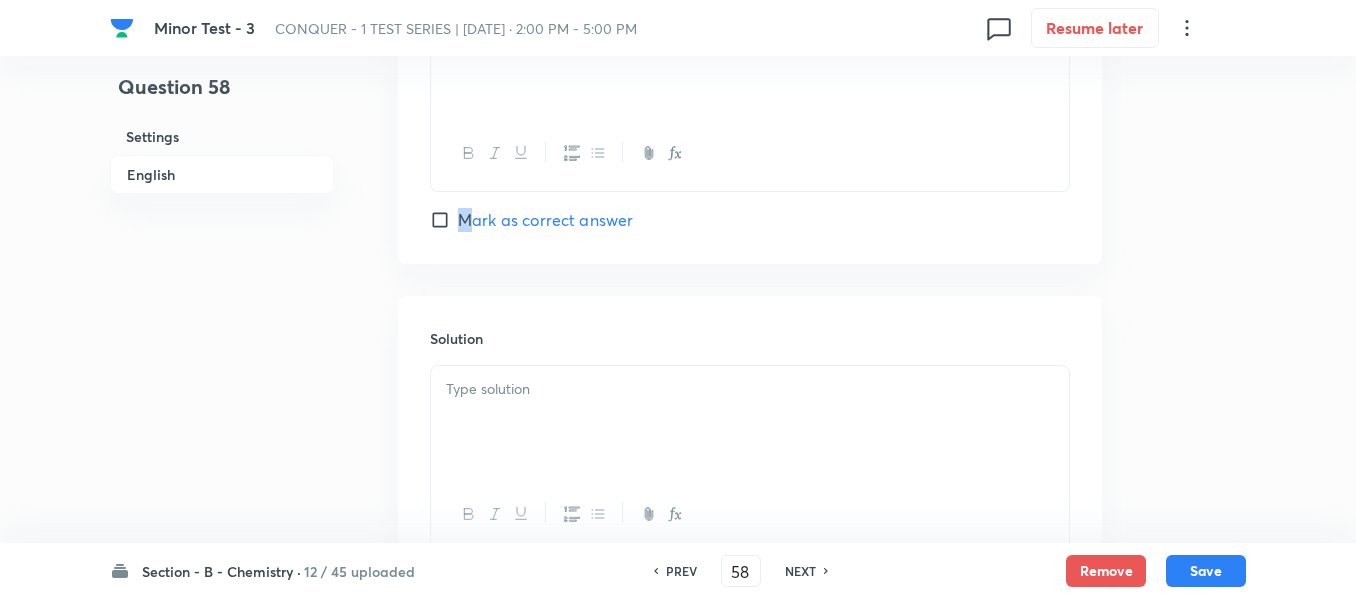 scroll, scrollTop: 2100, scrollLeft: 0, axis: vertical 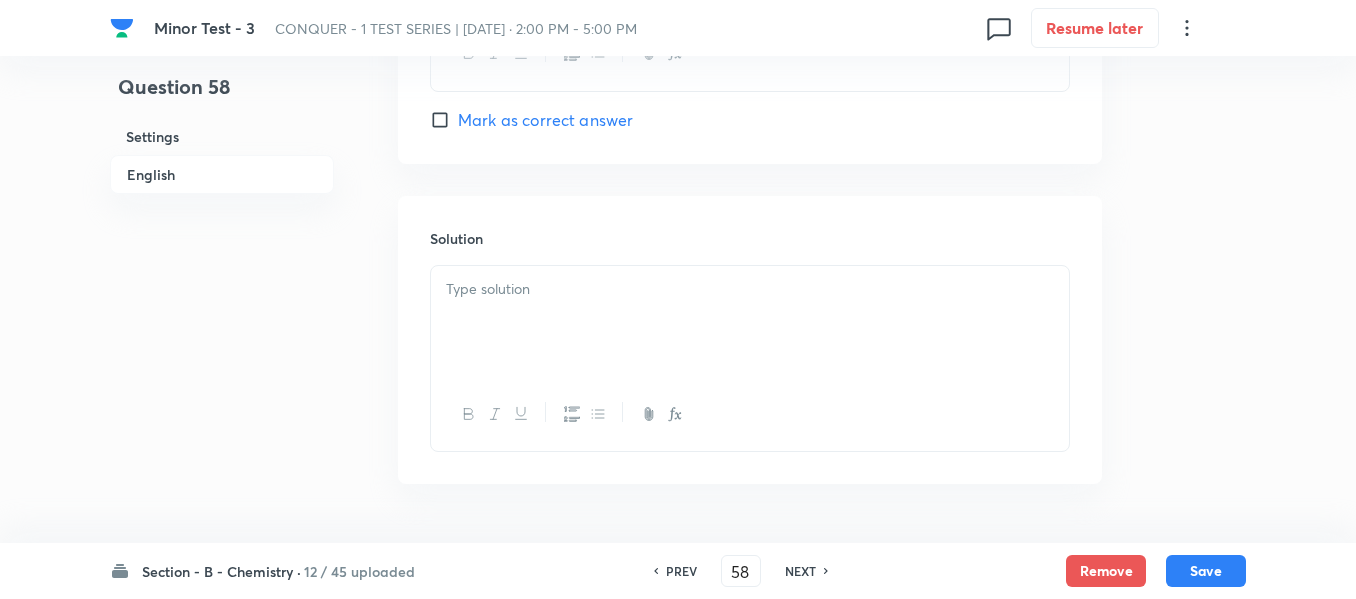 click at bounding box center (750, 289) 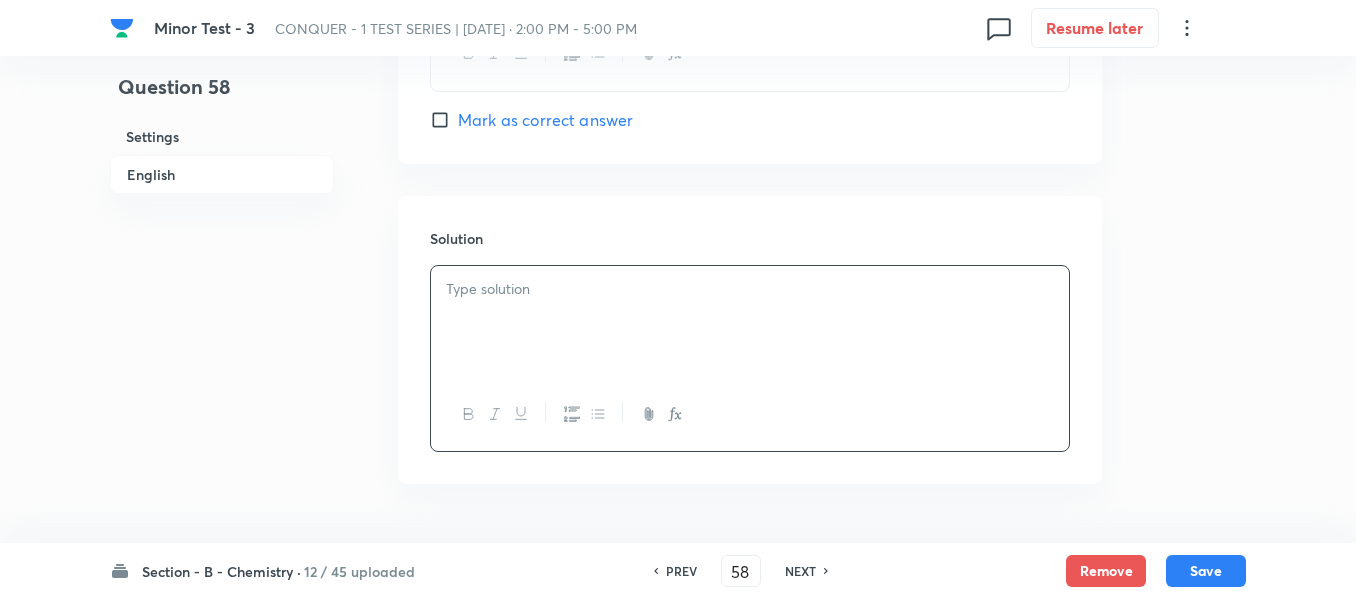 type 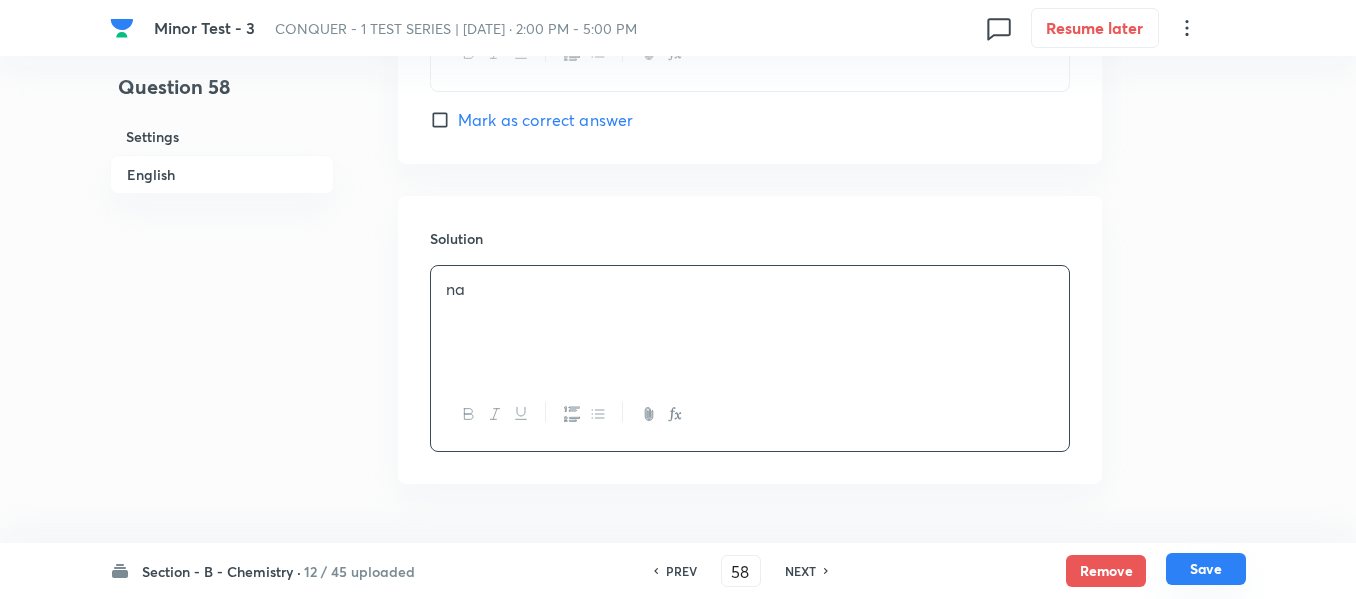 click on "Save" at bounding box center (1206, 569) 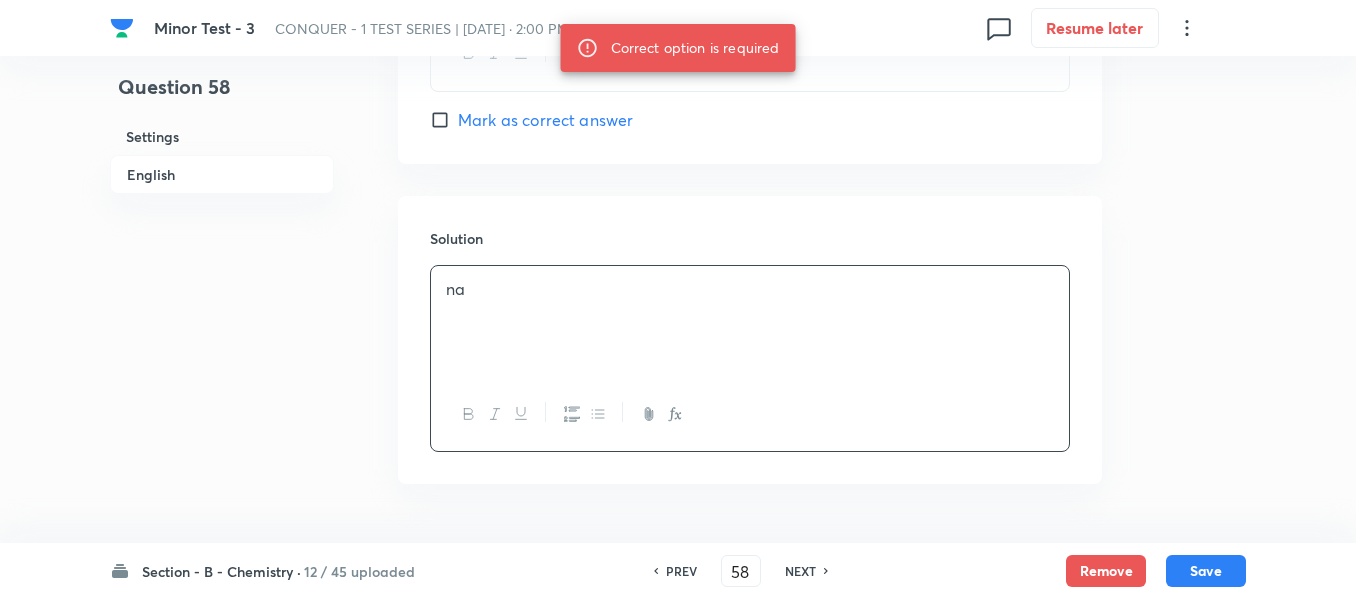 click on "na" at bounding box center (750, 322) 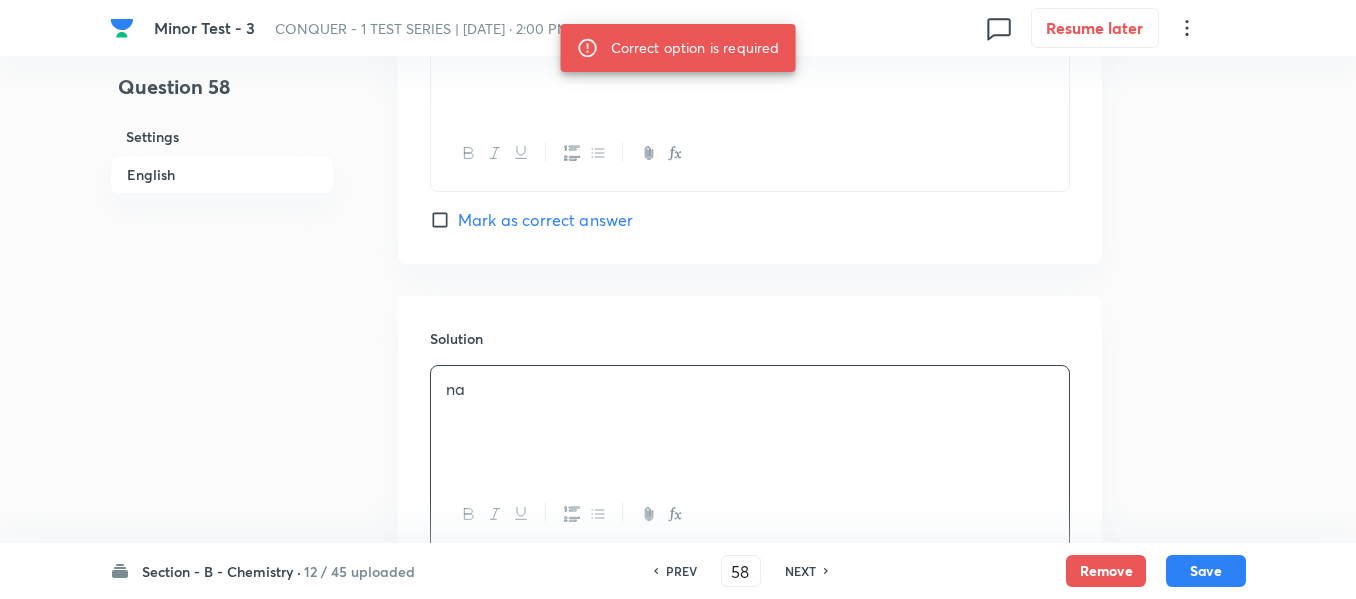 click on "Mark as correct answer" at bounding box center (444, 220) 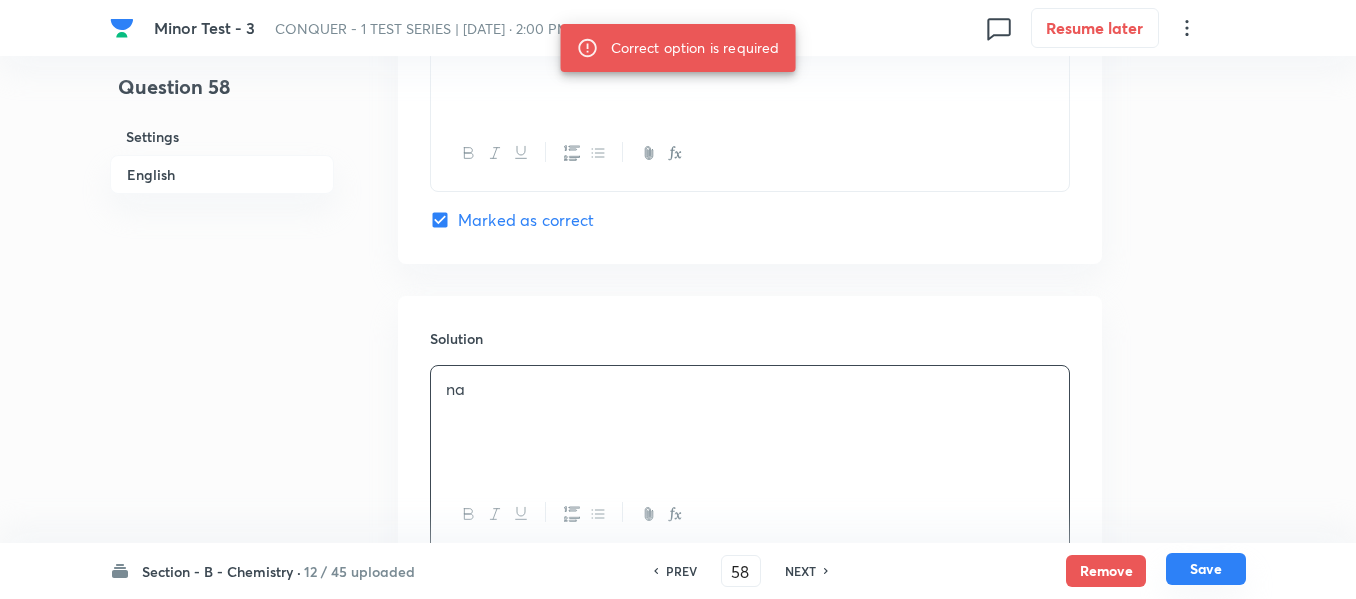 click on "Save" at bounding box center [1206, 569] 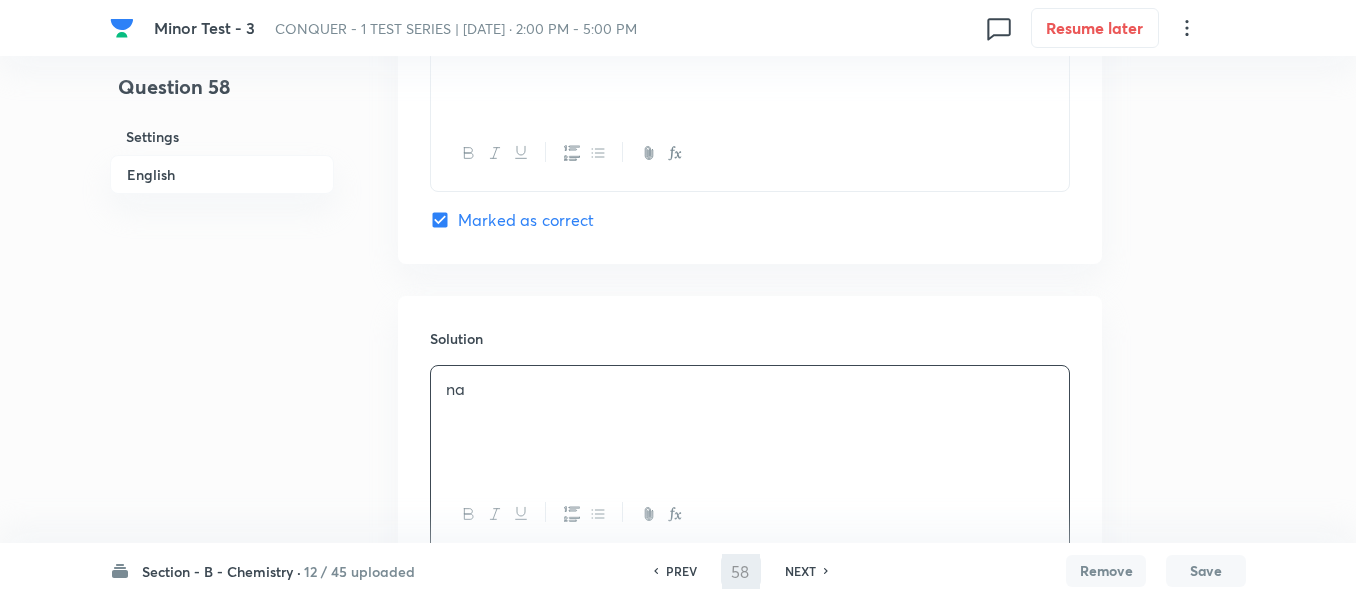 type on "59" 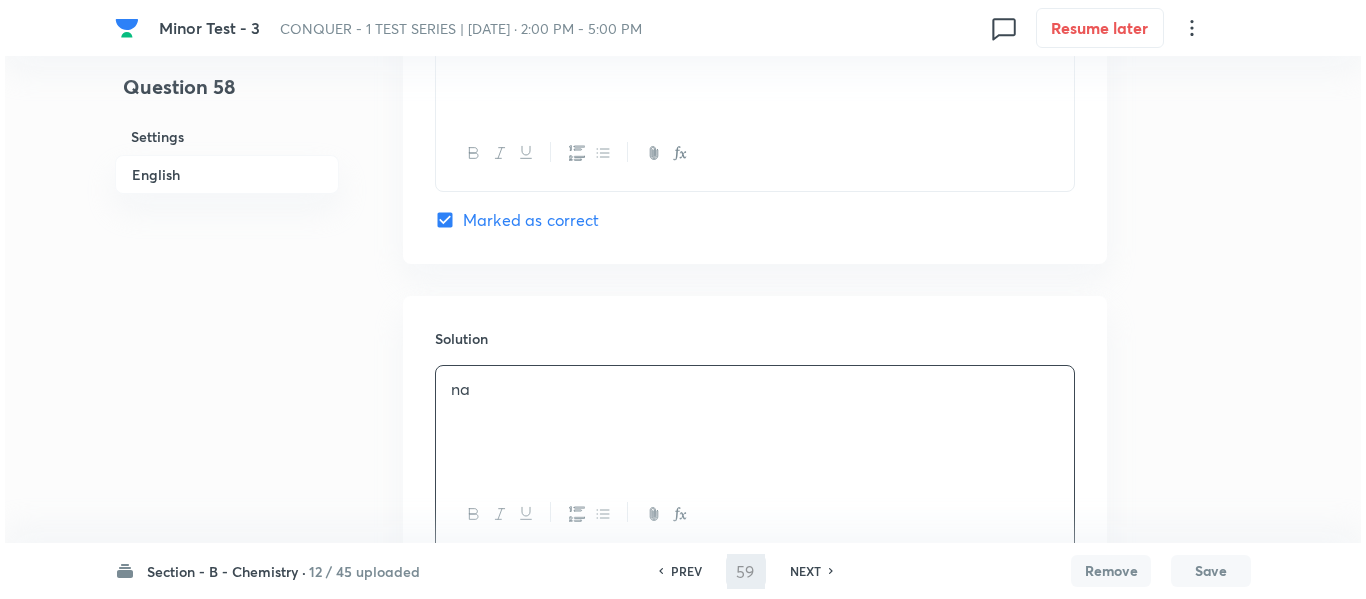 scroll, scrollTop: 0, scrollLeft: 0, axis: both 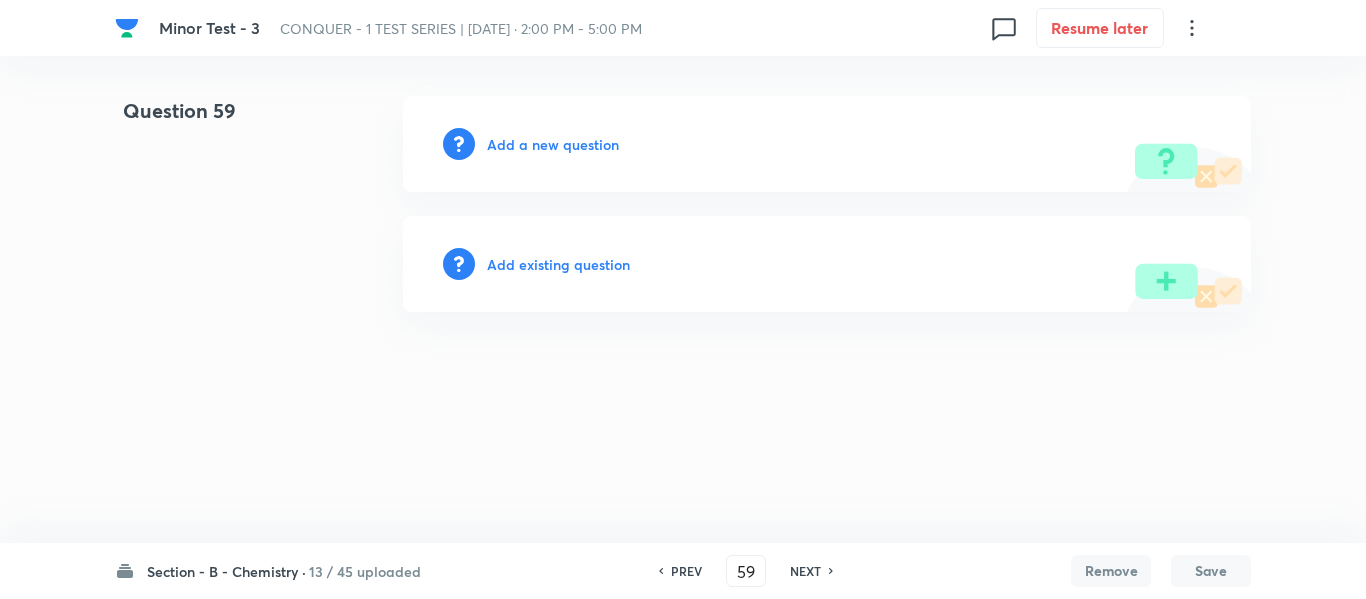 click on "Add a new question" at bounding box center [553, 144] 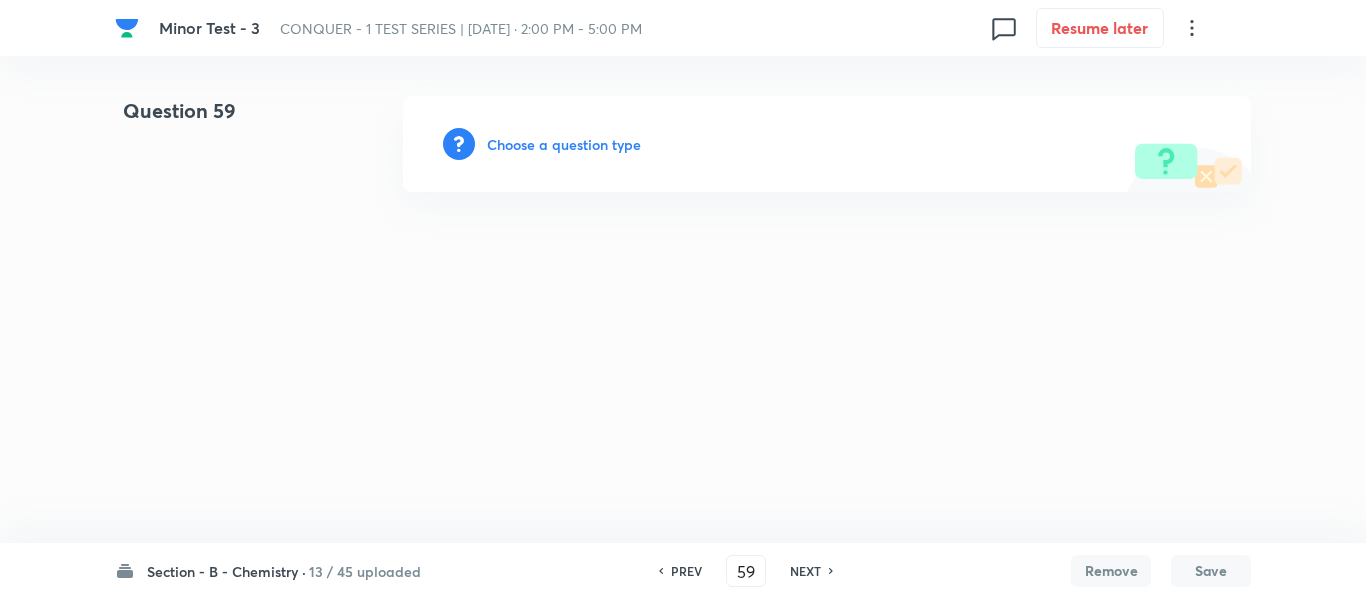 click on "Choose a question type" at bounding box center [564, 144] 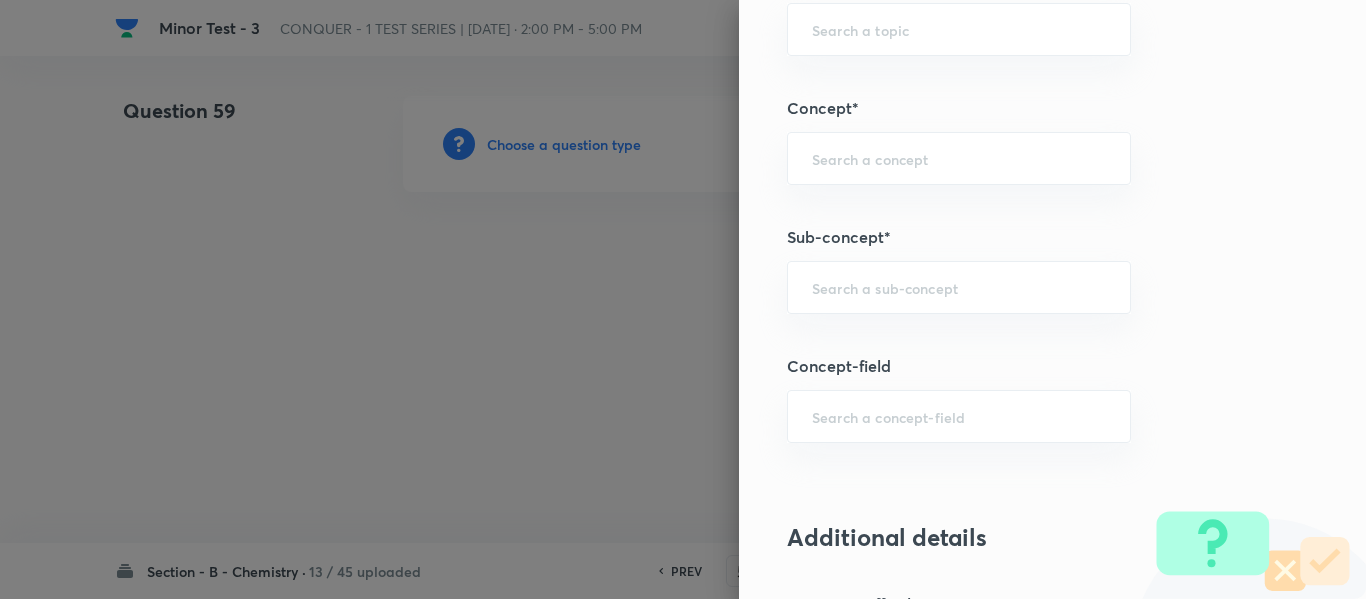 scroll, scrollTop: 1300, scrollLeft: 0, axis: vertical 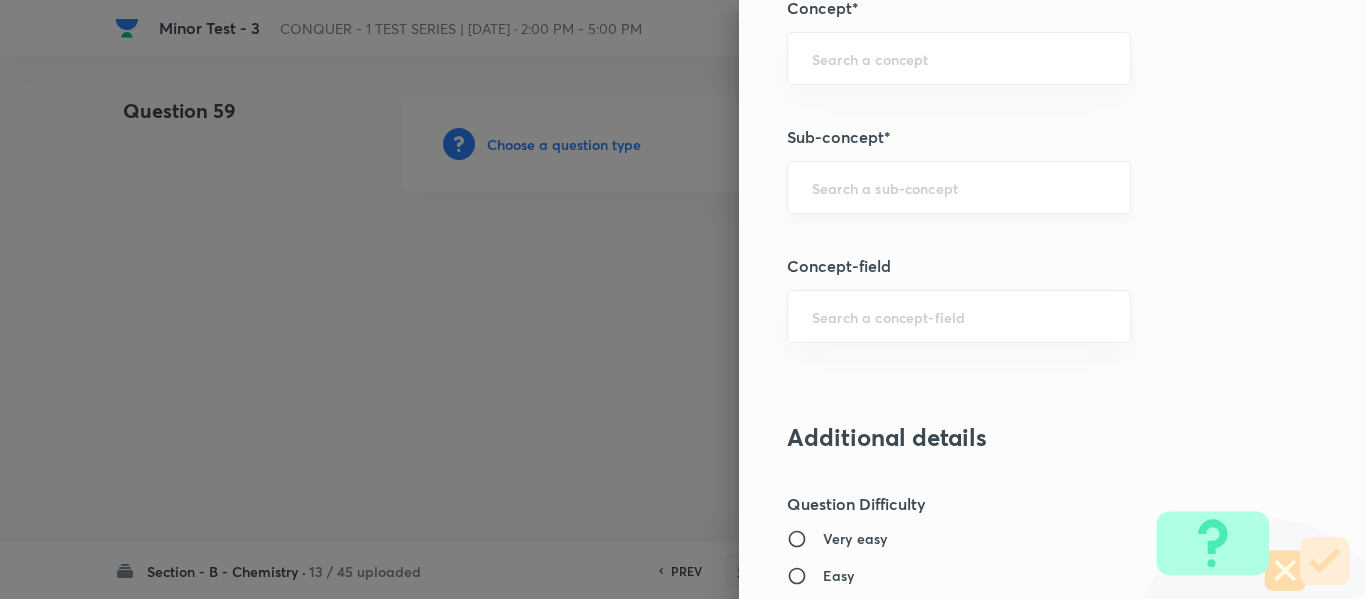 click at bounding box center [959, 187] 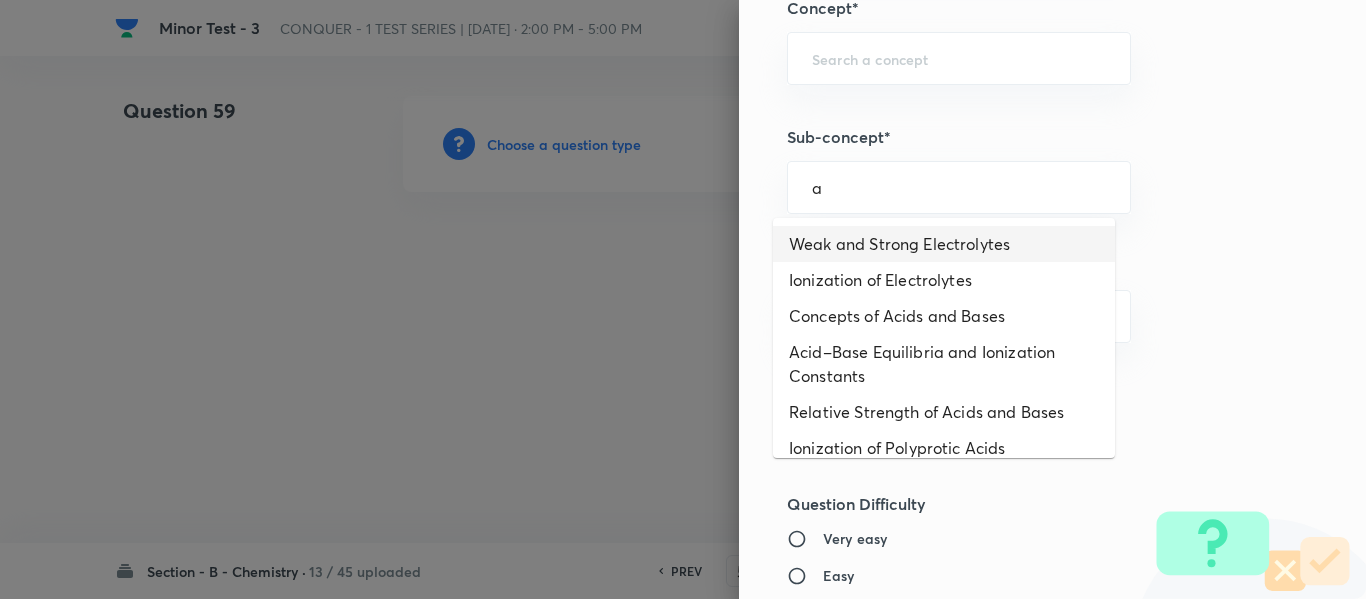 click on "Weak and Strong Electrolytes" at bounding box center (944, 244) 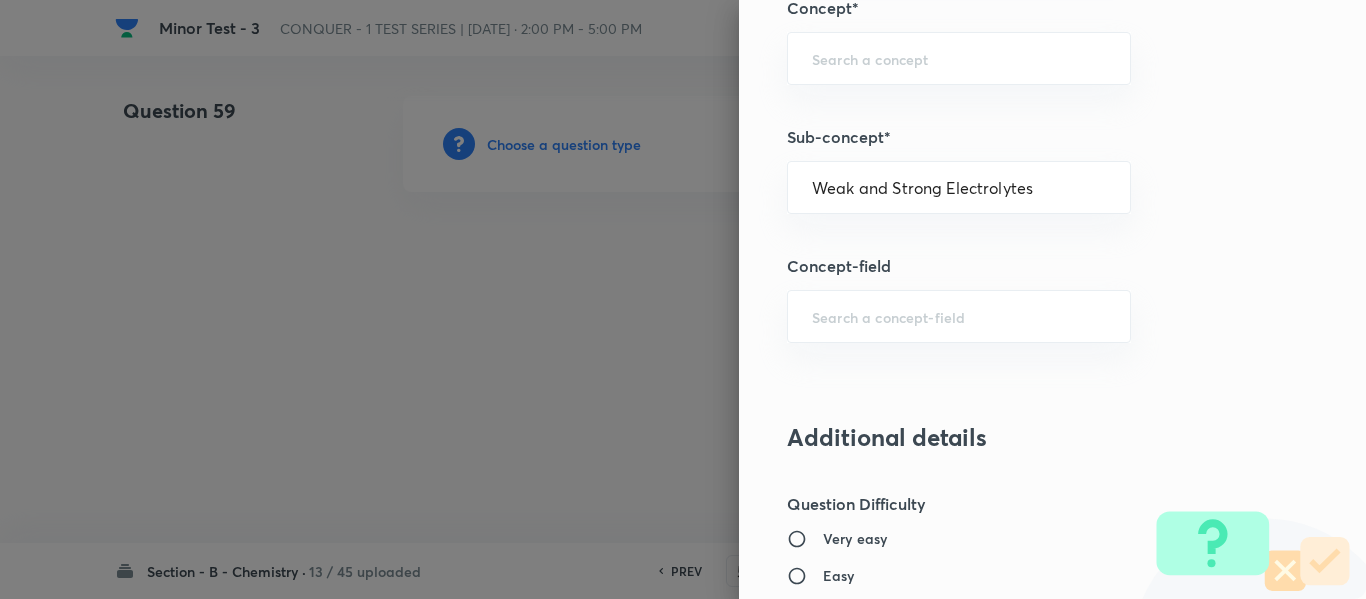 type on "Chemistry" 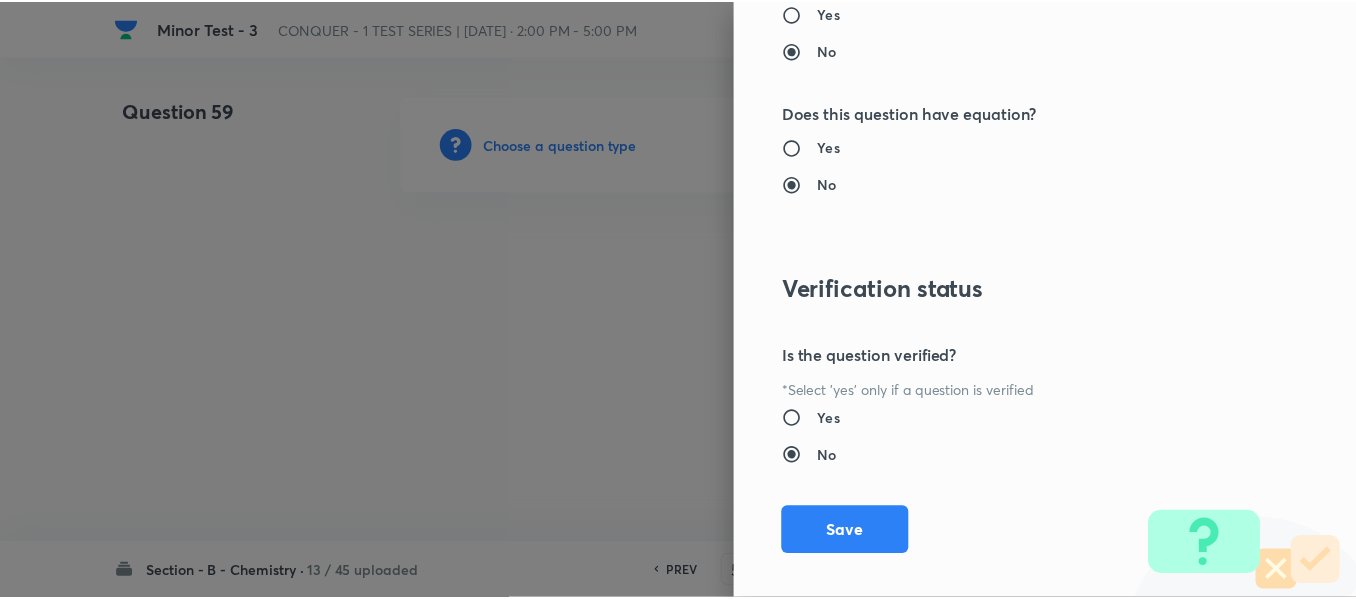 scroll, scrollTop: 2261, scrollLeft: 0, axis: vertical 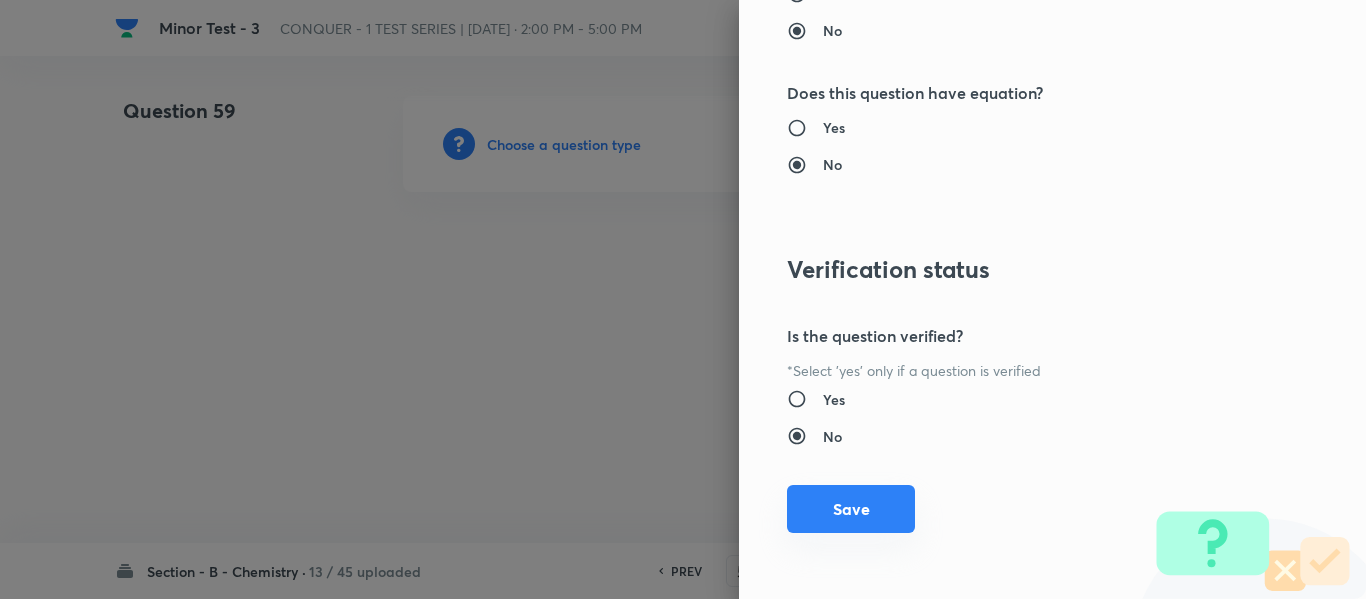 click on "Save" at bounding box center [851, 509] 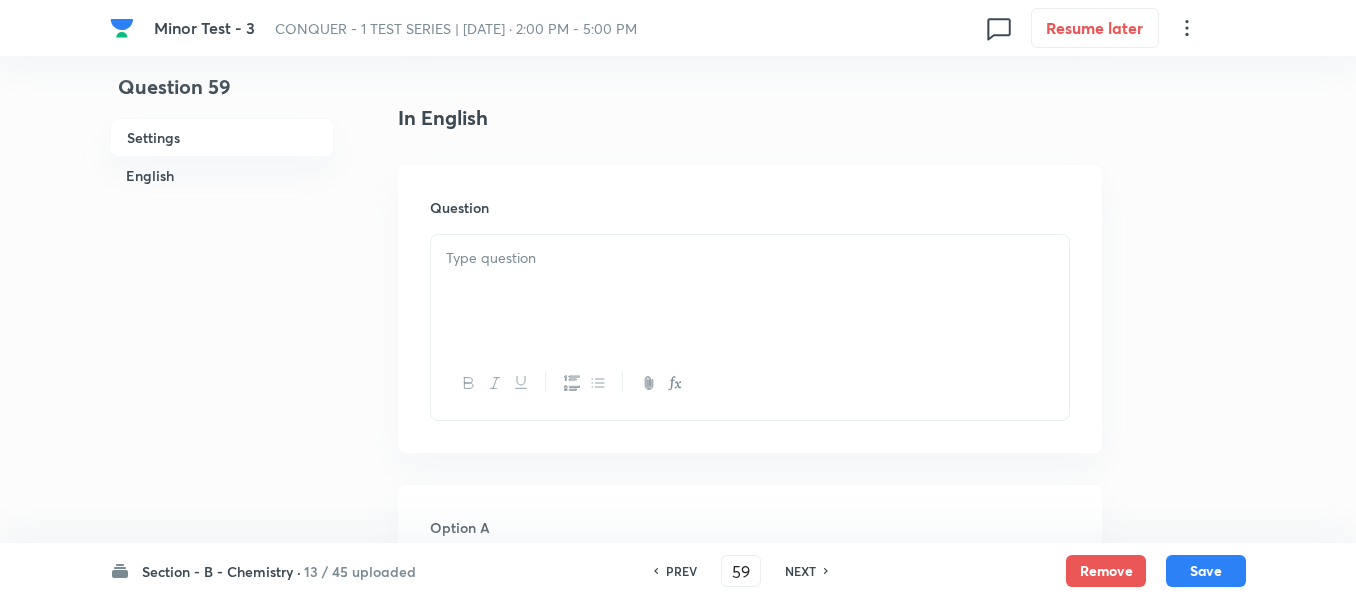 scroll, scrollTop: 600, scrollLeft: 0, axis: vertical 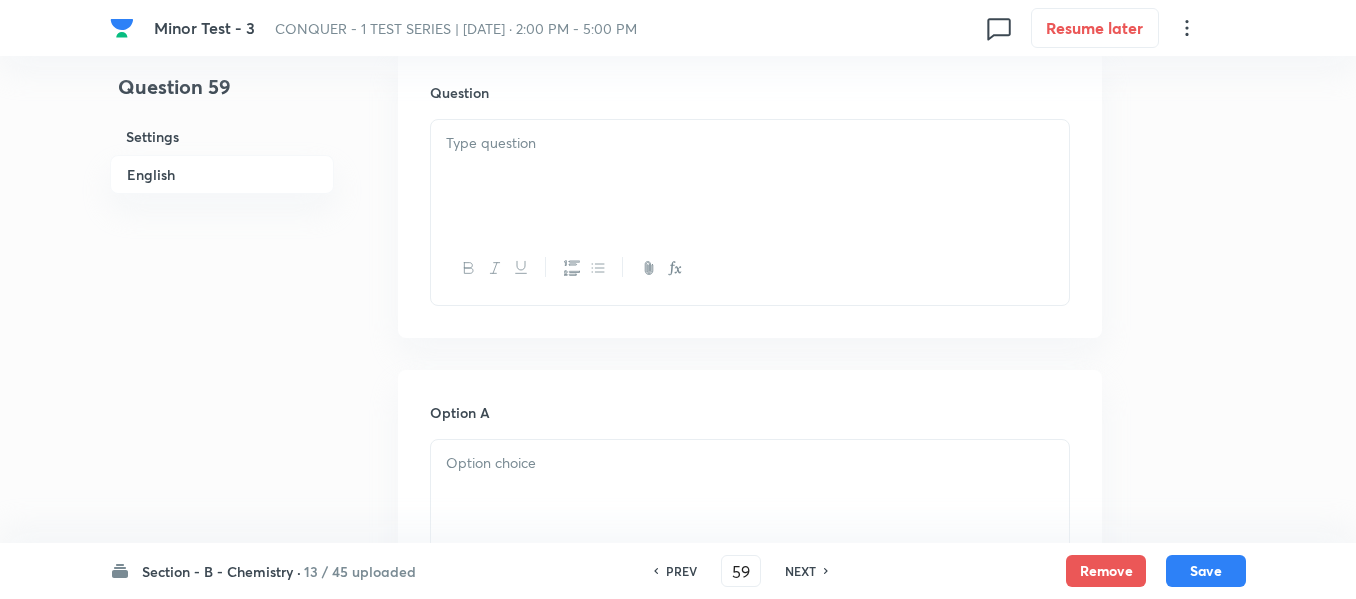 click at bounding box center [750, 176] 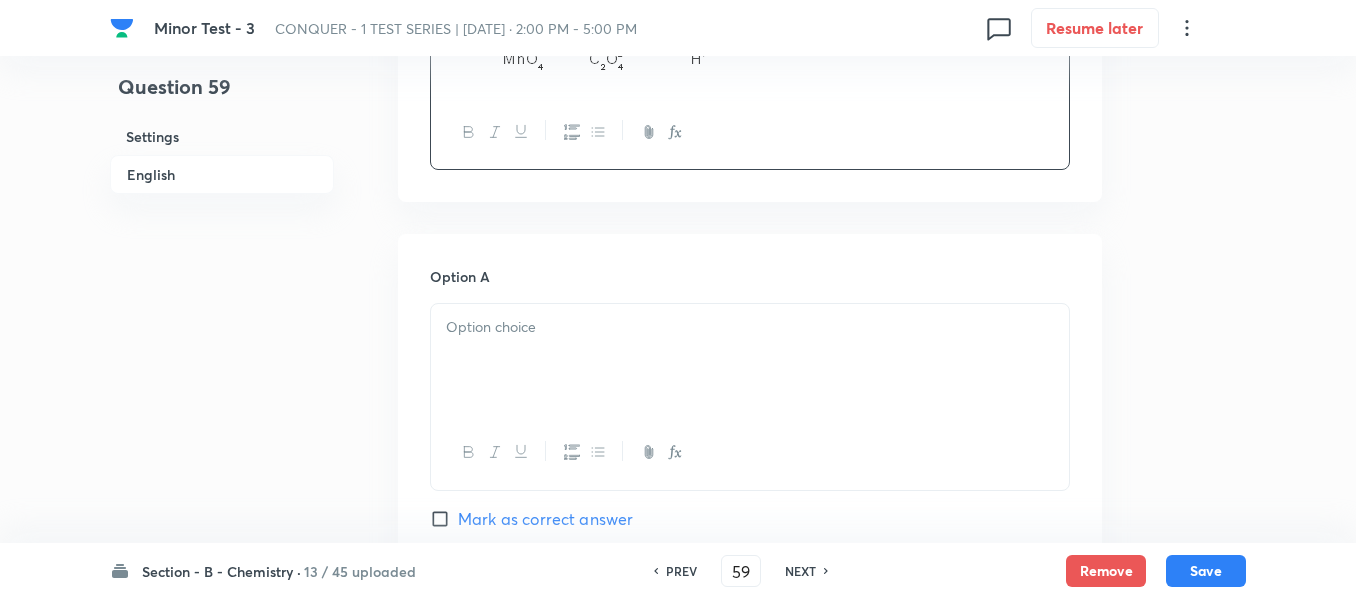 scroll, scrollTop: 900, scrollLeft: 0, axis: vertical 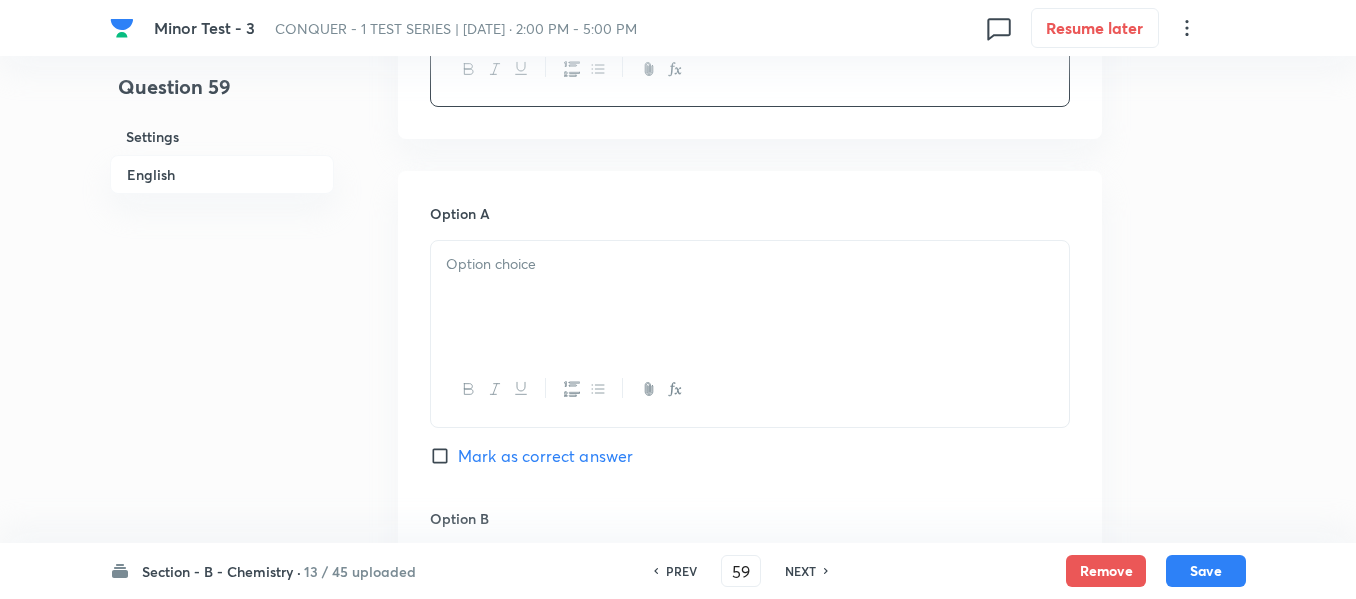 click at bounding box center (750, 297) 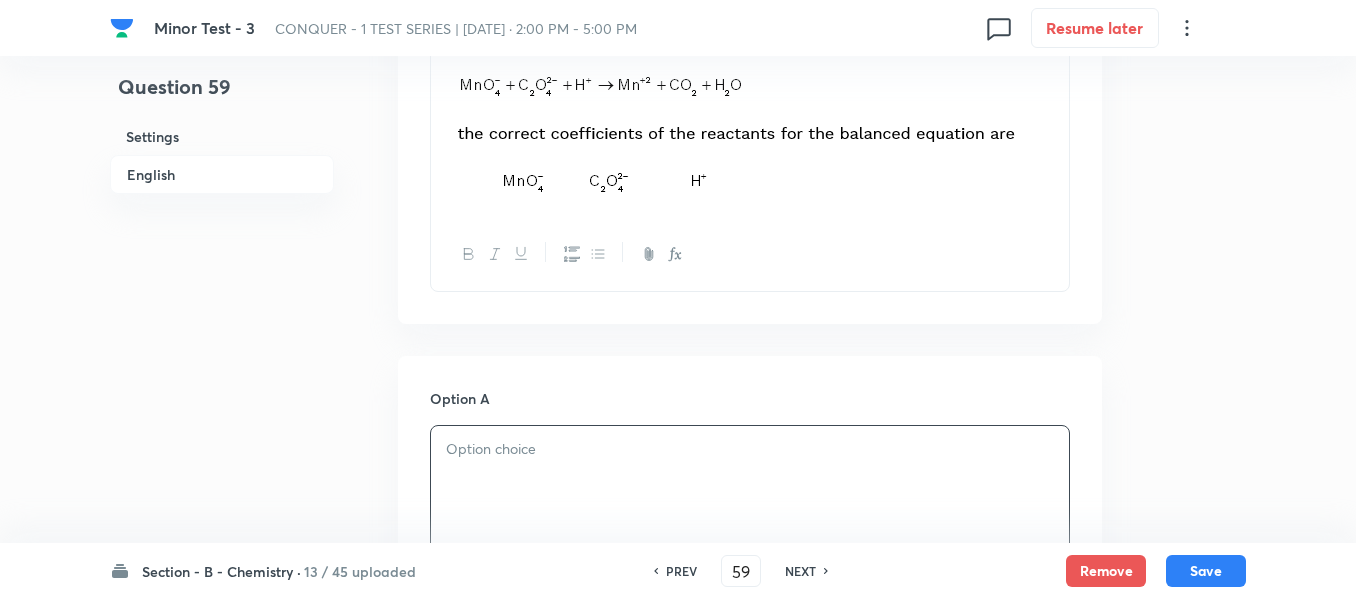 scroll, scrollTop: 700, scrollLeft: 0, axis: vertical 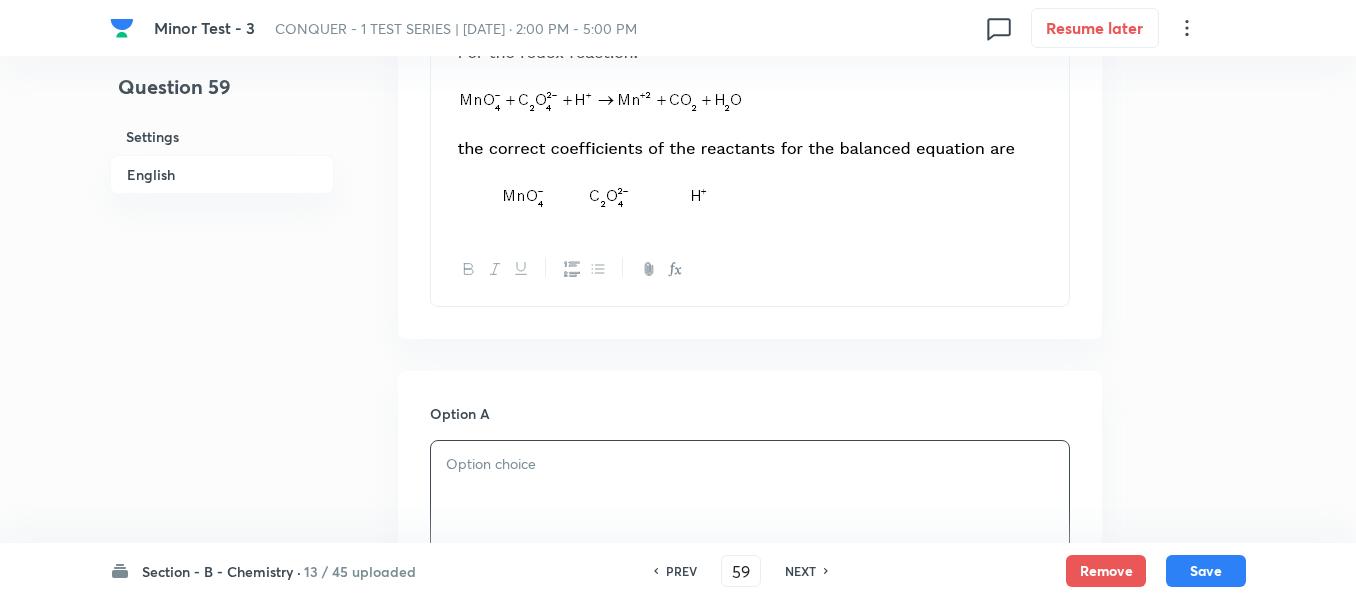 click at bounding box center (742, 123) 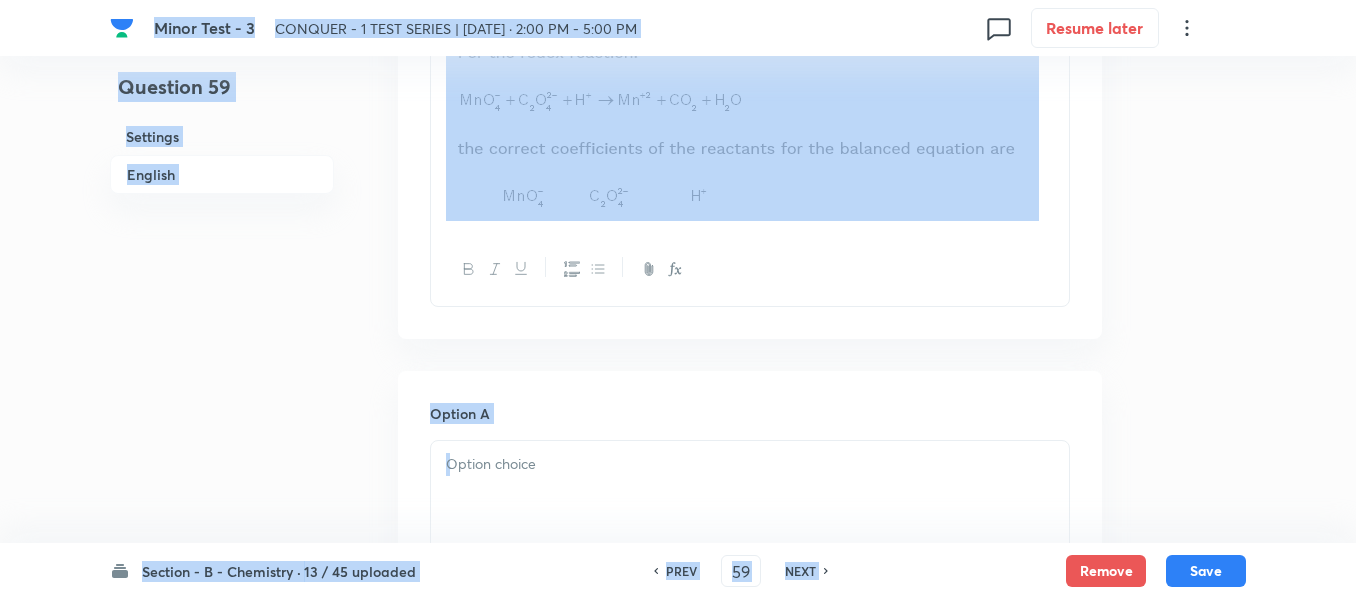 click at bounding box center [750, 126] 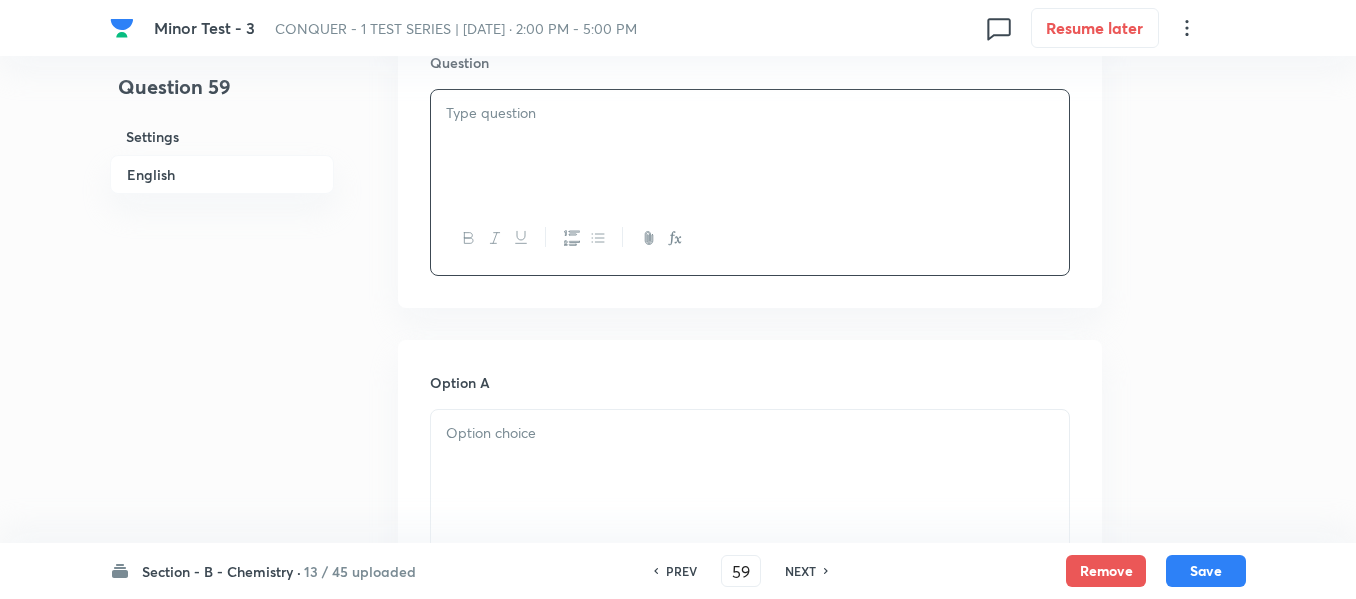 scroll, scrollTop: 600, scrollLeft: 0, axis: vertical 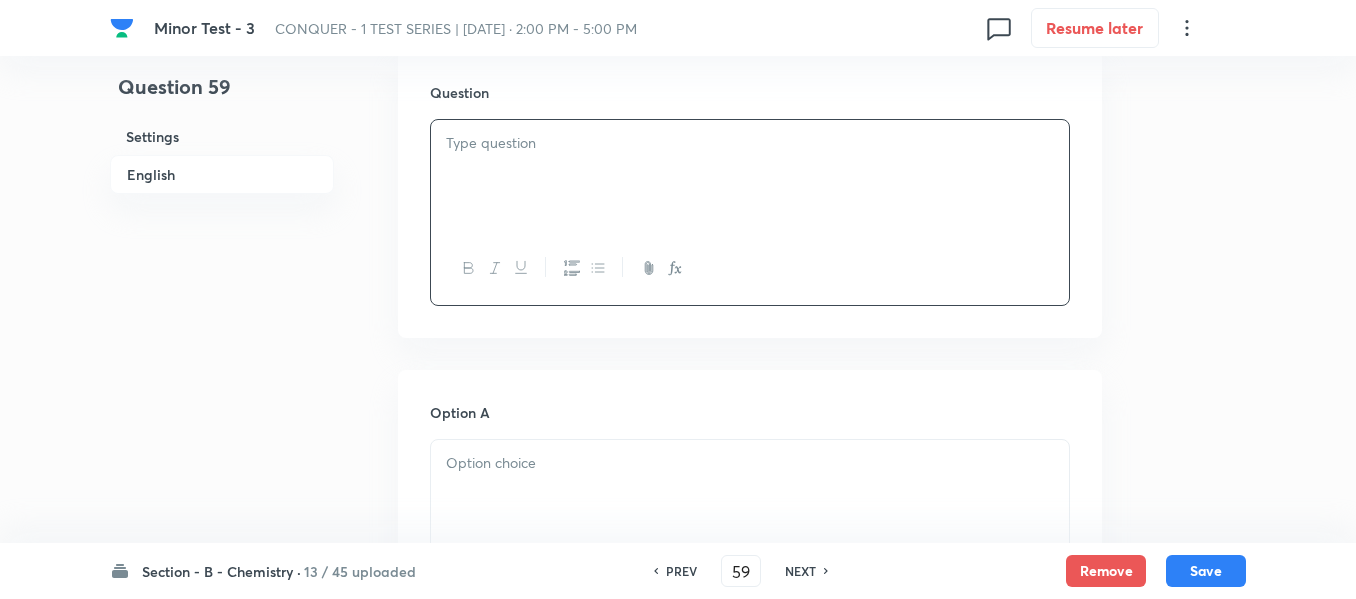 click at bounding box center [750, 176] 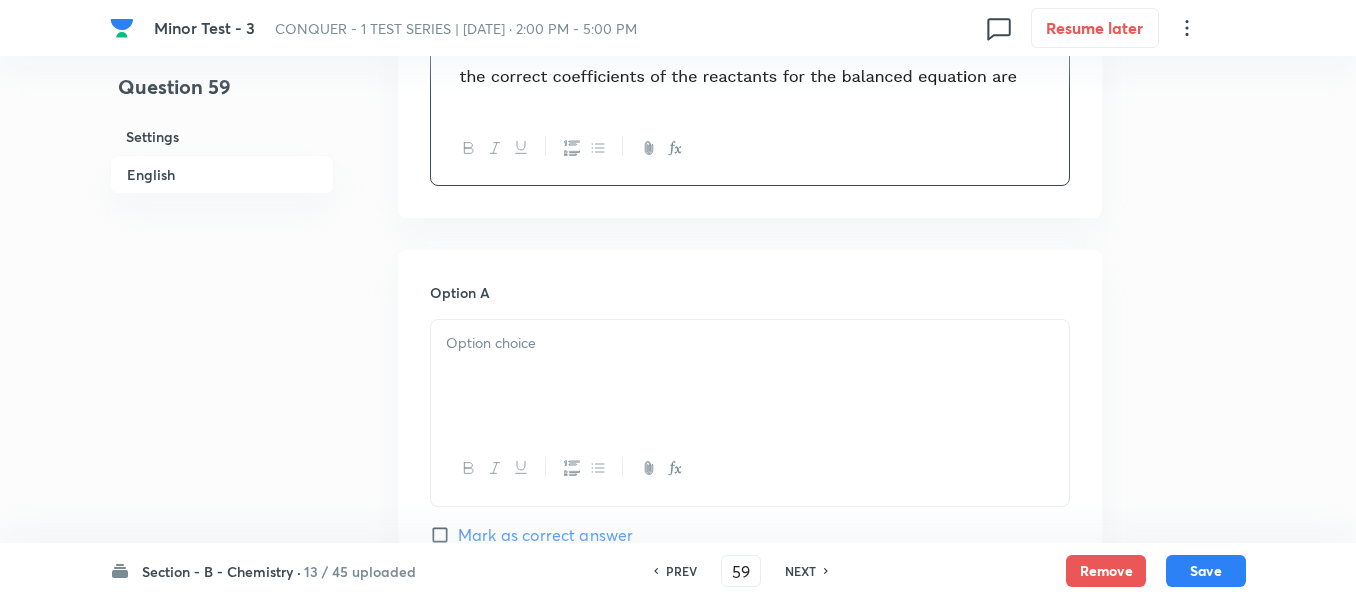 scroll, scrollTop: 800, scrollLeft: 0, axis: vertical 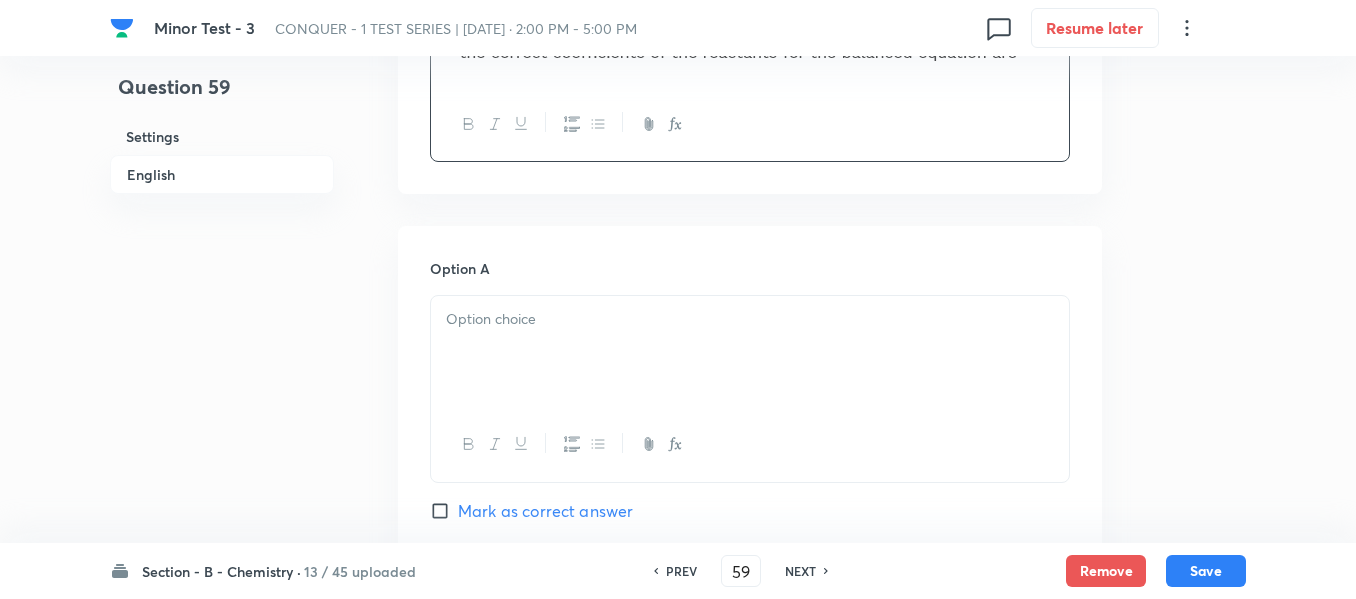 click at bounding box center (750, 352) 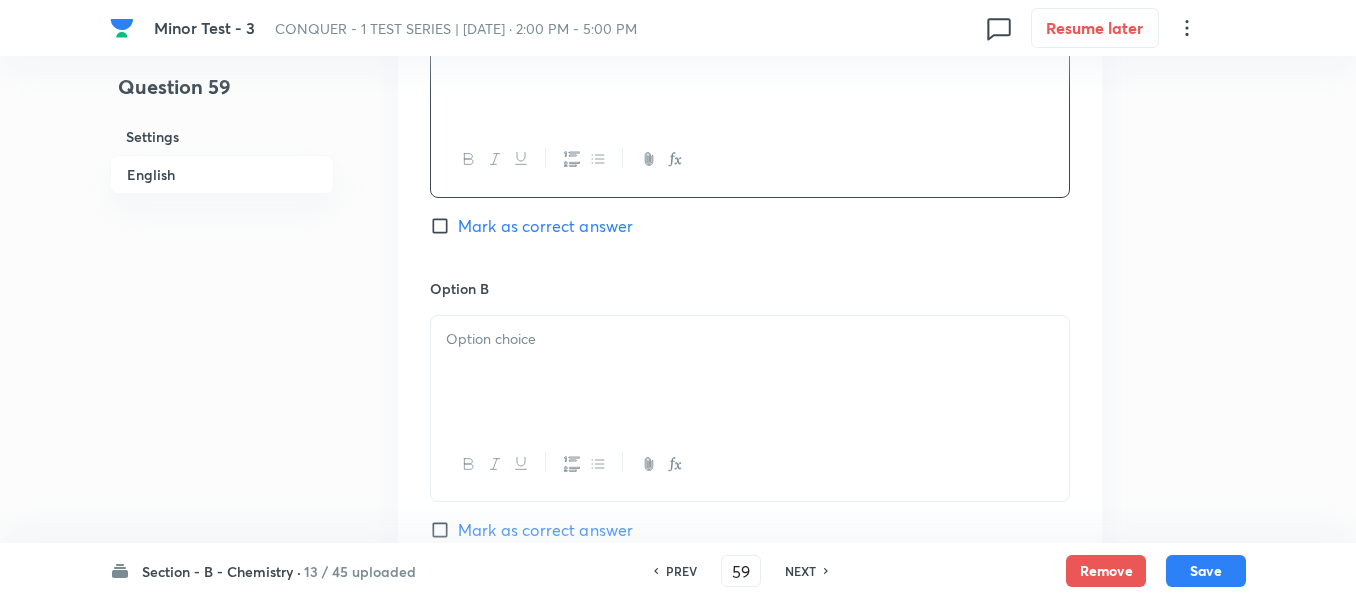 scroll, scrollTop: 1100, scrollLeft: 0, axis: vertical 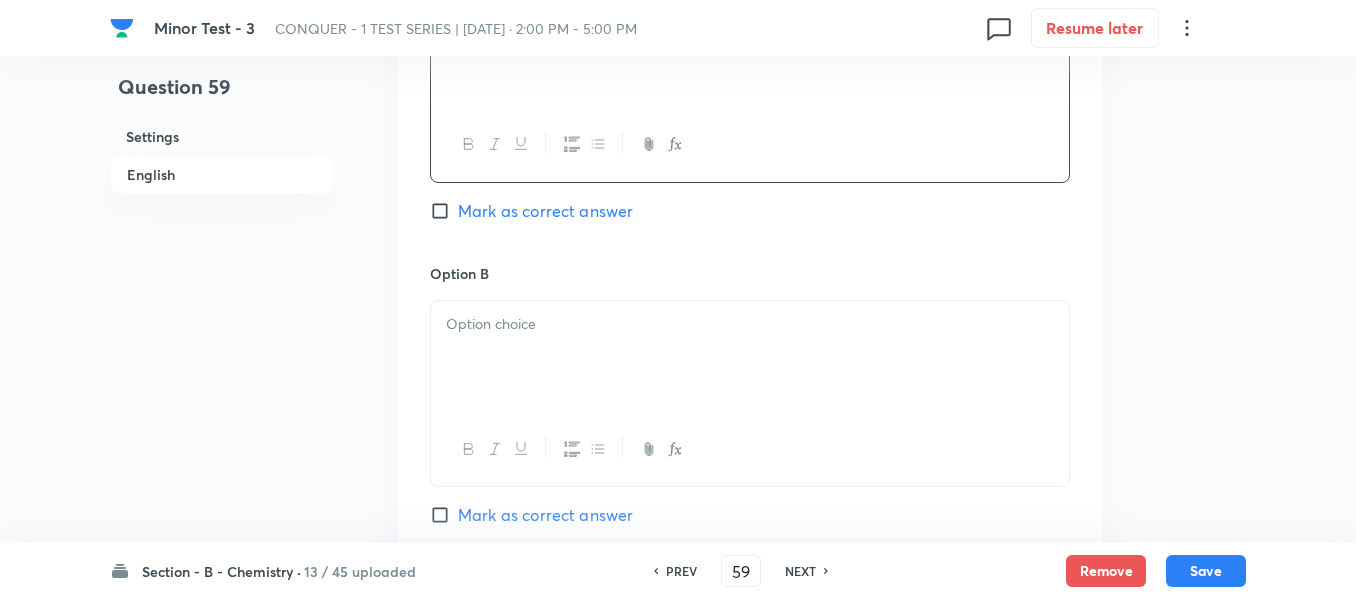 click at bounding box center [750, 357] 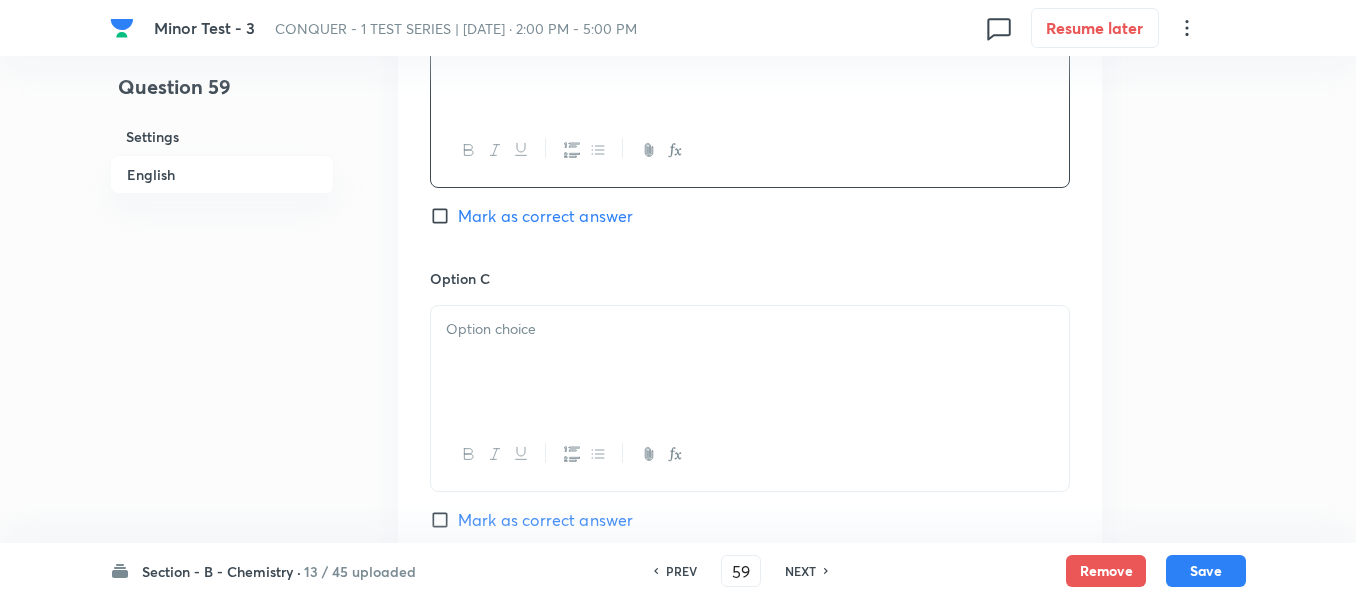 scroll, scrollTop: 1400, scrollLeft: 0, axis: vertical 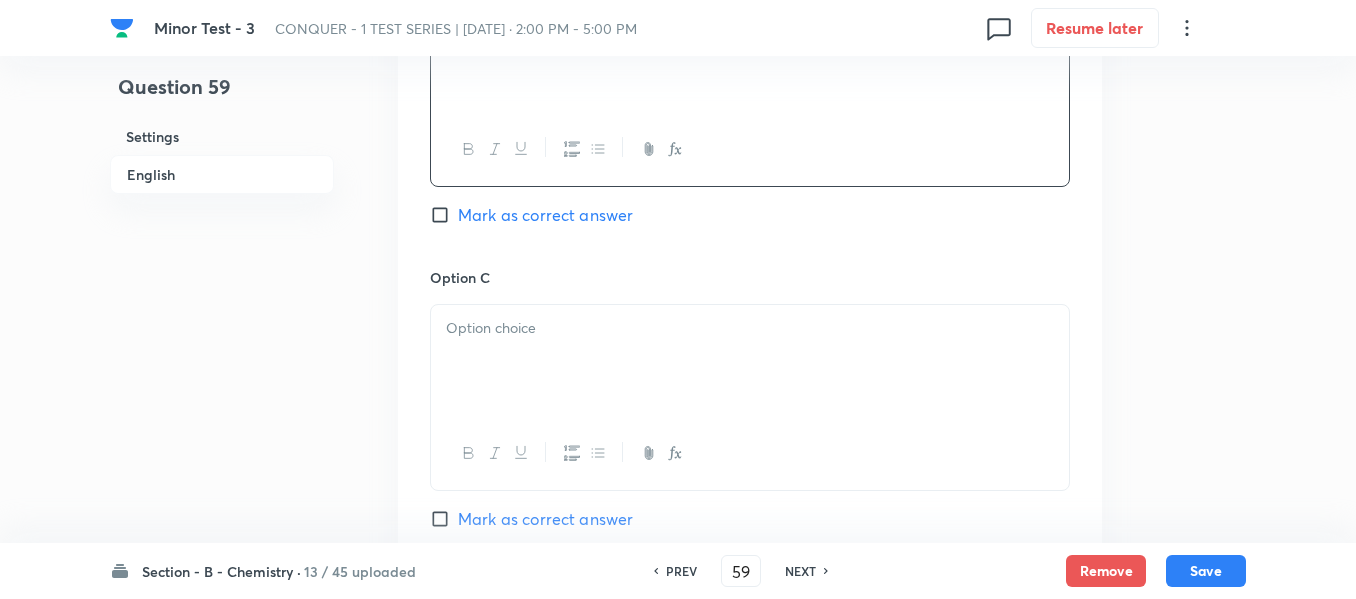 click at bounding box center [750, 361] 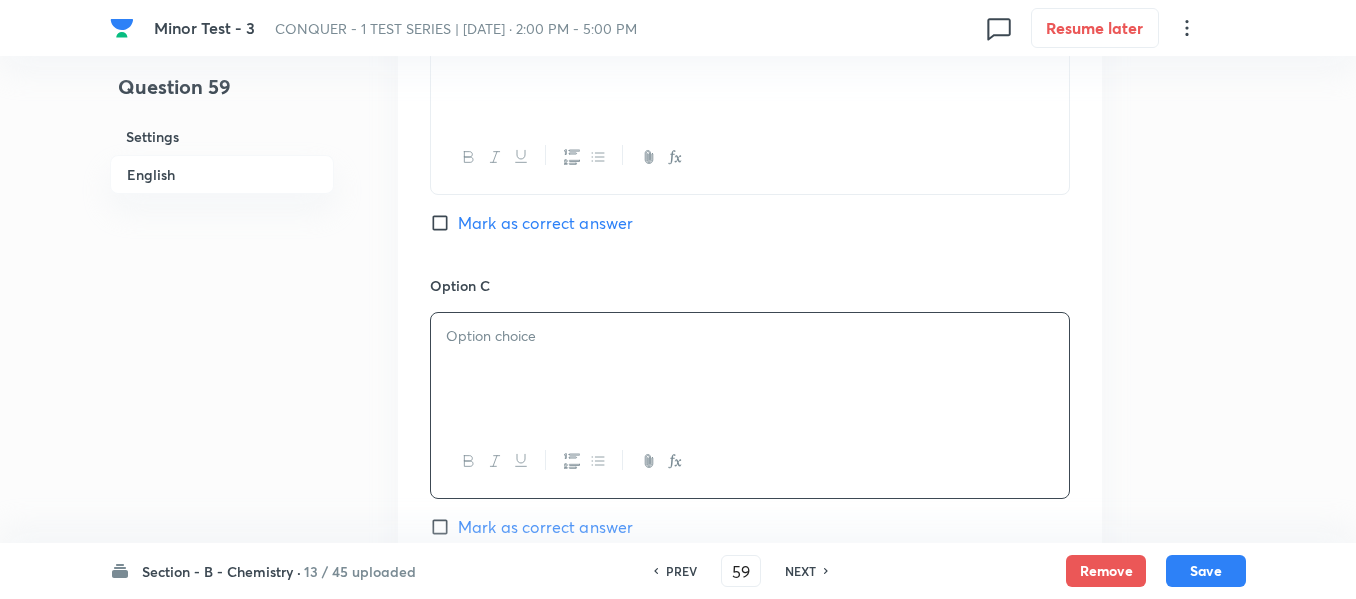 scroll, scrollTop: 1400, scrollLeft: 0, axis: vertical 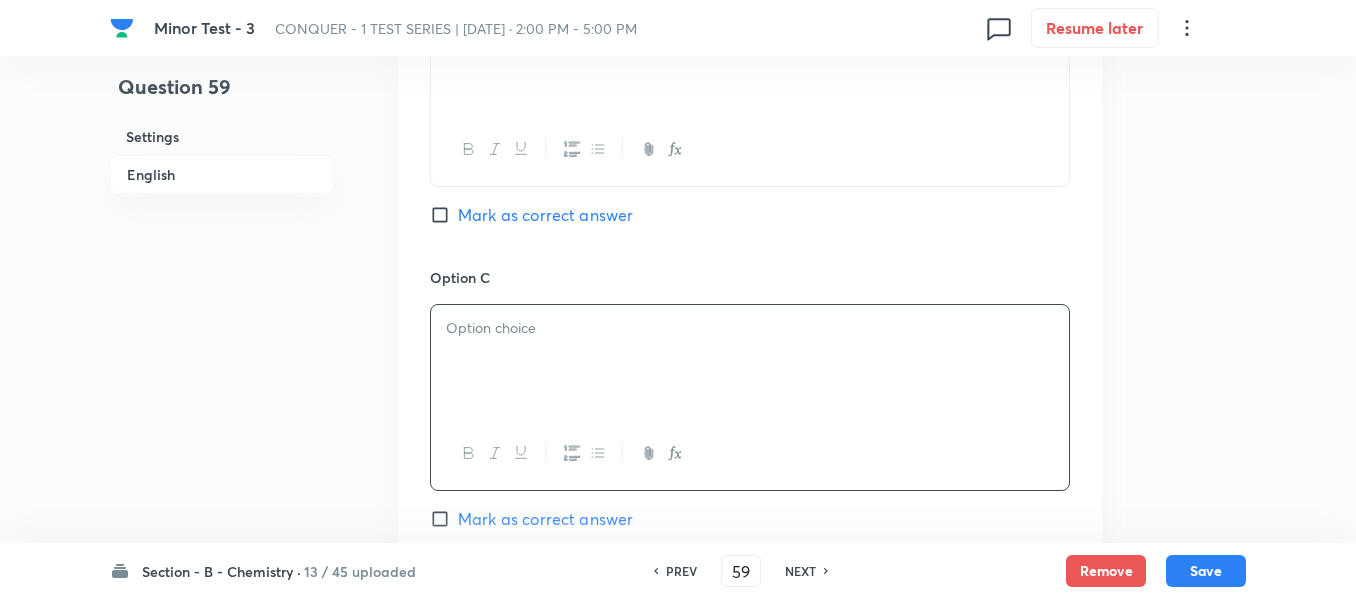click at bounding box center (750, 361) 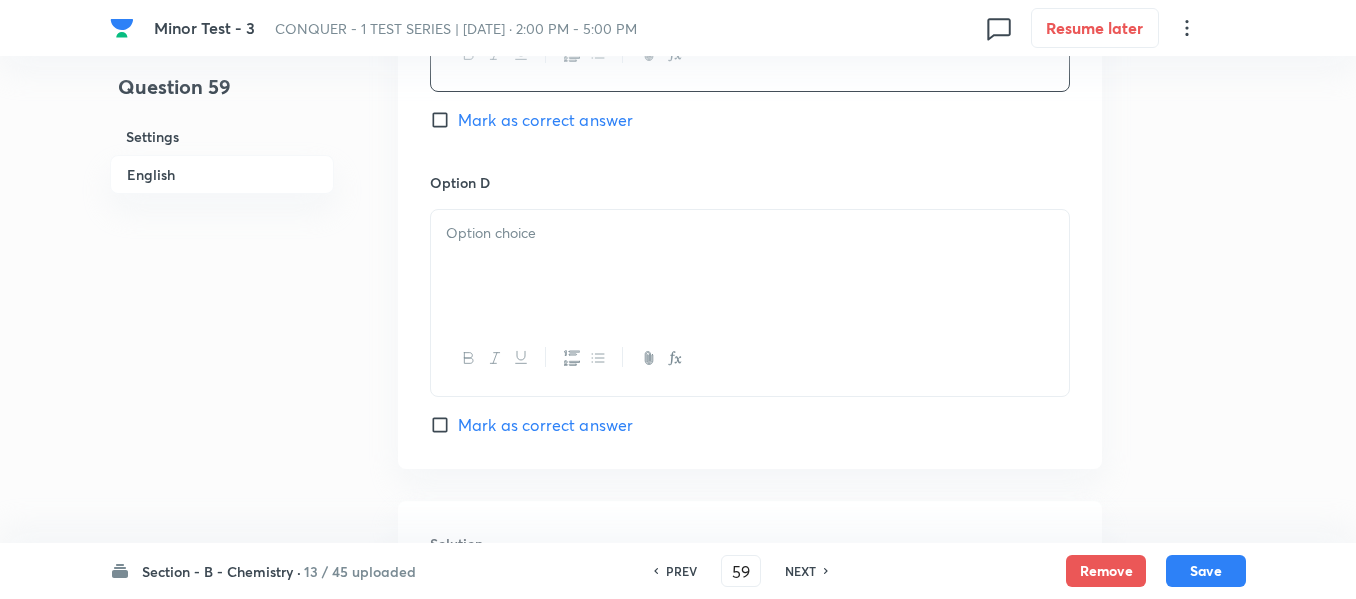 scroll, scrollTop: 1800, scrollLeft: 0, axis: vertical 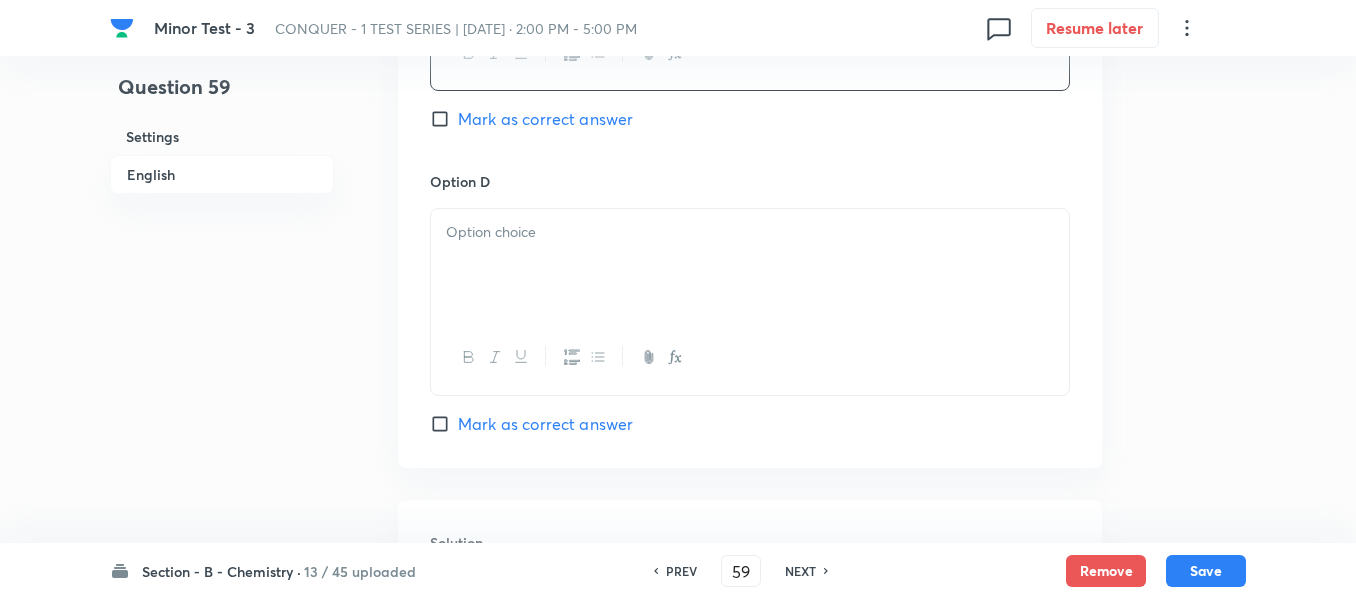 click at bounding box center [750, 265] 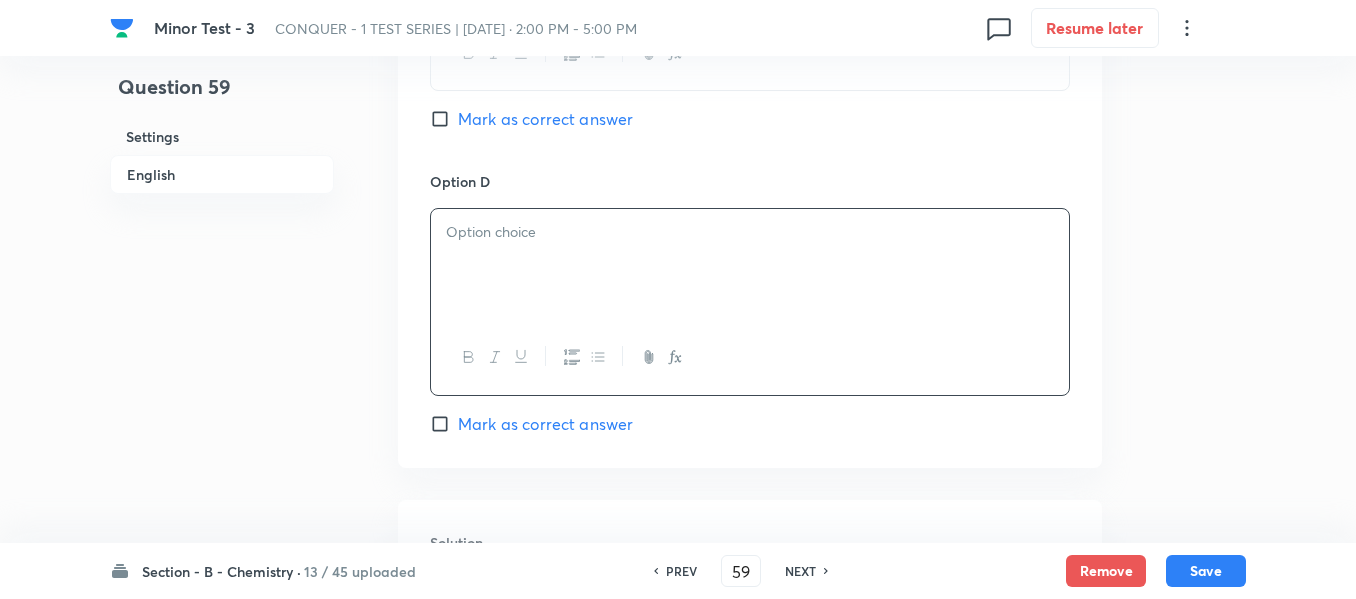 click at bounding box center [750, 265] 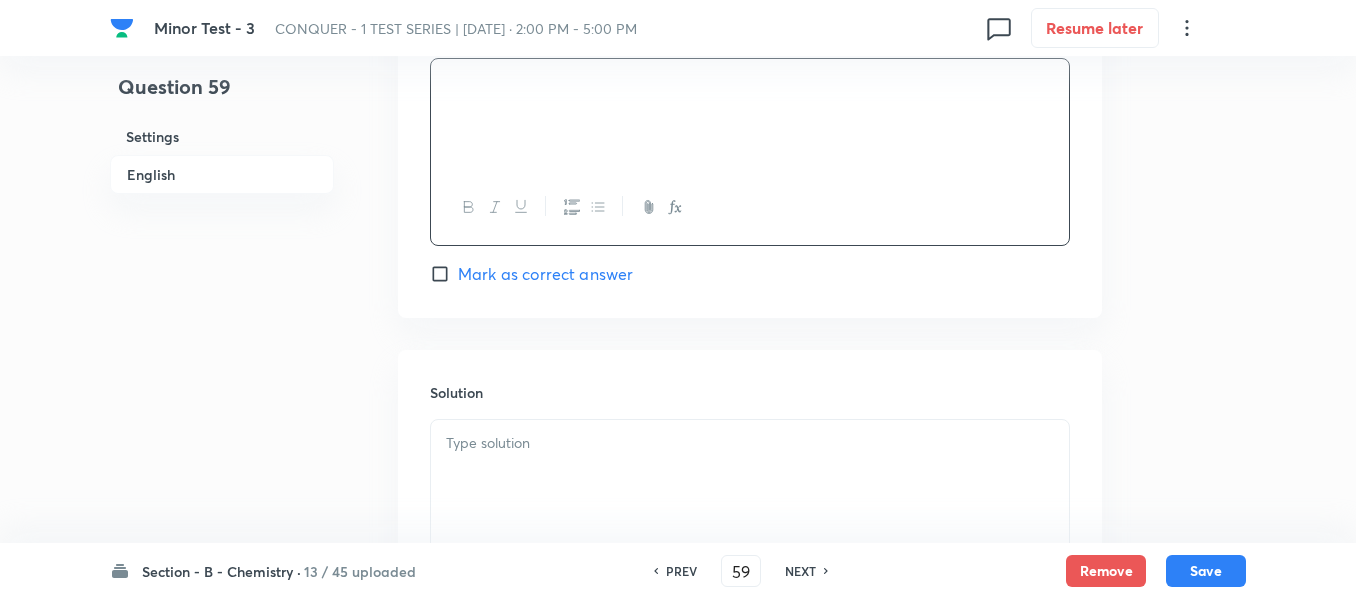 scroll, scrollTop: 2000, scrollLeft: 0, axis: vertical 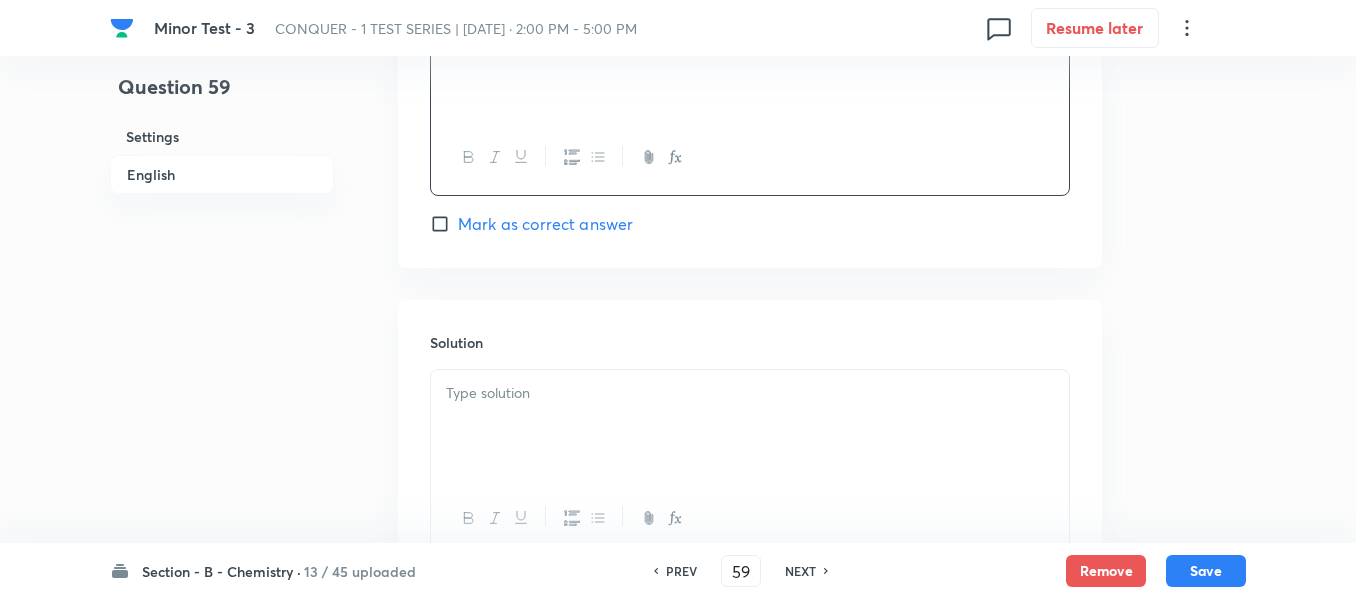 click at bounding box center [750, 393] 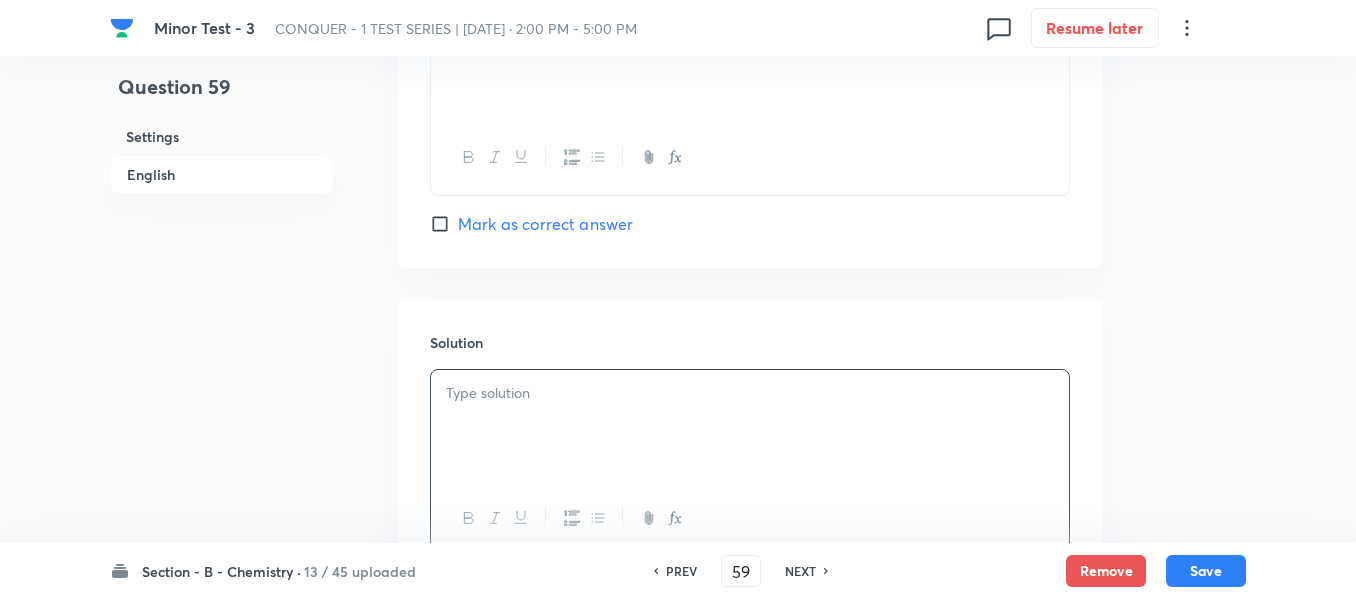 type 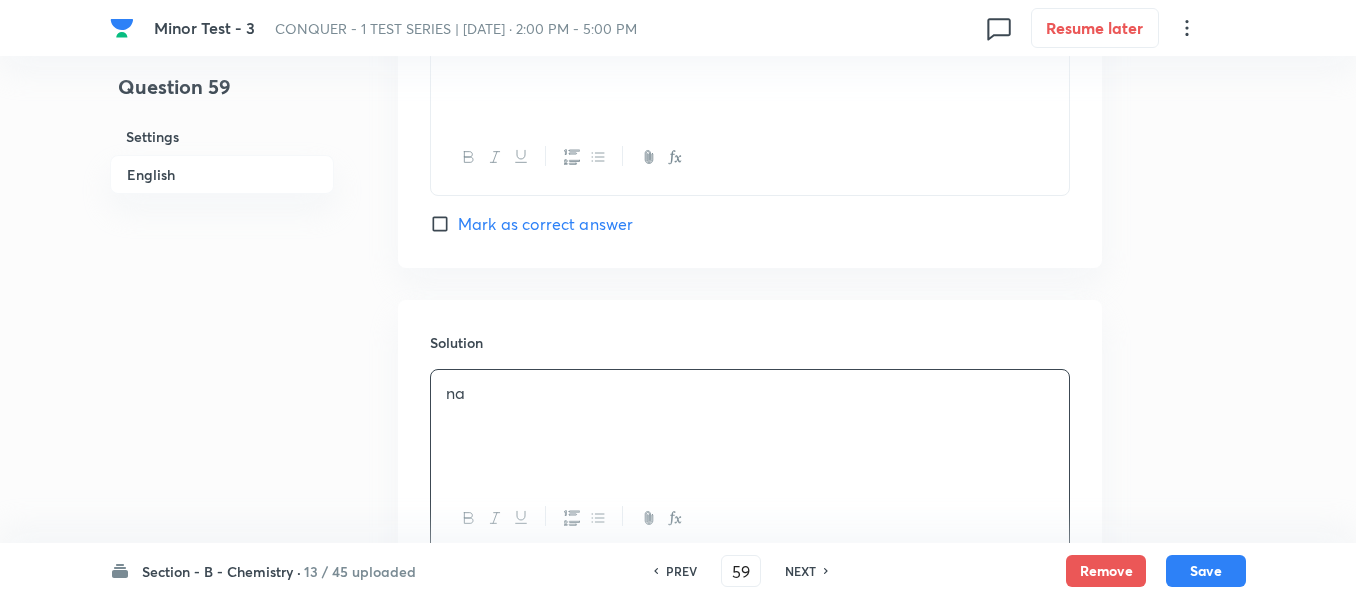 click on "English" at bounding box center [222, 174] 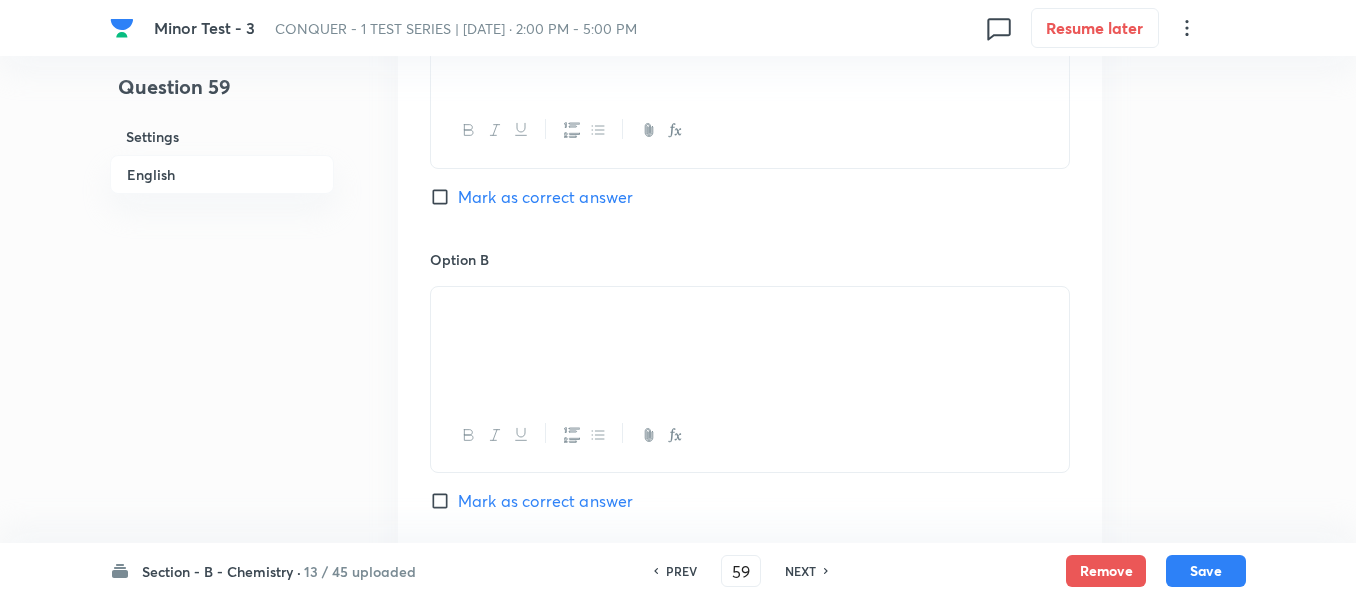scroll, scrollTop: 1116, scrollLeft: 0, axis: vertical 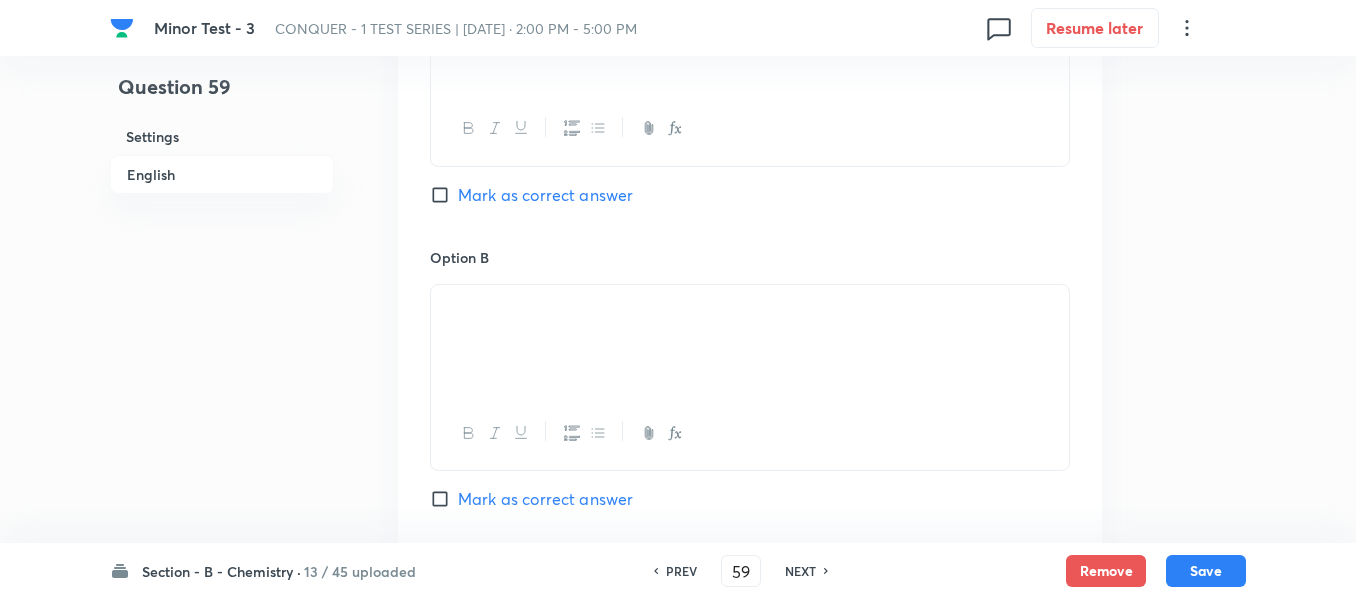 click on "Mark as correct answer" at bounding box center [444, 499] 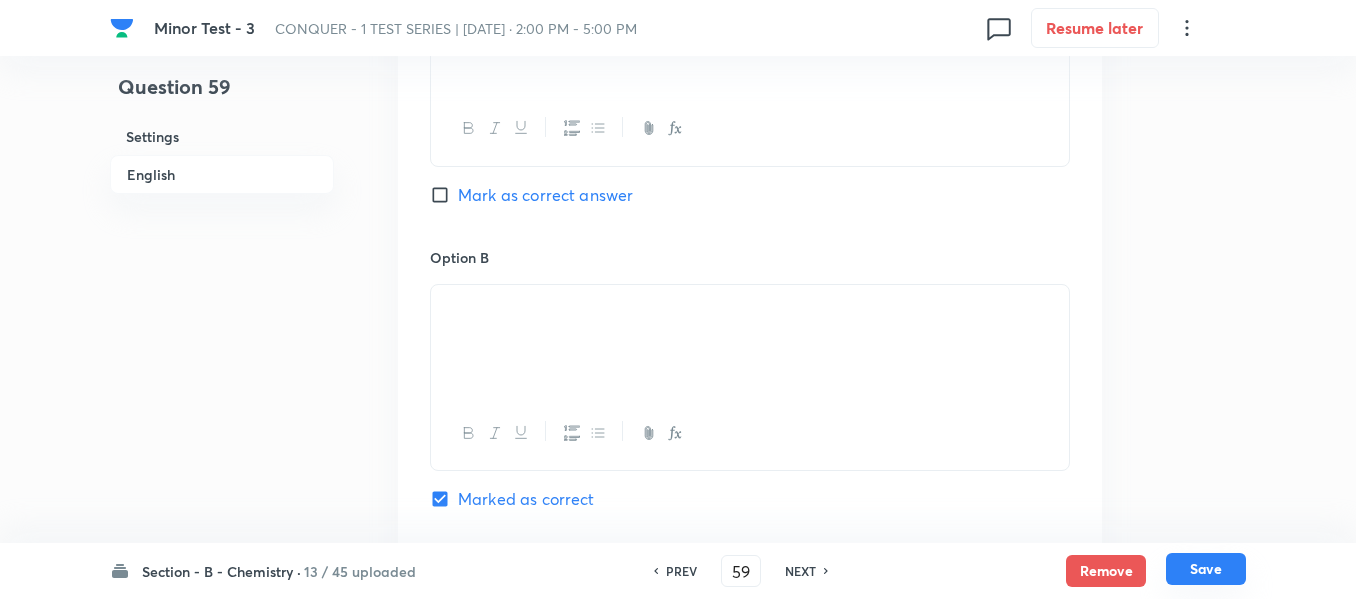 click on "Save" at bounding box center (1206, 569) 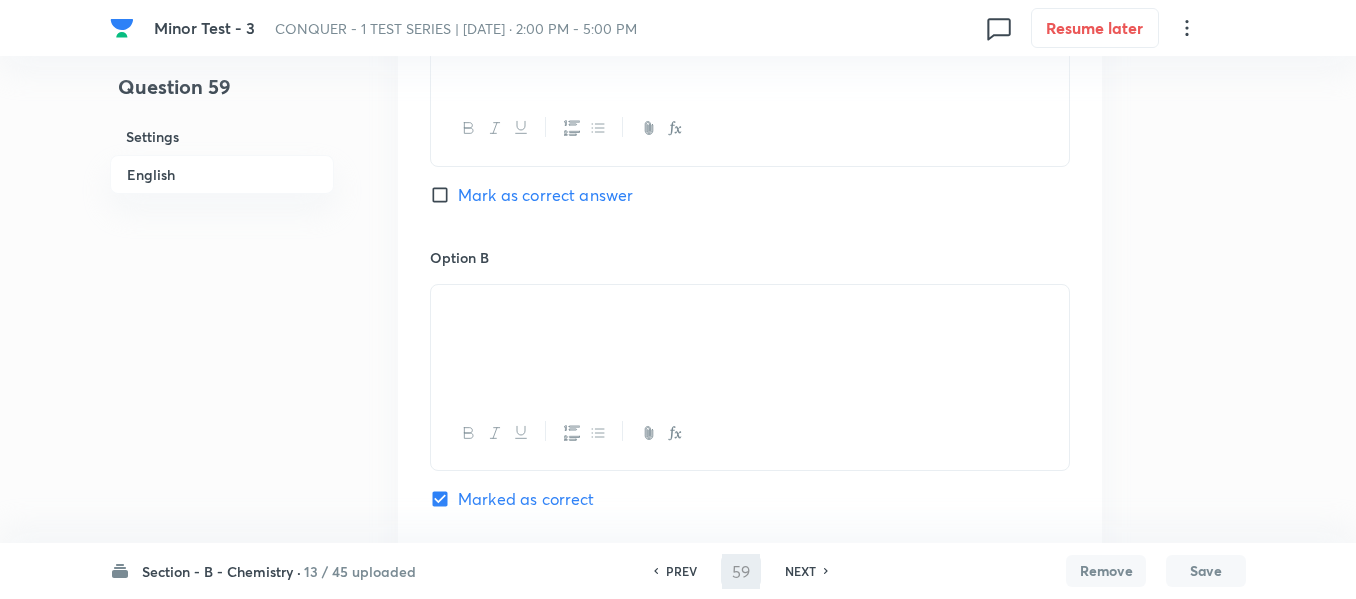 type on "60" 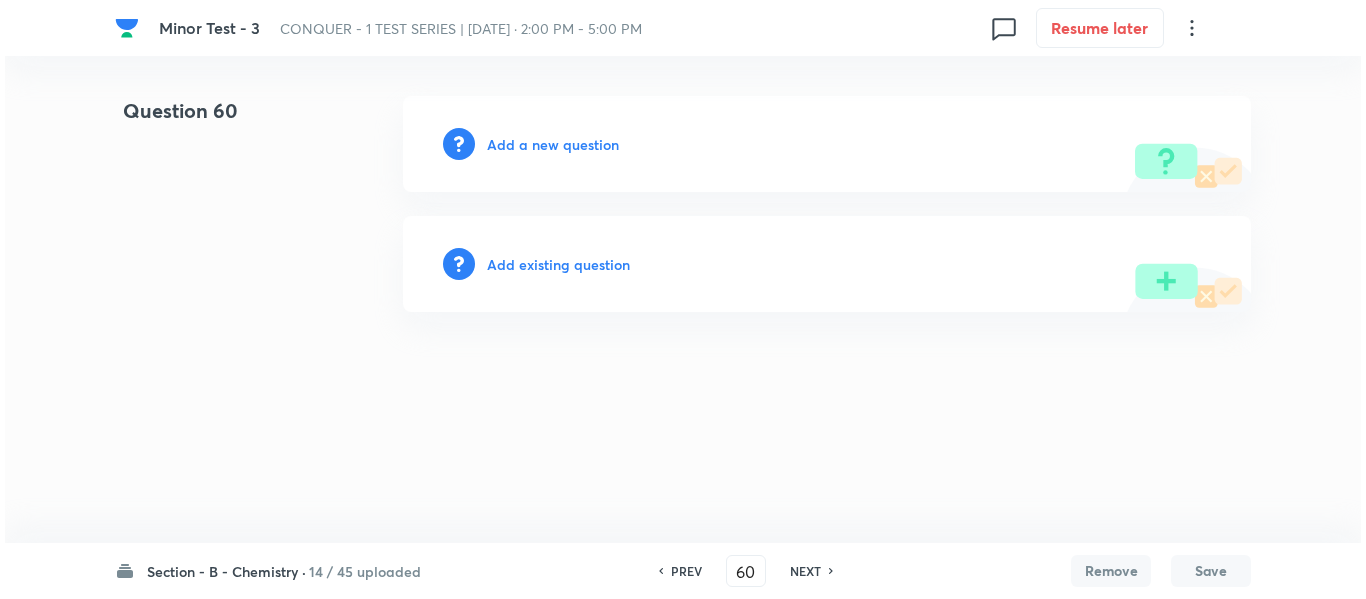 scroll, scrollTop: 0, scrollLeft: 0, axis: both 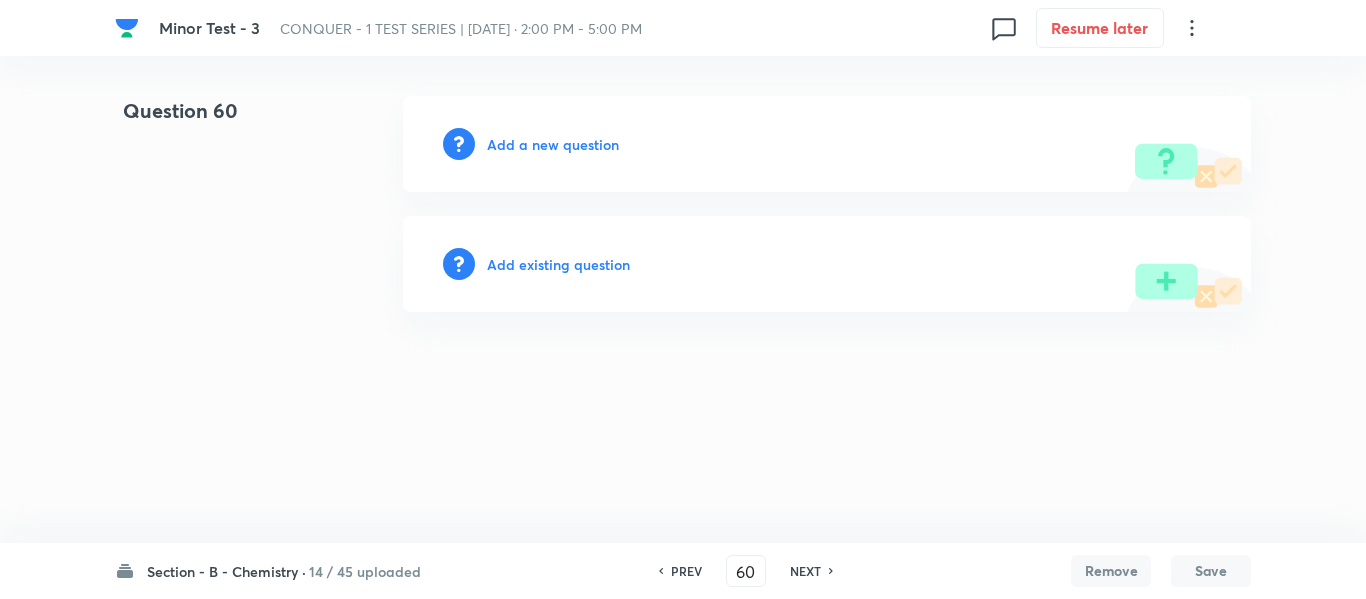 click on "Add a new question" at bounding box center [553, 144] 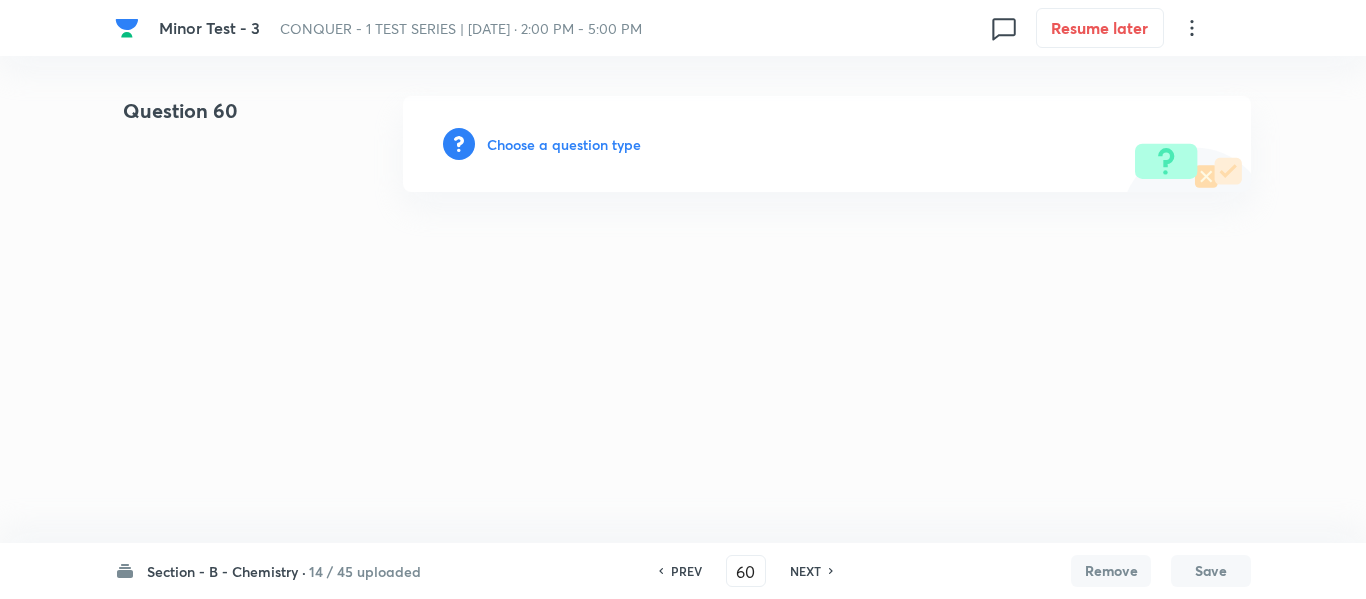 click on "Choose a question type" at bounding box center [564, 144] 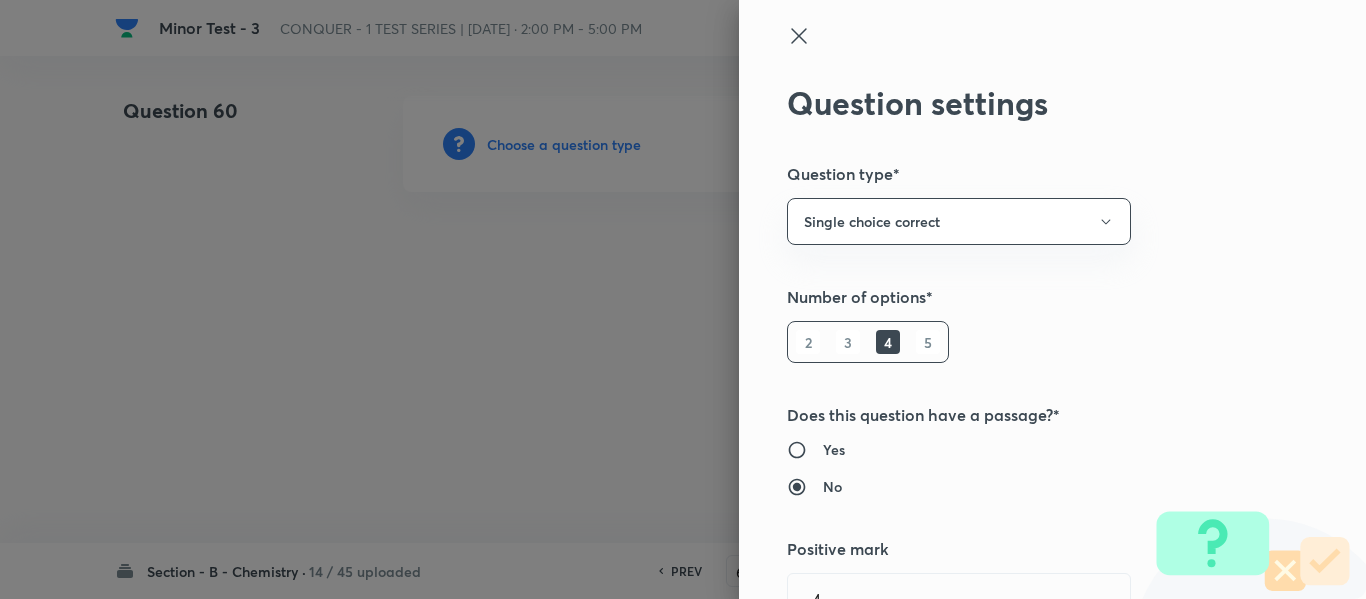 type 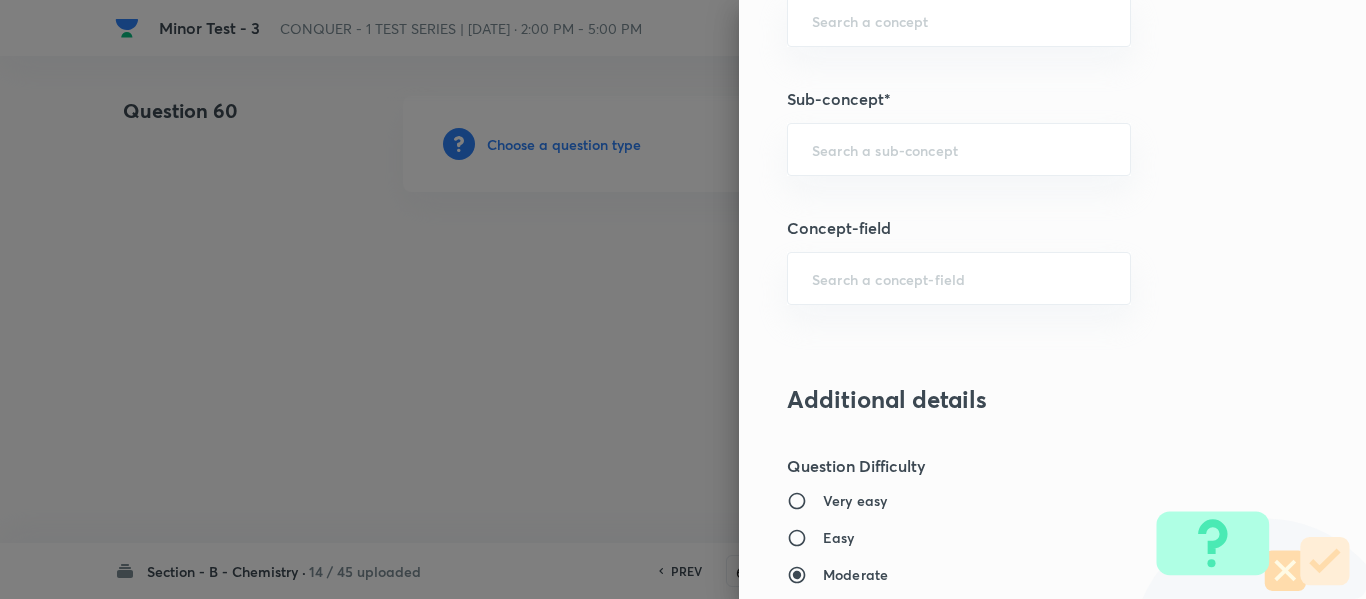 scroll, scrollTop: 1400, scrollLeft: 0, axis: vertical 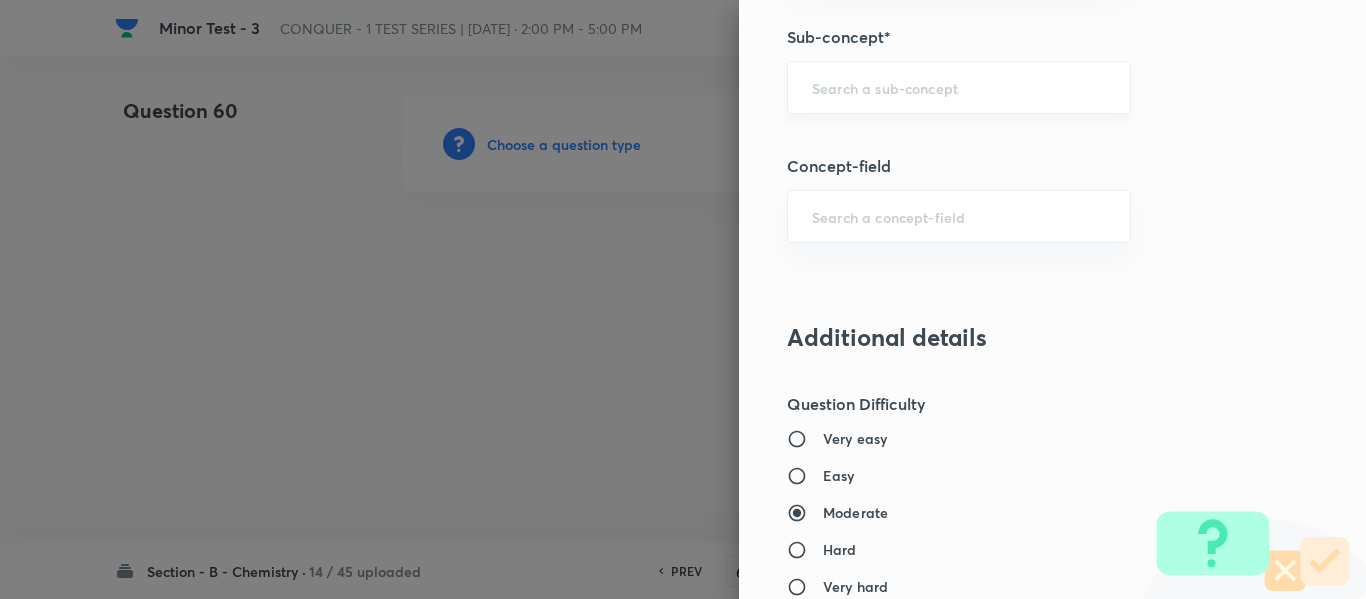 click at bounding box center (959, 87) 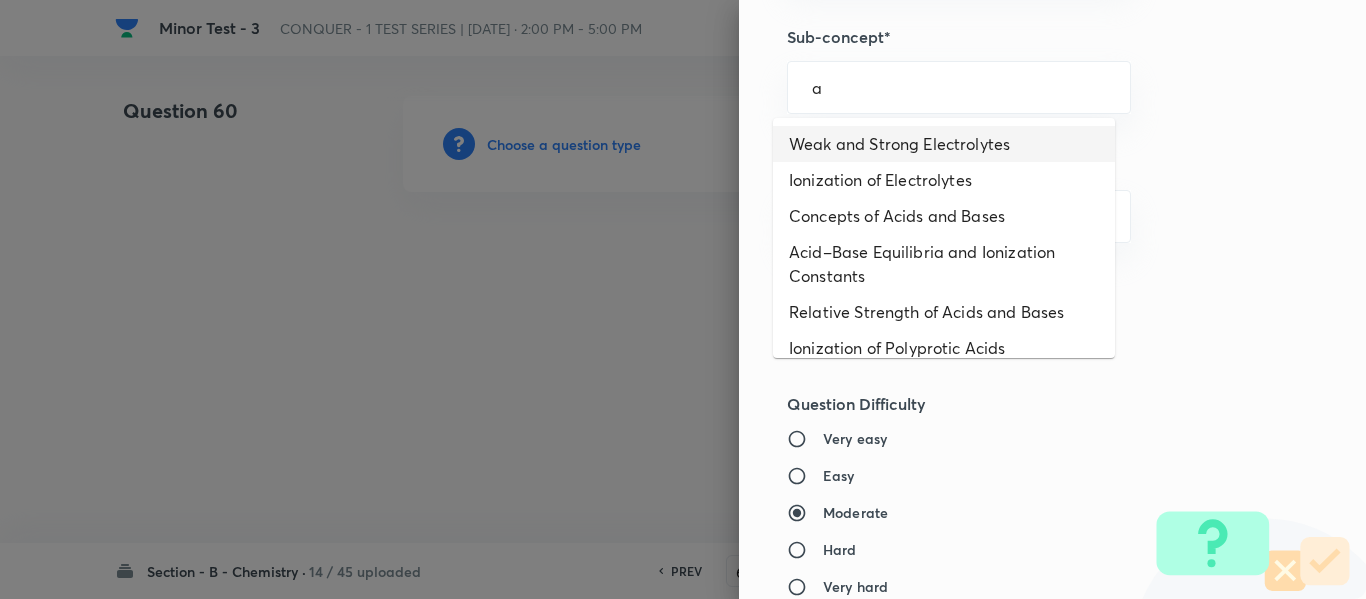 click on "Weak and Strong Electrolytes" at bounding box center [944, 144] 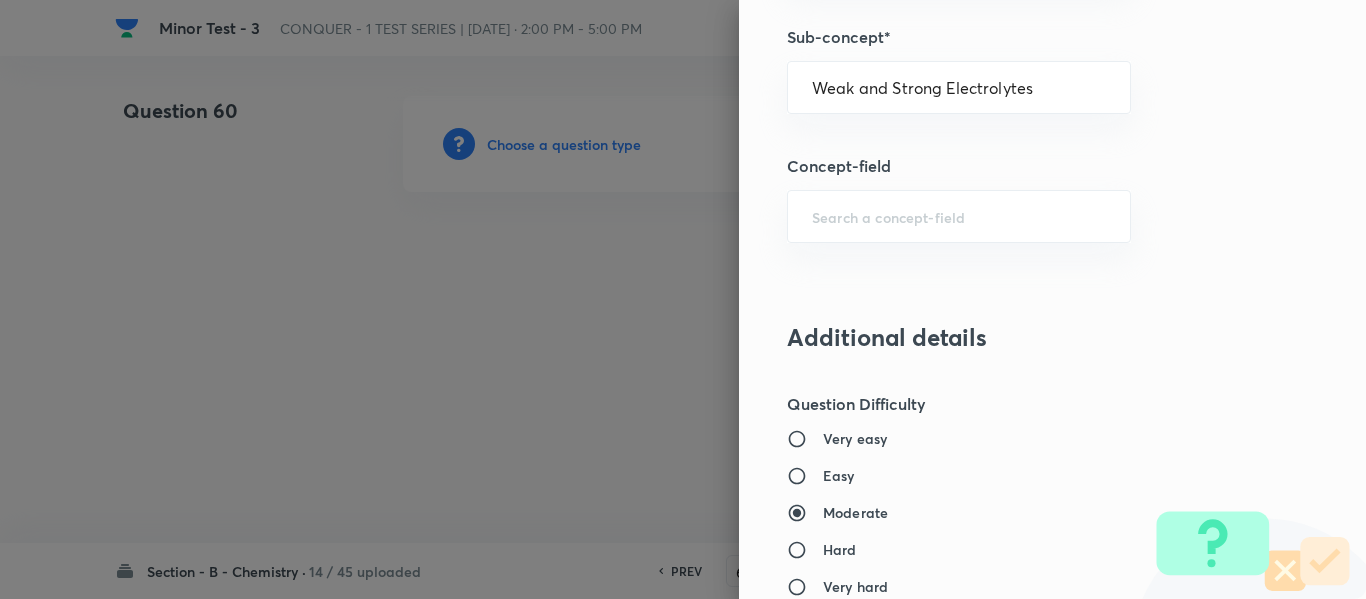 type on "Chemistry" 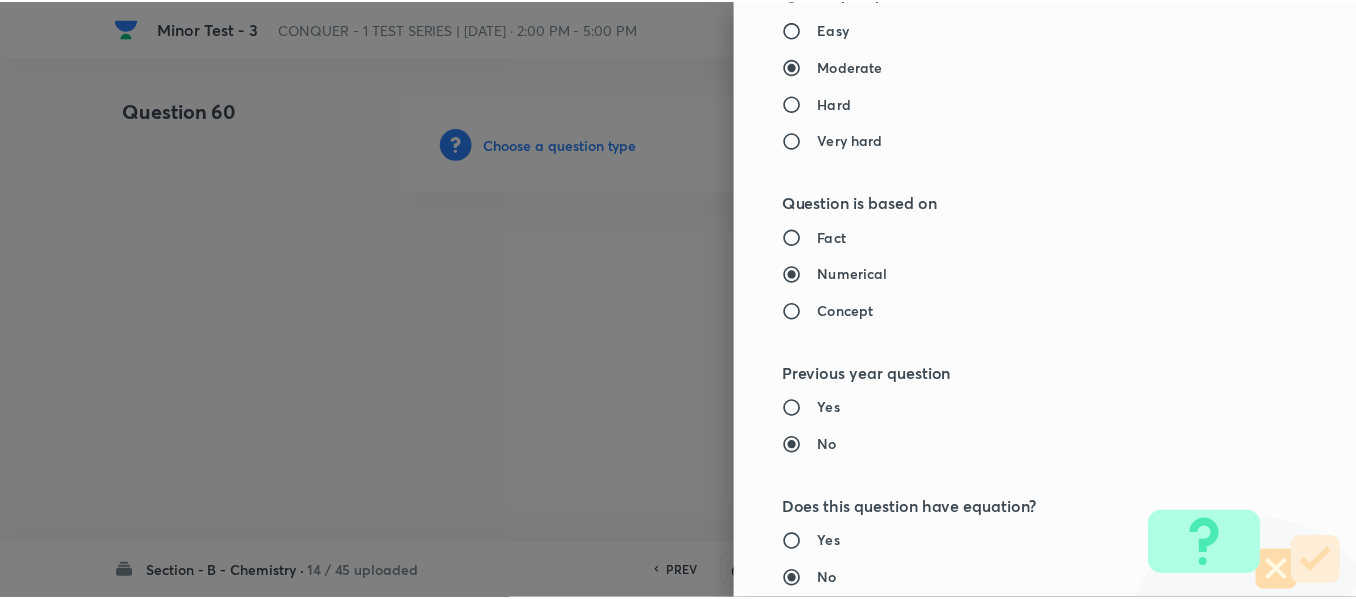 scroll, scrollTop: 2261, scrollLeft: 0, axis: vertical 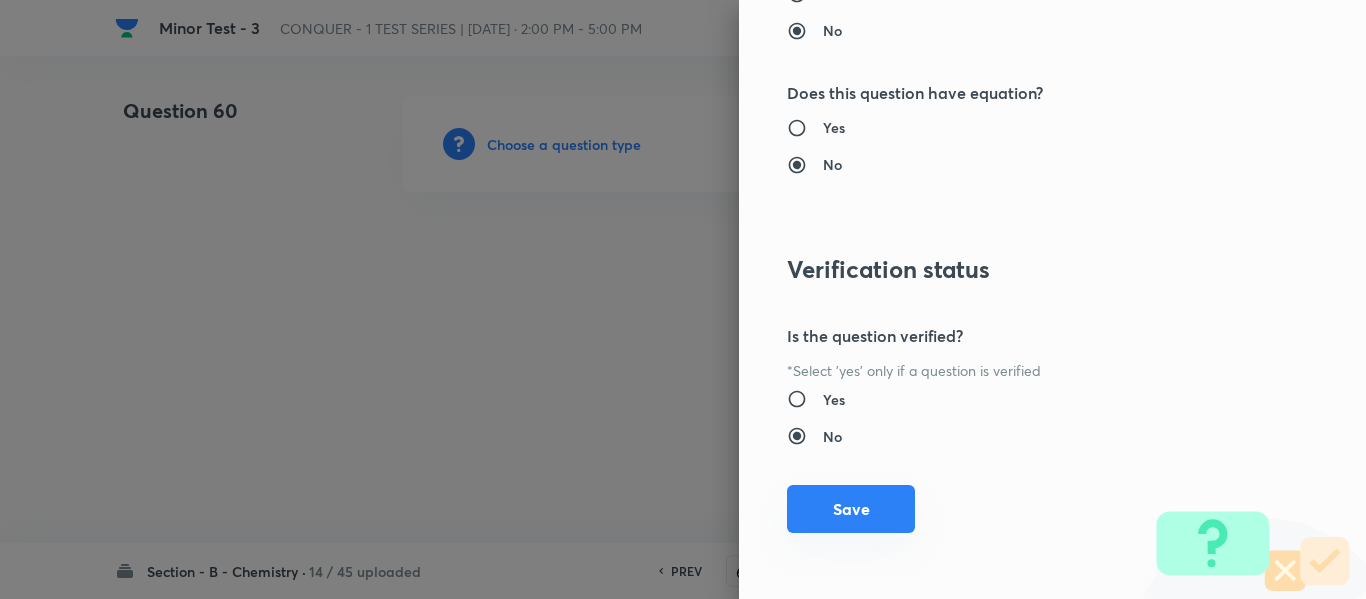 click on "Save" at bounding box center [851, 509] 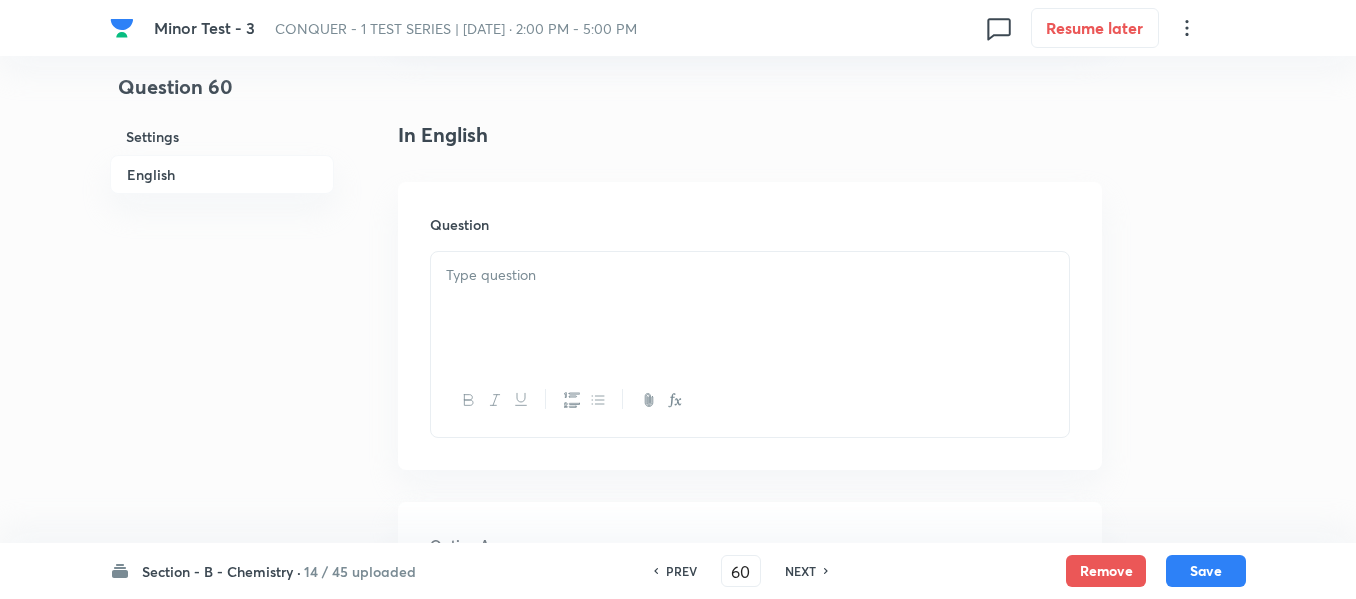scroll, scrollTop: 500, scrollLeft: 0, axis: vertical 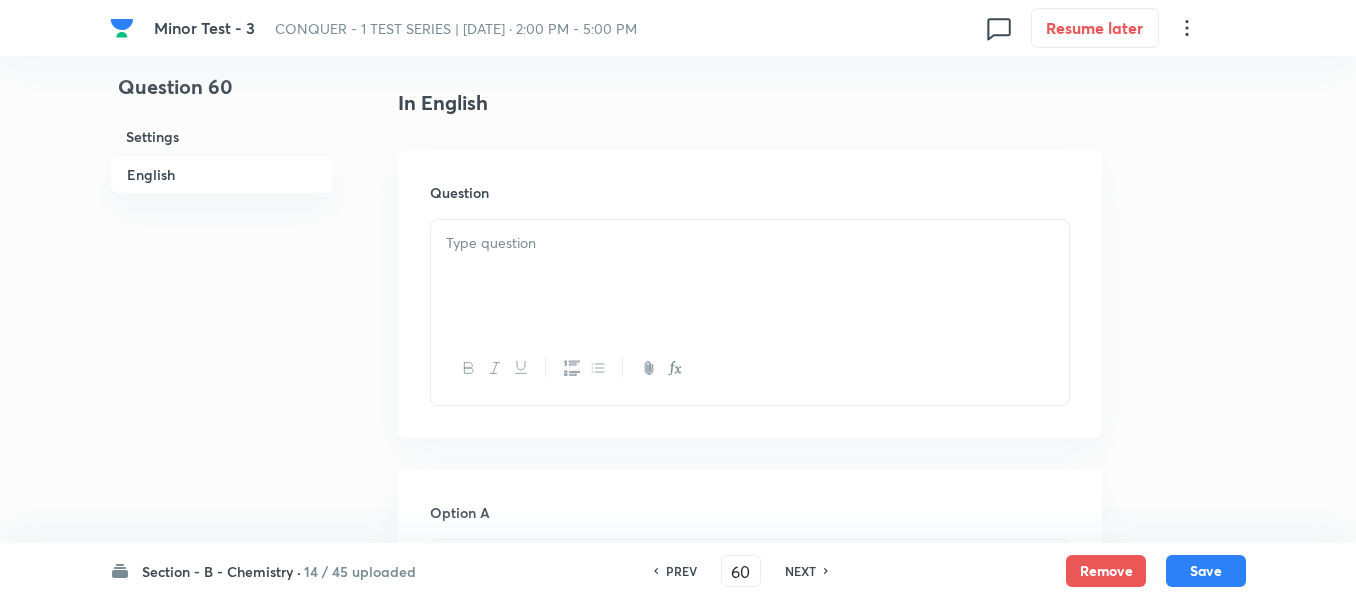 click at bounding box center [750, 243] 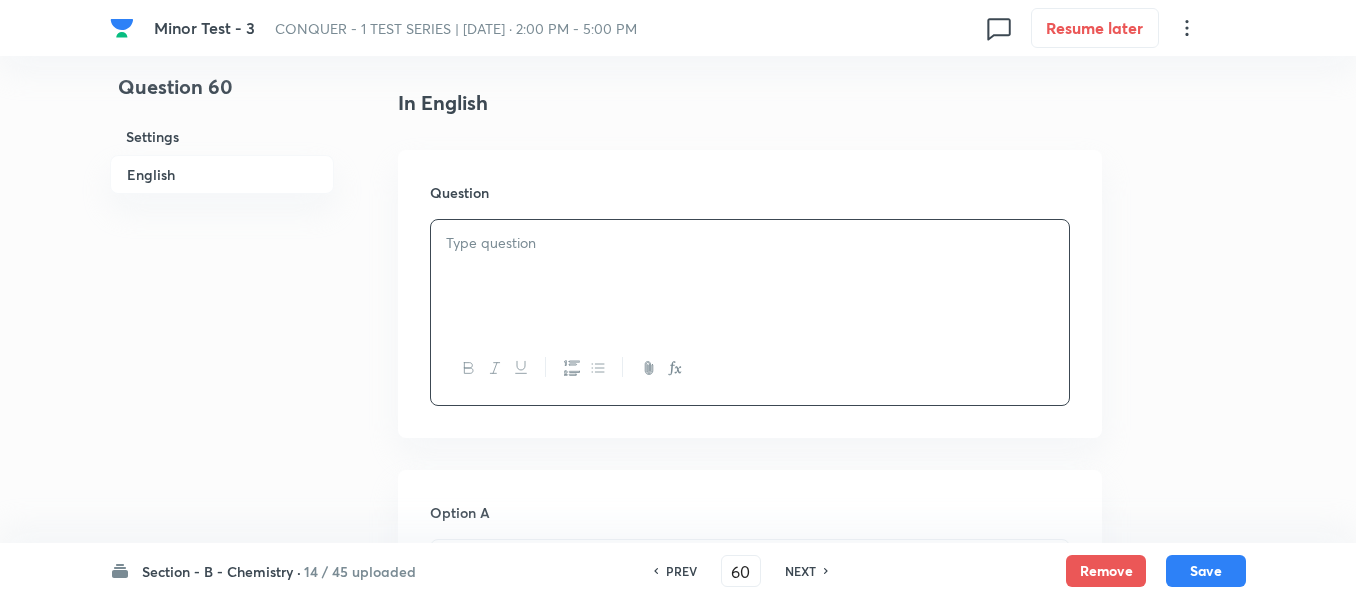 click at bounding box center [750, 276] 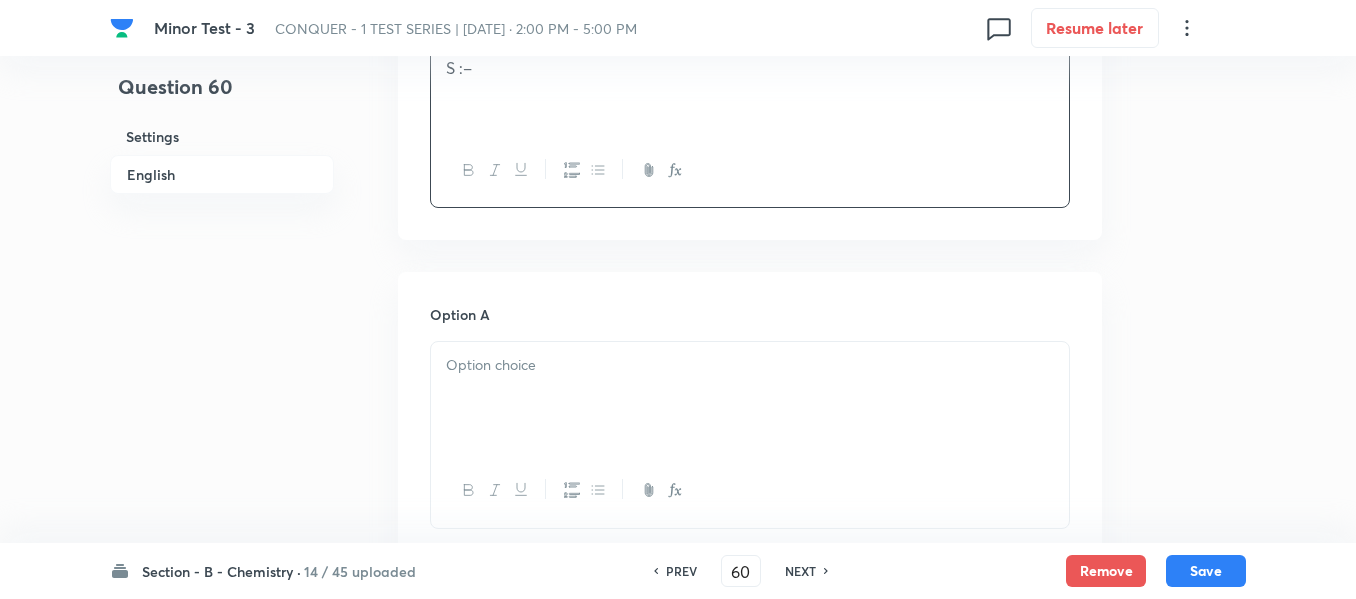 scroll, scrollTop: 700, scrollLeft: 0, axis: vertical 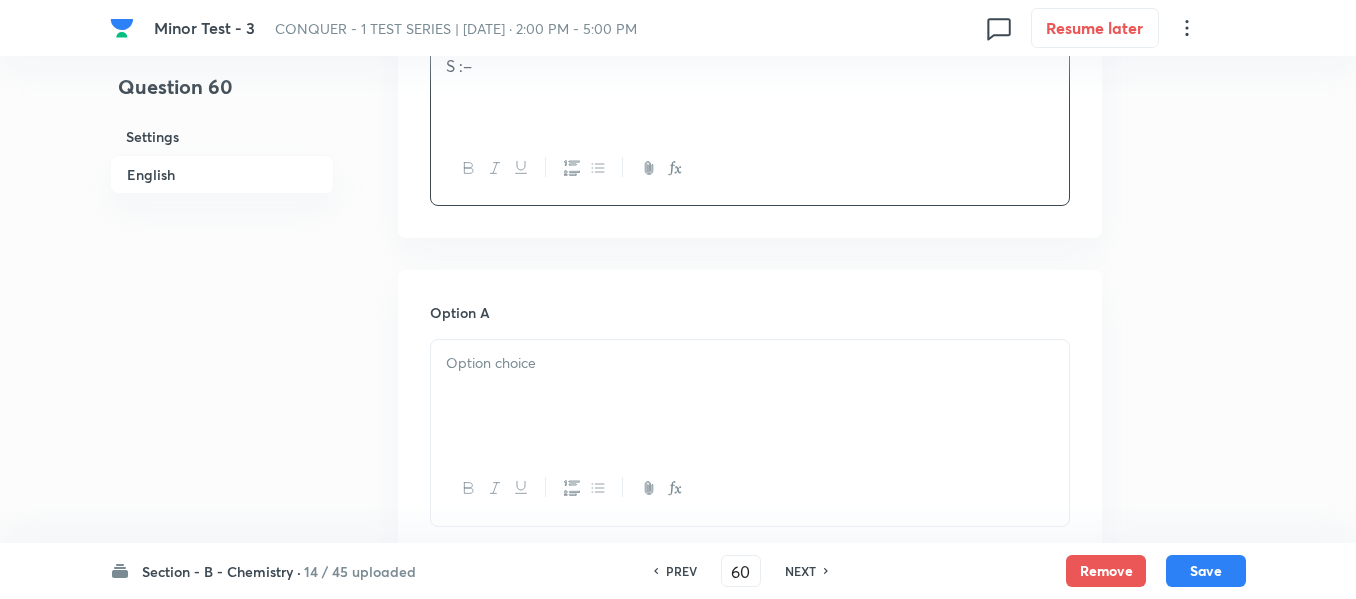 click at bounding box center [750, 396] 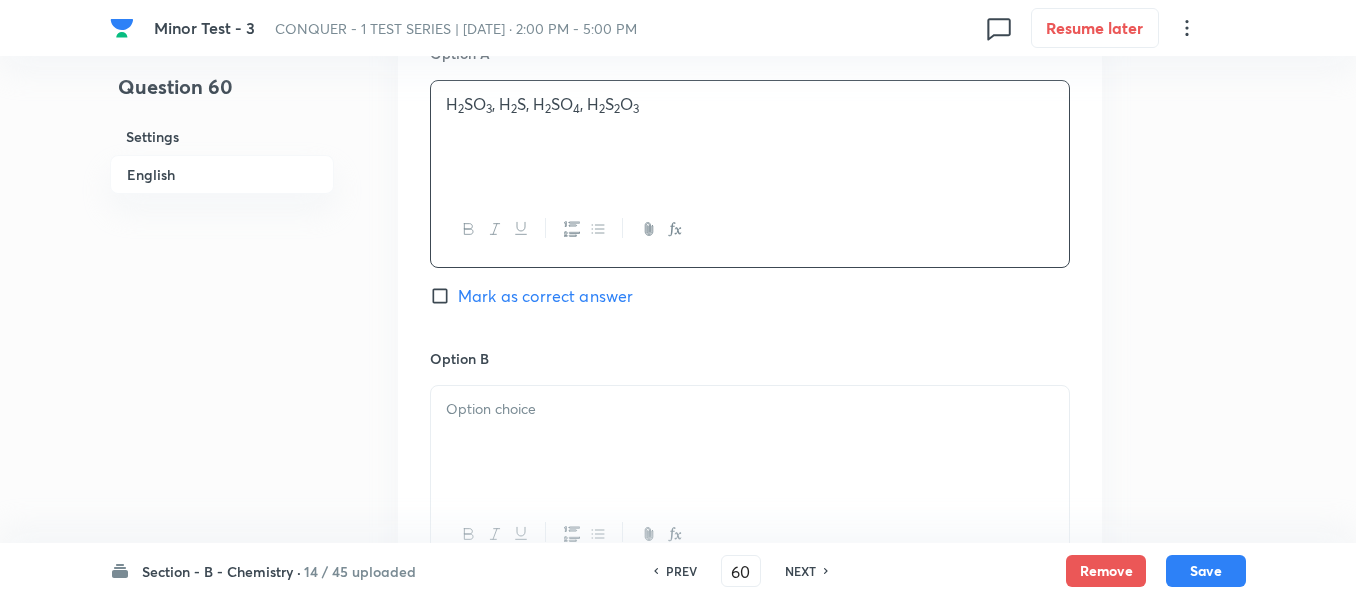 scroll, scrollTop: 1000, scrollLeft: 0, axis: vertical 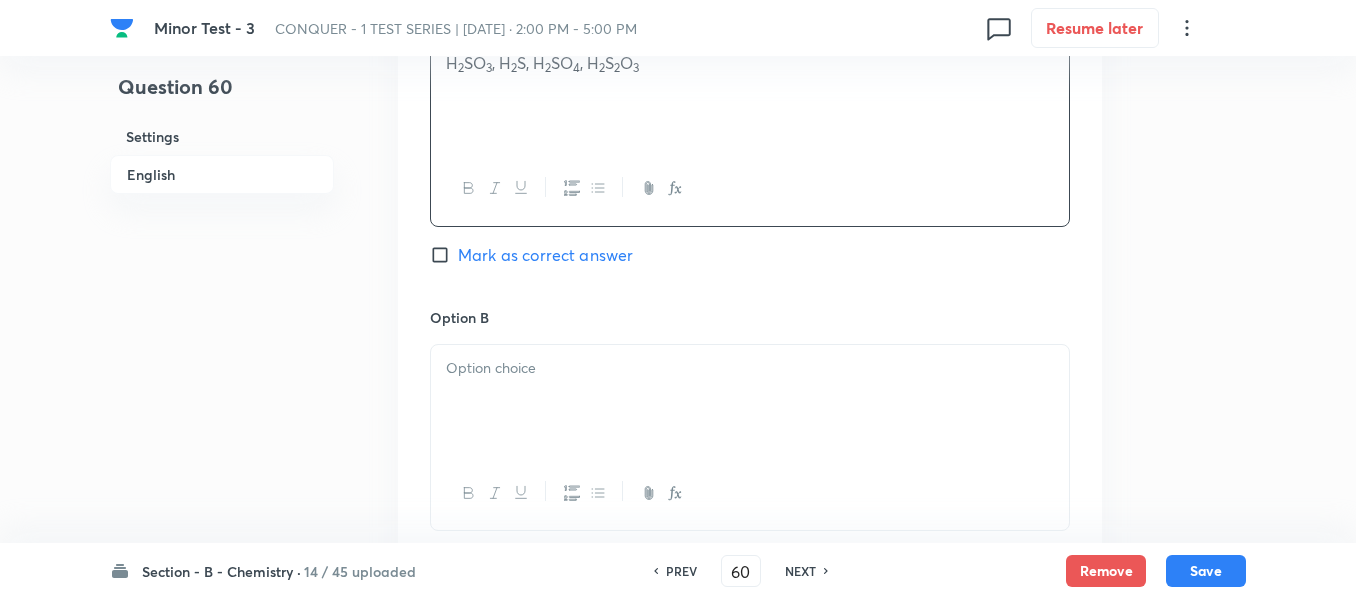 click at bounding box center [750, 368] 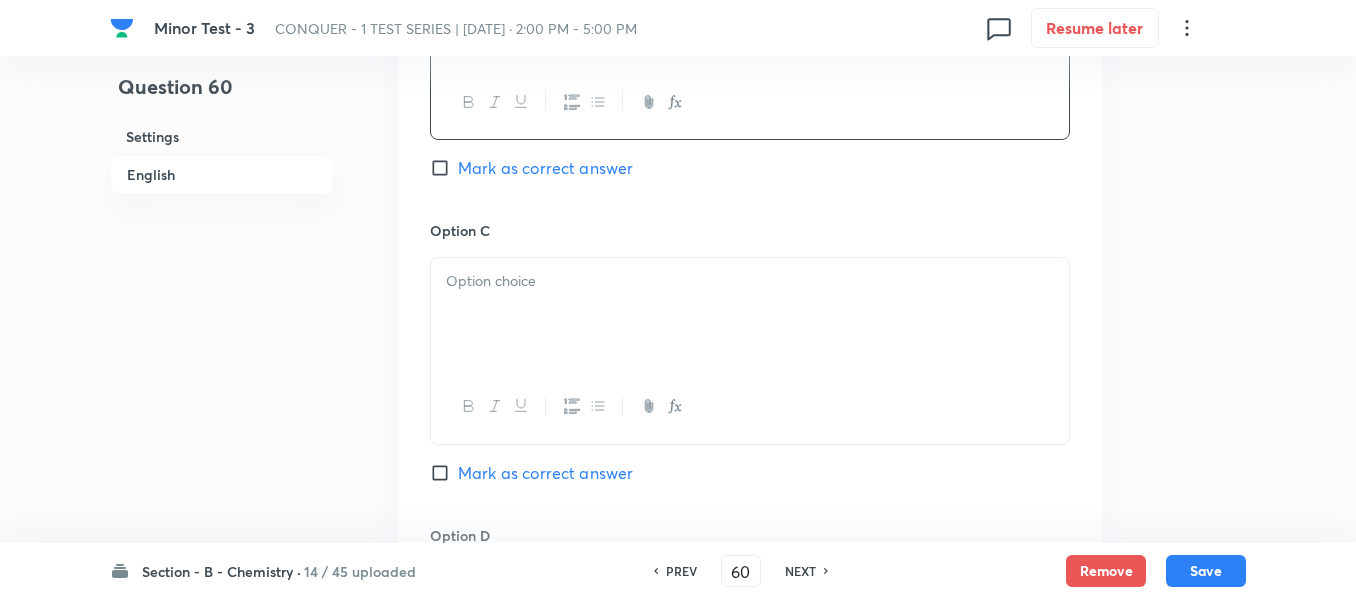 scroll, scrollTop: 1400, scrollLeft: 0, axis: vertical 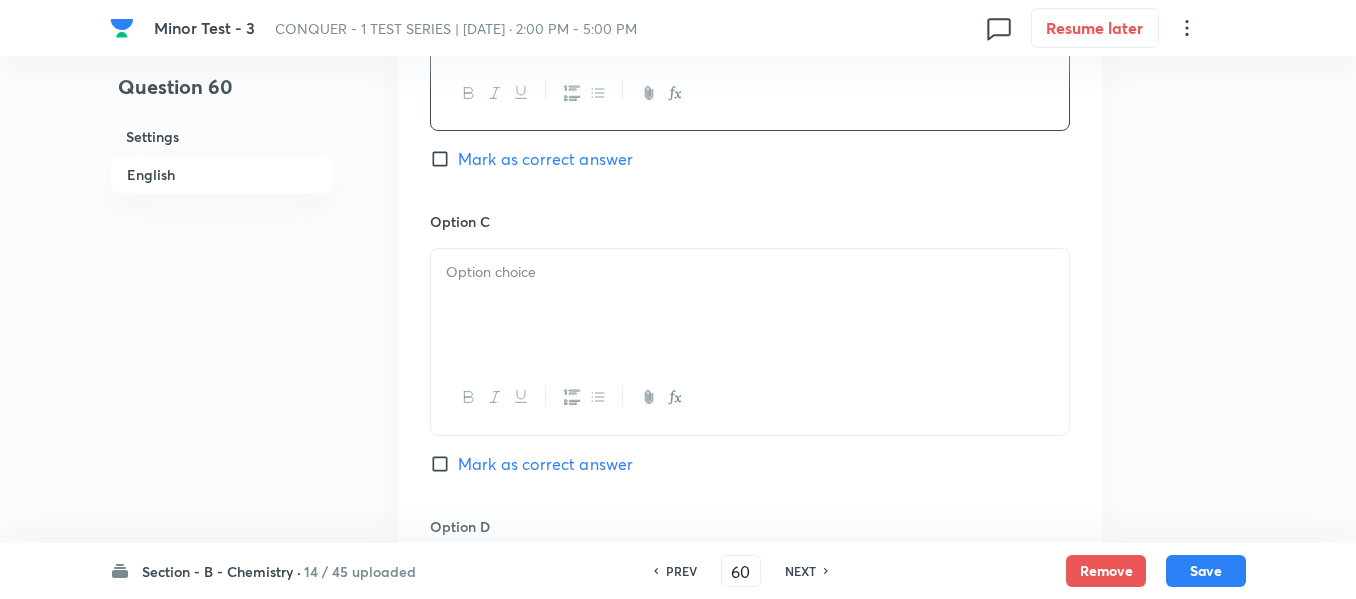 click at bounding box center [750, 305] 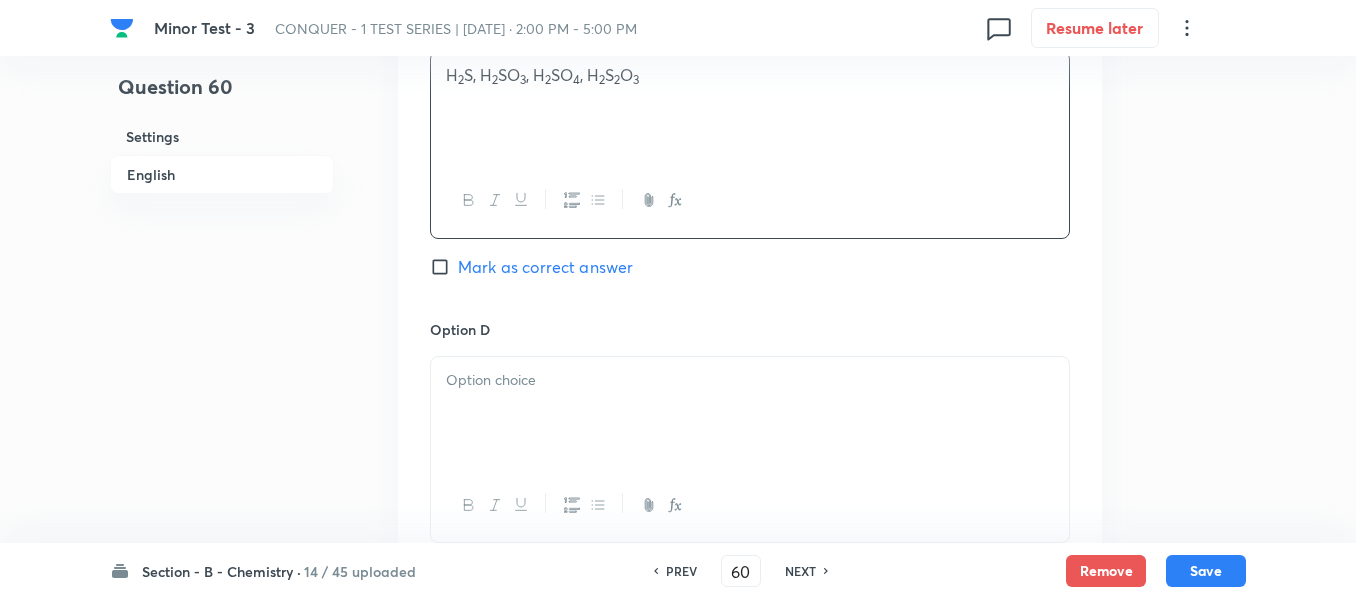 scroll, scrollTop: 1800, scrollLeft: 0, axis: vertical 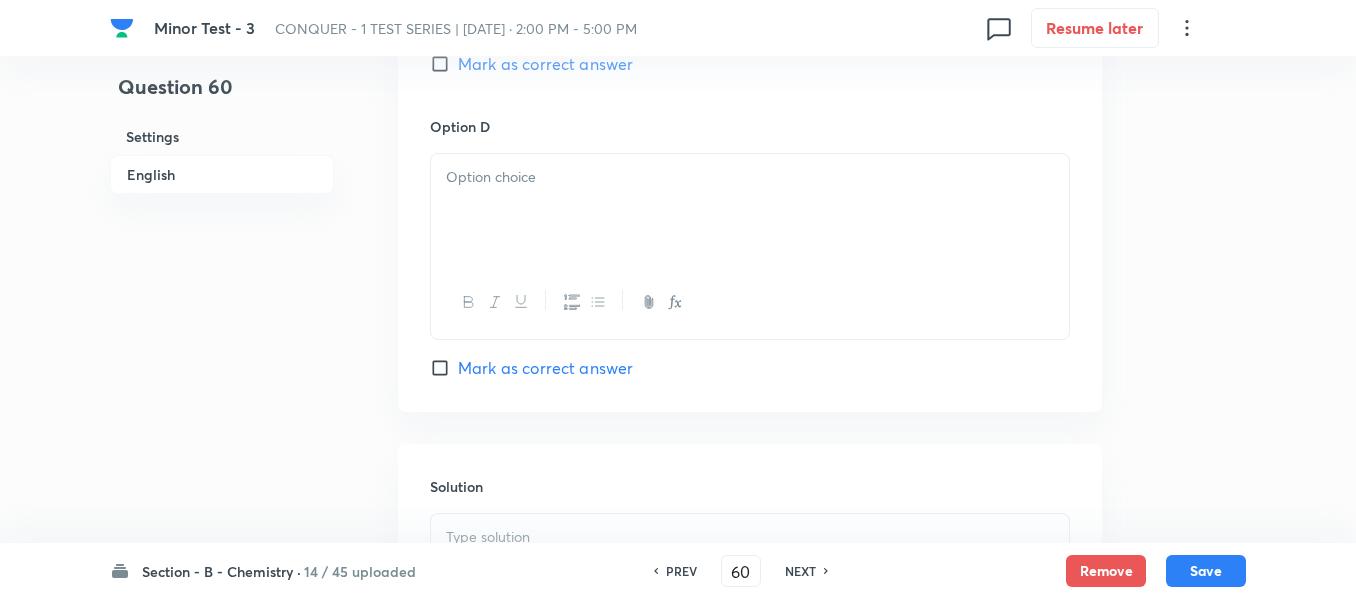 click at bounding box center (750, 210) 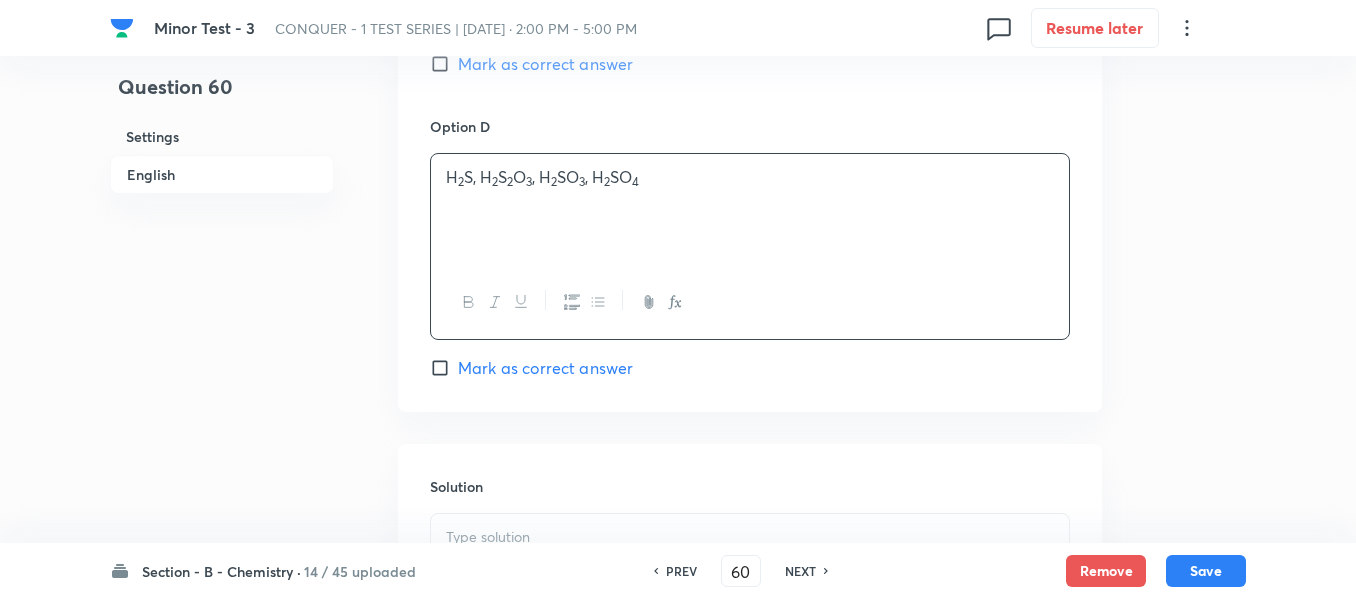 click on "Mark as correct answer" at bounding box center (444, 368) 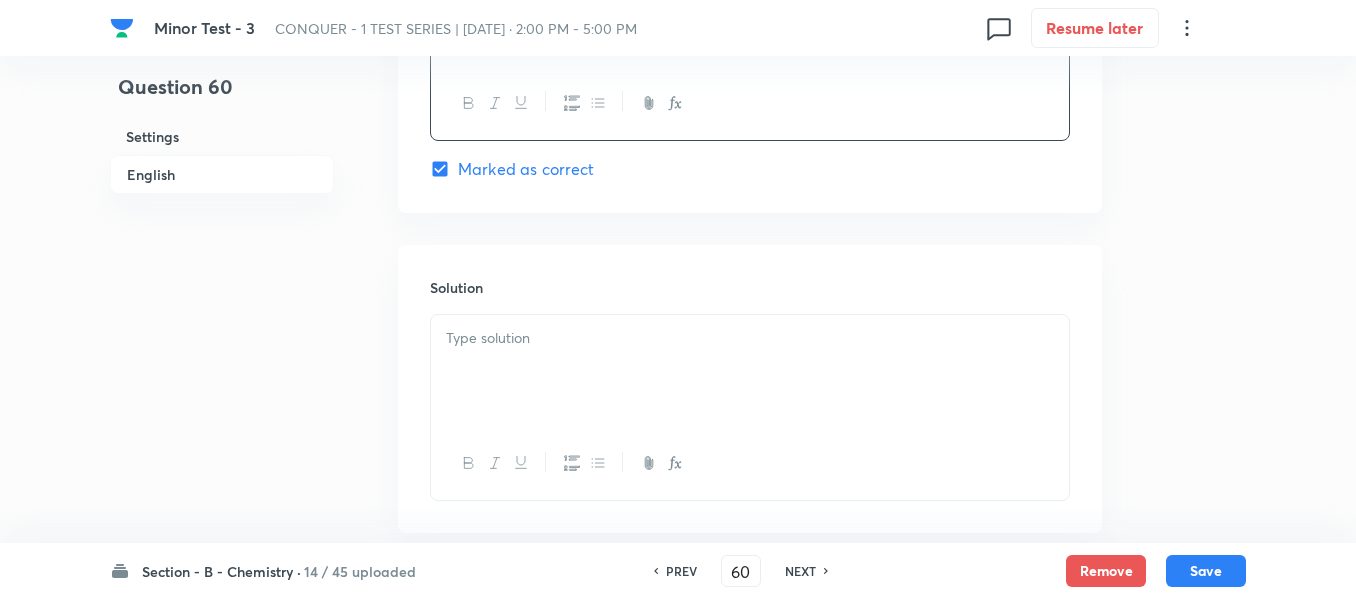 scroll, scrollTop: 2000, scrollLeft: 0, axis: vertical 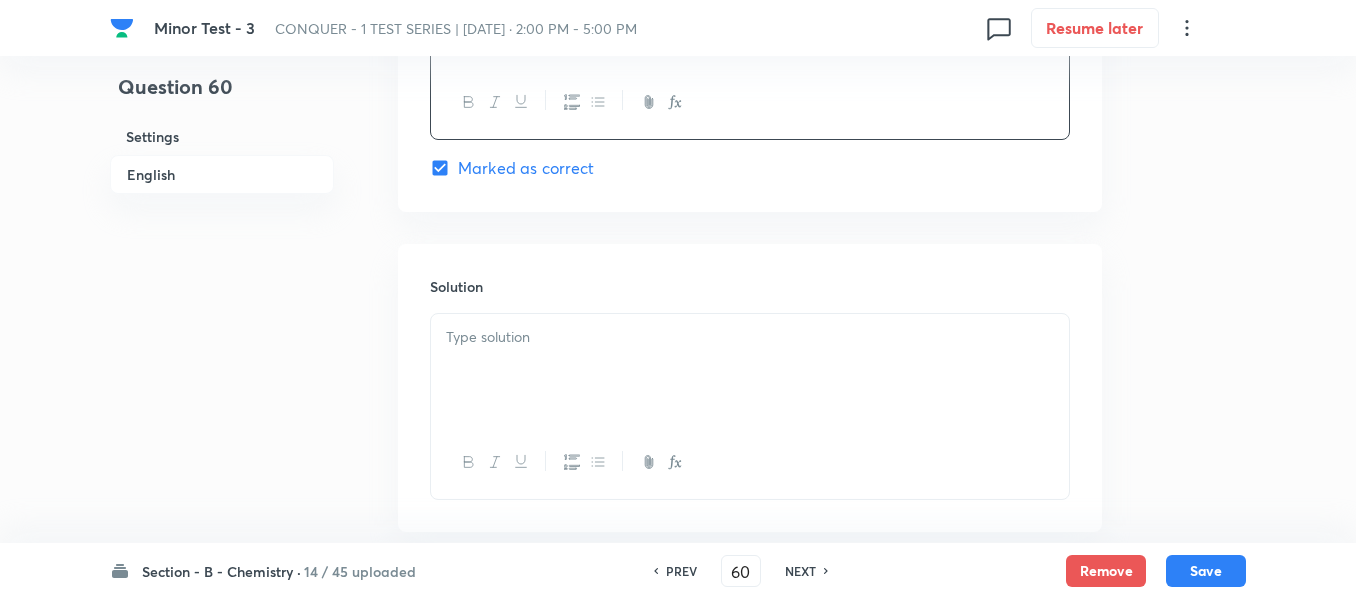 click at bounding box center (750, 337) 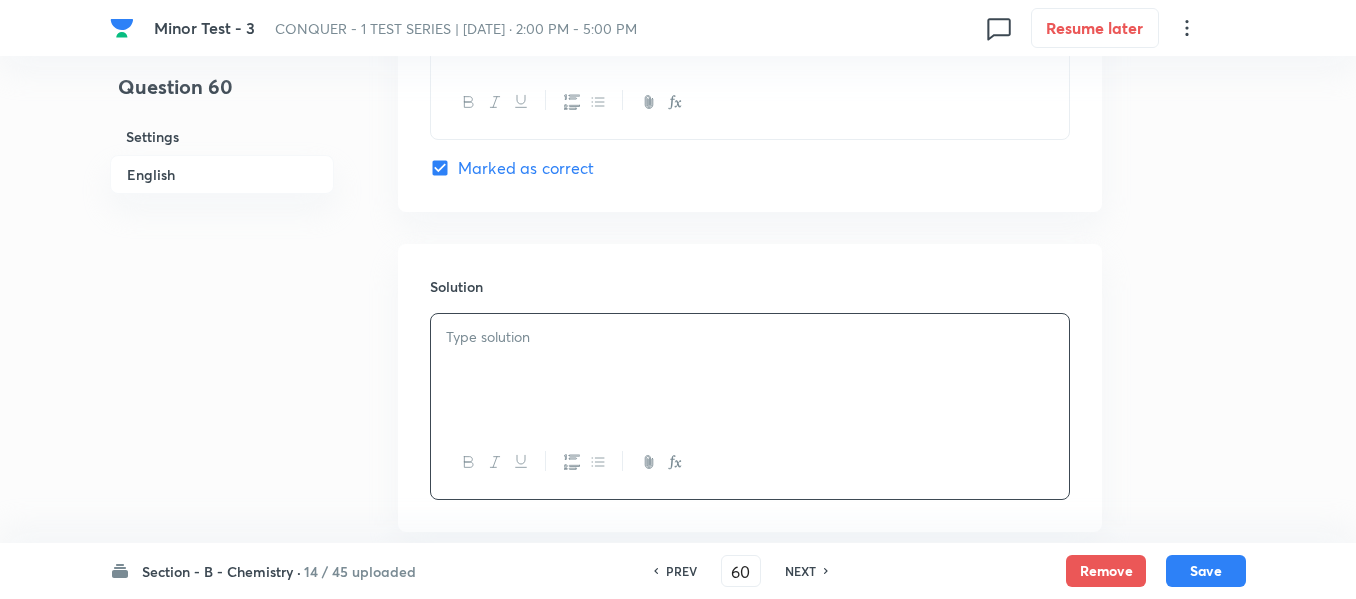 type 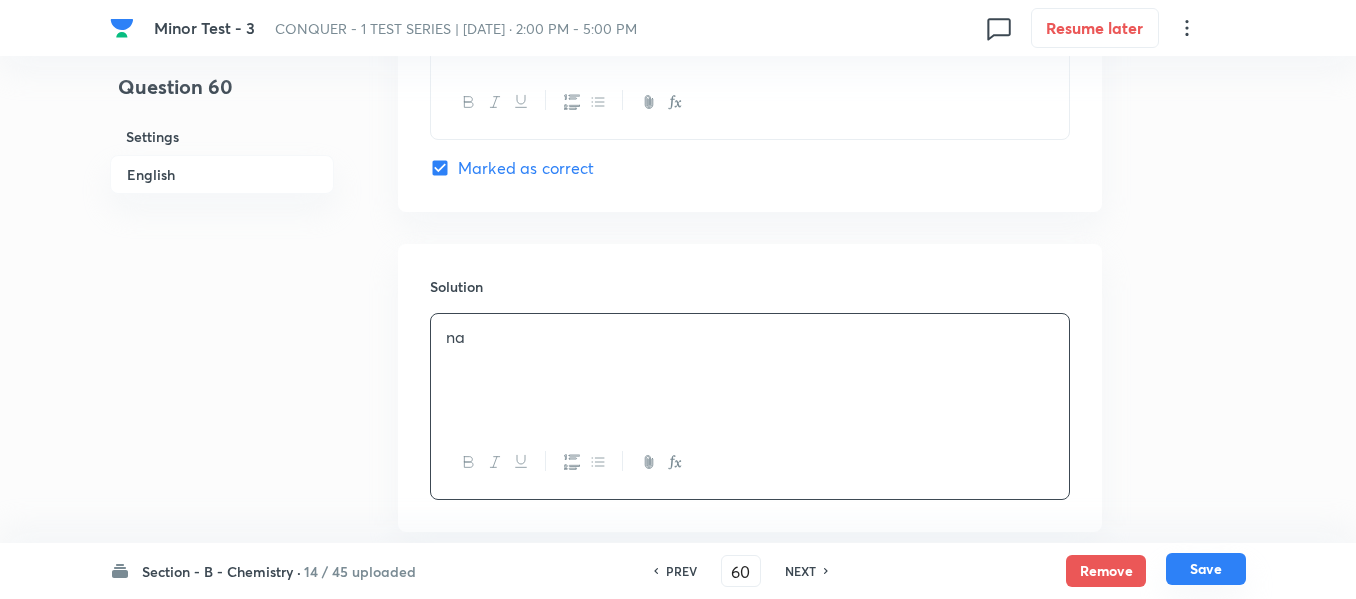 click on "Save" at bounding box center (1206, 569) 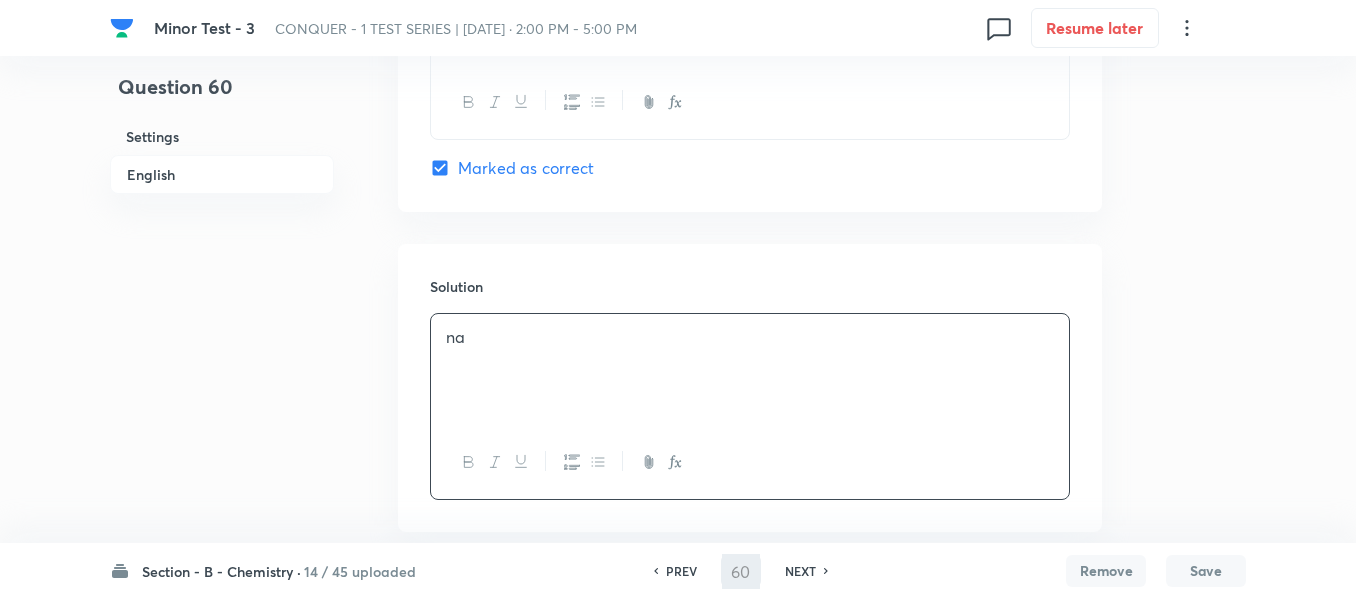 type on "61" 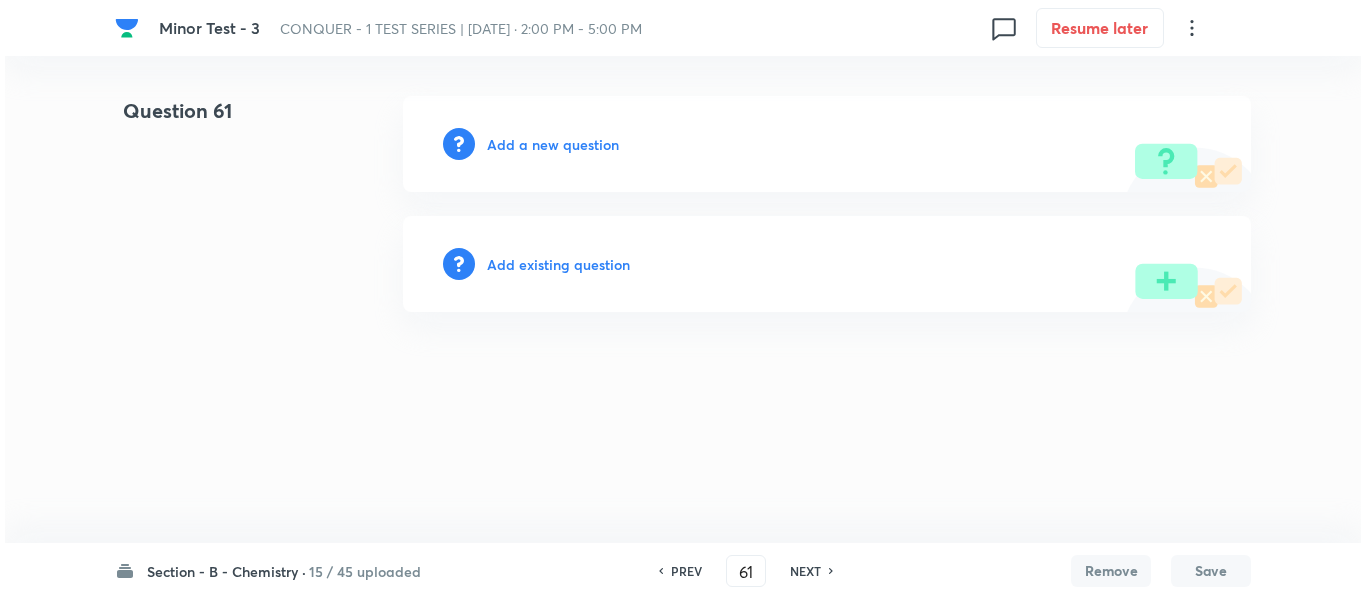 scroll, scrollTop: 0, scrollLeft: 0, axis: both 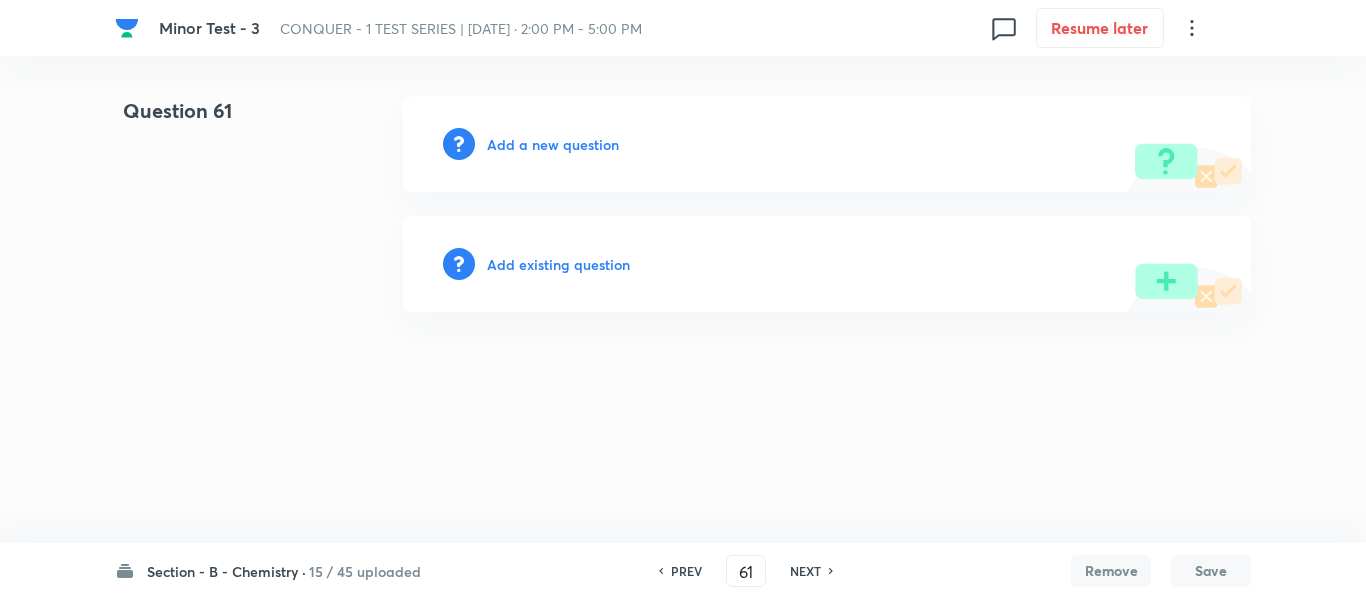 click on "Add a new question" at bounding box center [553, 144] 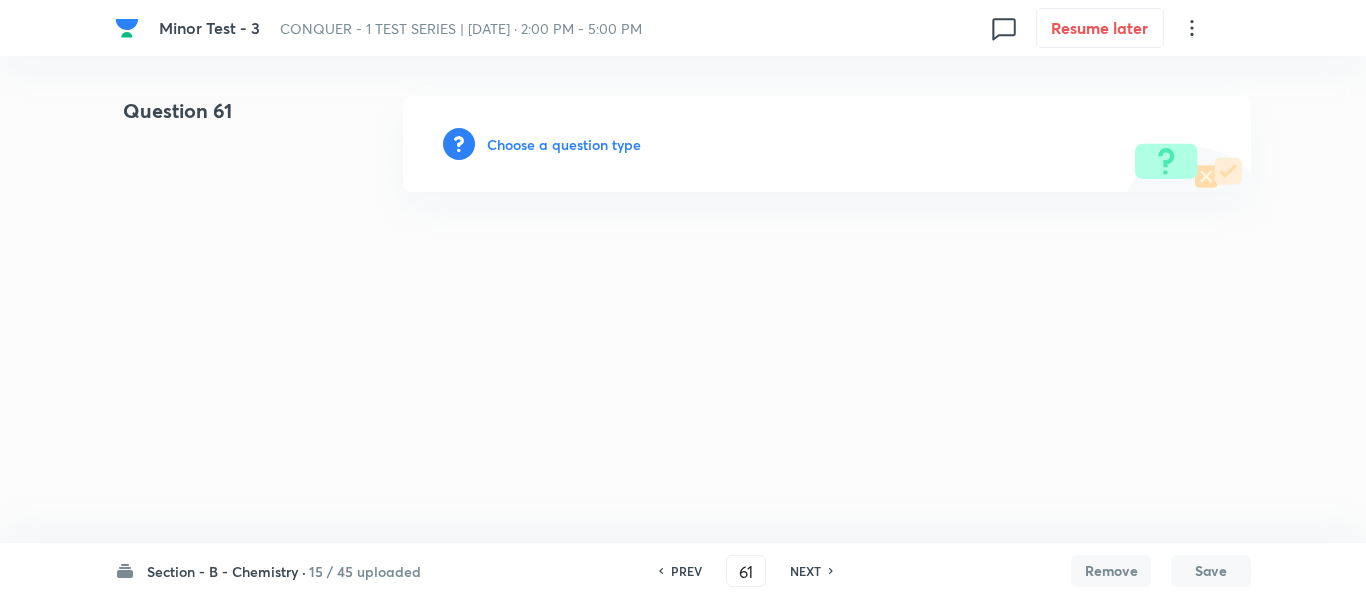 click on "Choose a question type" at bounding box center (564, 144) 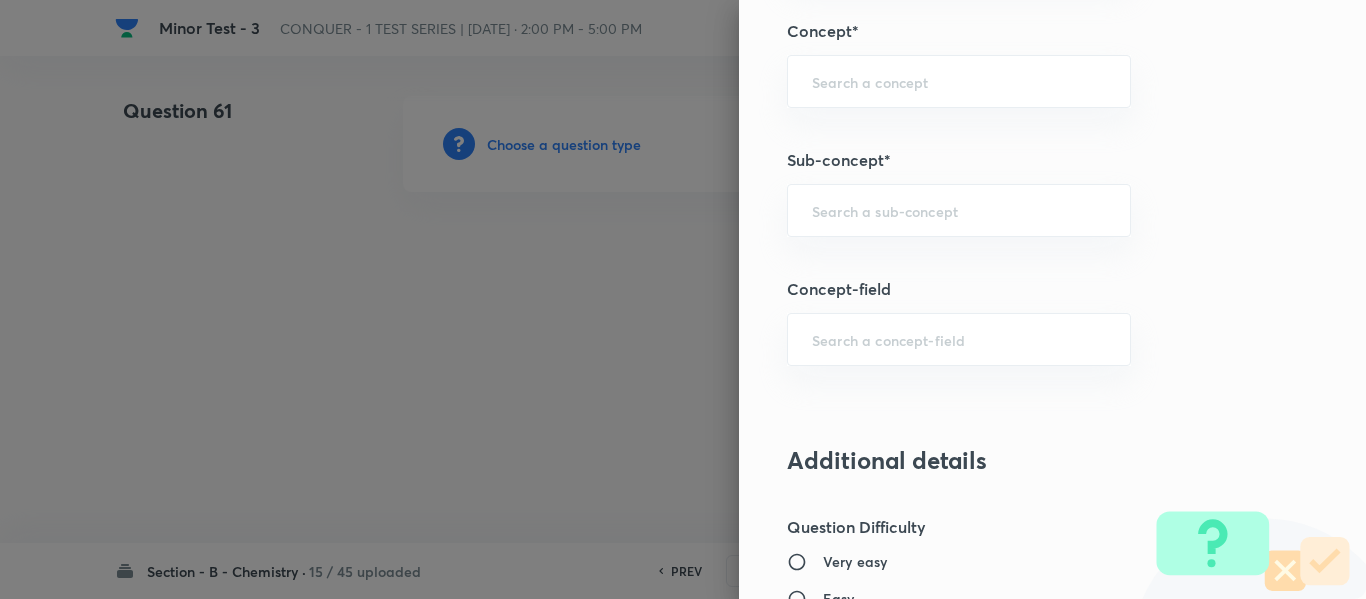 scroll, scrollTop: 1300, scrollLeft: 0, axis: vertical 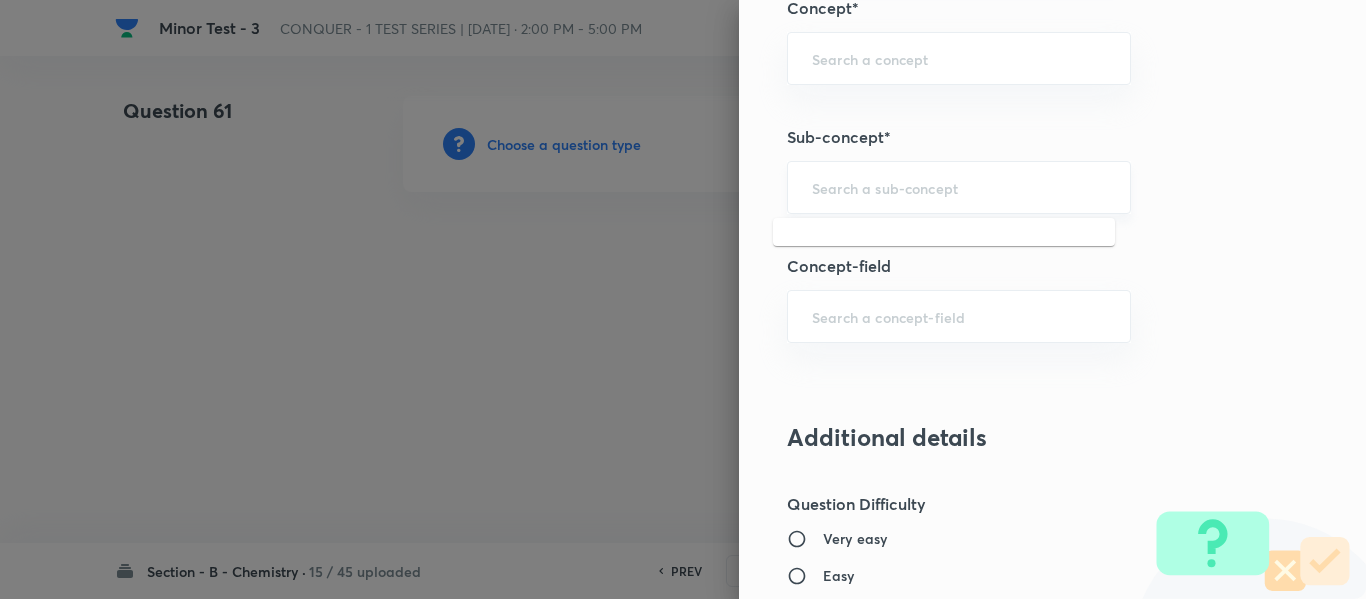click at bounding box center (959, 187) 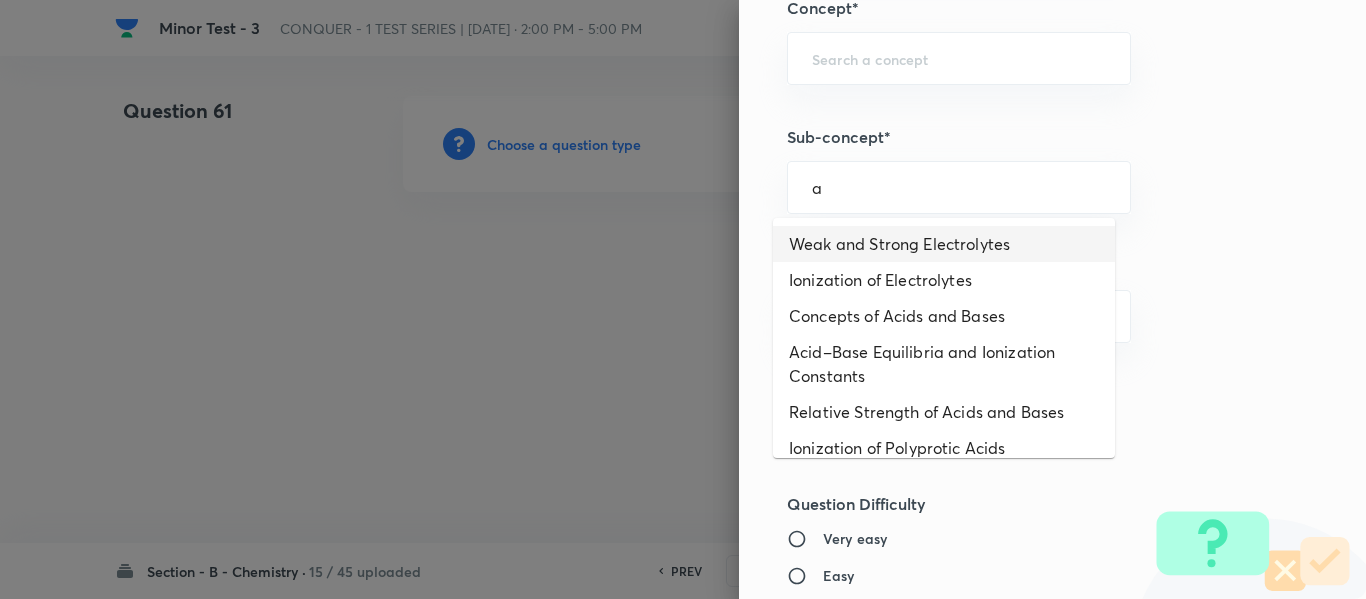 click on "Weak and Strong Electrolytes" at bounding box center [944, 244] 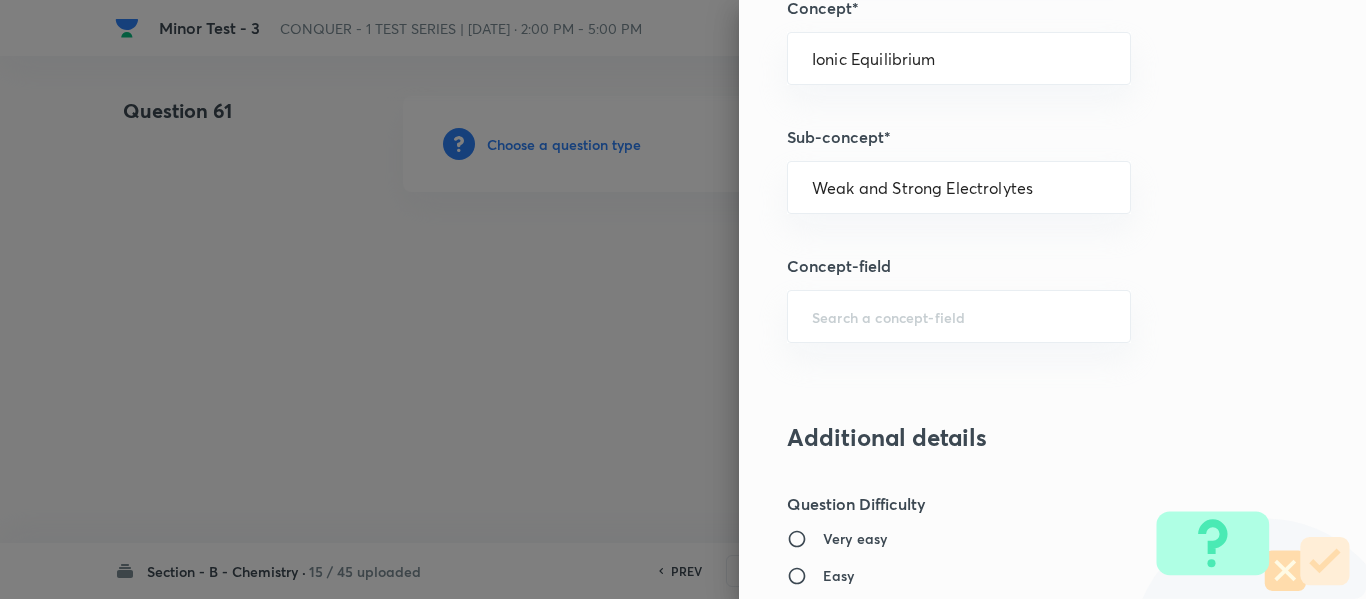 type on "Chemistry" 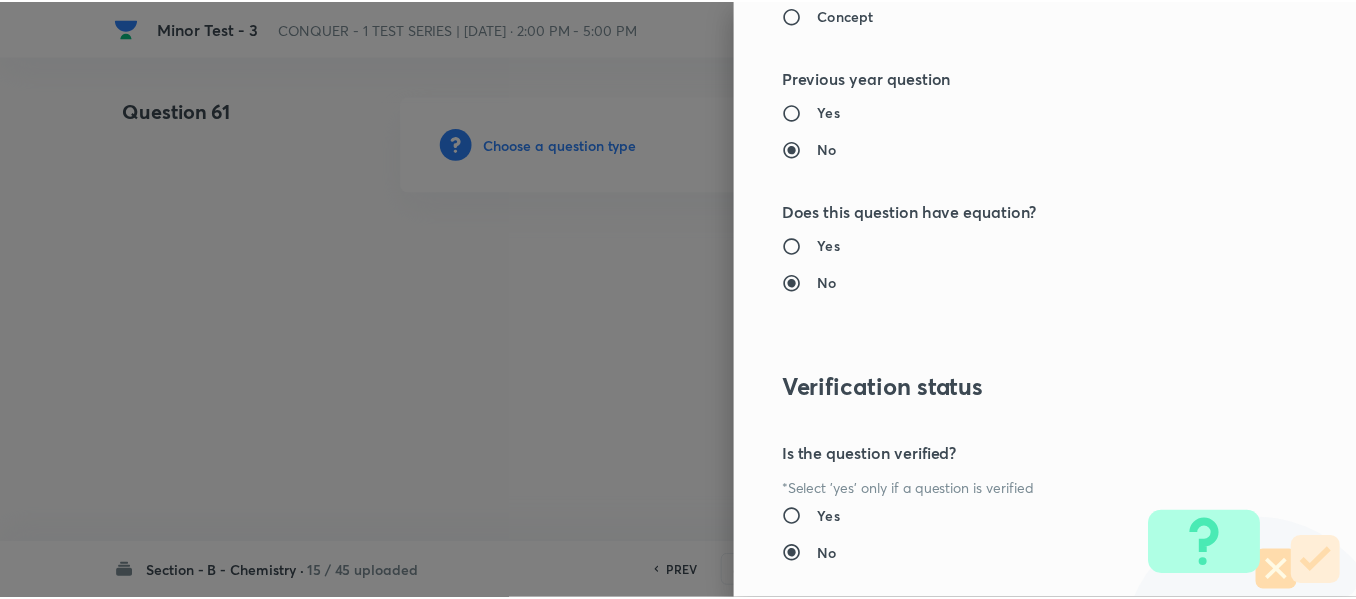 scroll, scrollTop: 2261, scrollLeft: 0, axis: vertical 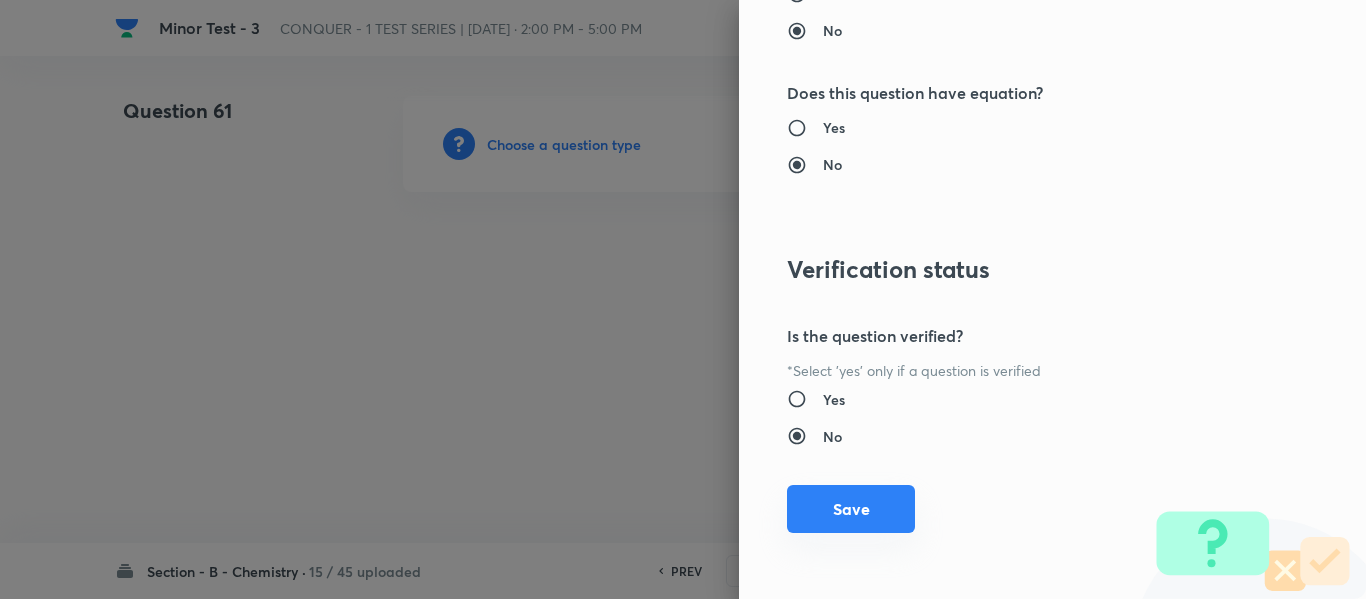 click on "Save" at bounding box center (851, 509) 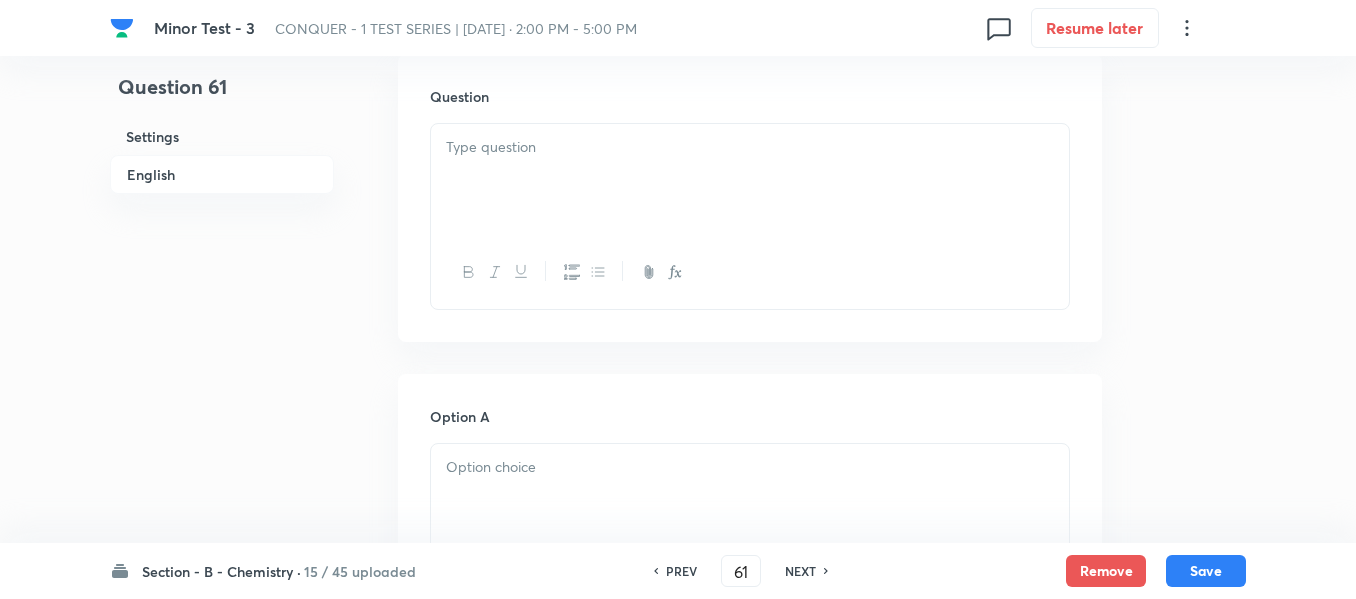 scroll, scrollTop: 600, scrollLeft: 0, axis: vertical 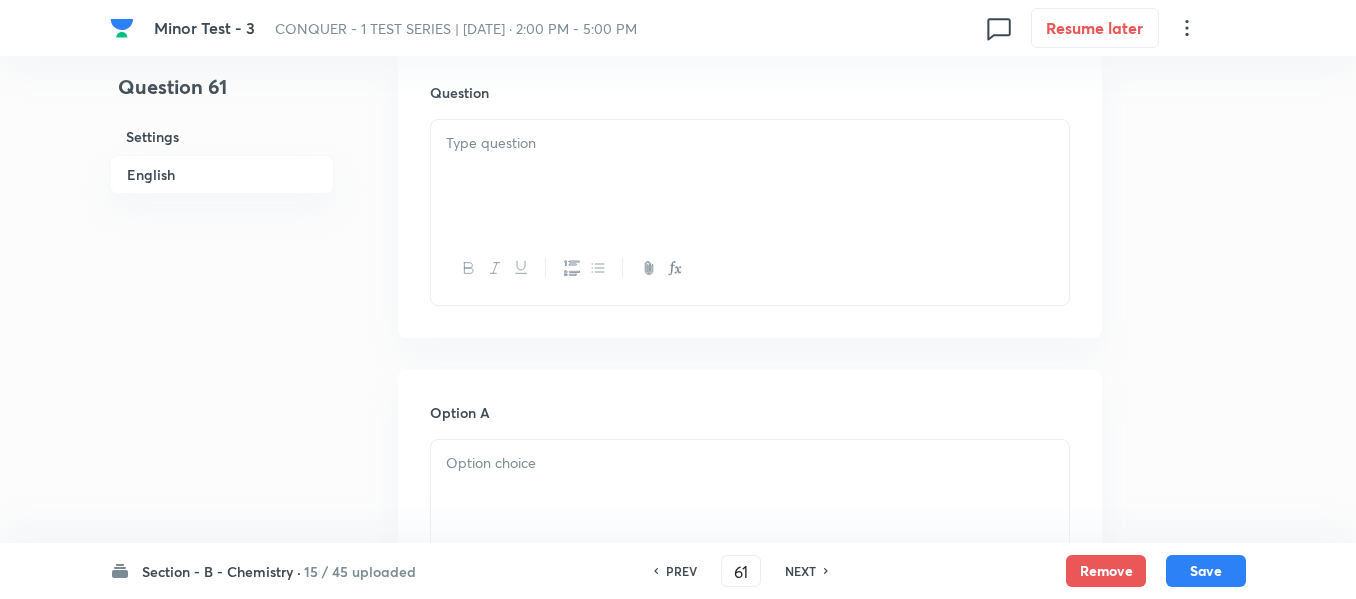 click at bounding box center [750, 176] 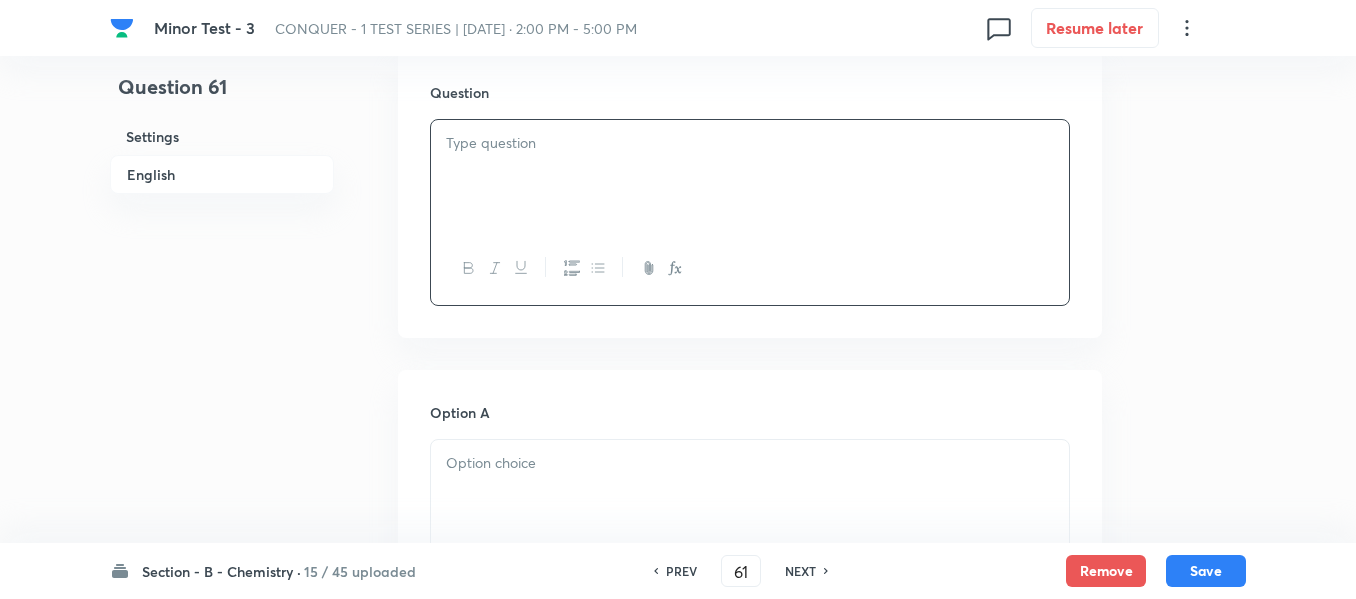 click at bounding box center [750, 176] 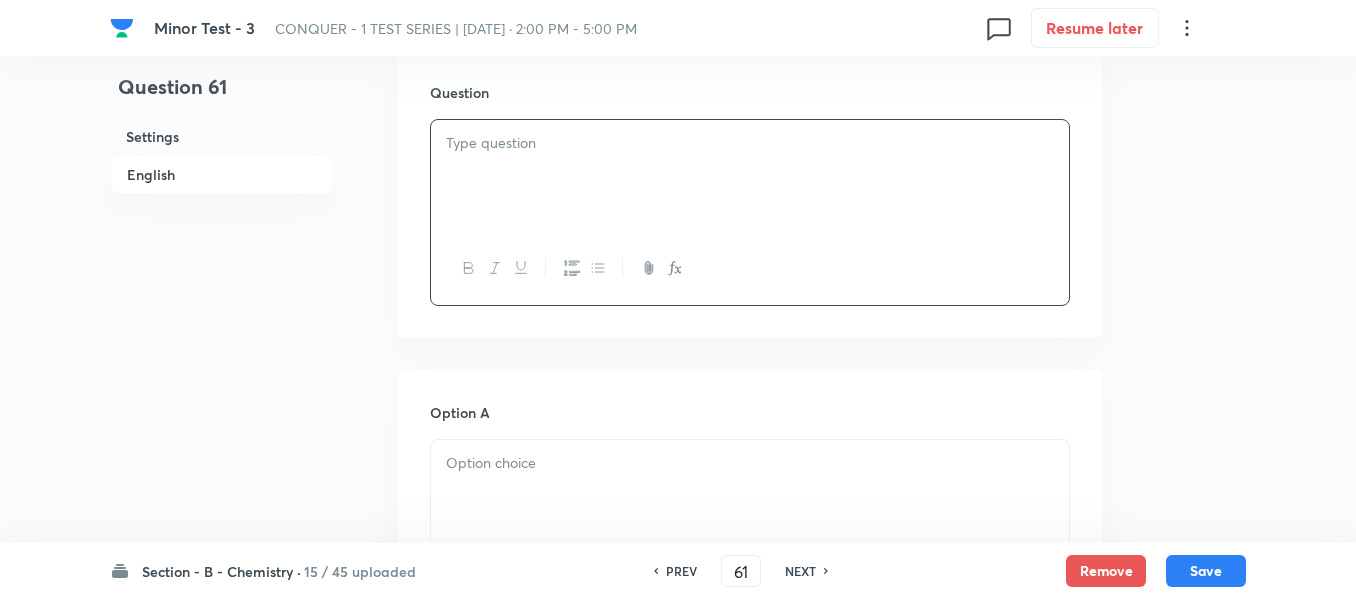 click at bounding box center (750, 176) 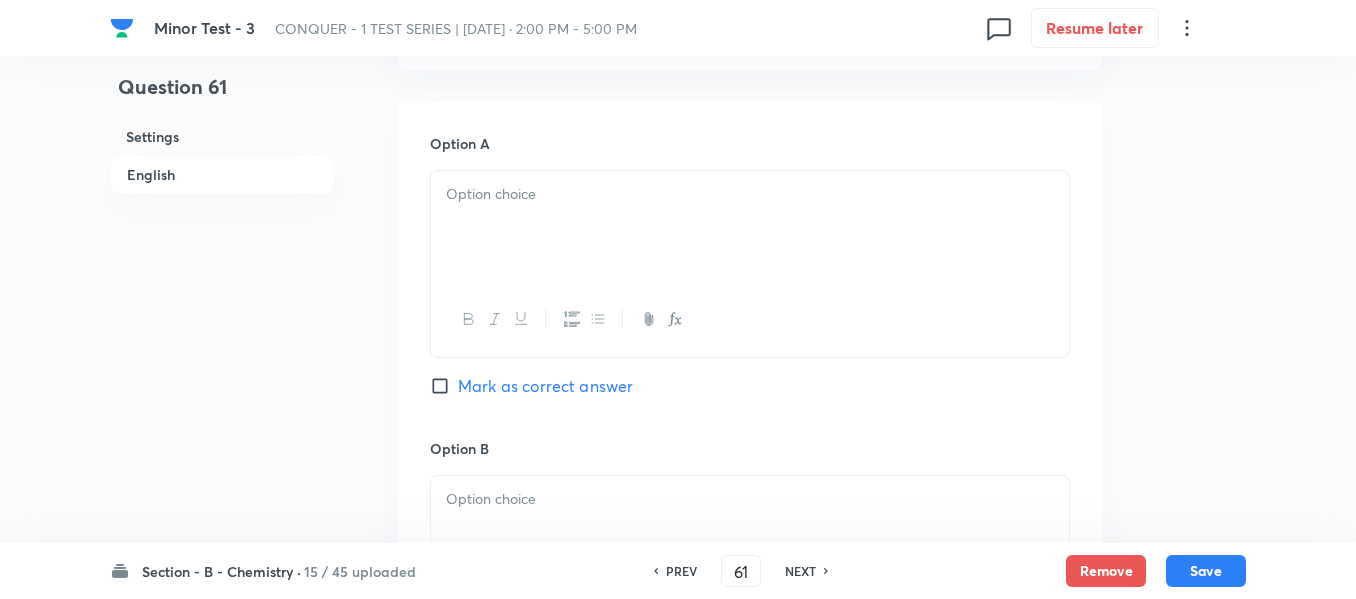 scroll, scrollTop: 900, scrollLeft: 0, axis: vertical 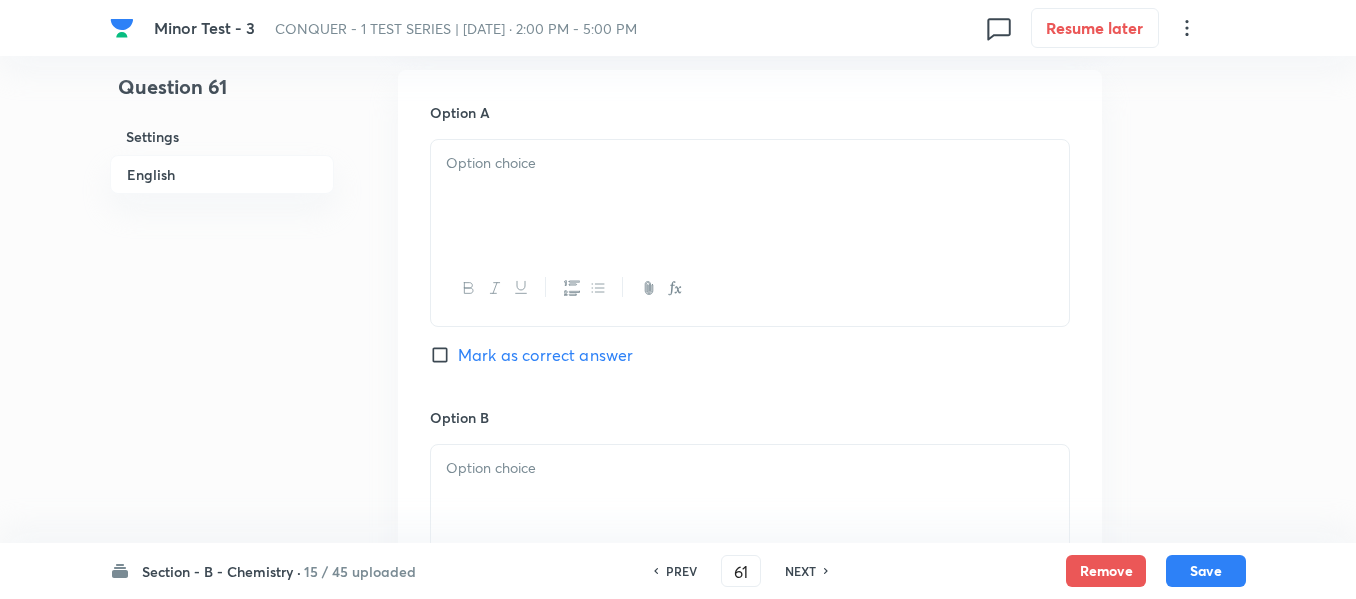 click at bounding box center [750, 196] 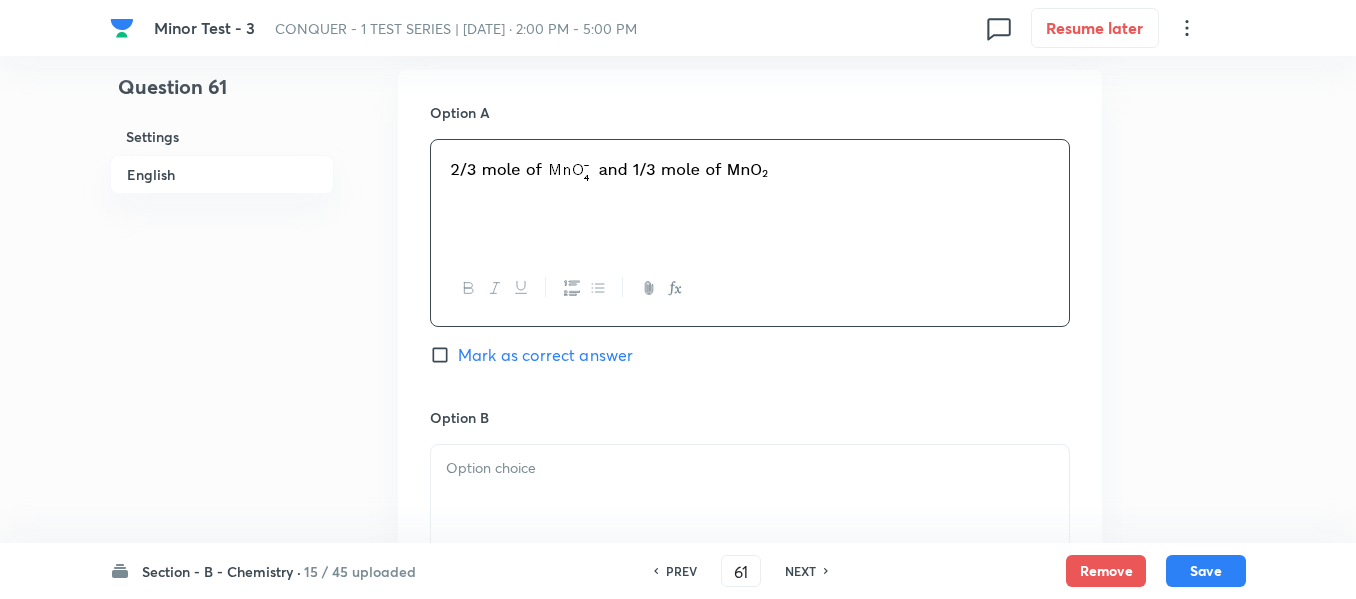 click on "Mark as correct answer" at bounding box center [444, 355] 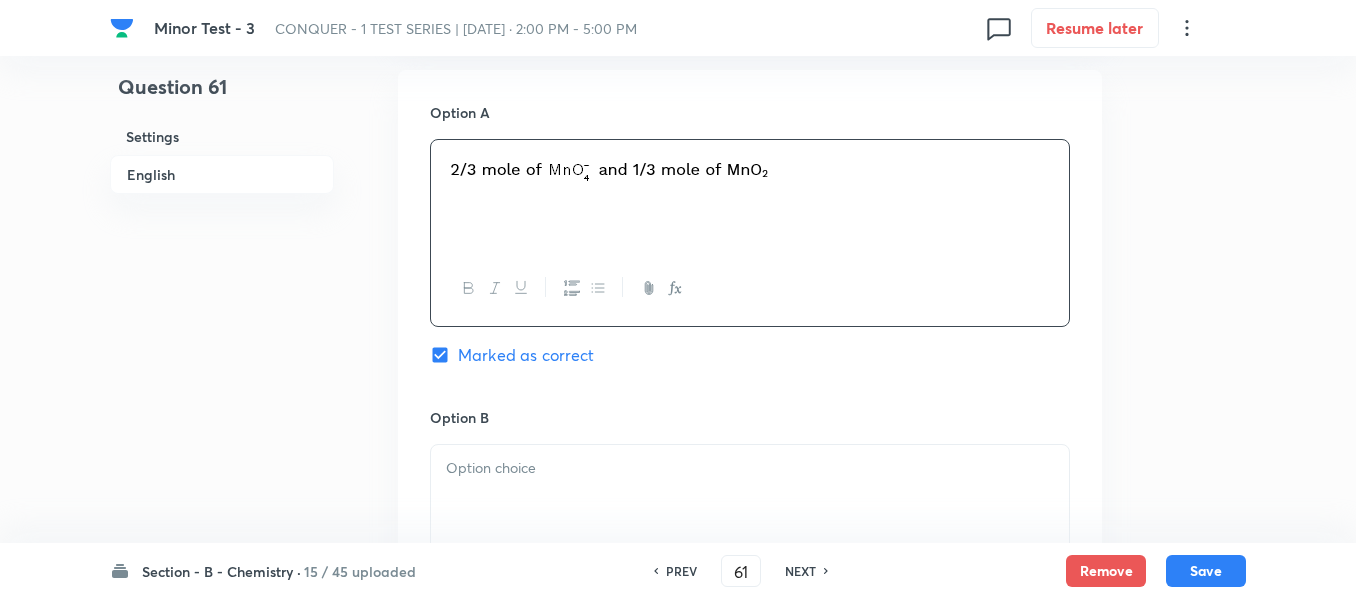 click at bounding box center (750, 468) 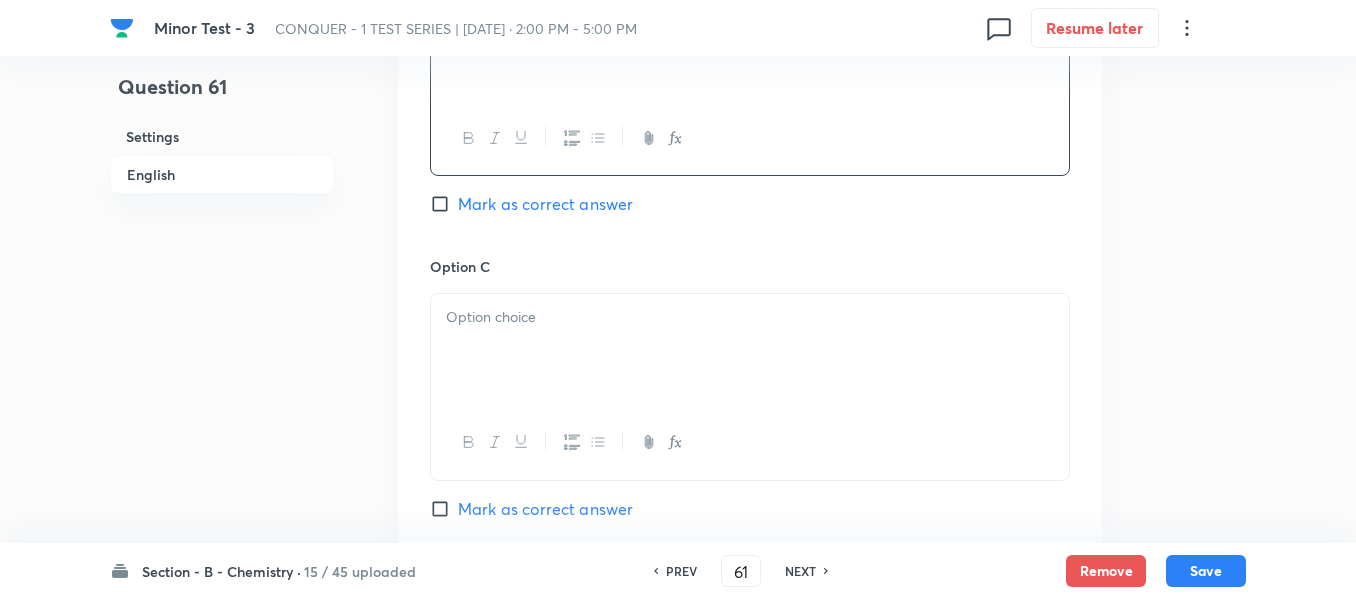 scroll, scrollTop: 1400, scrollLeft: 0, axis: vertical 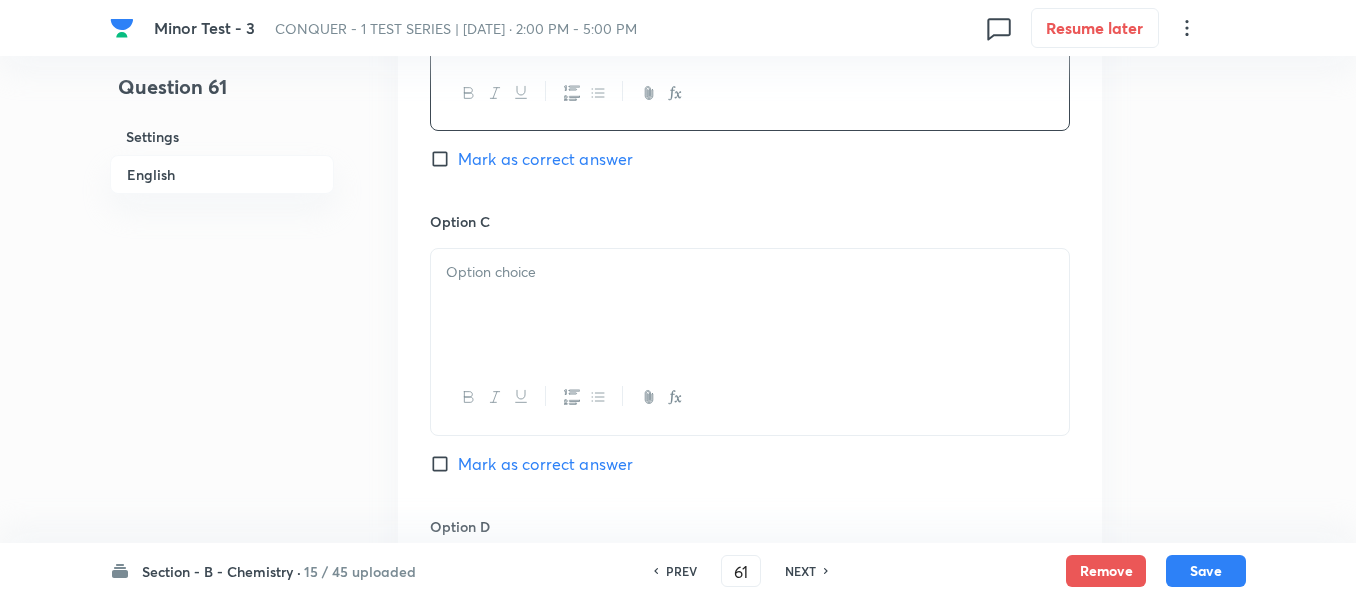 click at bounding box center [750, 272] 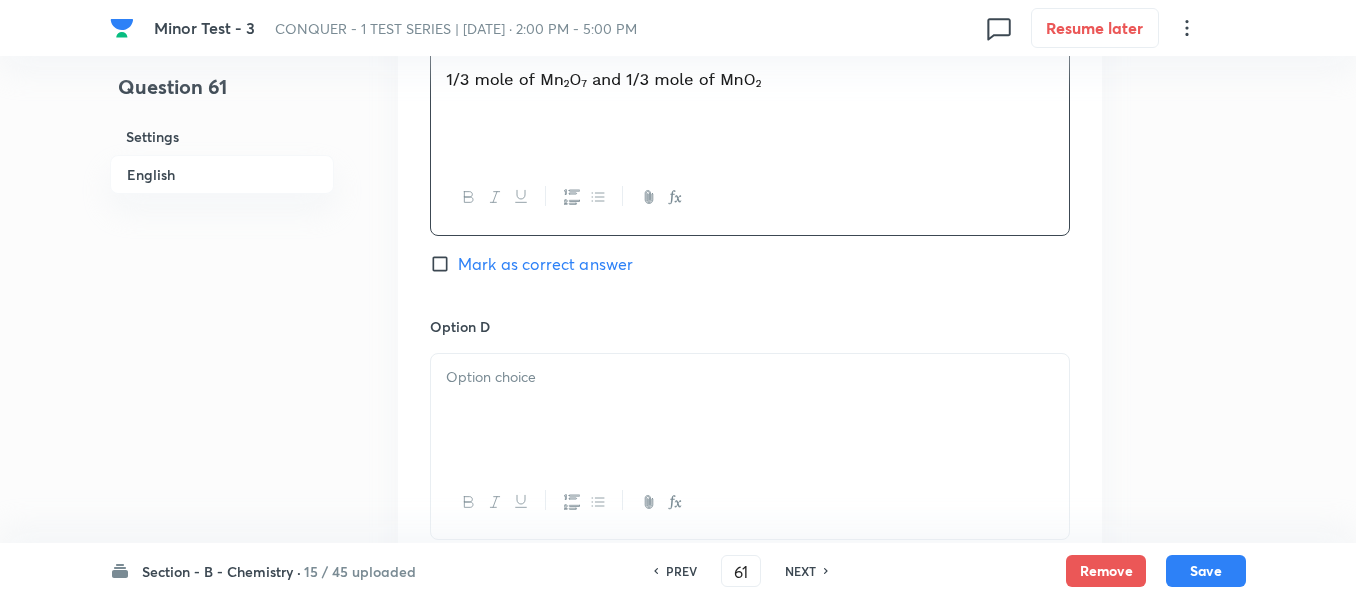 scroll, scrollTop: 1700, scrollLeft: 0, axis: vertical 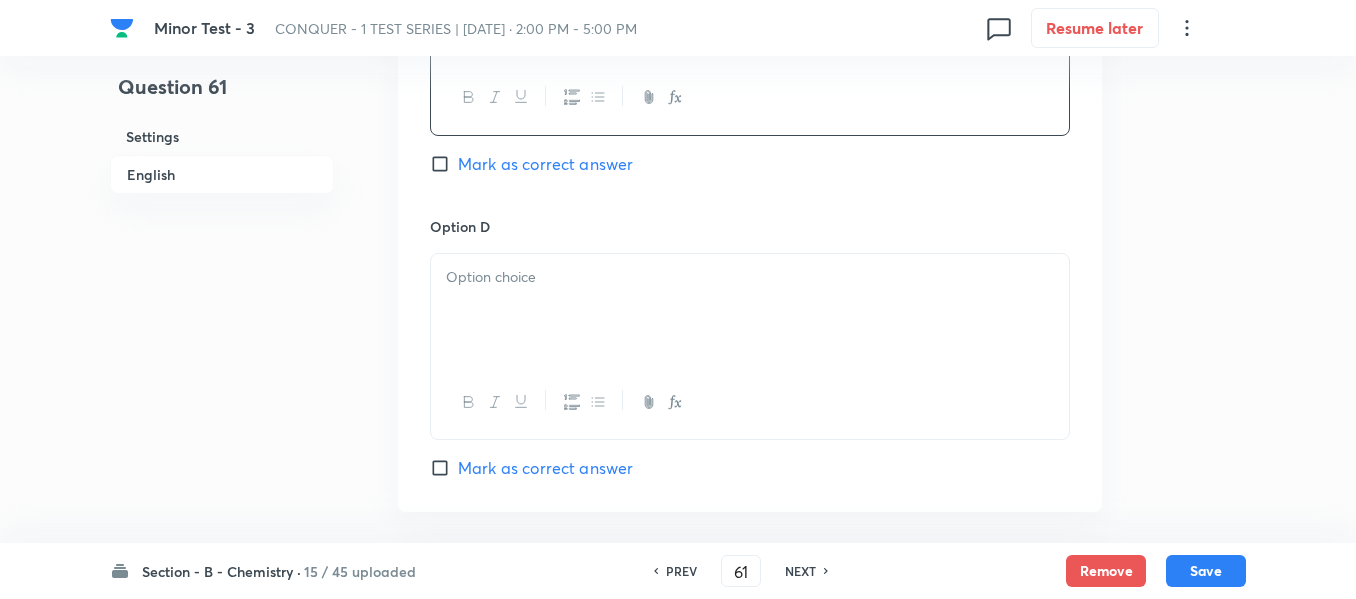 click at bounding box center [750, 277] 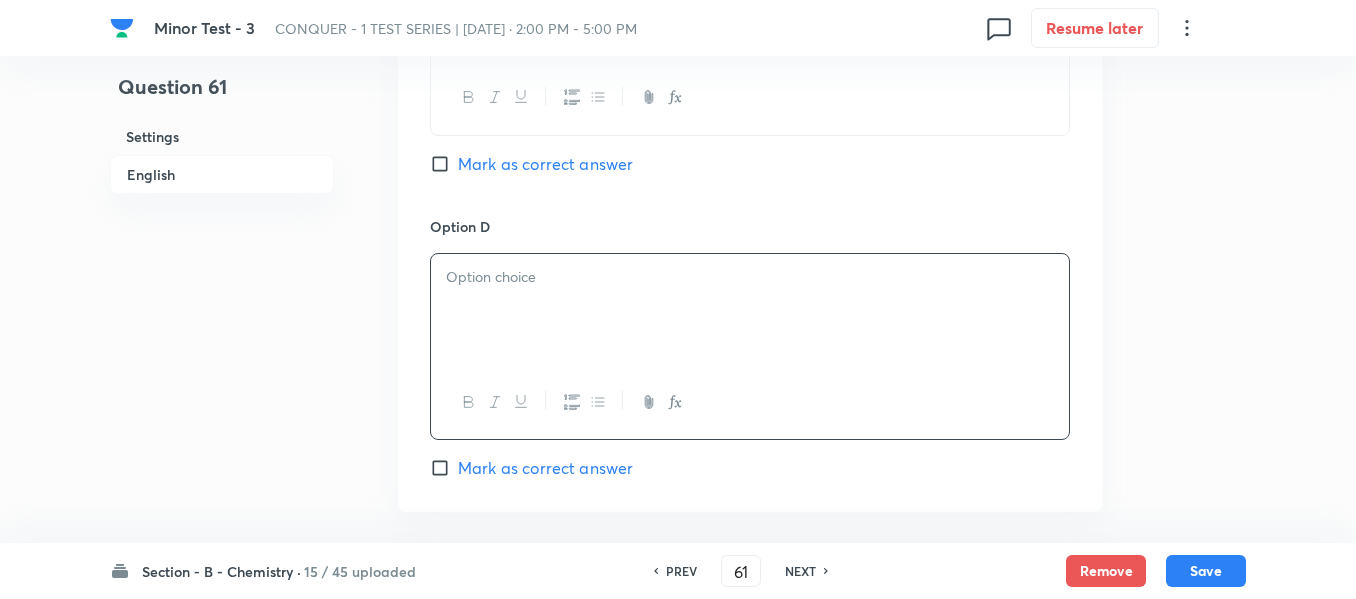 click at bounding box center [750, 310] 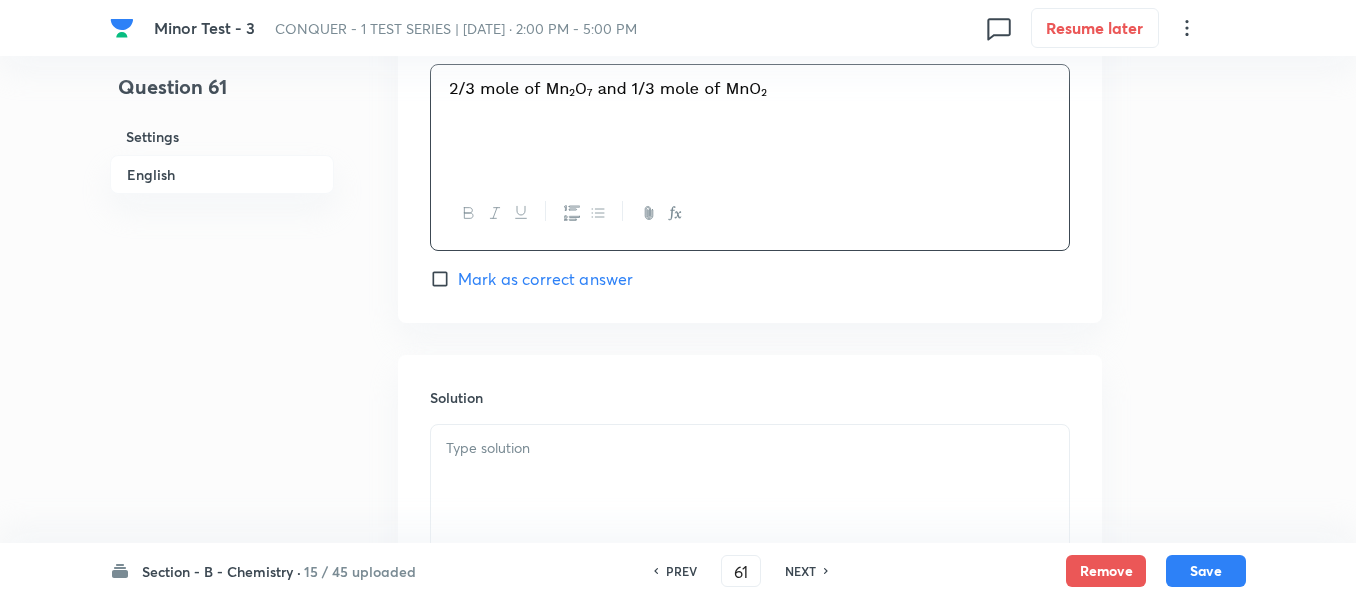 scroll, scrollTop: 1900, scrollLeft: 0, axis: vertical 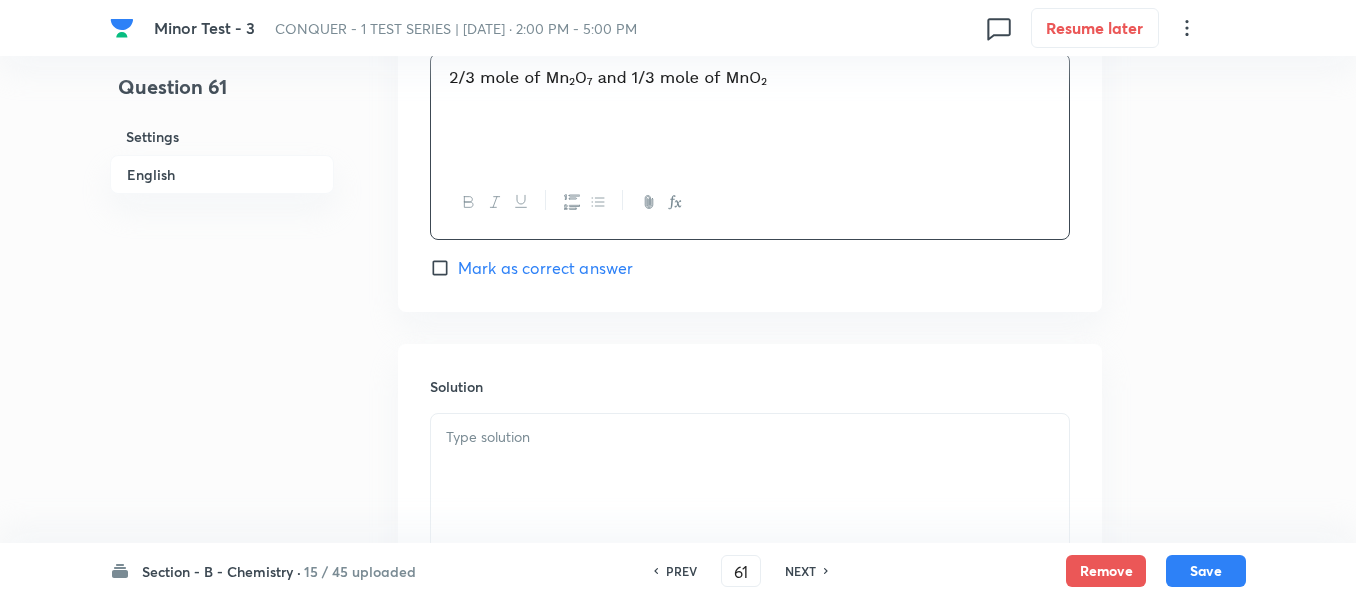 click at bounding box center [750, 437] 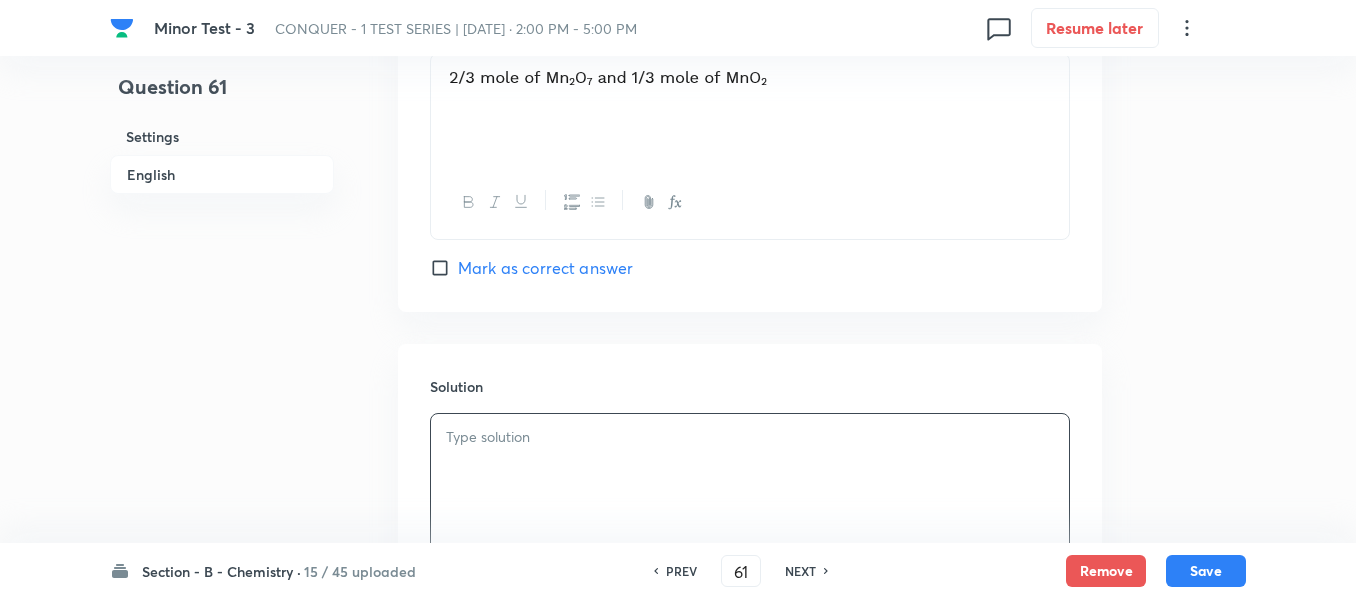 type 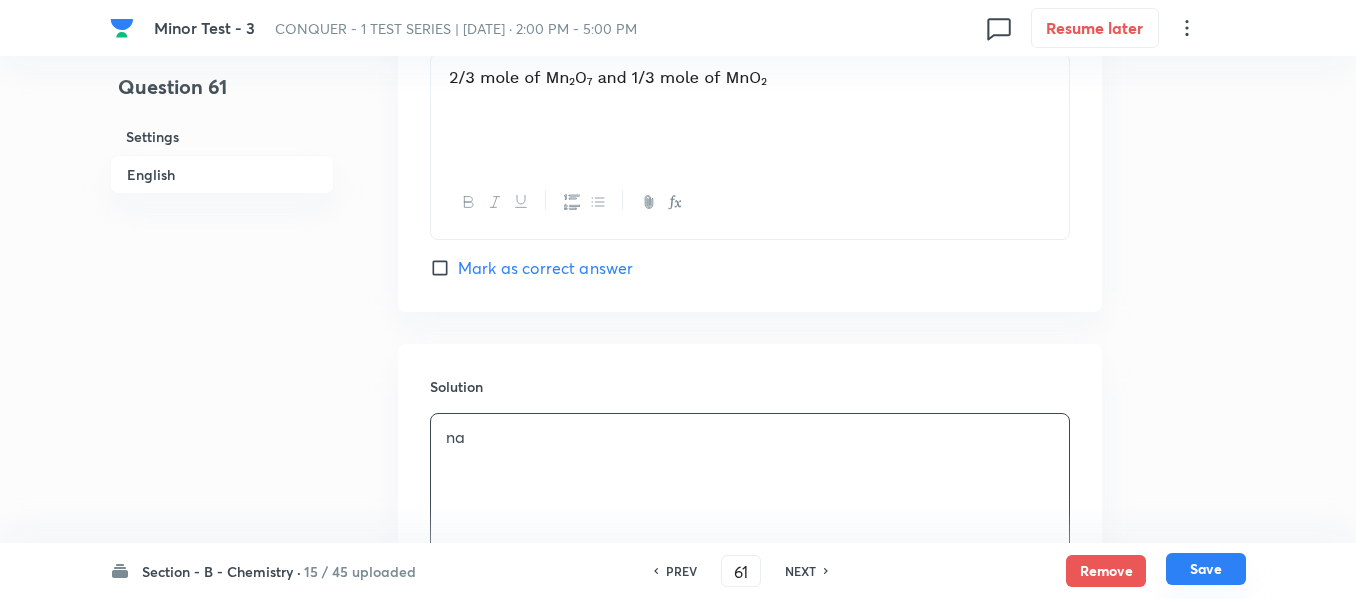 click on "Save" at bounding box center [1206, 569] 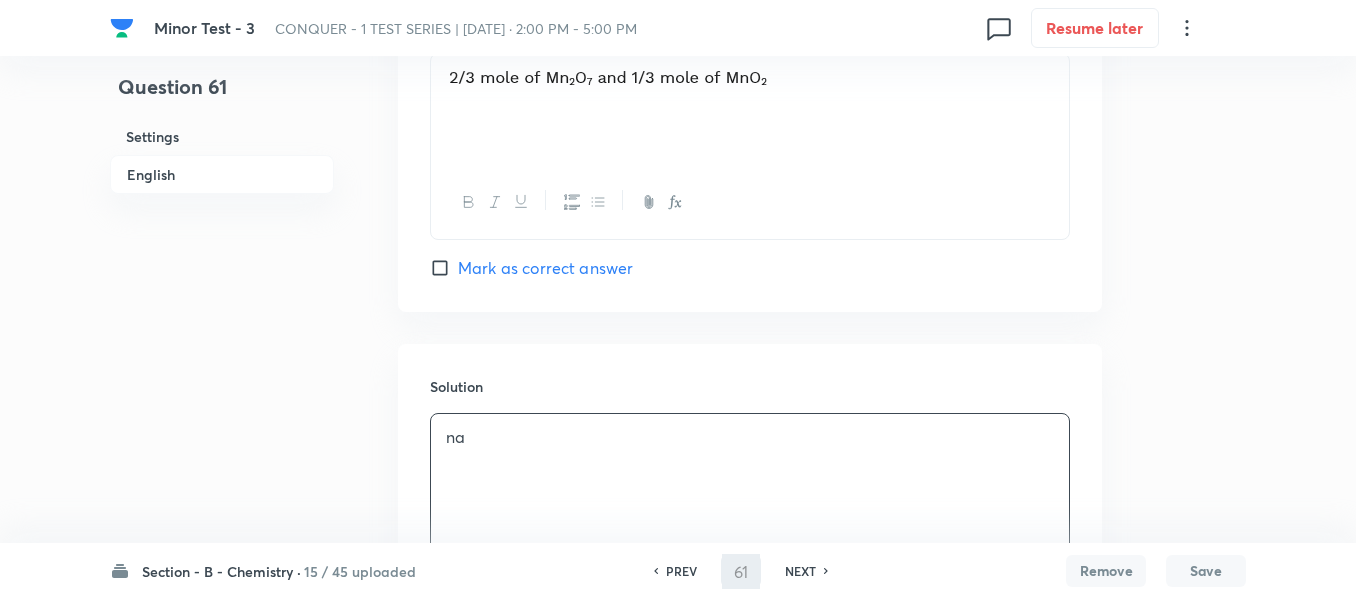 type on "62" 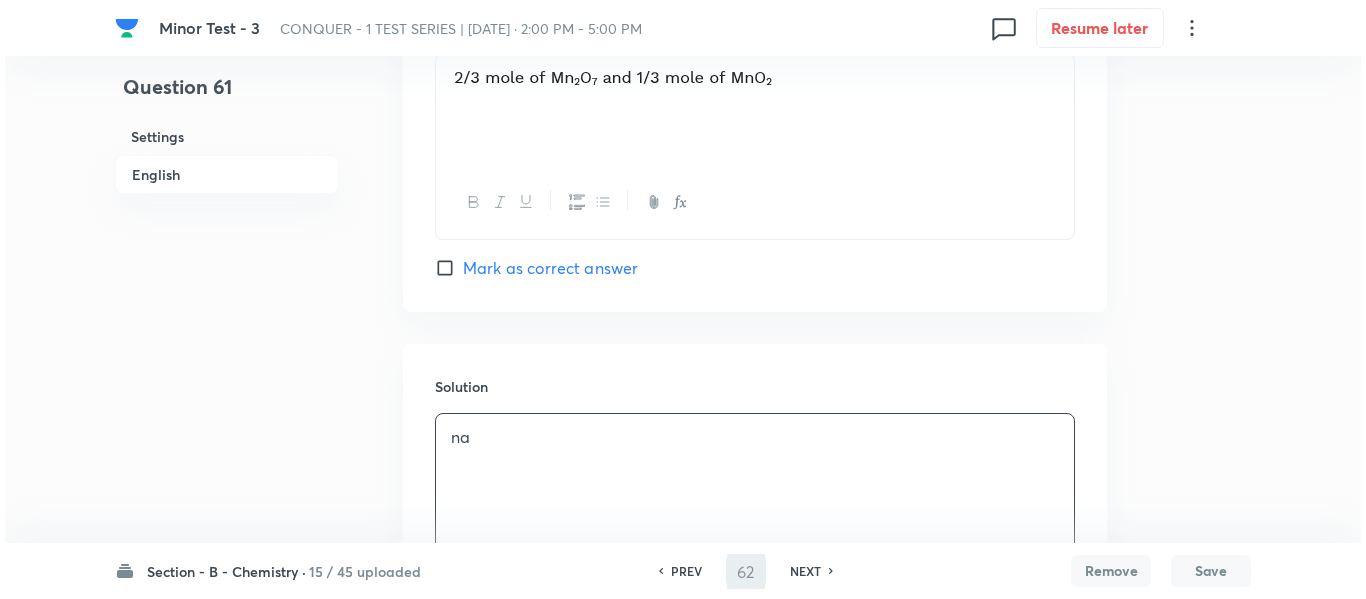 scroll, scrollTop: 0, scrollLeft: 0, axis: both 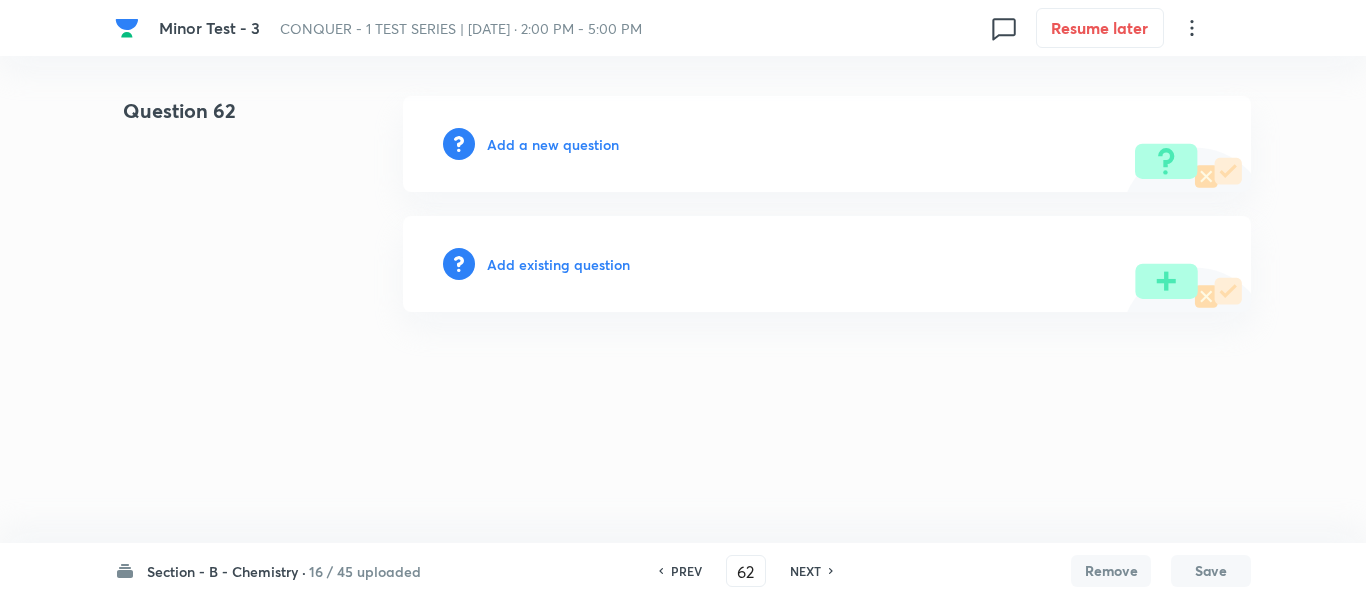 click on "Add a new question" at bounding box center (553, 144) 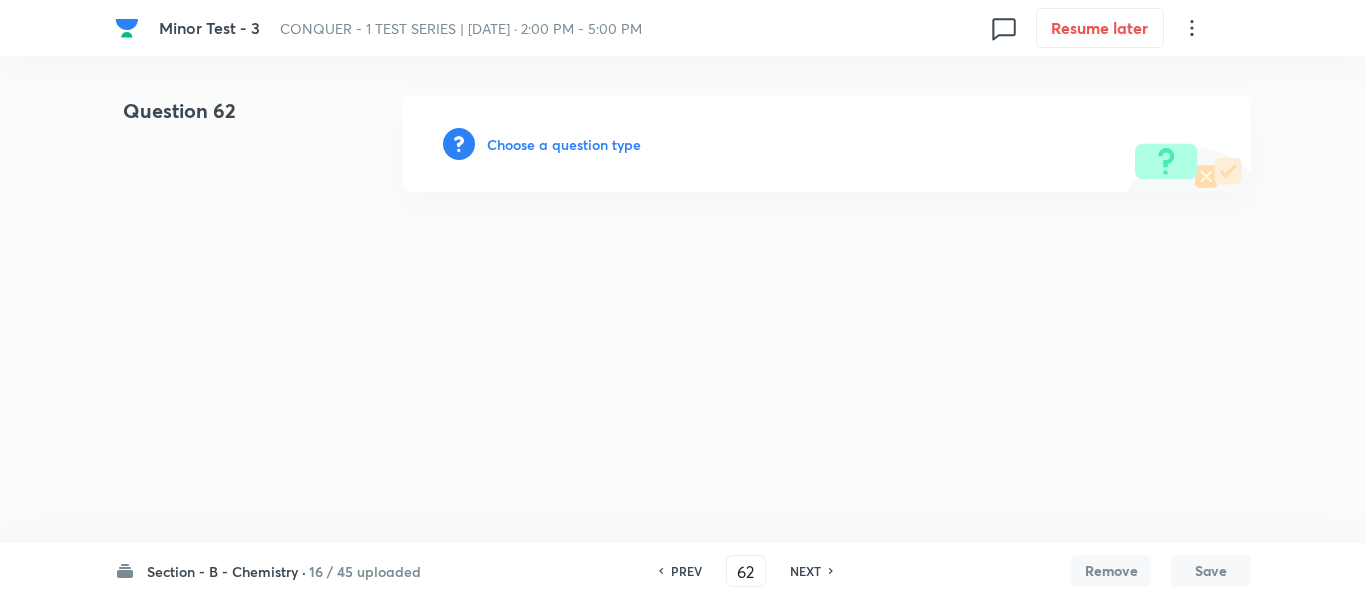 click on "Choose a question type" at bounding box center (564, 144) 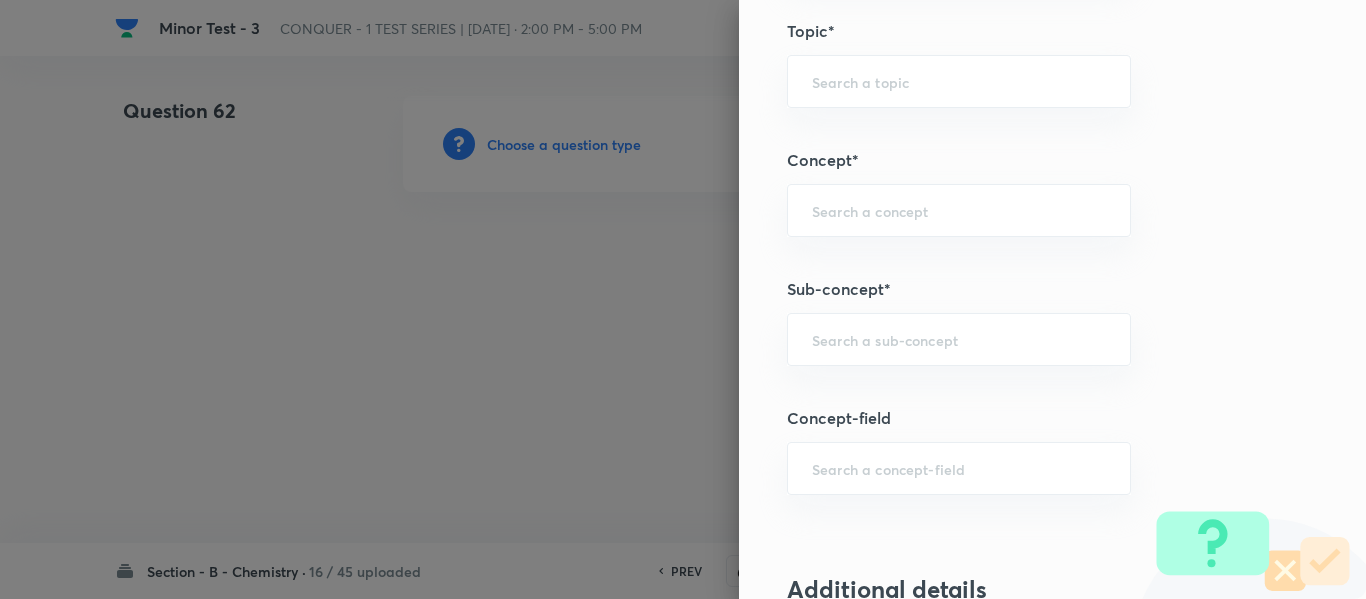 scroll, scrollTop: 1200, scrollLeft: 0, axis: vertical 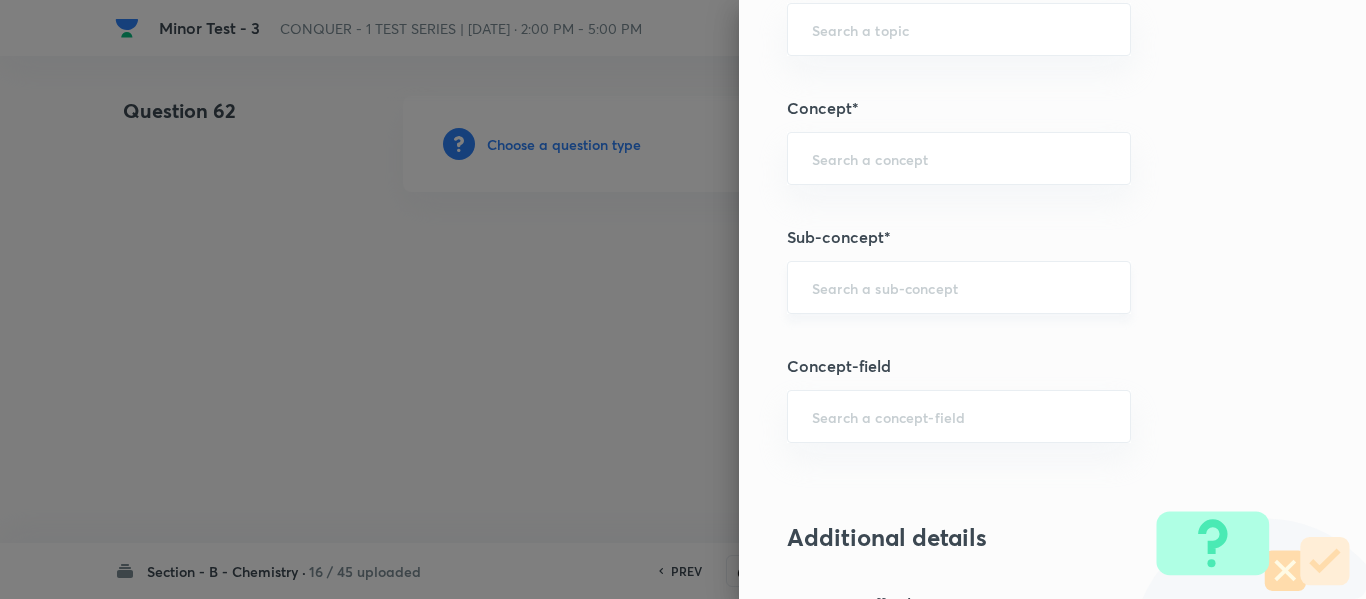 click at bounding box center (959, 287) 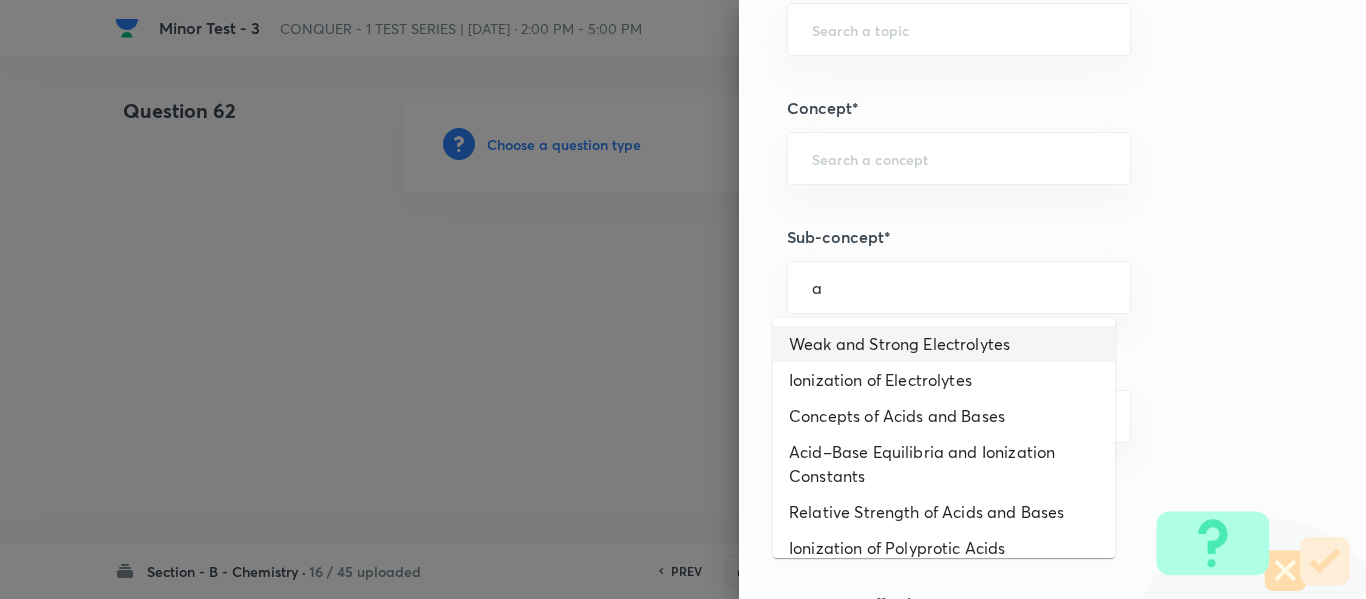 click on "Weak and Strong Electrolytes" at bounding box center (944, 344) 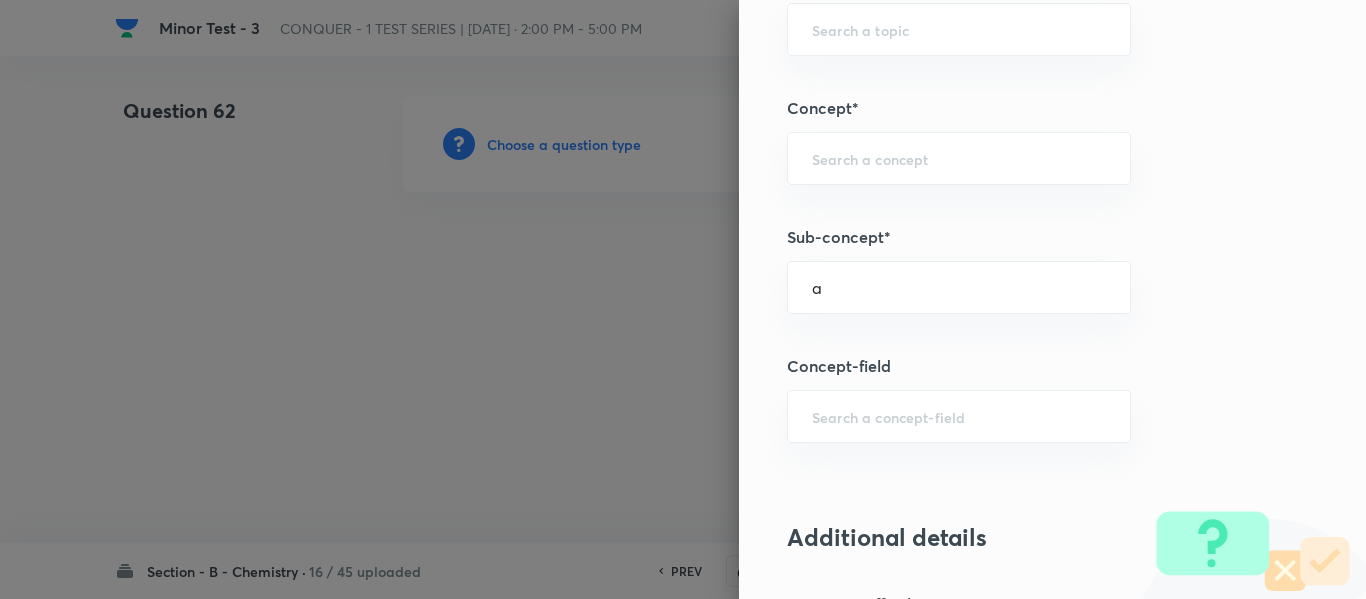 type on "Weak and Strong Electrolytes" 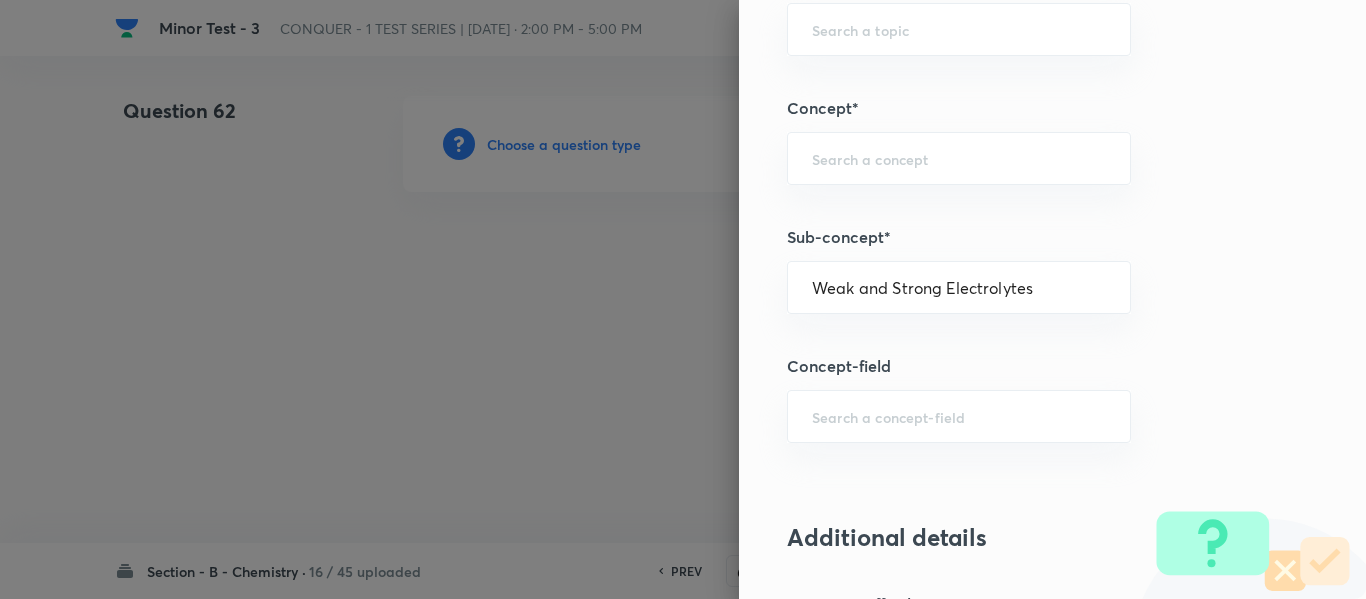 type on "Chemistry" 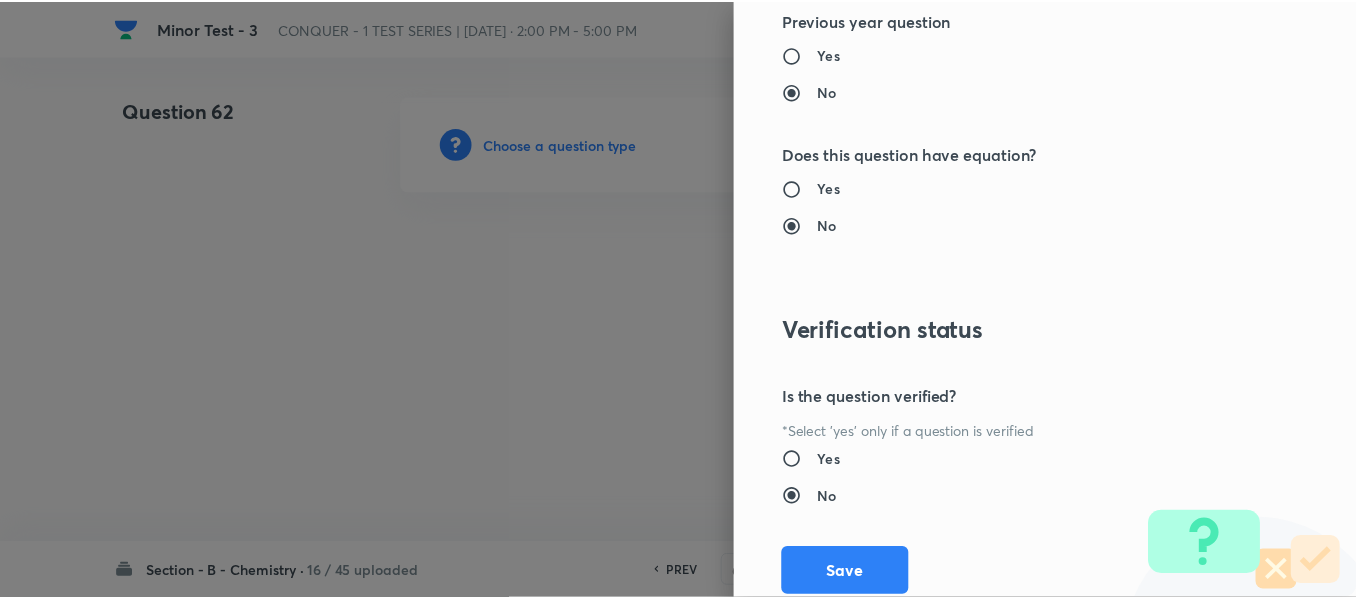 scroll, scrollTop: 2261, scrollLeft: 0, axis: vertical 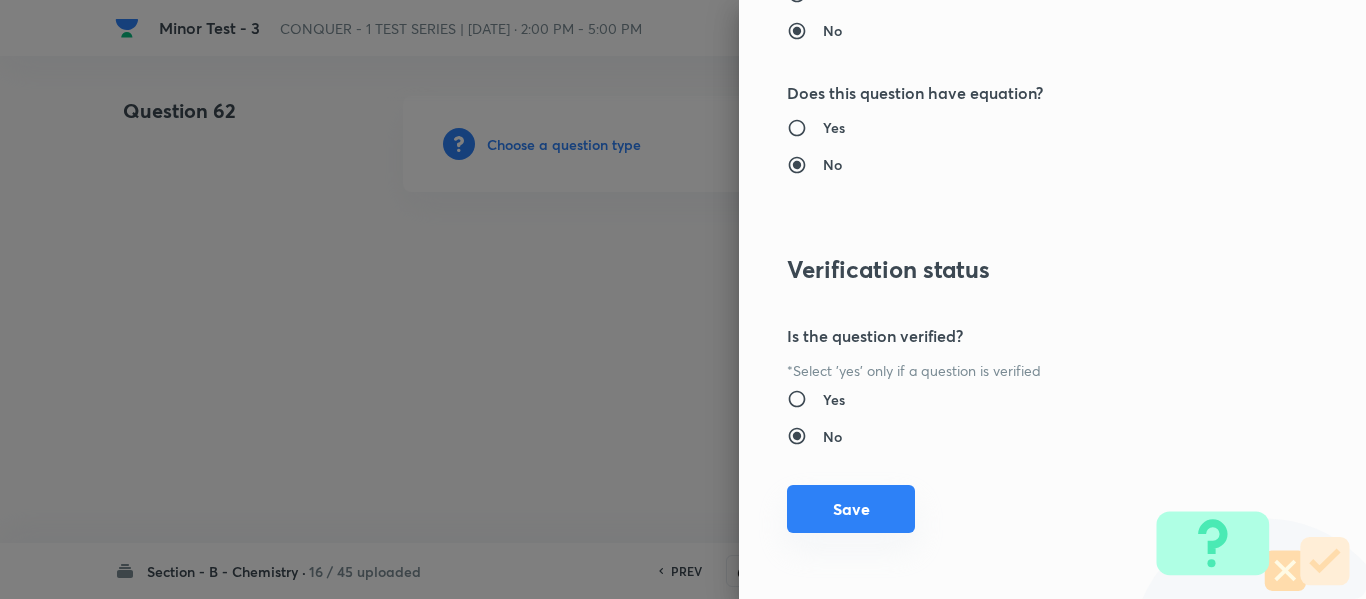 click on "Save" at bounding box center [851, 509] 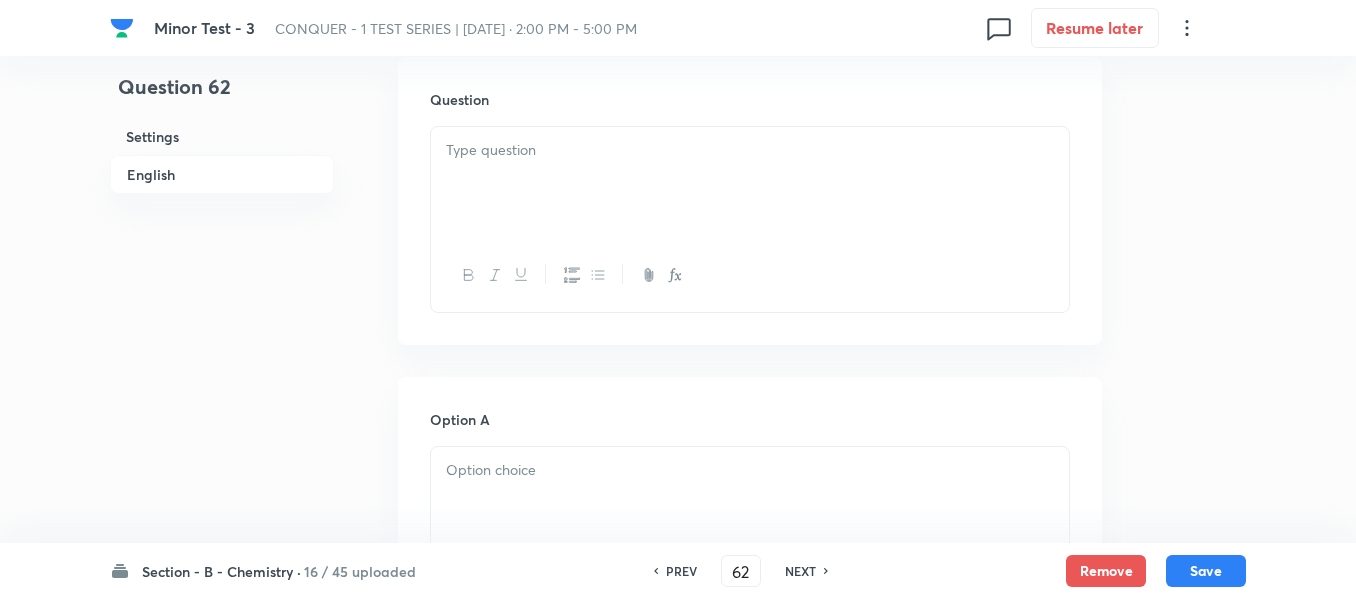 scroll, scrollTop: 600, scrollLeft: 0, axis: vertical 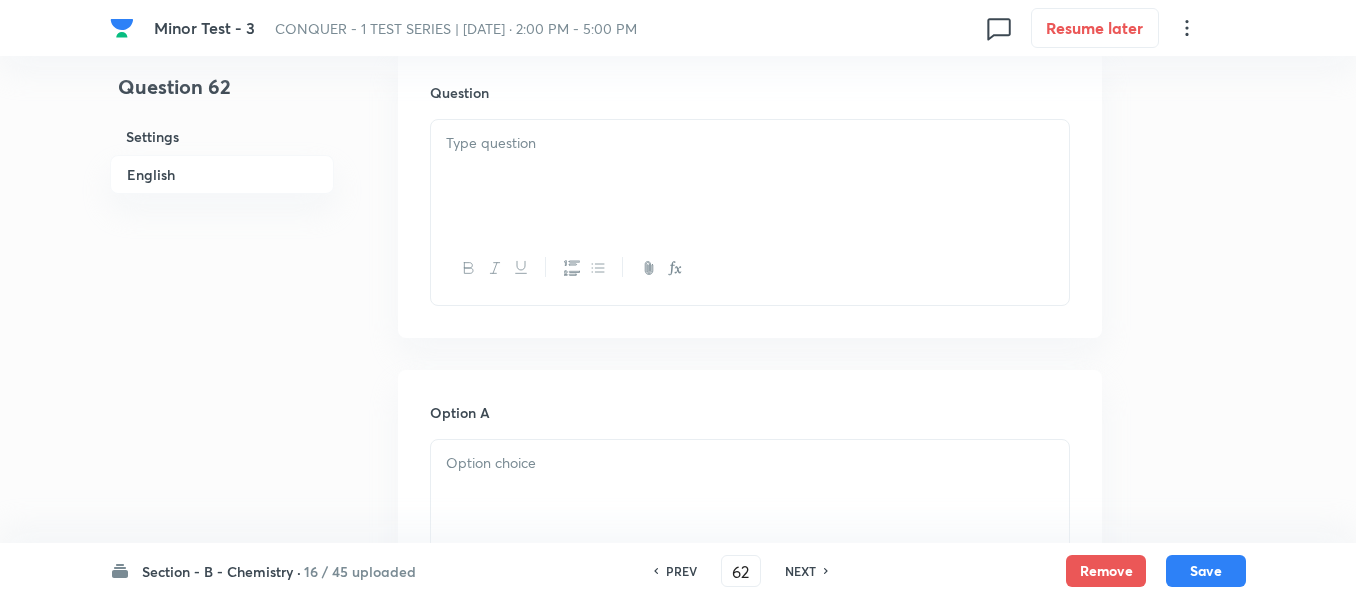 click at bounding box center [750, 143] 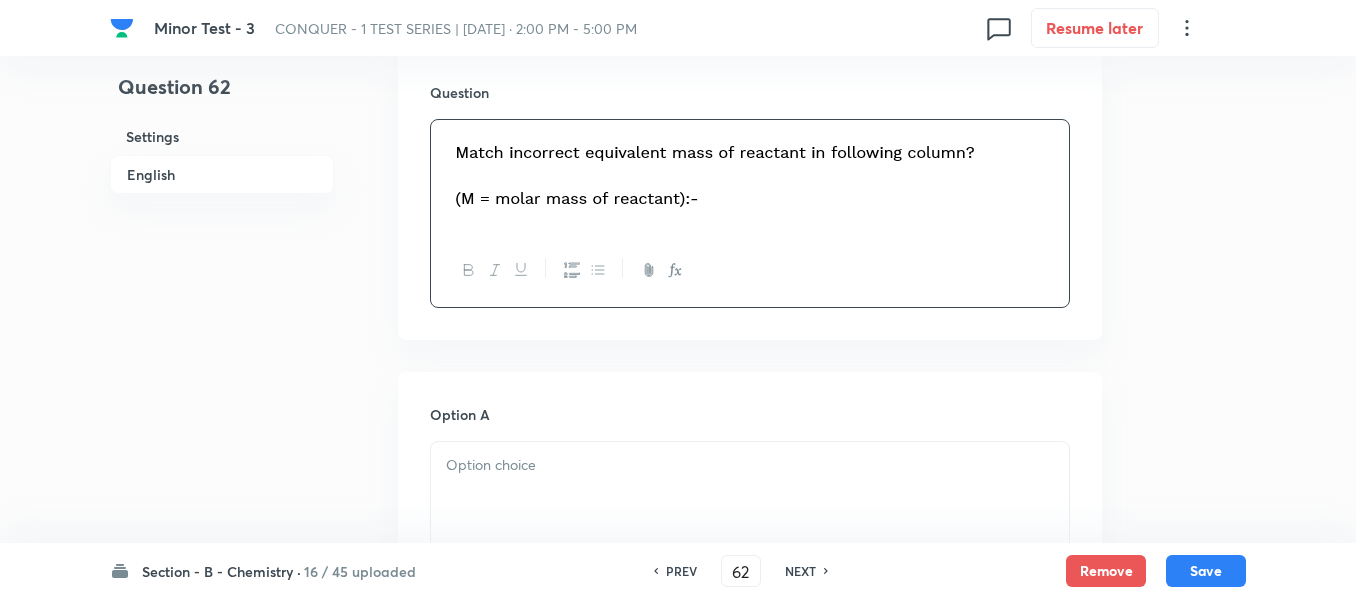 click at bounding box center [750, 465] 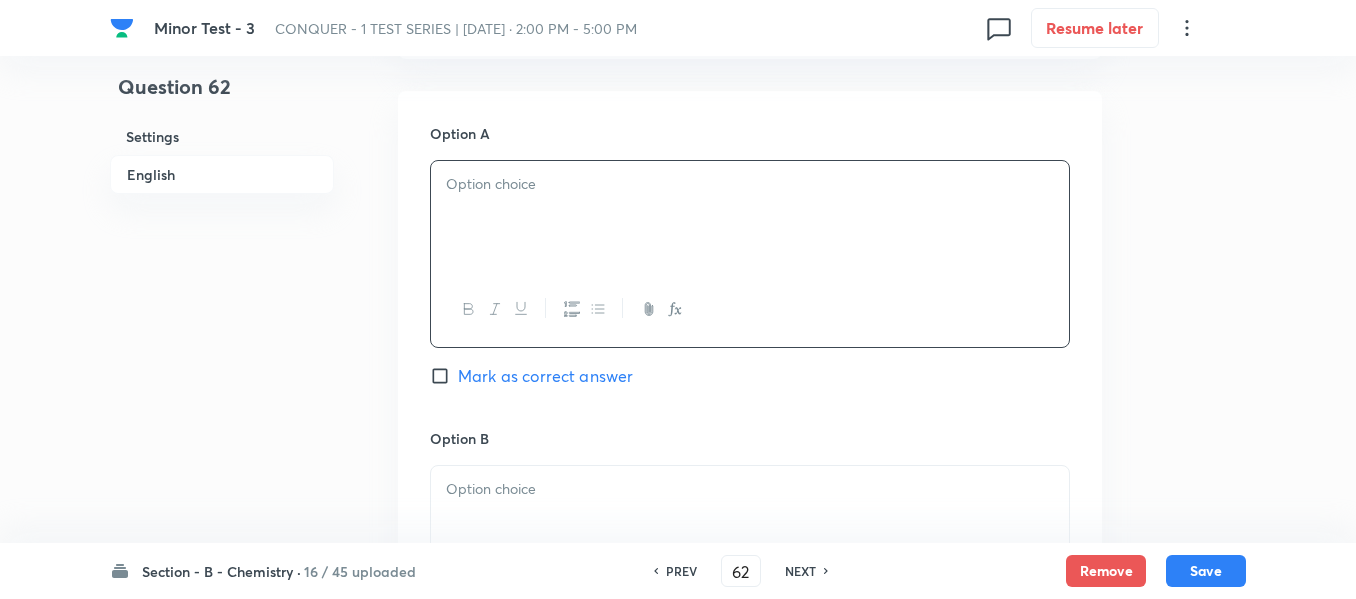 scroll, scrollTop: 900, scrollLeft: 0, axis: vertical 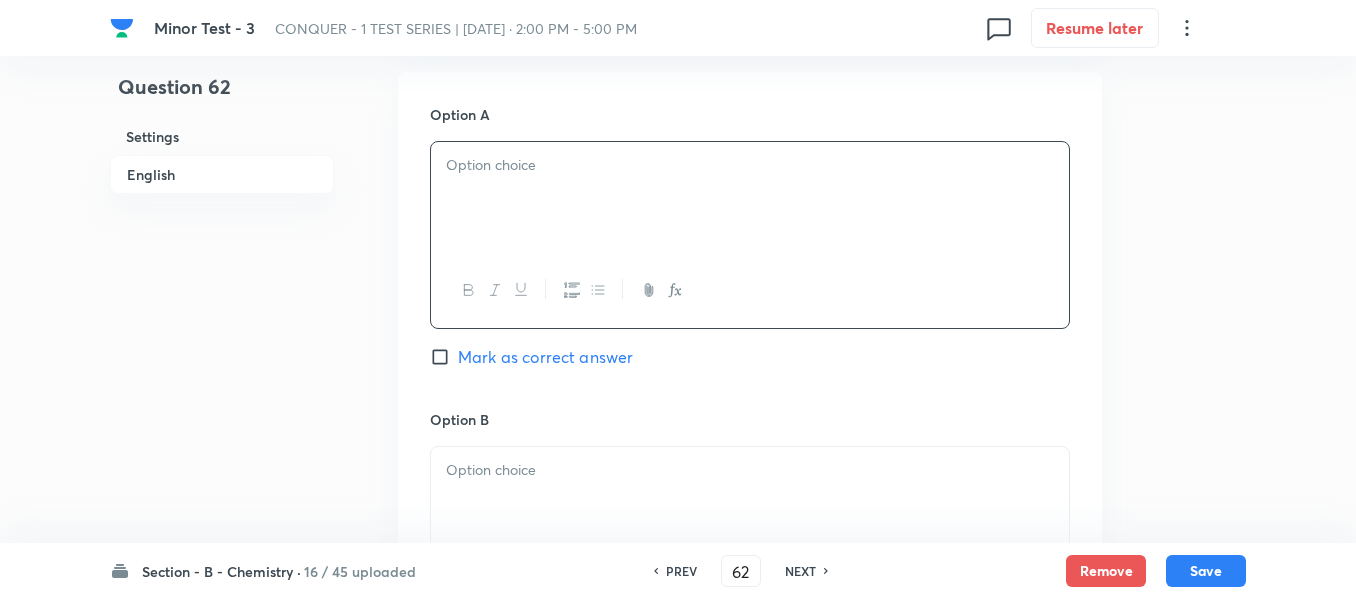 click at bounding box center [750, 165] 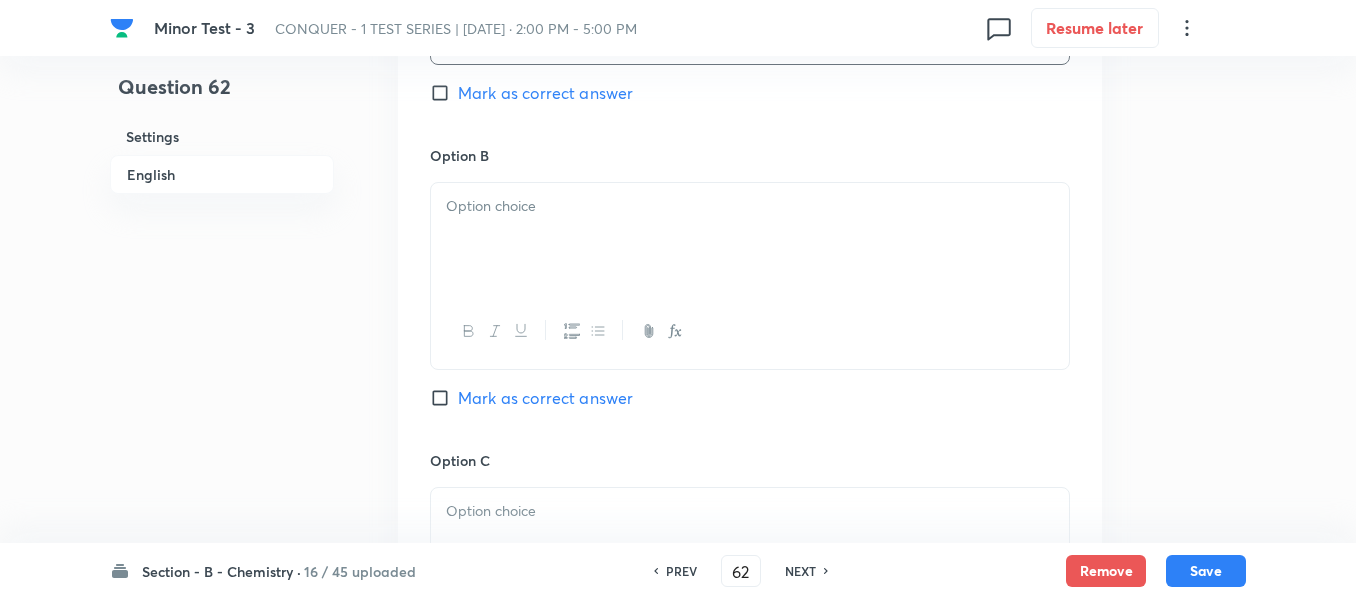 scroll, scrollTop: 1200, scrollLeft: 0, axis: vertical 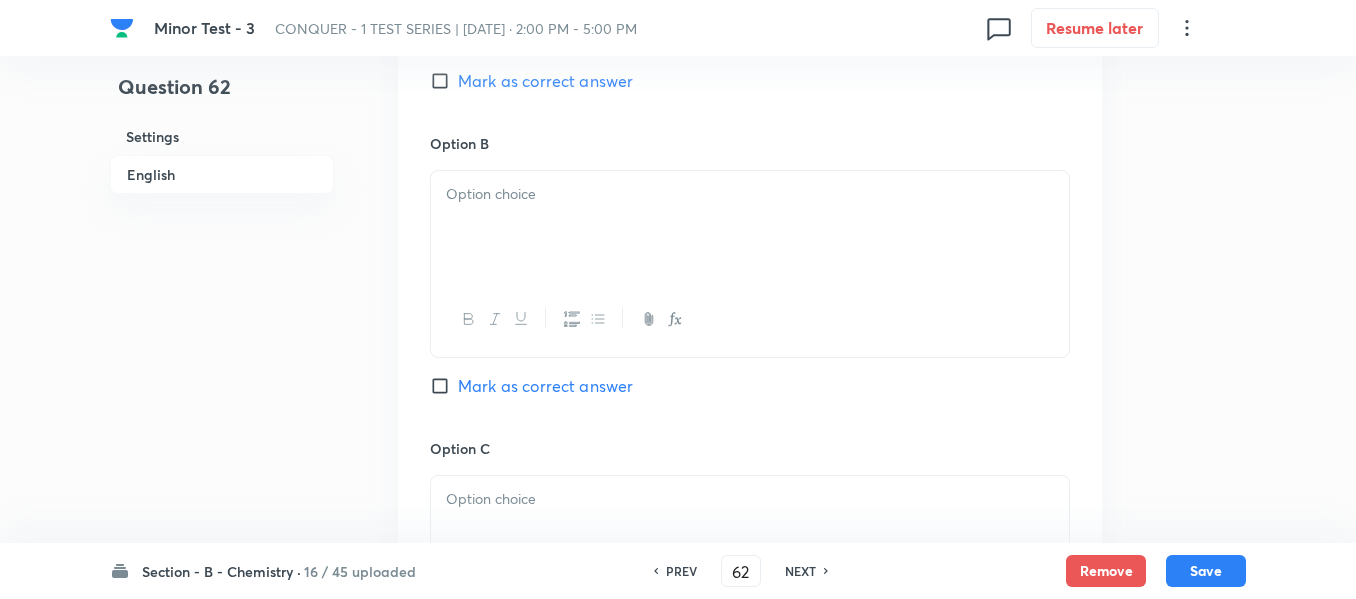 click at bounding box center [750, 227] 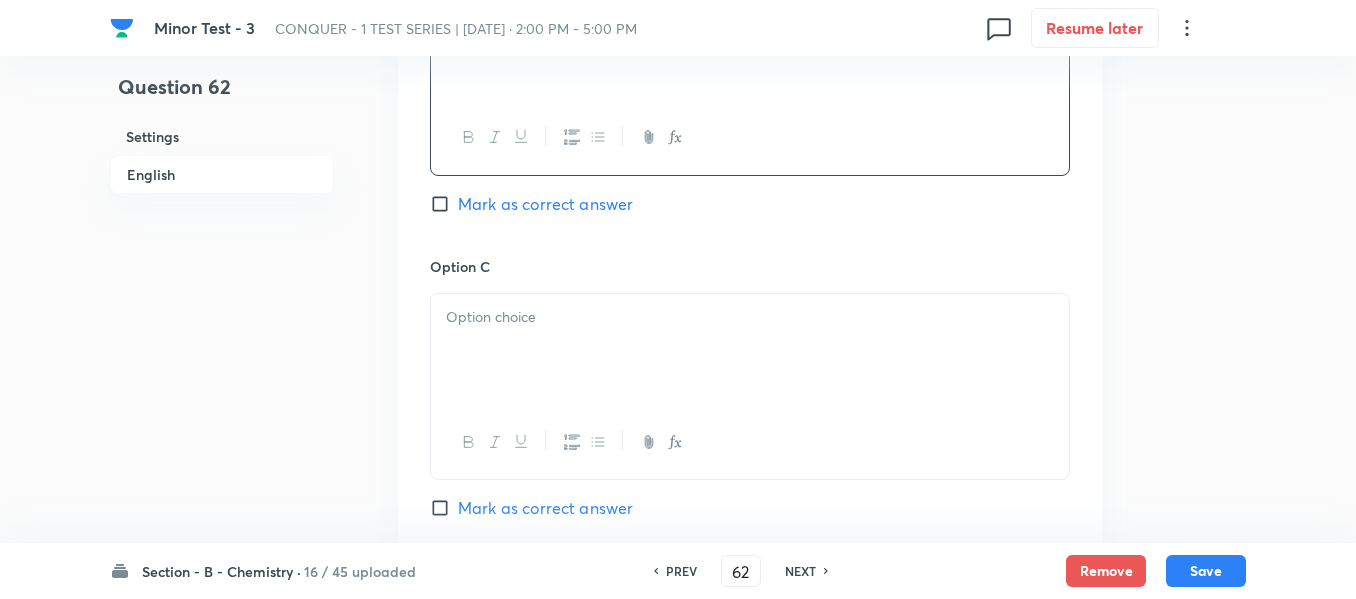 scroll, scrollTop: 1400, scrollLeft: 0, axis: vertical 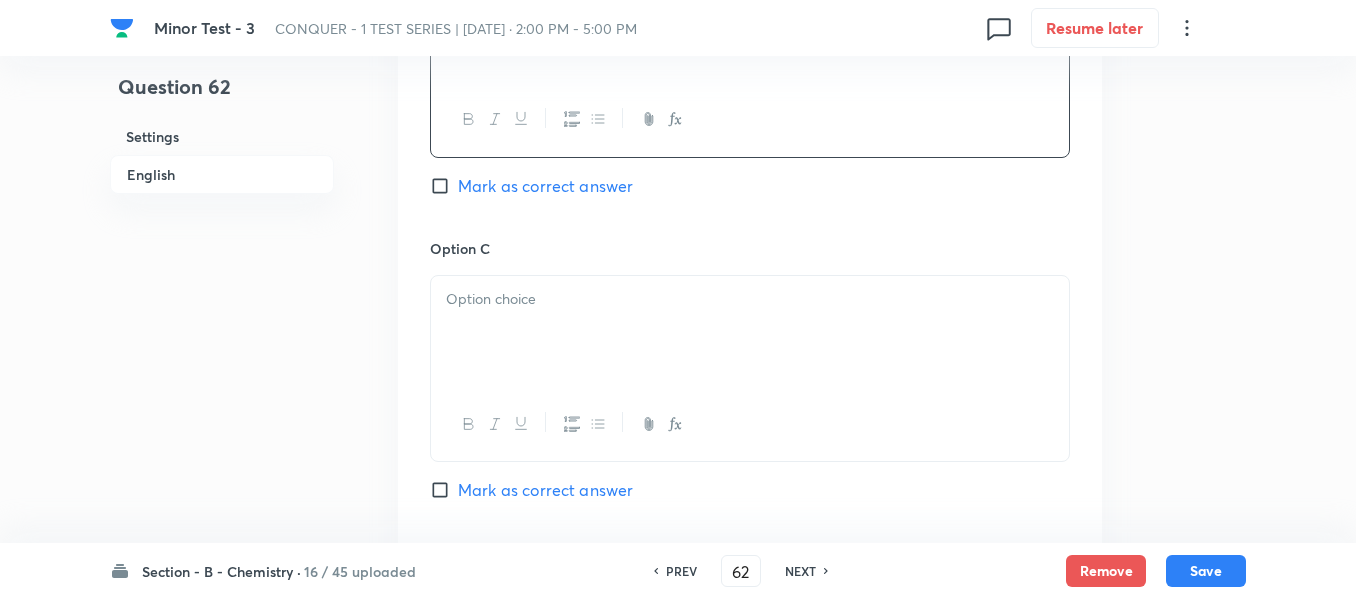 click at bounding box center (750, 299) 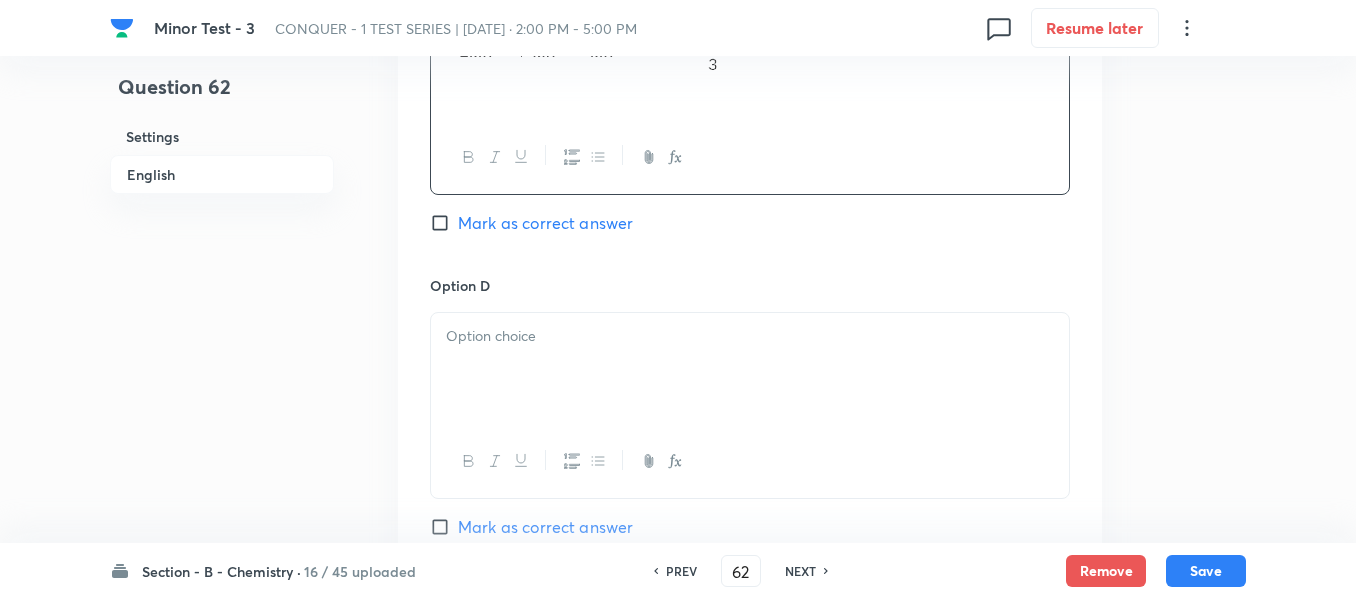 scroll, scrollTop: 1700, scrollLeft: 0, axis: vertical 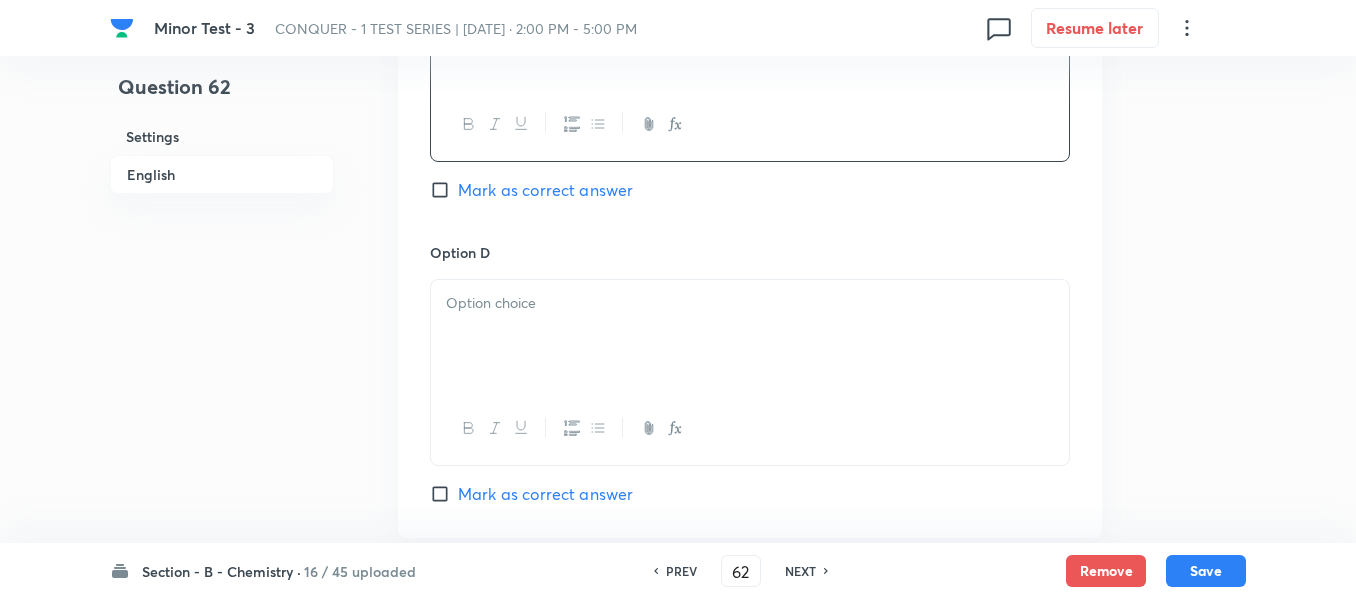 click at bounding box center [750, 336] 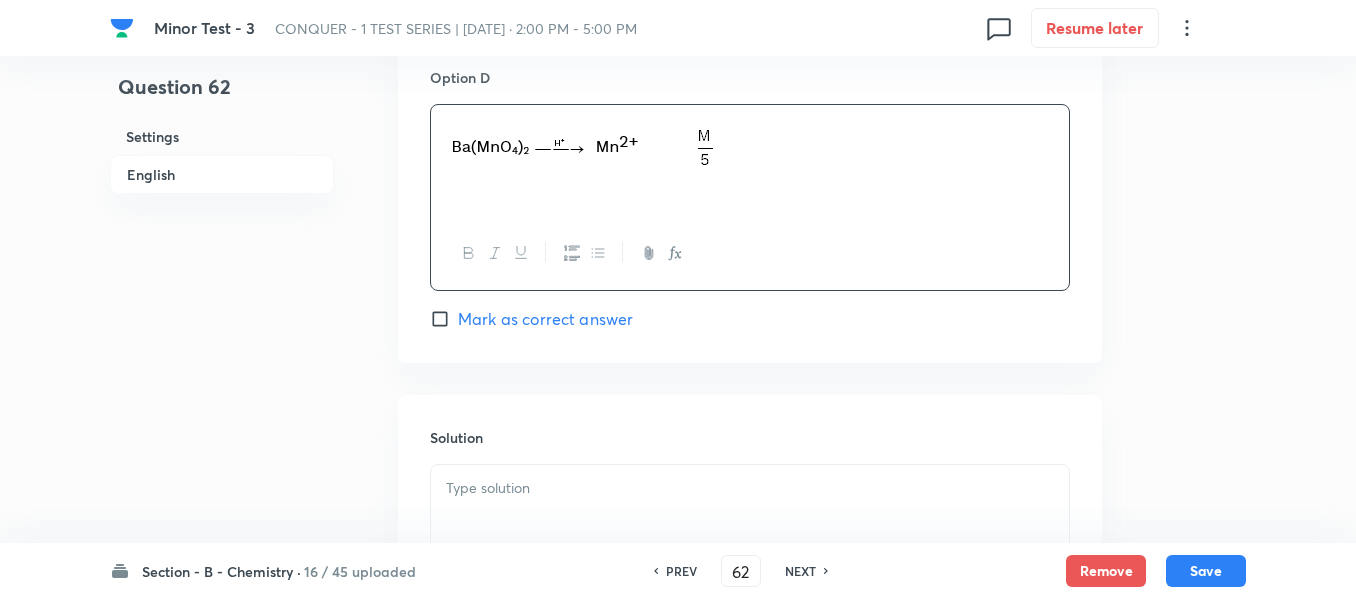 scroll, scrollTop: 1900, scrollLeft: 0, axis: vertical 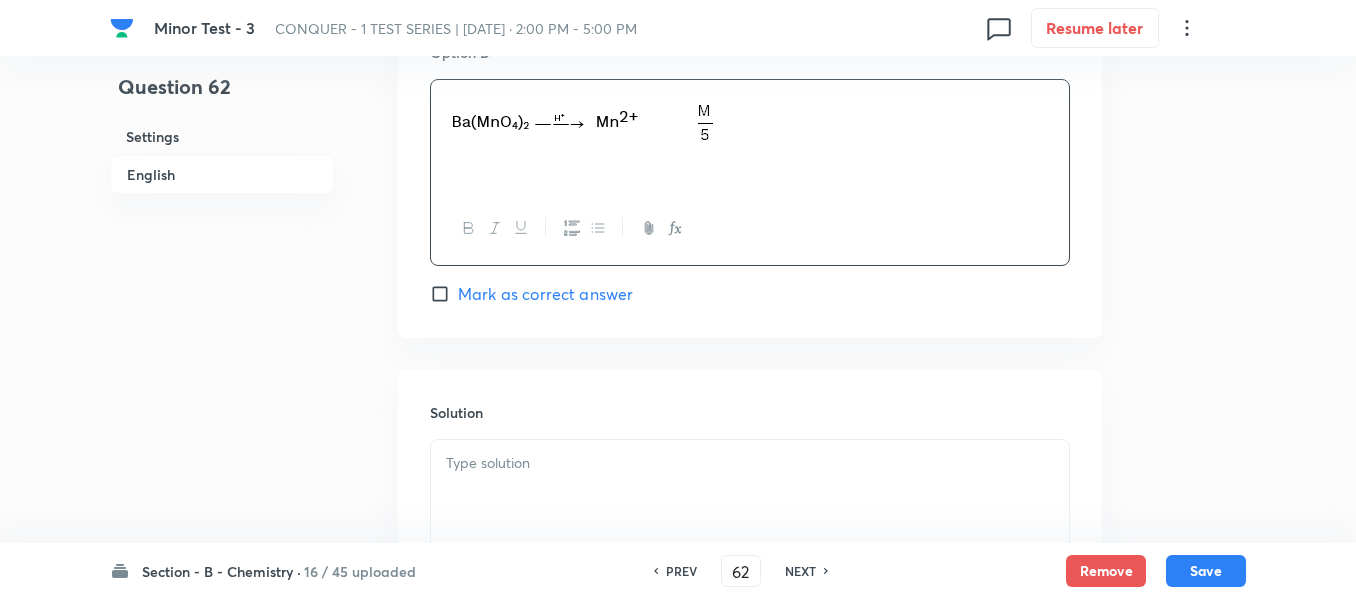 click on "Mark as correct answer" at bounding box center (444, 294) 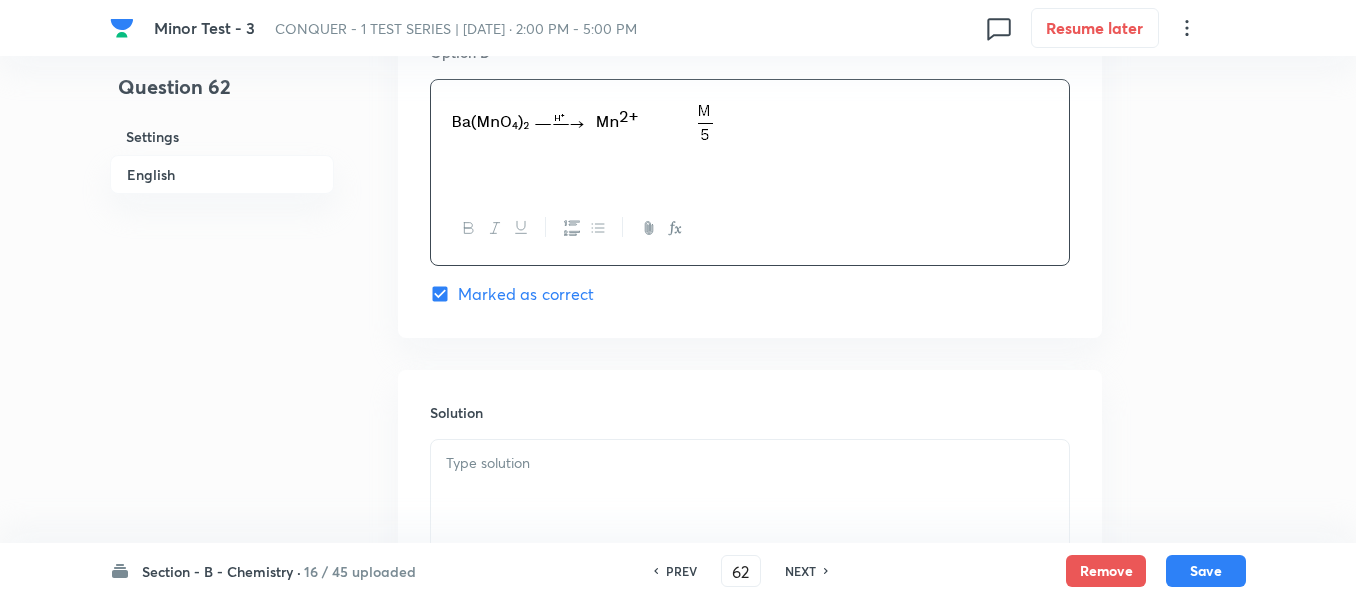 click at bounding box center [750, 463] 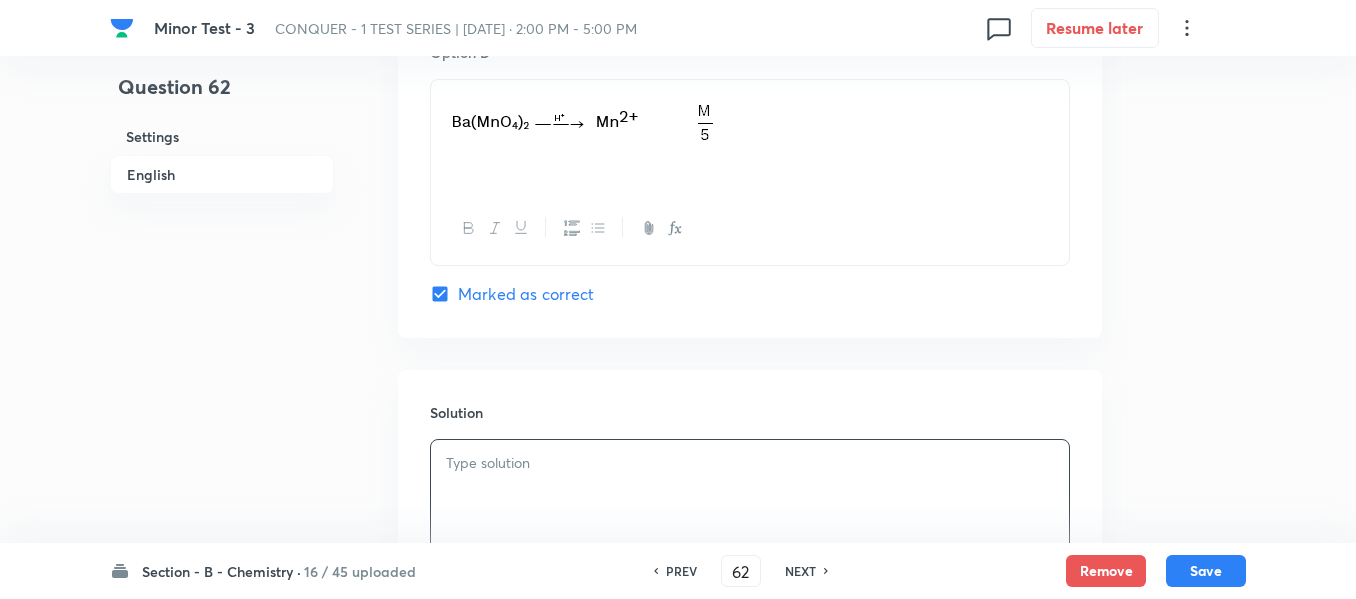 type 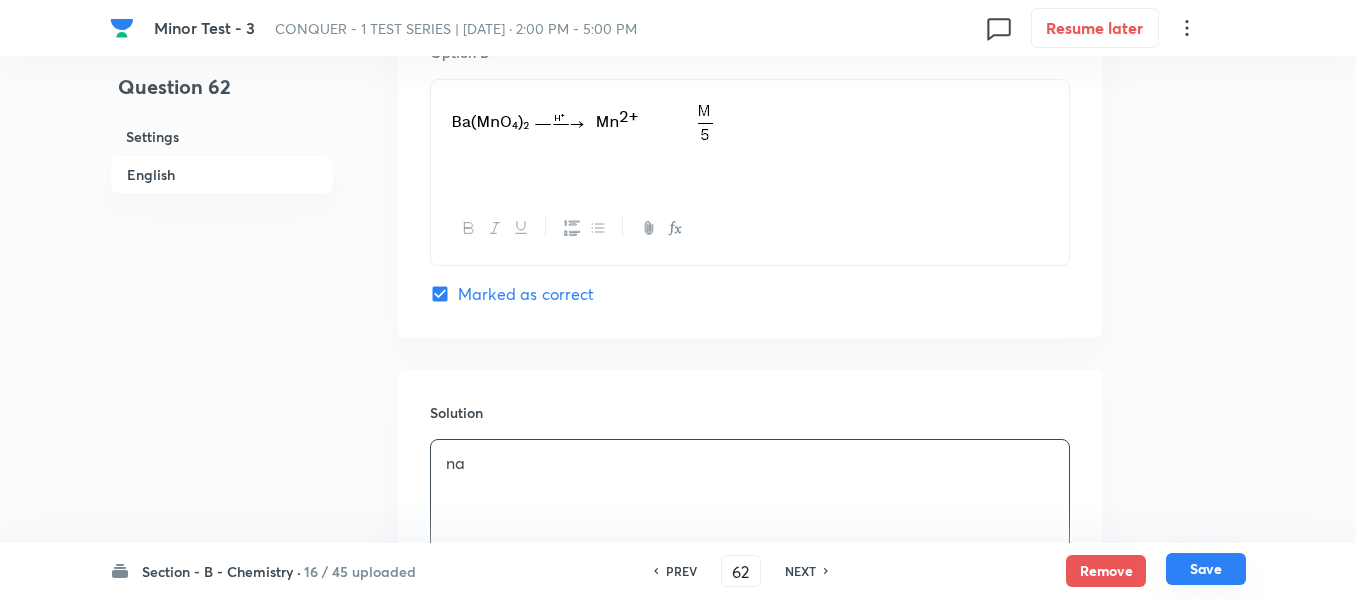 click on "Save" at bounding box center [1206, 569] 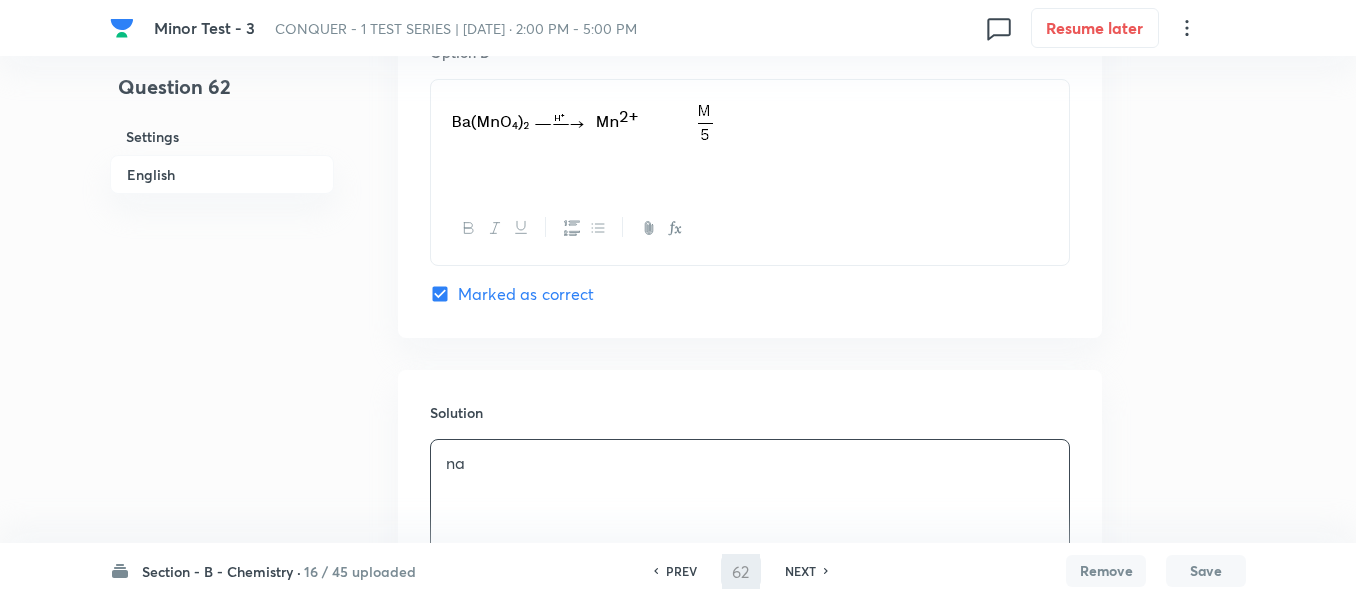 type on "63" 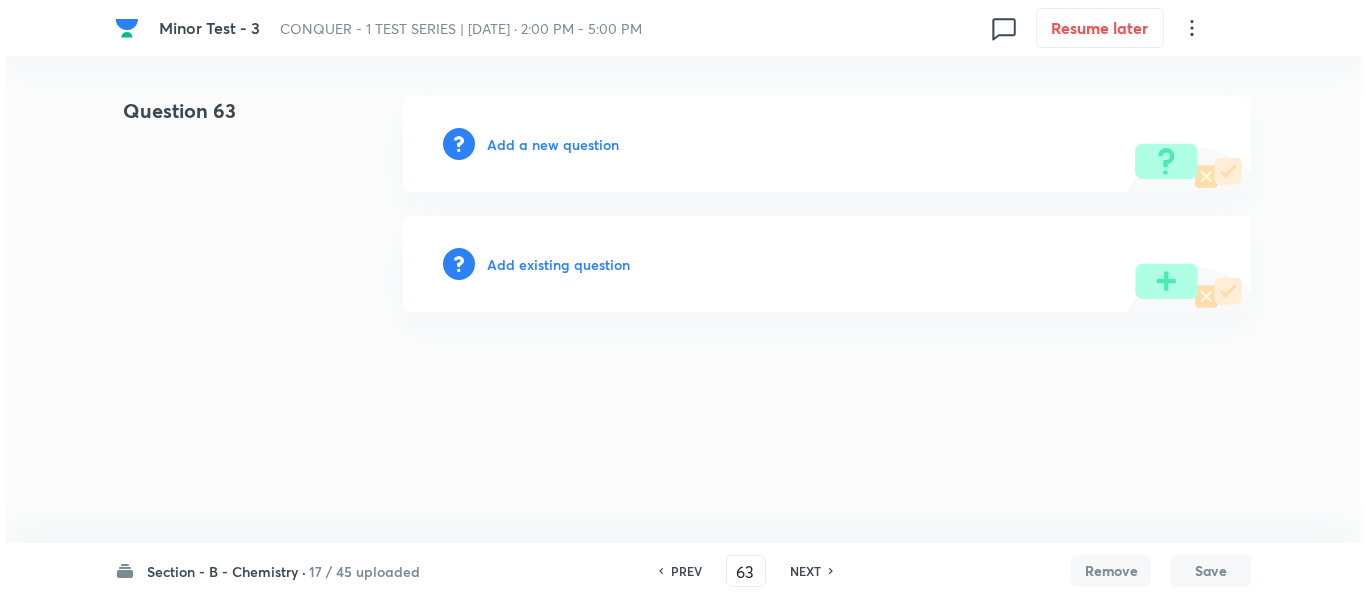 scroll, scrollTop: 0, scrollLeft: 0, axis: both 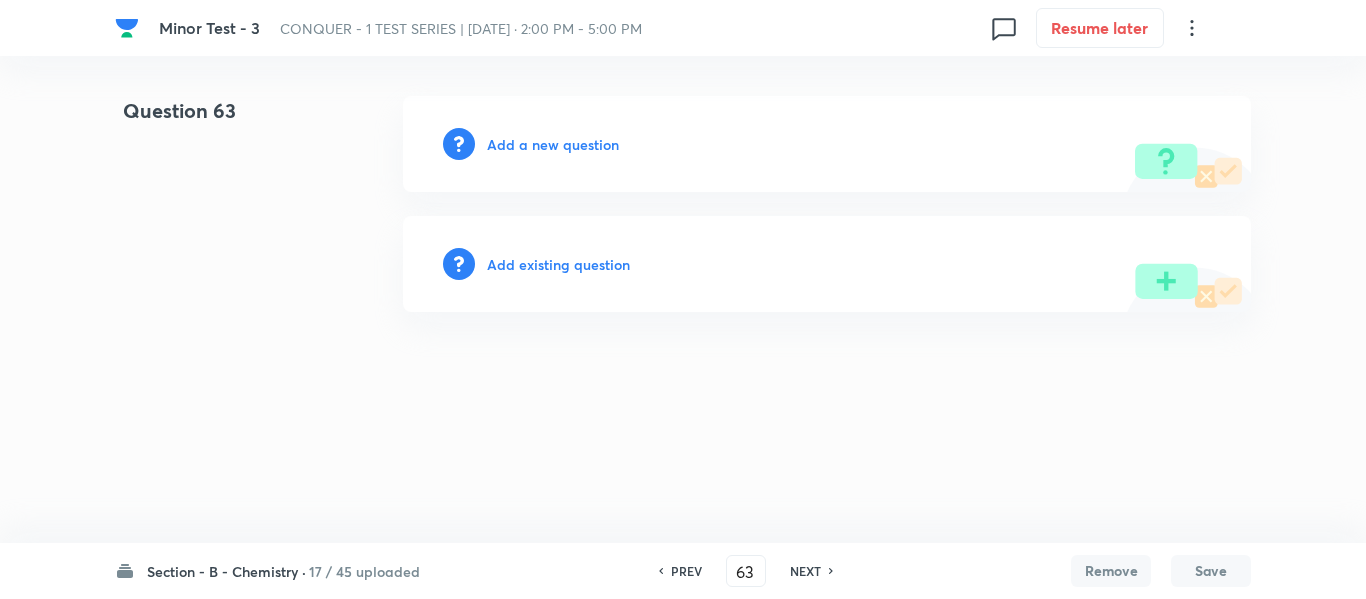 click on "Add a new question" at bounding box center [553, 144] 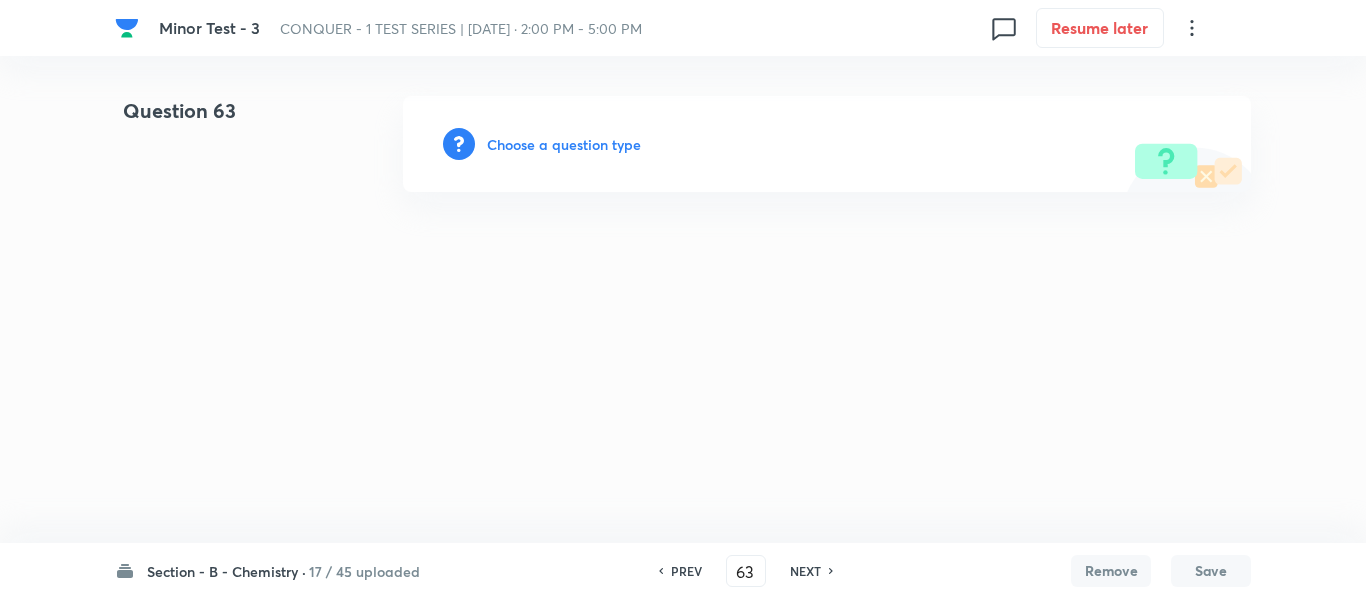 click on "Choose a question type" at bounding box center (564, 144) 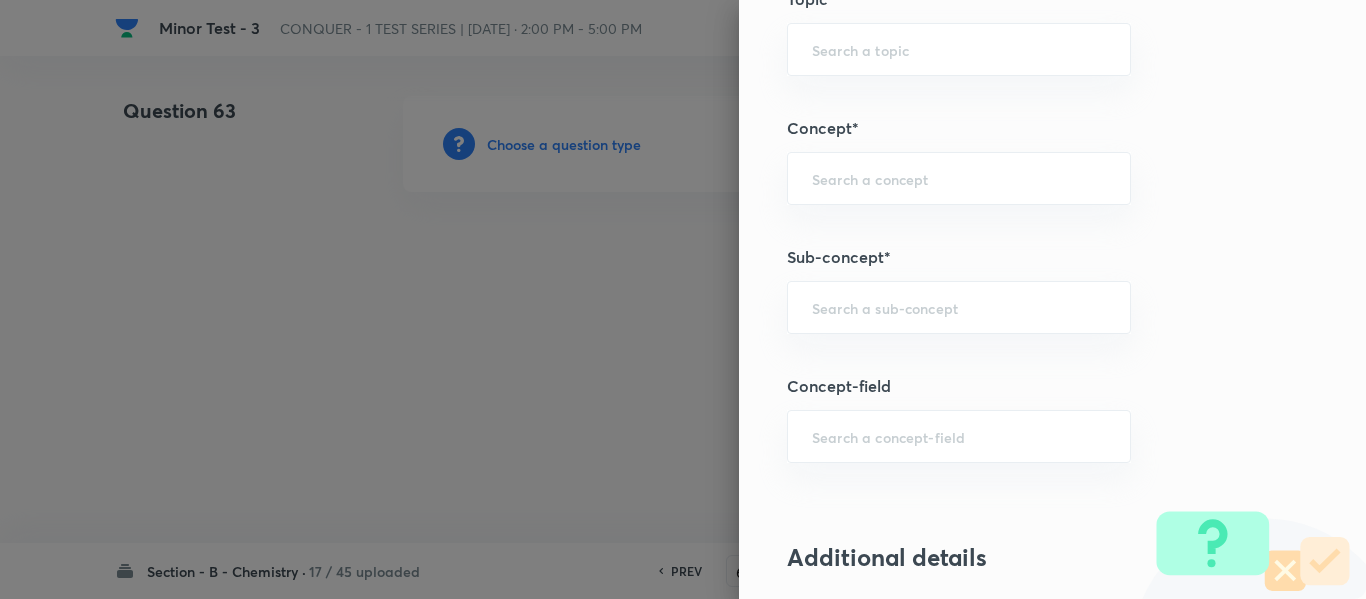 scroll, scrollTop: 1200, scrollLeft: 0, axis: vertical 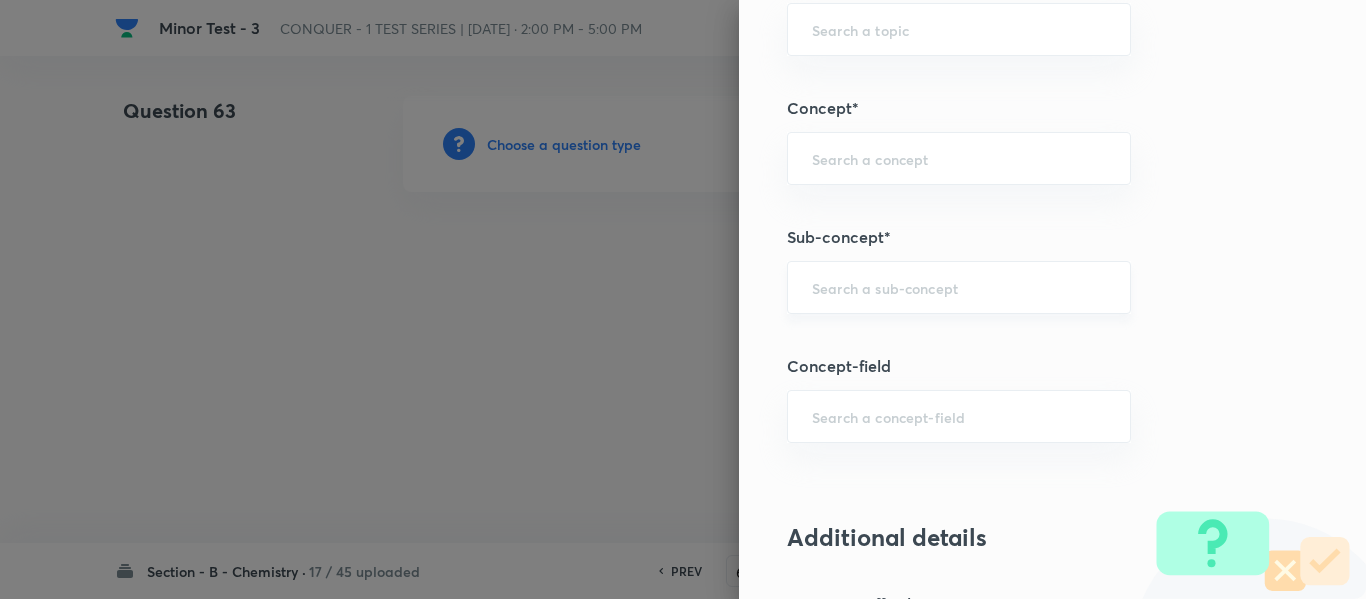 click at bounding box center (959, 287) 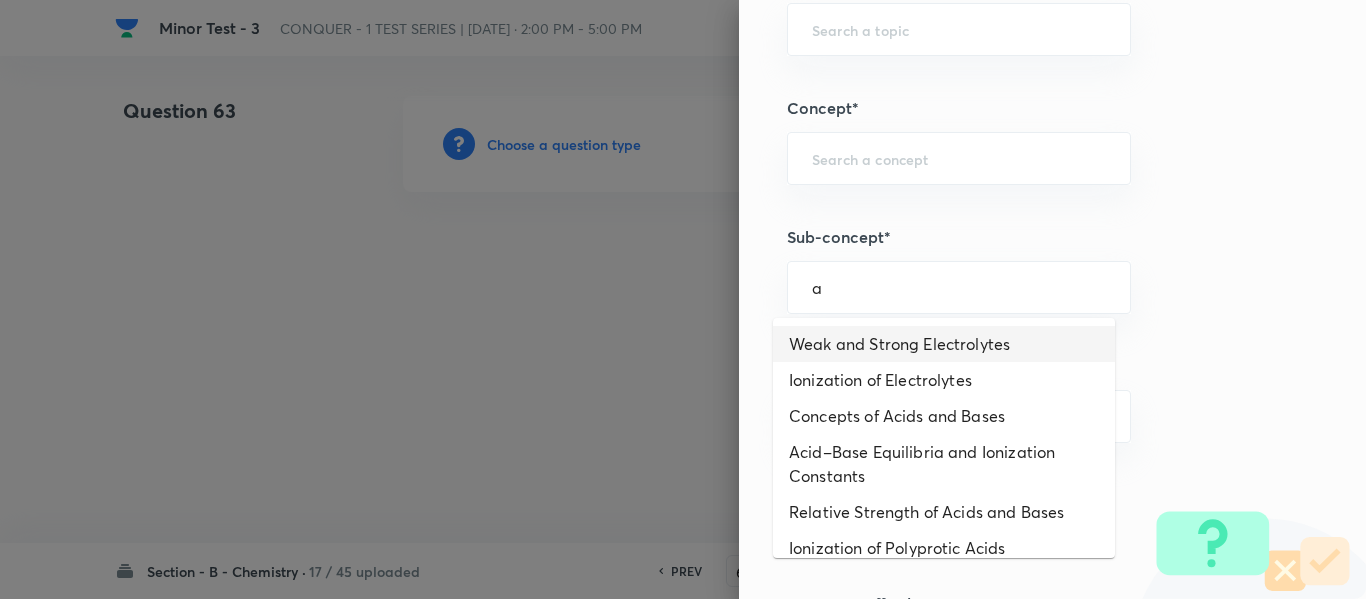 click on "Weak and Strong Electrolytes" at bounding box center (944, 344) 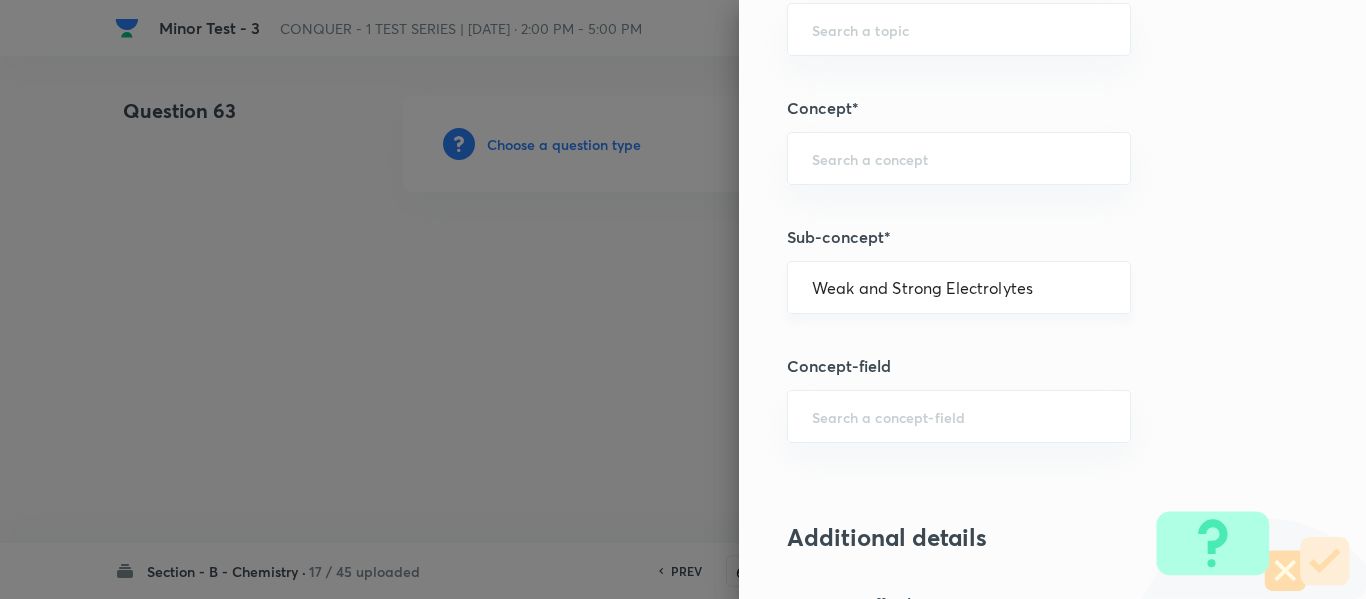 type on "Chemistry" 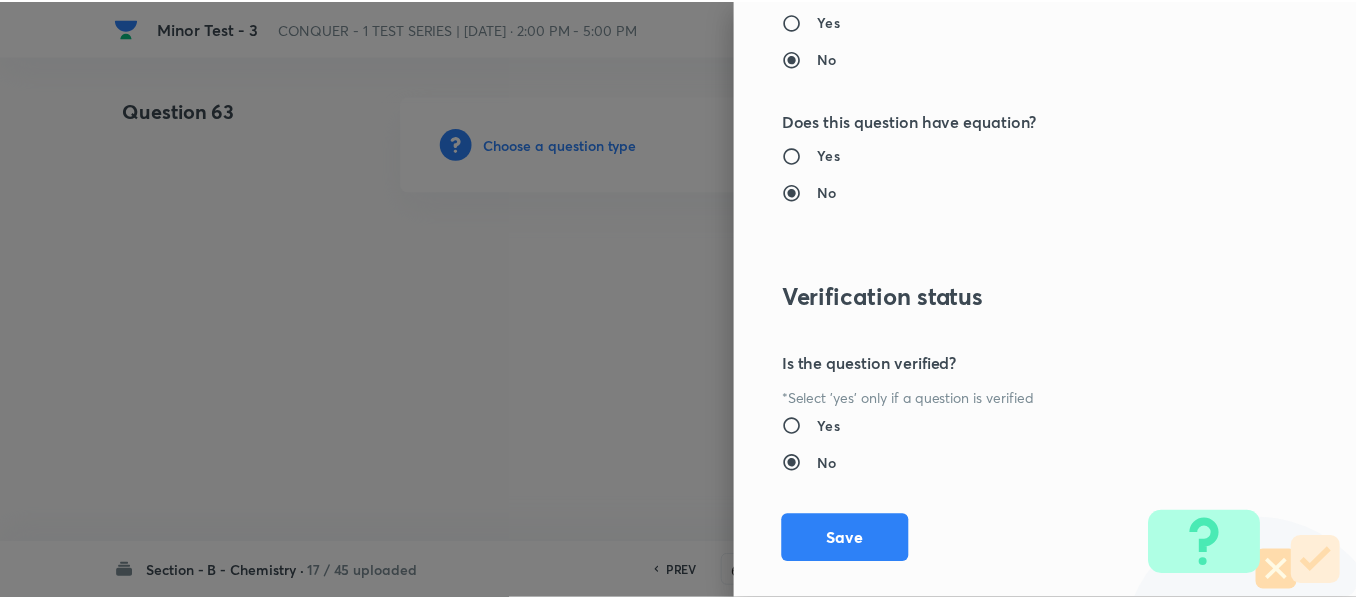 scroll, scrollTop: 2261, scrollLeft: 0, axis: vertical 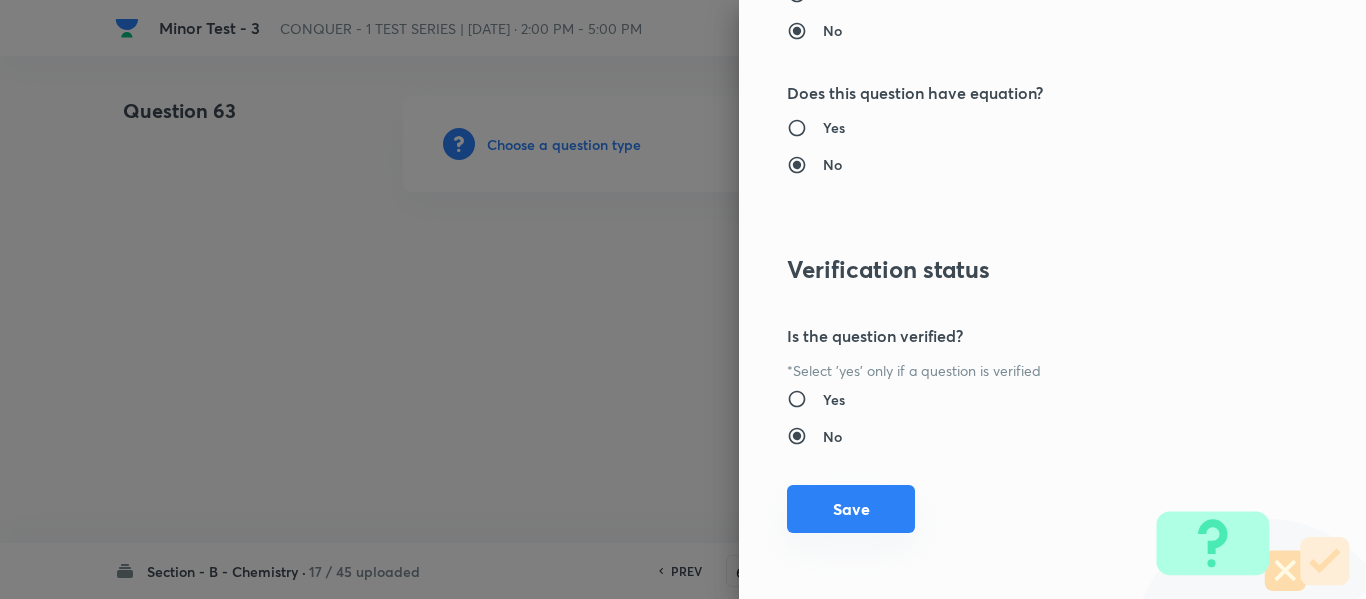 click on "Save" at bounding box center (851, 509) 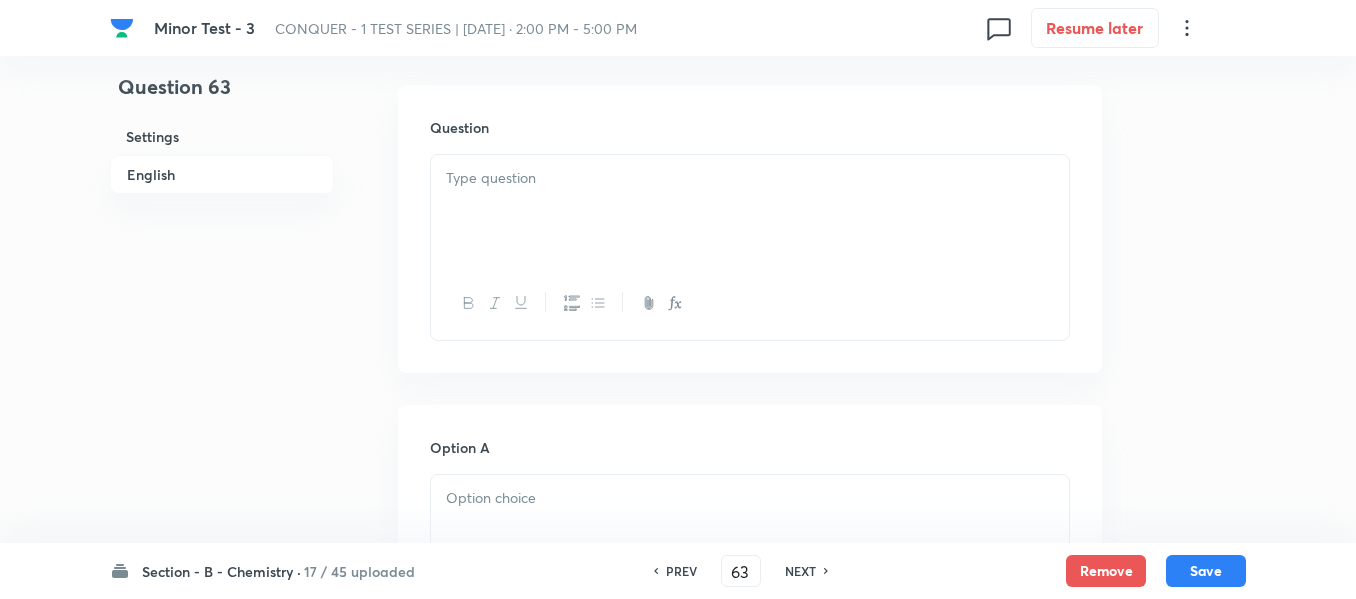 scroll, scrollTop: 600, scrollLeft: 0, axis: vertical 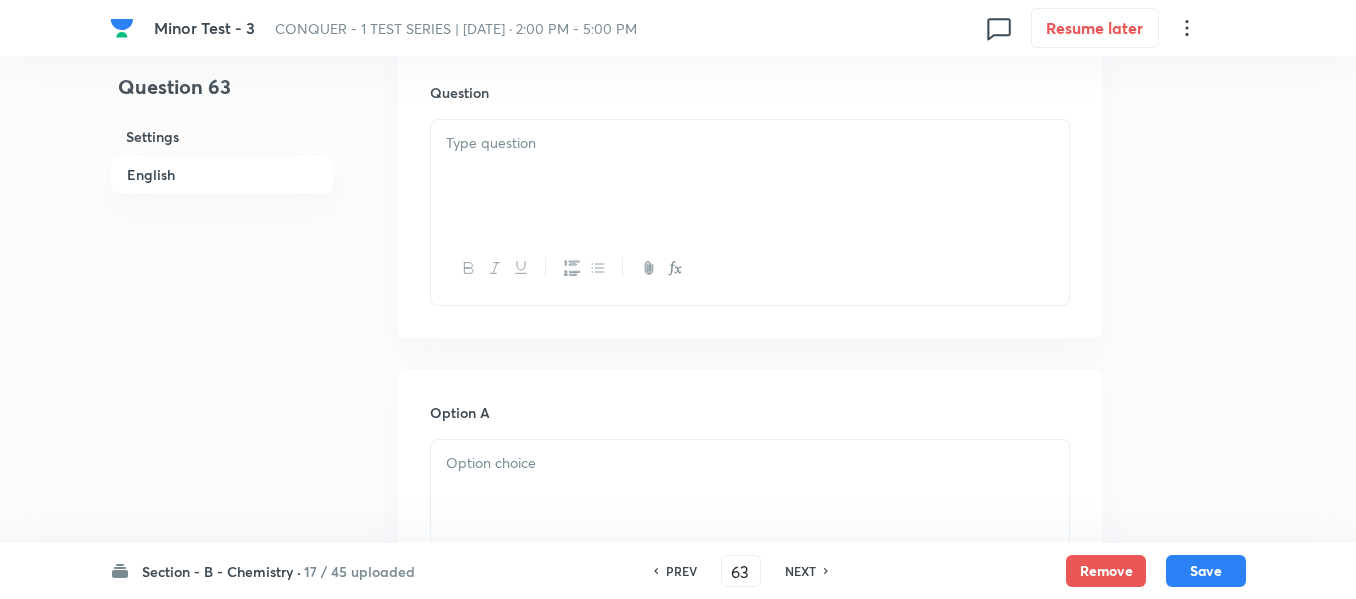 click at bounding box center (750, 176) 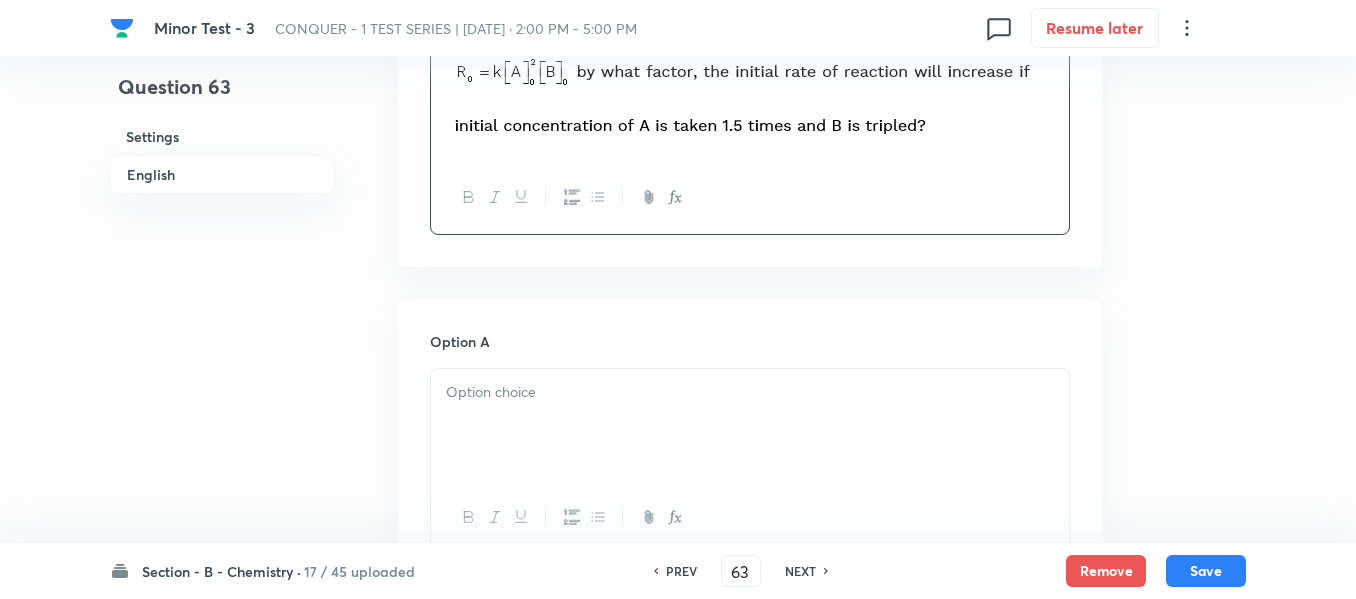 scroll, scrollTop: 800, scrollLeft: 0, axis: vertical 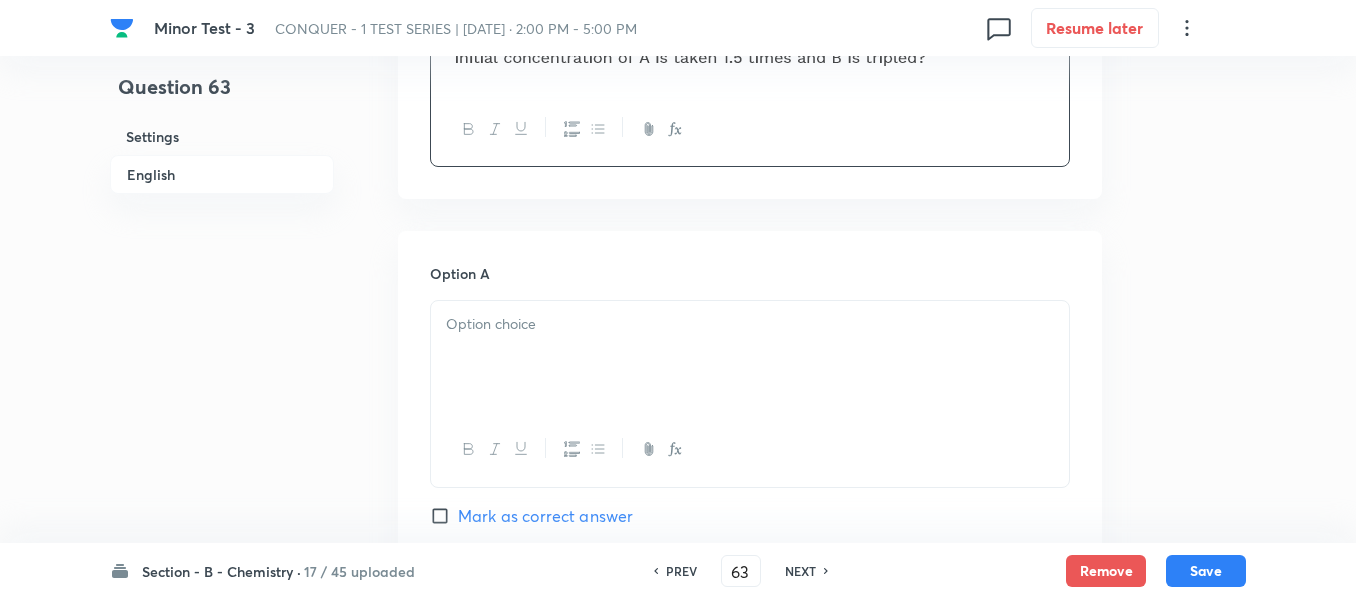 click at bounding box center (750, 357) 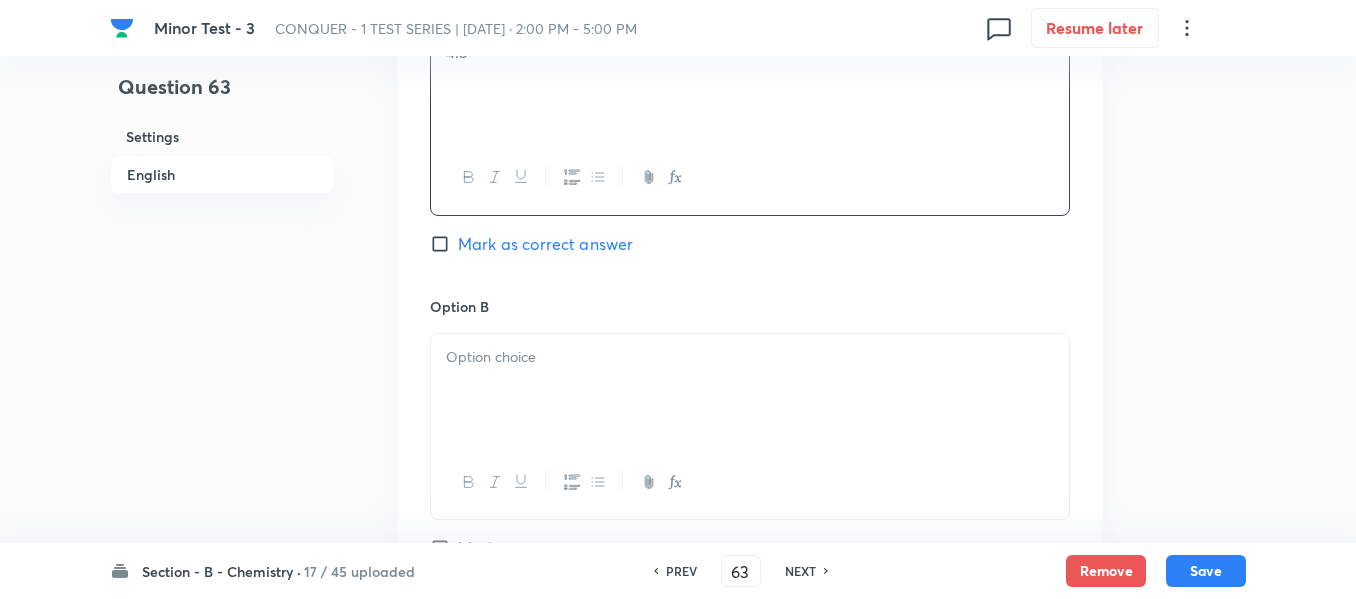 scroll, scrollTop: 1100, scrollLeft: 0, axis: vertical 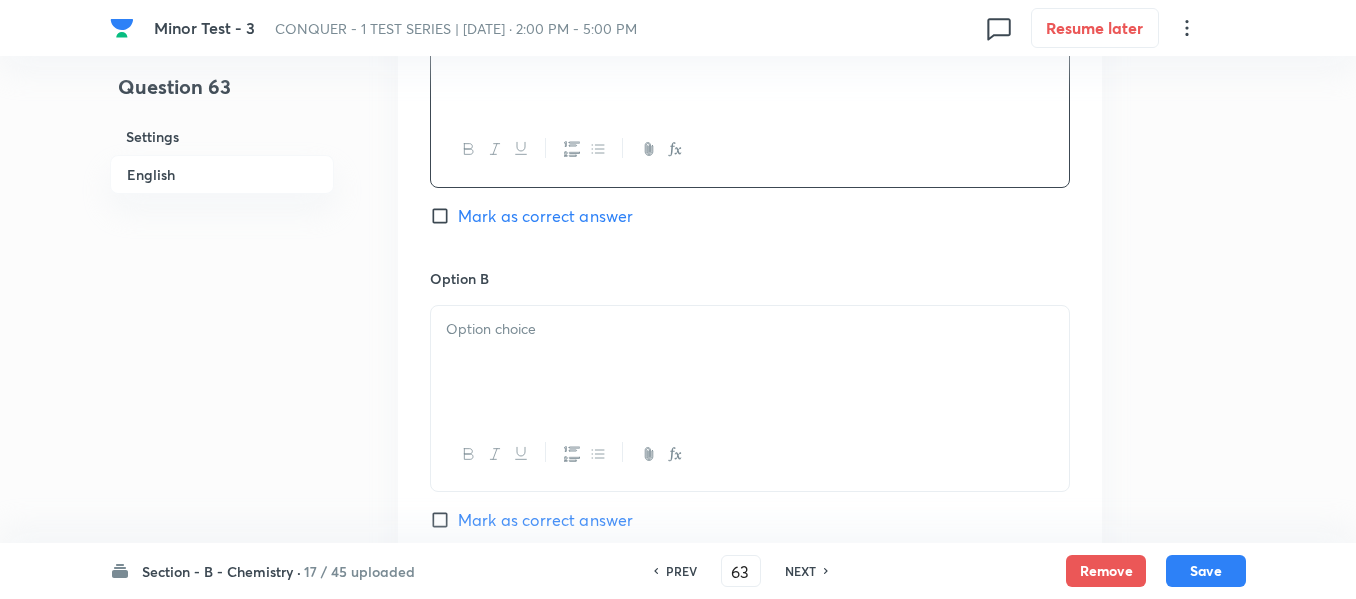 click at bounding box center [750, 362] 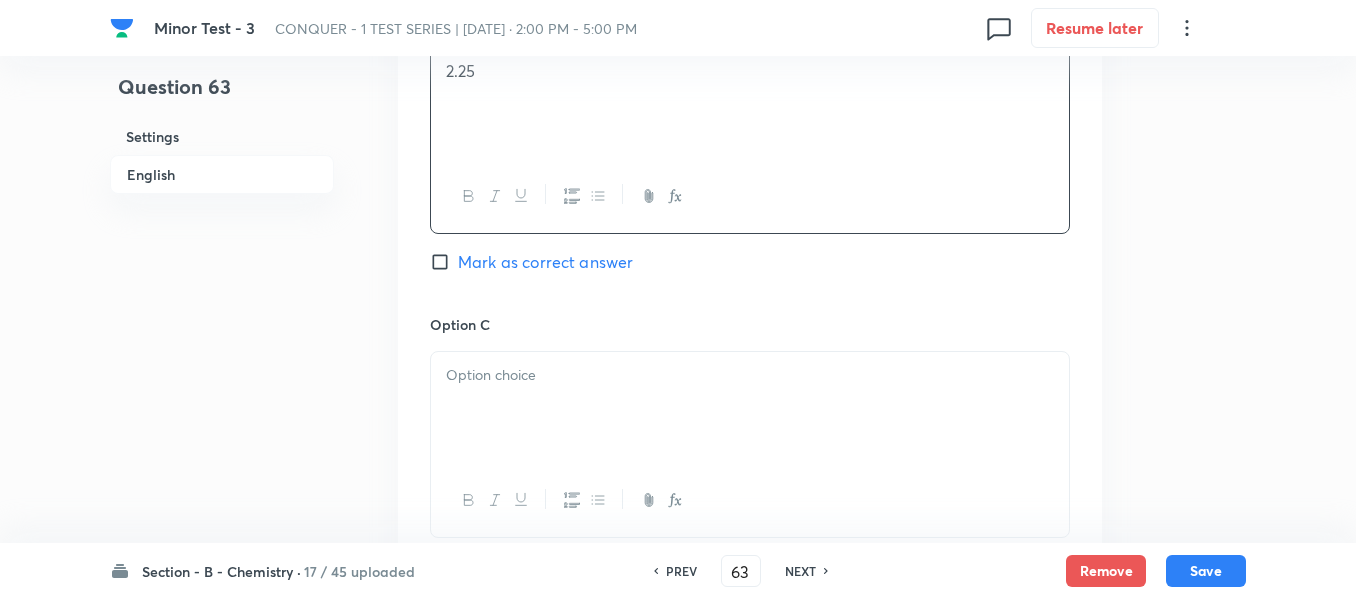 scroll, scrollTop: 1400, scrollLeft: 0, axis: vertical 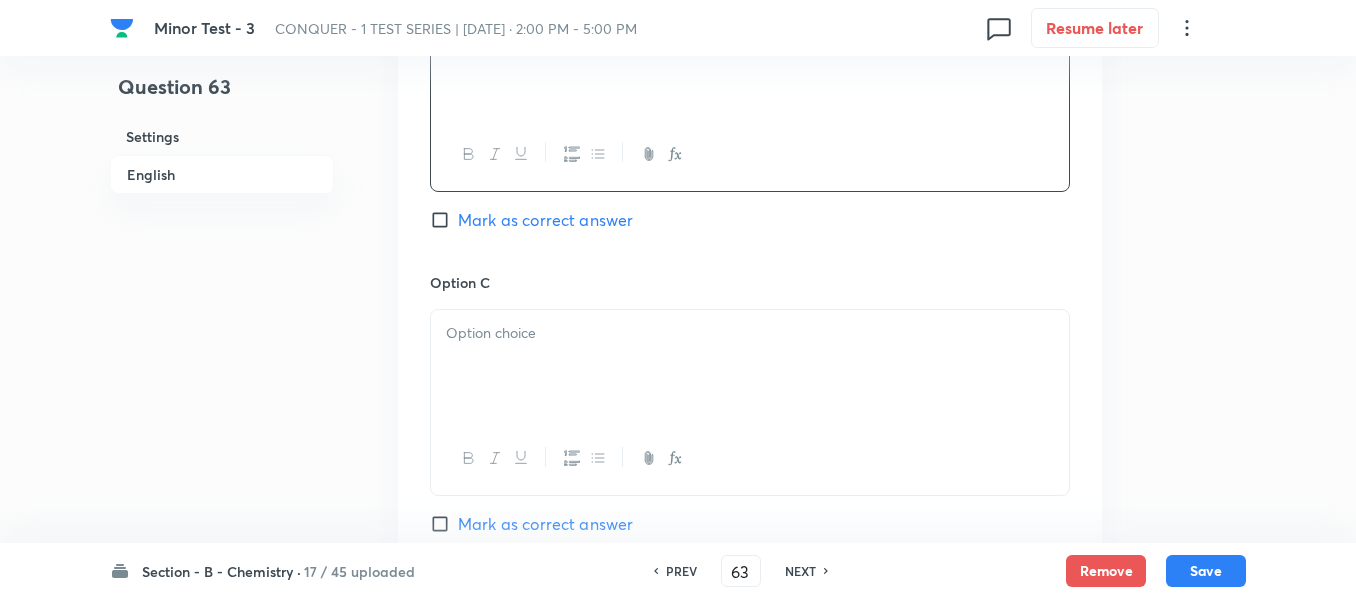 click at bounding box center [750, 333] 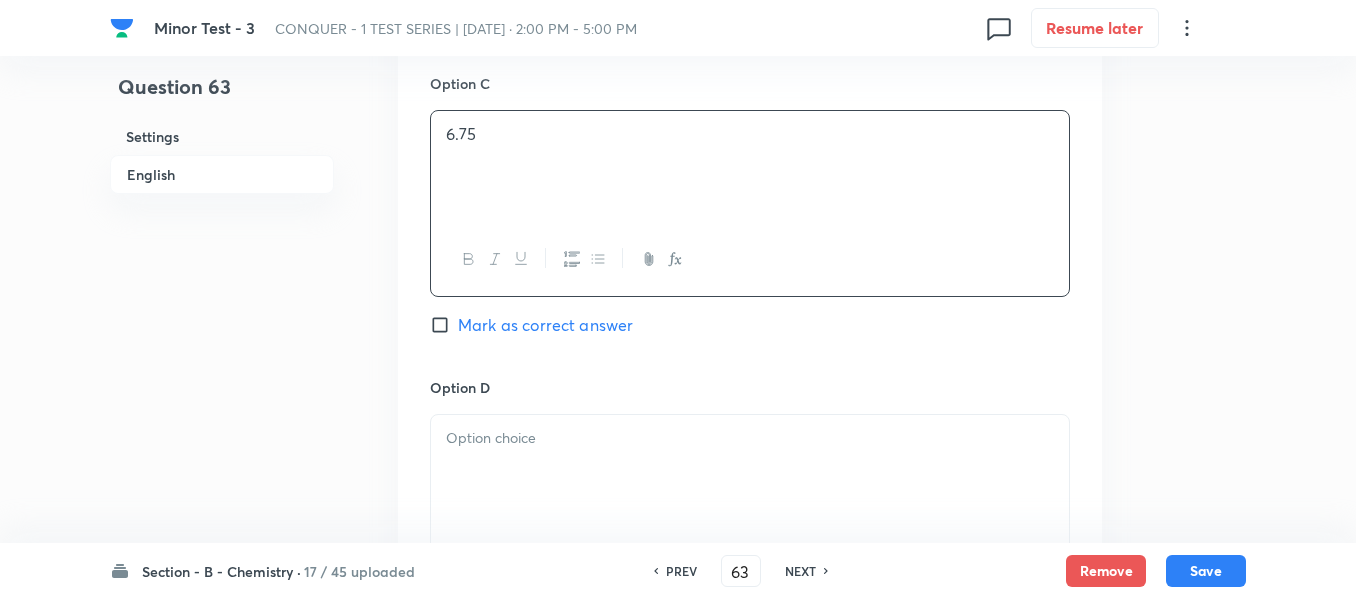 scroll, scrollTop: 1600, scrollLeft: 0, axis: vertical 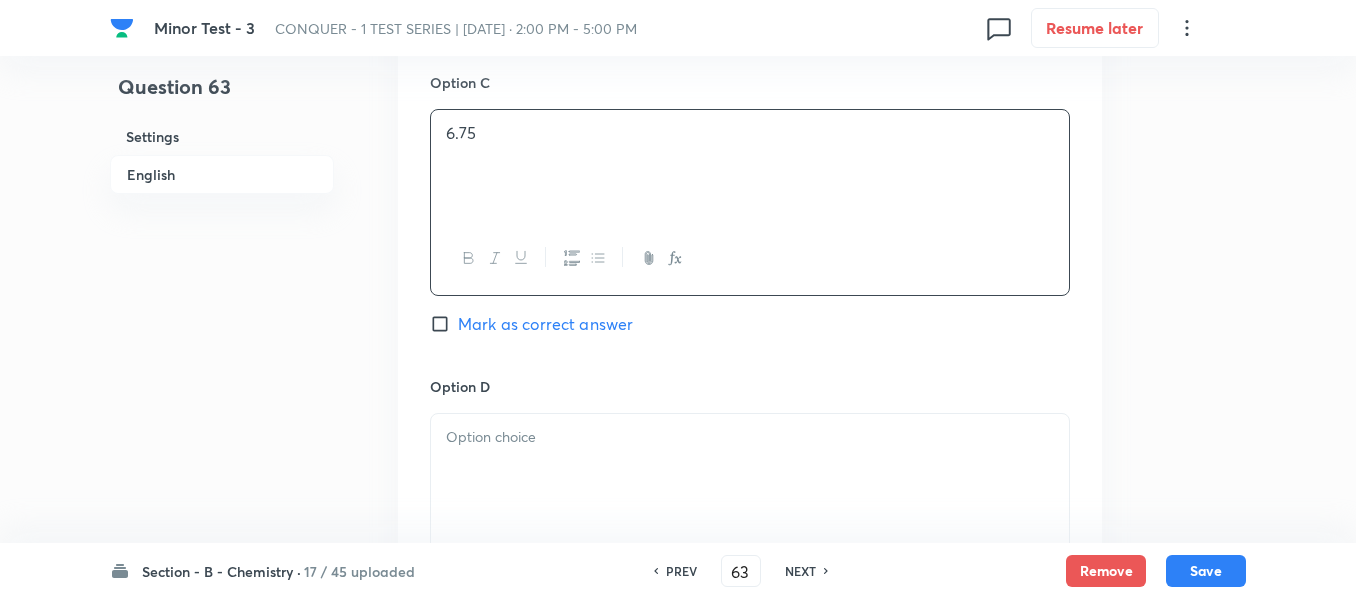 click at bounding box center (750, 437) 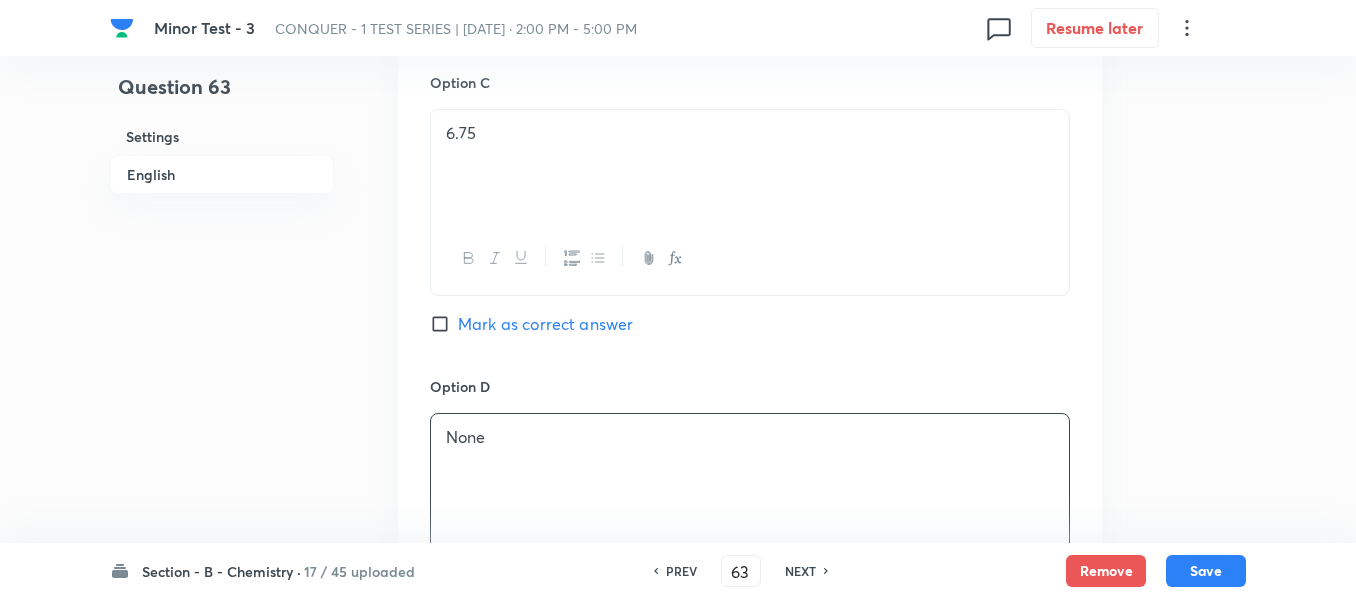 click on "Mark as correct answer" at bounding box center (545, 324) 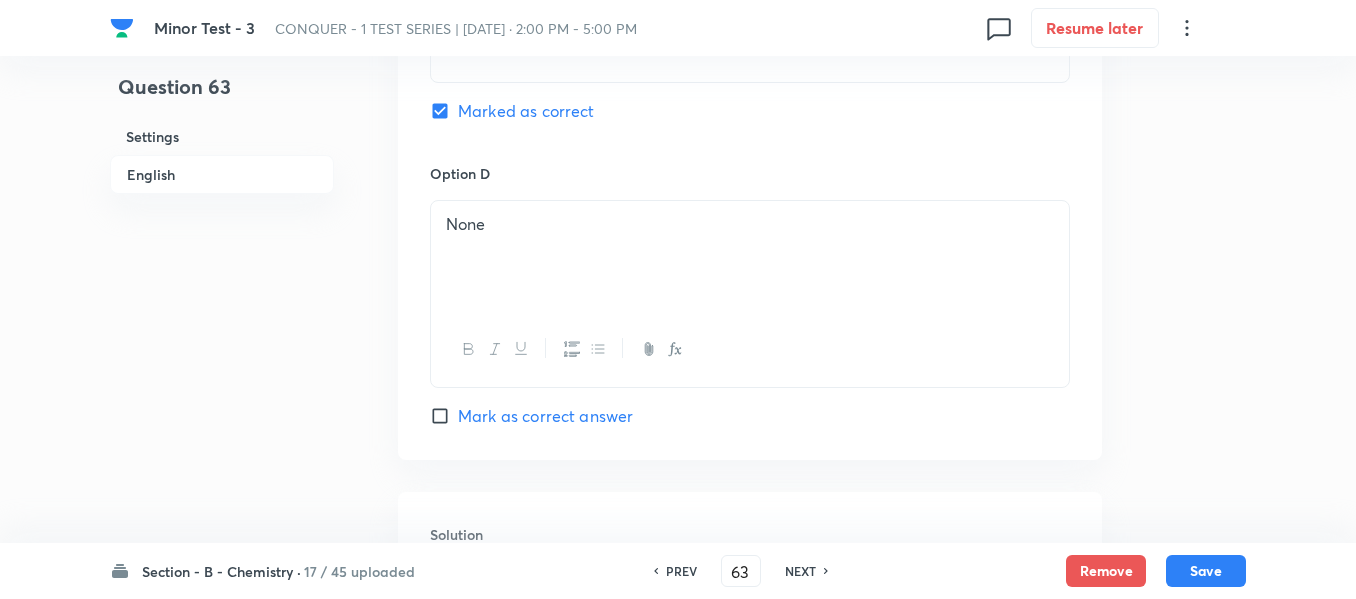 scroll, scrollTop: 2000, scrollLeft: 0, axis: vertical 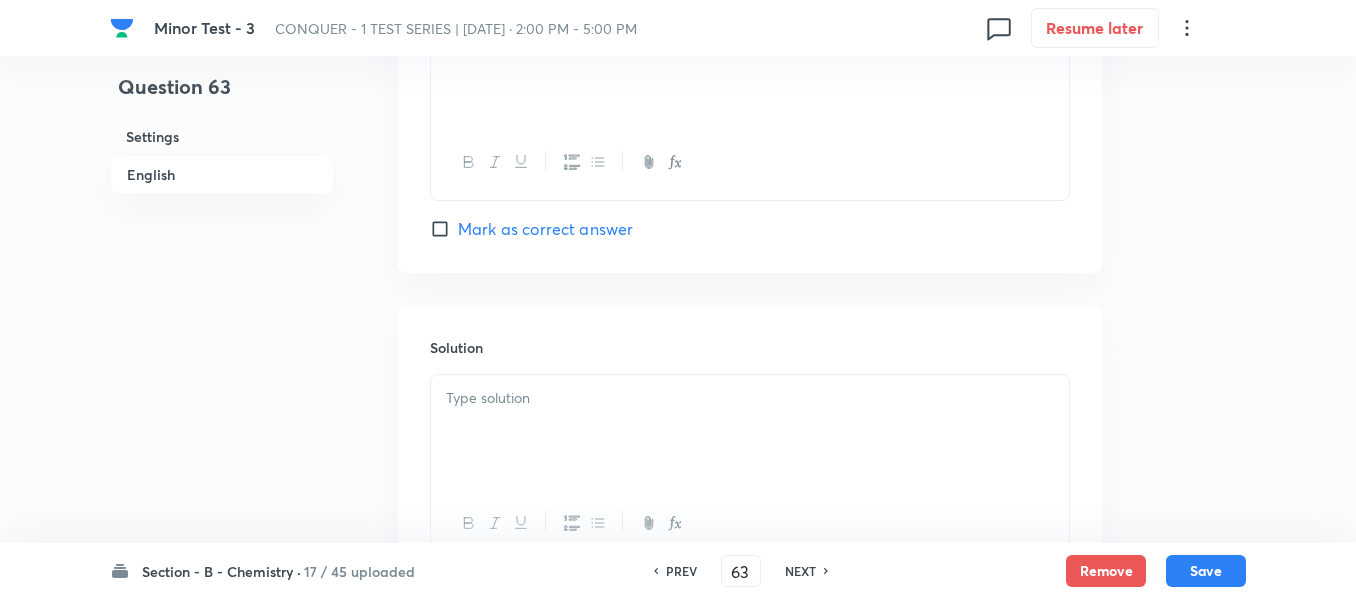 click at bounding box center [750, 398] 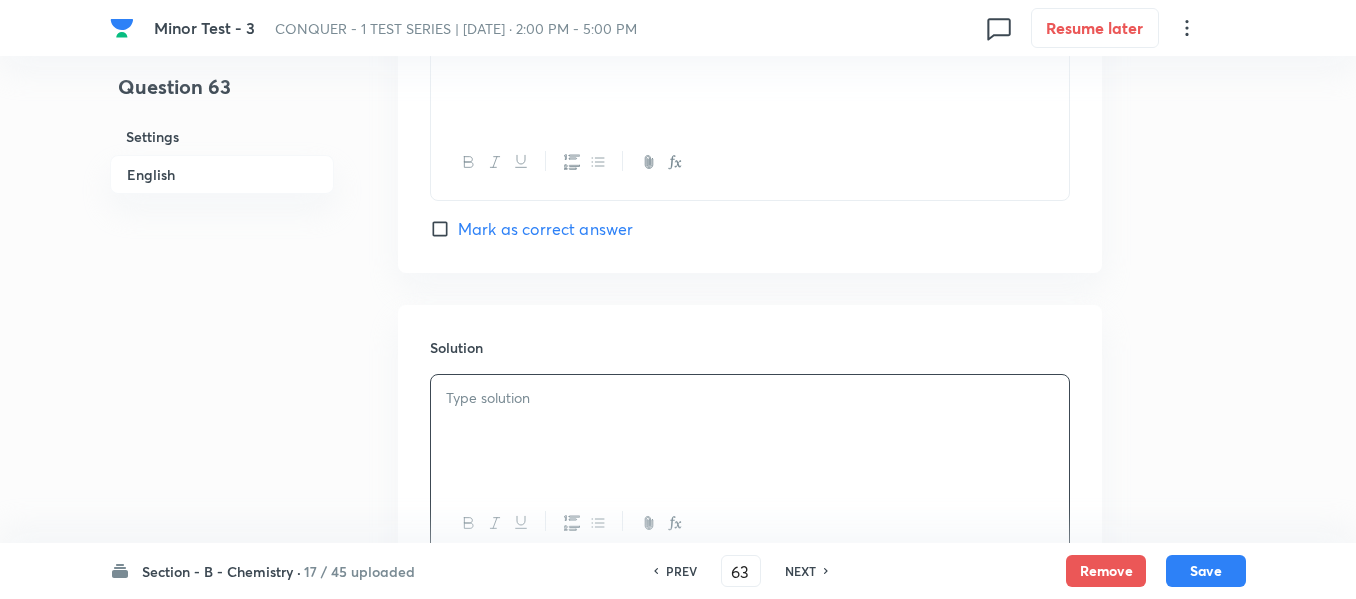 type 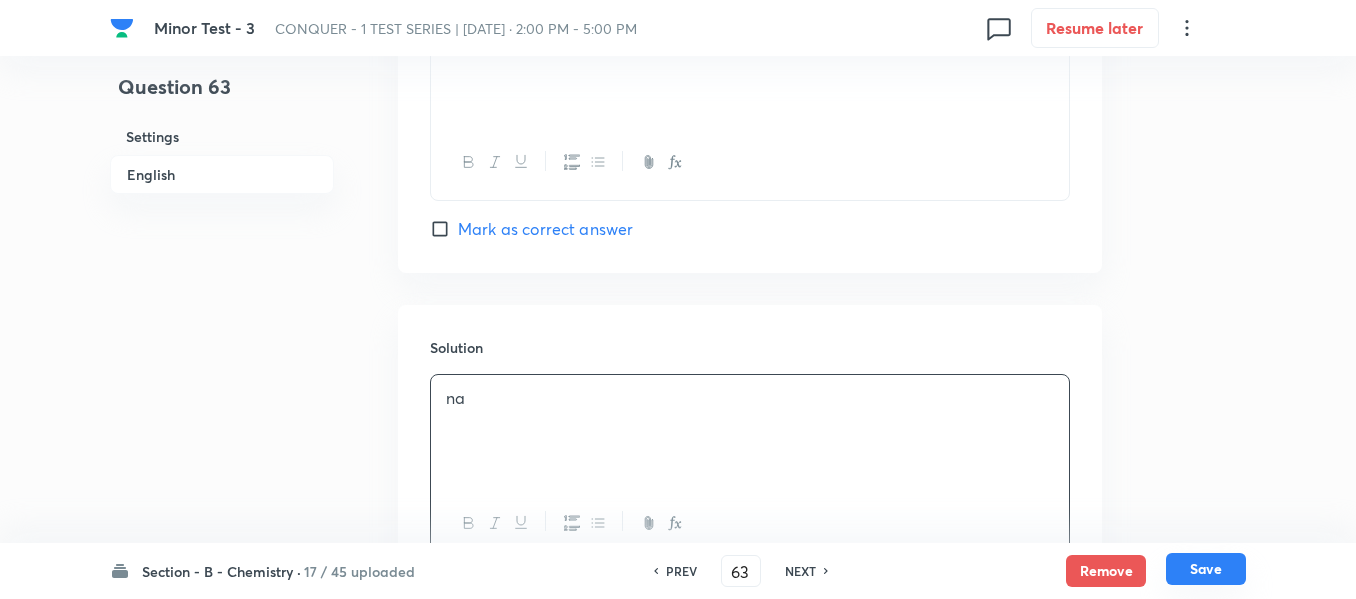 click on "Save" at bounding box center (1206, 569) 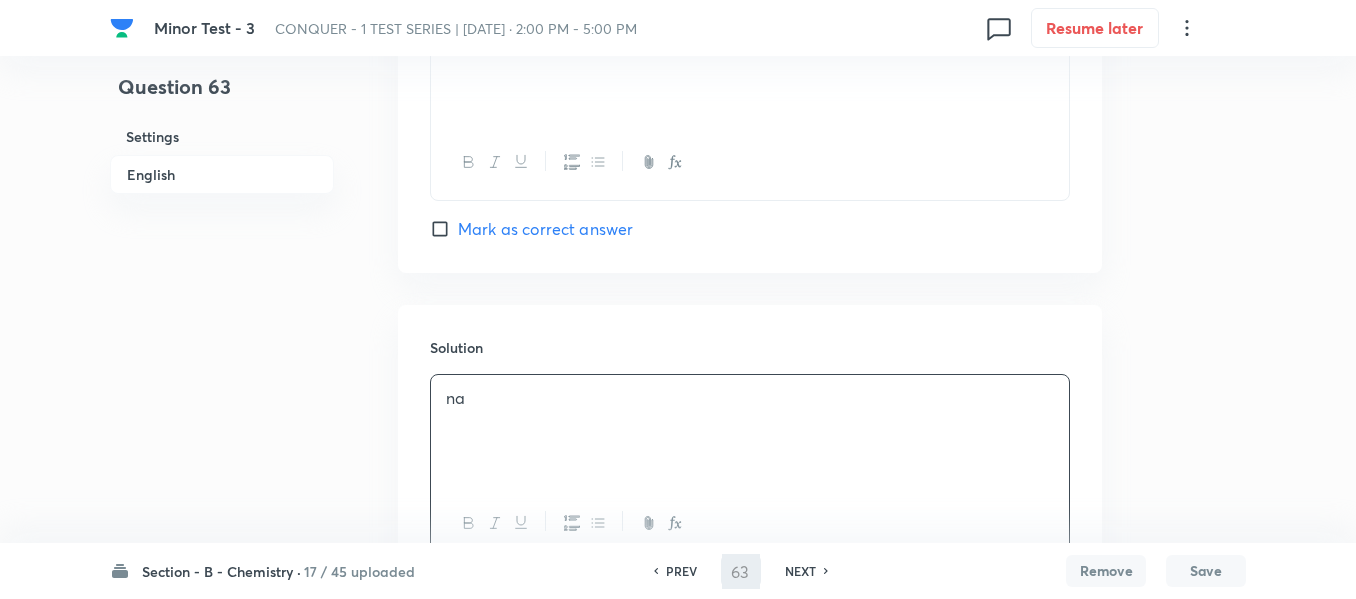 type on "64" 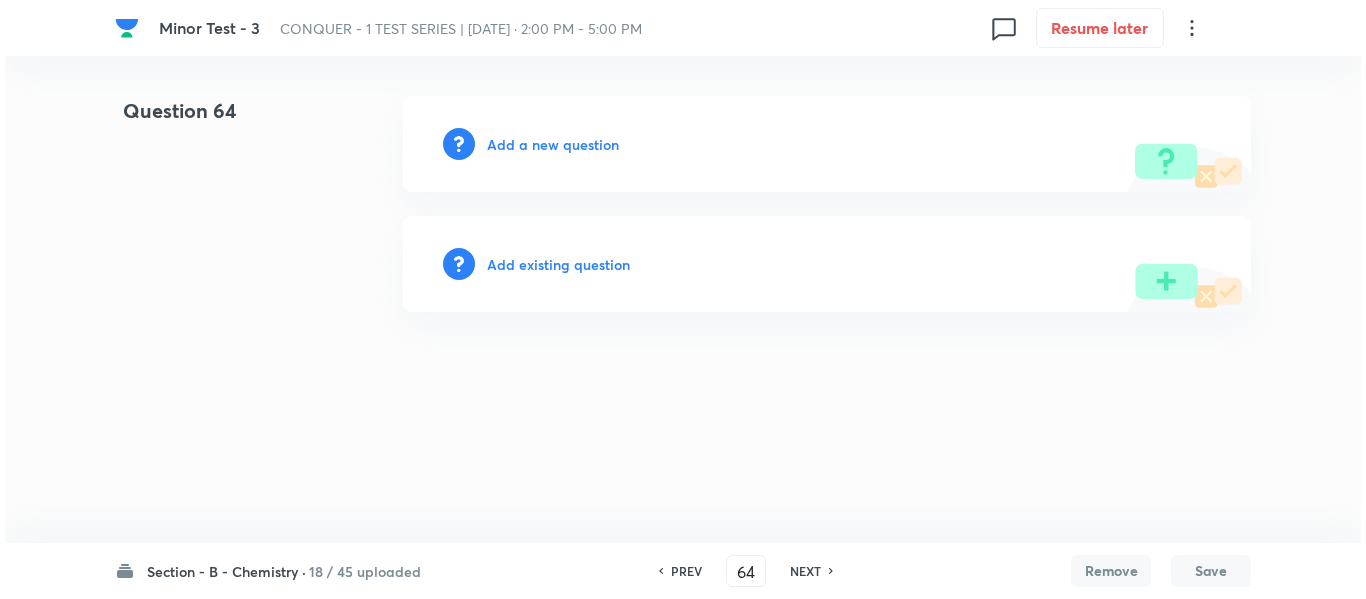 scroll, scrollTop: 0, scrollLeft: 0, axis: both 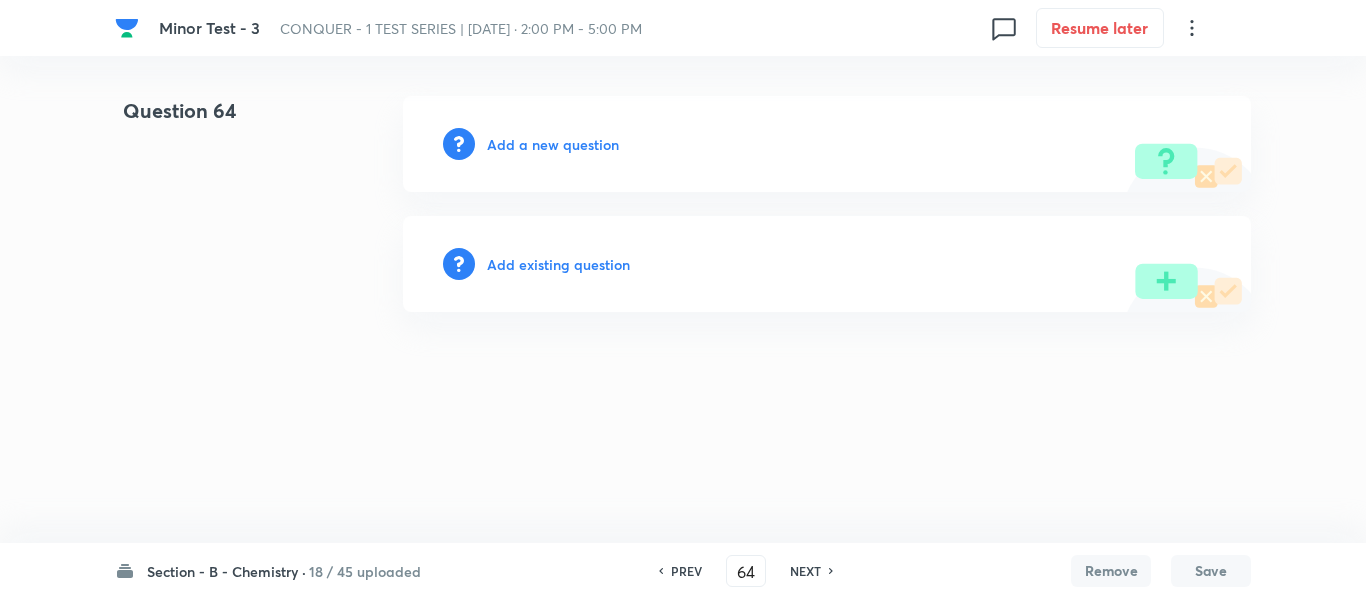 click on "Add a new question" at bounding box center (553, 144) 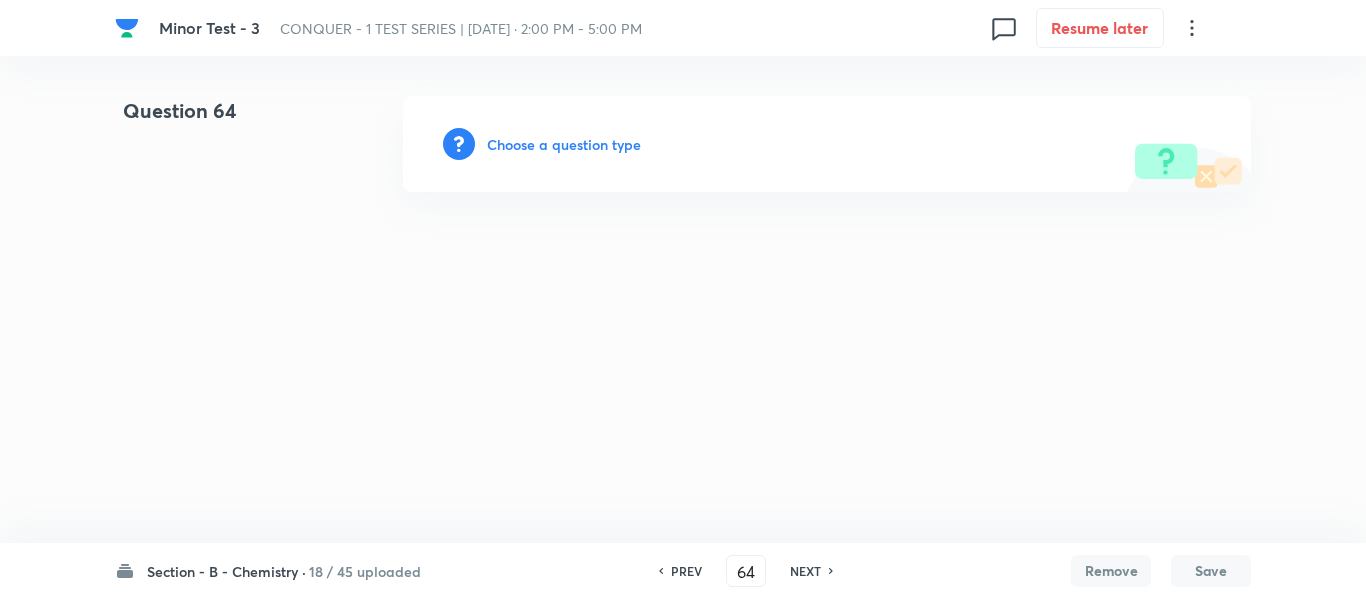 click on "Choose a question type" at bounding box center [564, 144] 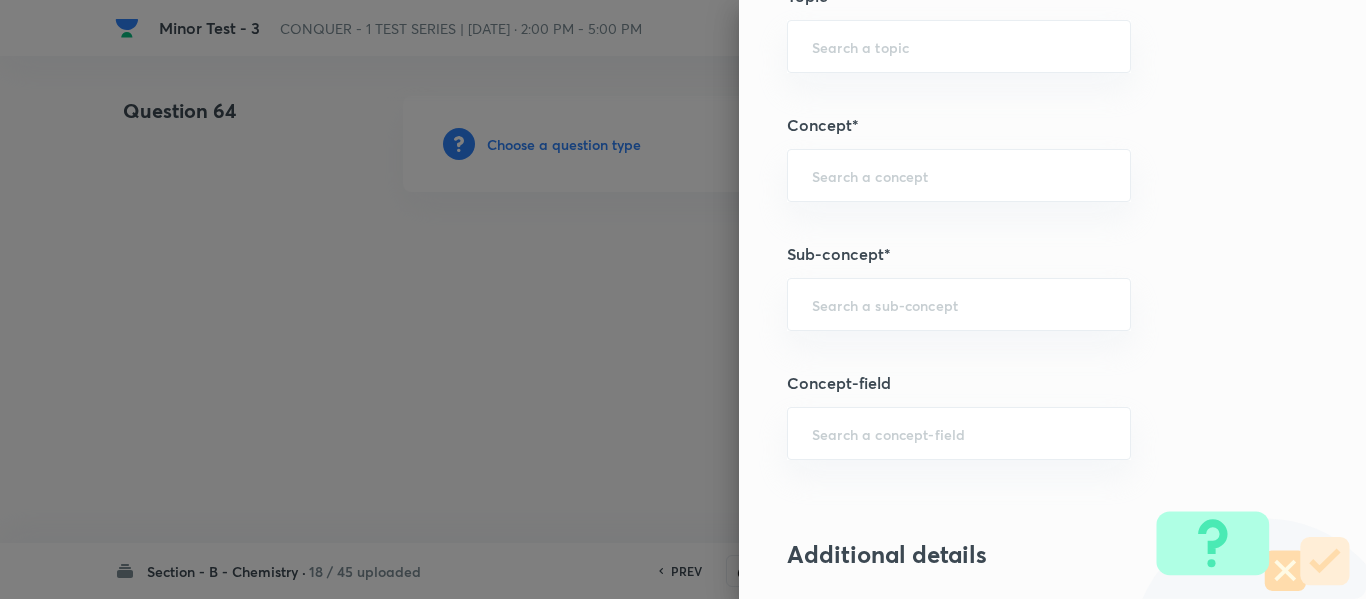 scroll, scrollTop: 1200, scrollLeft: 0, axis: vertical 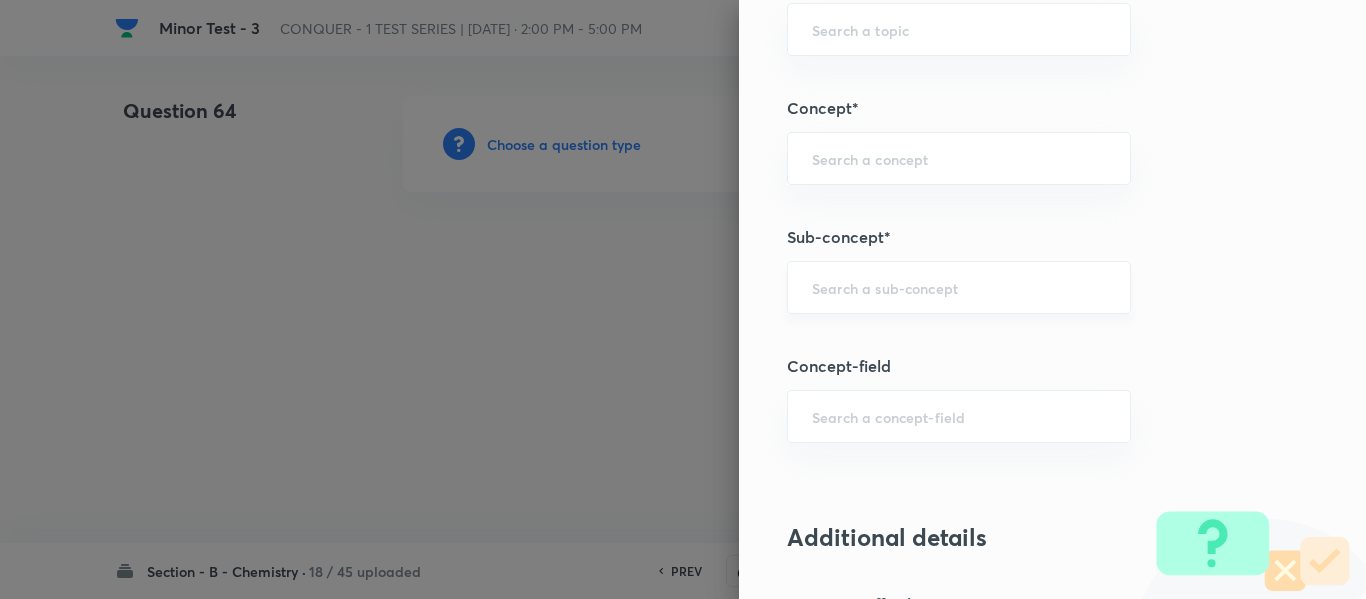 click at bounding box center (959, 287) 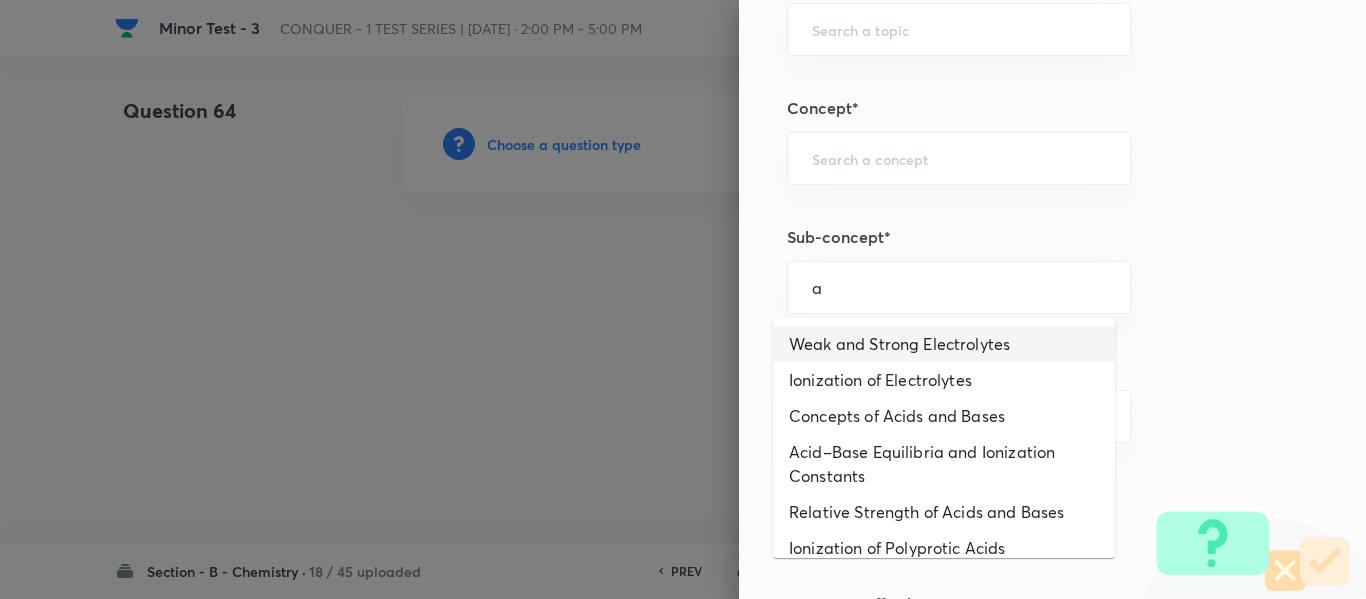 click on "Weak and Strong Electrolytes" at bounding box center [944, 344] 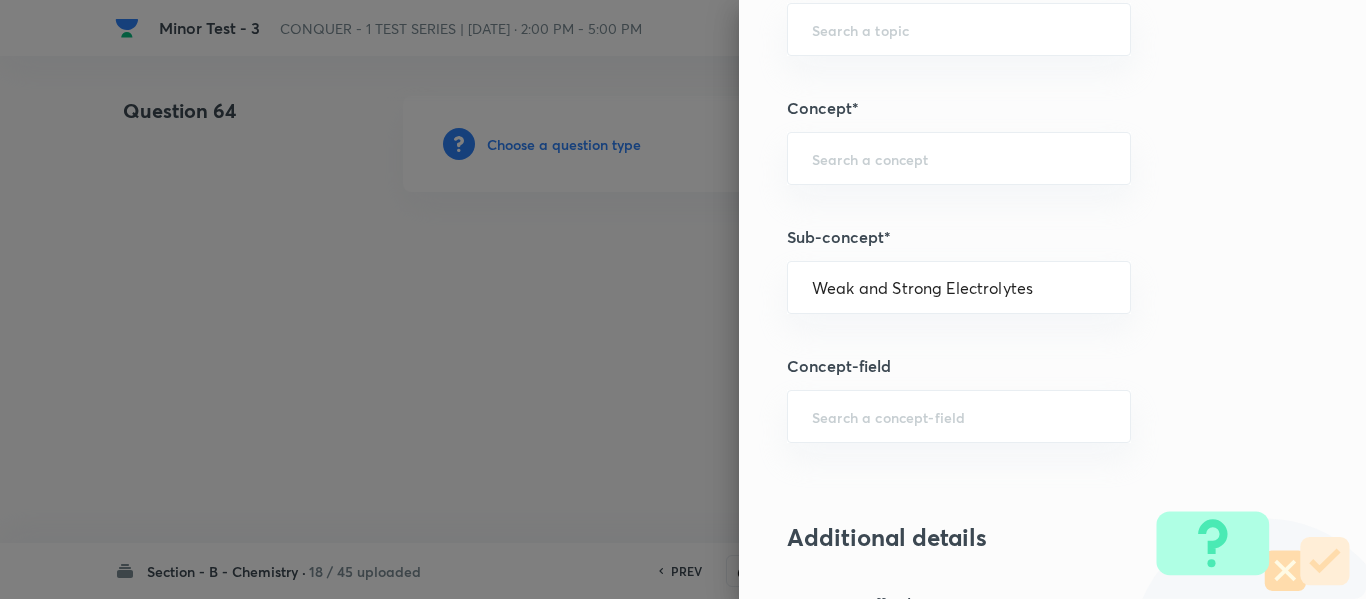 type on "Chemistry" 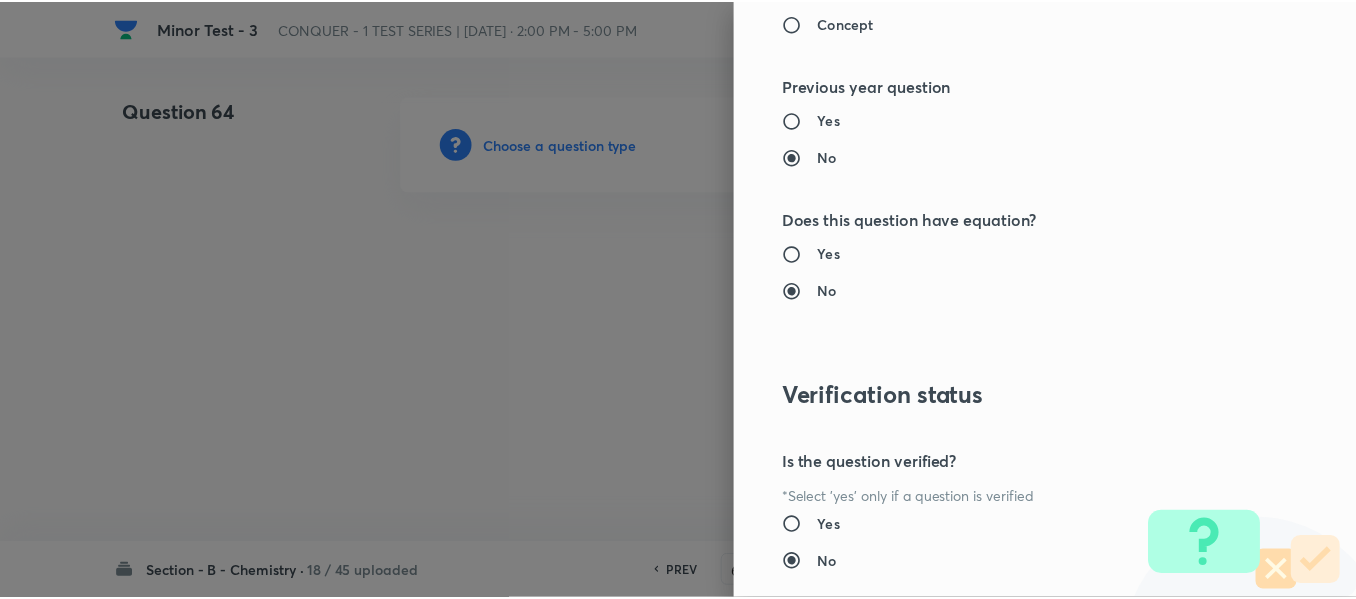 scroll, scrollTop: 2261, scrollLeft: 0, axis: vertical 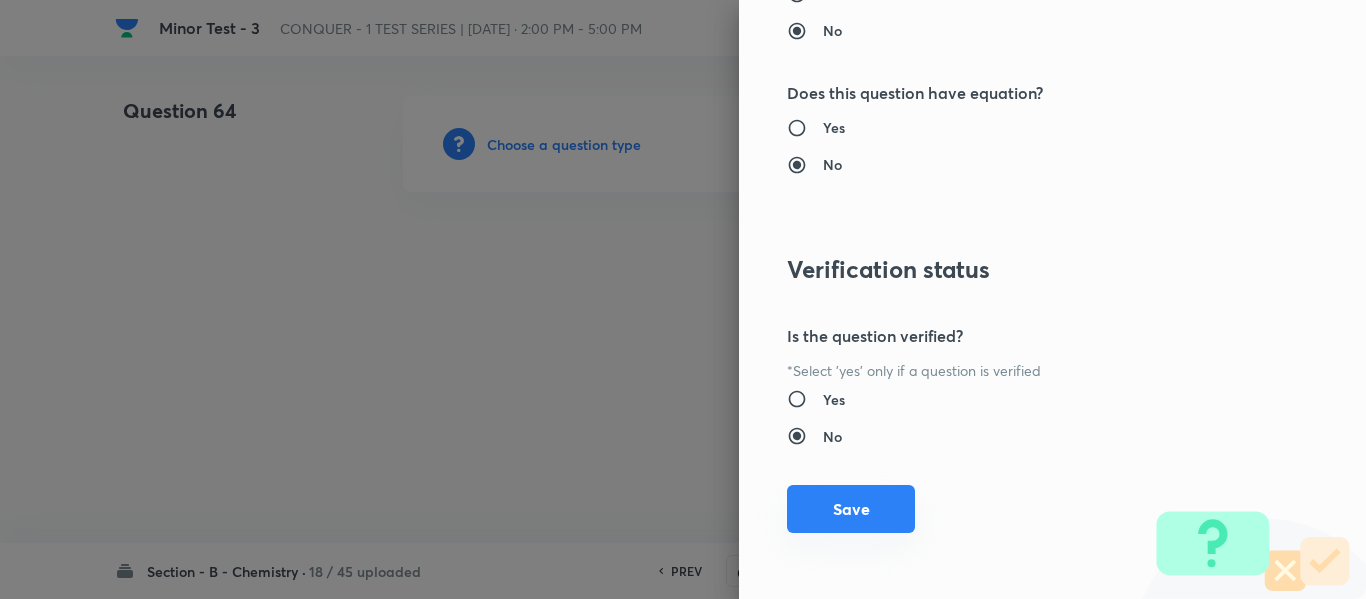 click on "Save" at bounding box center [851, 509] 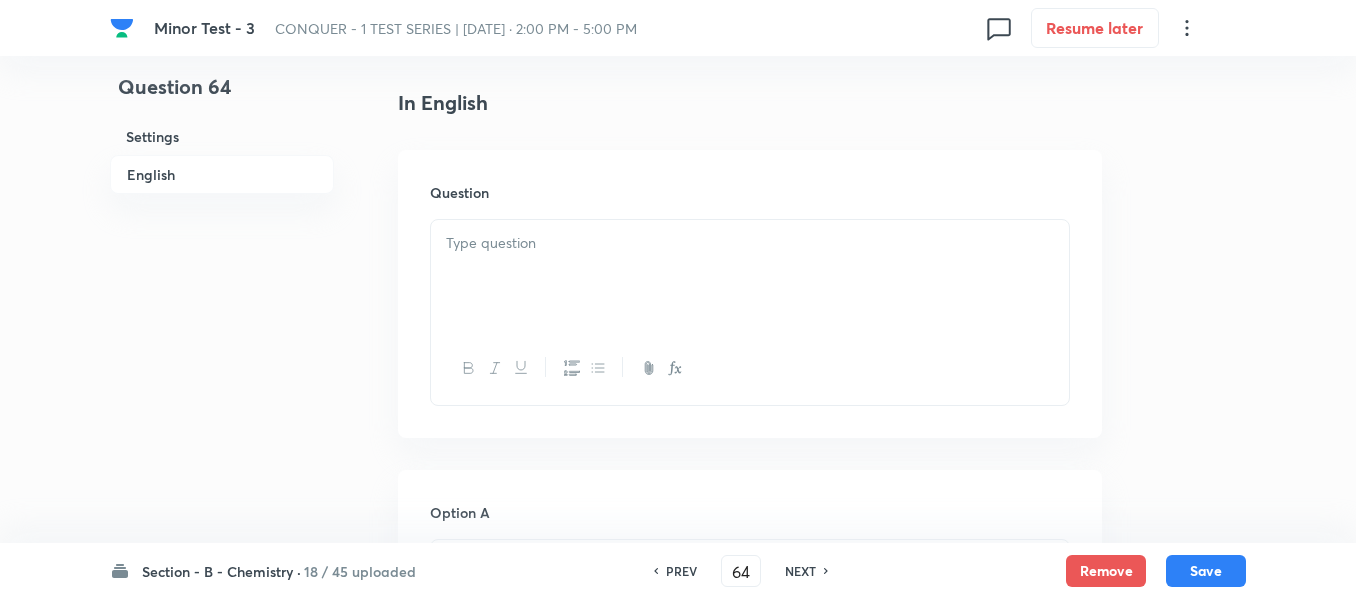 scroll, scrollTop: 600, scrollLeft: 0, axis: vertical 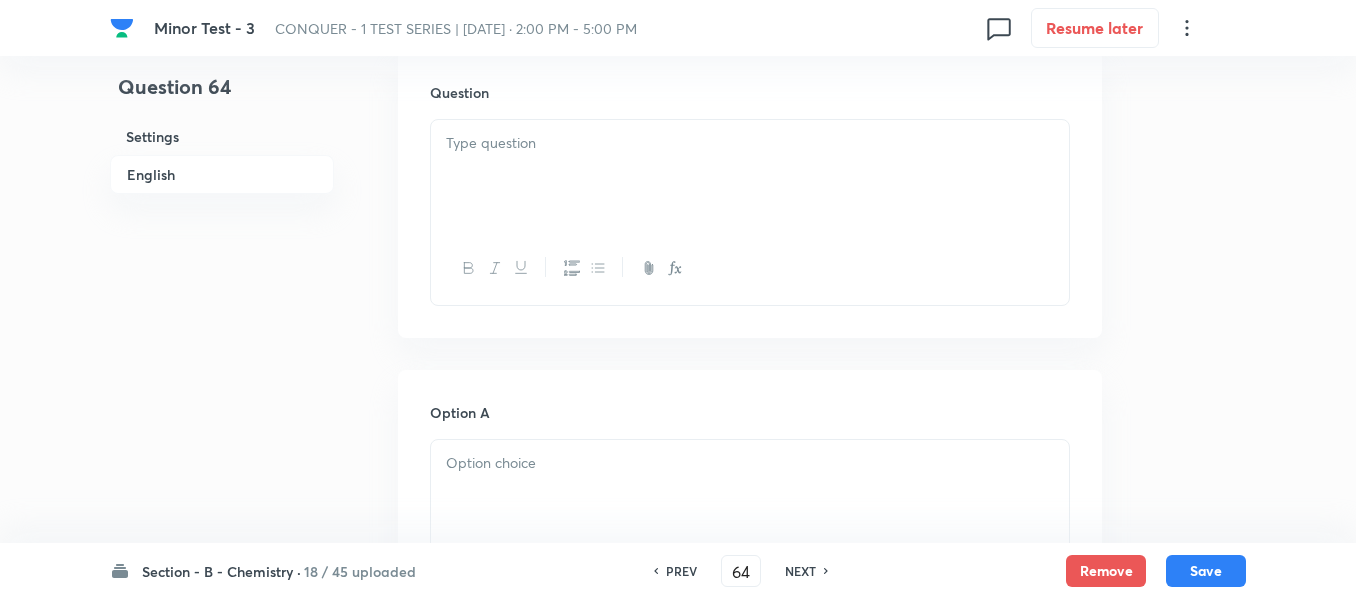 click at bounding box center (750, 176) 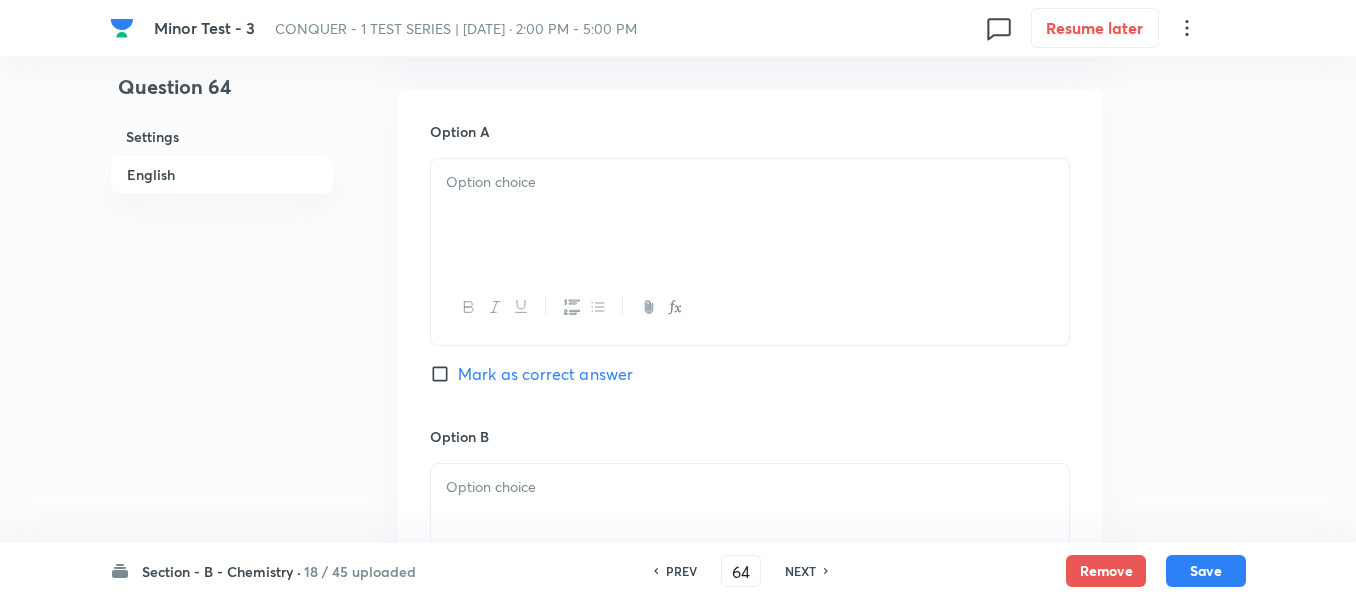 scroll, scrollTop: 900, scrollLeft: 0, axis: vertical 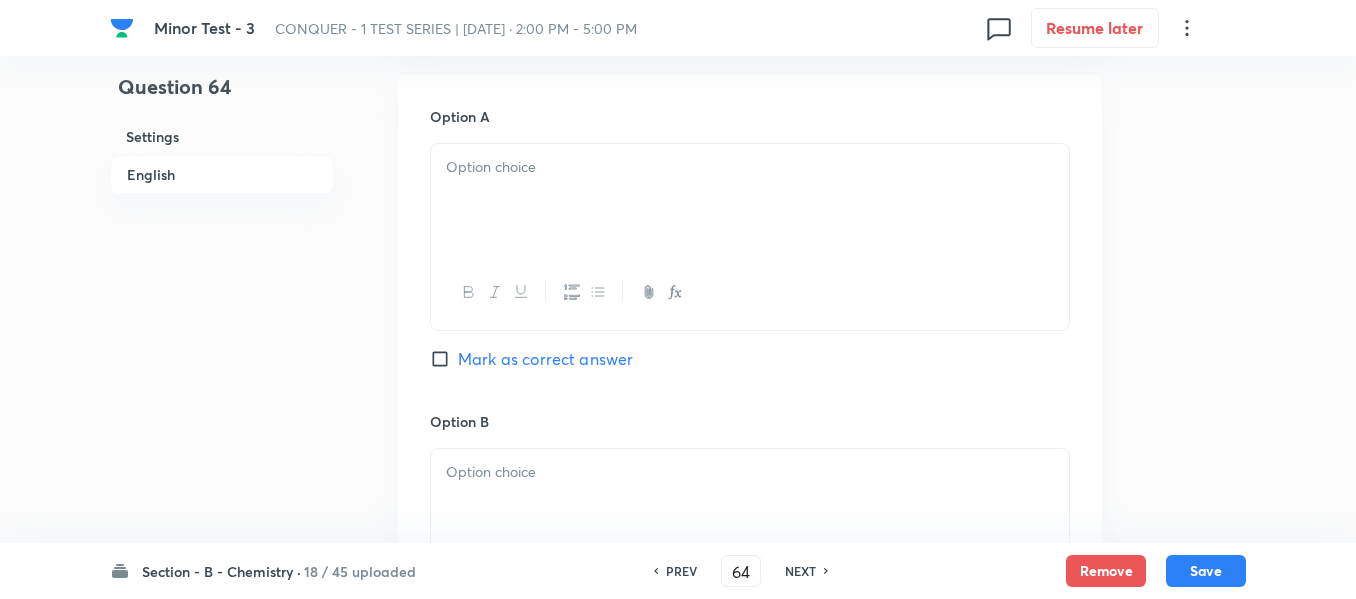 click at bounding box center [750, 200] 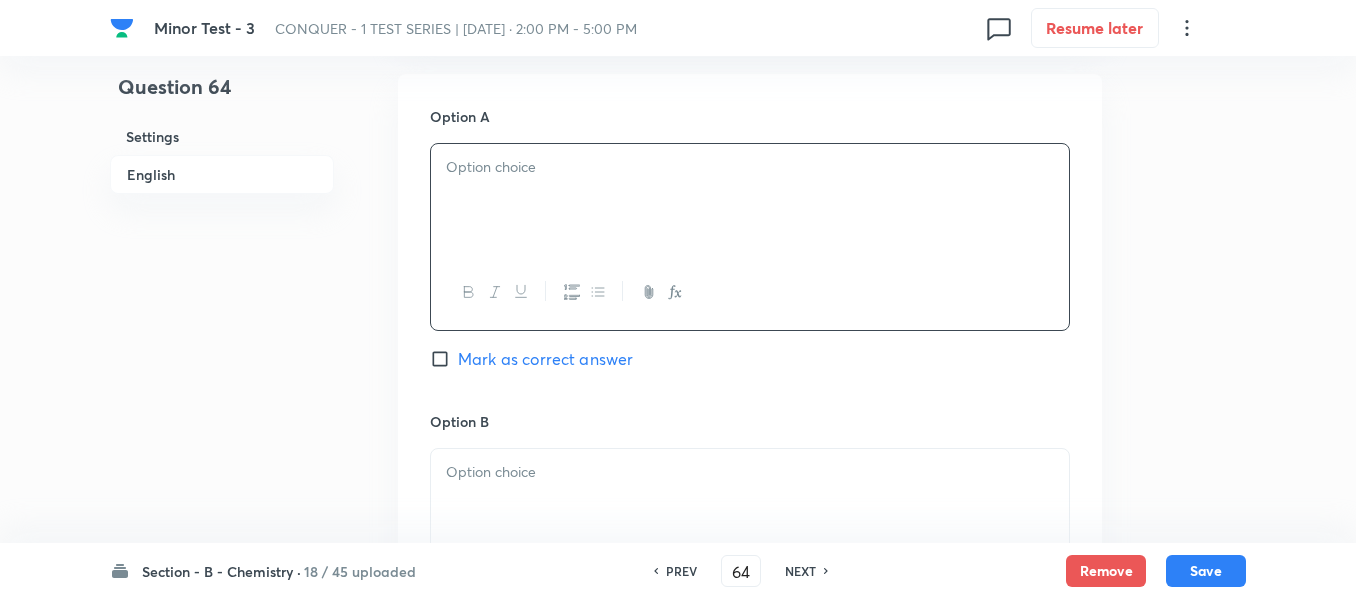 type 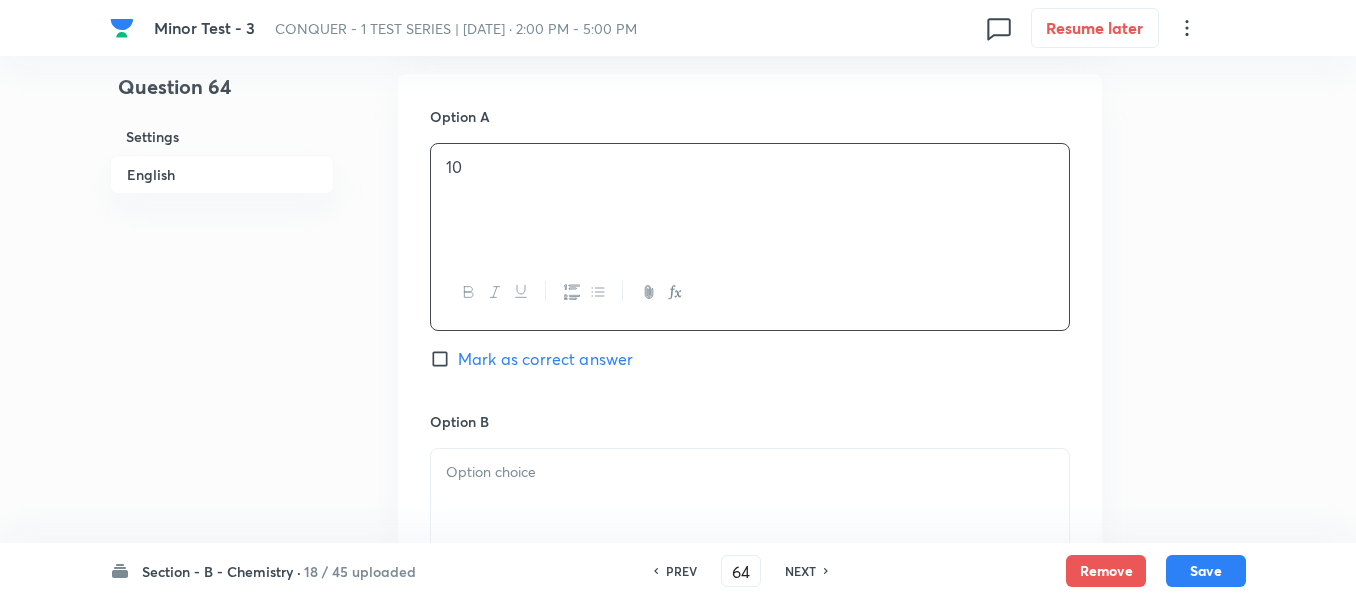click on "Mark as correct answer" at bounding box center (531, 359) 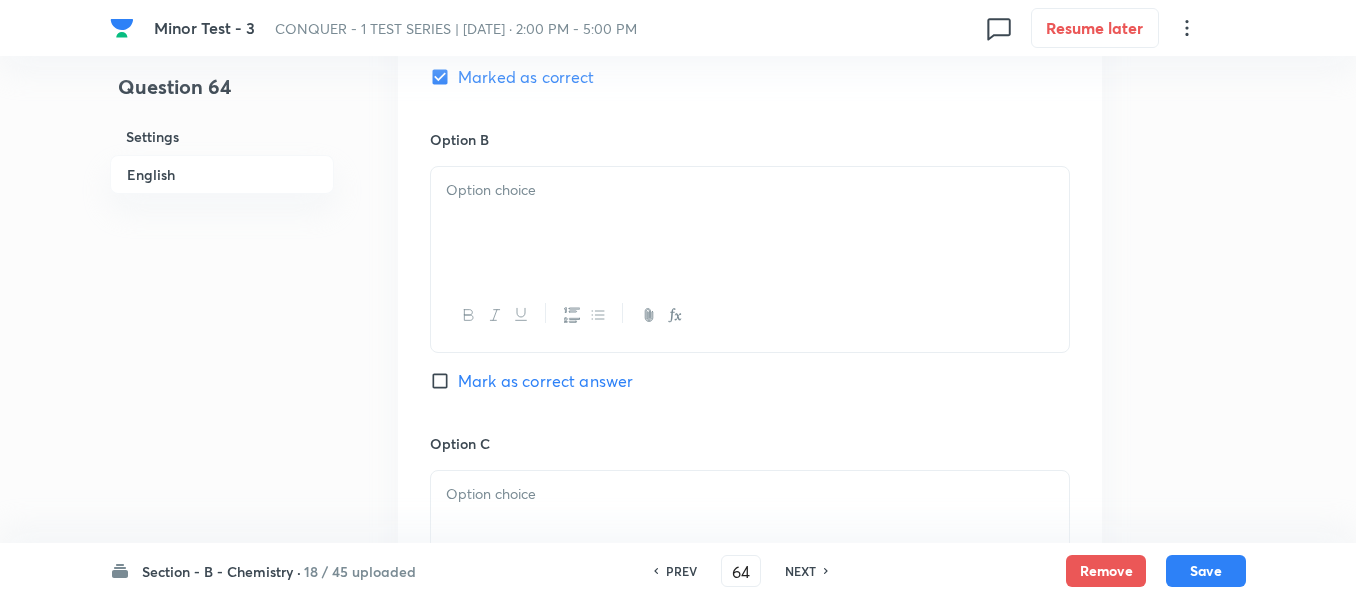 scroll, scrollTop: 1200, scrollLeft: 0, axis: vertical 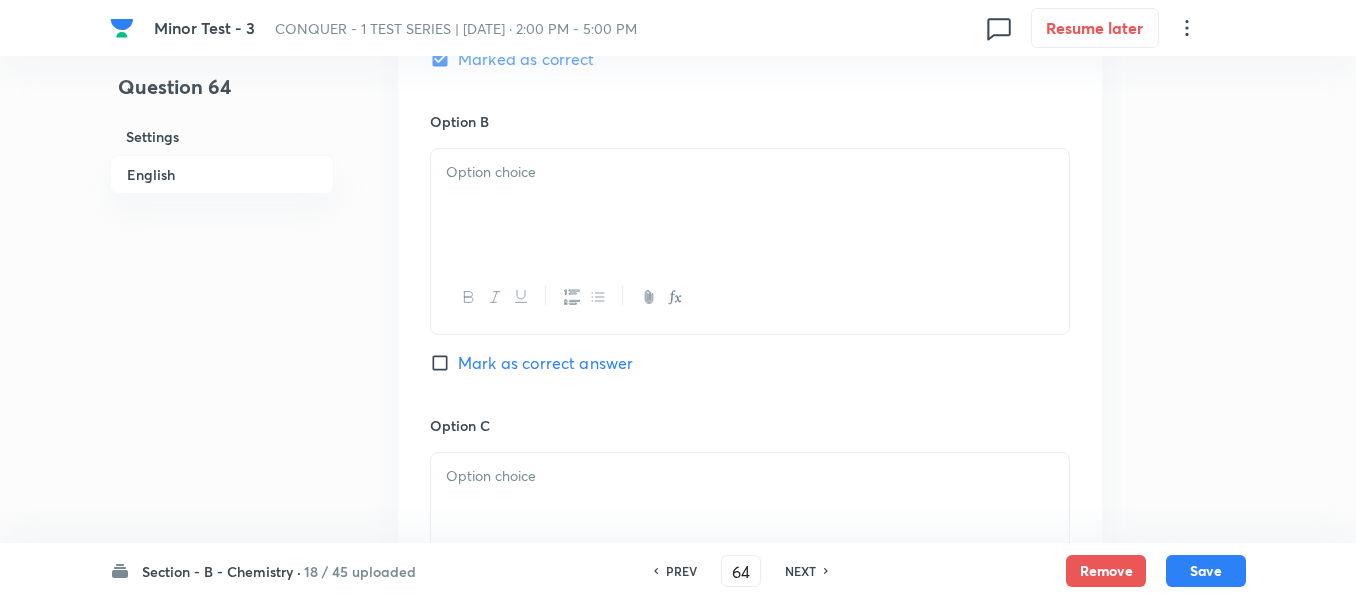 click at bounding box center [750, 205] 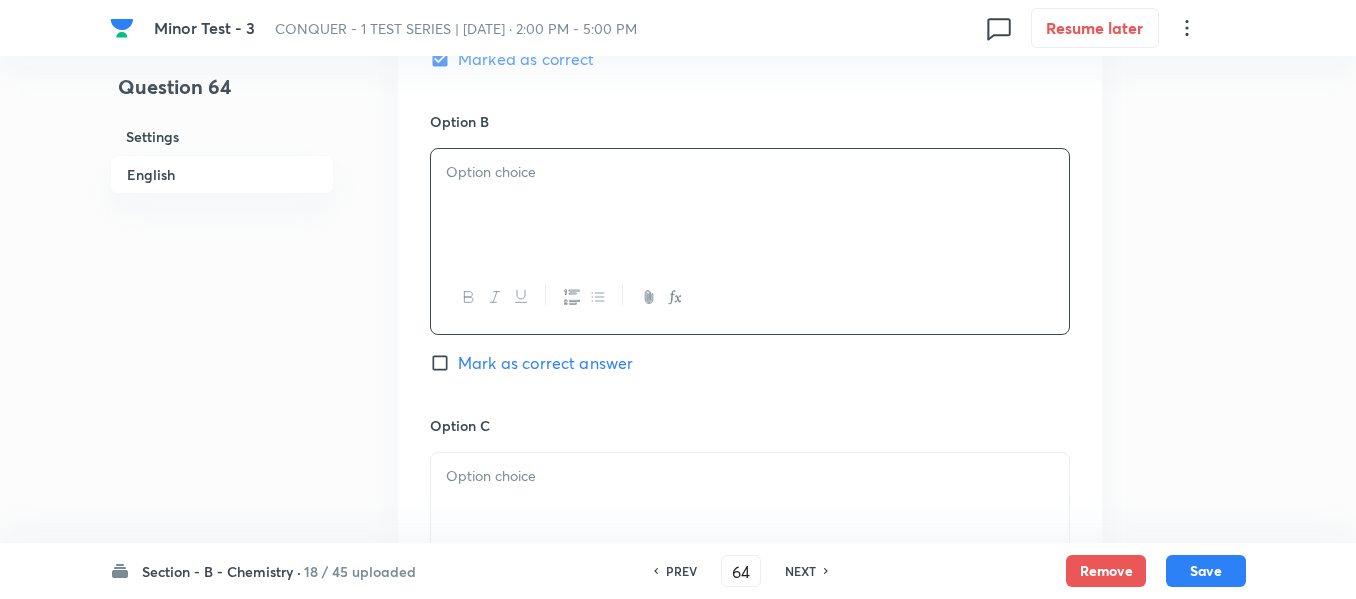 type 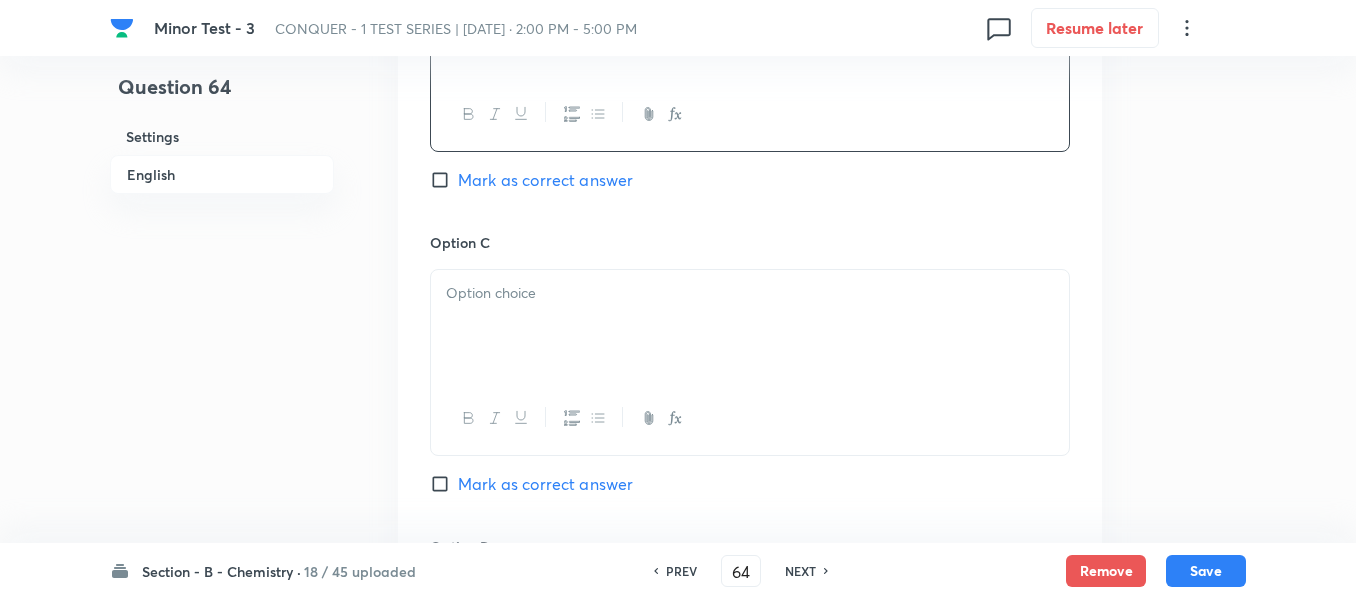 scroll, scrollTop: 1400, scrollLeft: 0, axis: vertical 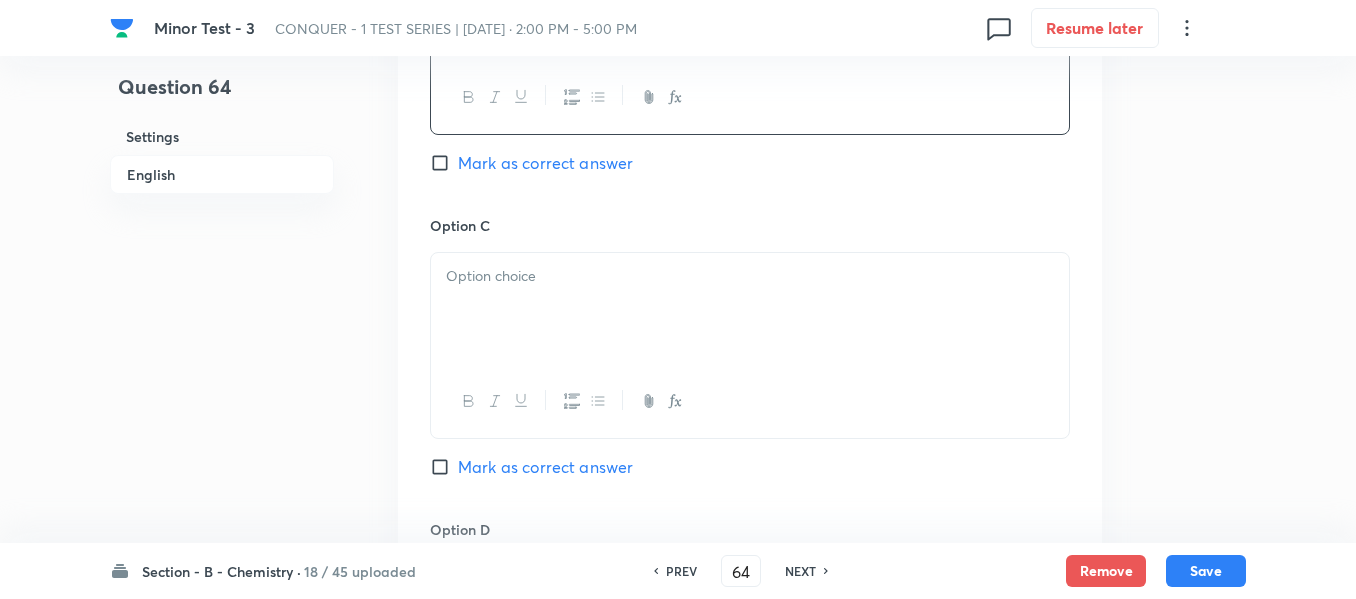 click at bounding box center [750, 276] 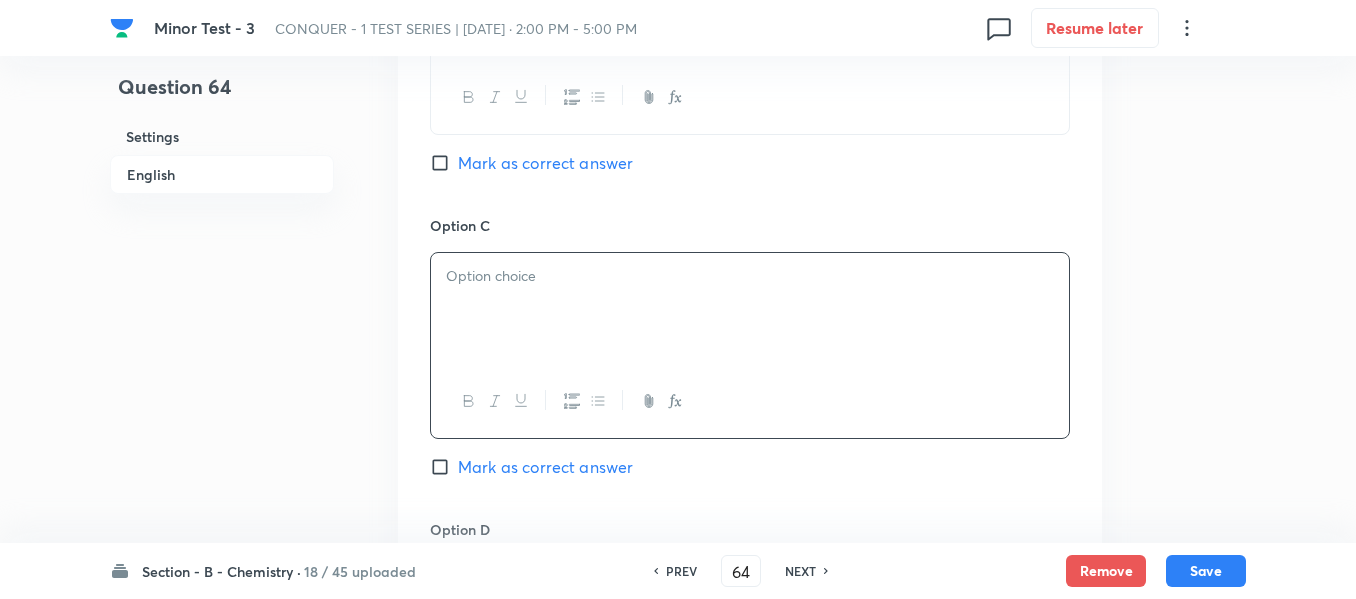 type 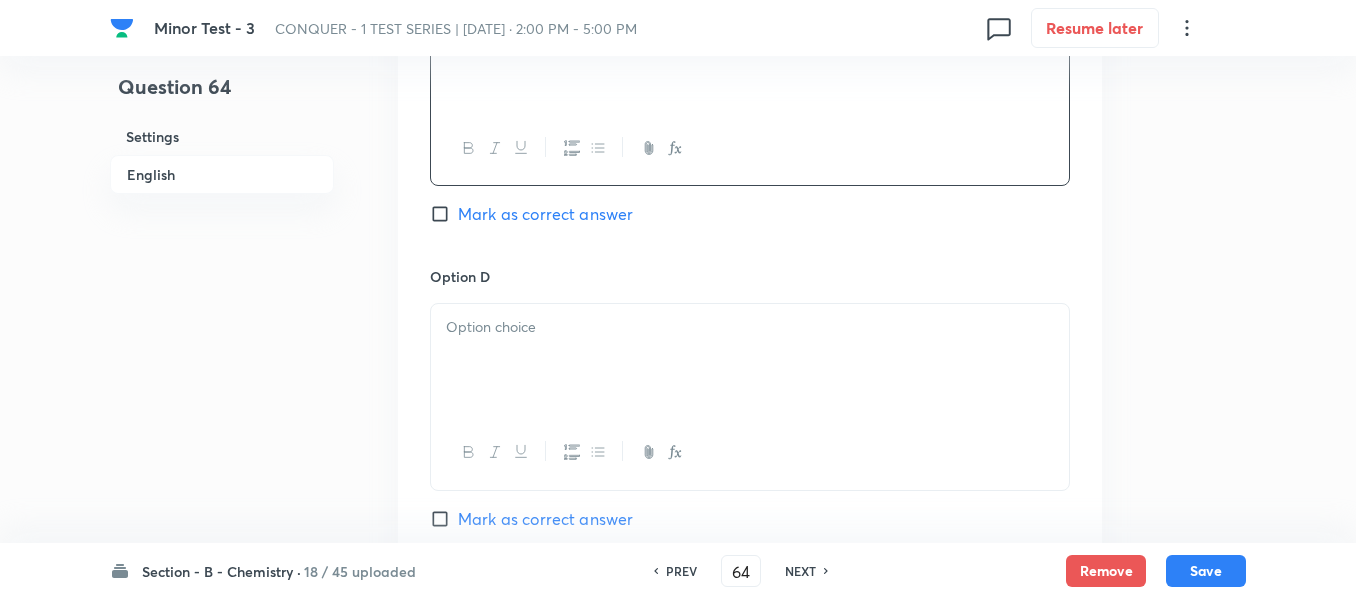 scroll, scrollTop: 1700, scrollLeft: 0, axis: vertical 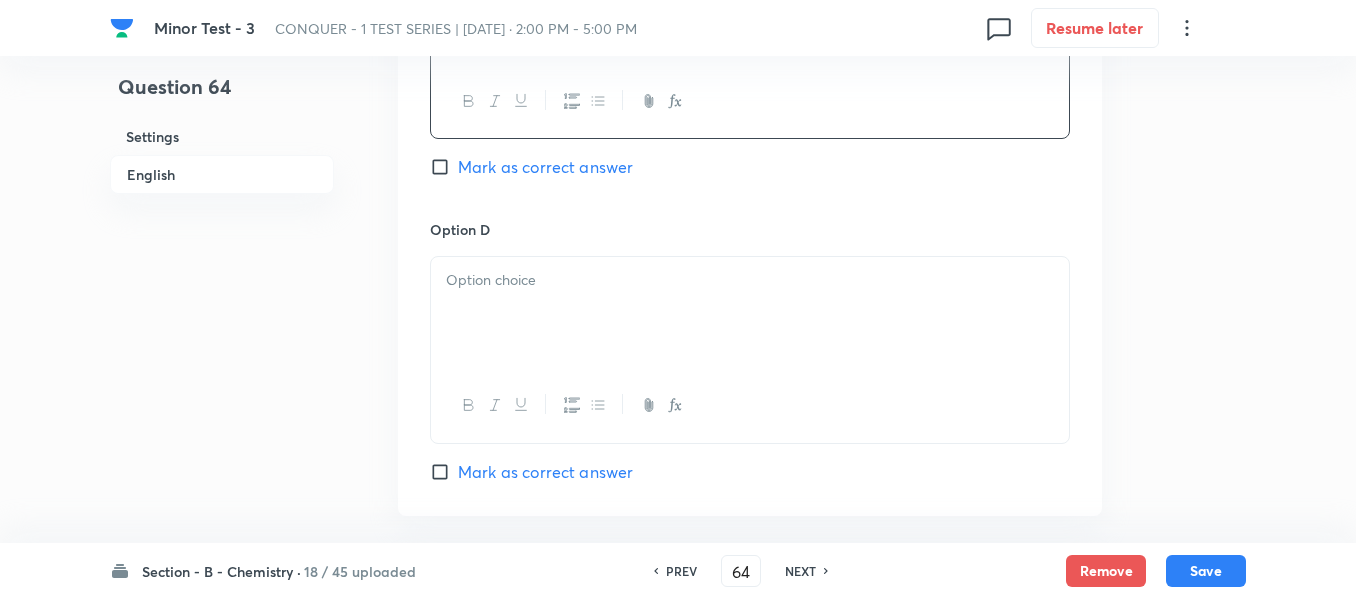 click at bounding box center [750, 280] 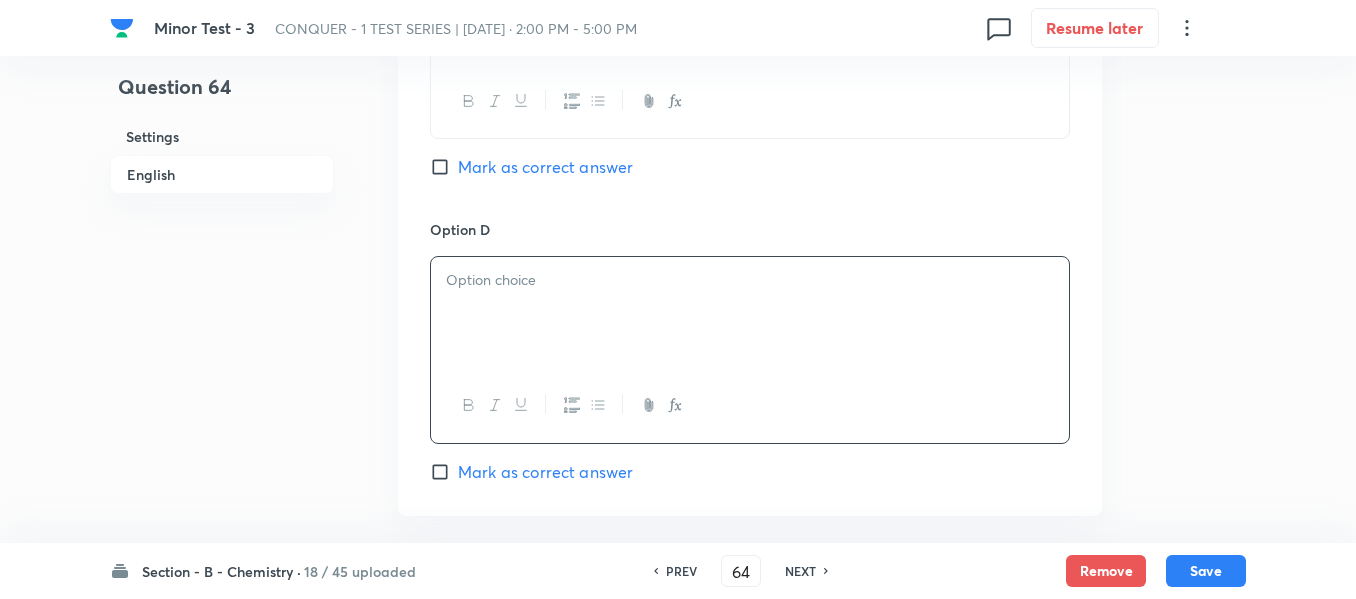 type 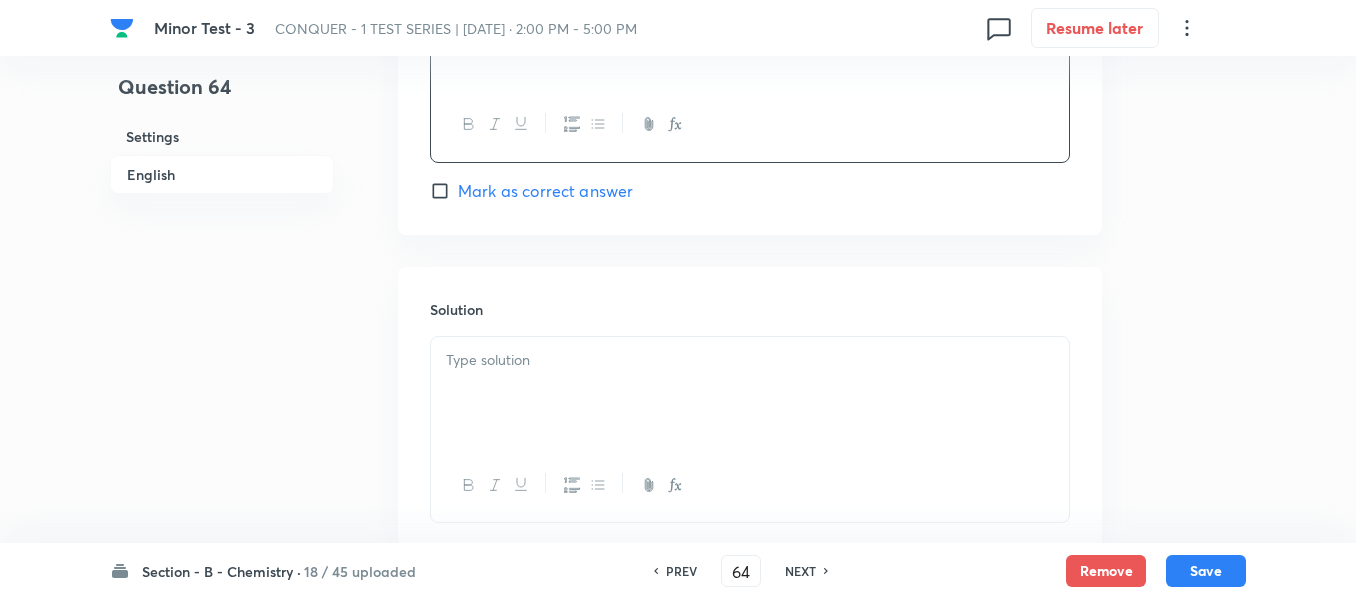 scroll, scrollTop: 2000, scrollLeft: 0, axis: vertical 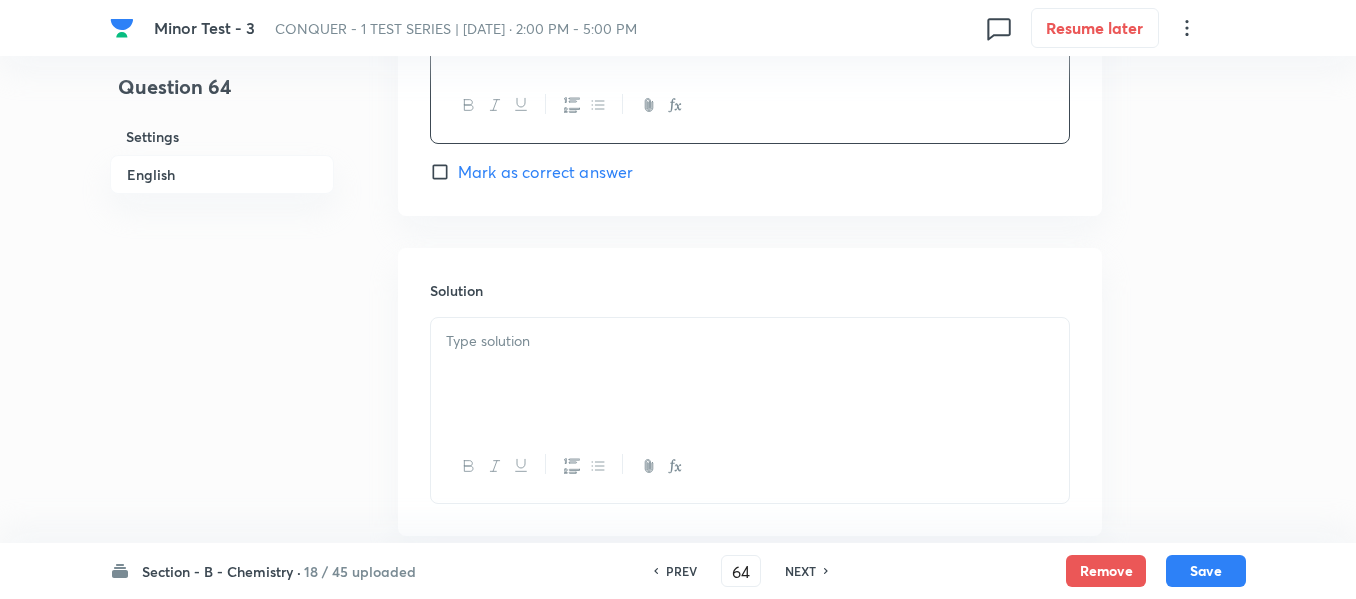 click at bounding box center [750, 341] 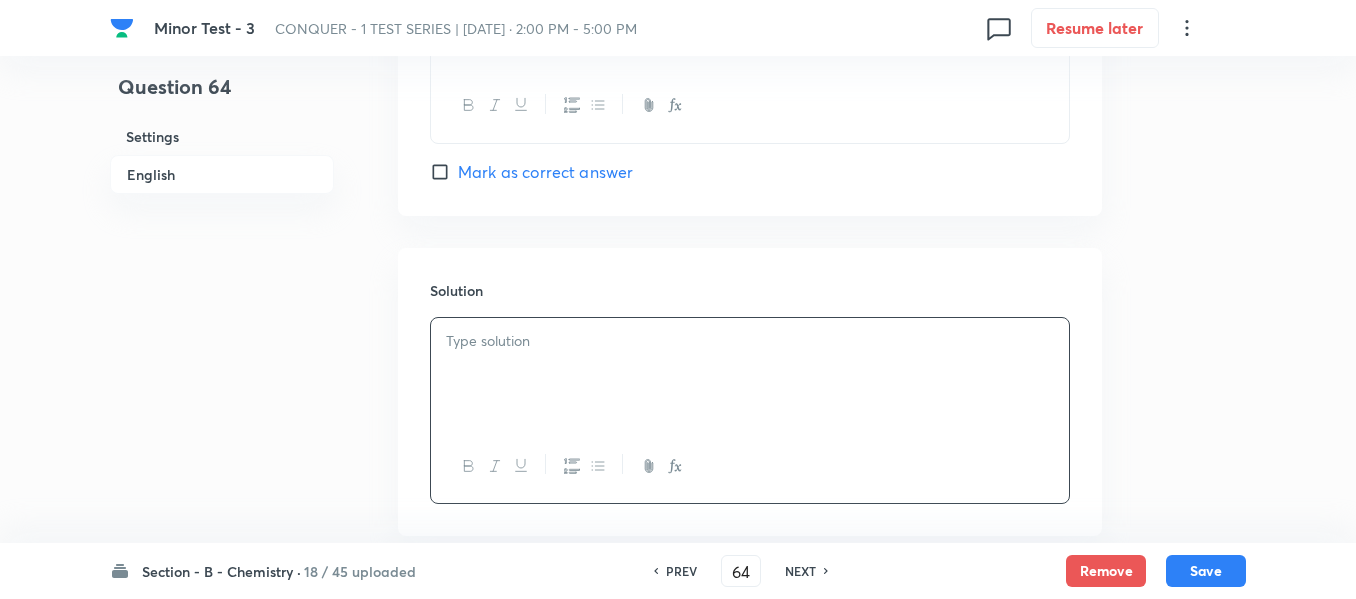 type 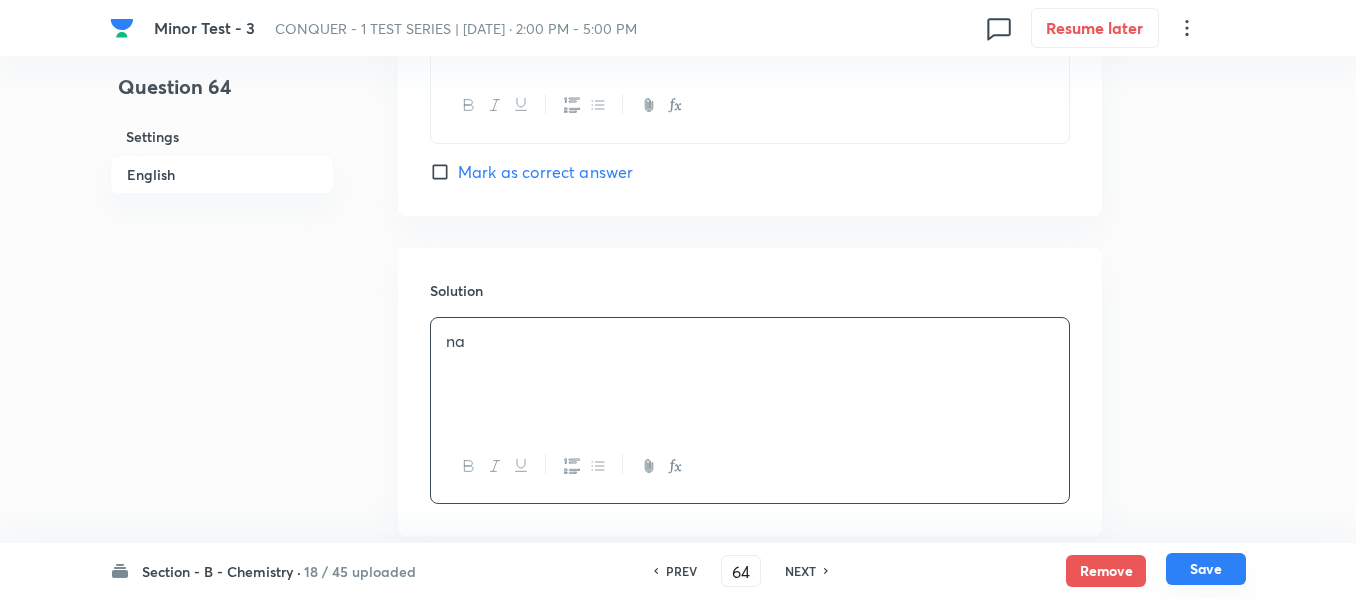 click on "Save" at bounding box center (1206, 569) 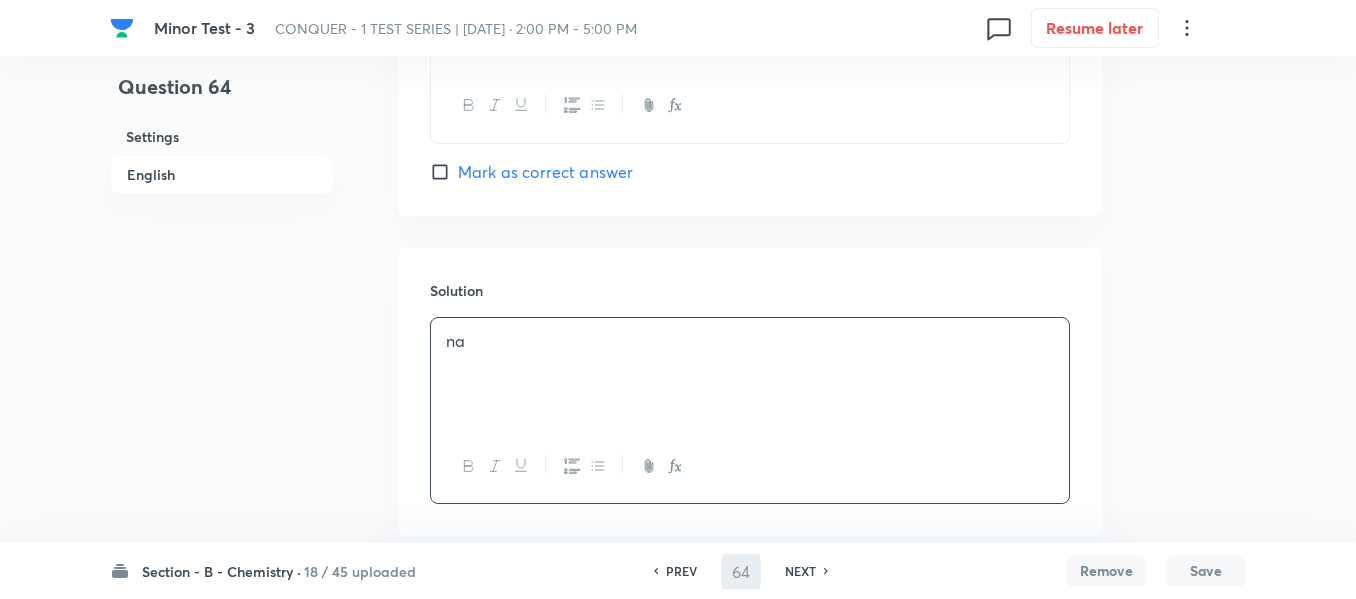 type on "65" 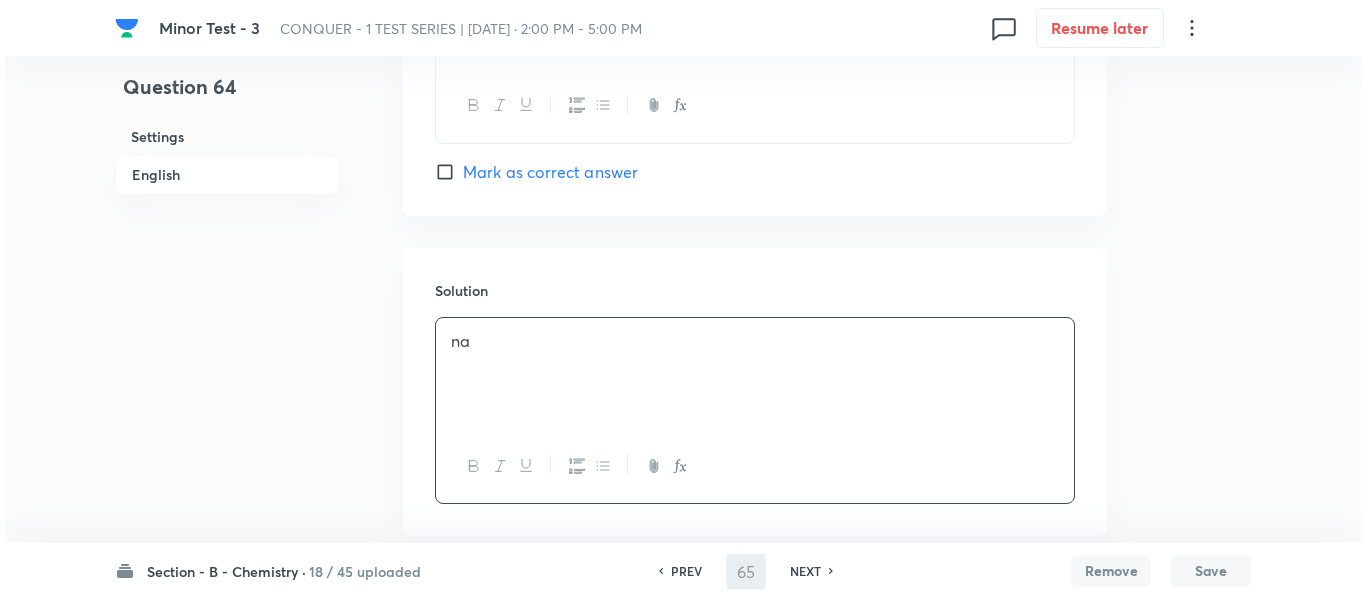 scroll, scrollTop: 0, scrollLeft: 0, axis: both 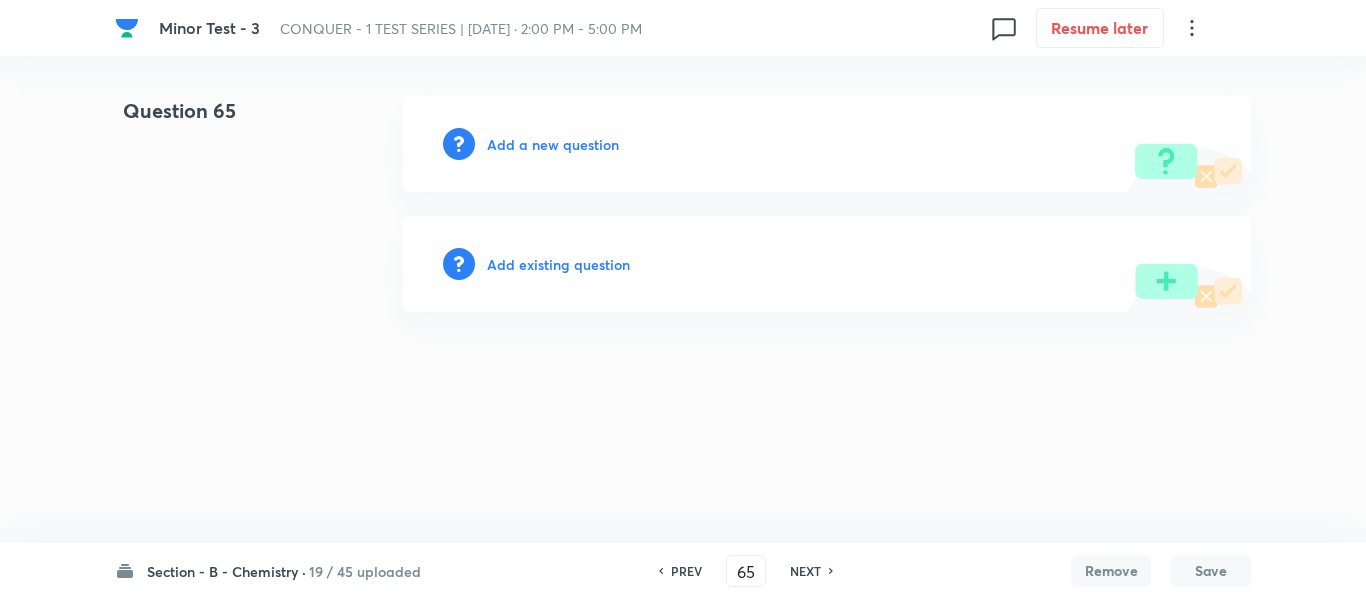 click on "Add a new question" at bounding box center (553, 144) 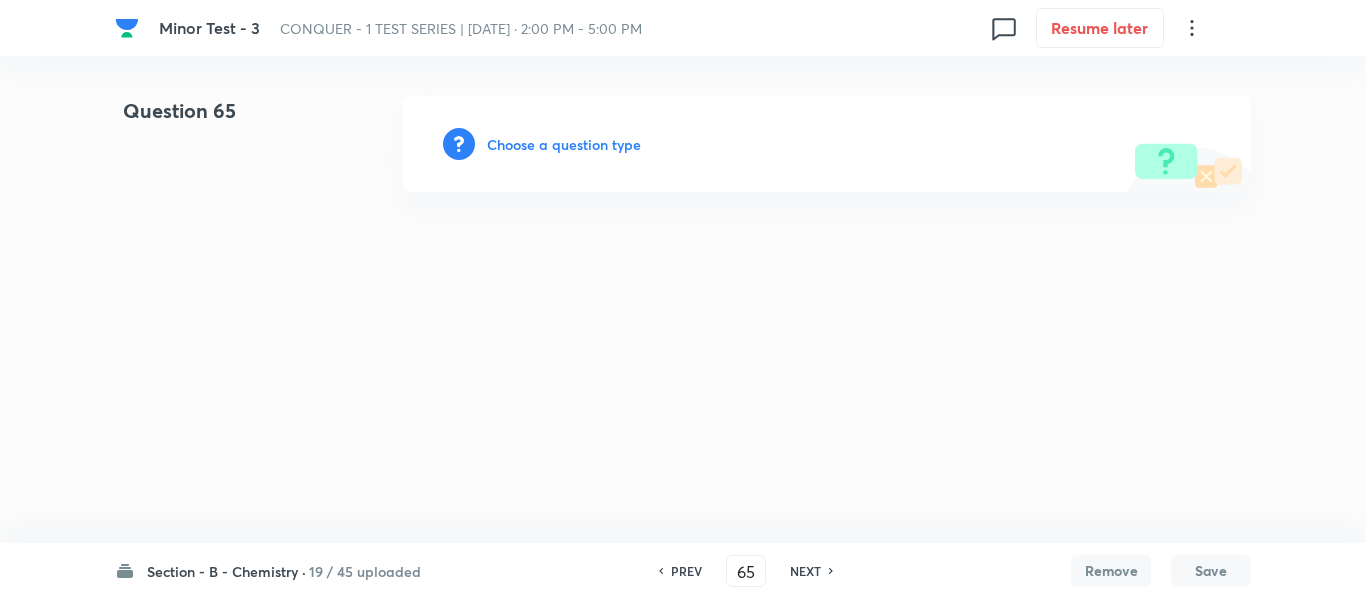 click on "Choose a question type" at bounding box center [564, 144] 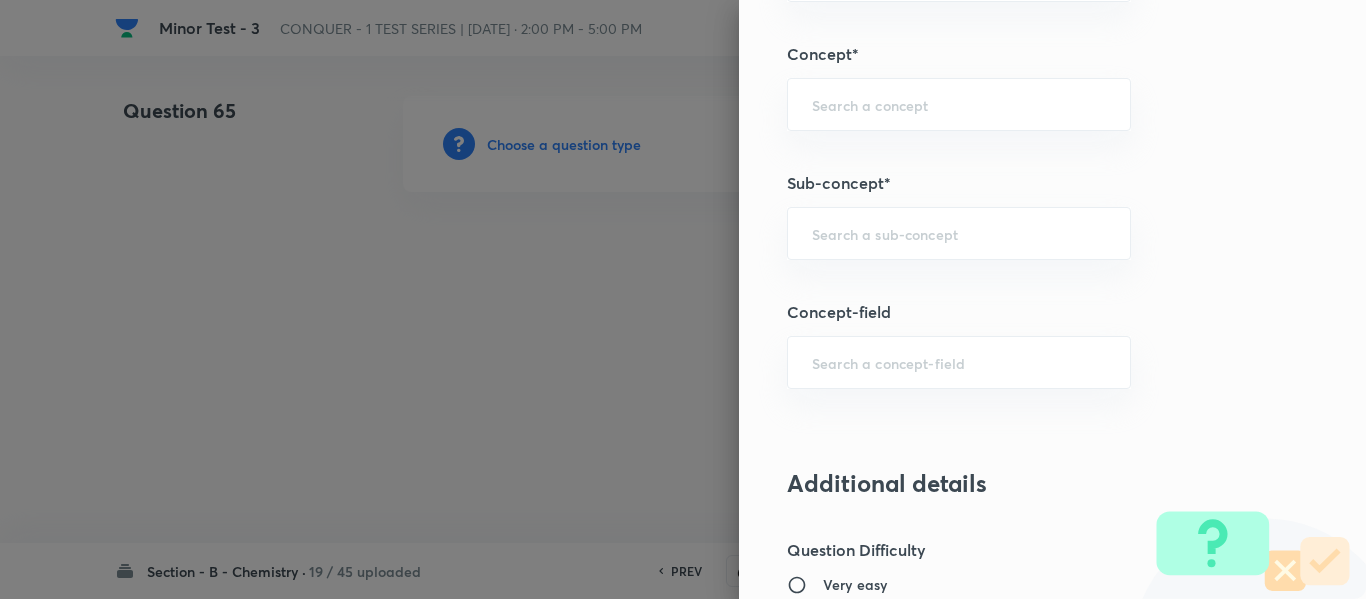 scroll, scrollTop: 1300, scrollLeft: 0, axis: vertical 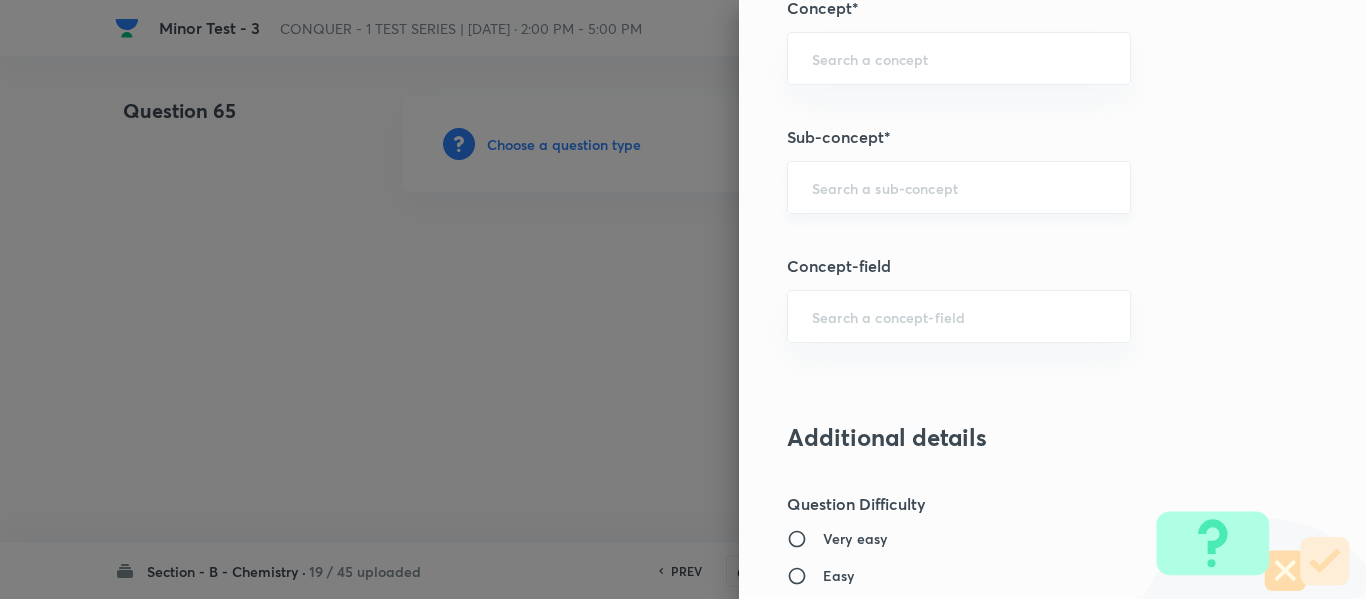 click at bounding box center (959, 187) 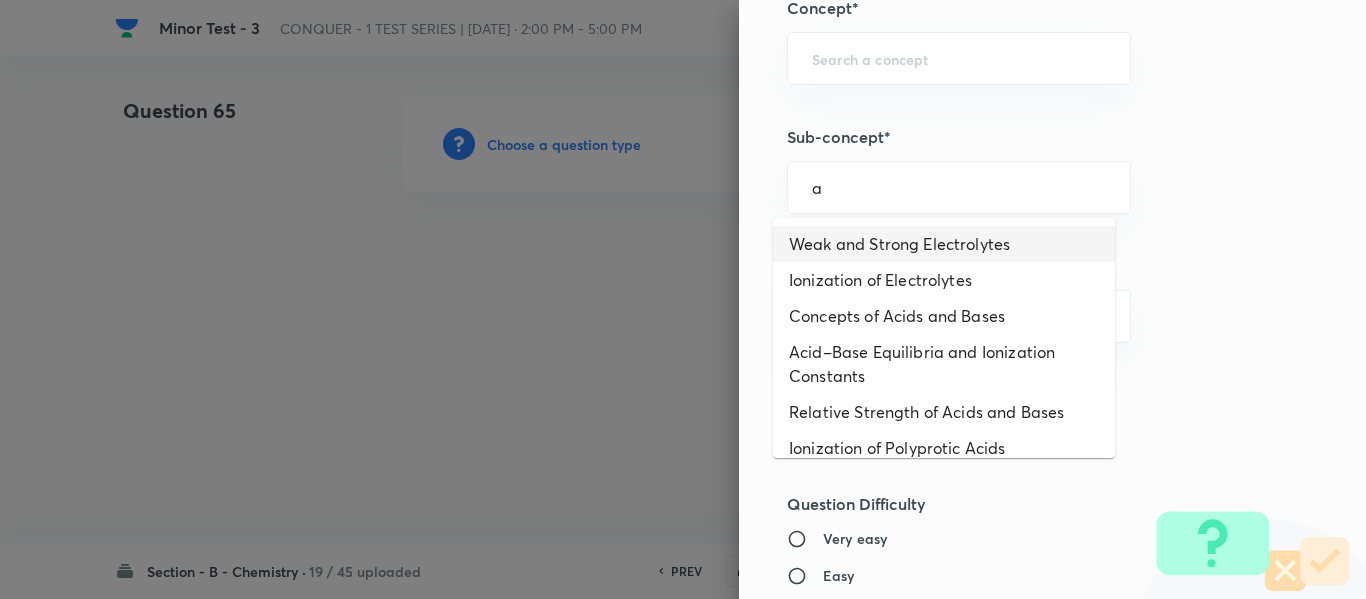 click on "Weak and Strong Electrolytes" at bounding box center (944, 244) 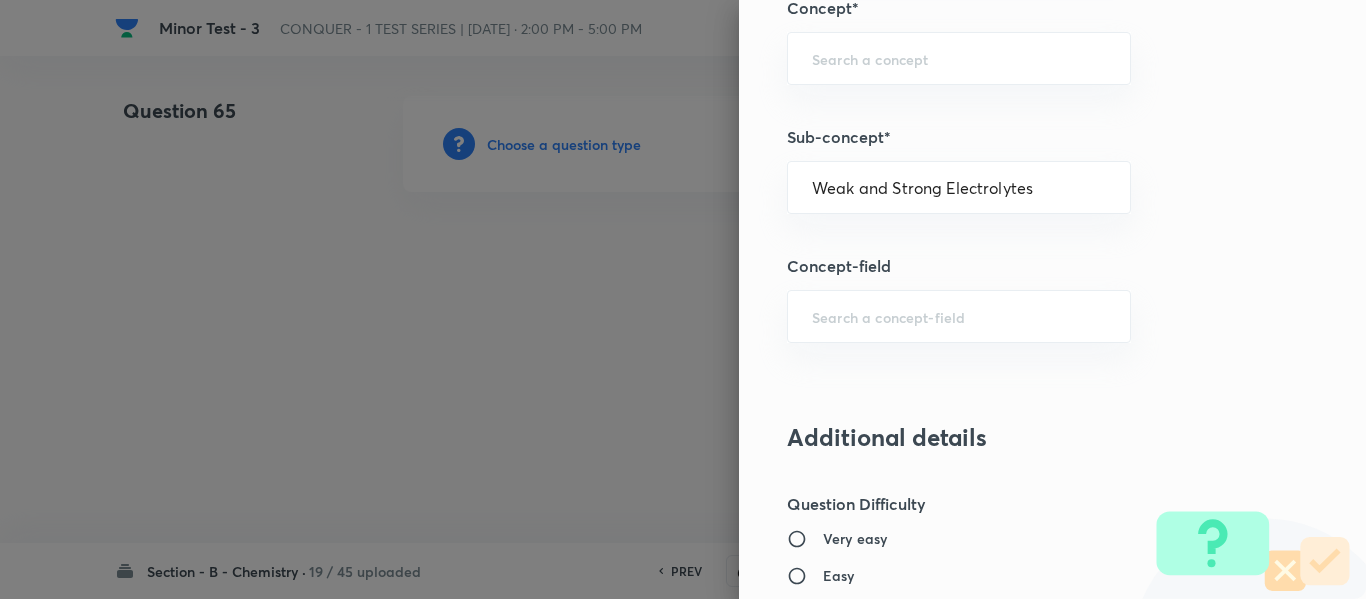 type on "Chemistry" 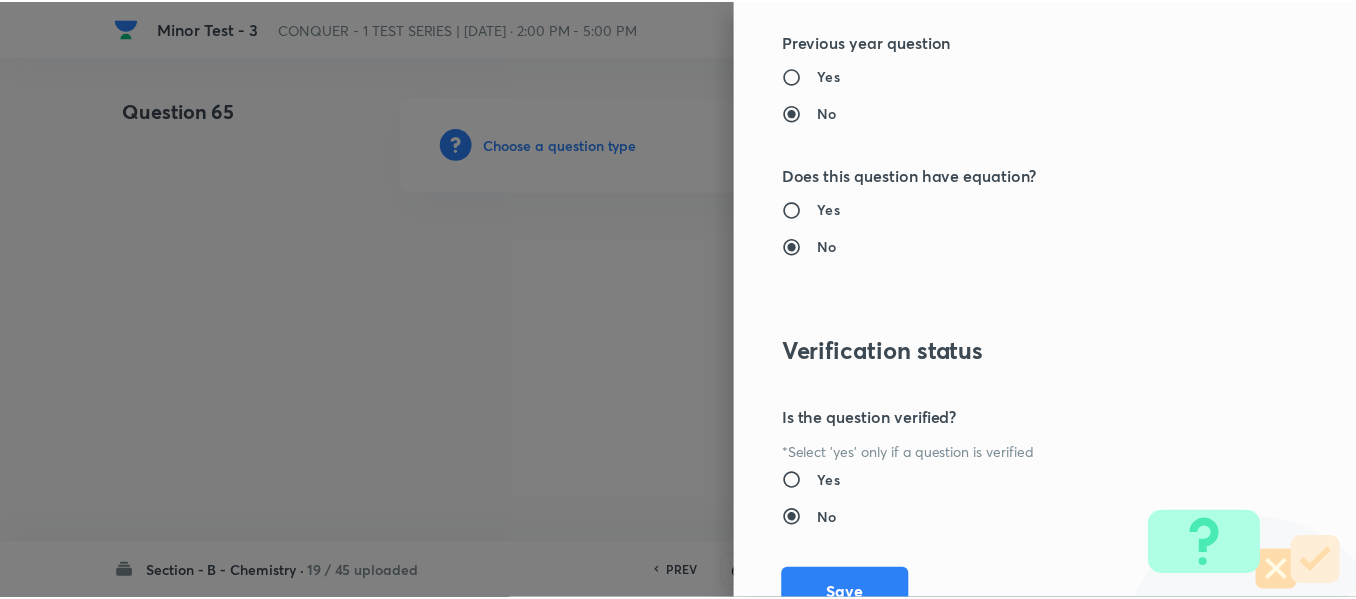 scroll, scrollTop: 2261, scrollLeft: 0, axis: vertical 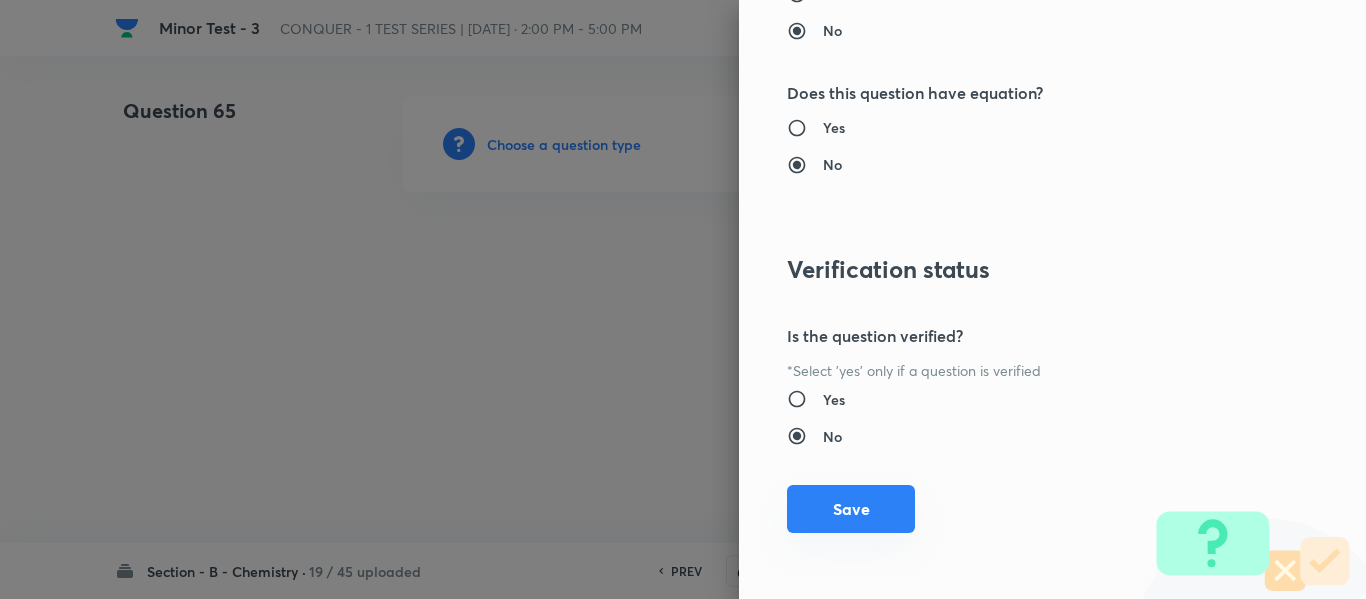 click on "Save" at bounding box center (851, 509) 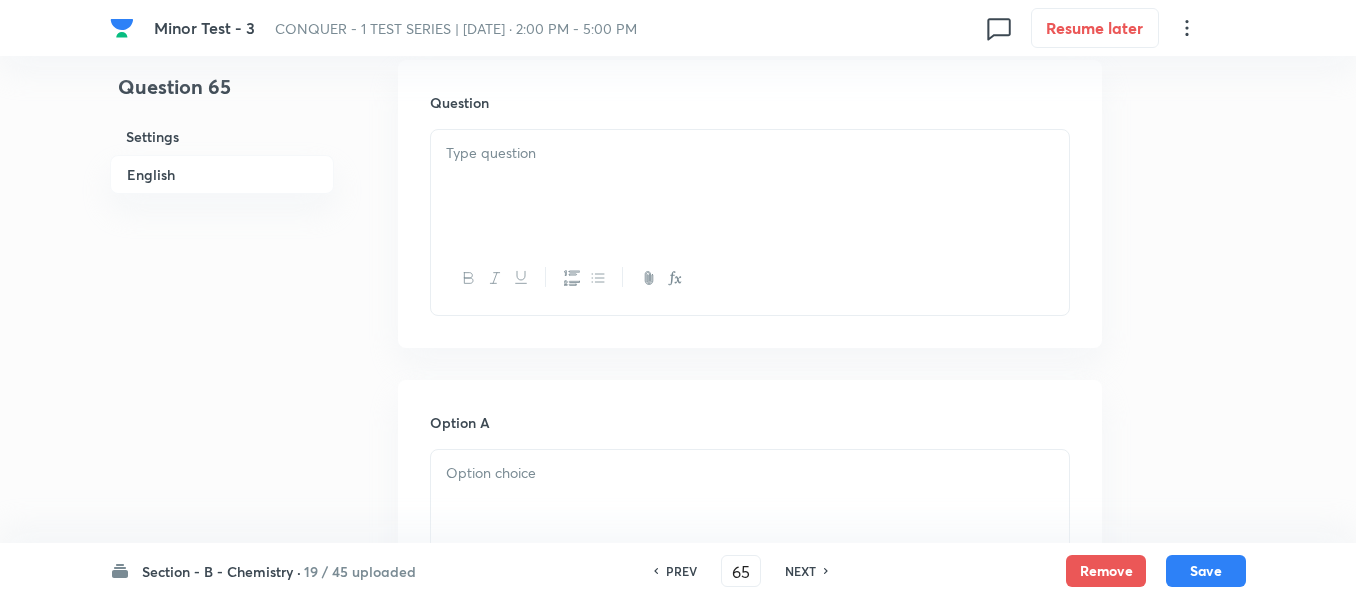 scroll, scrollTop: 600, scrollLeft: 0, axis: vertical 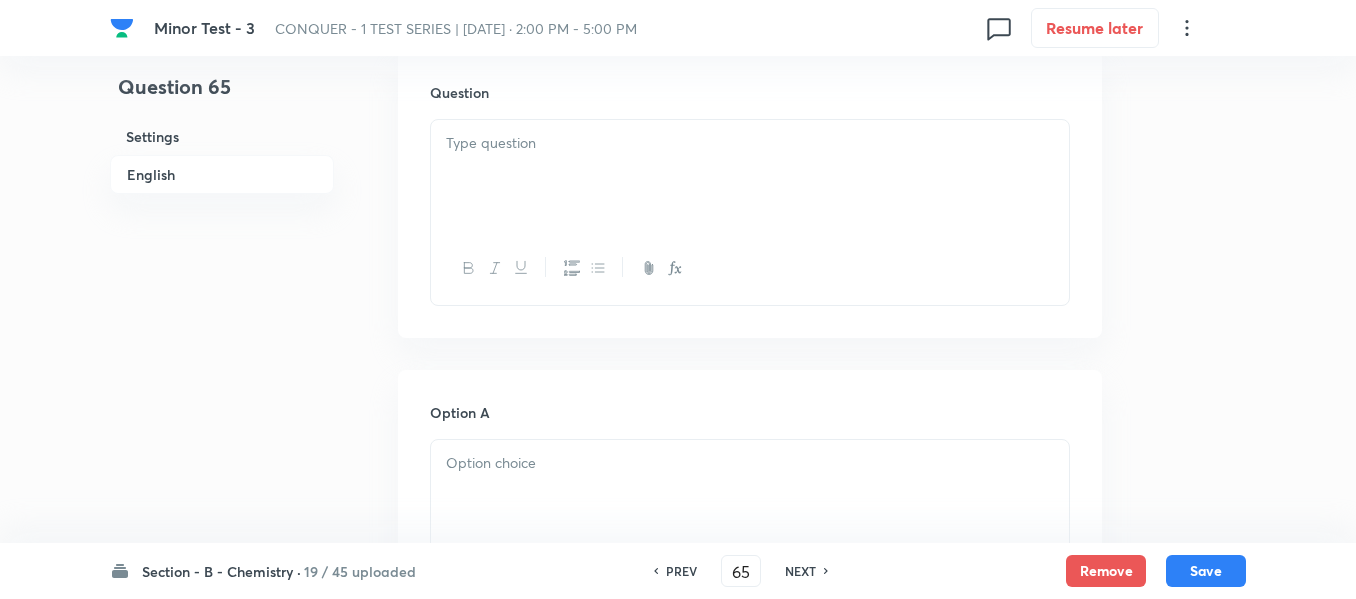 click at bounding box center [750, 176] 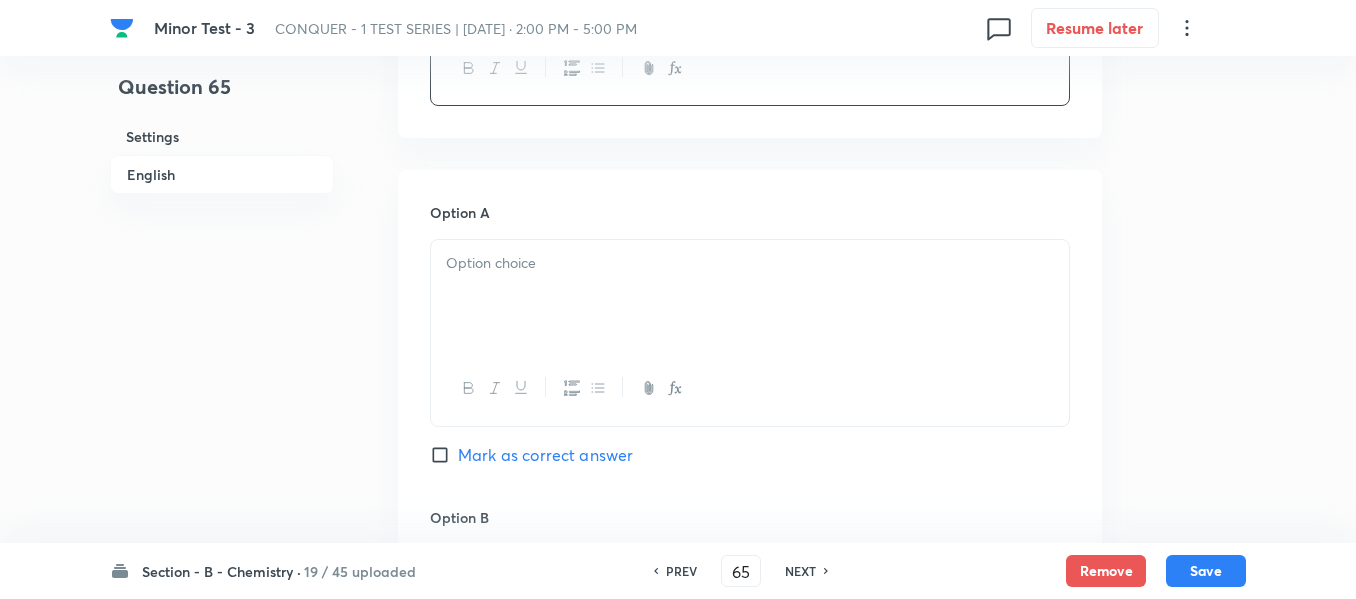 scroll, scrollTop: 900, scrollLeft: 0, axis: vertical 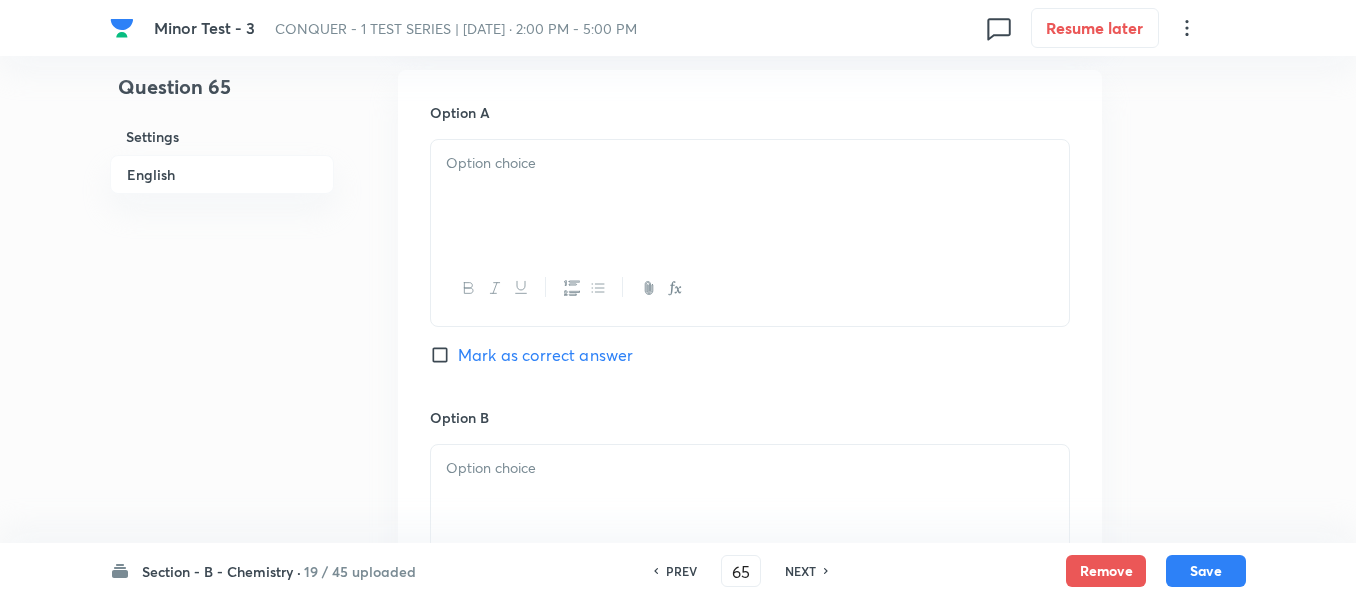 click at bounding box center [750, 163] 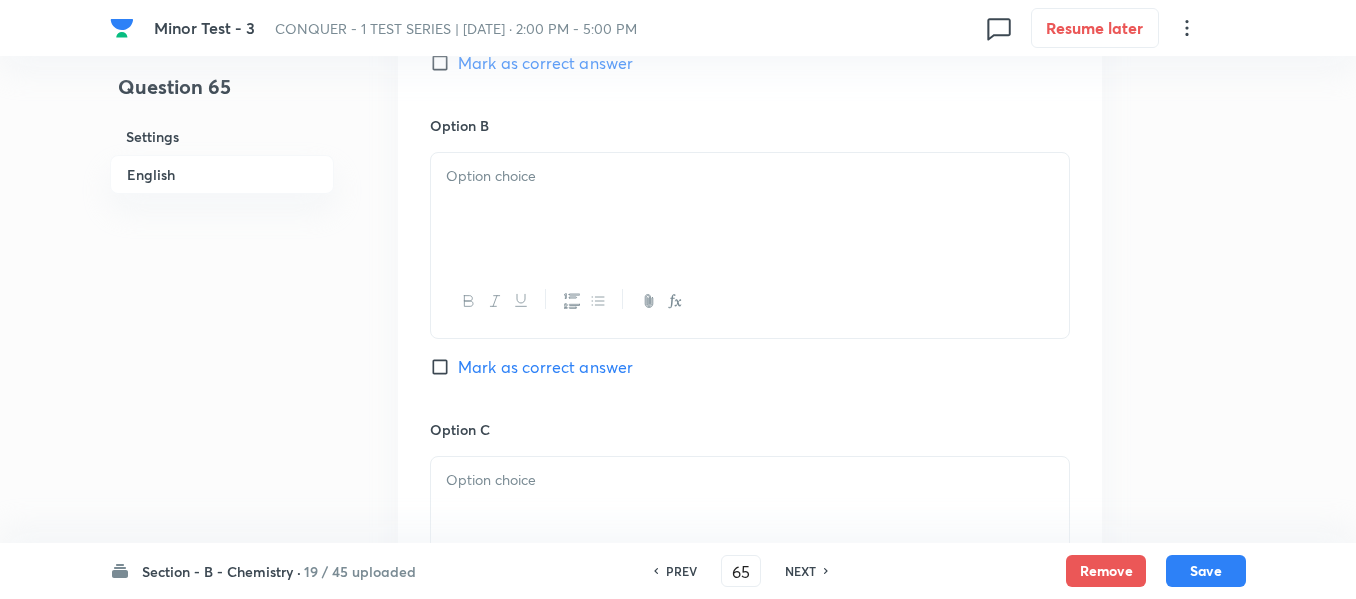 scroll, scrollTop: 1200, scrollLeft: 0, axis: vertical 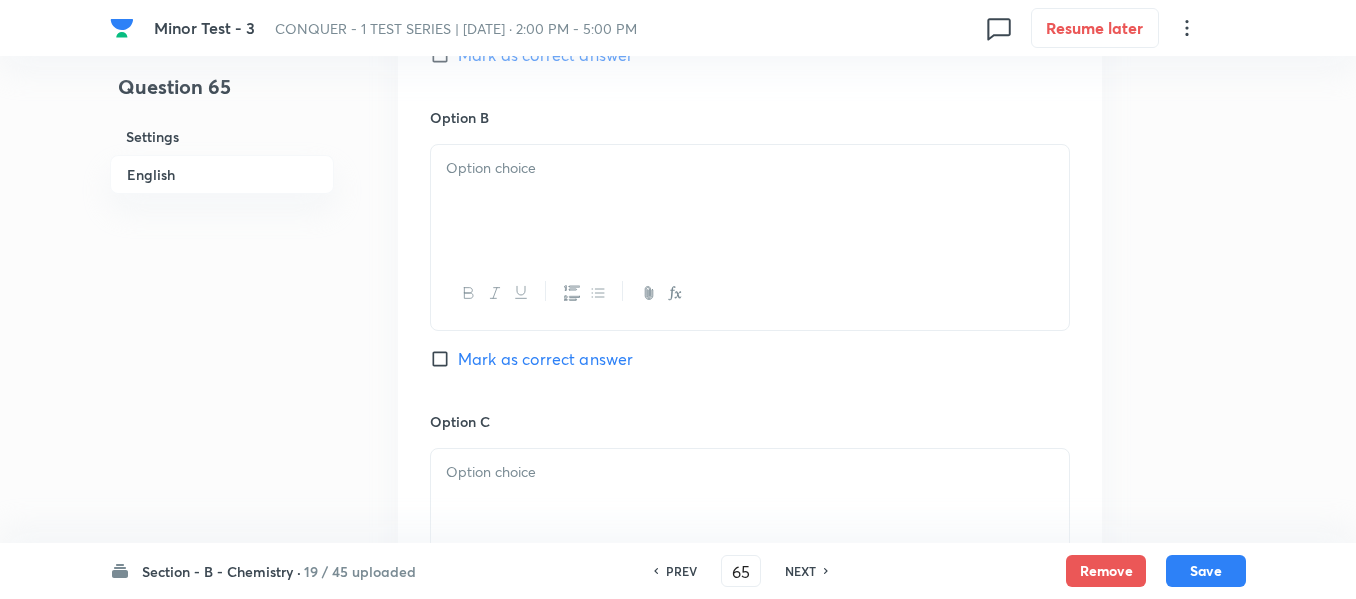 click at bounding box center [750, 168] 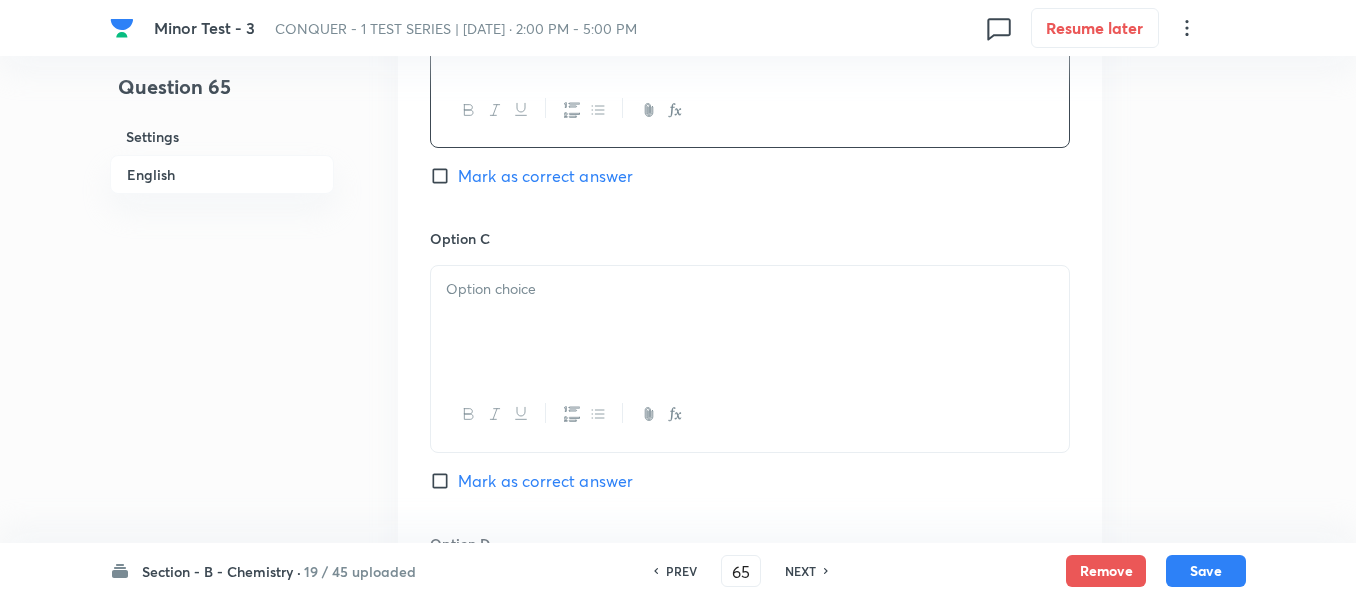 scroll, scrollTop: 1400, scrollLeft: 0, axis: vertical 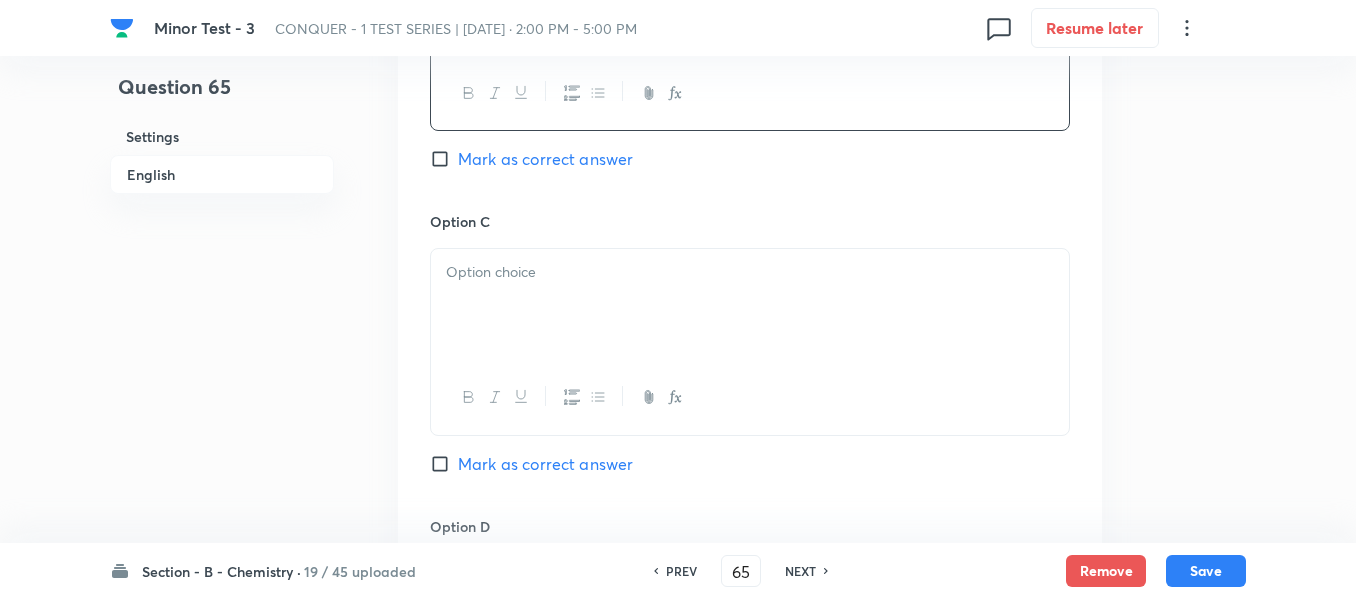 click at bounding box center (750, 305) 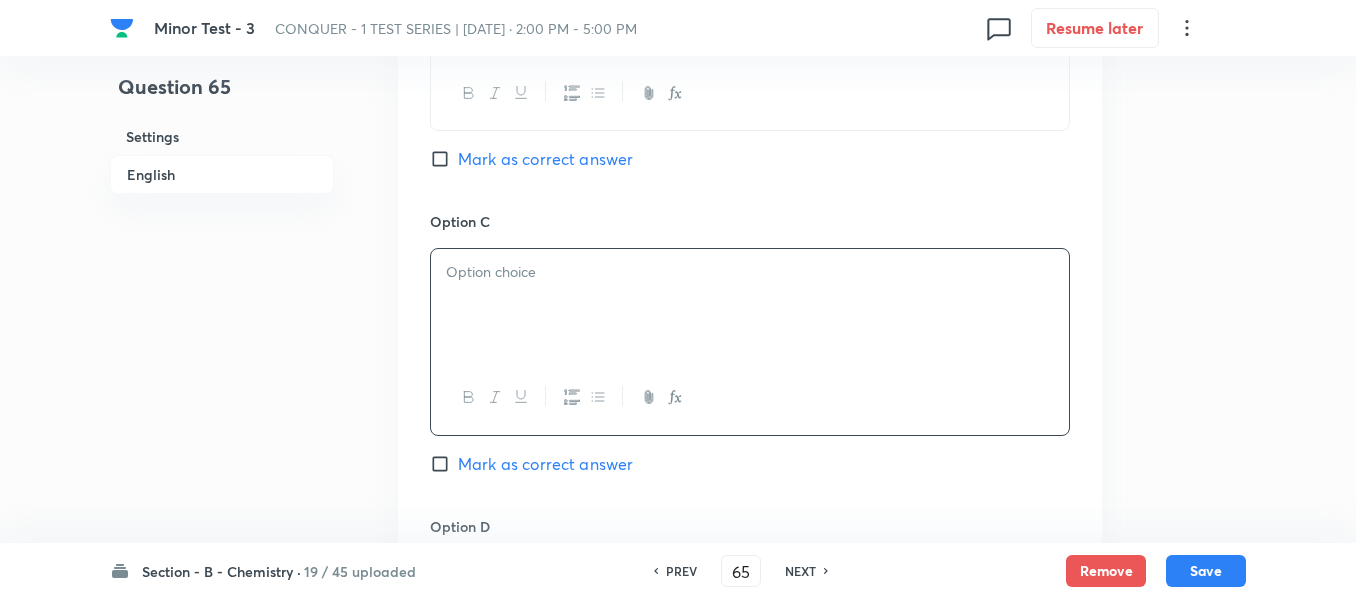 click at bounding box center (750, 305) 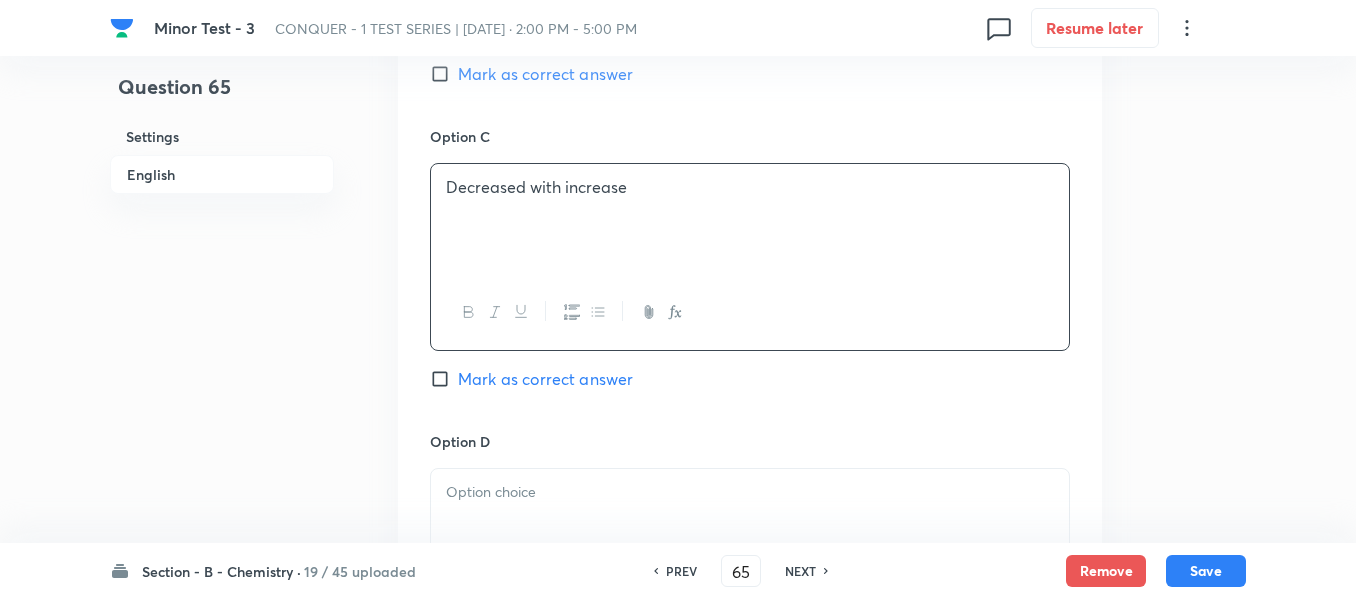 scroll, scrollTop: 1700, scrollLeft: 0, axis: vertical 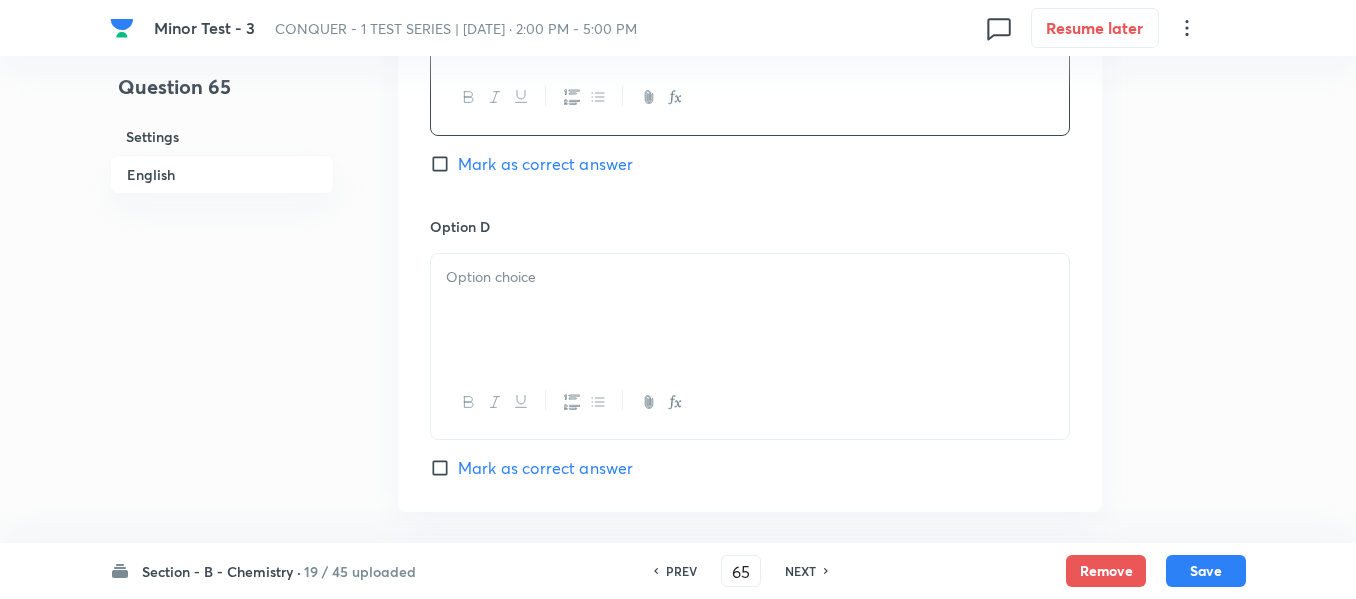 click at bounding box center (750, 310) 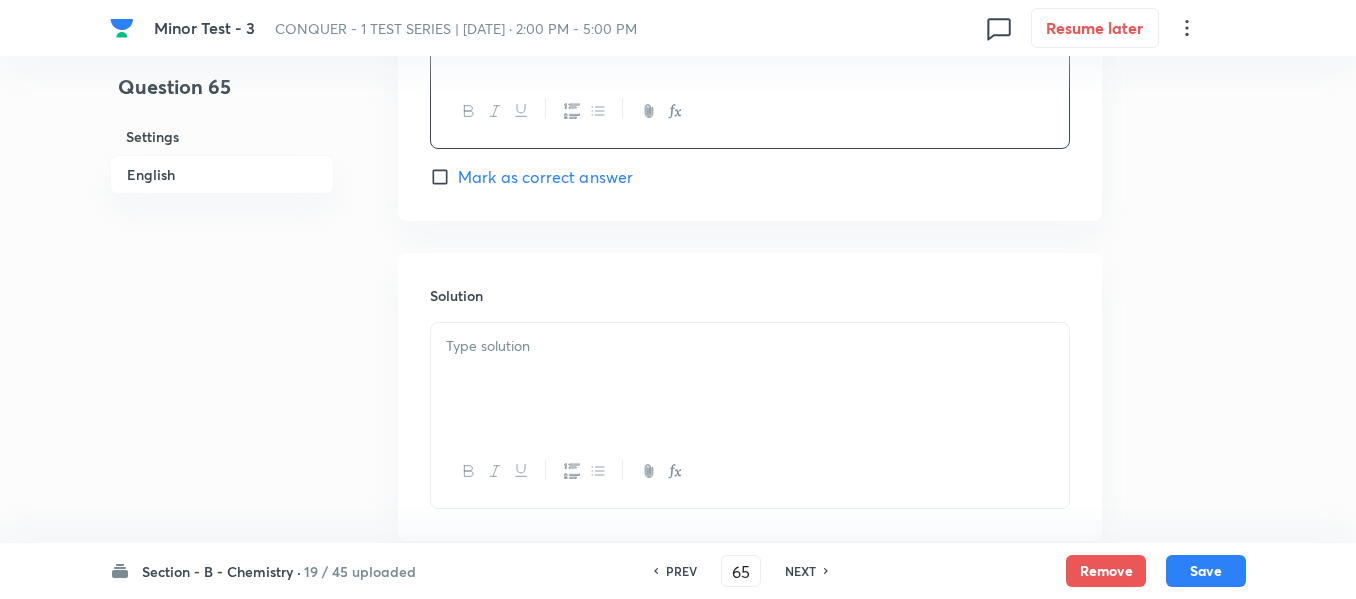 scroll, scrollTop: 2000, scrollLeft: 0, axis: vertical 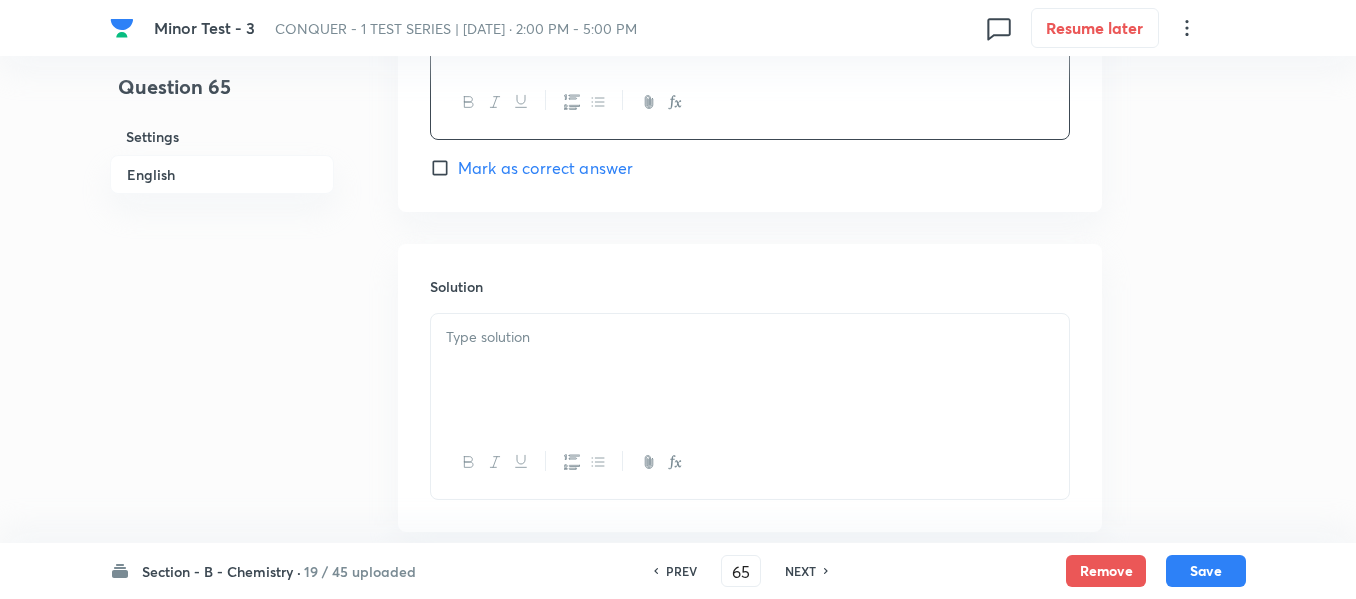click at bounding box center [750, 370] 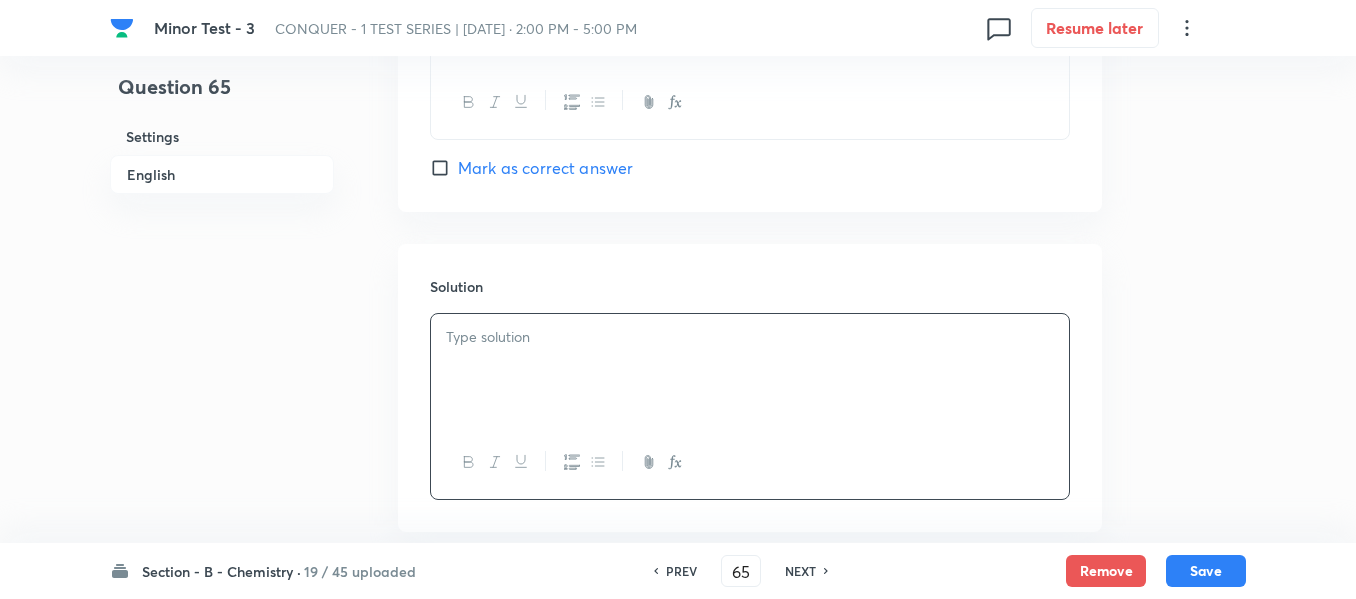 type 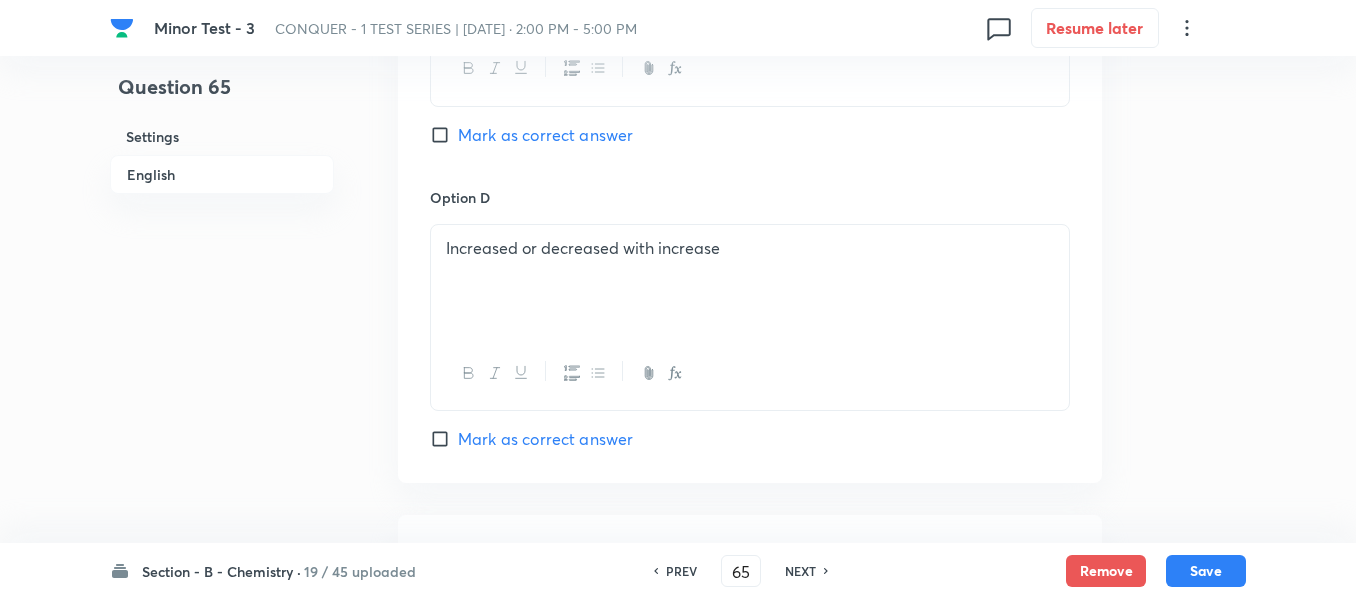 scroll, scrollTop: 1700, scrollLeft: 0, axis: vertical 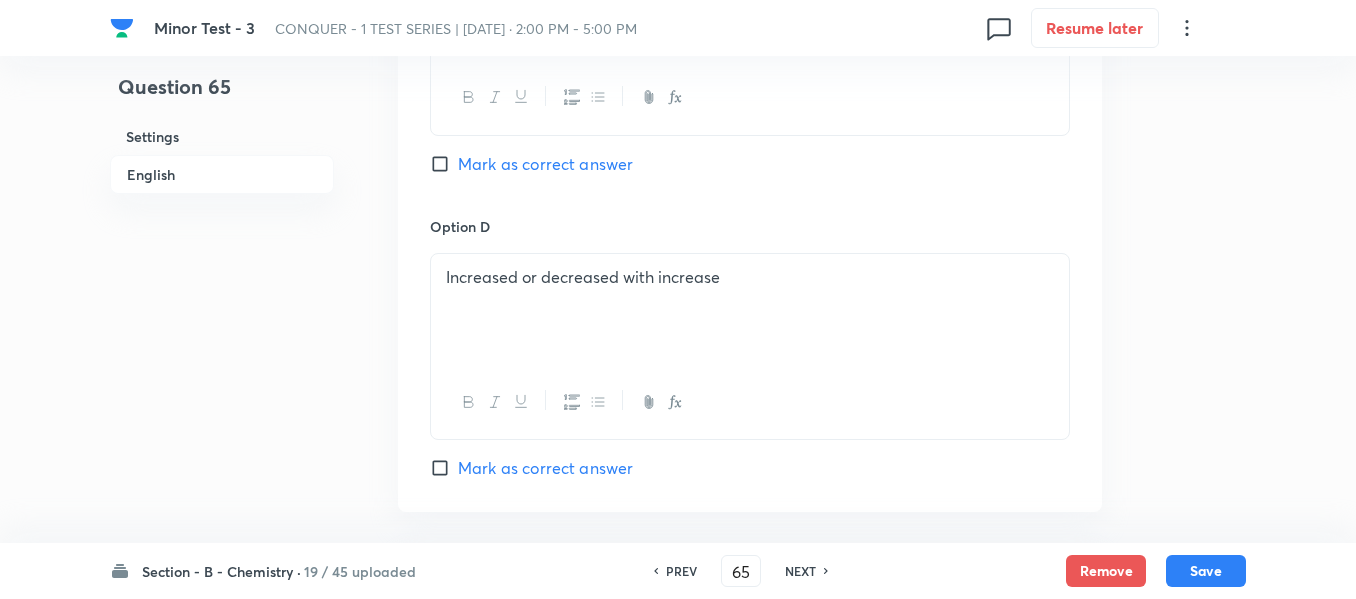 click on "Mark as correct answer" at bounding box center [444, 164] 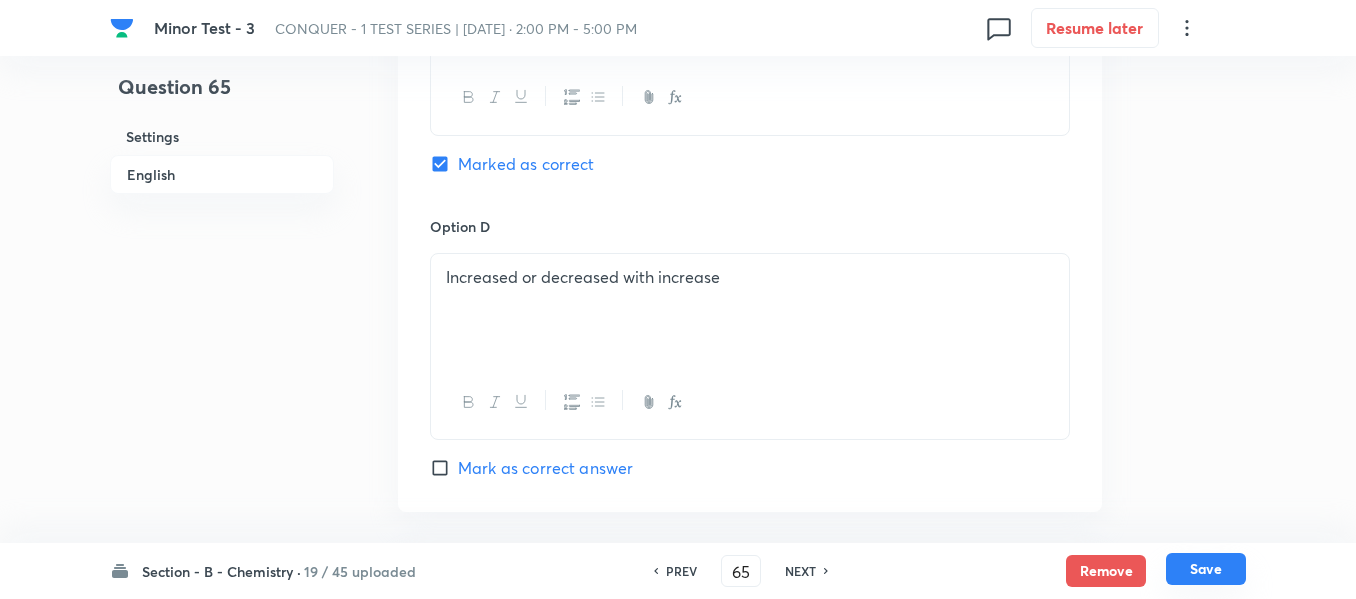 click on "Save" at bounding box center [1206, 569] 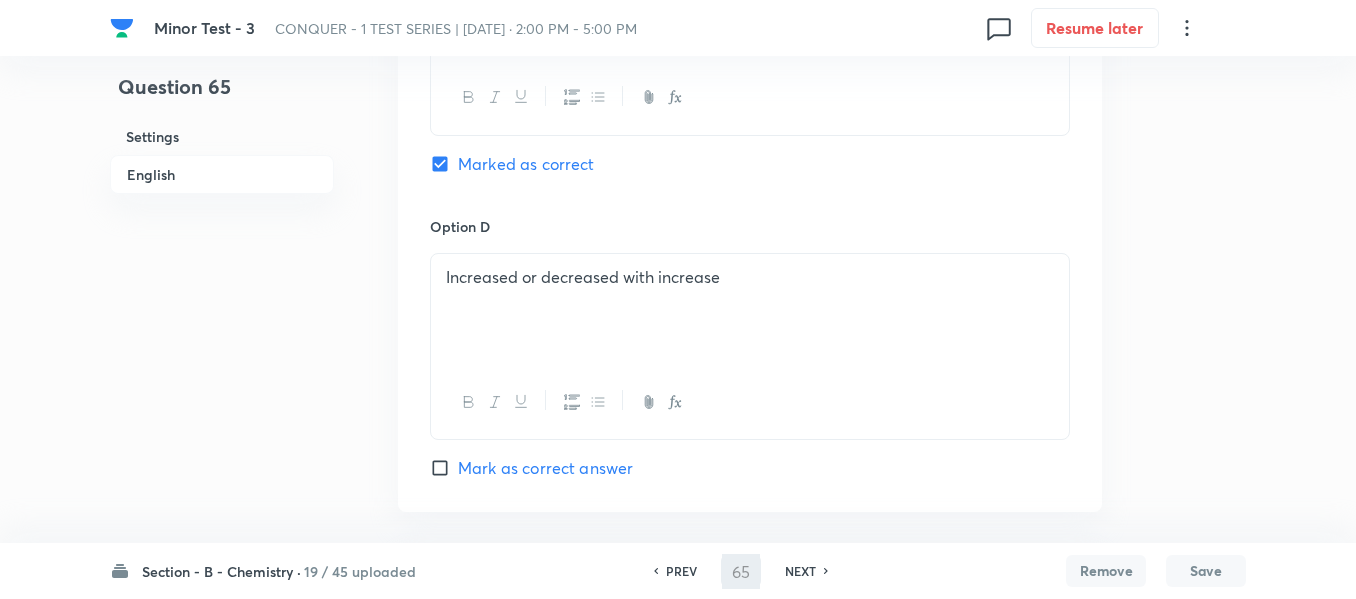 type on "66" 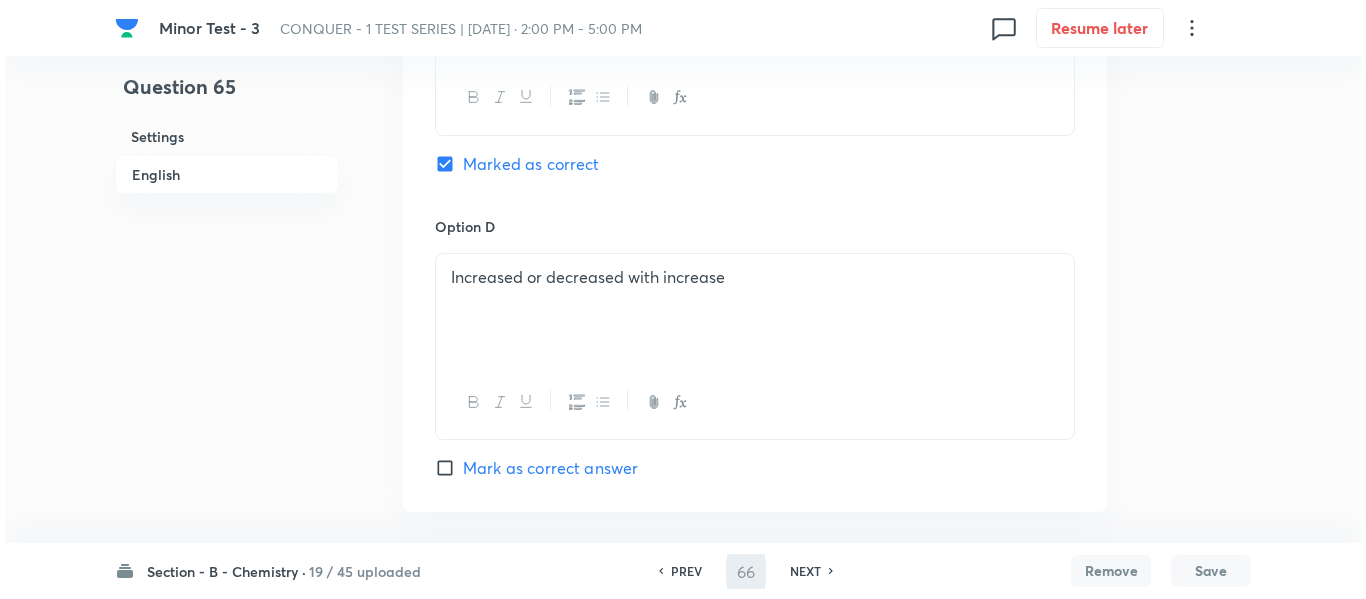 scroll, scrollTop: 0, scrollLeft: 0, axis: both 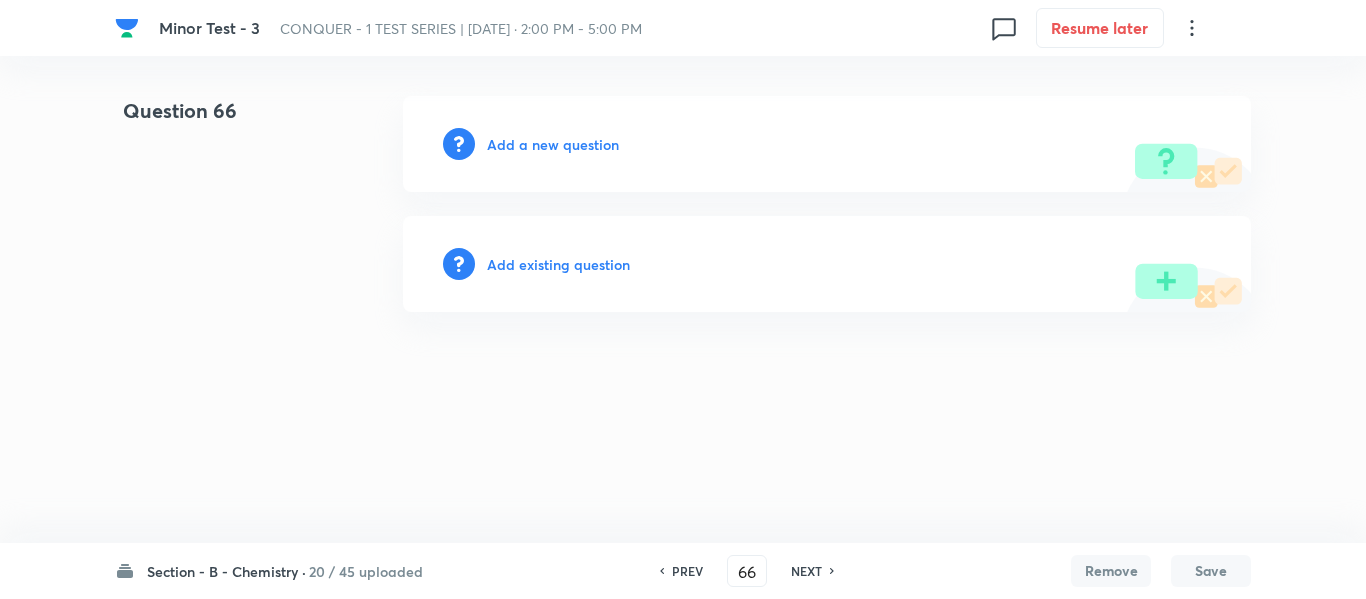 click on "Add a new question" at bounding box center (553, 144) 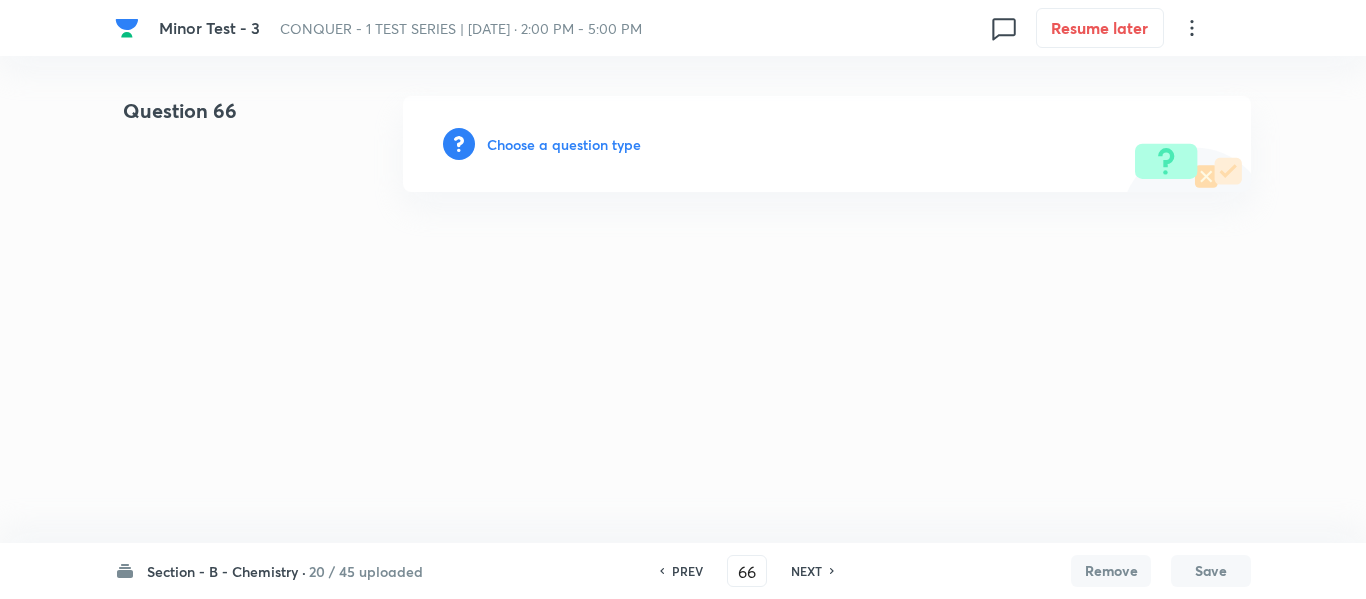 click on "Choose a question type" at bounding box center (564, 144) 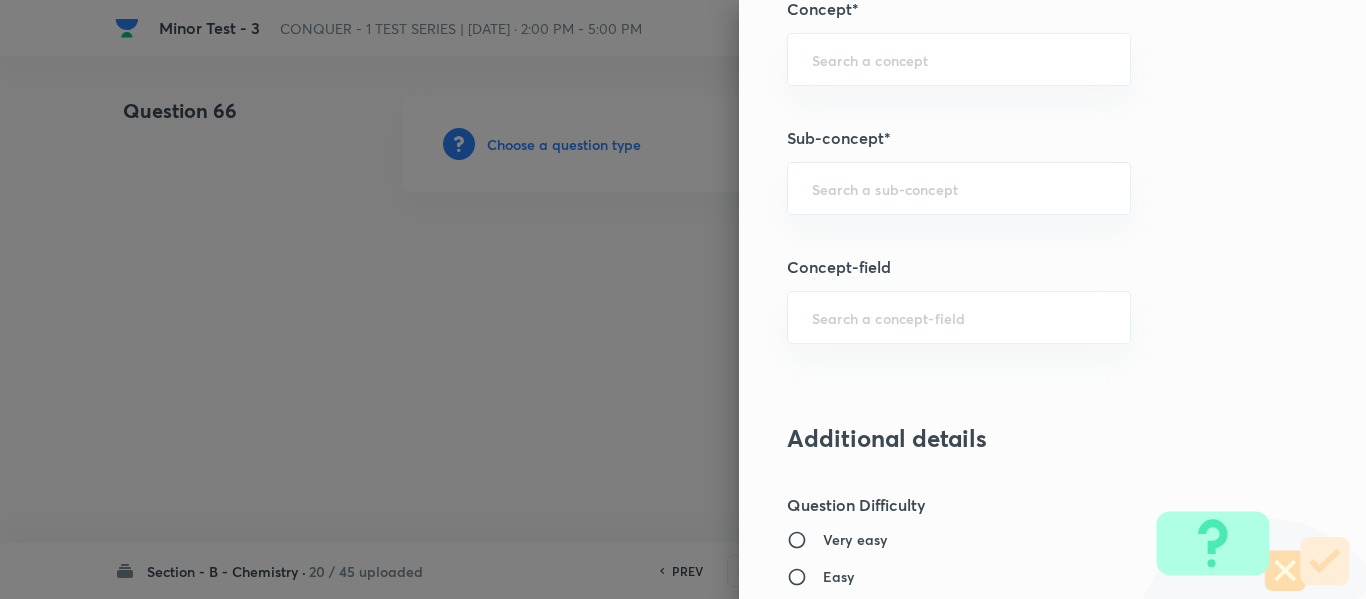scroll, scrollTop: 1300, scrollLeft: 0, axis: vertical 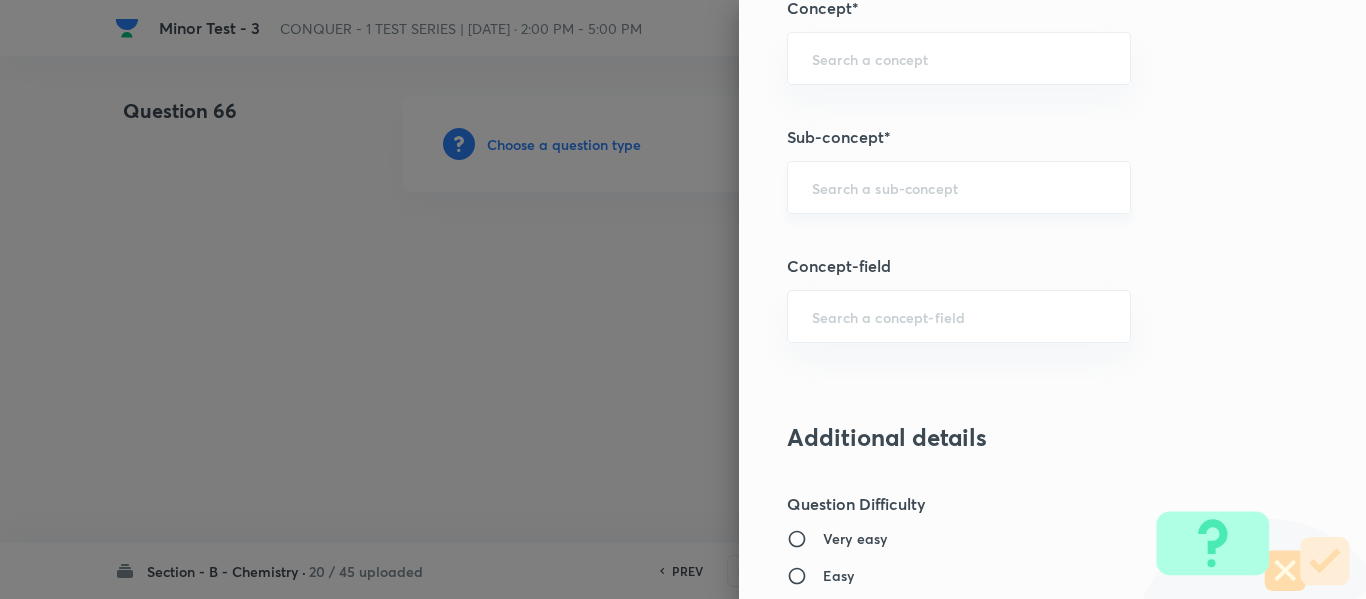 click at bounding box center (959, 187) 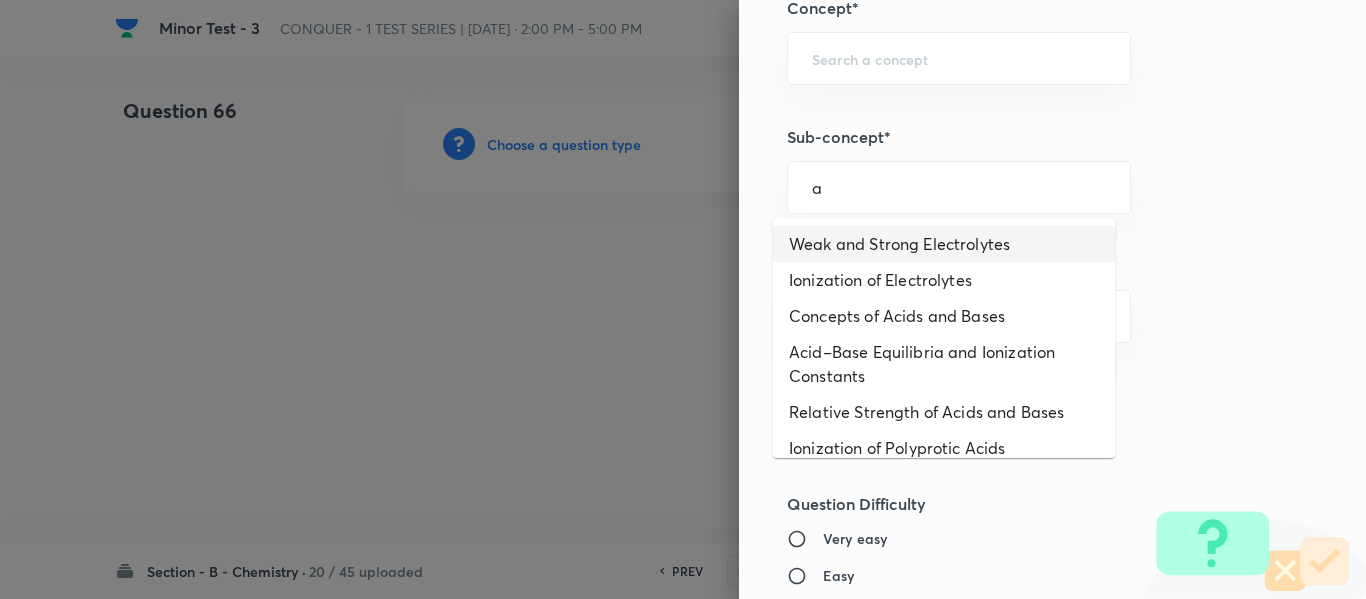 click on "Weak and Strong Electrolytes" at bounding box center [944, 244] 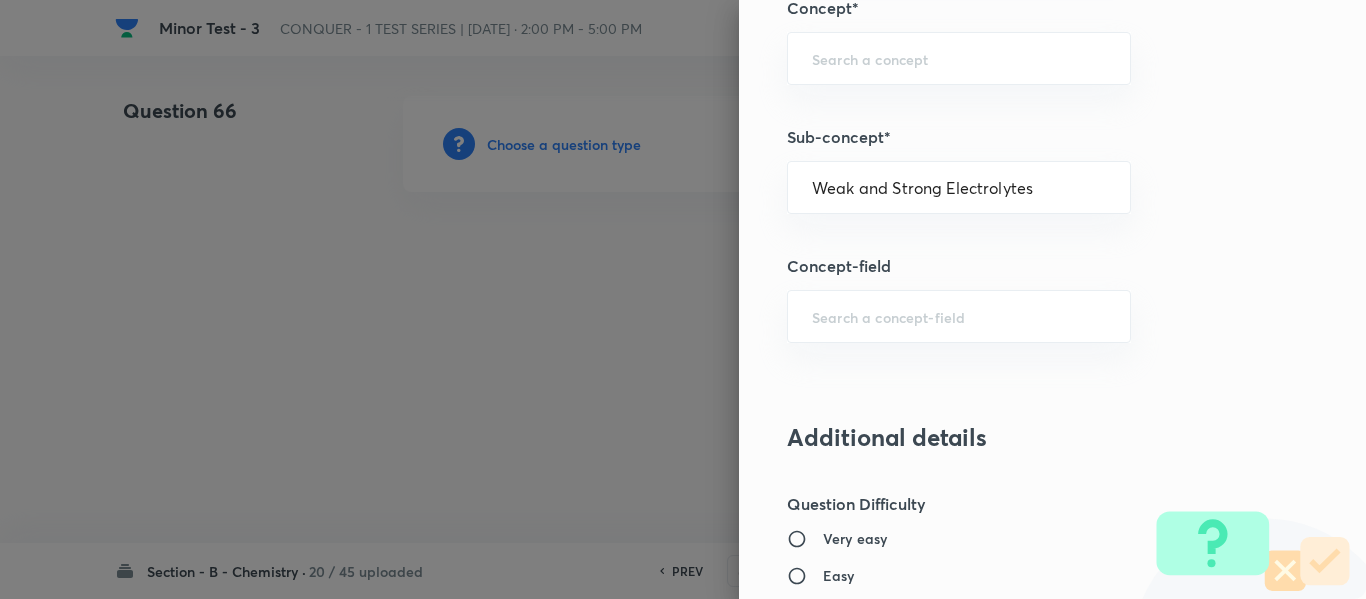 type on "Chemistry" 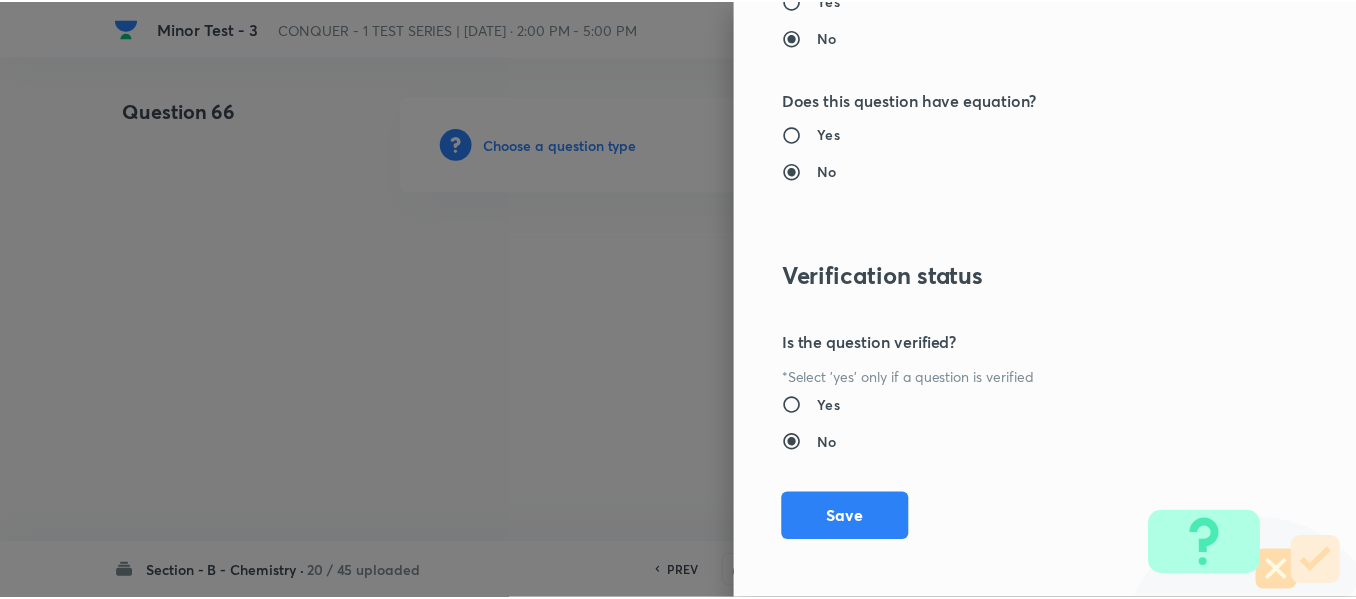 scroll, scrollTop: 2261, scrollLeft: 0, axis: vertical 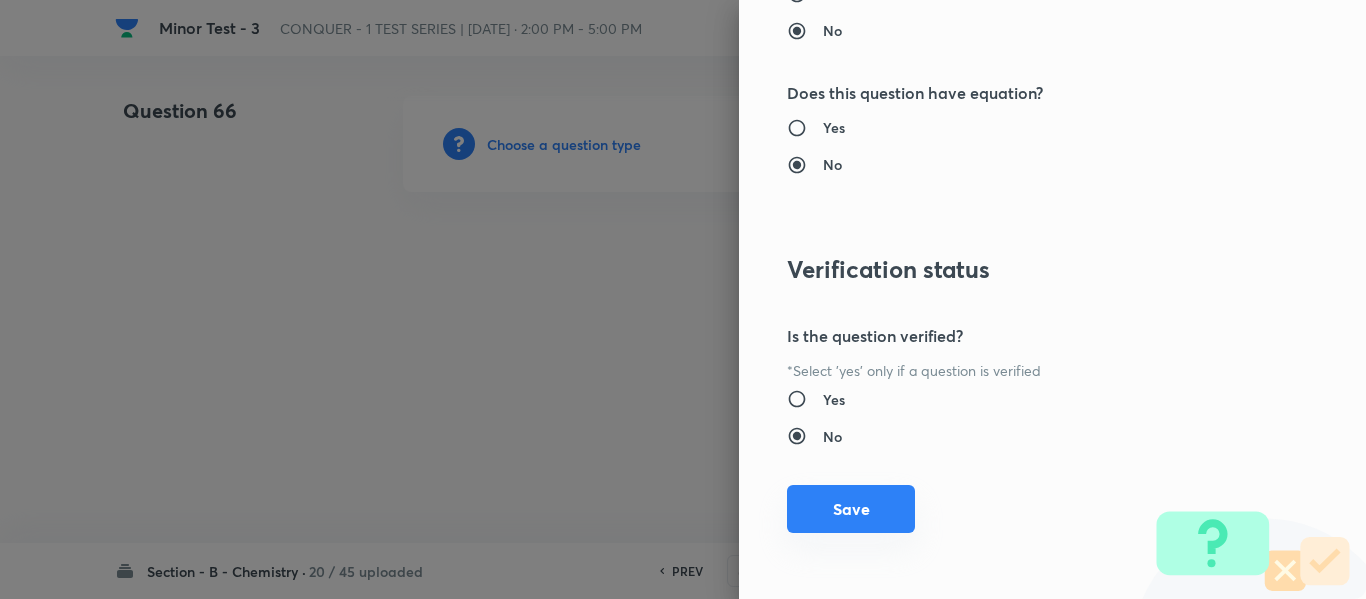 click on "Save" at bounding box center [851, 509] 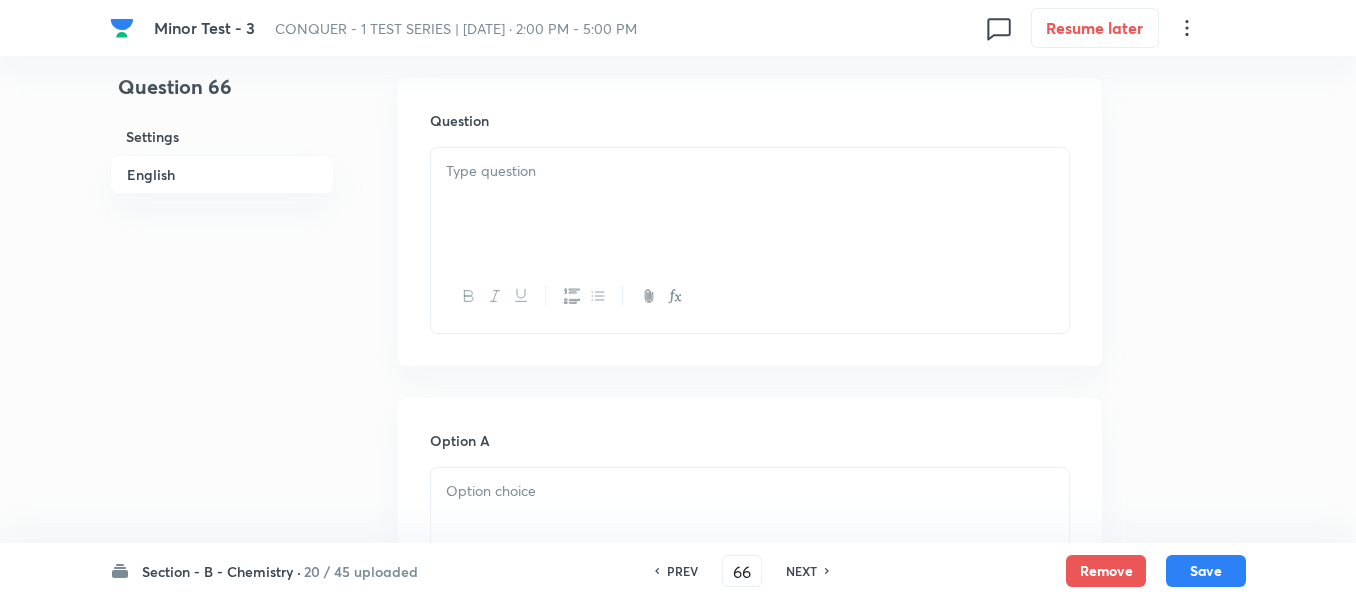 scroll, scrollTop: 600, scrollLeft: 0, axis: vertical 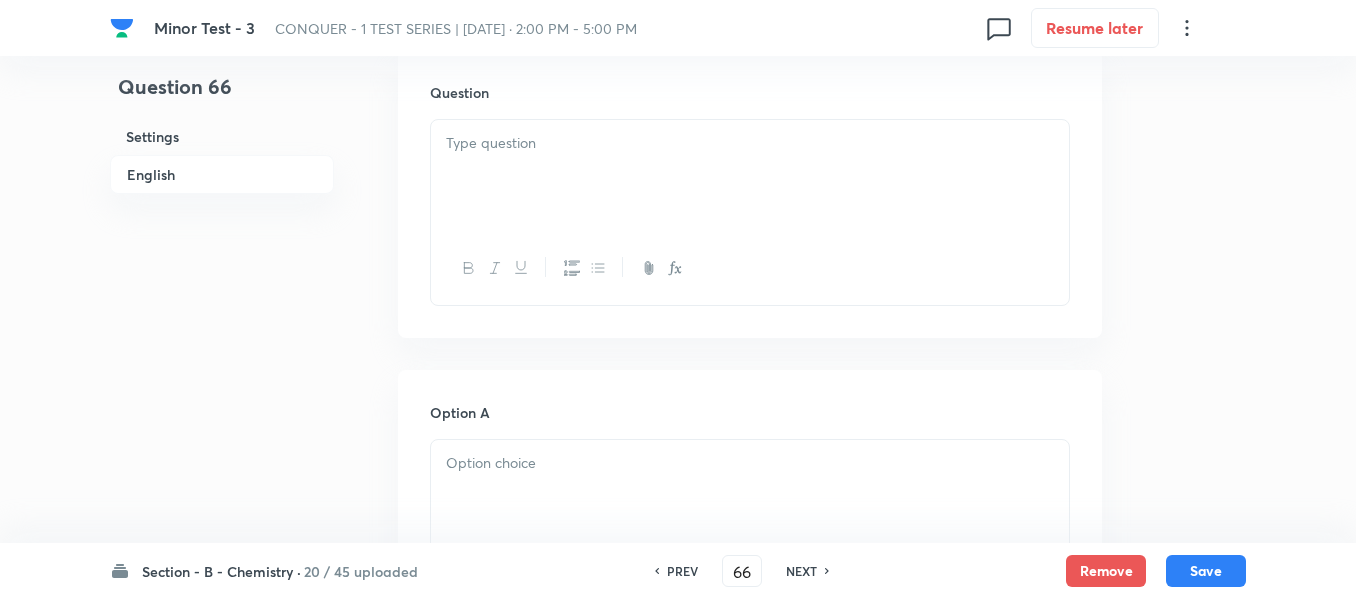 click at bounding box center [750, 176] 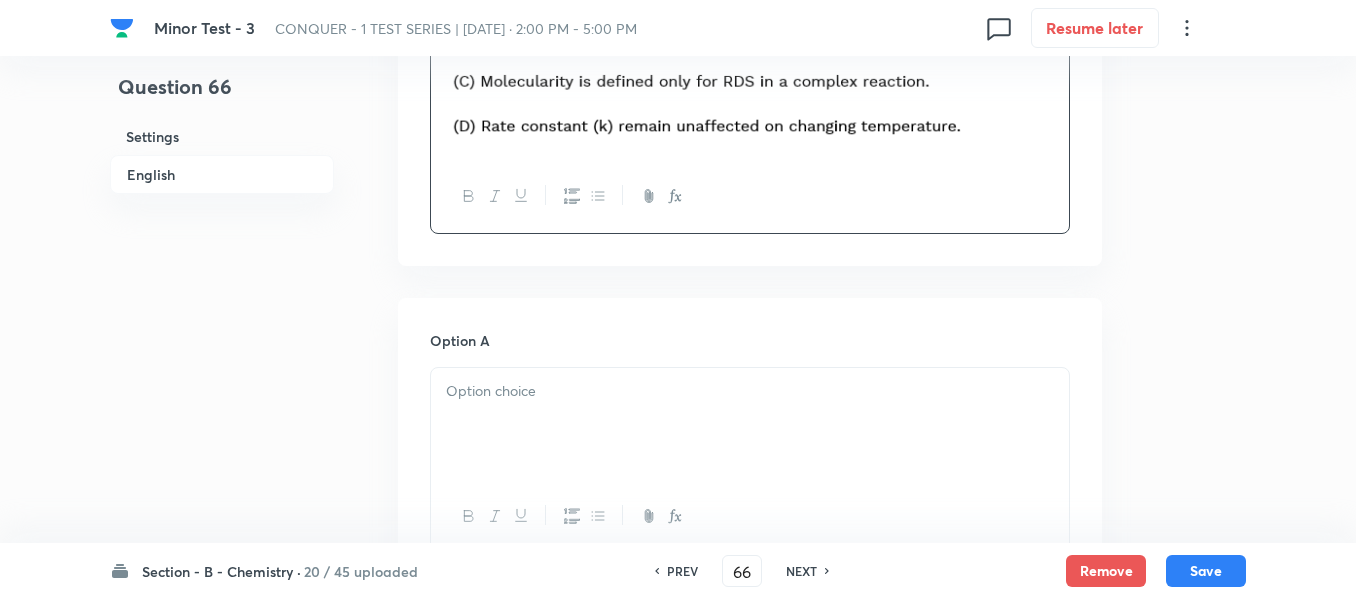 scroll, scrollTop: 900, scrollLeft: 0, axis: vertical 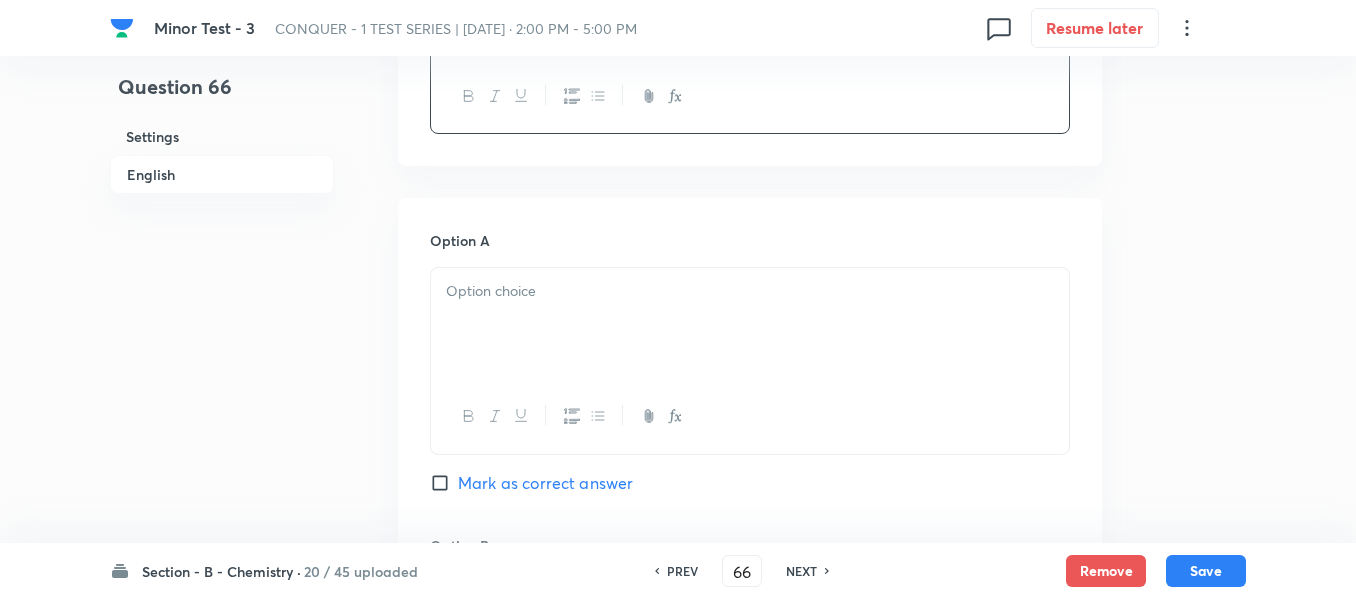 click at bounding box center (750, 291) 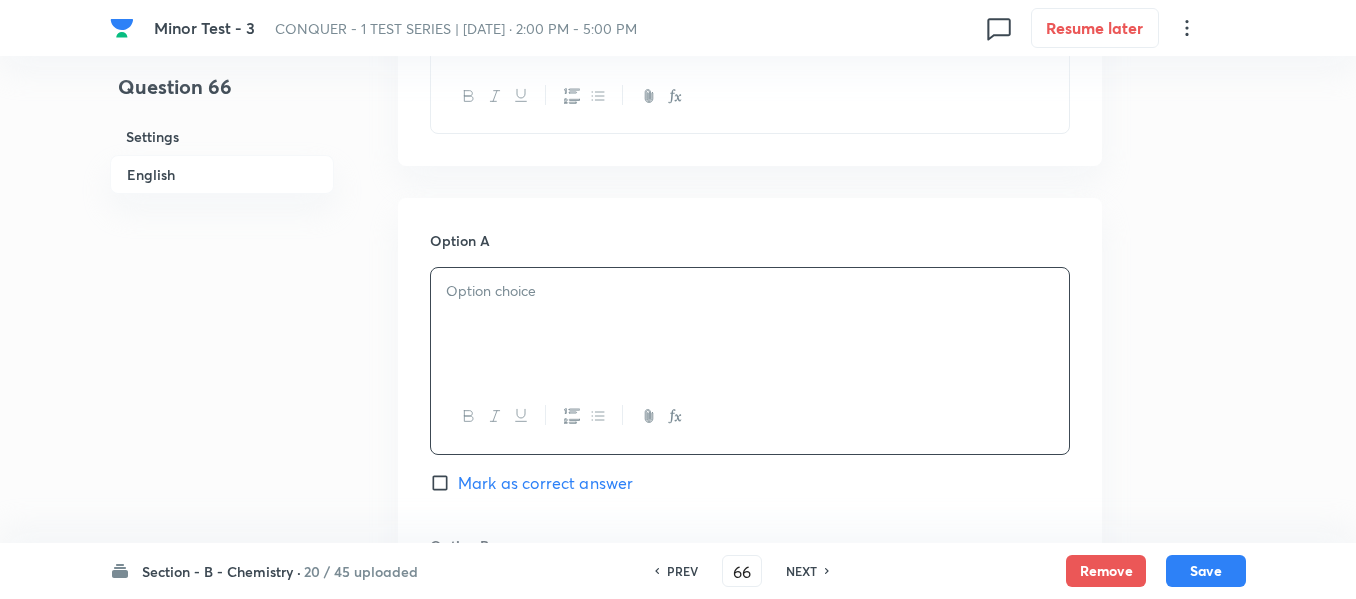 click at bounding box center [750, 291] 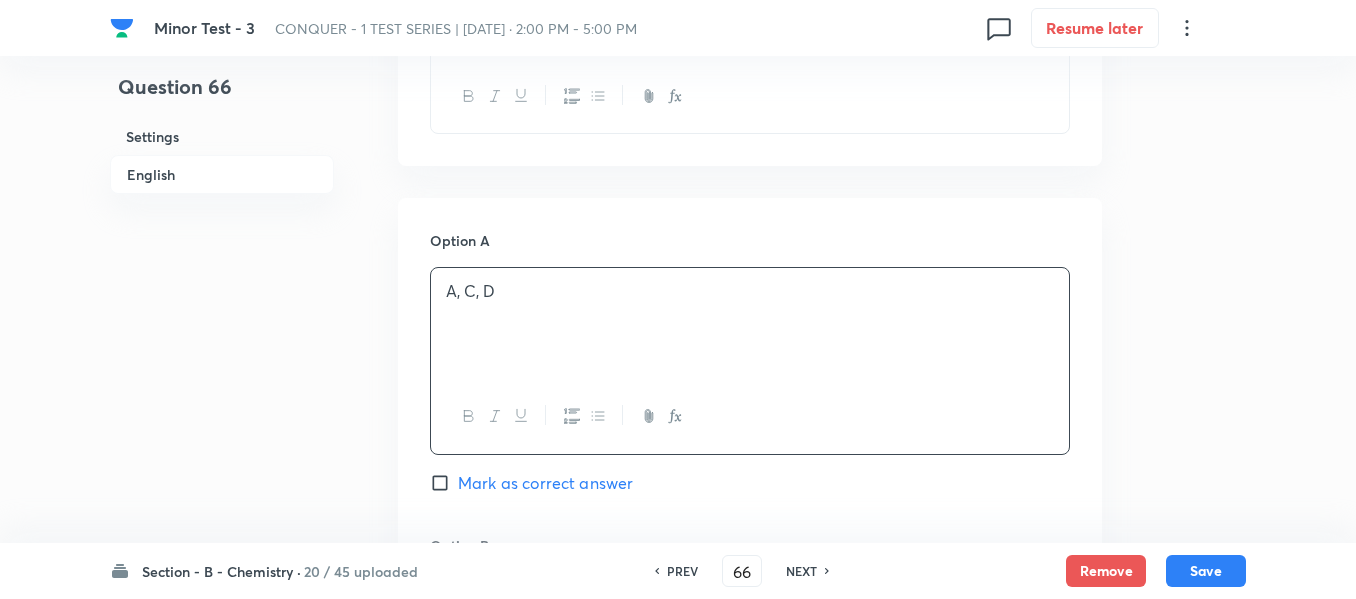 click on "Mark as correct answer" at bounding box center (545, 483) 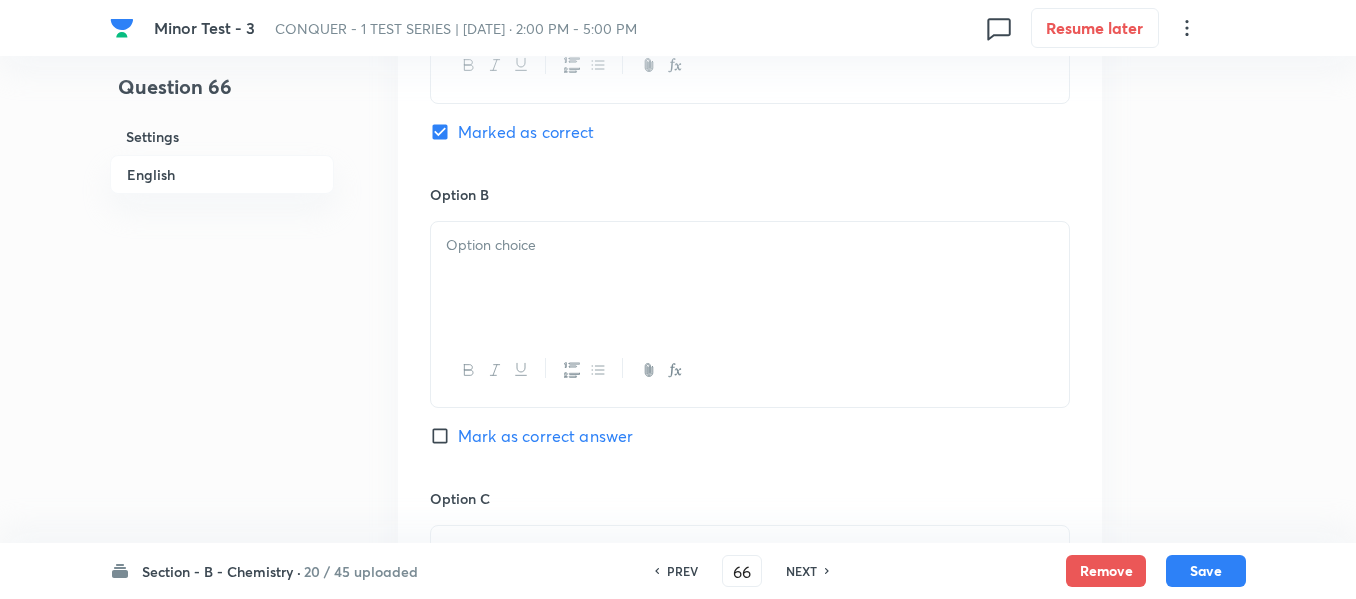 scroll, scrollTop: 1300, scrollLeft: 0, axis: vertical 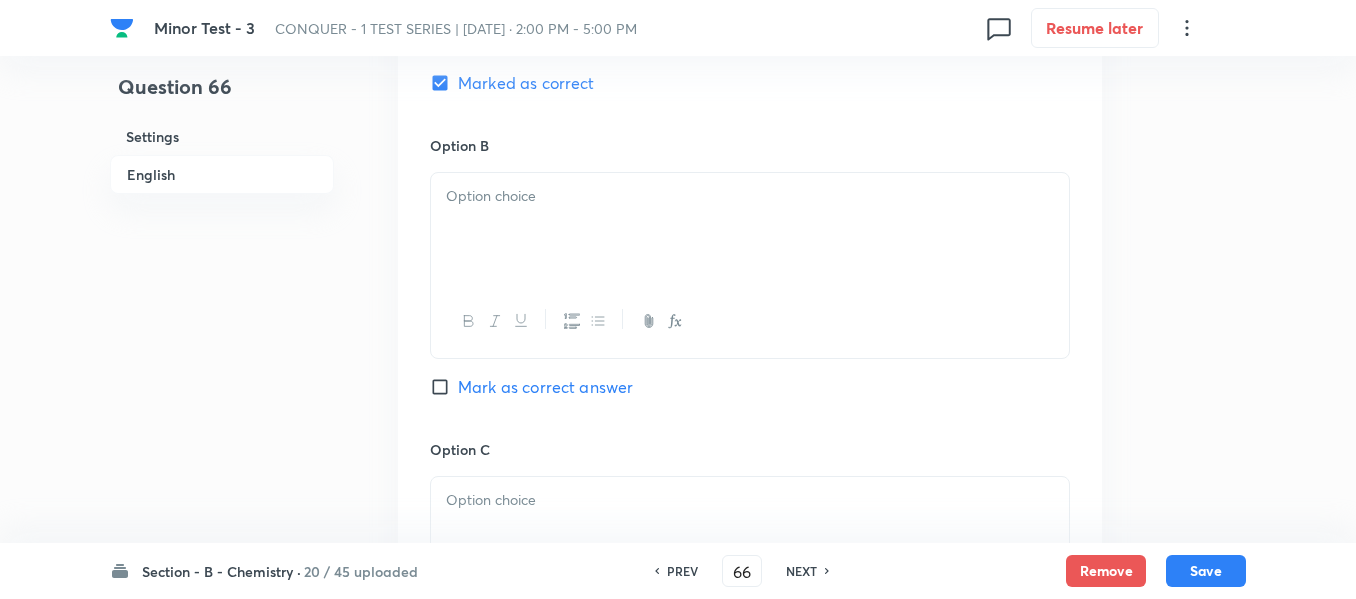 click at bounding box center [750, 229] 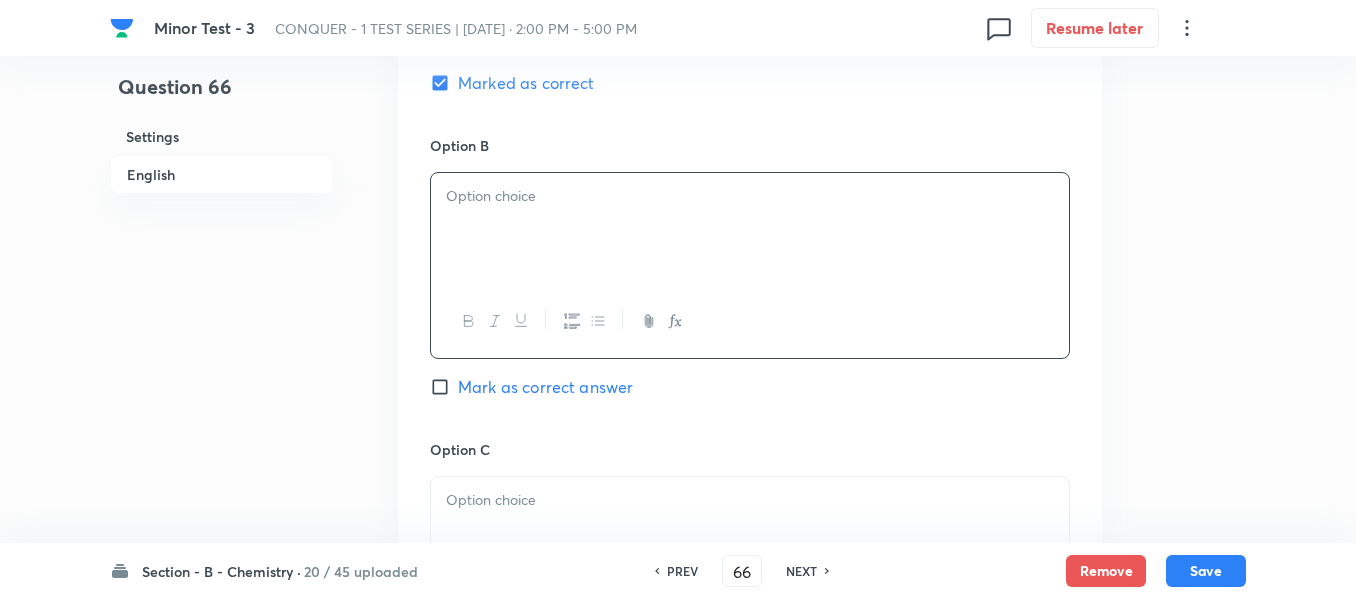 click at bounding box center [750, 229] 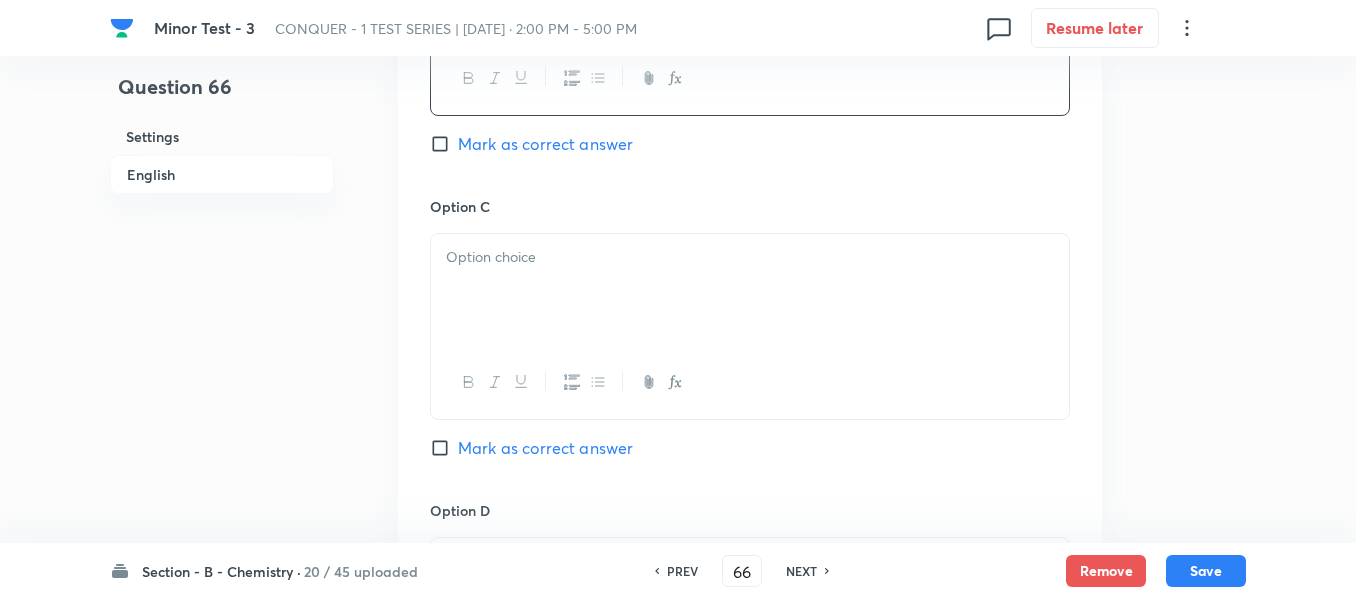 scroll, scrollTop: 1600, scrollLeft: 0, axis: vertical 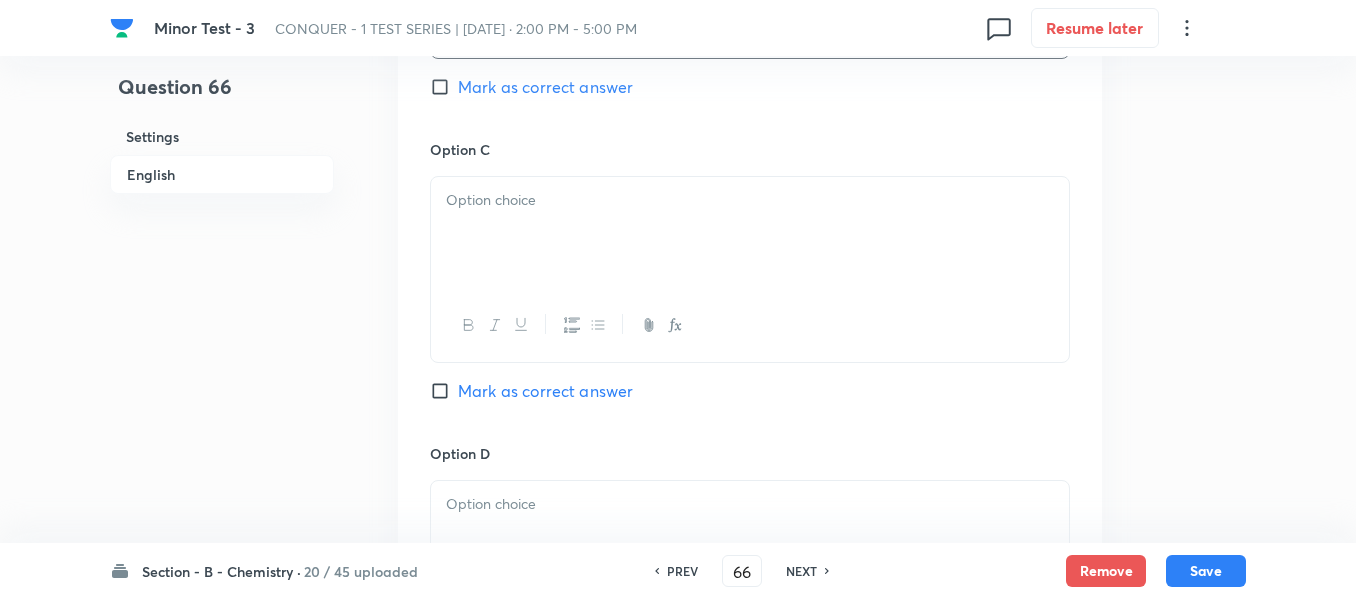 click at bounding box center [750, 233] 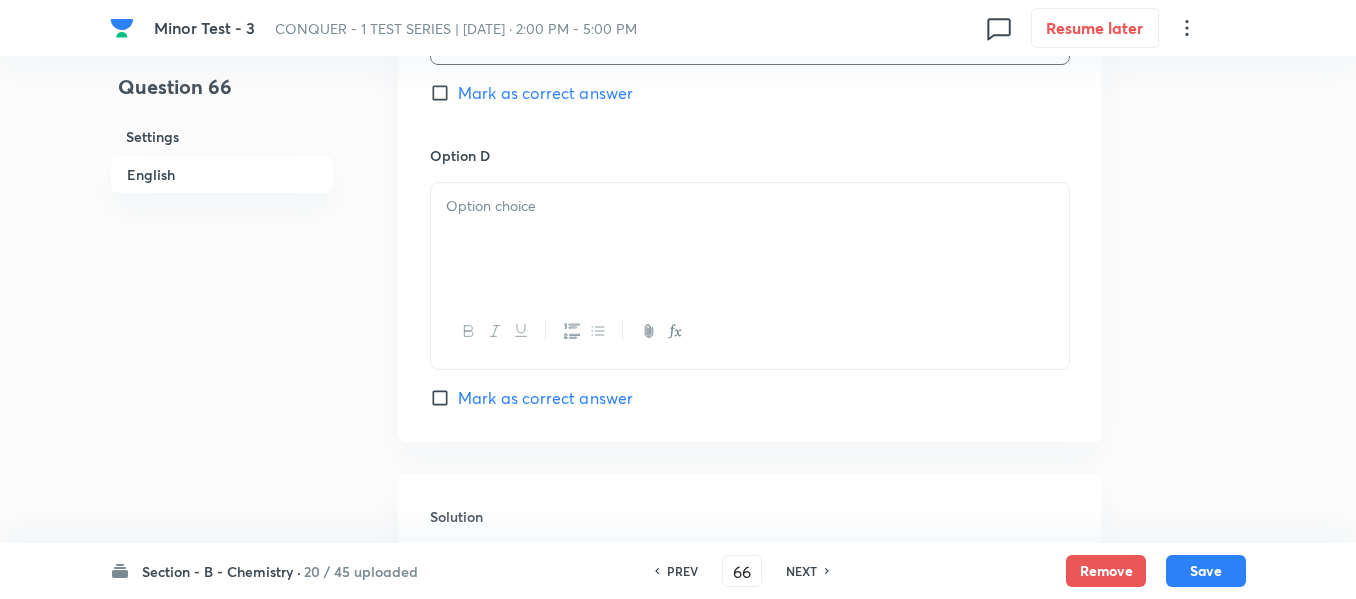 scroll, scrollTop: 1900, scrollLeft: 0, axis: vertical 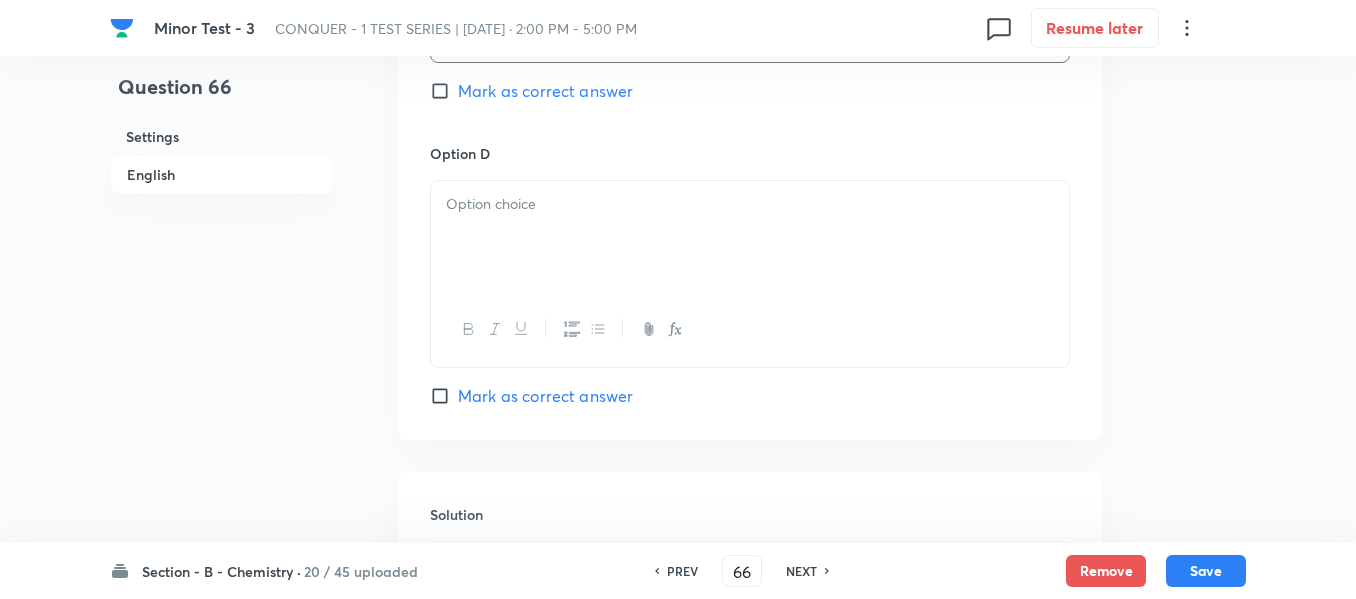 click at bounding box center [750, 237] 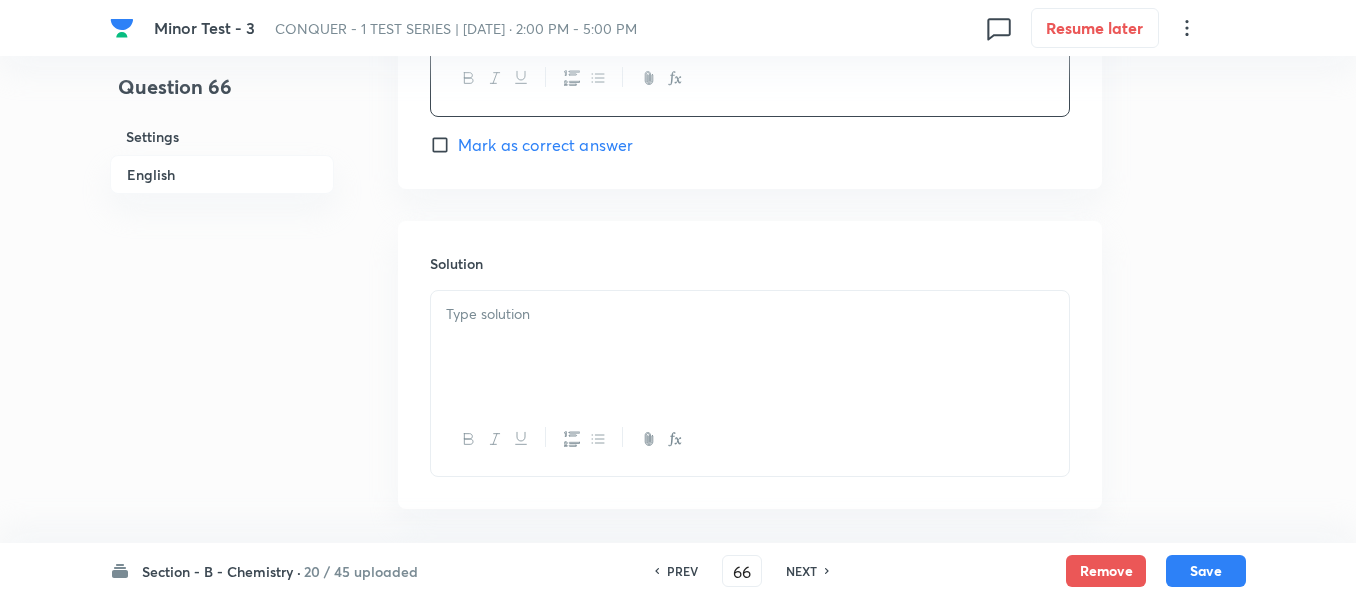 scroll, scrollTop: 2200, scrollLeft: 0, axis: vertical 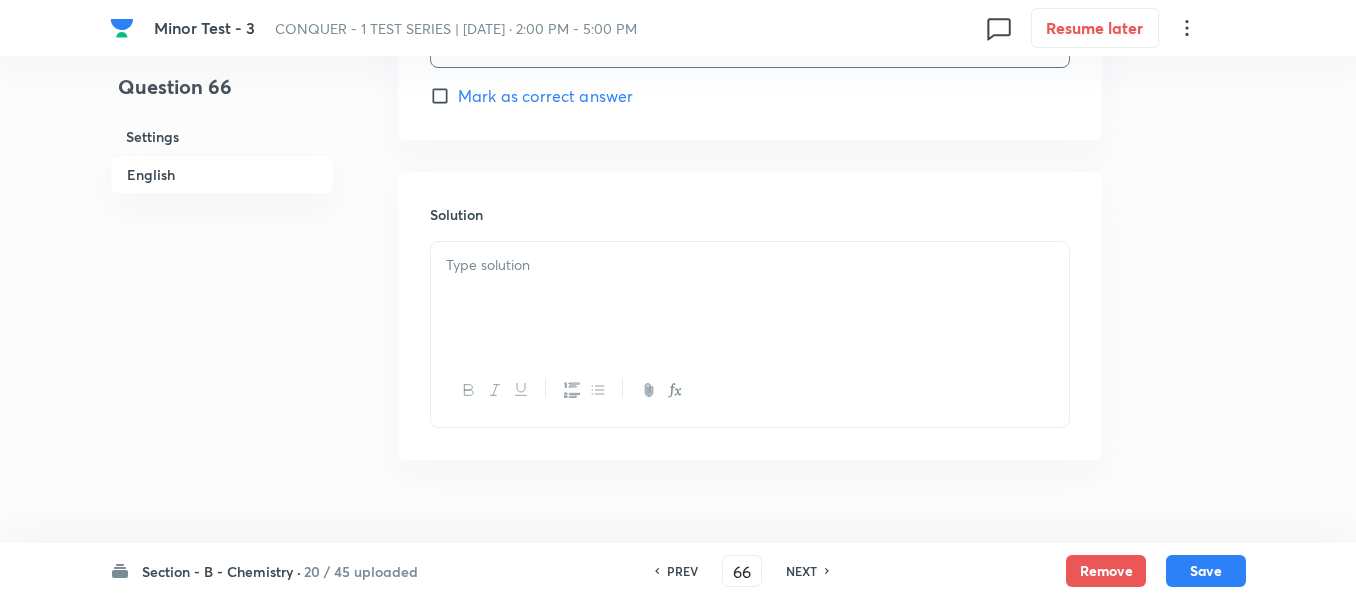 click at bounding box center [750, 265] 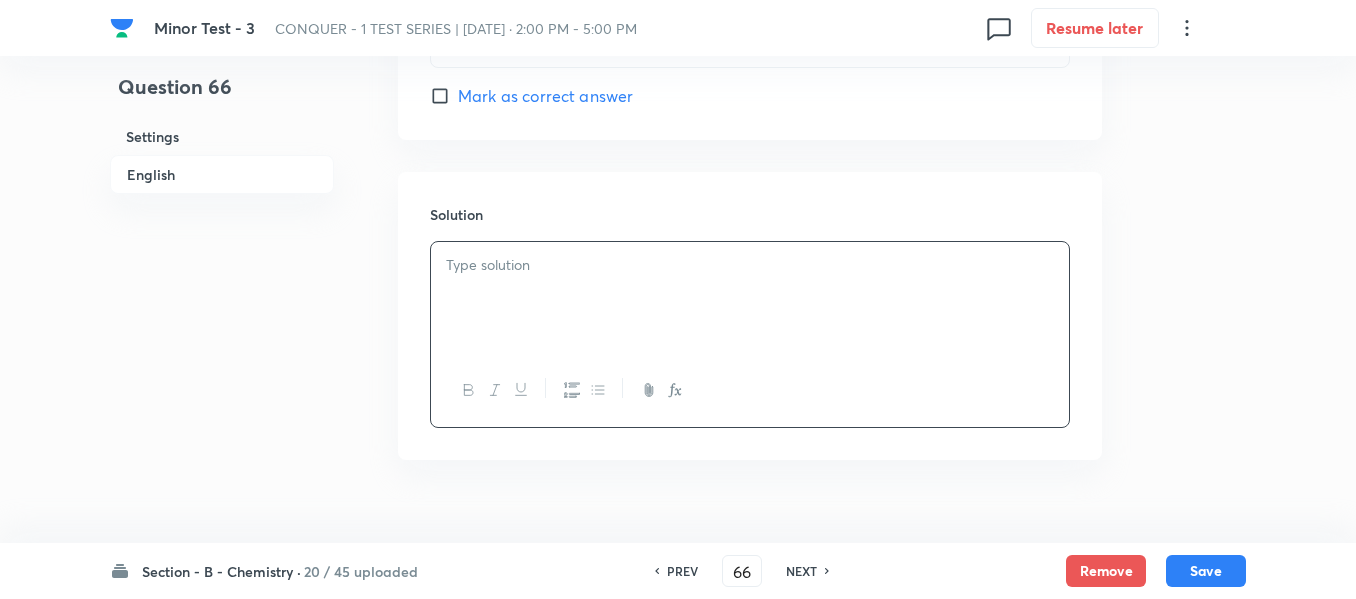 type 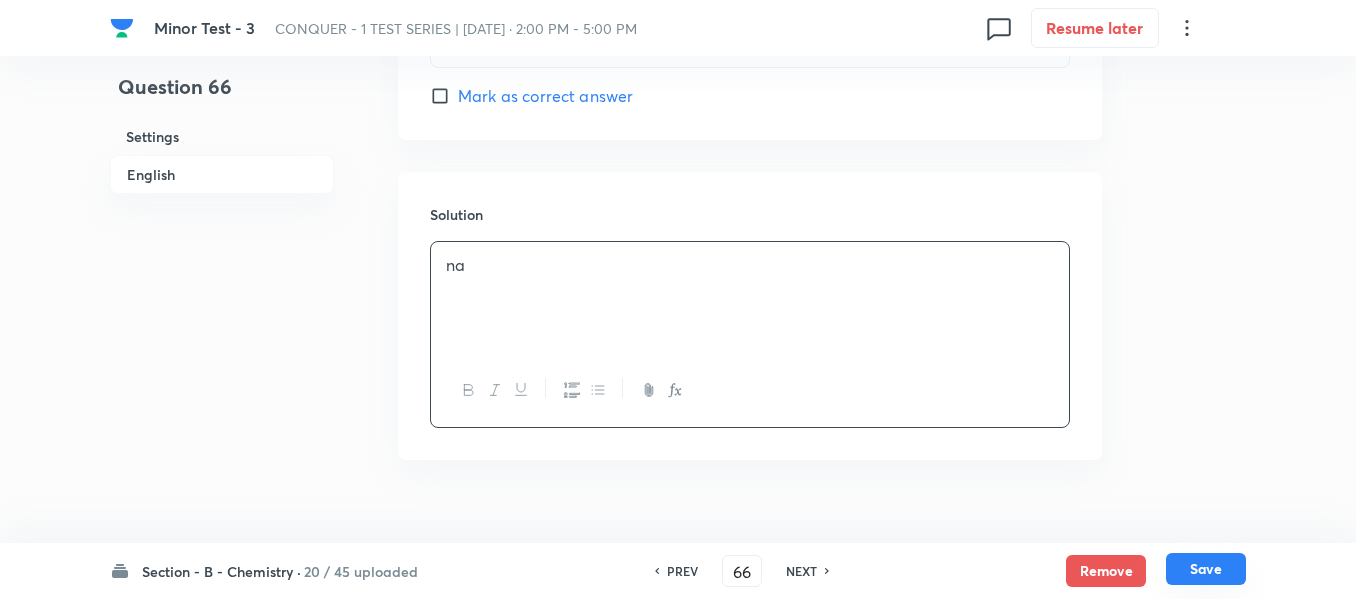 click on "Save" at bounding box center (1206, 569) 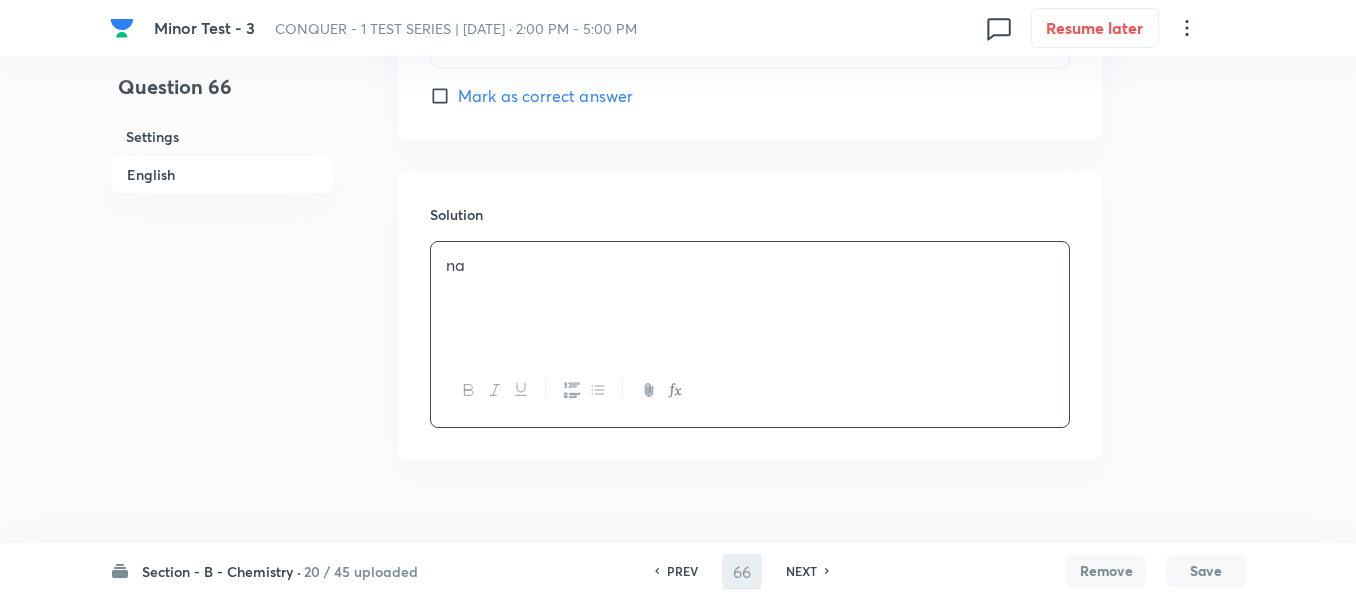 type on "67" 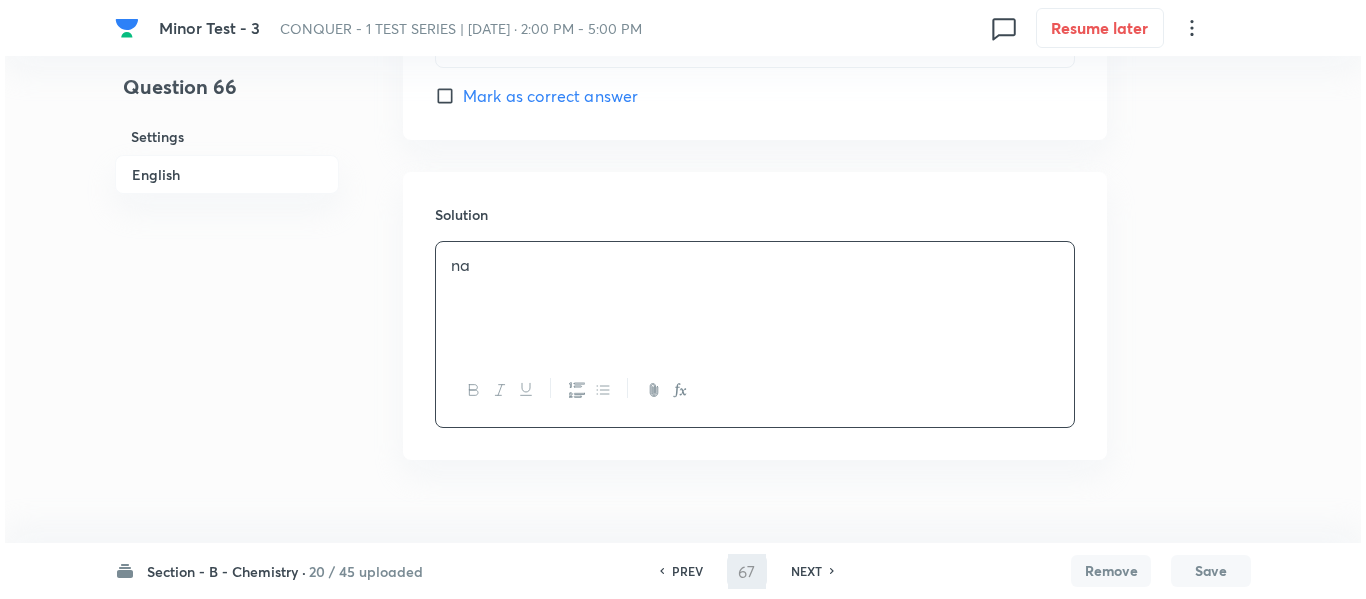 scroll, scrollTop: 0, scrollLeft: 0, axis: both 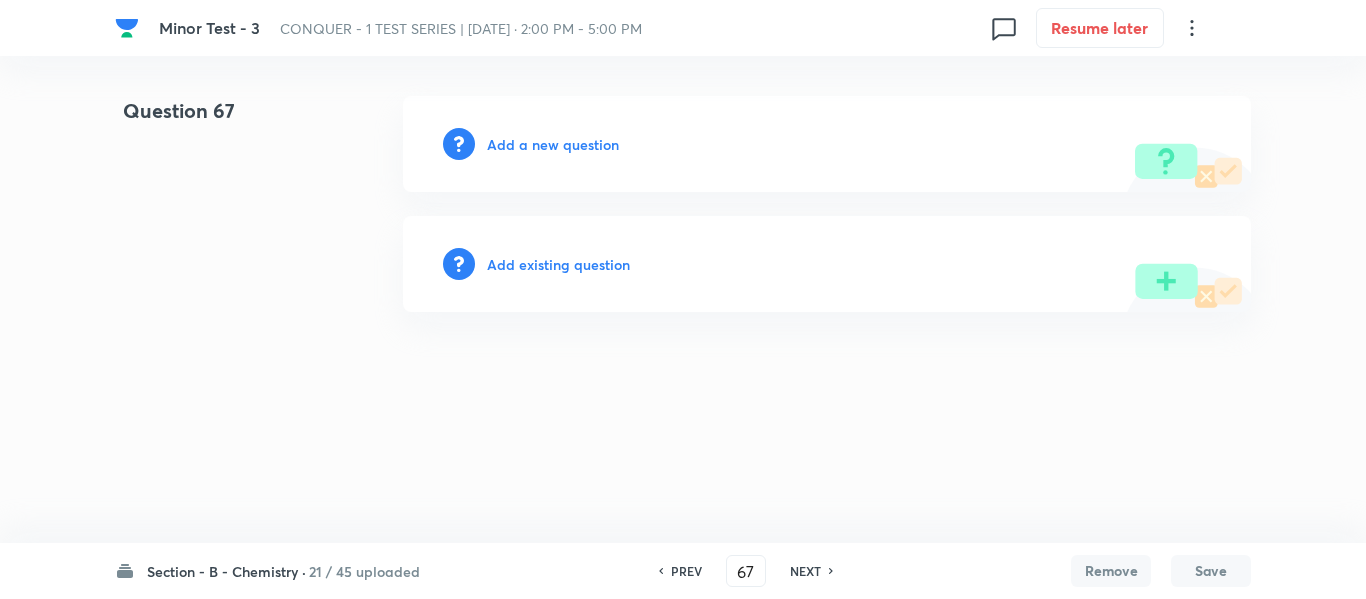 click on "Add a new question" at bounding box center (553, 144) 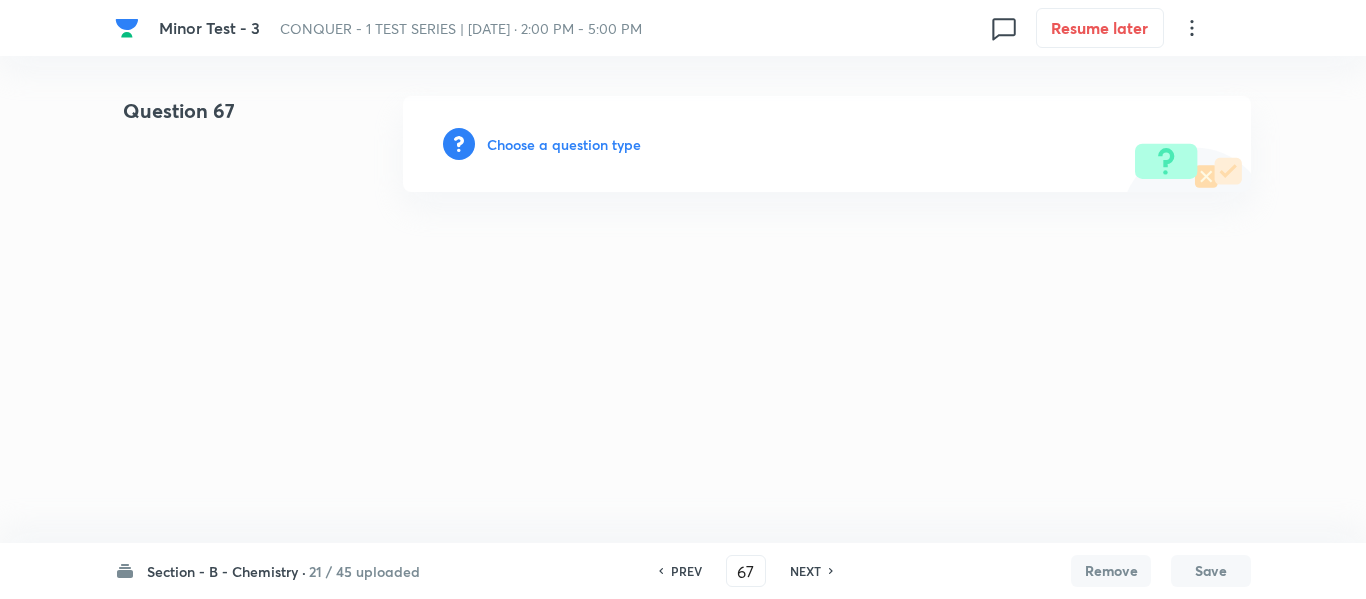 click on "Choose a question type" at bounding box center (564, 144) 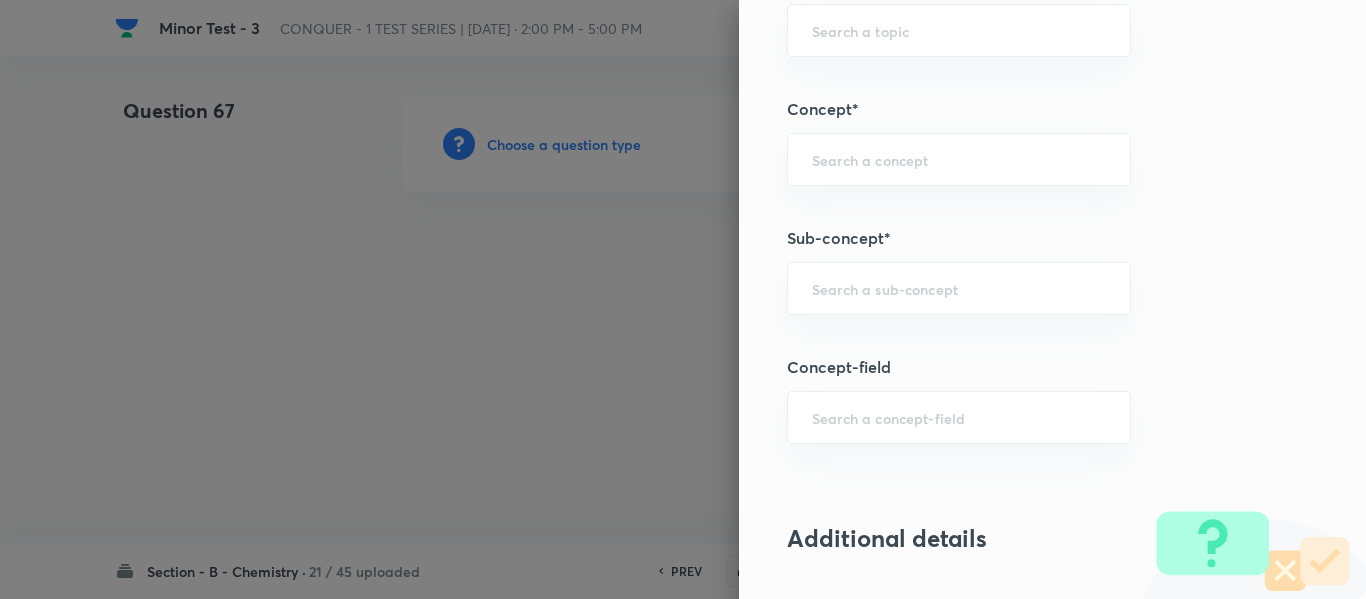 scroll, scrollTop: 1200, scrollLeft: 0, axis: vertical 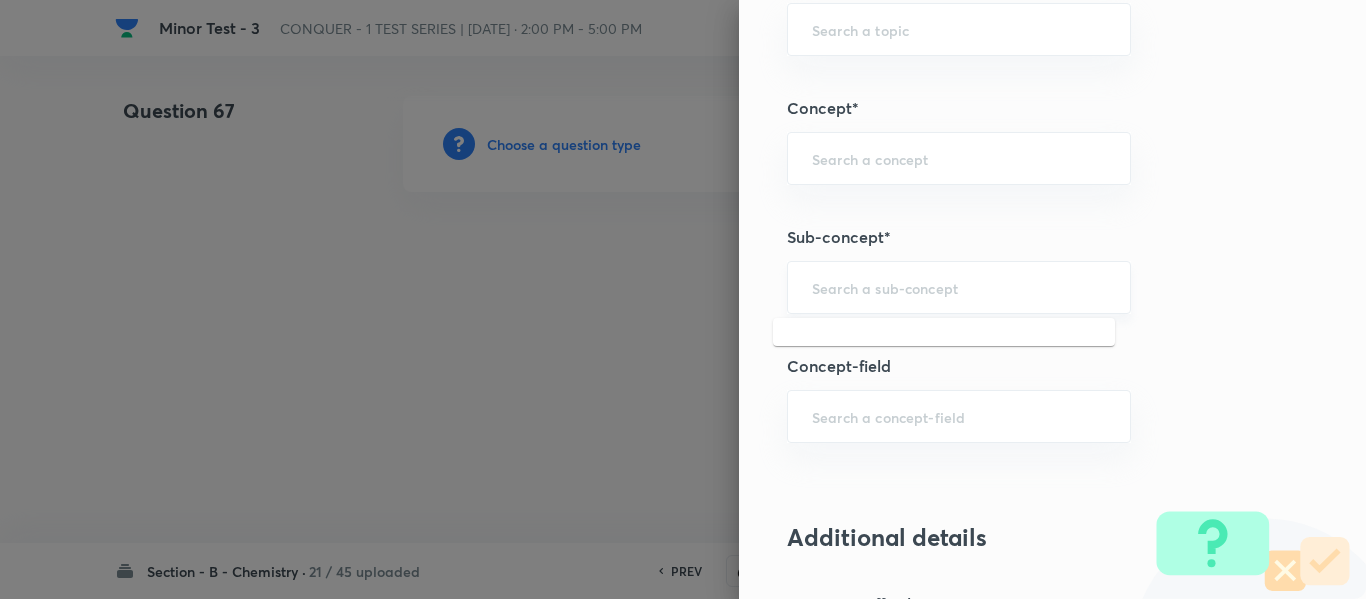 click at bounding box center (959, 287) 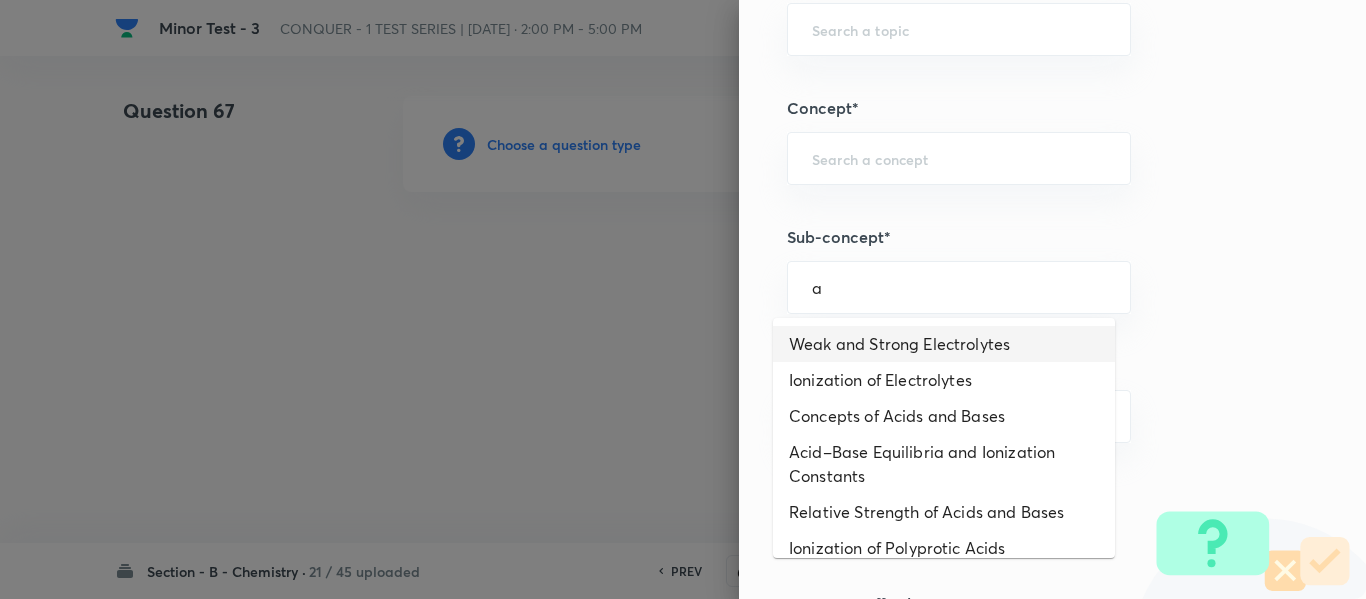 click on "Weak and Strong Electrolytes" at bounding box center [944, 344] 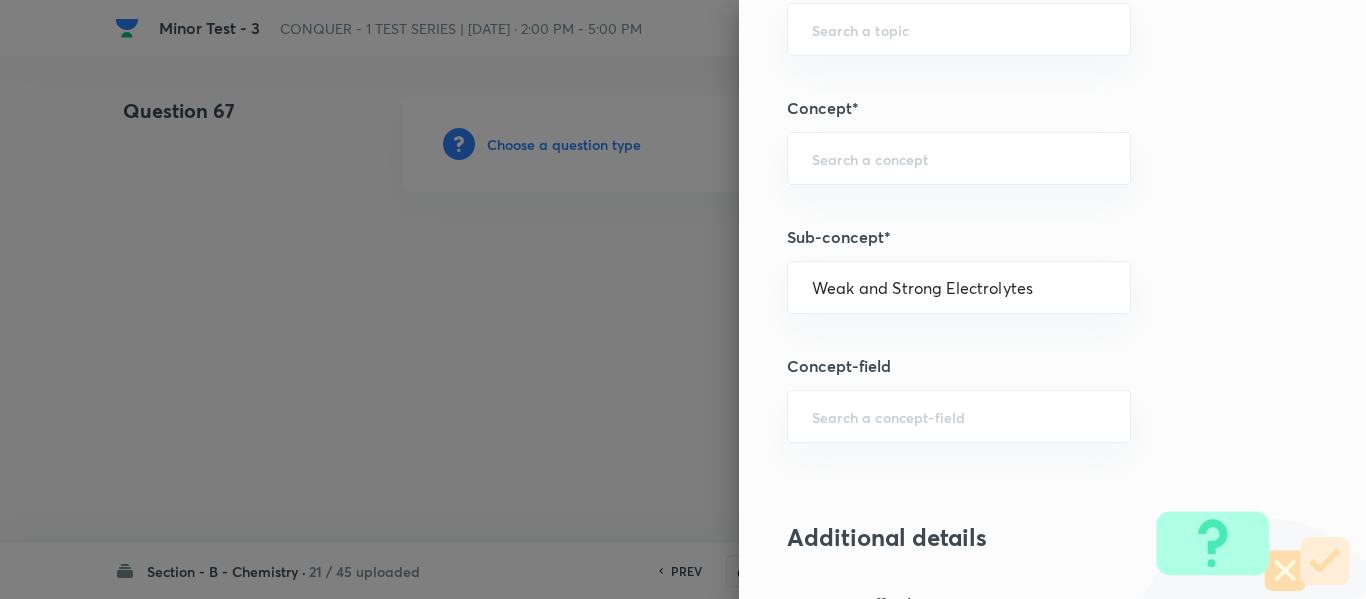type on "Chemistry" 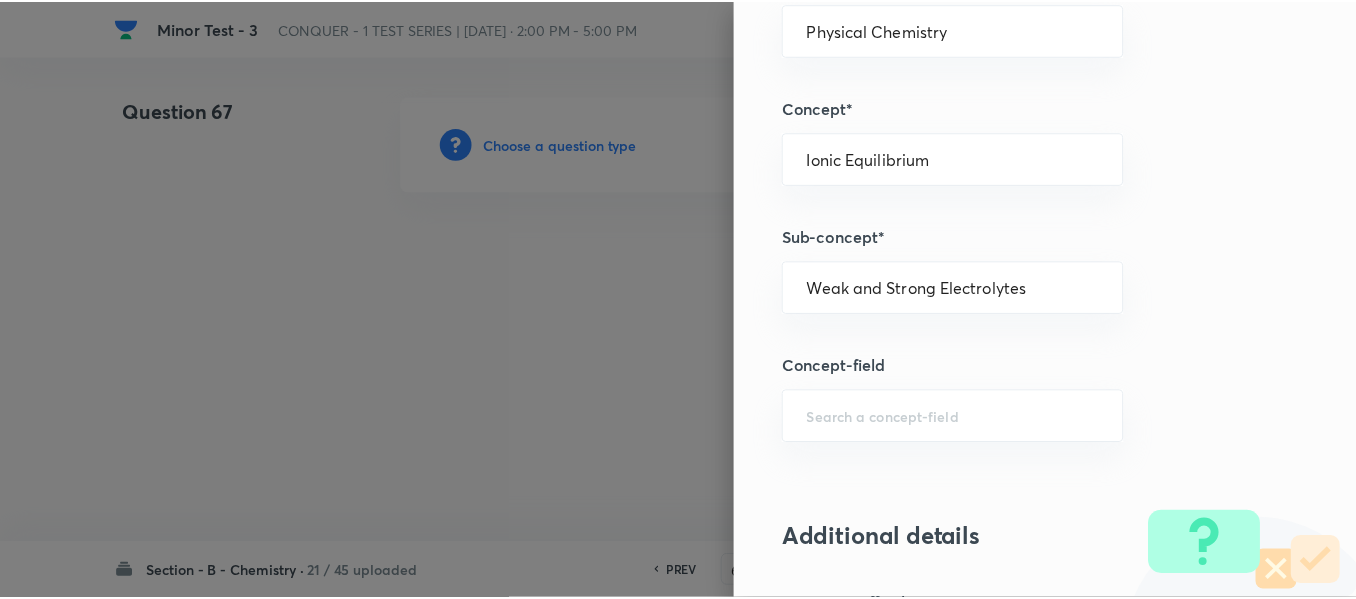 scroll, scrollTop: 2261, scrollLeft: 0, axis: vertical 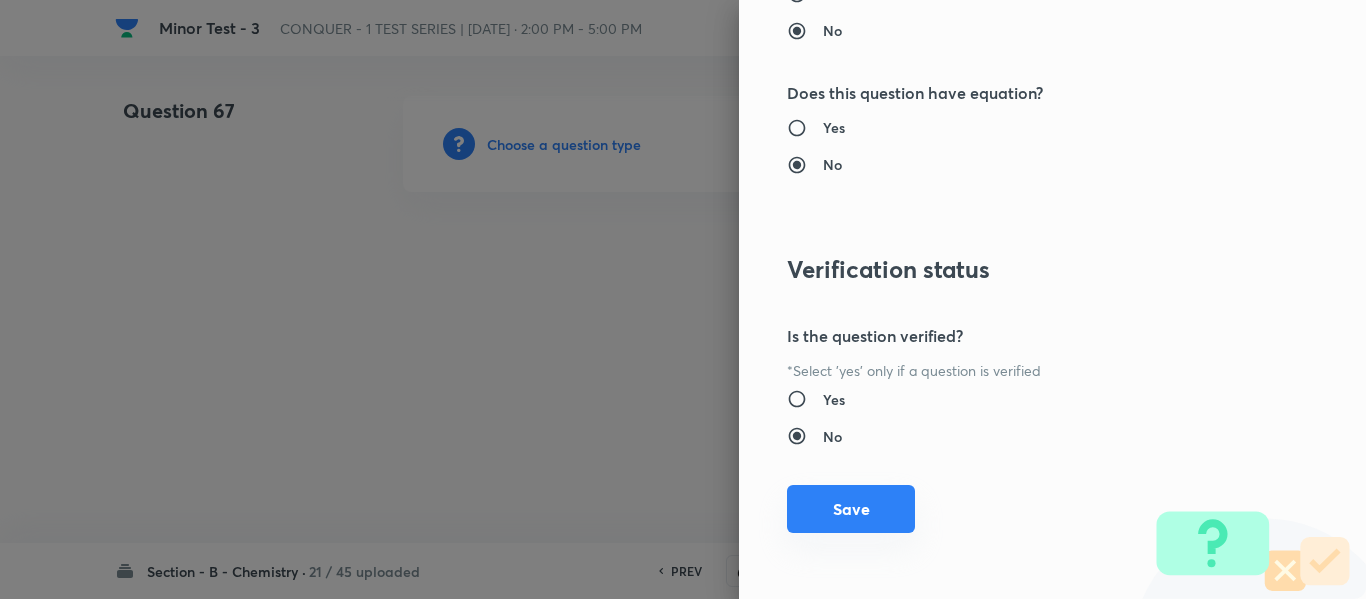 click on "Save" at bounding box center (851, 509) 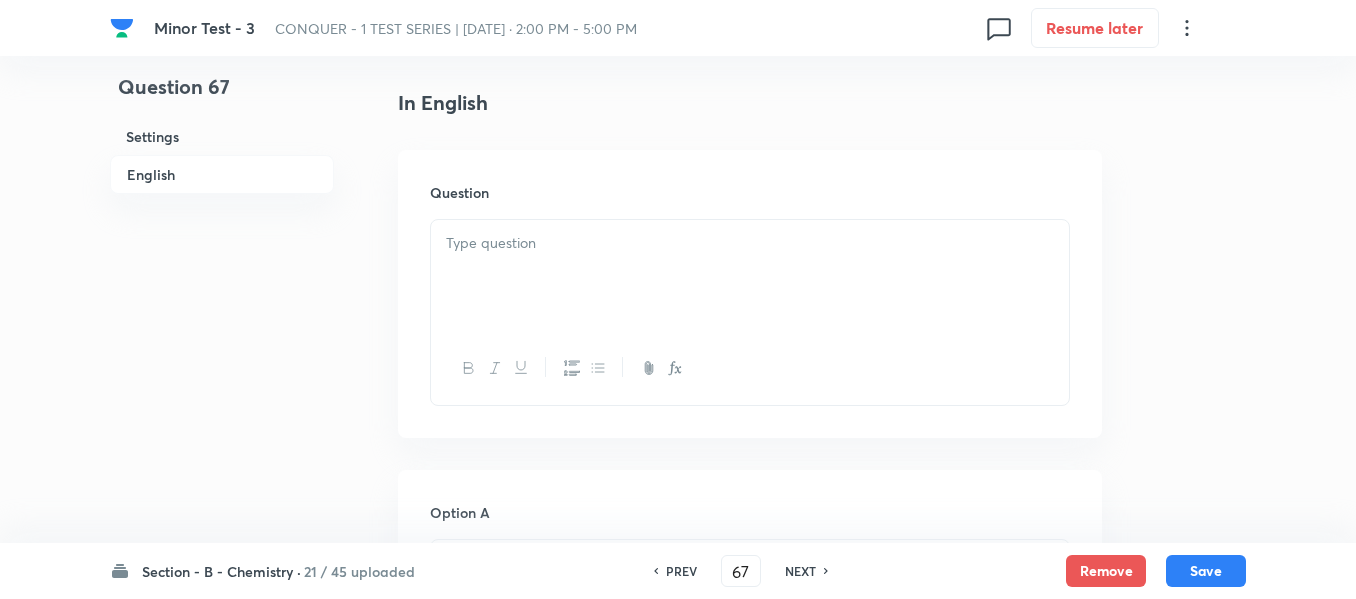 scroll, scrollTop: 600, scrollLeft: 0, axis: vertical 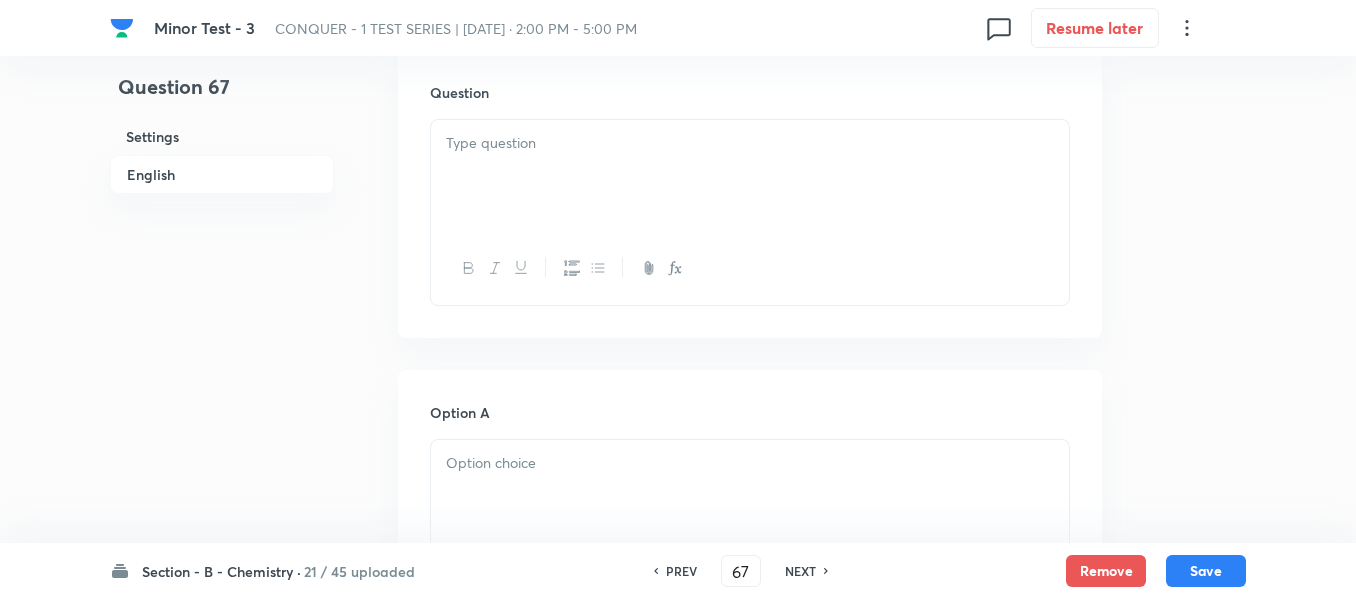 click at bounding box center [750, 176] 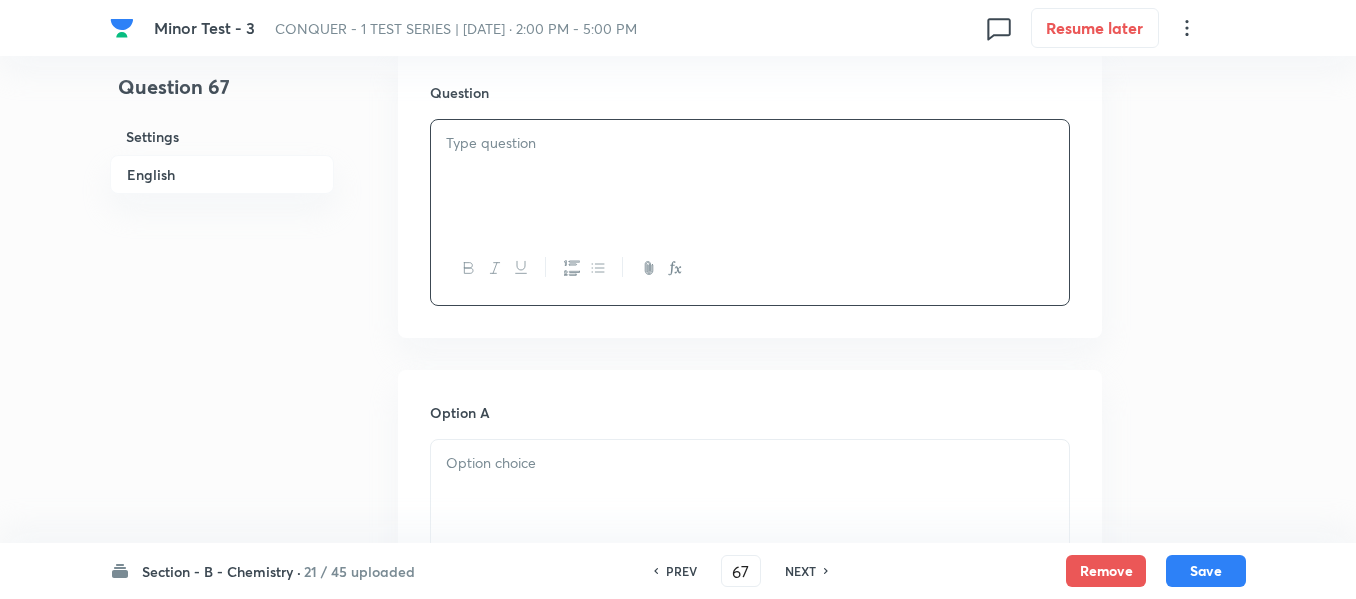 click at bounding box center [750, 143] 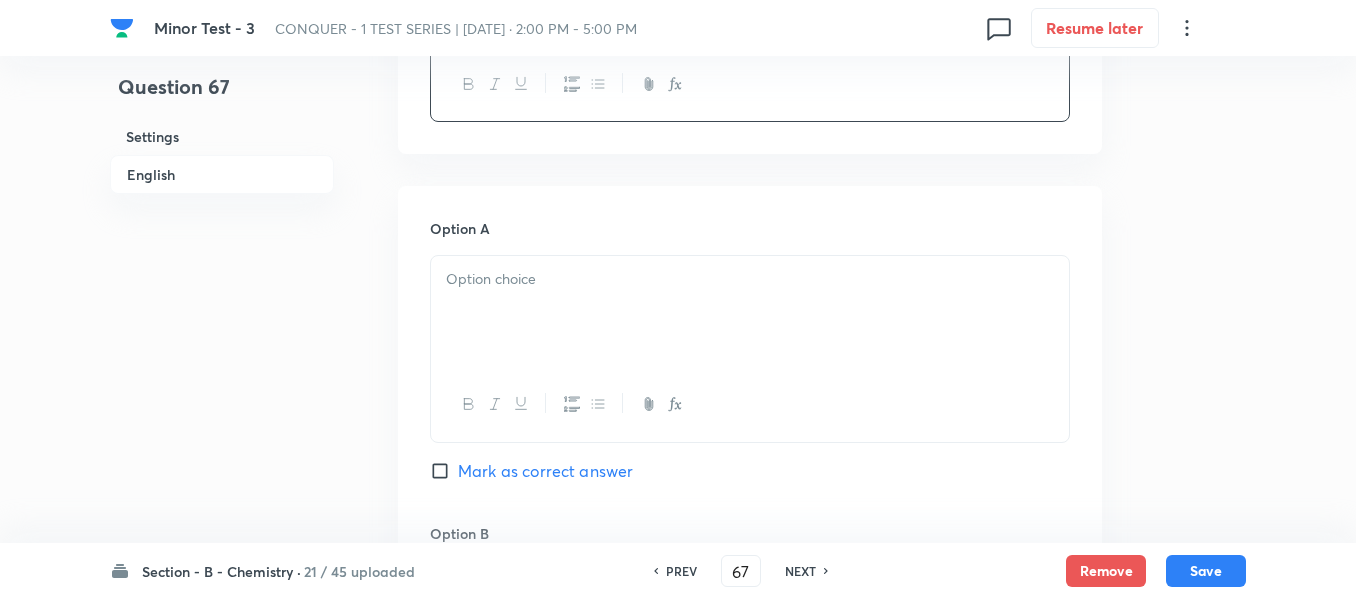 scroll, scrollTop: 800, scrollLeft: 0, axis: vertical 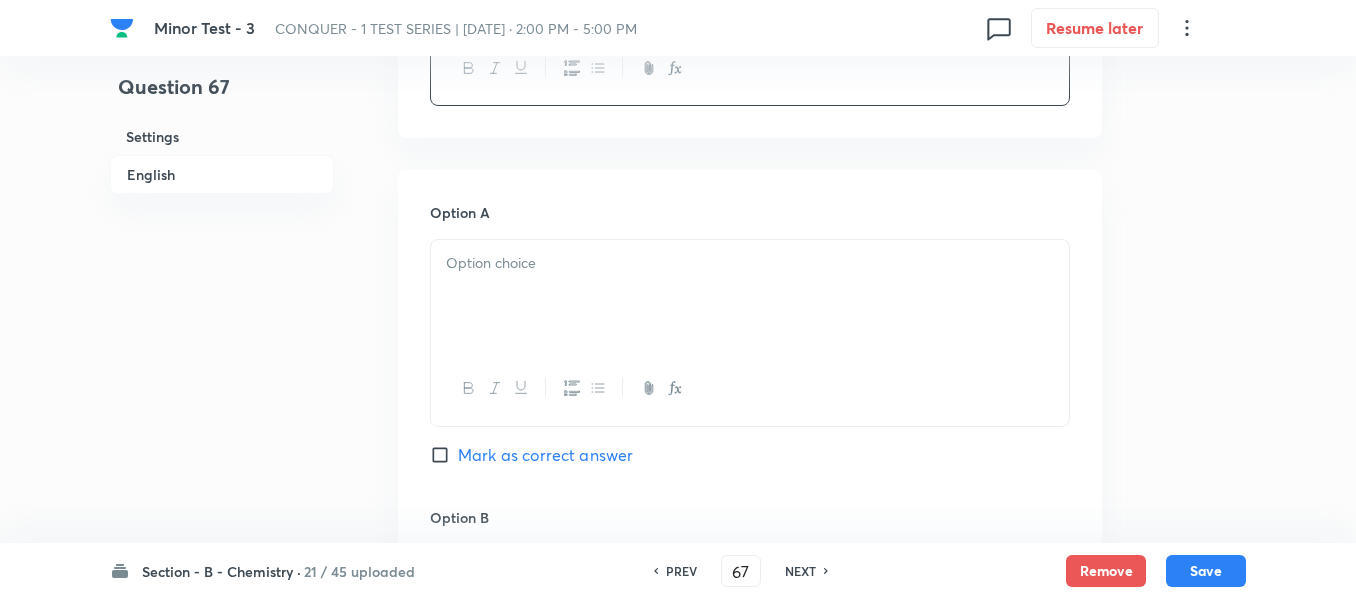 click at bounding box center (750, 296) 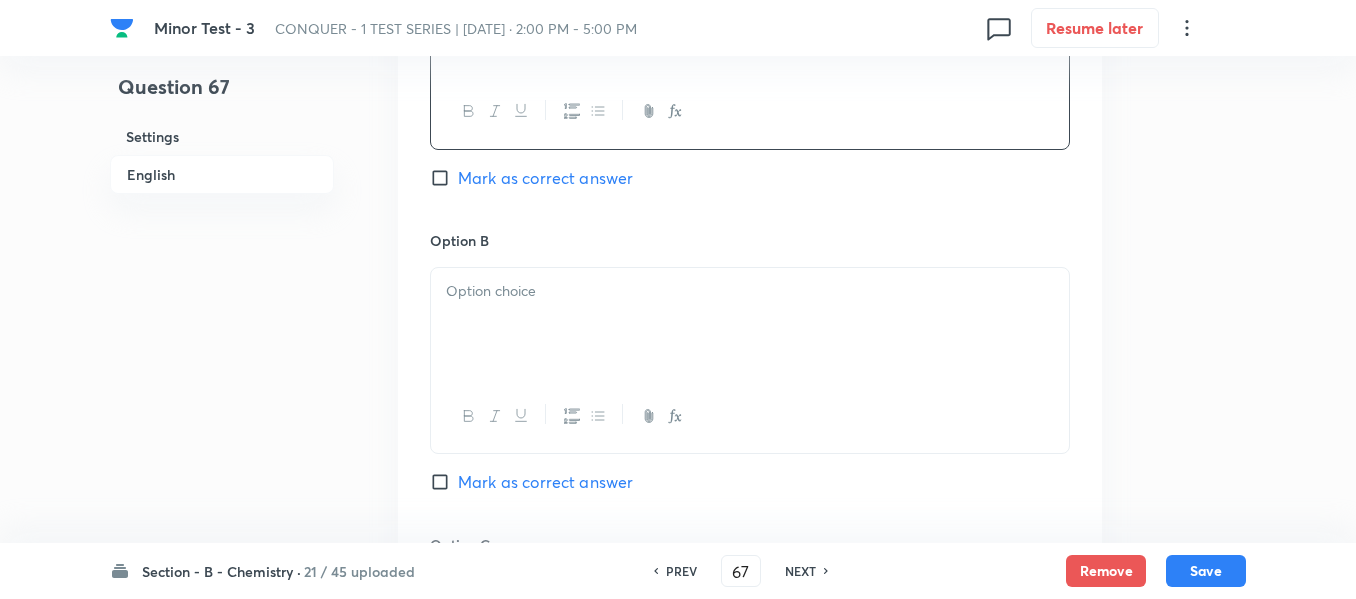 scroll, scrollTop: 1100, scrollLeft: 0, axis: vertical 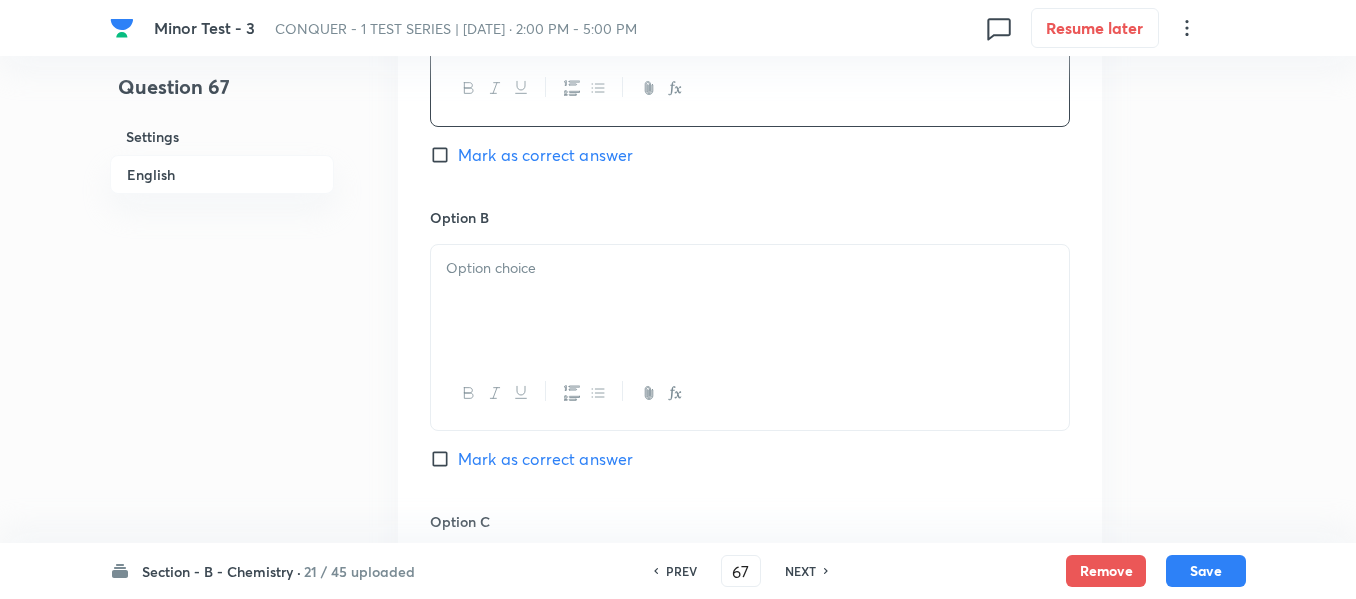 click at bounding box center [750, 301] 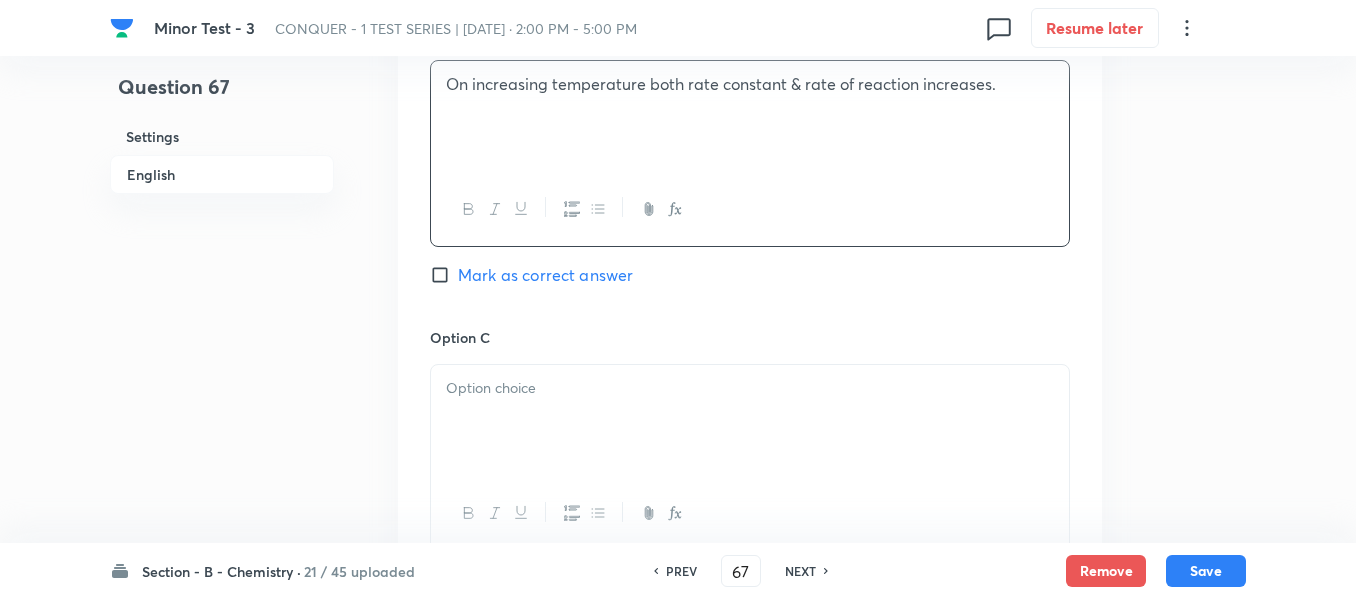 scroll, scrollTop: 1400, scrollLeft: 0, axis: vertical 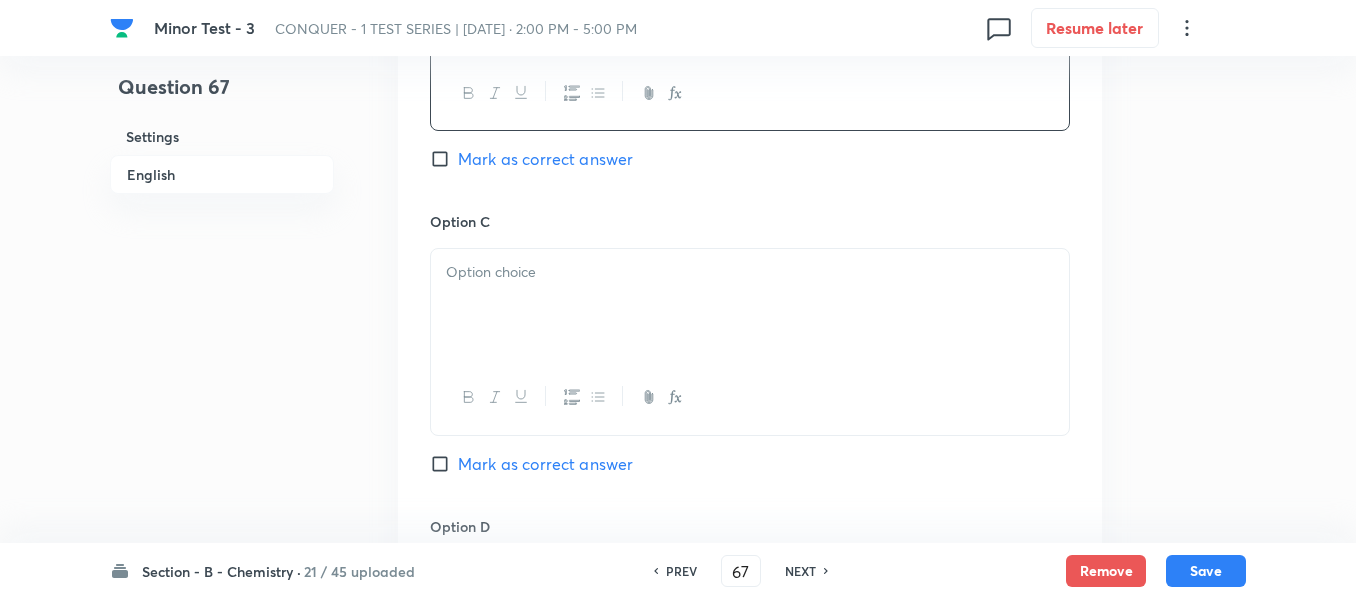 click at bounding box center (750, 272) 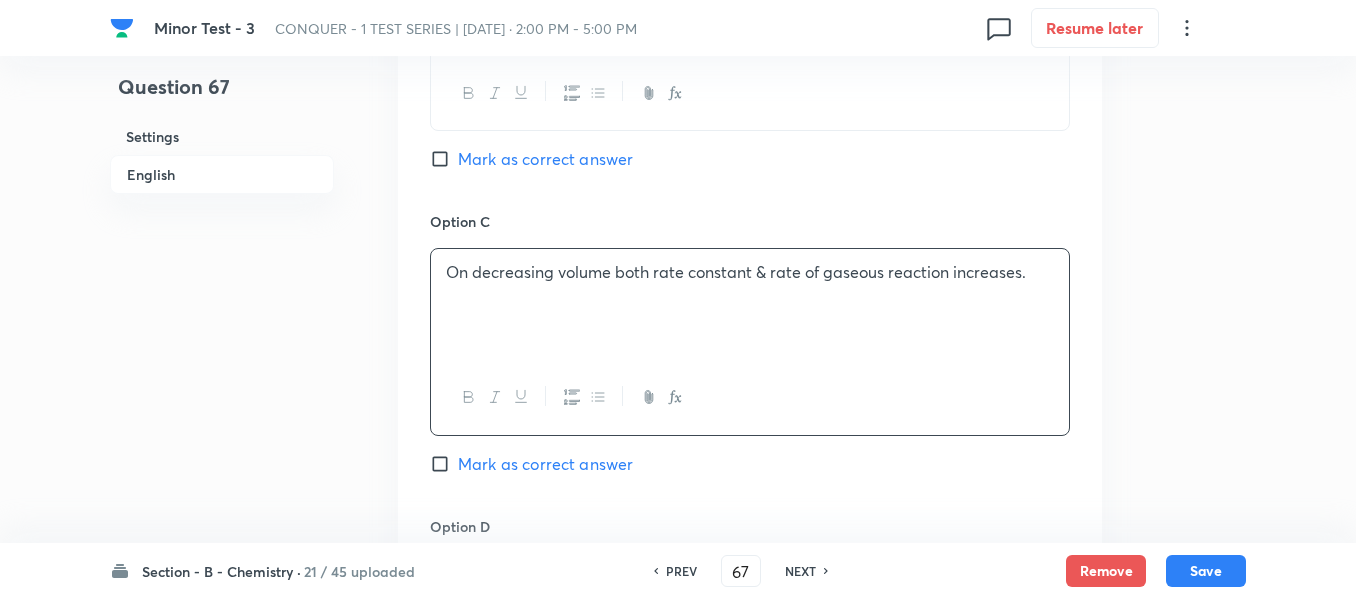 click on "Mark as correct answer" at bounding box center (444, 464) 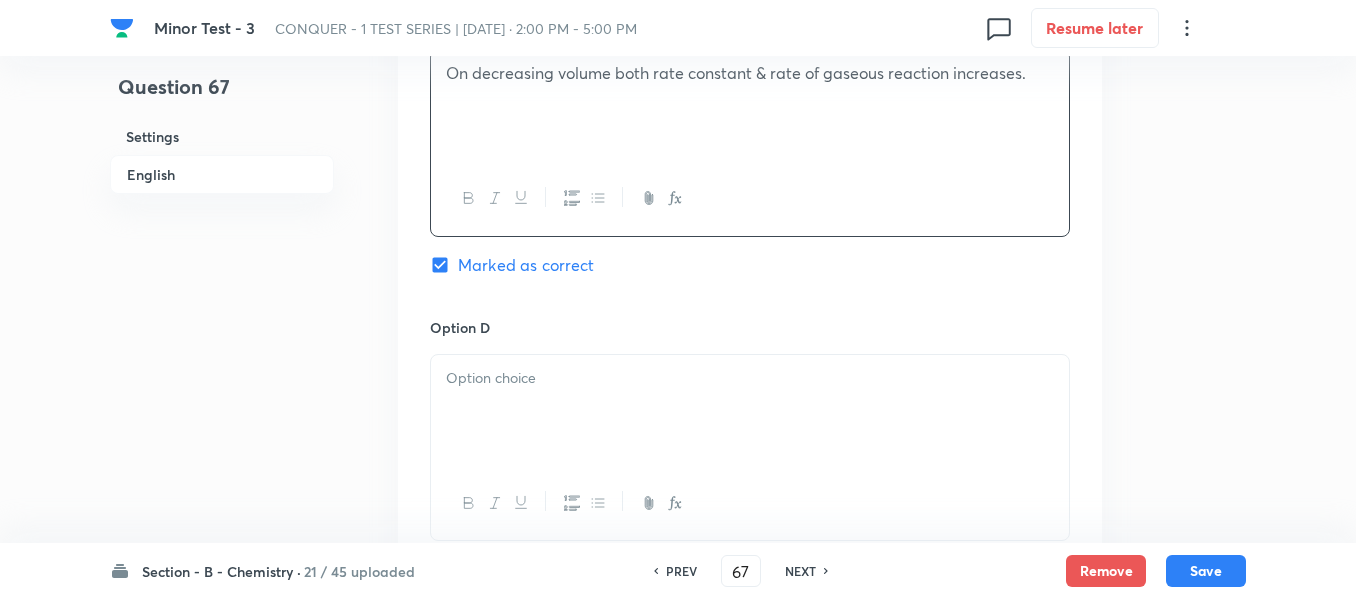 scroll, scrollTop: 1600, scrollLeft: 0, axis: vertical 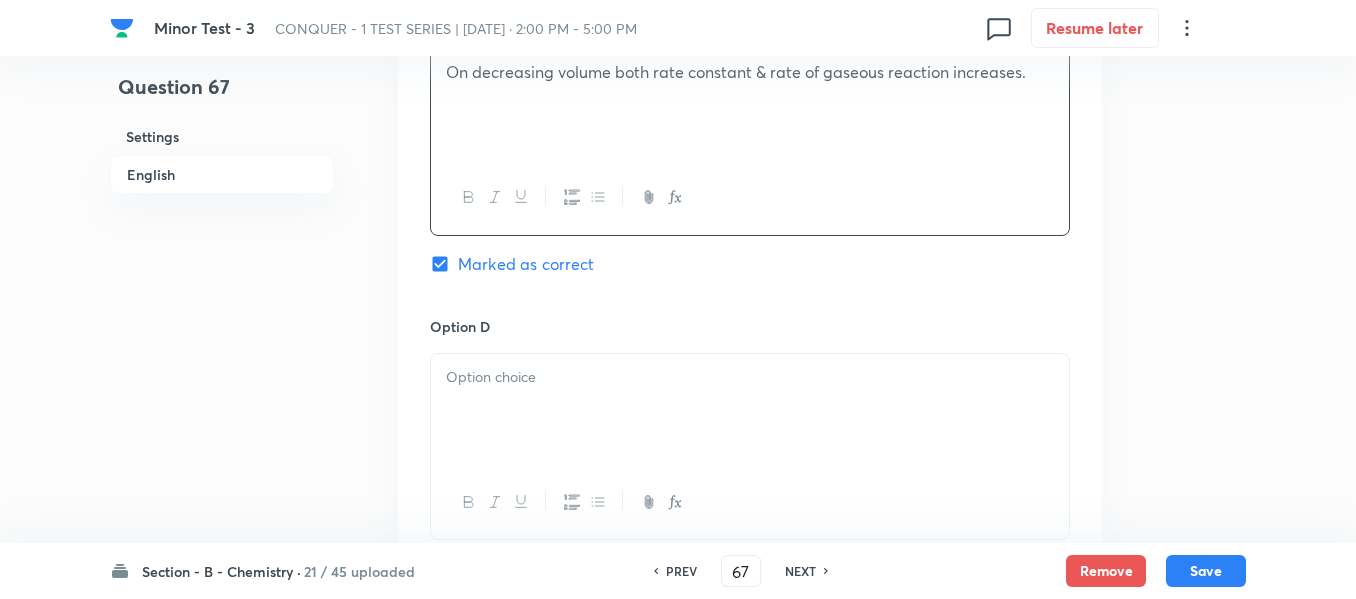 click at bounding box center (750, 377) 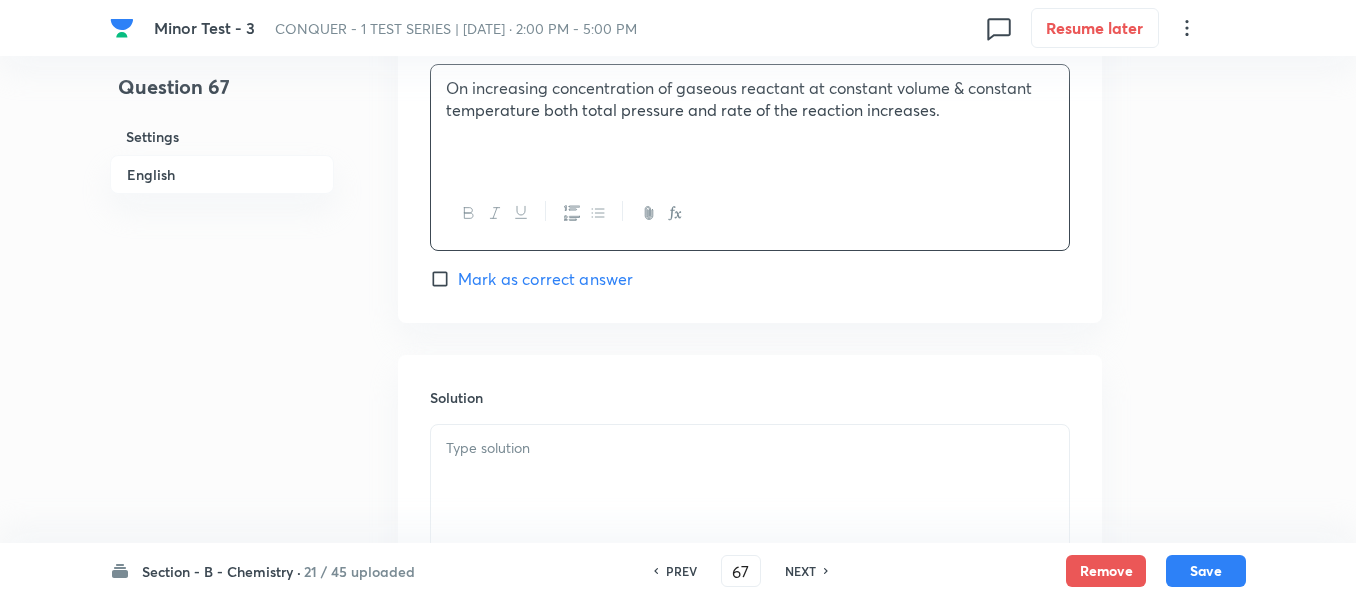 scroll, scrollTop: 1900, scrollLeft: 0, axis: vertical 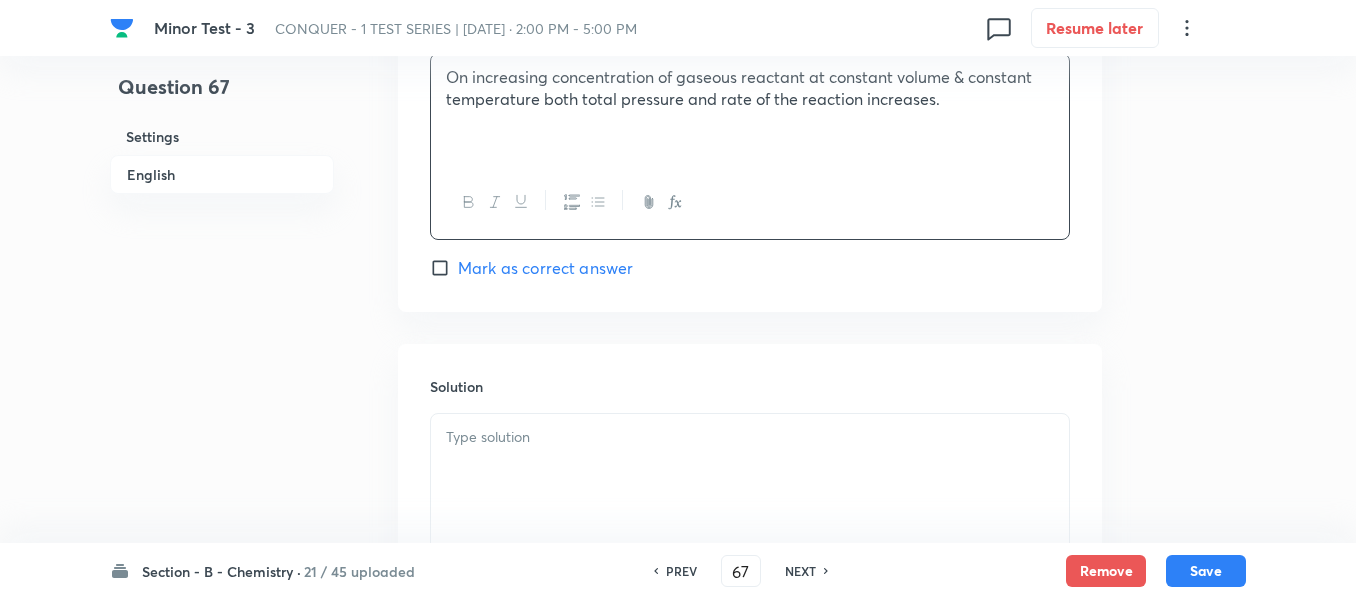 click at bounding box center [750, 437] 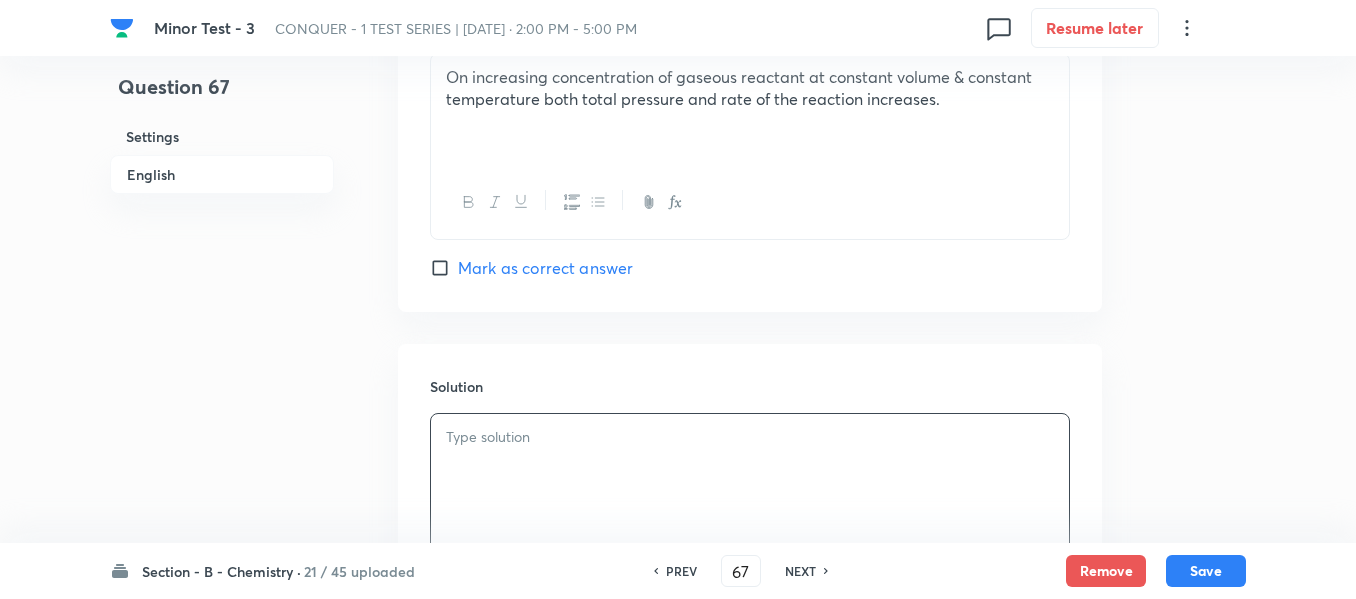type 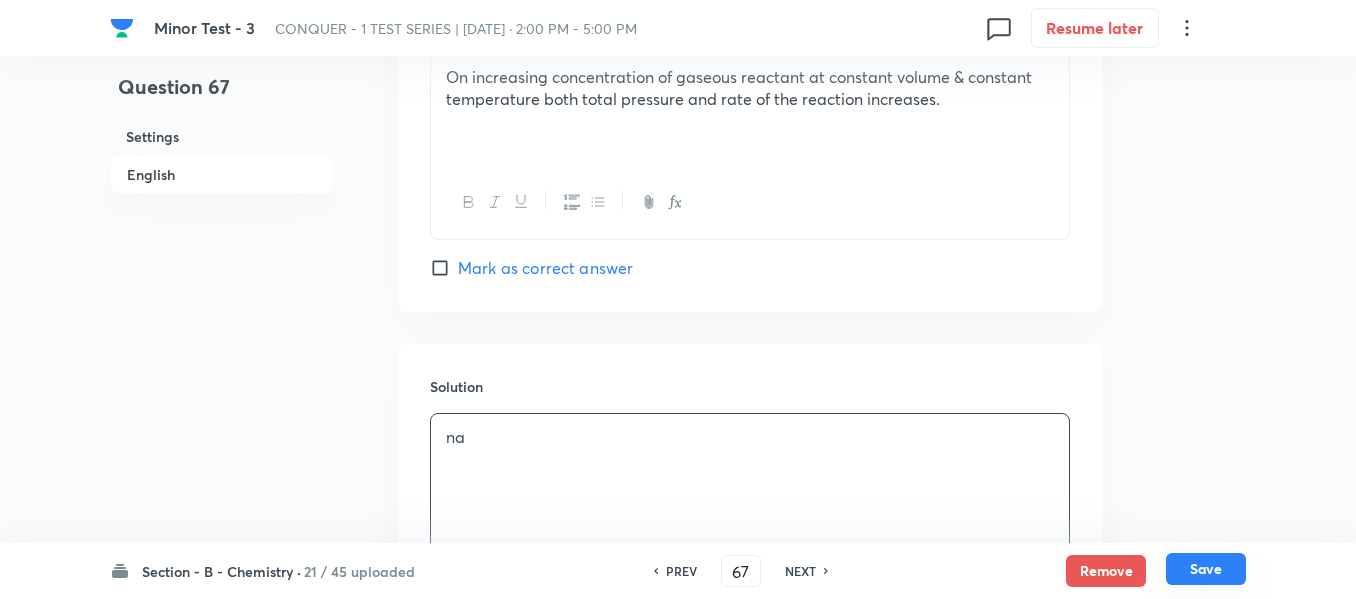 click on "Save" at bounding box center (1206, 569) 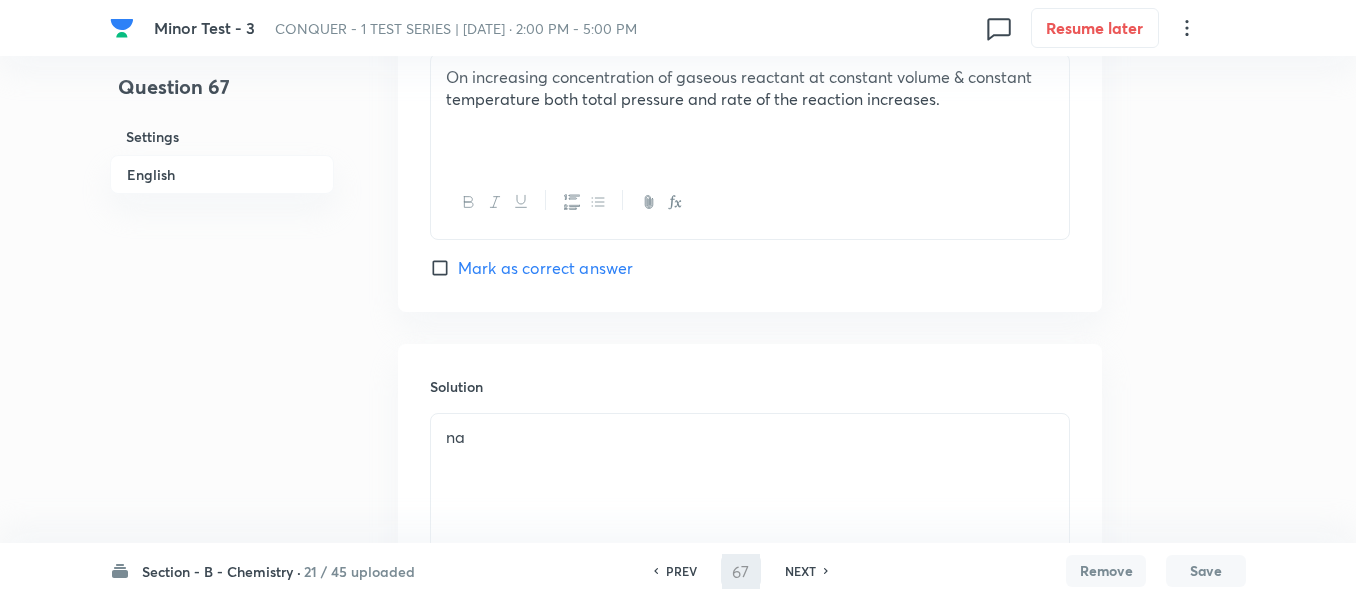 type on "68" 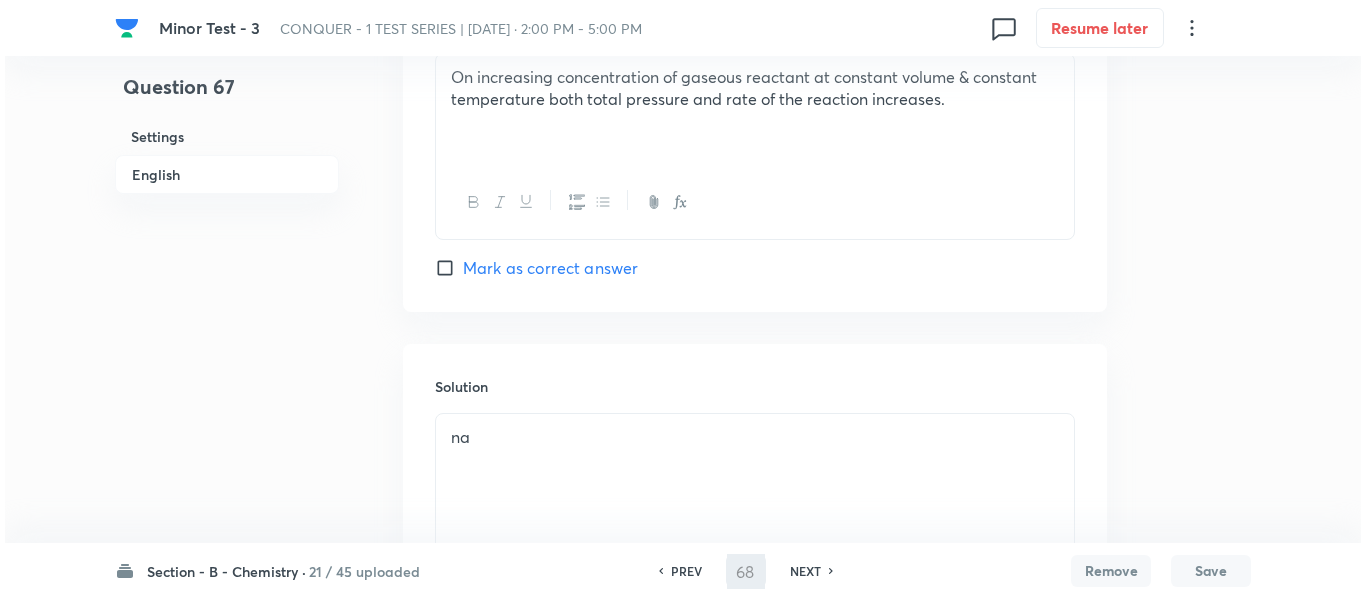 scroll, scrollTop: 0, scrollLeft: 0, axis: both 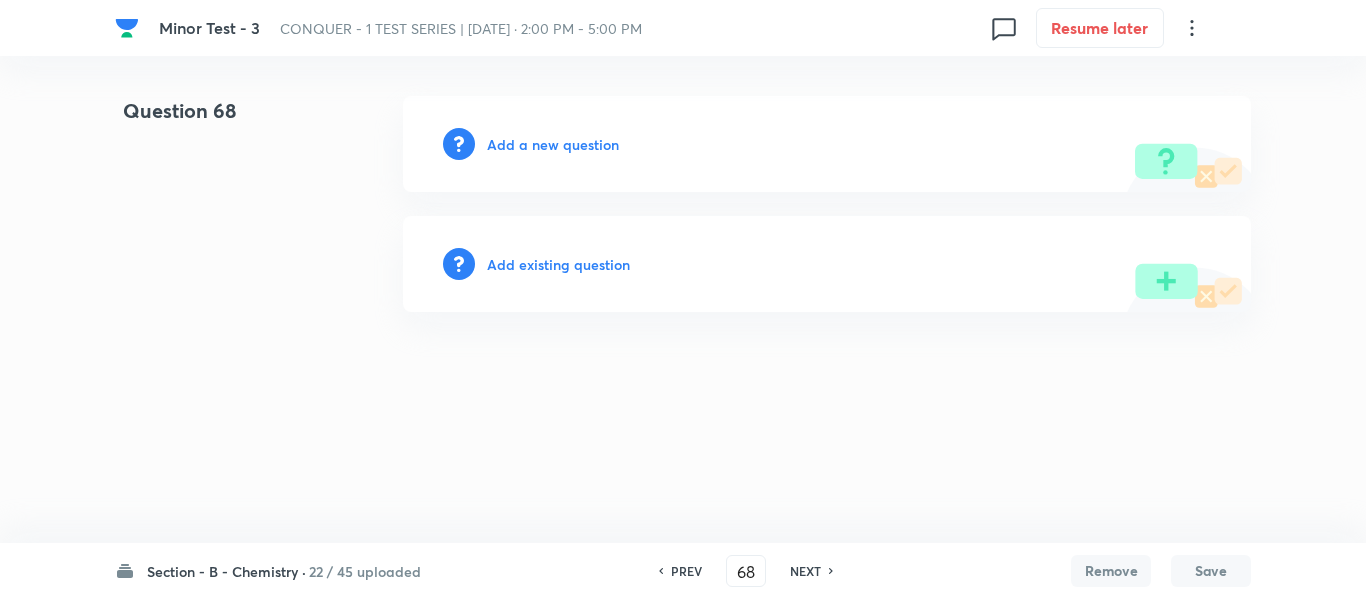 click on "Add a new question" at bounding box center (553, 144) 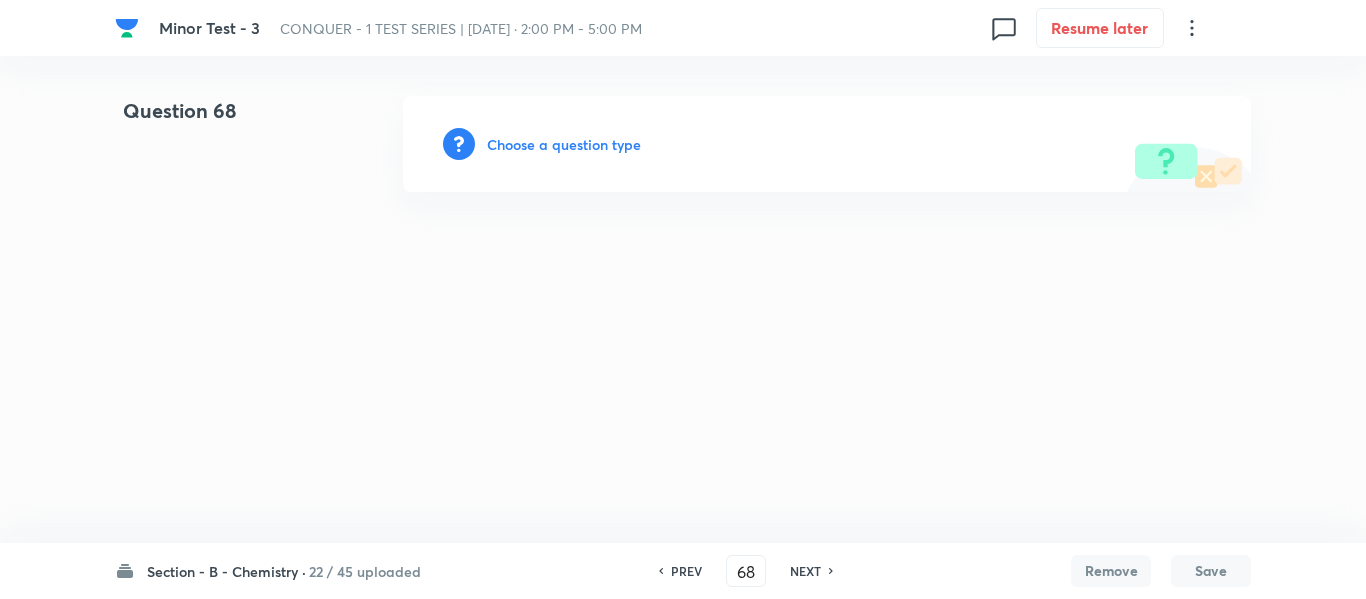 click on "Choose a question type" at bounding box center (564, 144) 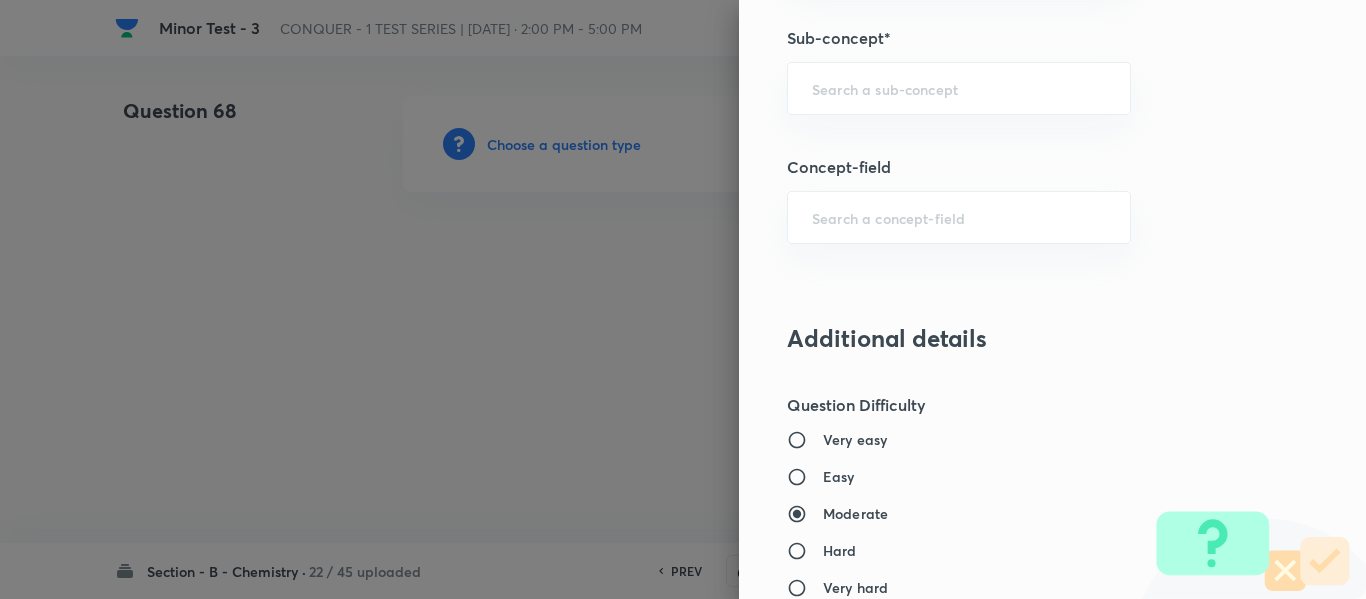 scroll, scrollTop: 1400, scrollLeft: 0, axis: vertical 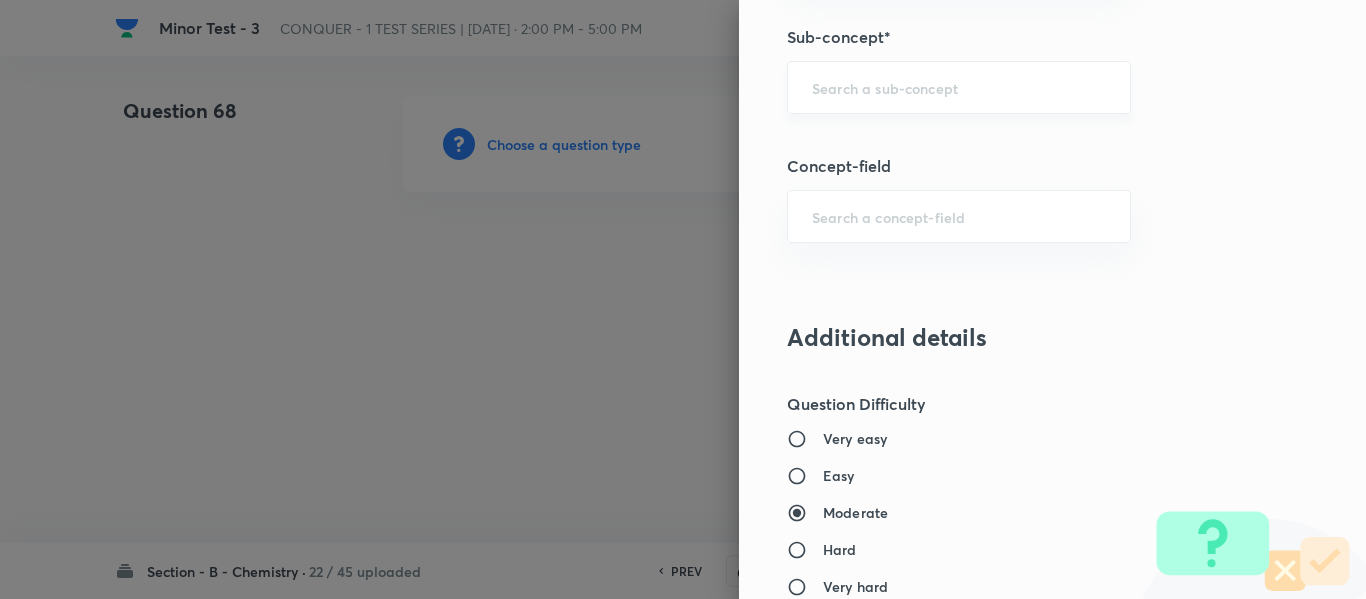 click at bounding box center [959, 87] 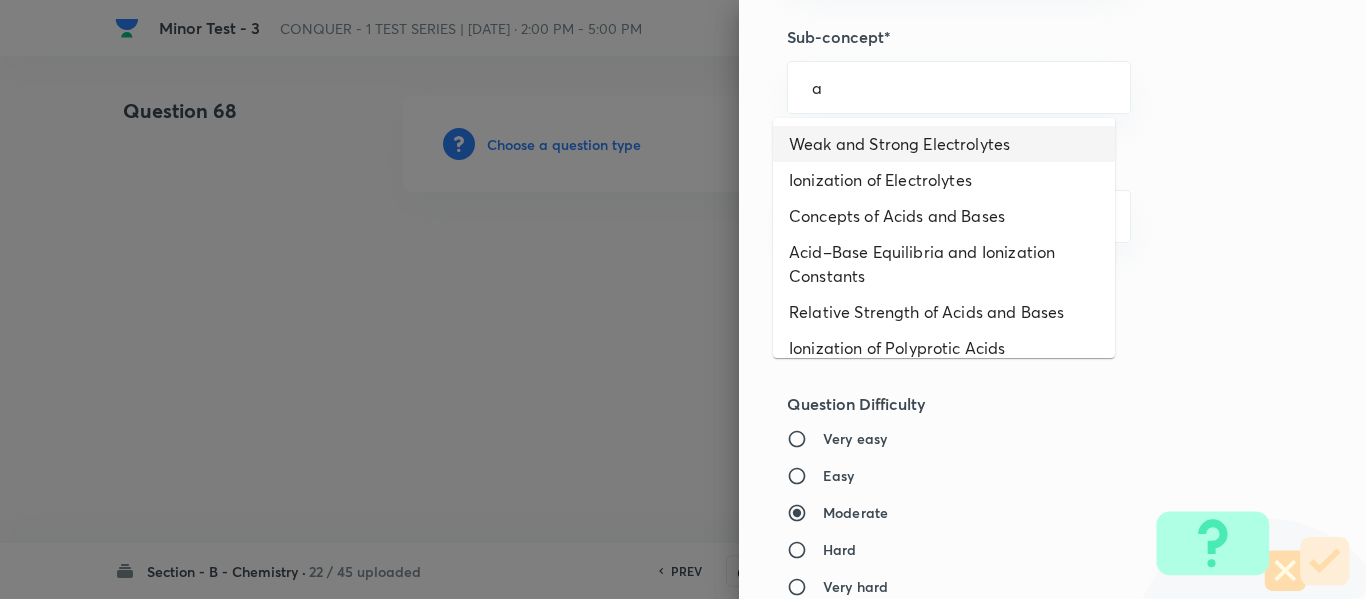 click on "Weak and Strong Electrolytes" at bounding box center [944, 144] 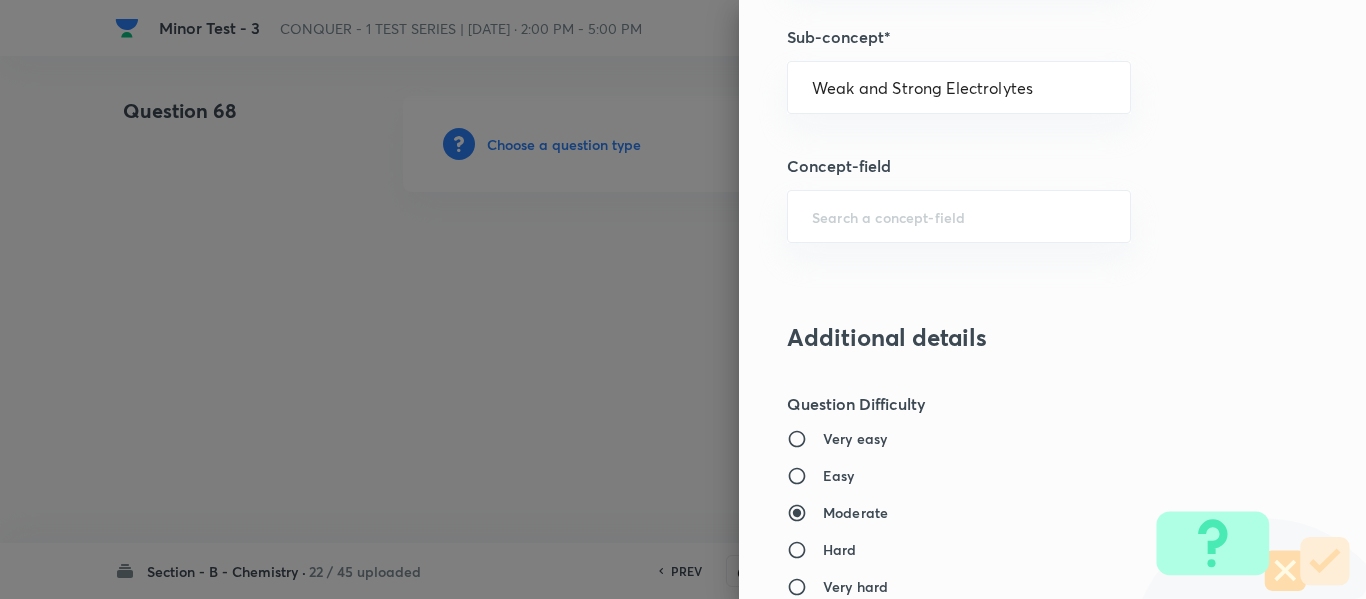 type on "Chemistry" 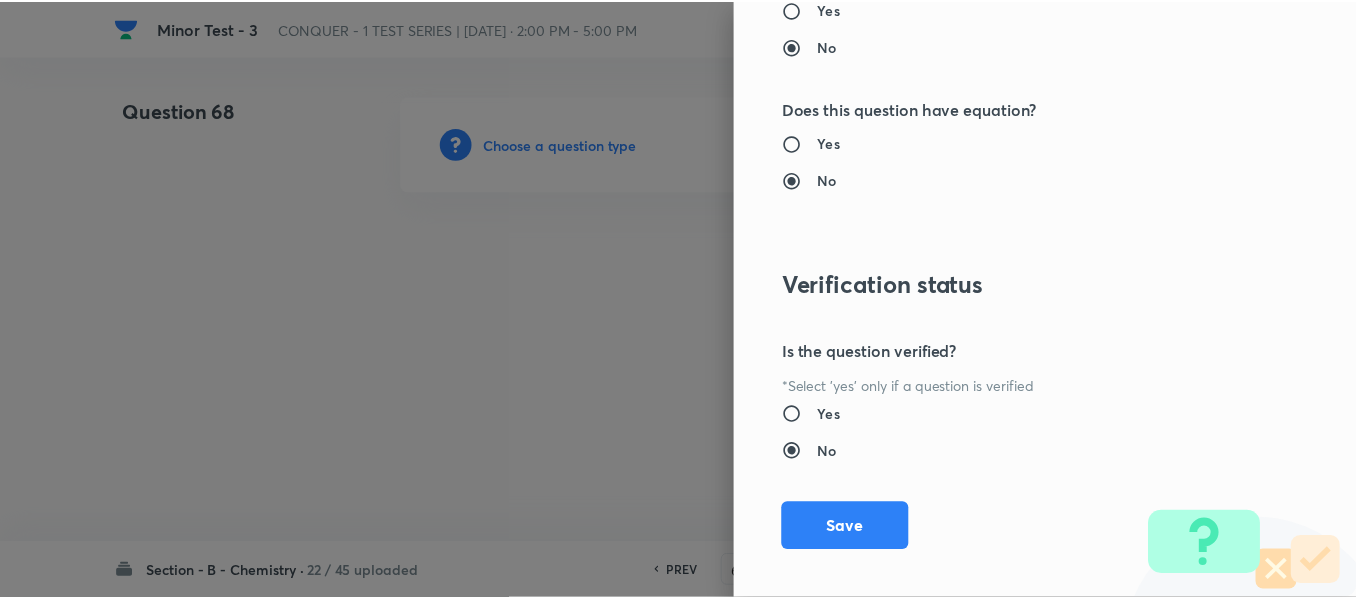 scroll, scrollTop: 2261, scrollLeft: 0, axis: vertical 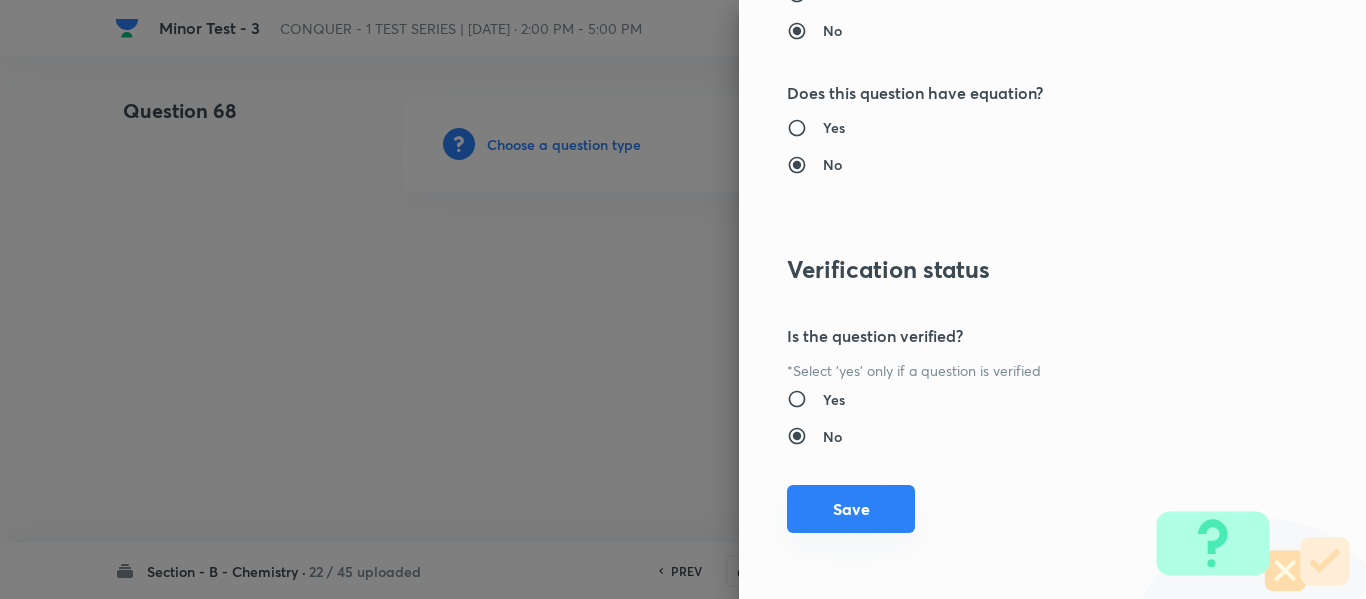 click on "Save" at bounding box center [851, 509] 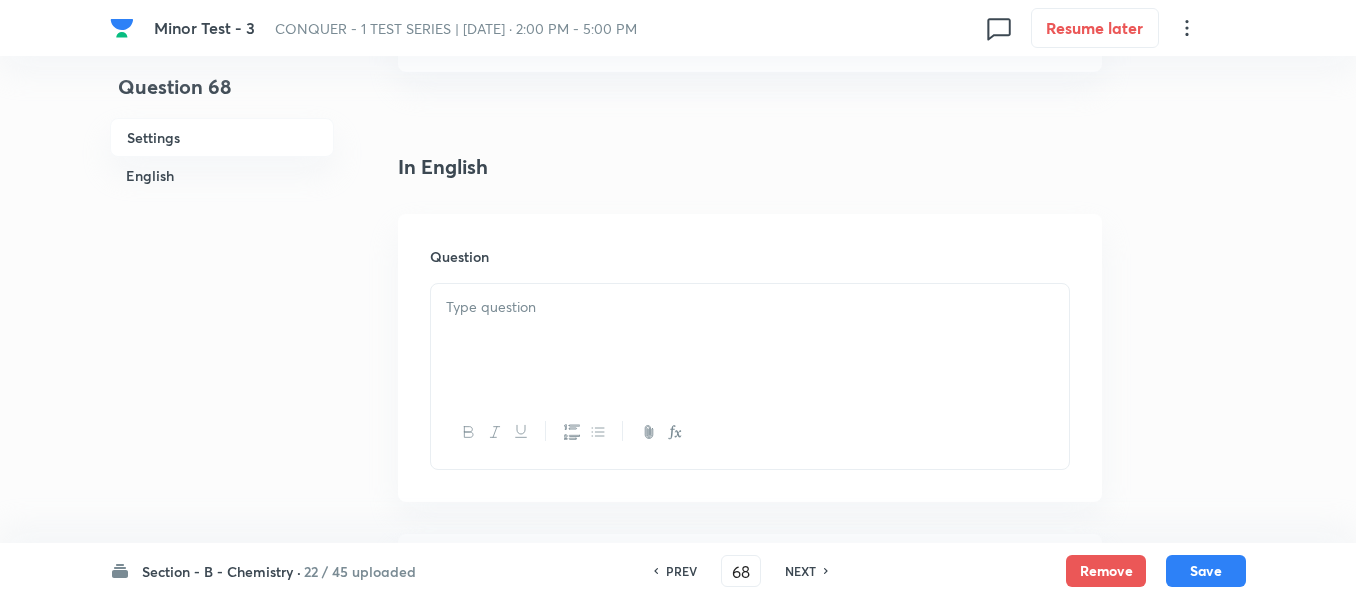 scroll, scrollTop: 500, scrollLeft: 0, axis: vertical 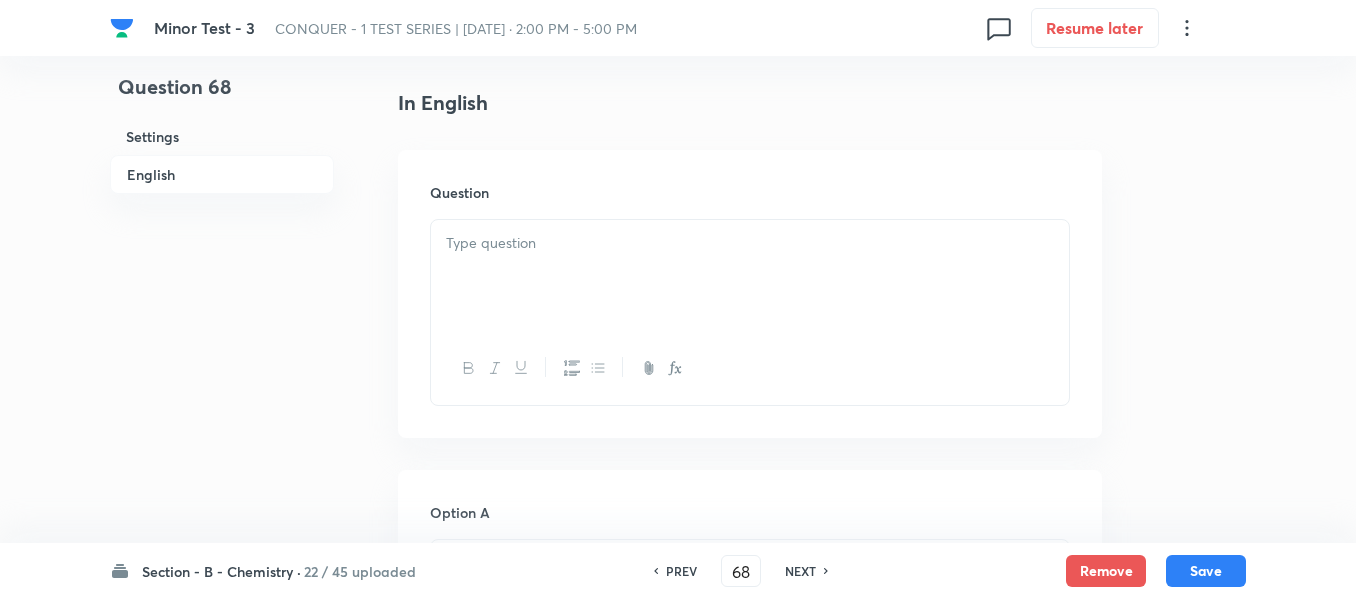 click at bounding box center (750, 276) 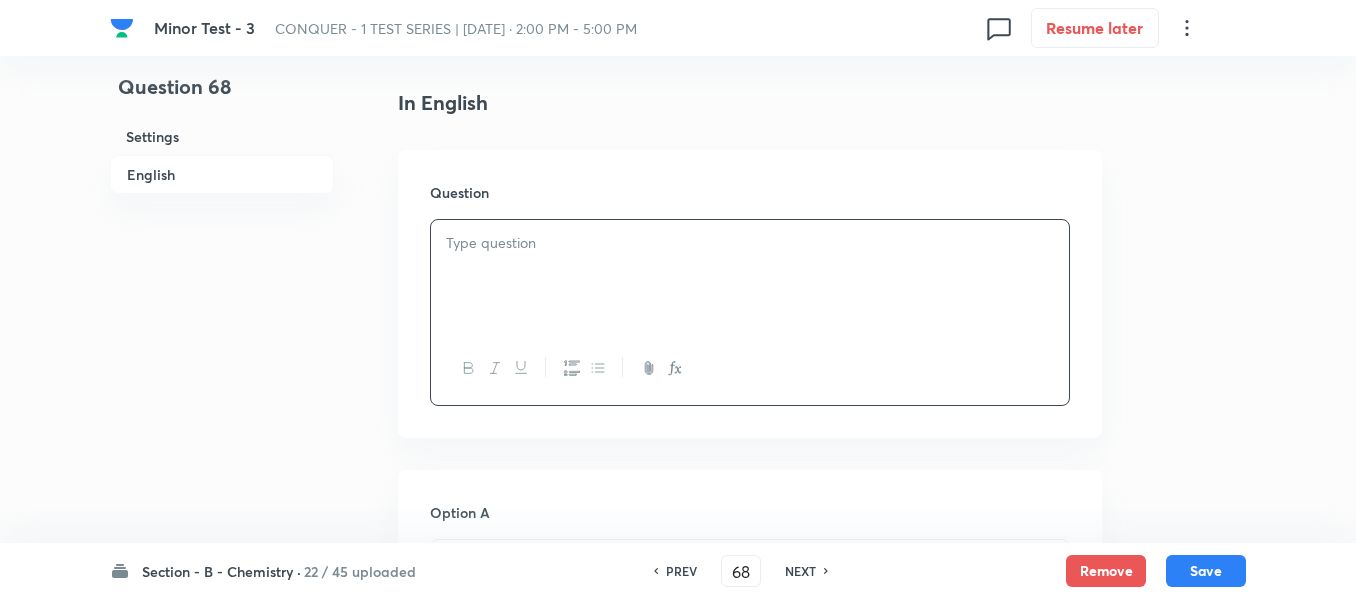 click at bounding box center (750, 243) 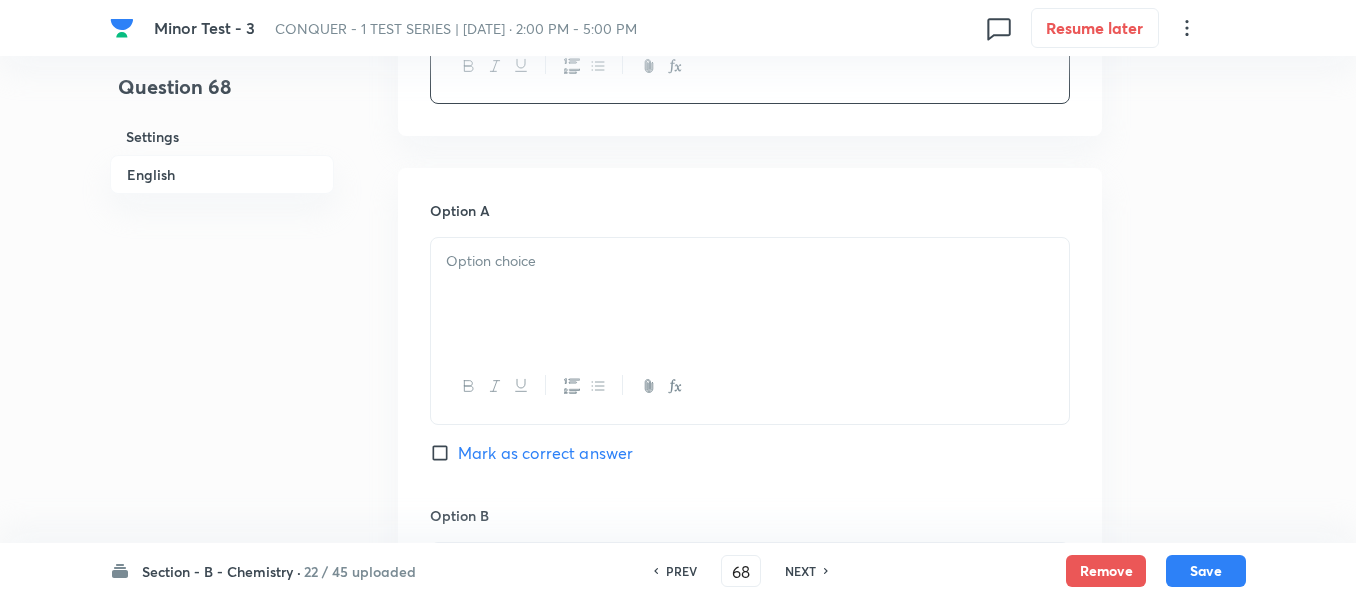 scroll, scrollTop: 900, scrollLeft: 0, axis: vertical 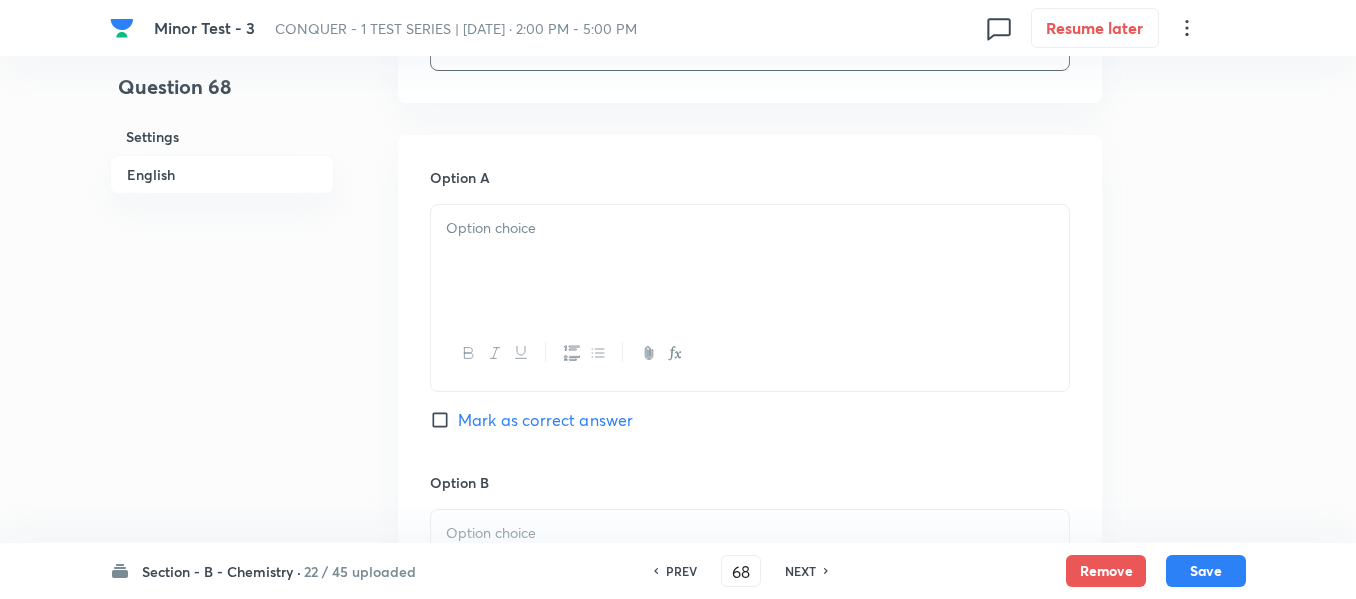 click at bounding box center (750, 261) 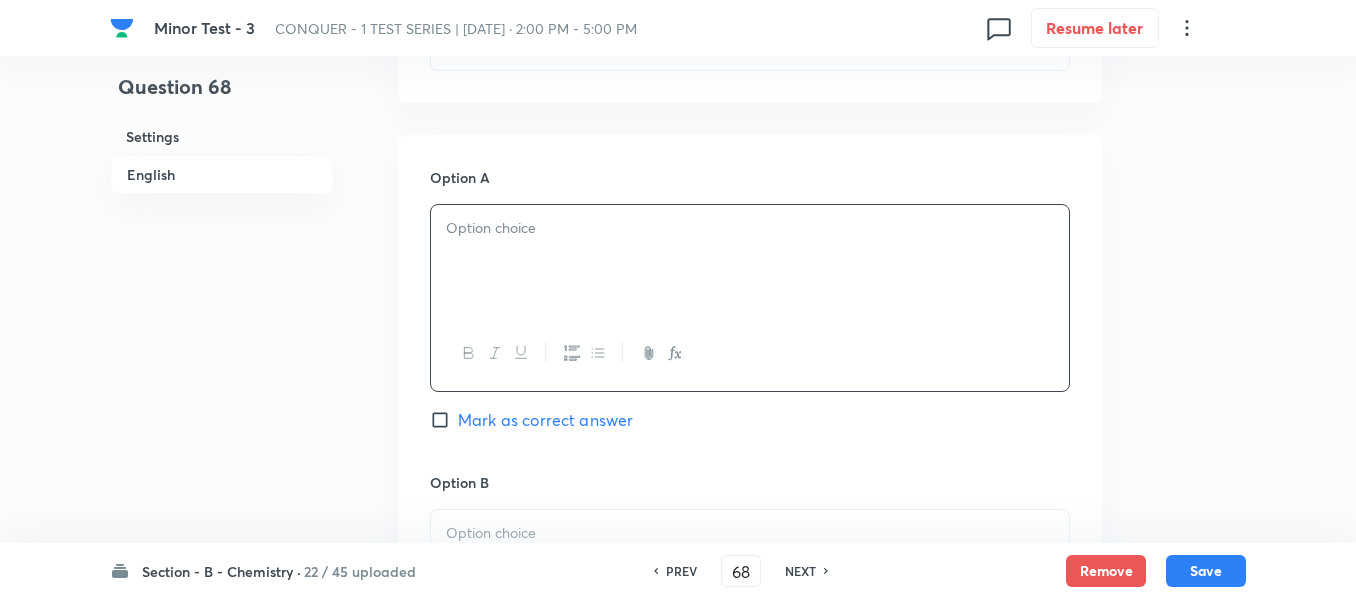 click at bounding box center [750, 228] 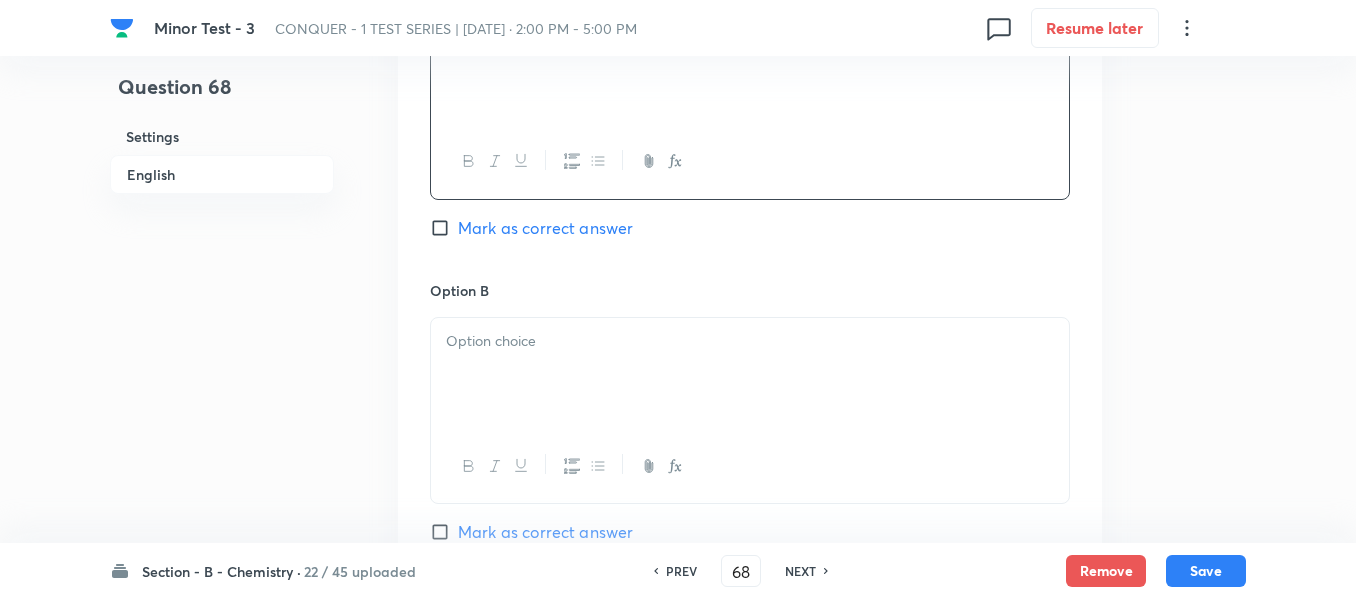 scroll, scrollTop: 1100, scrollLeft: 0, axis: vertical 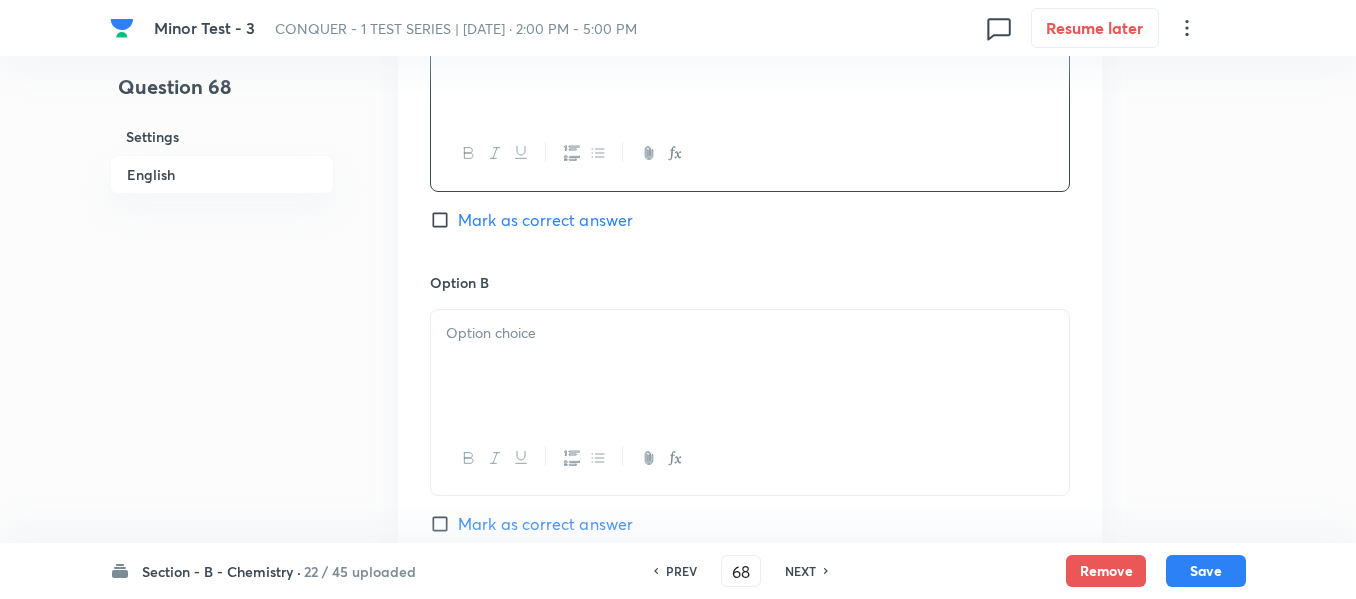 click at bounding box center (750, 333) 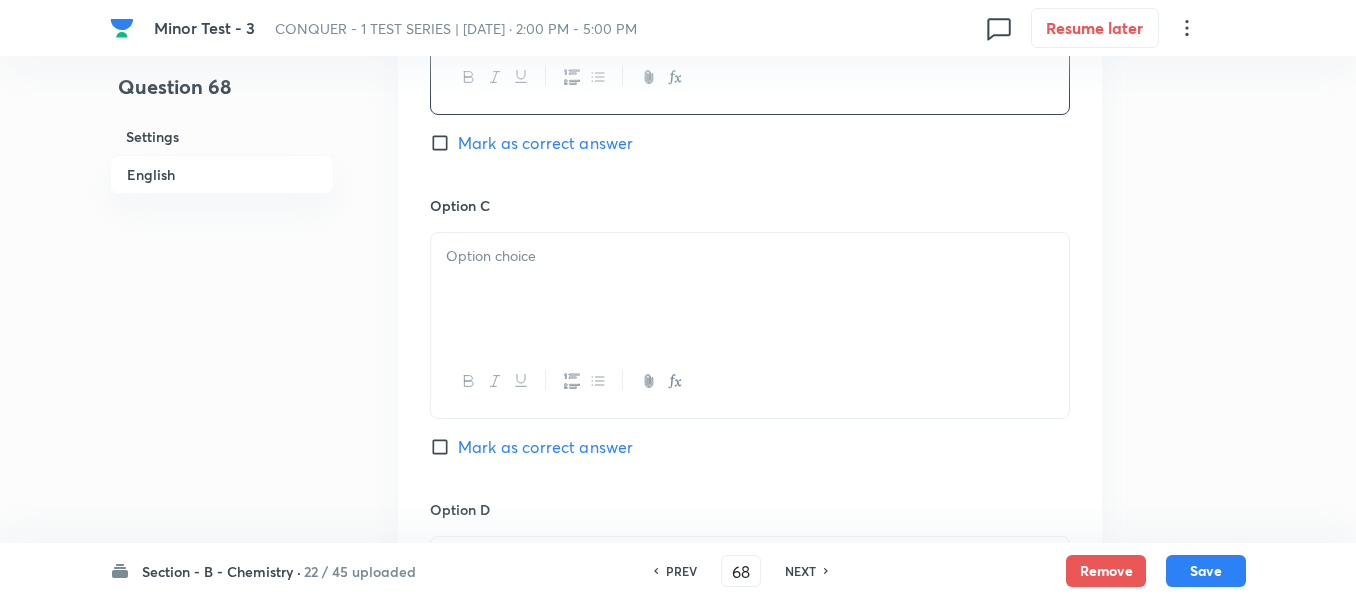 scroll, scrollTop: 1500, scrollLeft: 0, axis: vertical 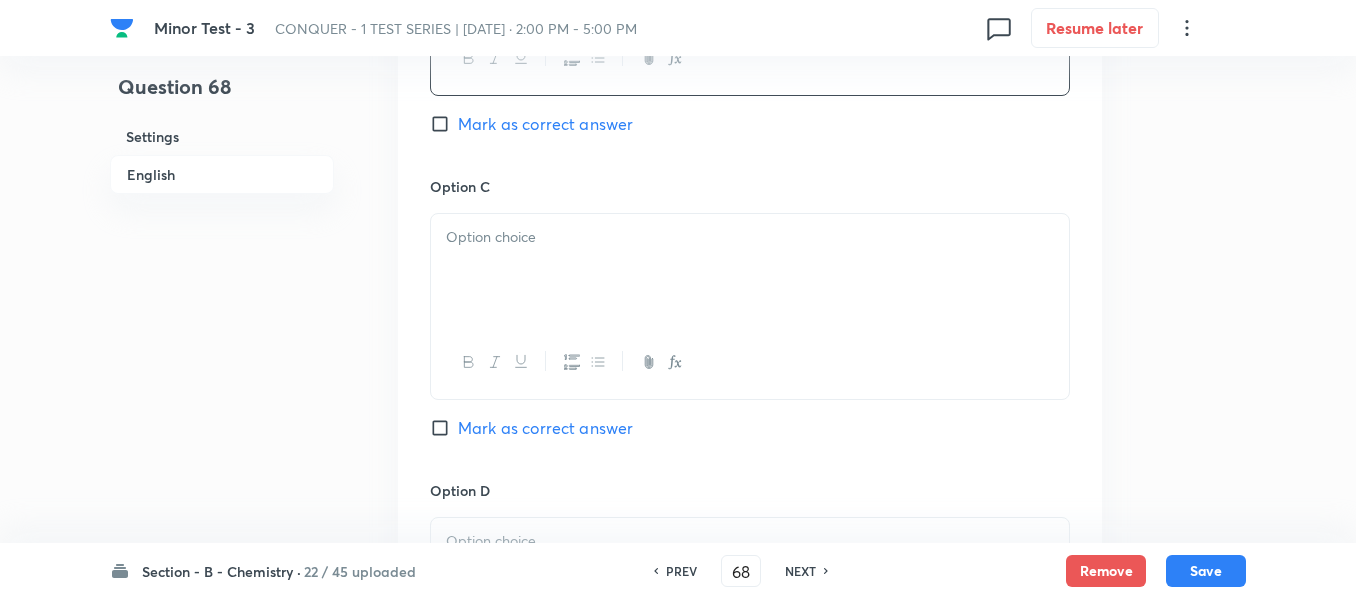 click at bounding box center [750, 270] 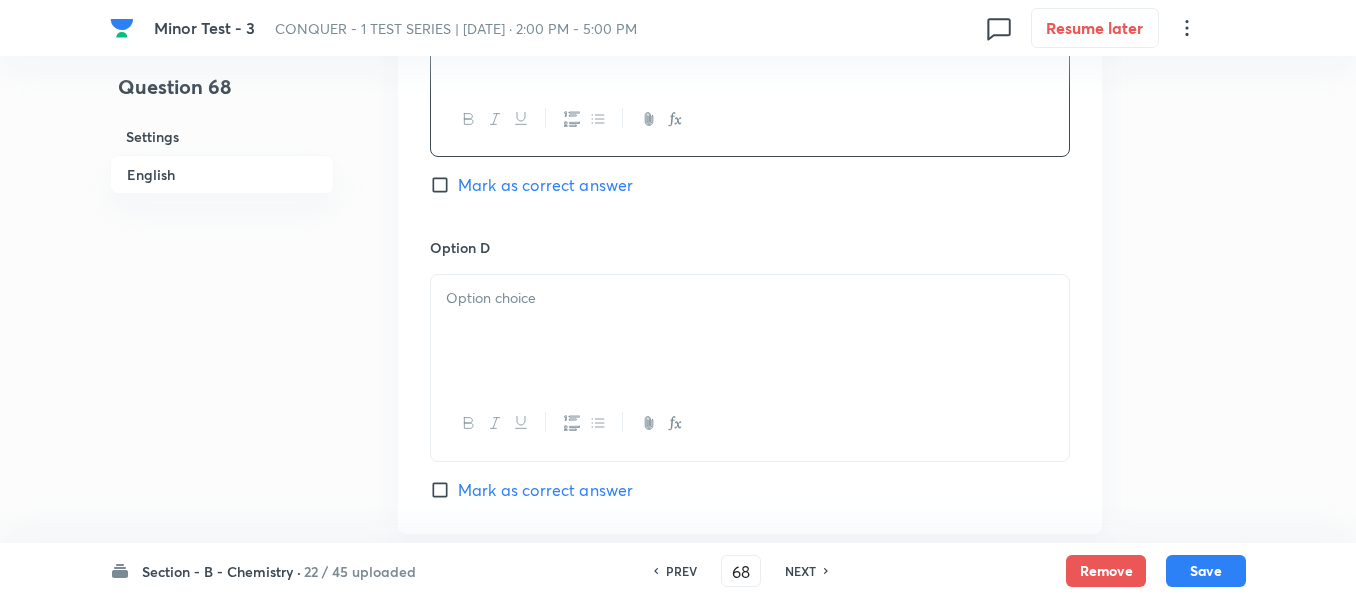 scroll, scrollTop: 1800, scrollLeft: 0, axis: vertical 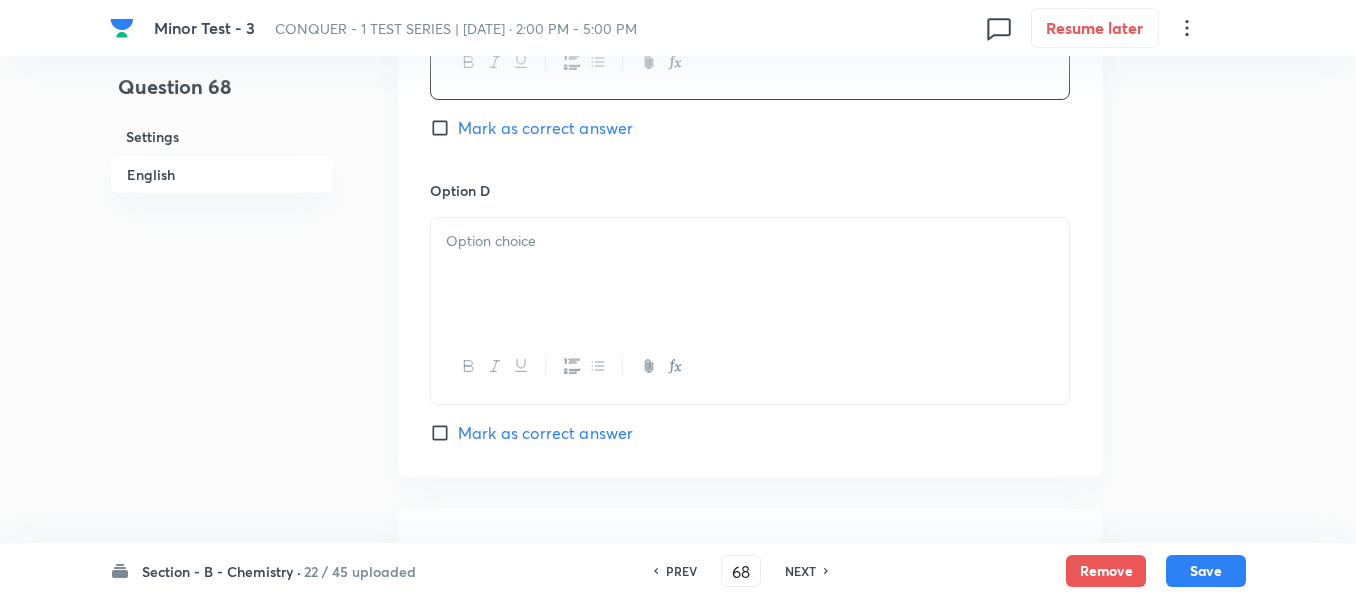 click at bounding box center (750, 274) 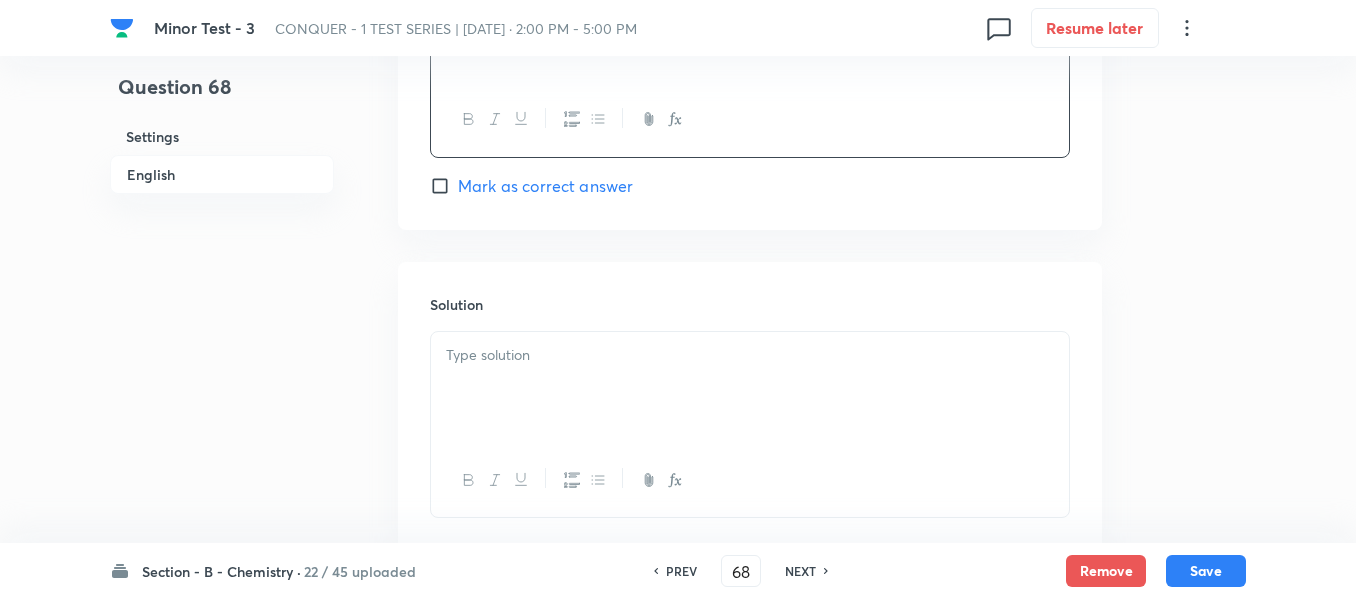 scroll, scrollTop: 2100, scrollLeft: 0, axis: vertical 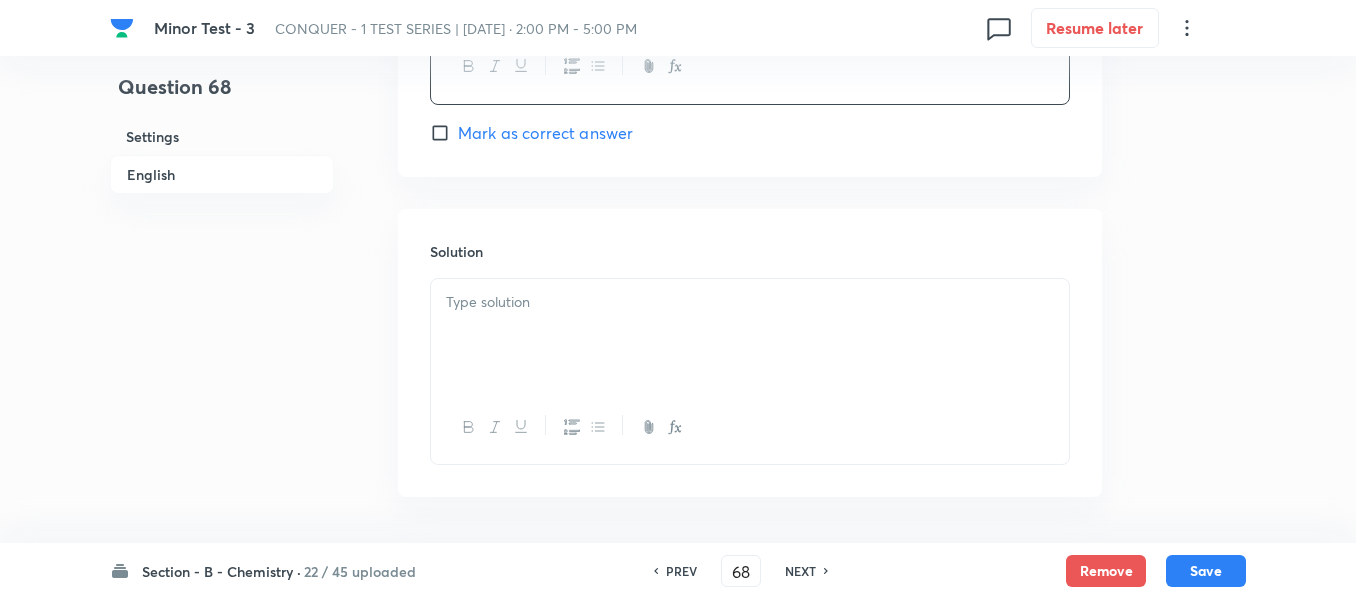 click at bounding box center [750, 335] 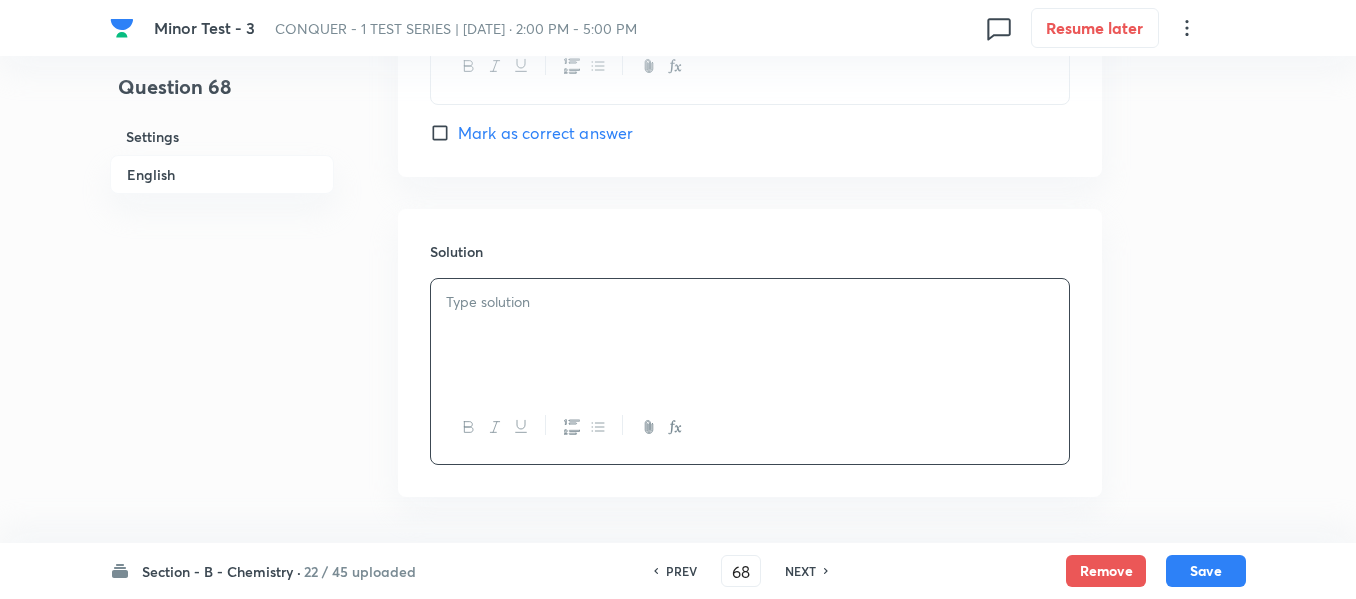 type 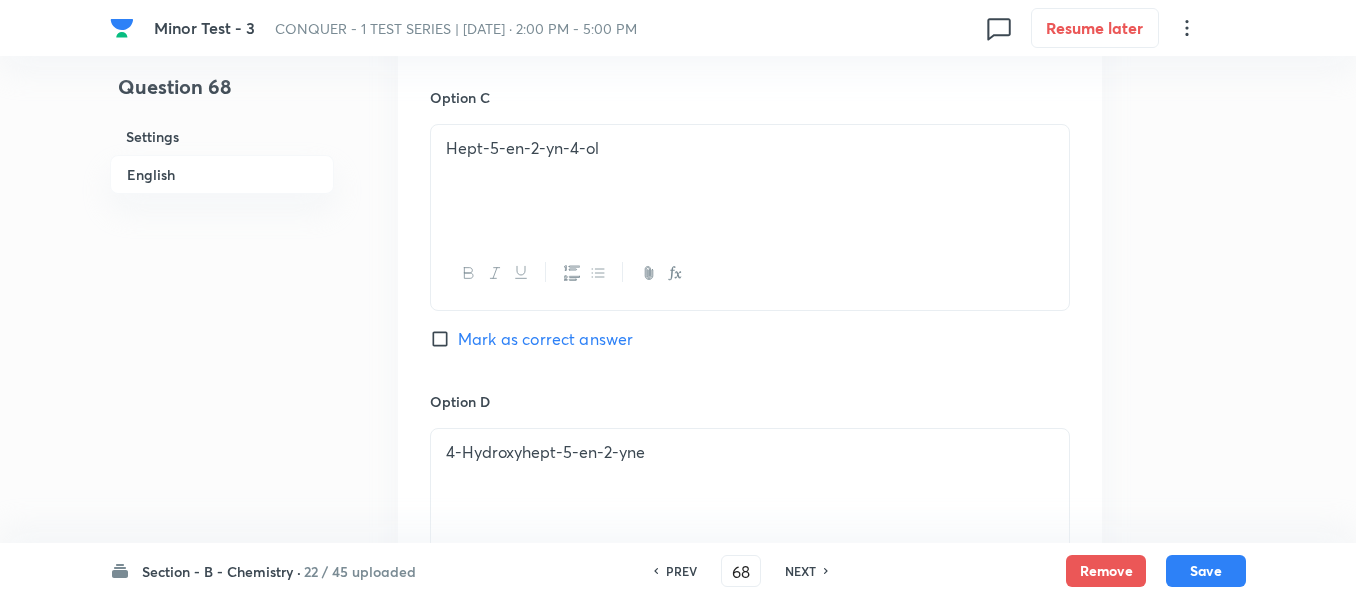 scroll, scrollTop: 1500, scrollLeft: 0, axis: vertical 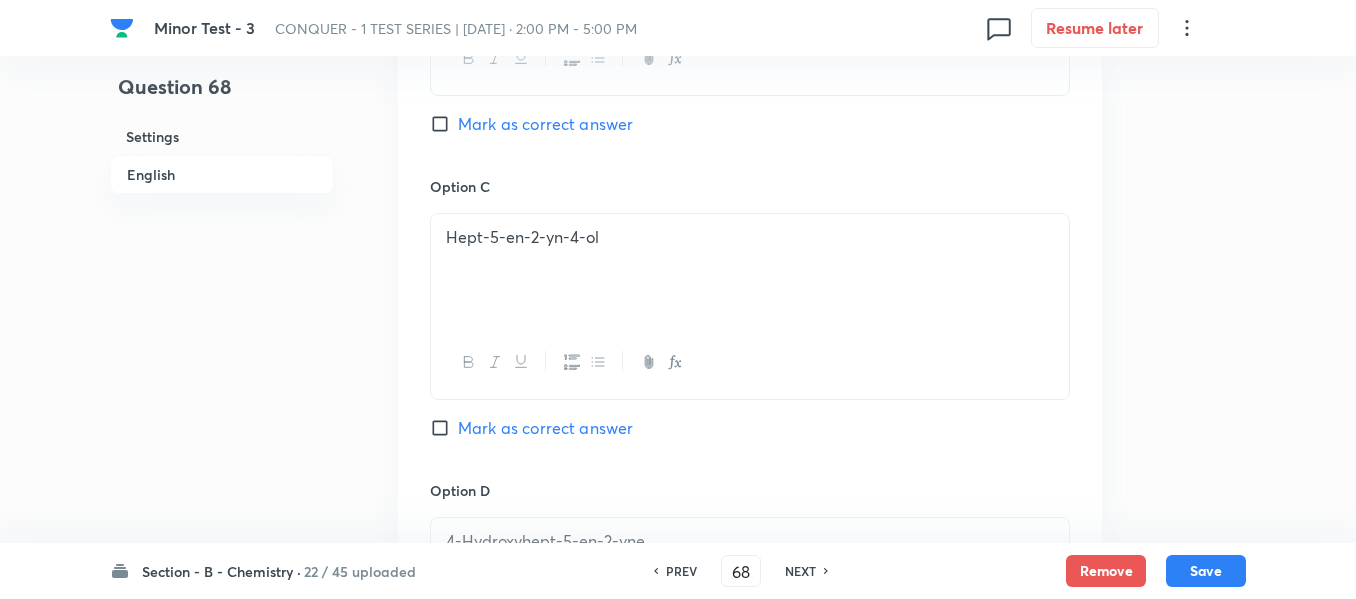 click on "Mark as correct answer" at bounding box center [444, 124] 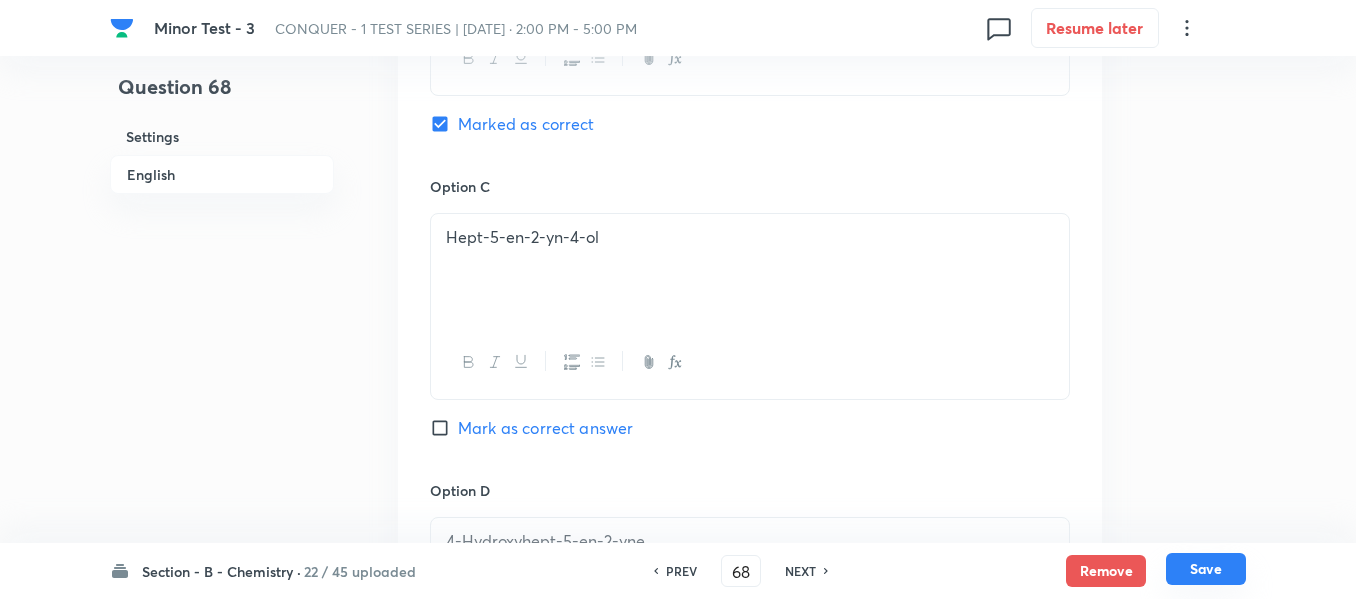 click on "Save" at bounding box center [1206, 569] 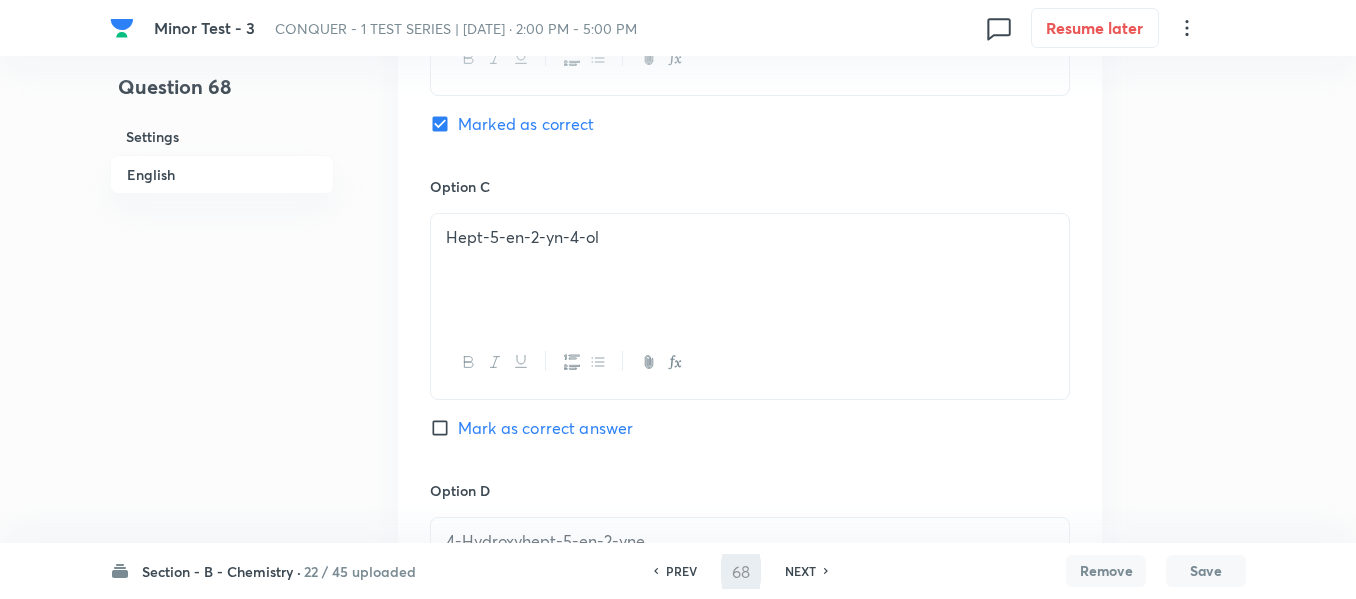 type on "69" 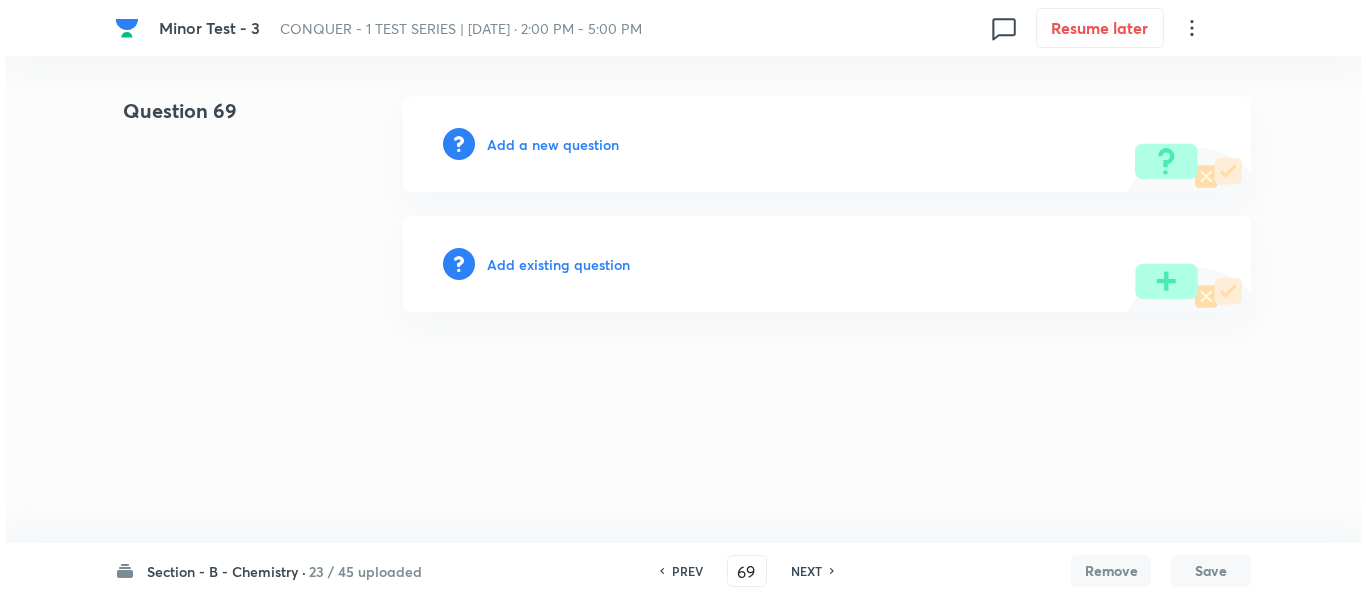 scroll, scrollTop: 0, scrollLeft: 0, axis: both 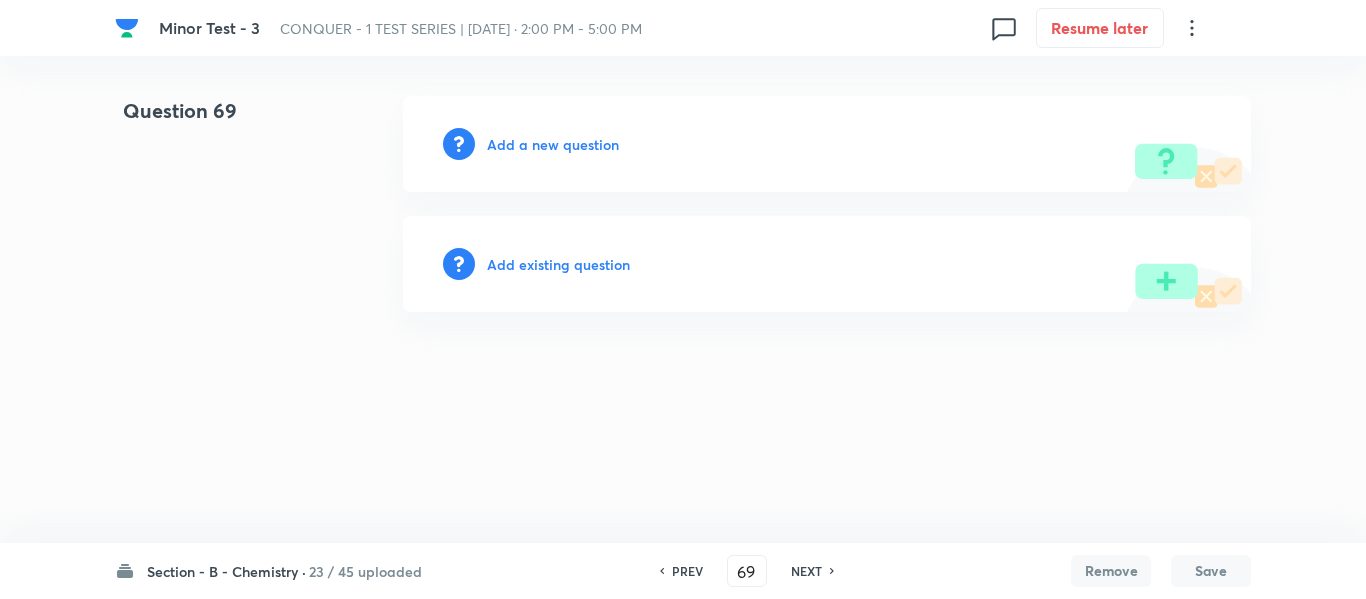 click on "Add a new question" at bounding box center (553, 144) 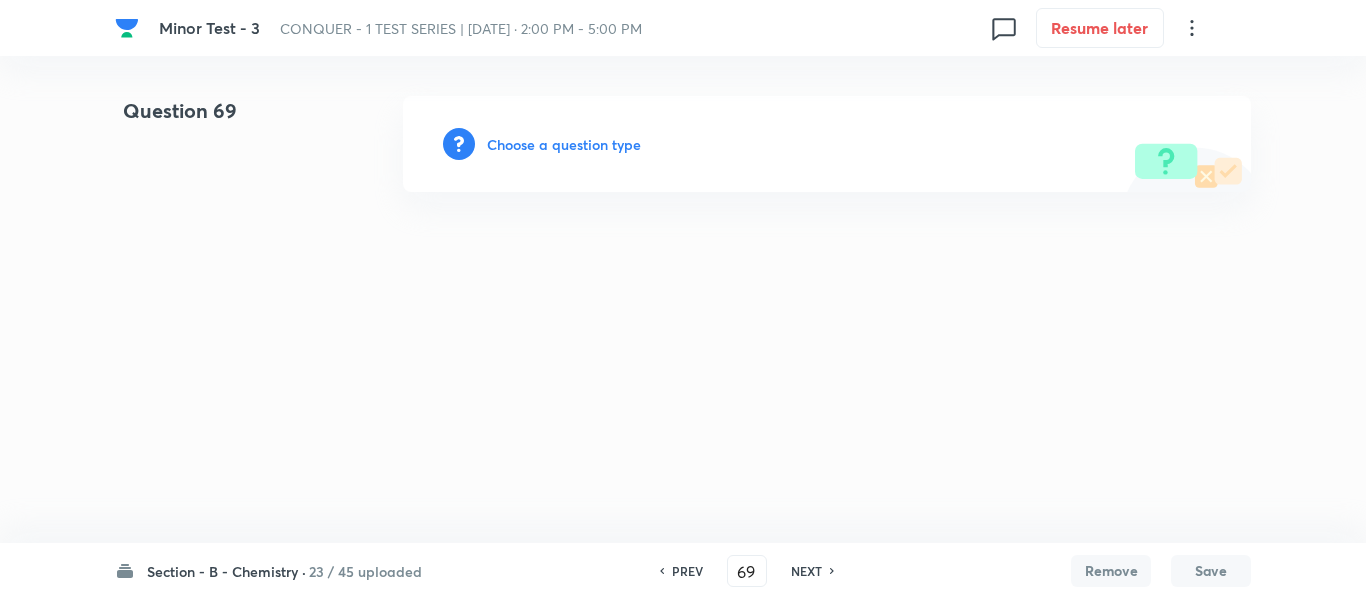 click on "Choose a question type" at bounding box center (564, 144) 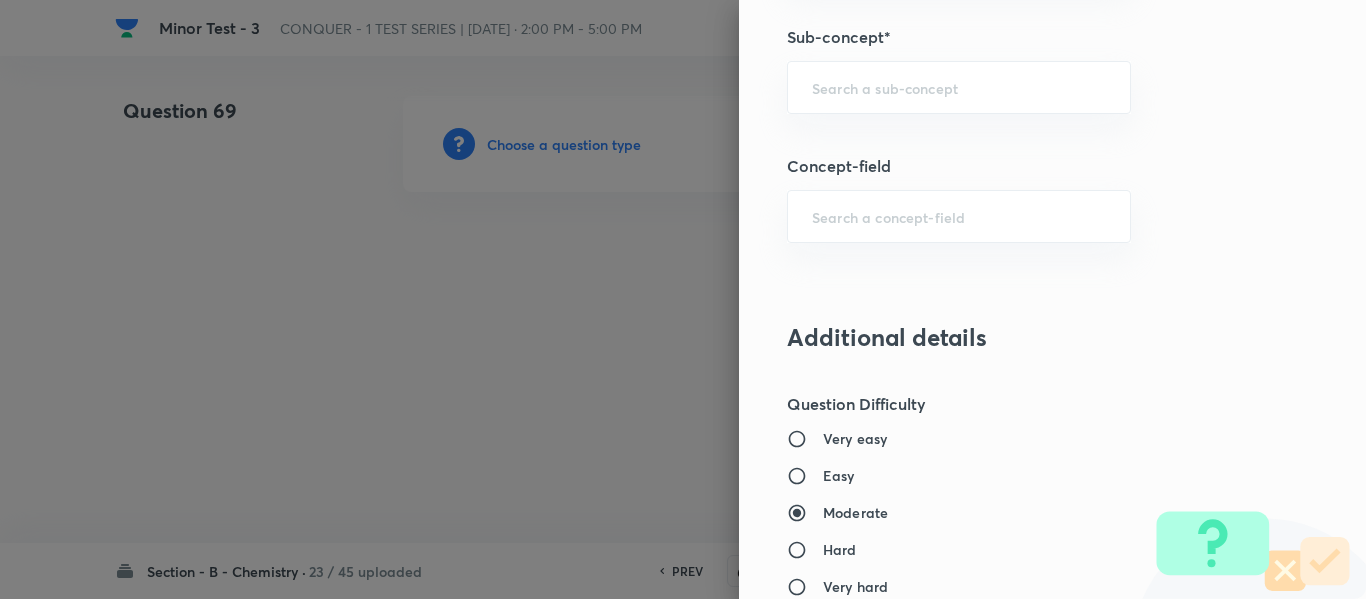 scroll, scrollTop: 1300, scrollLeft: 0, axis: vertical 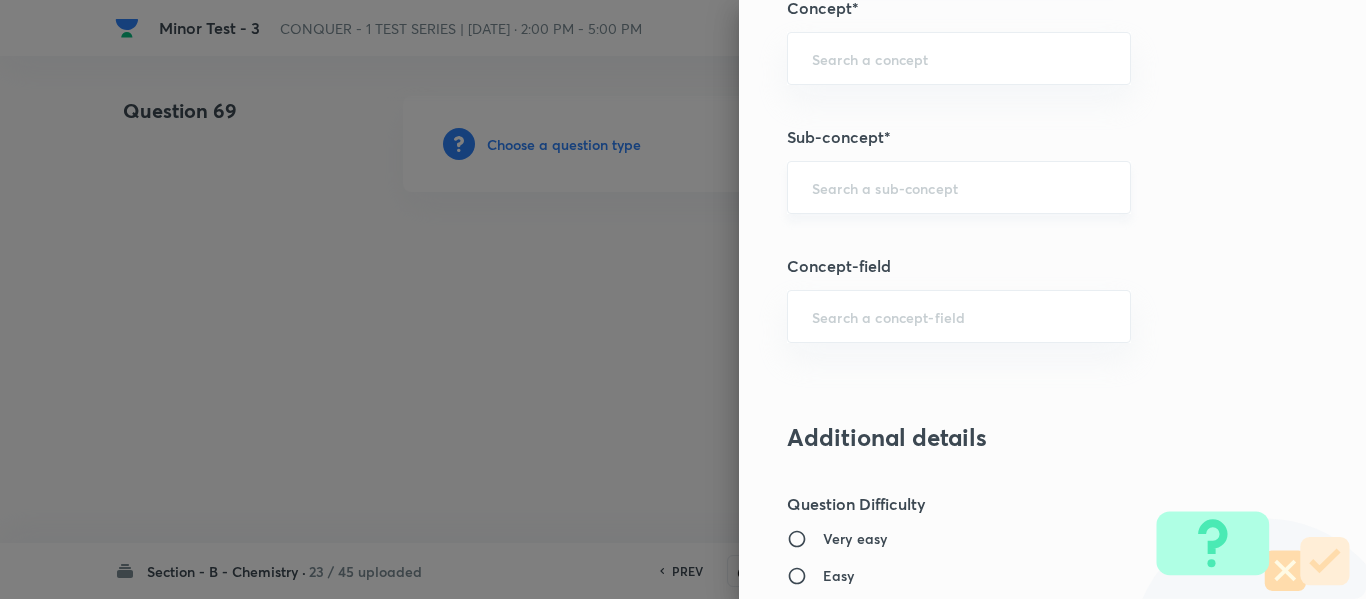 click at bounding box center [959, 187] 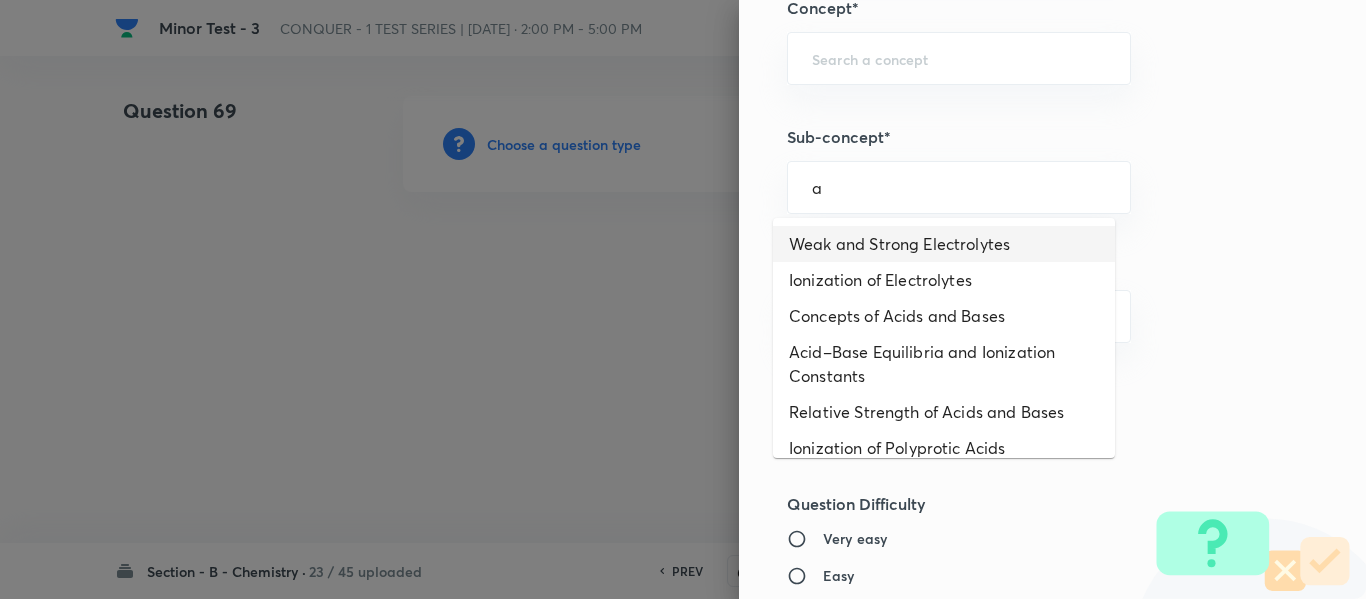 click on "Weak and Strong Electrolytes" at bounding box center [944, 244] 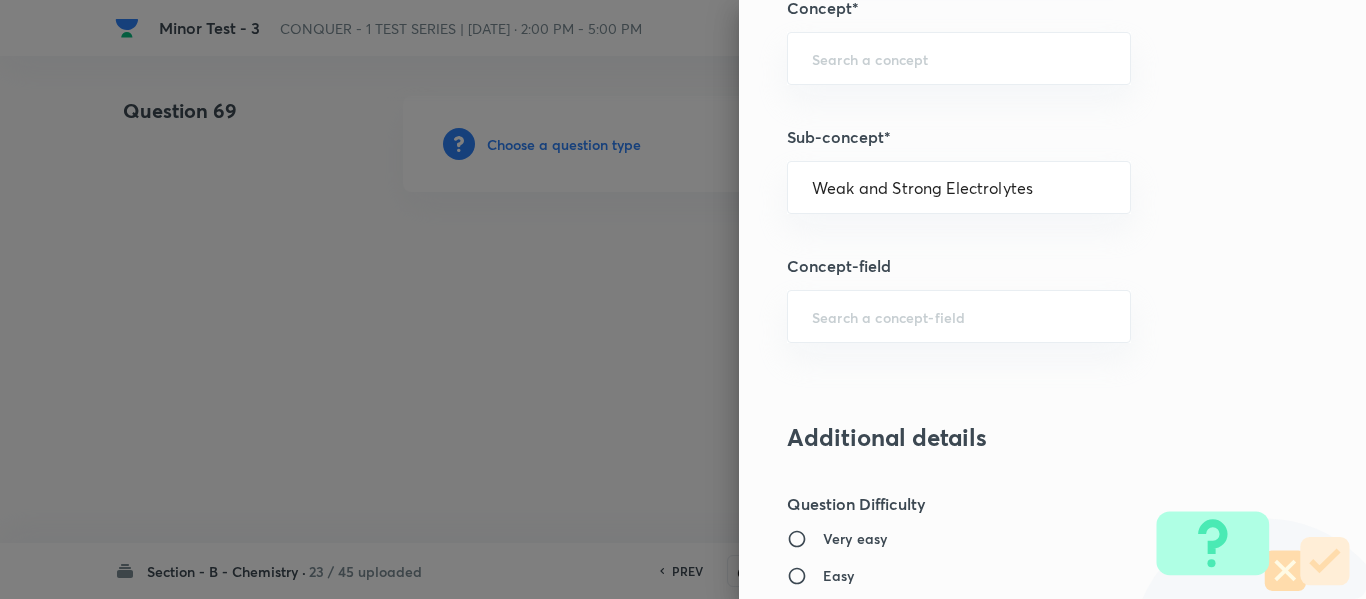 type on "Chemistry" 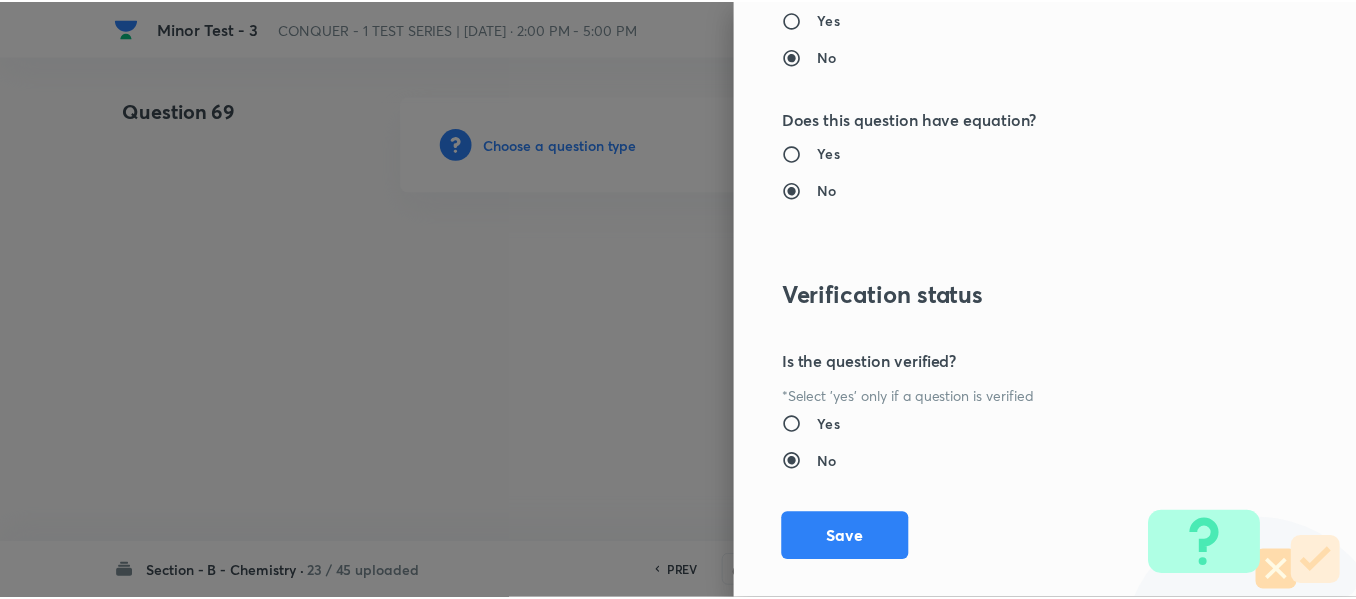 scroll, scrollTop: 2261, scrollLeft: 0, axis: vertical 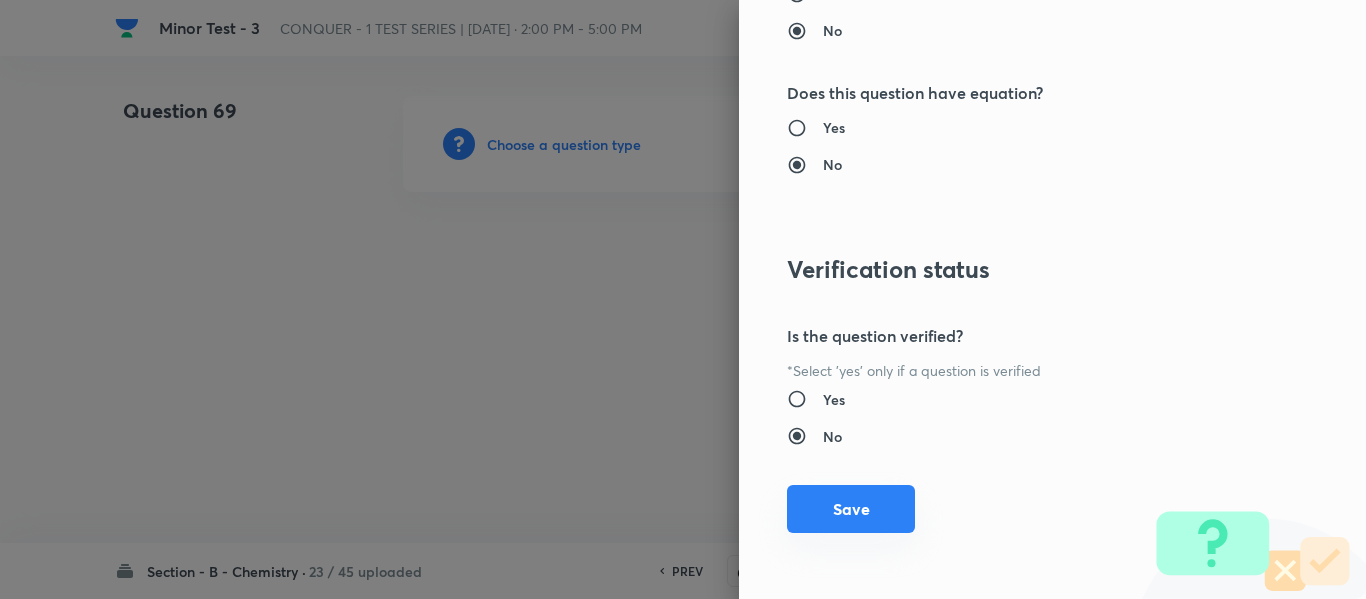 click on "Save" at bounding box center (851, 509) 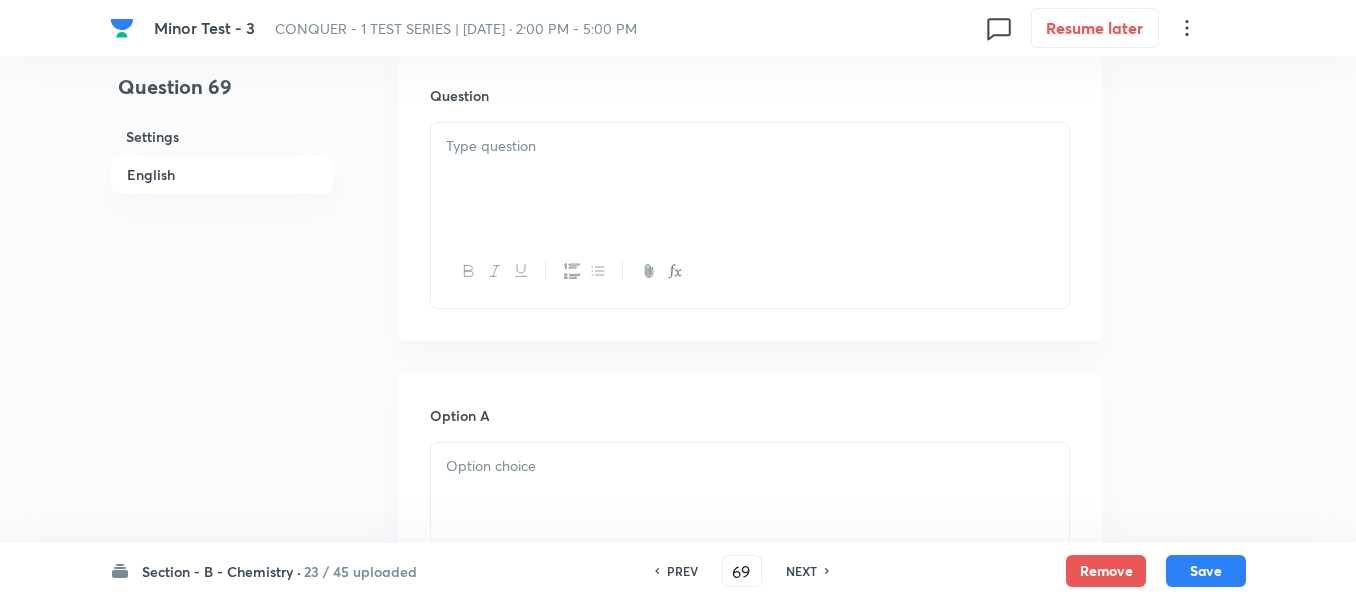 scroll, scrollTop: 600, scrollLeft: 0, axis: vertical 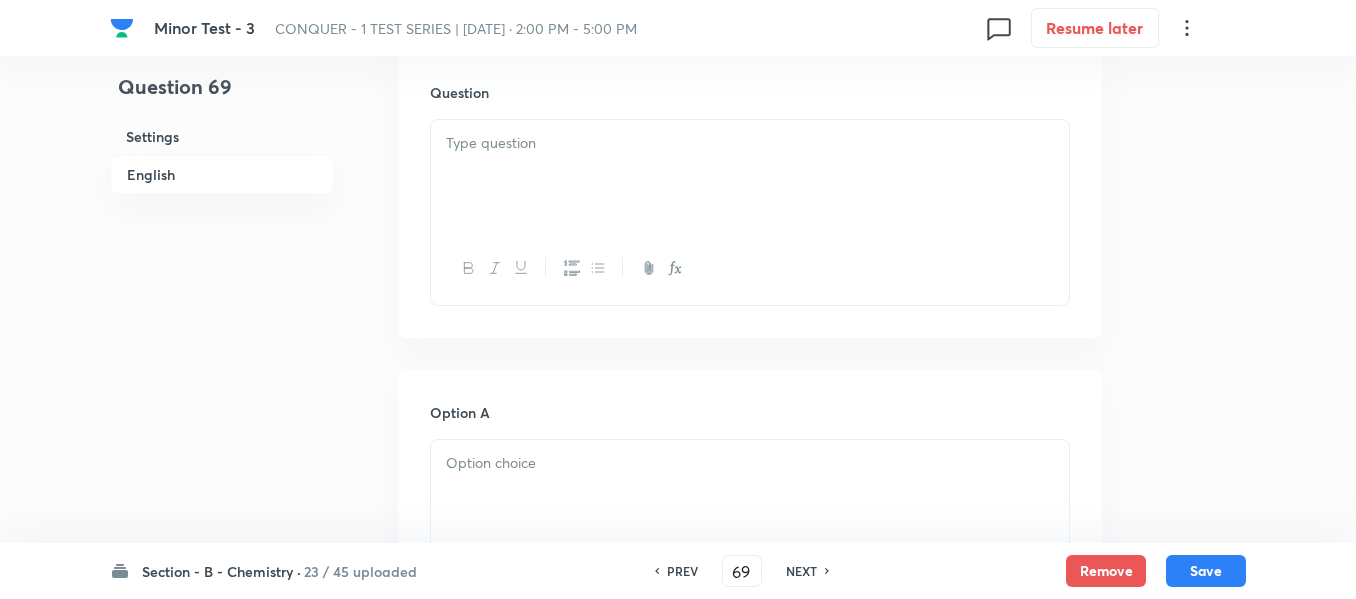 click at bounding box center (750, 176) 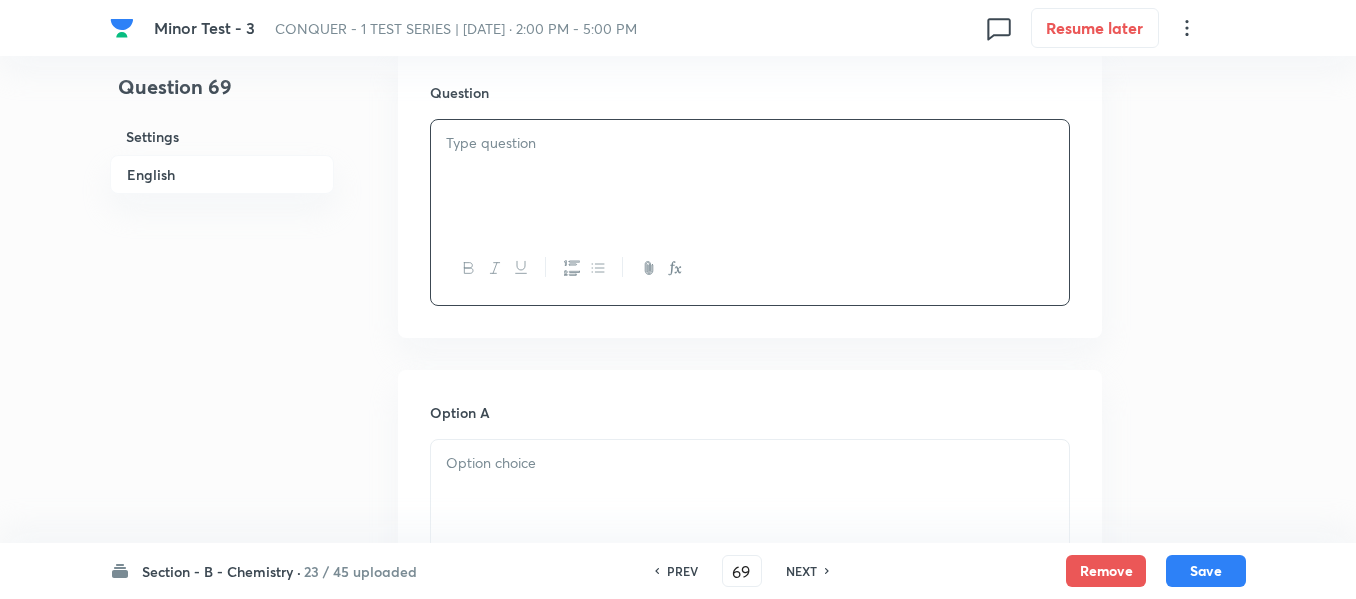 click at bounding box center [750, 176] 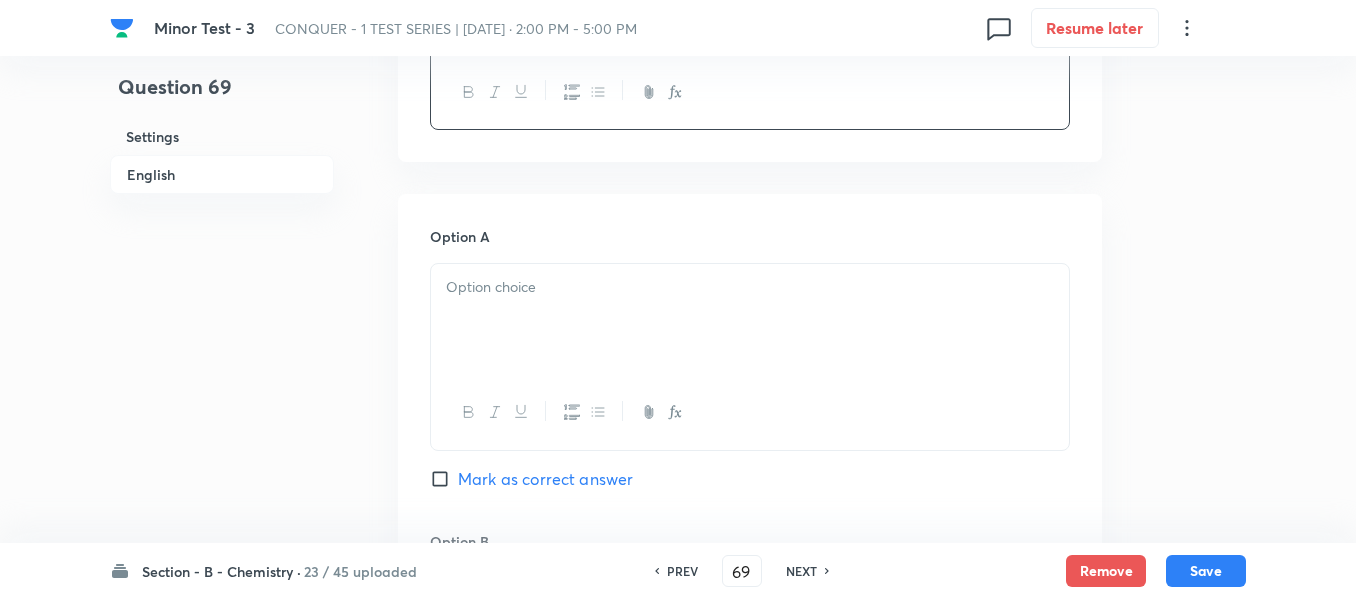 scroll, scrollTop: 900, scrollLeft: 0, axis: vertical 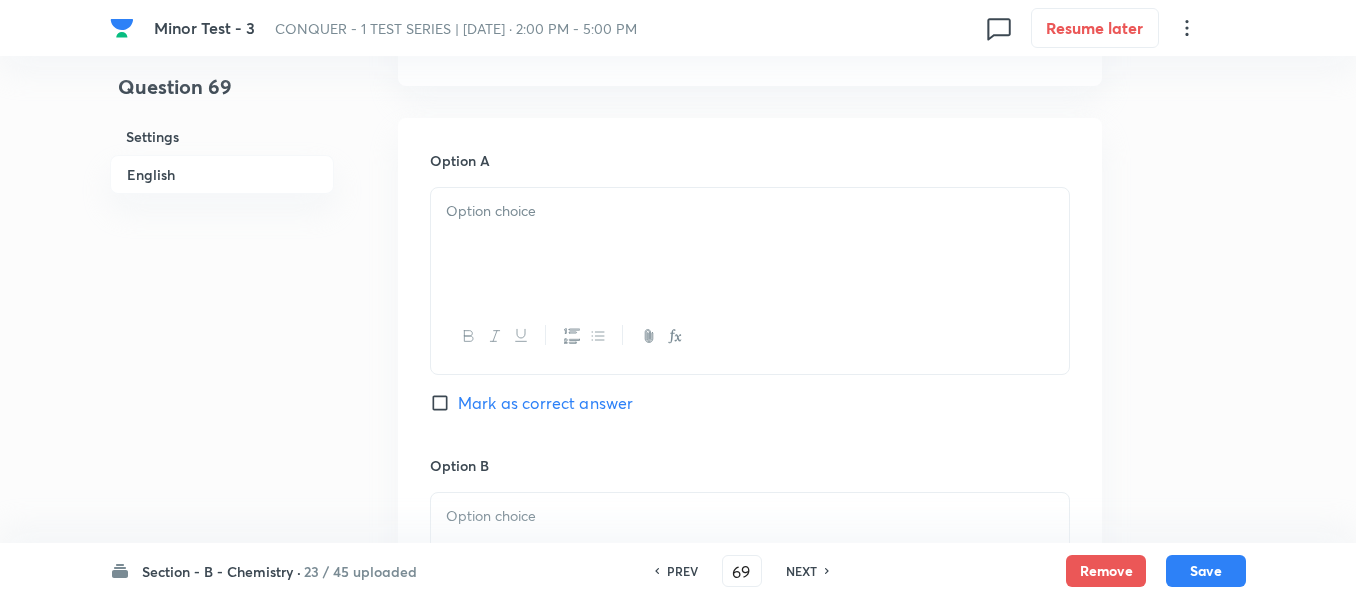 click at bounding box center (750, 244) 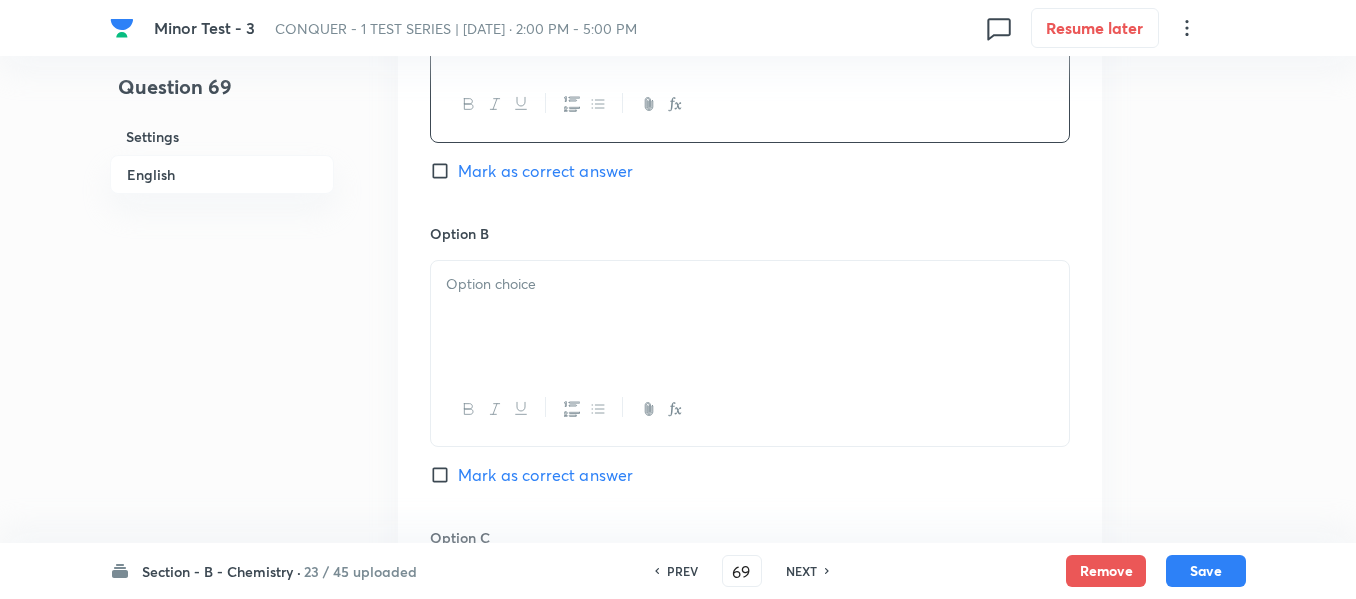 scroll, scrollTop: 1200, scrollLeft: 0, axis: vertical 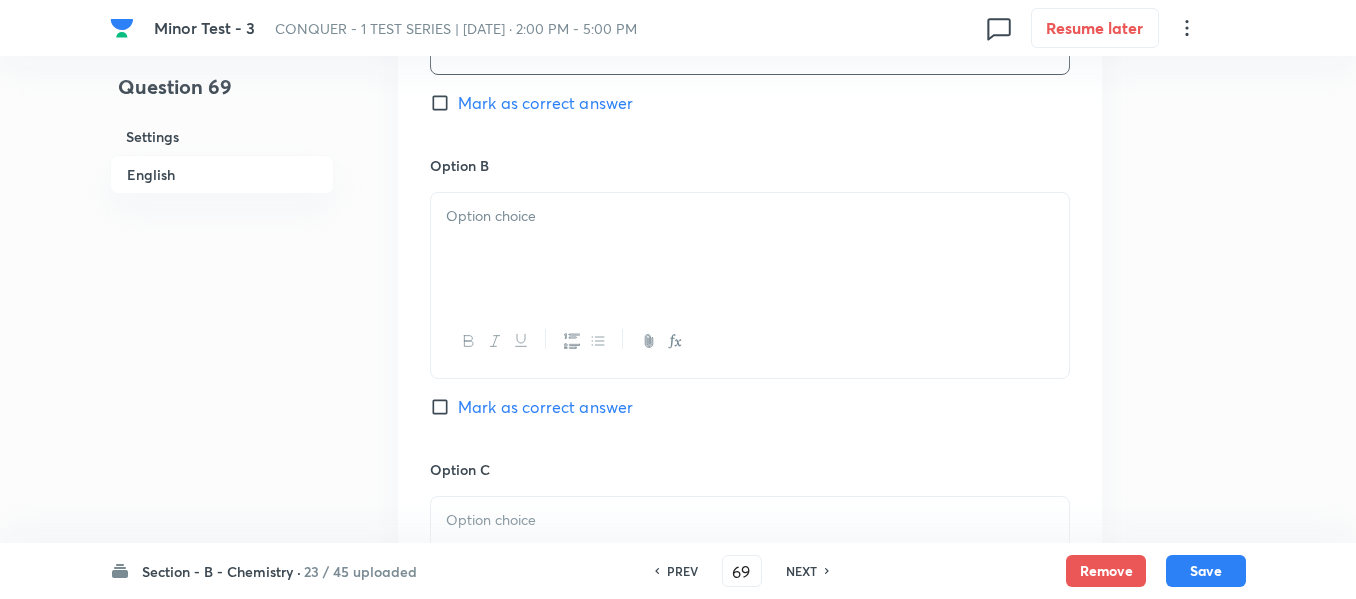 click at bounding box center (750, 216) 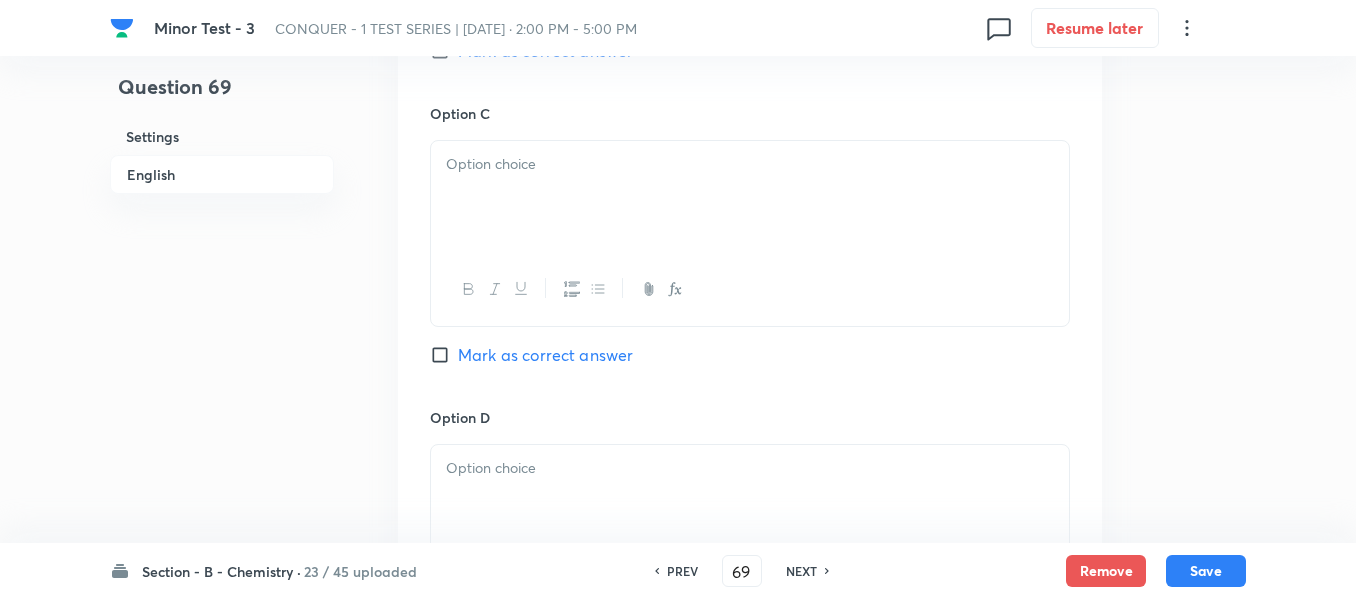 scroll, scrollTop: 1600, scrollLeft: 0, axis: vertical 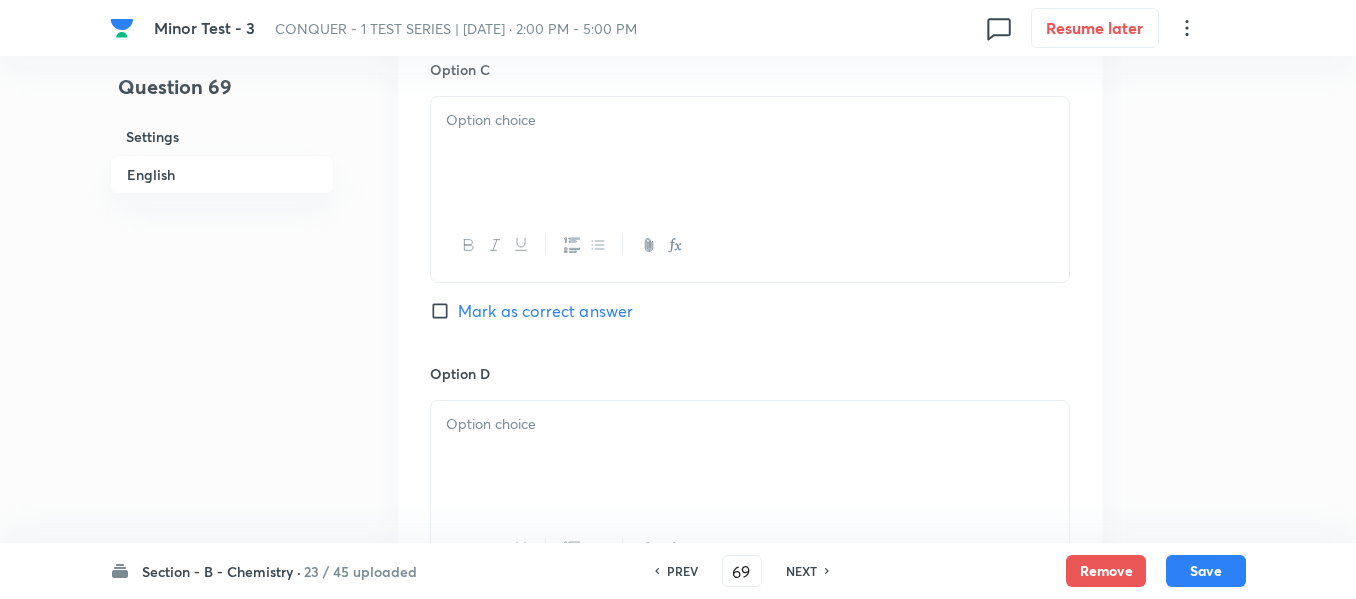click at bounding box center (750, 153) 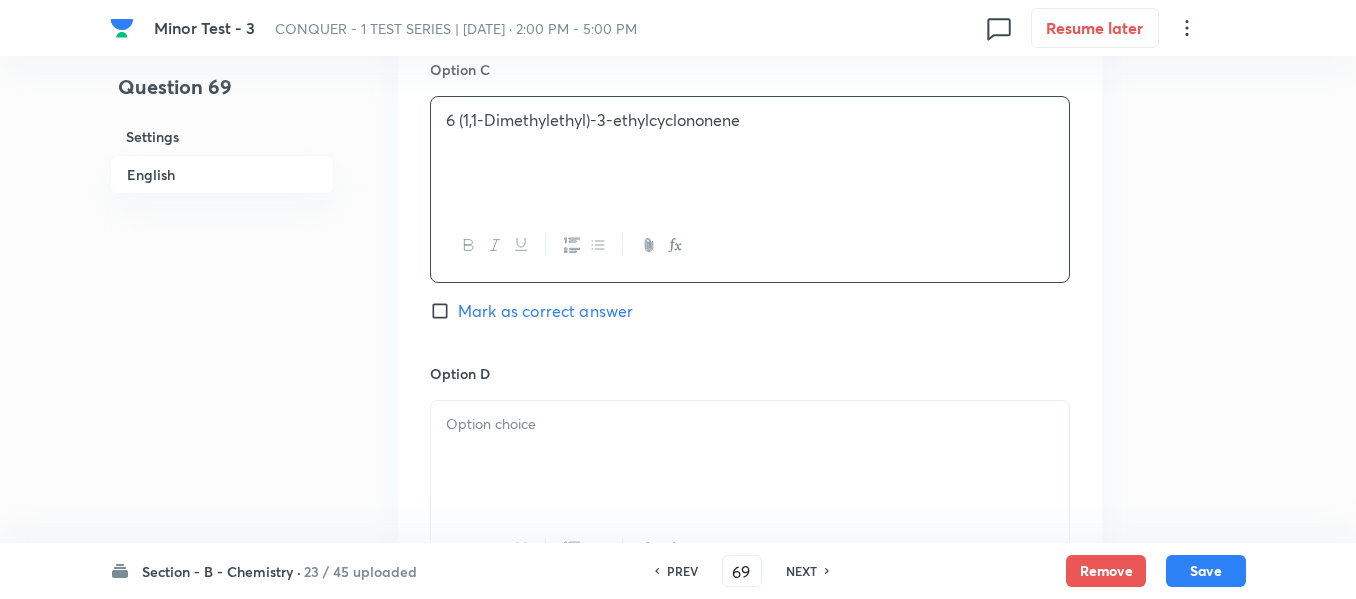 click on "Mark as correct answer" at bounding box center [545, 311] 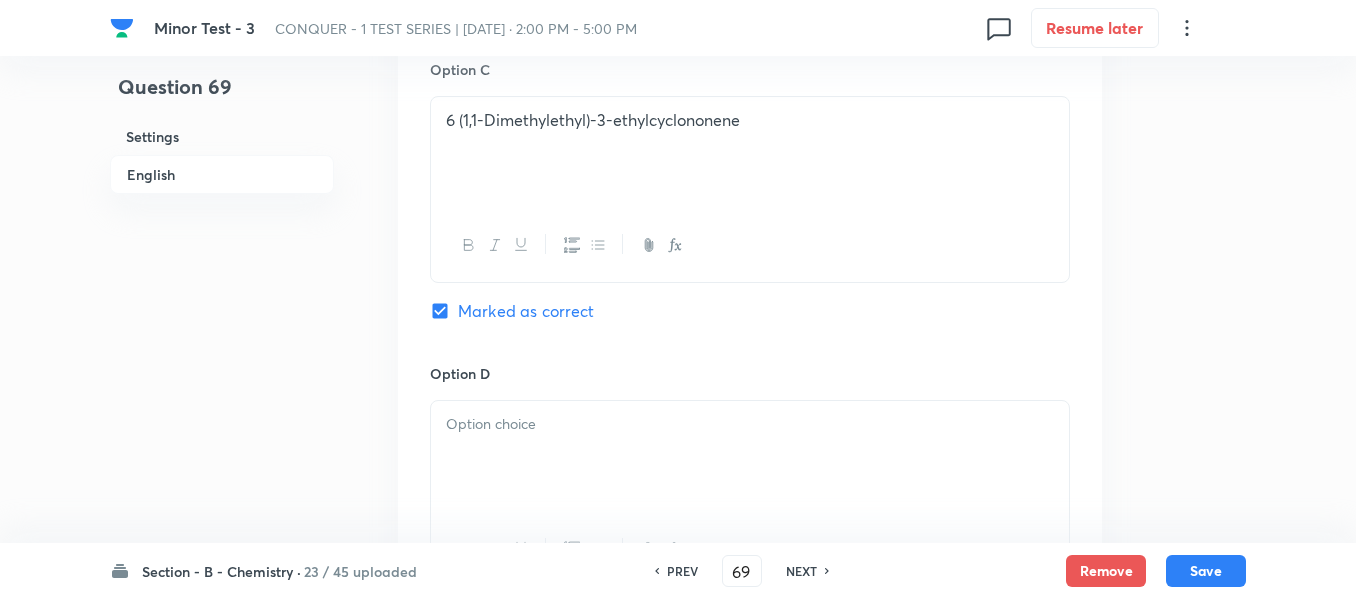 click at bounding box center (750, 457) 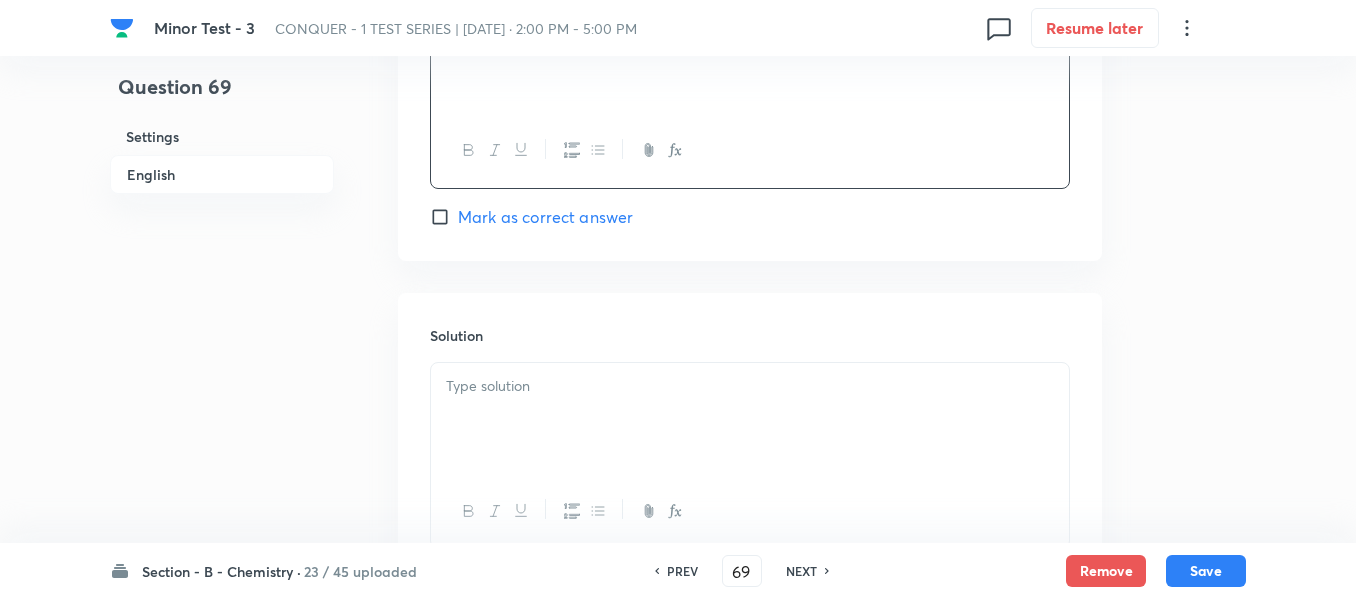 scroll, scrollTop: 2000, scrollLeft: 0, axis: vertical 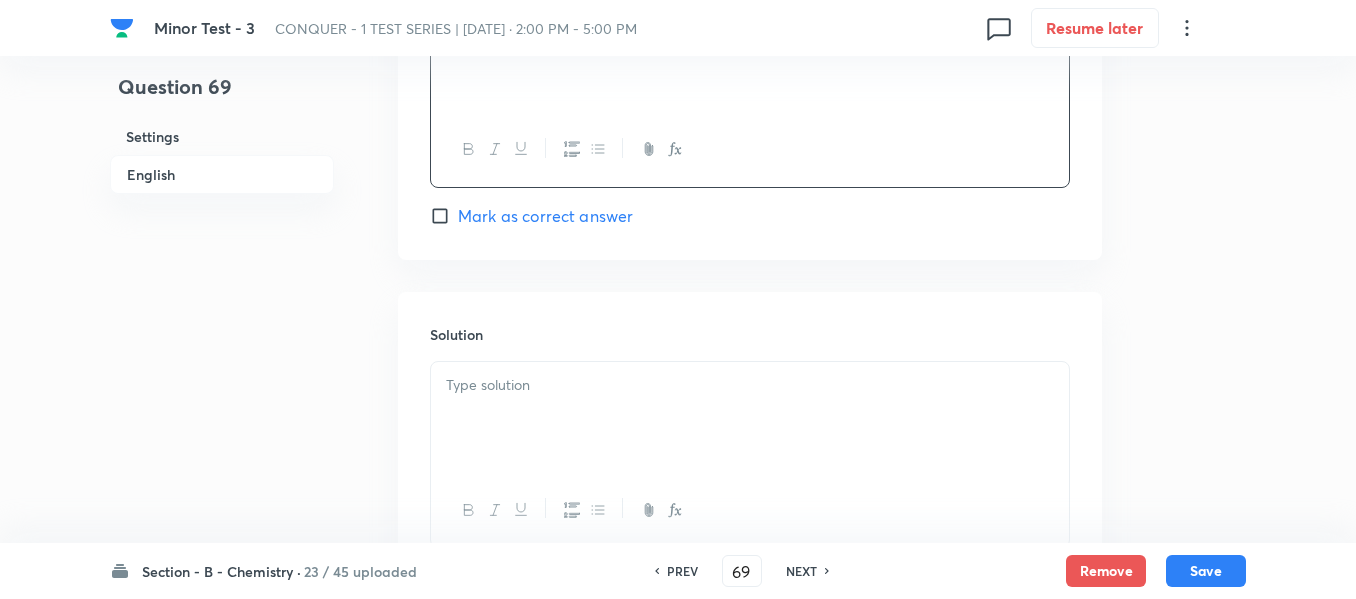 click at bounding box center [750, 385] 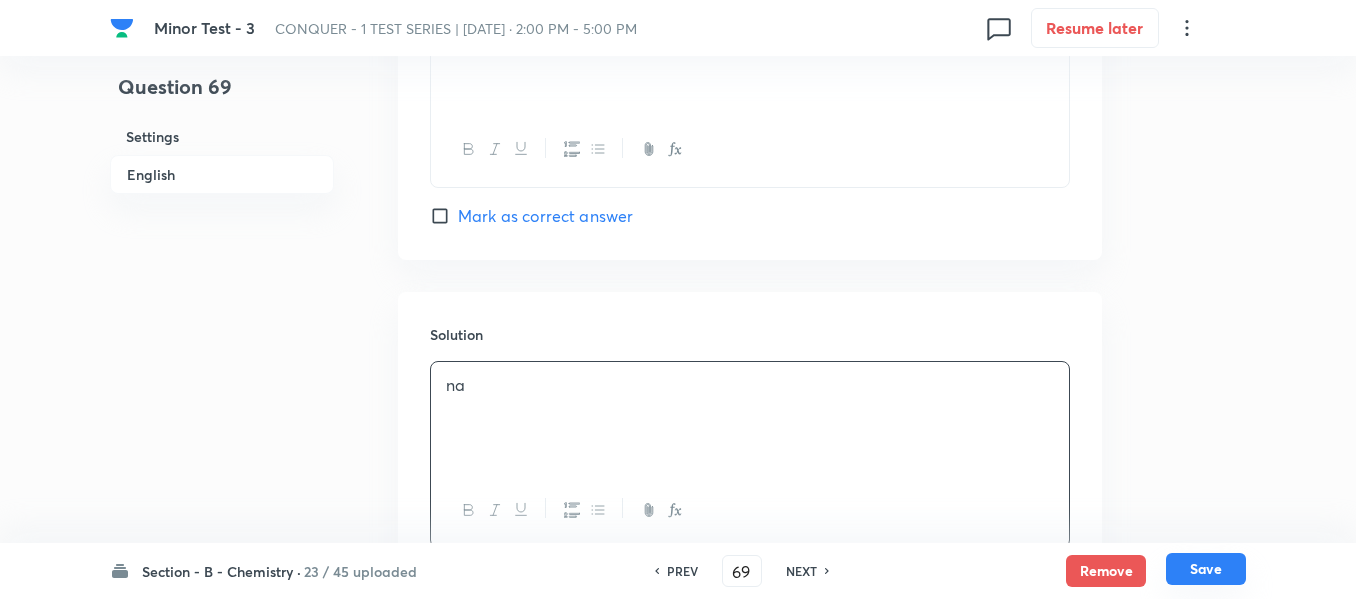 click on "Save" at bounding box center [1206, 569] 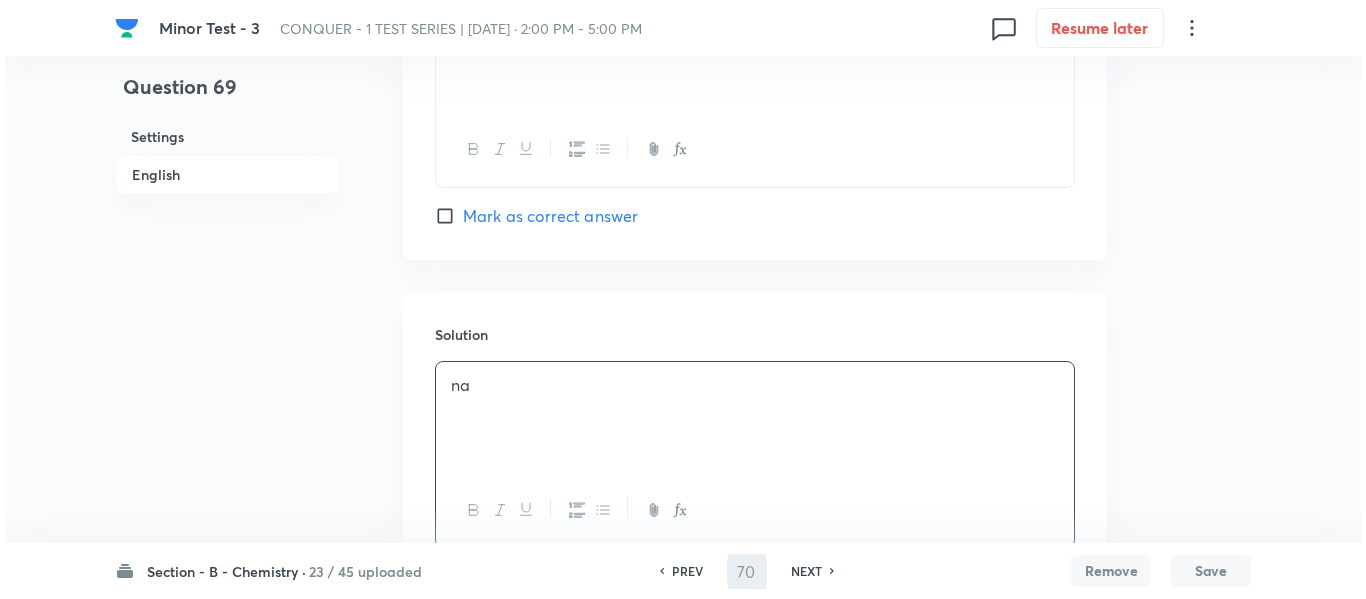 scroll, scrollTop: 0, scrollLeft: 0, axis: both 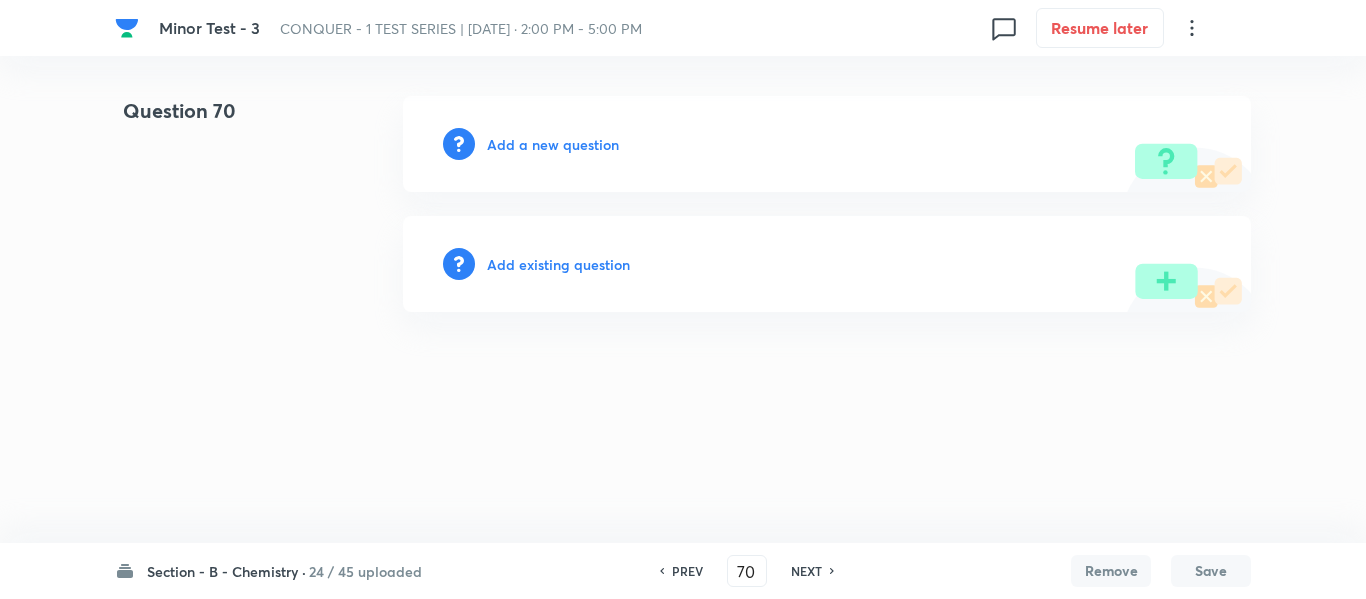 click on "Add a new question" at bounding box center (553, 144) 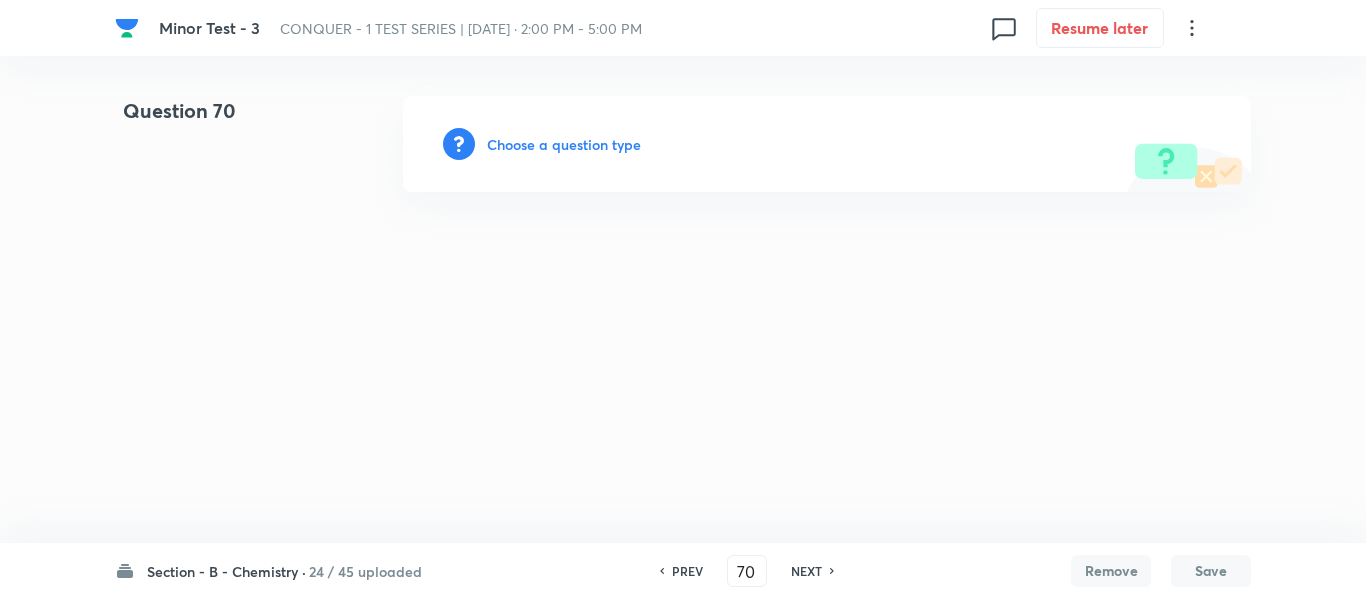click on "Choose a question type" at bounding box center (564, 144) 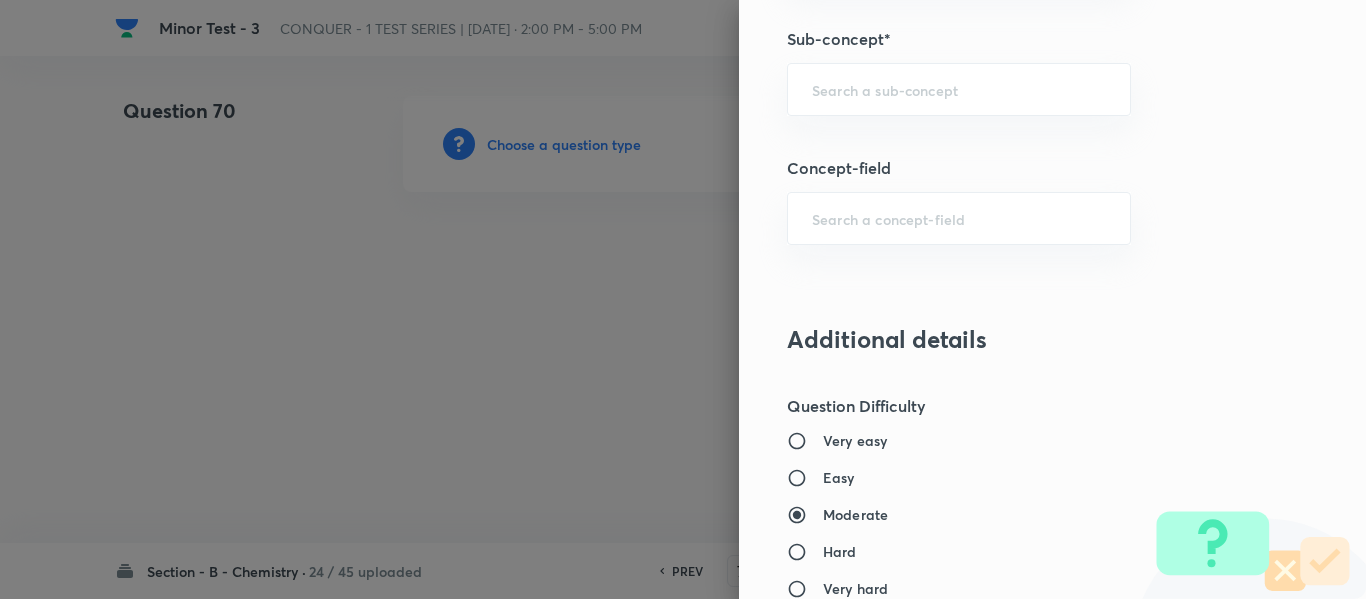 scroll, scrollTop: 1400, scrollLeft: 0, axis: vertical 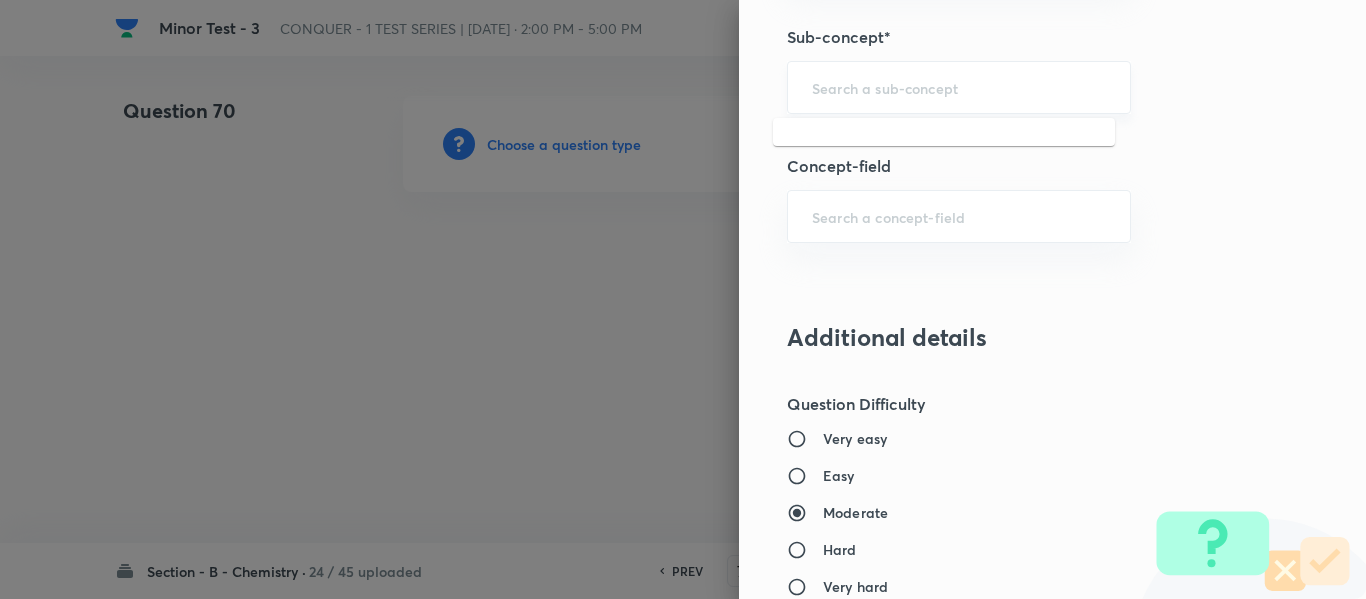 click at bounding box center (959, 87) 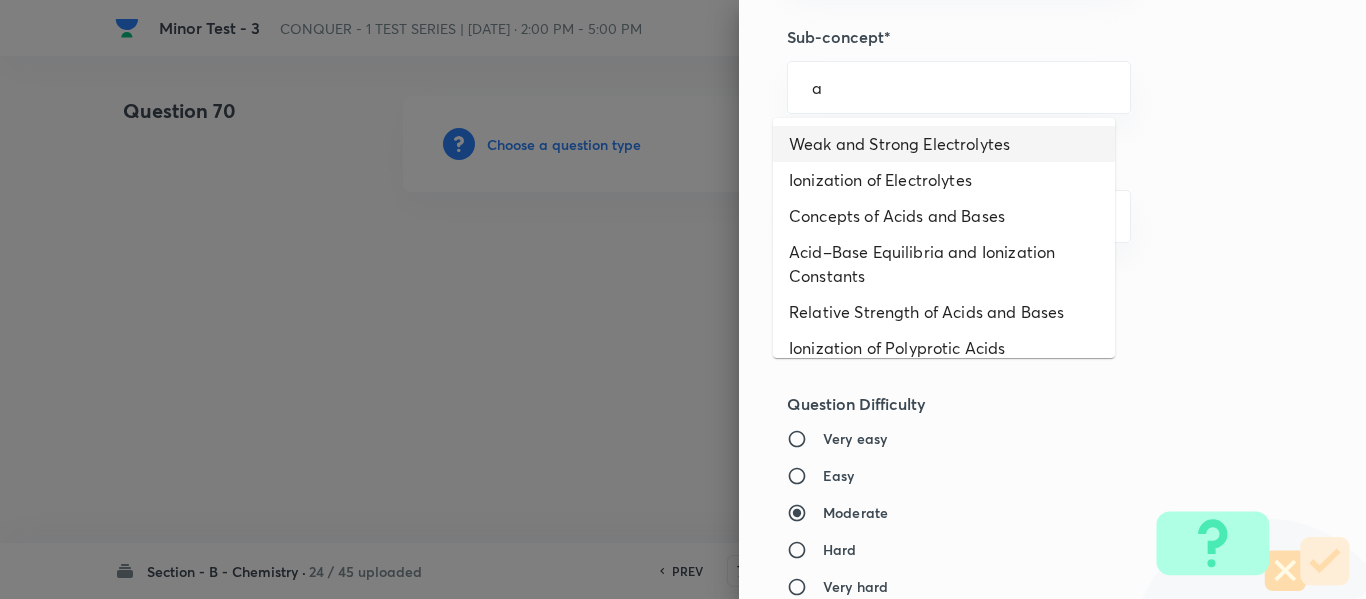 click on "Weak and Strong Electrolytes" at bounding box center (944, 144) 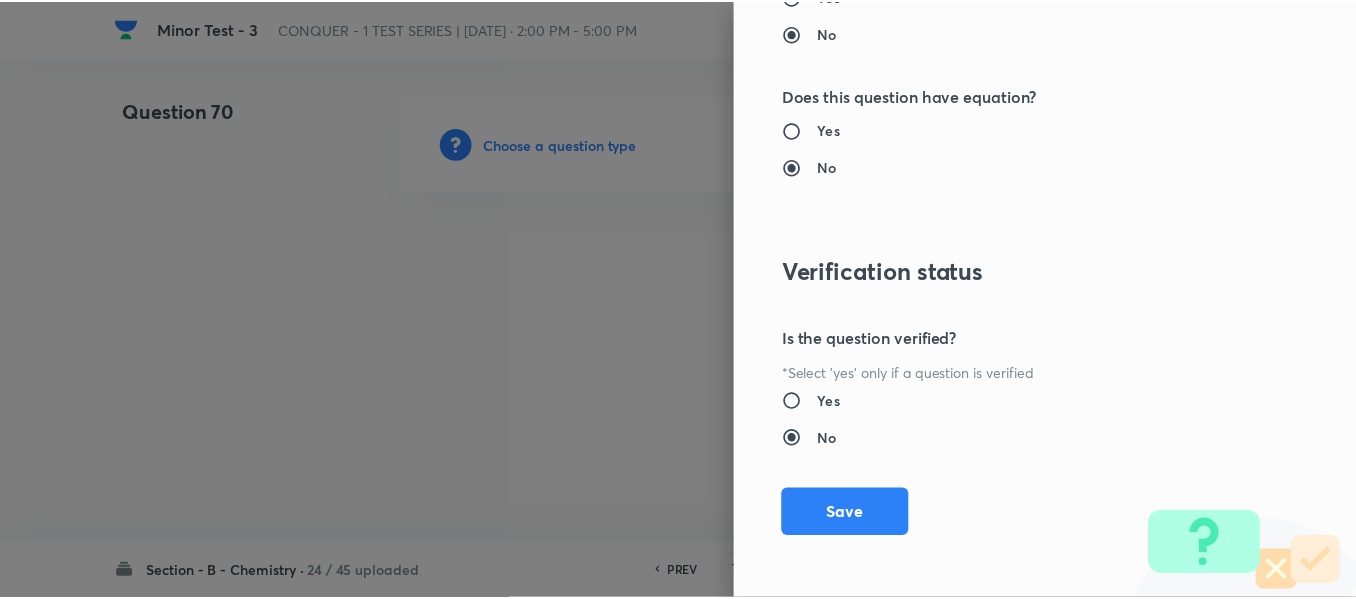 scroll, scrollTop: 2261, scrollLeft: 0, axis: vertical 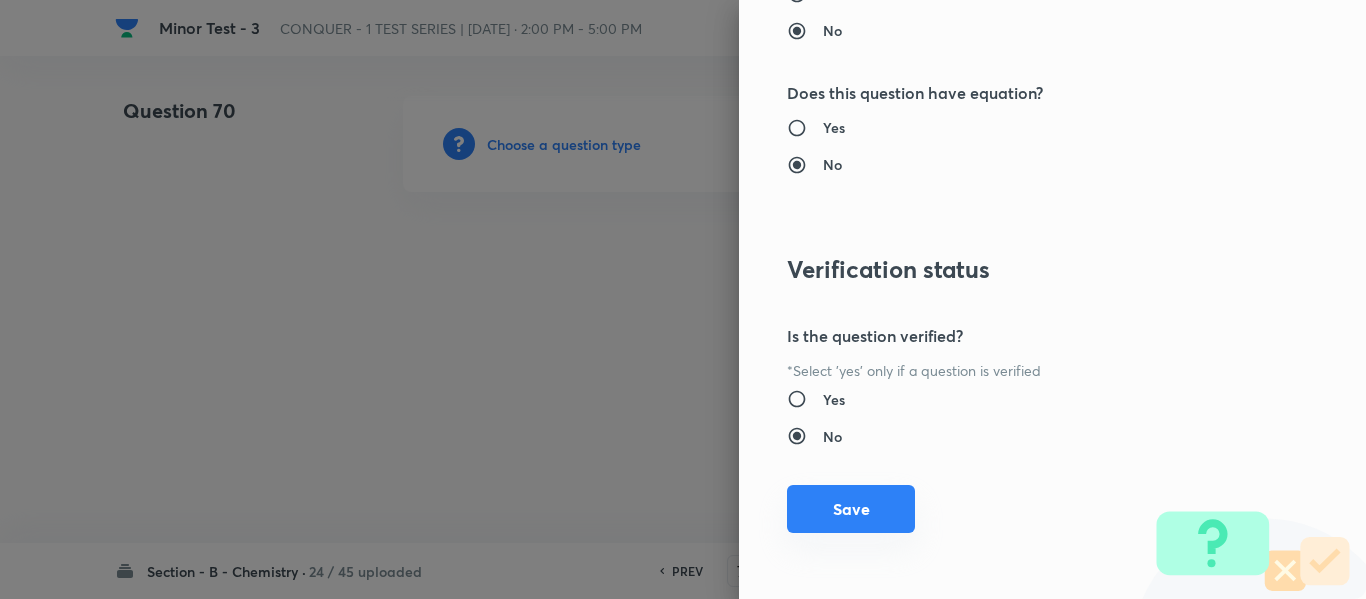 click on "Save" at bounding box center [851, 509] 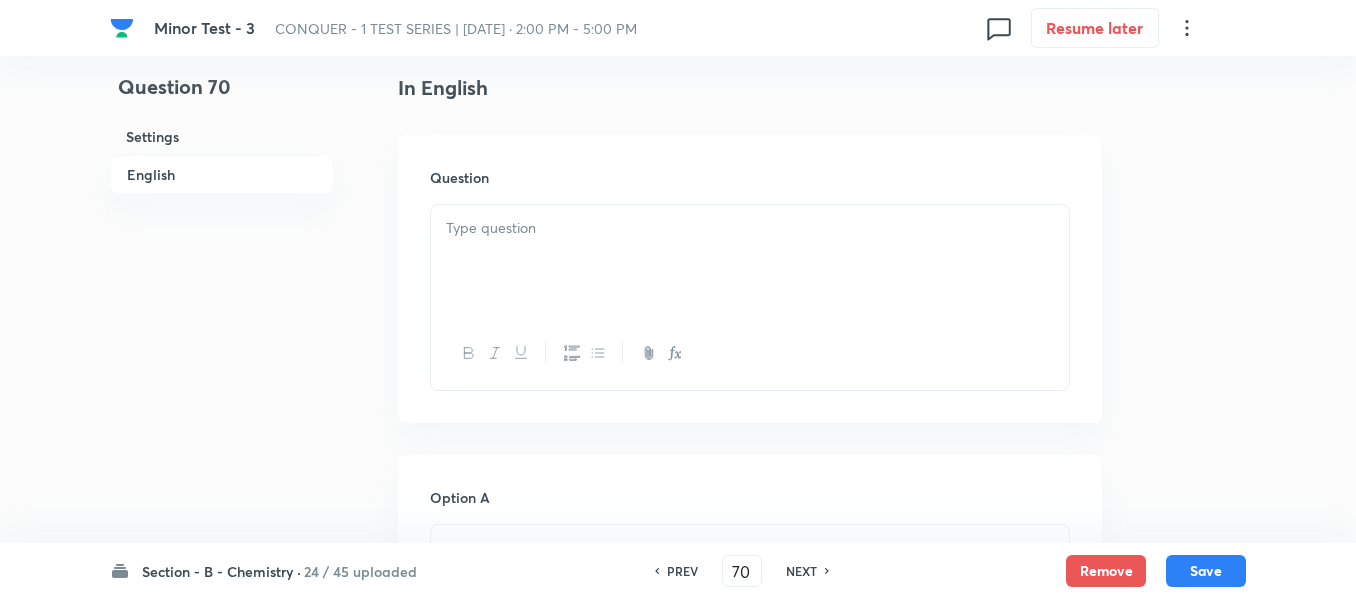 scroll, scrollTop: 600, scrollLeft: 0, axis: vertical 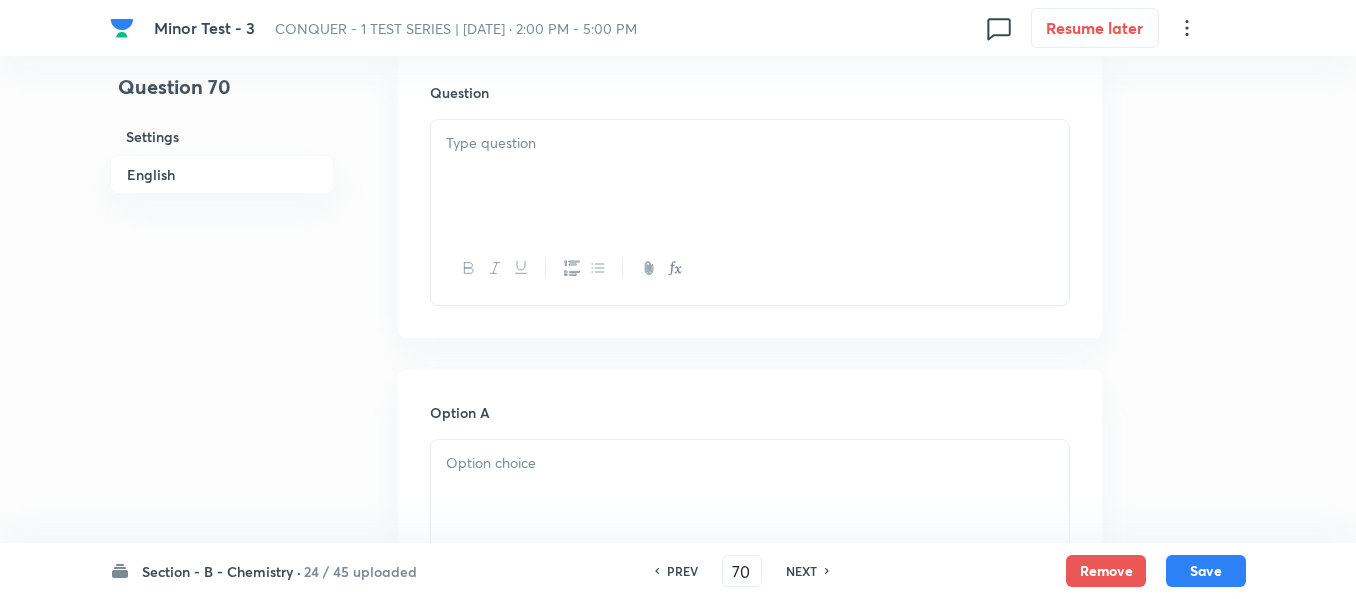 click at bounding box center (750, 176) 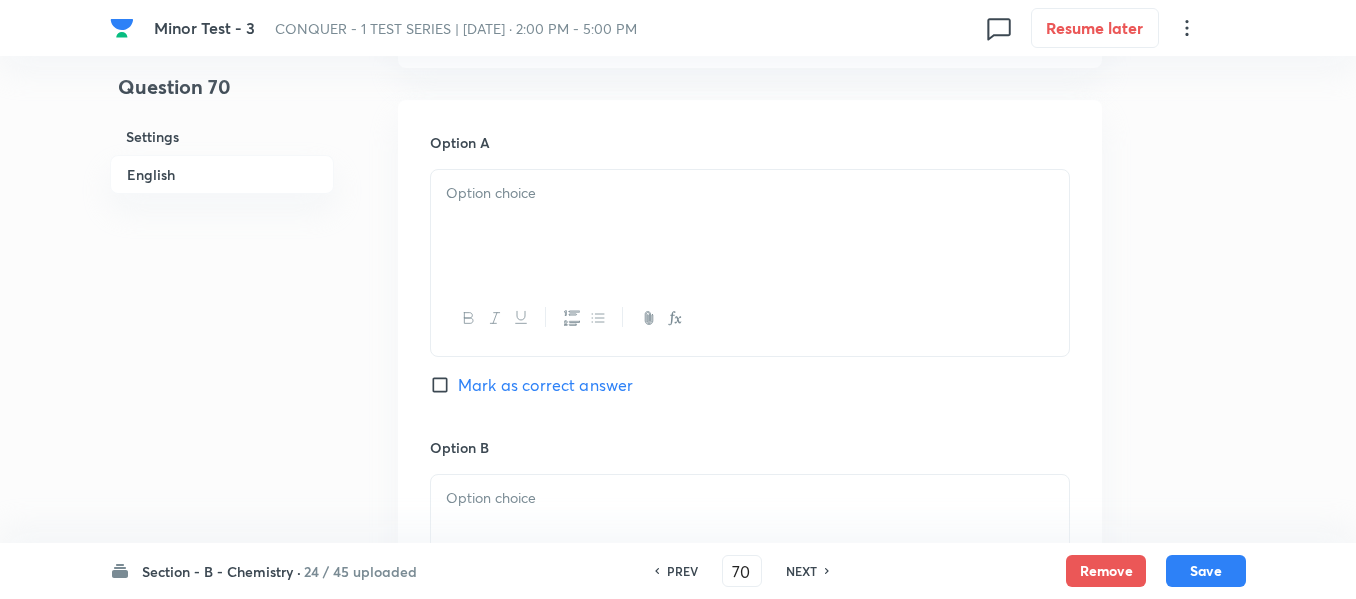 scroll, scrollTop: 900, scrollLeft: 0, axis: vertical 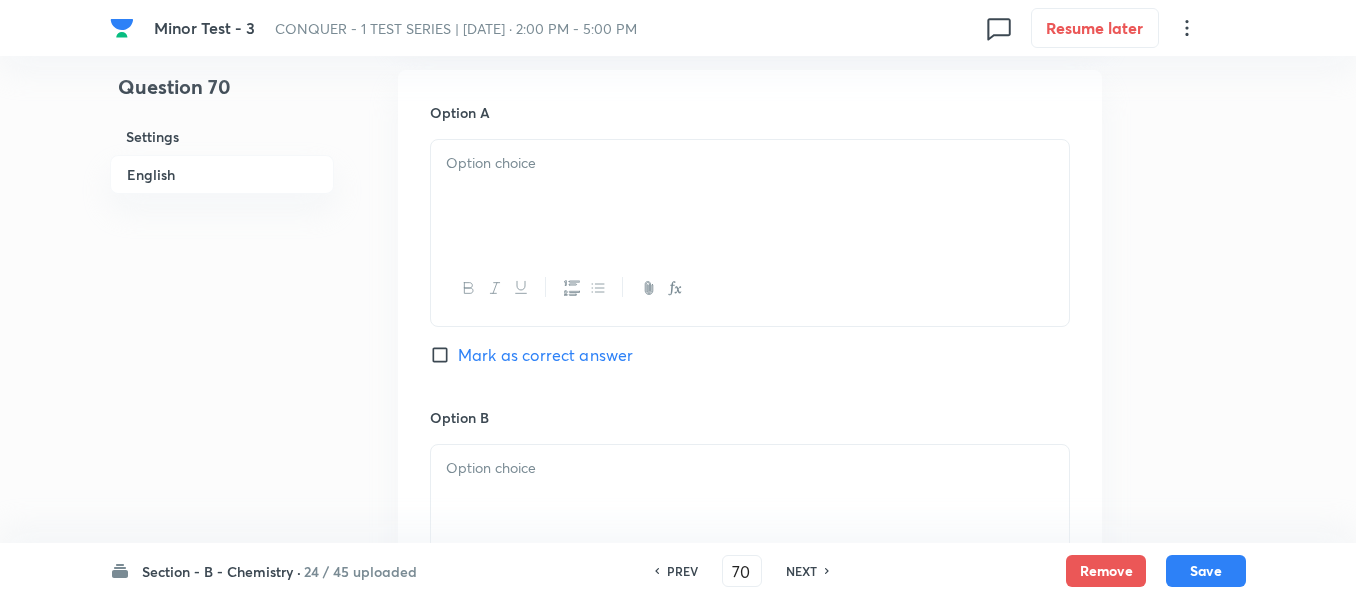 click at bounding box center (750, 196) 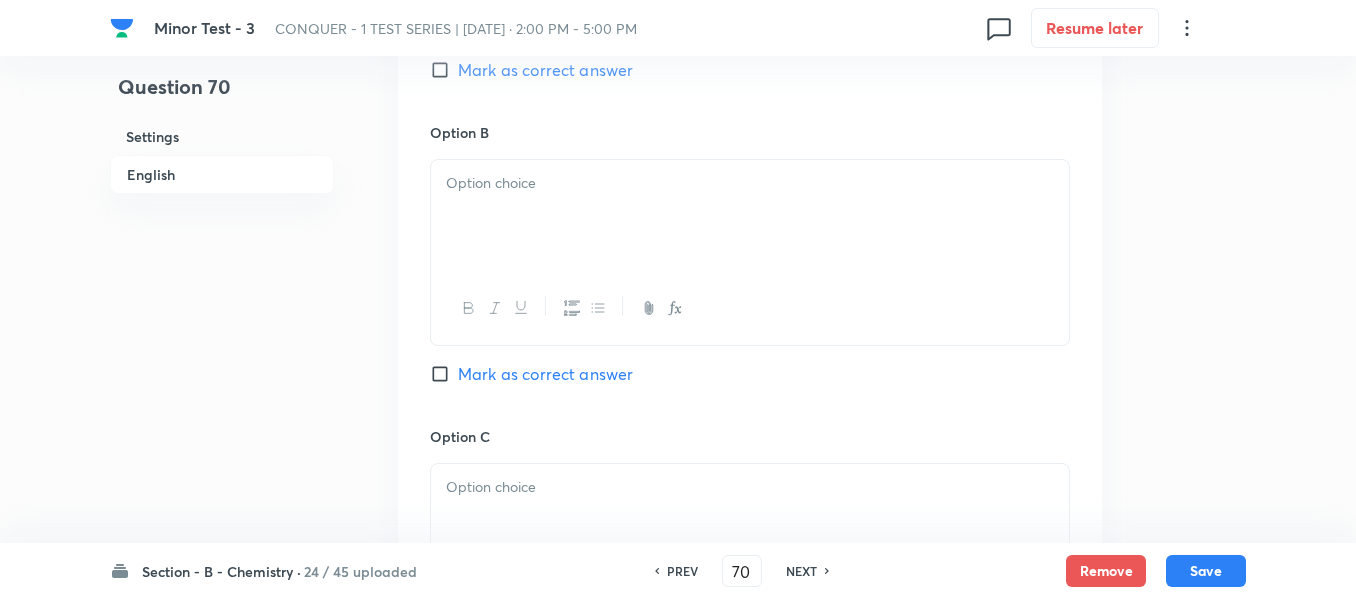 scroll, scrollTop: 1200, scrollLeft: 0, axis: vertical 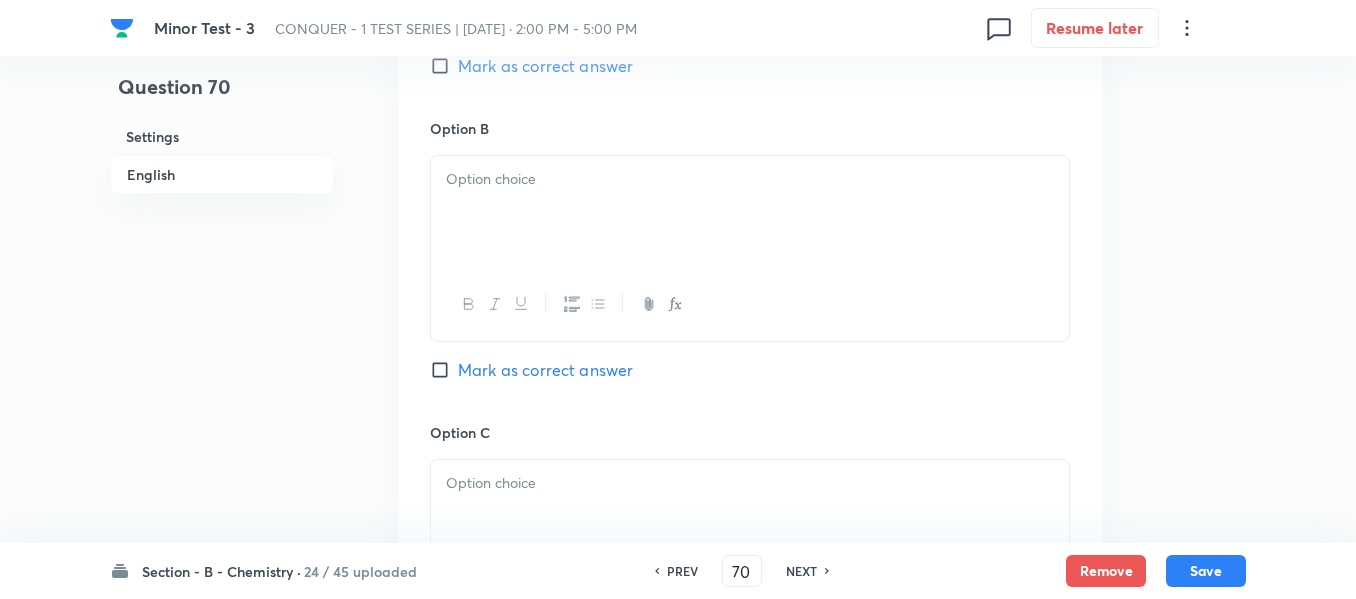 click at bounding box center [750, 212] 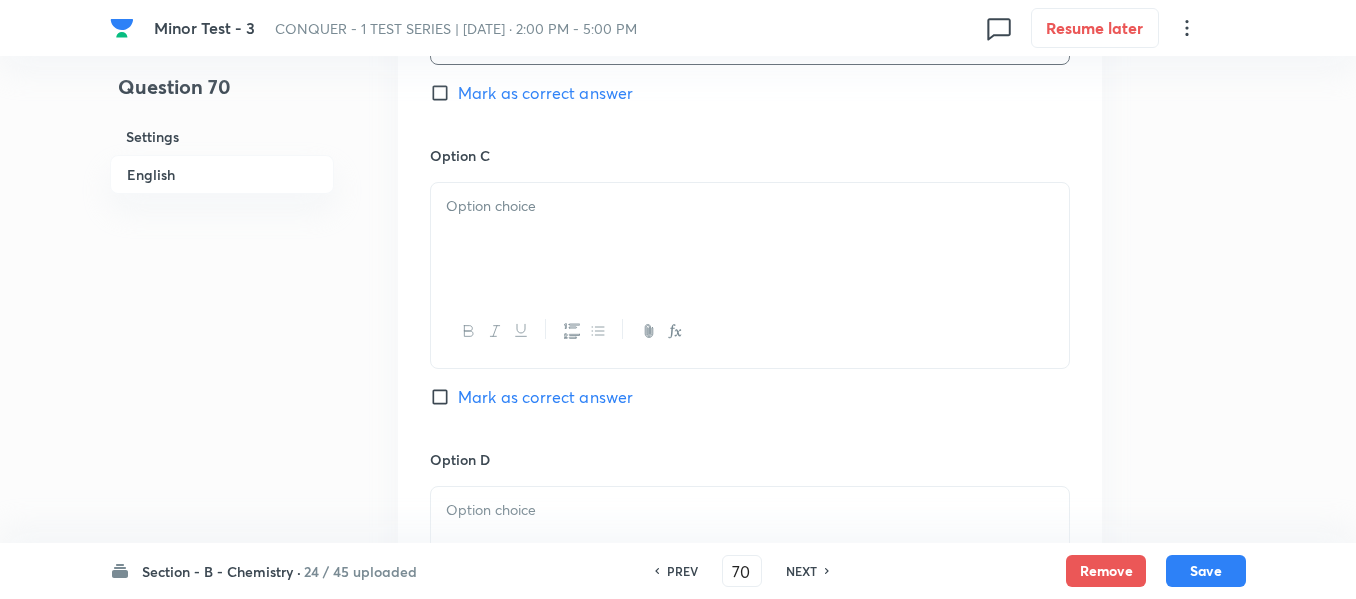 scroll, scrollTop: 1500, scrollLeft: 0, axis: vertical 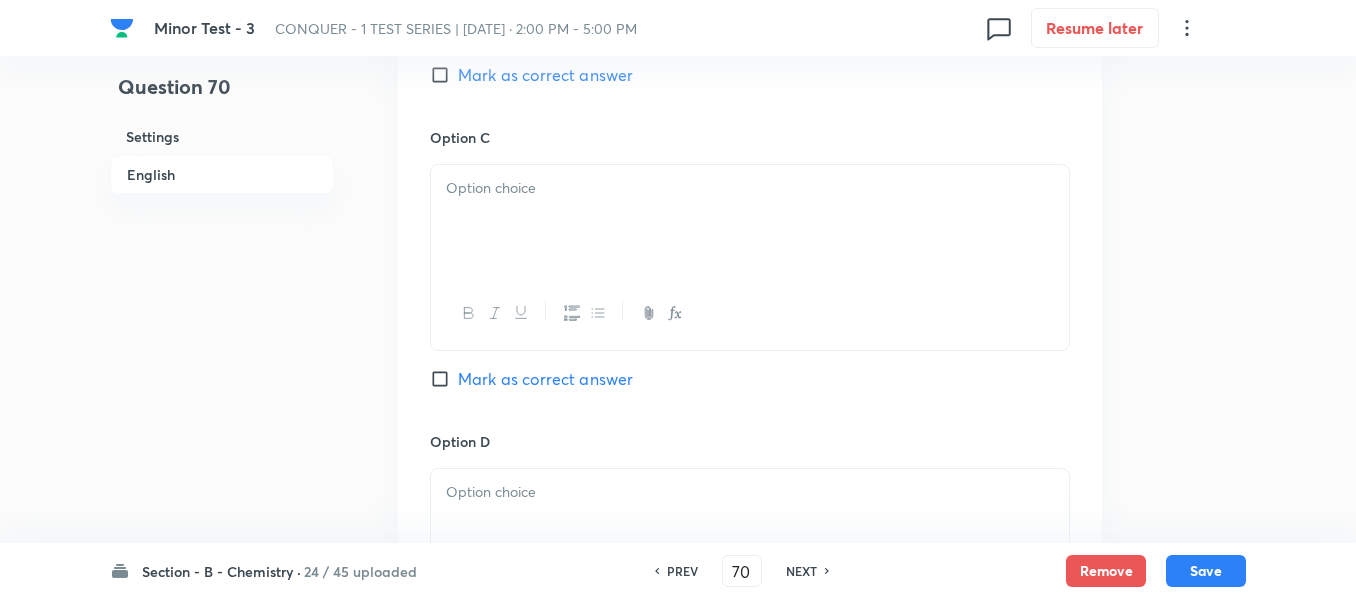 click at bounding box center [750, 221] 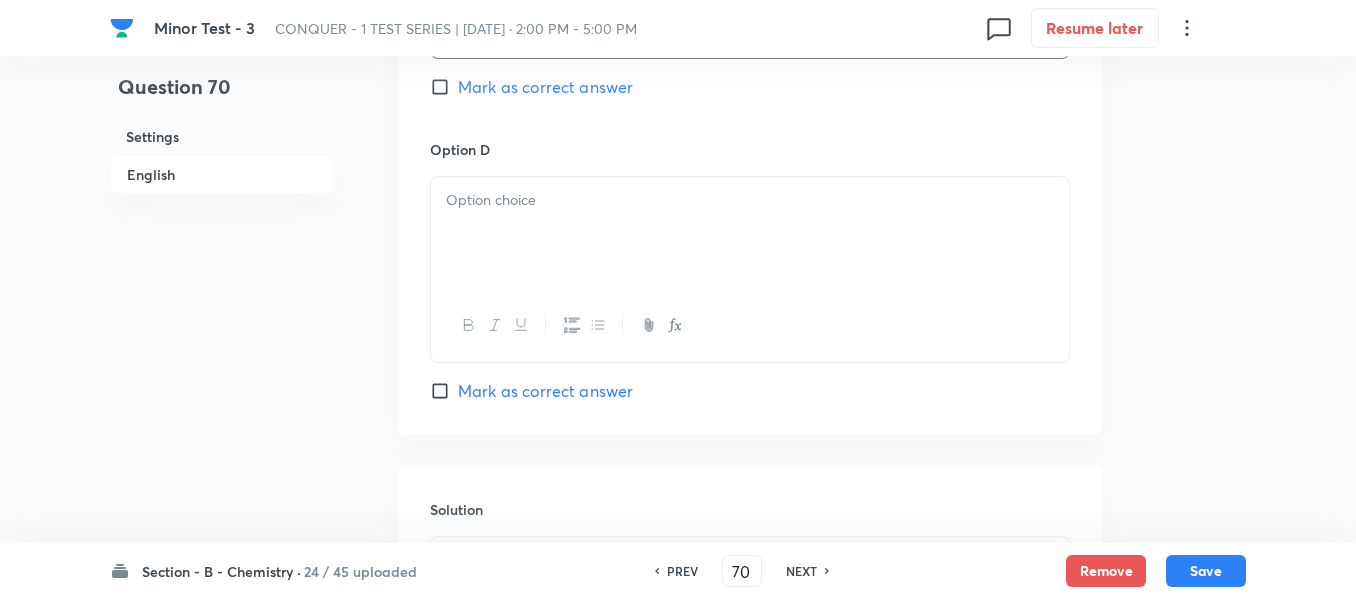 scroll, scrollTop: 1800, scrollLeft: 0, axis: vertical 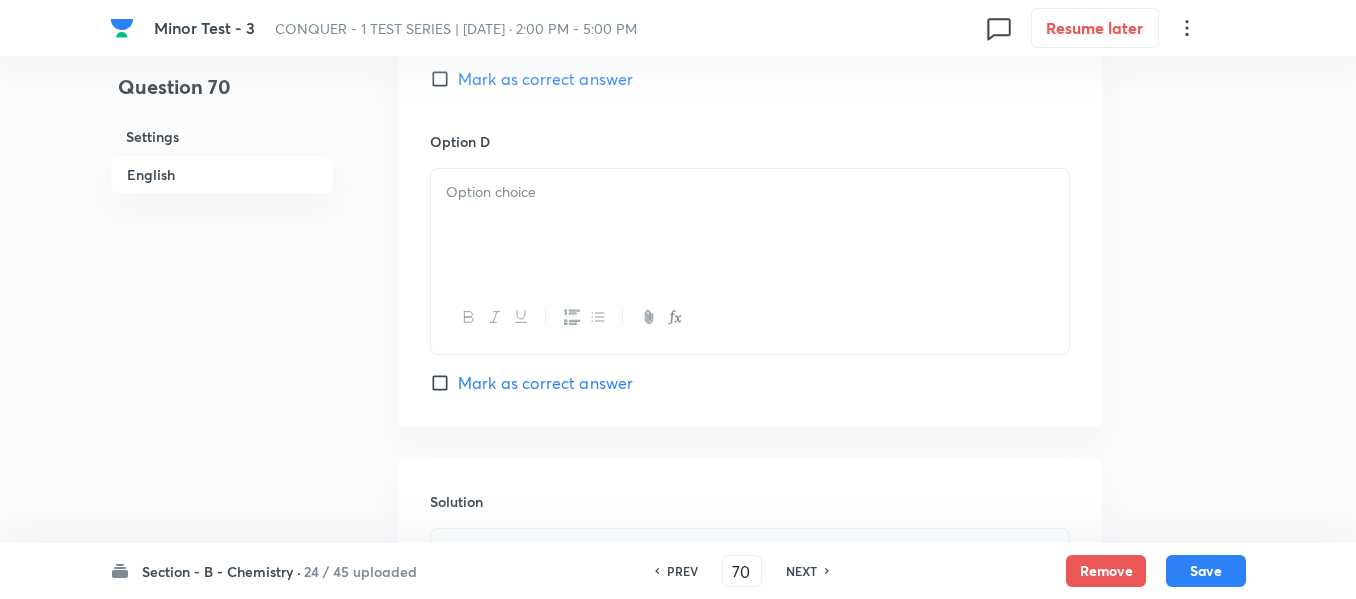 click at bounding box center [750, 225] 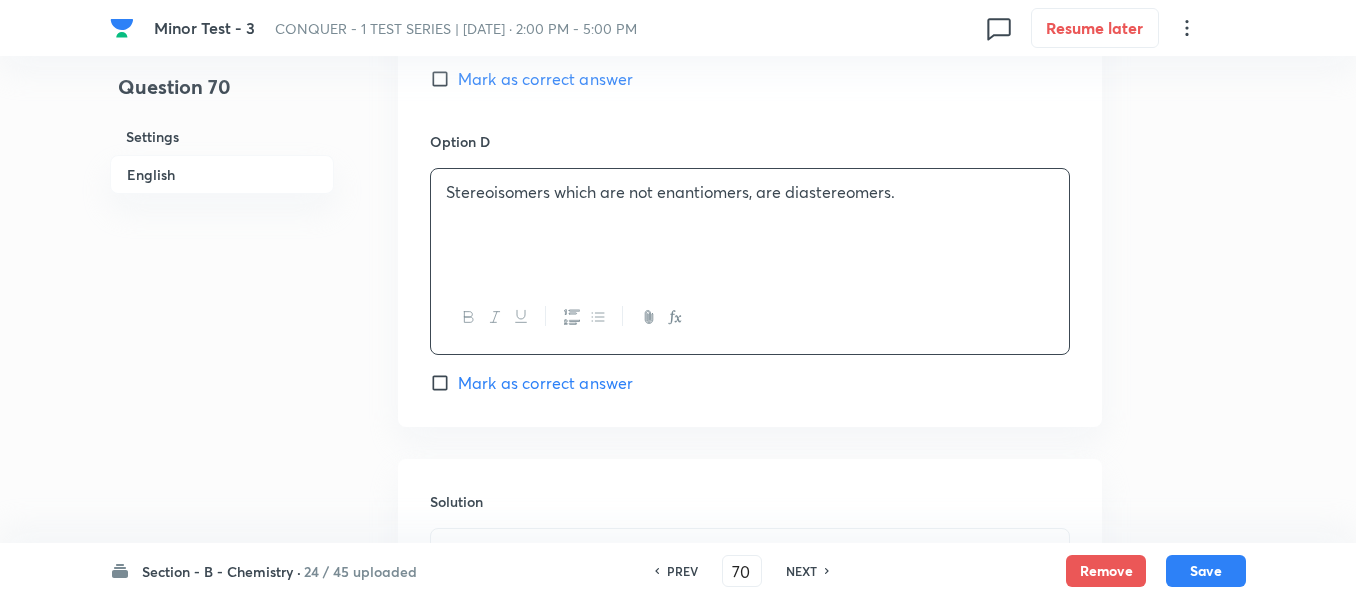 drag, startPoint x: 499, startPoint y: 194, endPoint x: 550, endPoint y: 218, distance: 56.364883 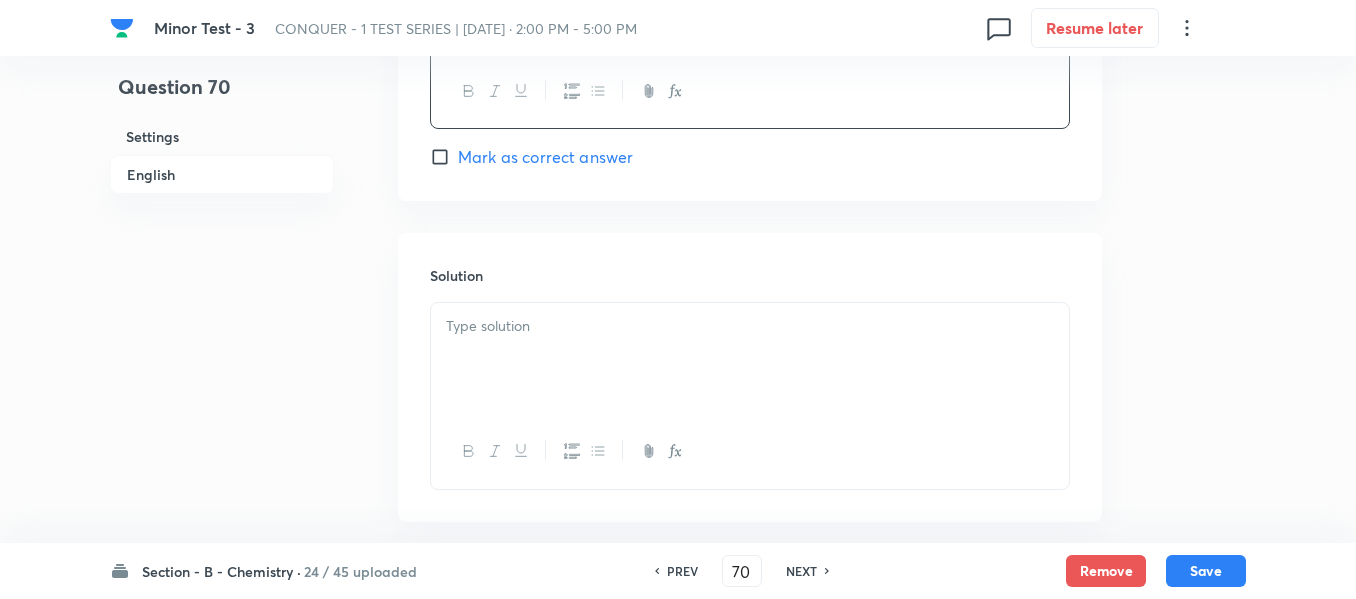scroll, scrollTop: 2100, scrollLeft: 0, axis: vertical 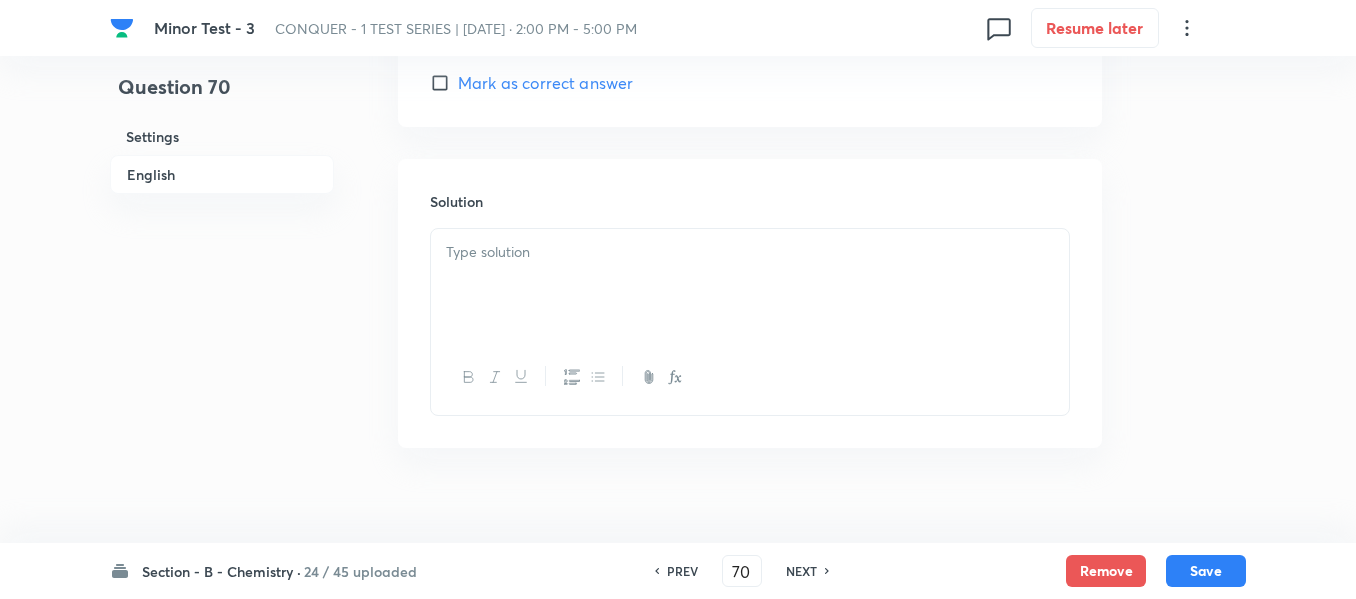 click at bounding box center [750, 252] 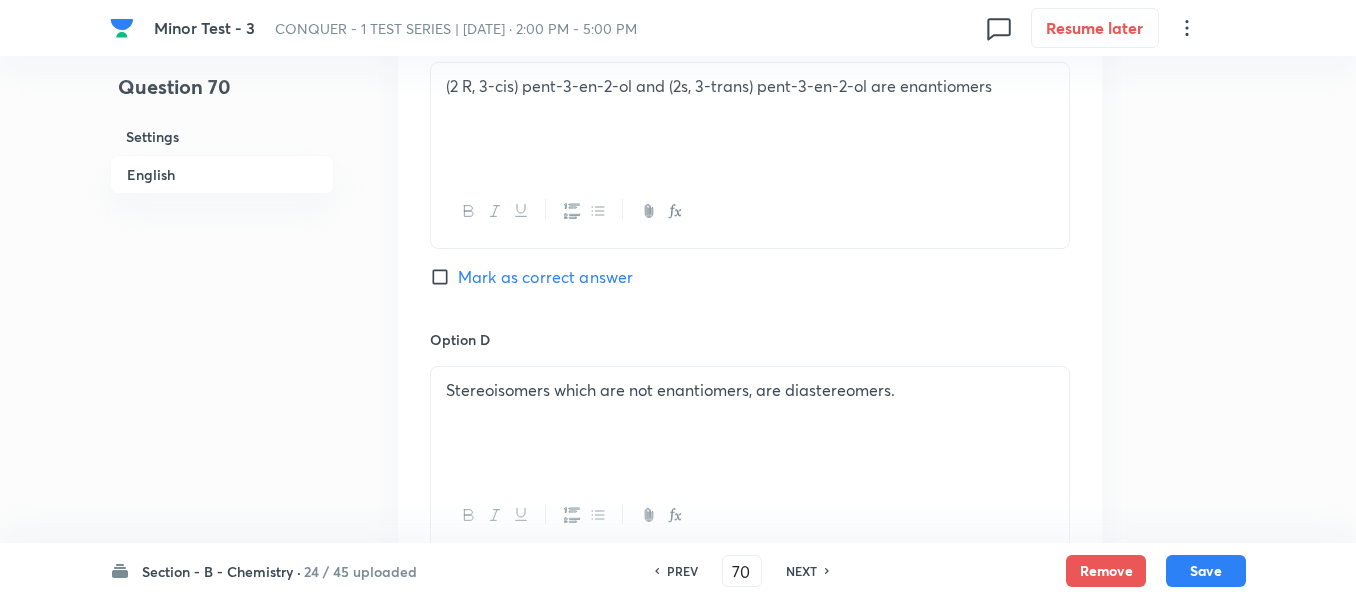 scroll, scrollTop: 1600, scrollLeft: 0, axis: vertical 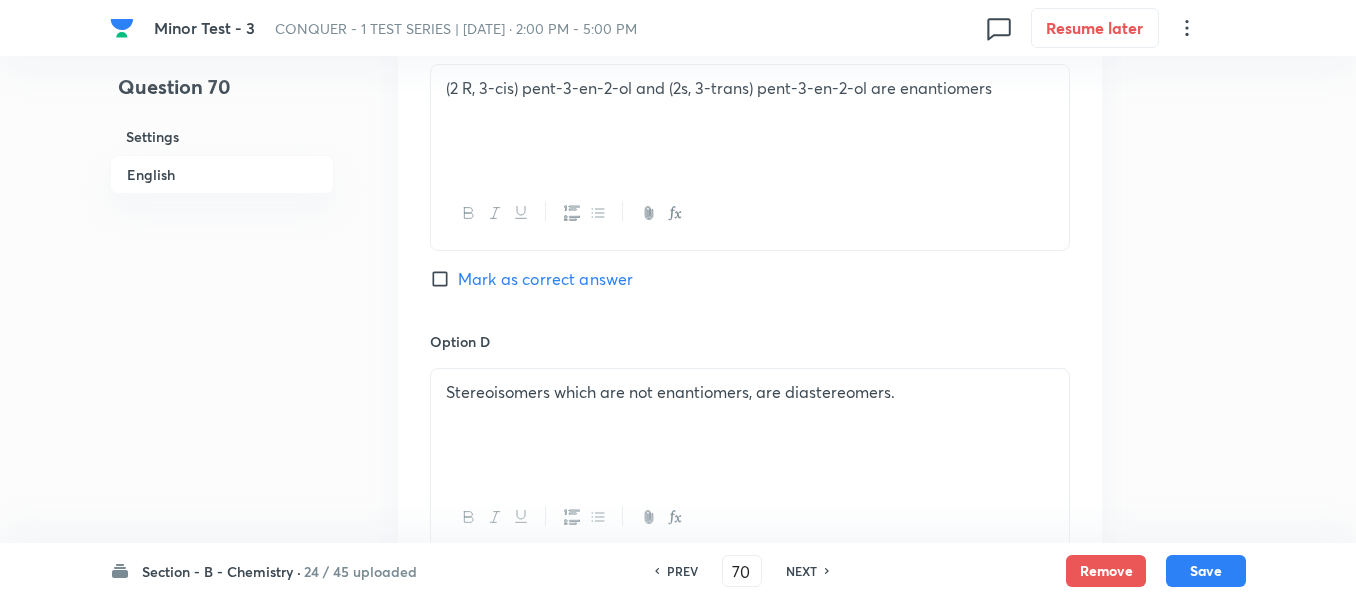 click on "Mark as correct answer" at bounding box center [444, 279] 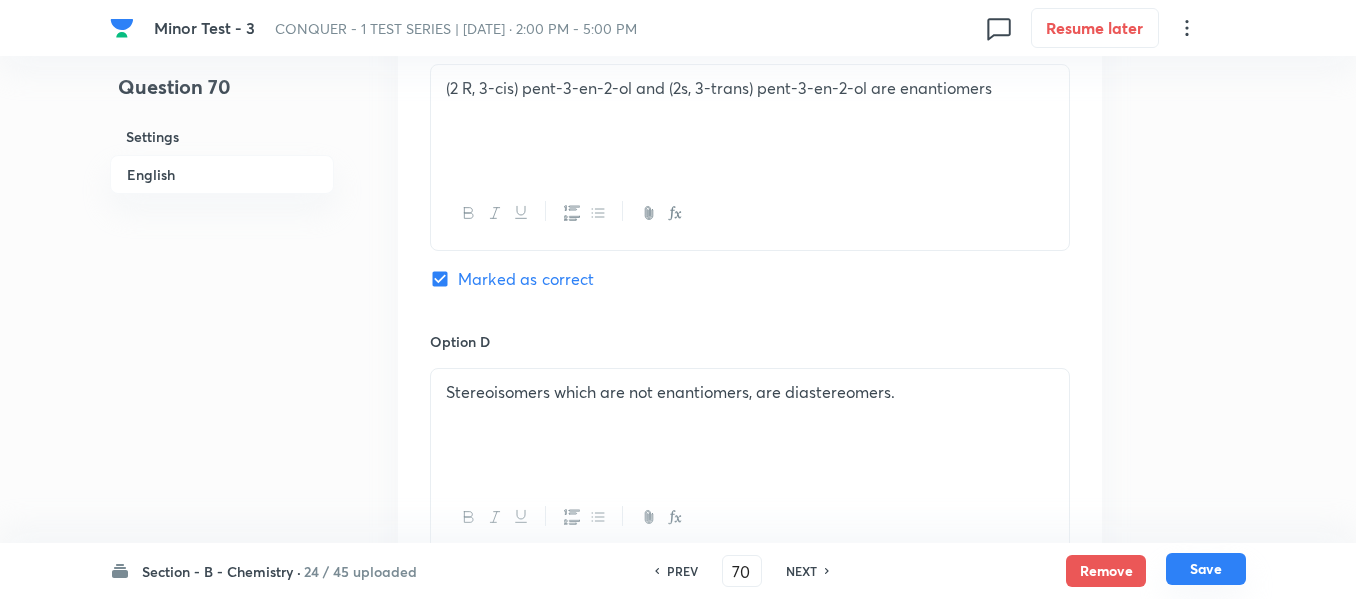 click on "Save" at bounding box center (1206, 569) 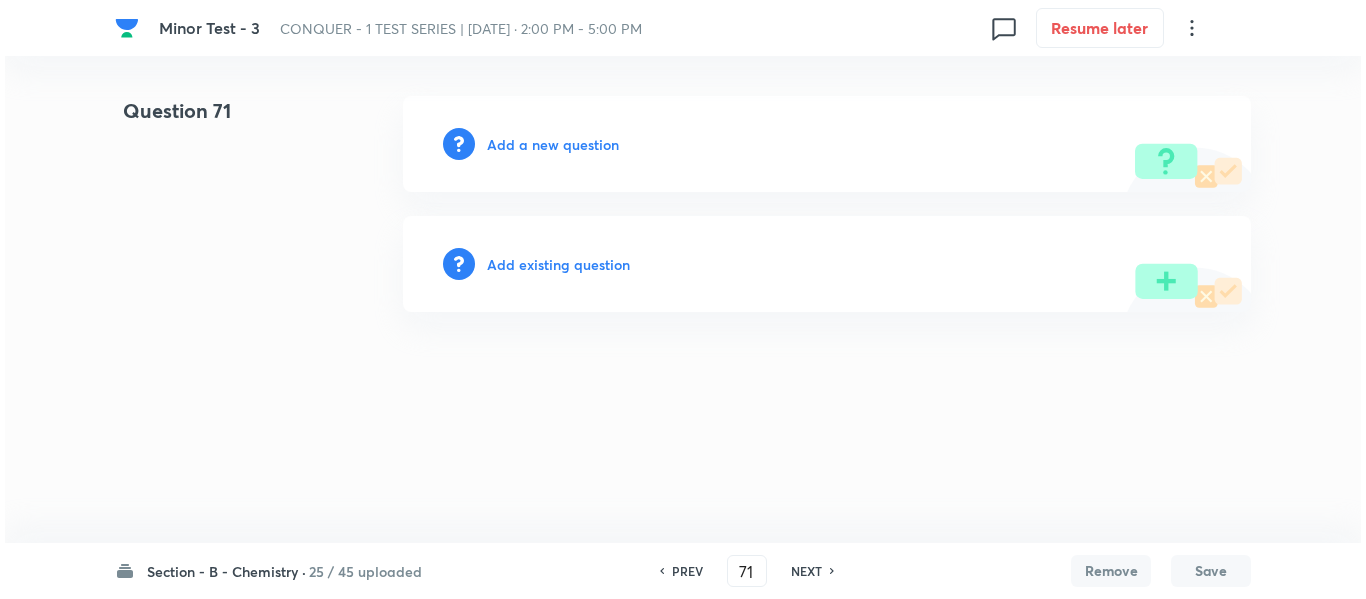 scroll, scrollTop: 0, scrollLeft: 0, axis: both 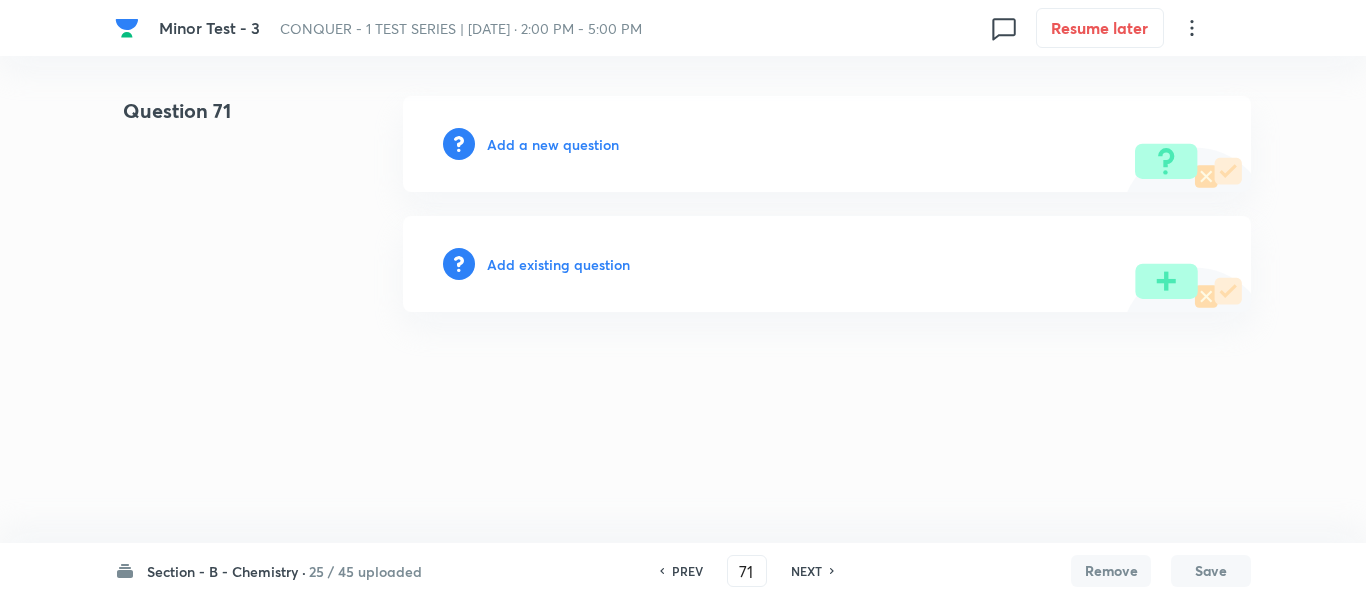 click on "Add a new question" at bounding box center [553, 144] 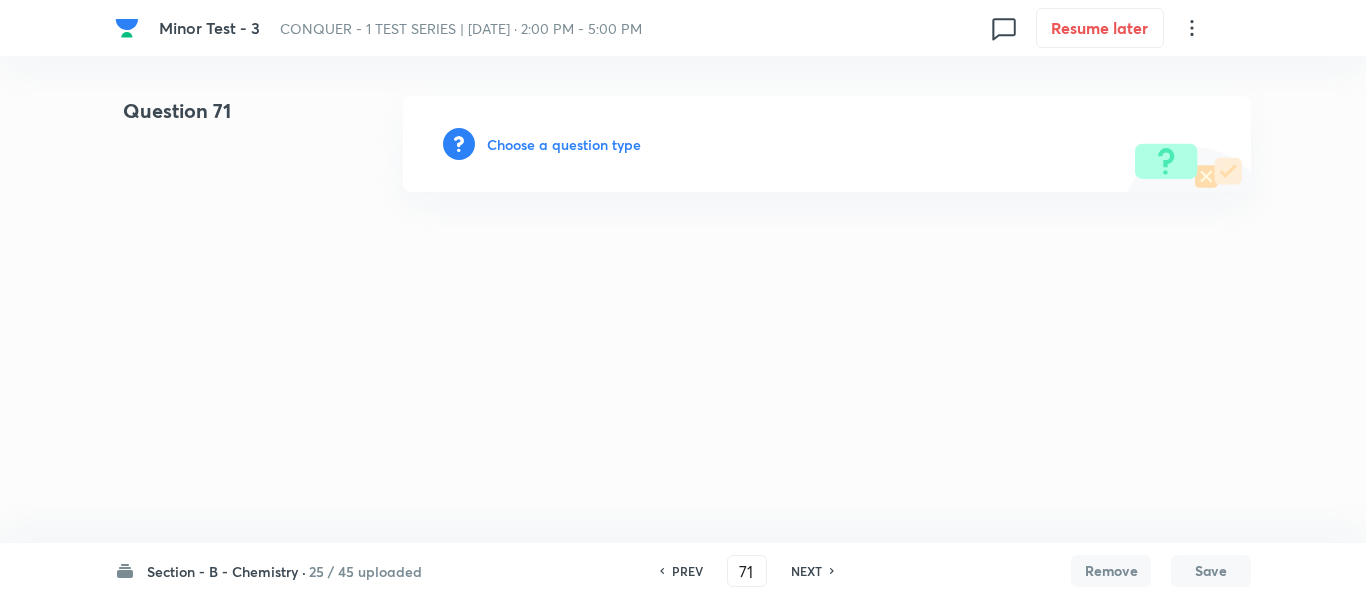click on "Choose a question type" at bounding box center [564, 144] 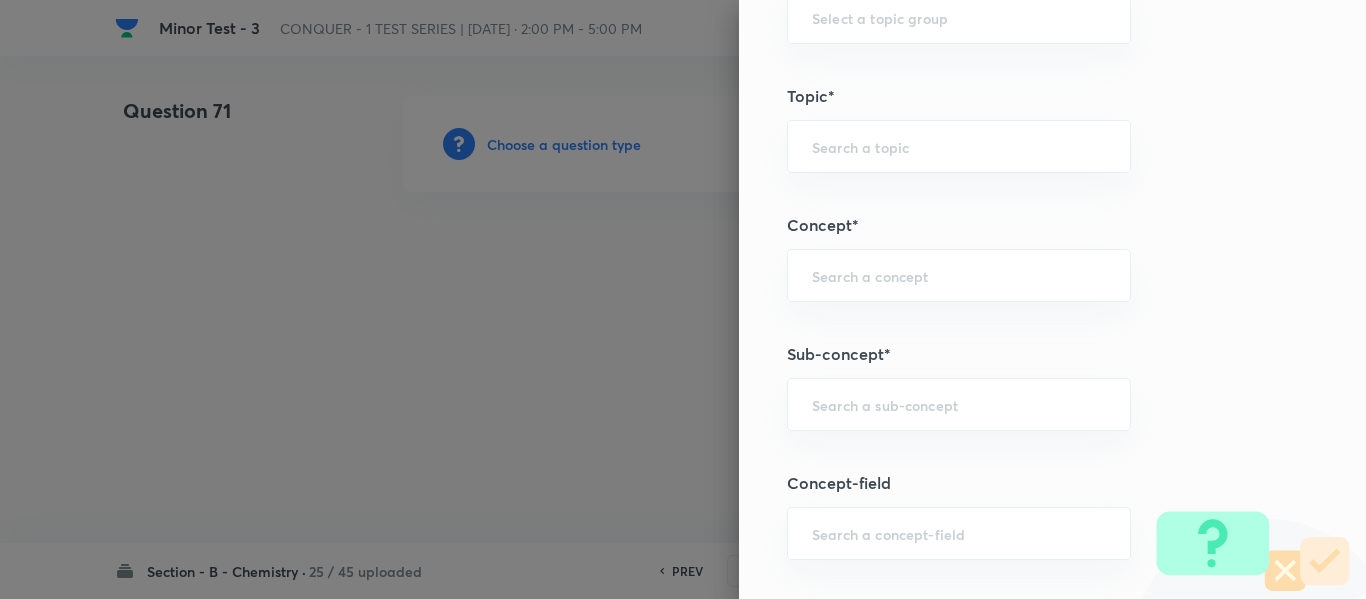 scroll, scrollTop: 1200, scrollLeft: 0, axis: vertical 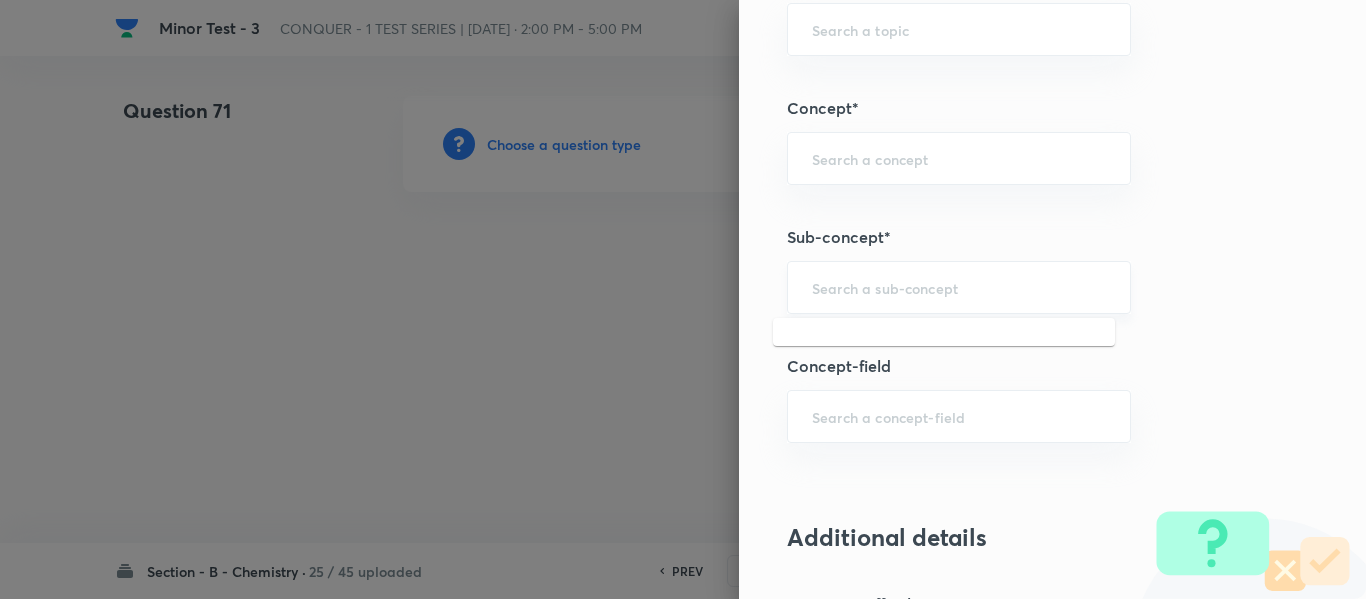 click at bounding box center [959, 287] 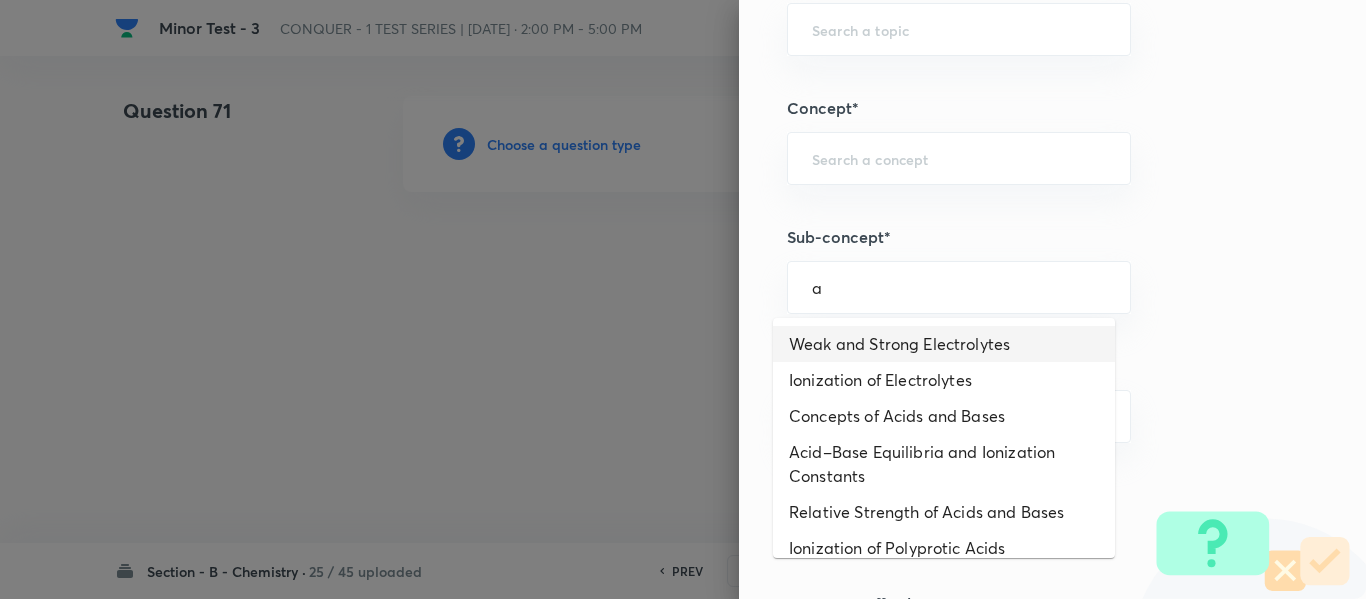 click on "Weak and Strong Electrolytes" at bounding box center [944, 344] 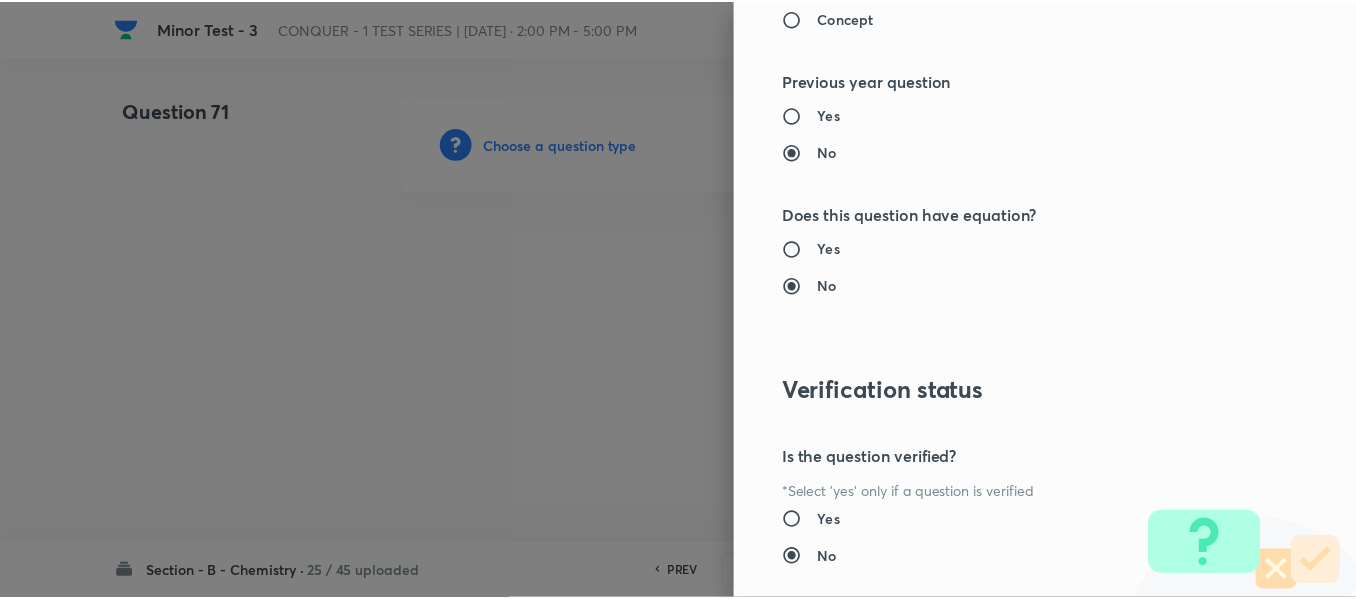 scroll, scrollTop: 2261, scrollLeft: 0, axis: vertical 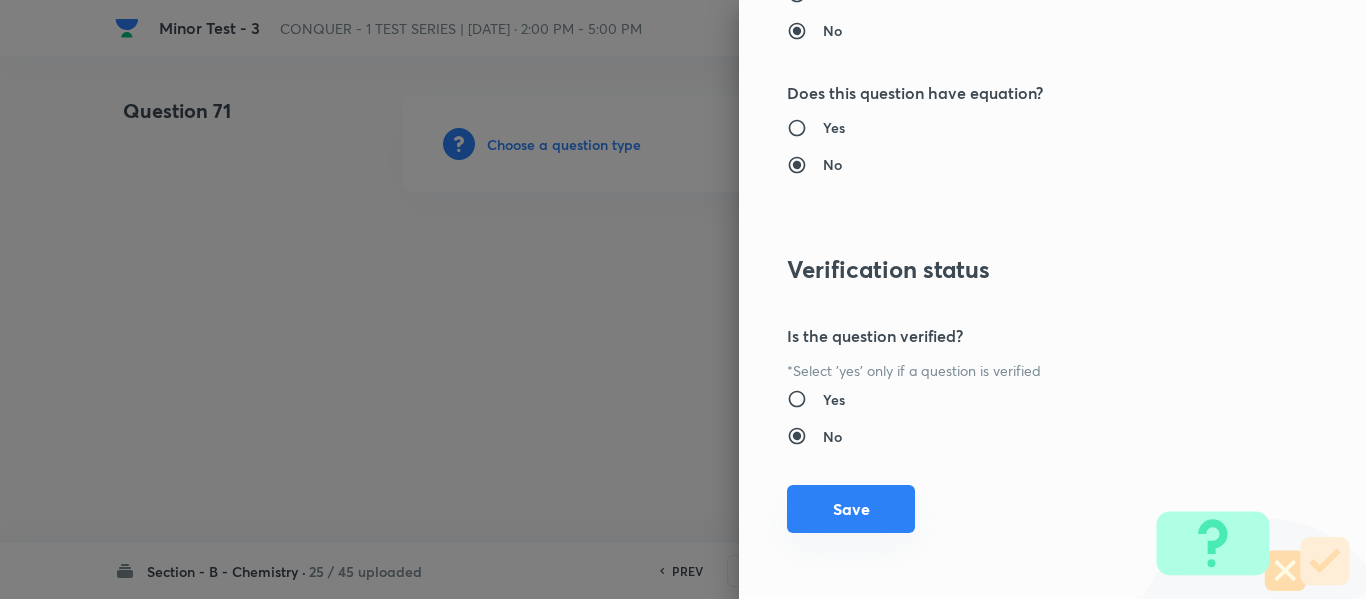 click on "Save" at bounding box center [851, 509] 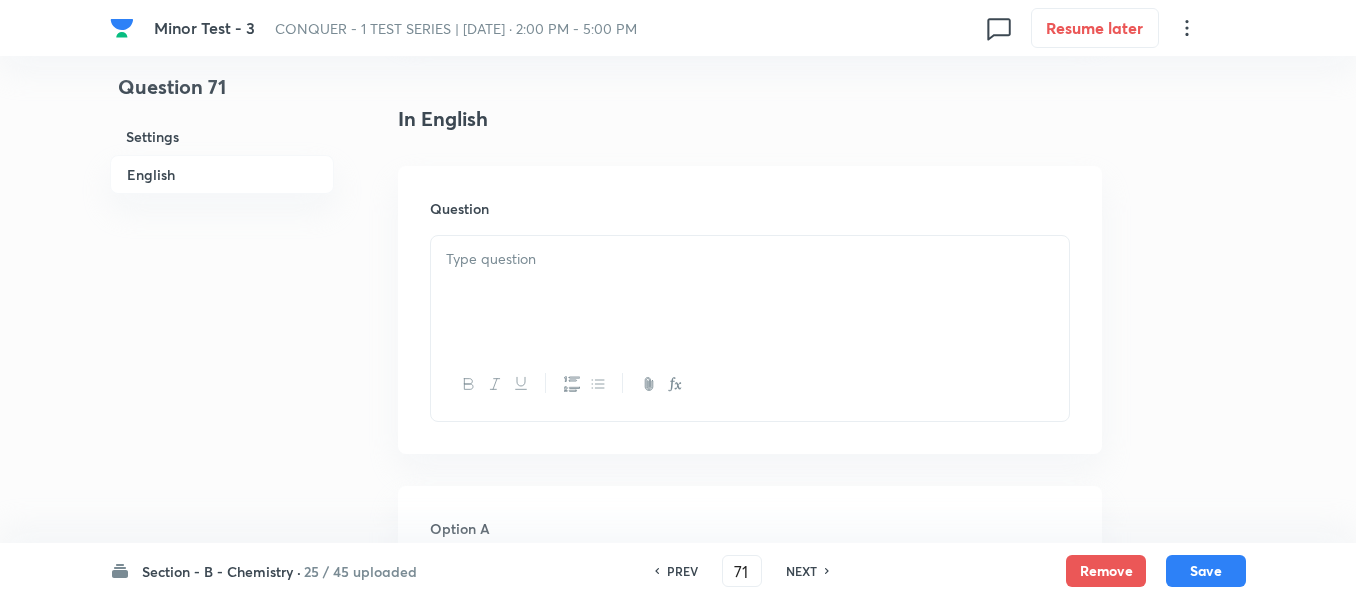 scroll, scrollTop: 500, scrollLeft: 0, axis: vertical 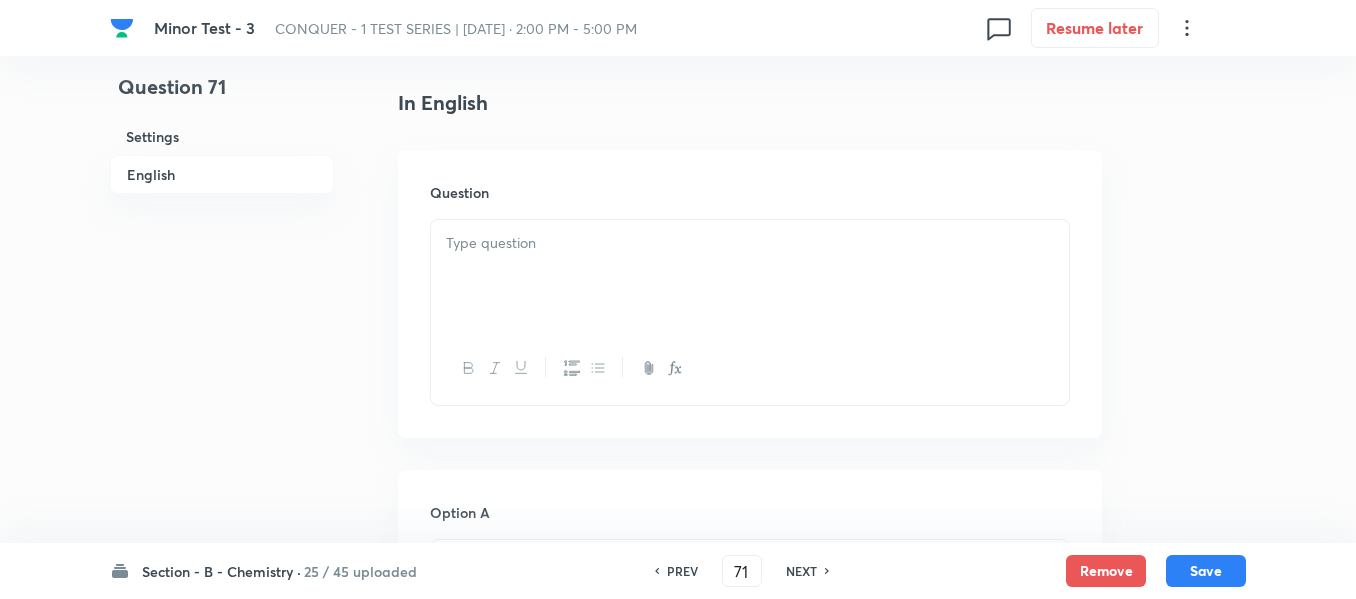 click at bounding box center [750, 243] 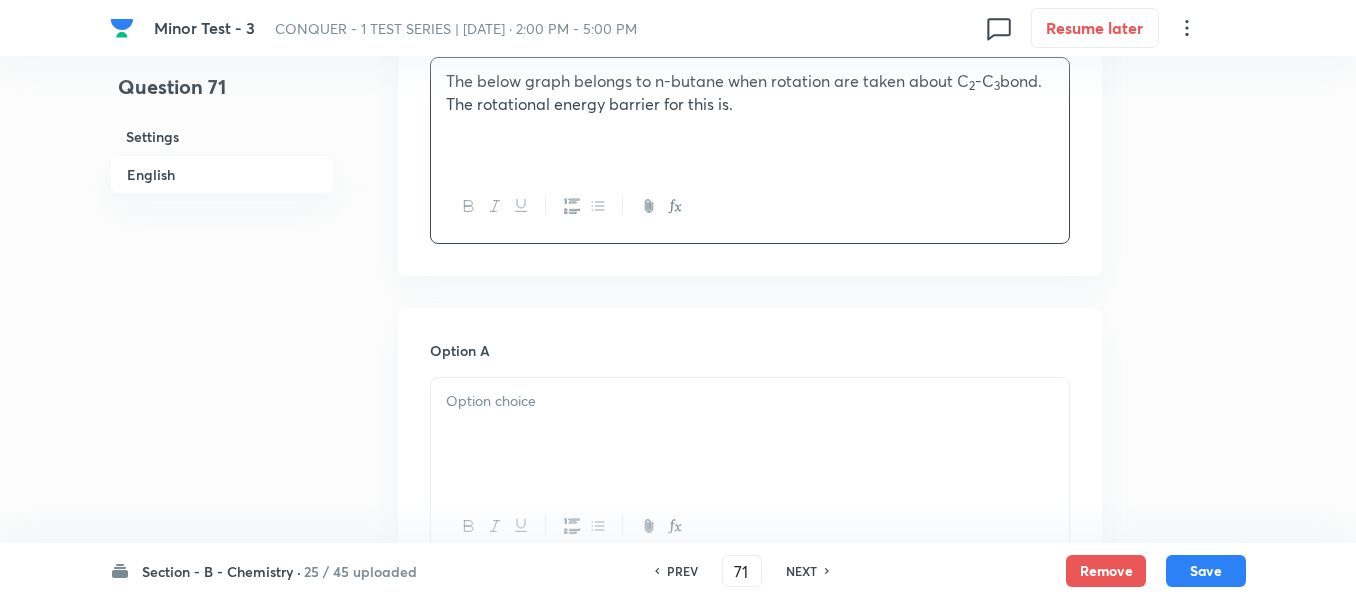 scroll, scrollTop: 800, scrollLeft: 0, axis: vertical 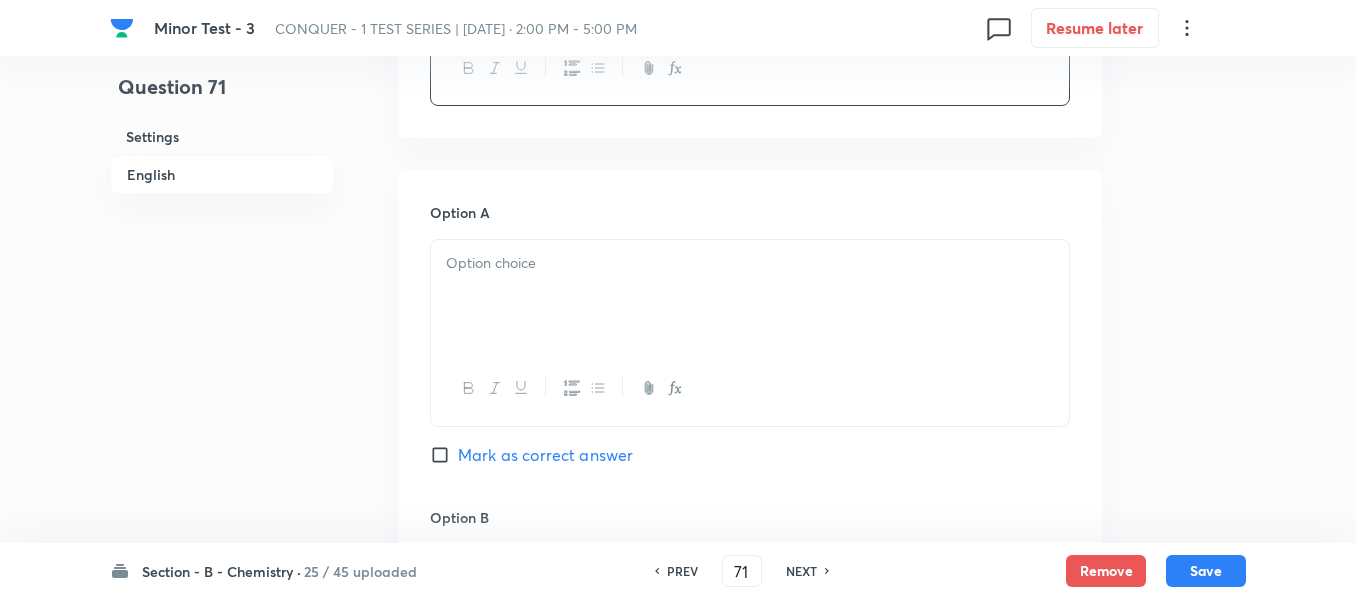 click at bounding box center (750, 263) 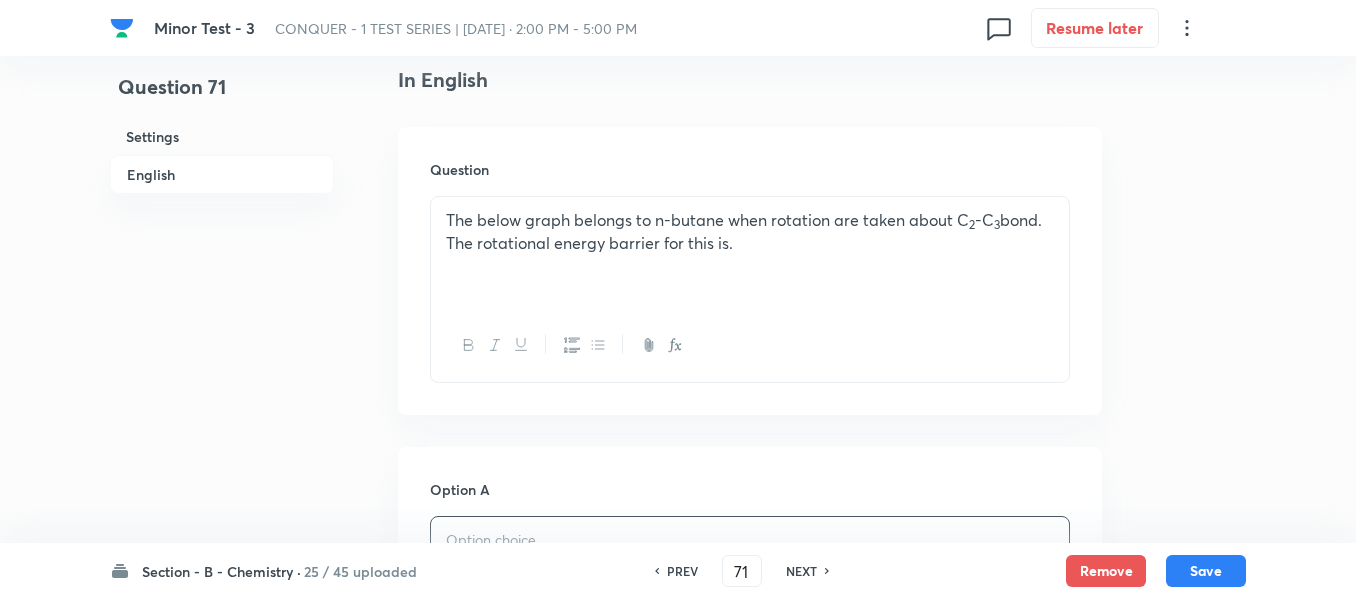 scroll, scrollTop: 500, scrollLeft: 0, axis: vertical 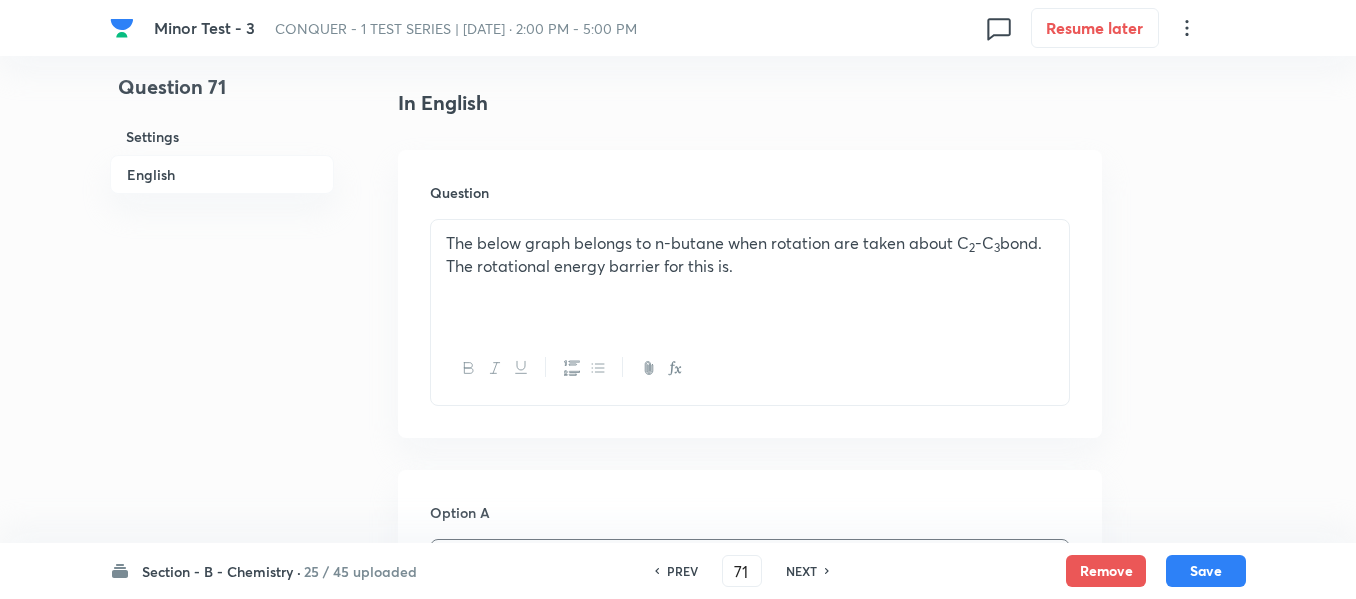 click on "The below graph belongs to n-butane when rotation are taken about C 2 -C 3  bond. The rotational energy barrier for this is." at bounding box center (750, 254) 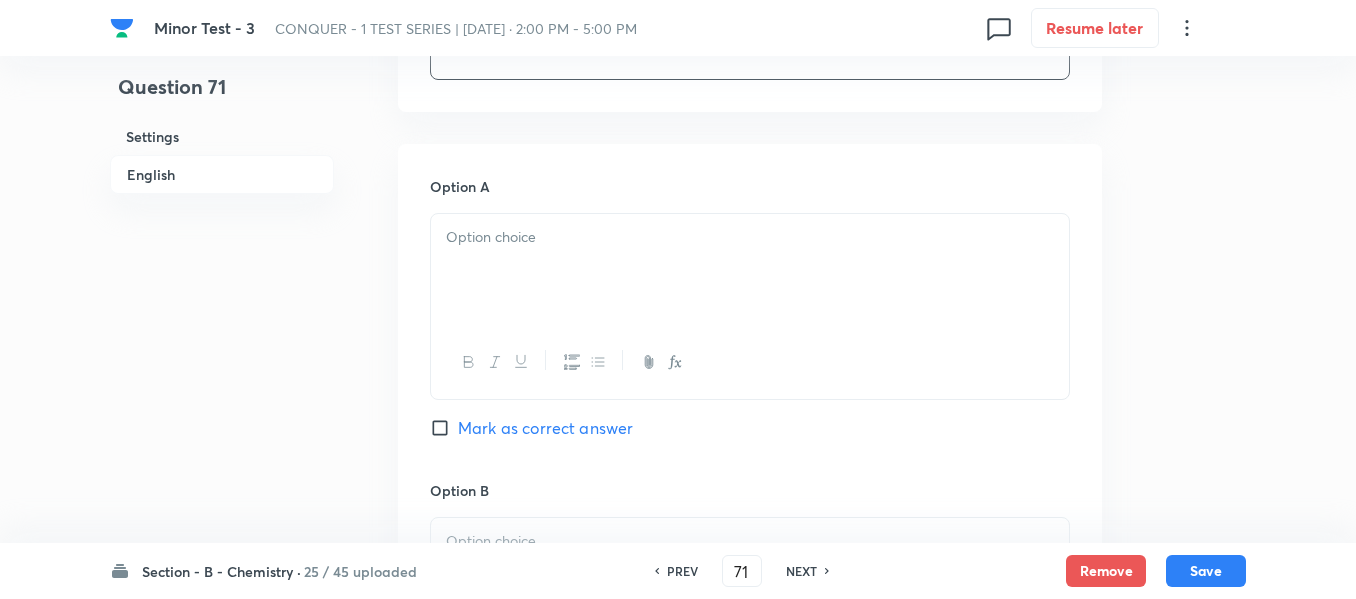 scroll, scrollTop: 1100, scrollLeft: 0, axis: vertical 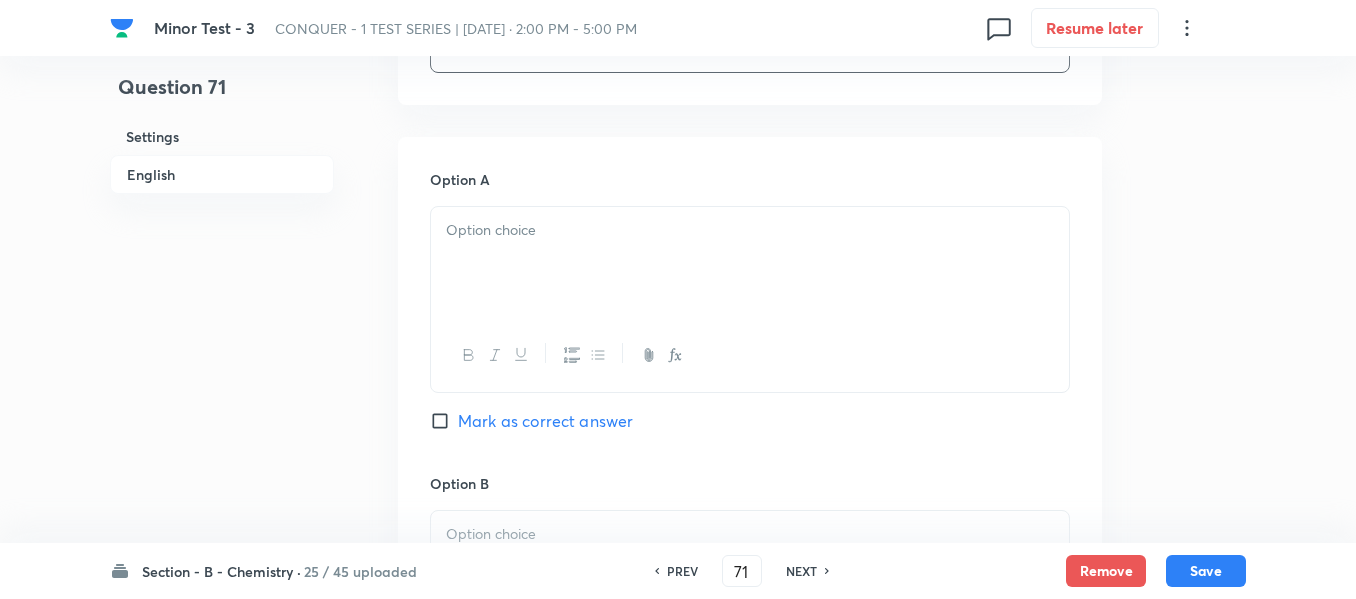 click at bounding box center [750, 263] 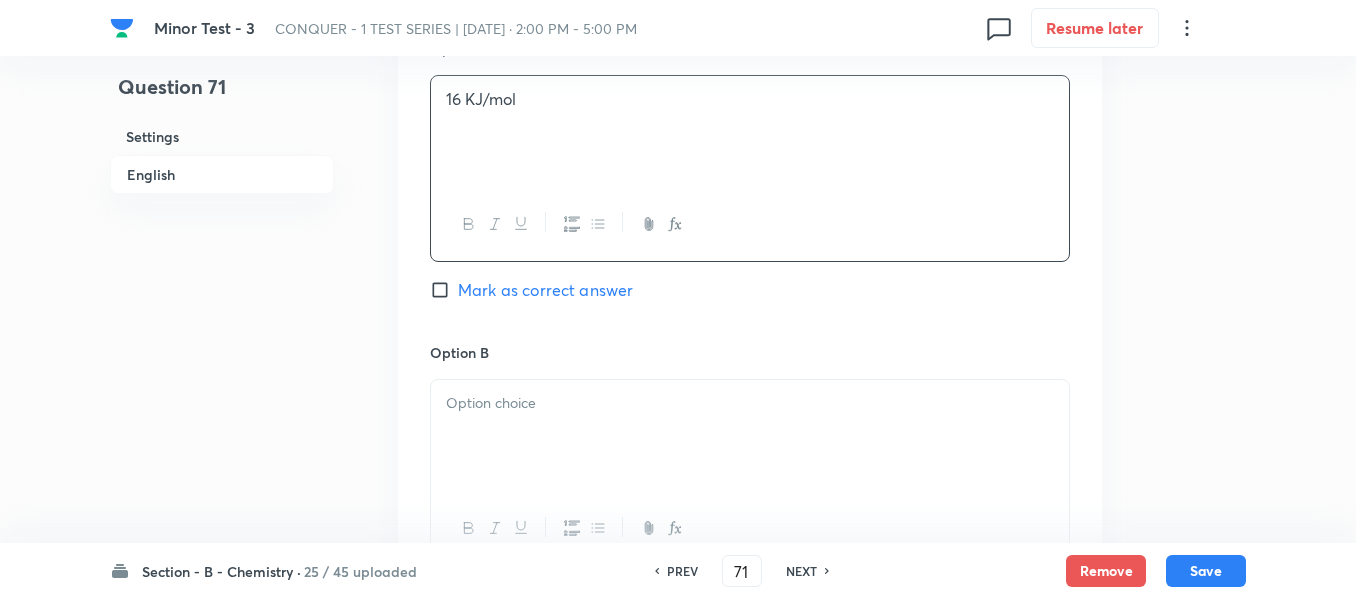 scroll, scrollTop: 1300, scrollLeft: 0, axis: vertical 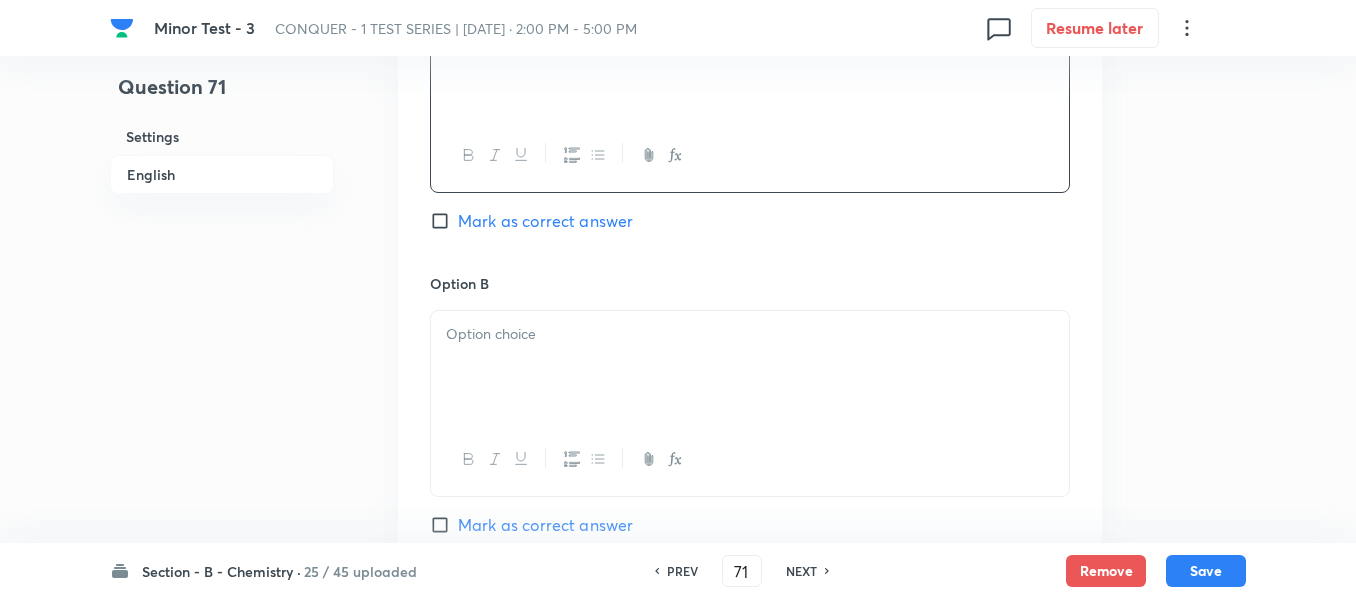 click at bounding box center [750, 334] 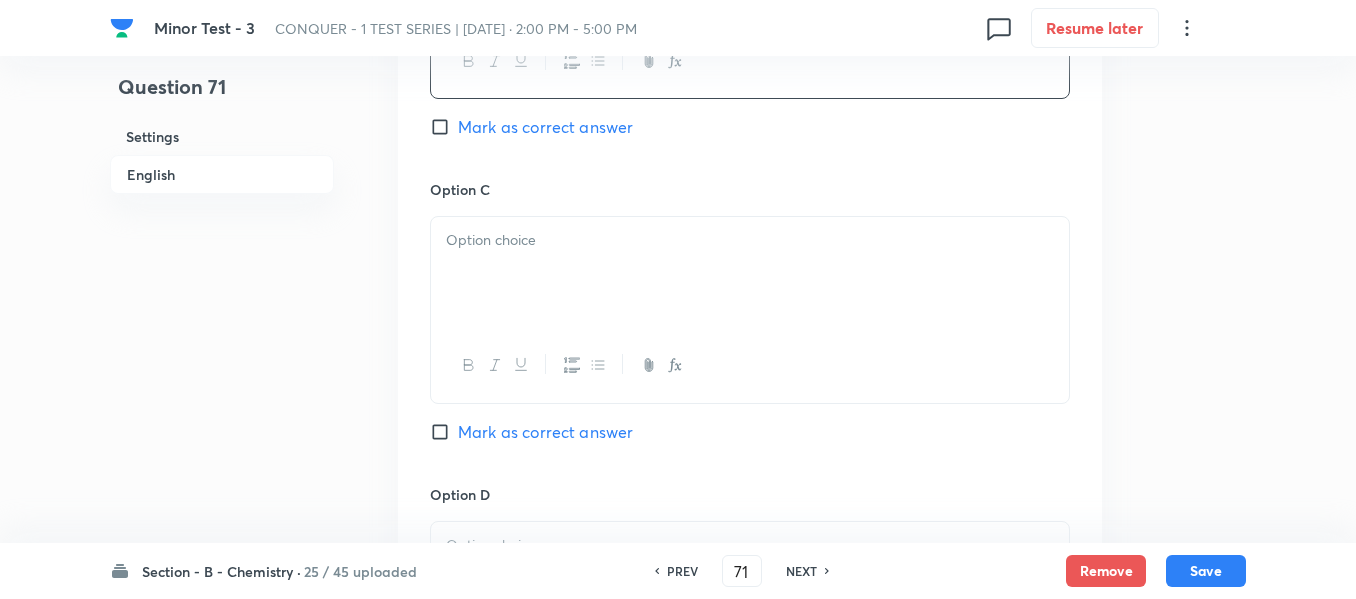 scroll, scrollTop: 1700, scrollLeft: 0, axis: vertical 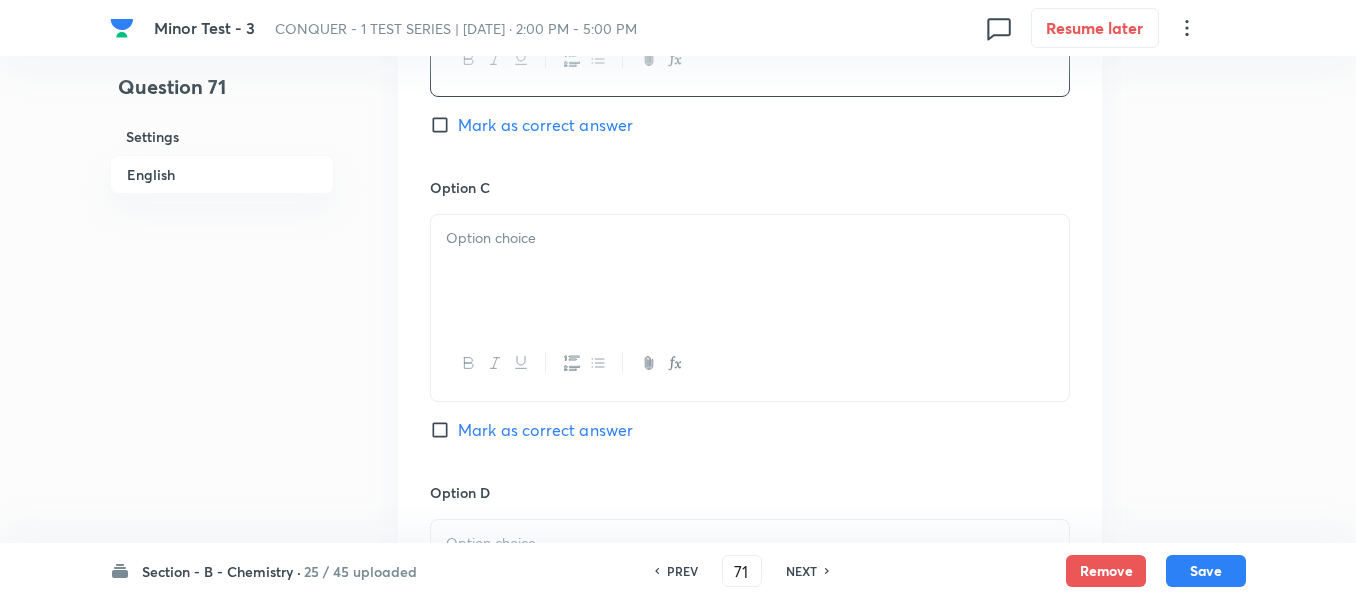 click at bounding box center (750, 271) 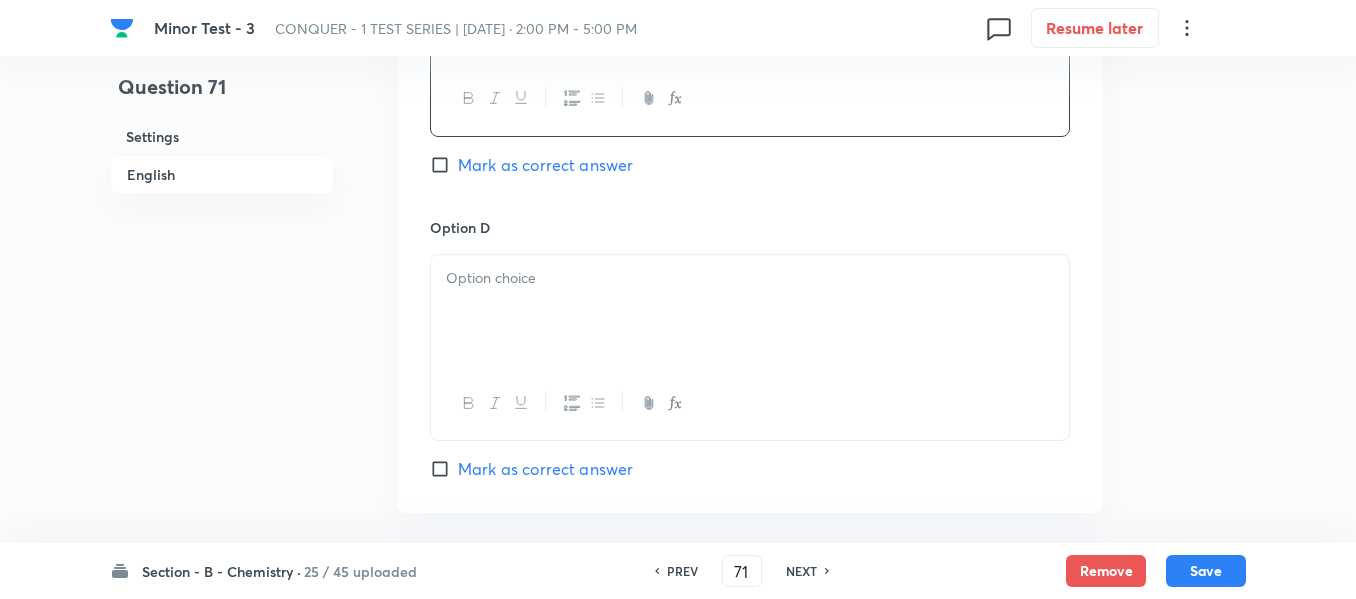 scroll, scrollTop: 2000, scrollLeft: 0, axis: vertical 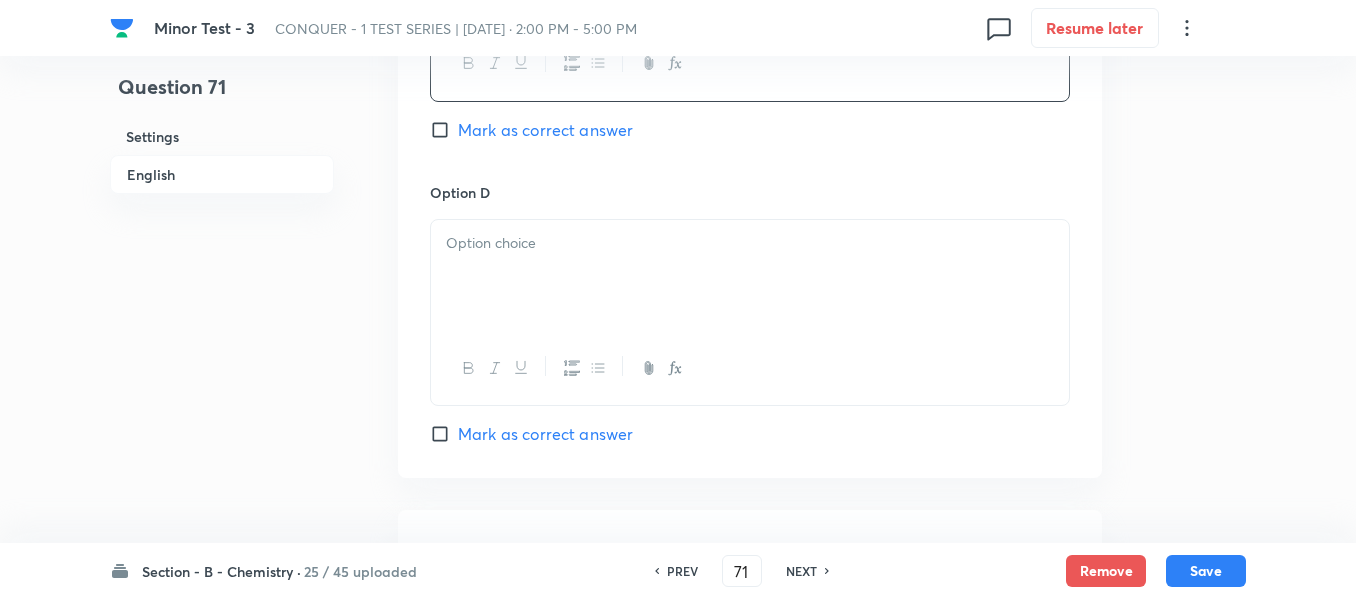 click at bounding box center [750, 276] 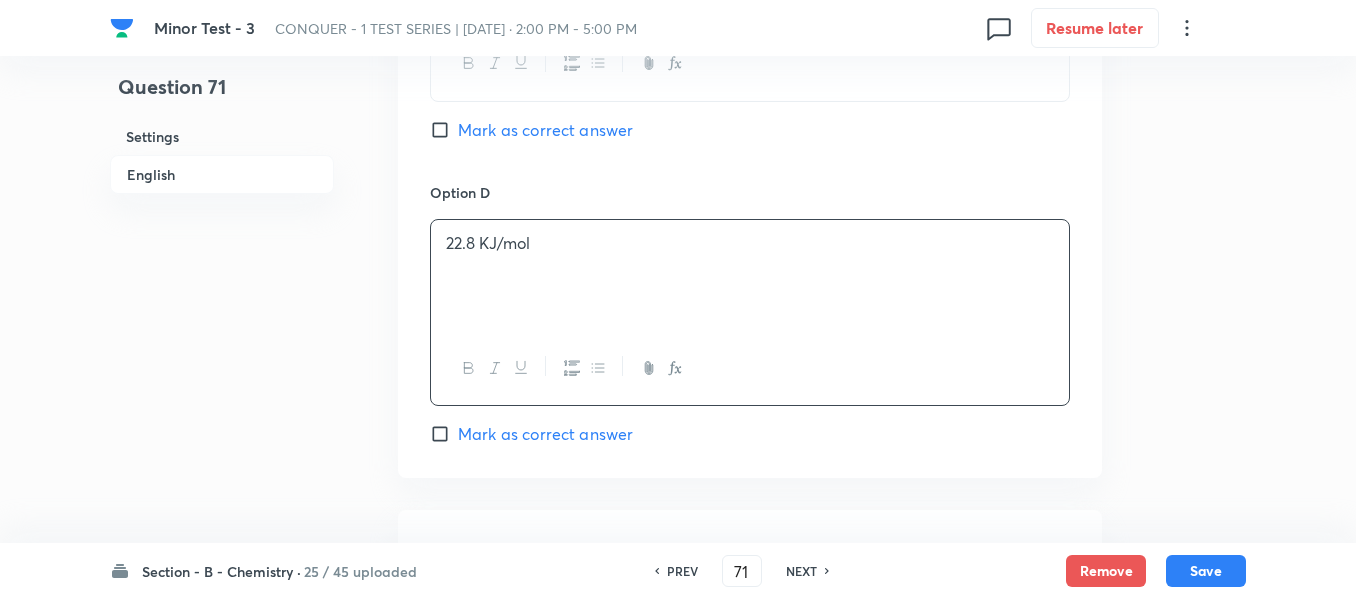 click on "Mark as correct answer" at bounding box center [444, 130] 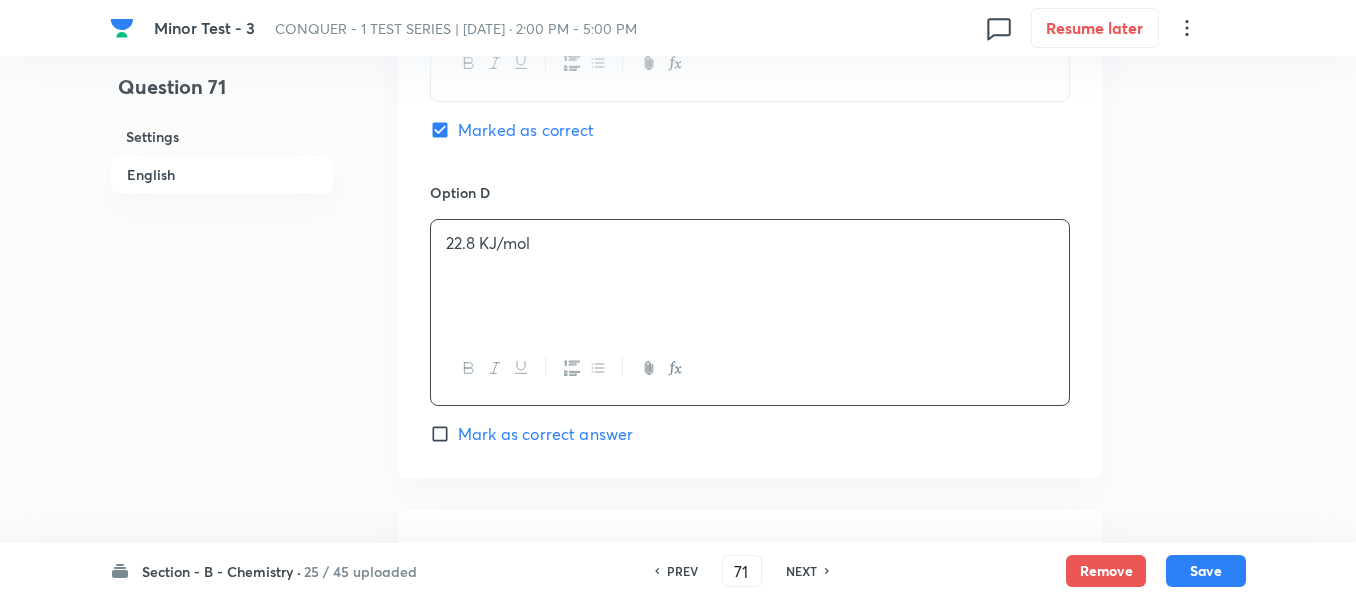 scroll, scrollTop: 2200, scrollLeft: 0, axis: vertical 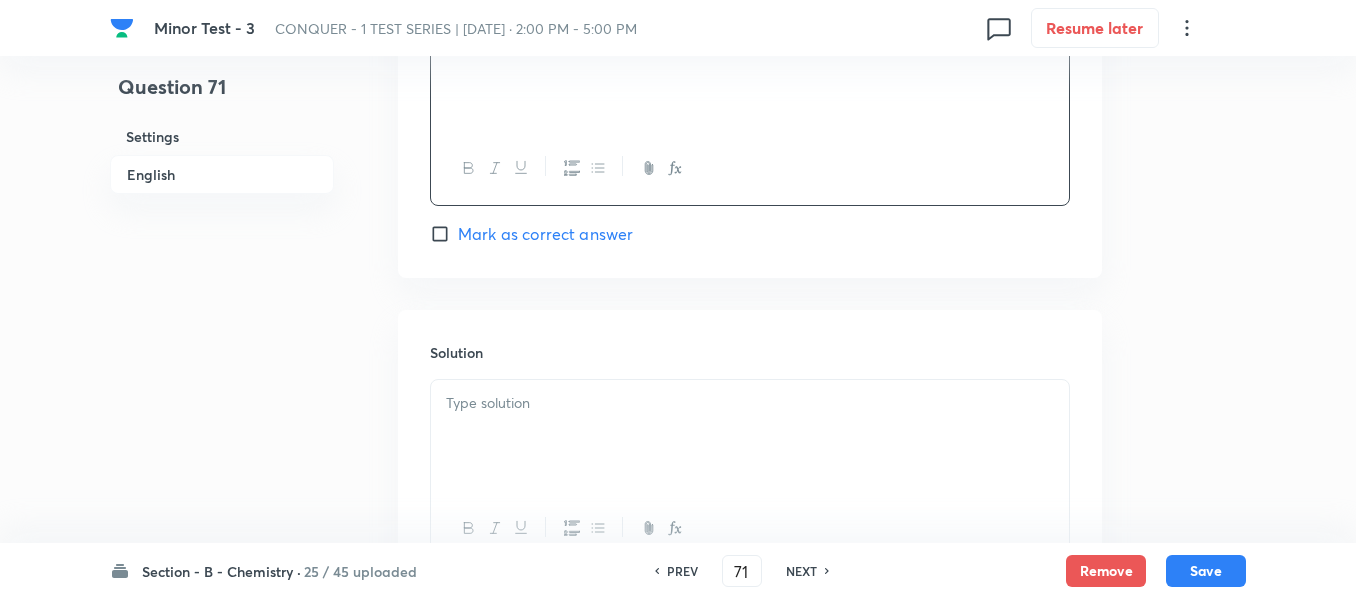 click at bounding box center (750, 403) 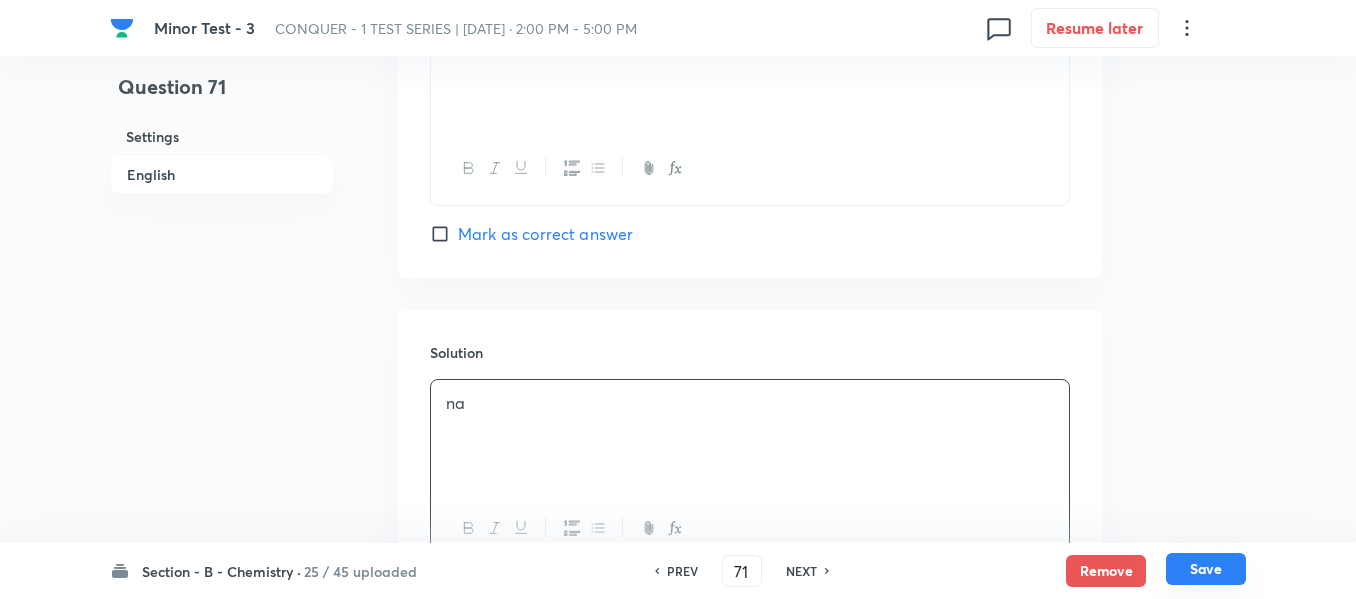 click on "Save" at bounding box center (1206, 569) 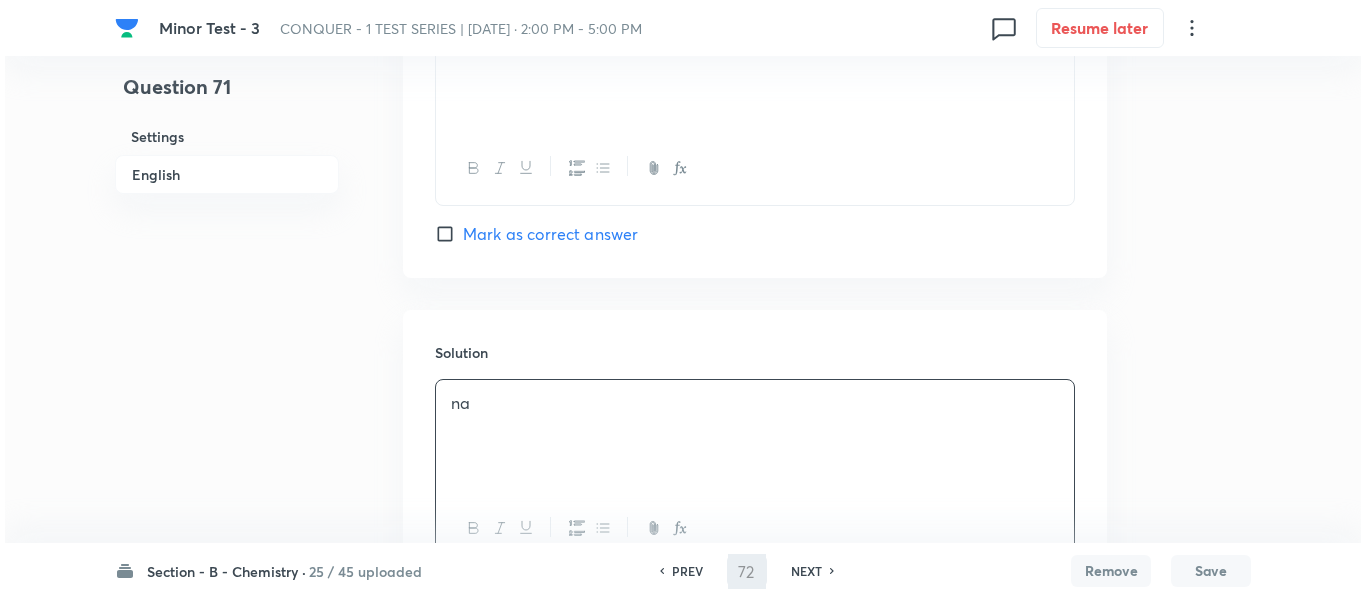 scroll, scrollTop: 0, scrollLeft: 0, axis: both 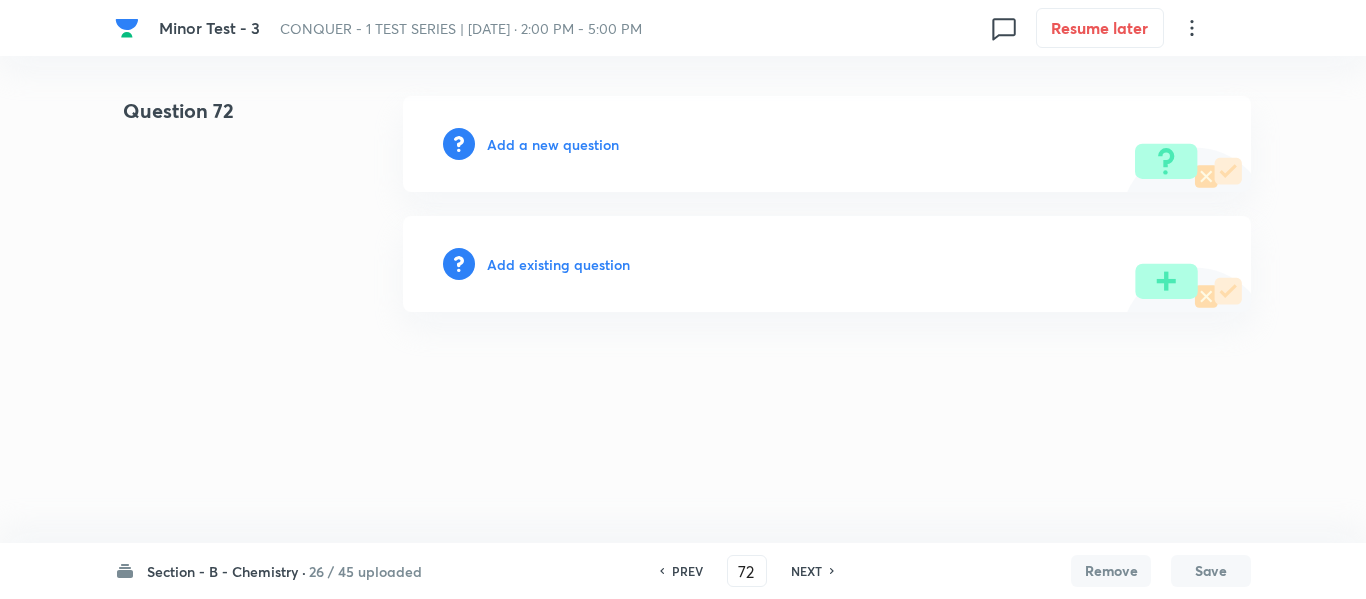 click on "Add a new question" at bounding box center [553, 144] 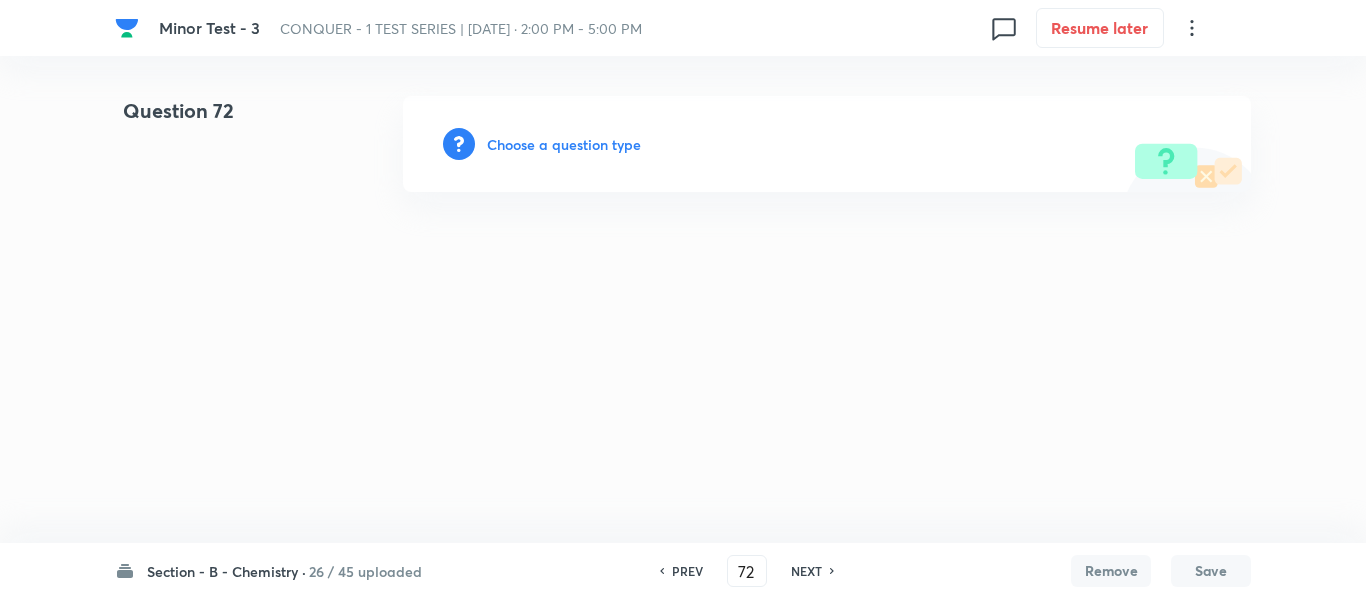 click on "Choose a question type" at bounding box center (564, 144) 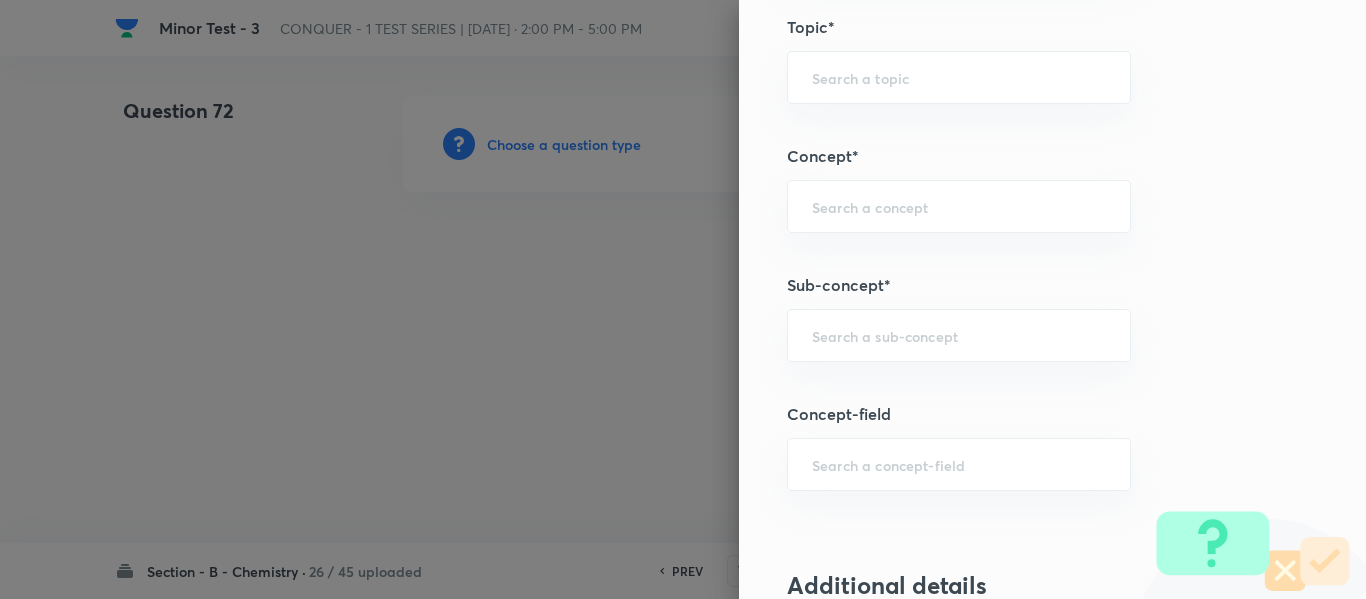 scroll, scrollTop: 1200, scrollLeft: 0, axis: vertical 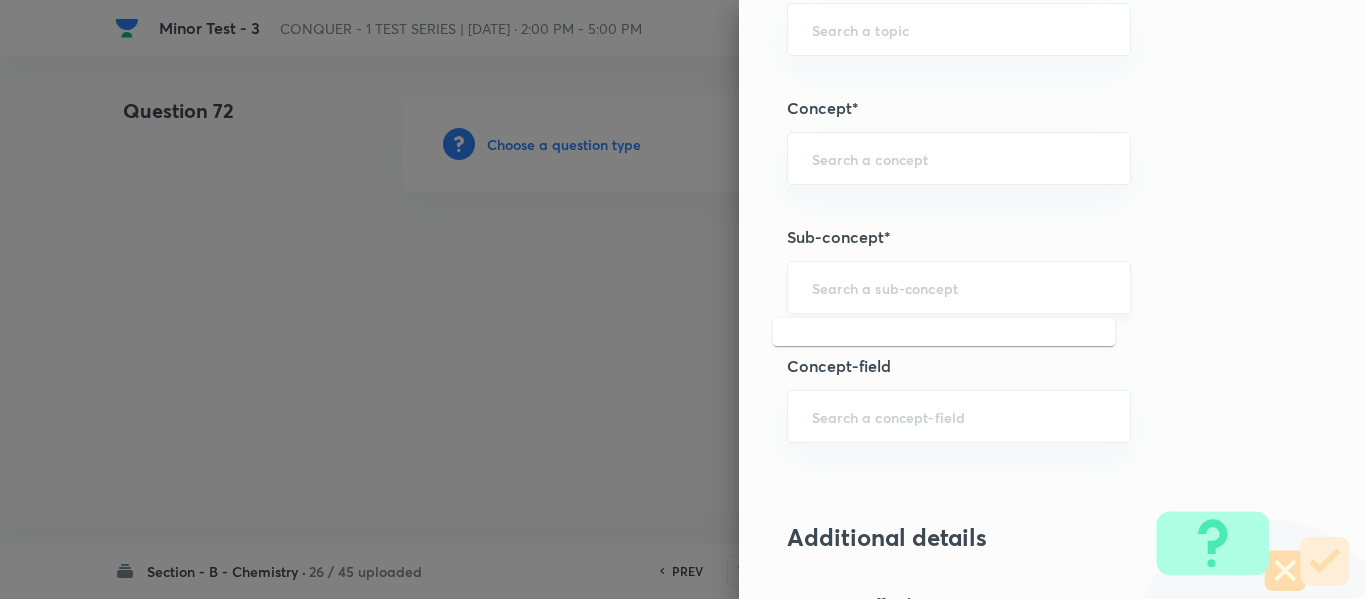 click at bounding box center [959, 287] 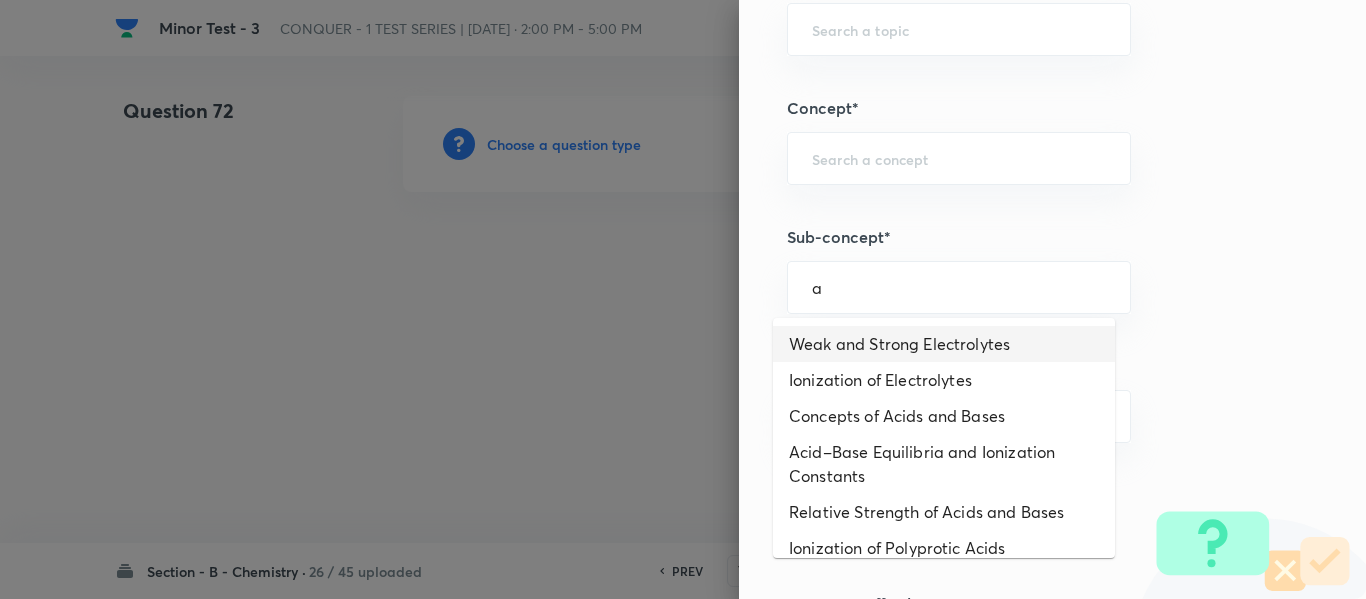 click on "Weak and Strong Electrolytes" at bounding box center [944, 344] 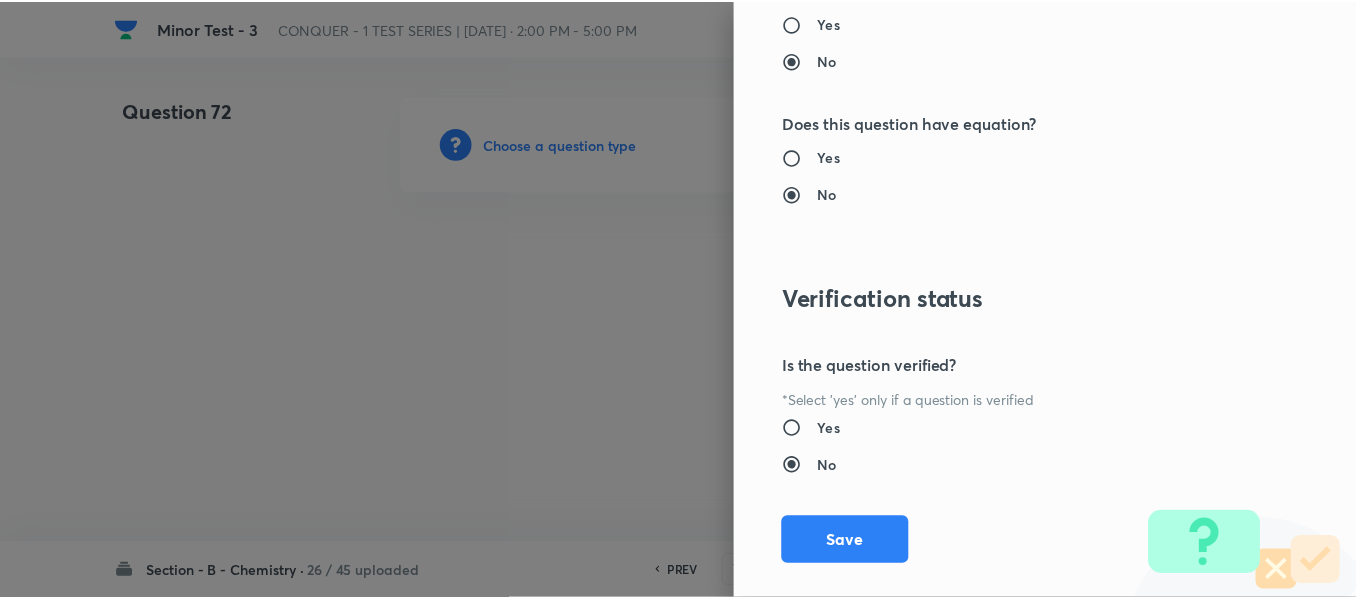 scroll, scrollTop: 2261, scrollLeft: 0, axis: vertical 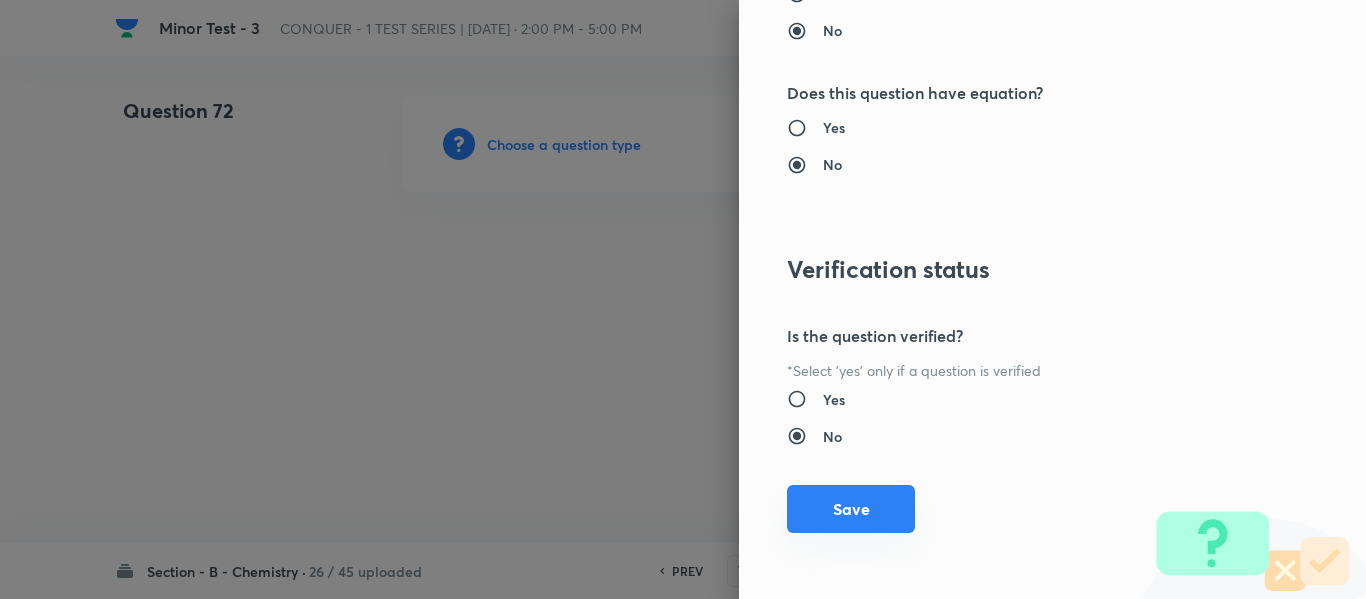 click on "Save" at bounding box center [851, 509] 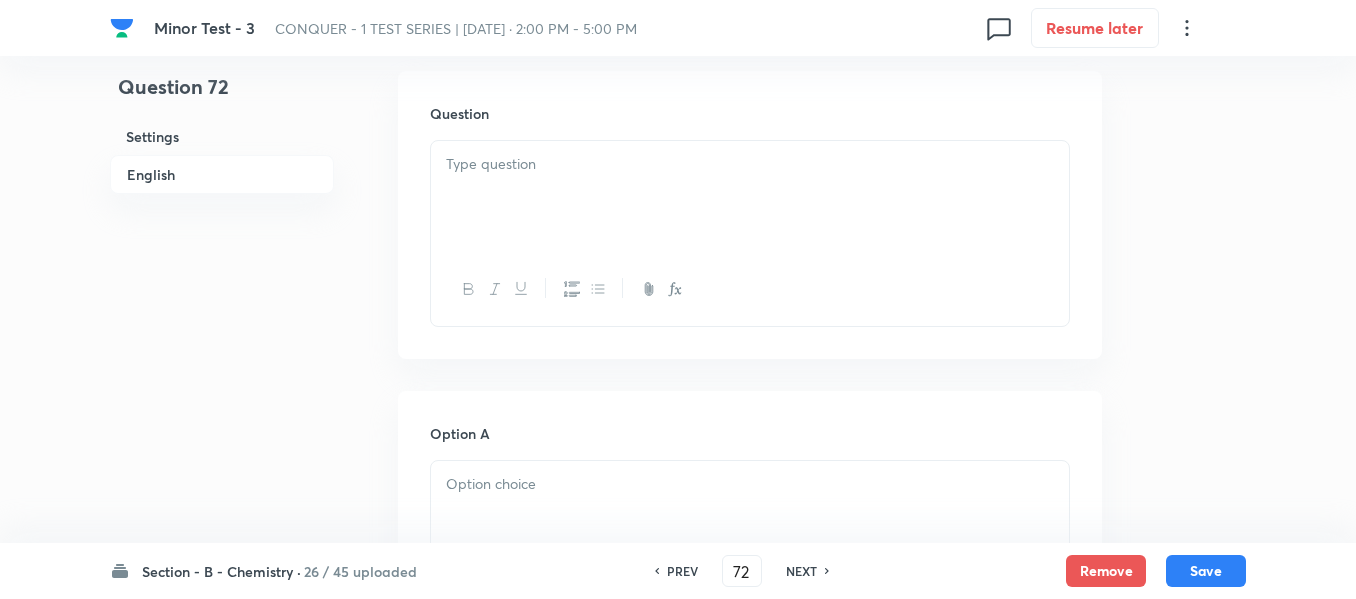 scroll, scrollTop: 600, scrollLeft: 0, axis: vertical 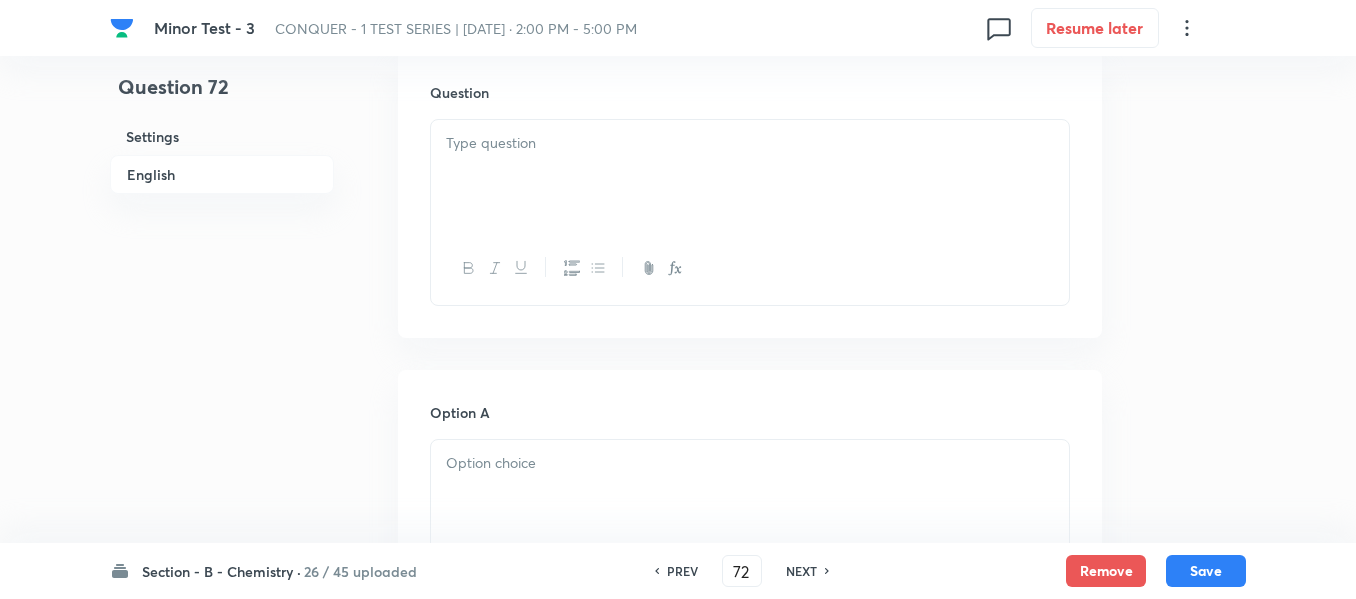 click at bounding box center (750, 176) 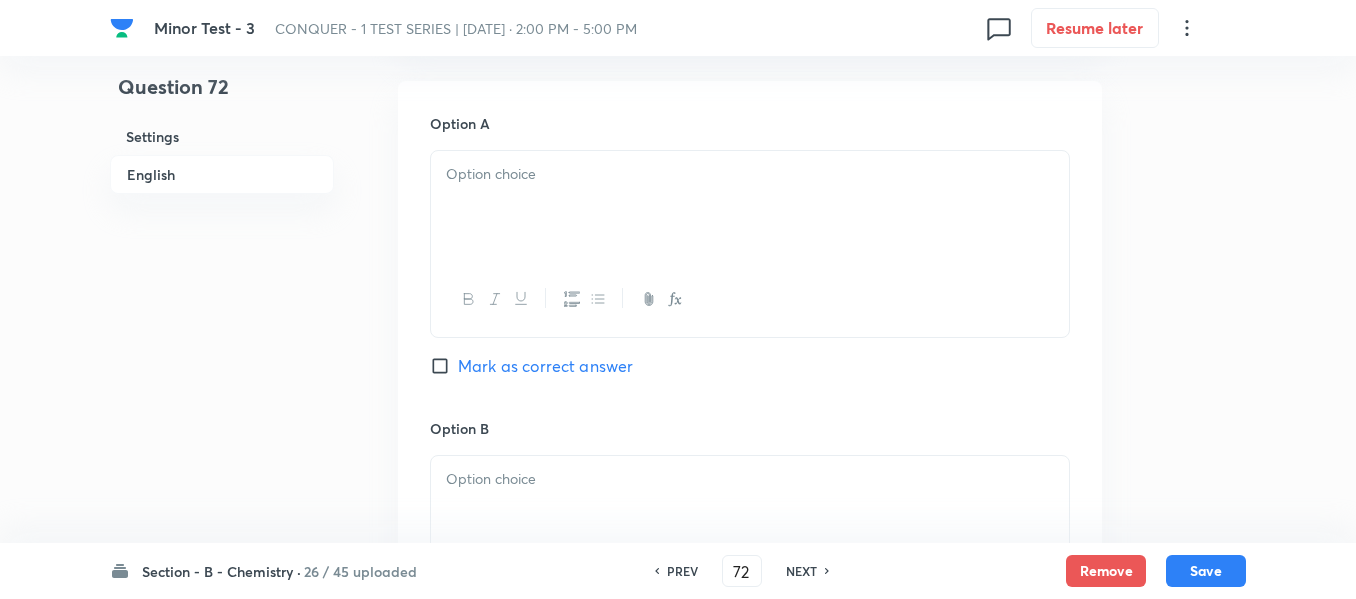 scroll, scrollTop: 900, scrollLeft: 0, axis: vertical 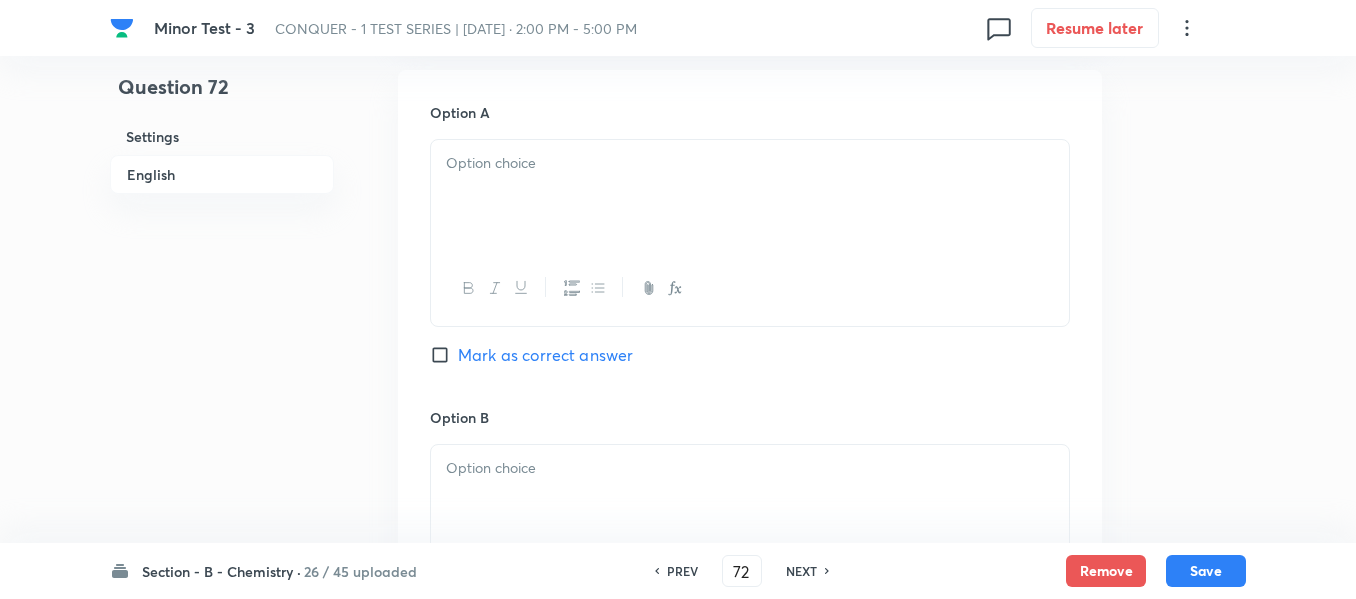 click at bounding box center [750, 196] 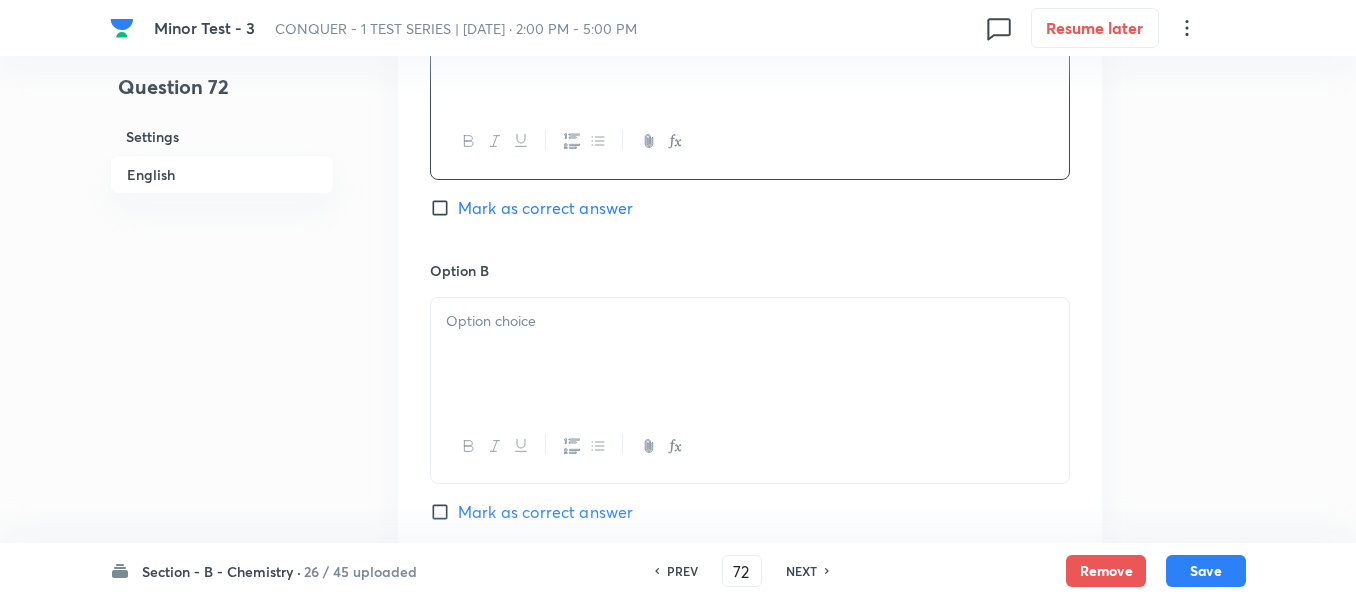 scroll, scrollTop: 1100, scrollLeft: 0, axis: vertical 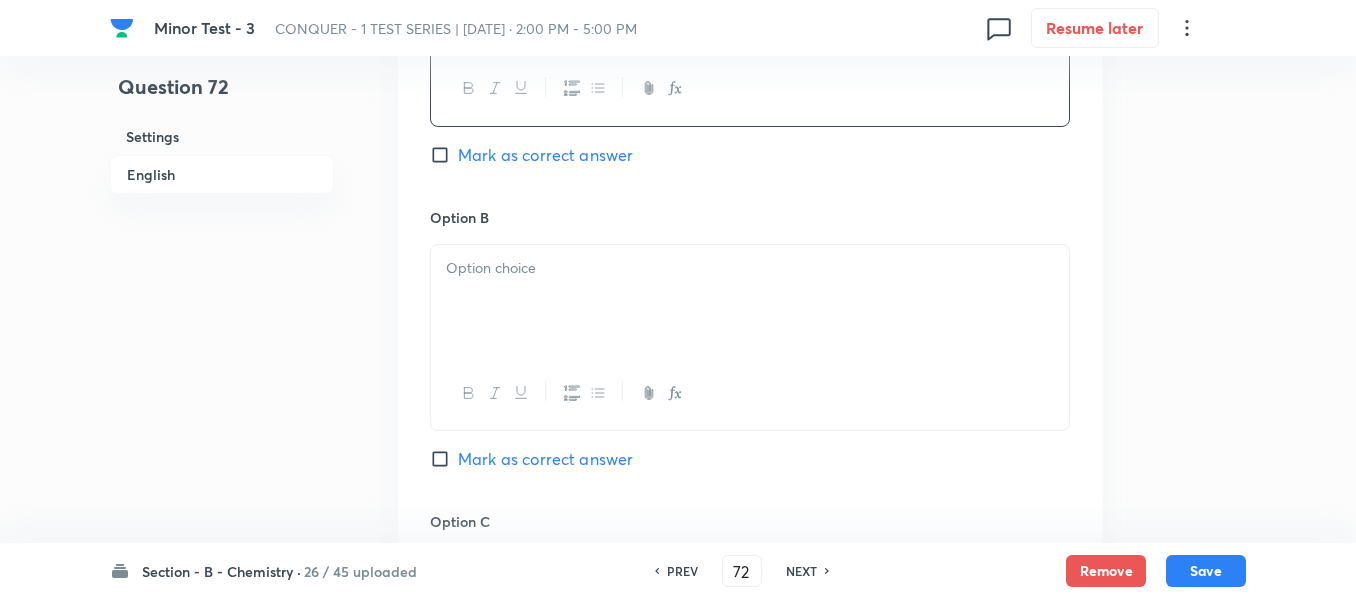 click at bounding box center (750, 268) 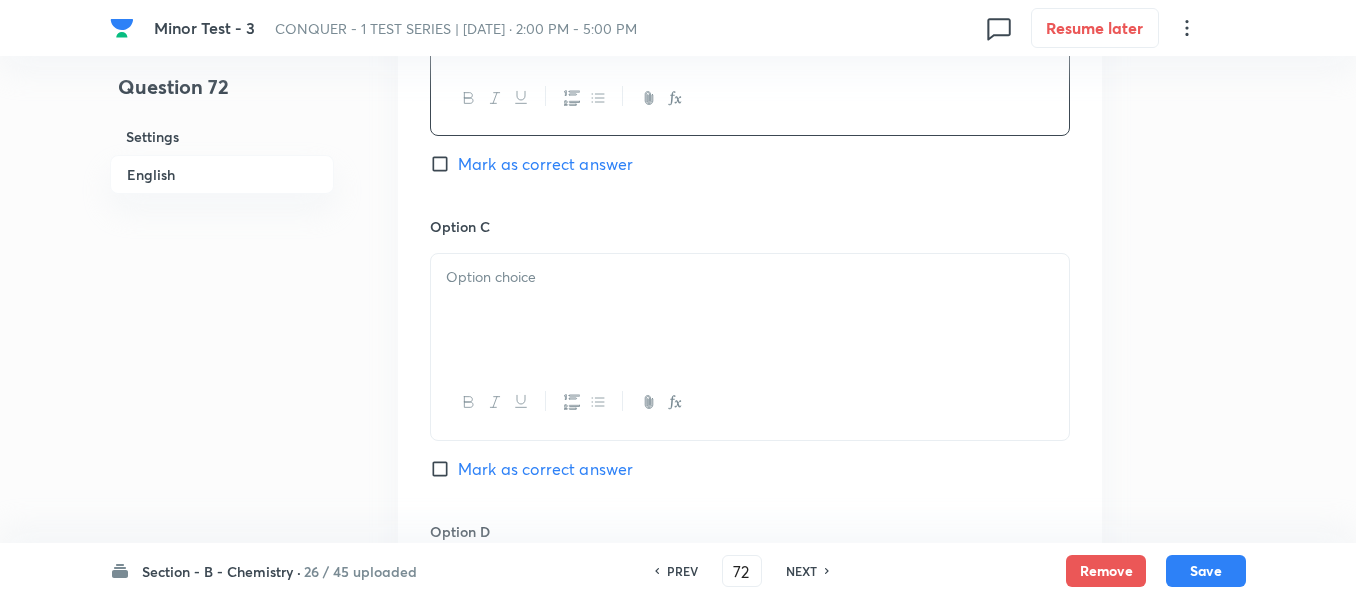 scroll, scrollTop: 1400, scrollLeft: 0, axis: vertical 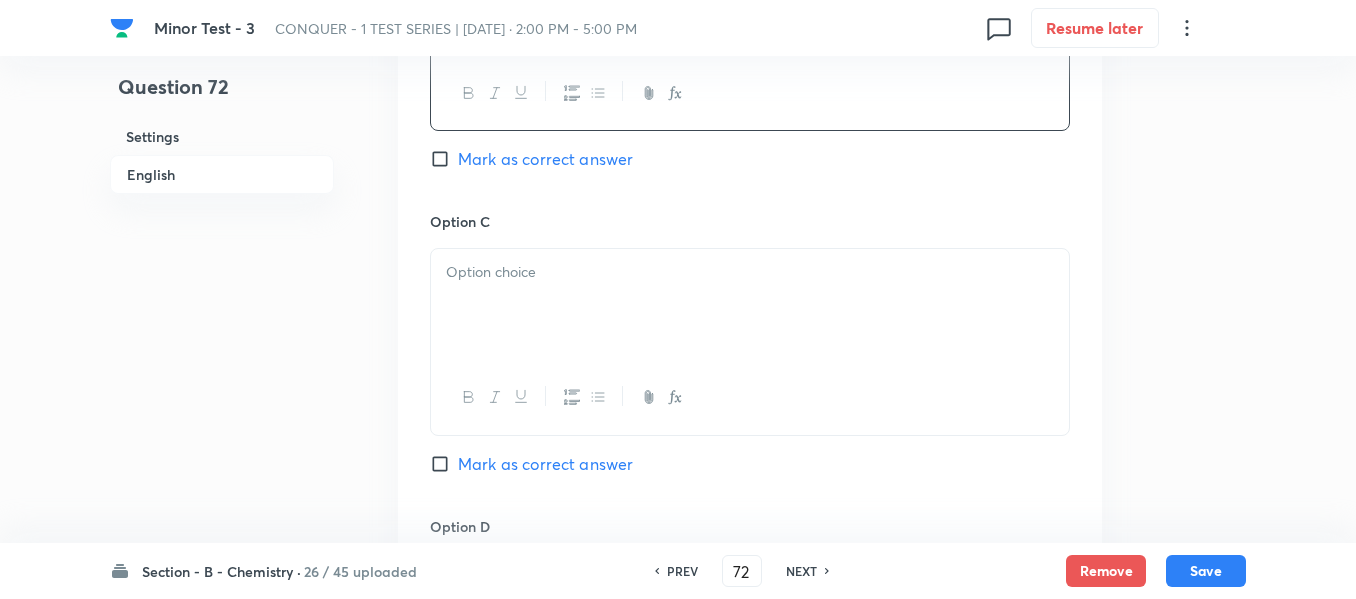 click at bounding box center [750, 272] 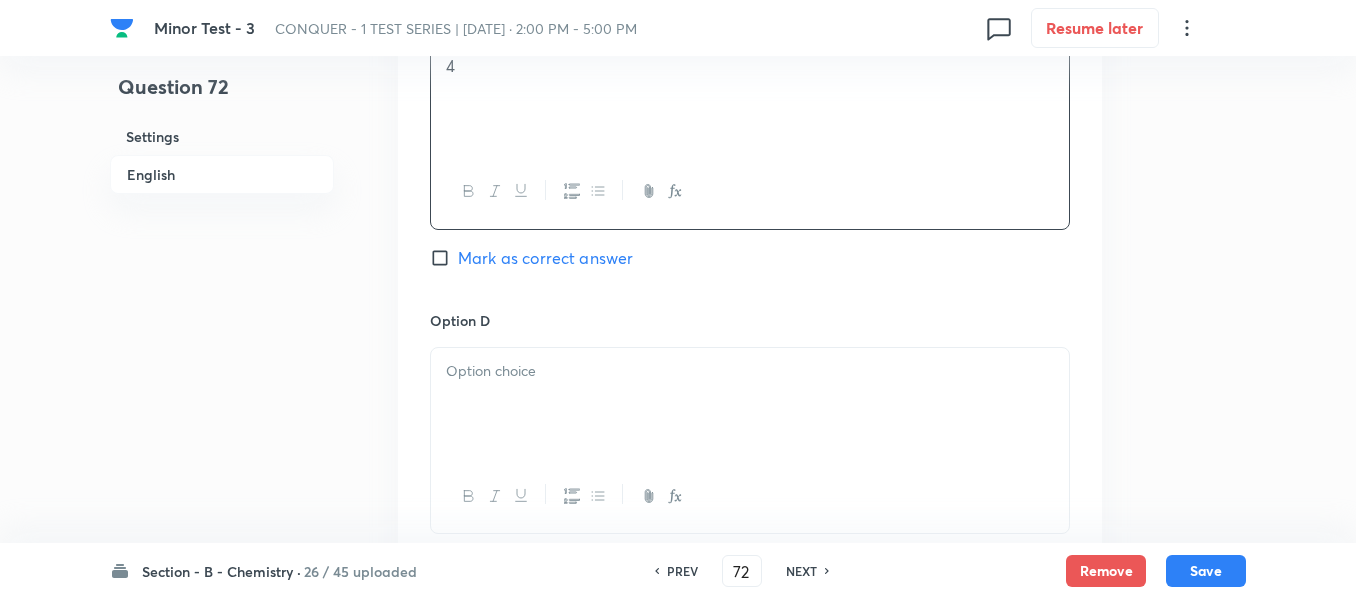scroll, scrollTop: 1700, scrollLeft: 0, axis: vertical 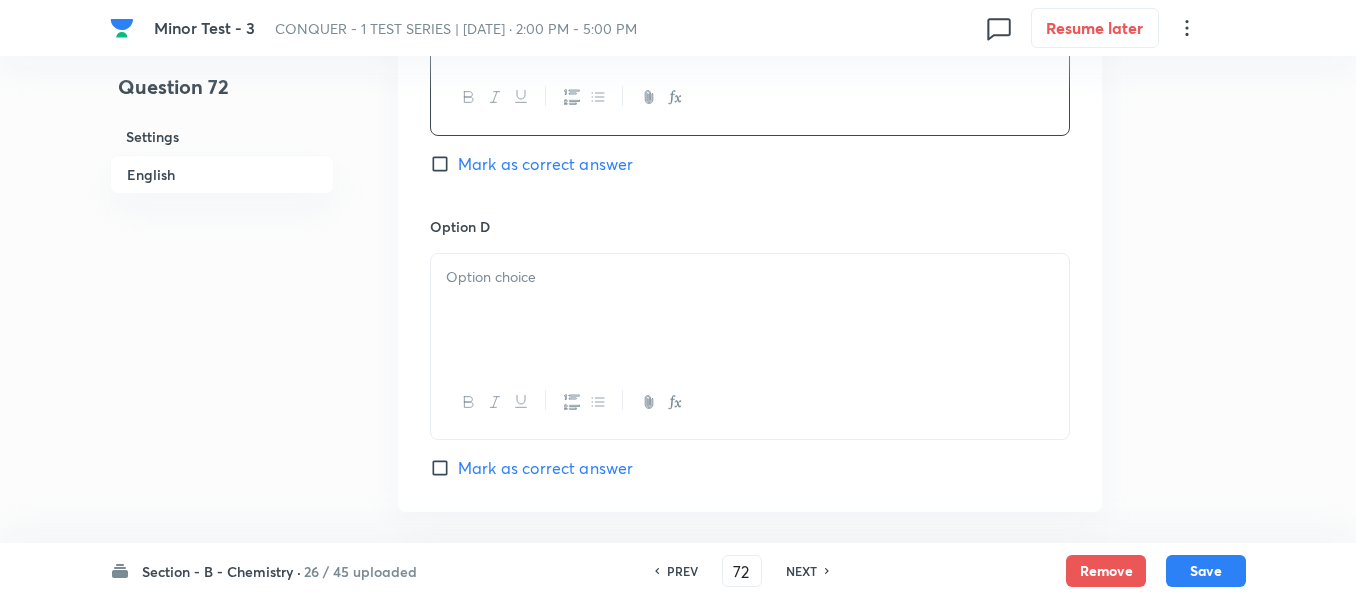 click at bounding box center (750, 277) 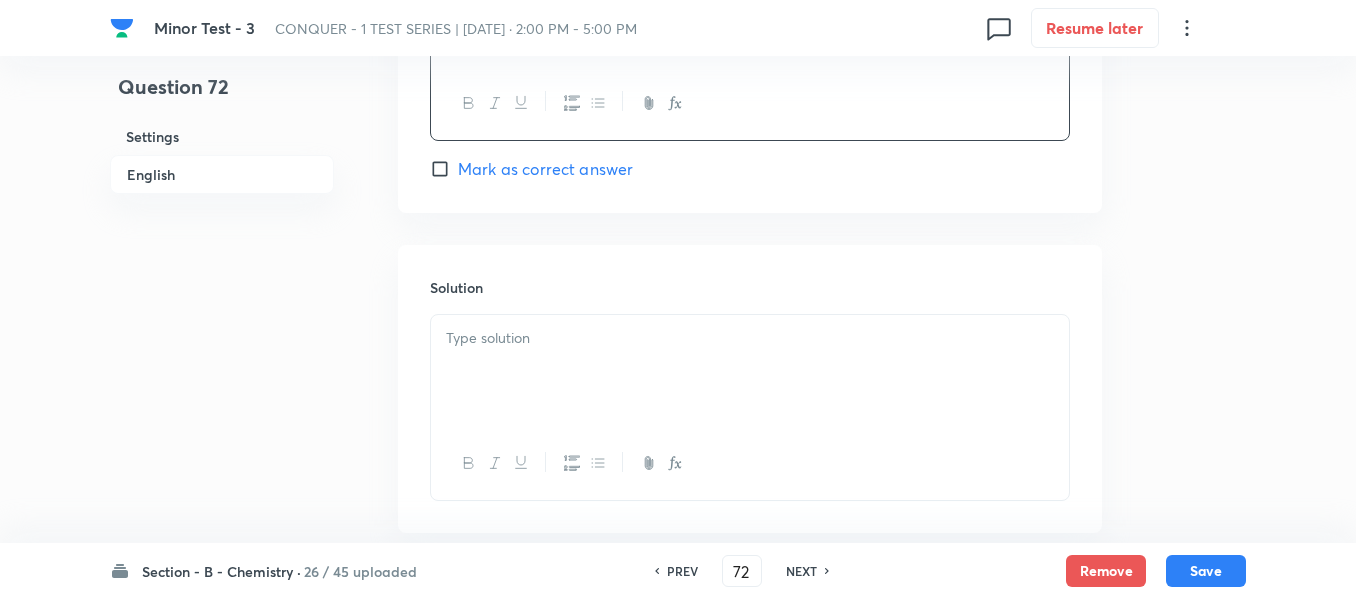 scroll, scrollTop: 2000, scrollLeft: 0, axis: vertical 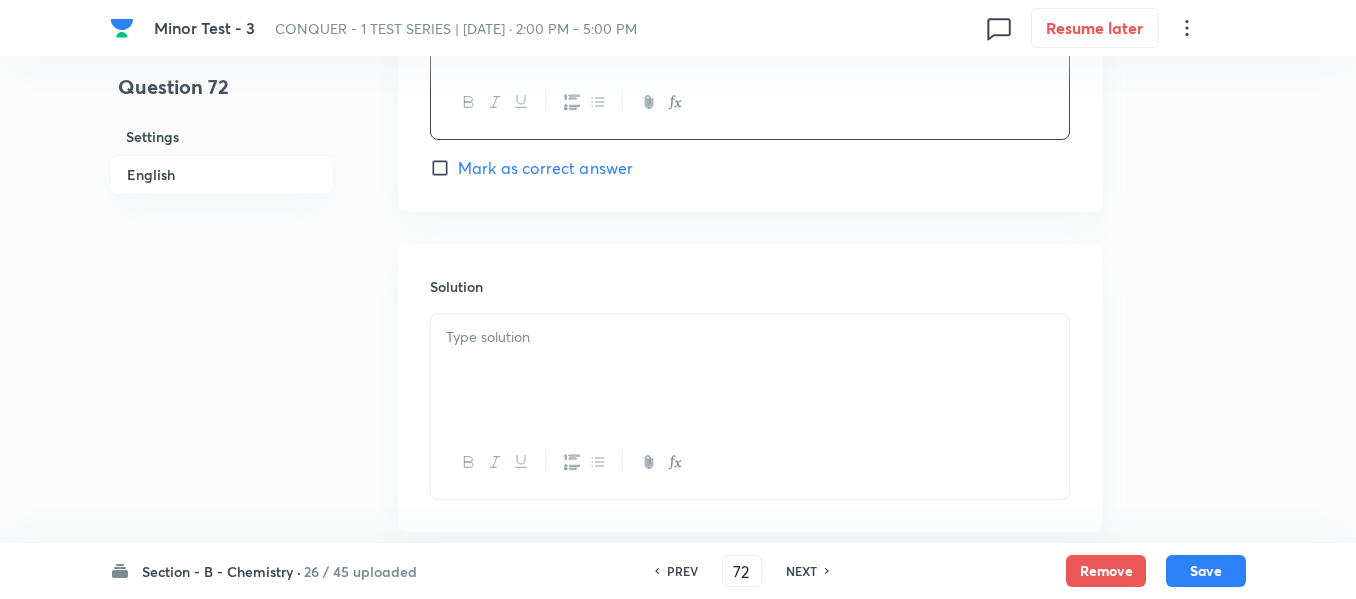 click at bounding box center [750, 337] 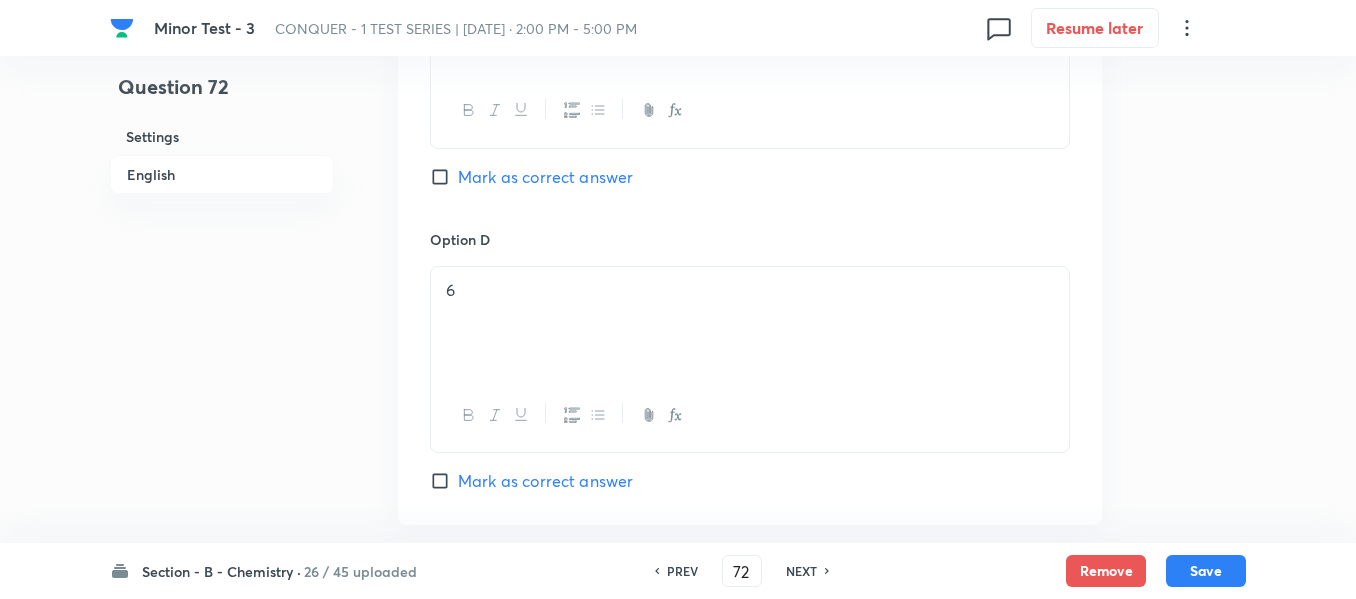 scroll, scrollTop: 1600, scrollLeft: 0, axis: vertical 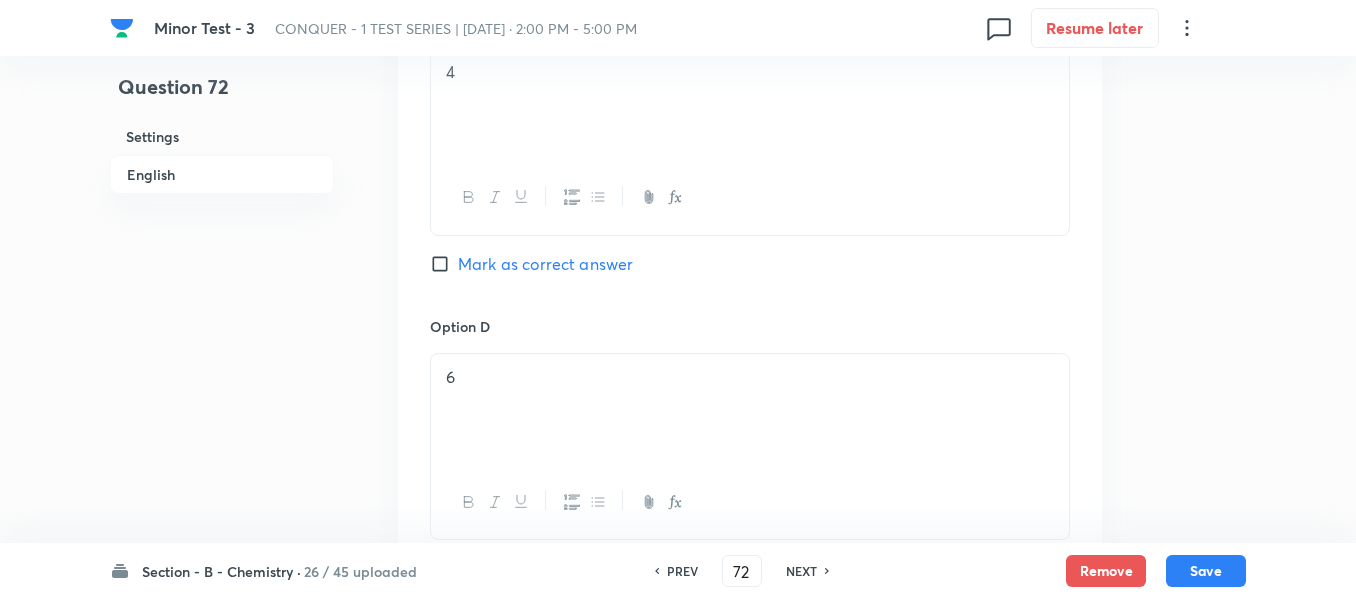 click on "Mark as correct answer" at bounding box center [444, 264] 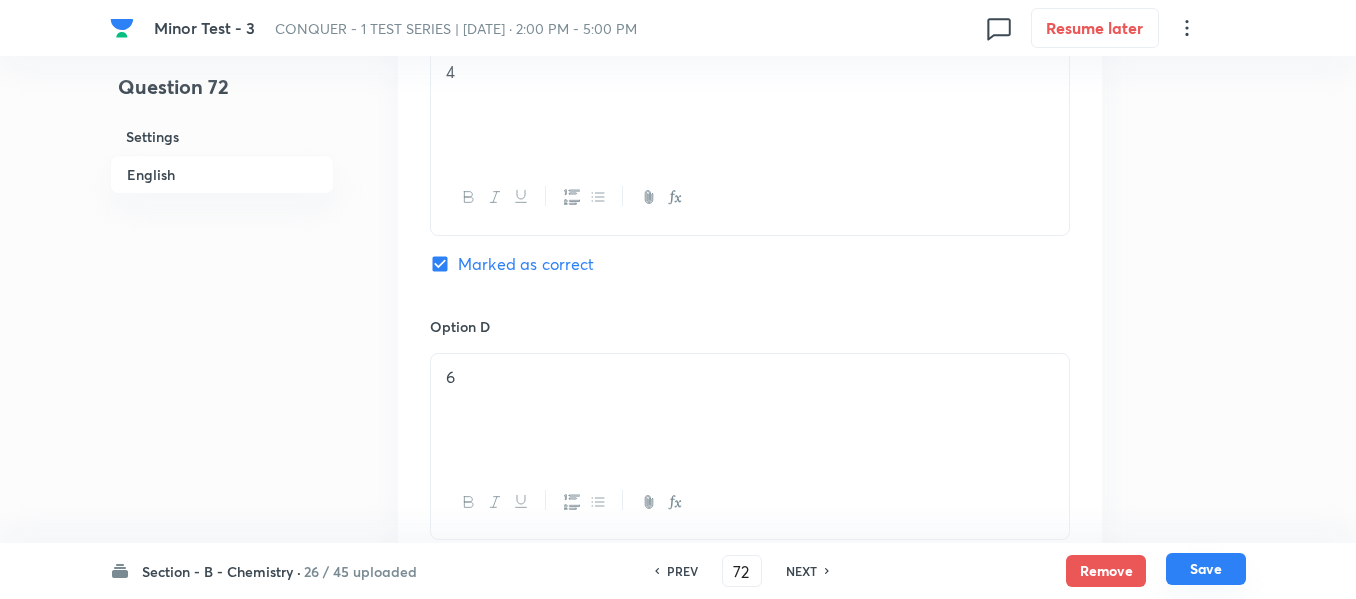 click on "Save" at bounding box center (1206, 569) 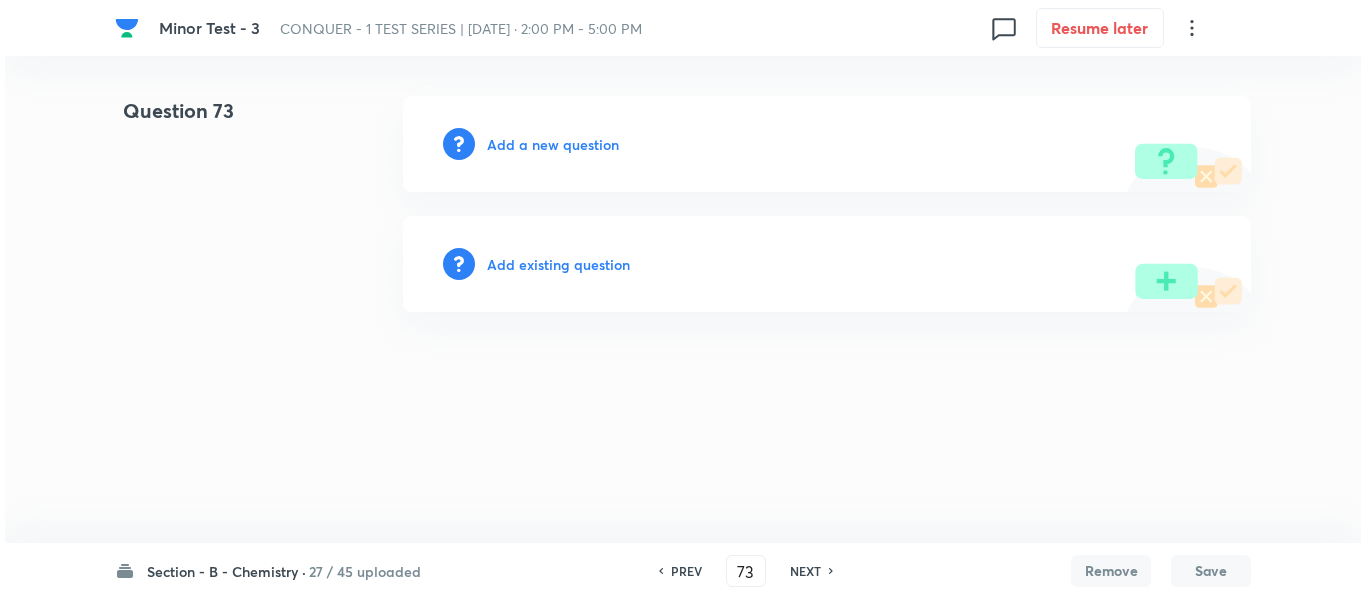 scroll, scrollTop: 0, scrollLeft: 0, axis: both 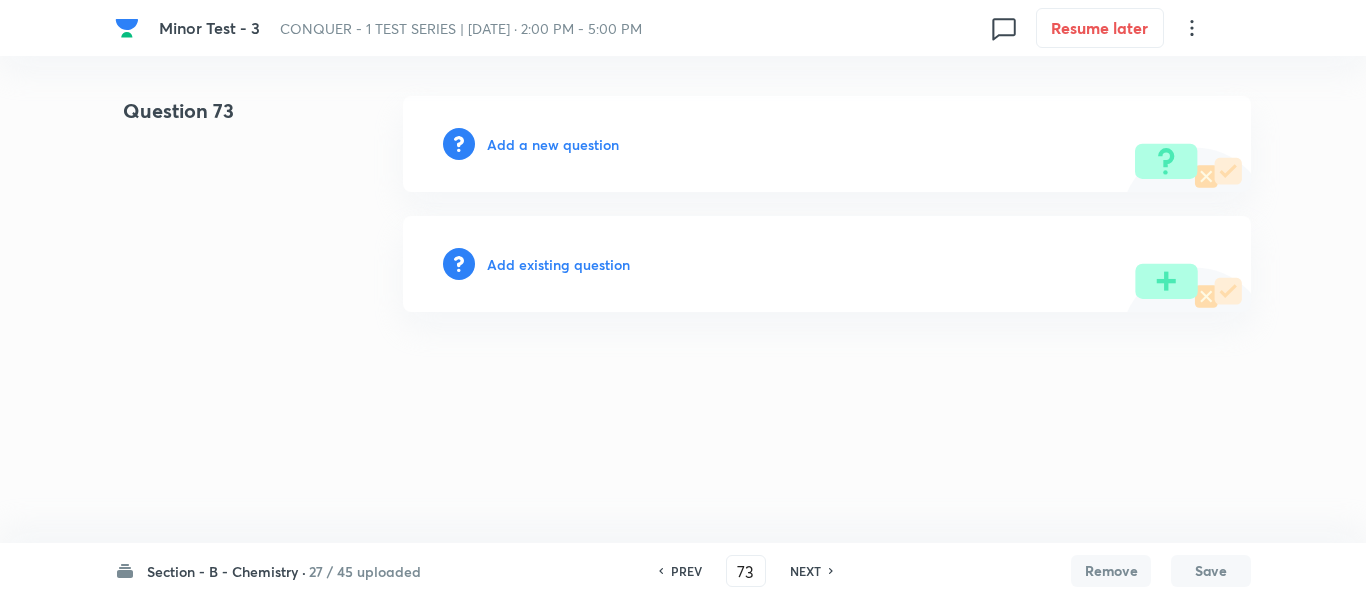 click on "Add a new question" at bounding box center [553, 144] 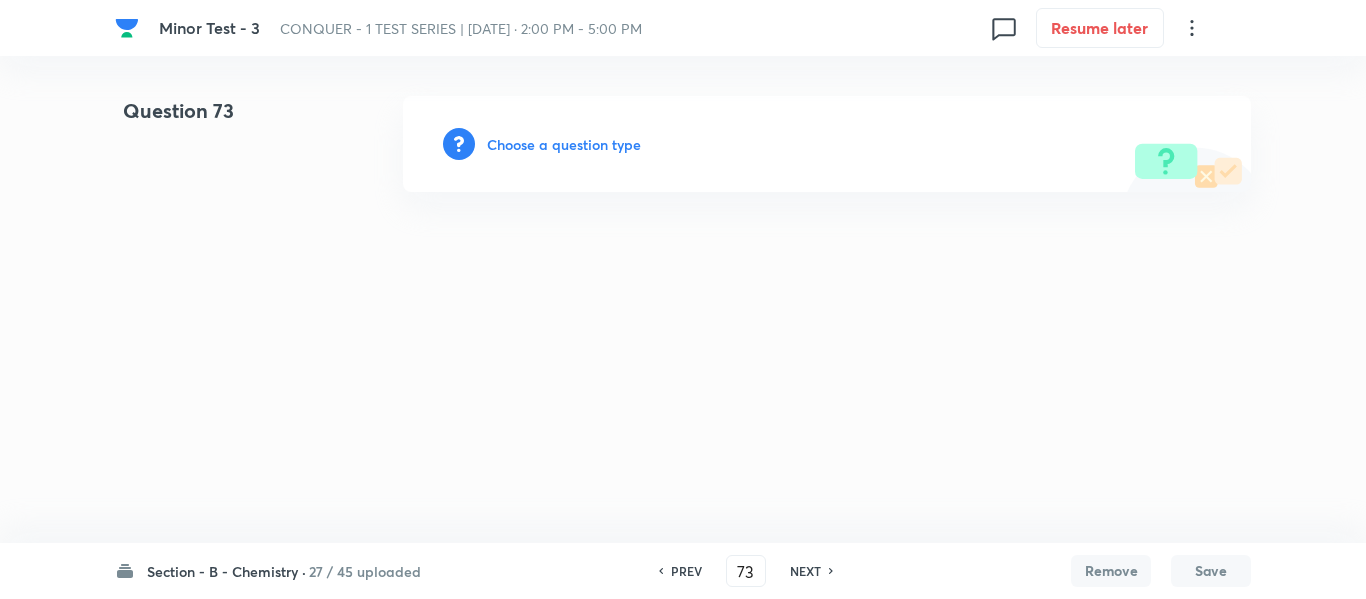 click on "Choose a question type" at bounding box center [564, 144] 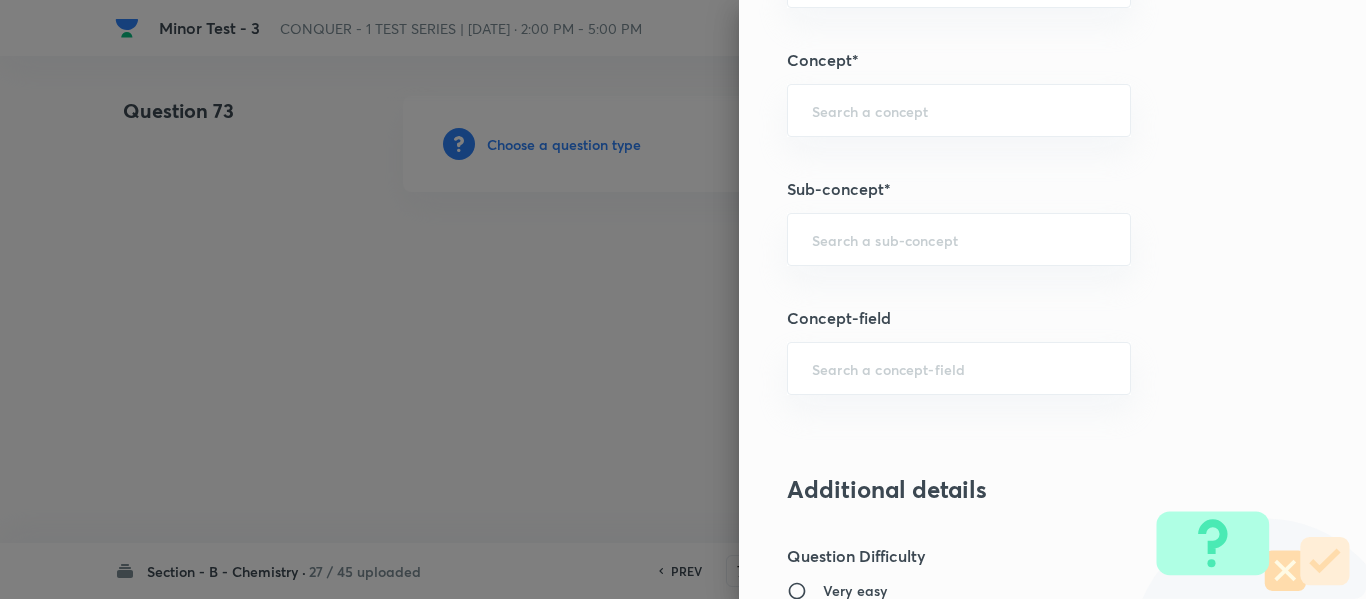 scroll, scrollTop: 1300, scrollLeft: 0, axis: vertical 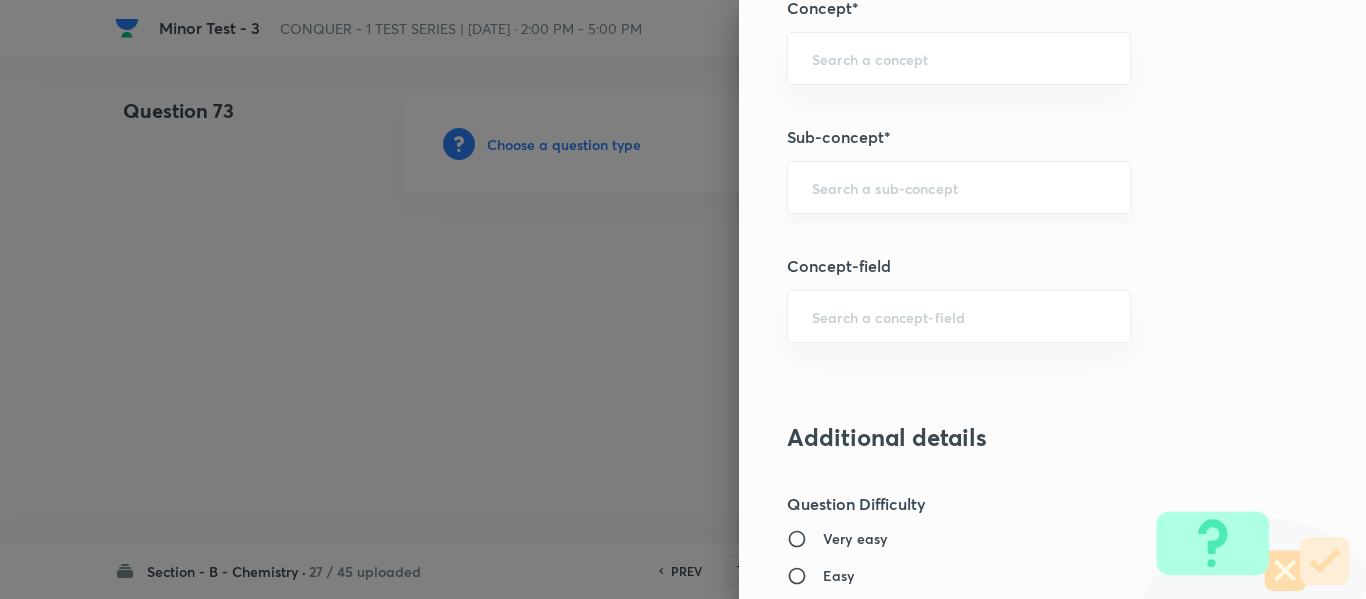 click on "​" at bounding box center (959, 187) 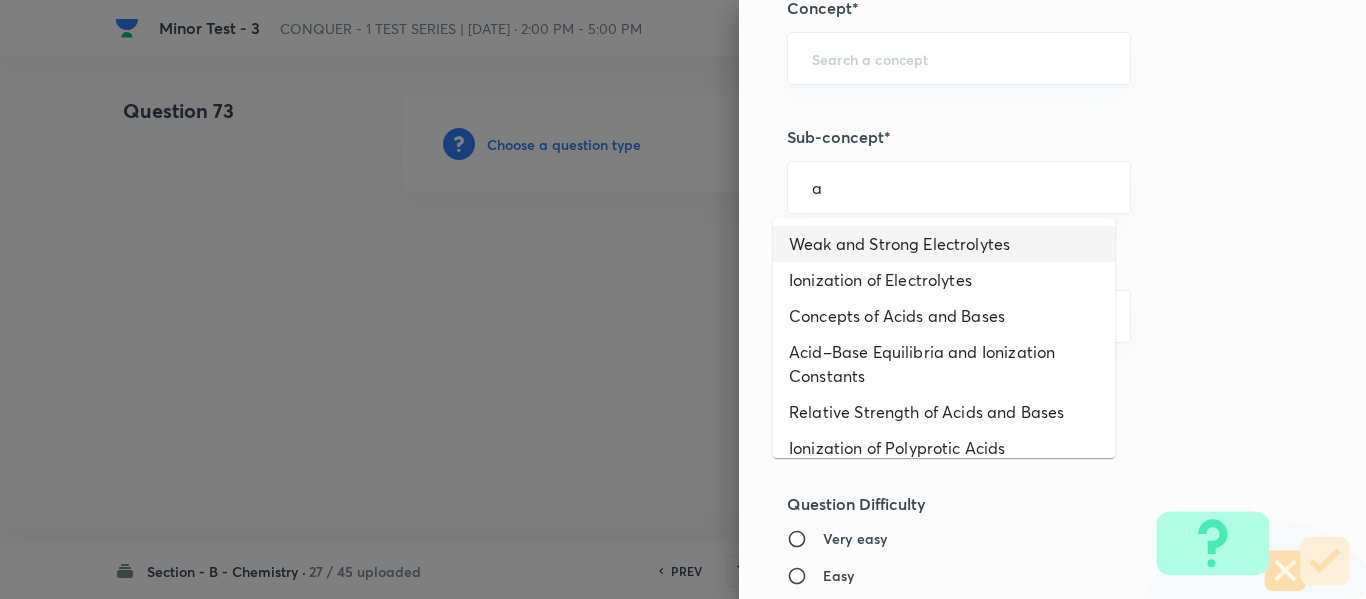 click on "Weak and Strong Electrolytes" at bounding box center [944, 244] 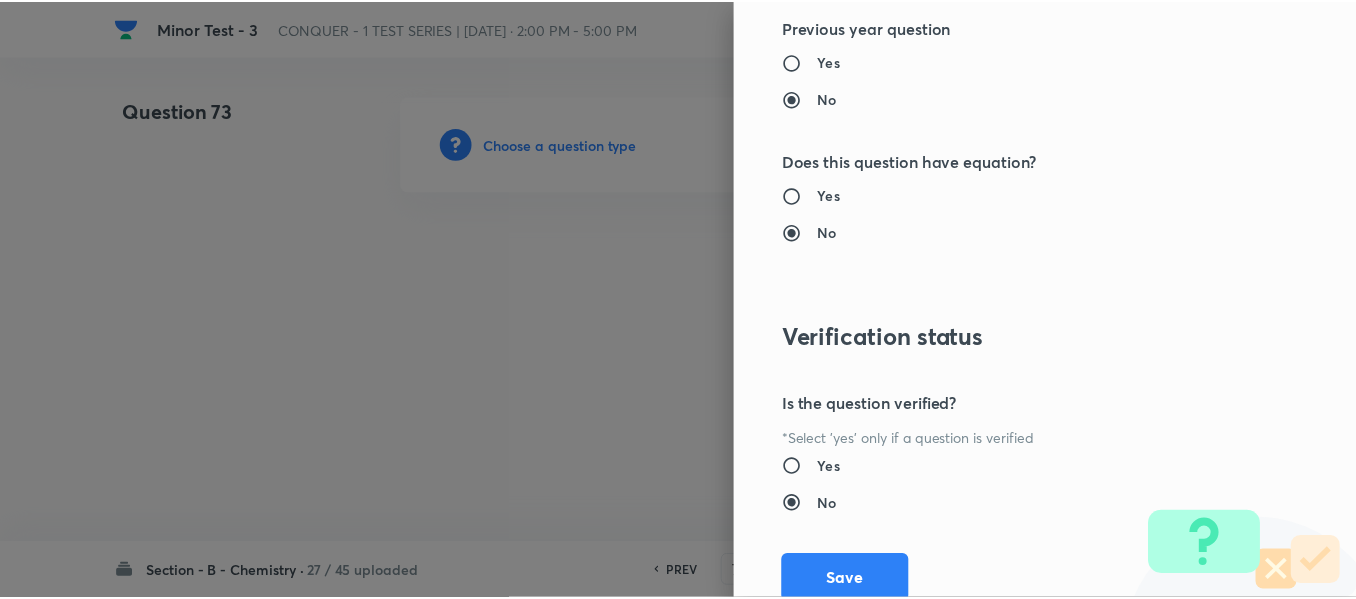 scroll, scrollTop: 2261, scrollLeft: 0, axis: vertical 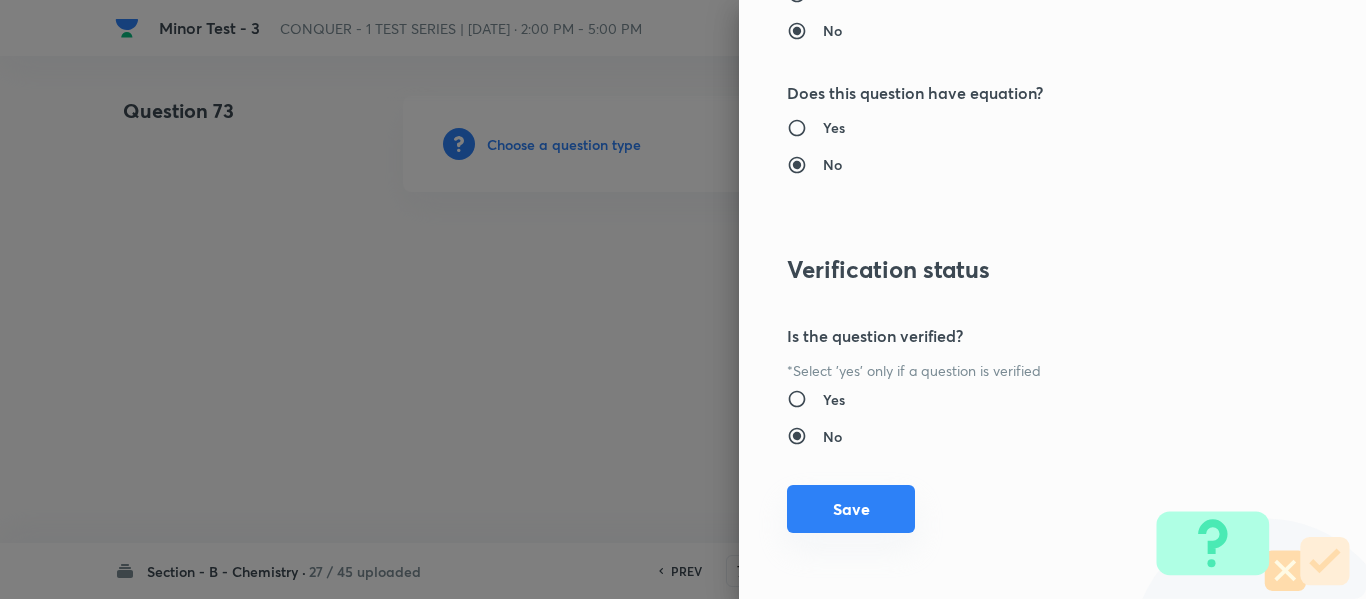 click on "Save" at bounding box center (851, 509) 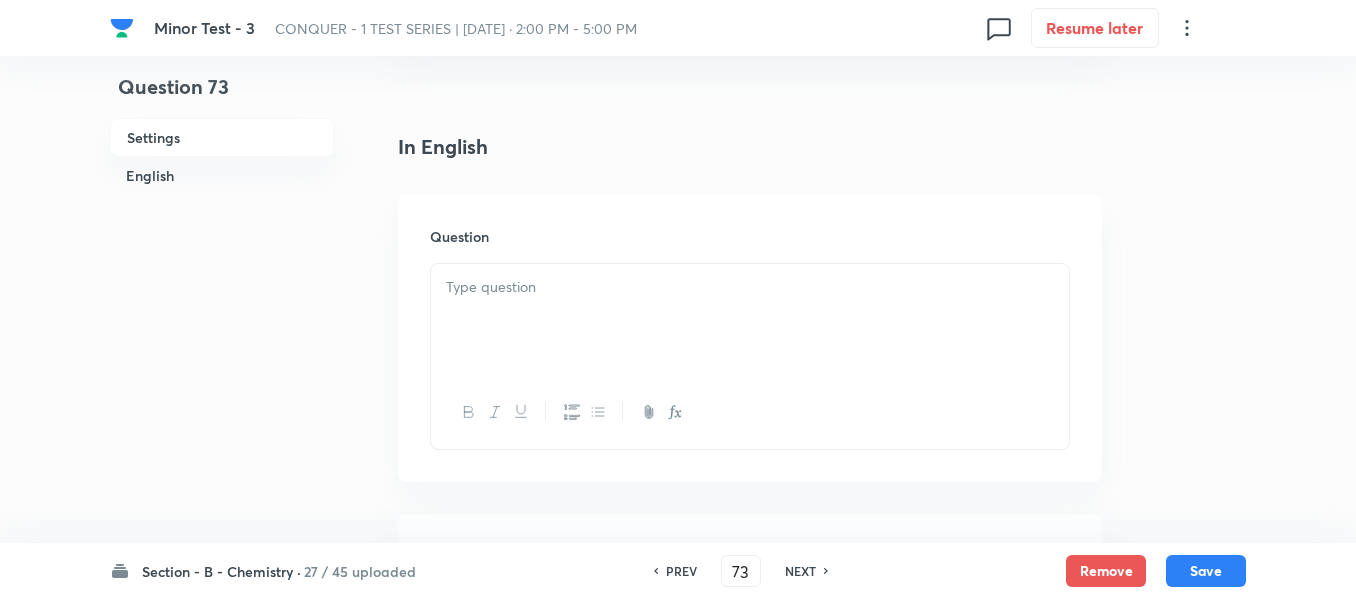 scroll, scrollTop: 500, scrollLeft: 0, axis: vertical 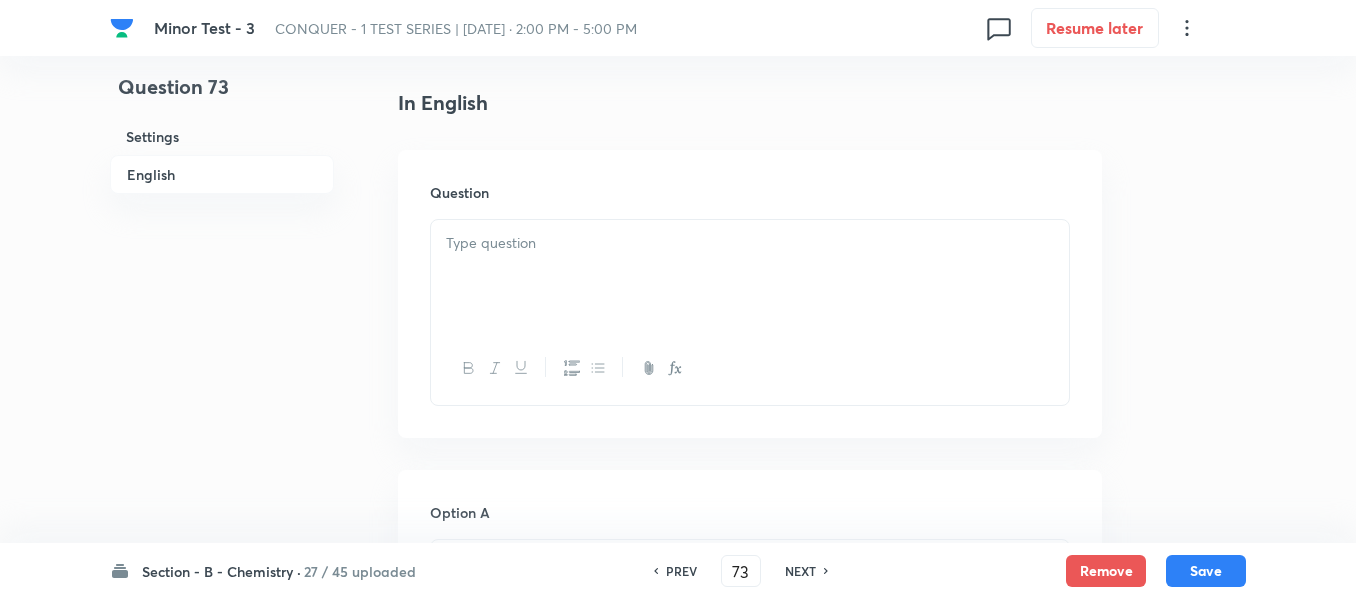 click at bounding box center (750, 276) 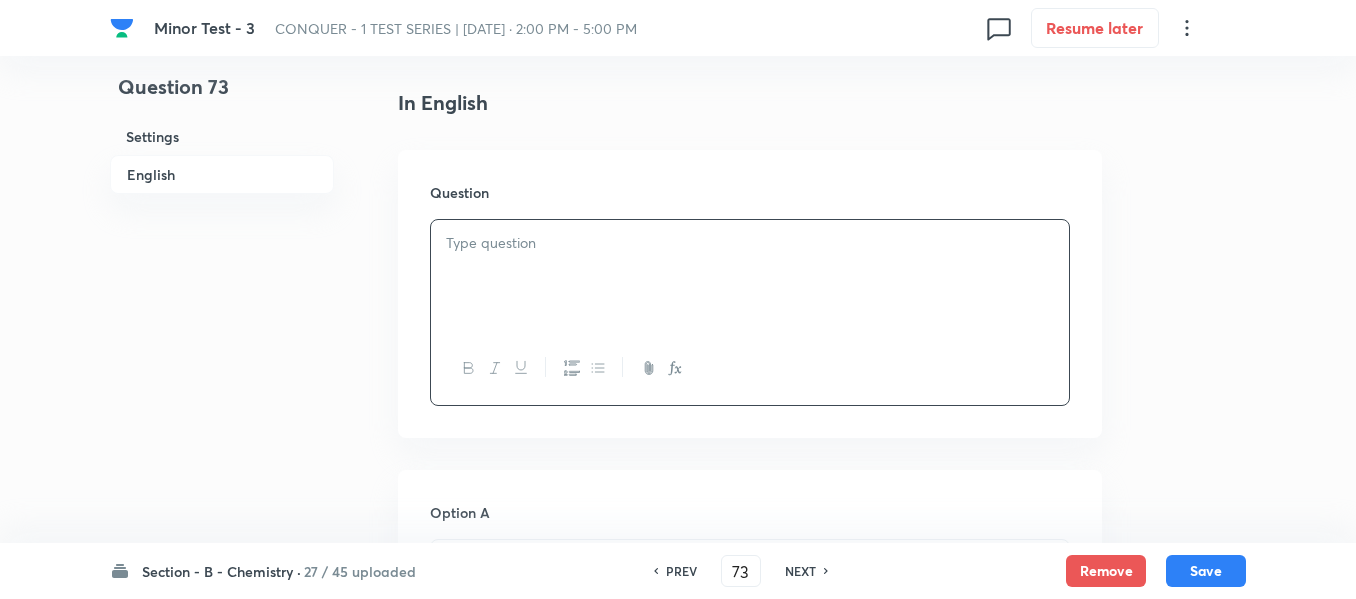 click at bounding box center [750, 243] 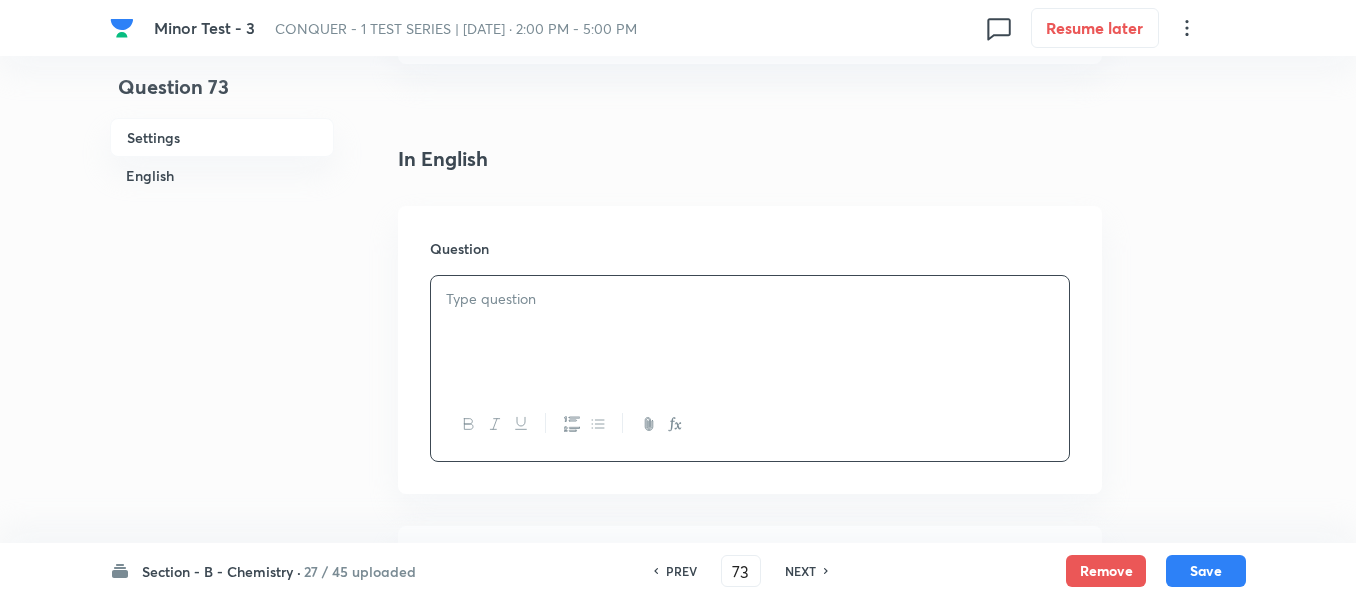 scroll, scrollTop: 500, scrollLeft: 0, axis: vertical 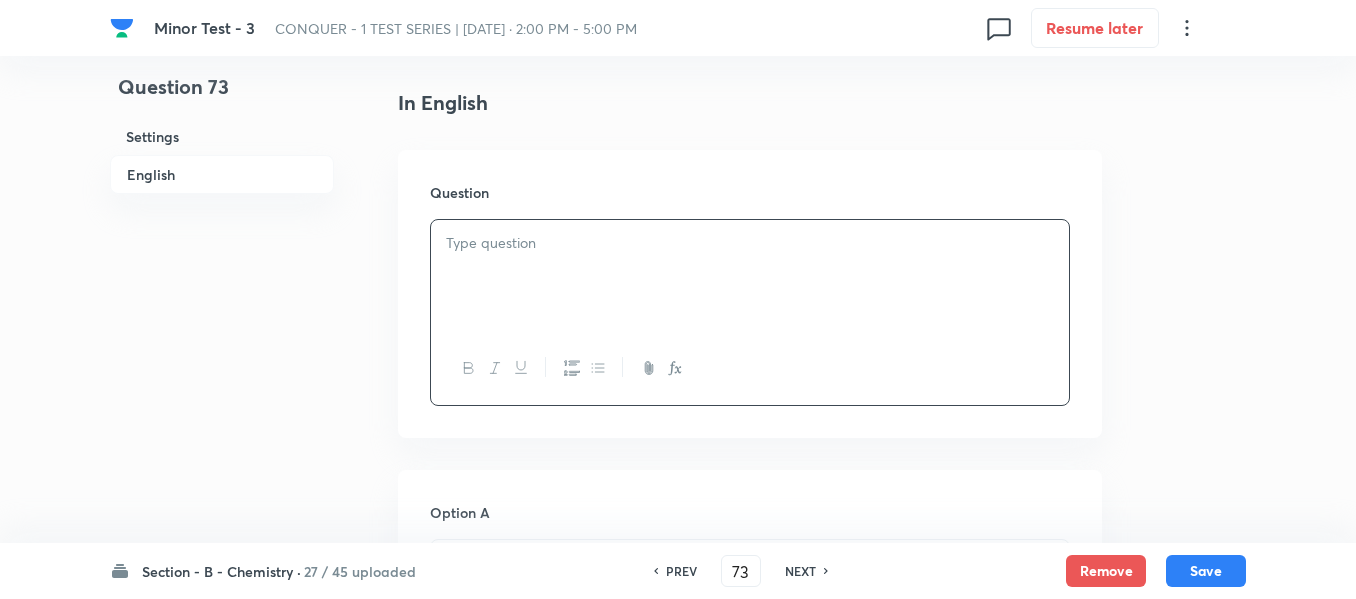 click at bounding box center [750, 243] 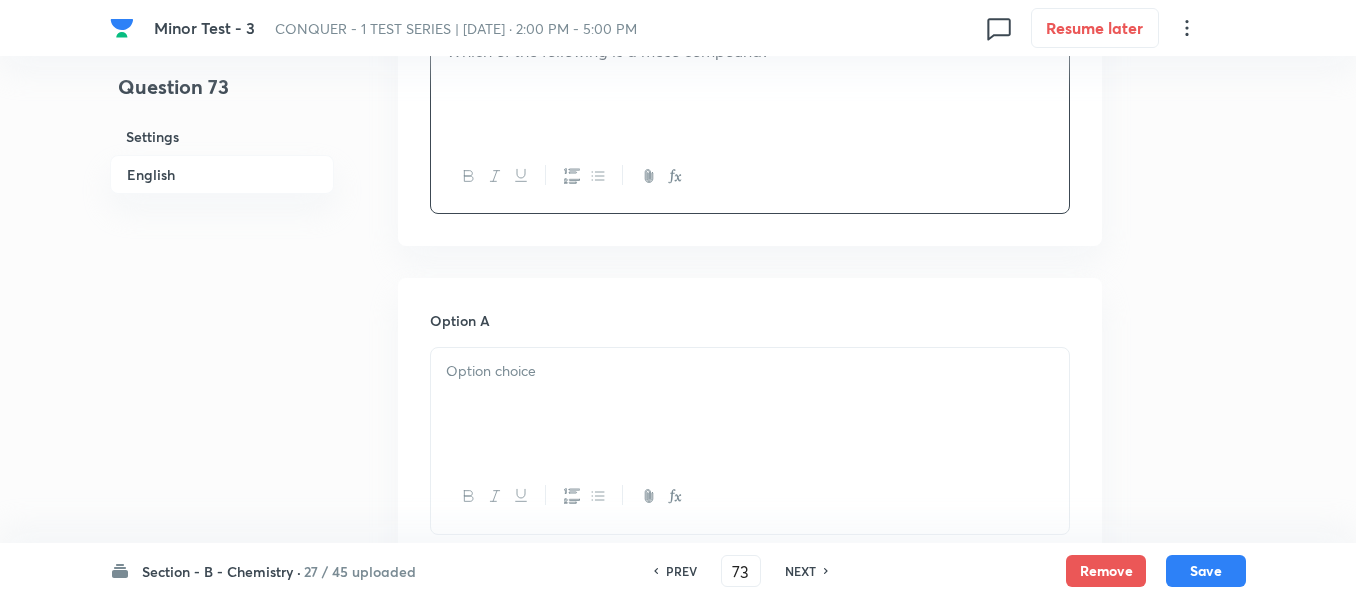 scroll, scrollTop: 800, scrollLeft: 0, axis: vertical 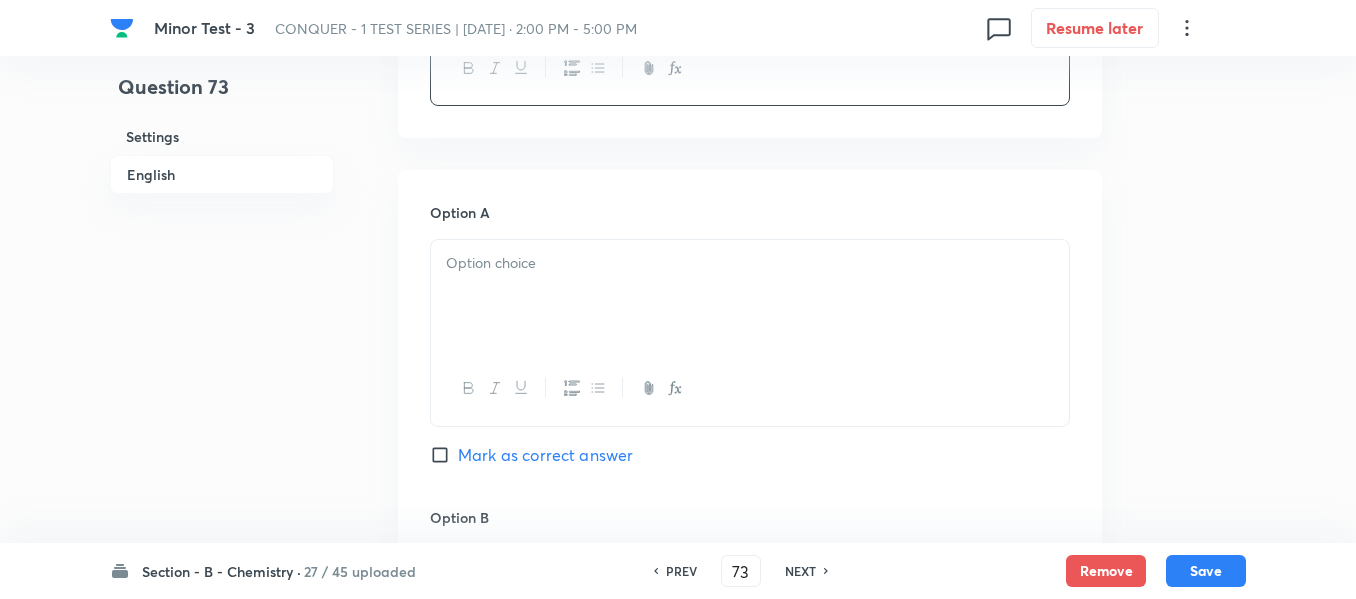 click at bounding box center (750, 263) 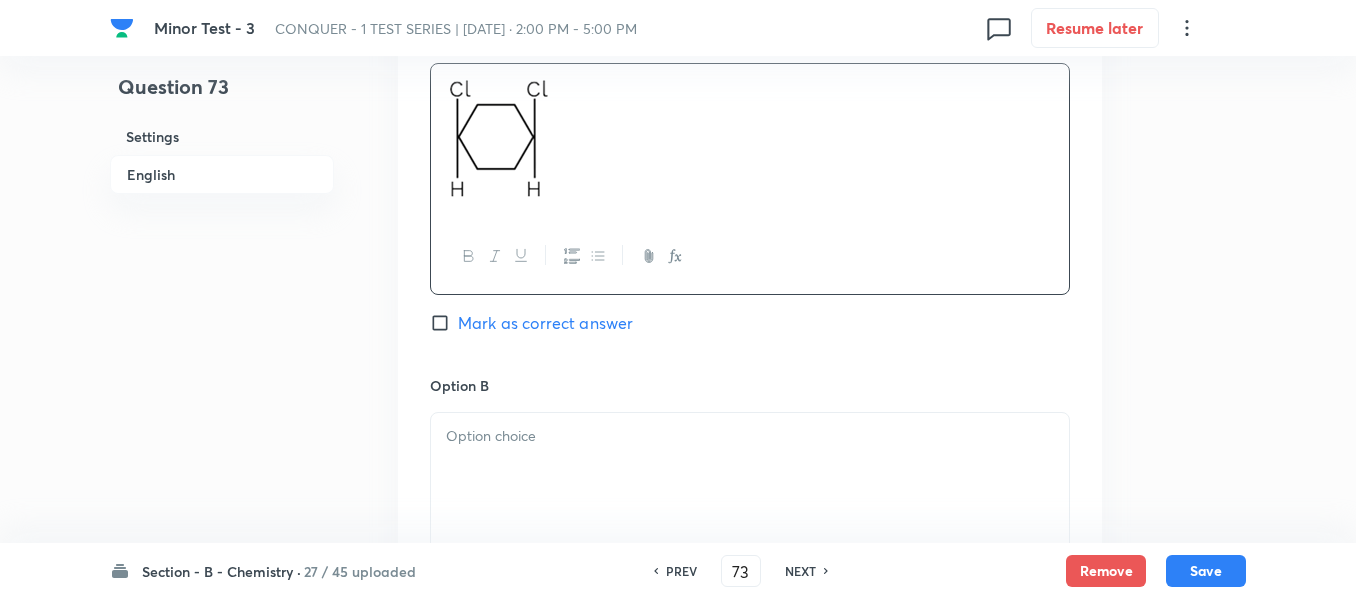 scroll, scrollTop: 1100, scrollLeft: 0, axis: vertical 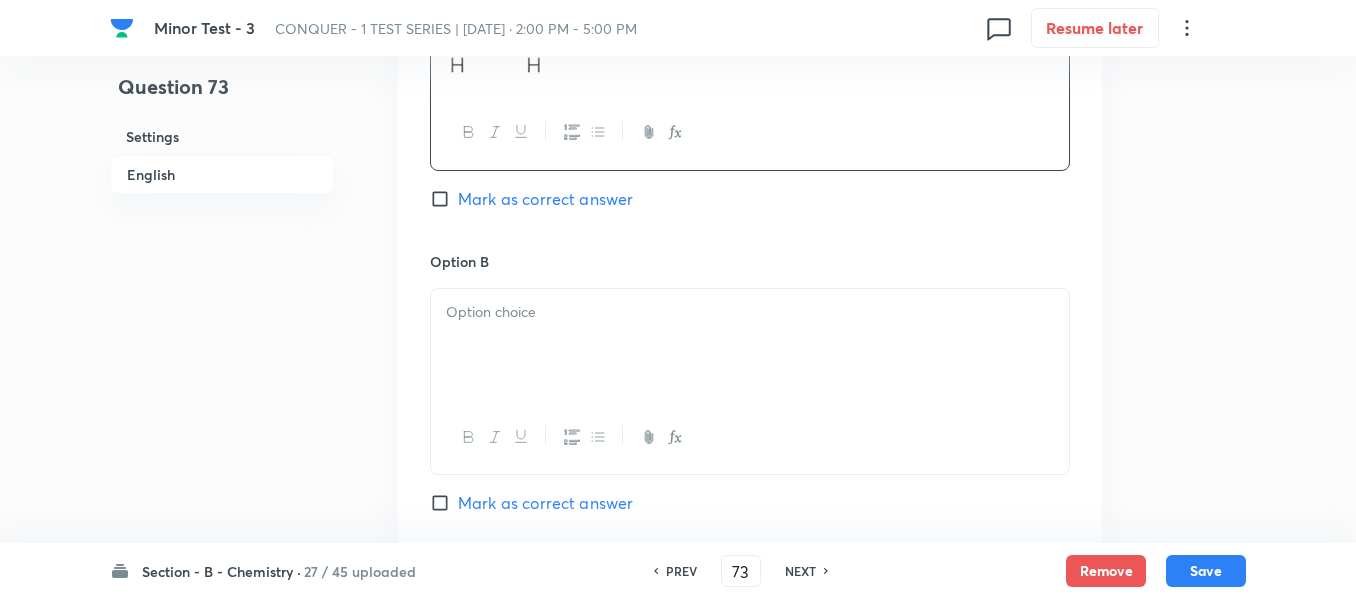 click at bounding box center (750, 345) 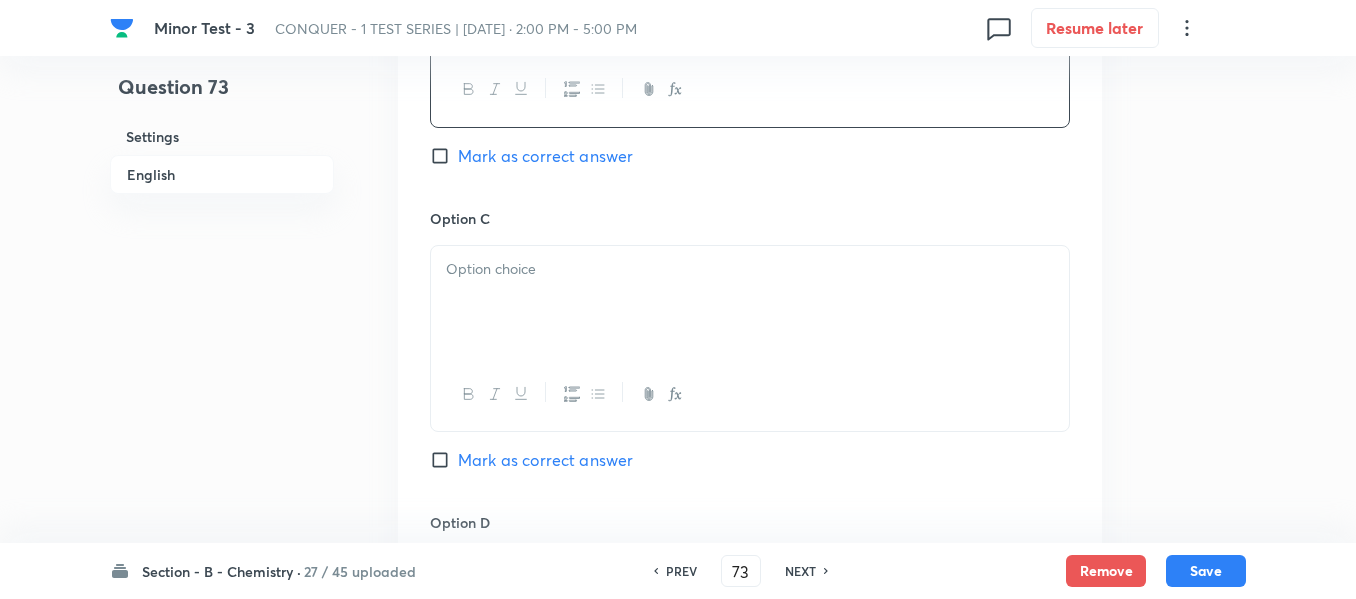 scroll, scrollTop: 1500, scrollLeft: 0, axis: vertical 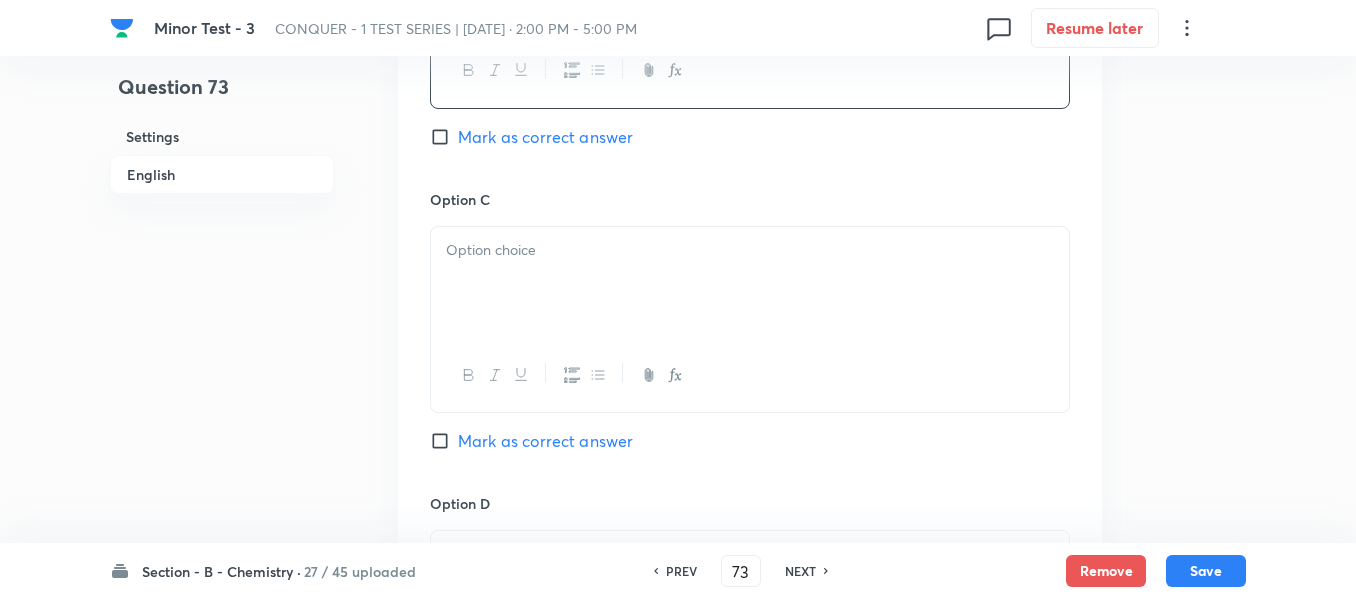 click at bounding box center (750, 283) 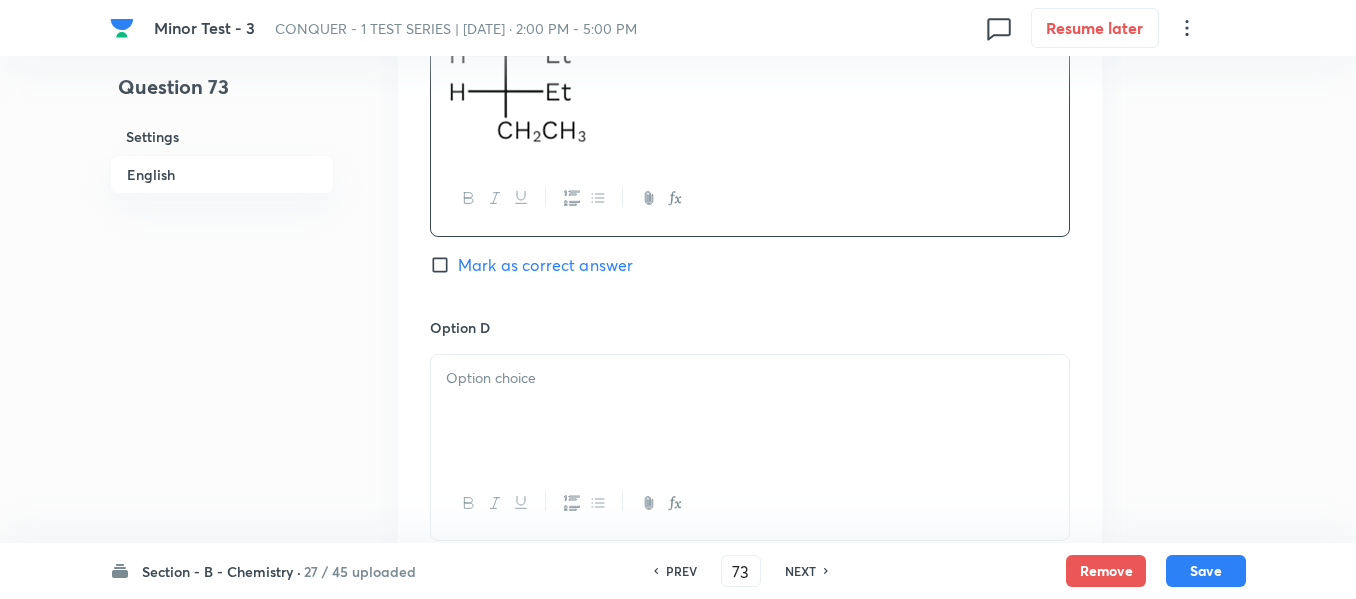 scroll, scrollTop: 1800, scrollLeft: 0, axis: vertical 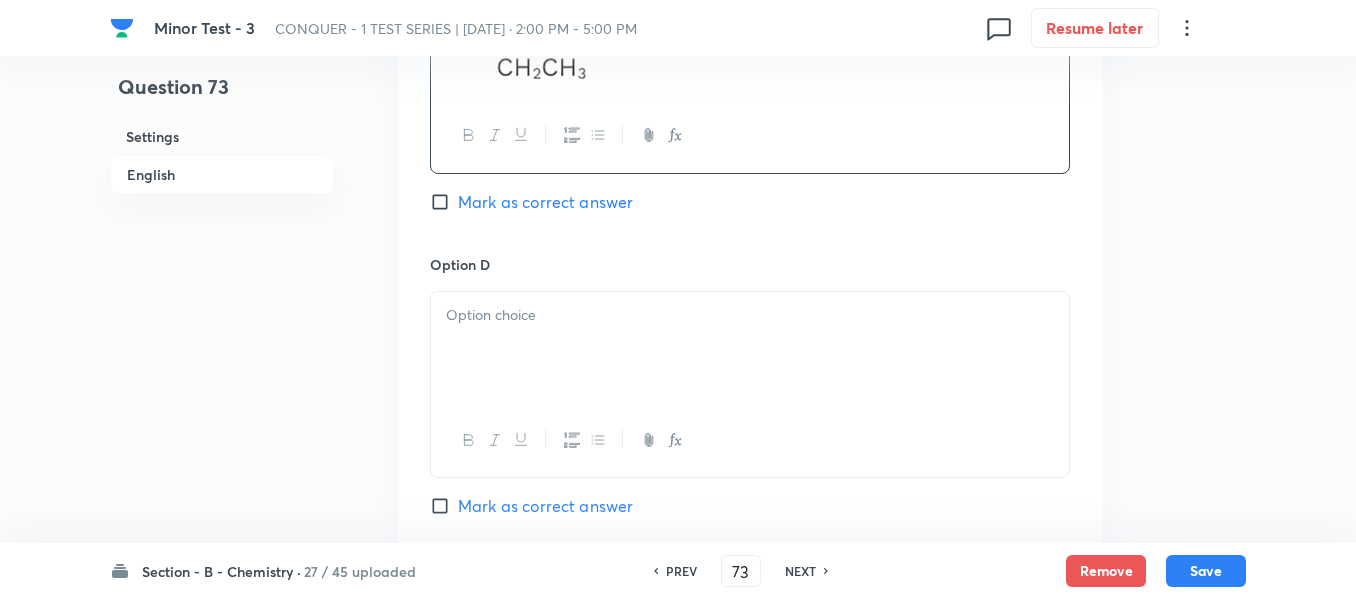 click at bounding box center (750, 348) 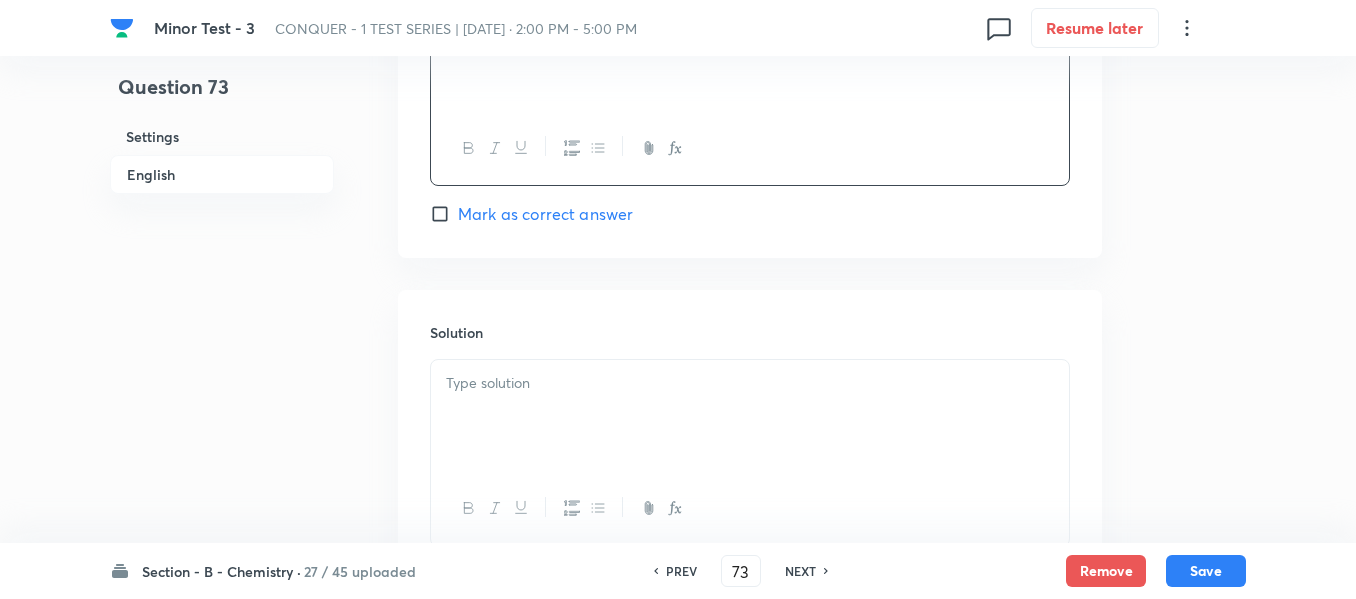 scroll, scrollTop: 2100, scrollLeft: 0, axis: vertical 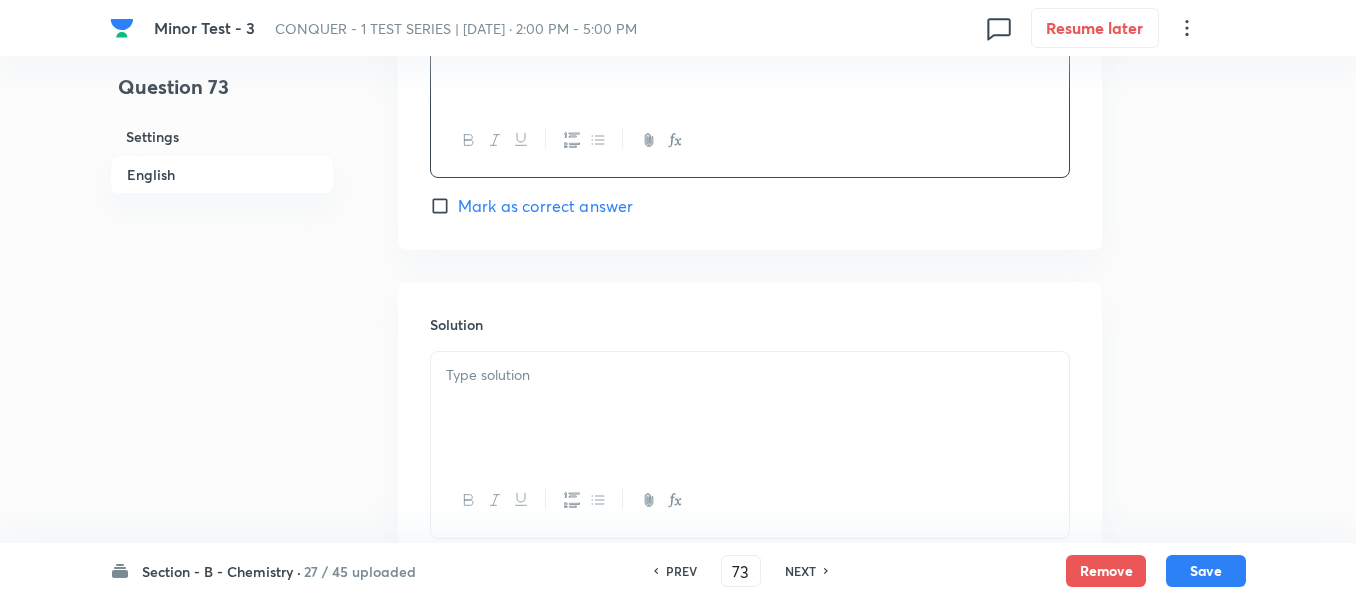 click at bounding box center [750, 408] 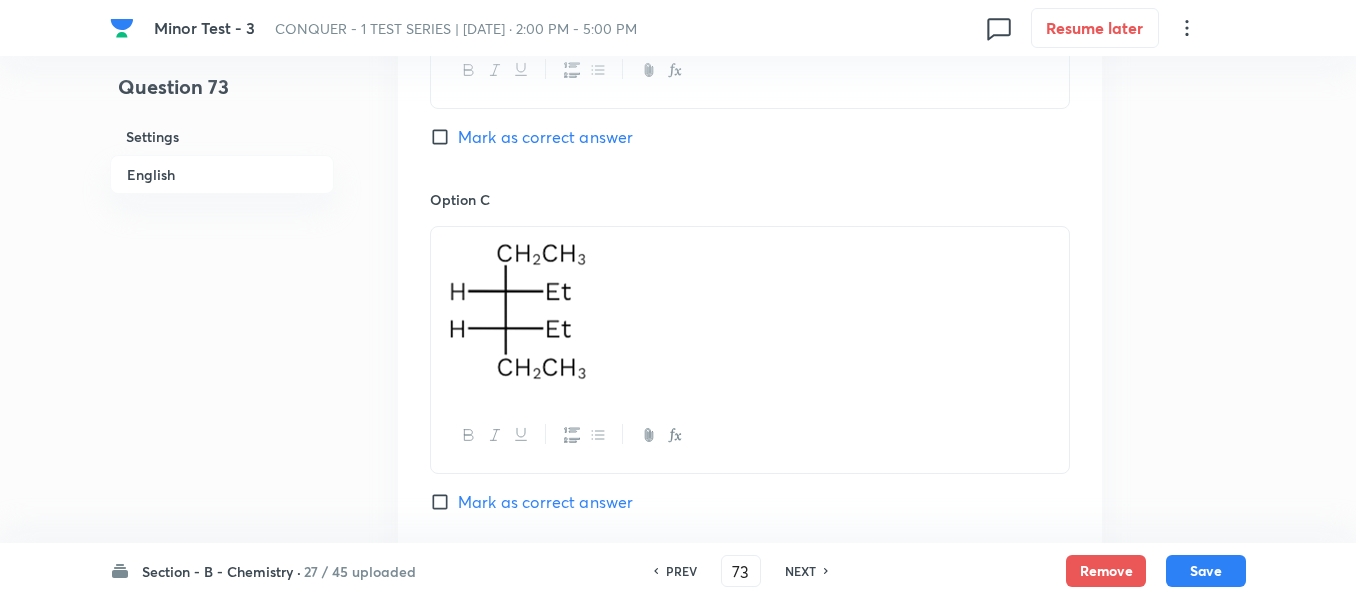 scroll, scrollTop: 1400, scrollLeft: 0, axis: vertical 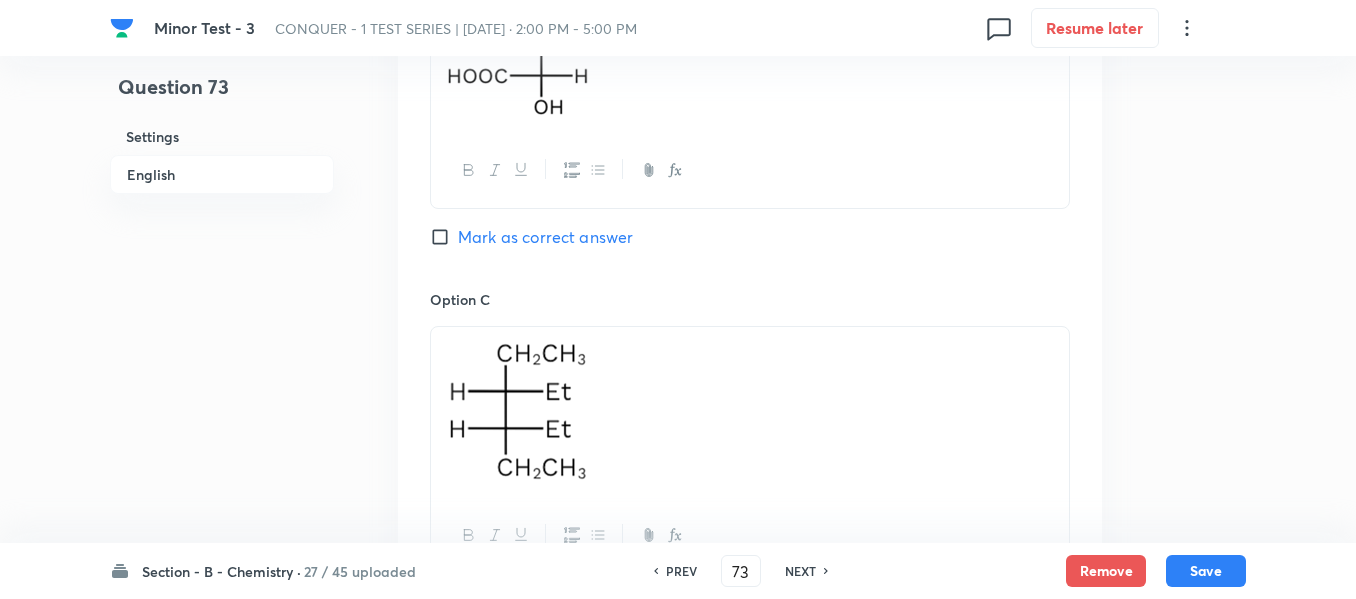 click on "Mark as correct answer" at bounding box center [444, 237] 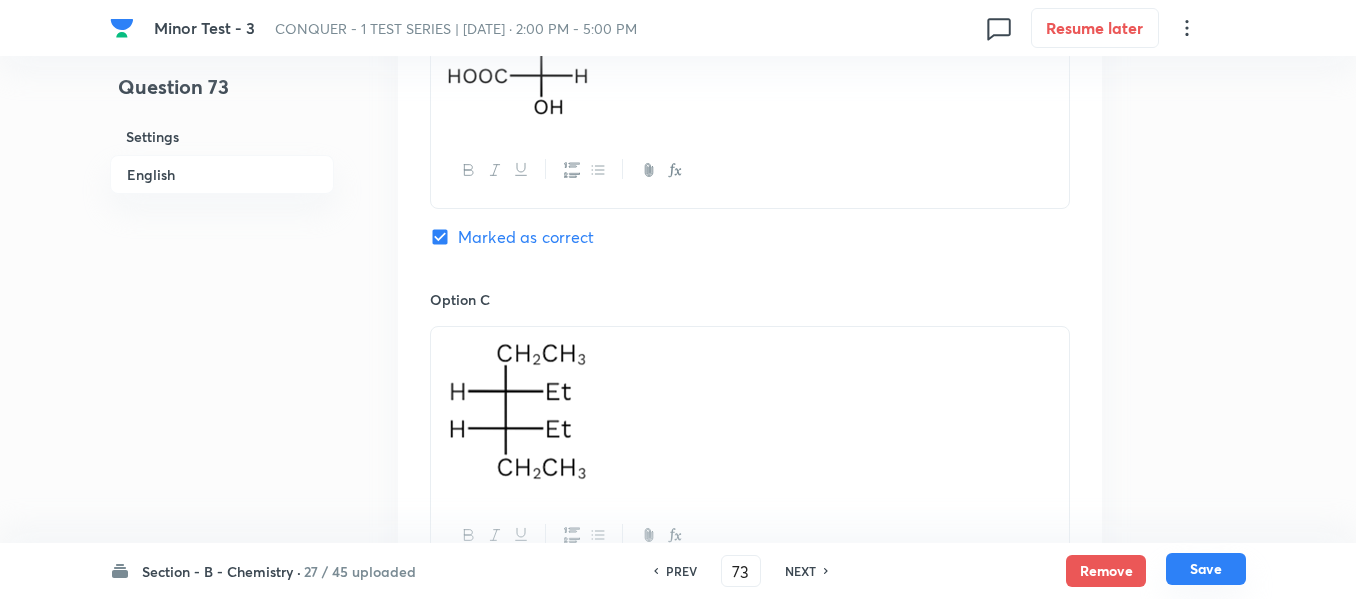 click on "Save" at bounding box center [1206, 569] 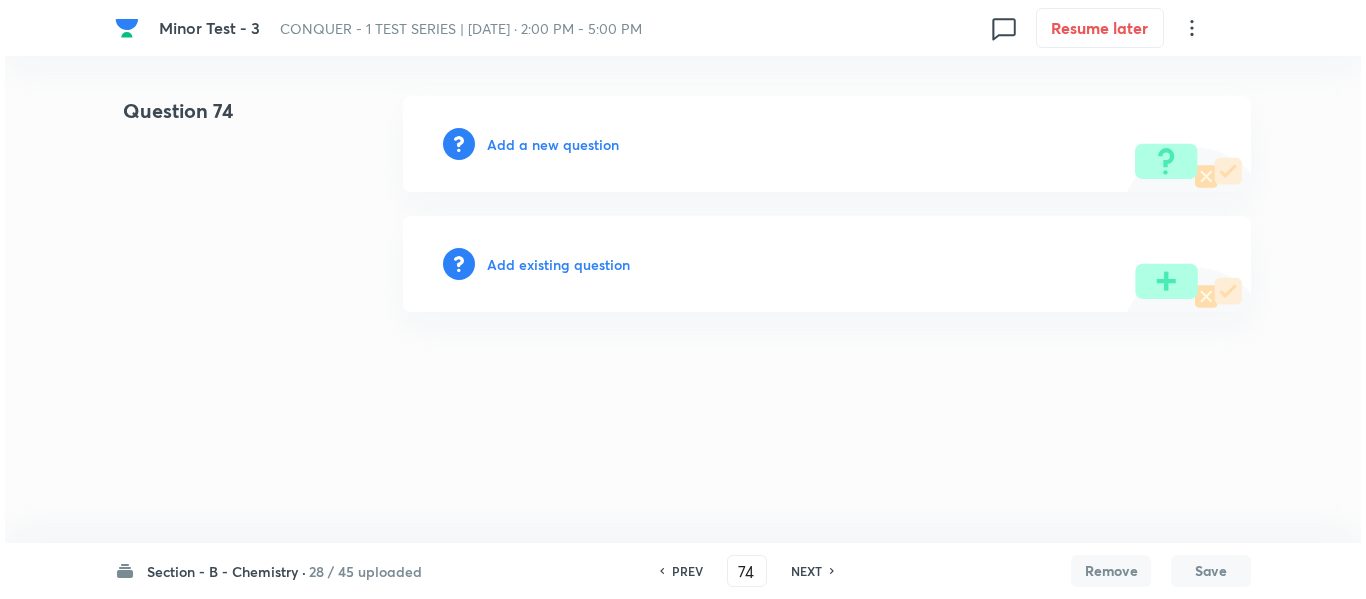 scroll, scrollTop: 0, scrollLeft: 0, axis: both 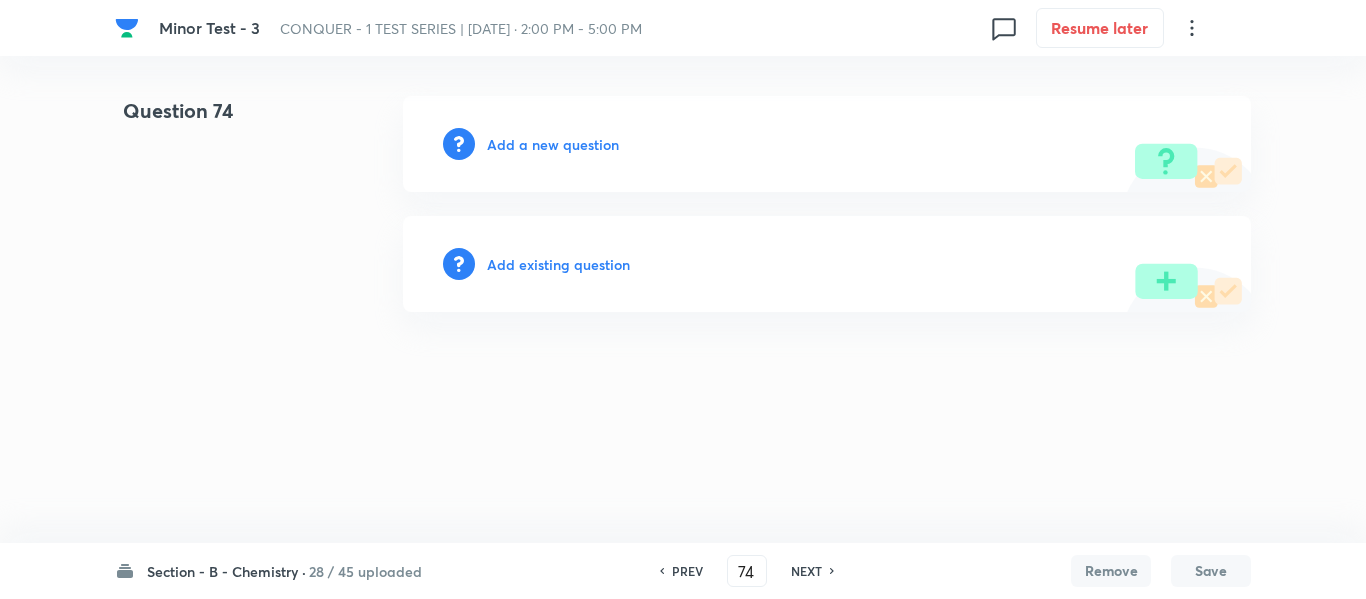 click on "Add a new question" at bounding box center [553, 144] 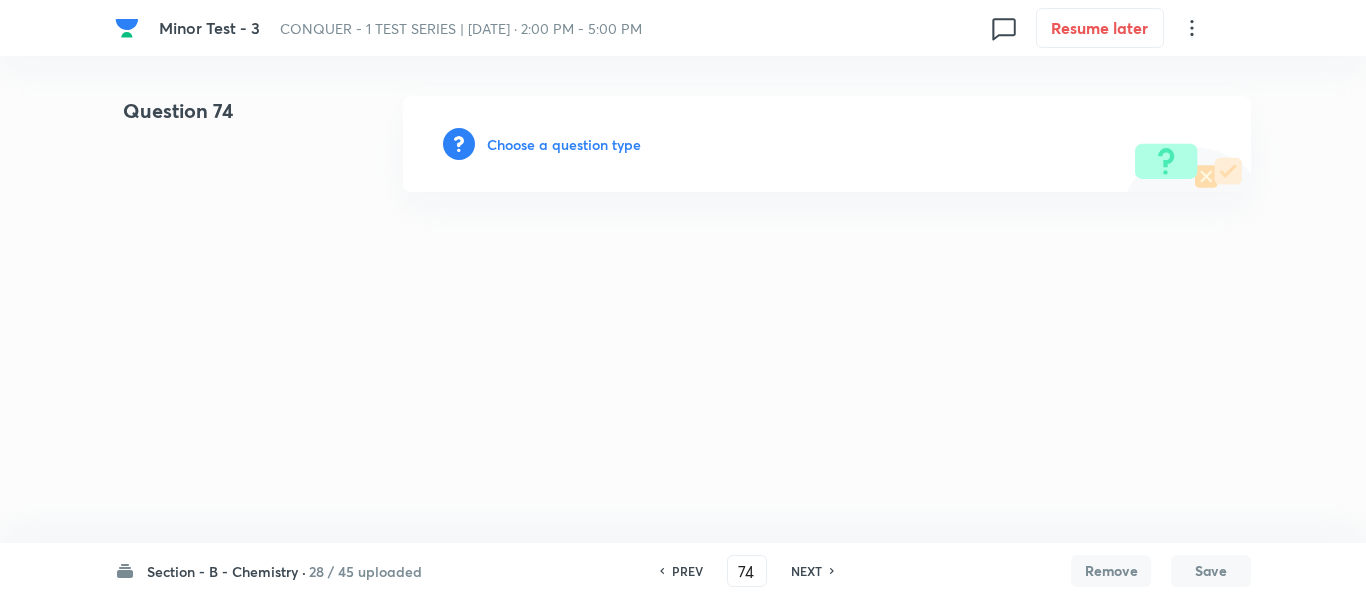 click on "Choose a question type" at bounding box center (564, 144) 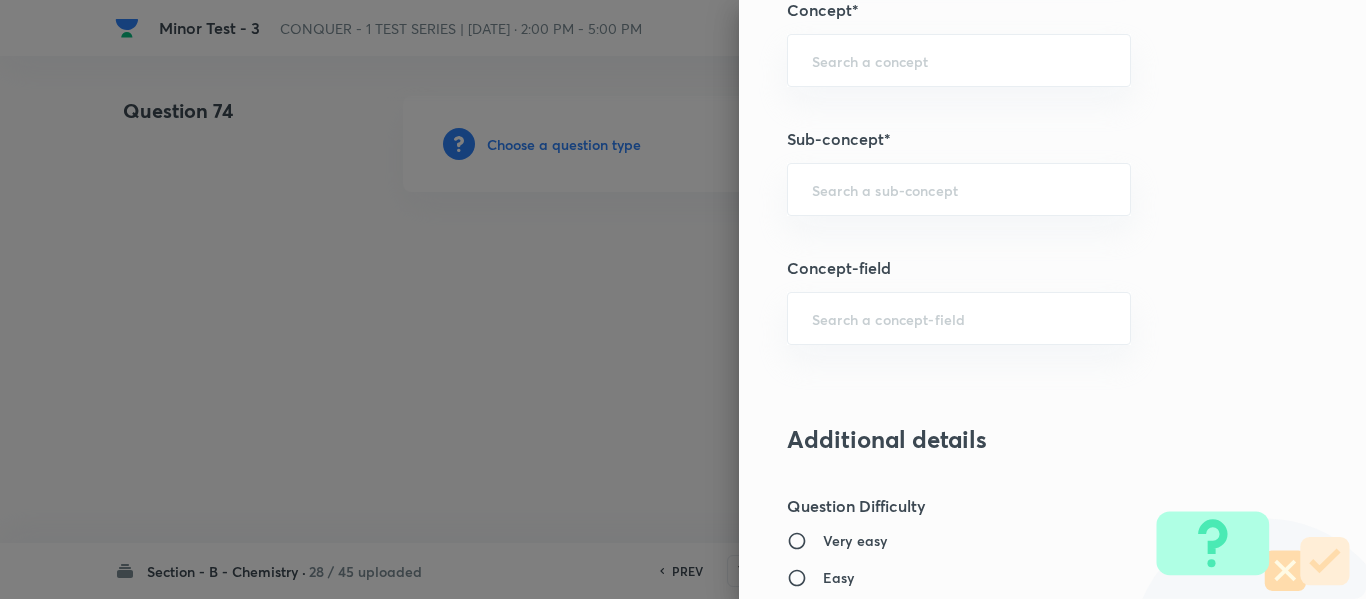 scroll, scrollTop: 1300, scrollLeft: 0, axis: vertical 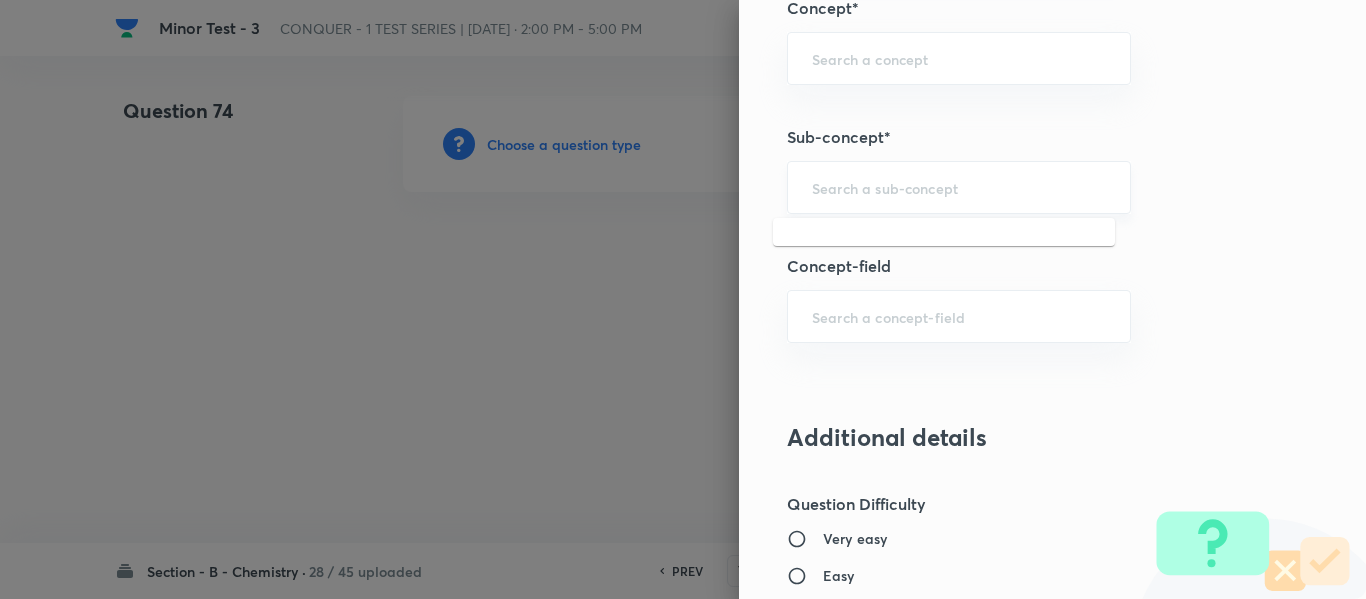 click at bounding box center (959, 187) 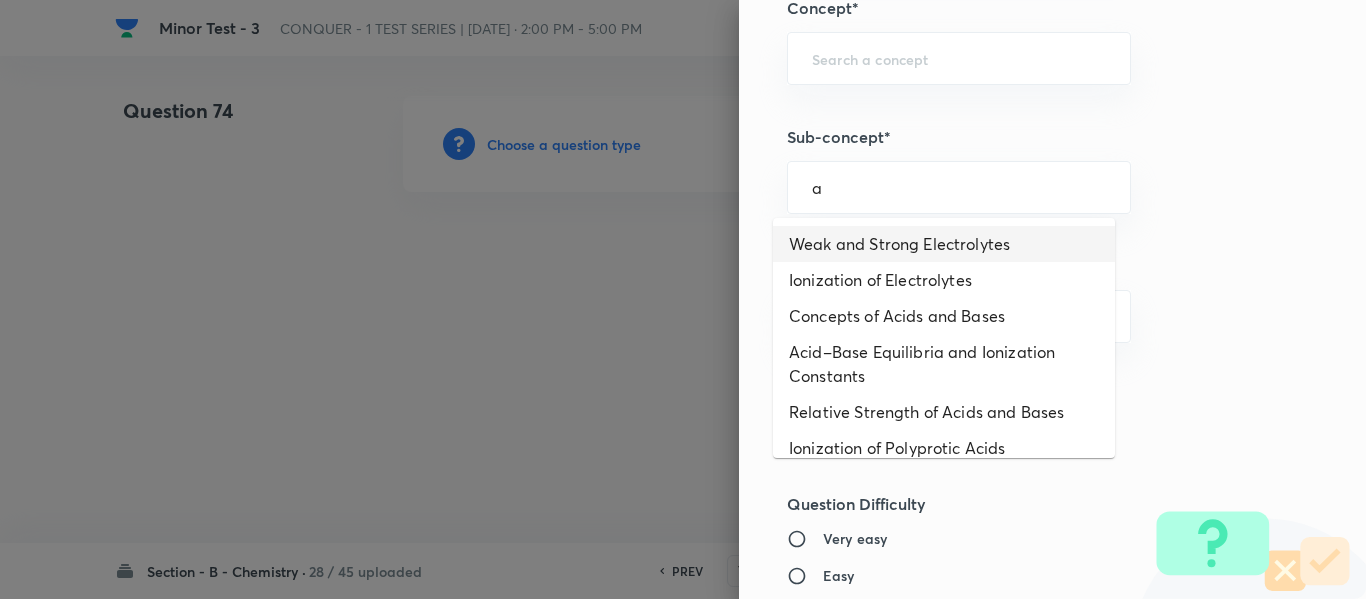 click on "Weak and Strong Electrolytes" at bounding box center (944, 244) 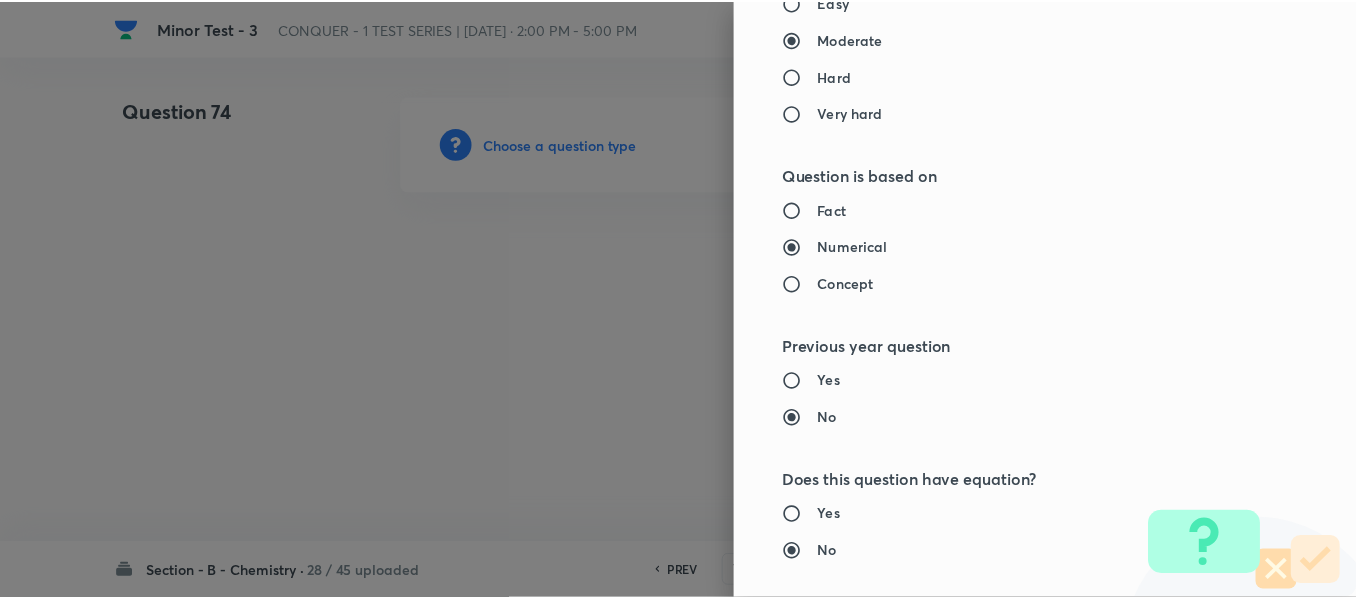 scroll, scrollTop: 2261, scrollLeft: 0, axis: vertical 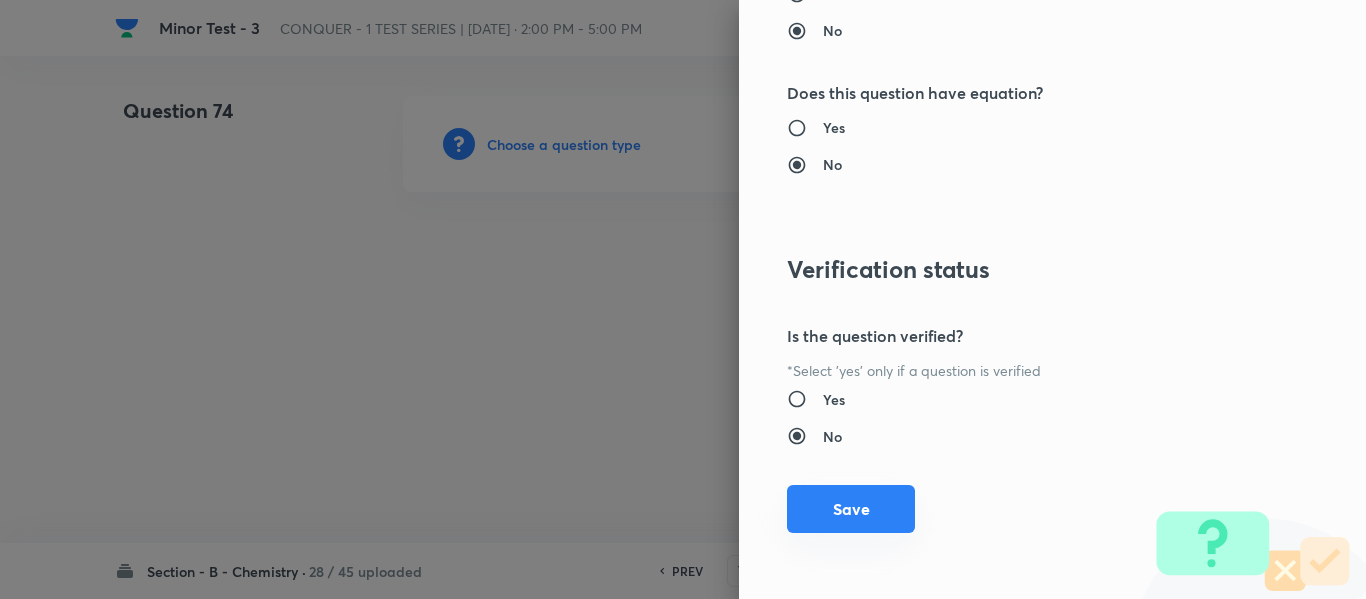 click on "Save" at bounding box center (851, 509) 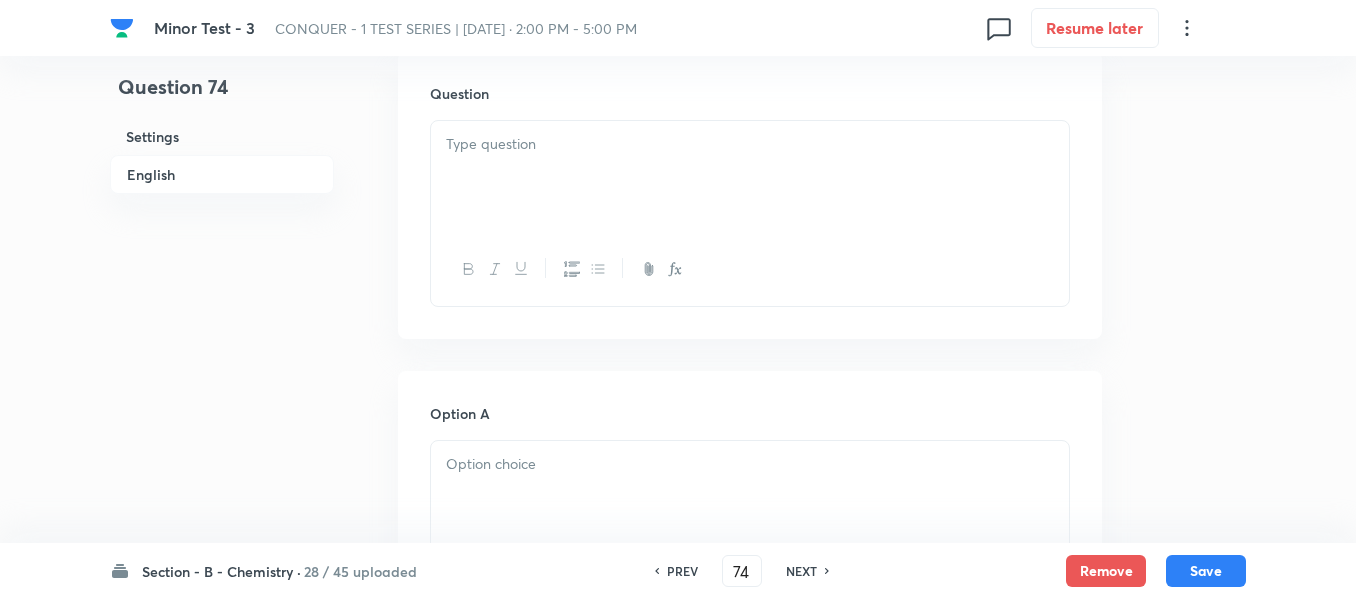 scroll, scrollTop: 600, scrollLeft: 0, axis: vertical 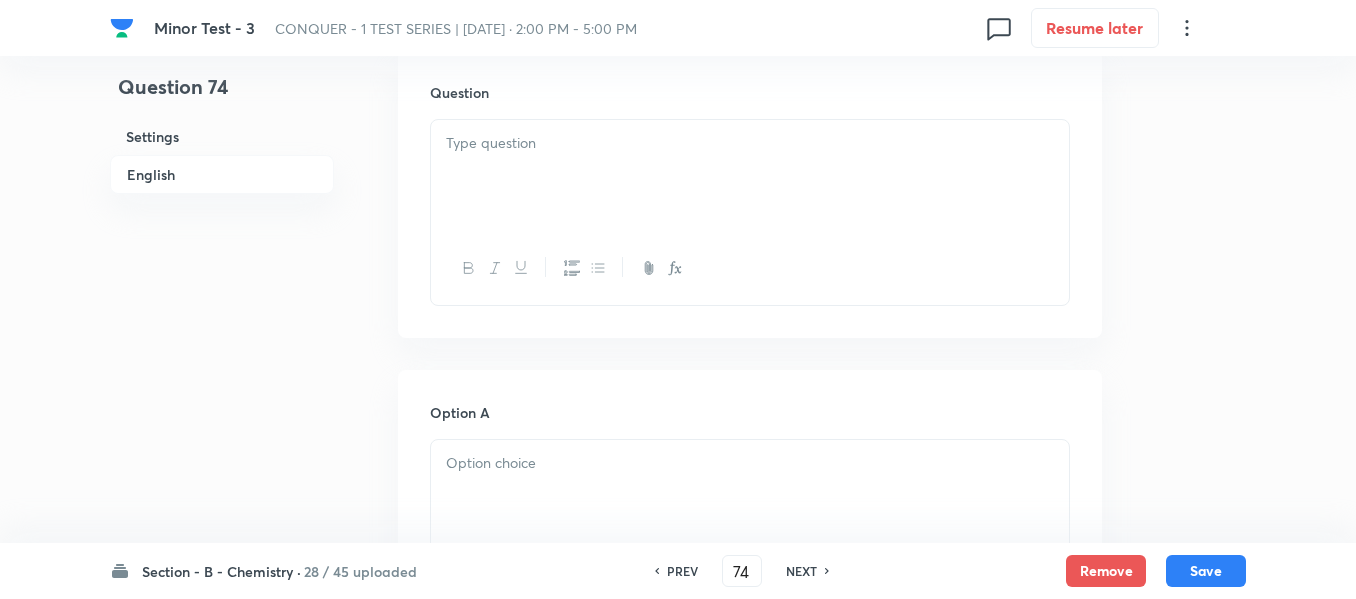 click at bounding box center [750, 176] 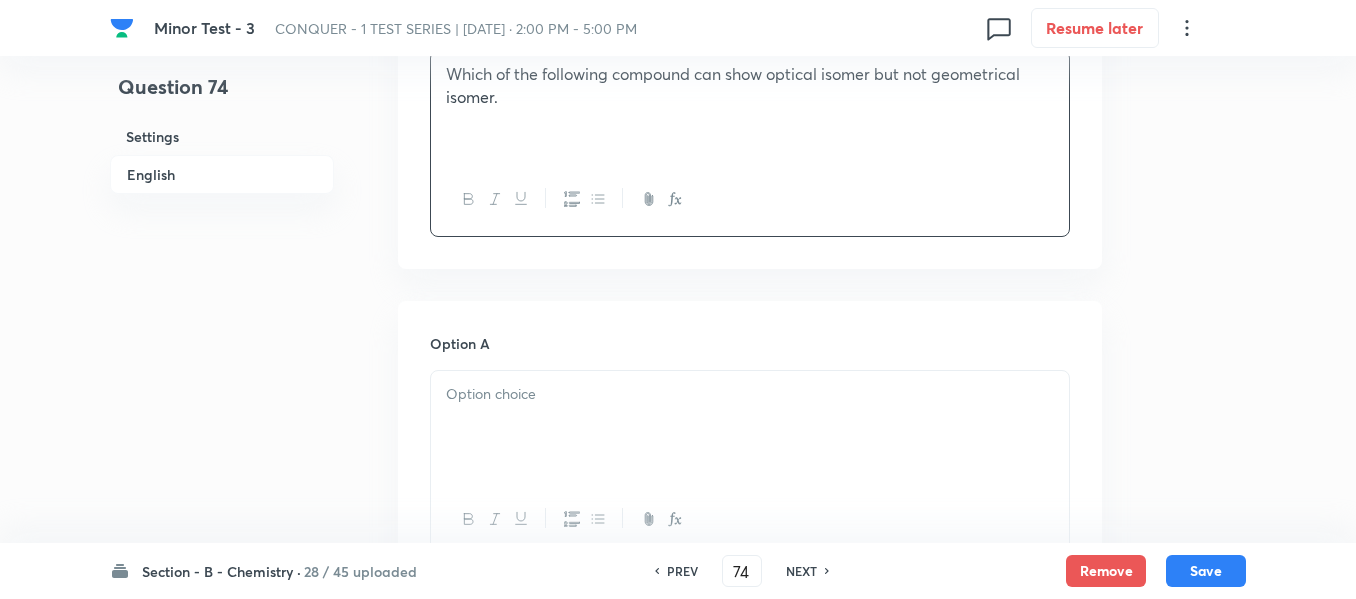 scroll, scrollTop: 800, scrollLeft: 0, axis: vertical 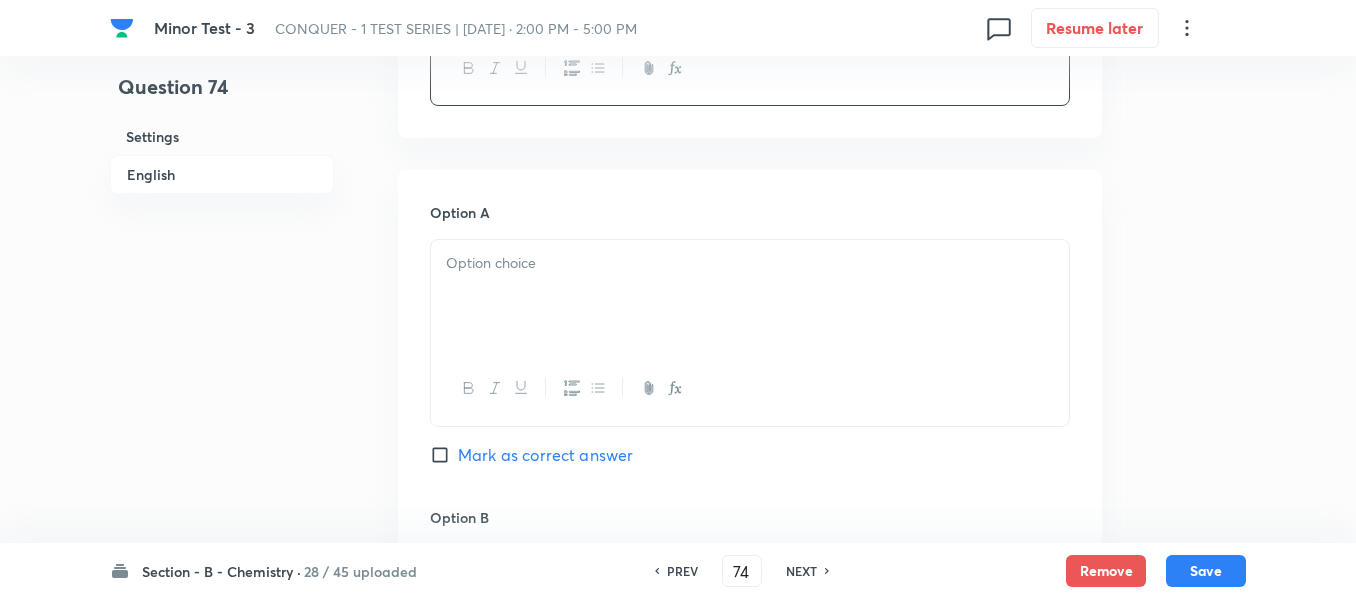 click at bounding box center (750, 296) 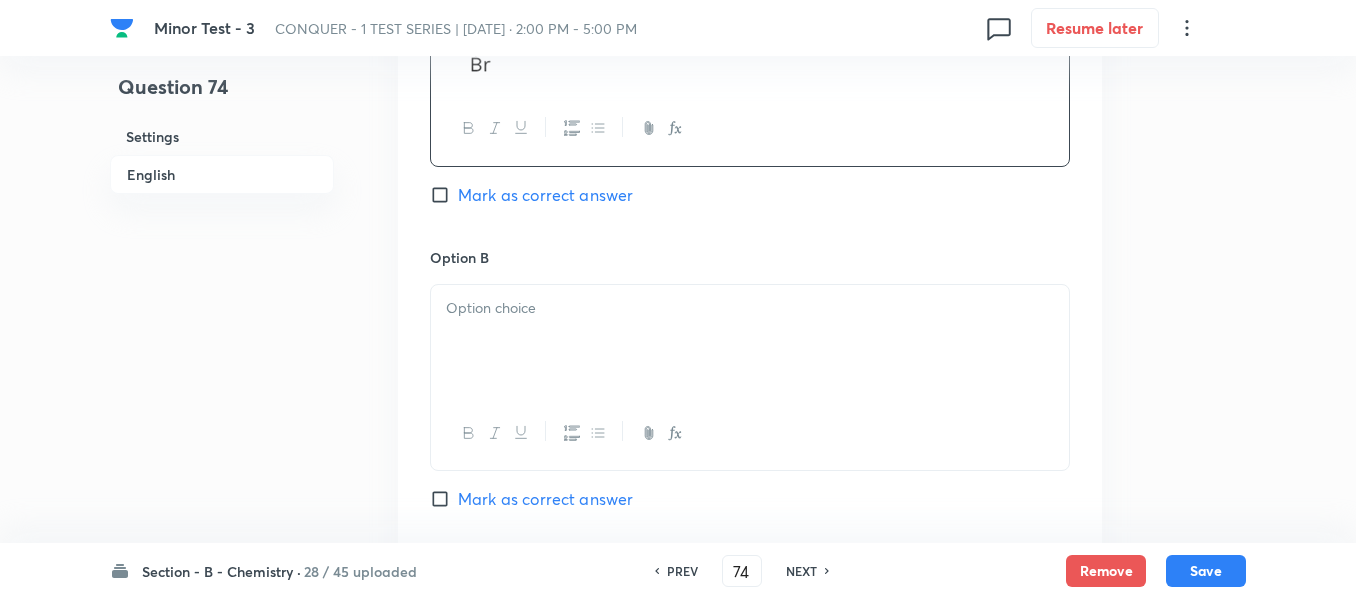 scroll, scrollTop: 1100, scrollLeft: 0, axis: vertical 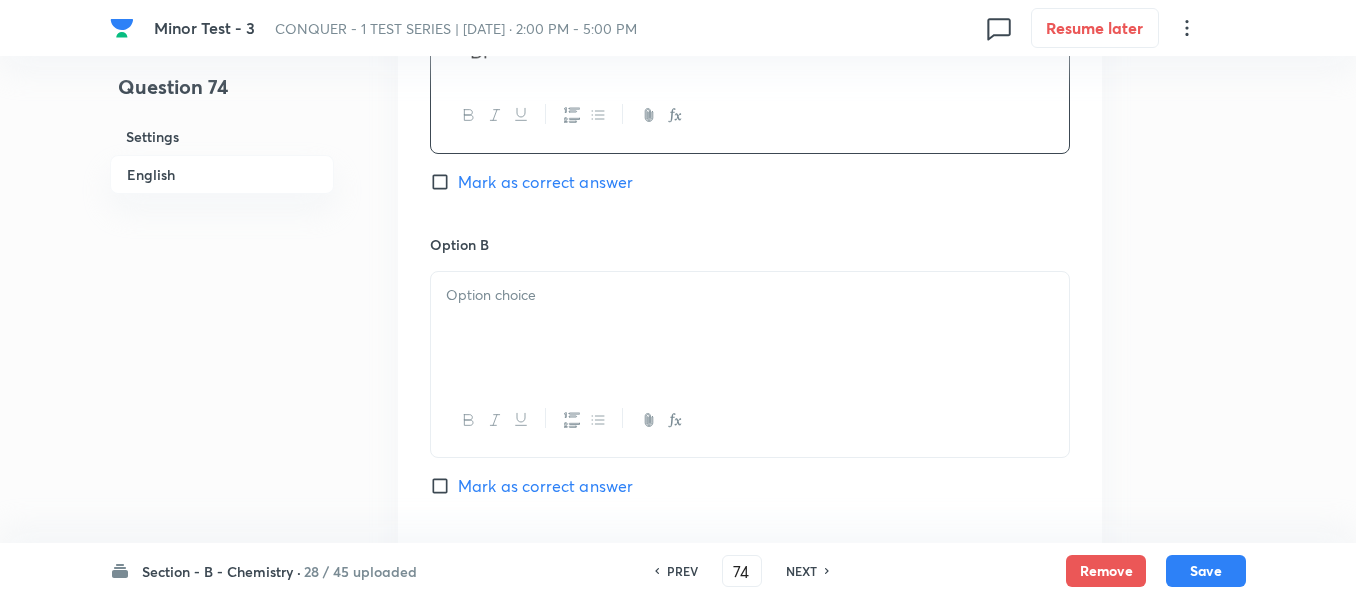 click at bounding box center (750, 295) 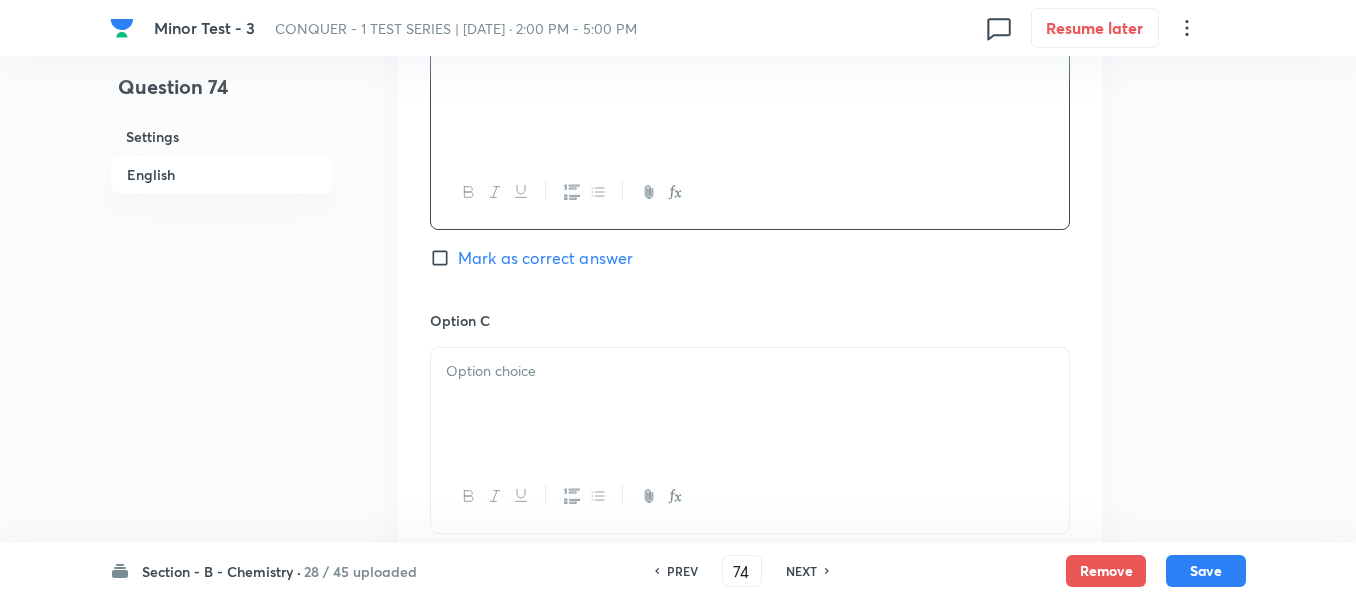 scroll, scrollTop: 1400, scrollLeft: 0, axis: vertical 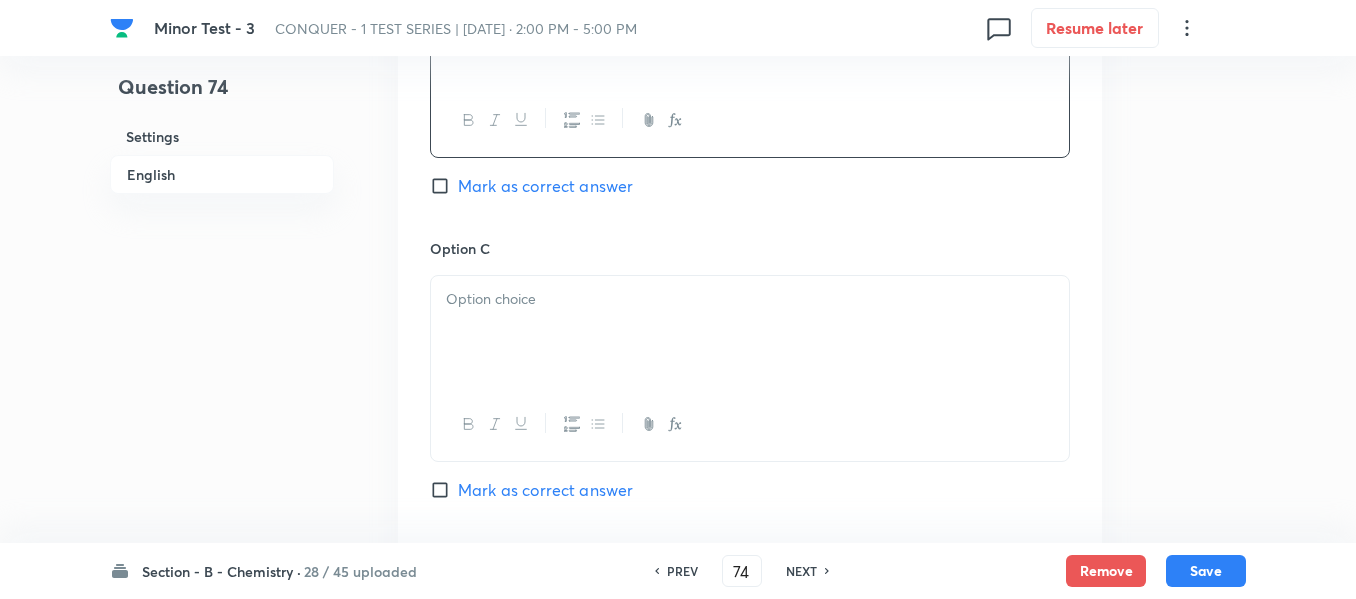 click at bounding box center [750, 332] 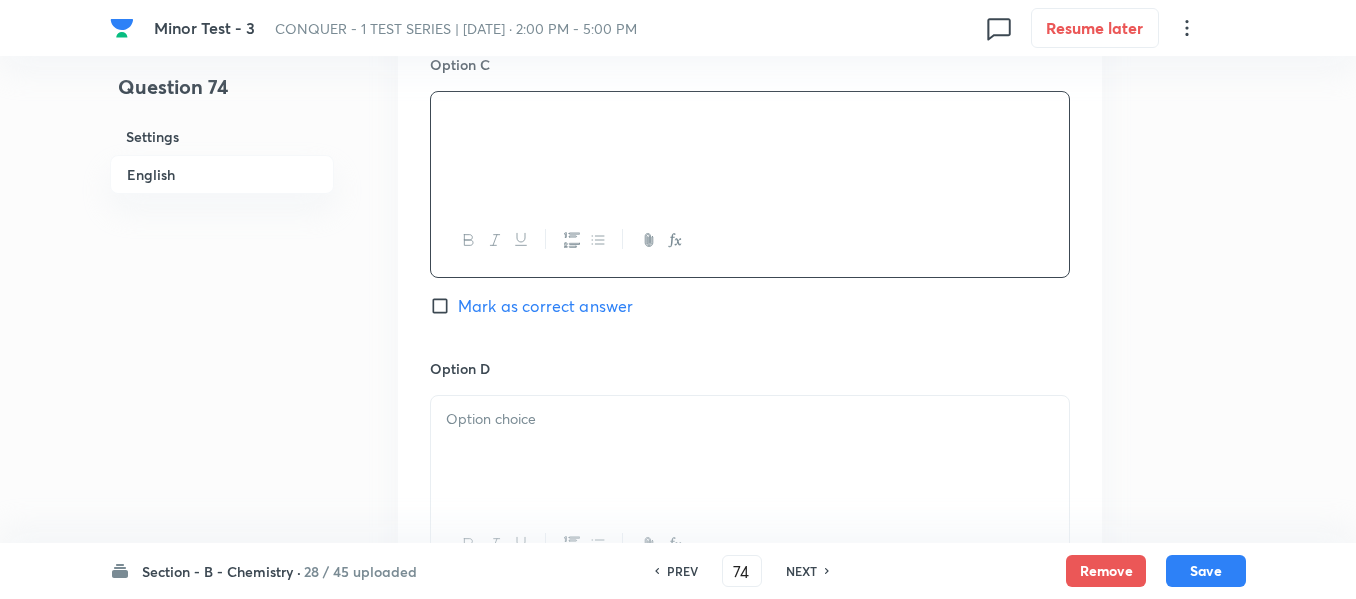 scroll, scrollTop: 1700, scrollLeft: 0, axis: vertical 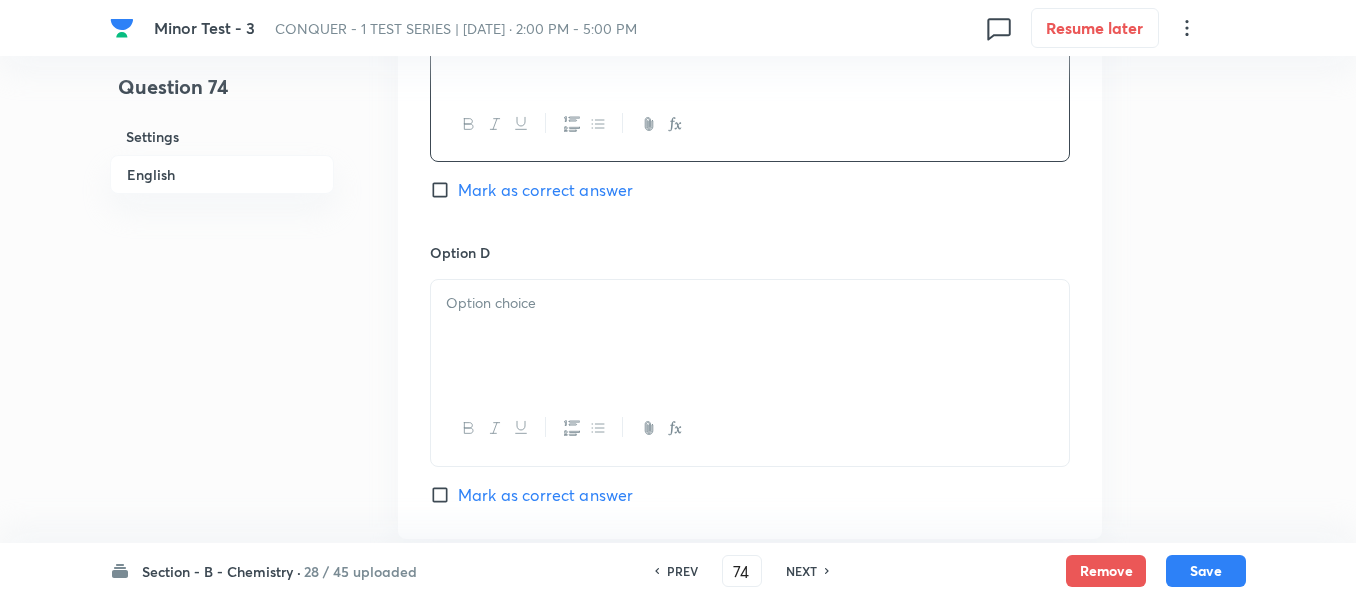 click at bounding box center [750, 336] 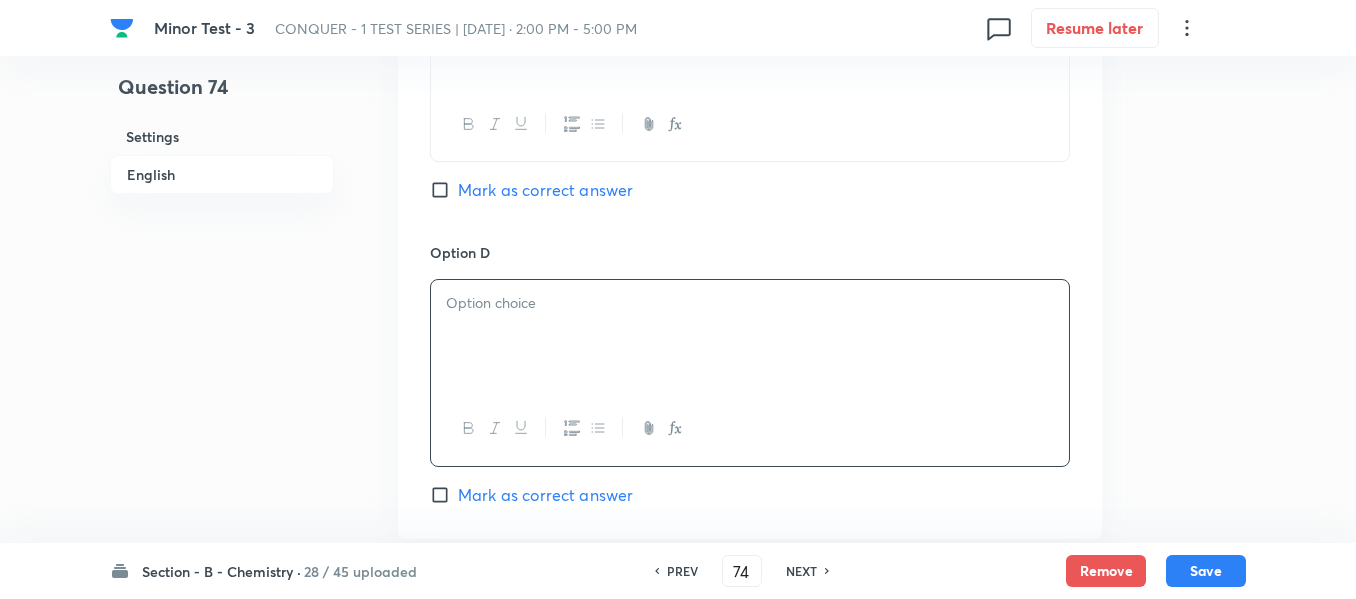 click at bounding box center (750, 336) 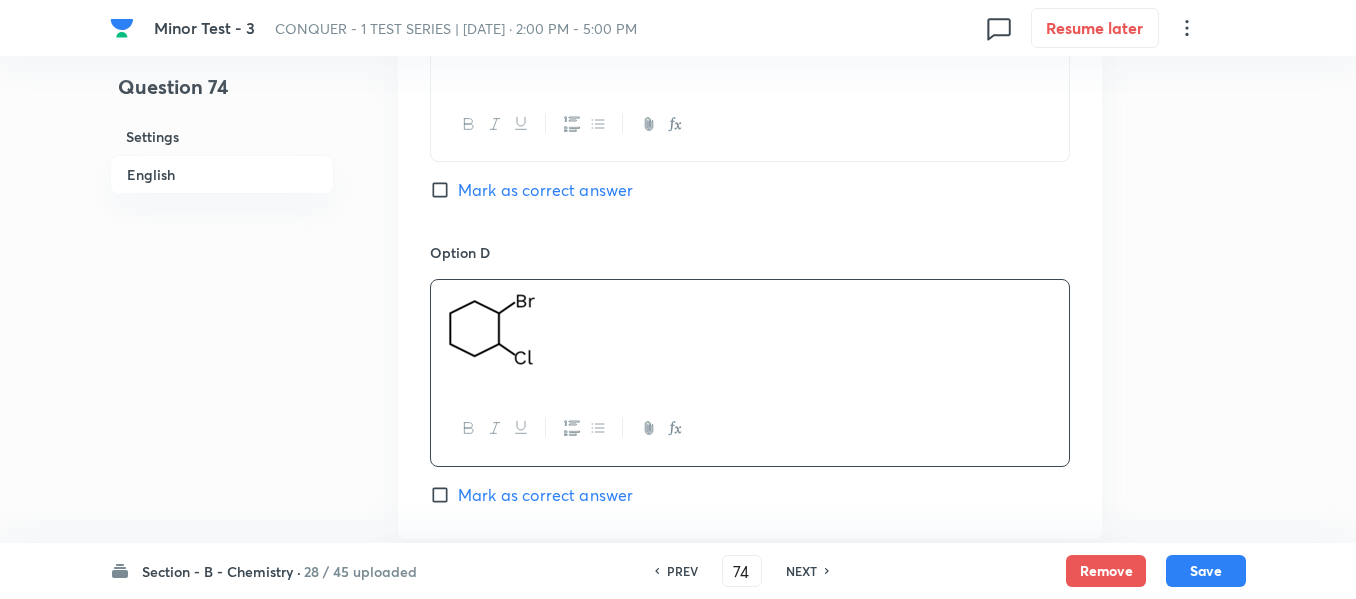 click on "Mark as correct answer" at bounding box center [444, 190] 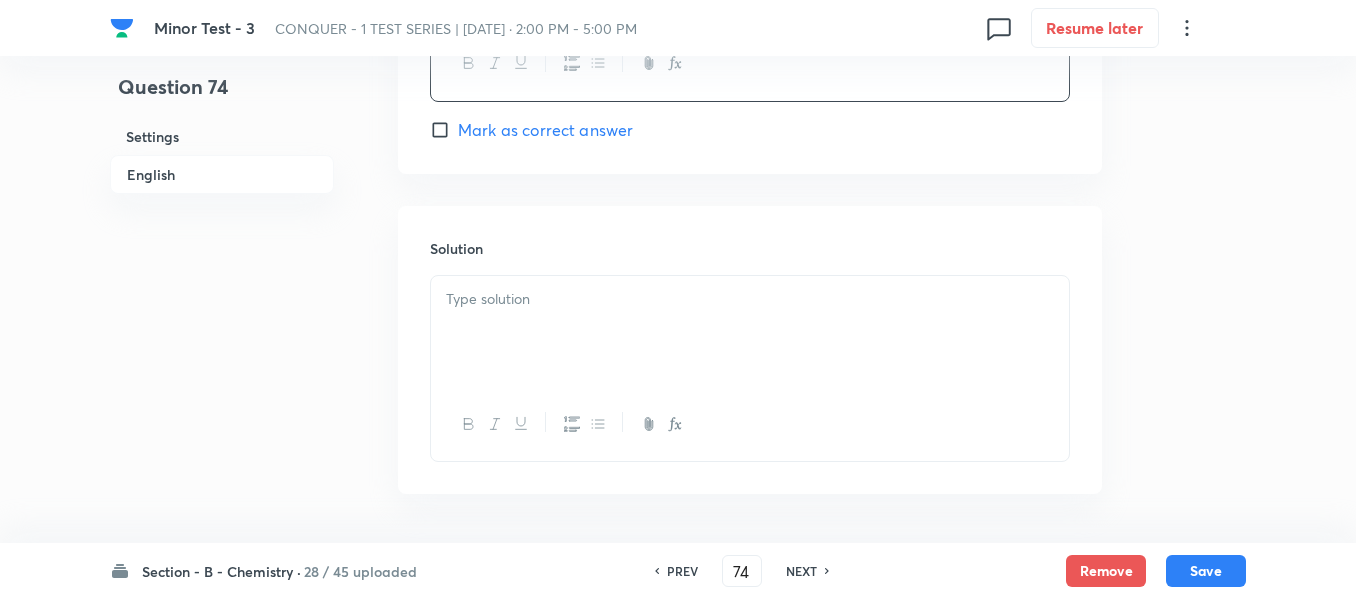 scroll, scrollTop: 2100, scrollLeft: 0, axis: vertical 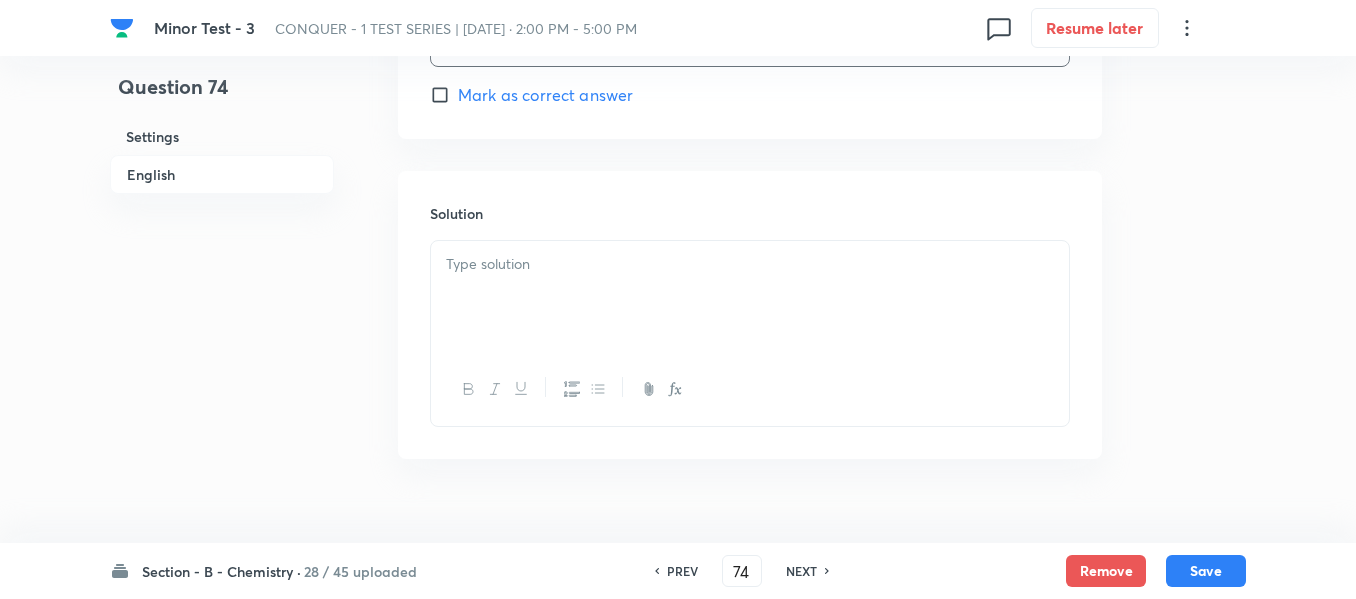 click at bounding box center [750, 297] 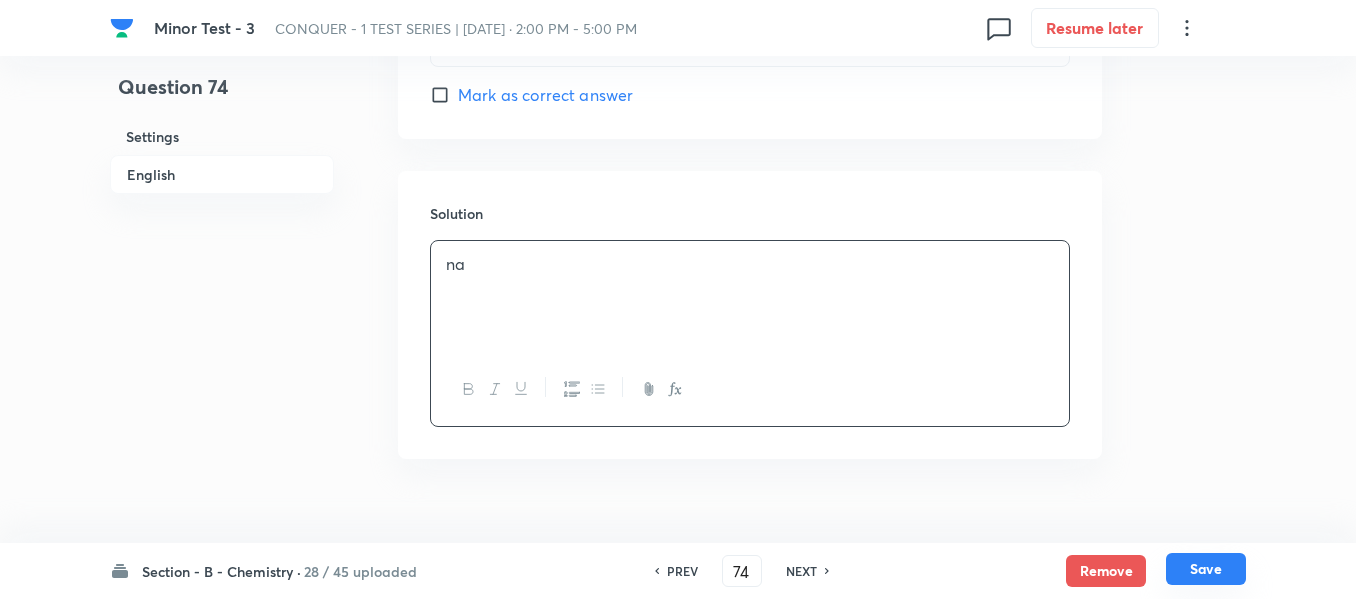 click on "Save" at bounding box center (1206, 569) 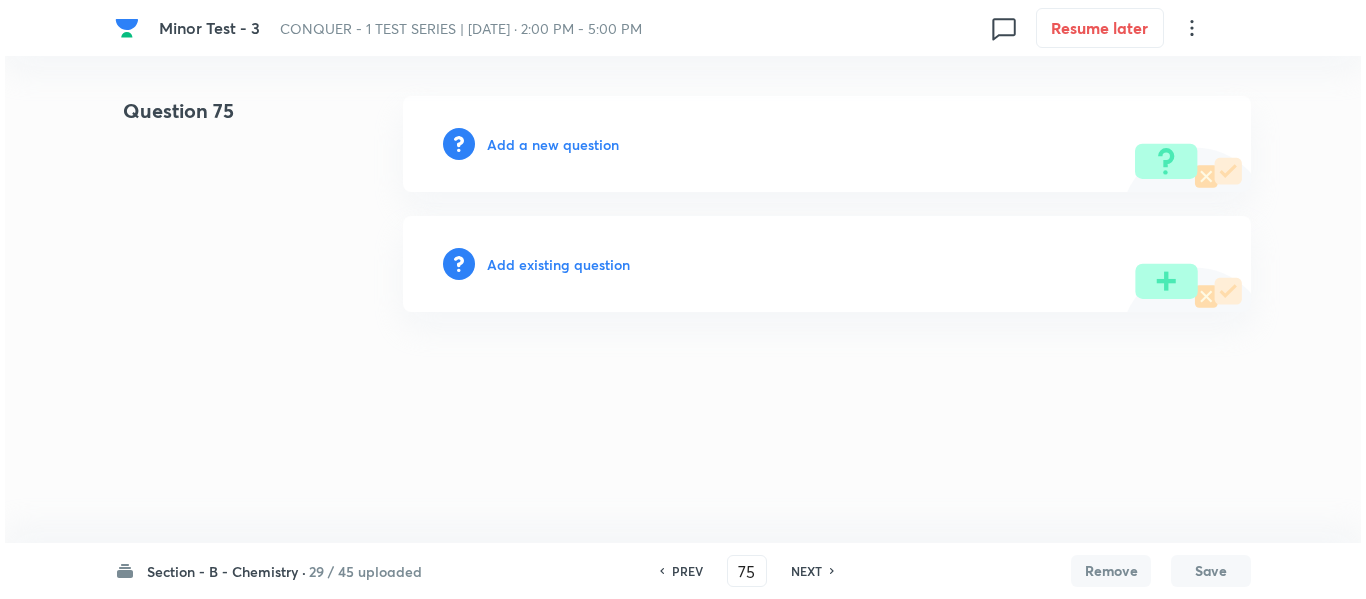 scroll, scrollTop: 0, scrollLeft: 0, axis: both 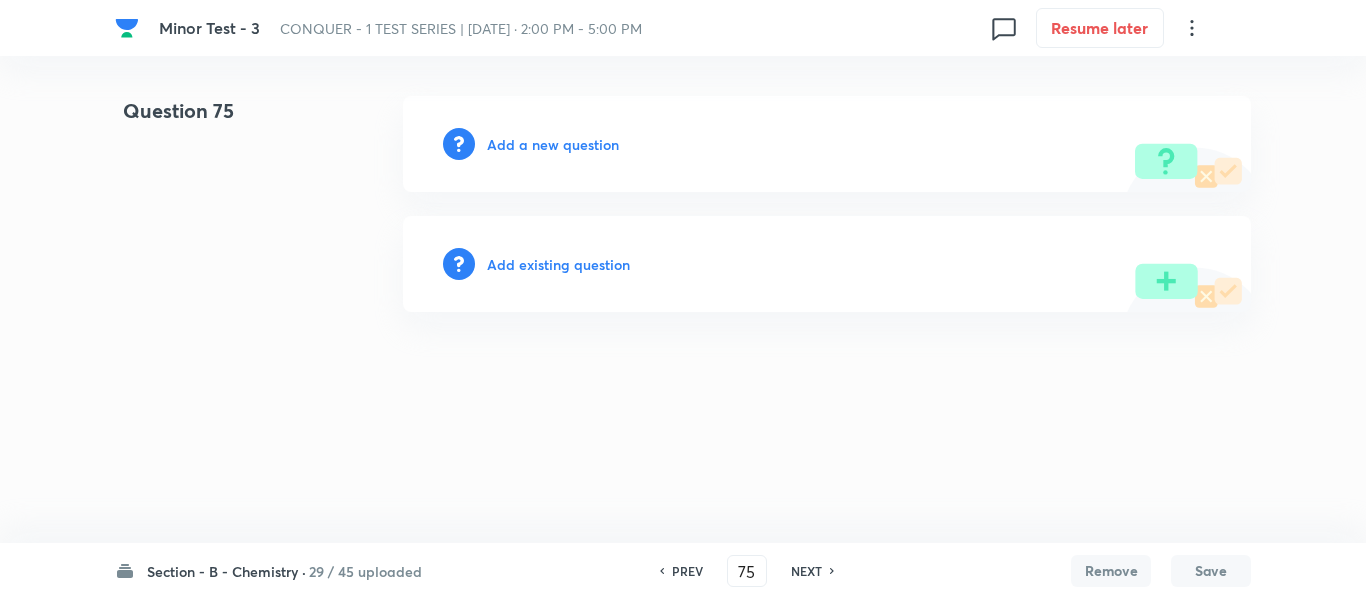 click on "Add a new question" at bounding box center (553, 144) 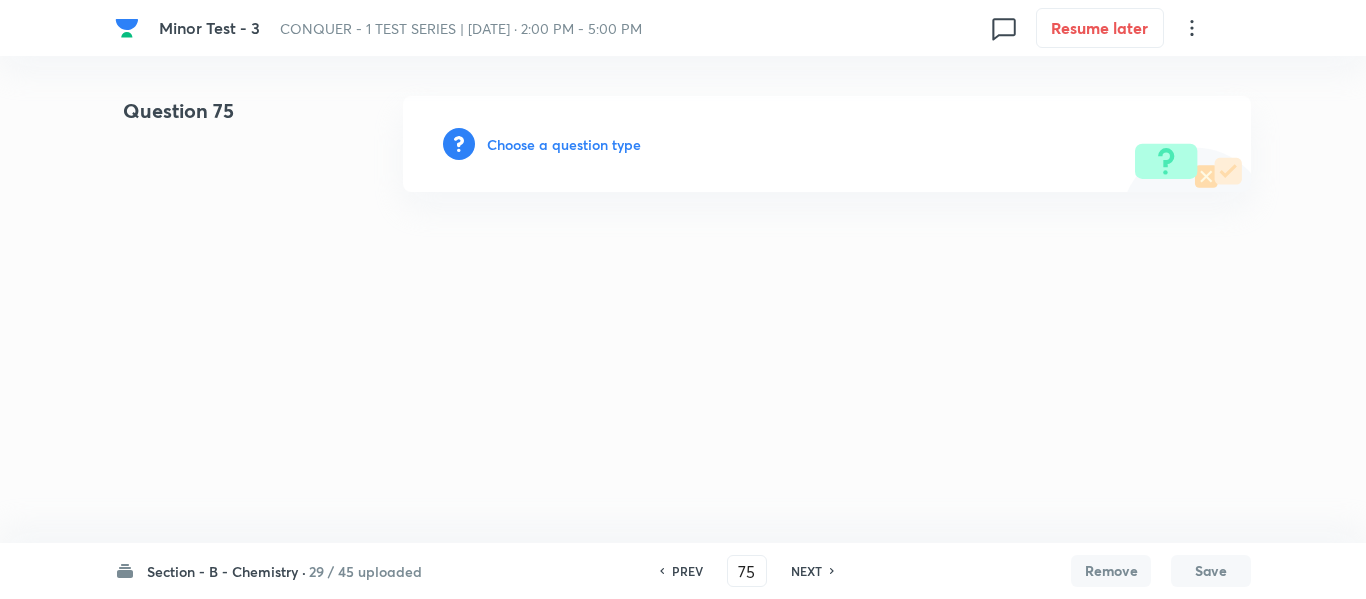 click on "Choose a question type" at bounding box center (564, 144) 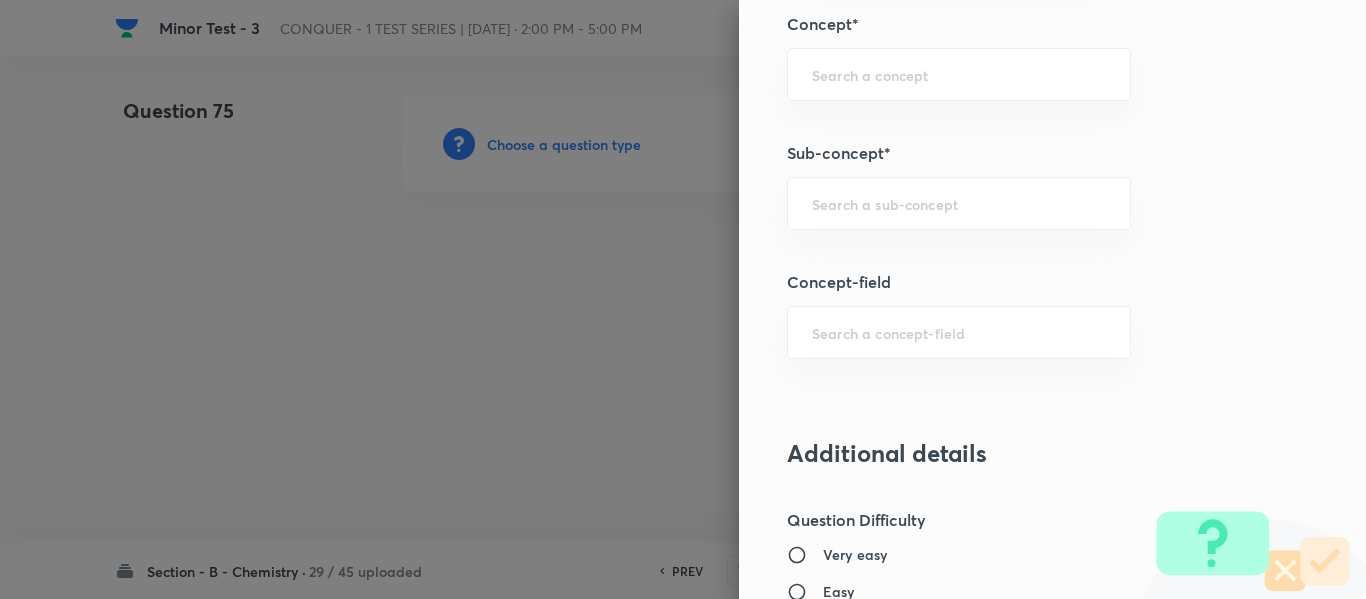 scroll, scrollTop: 1300, scrollLeft: 0, axis: vertical 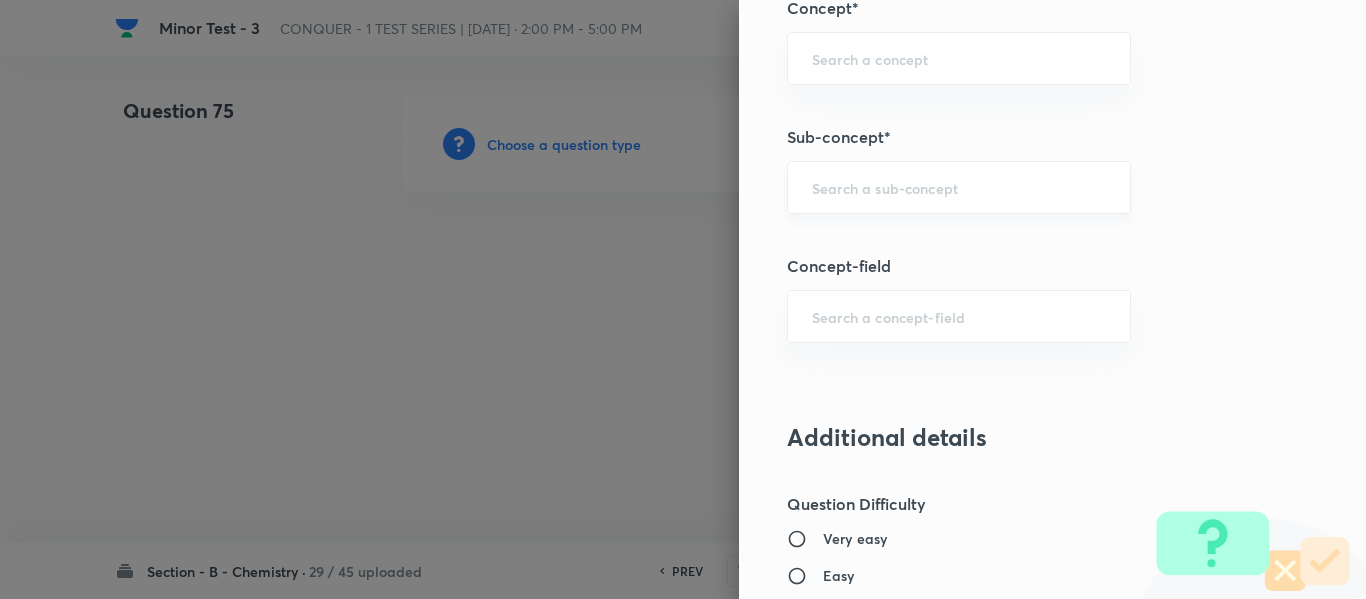 click at bounding box center [959, 187] 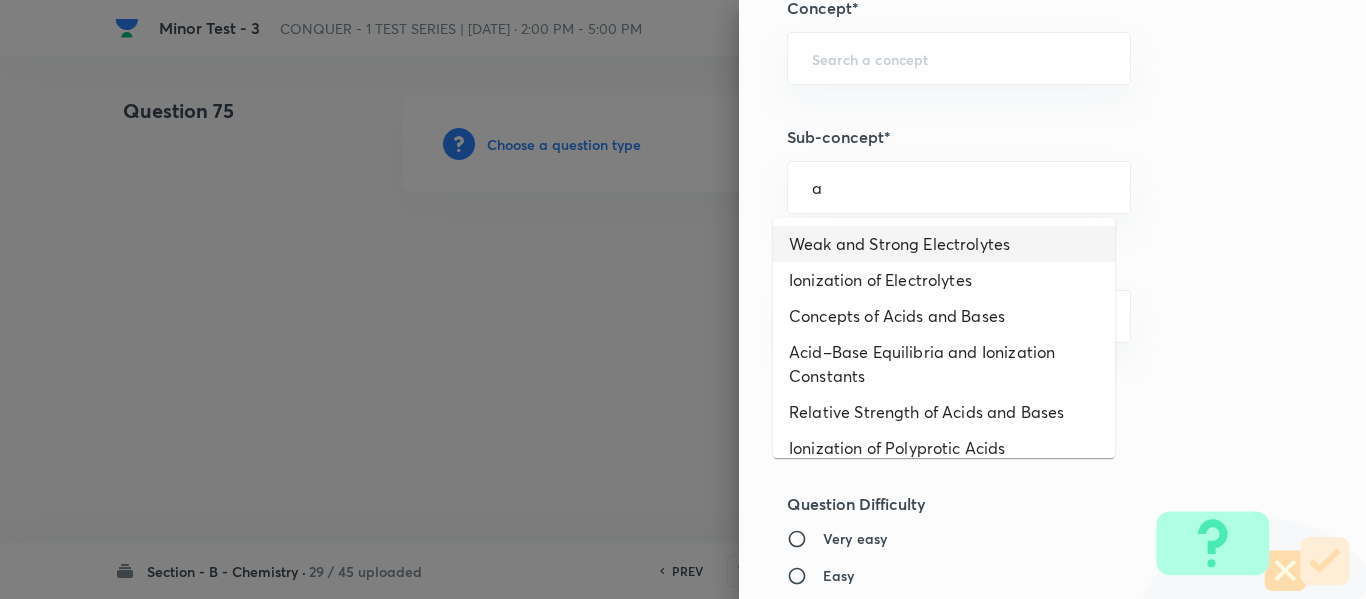 click on "Weak and Strong Electrolytes" at bounding box center (944, 244) 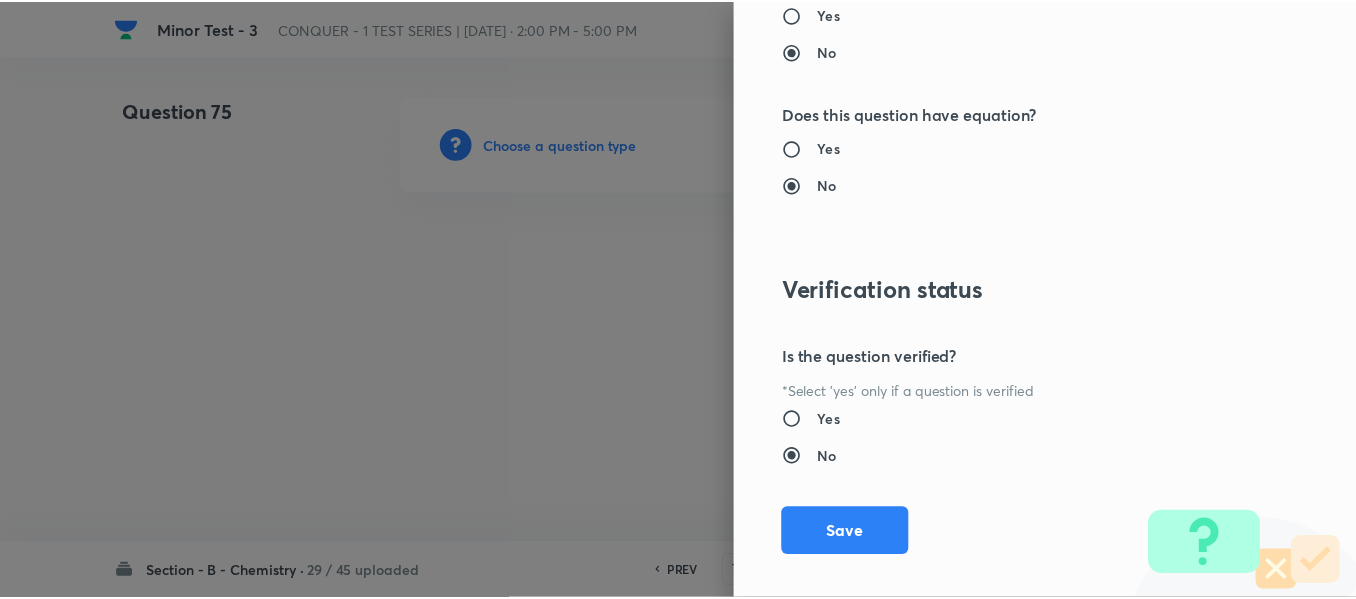 scroll, scrollTop: 2261, scrollLeft: 0, axis: vertical 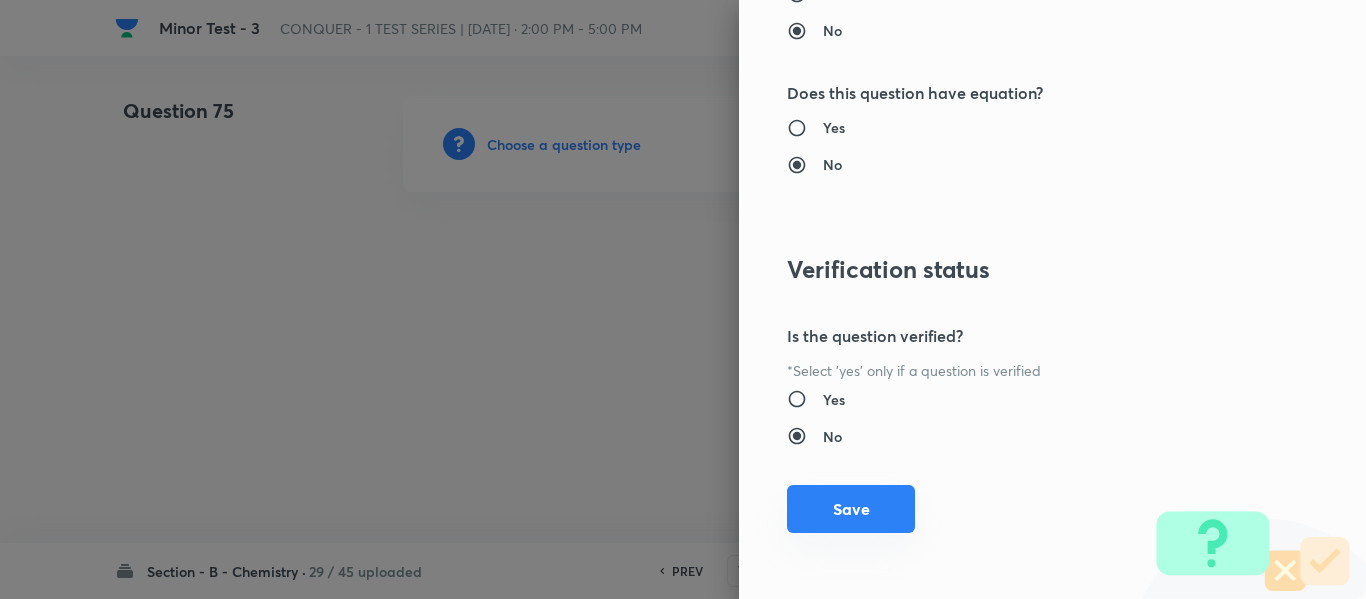 click on "Save" at bounding box center [851, 509] 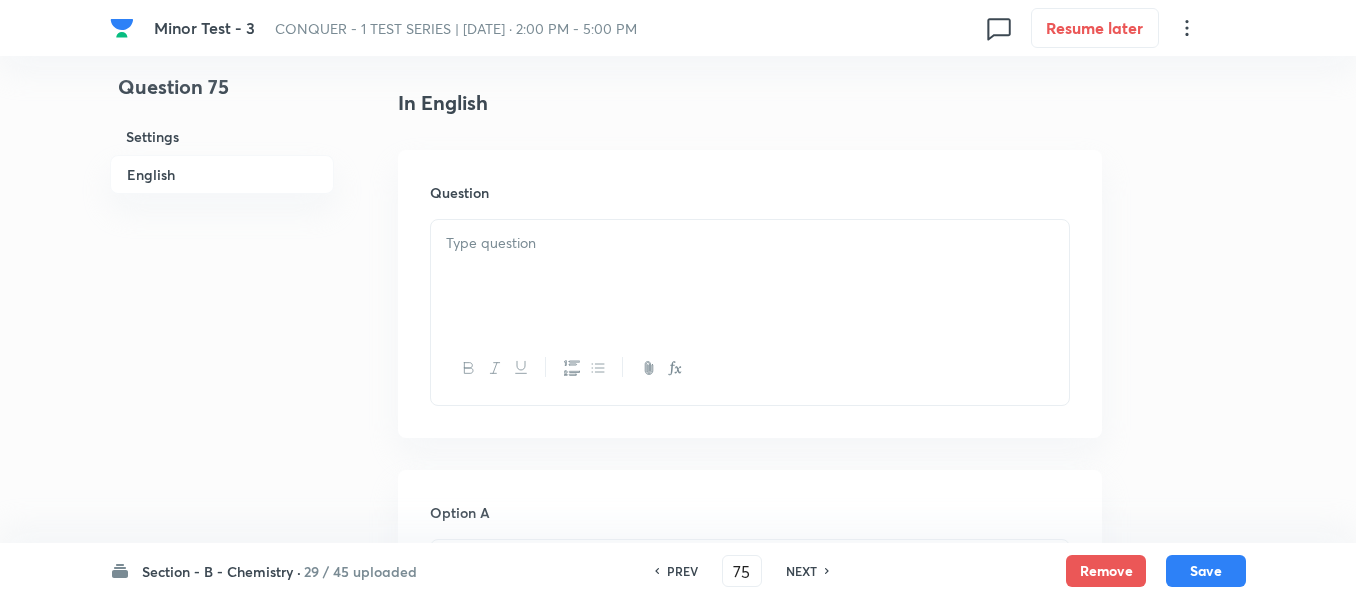 scroll, scrollTop: 600, scrollLeft: 0, axis: vertical 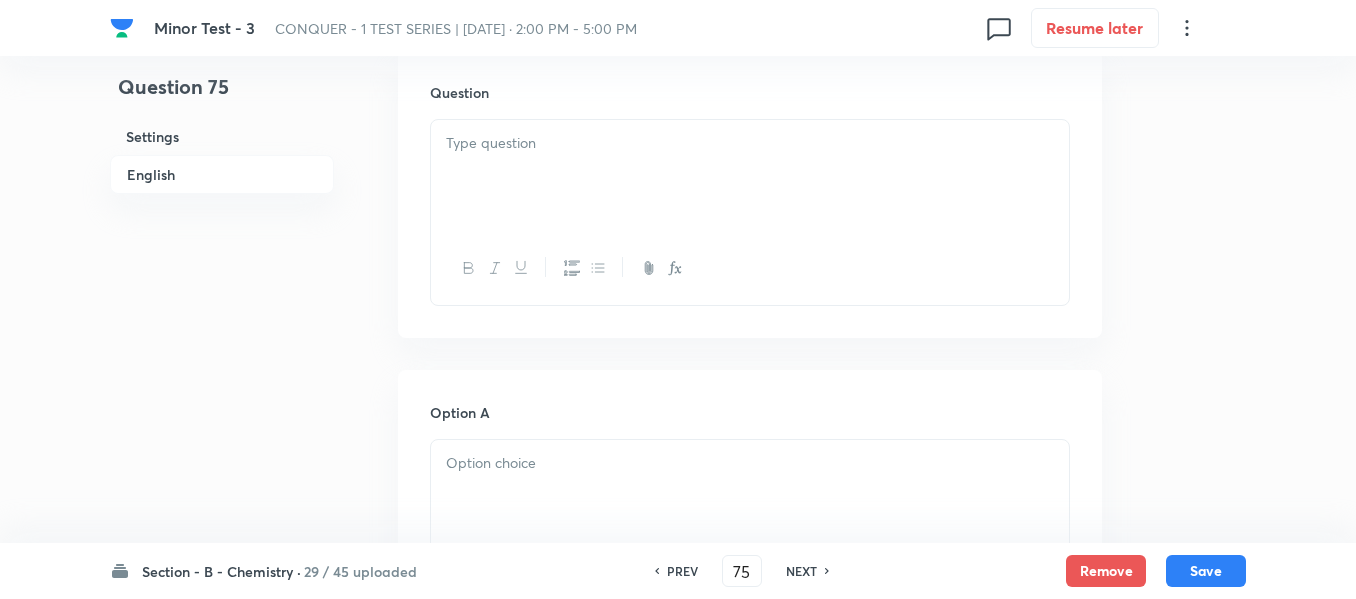 click at bounding box center [750, 176] 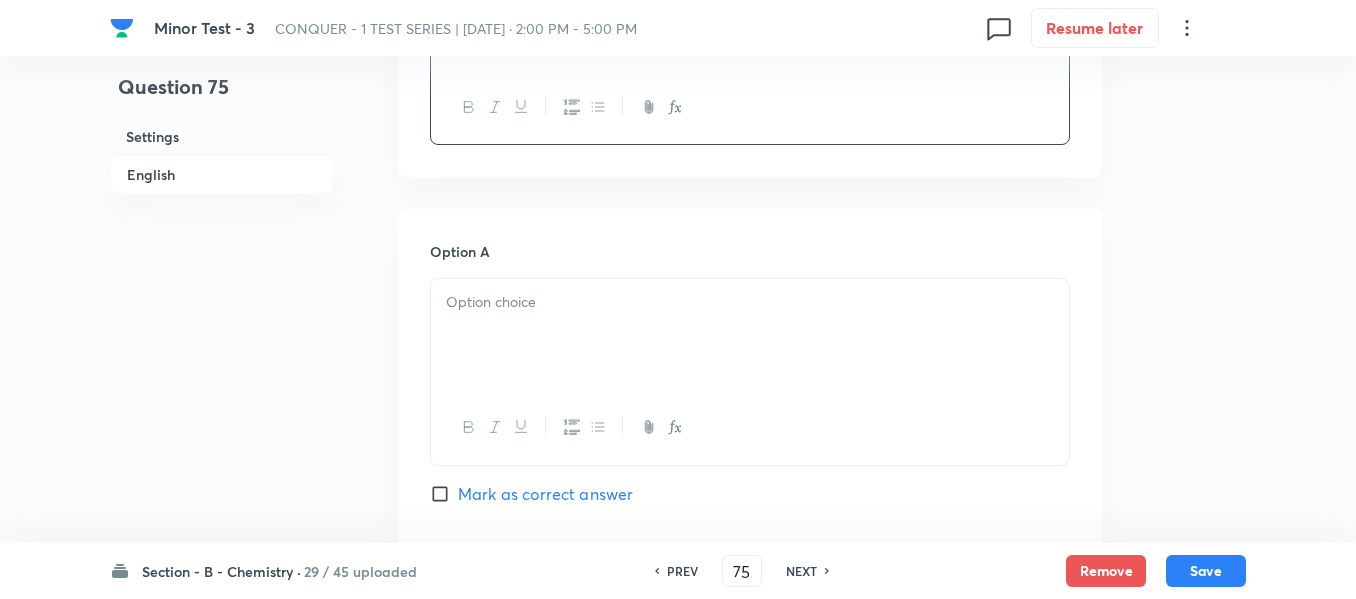 scroll, scrollTop: 900, scrollLeft: 0, axis: vertical 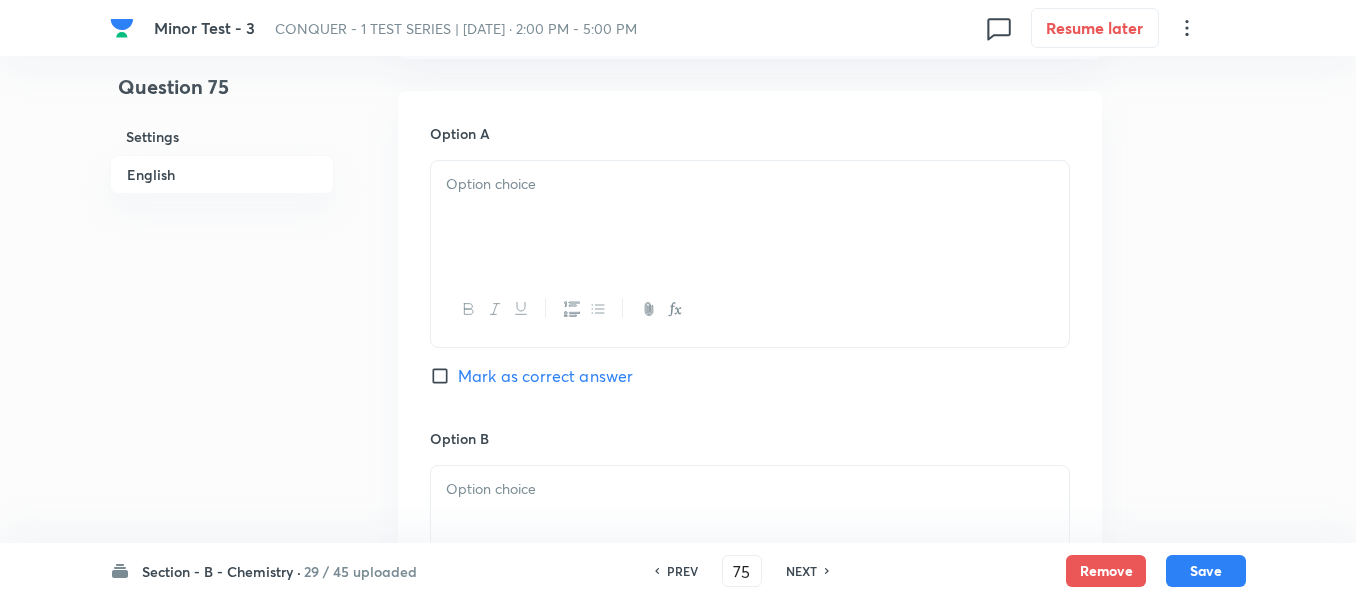 click at bounding box center (750, 217) 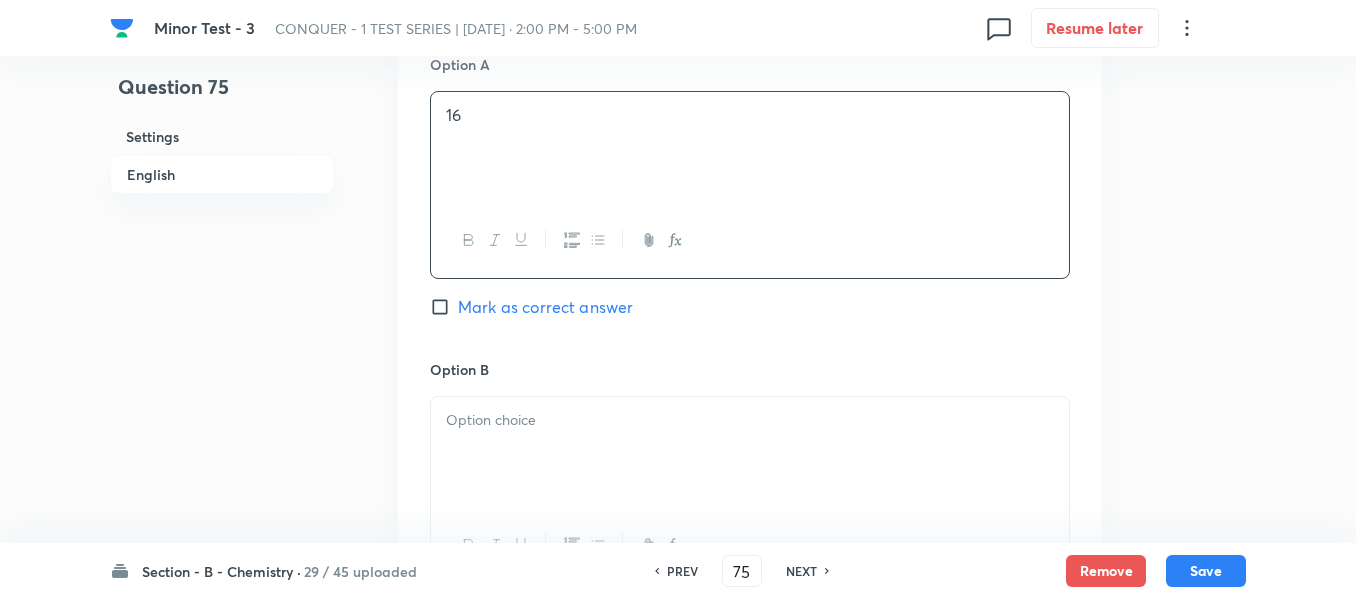 scroll, scrollTop: 1200, scrollLeft: 0, axis: vertical 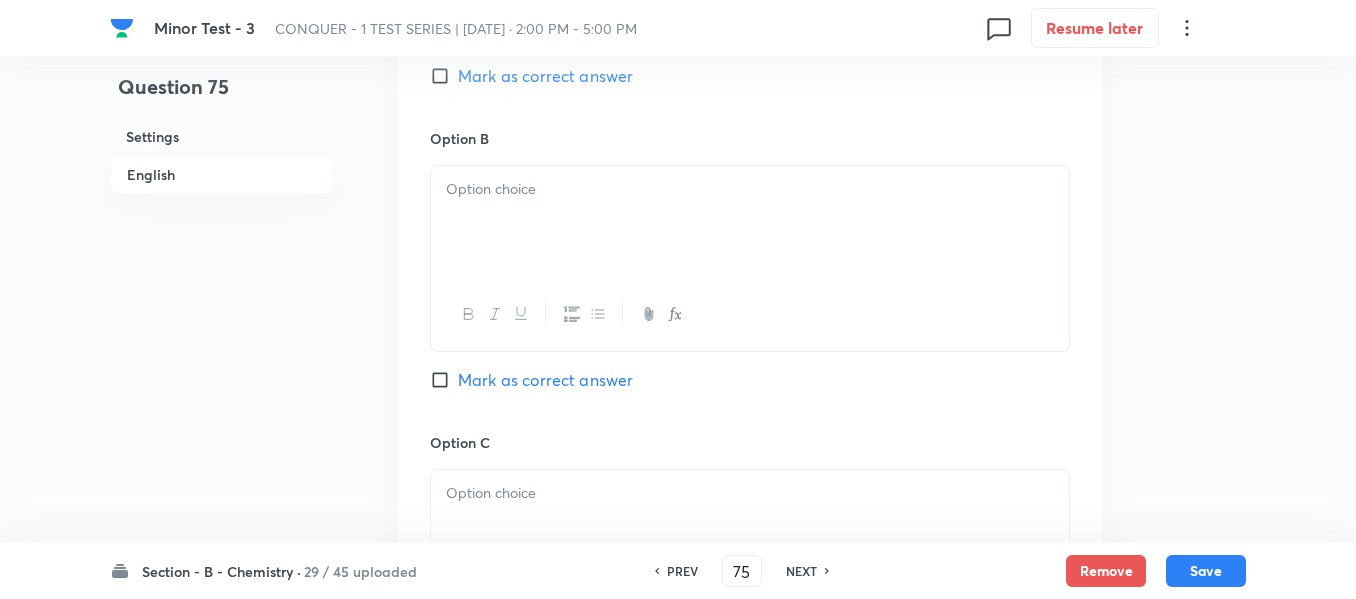click at bounding box center (750, 222) 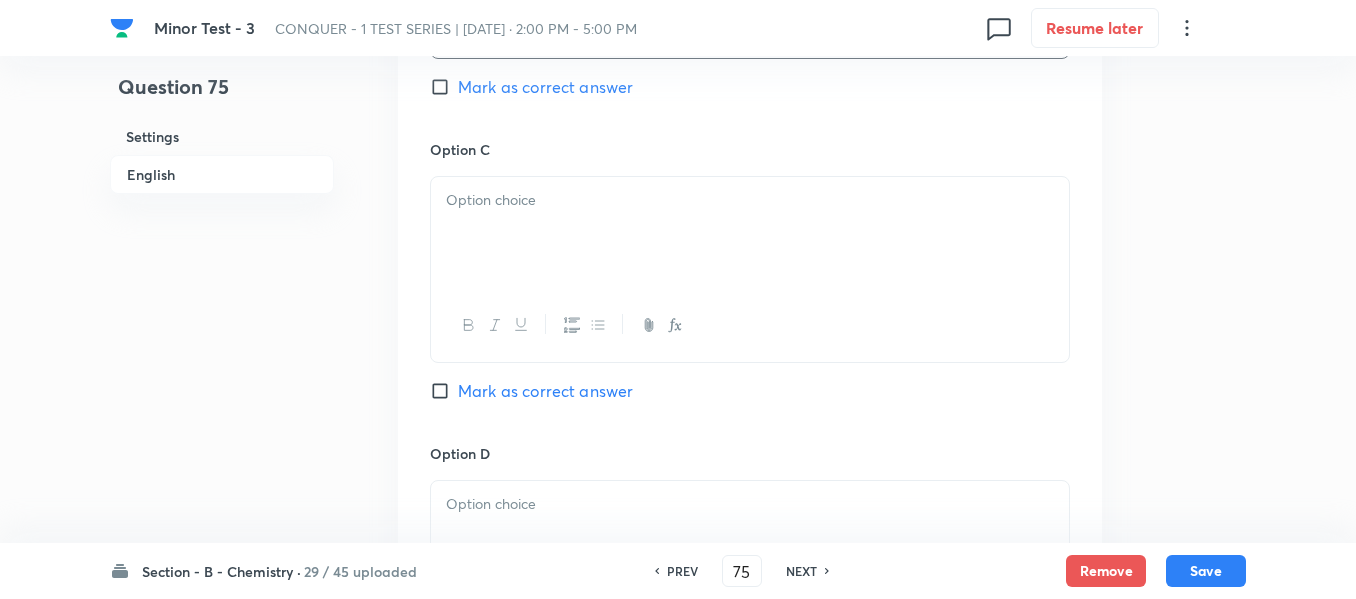 scroll, scrollTop: 1500, scrollLeft: 0, axis: vertical 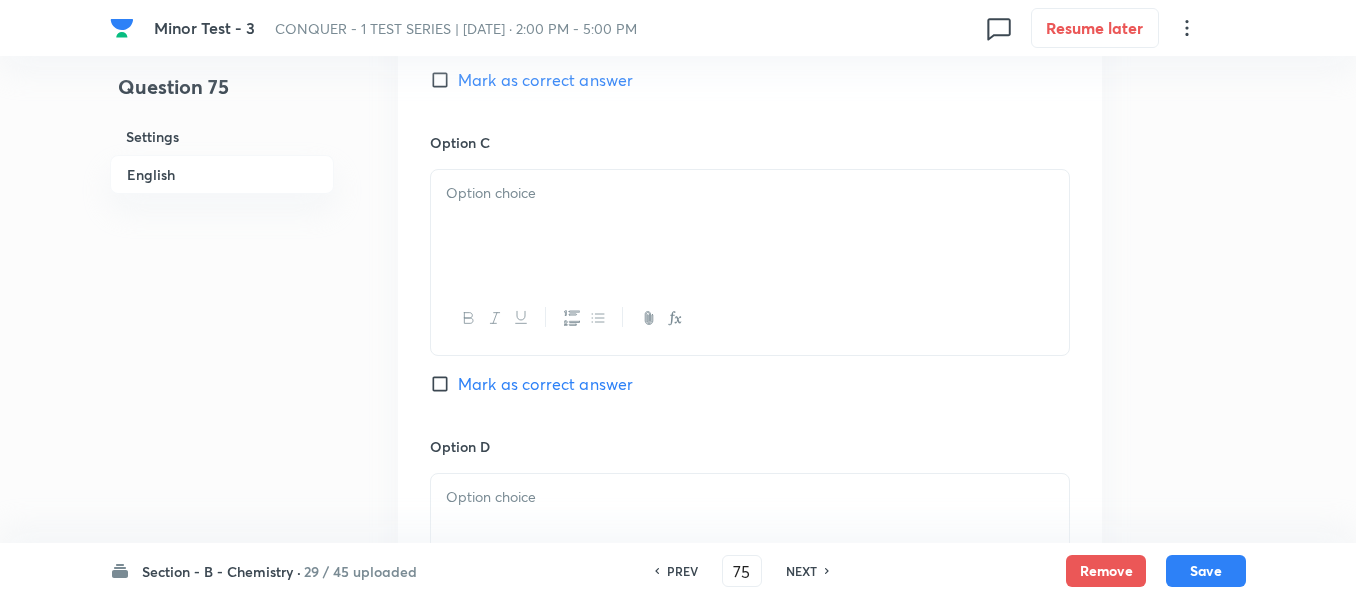 click at bounding box center (750, 226) 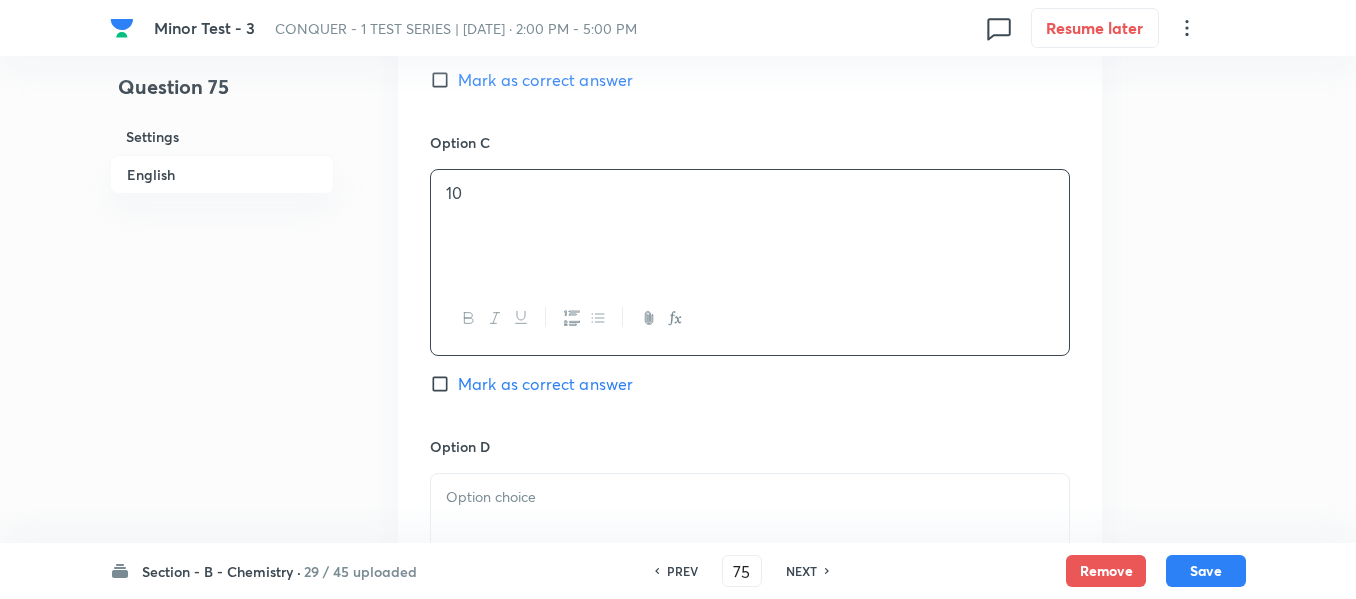 click on "Mark as correct answer" at bounding box center [545, 384] 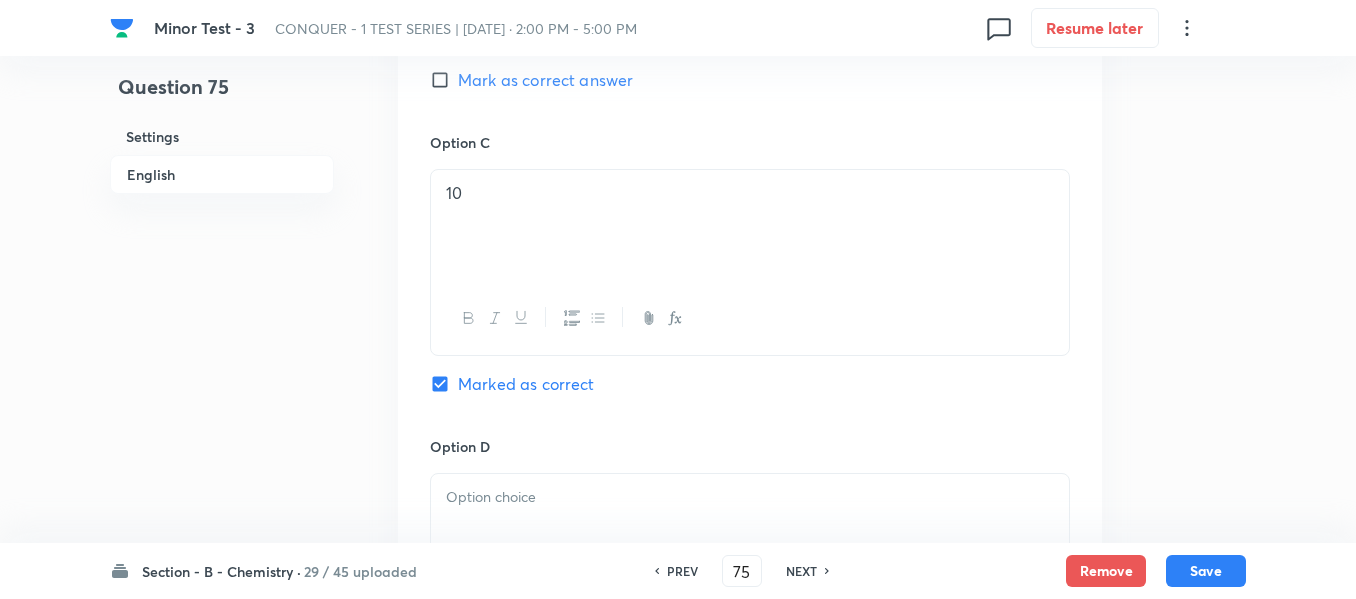 click at bounding box center (750, 497) 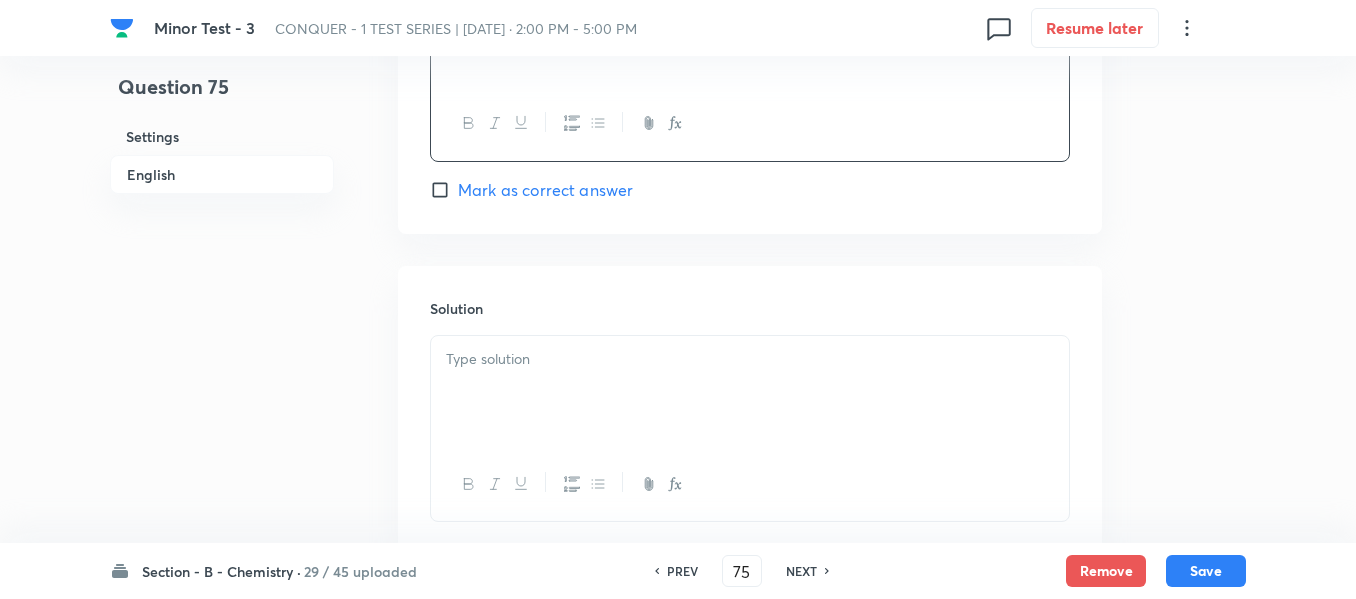 scroll, scrollTop: 2000, scrollLeft: 0, axis: vertical 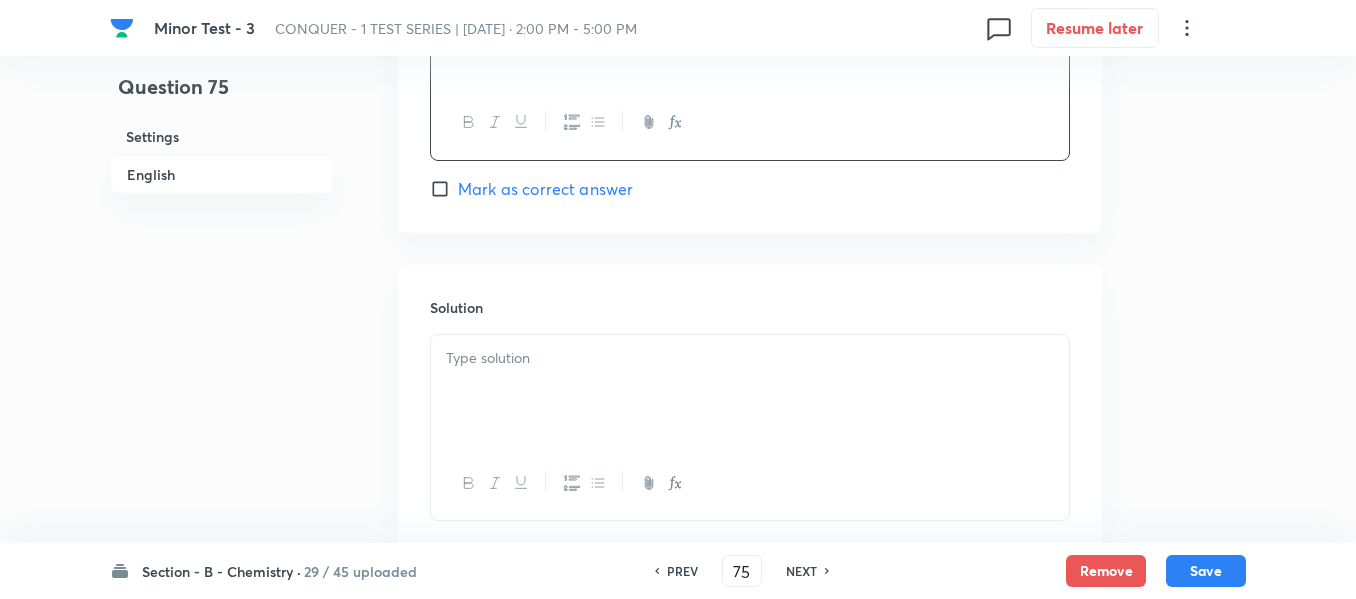 click at bounding box center [750, 391] 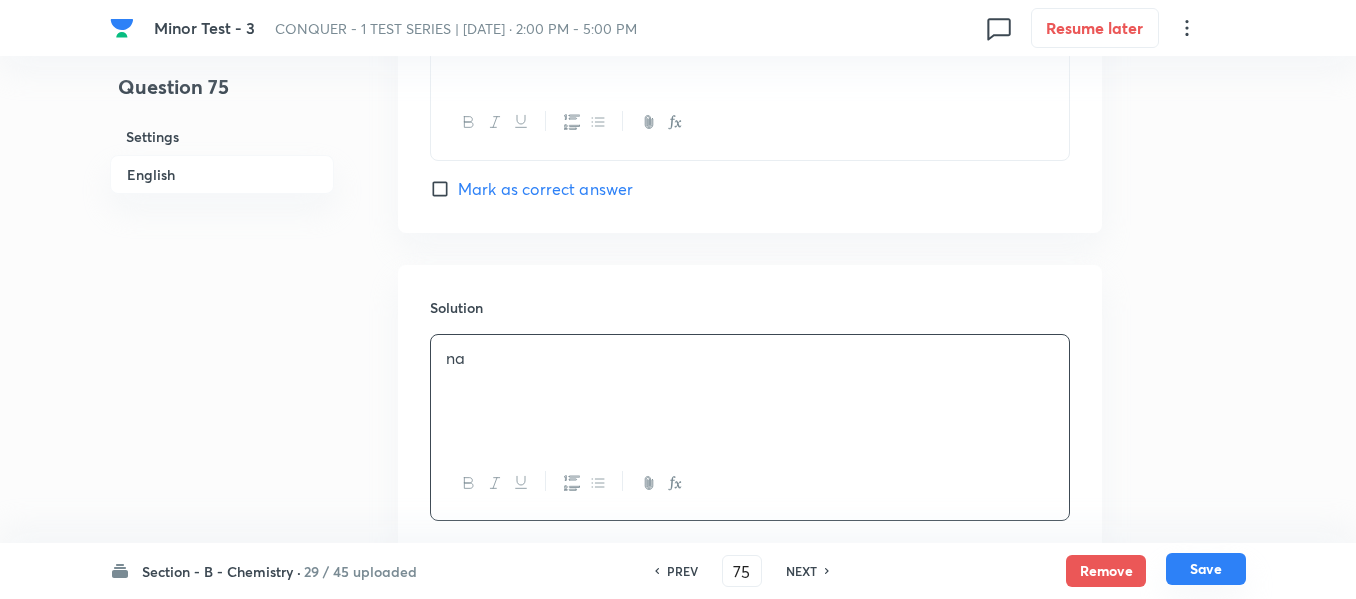 click on "Save" at bounding box center (1206, 569) 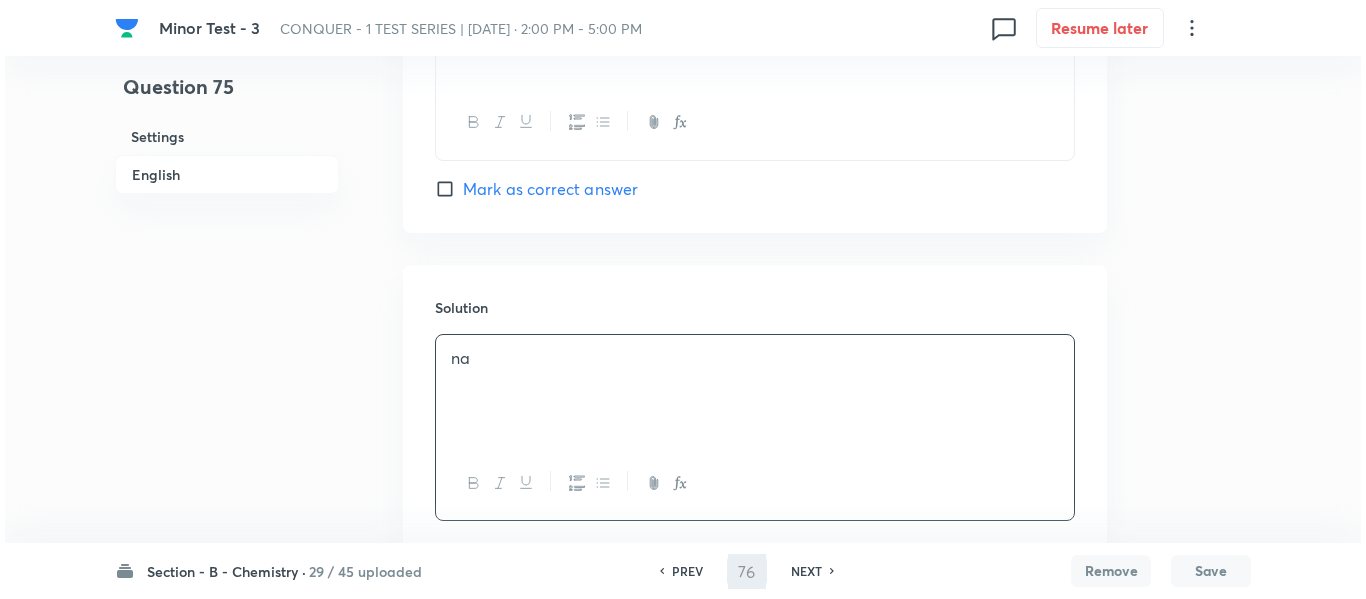 scroll, scrollTop: 0, scrollLeft: 0, axis: both 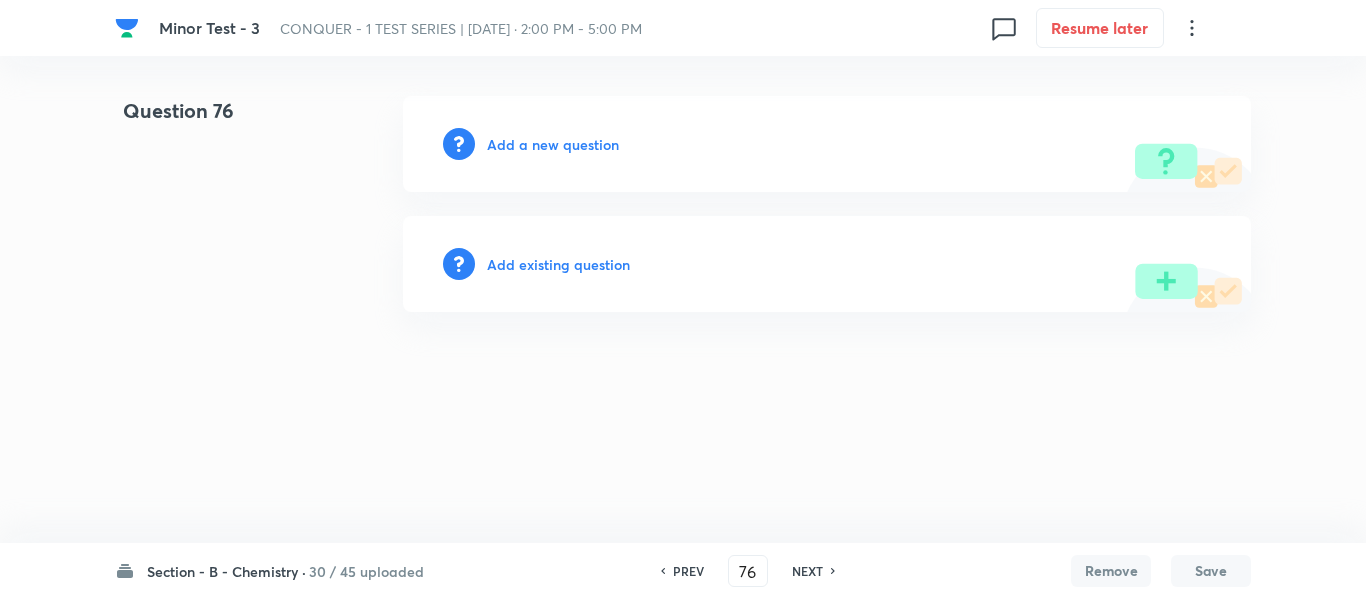 click on "Add a new question" at bounding box center (553, 144) 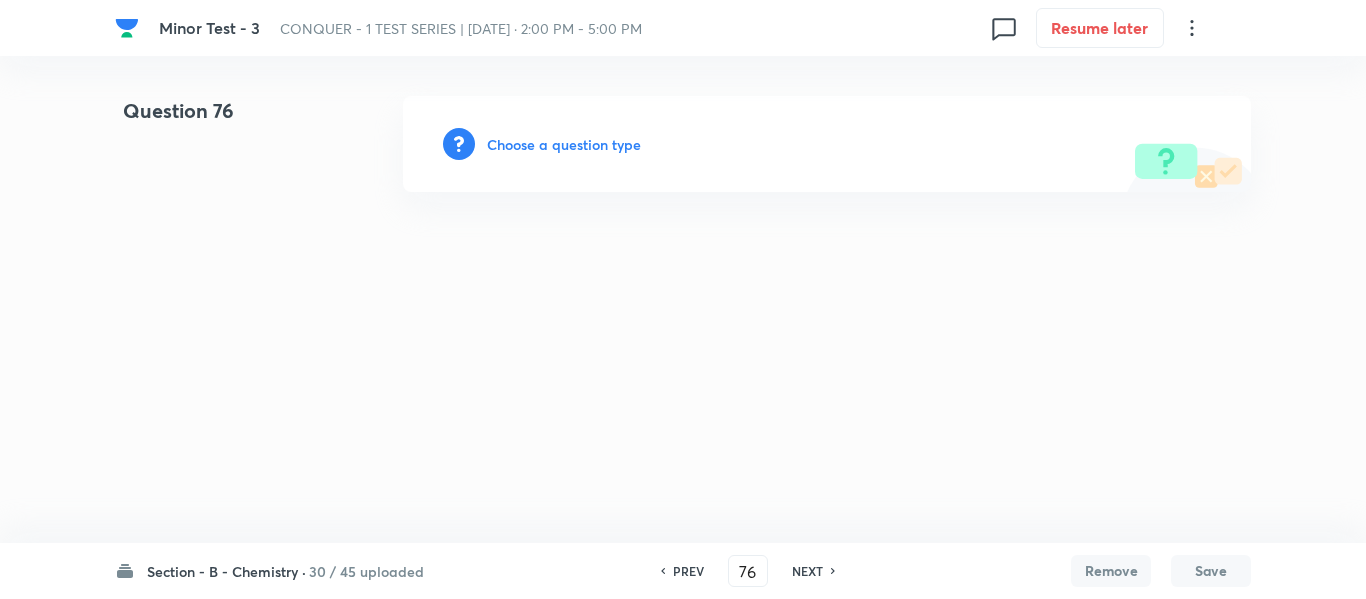 click on "Choose a question type" at bounding box center [564, 144] 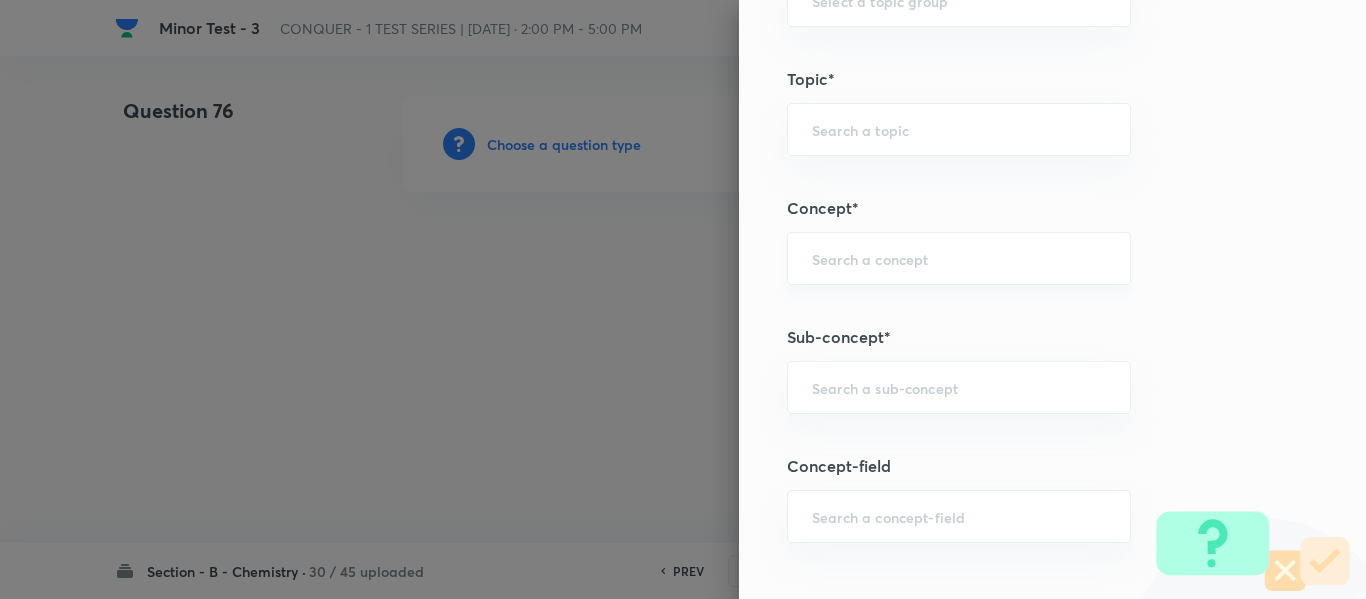 scroll, scrollTop: 1200, scrollLeft: 0, axis: vertical 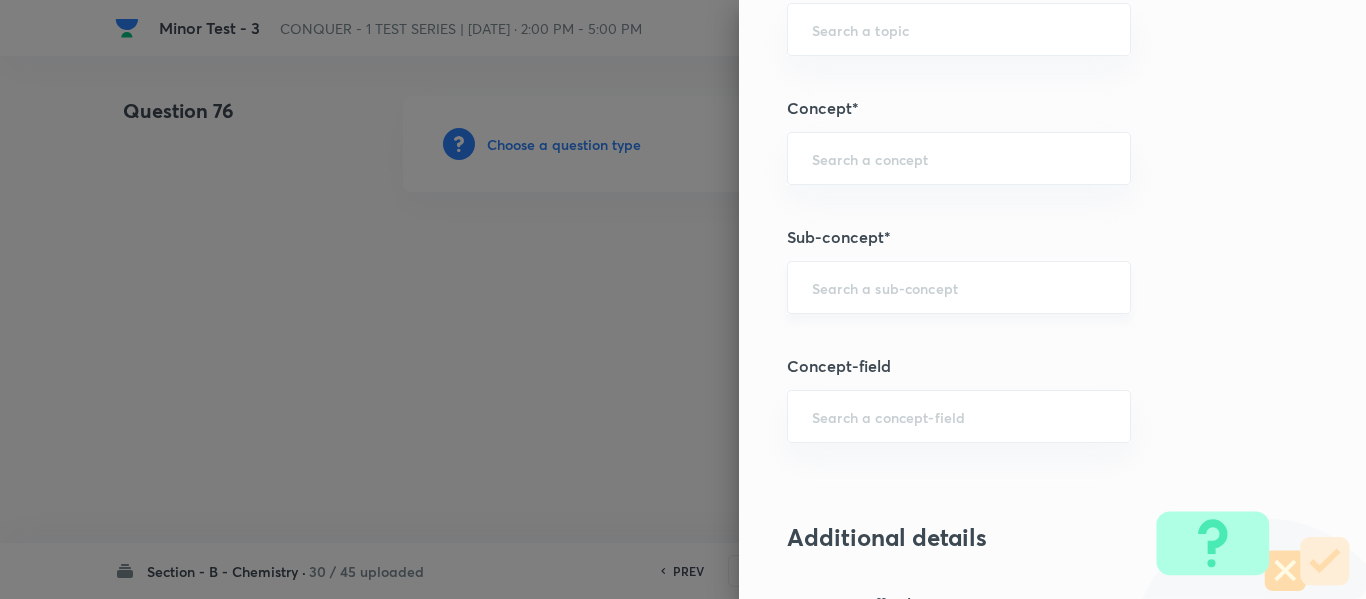 click at bounding box center (959, 287) 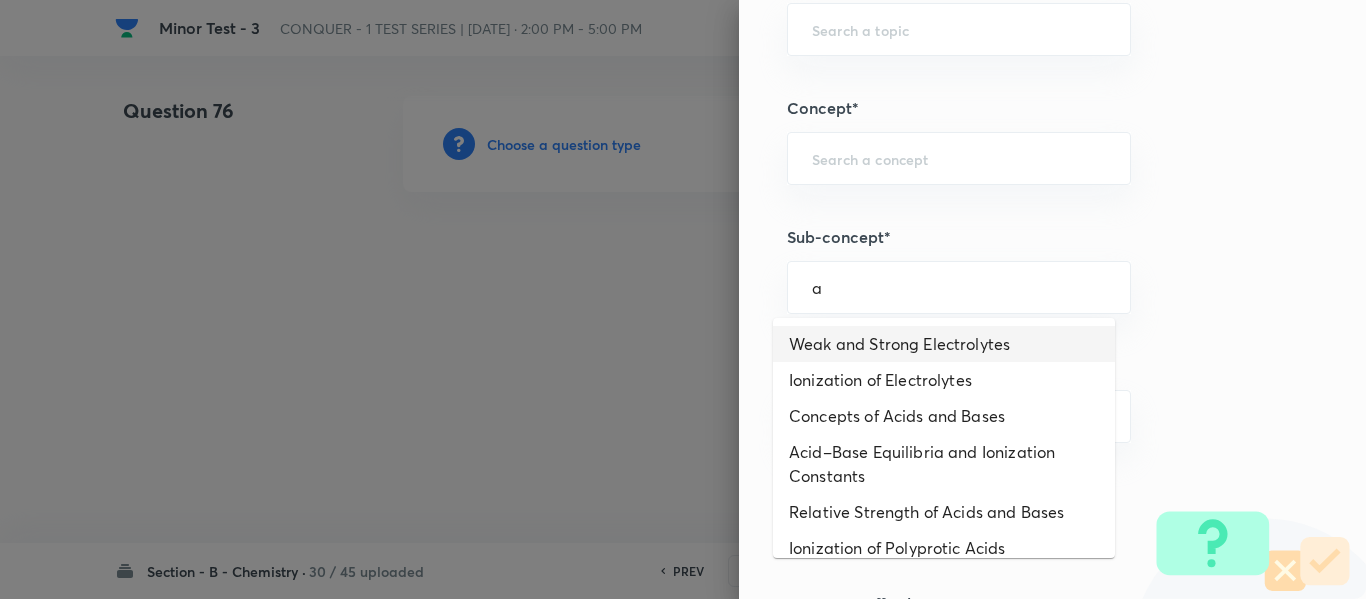 click on "Weak and Strong Electrolytes" at bounding box center [944, 344] 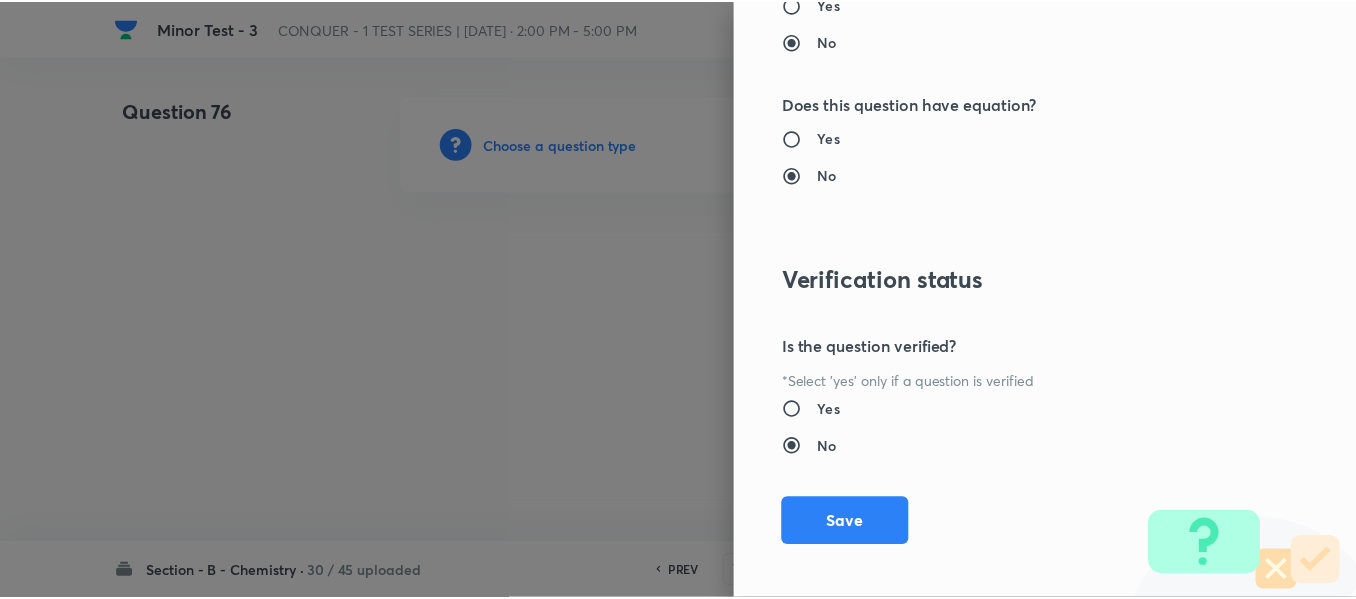 scroll, scrollTop: 2261, scrollLeft: 0, axis: vertical 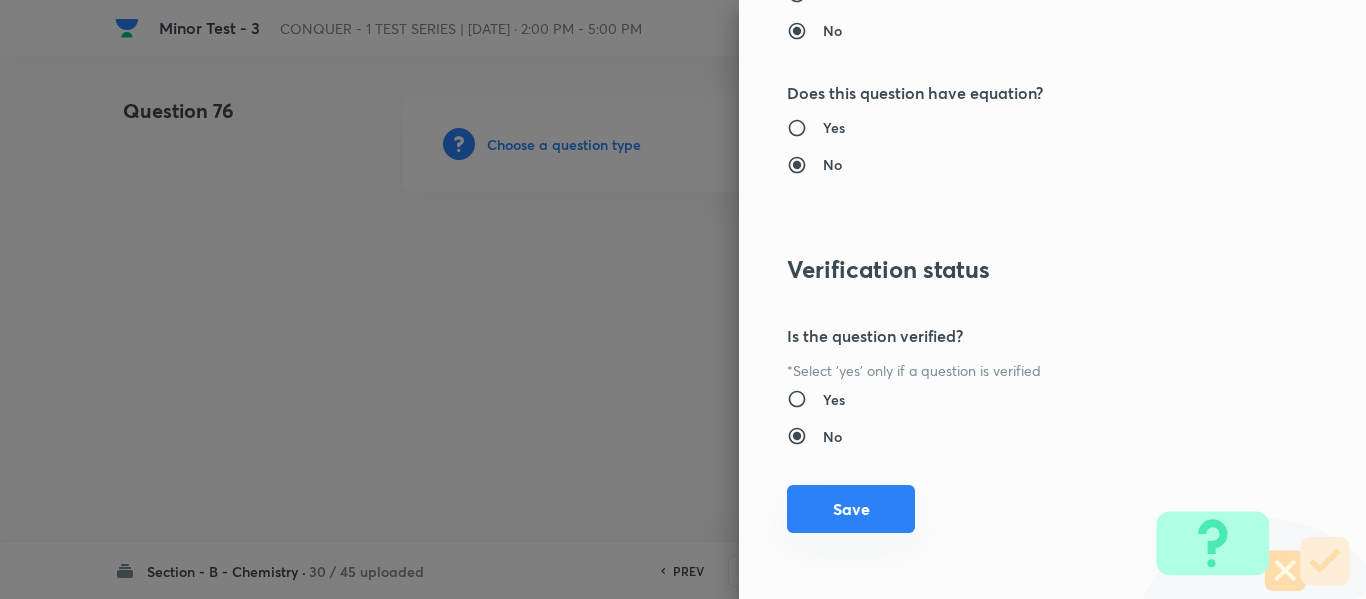 click on "Save" at bounding box center [851, 509] 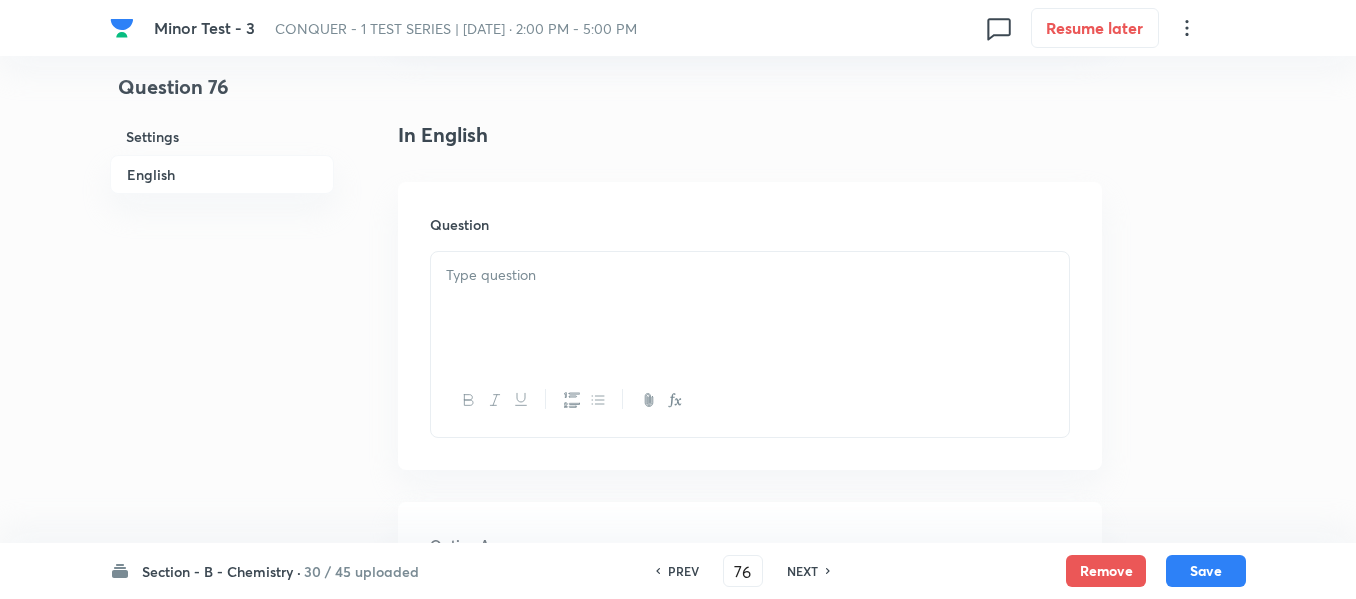 scroll, scrollTop: 500, scrollLeft: 0, axis: vertical 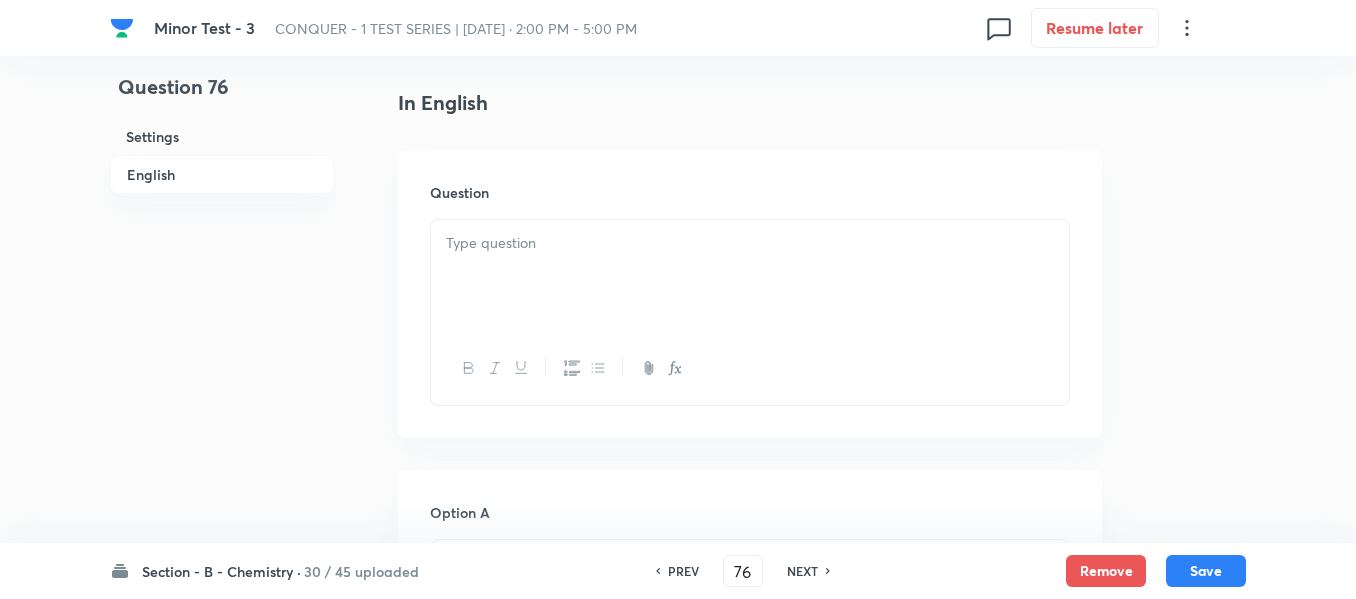 click at bounding box center (750, 243) 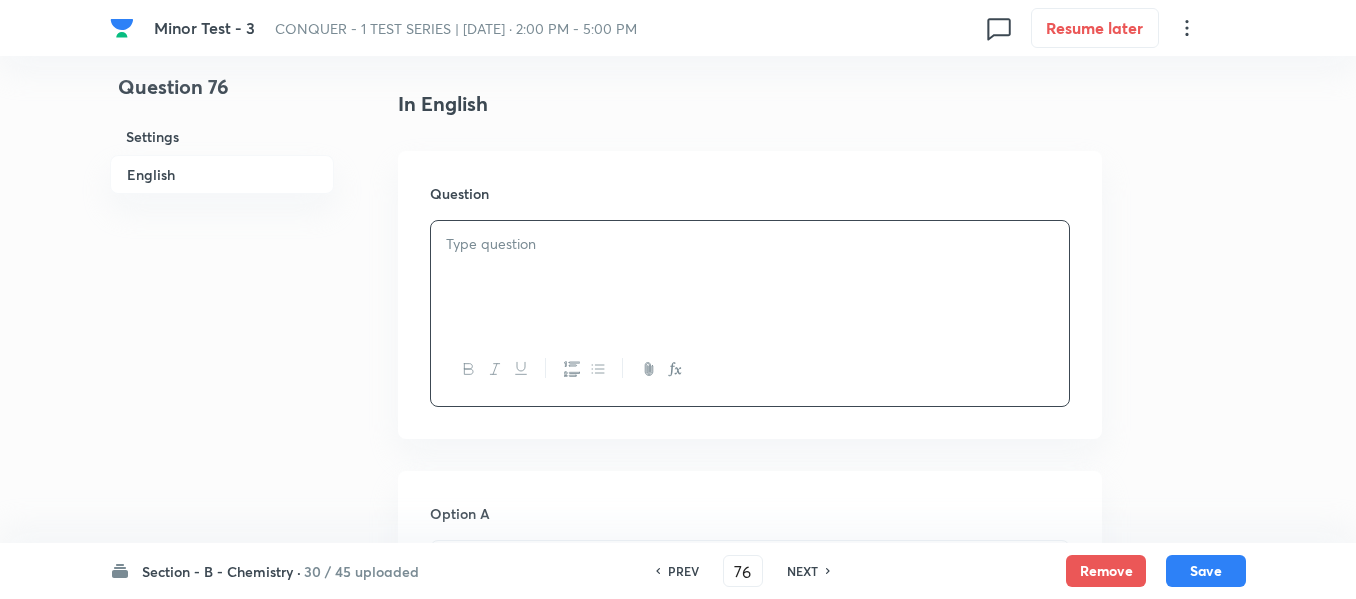 scroll, scrollTop: 500, scrollLeft: 0, axis: vertical 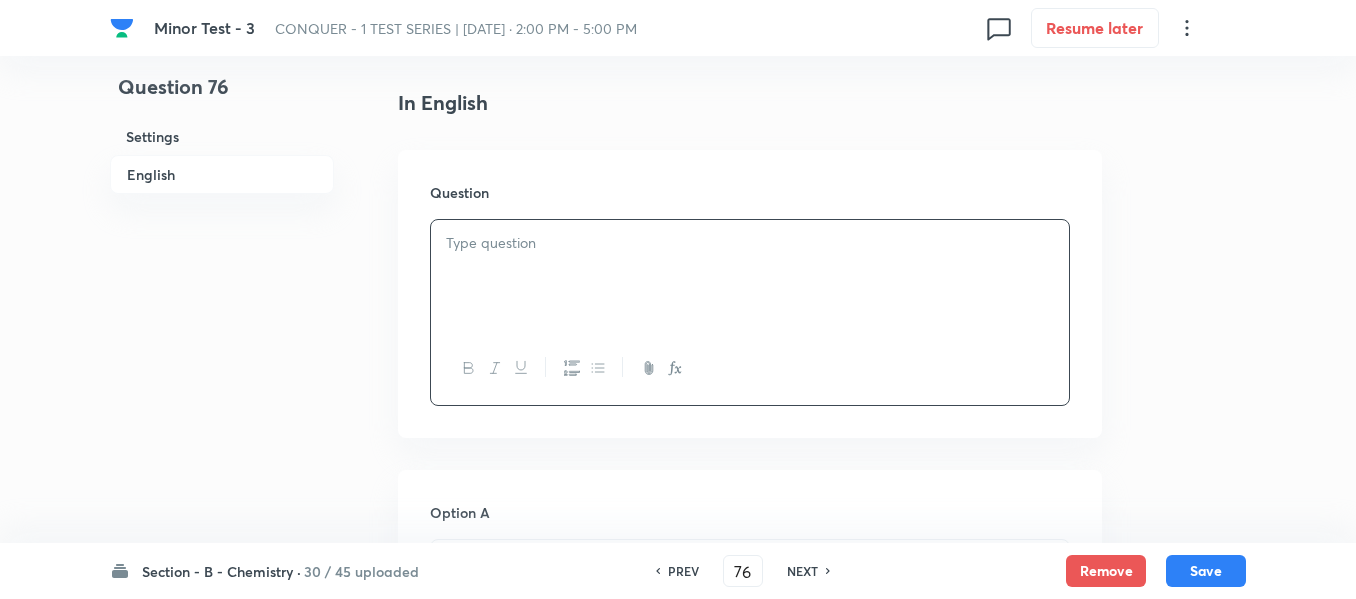 click at bounding box center [750, 276] 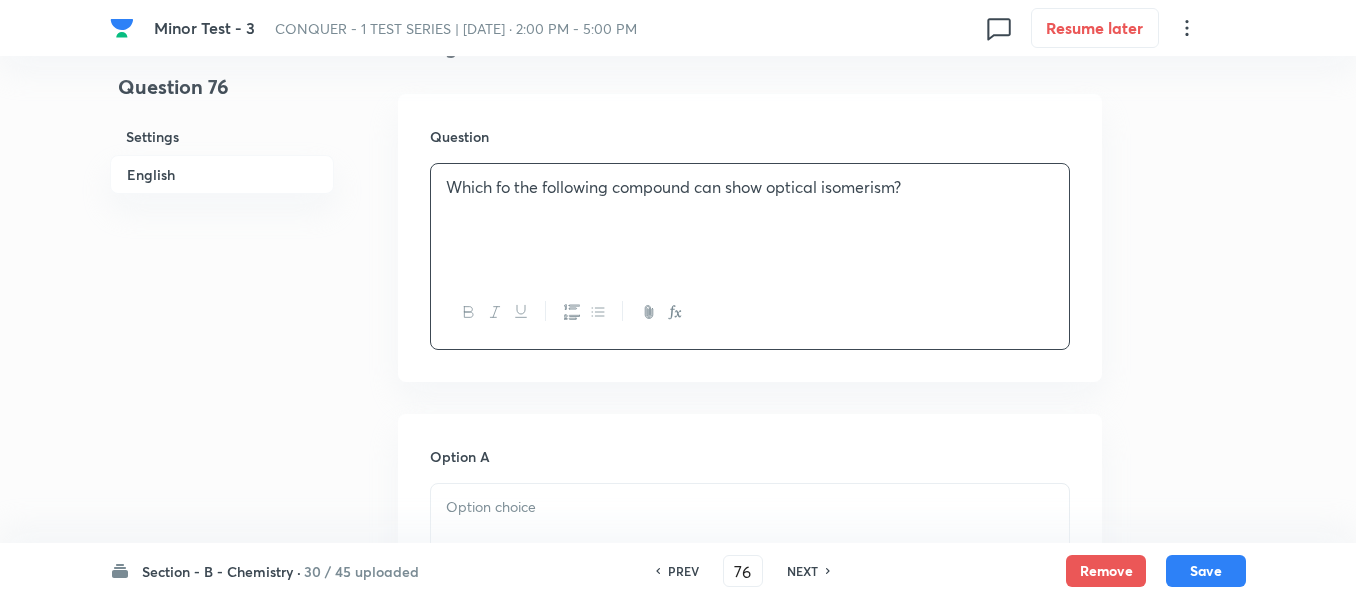 scroll, scrollTop: 600, scrollLeft: 0, axis: vertical 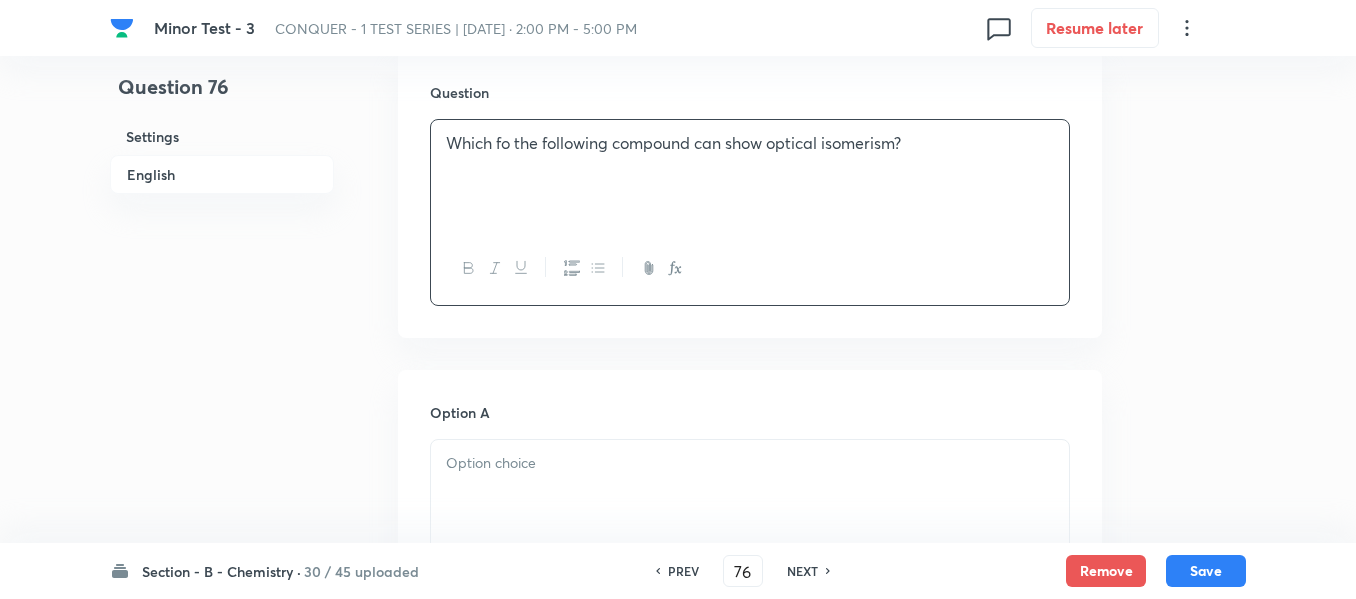 click on "Which fo the following compound can show optical isomerism?" at bounding box center [750, 143] 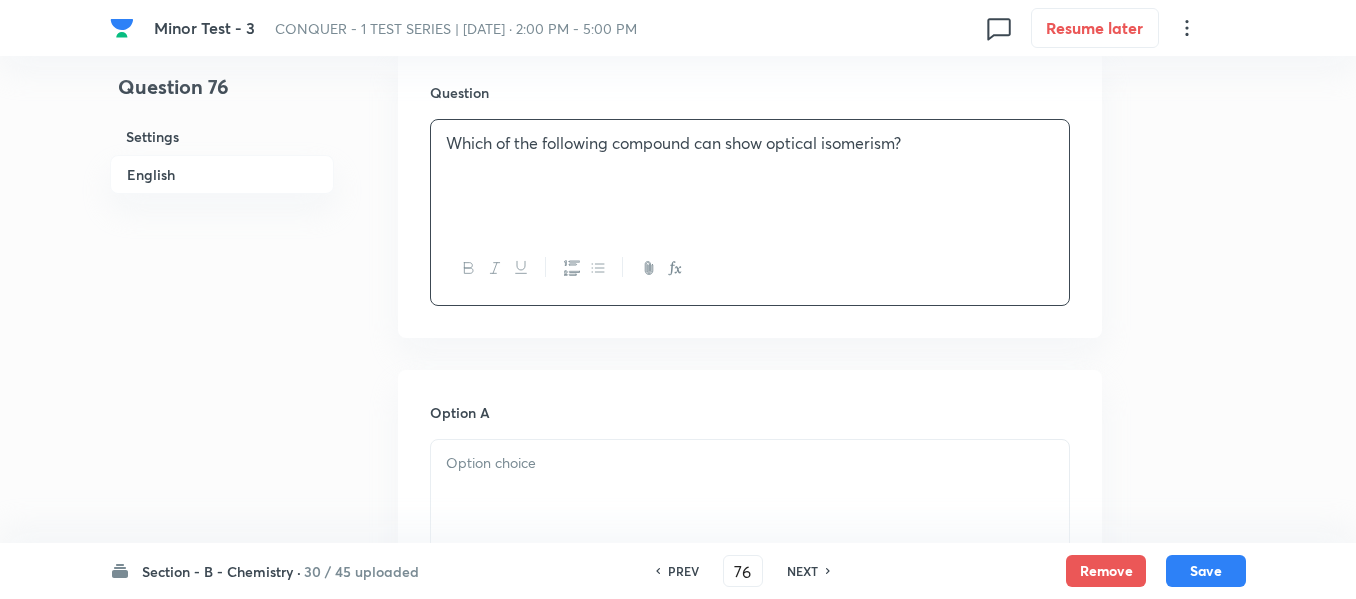 scroll, scrollTop: 700, scrollLeft: 0, axis: vertical 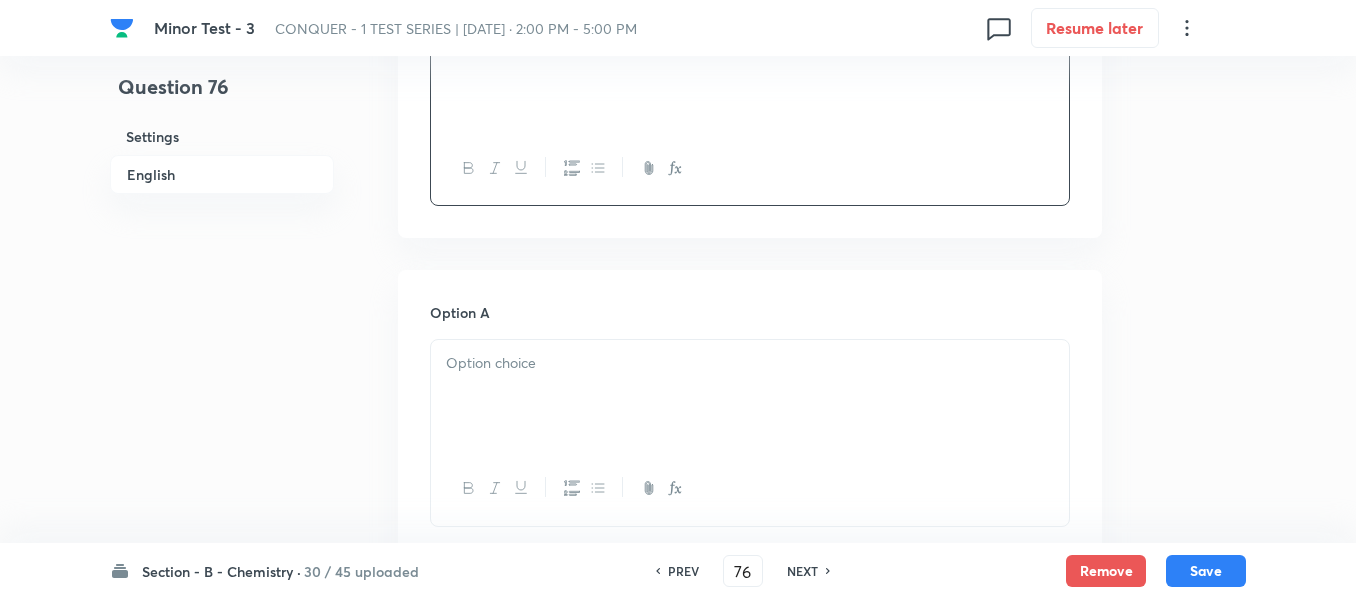 click at bounding box center (750, 363) 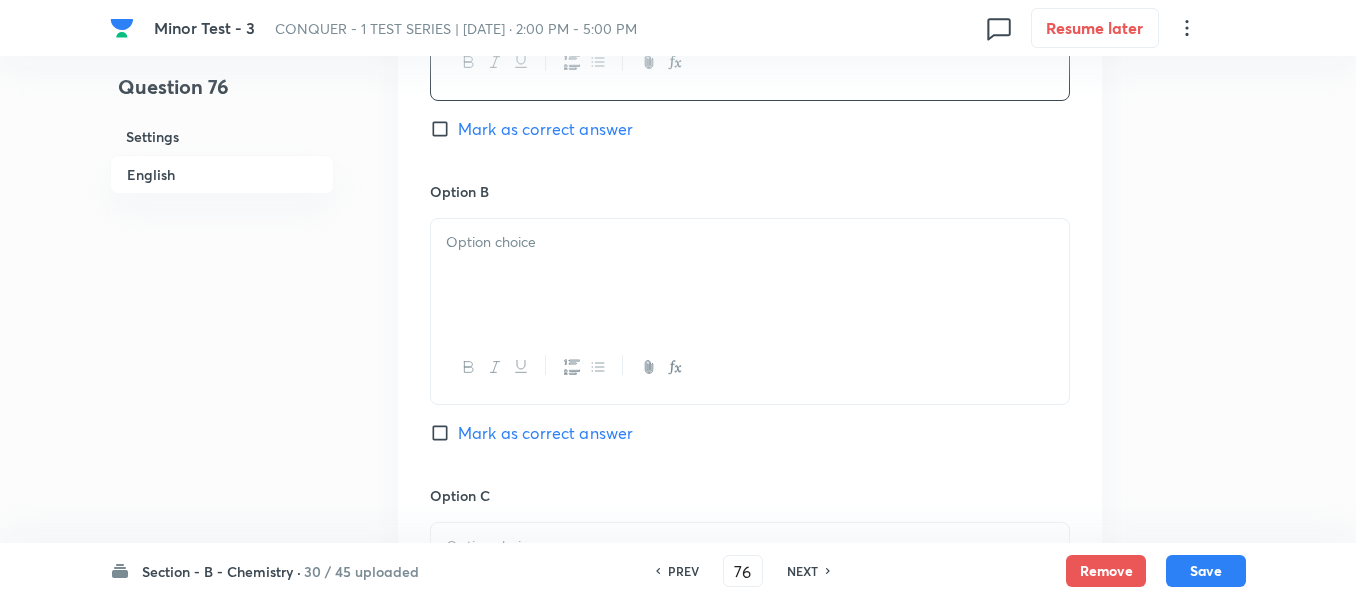 scroll, scrollTop: 1200, scrollLeft: 0, axis: vertical 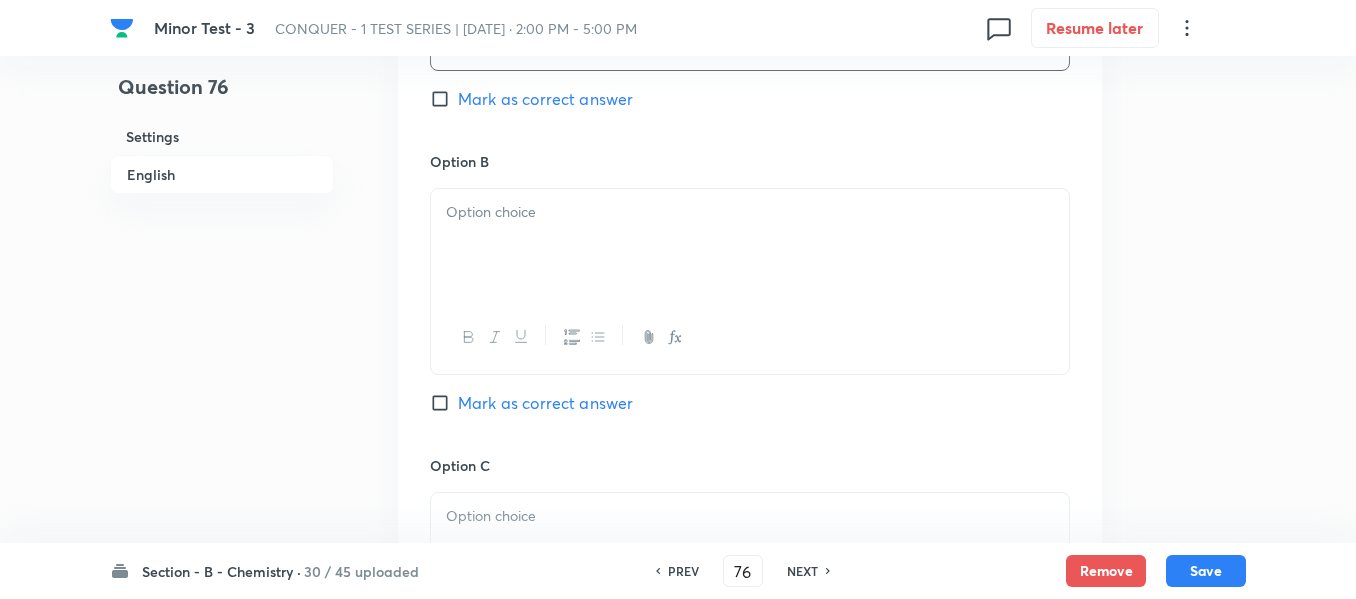 click at bounding box center (750, 245) 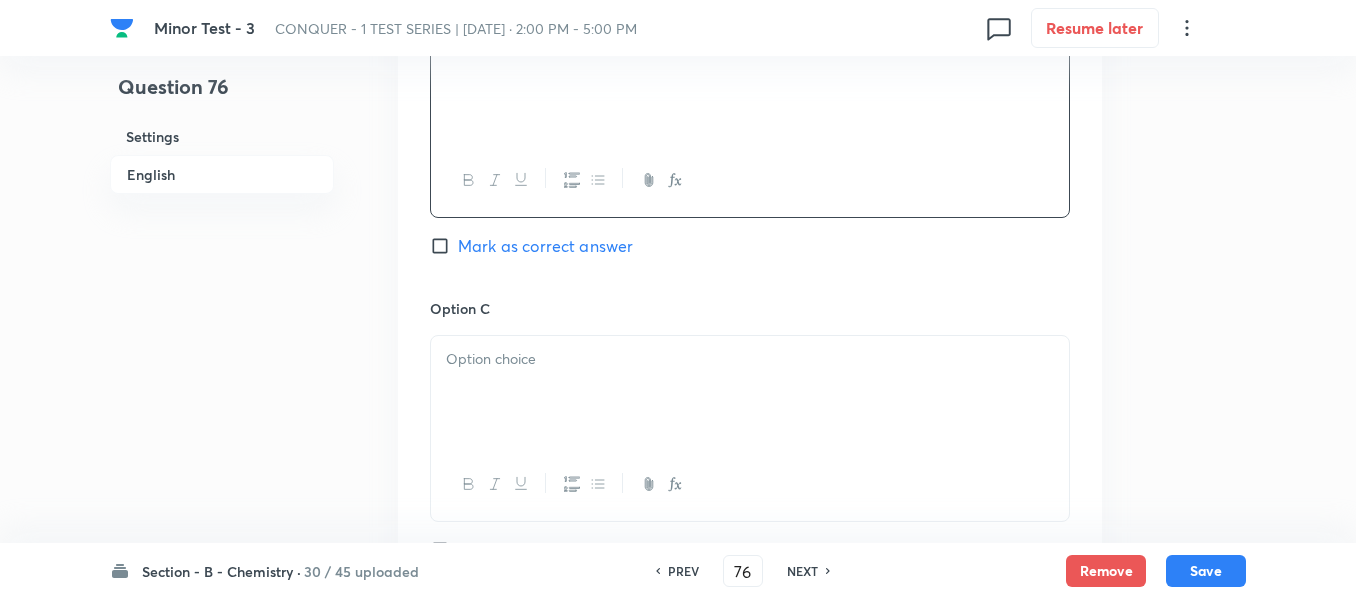 scroll, scrollTop: 1400, scrollLeft: 0, axis: vertical 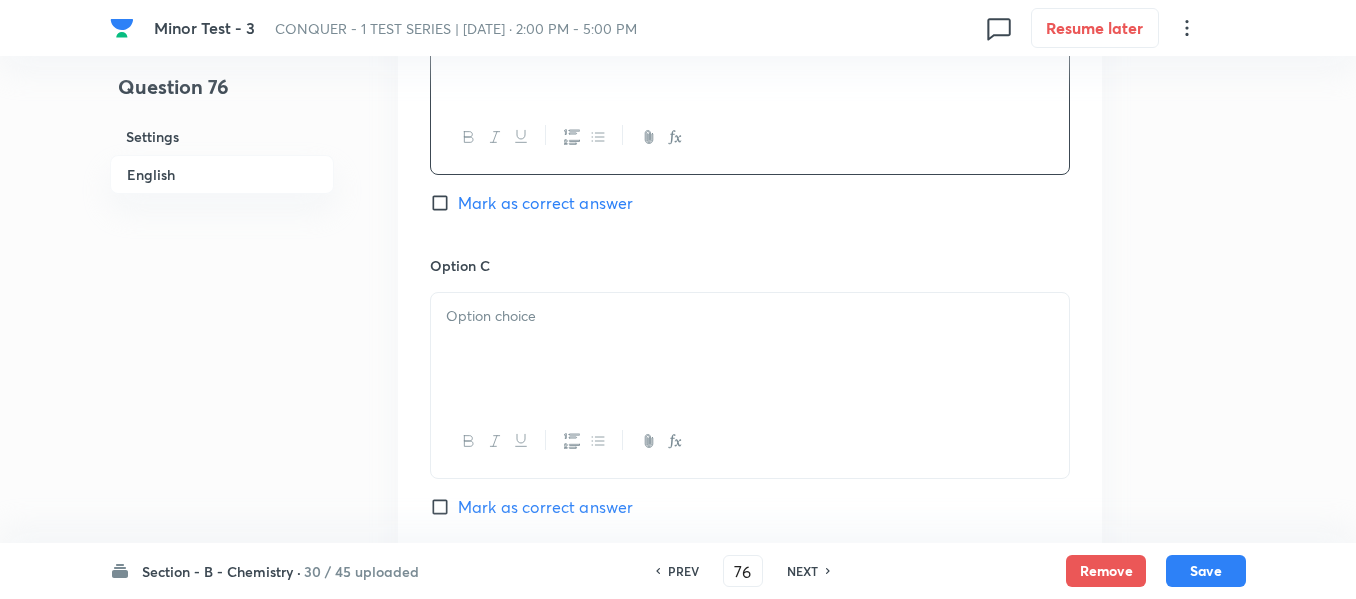 click at bounding box center [750, 349] 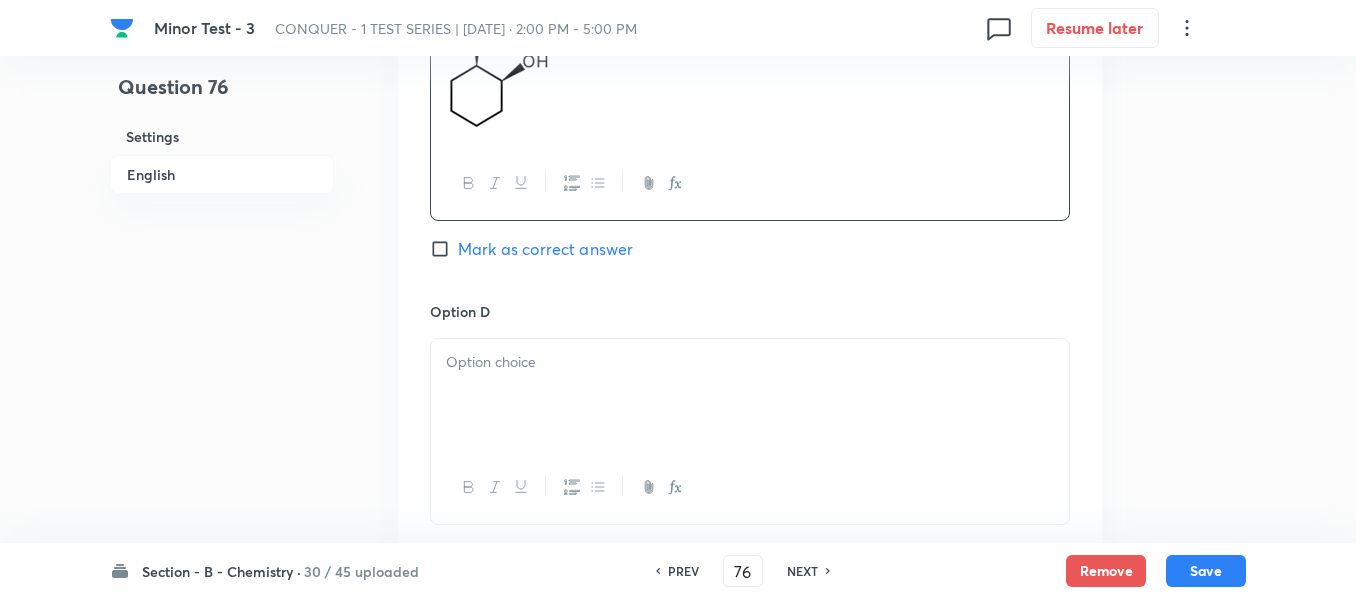 scroll, scrollTop: 1700, scrollLeft: 0, axis: vertical 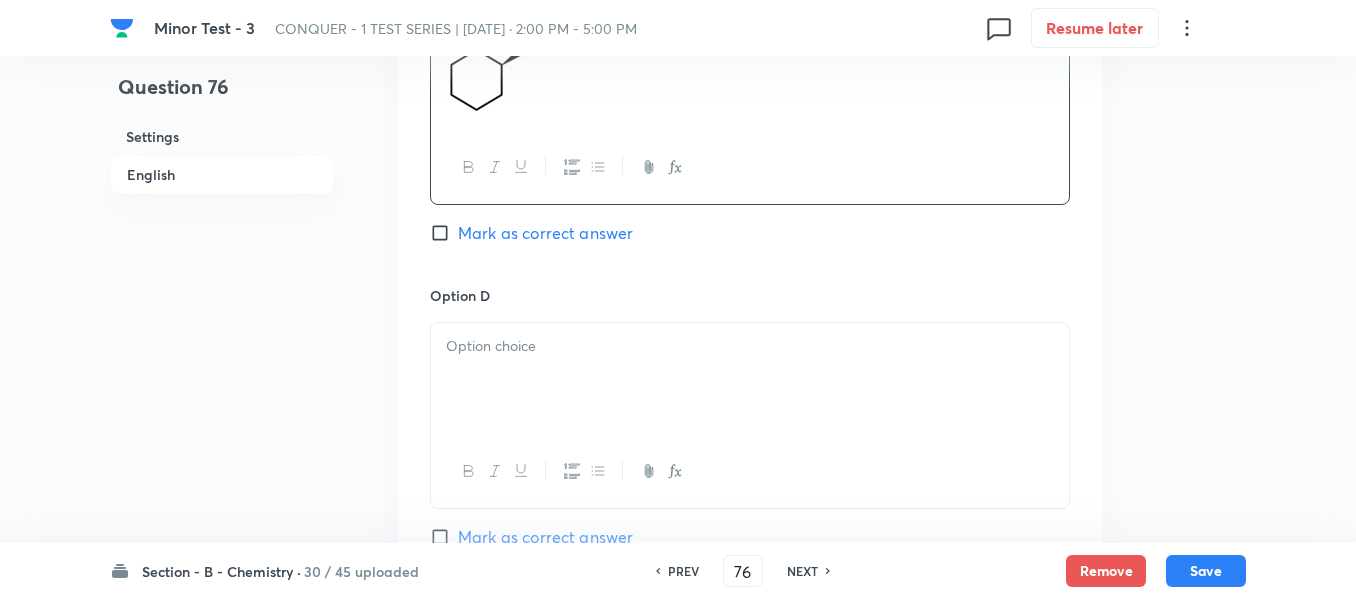 click at bounding box center [750, 346] 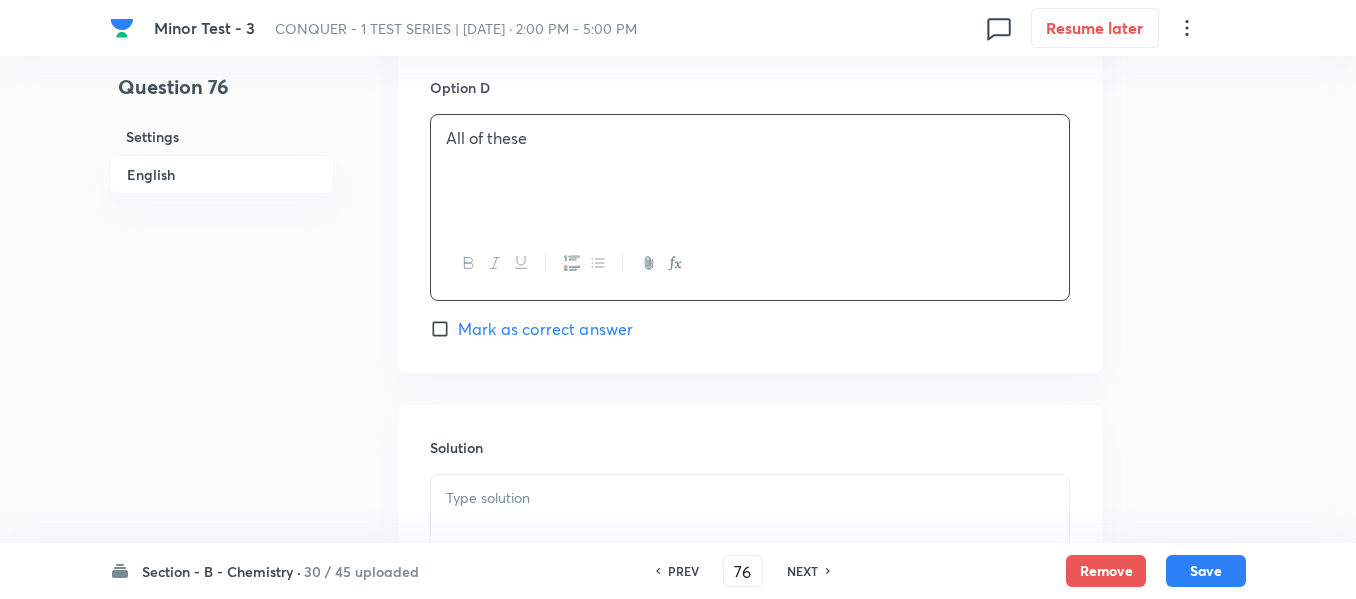scroll, scrollTop: 2000, scrollLeft: 0, axis: vertical 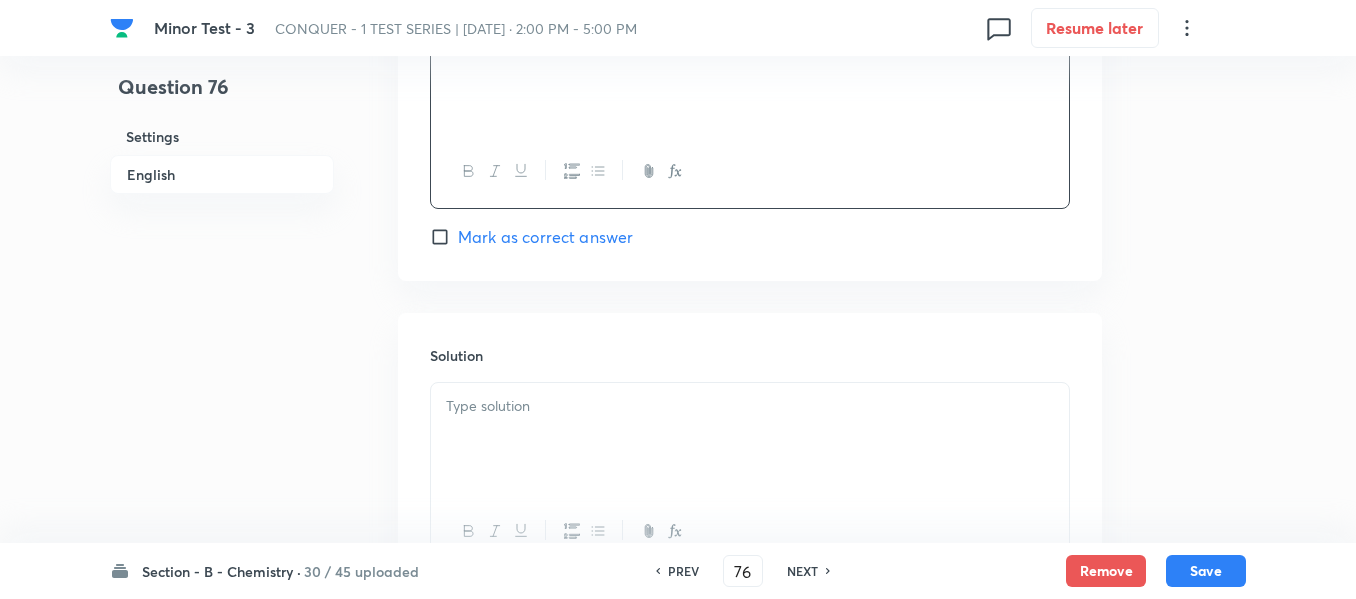 click on "Mark as correct answer" at bounding box center [444, 237] 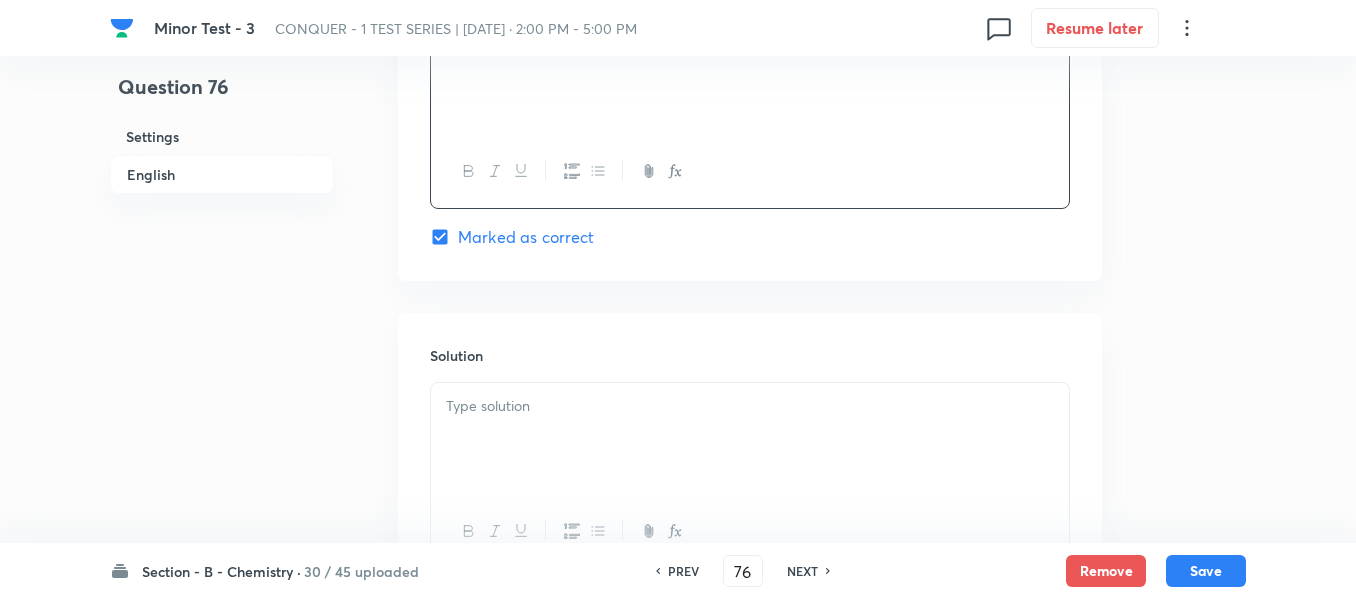 click at bounding box center (750, 439) 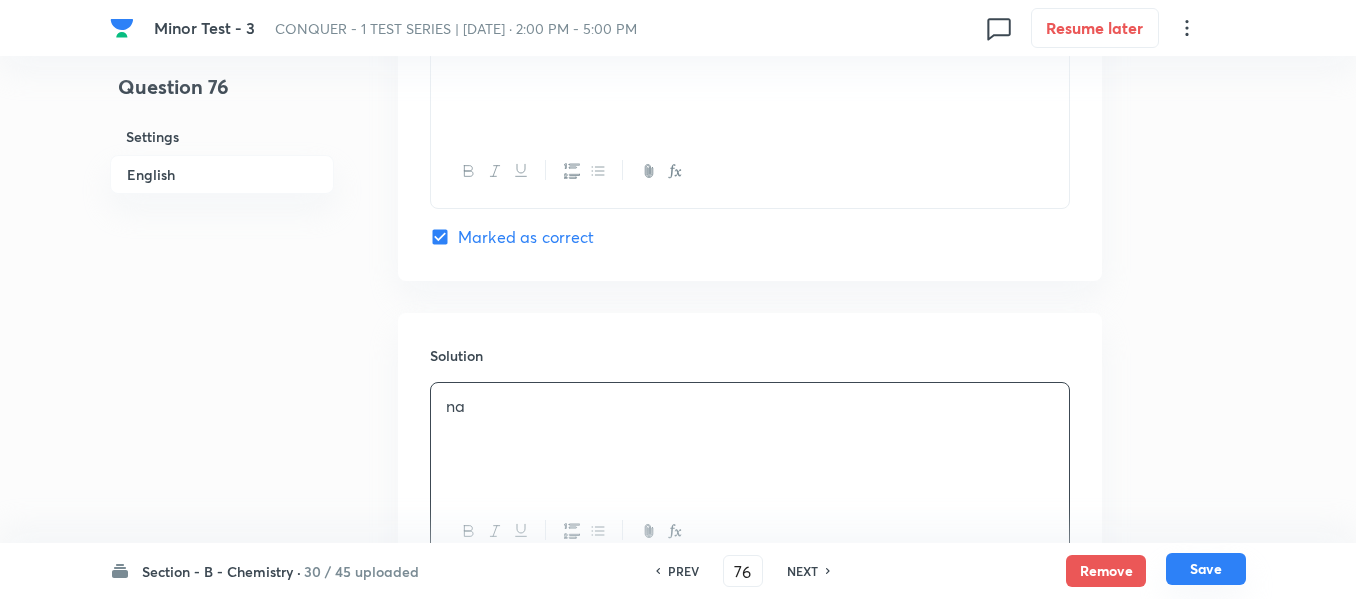 click on "Save" at bounding box center [1206, 569] 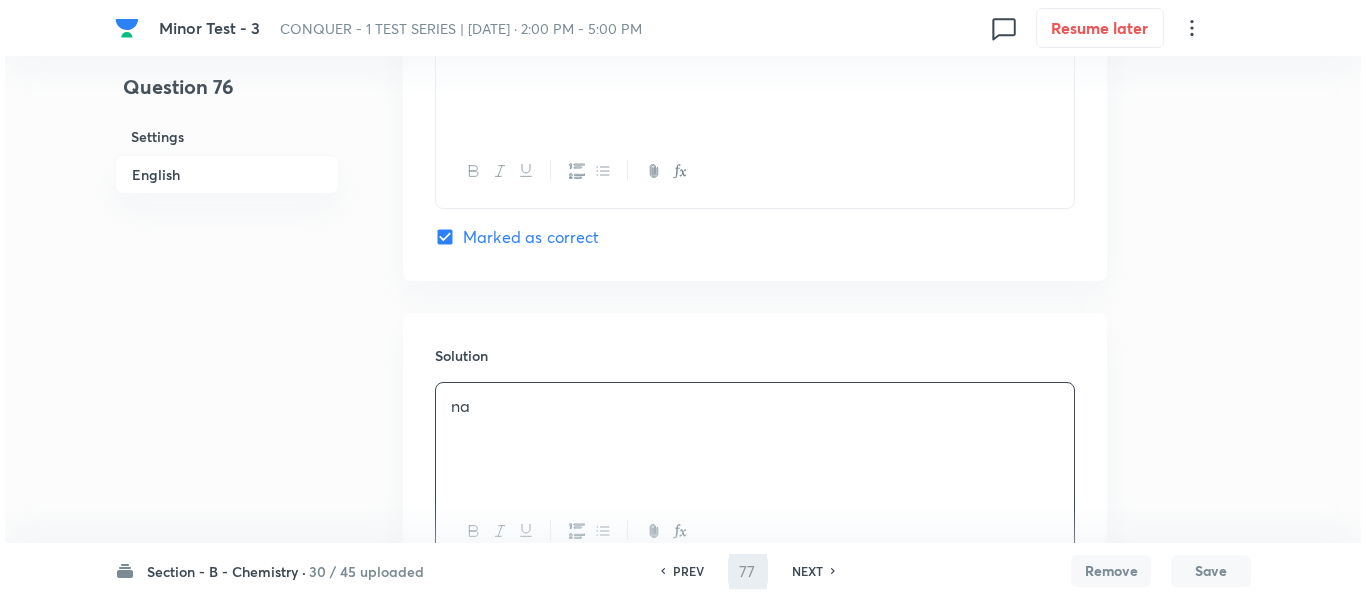 scroll, scrollTop: 0, scrollLeft: 0, axis: both 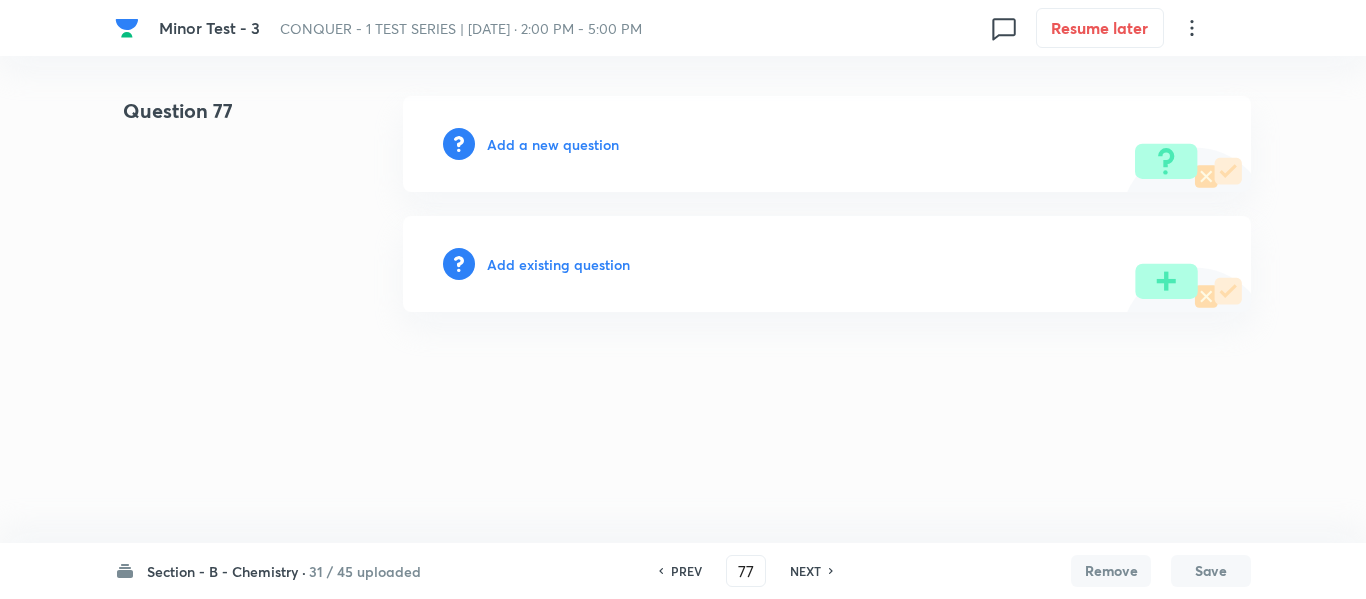click on "Add a new question" at bounding box center [553, 144] 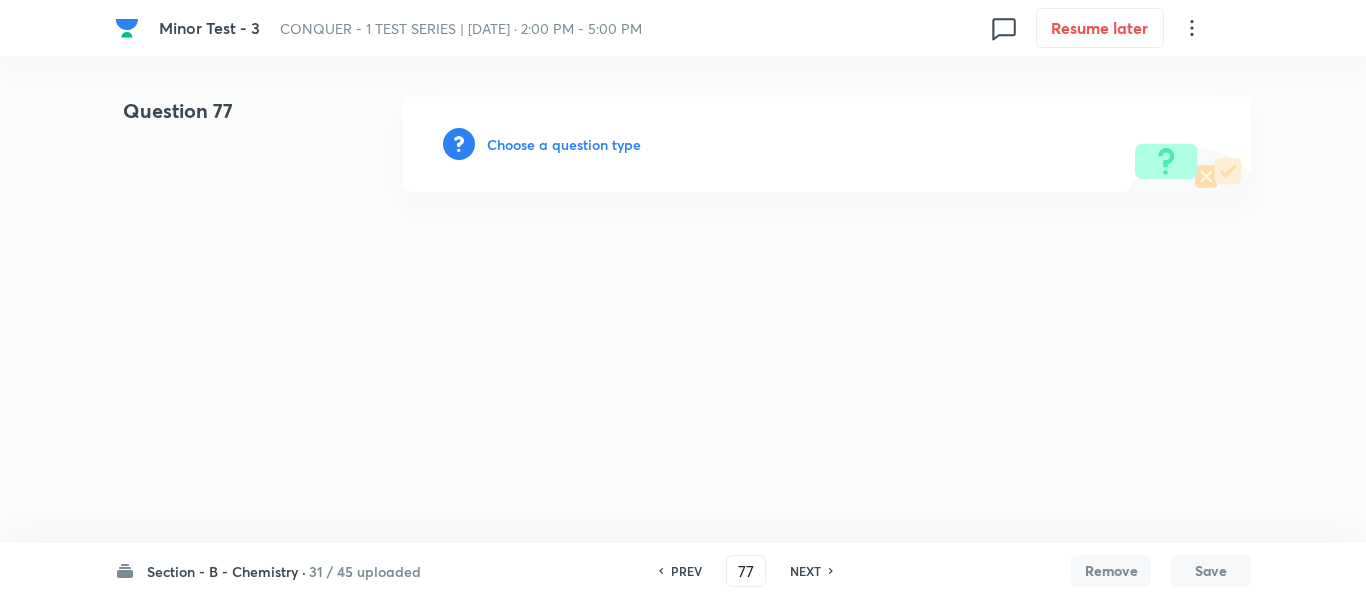 click on "Choose a question type" at bounding box center [564, 144] 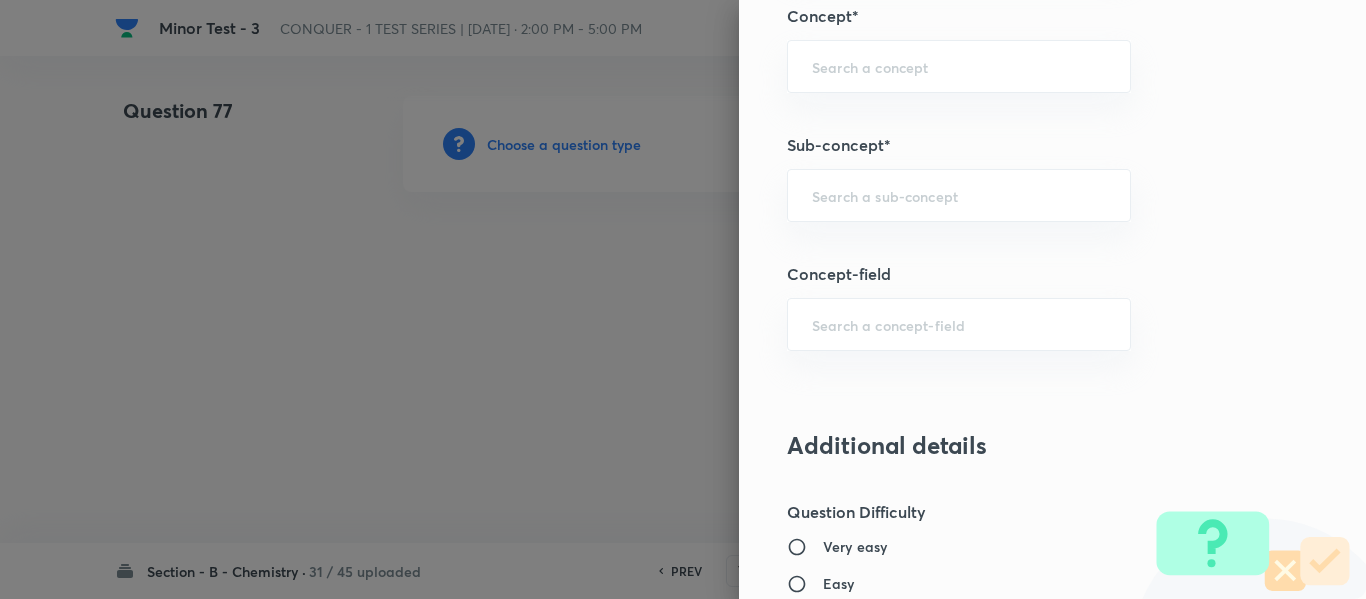 scroll, scrollTop: 1300, scrollLeft: 0, axis: vertical 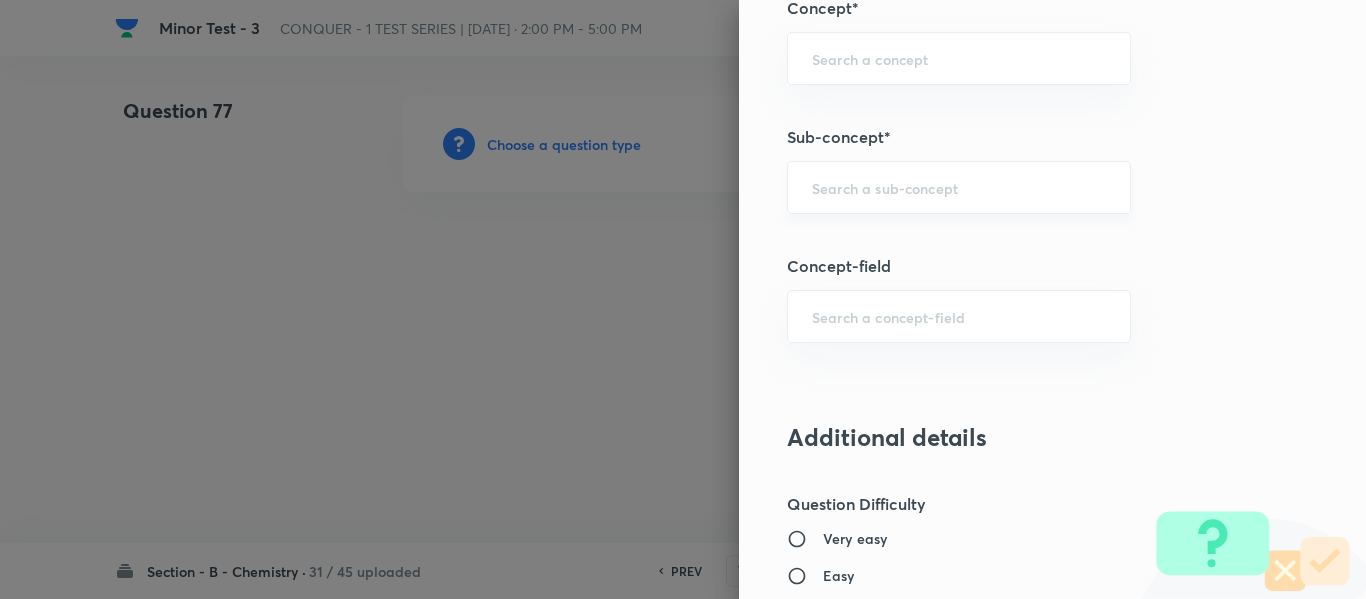 click on "​" at bounding box center [959, 187] 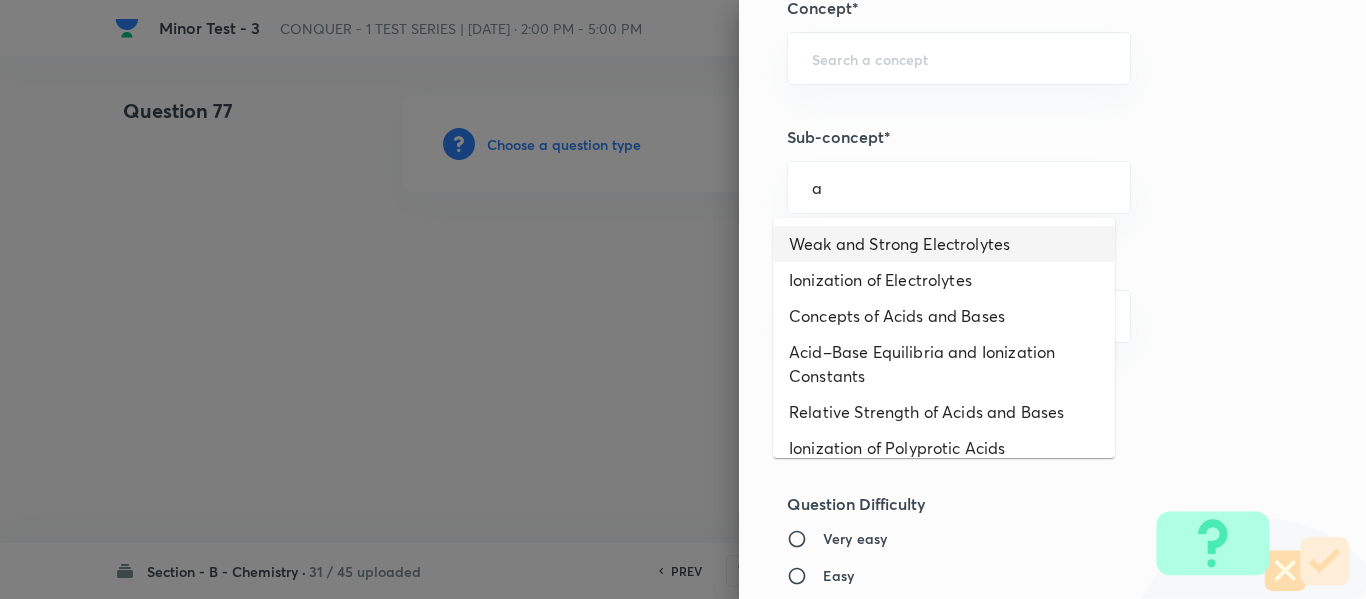 click on "Weak and Strong Electrolytes" at bounding box center [944, 244] 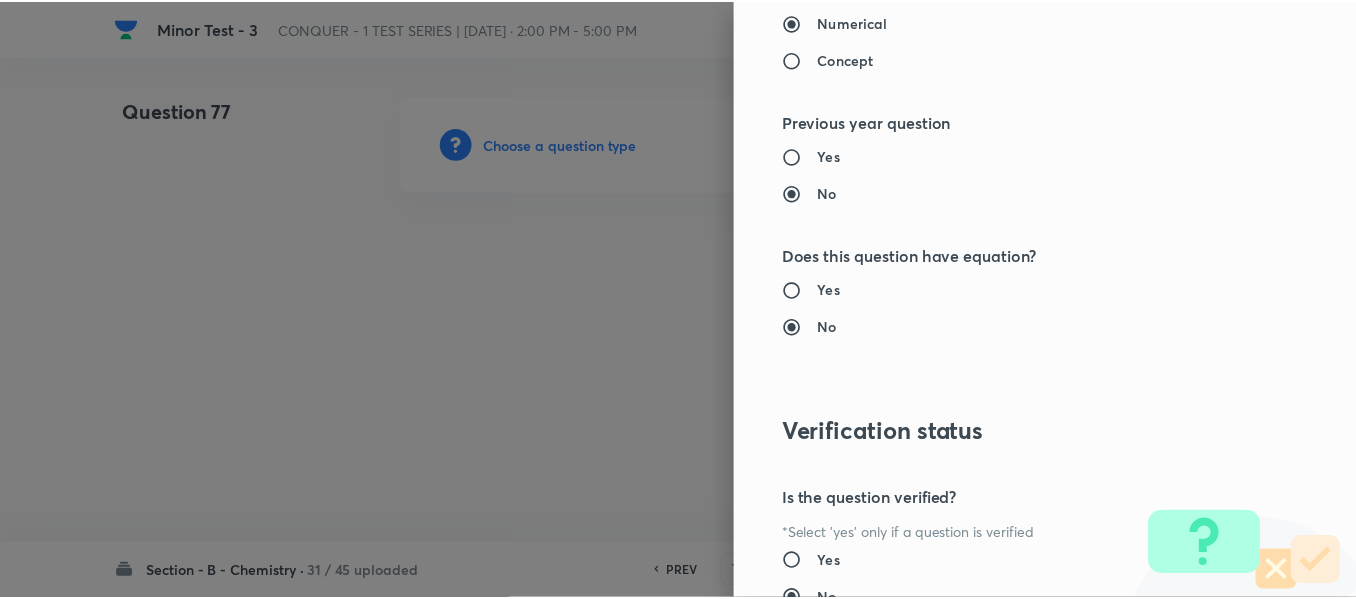 scroll, scrollTop: 2261, scrollLeft: 0, axis: vertical 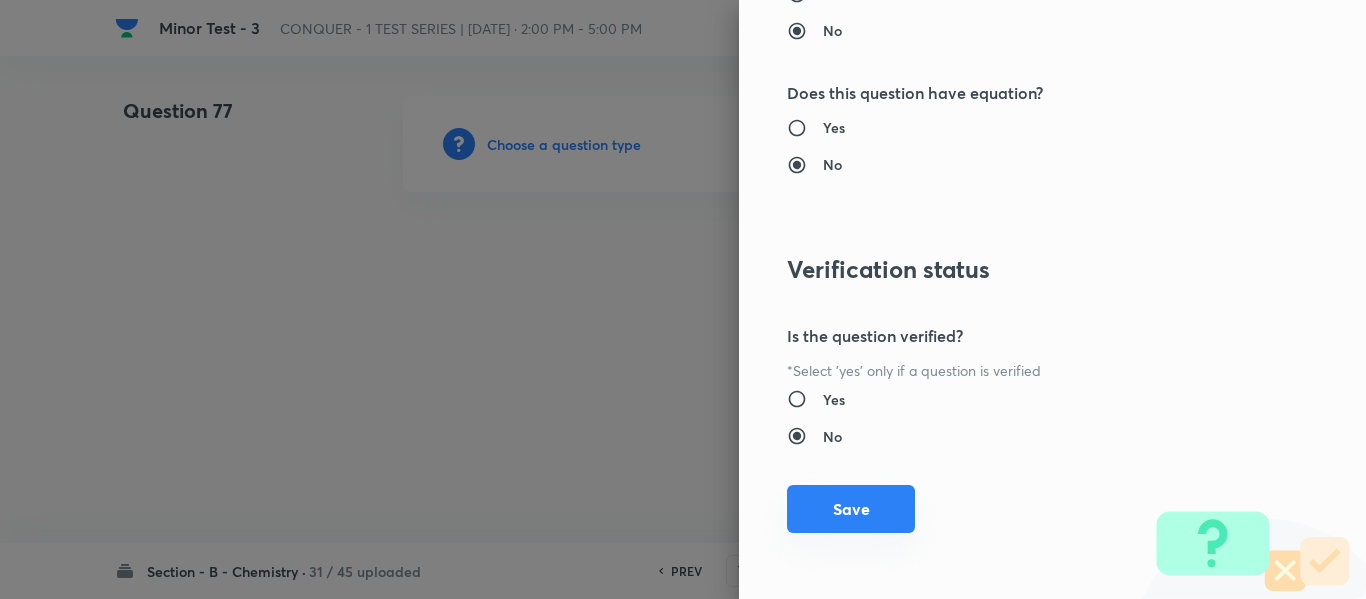 click on "Save" at bounding box center [851, 509] 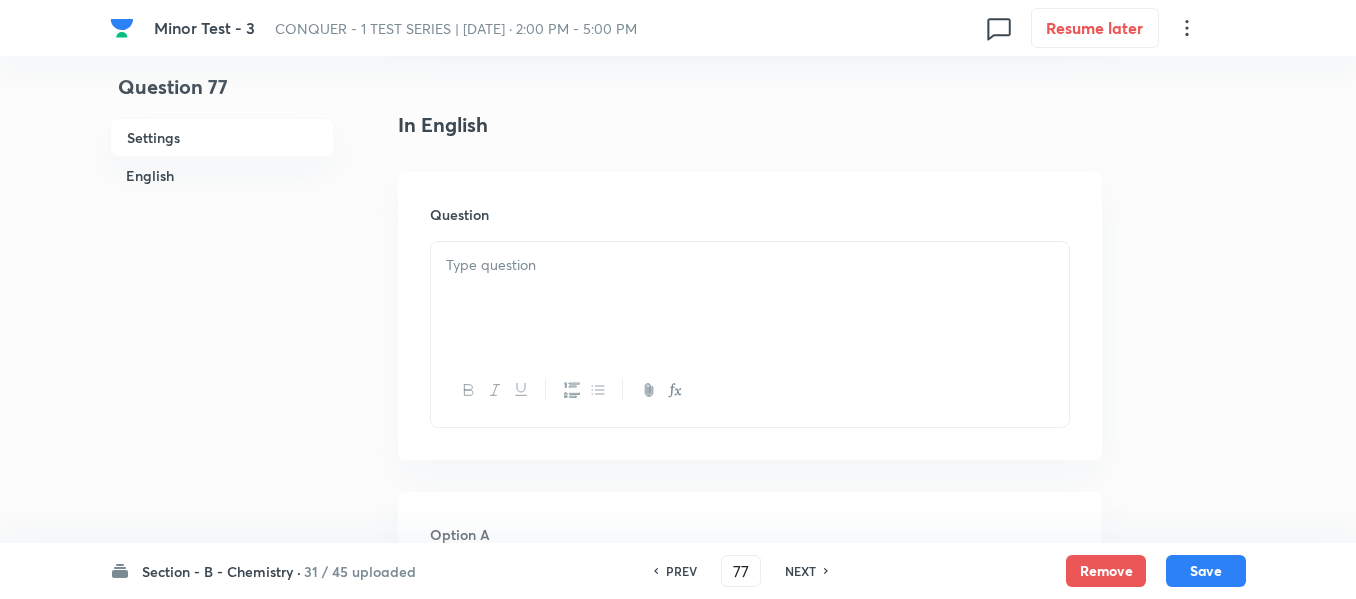scroll, scrollTop: 600, scrollLeft: 0, axis: vertical 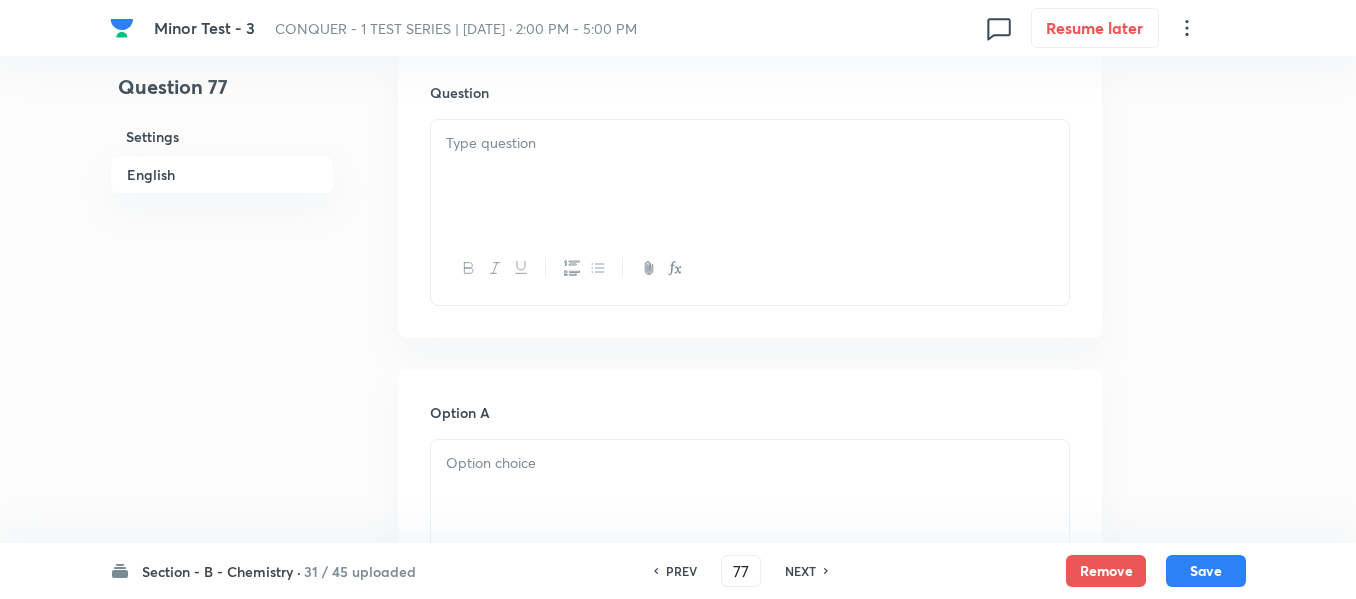 click at bounding box center (750, 176) 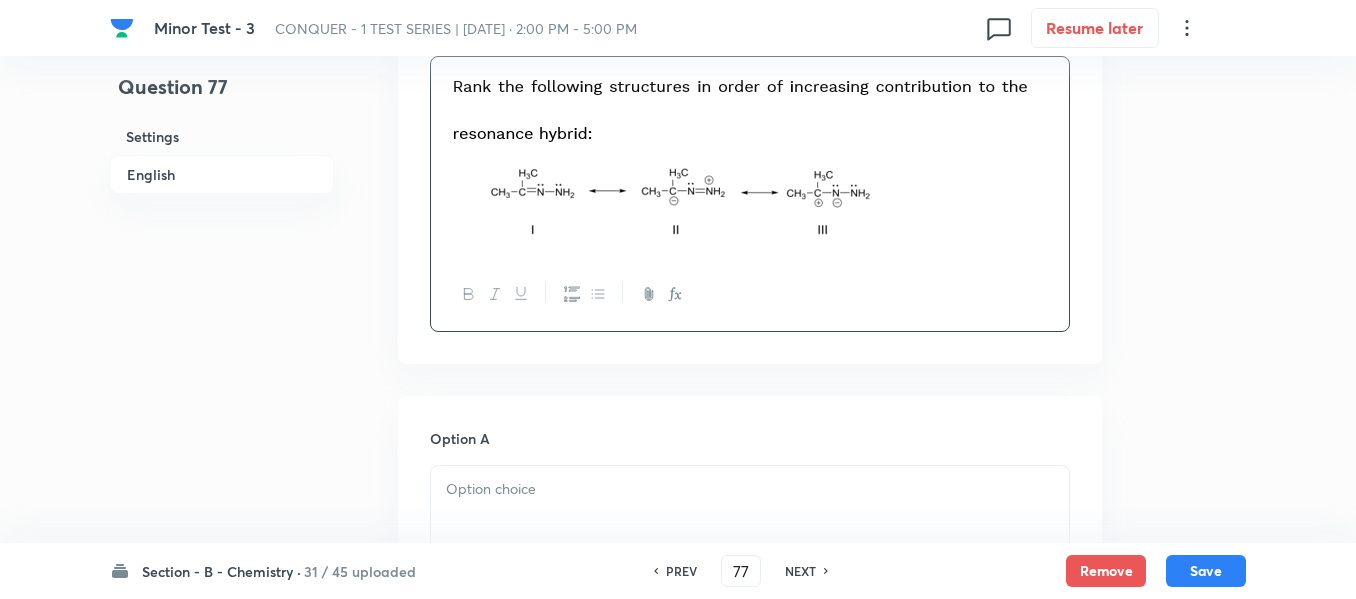 scroll, scrollTop: 900, scrollLeft: 0, axis: vertical 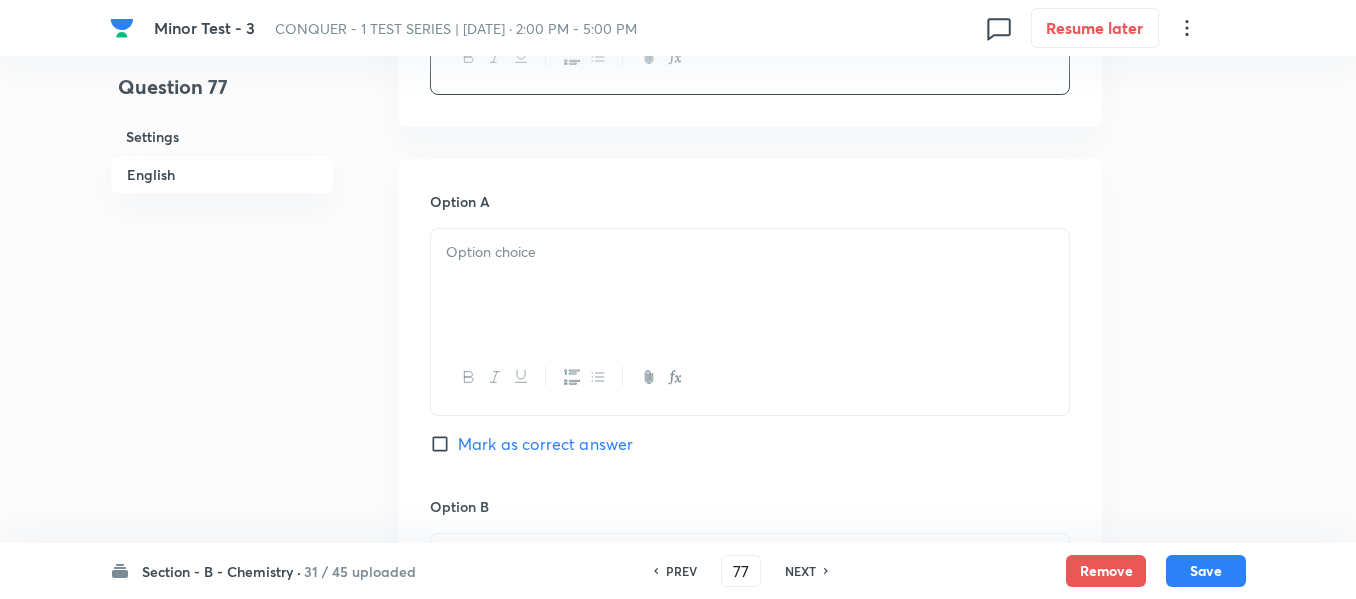 click at bounding box center (750, 285) 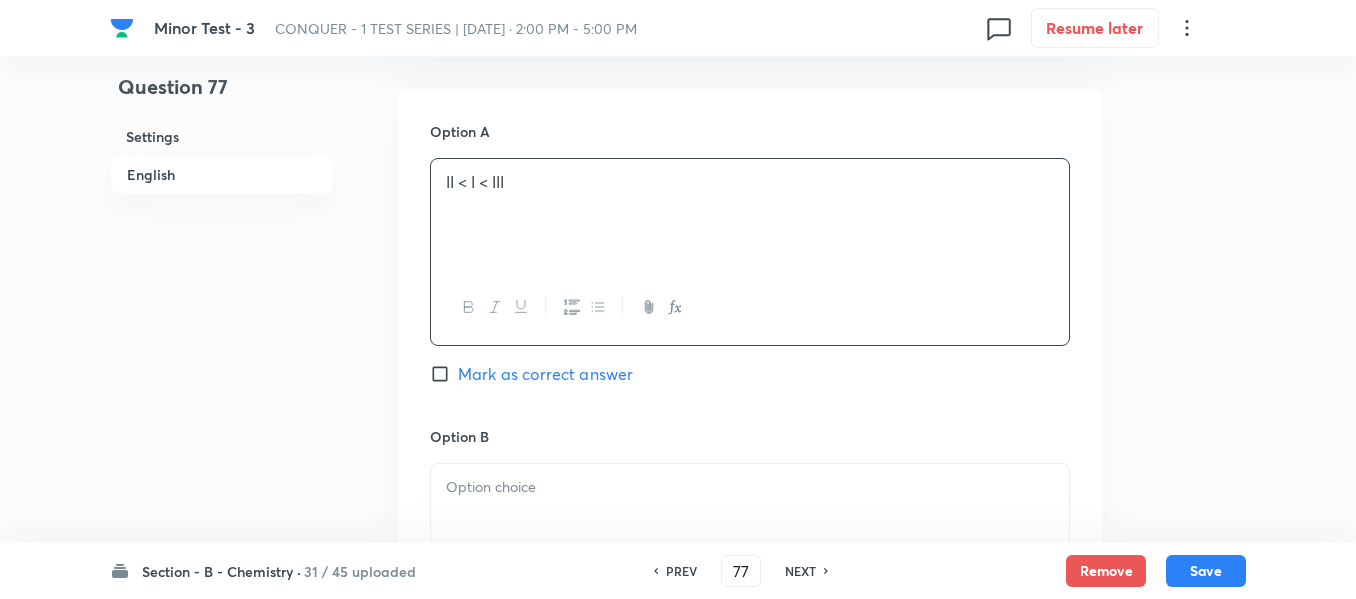 scroll, scrollTop: 1200, scrollLeft: 0, axis: vertical 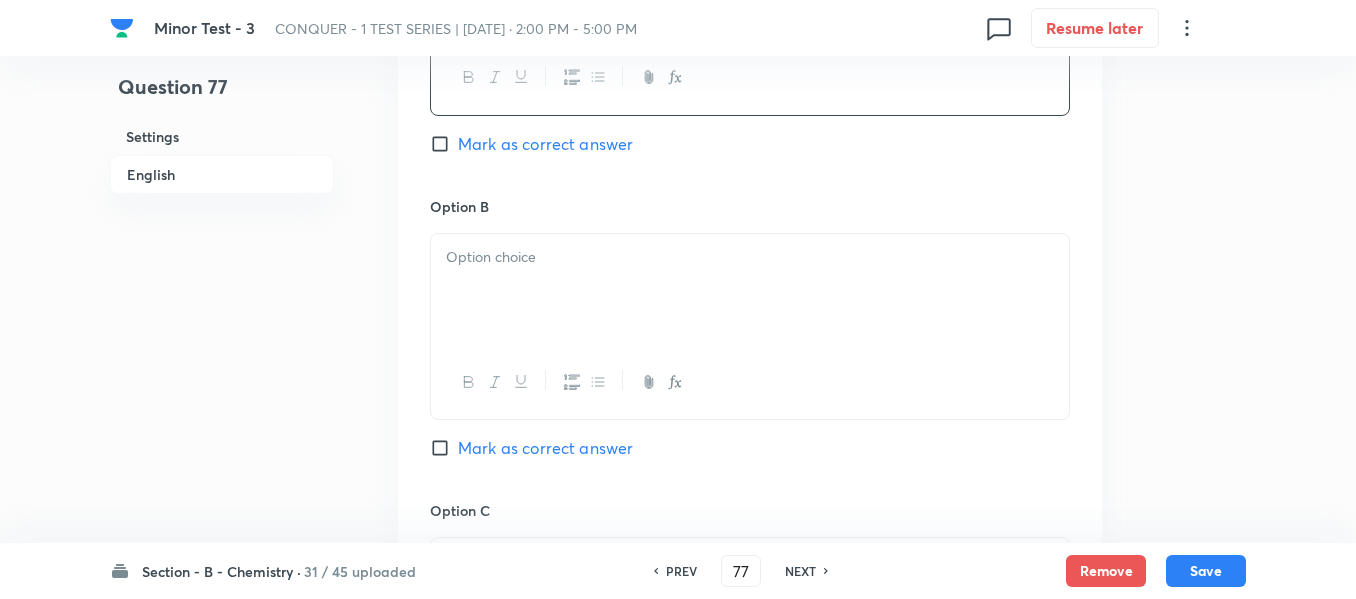 click at bounding box center (750, 290) 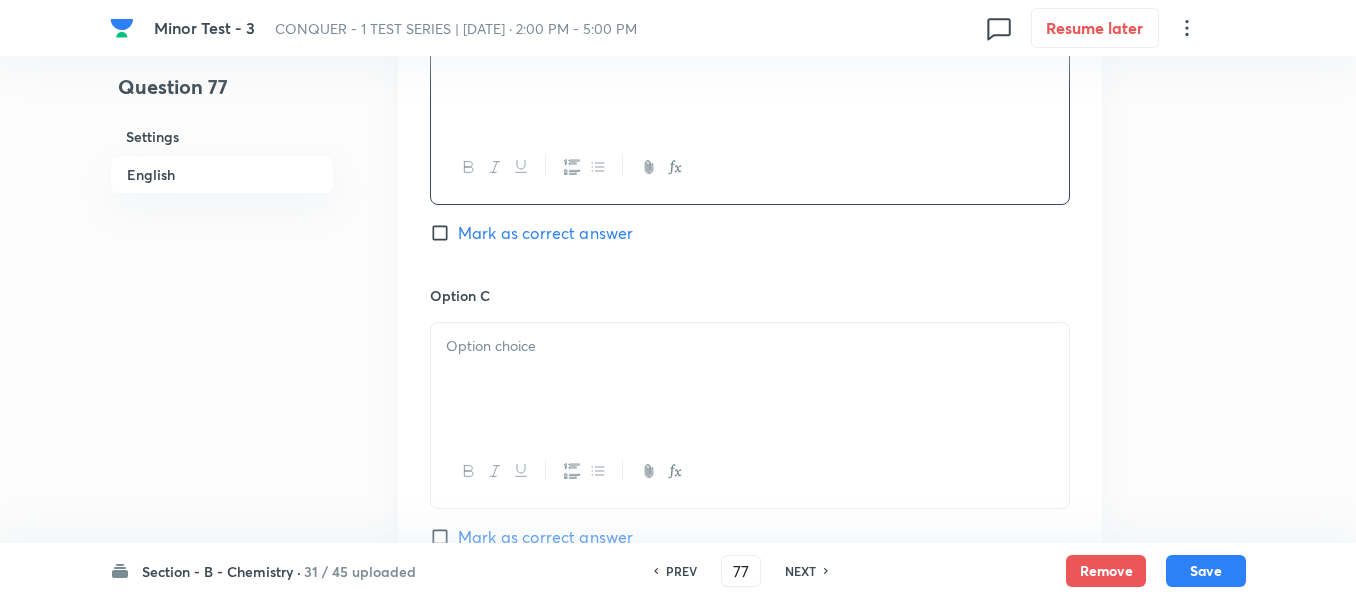 scroll, scrollTop: 1500, scrollLeft: 0, axis: vertical 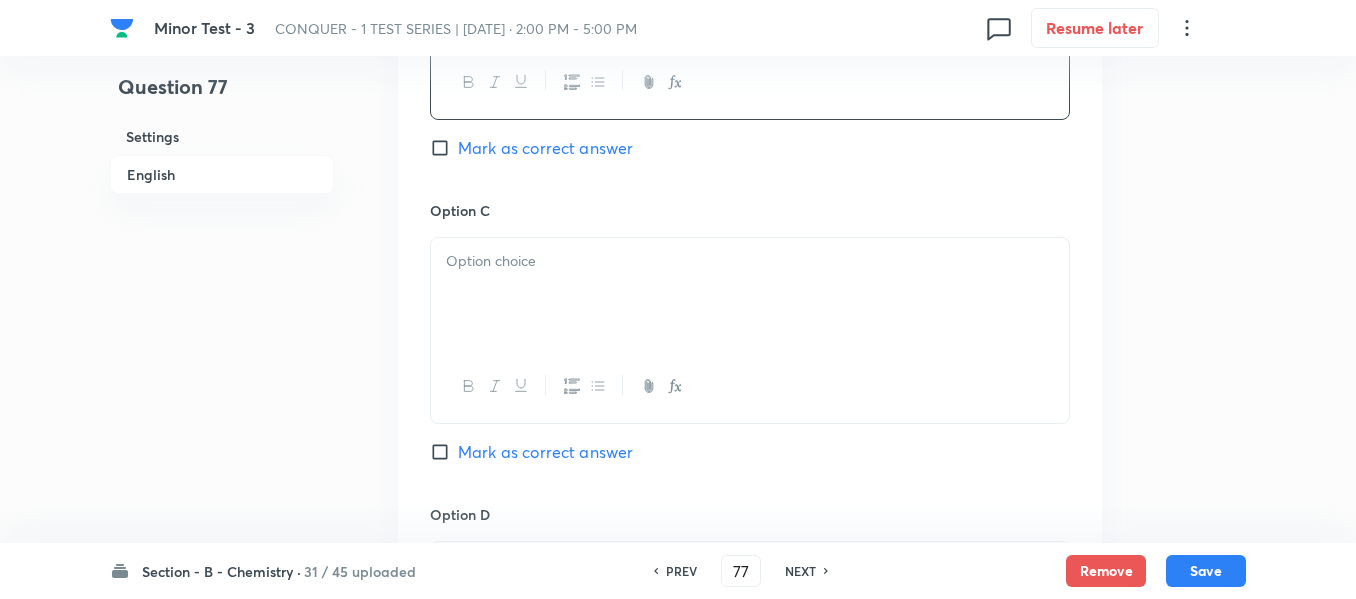 click at bounding box center (750, 294) 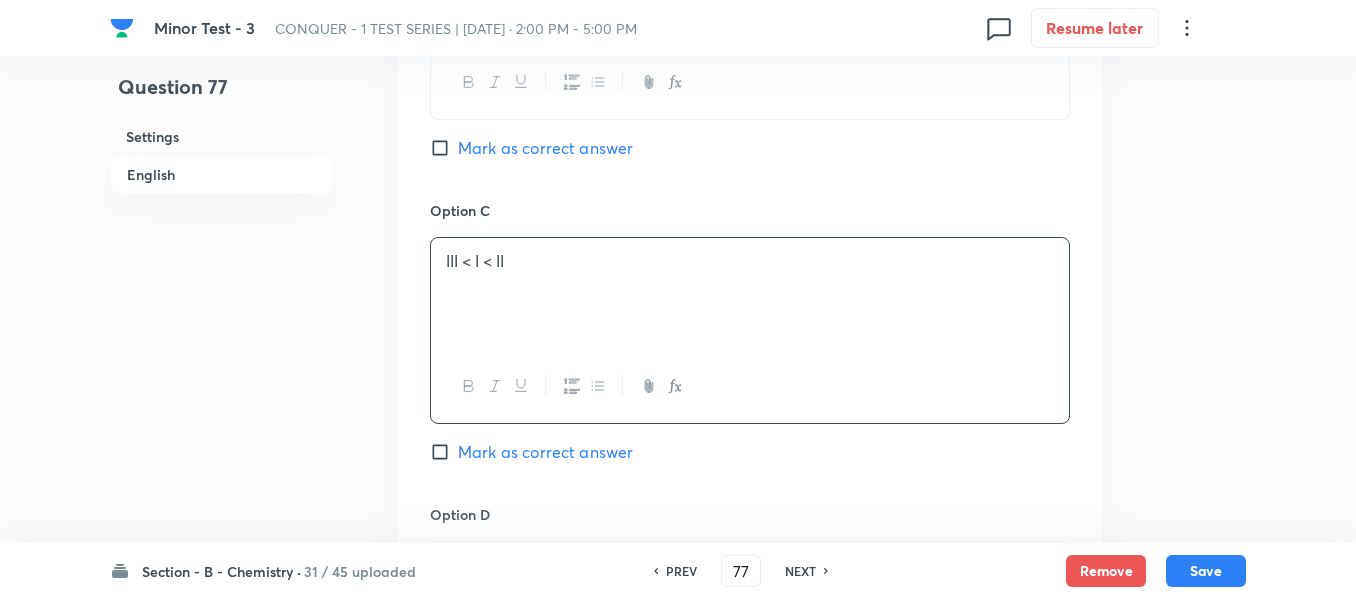click on "Mark as correct answer" at bounding box center (444, 148) 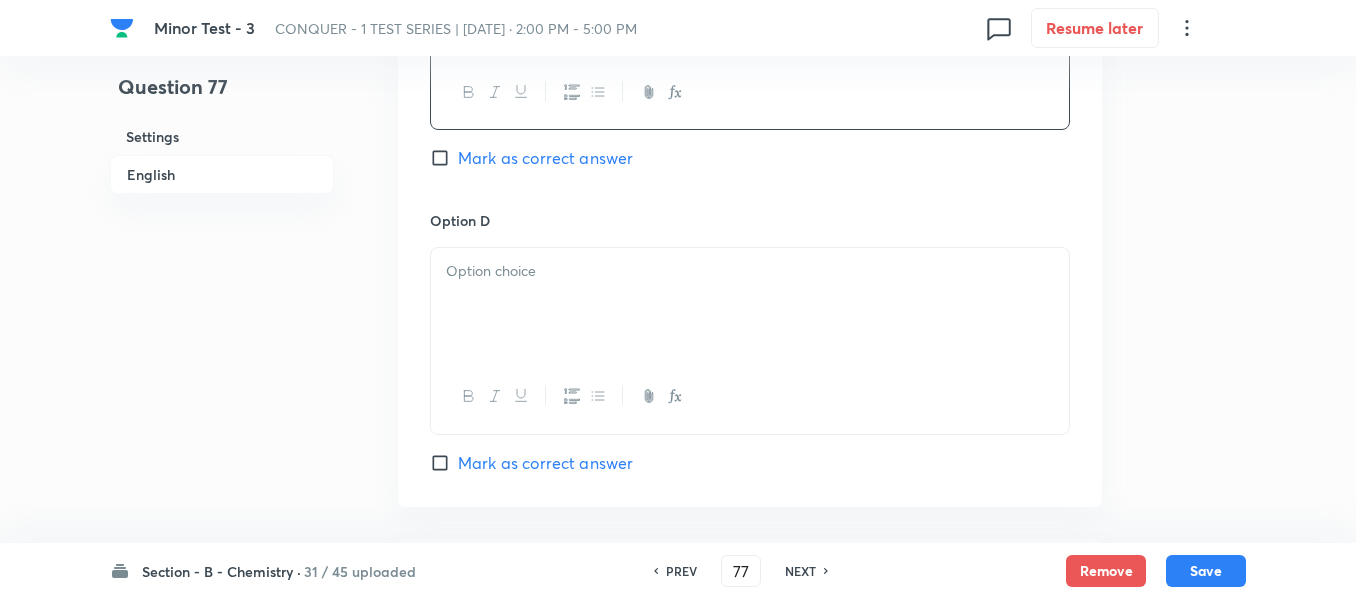 scroll, scrollTop: 1800, scrollLeft: 0, axis: vertical 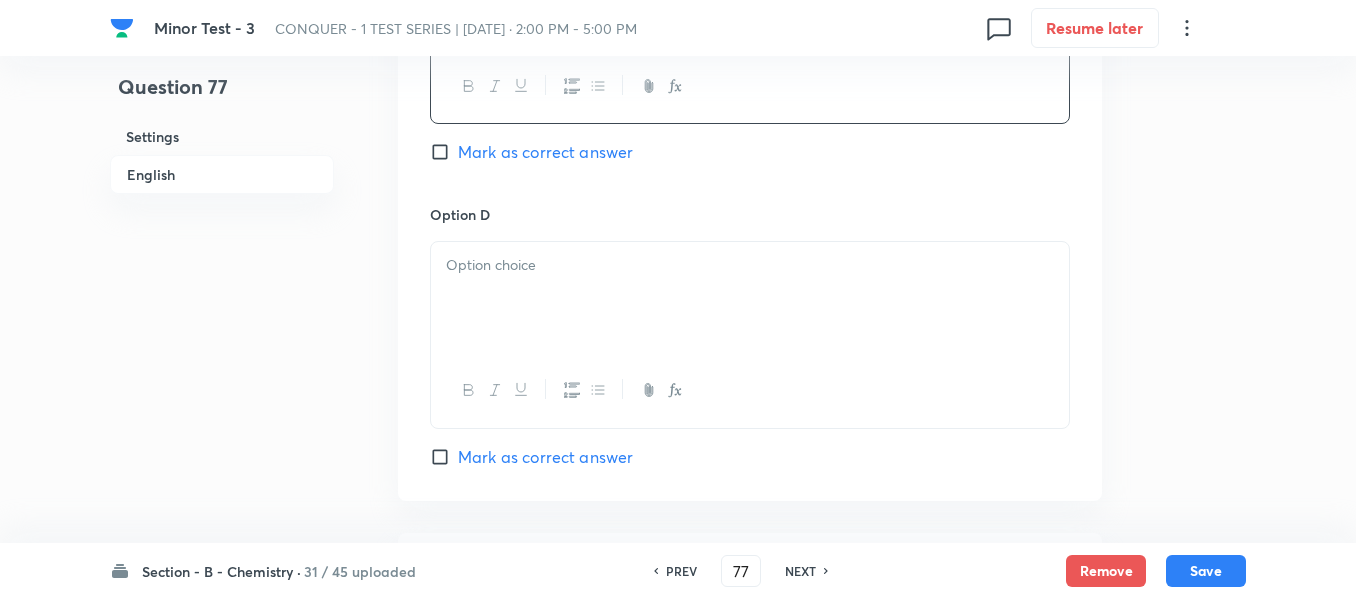 click at bounding box center [750, 298] 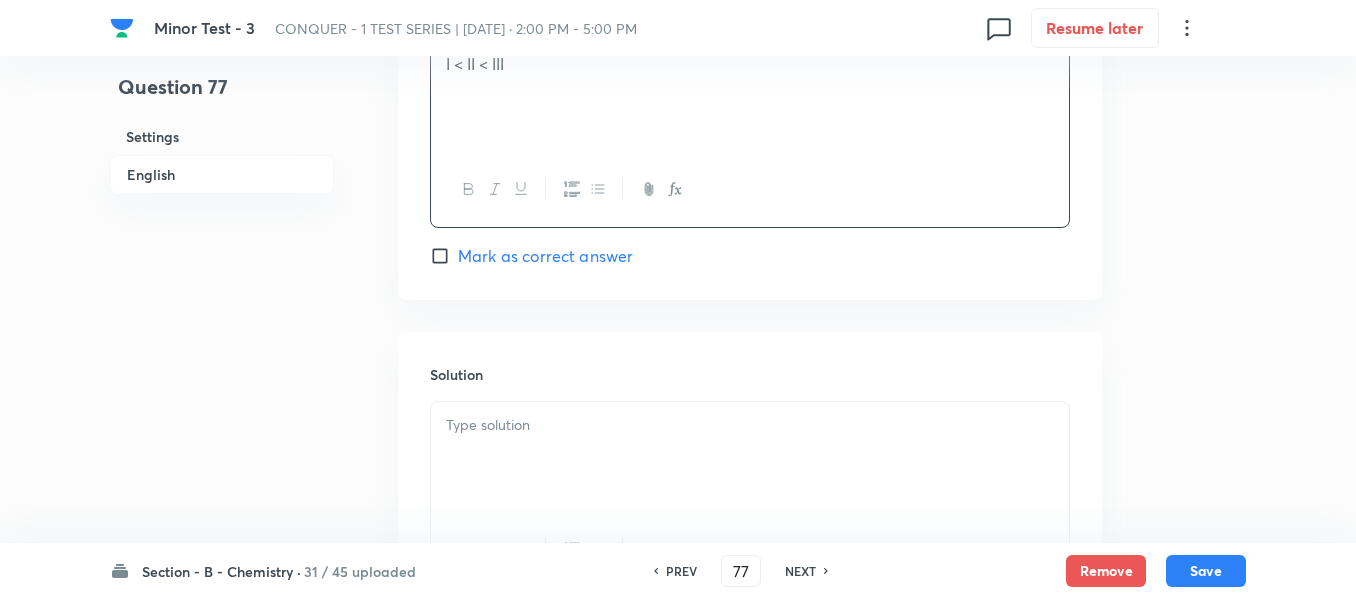 scroll, scrollTop: 2100, scrollLeft: 0, axis: vertical 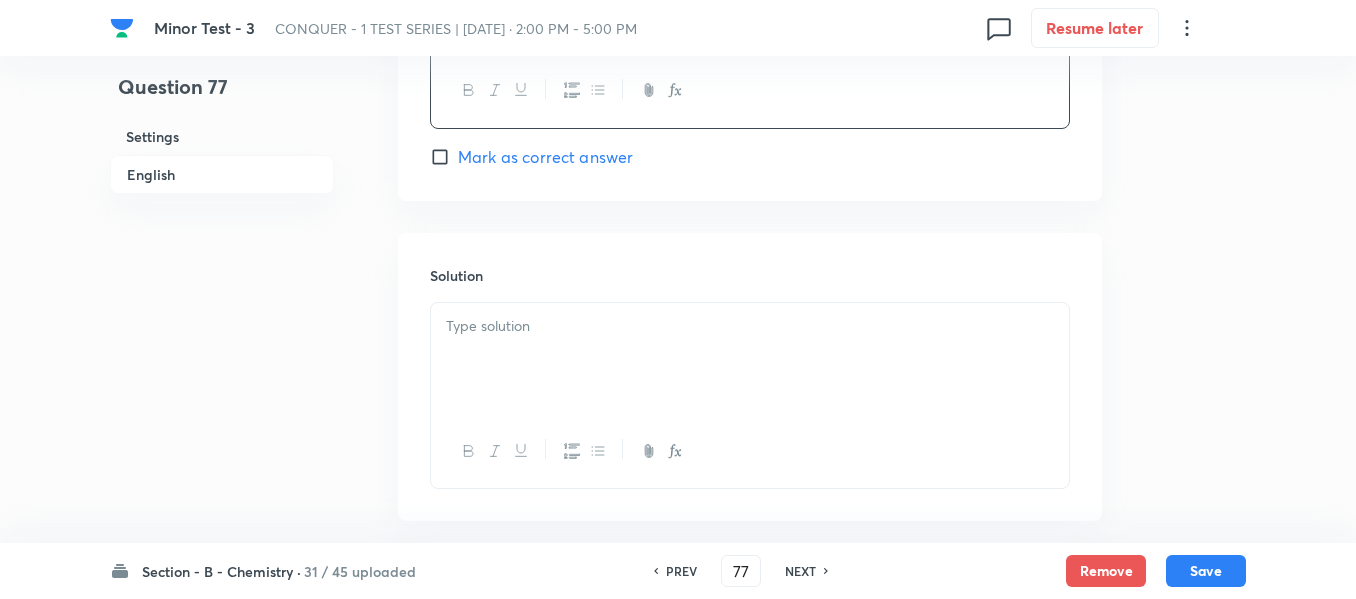 click at bounding box center (750, 326) 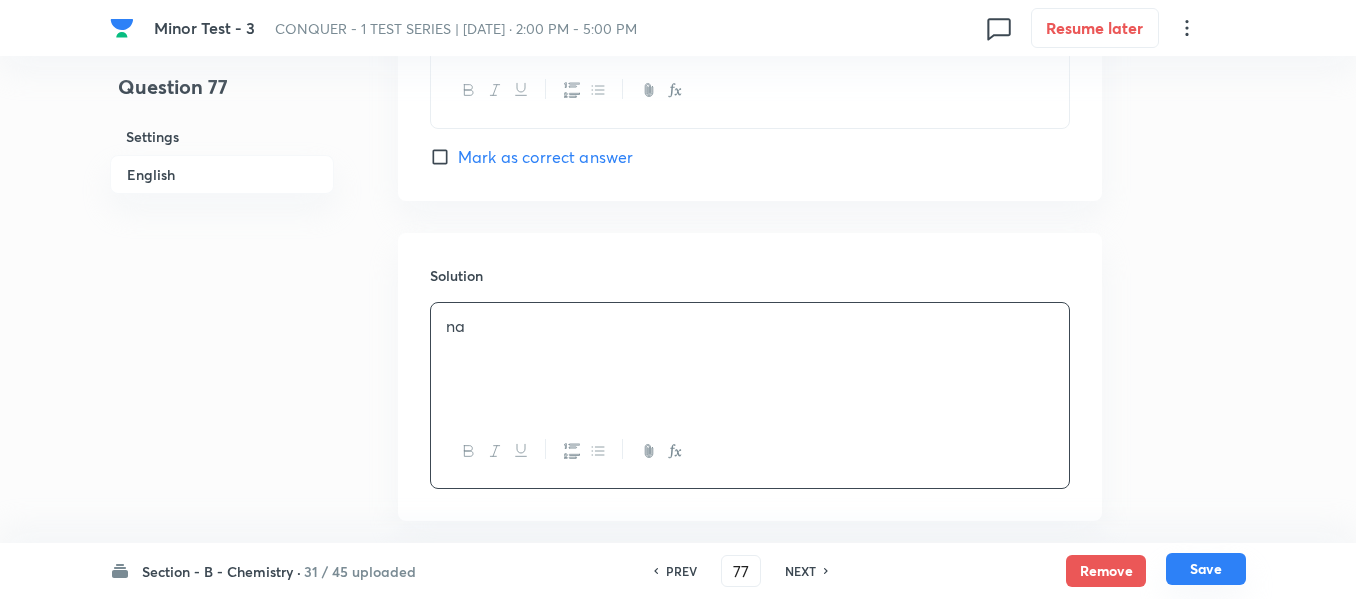 click on "Save" at bounding box center [1206, 569] 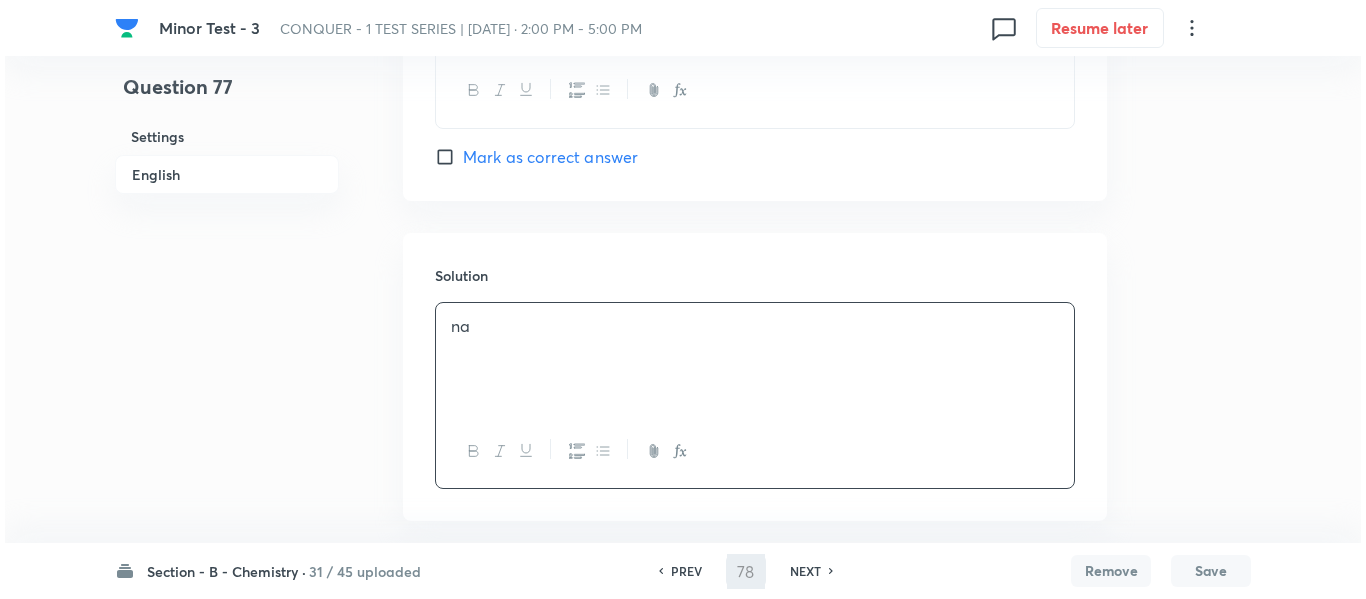 scroll, scrollTop: 0, scrollLeft: 0, axis: both 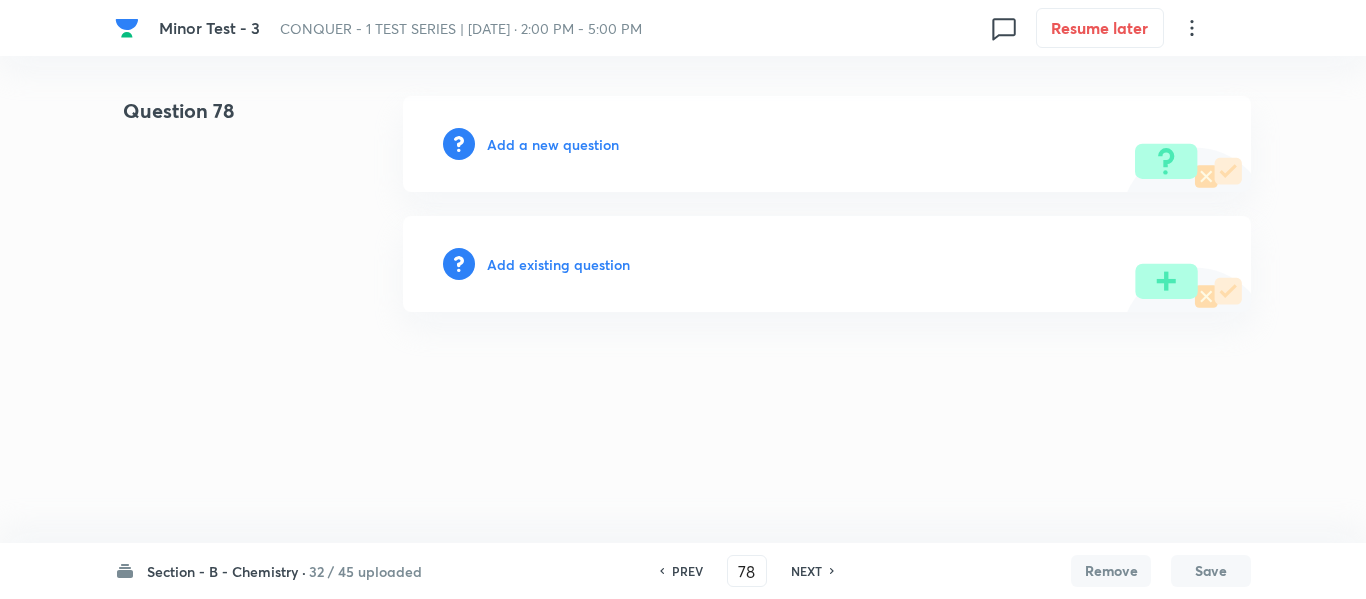 click on "Add a new question" at bounding box center (553, 144) 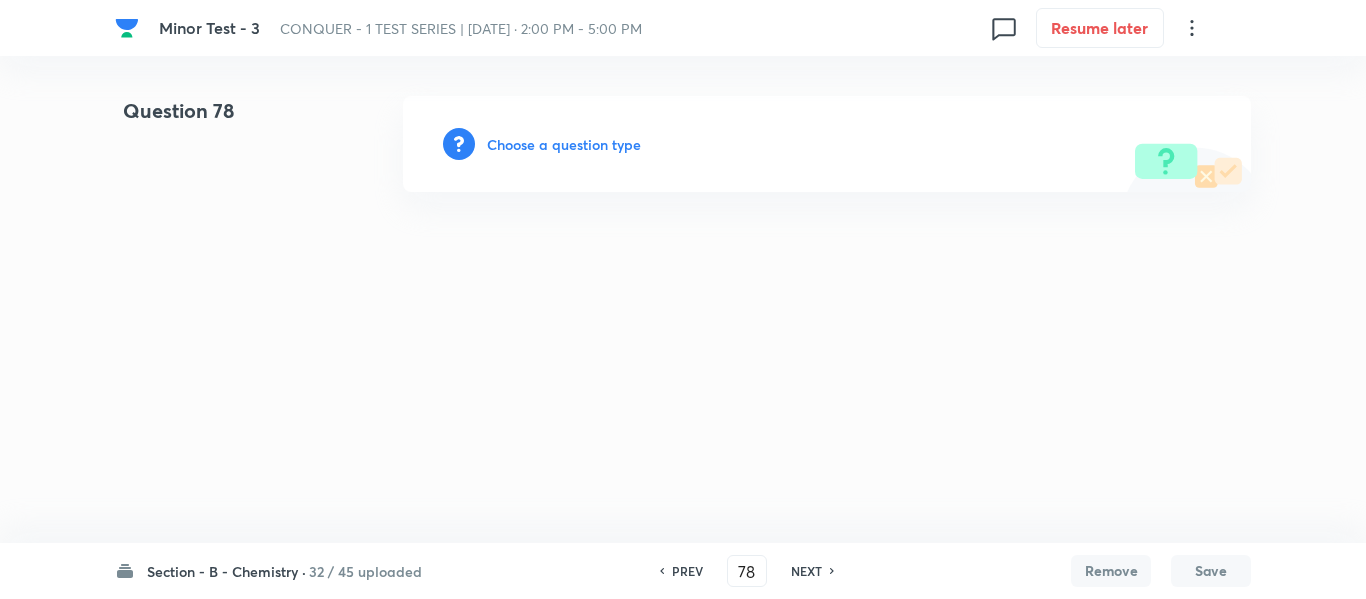 click on "Choose a question type" at bounding box center [564, 144] 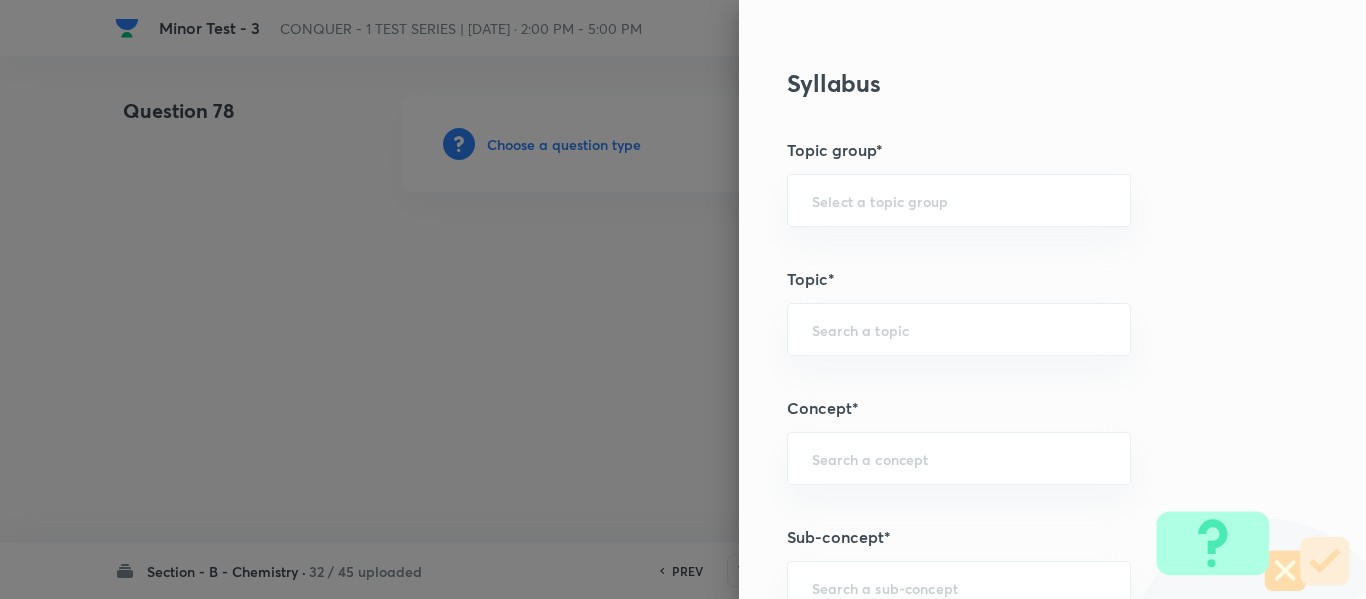 scroll, scrollTop: 1200, scrollLeft: 0, axis: vertical 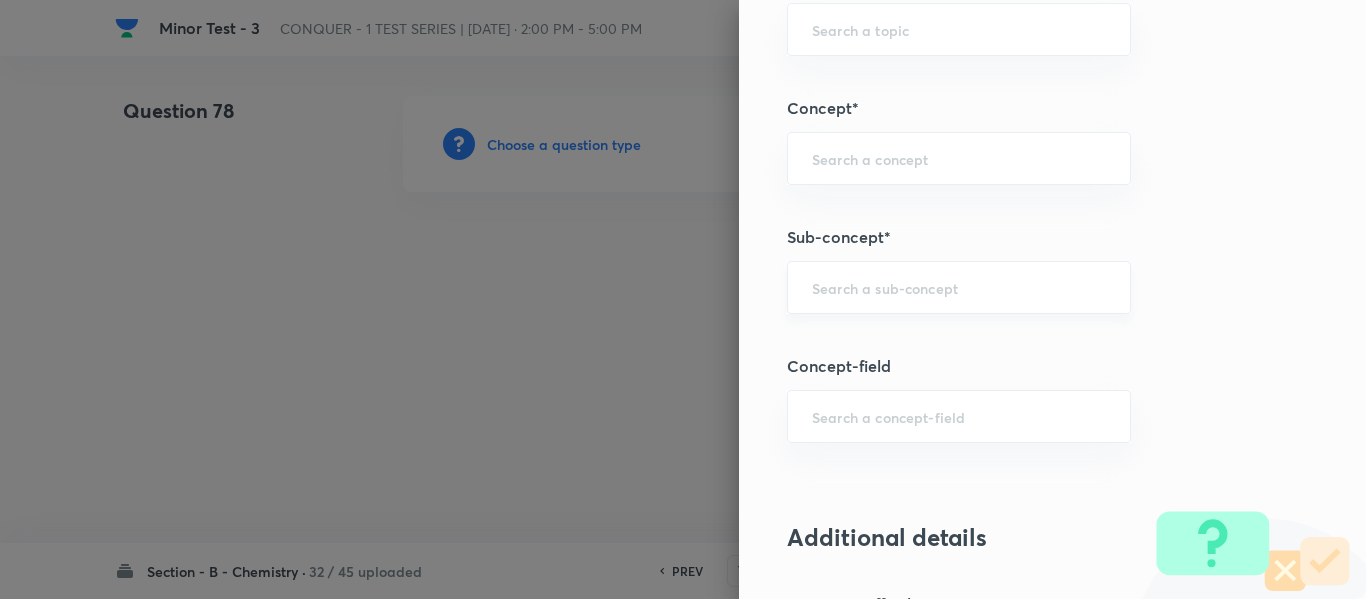 click at bounding box center [959, 287] 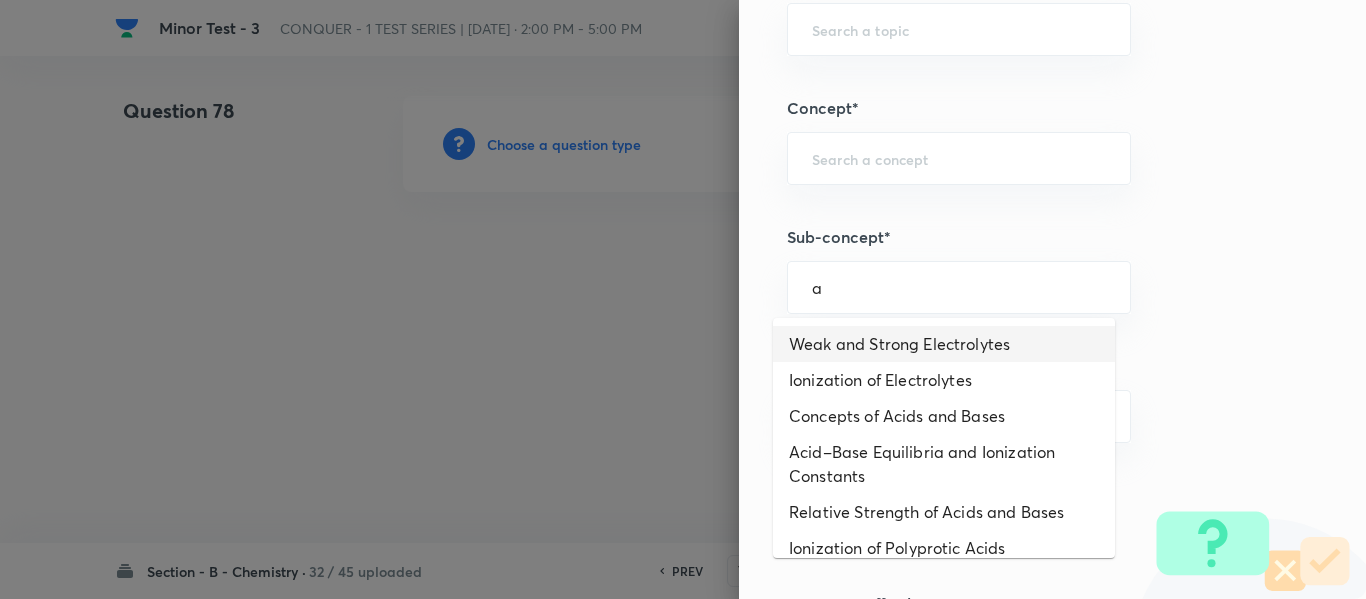 click on "Weak and Strong Electrolytes" at bounding box center [944, 344] 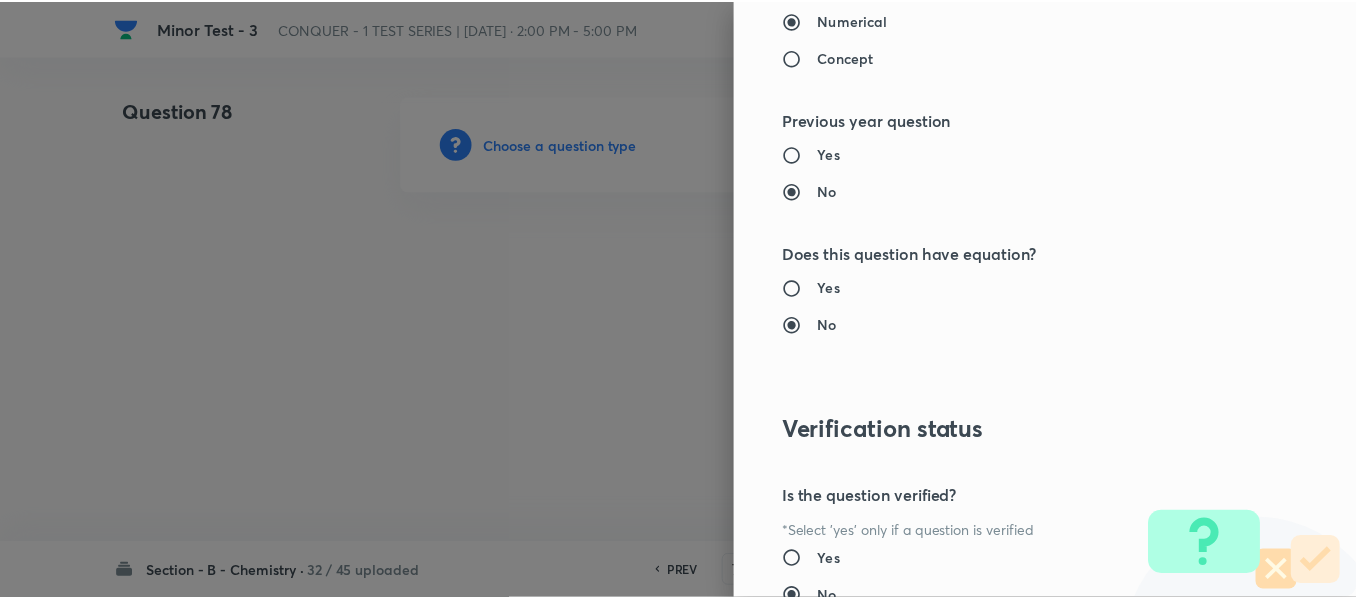 scroll, scrollTop: 2261, scrollLeft: 0, axis: vertical 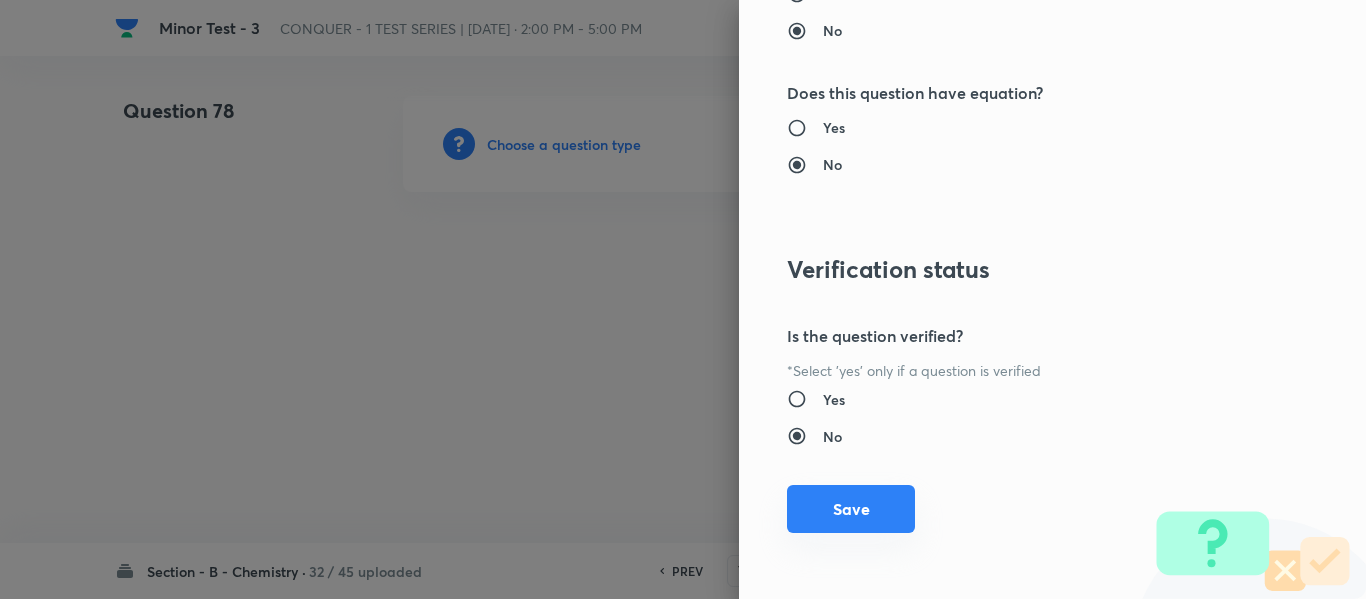 click on "Save" at bounding box center (851, 509) 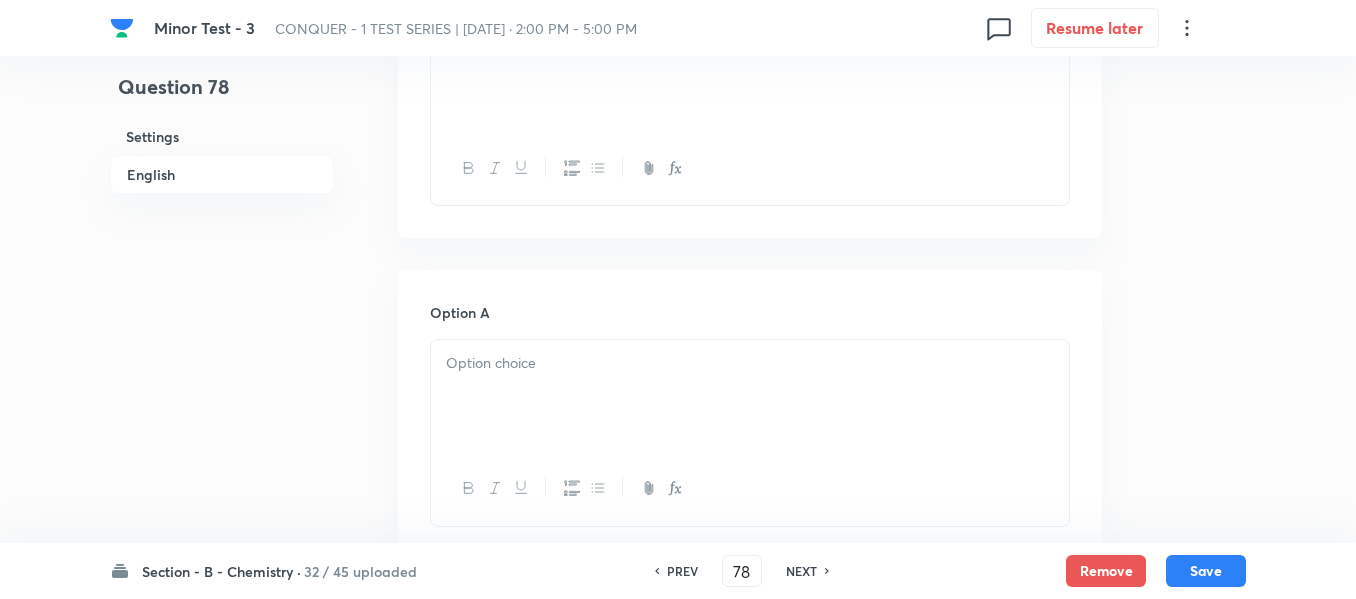 scroll, scrollTop: 600, scrollLeft: 0, axis: vertical 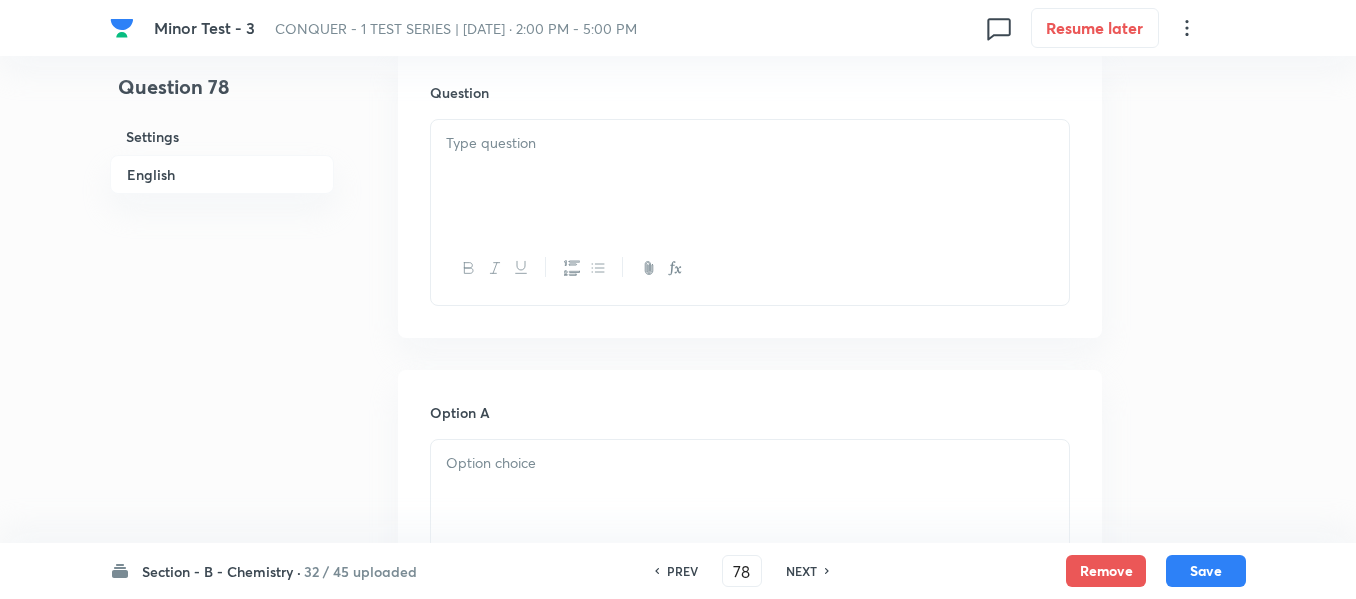 click at bounding box center (750, 176) 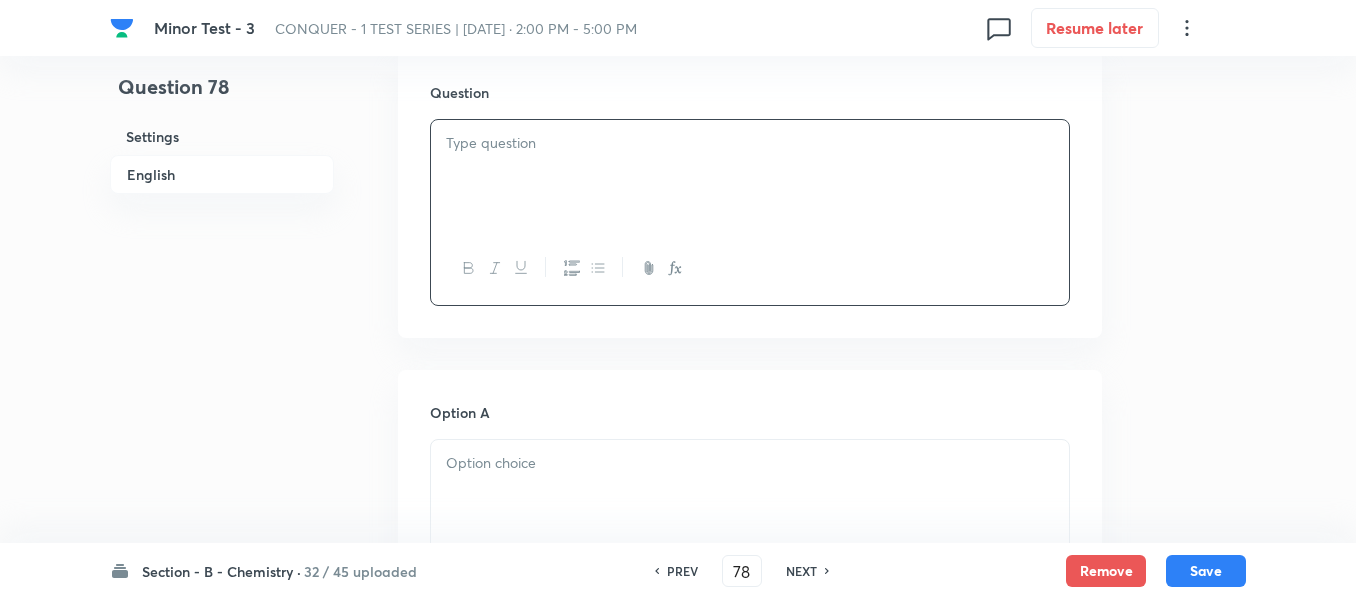 click at bounding box center (750, 143) 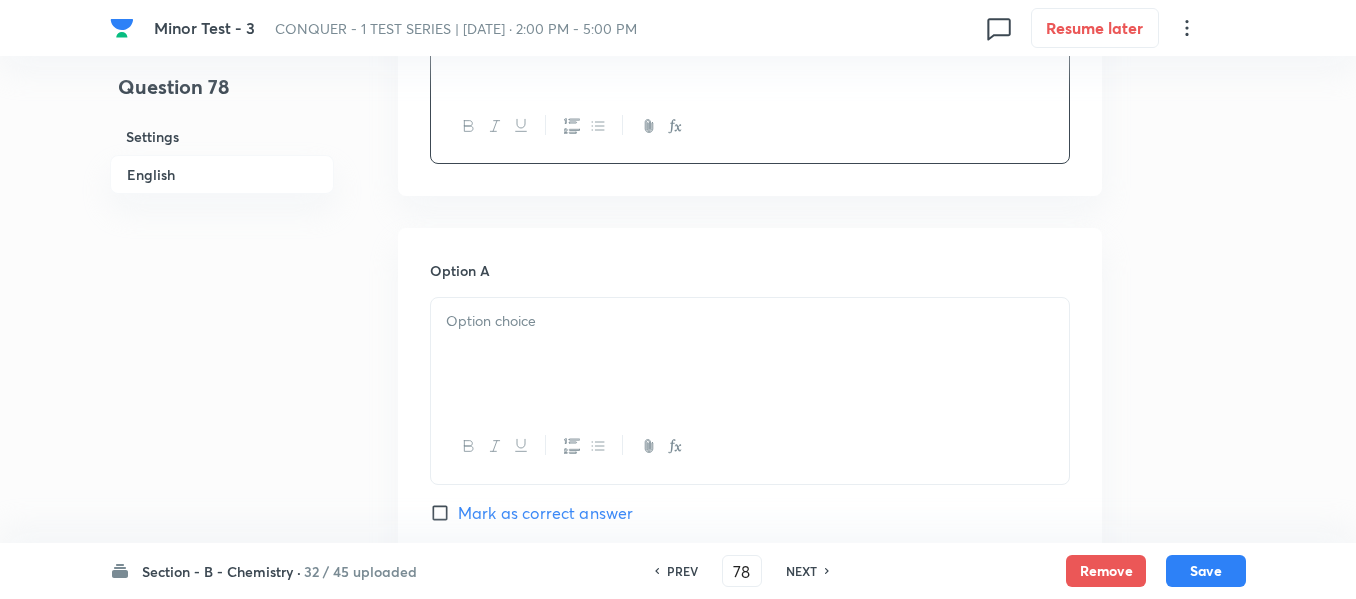 scroll, scrollTop: 800, scrollLeft: 0, axis: vertical 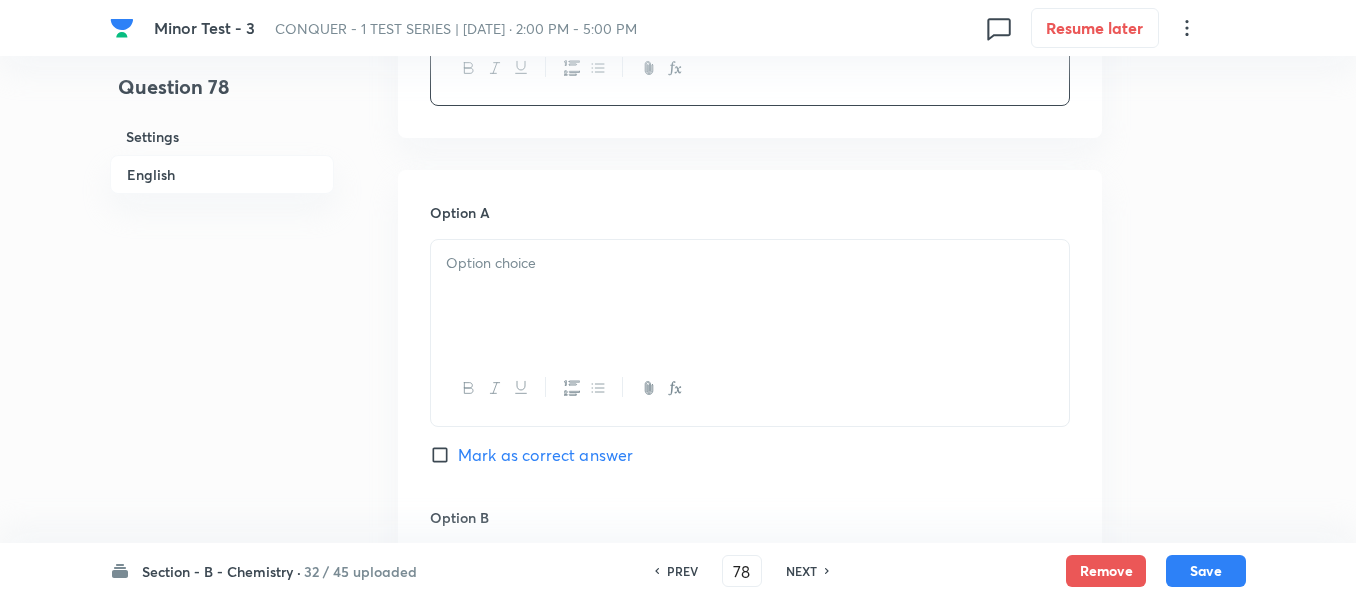 click at bounding box center (750, 263) 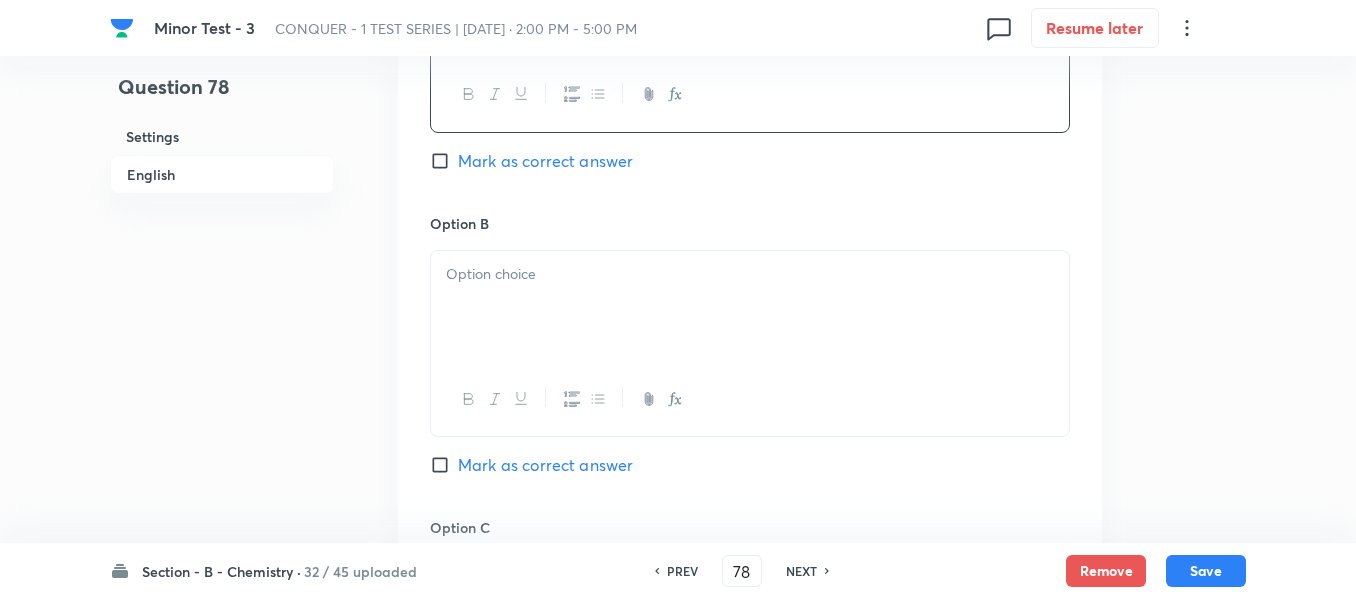 scroll, scrollTop: 1100, scrollLeft: 0, axis: vertical 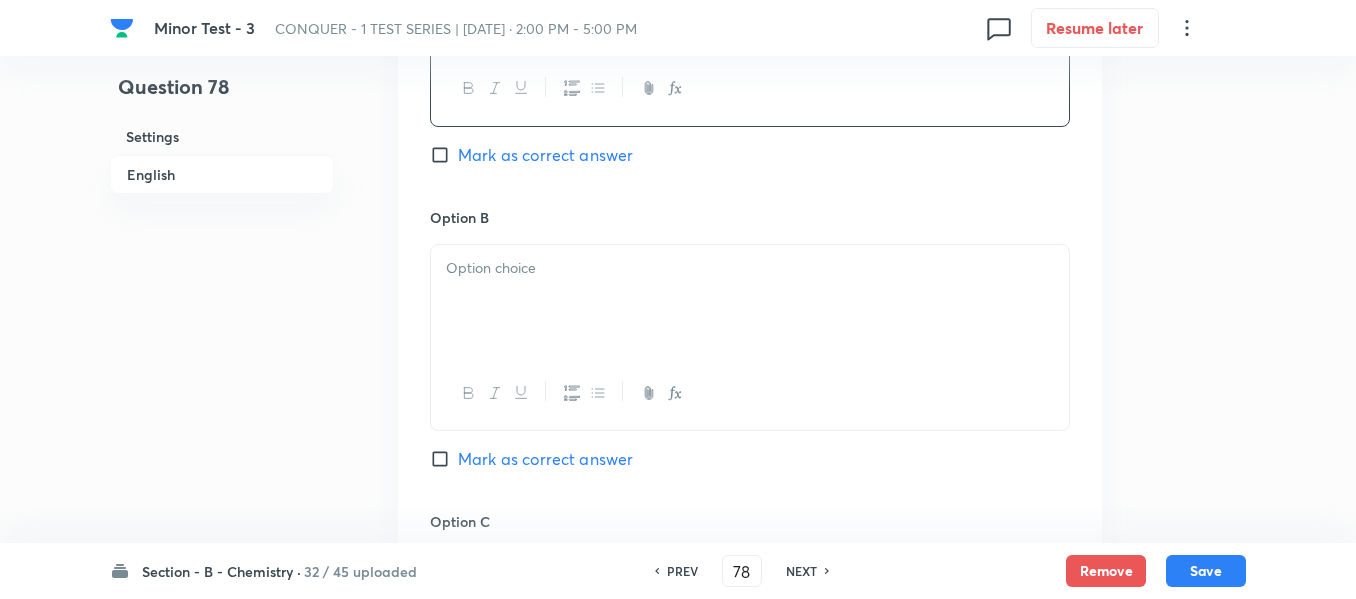 click at bounding box center [750, 268] 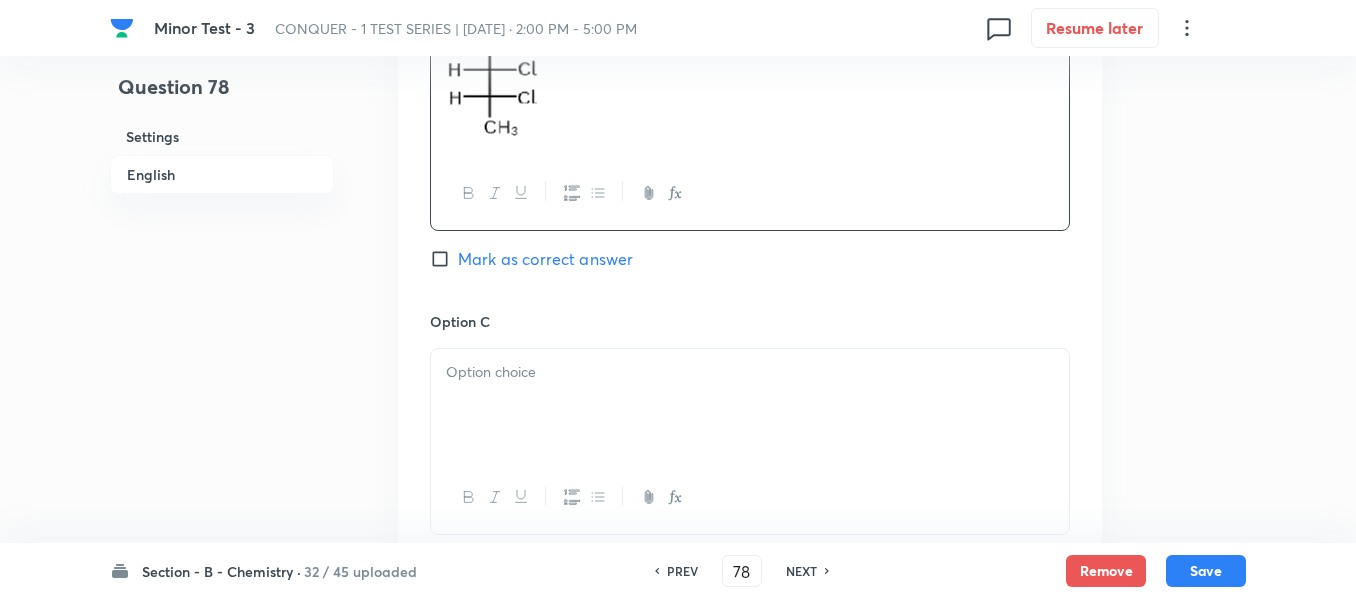 scroll, scrollTop: 1400, scrollLeft: 0, axis: vertical 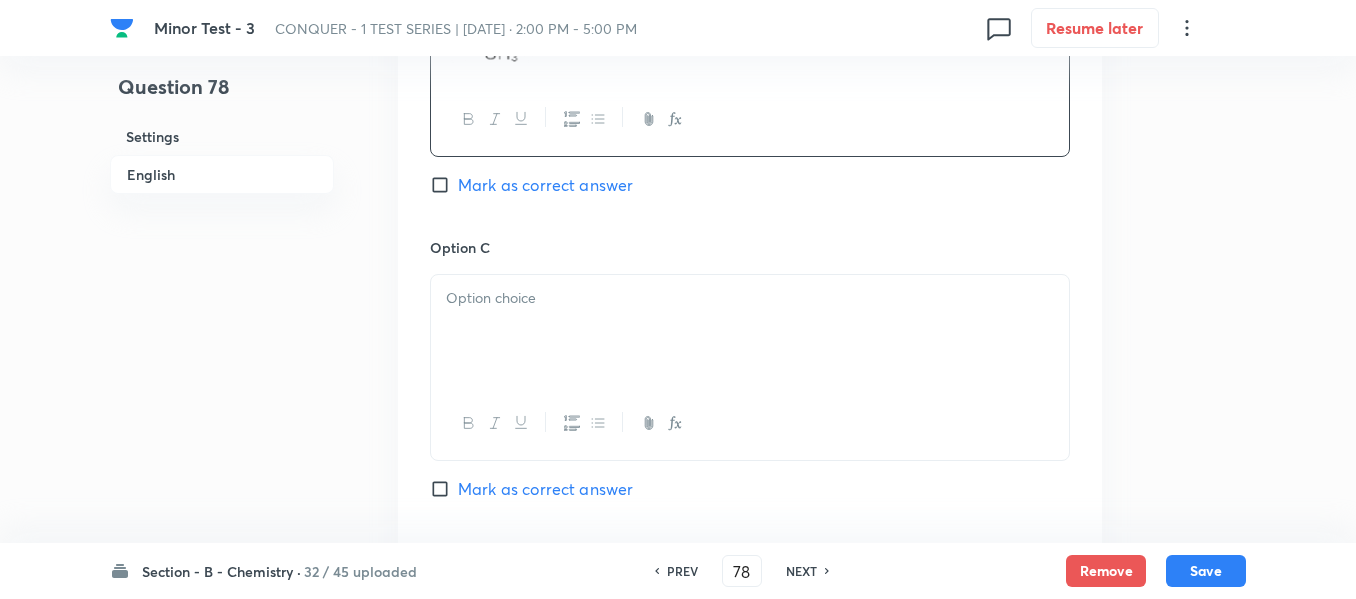 click at bounding box center (750, 331) 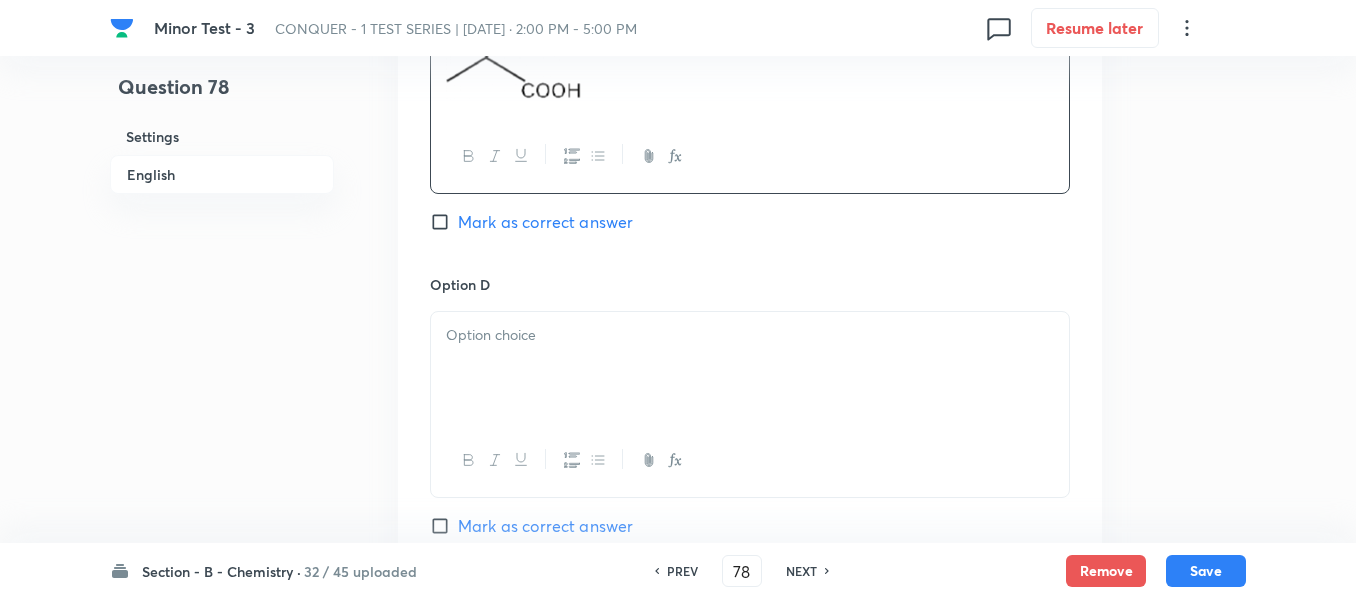 scroll, scrollTop: 1700, scrollLeft: 0, axis: vertical 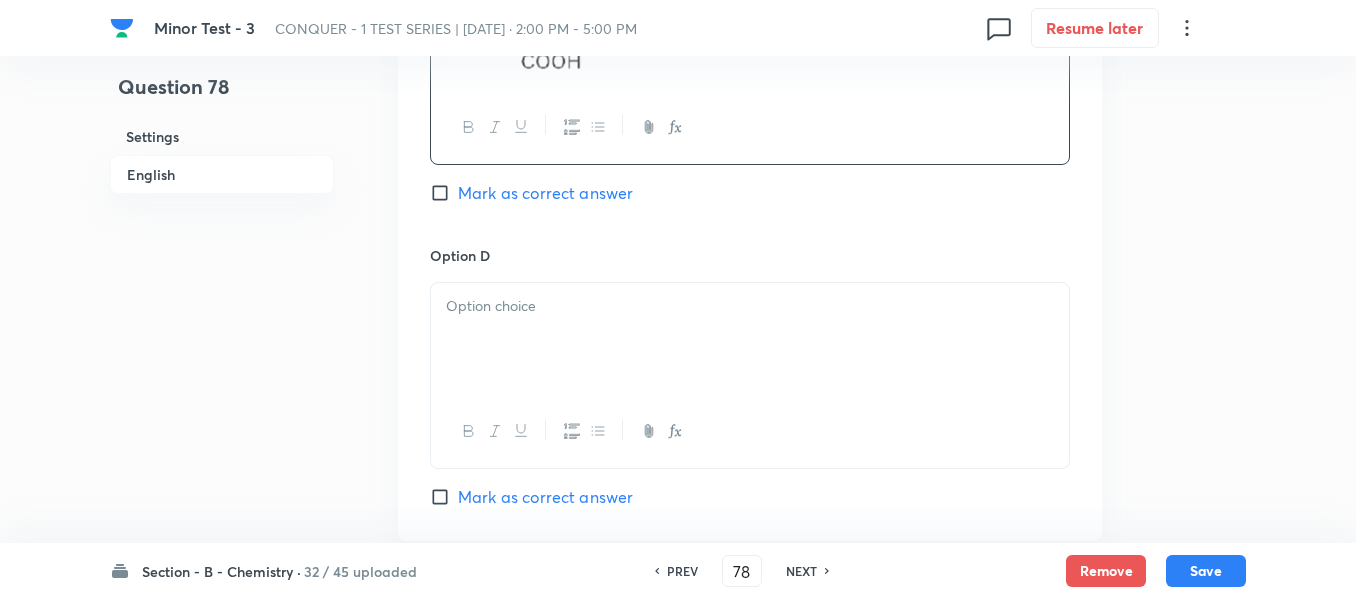 click on "Mark as correct answer" at bounding box center [444, 193] 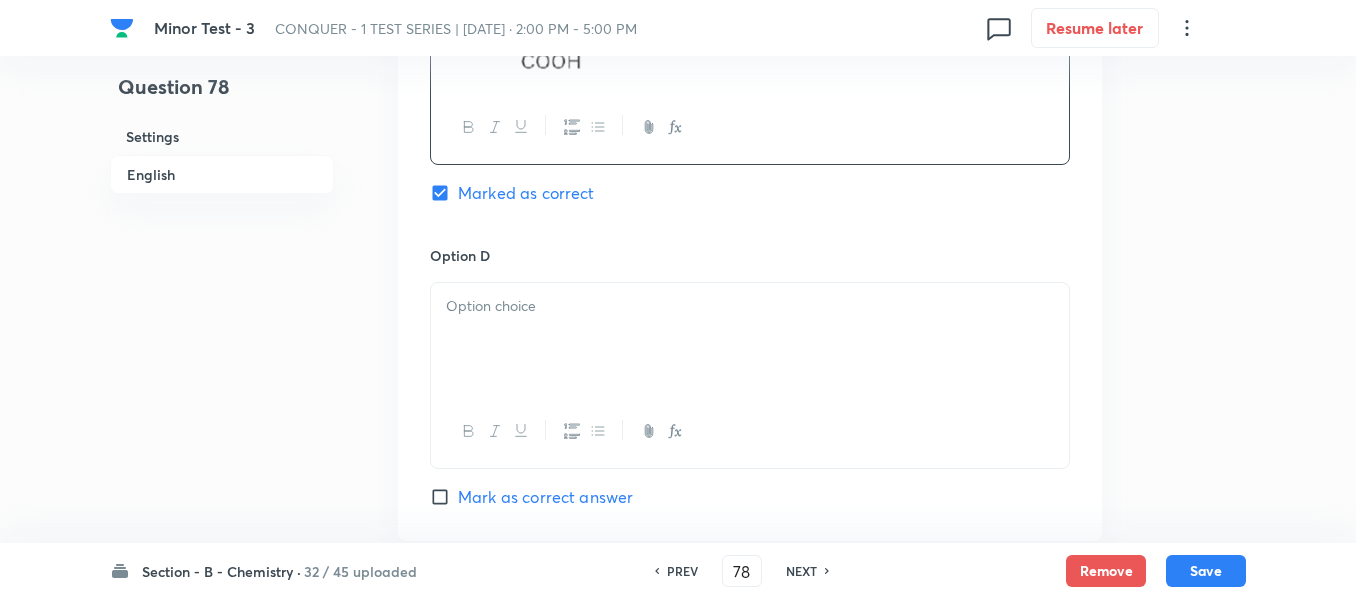 click at bounding box center (750, 306) 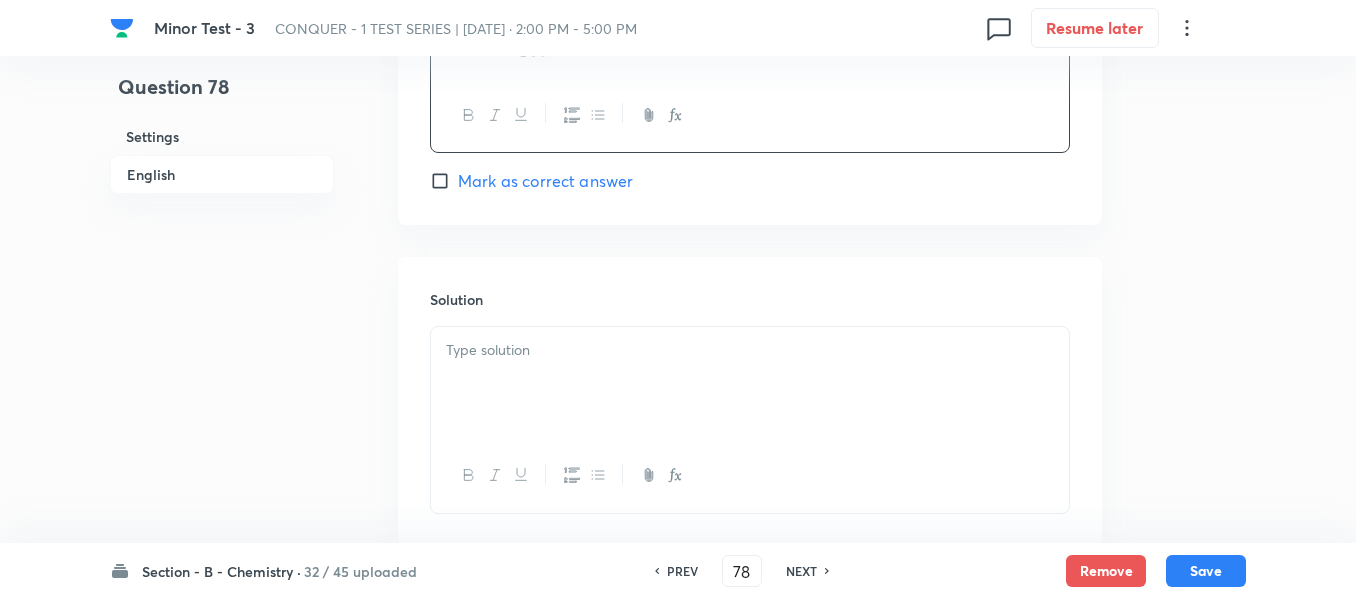 scroll, scrollTop: 2100, scrollLeft: 0, axis: vertical 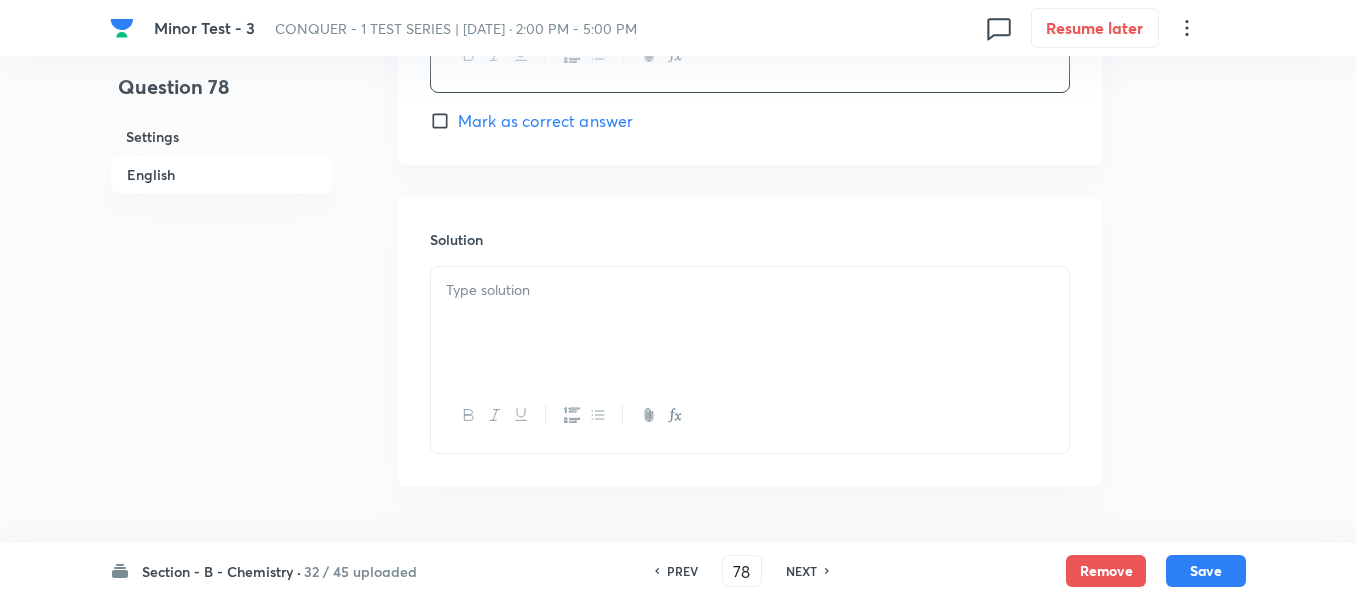 click at bounding box center [750, 323] 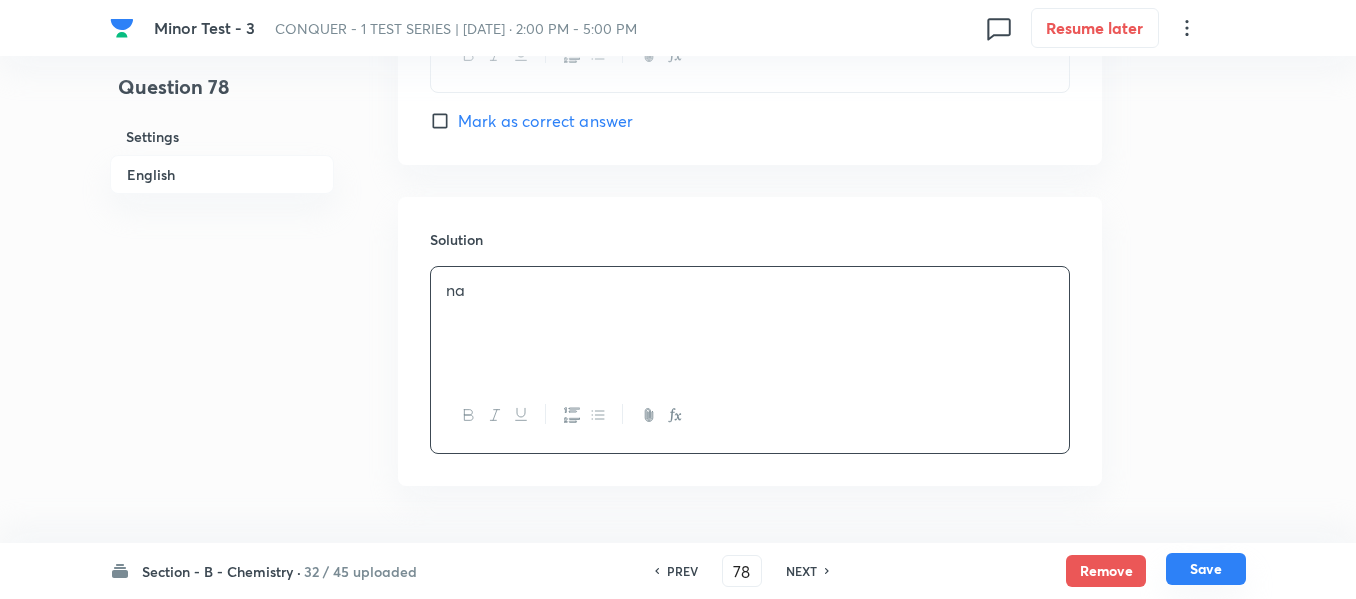 click on "Save" at bounding box center (1206, 569) 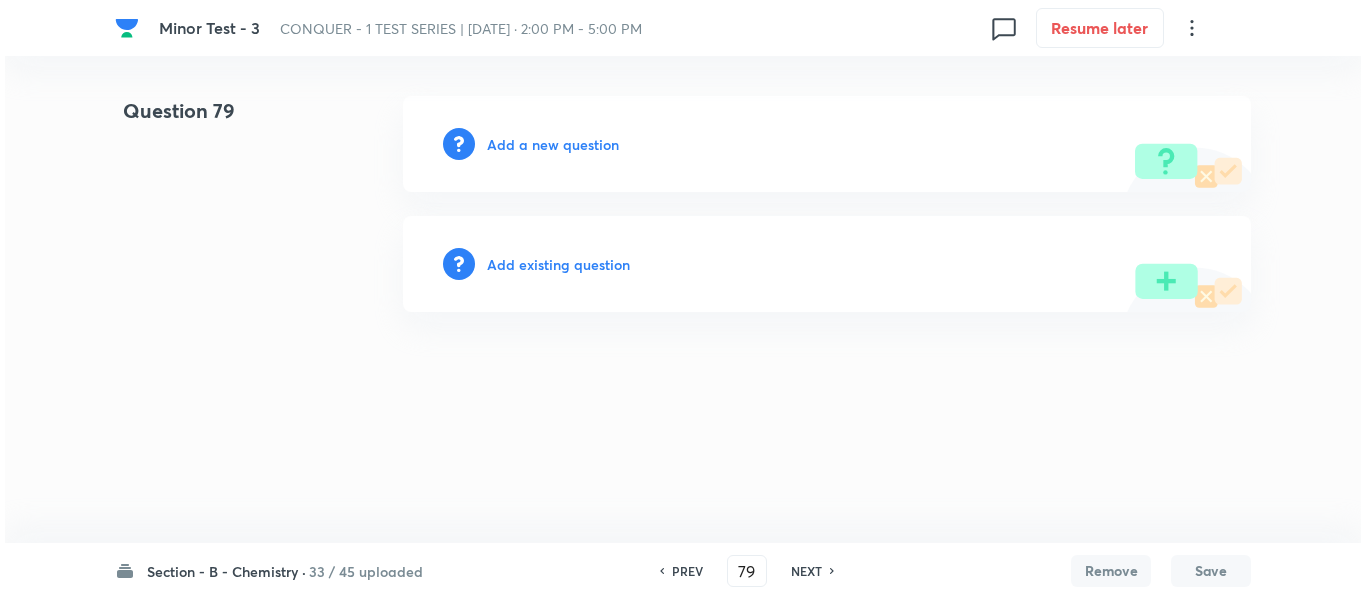 scroll, scrollTop: 0, scrollLeft: 0, axis: both 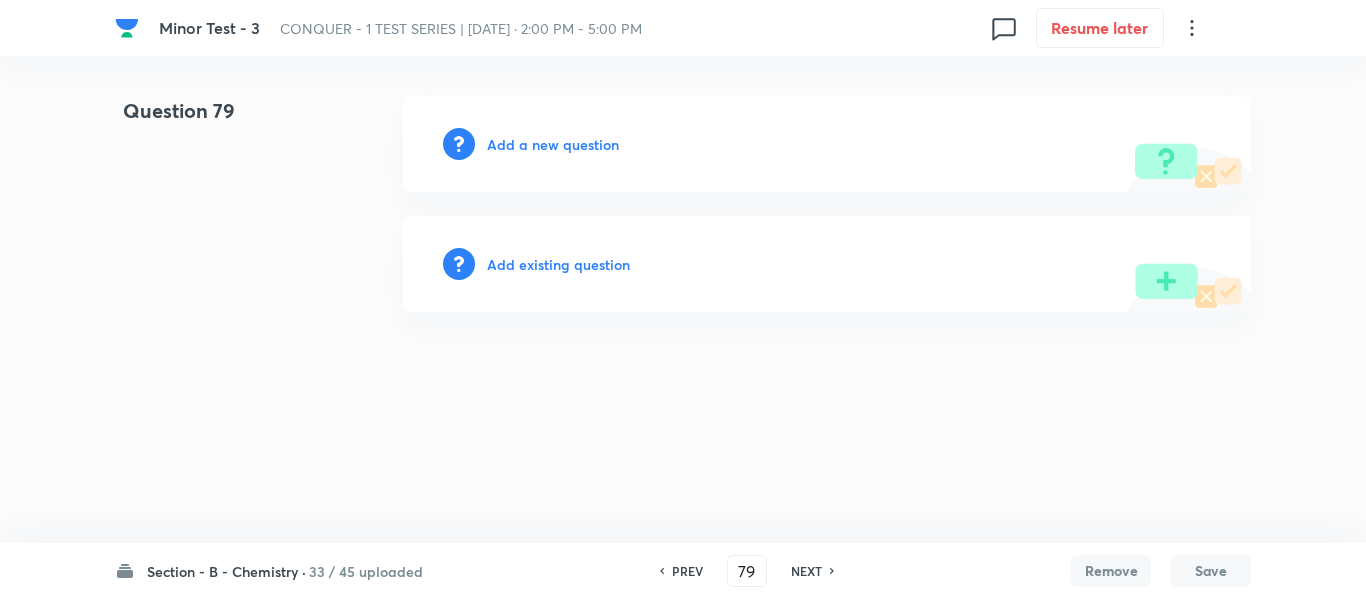 click on "Add a new question" at bounding box center [553, 144] 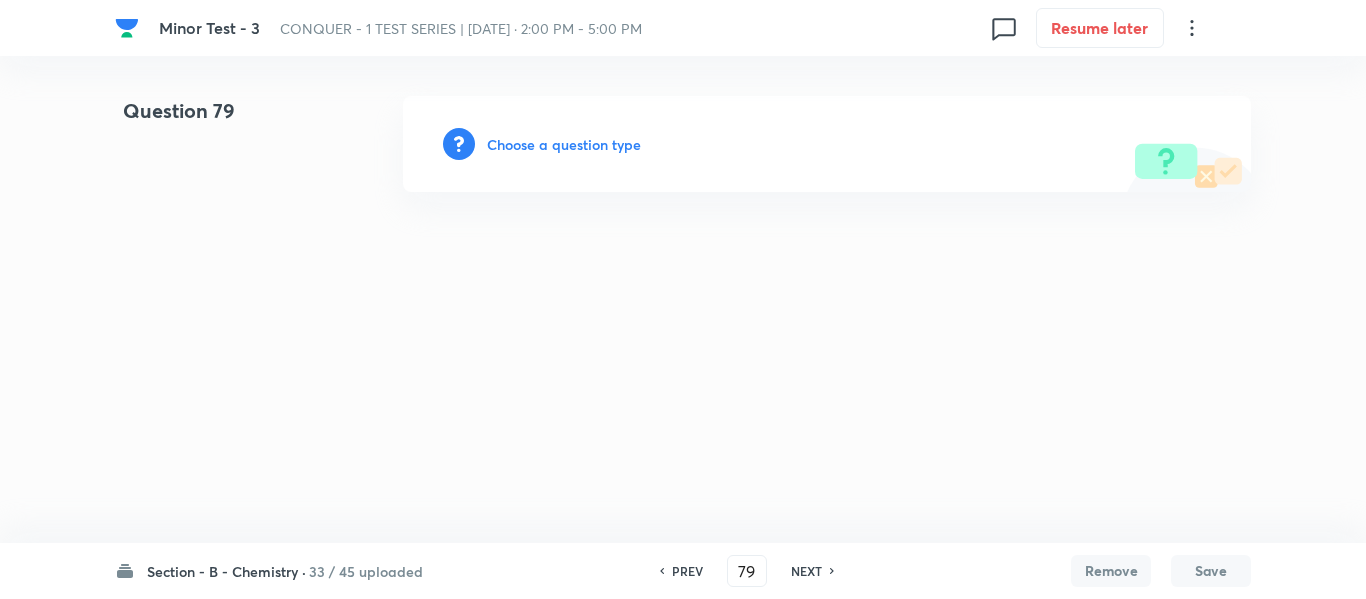 click on "Choose a question type" at bounding box center [564, 144] 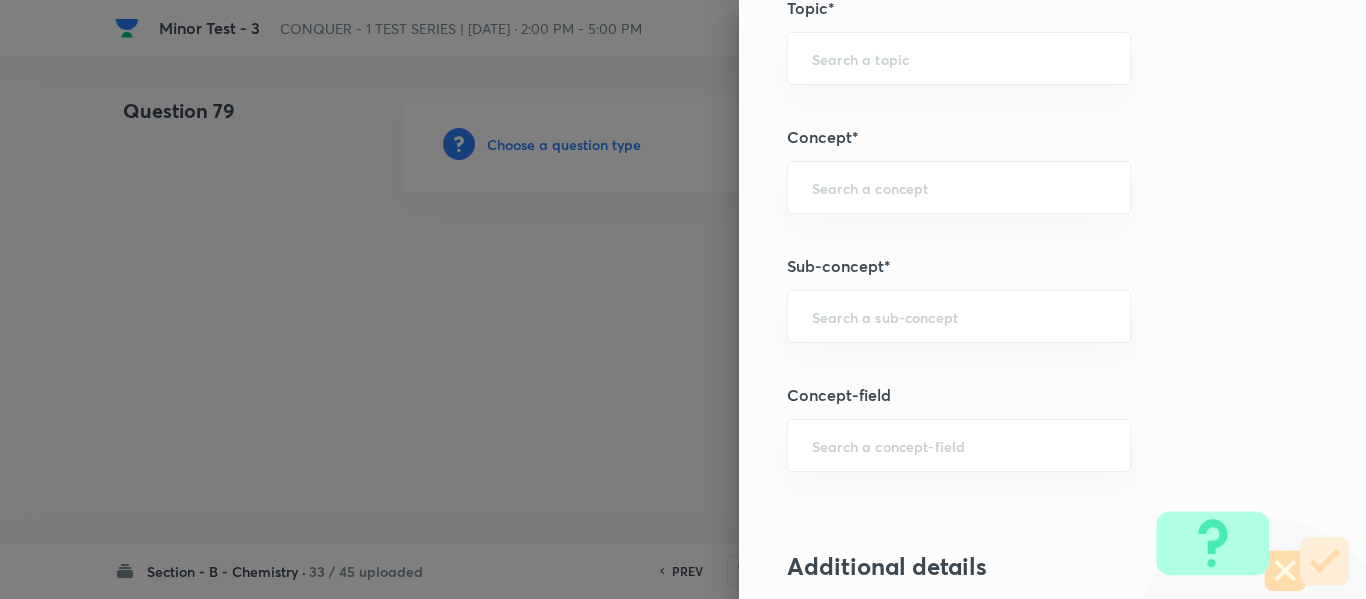 scroll, scrollTop: 1300, scrollLeft: 0, axis: vertical 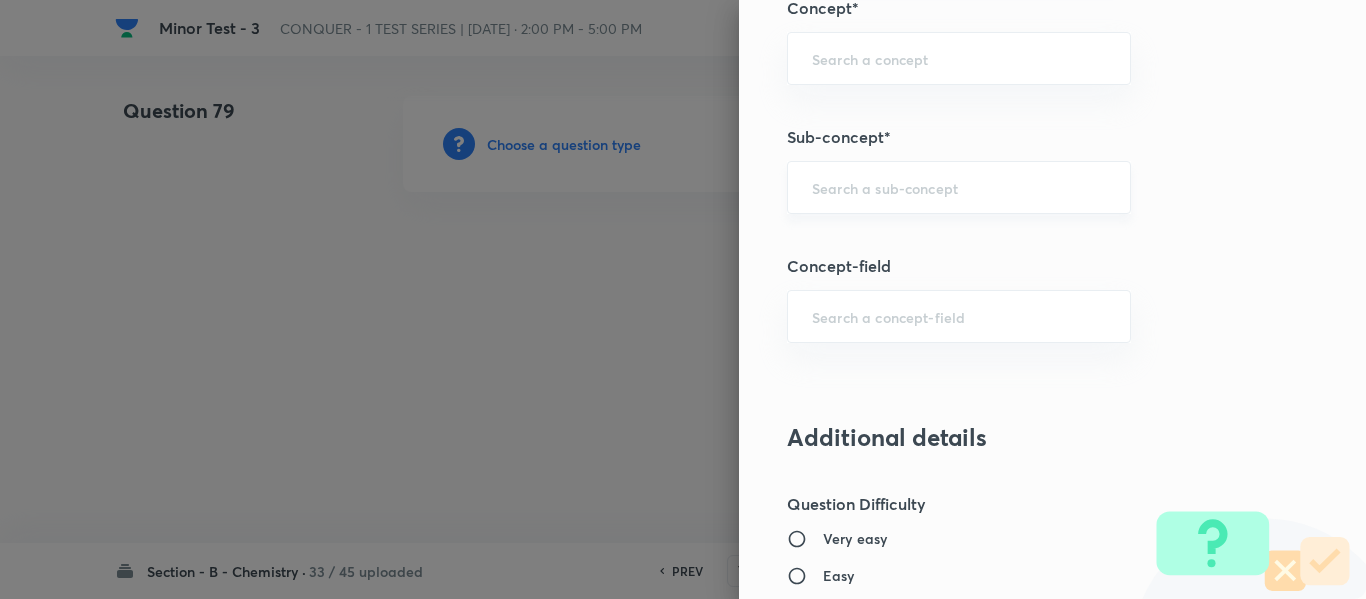click at bounding box center [959, 187] 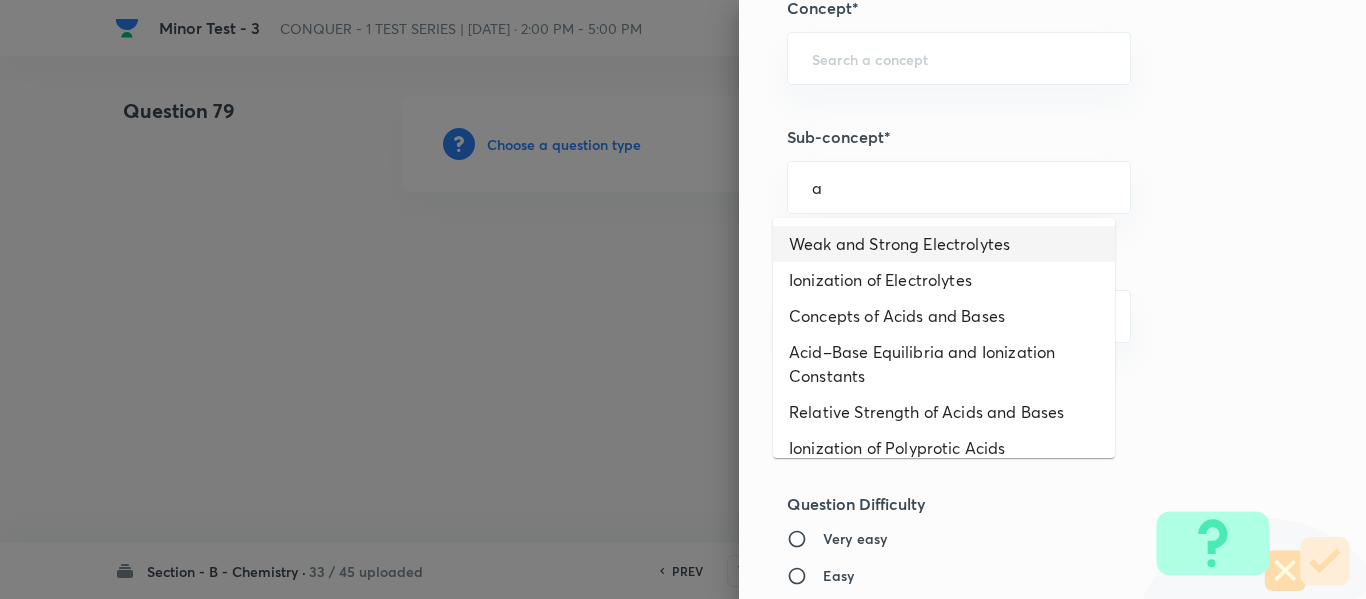 click on "Weak and Strong Electrolytes" at bounding box center (944, 244) 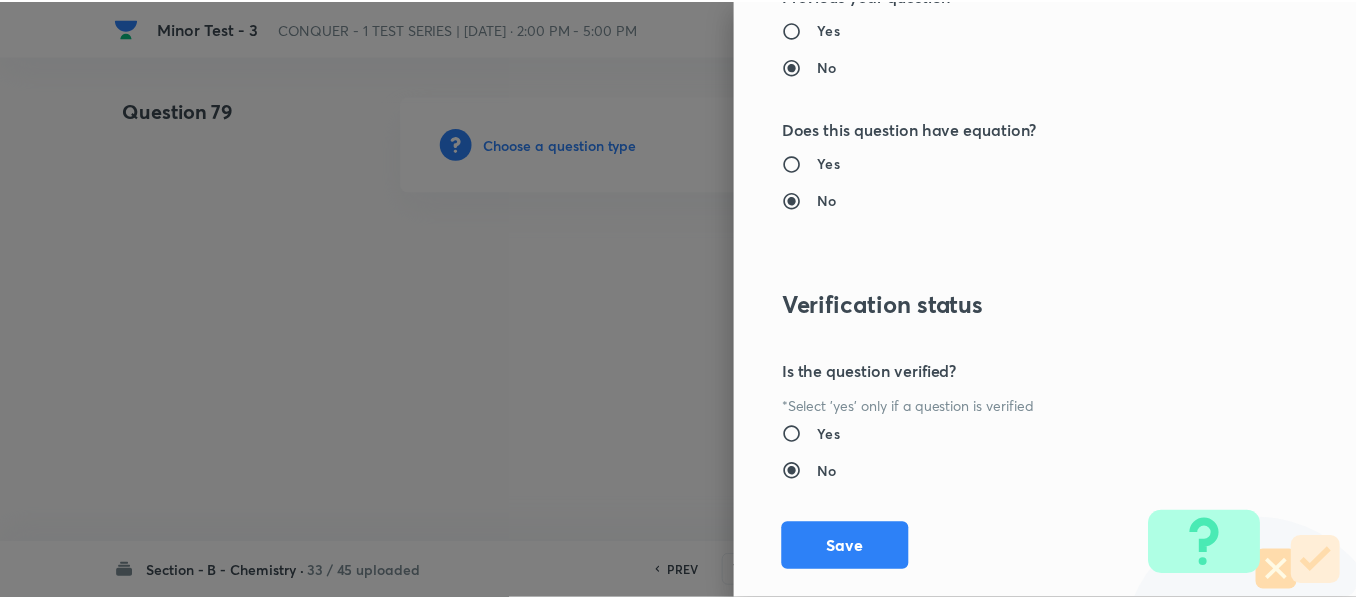 scroll, scrollTop: 2261, scrollLeft: 0, axis: vertical 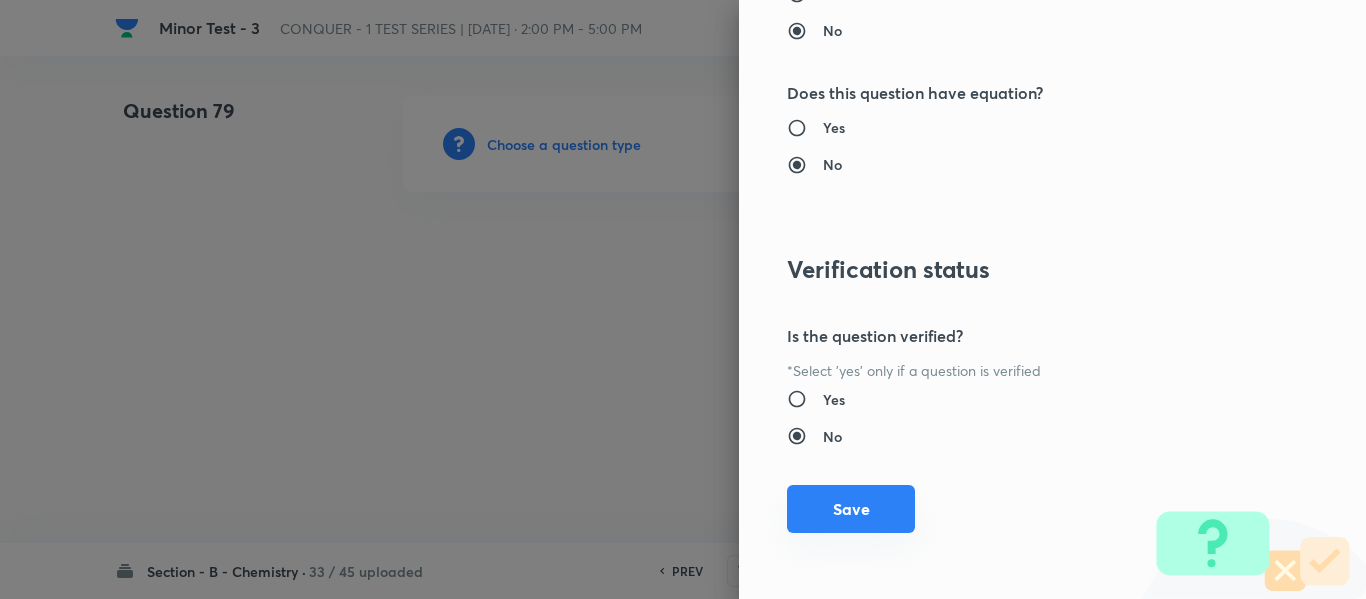 click on "Save" at bounding box center [851, 509] 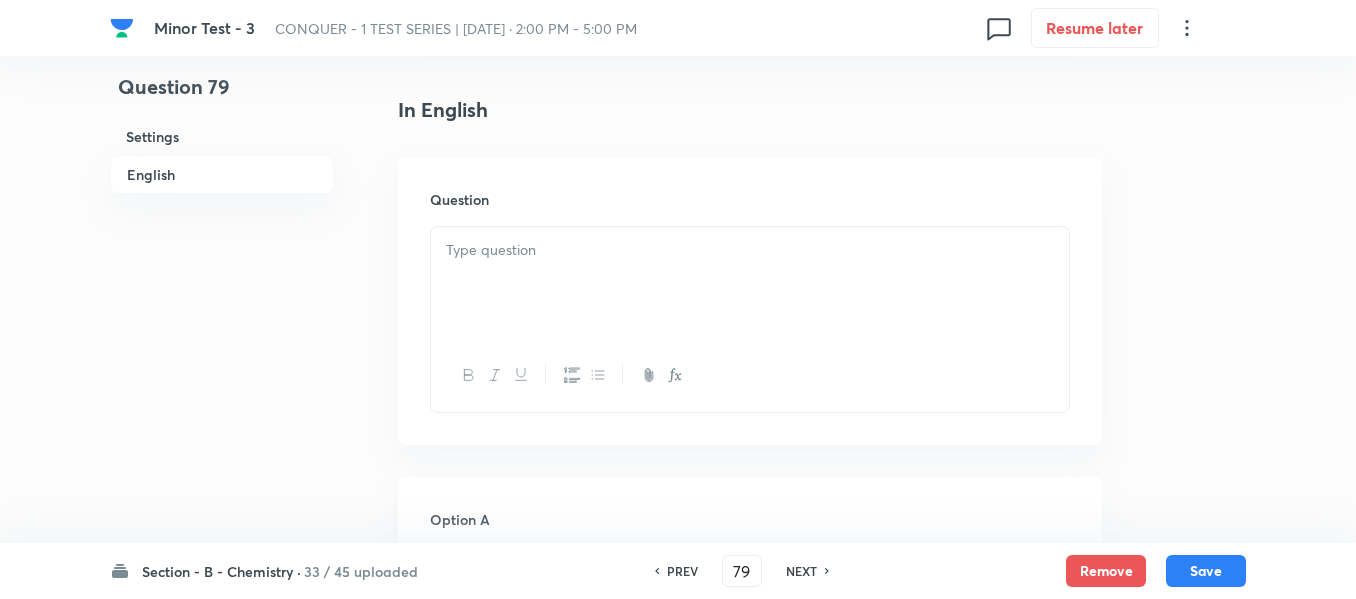 scroll, scrollTop: 600, scrollLeft: 0, axis: vertical 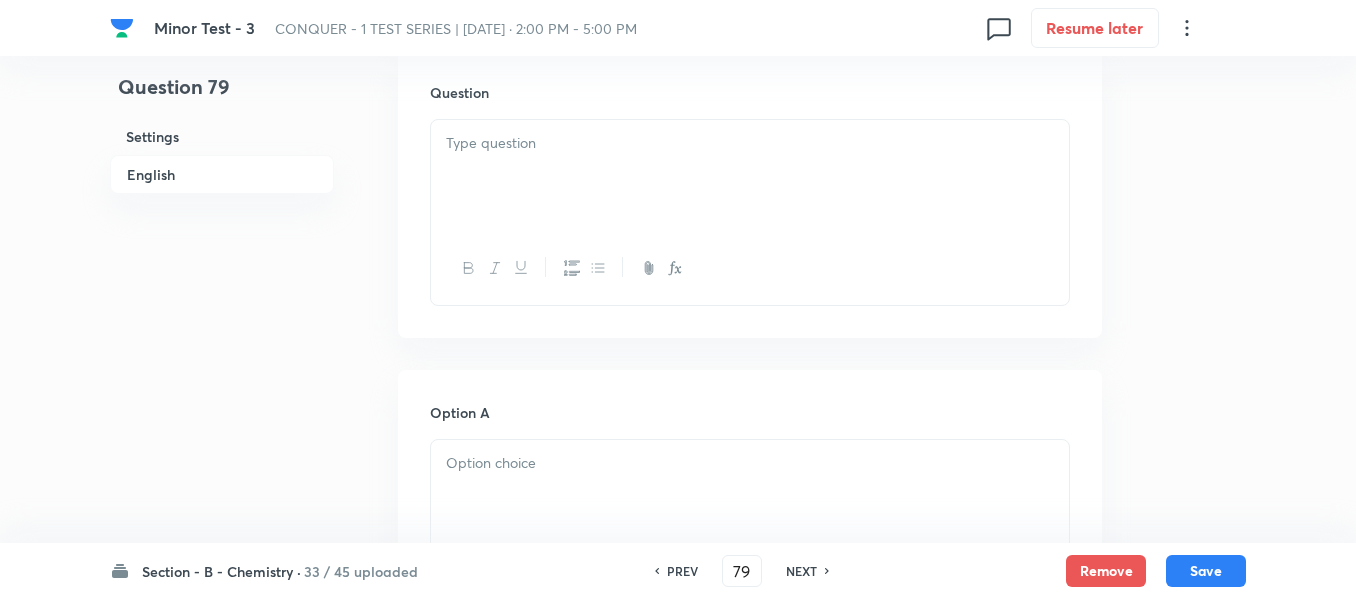 click at bounding box center [750, 176] 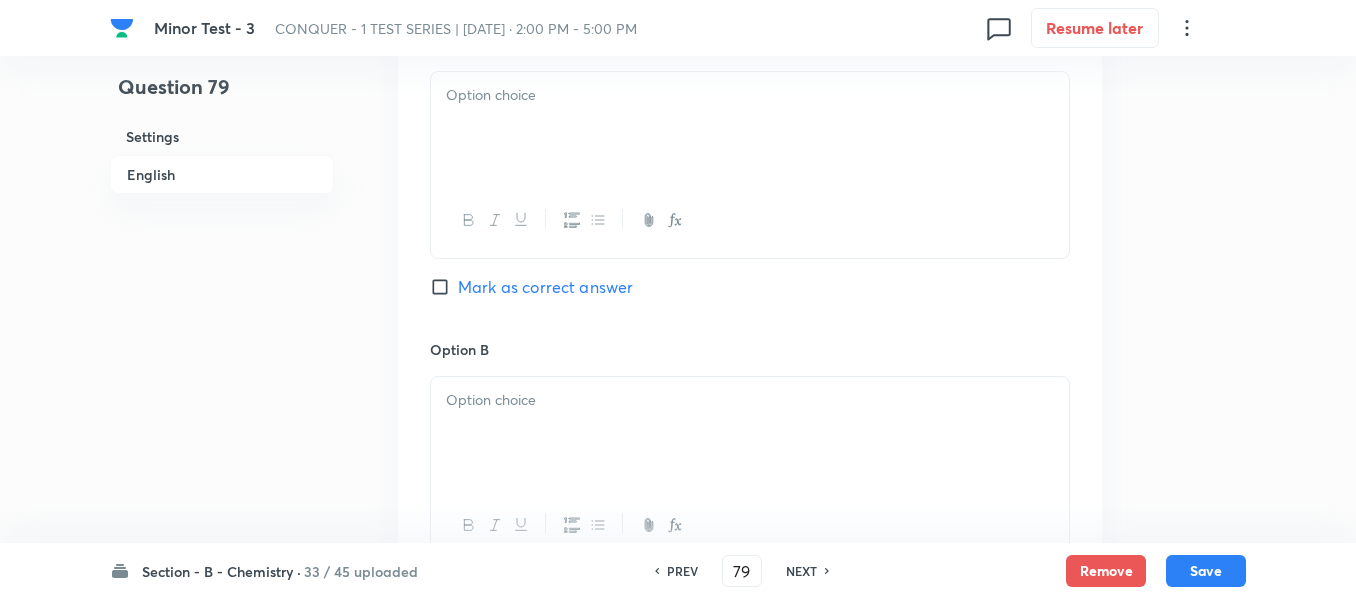scroll, scrollTop: 1000, scrollLeft: 0, axis: vertical 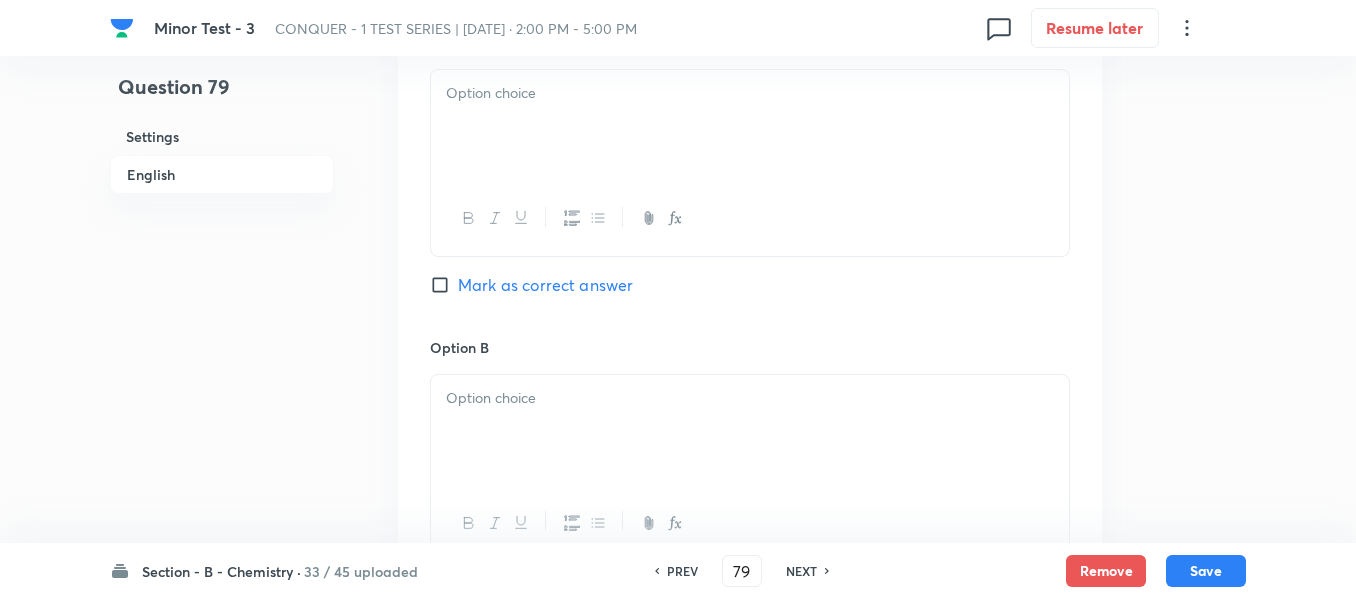 click at bounding box center [750, 126] 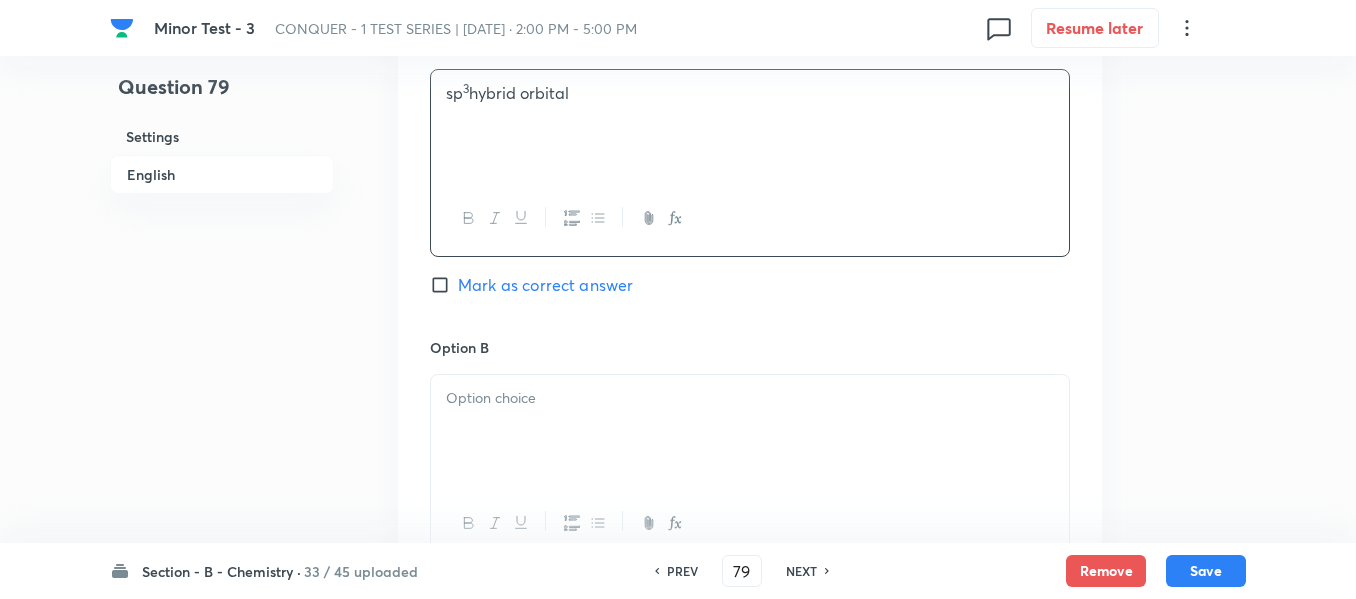 scroll, scrollTop: 1100, scrollLeft: 0, axis: vertical 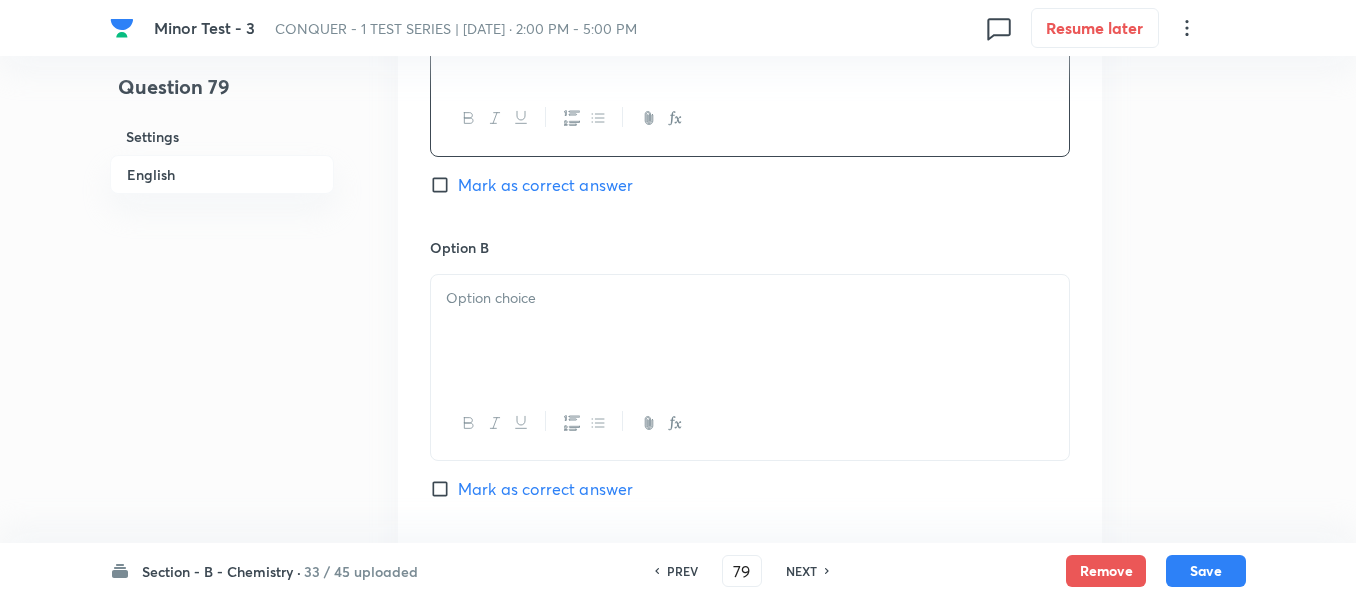click at bounding box center (750, 298) 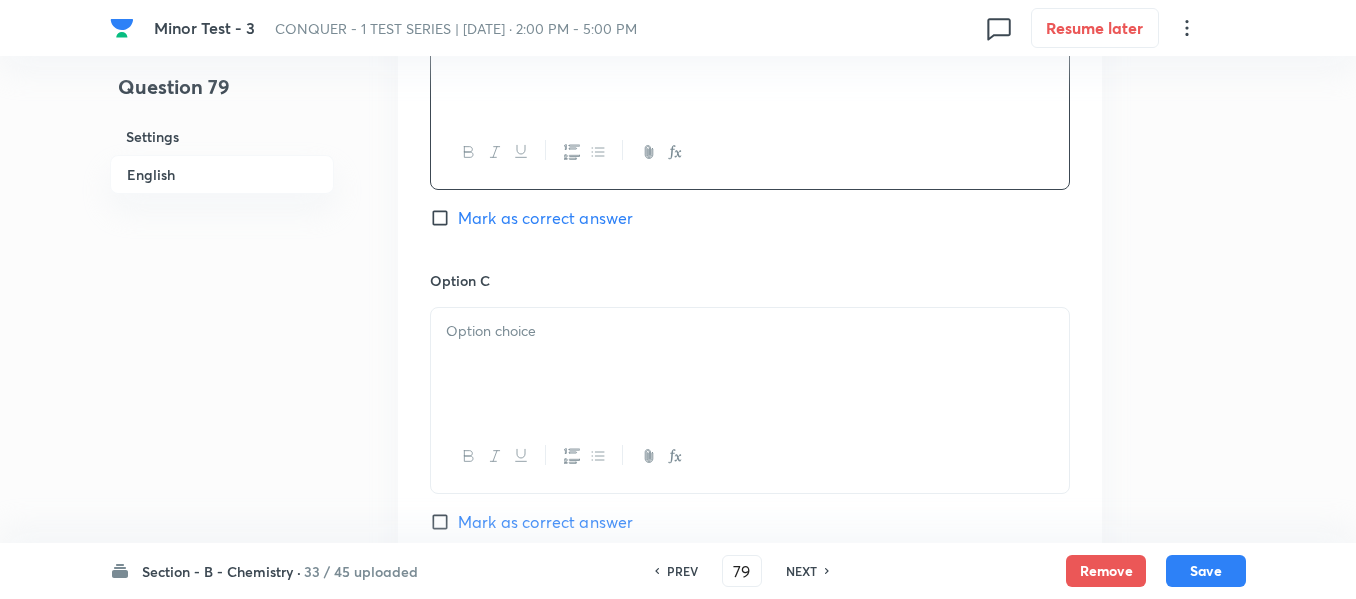 scroll, scrollTop: 1400, scrollLeft: 0, axis: vertical 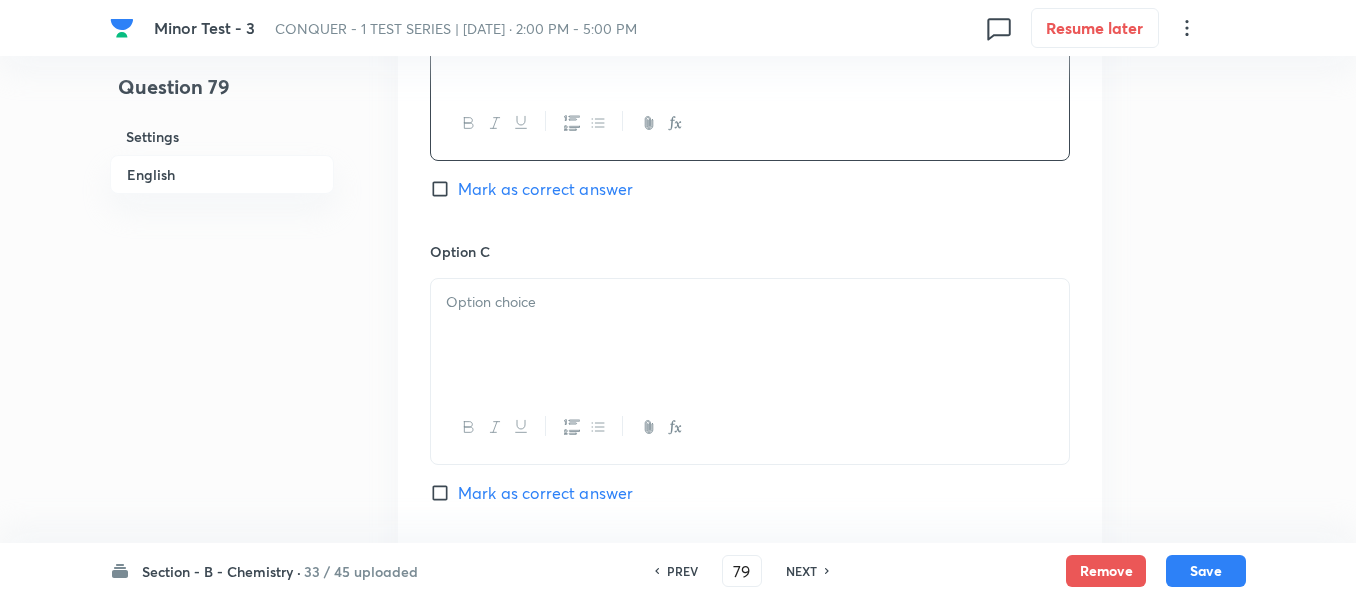 click at bounding box center [750, 335] 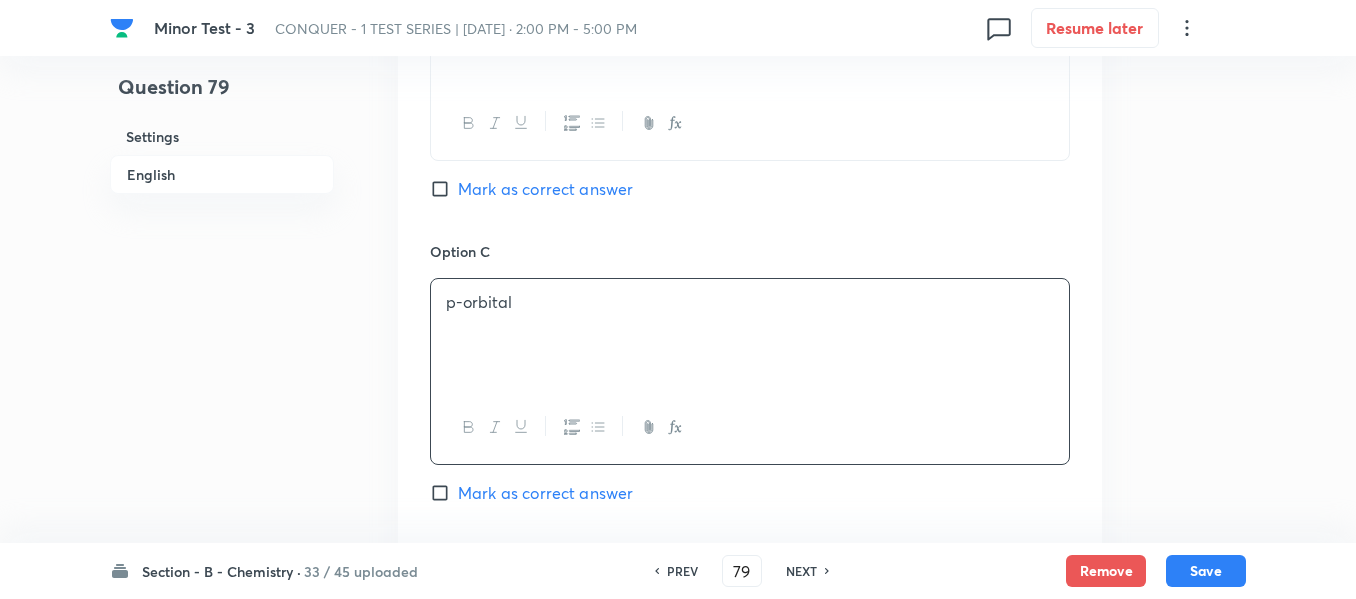click on "Mark as correct answer" at bounding box center (545, 493) 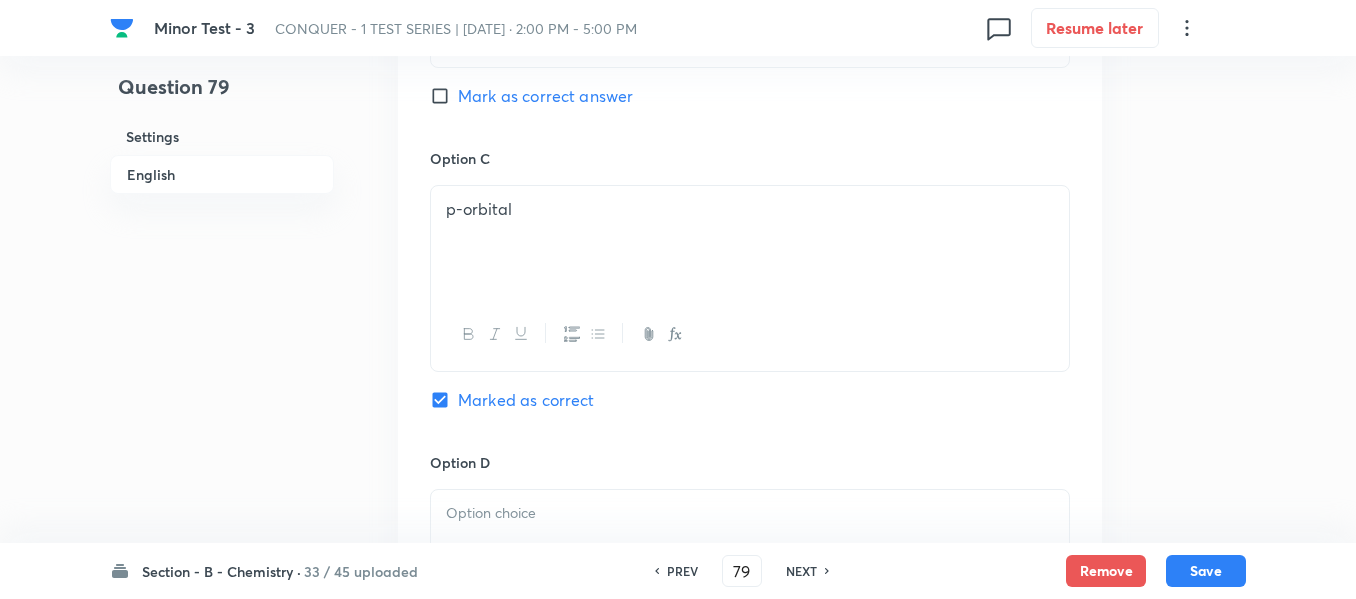 scroll, scrollTop: 1700, scrollLeft: 0, axis: vertical 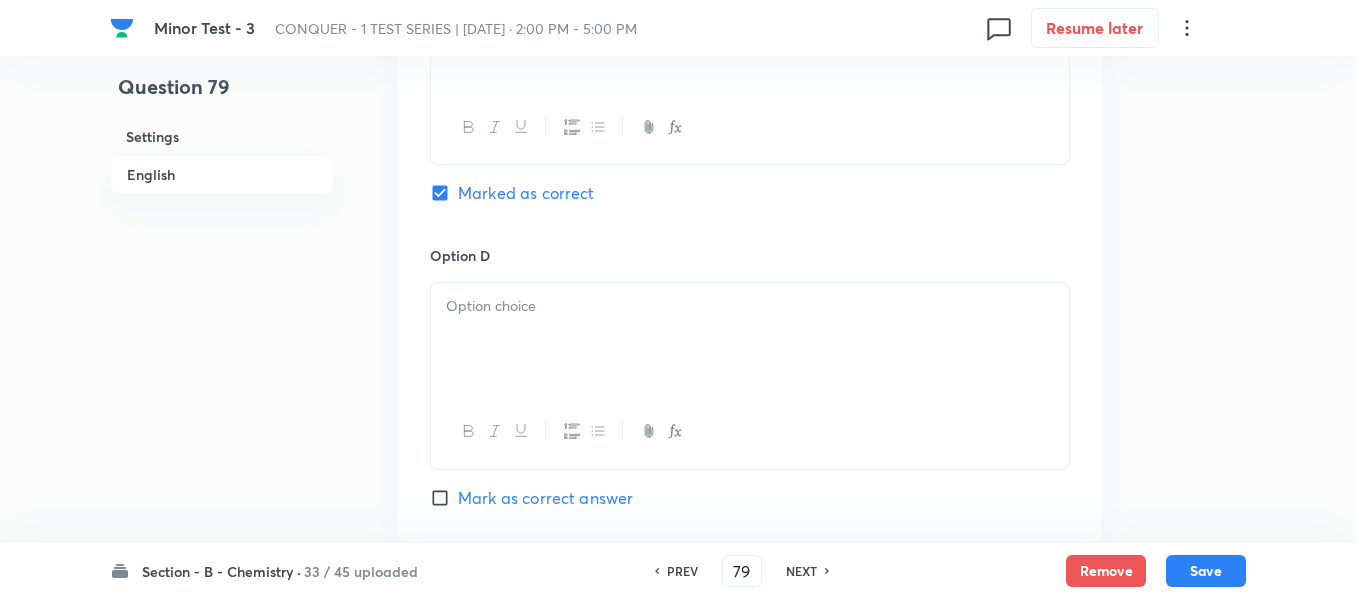 click at bounding box center (750, 339) 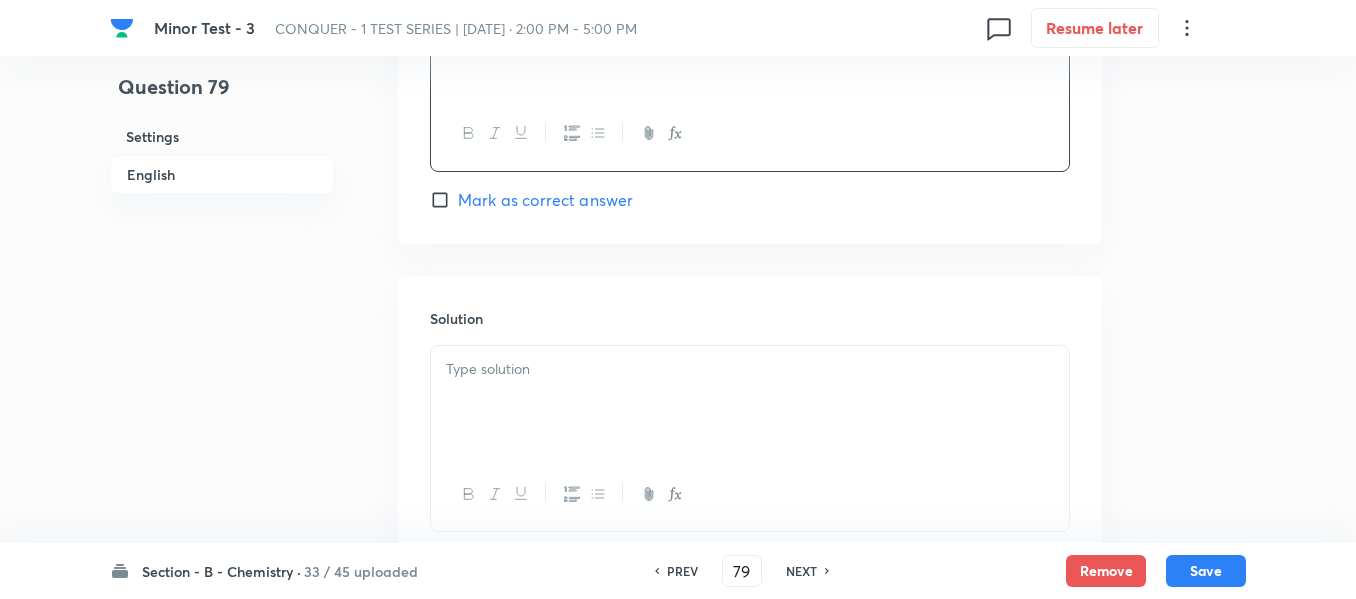 scroll, scrollTop: 2000, scrollLeft: 0, axis: vertical 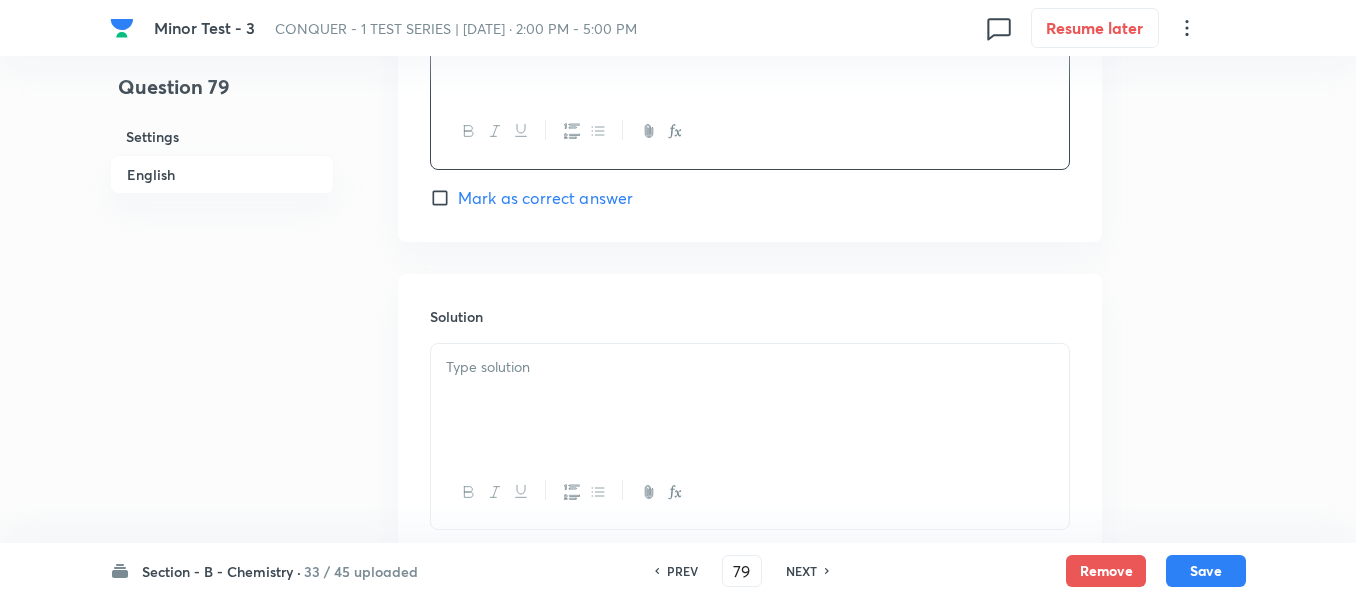 click at bounding box center (750, 400) 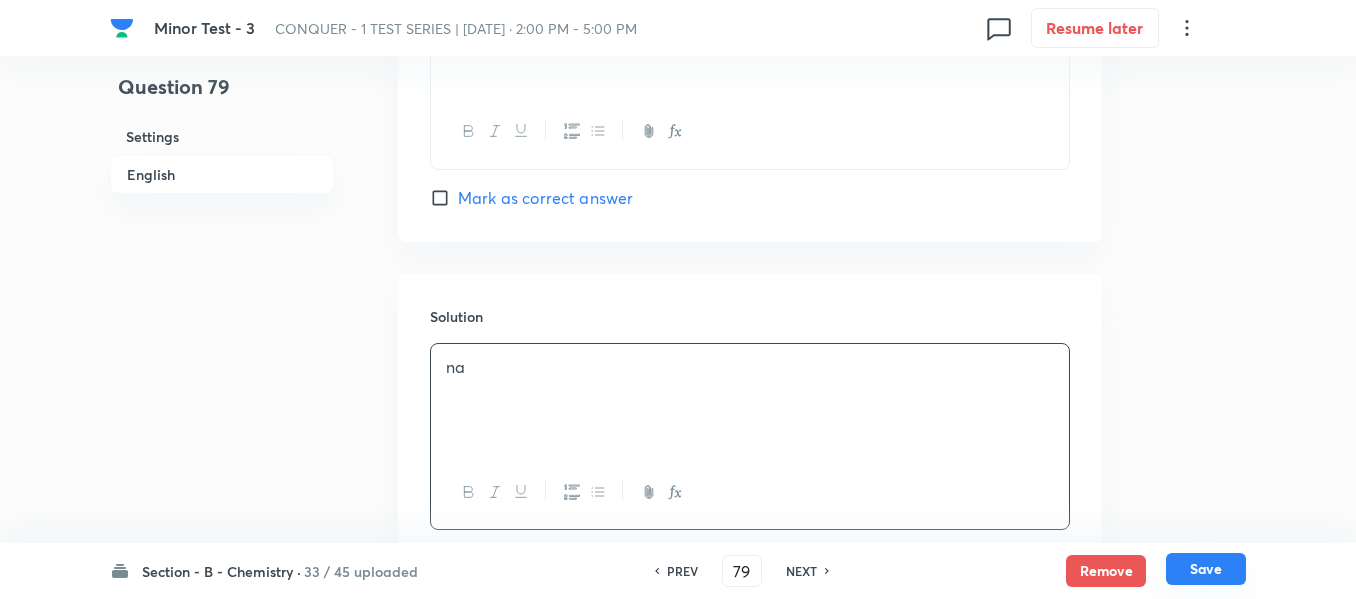 click on "Save" at bounding box center (1206, 569) 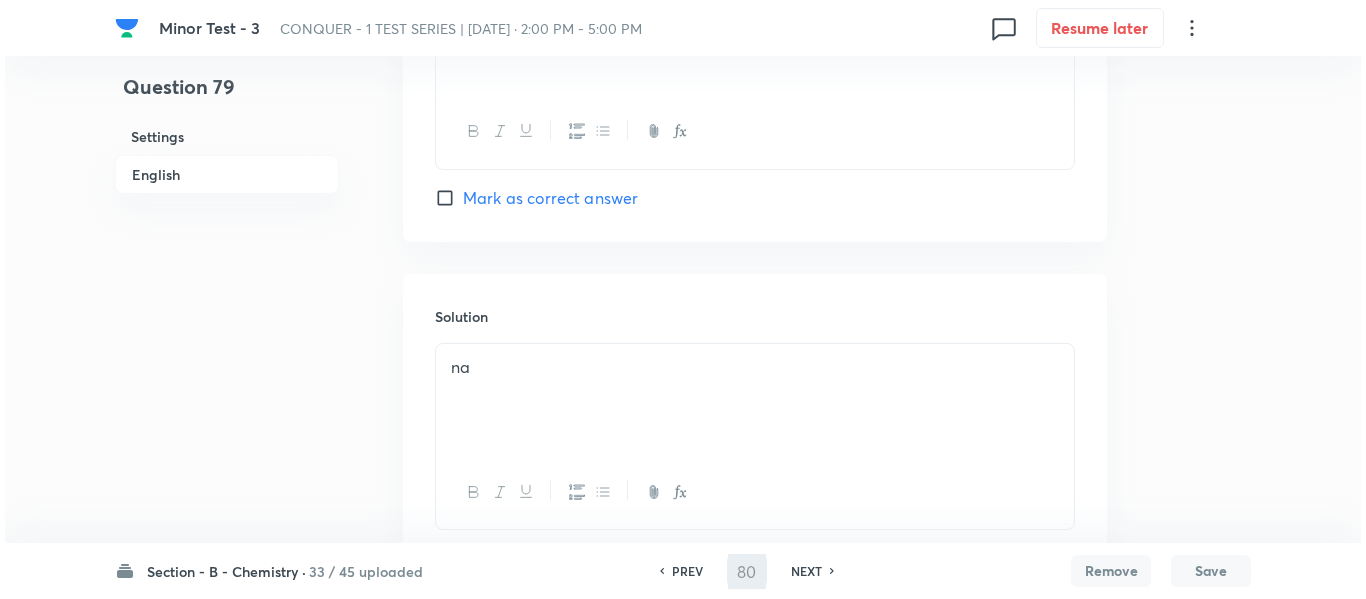 scroll, scrollTop: 0, scrollLeft: 0, axis: both 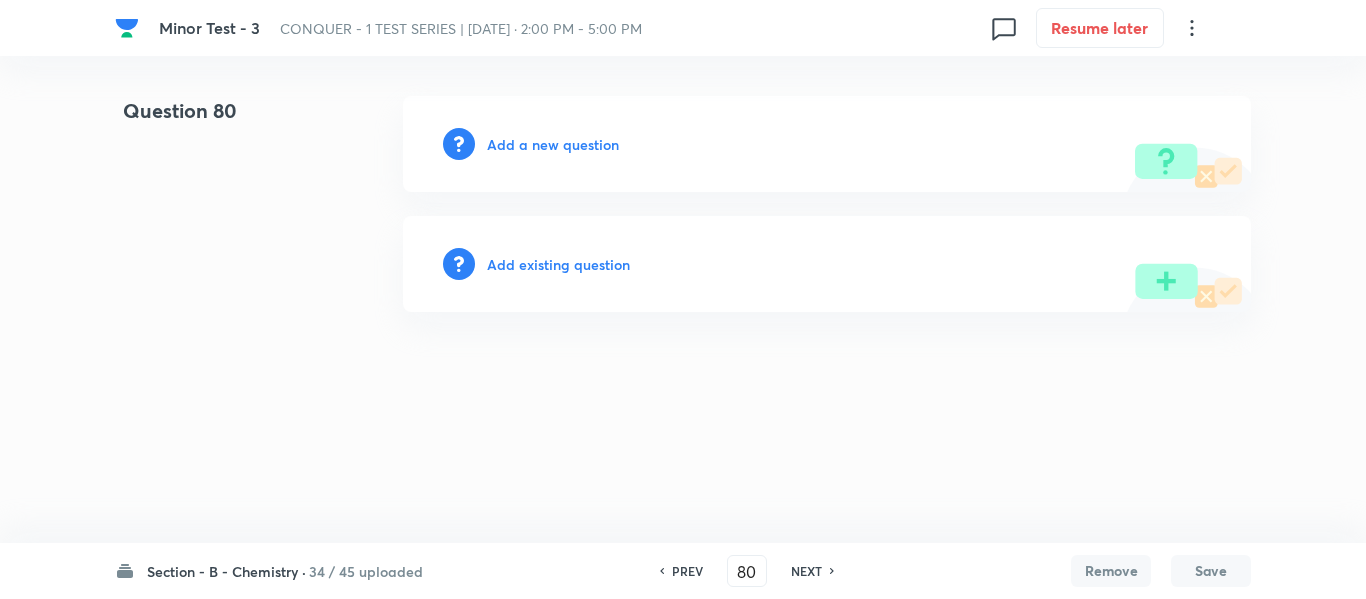 click on "Add a new question" at bounding box center (553, 144) 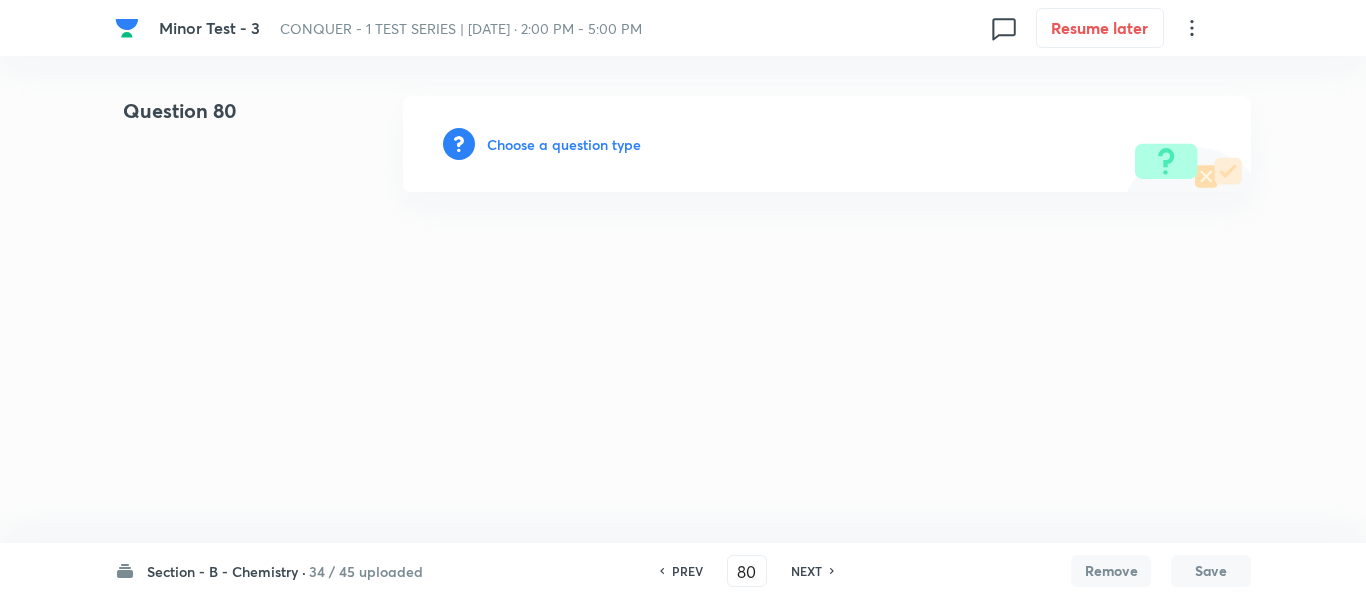 click on "Choose a question type" at bounding box center (564, 144) 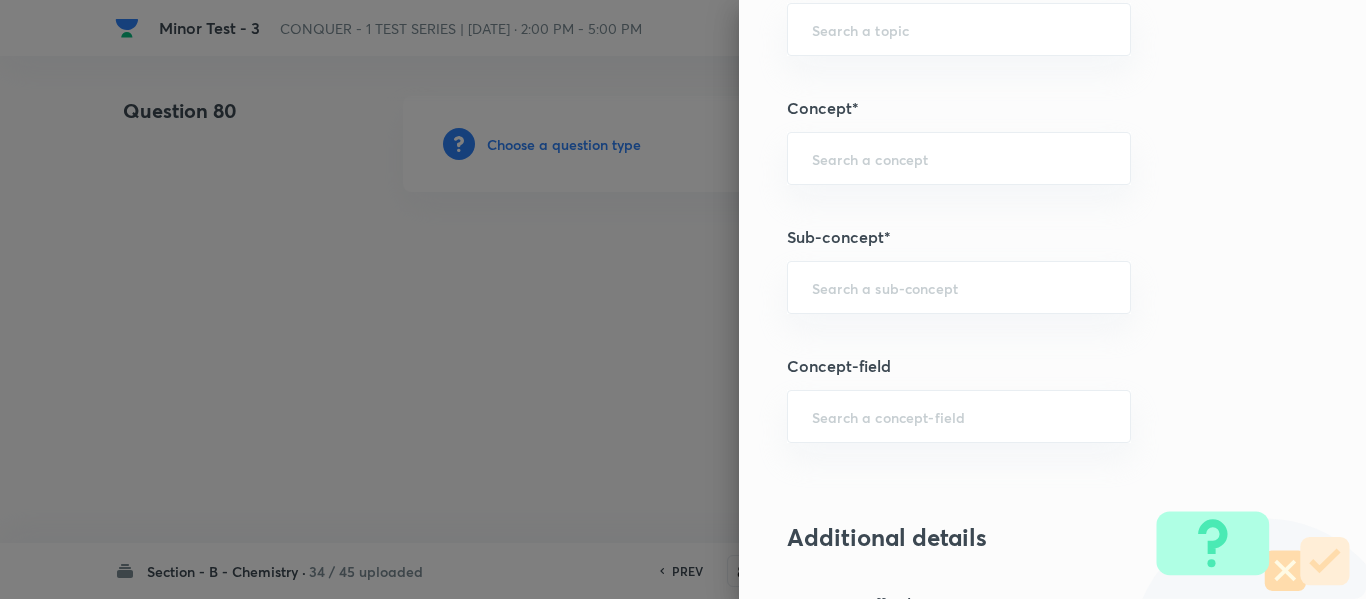 scroll, scrollTop: 1300, scrollLeft: 0, axis: vertical 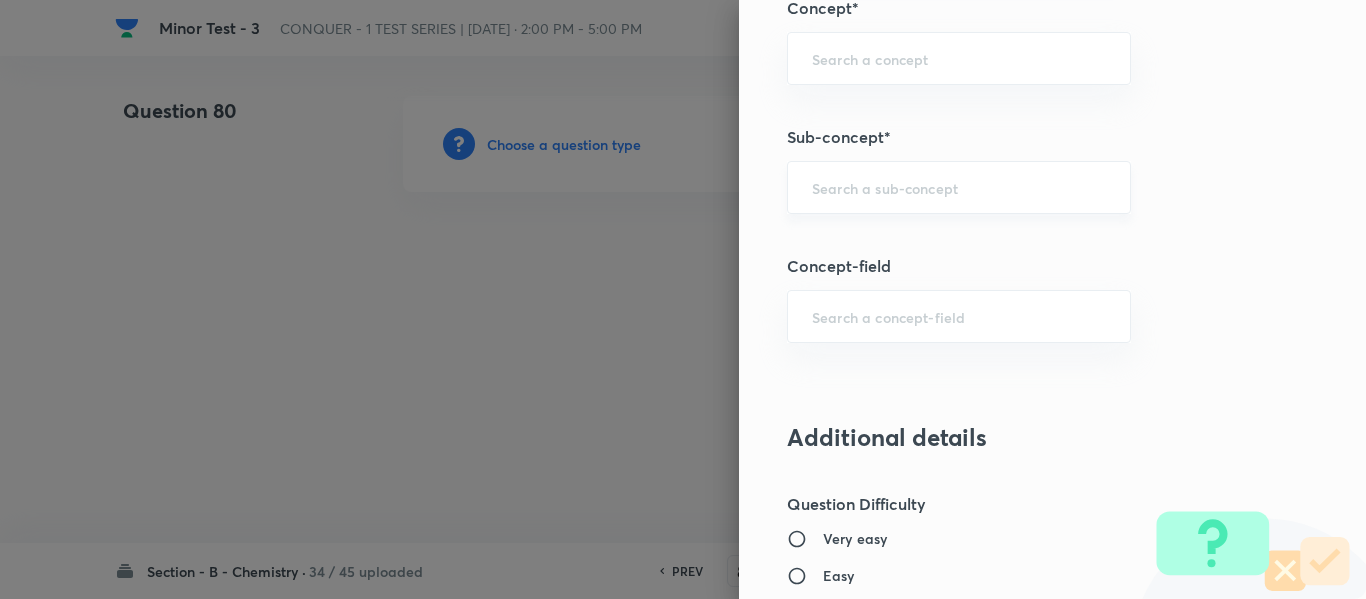 click at bounding box center [959, 187] 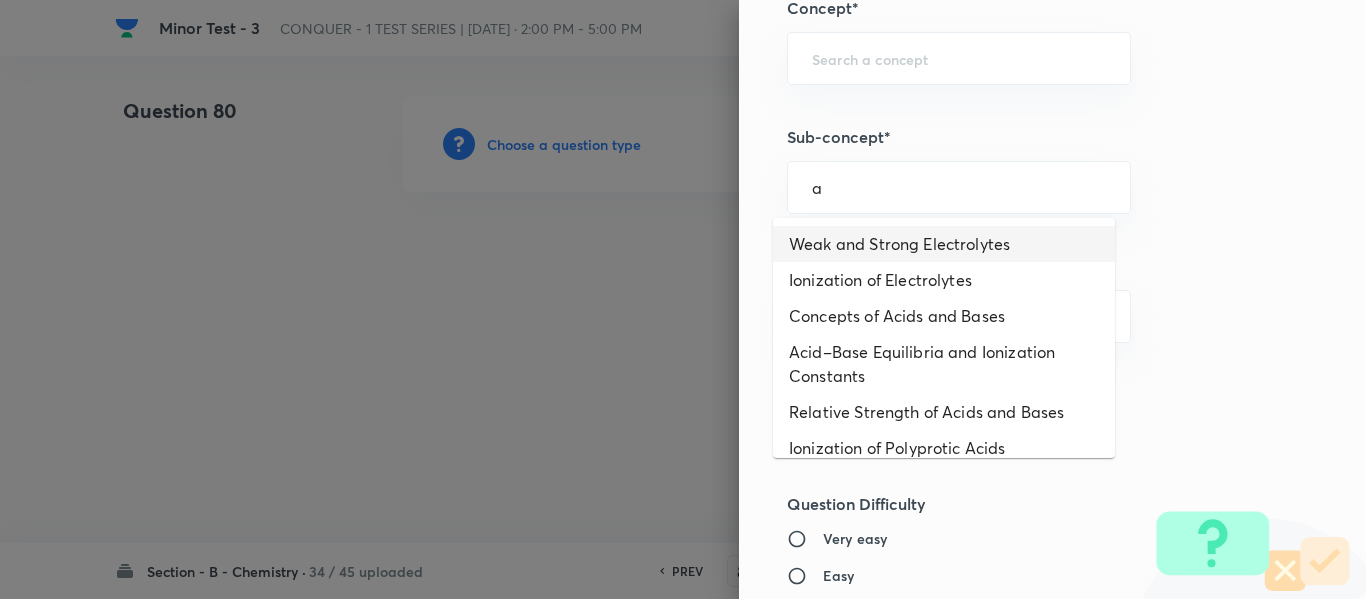 click on "Weak and Strong Electrolytes" at bounding box center [944, 244] 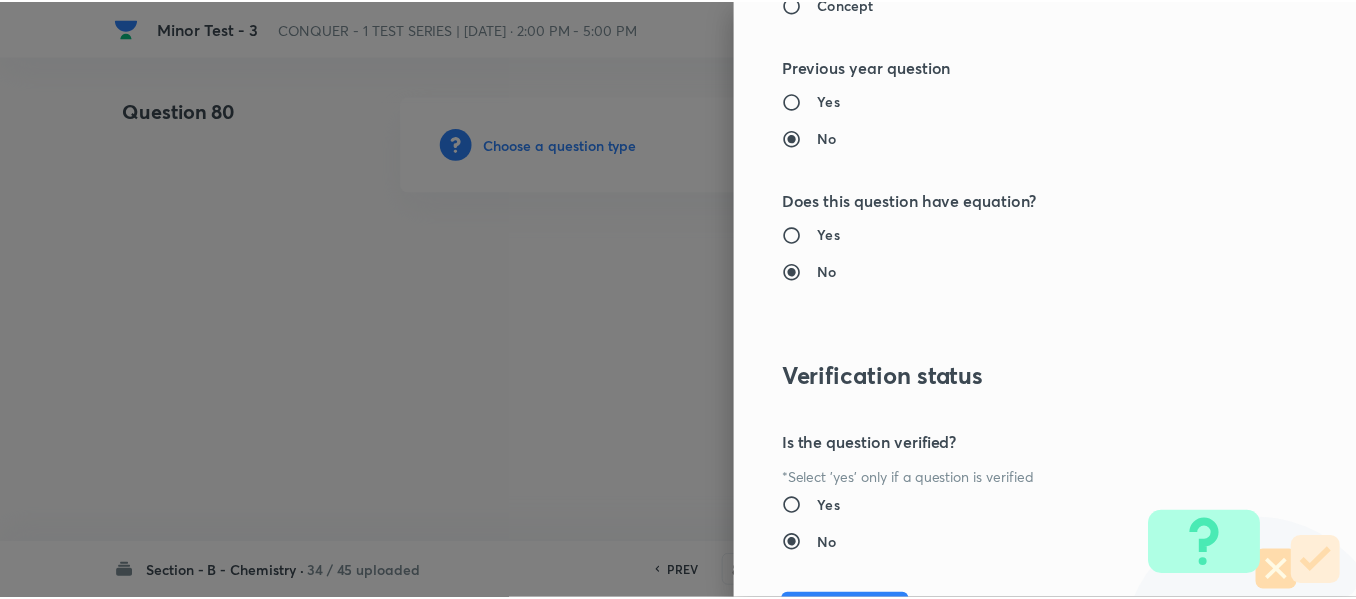 scroll, scrollTop: 2235, scrollLeft: 0, axis: vertical 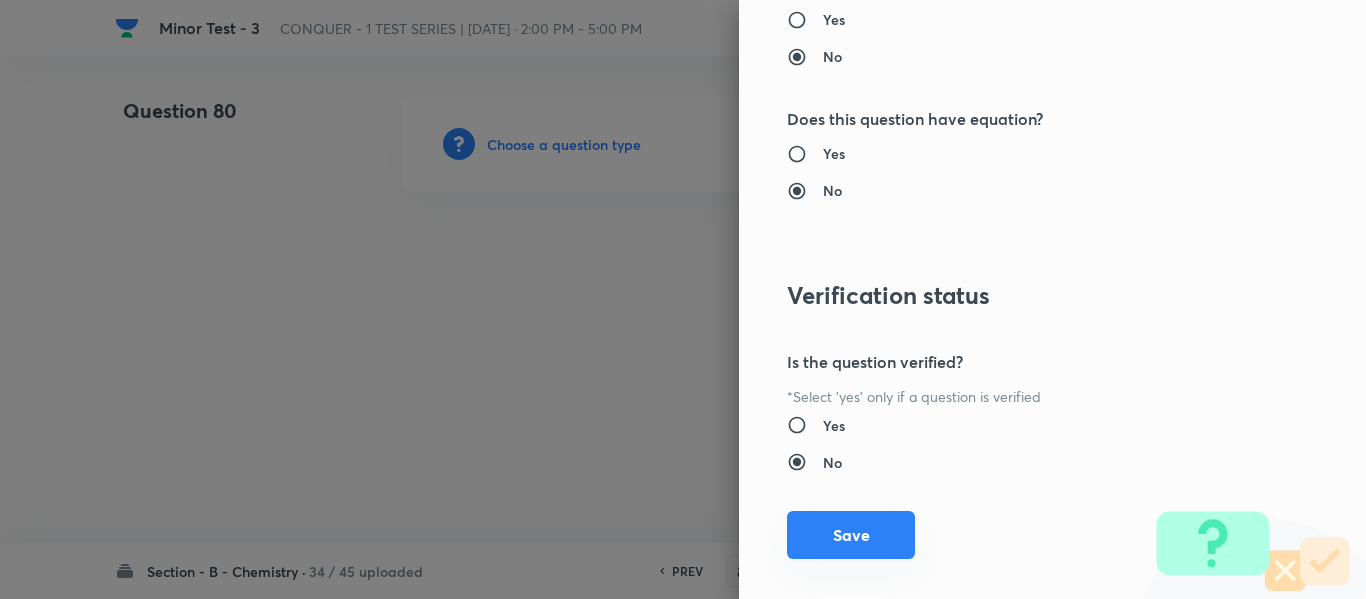 click on "Save" at bounding box center (851, 535) 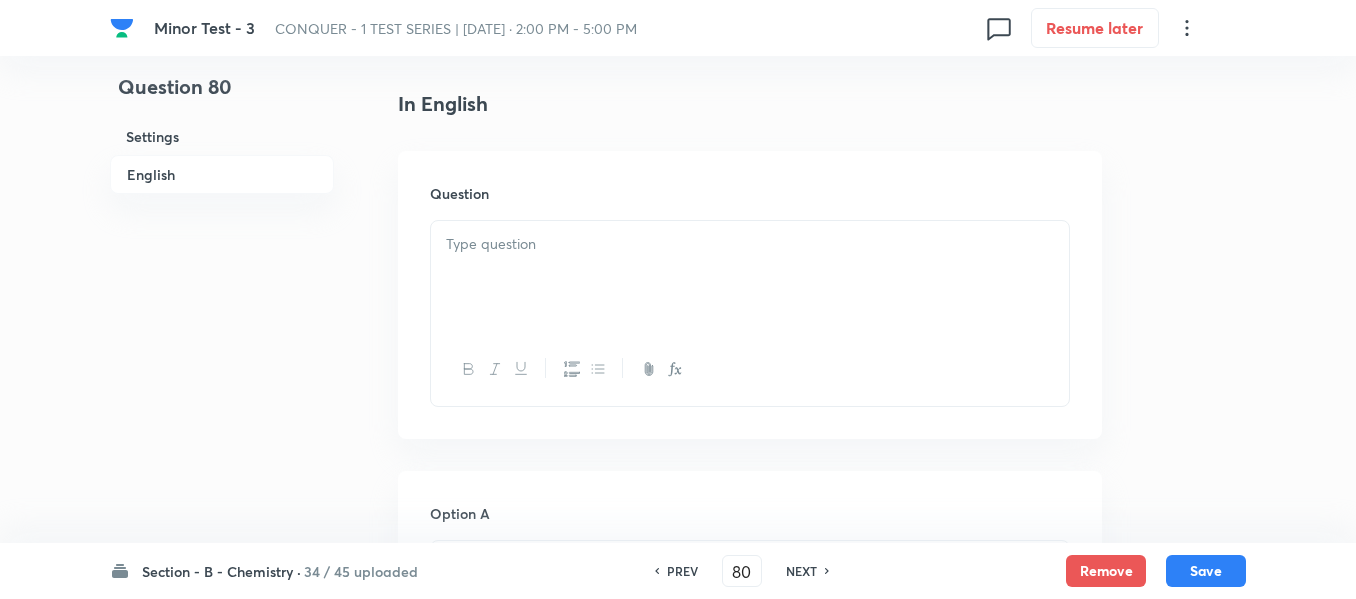 scroll, scrollTop: 600, scrollLeft: 0, axis: vertical 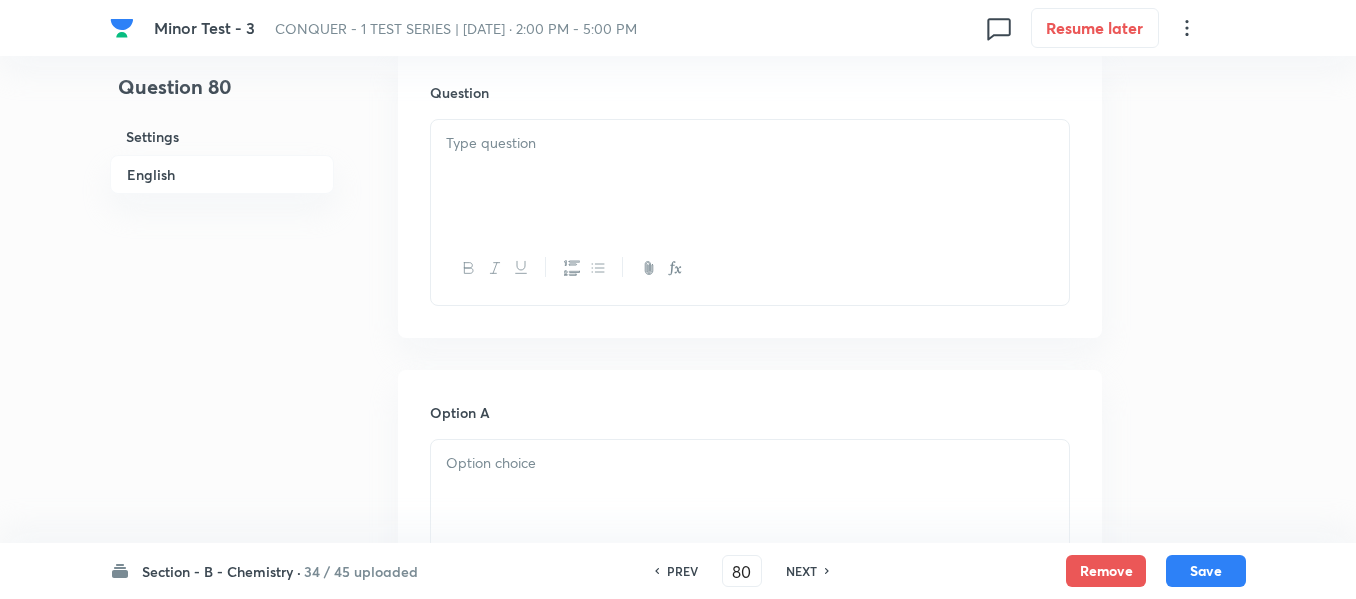 click at bounding box center (750, 176) 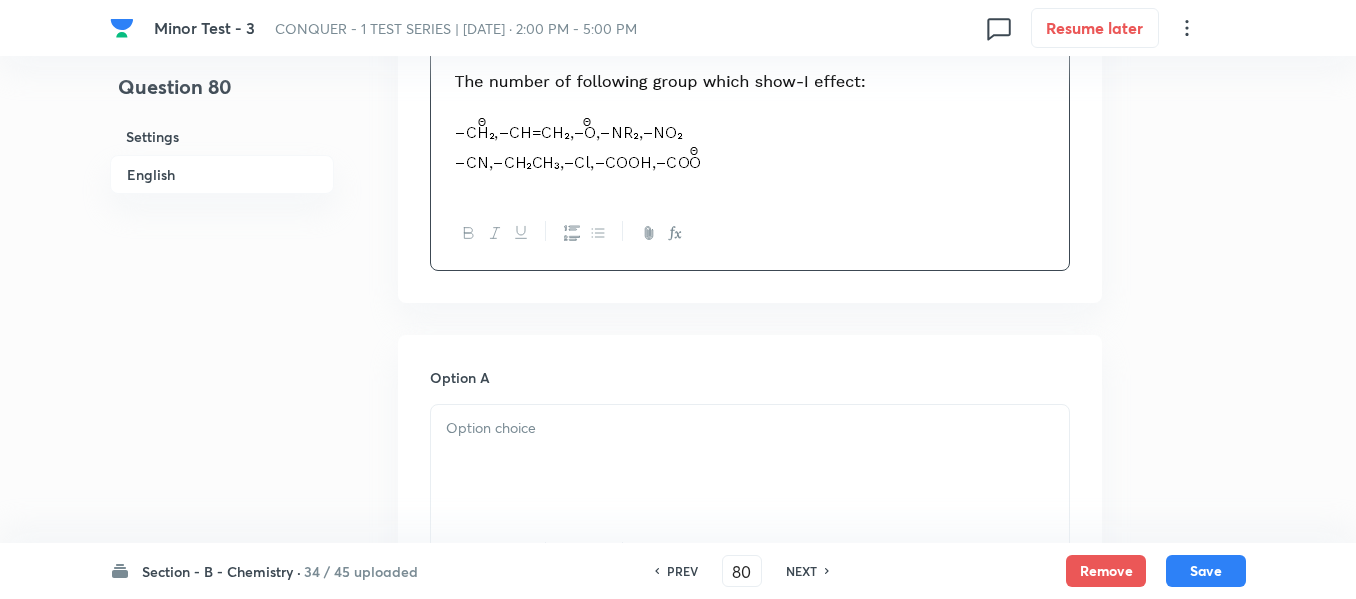 scroll, scrollTop: 800, scrollLeft: 0, axis: vertical 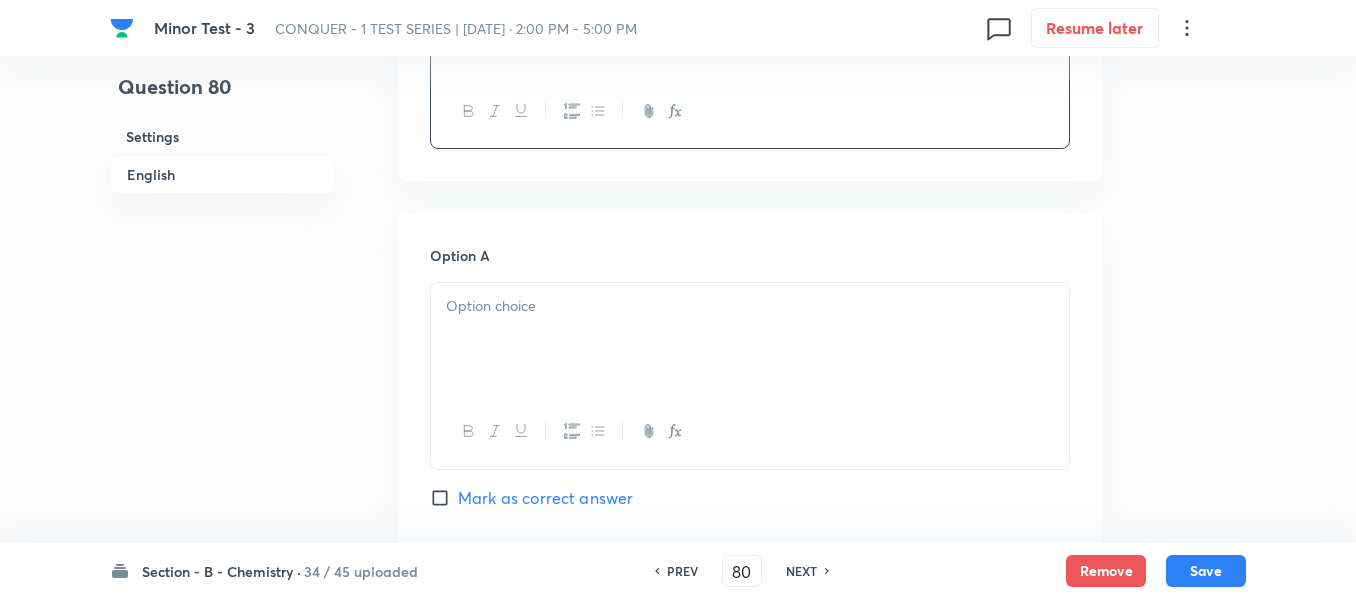 click at bounding box center (750, 339) 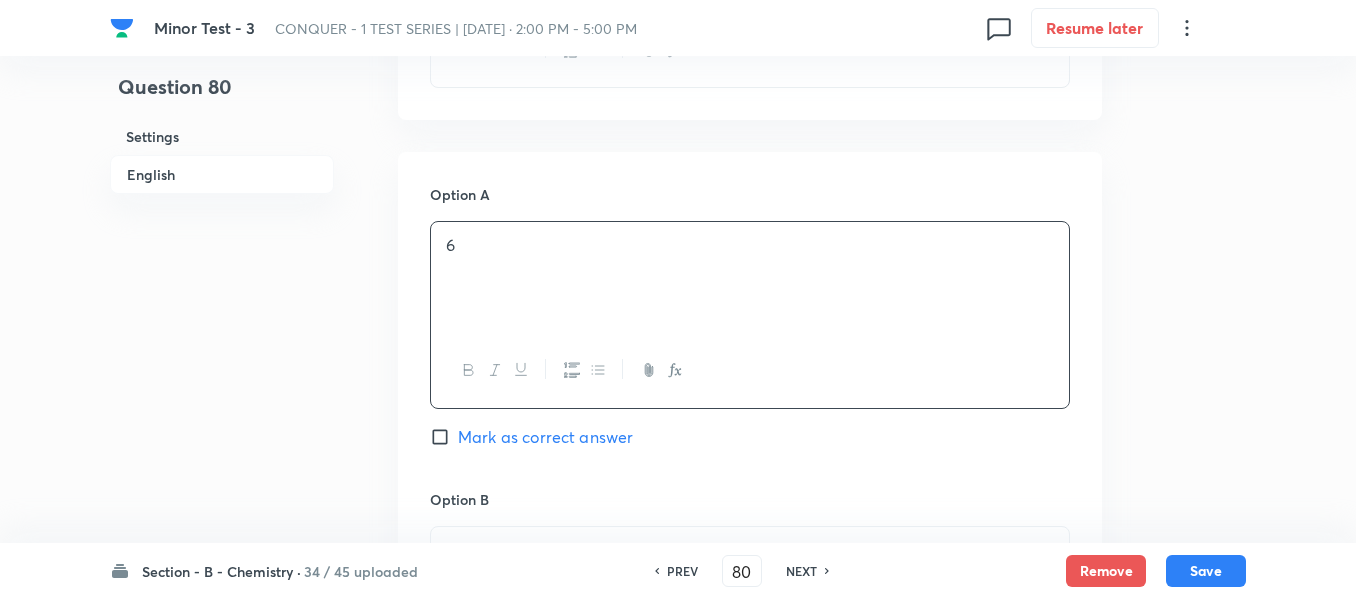 scroll, scrollTop: 1100, scrollLeft: 0, axis: vertical 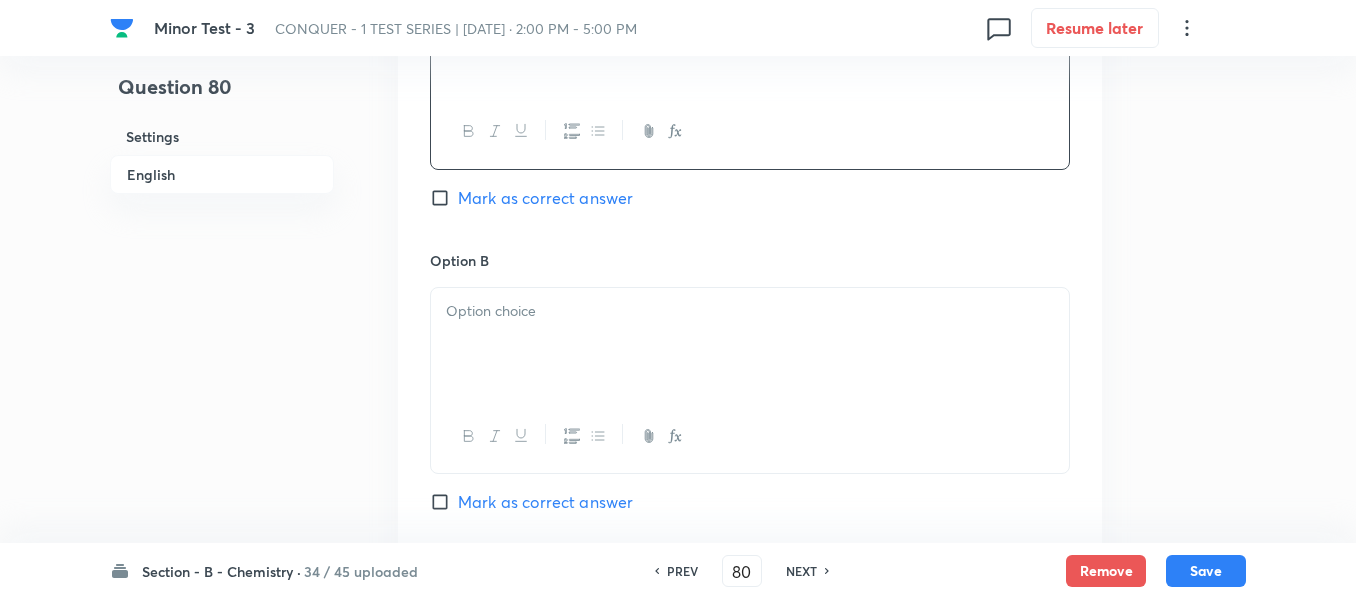 click on "Mark as correct answer" at bounding box center (444, 198) 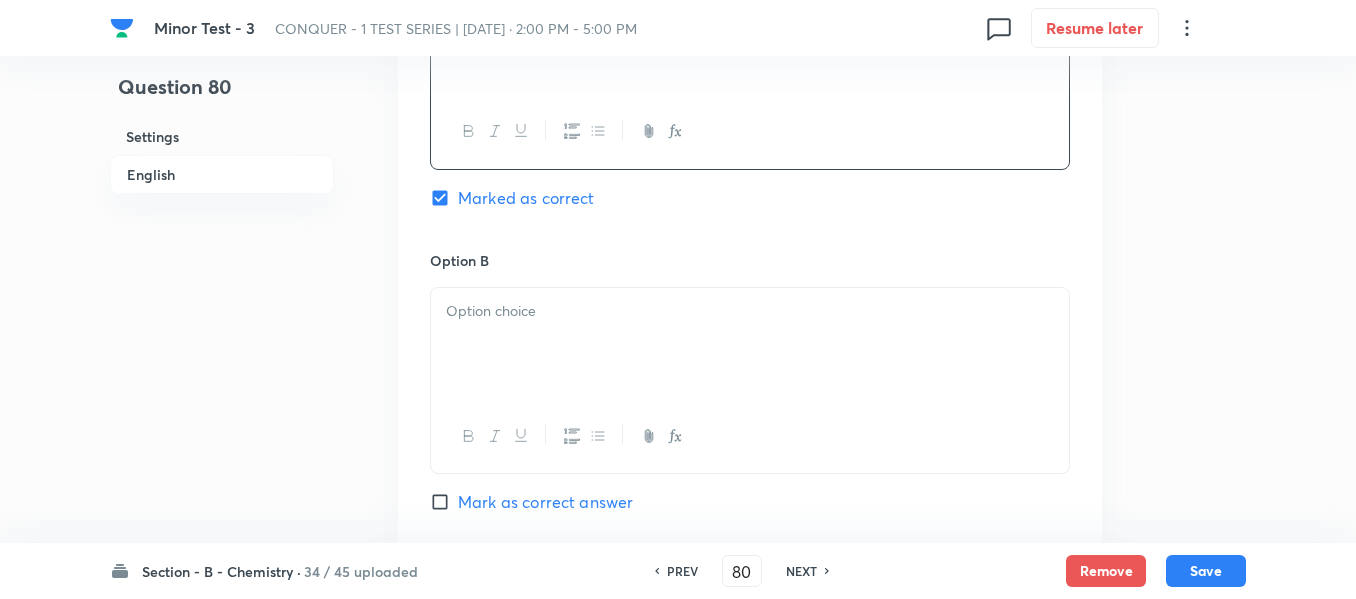 click at bounding box center (750, 344) 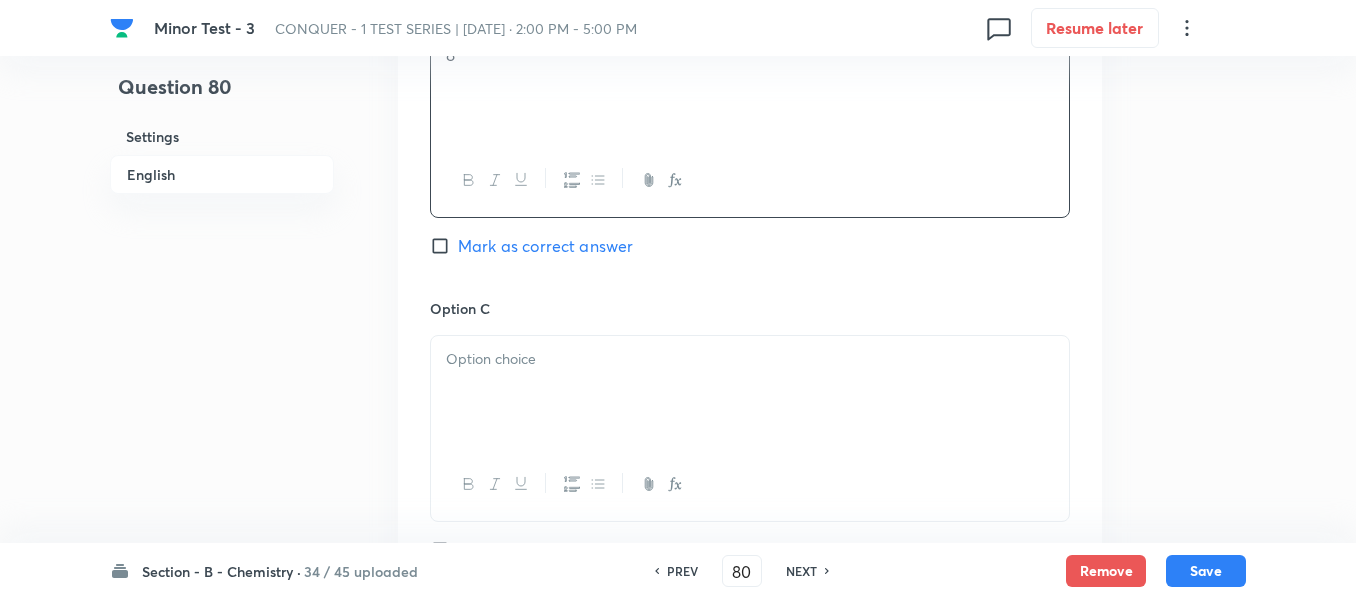 scroll, scrollTop: 1400, scrollLeft: 0, axis: vertical 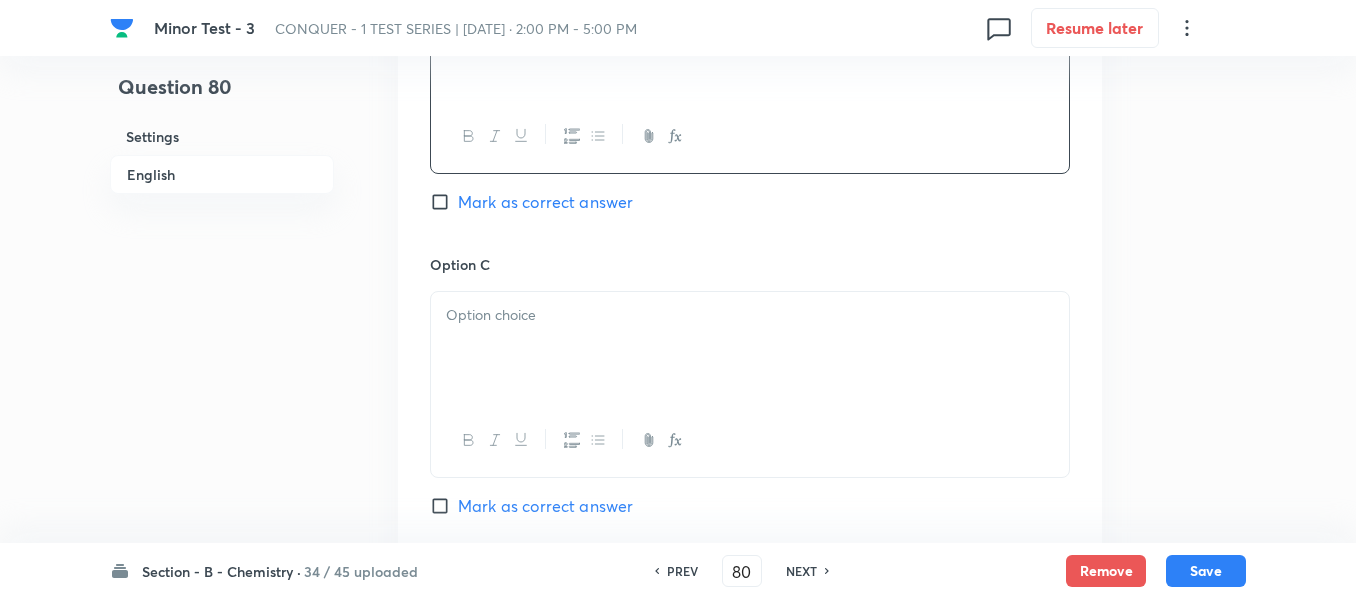 click at bounding box center [750, 348] 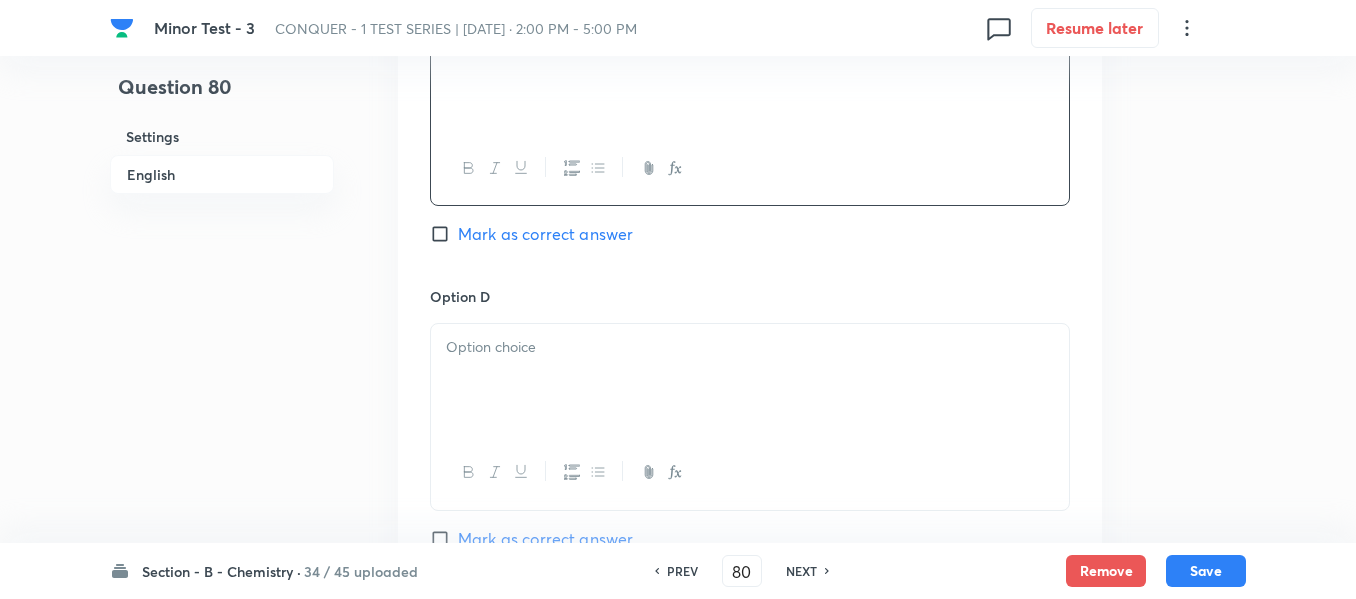 scroll, scrollTop: 1700, scrollLeft: 0, axis: vertical 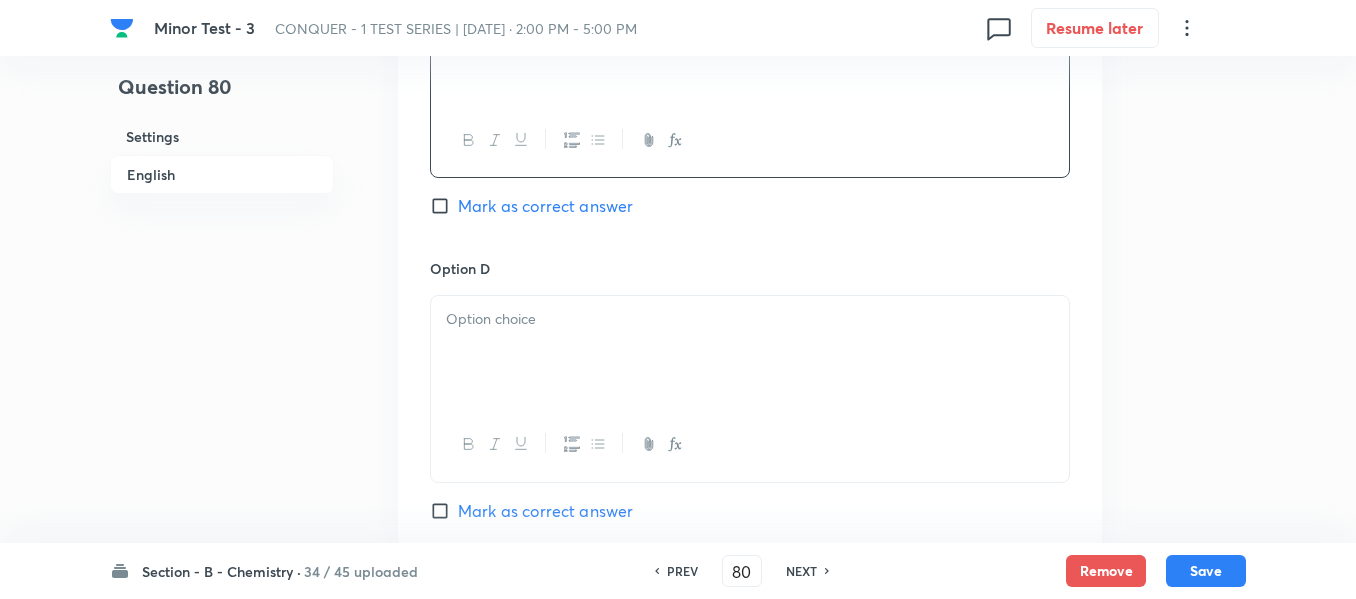 click at bounding box center [750, 352] 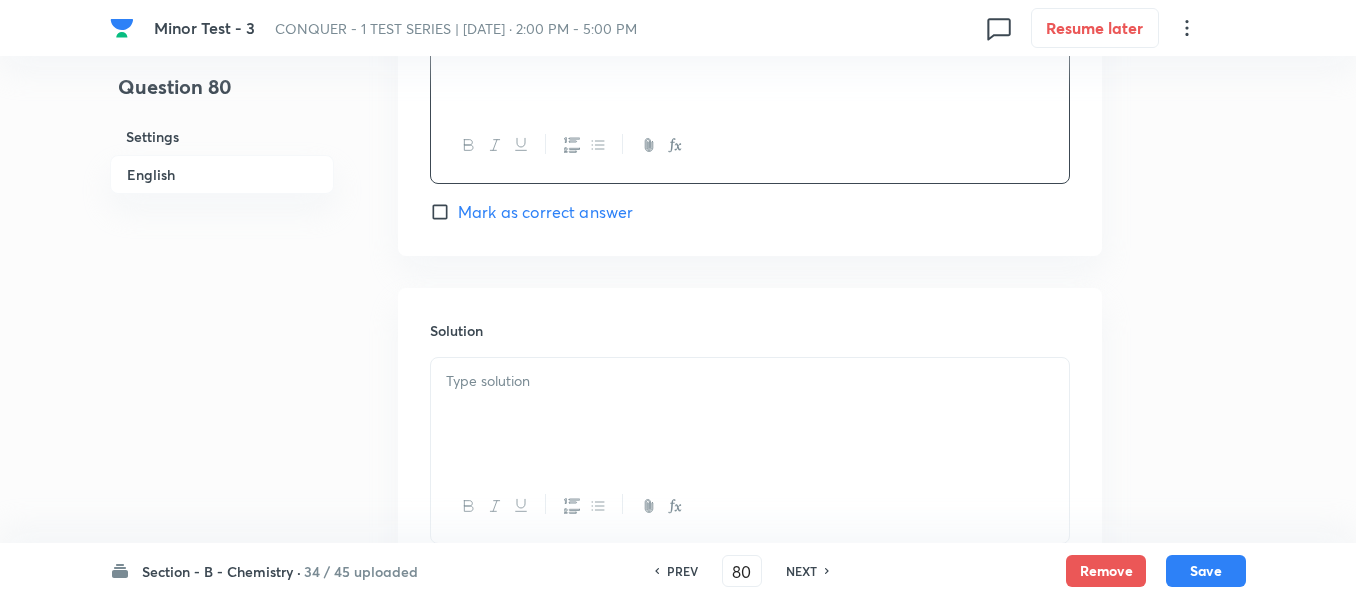 scroll, scrollTop: 2000, scrollLeft: 0, axis: vertical 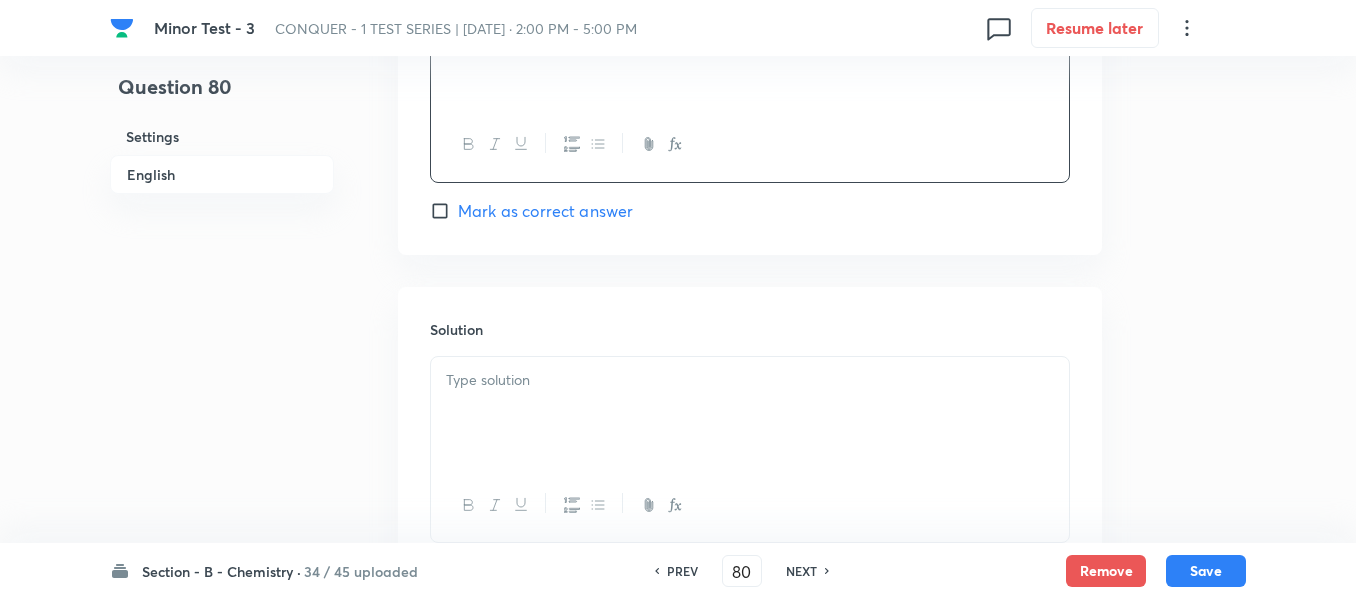 click at bounding box center [750, 380] 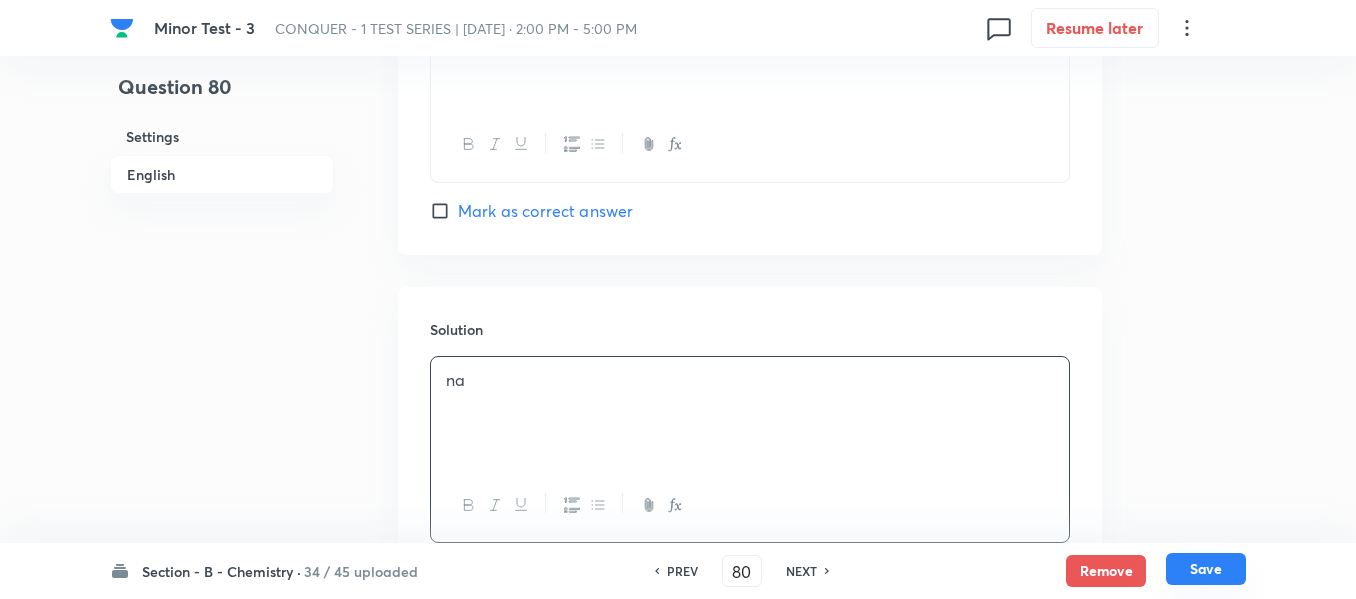 click on "Save" at bounding box center (1206, 569) 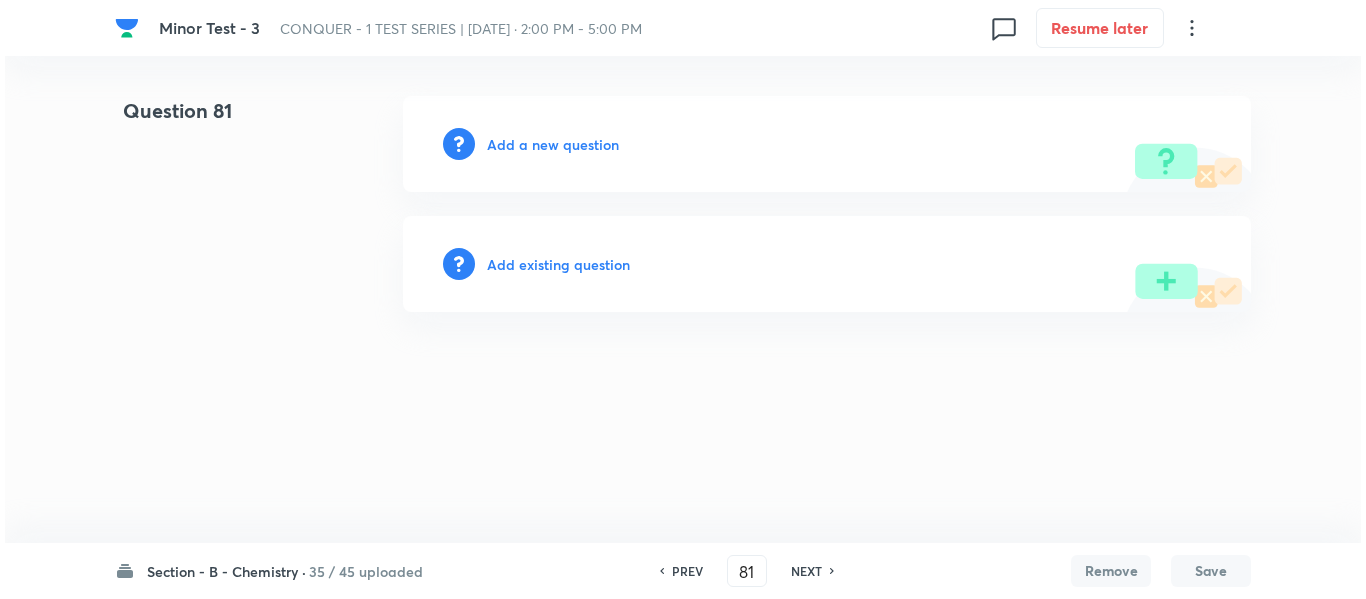 scroll, scrollTop: 0, scrollLeft: 0, axis: both 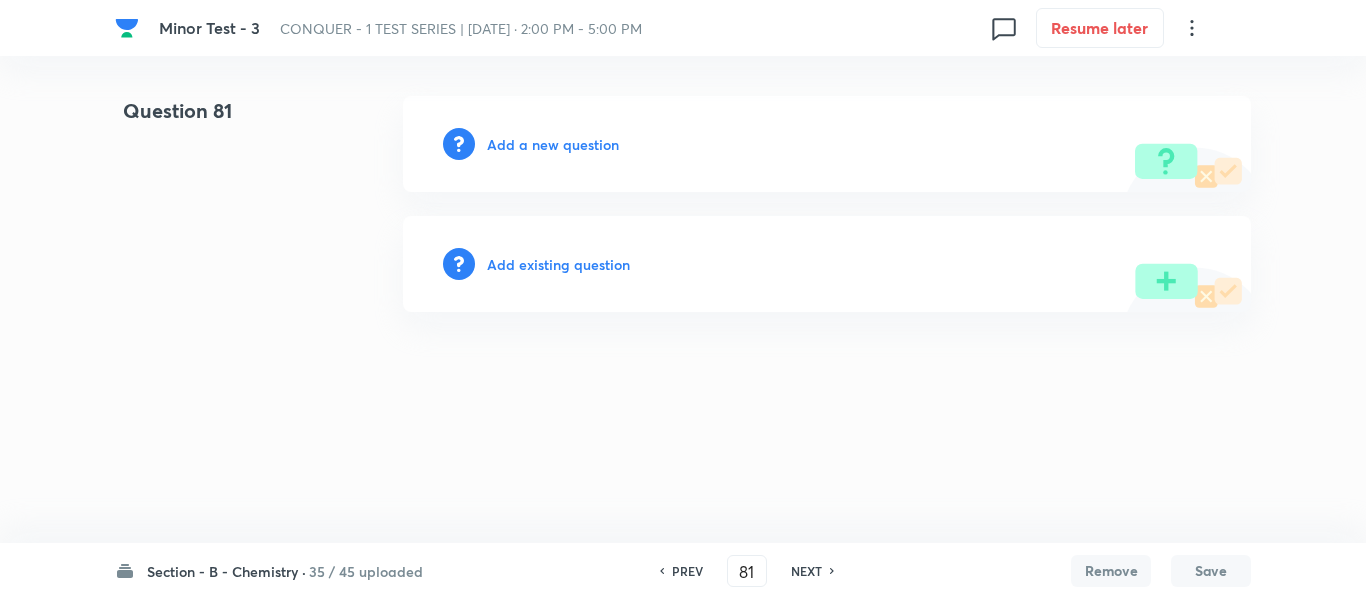 click on "Add a new question" at bounding box center [553, 144] 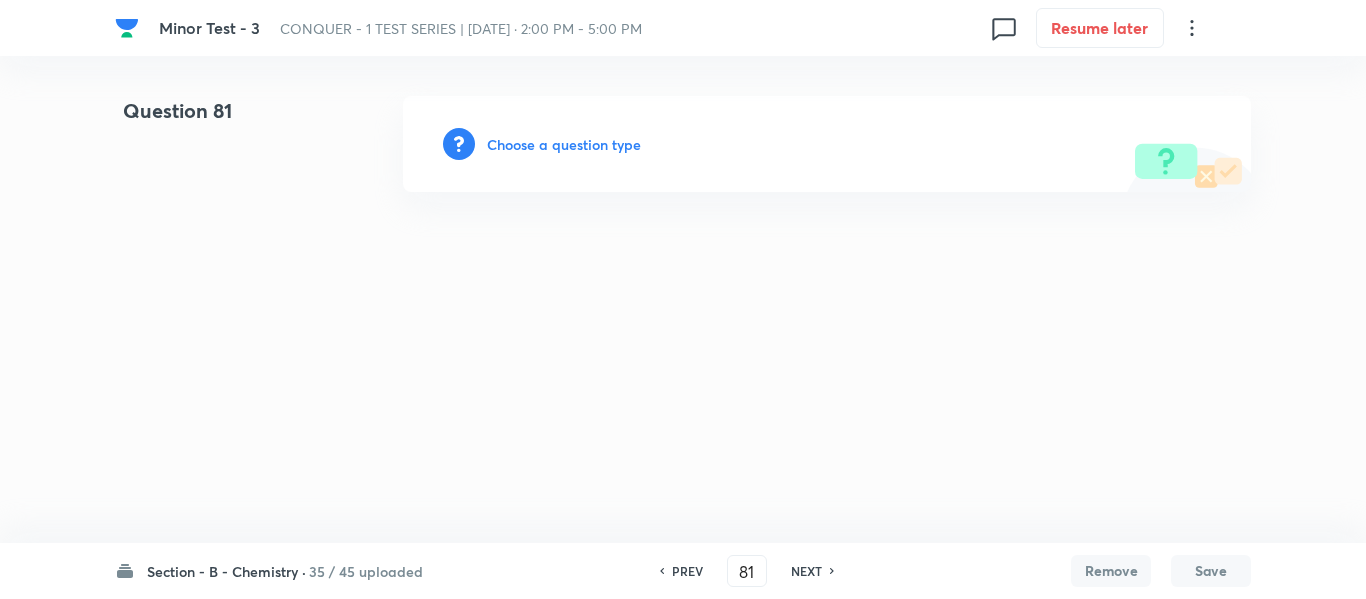 click on "Choose a question type" at bounding box center (564, 144) 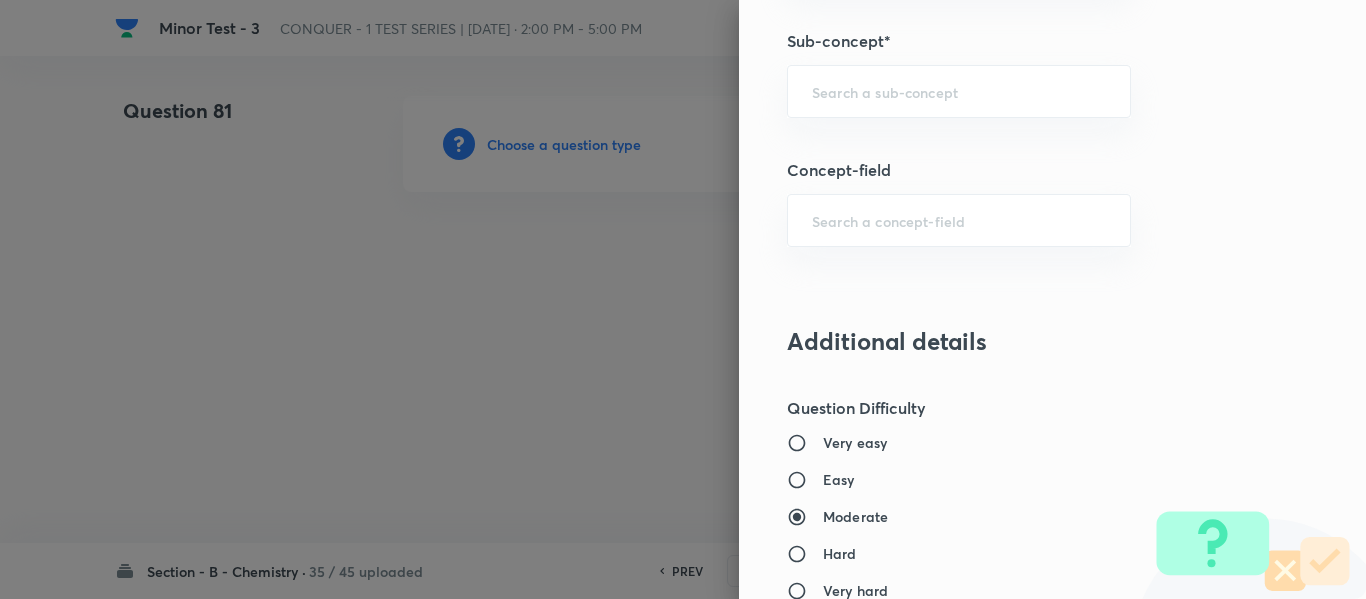 scroll, scrollTop: 1400, scrollLeft: 0, axis: vertical 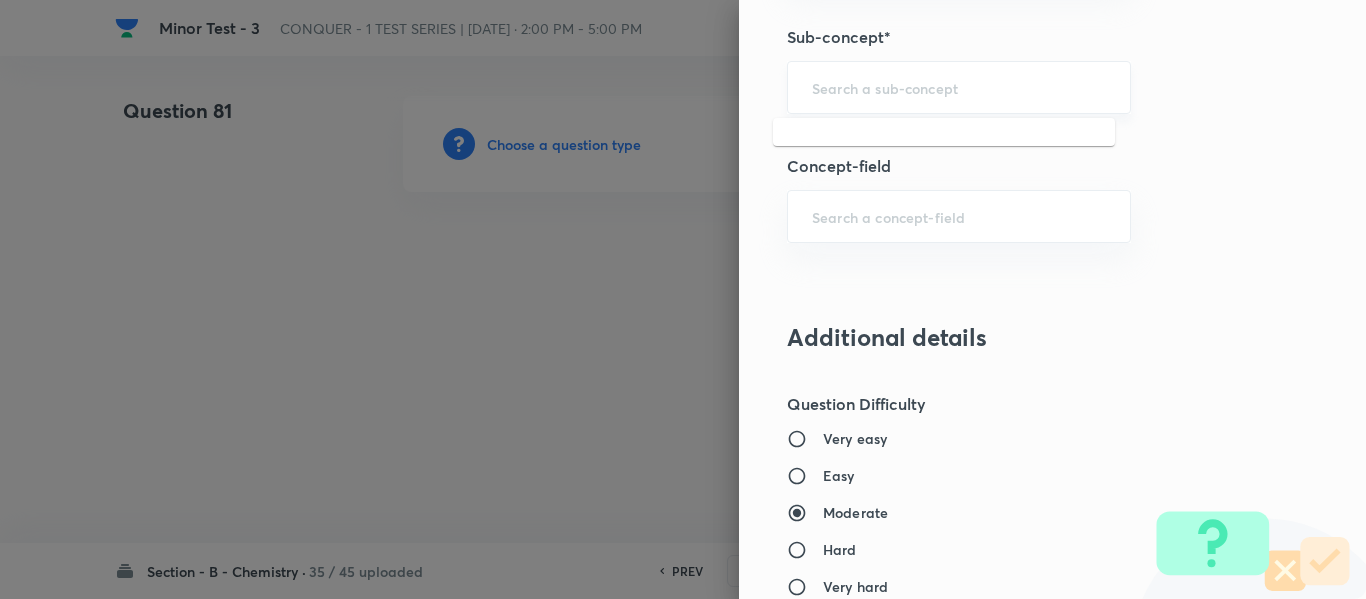 click at bounding box center (959, 87) 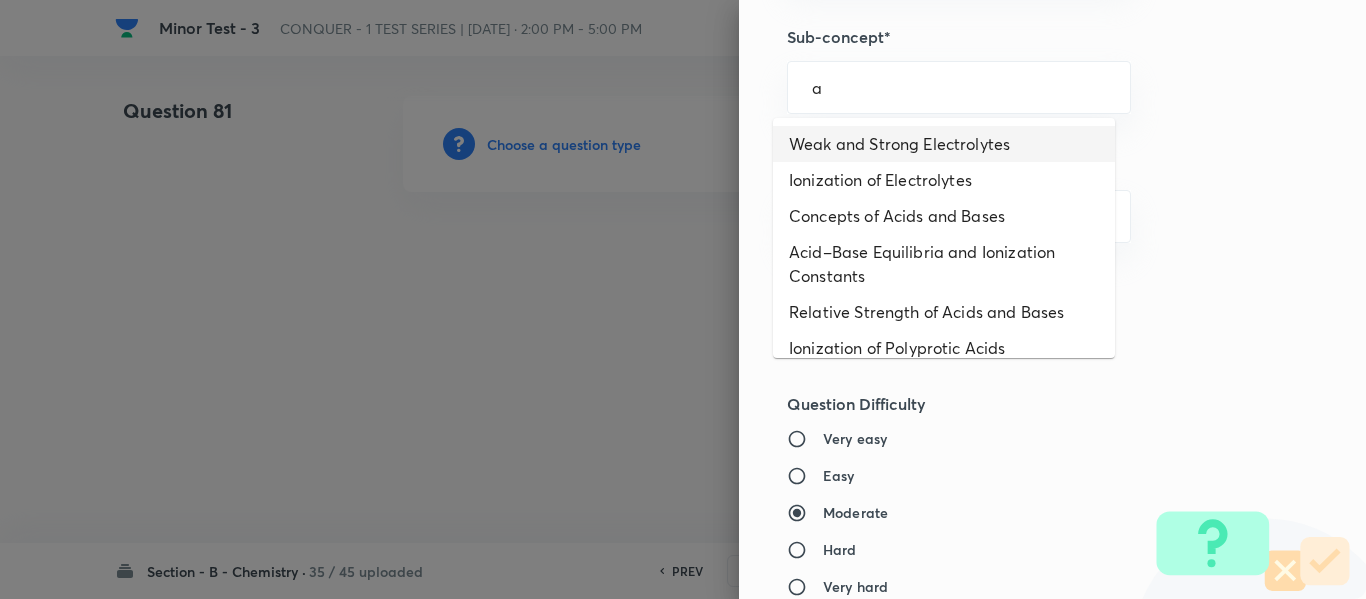 click on "Weak and Strong Electrolytes" at bounding box center (944, 144) 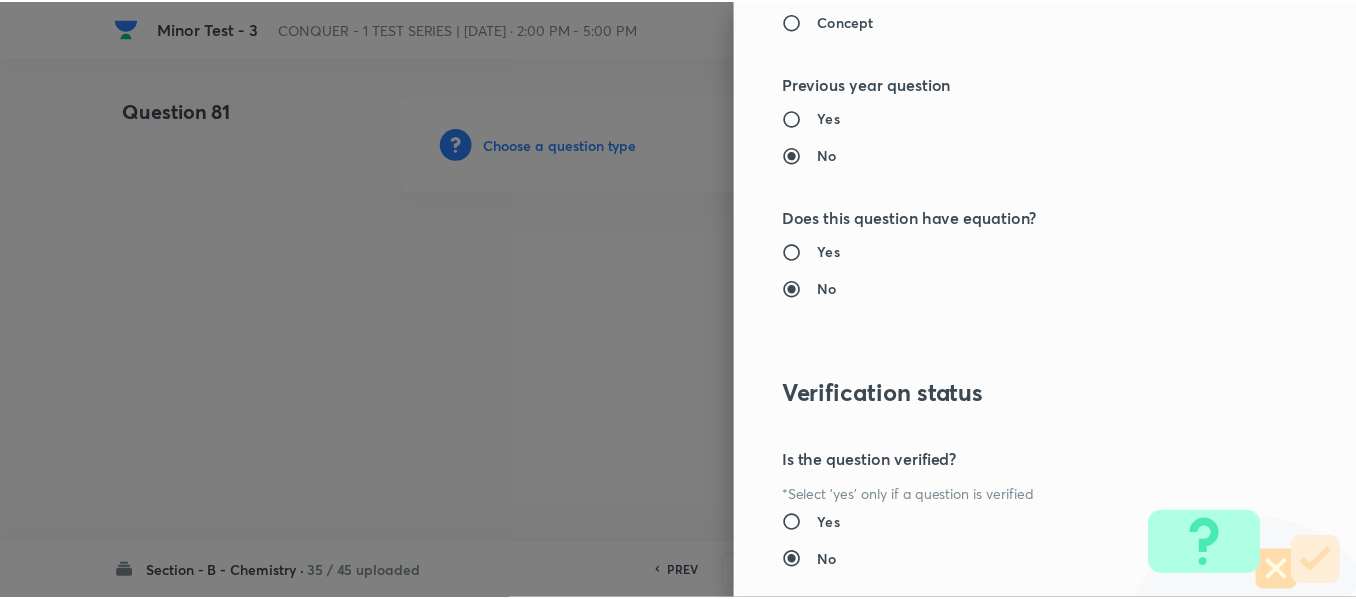 scroll, scrollTop: 2261, scrollLeft: 0, axis: vertical 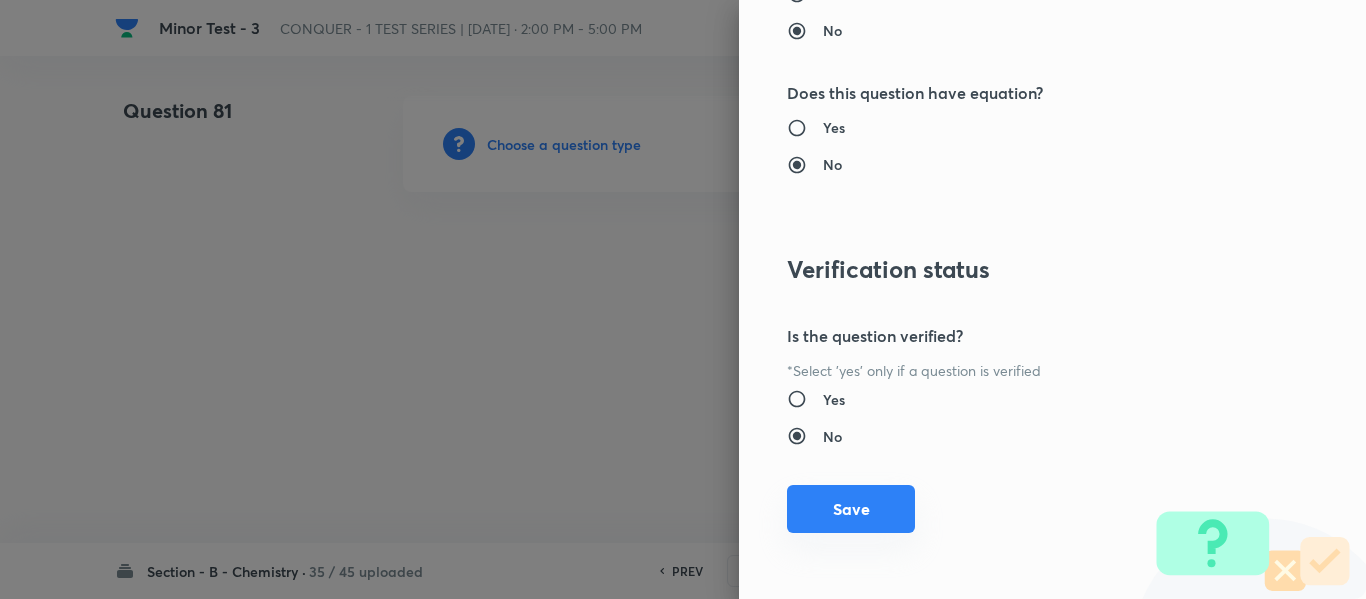 click on "Save" at bounding box center (851, 509) 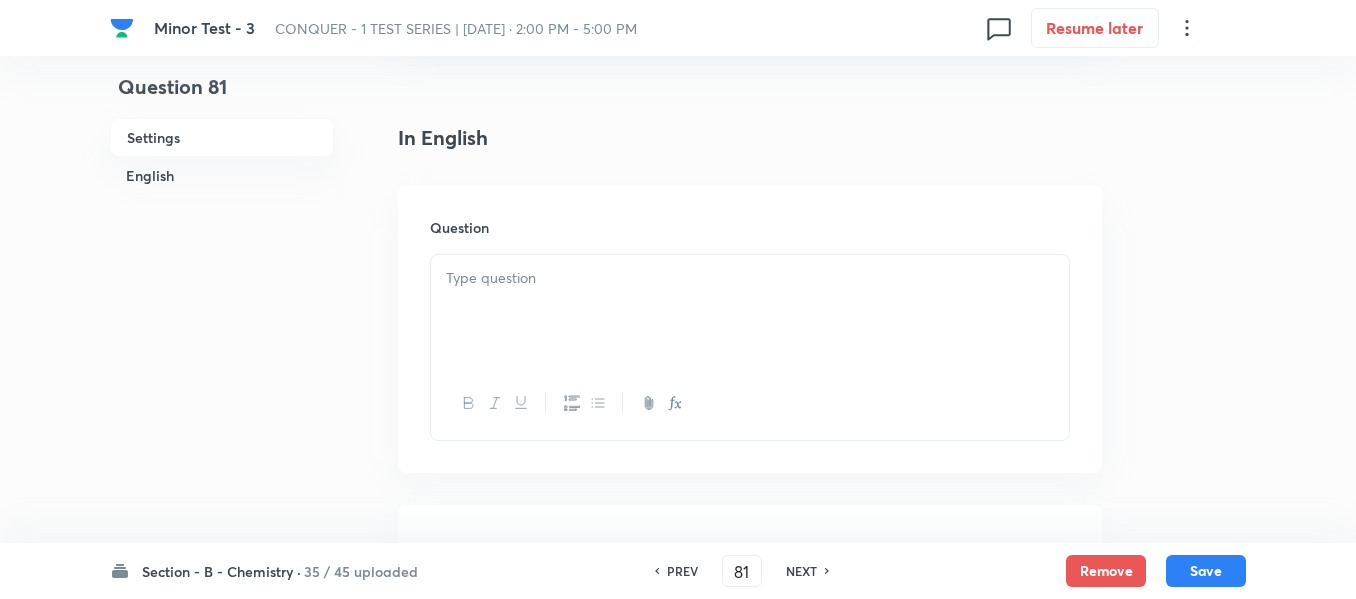 scroll, scrollTop: 500, scrollLeft: 0, axis: vertical 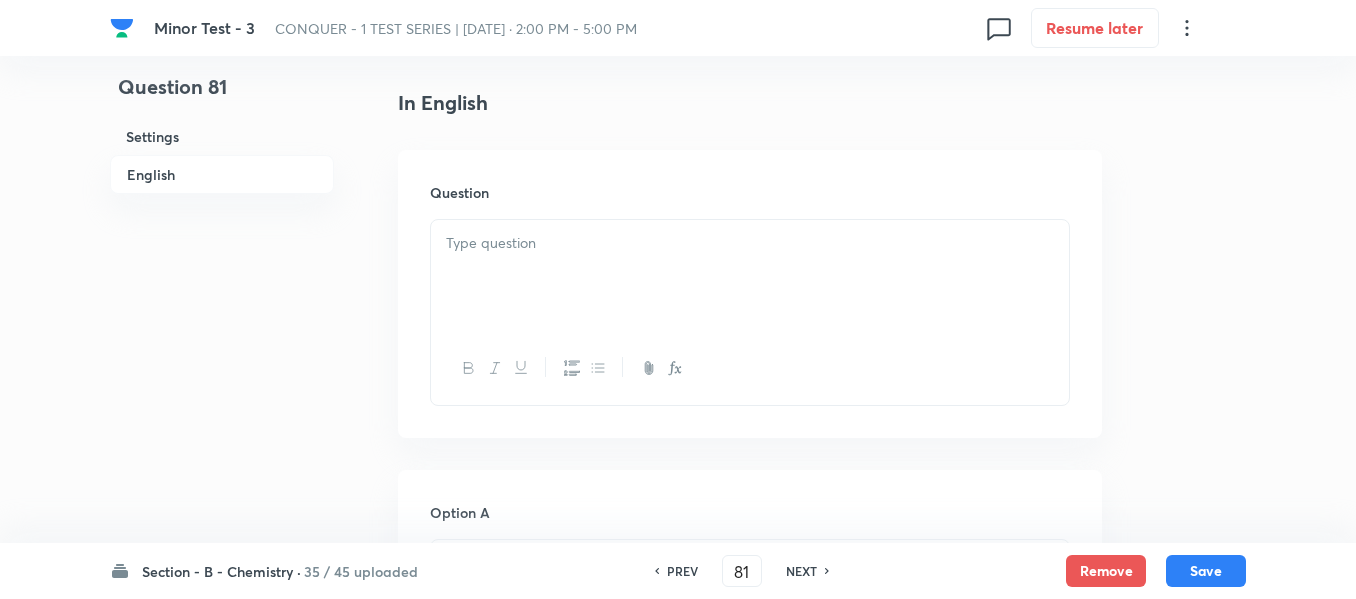click at bounding box center [750, 243] 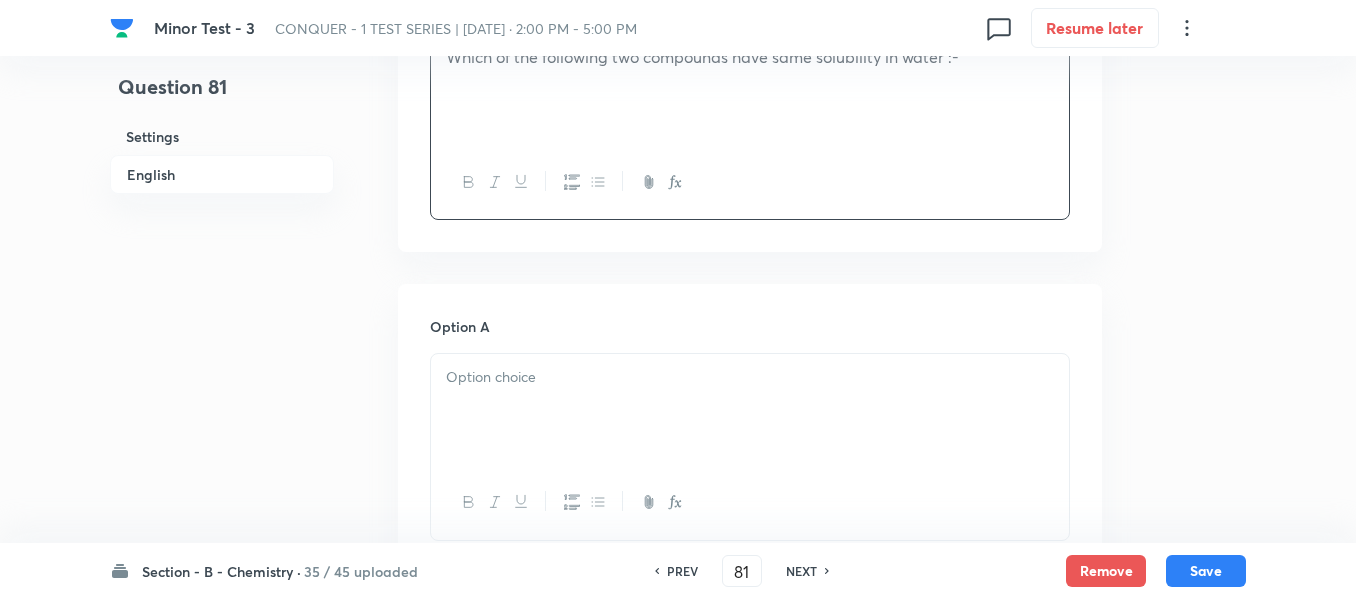 scroll, scrollTop: 800, scrollLeft: 0, axis: vertical 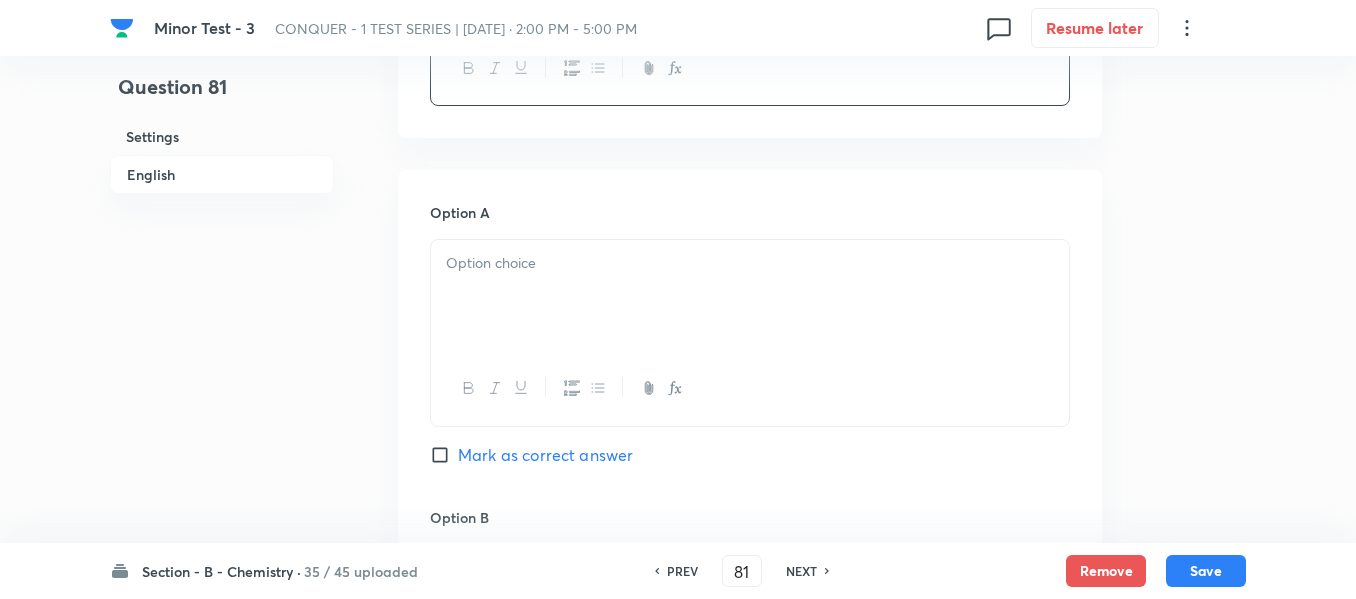 click at bounding box center [750, 263] 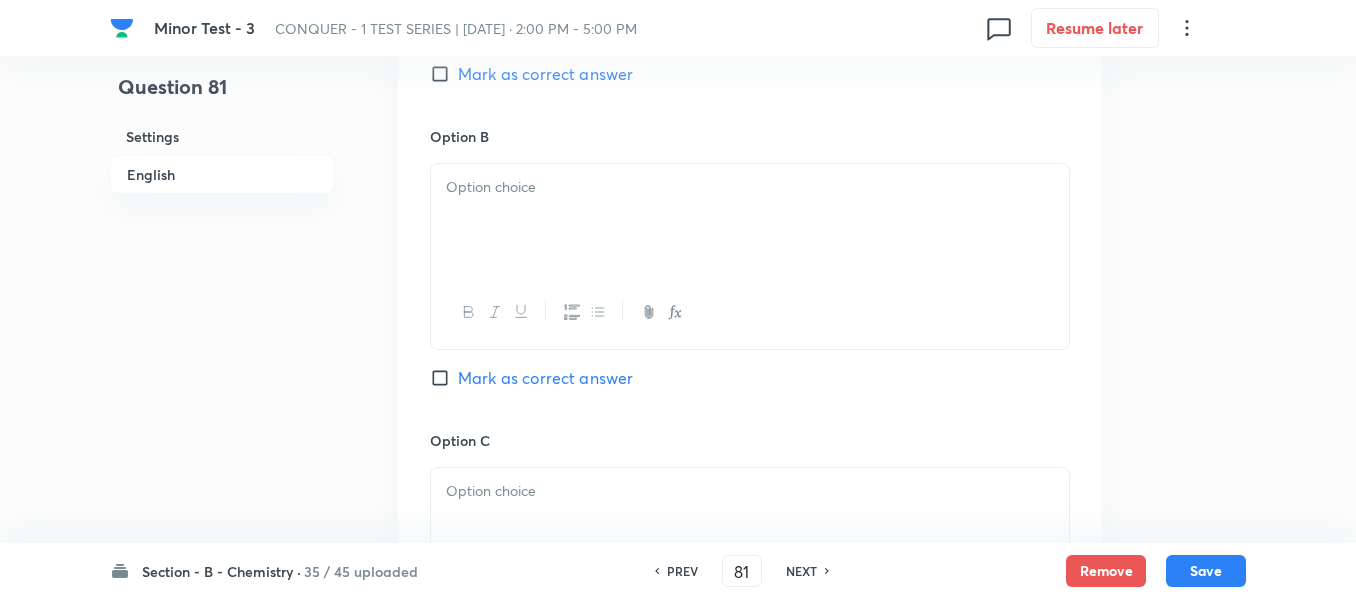 scroll, scrollTop: 1200, scrollLeft: 0, axis: vertical 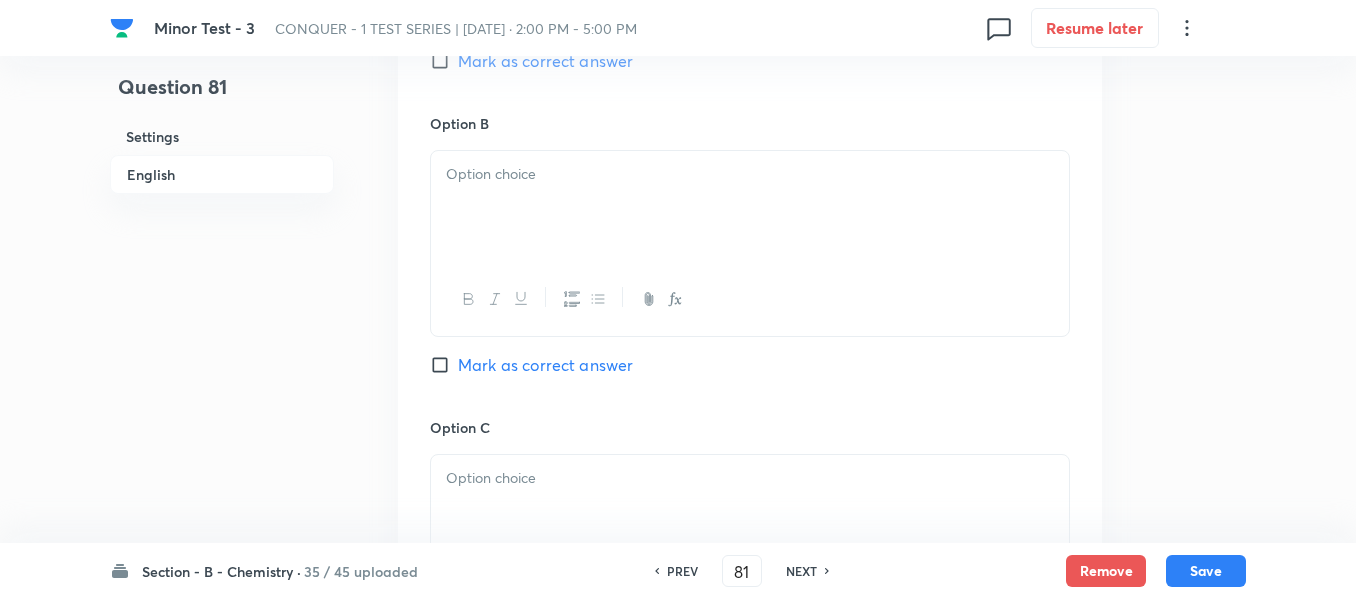click at bounding box center (750, 207) 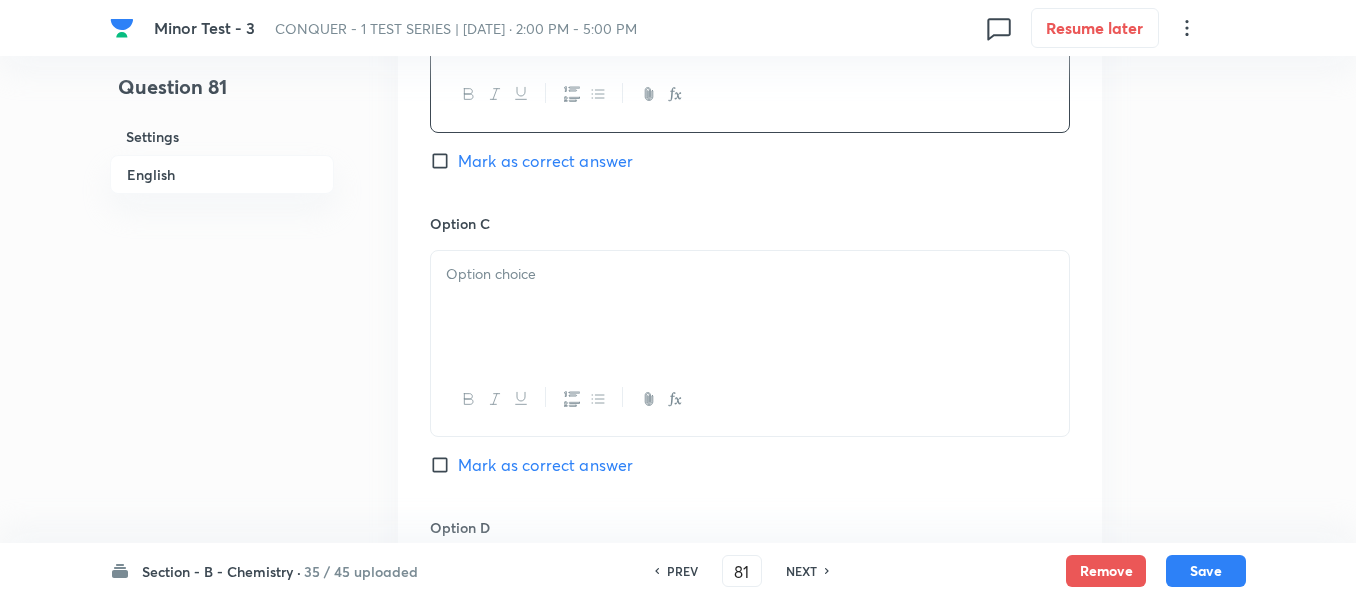 scroll, scrollTop: 1500, scrollLeft: 0, axis: vertical 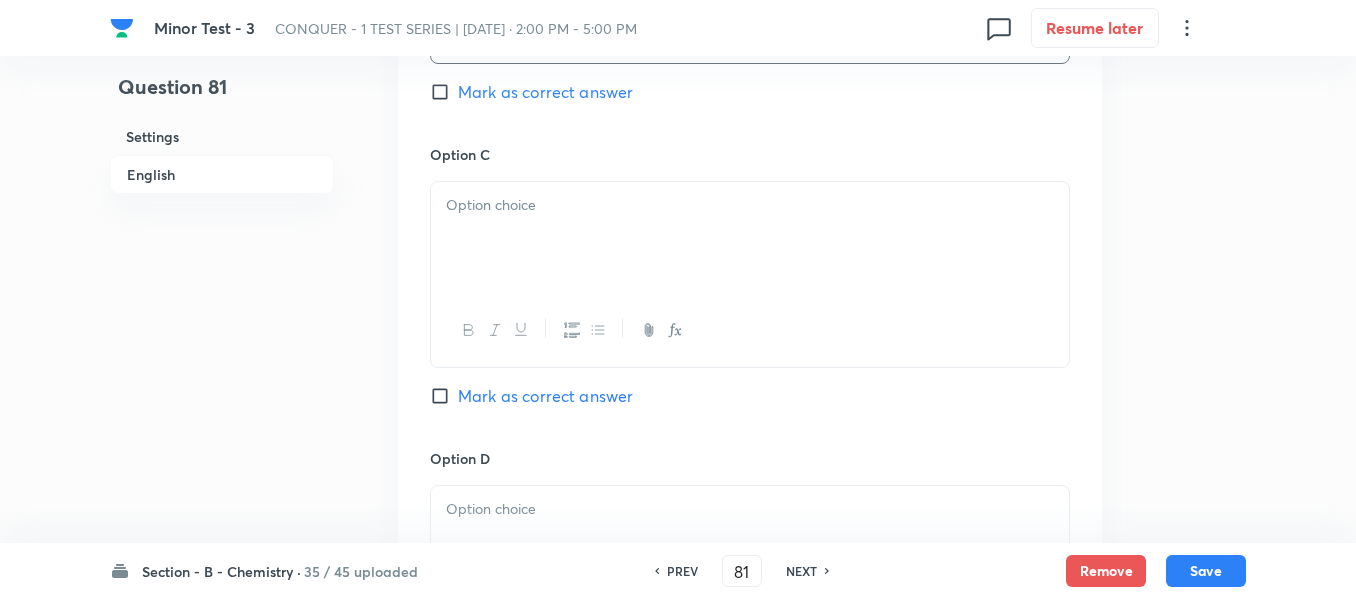 click at bounding box center [750, 238] 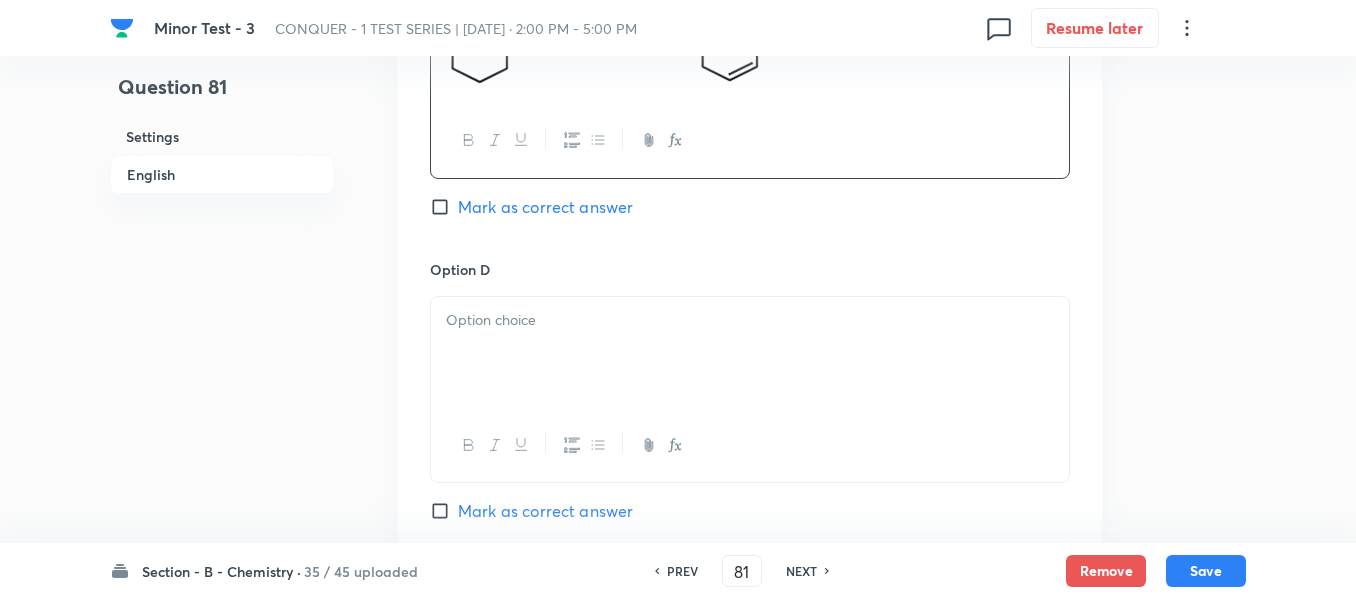 scroll, scrollTop: 1800, scrollLeft: 0, axis: vertical 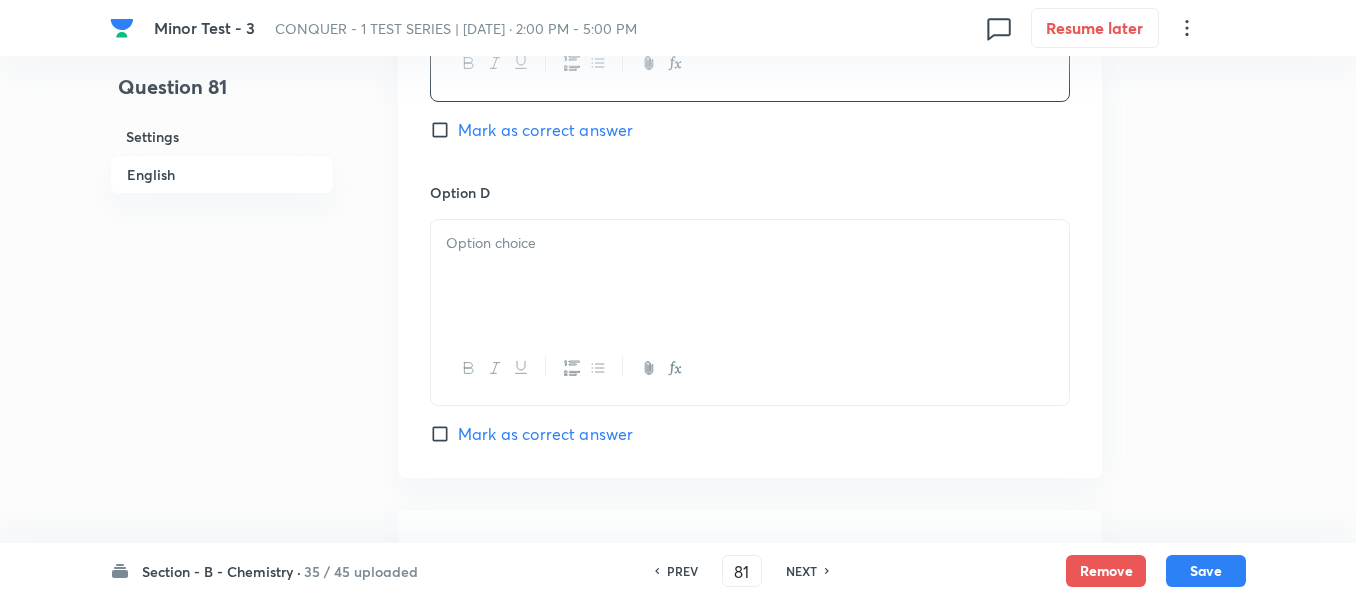 click at bounding box center (750, 243) 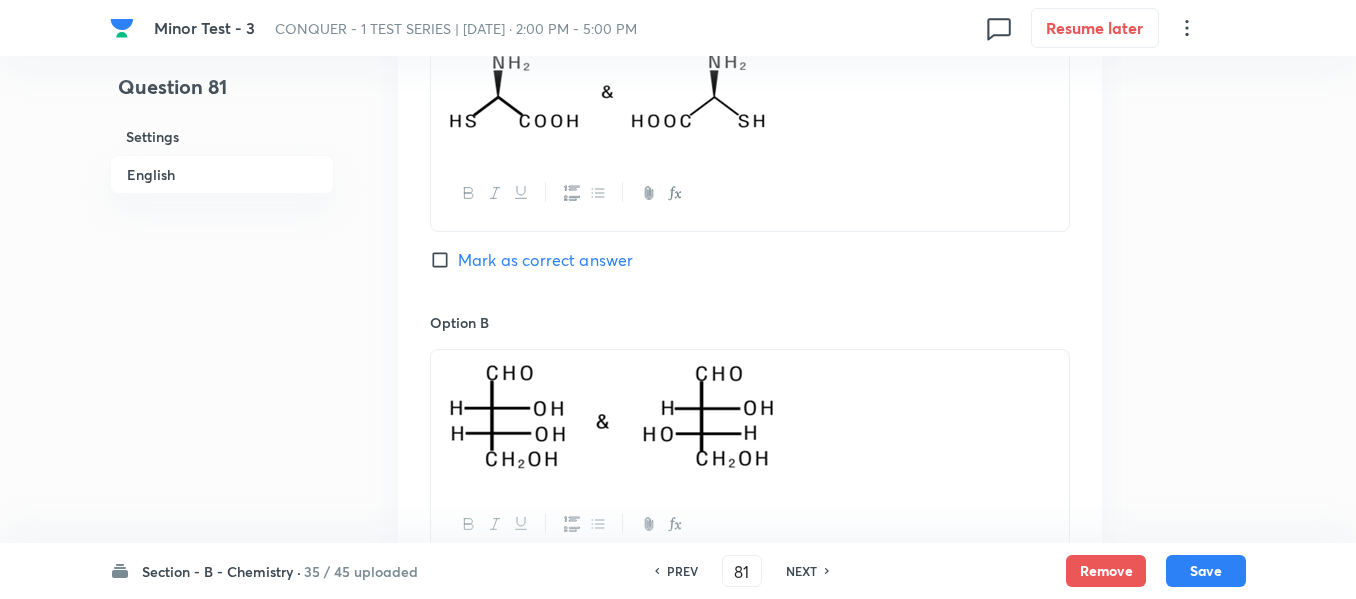 scroll, scrollTop: 1000, scrollLeft: 0, axis: vertical 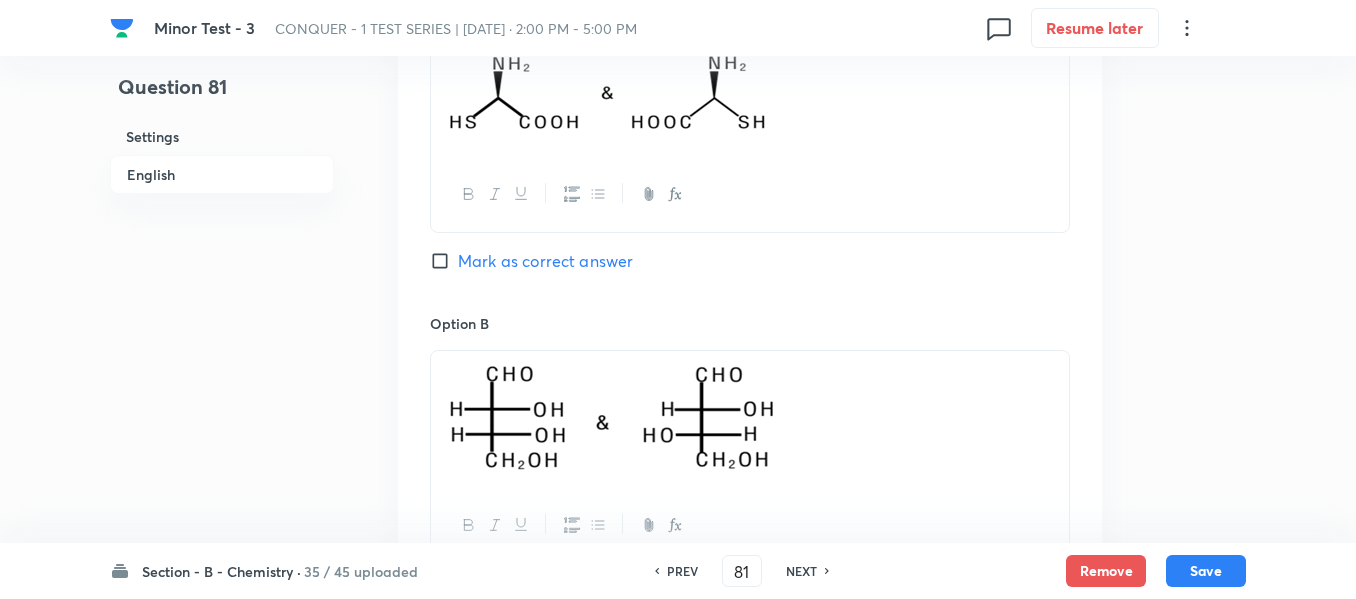 click on "Mark as correct answer" at bounding box center [444, 261] 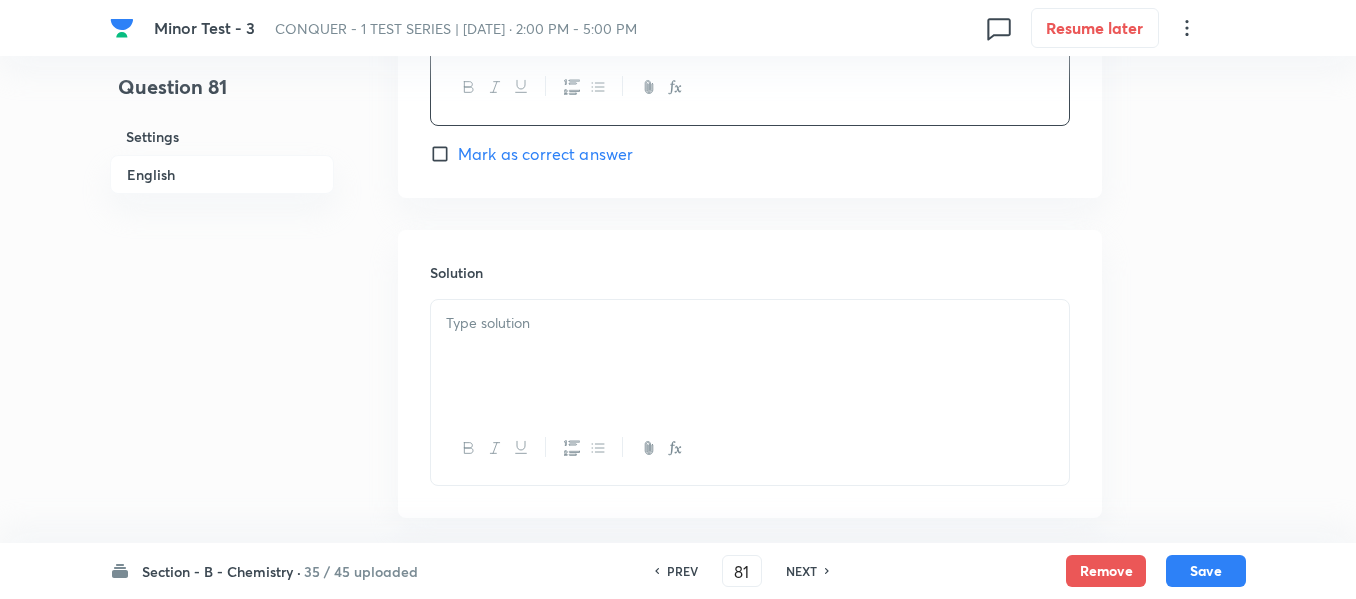 scroll, scrollTop: 2200, scrollLeft: 0, axis: vertical 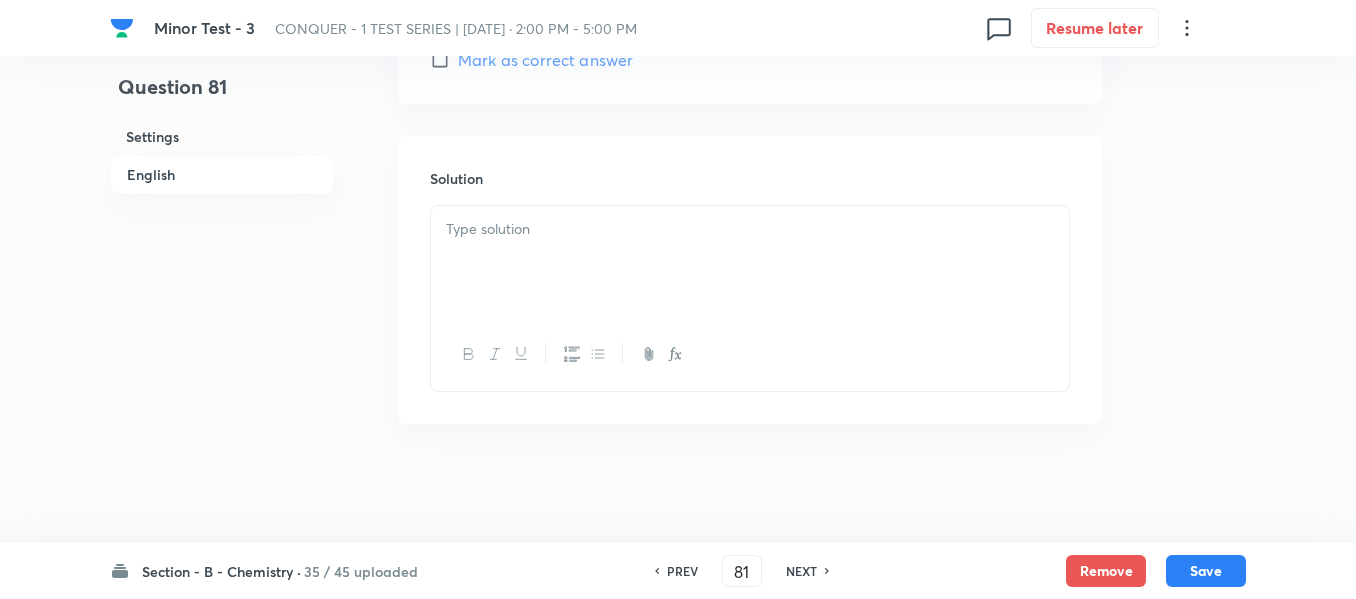 click at bounding box center [750, 229] 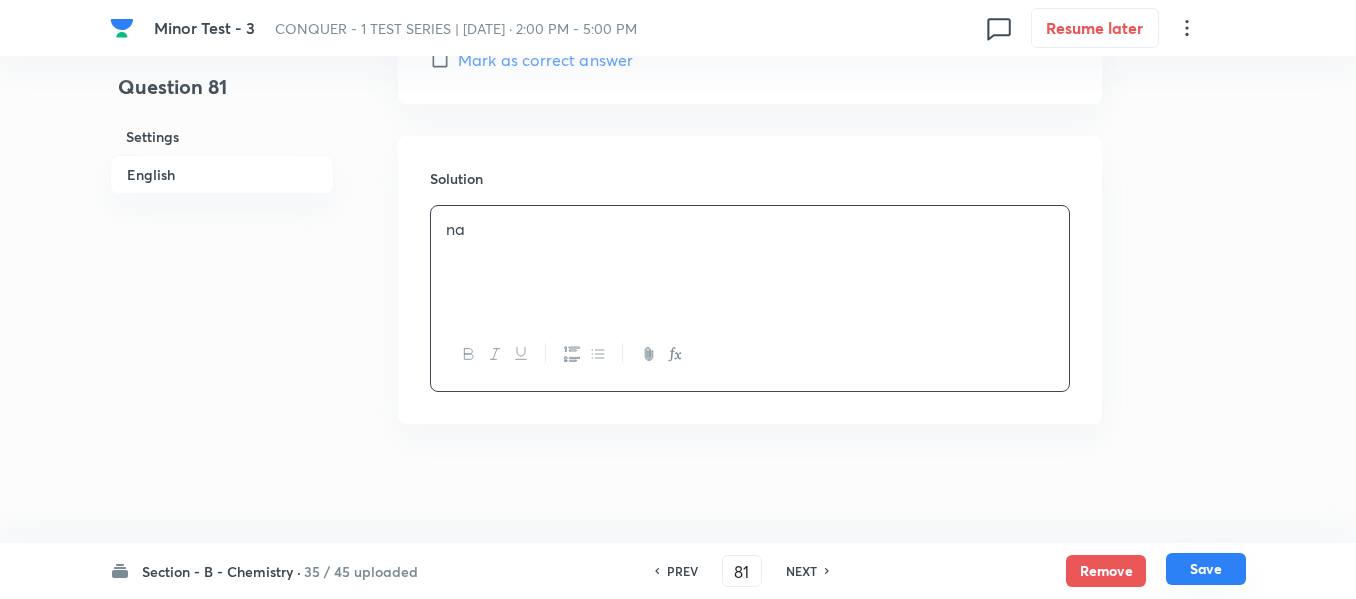 click on "Save" at bounding box center (1206, 569) 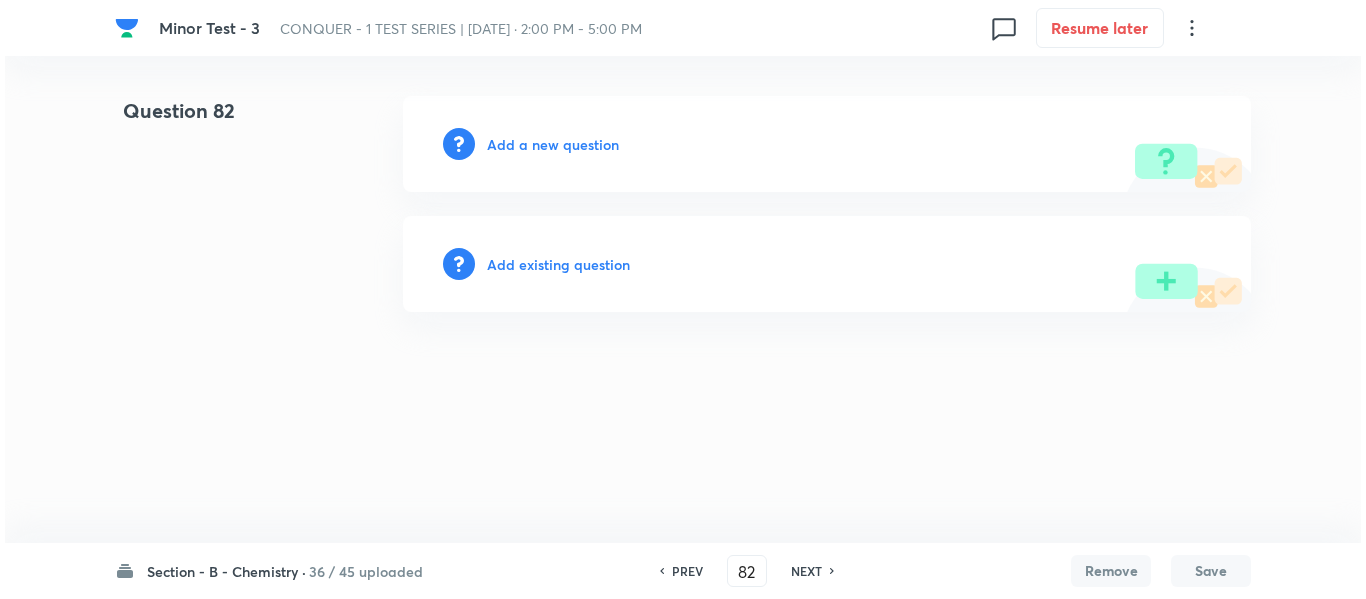 scroll, scrollTop: 0, scrollLeft: 0, axis: both 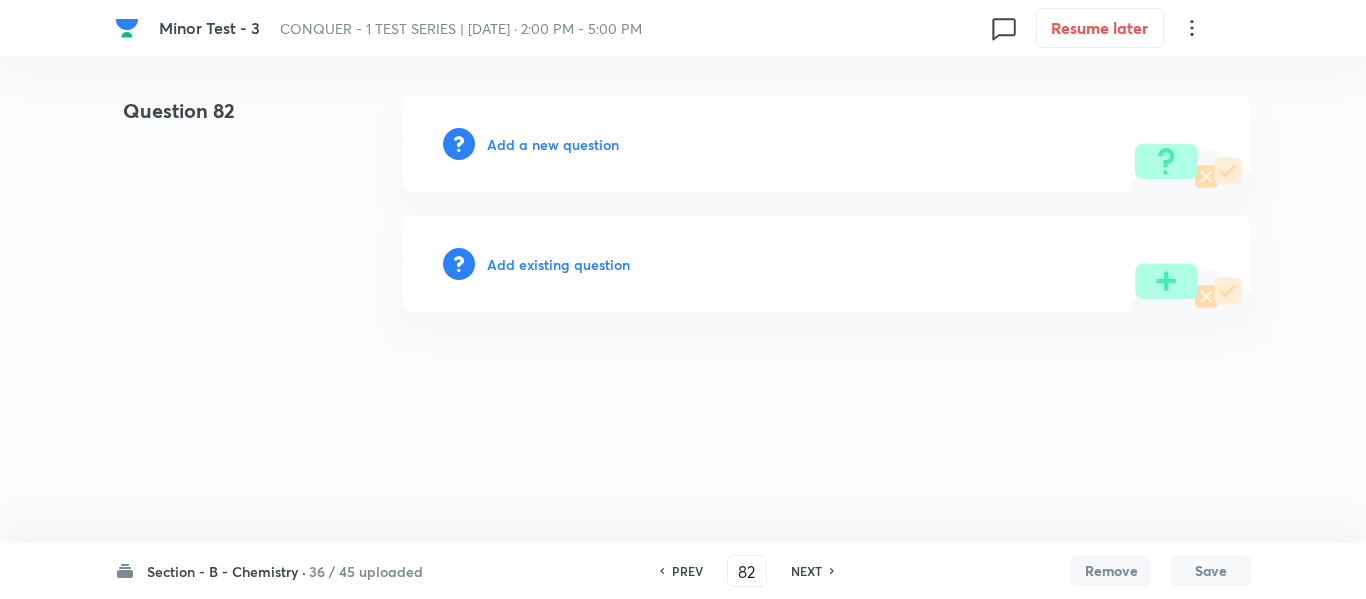 click on "Add a new question" at bounding box center [553, 144] 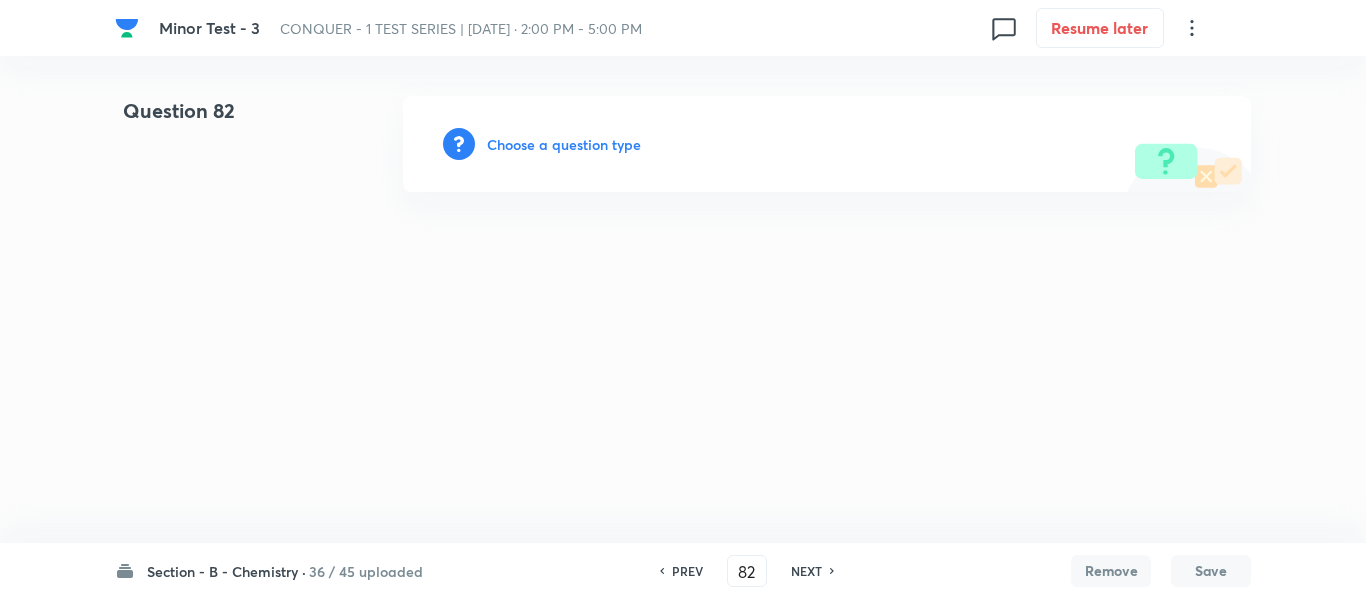 click on "Choose a question type" at bounding box center (564, 144) 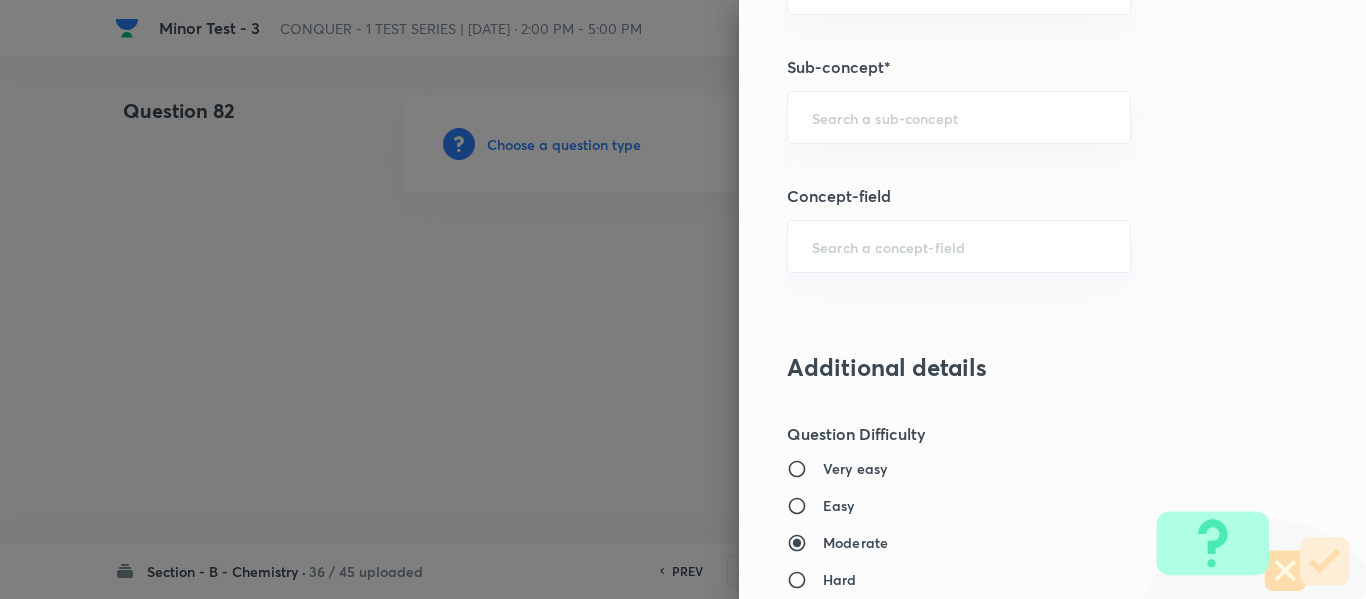 scroll, scrollTop: 1400, scrollLeft: 0, axis: vertical 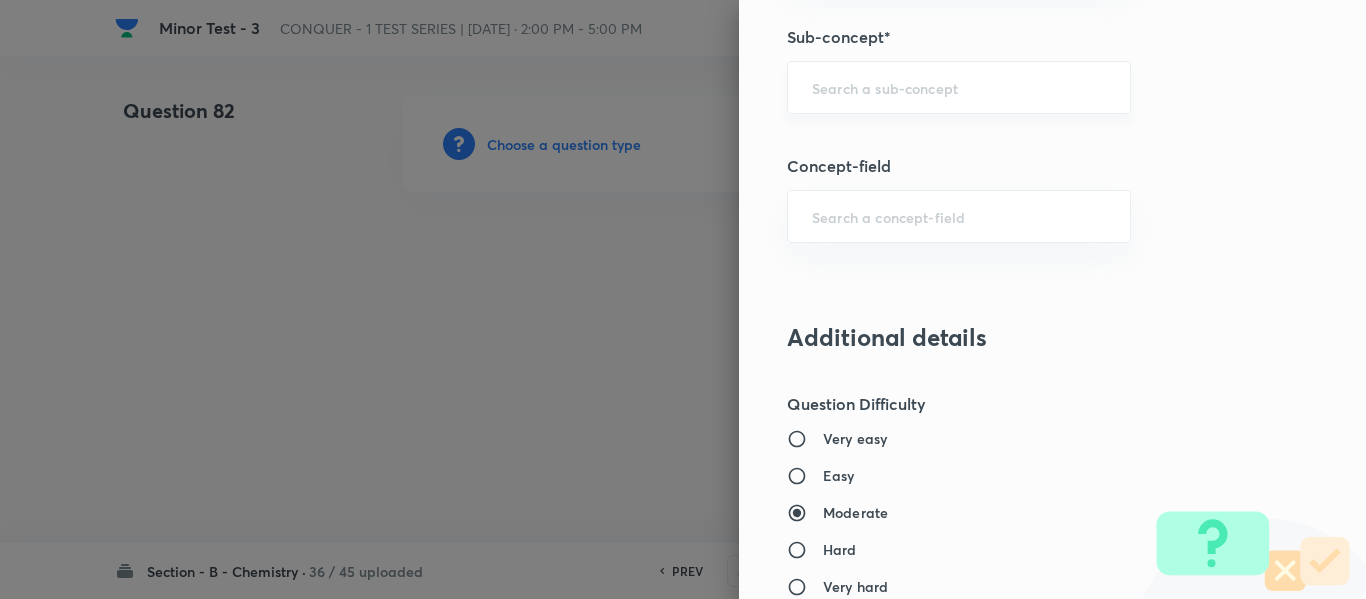 click at bounding box center (959, 87) 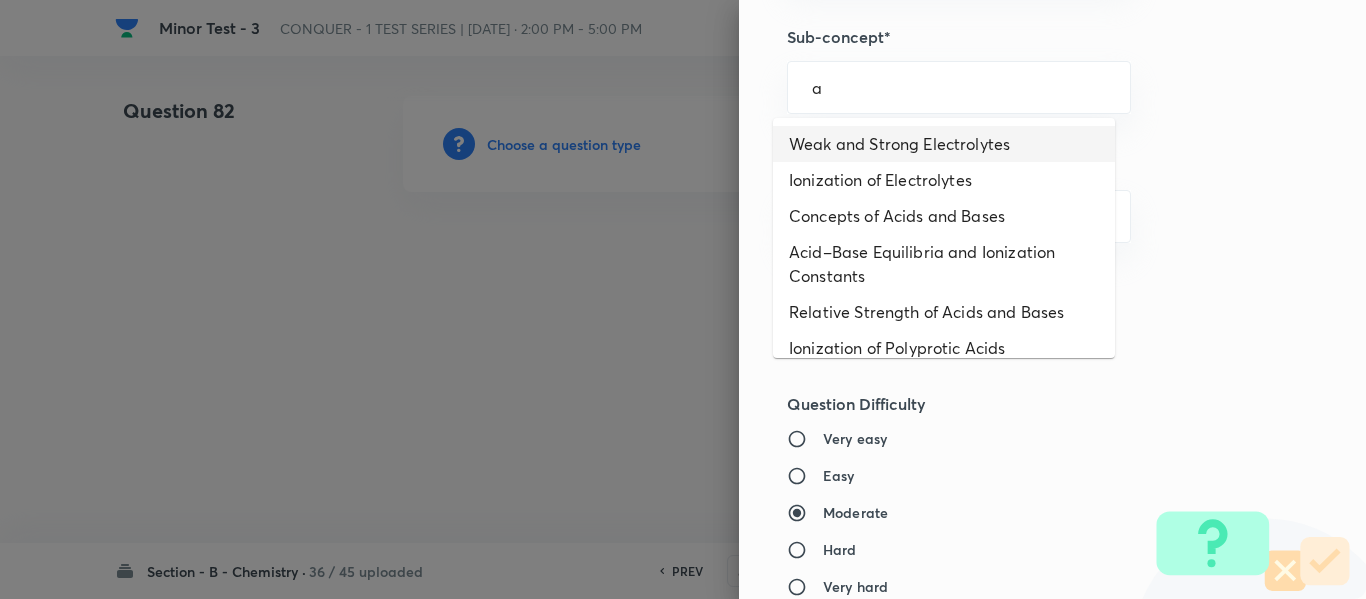 click on "Weak and Strong Electrolytes" at bounding box center (944, 144) 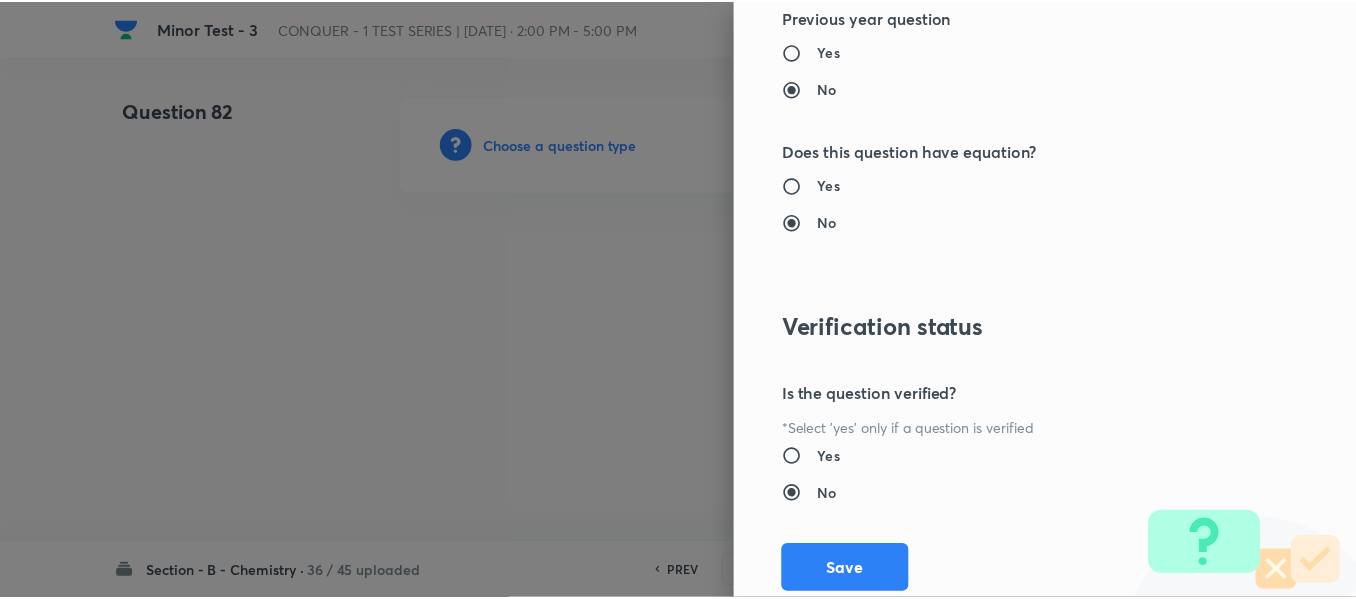 scroll, scrollTop: 2261, scrollLeft: 0, axis: vertical 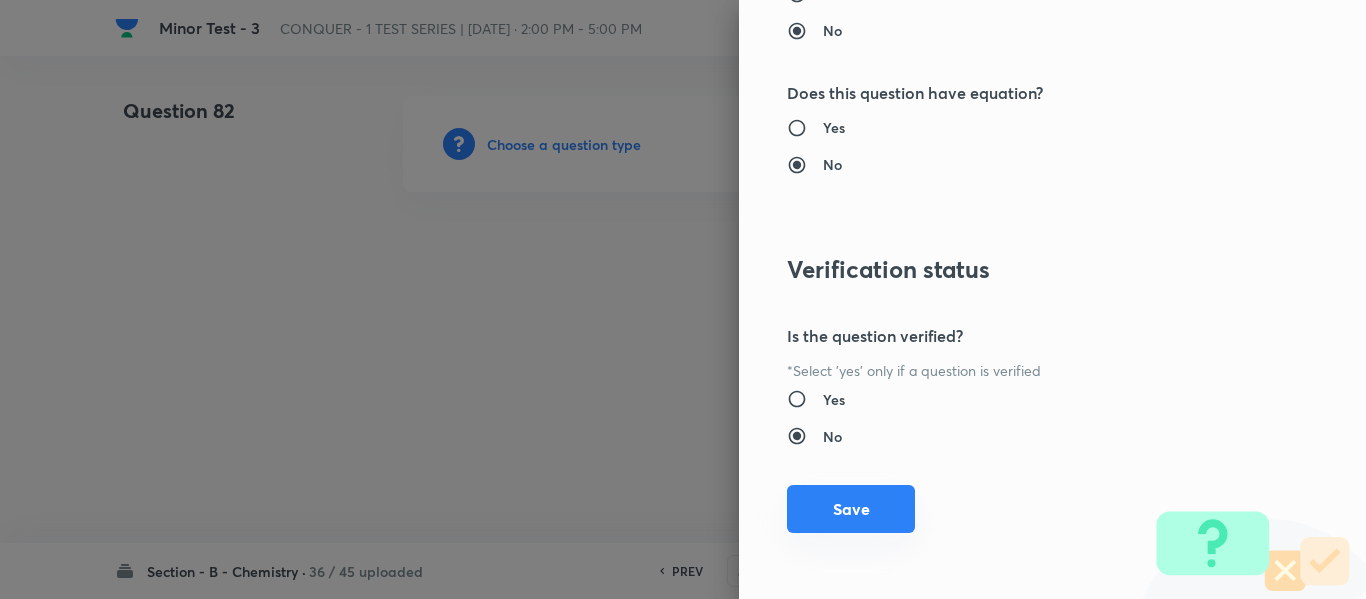 click on "Save" at bounding box center [851, 509] 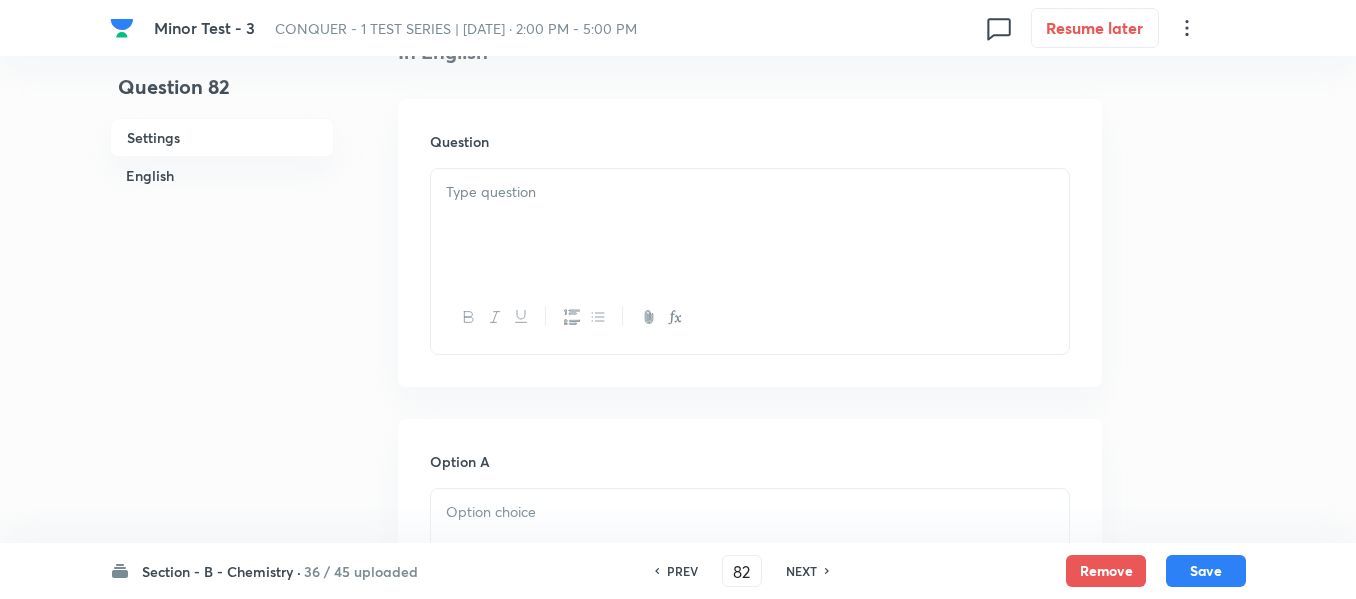 scroll, scrollTop: 600, scrollLeft: 0, axis: vertical 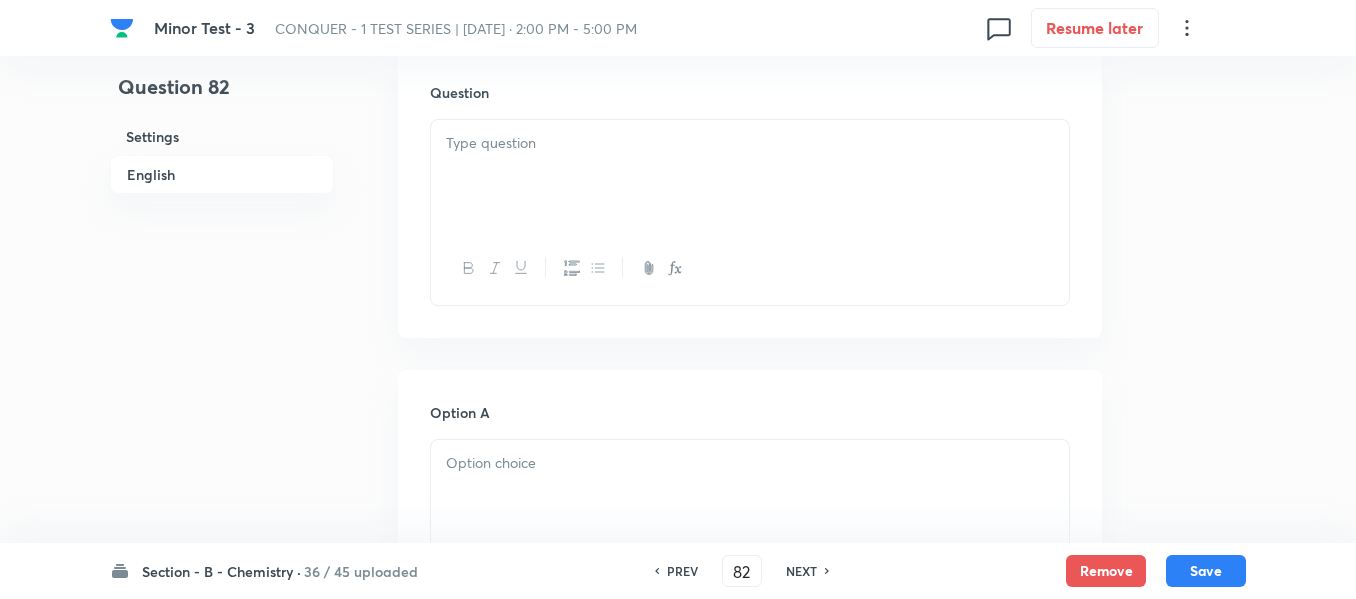 click at bounding box center (750, 176) 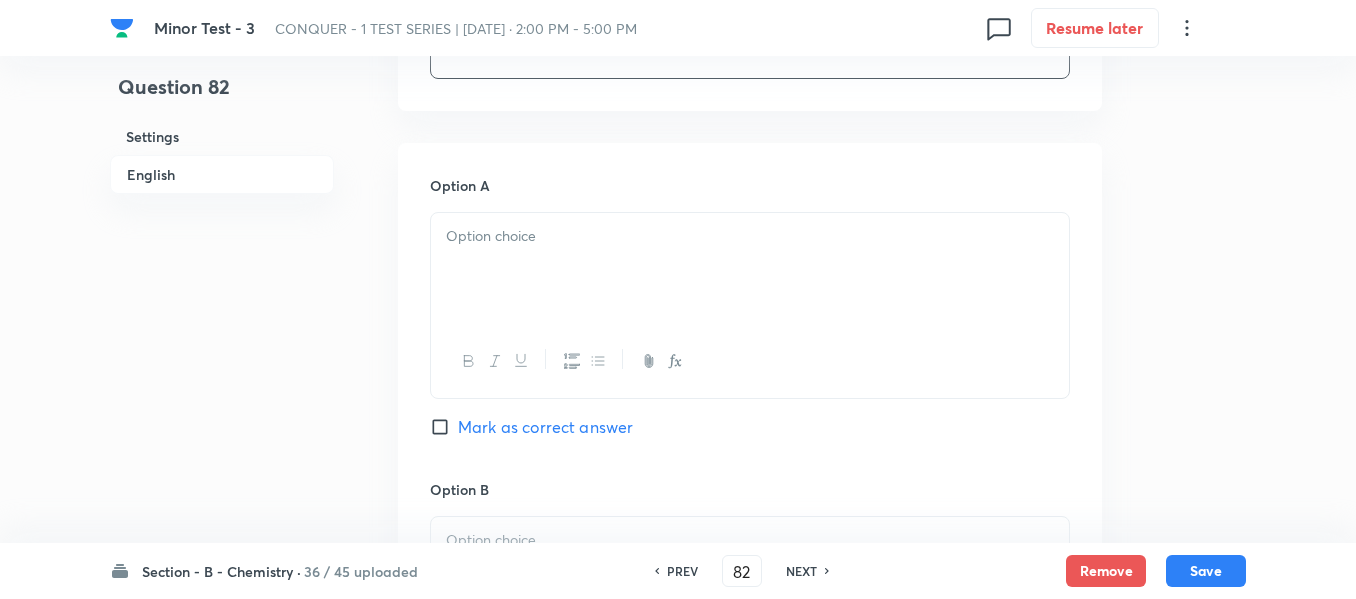 scroll, scrollTop: 900, scrollLeft: 0, axis: vertical 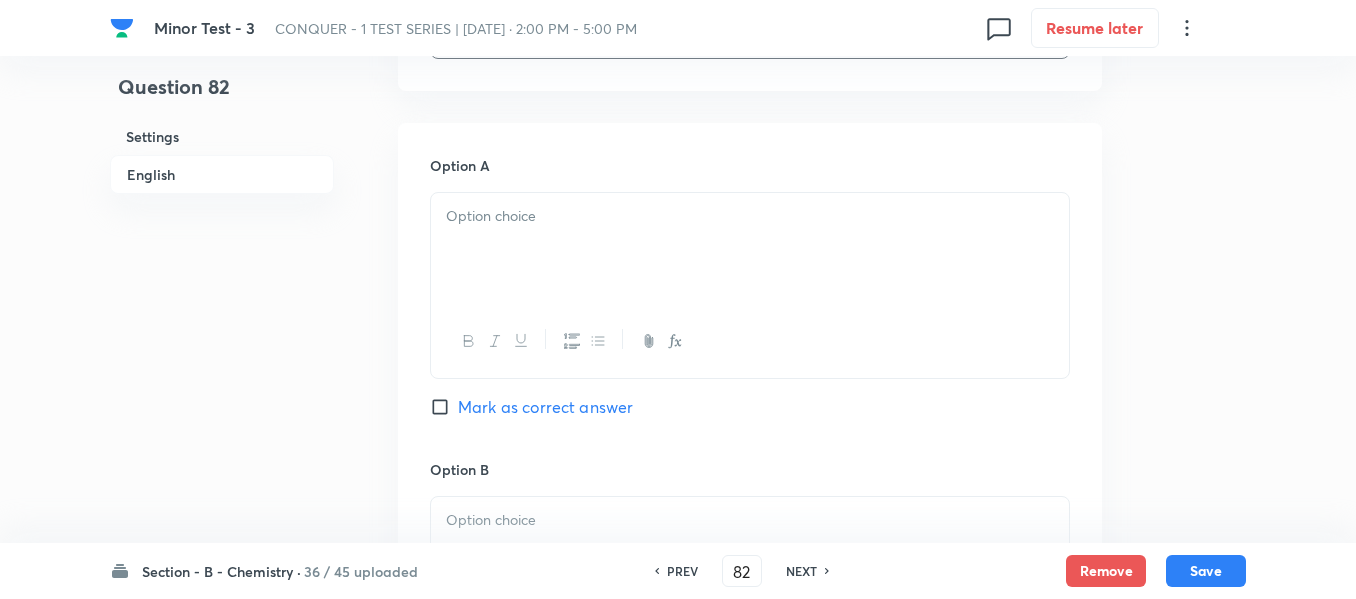 click at bounding box center (750, 249) 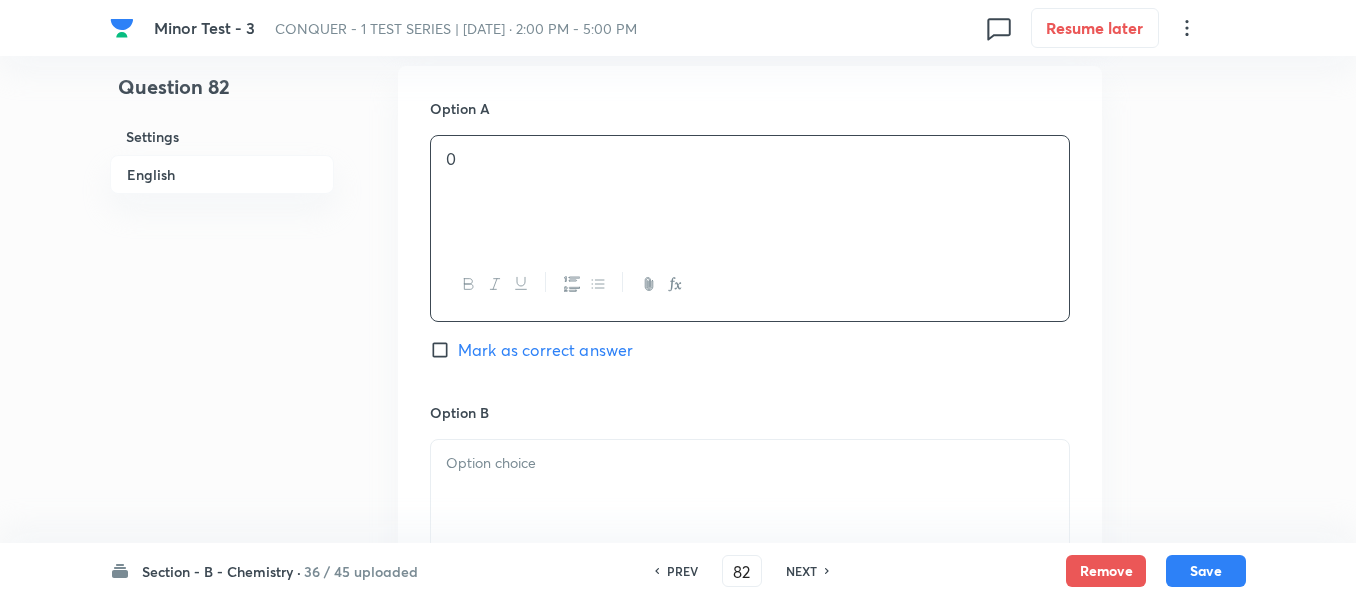 scroll, scrollTop: 1100, scrollLeft: 0, axis: vertical 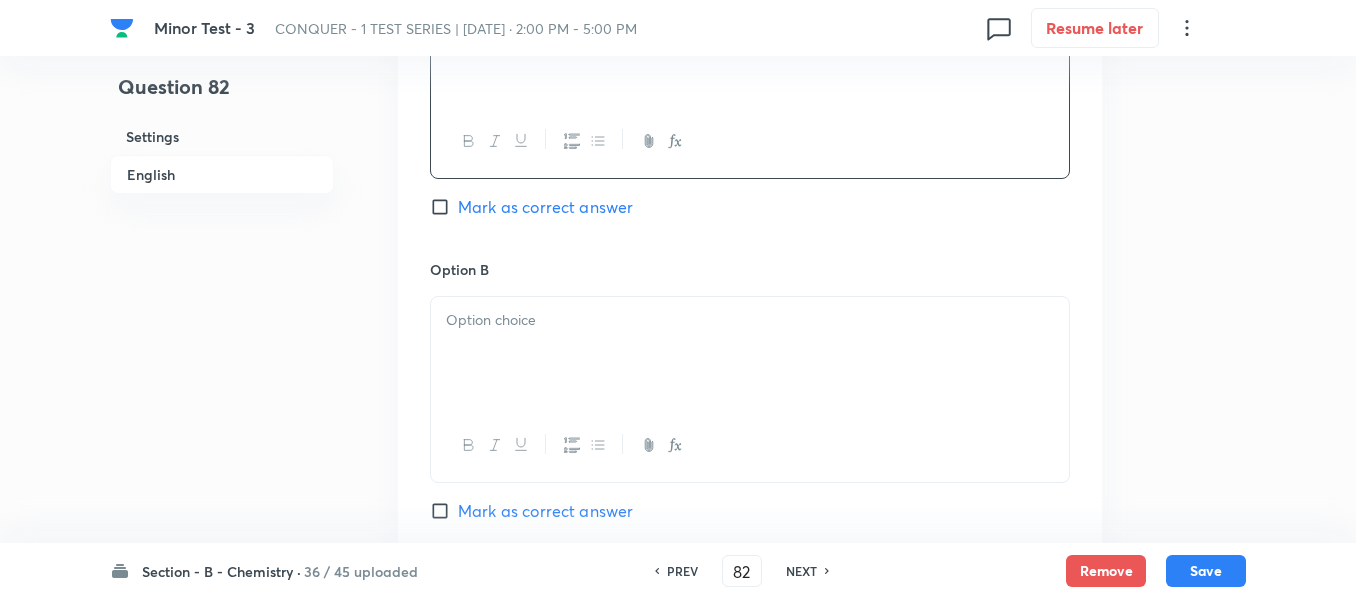 click at bounding box center [750, 320] 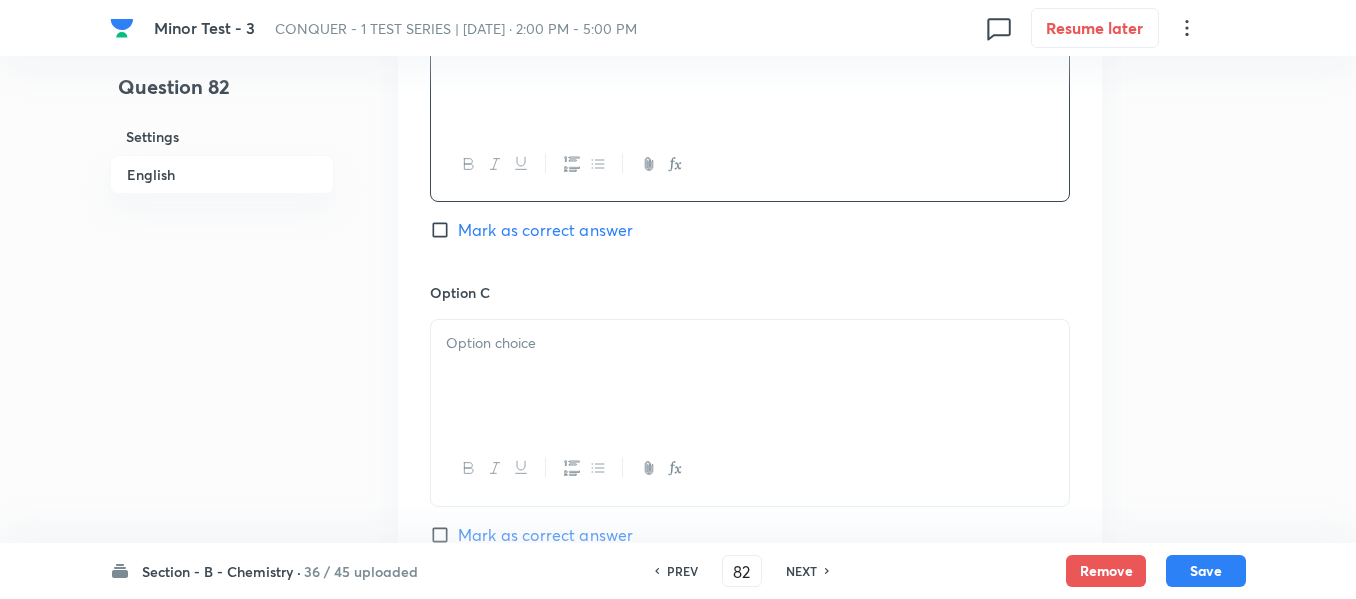scroll, scrollTop: 1400, scrollLeft: 0, axis: vertical 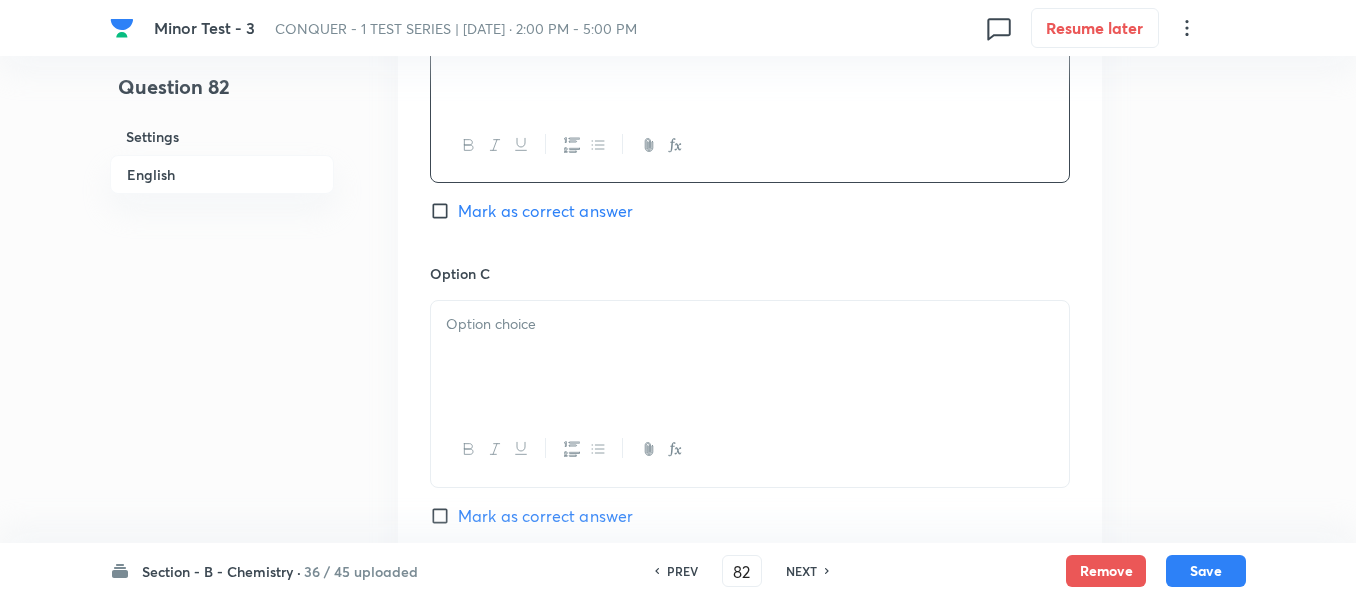 click at bounding box center (750, 324) 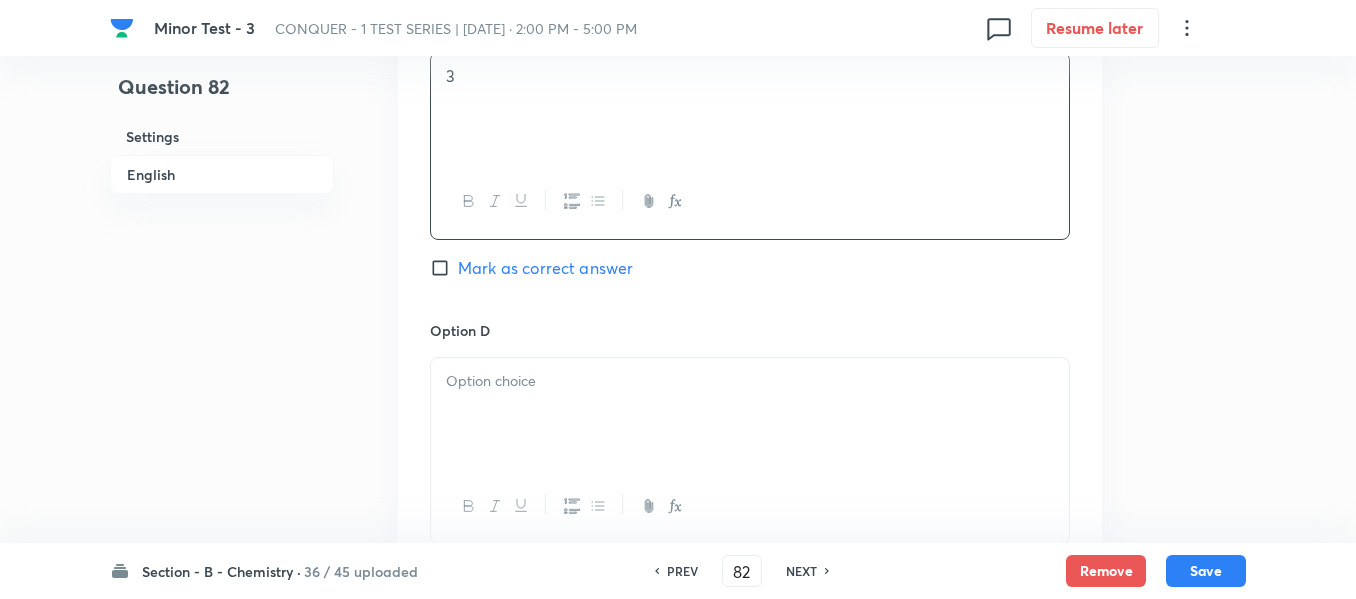 scroll, scrollTop: 1700, scrollLeft: 0, axis: vertical 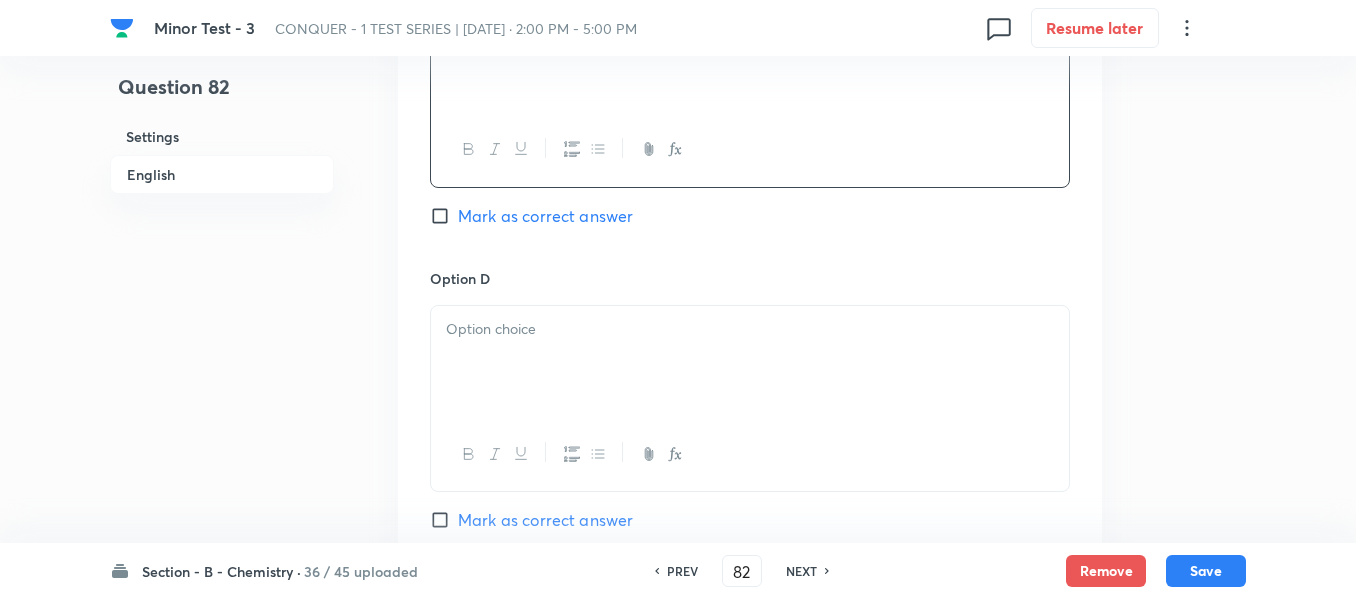 click at bounding box center (750, 329) 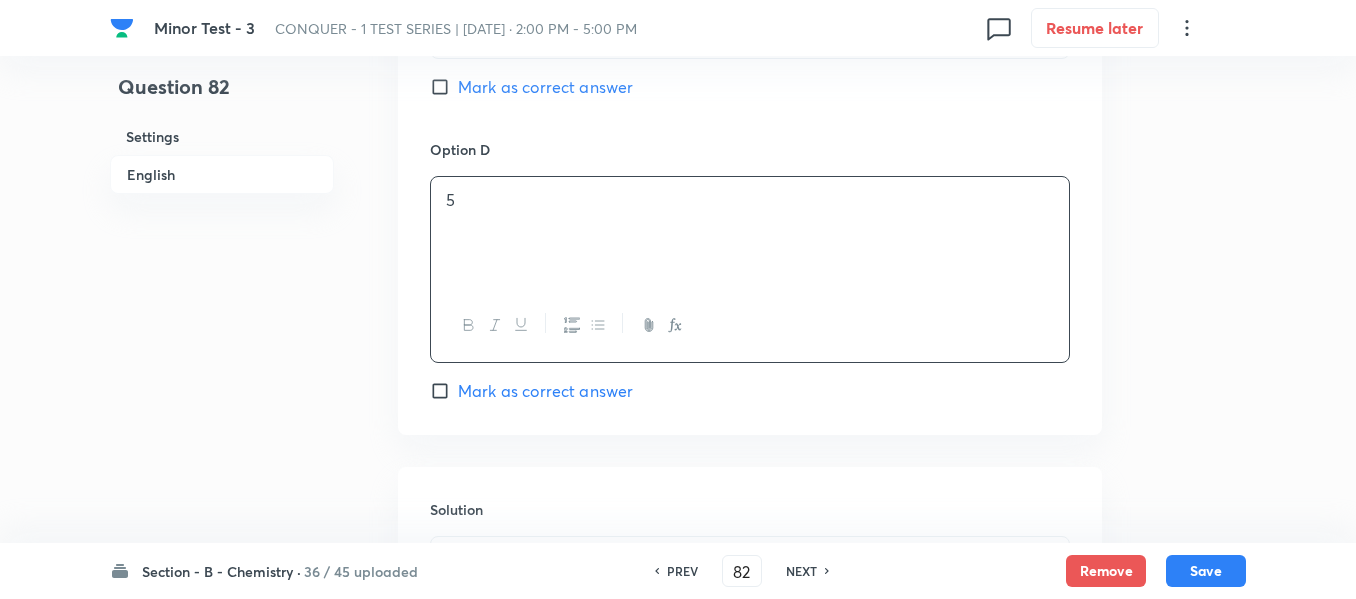 scroll, scrollTop: 1900, scrollLeft: 0, axis: vertical 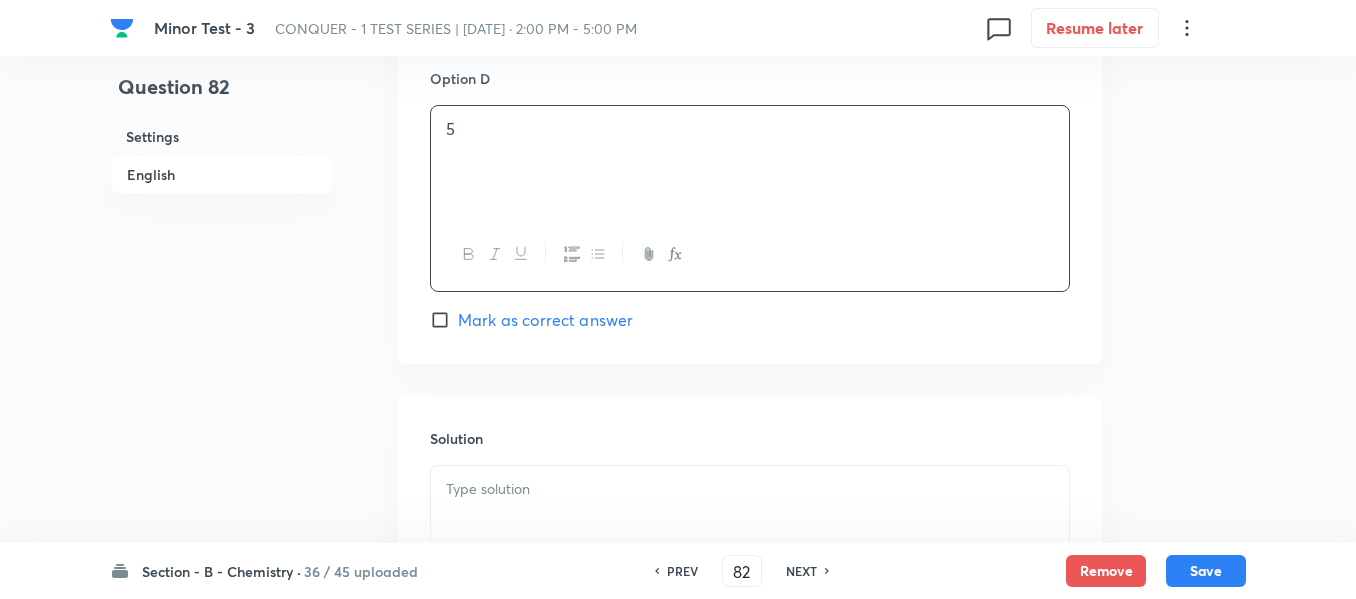 click on "Mark as correct answer" at bounding box center (444, 320) 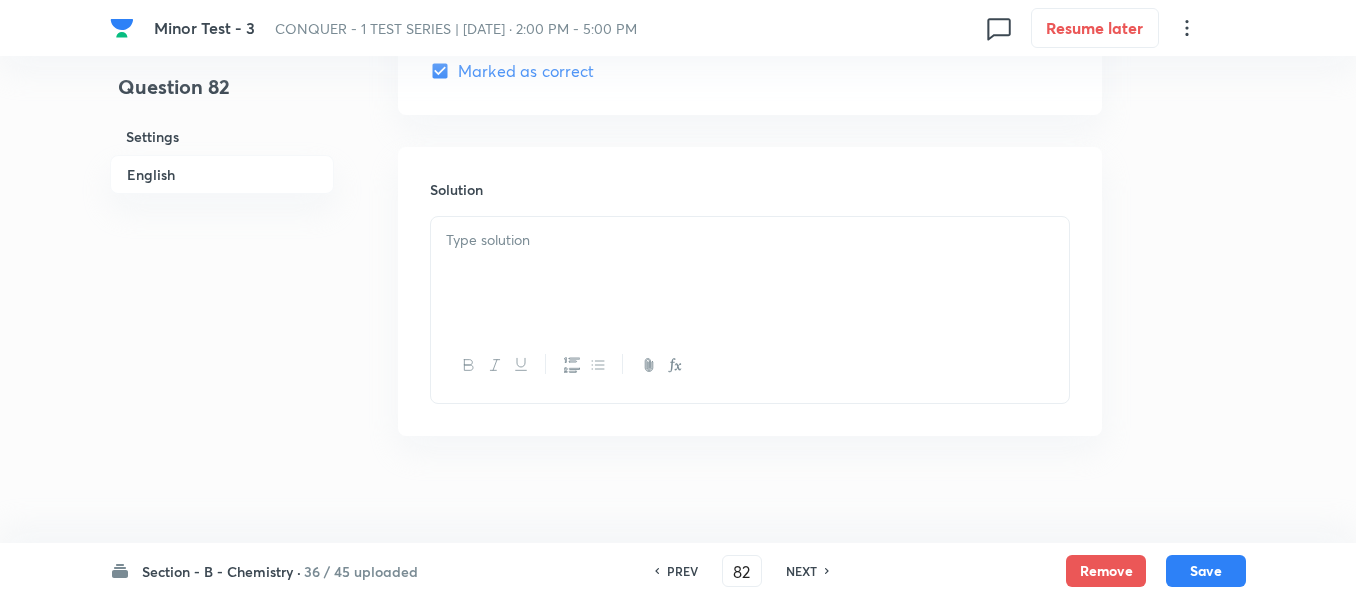 scroll, scrollTop: 2162, scrollLeft: 0, axis: vertical 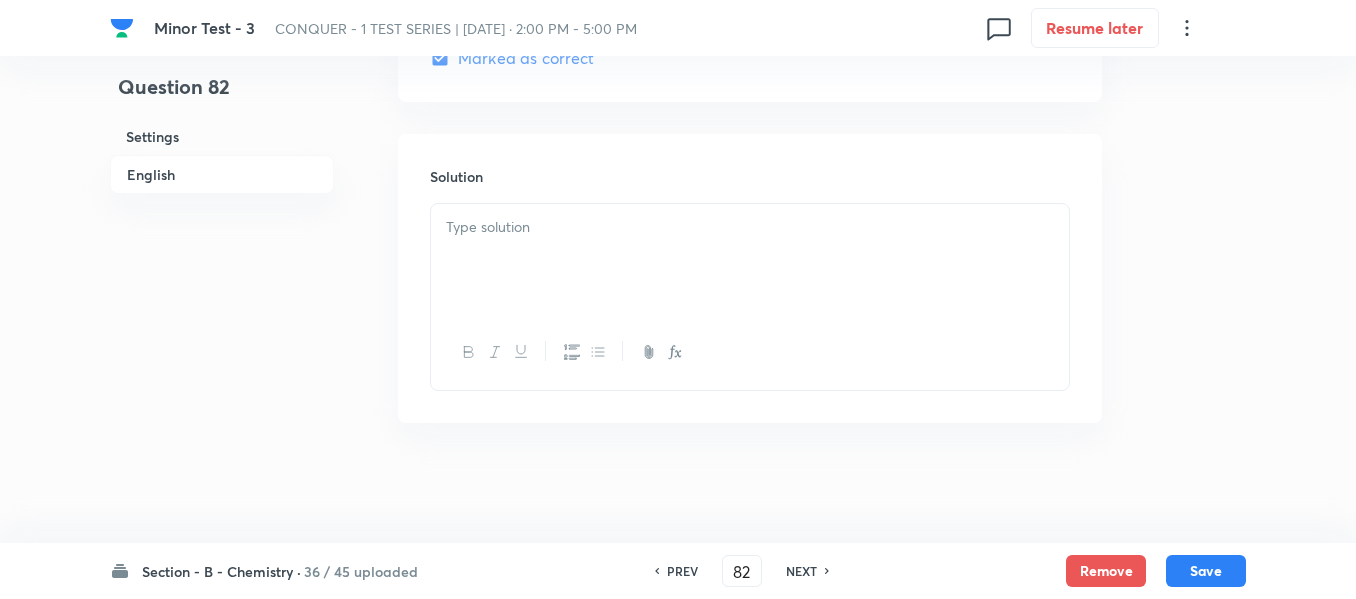 click at bounding box center [750, 260] 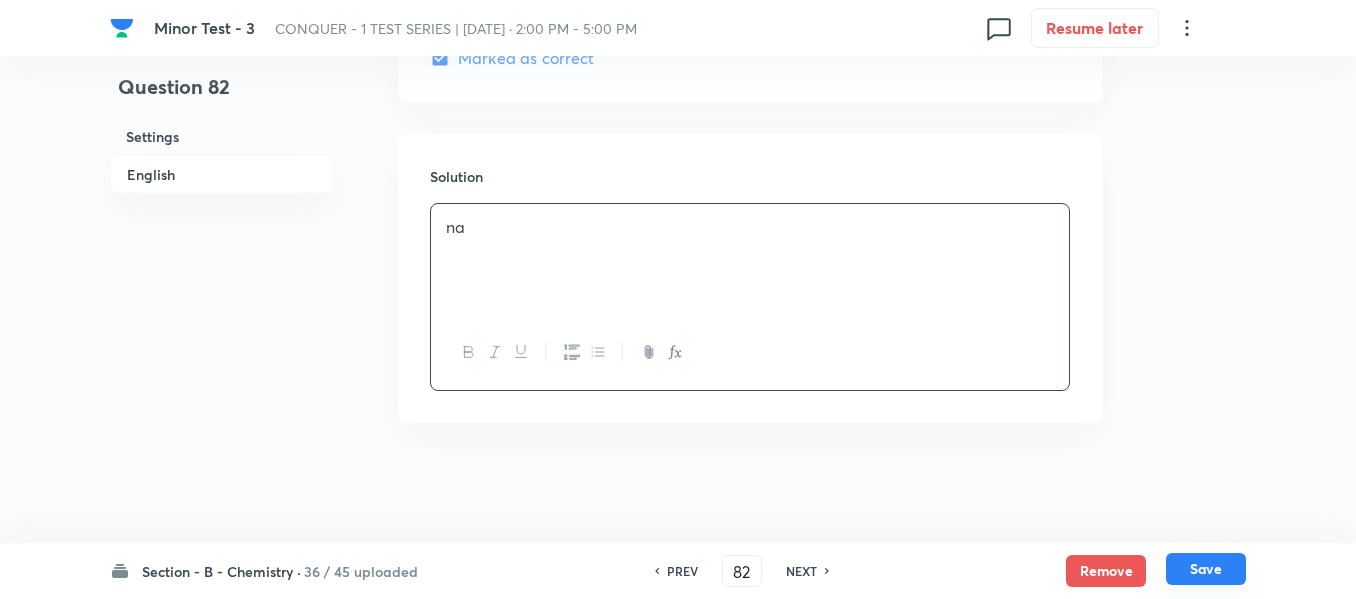 click on "Save" at bounding box center (1206, 569) 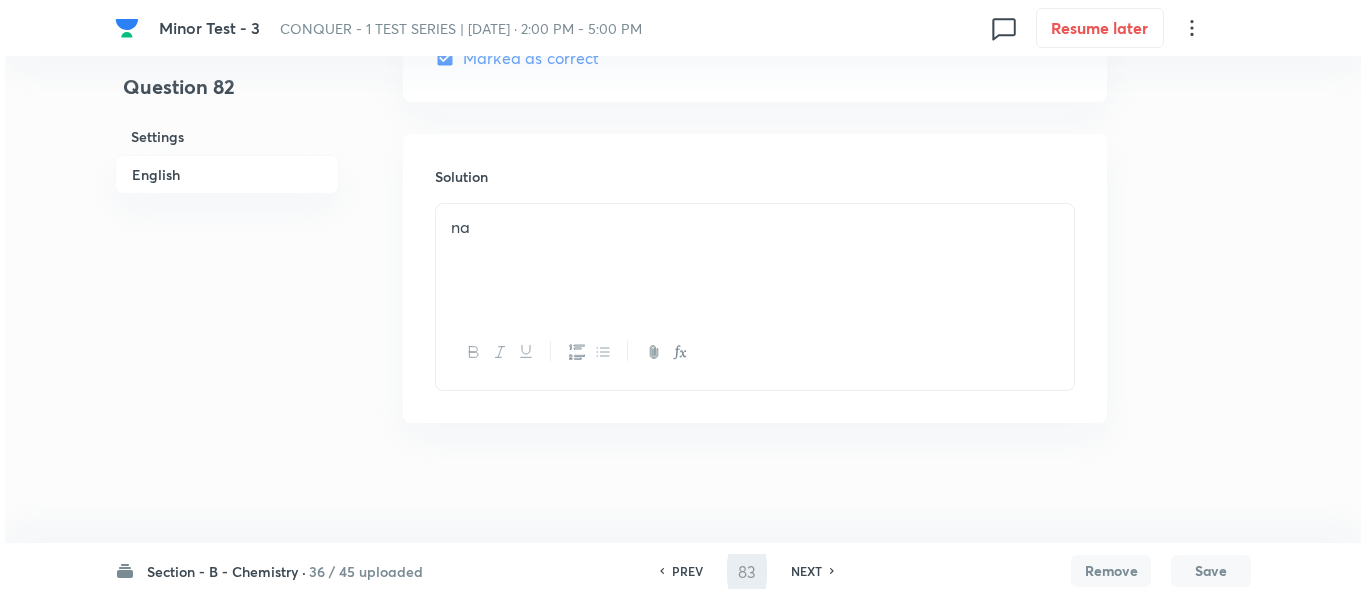 scroll, scrollTop: 0, scrollLeft: 0, axis: both 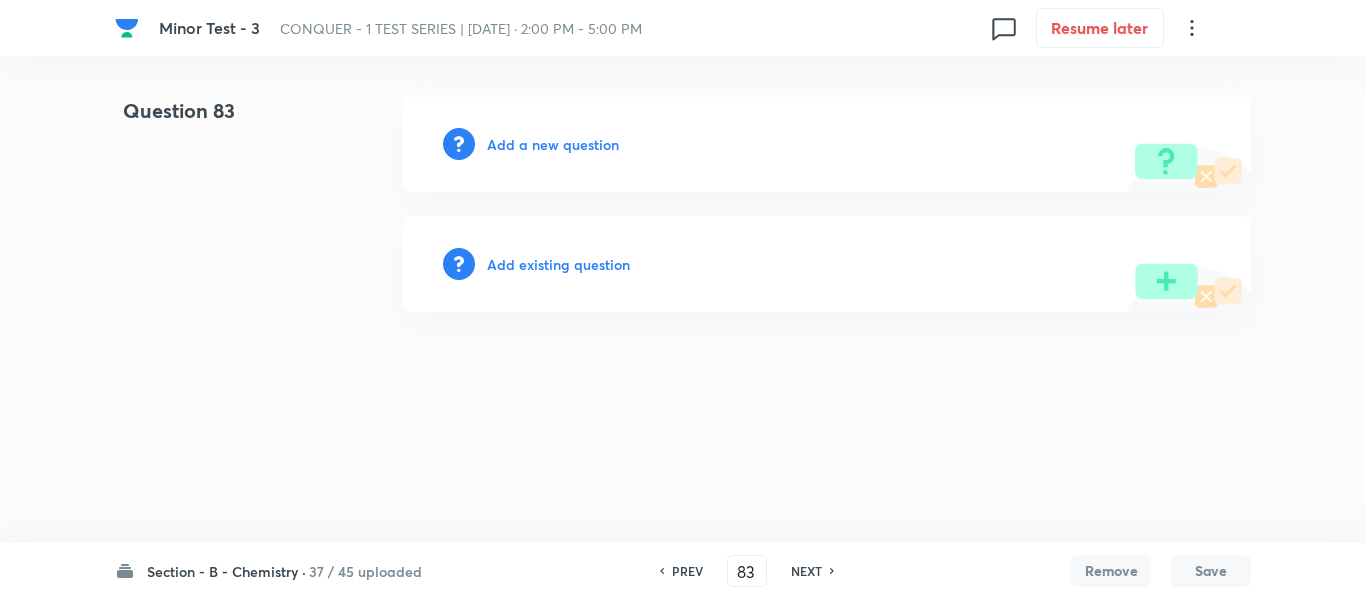 click on "Add a new question" at bounding box center [553, 144] 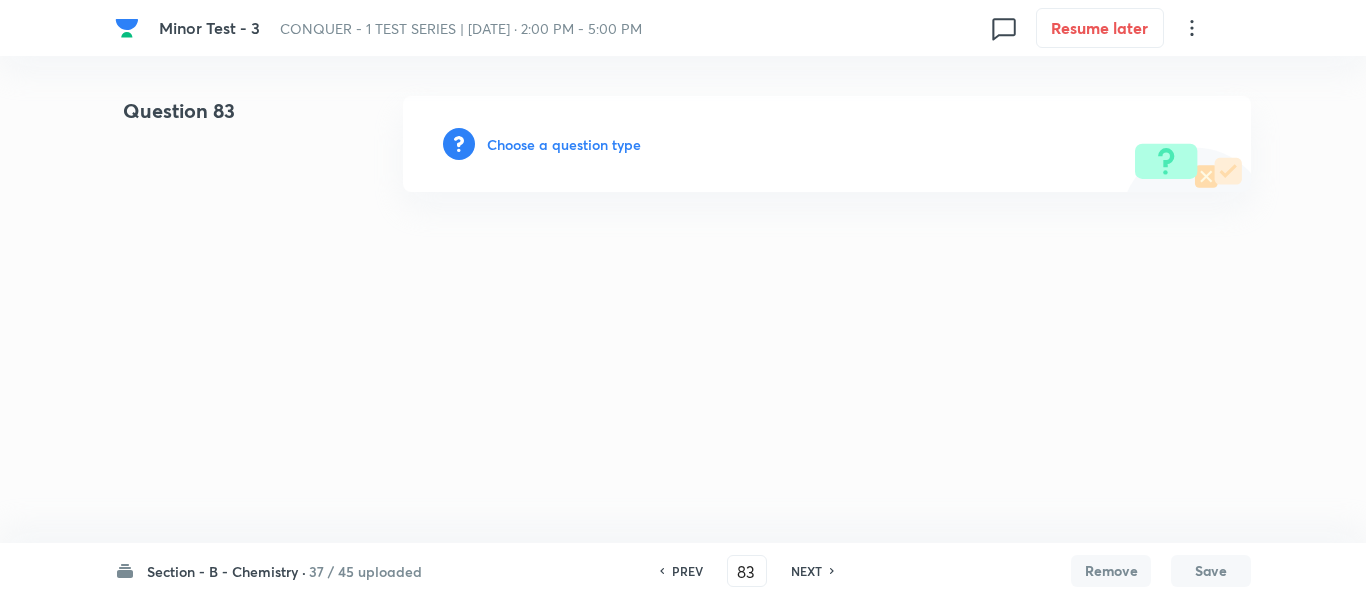 click on "Choose a question type" at bounding box center (564, 144) 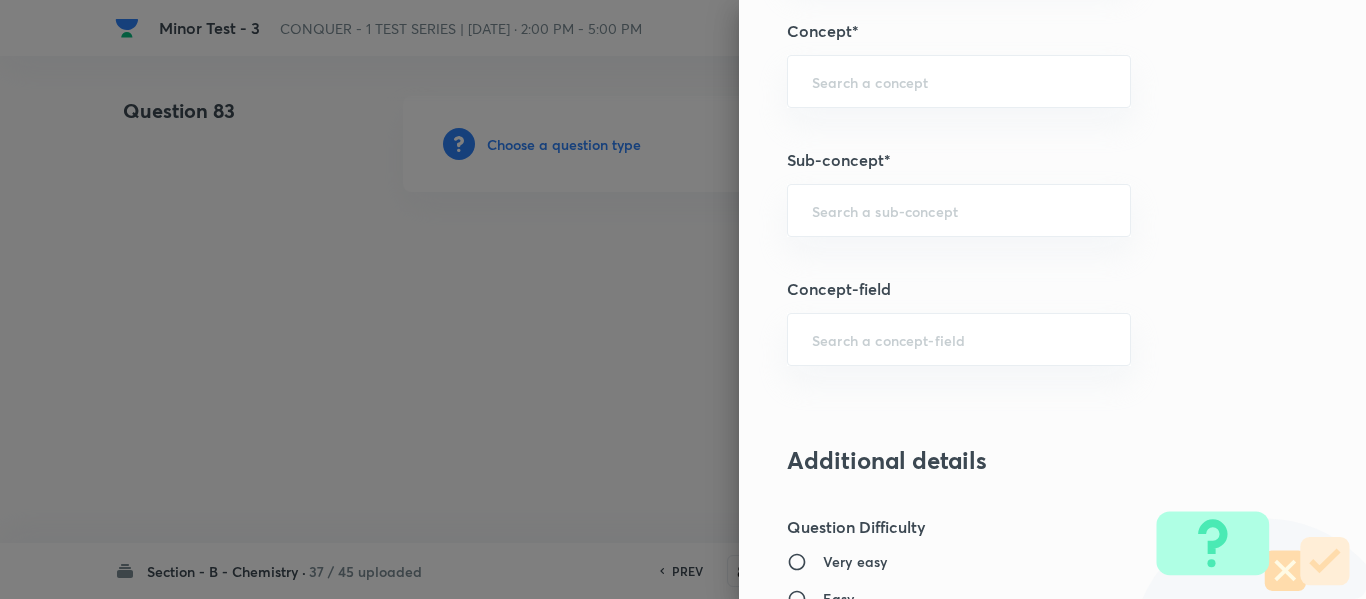 scroll, scrollTop: 1300, scrollLeft: 0, axis: vertical 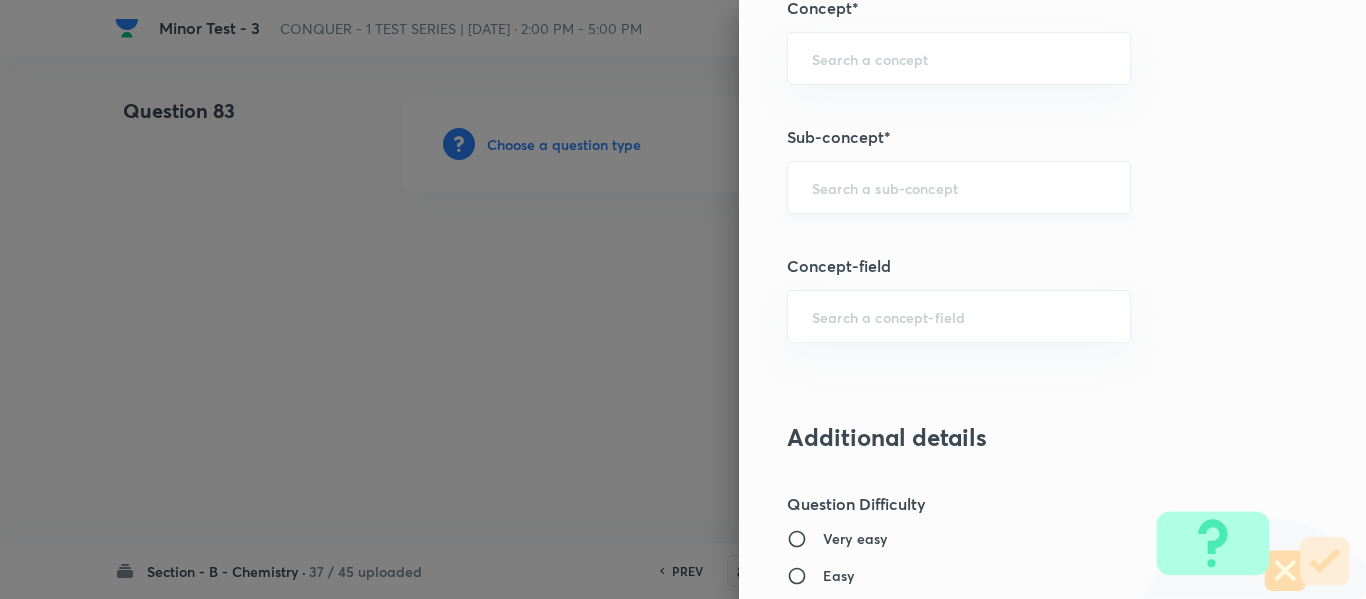 click at bounding box center [959, 187] 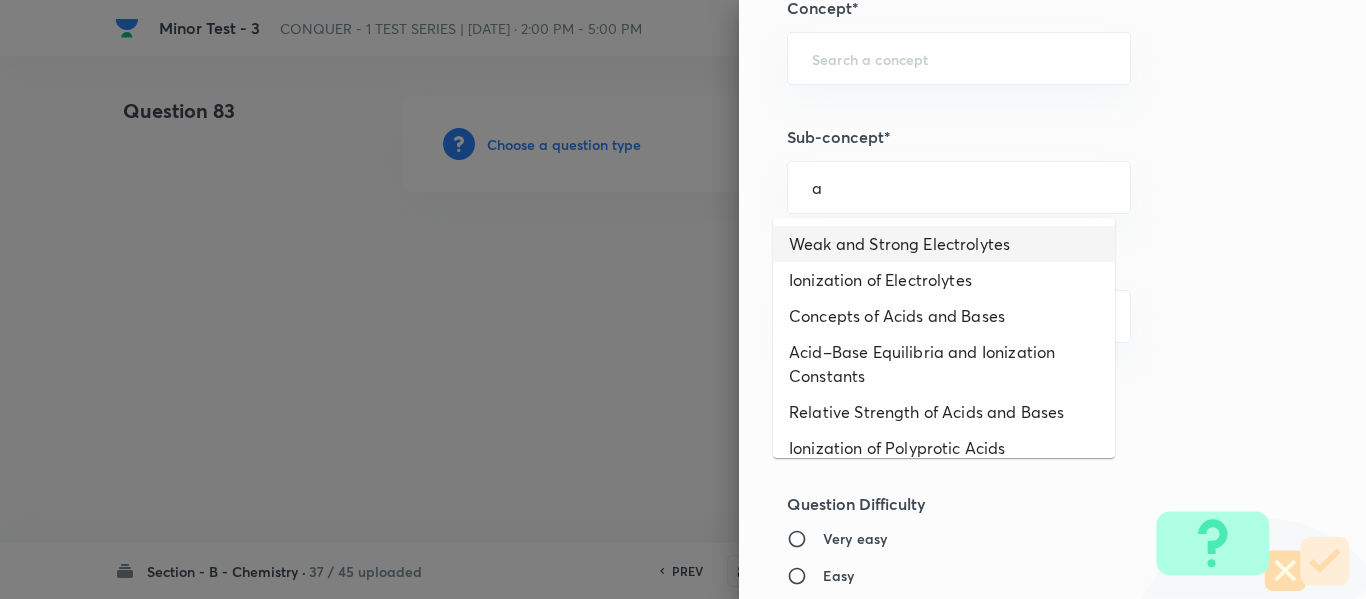 click on "Weak and Strong Electrolytes" at bounding box center [944, 244] 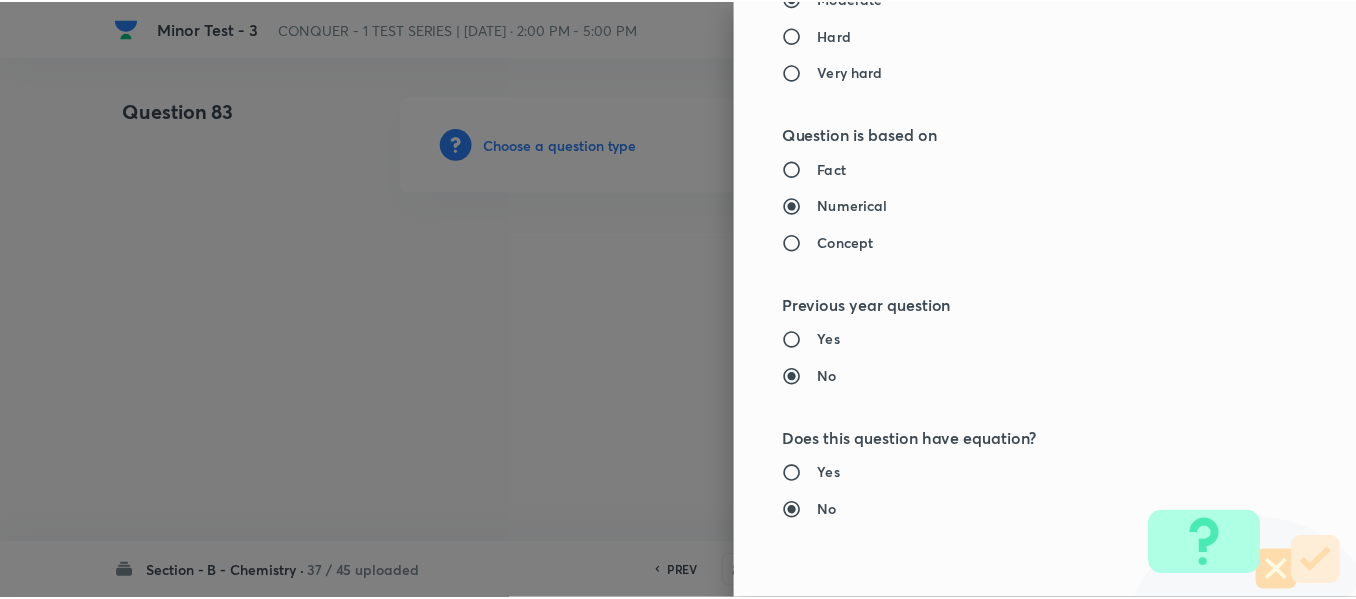 scroll, scrollTop: 2261, scrollLeft: 0, axis: vertical 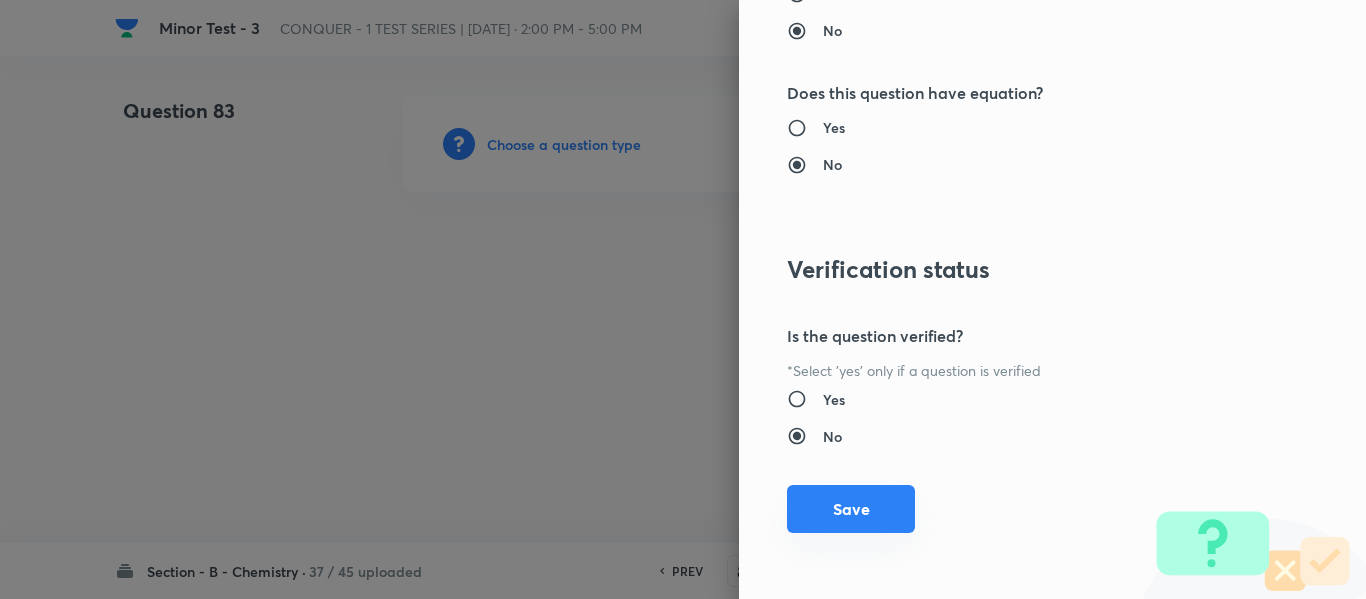 click on "Save" at bounding box center (851, 509) 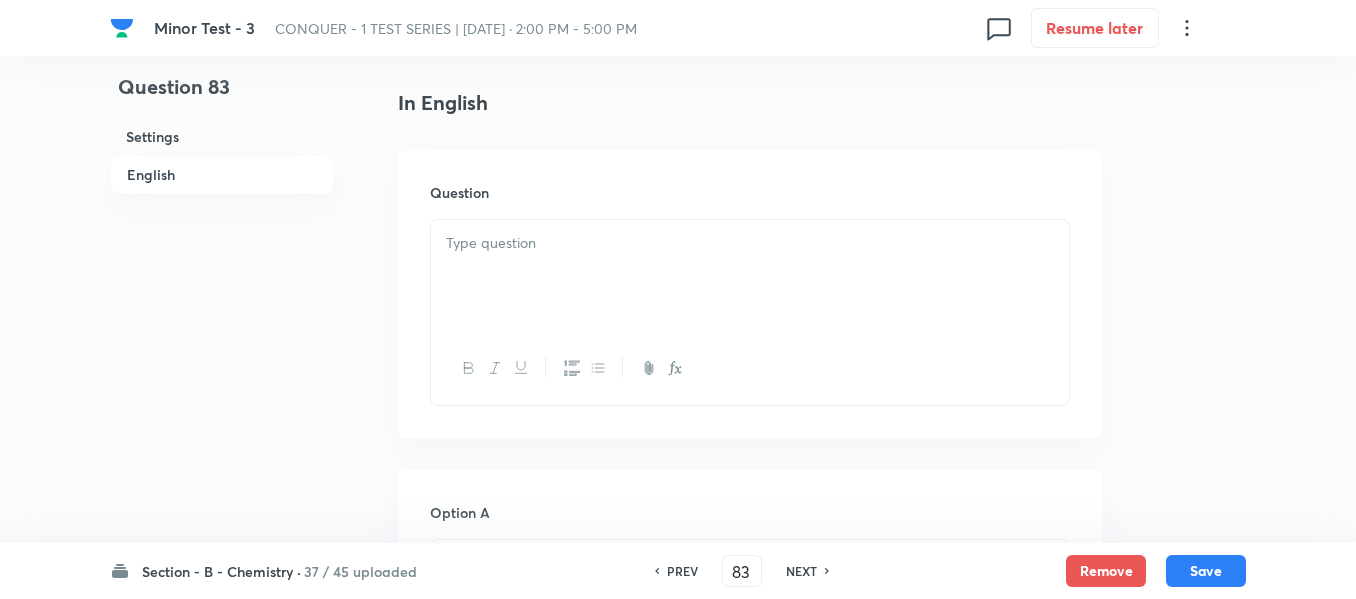 click at bounding box center (750, 276) 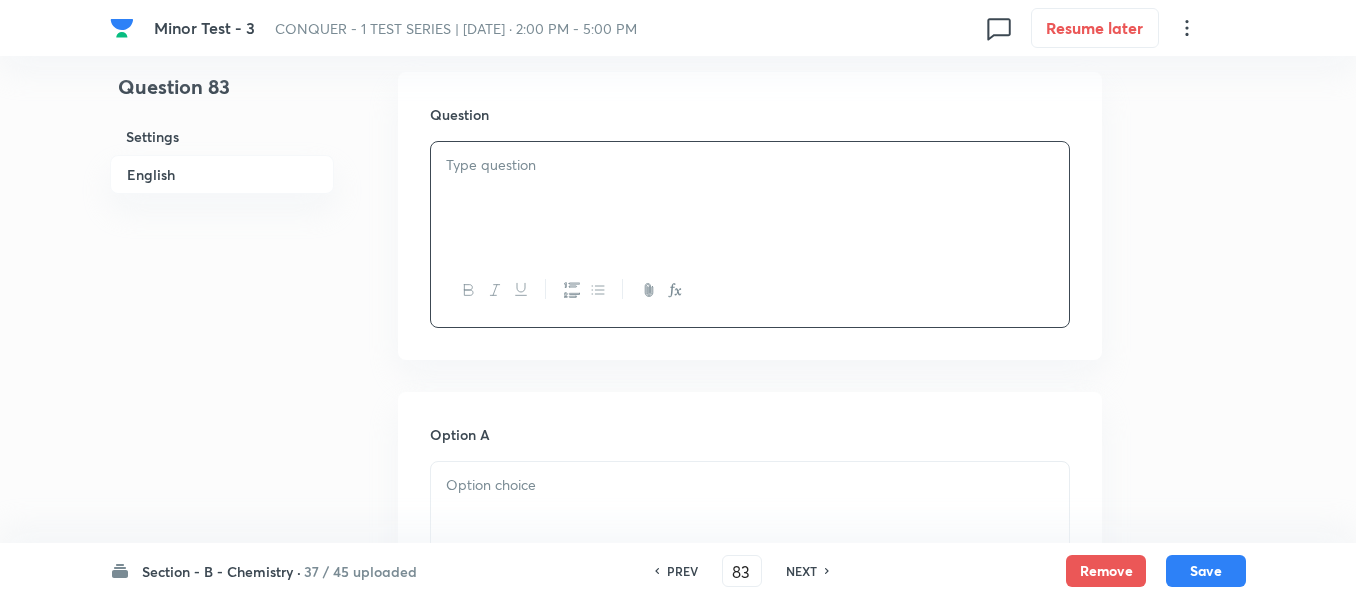 scroll, scrollTop: 600, scrollLeft: 0, axis: vertical 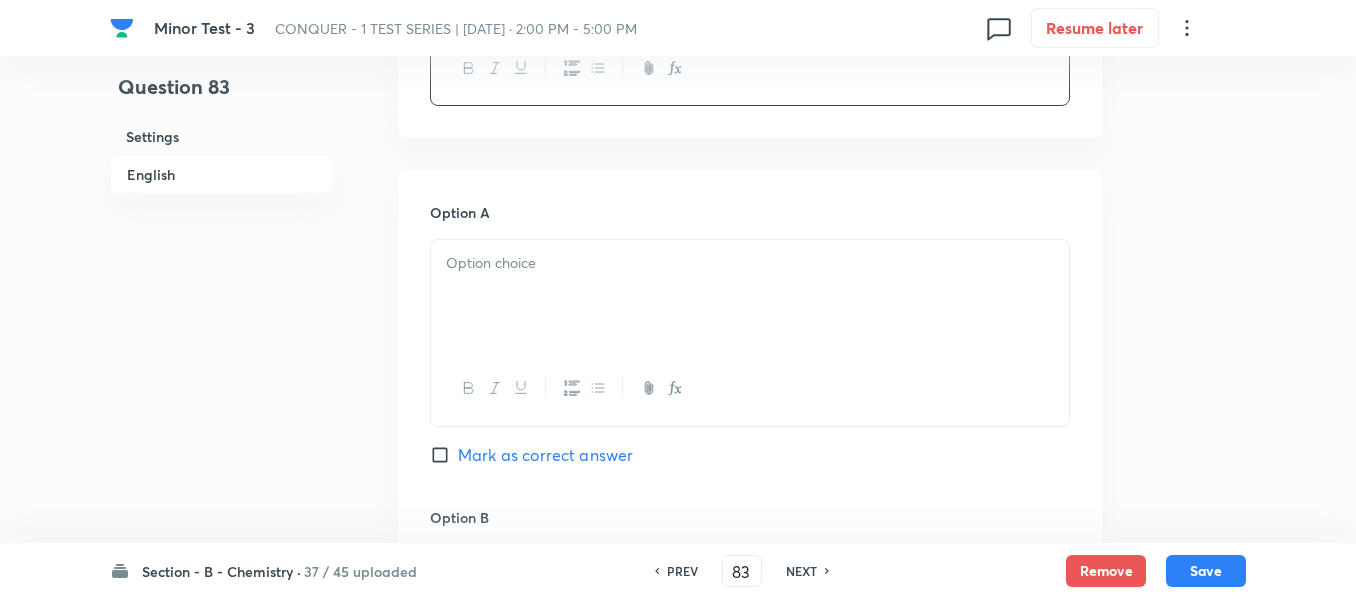 click at bounding box center (750, 263) 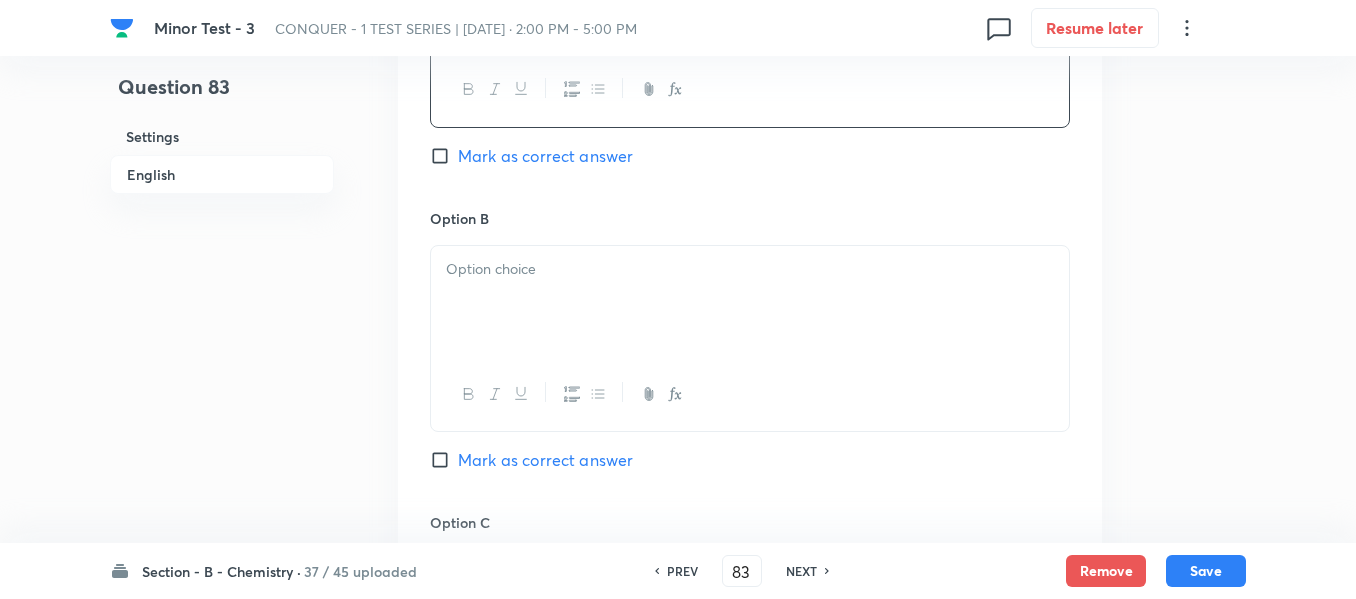 scroll, scrollTop: 1100, scrollLeft: 0, axis: vertical 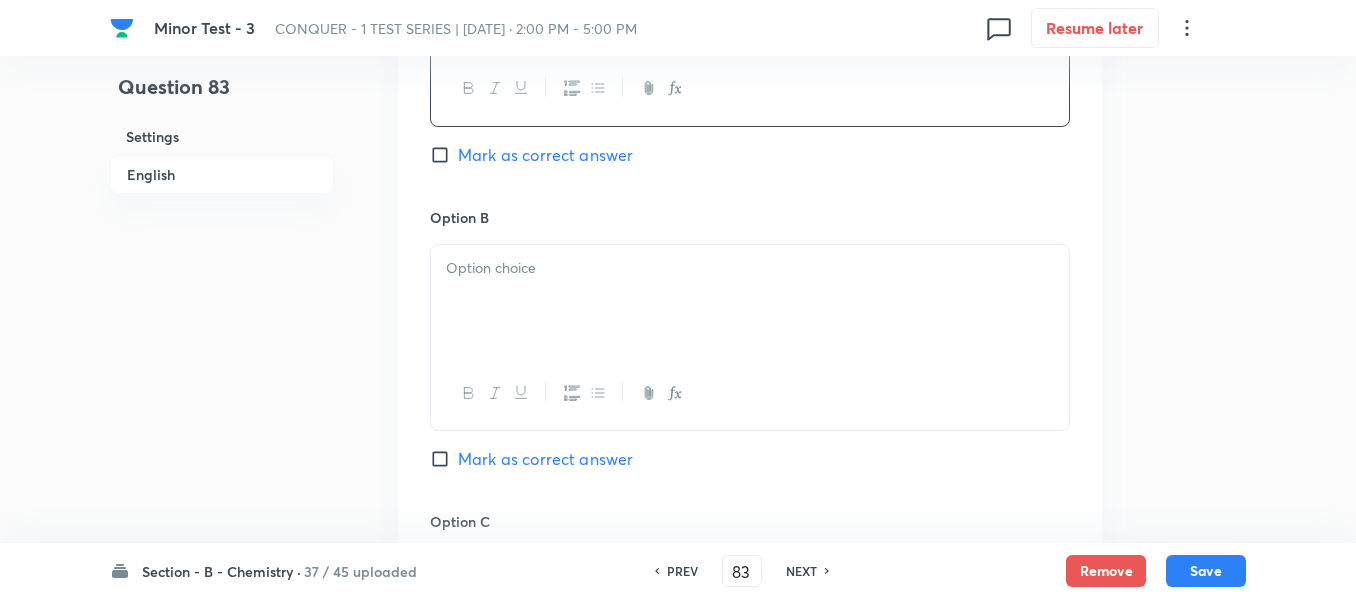 click at bounding box center (750, 268) 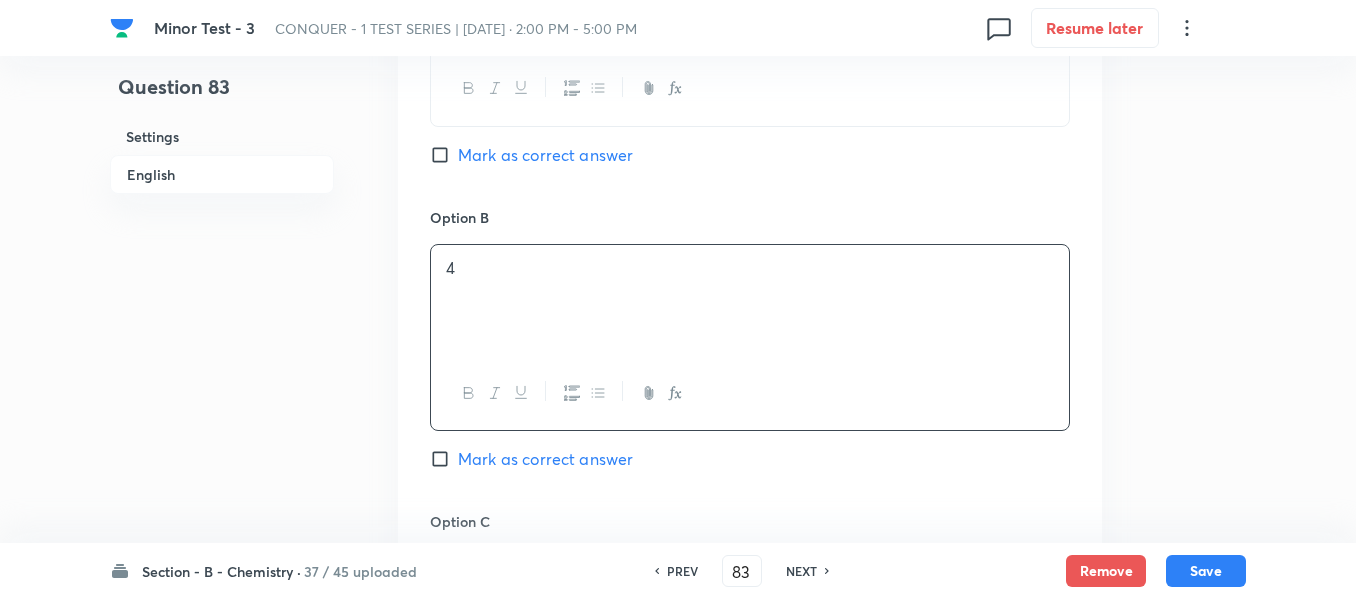 drag, startPoint x: 453, startPoint y: 157, endPoint x: 525, endPoint y: 219, distance: 95.015785 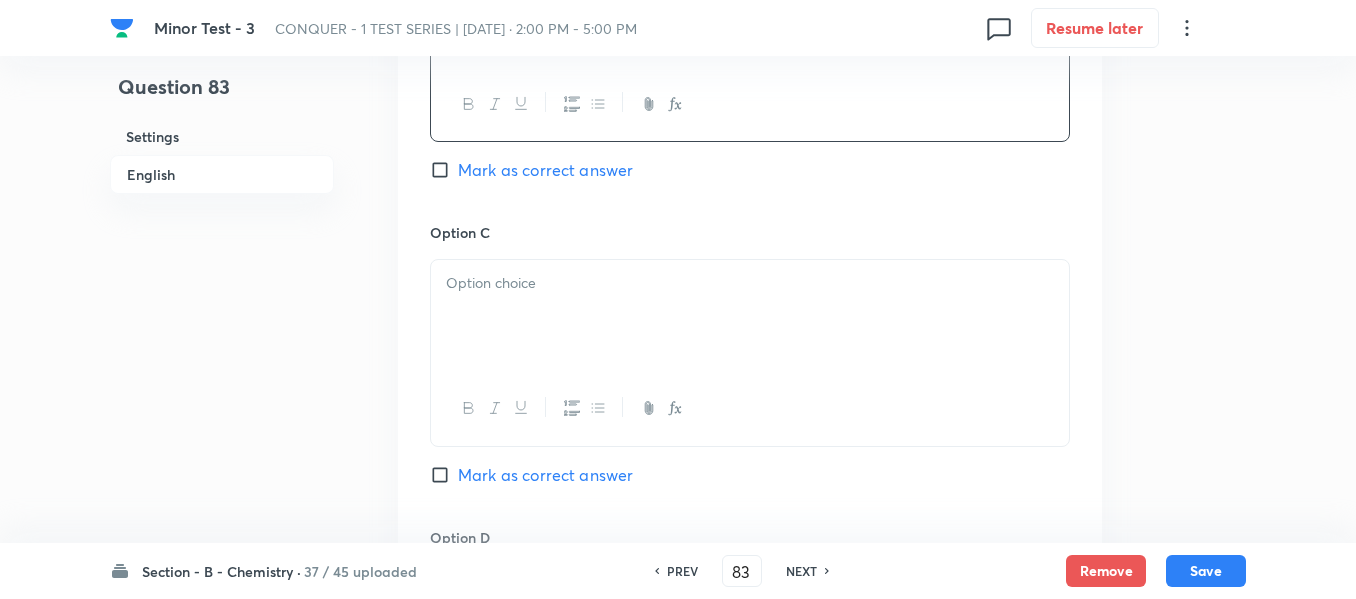 scroll, scrollTop: 1400, scrollLeft: 0, axis: vertical 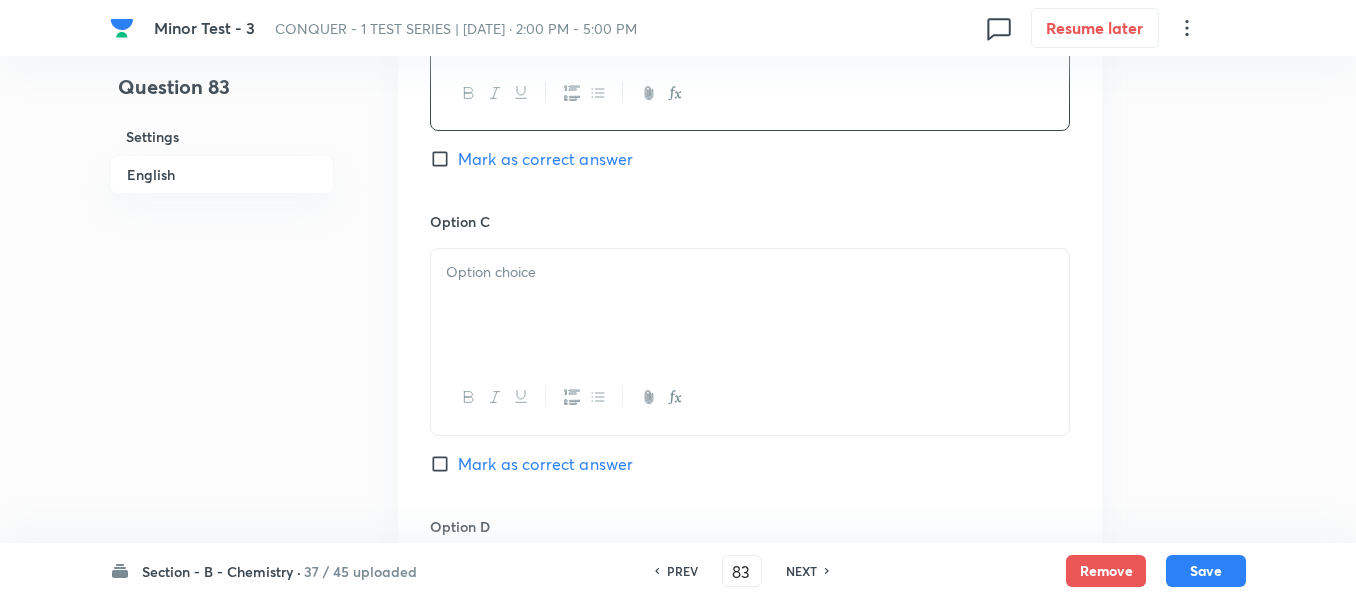 click at bounding box center (750, 305) 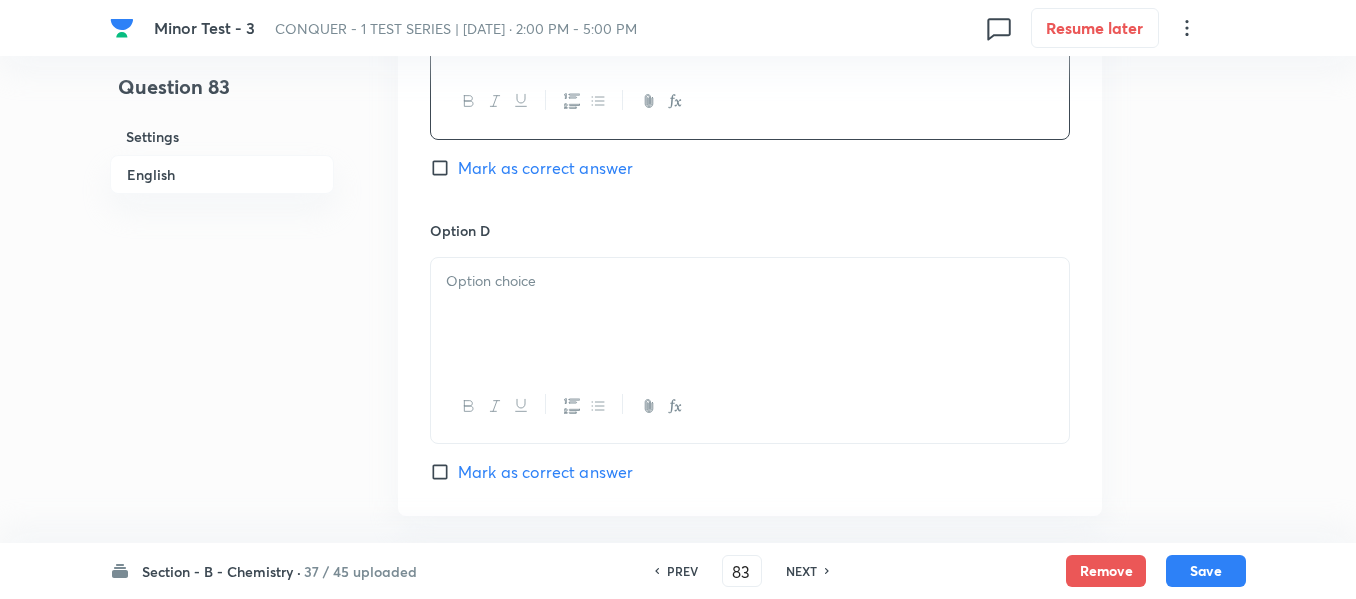 scroll, scrollTop: 1700, scrollLeft: 0, axis: vertical 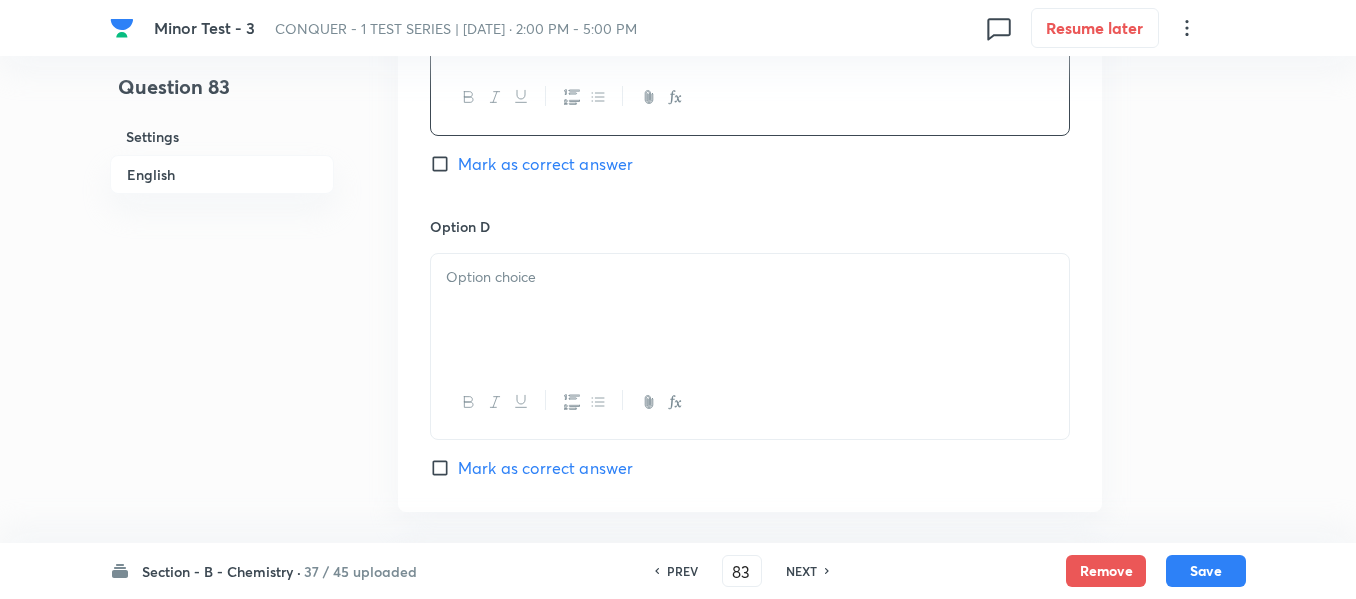click at bounding box center [750, 310] 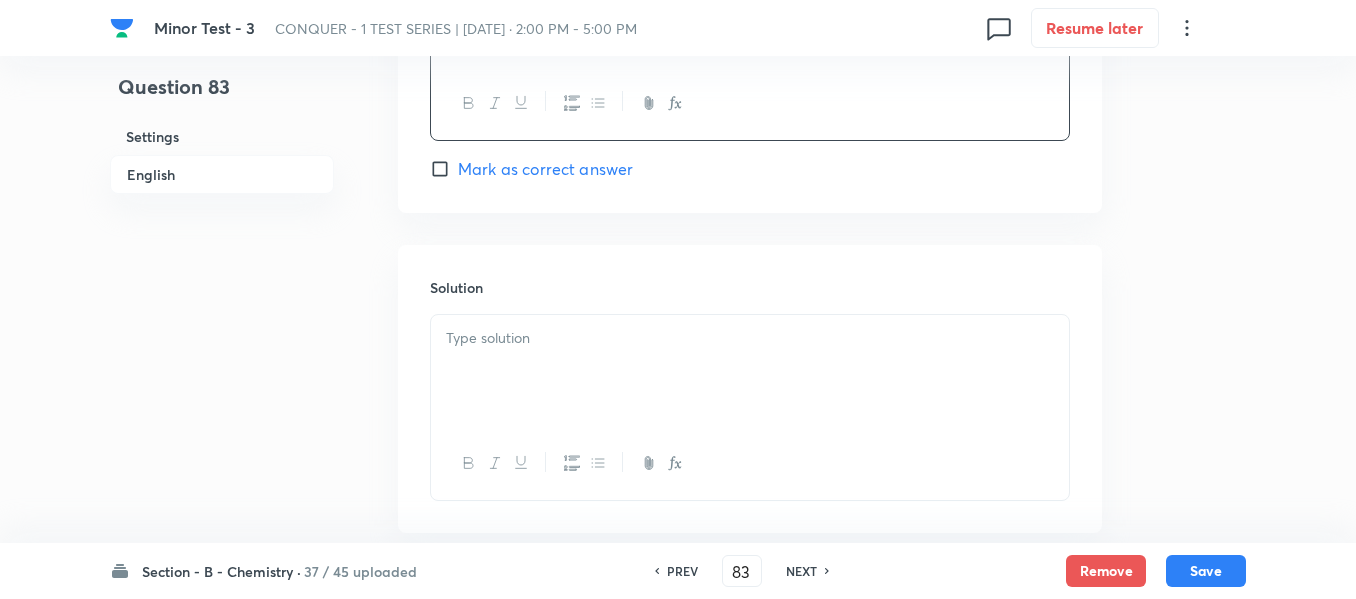 scroll, scrollTop: 2000, scrollLeft: 0, axis: vertical 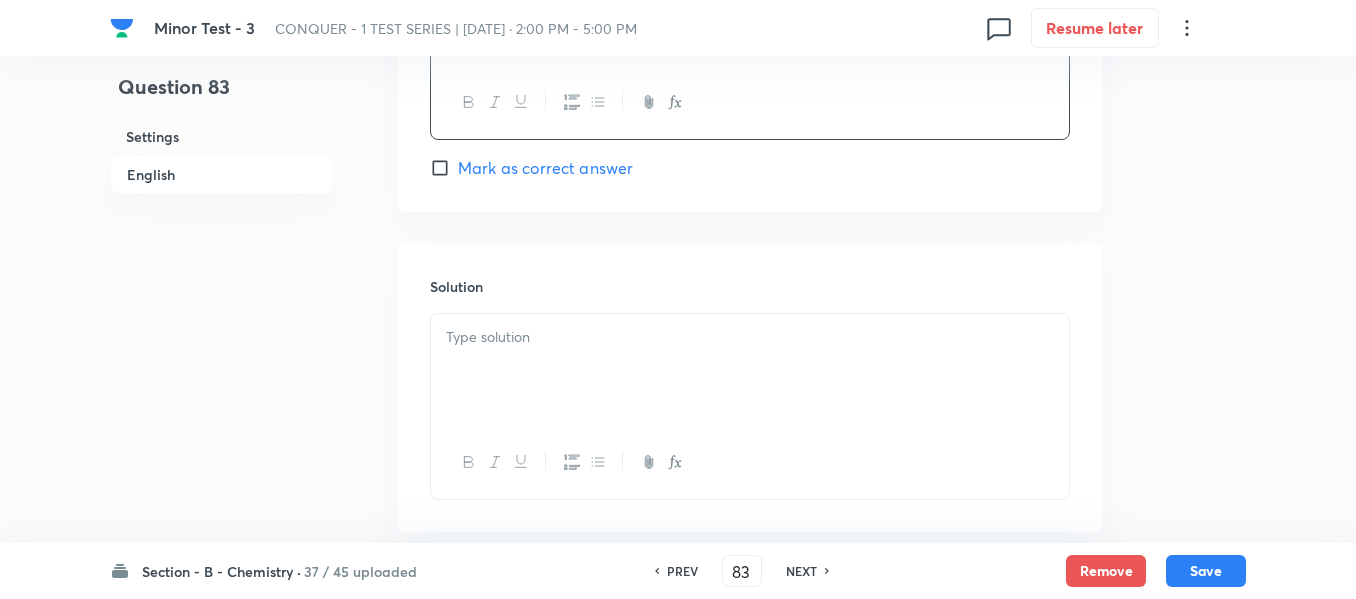 click at bounding box center [750, 337] 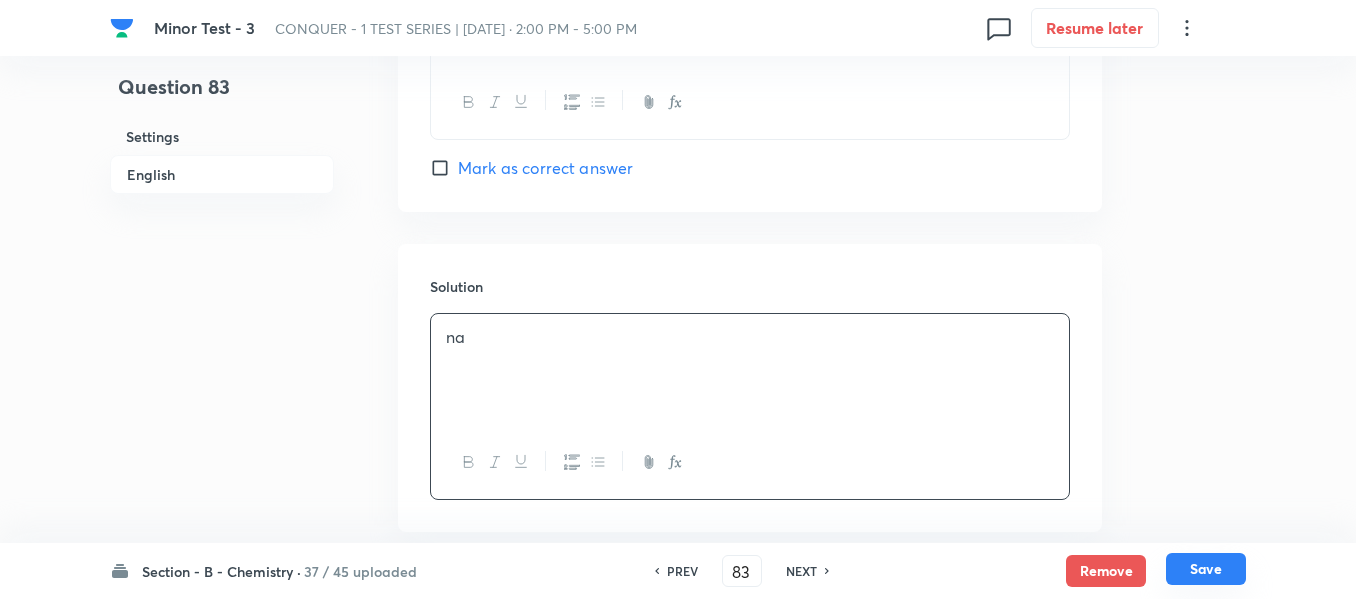 click on "Save" at bounding box center [1206, 569] 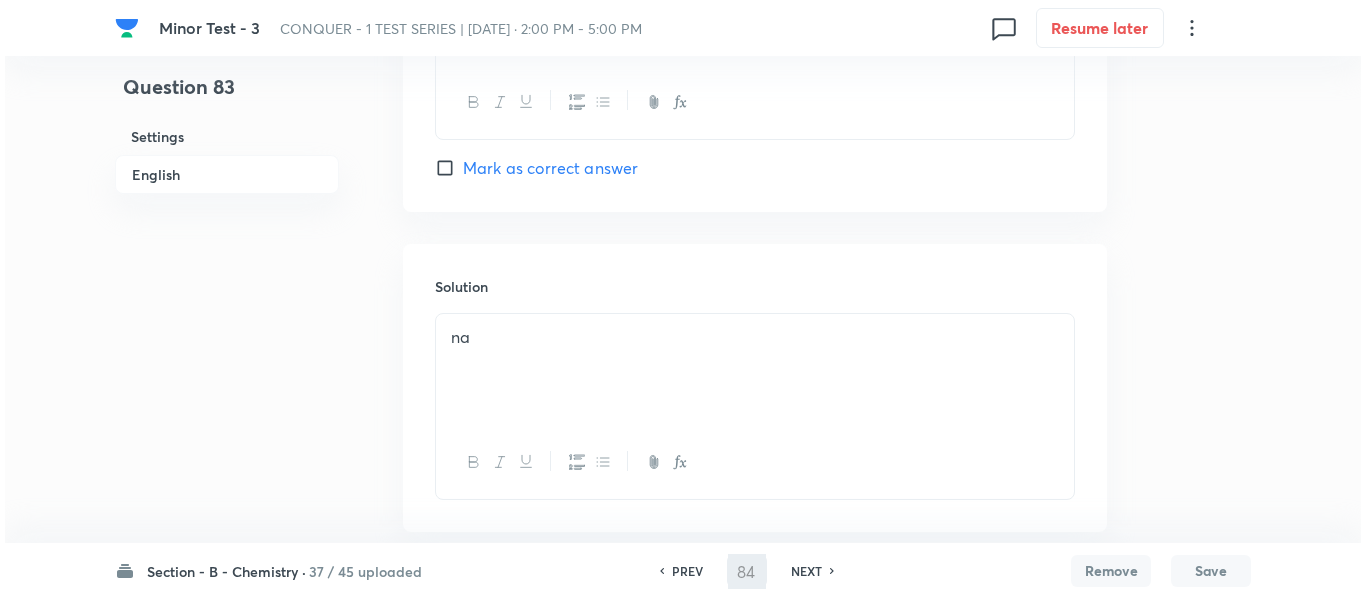 scroll, scrollTop: 0, scrollLeft: 0, axis: both 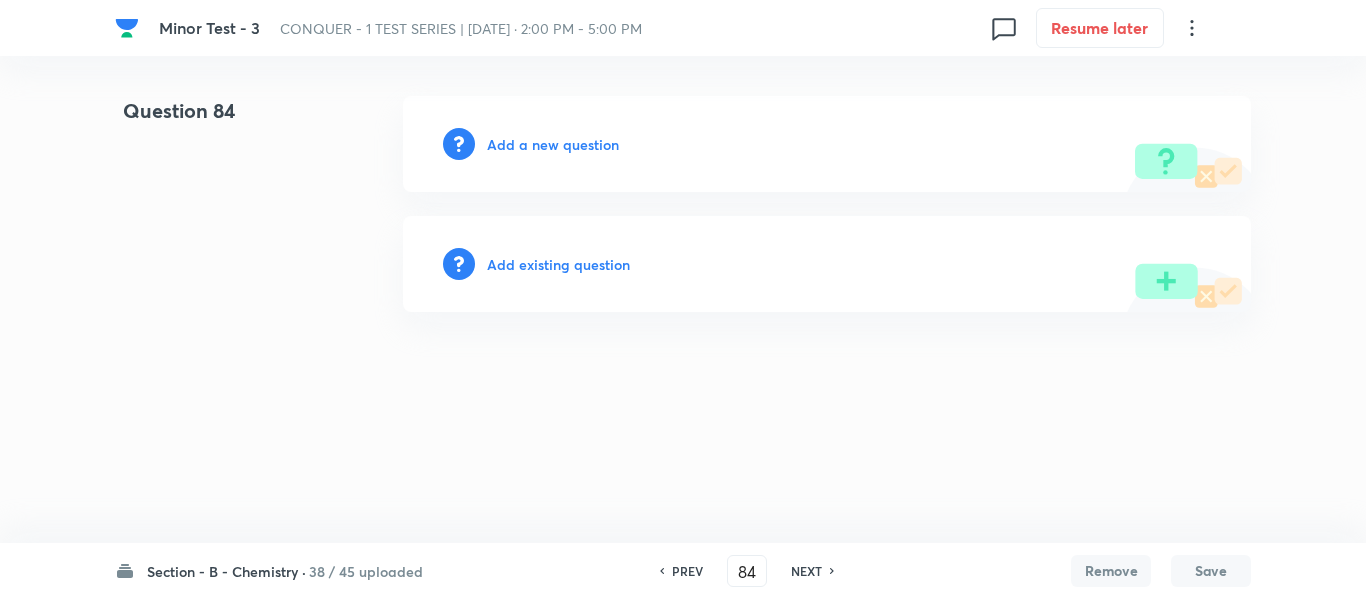 click on "Add a new question" at bounding box center (553, 144) 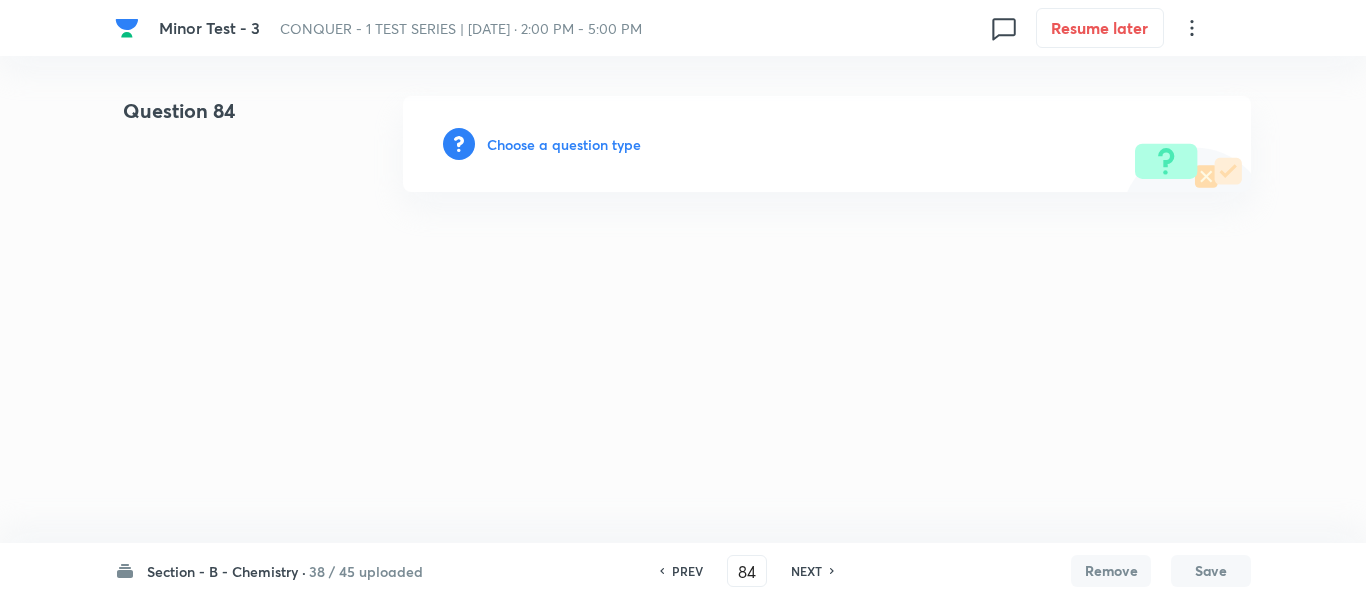 click on "Choose a question type" at bounding box center [564, 144] 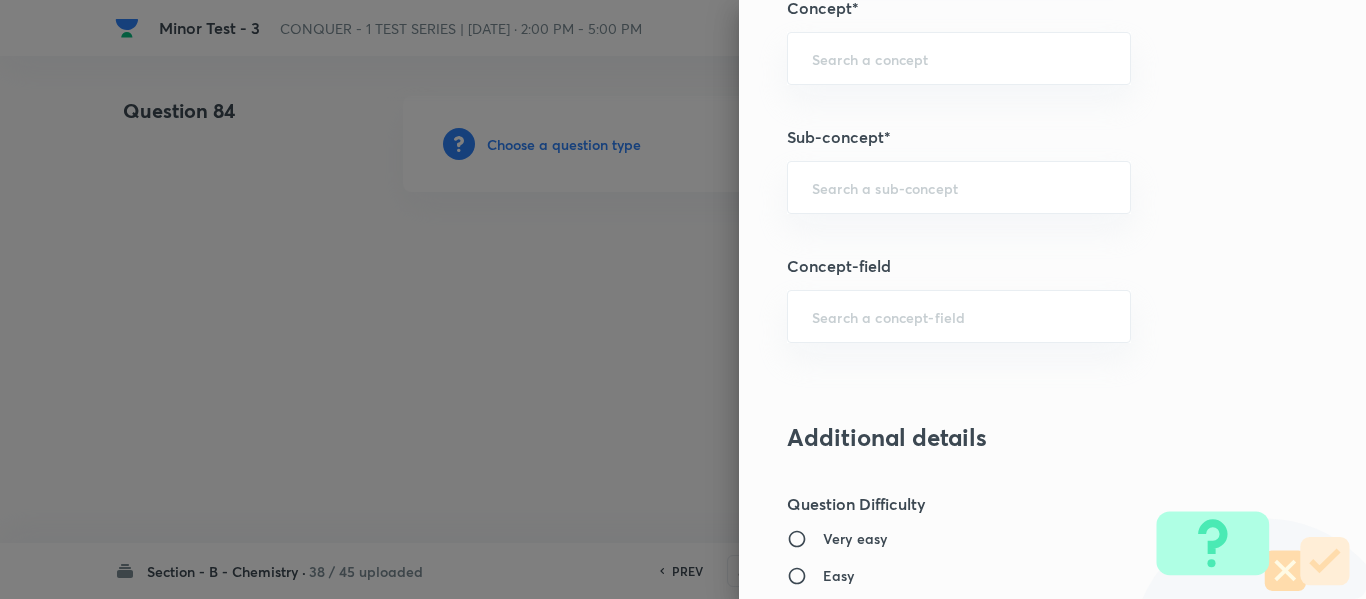 scroll, scrollTop: 1400, scrollLeft: 0, axis: vertical 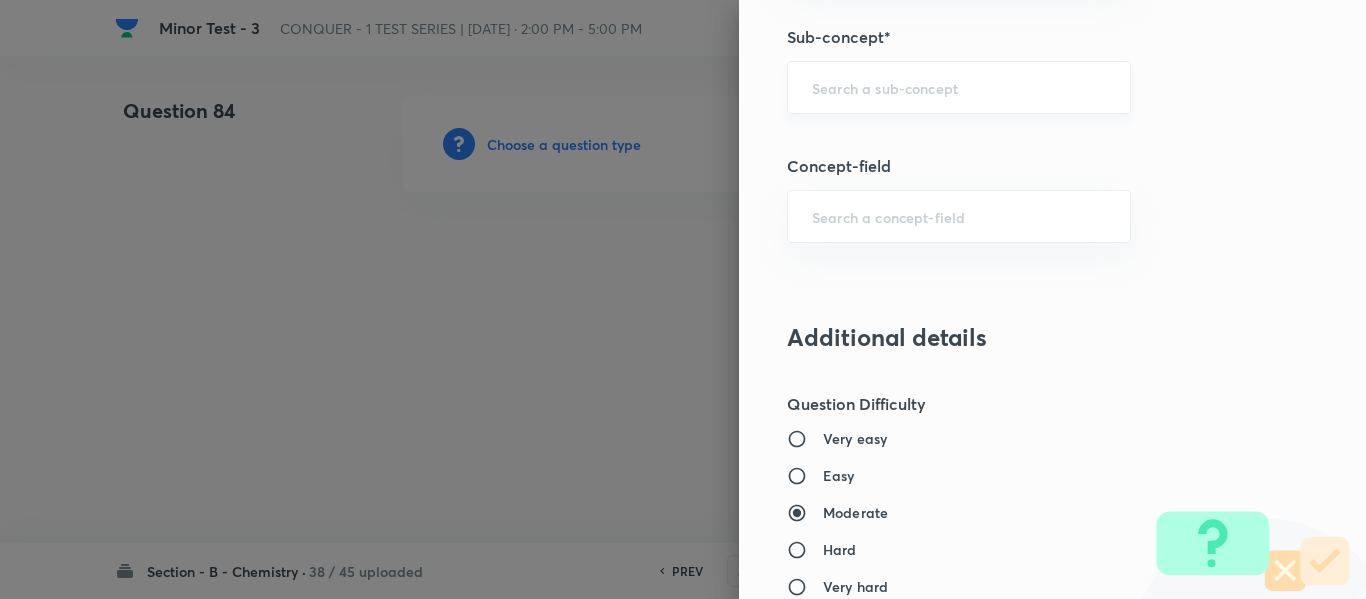 click at bounding box center [959, 87] 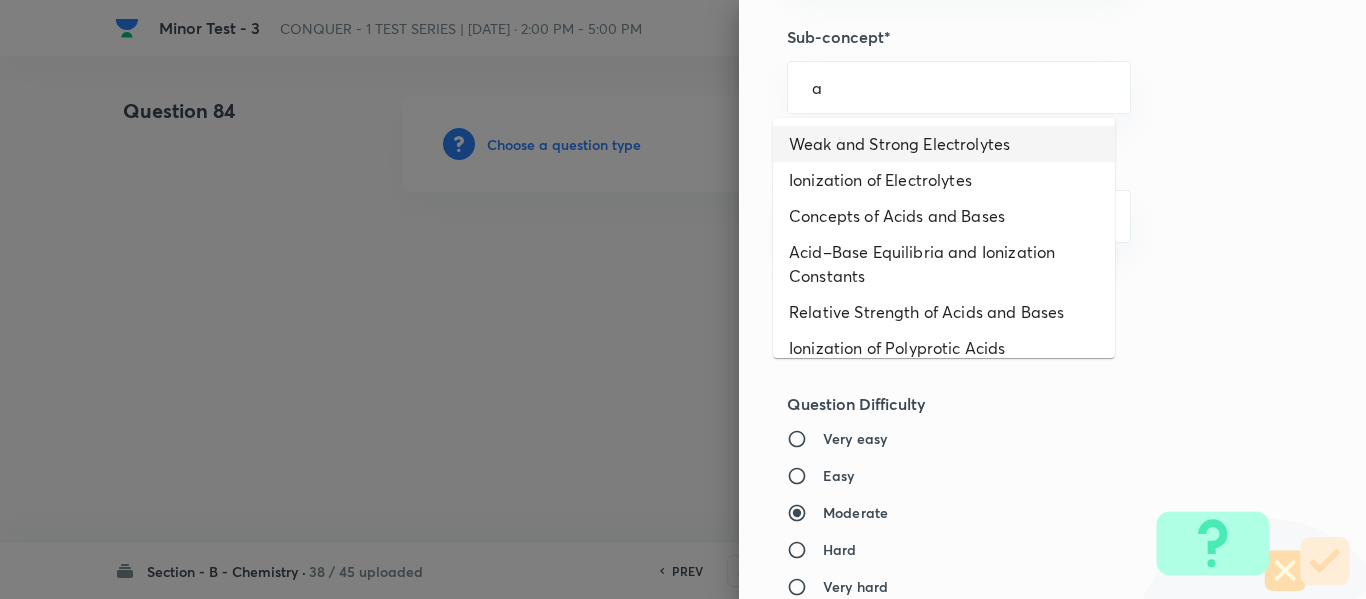 click on "Weak and Strong Electrolytes" at bounding box center (944, 144) 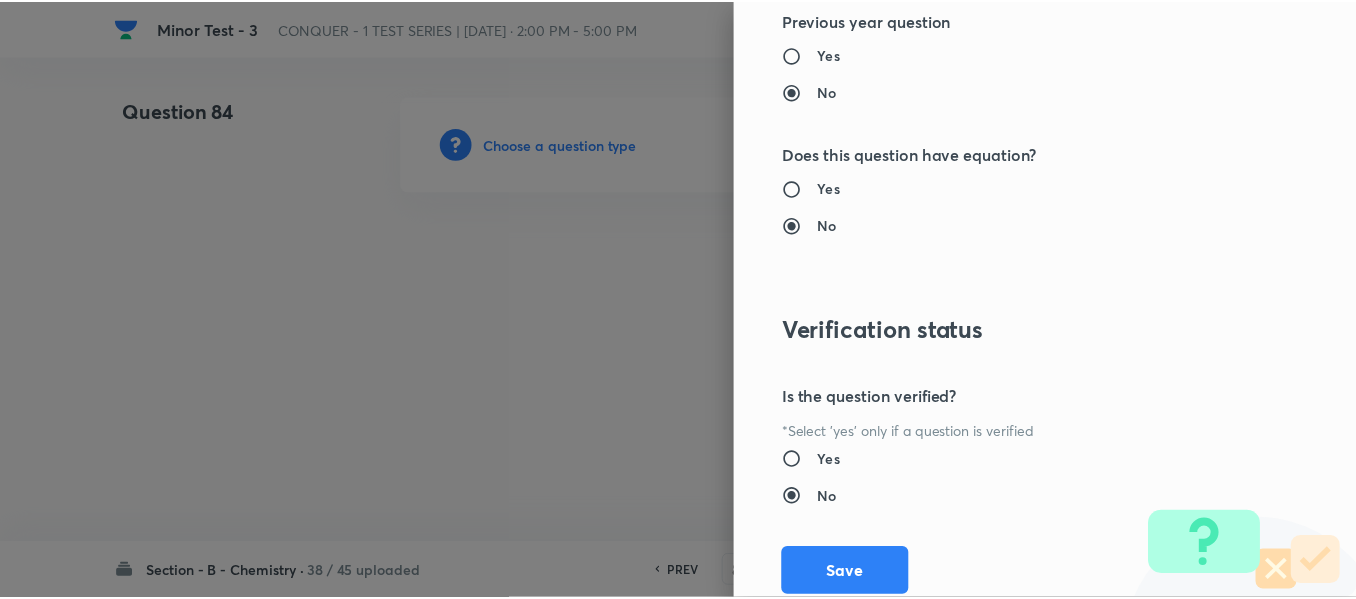 scroll, scrollTop: 2261, scrollLeft: 0, axis: vertical 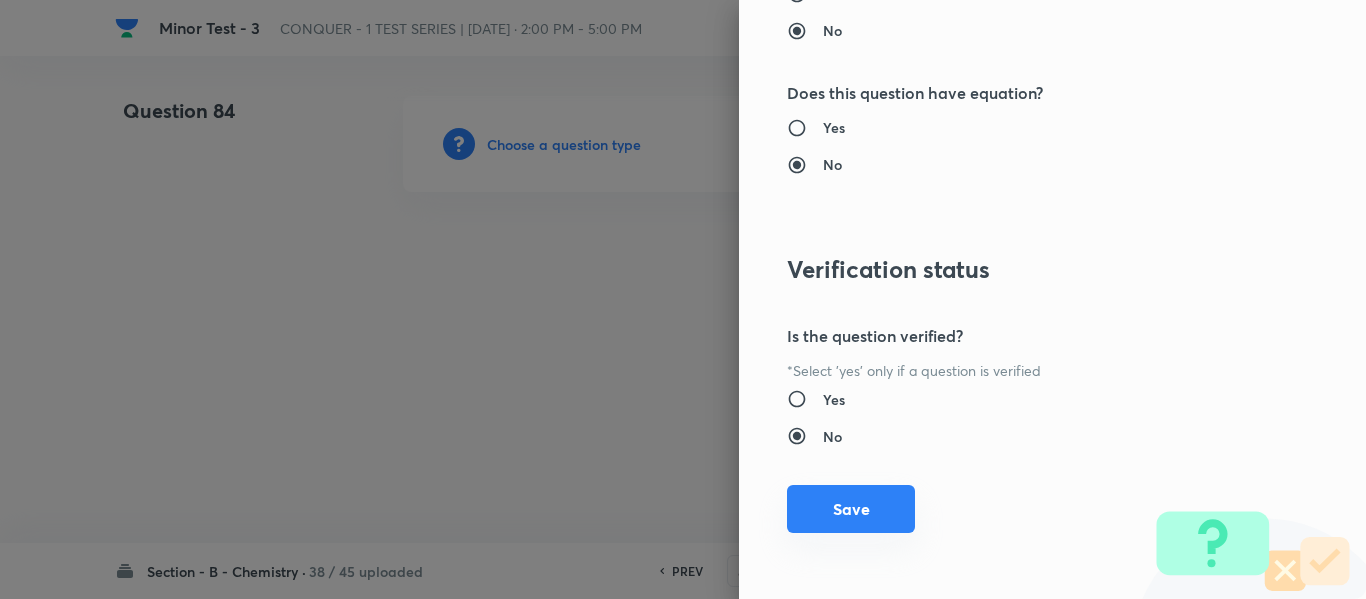 click on "Save" at bounding box center [851, 509] 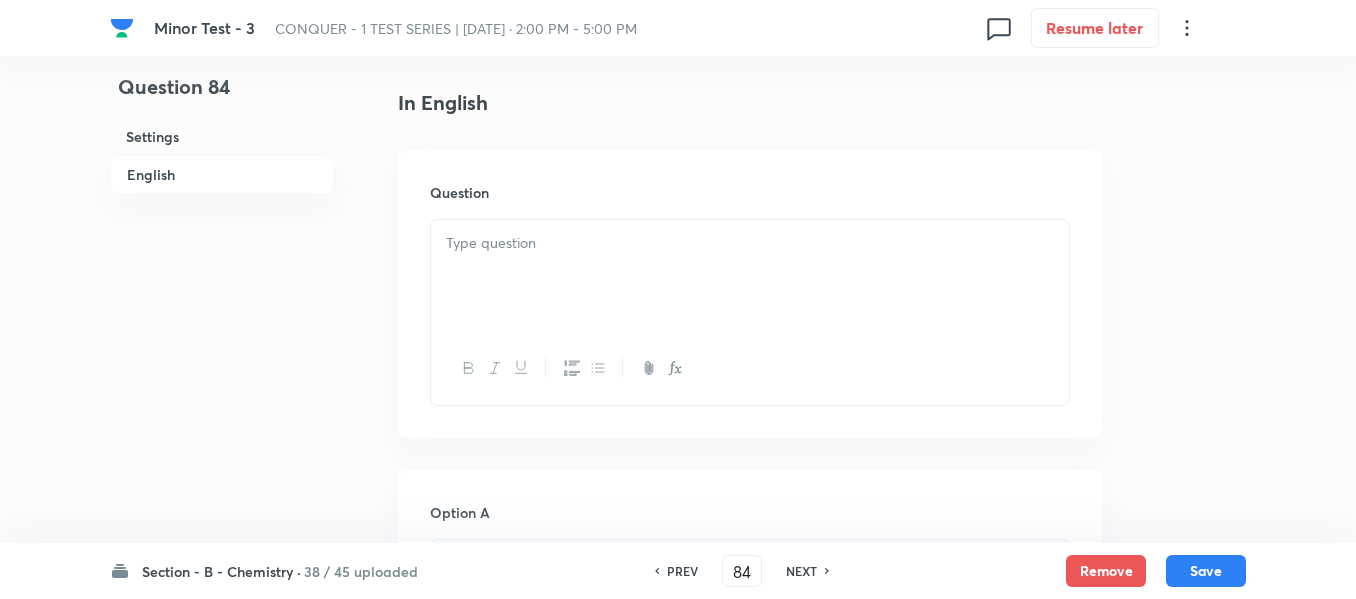 scroll, scrollTop: 600, scrollLeft: 0, axis: vertical 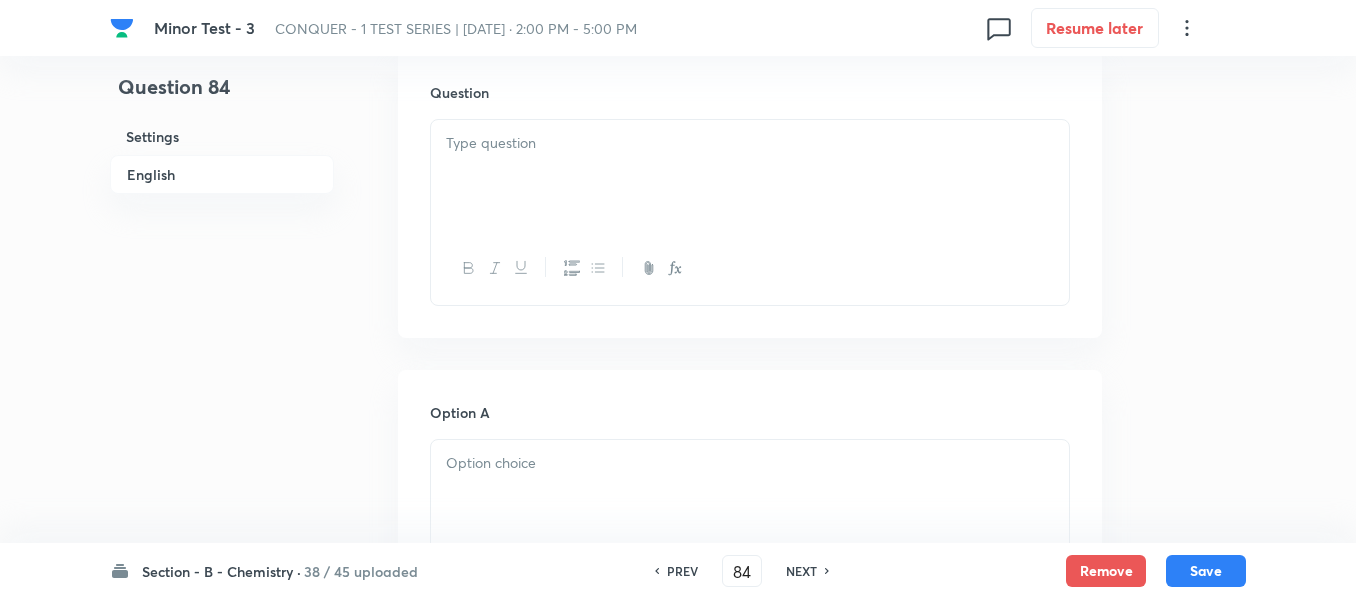 click at bounding box center [750, 143] 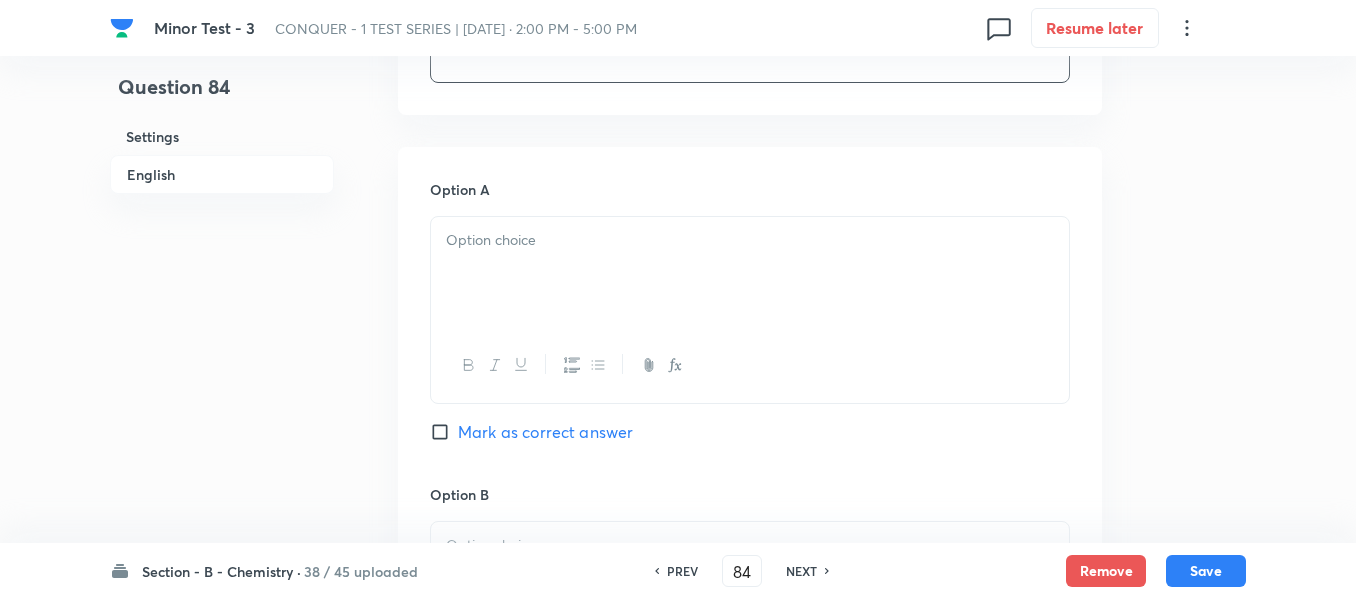 scroll, scrollTop: 900, scrollLeft: 0, axis: vertical 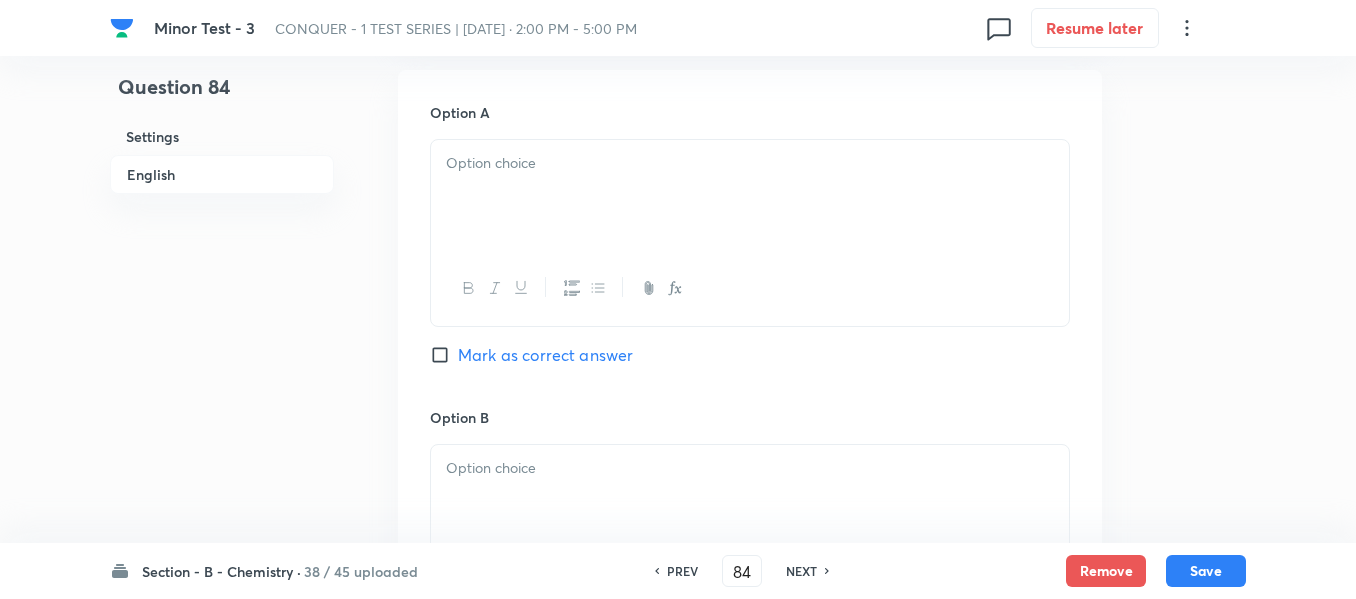 click at bounding box center [750, 163] 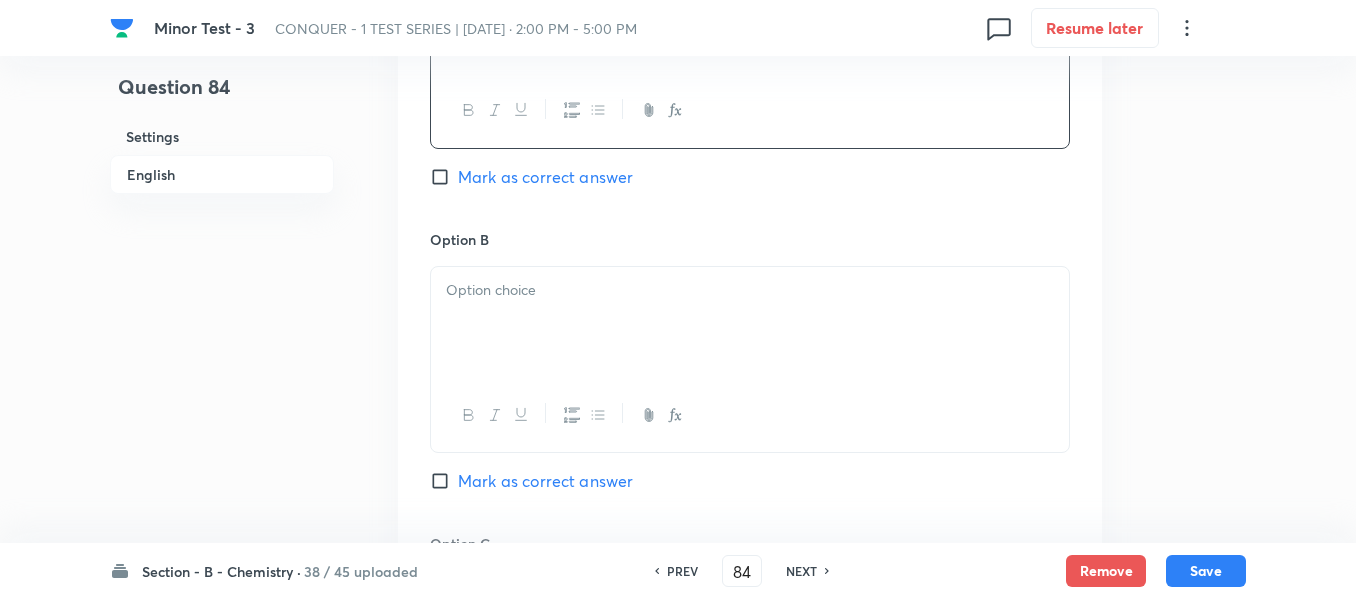 scroll, scrollTop: 1100, scrollLeft: 0, axis: vertical 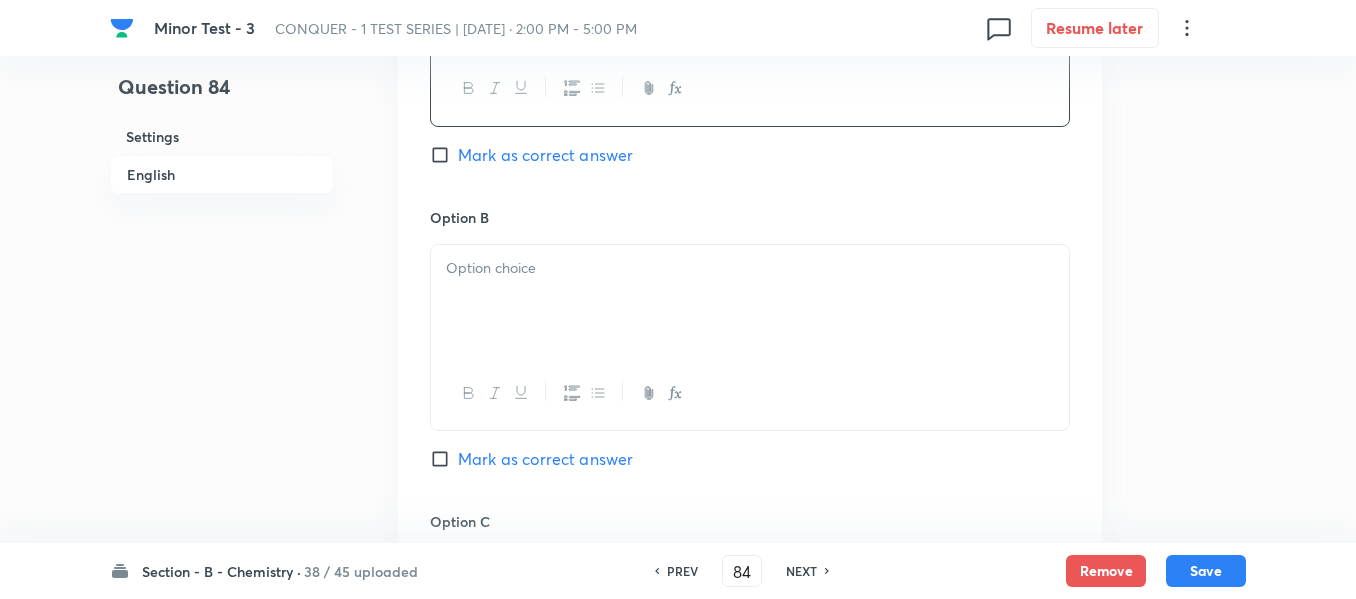 click at bounding box center (750, 268) 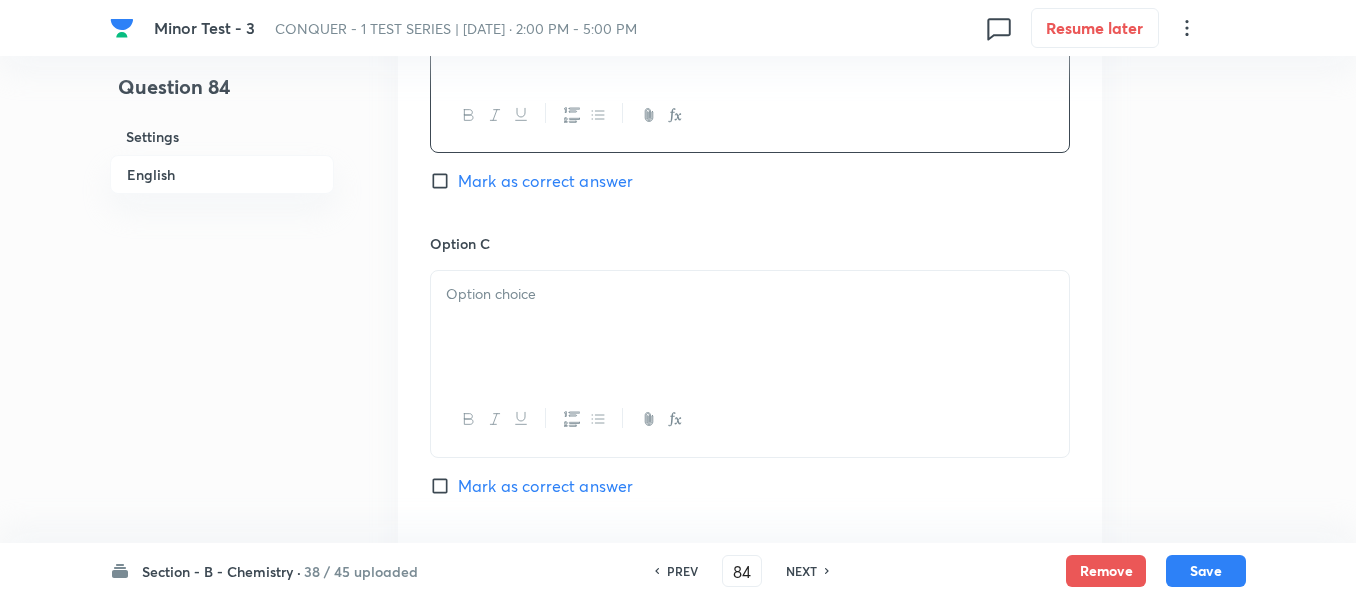 scroll, scrollTop: 1400, scrollLeft: 0, axis: vertical 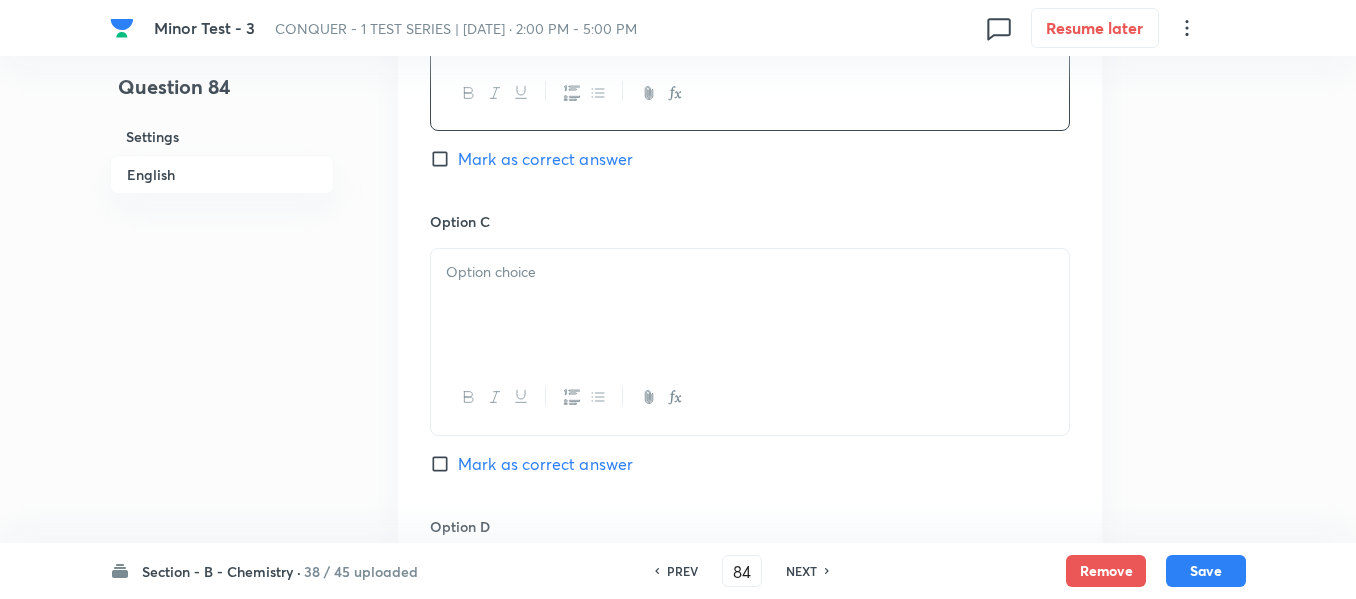 click at bounding box center (750, 305) 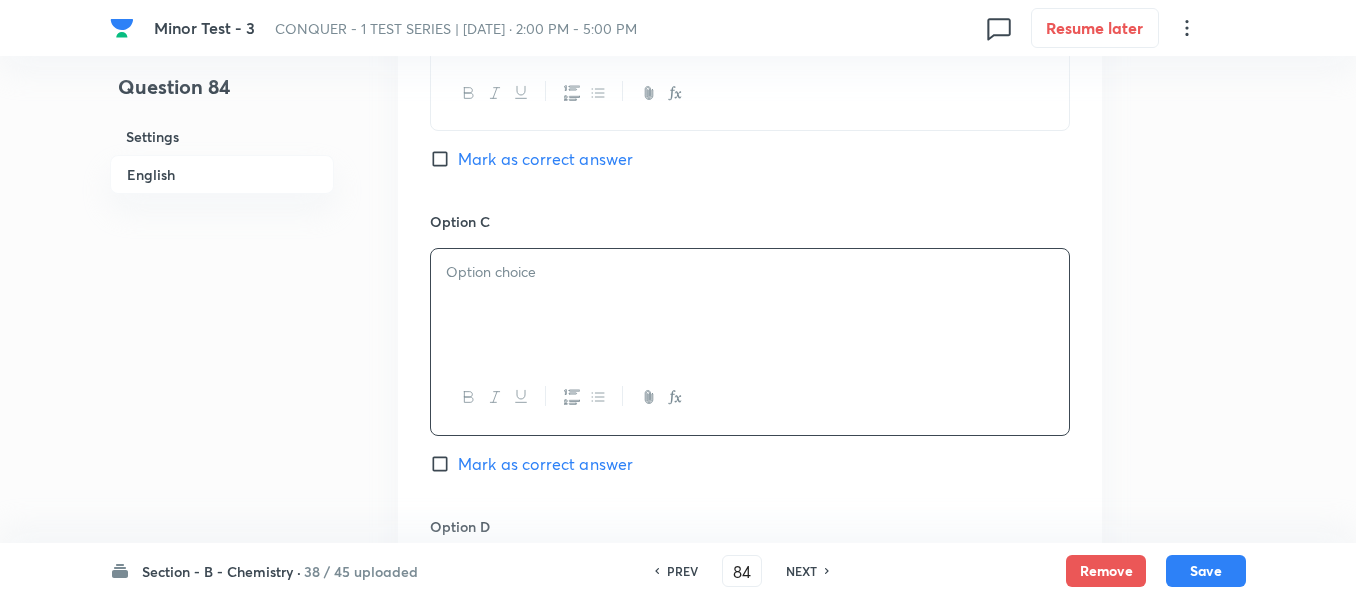 click at bounding box center (750, 305) 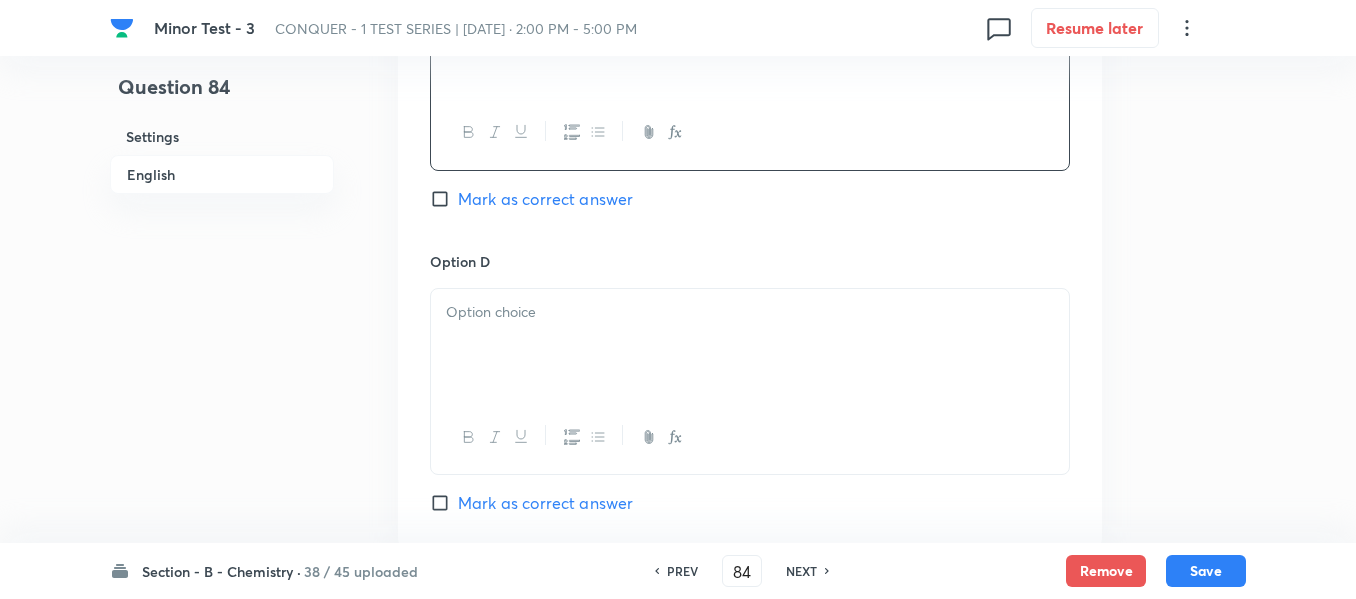 scroll, scrollTop: 1700, scrollLeft: 0, axis: vertical 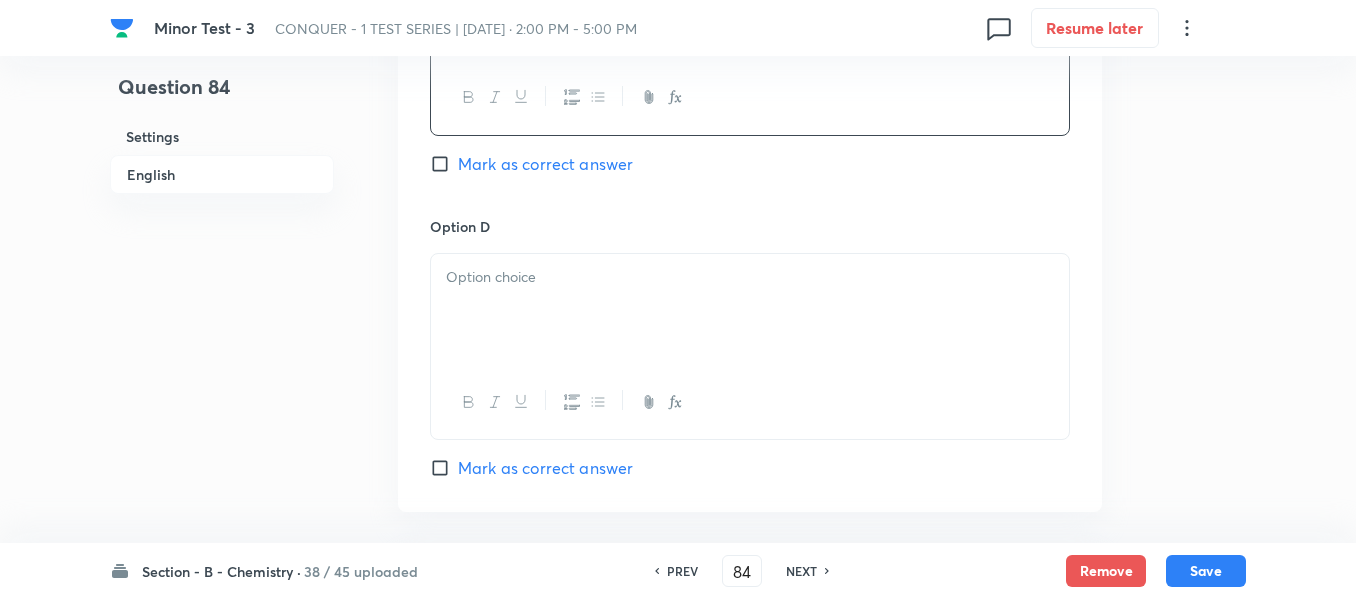 click at bounding box center [750, 310] 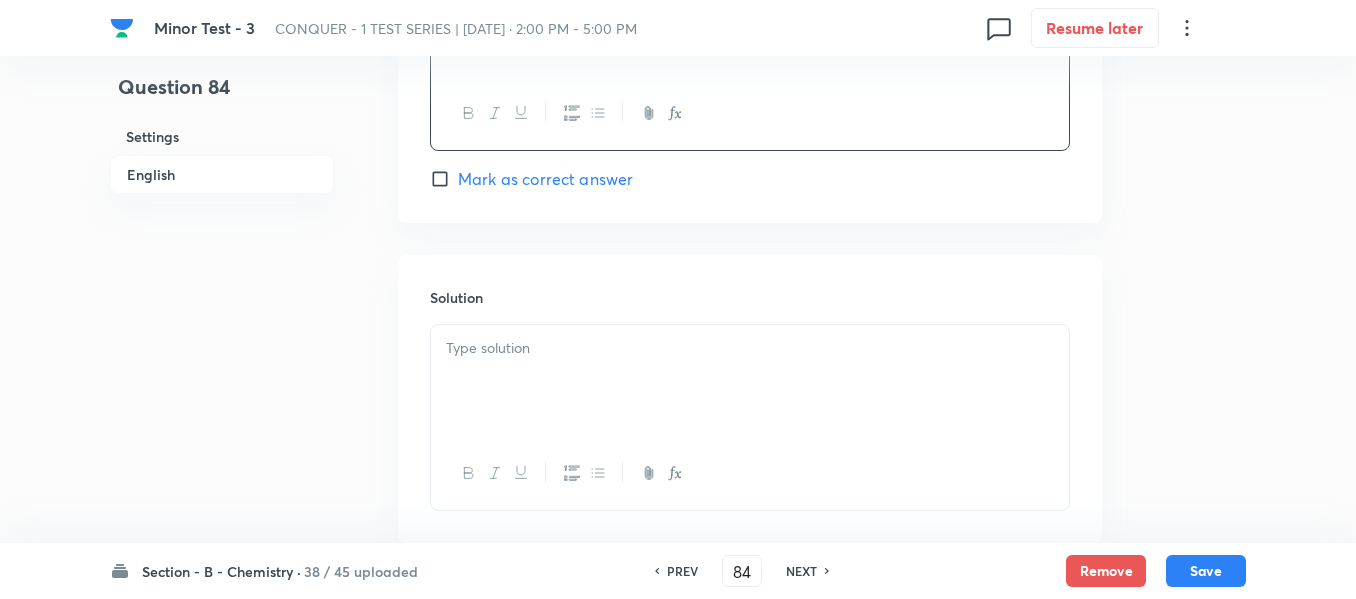 scroll, scrollTop: 2000, scrollLeft: 0, axis: vertical 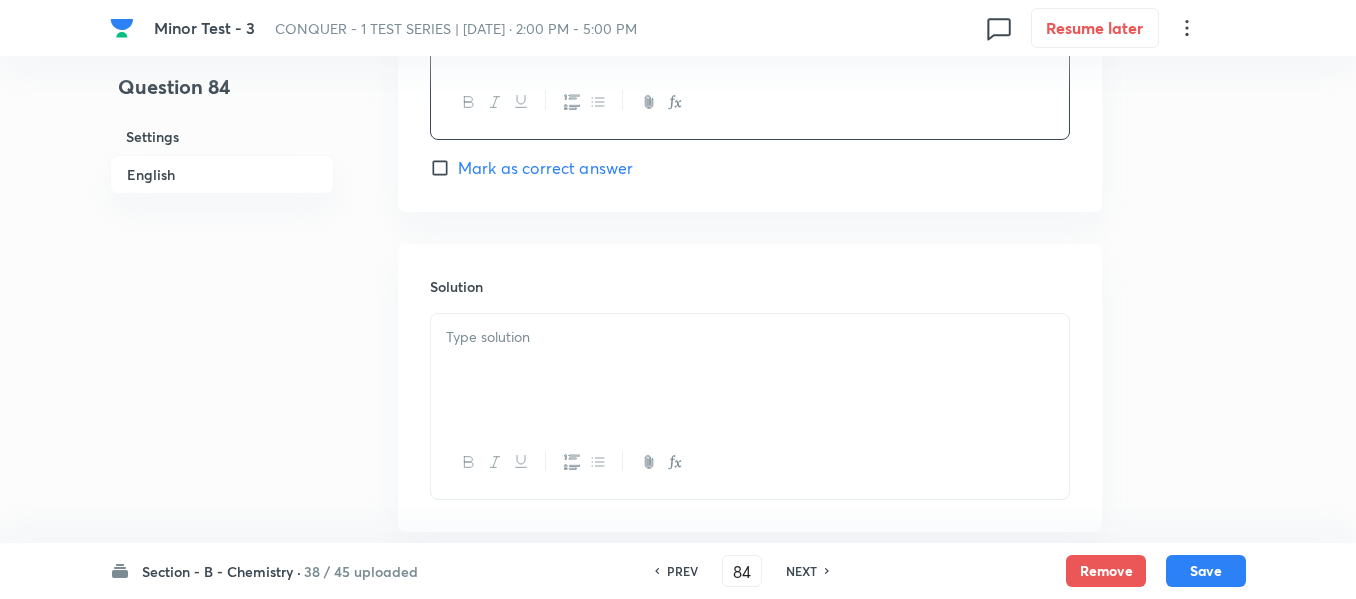 click at bounding box center (750, 337) 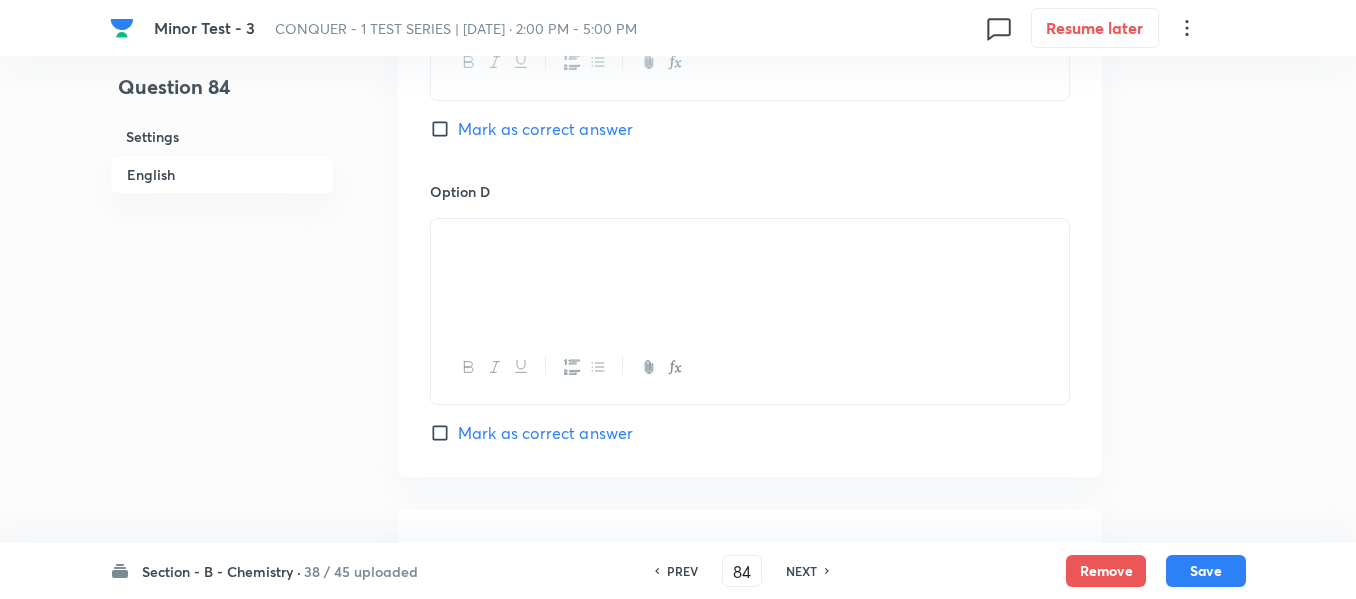 scroll, scrollTop: 1700, scrollLeft: 0, axis: vertical 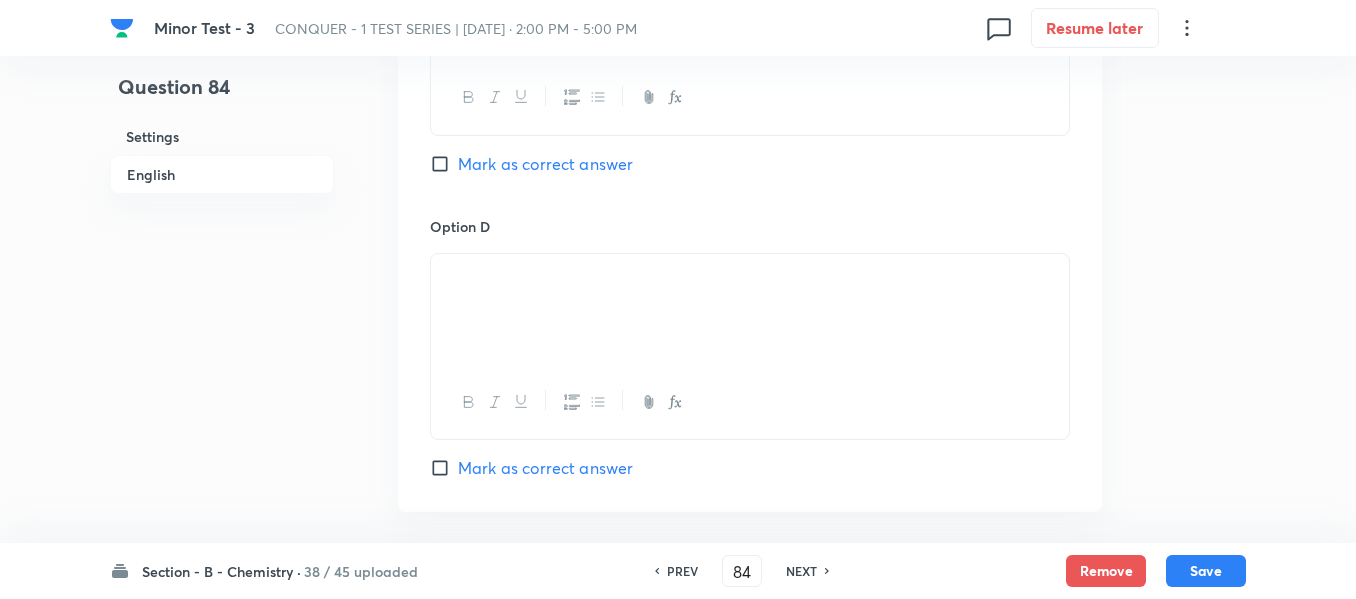 click on "Mark as correct answer" at bounding box center (444, 164) 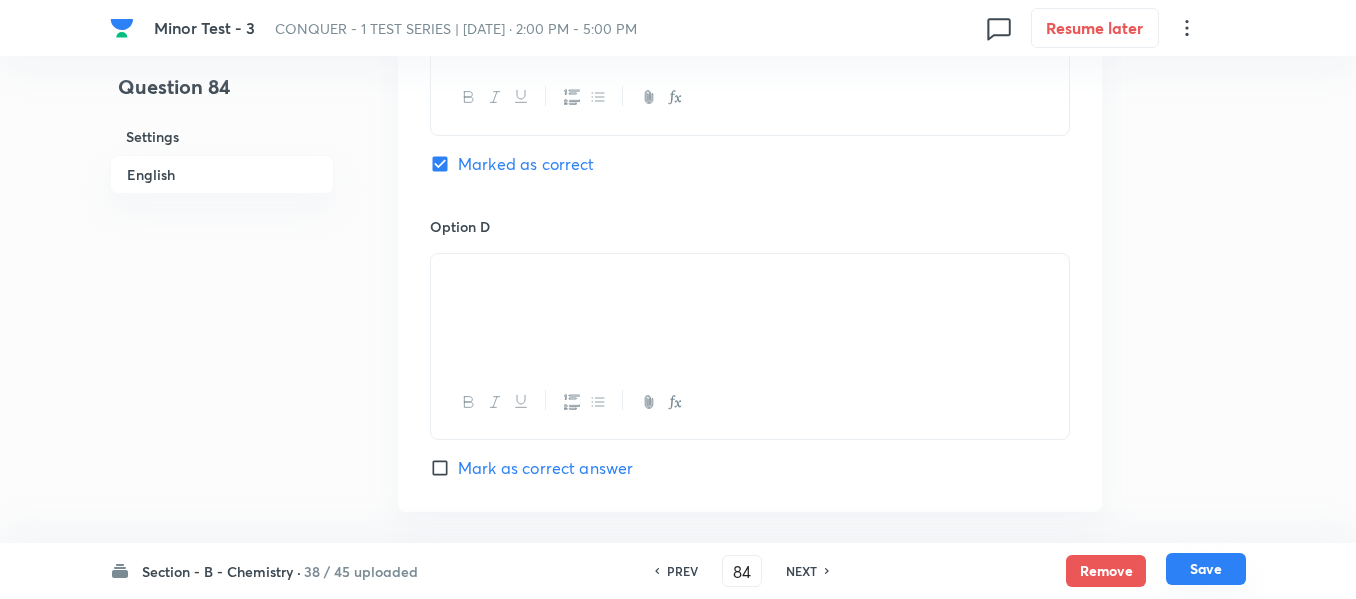 click on "Save" at bounding box center [1206, 569] 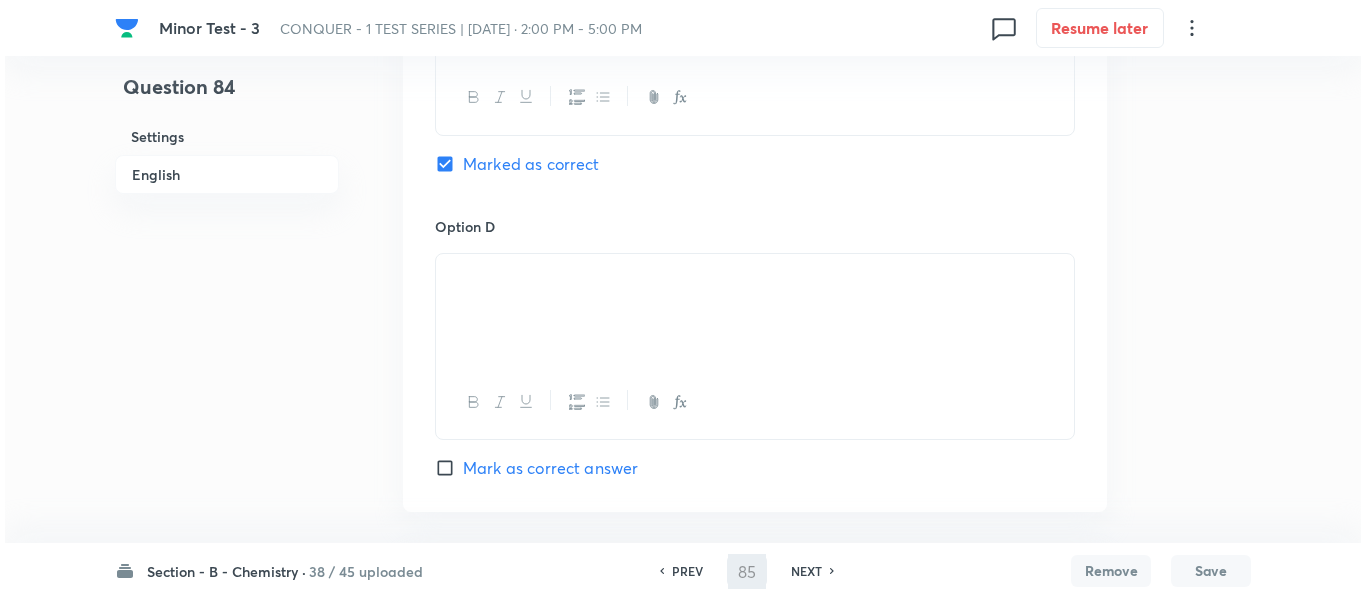 scroll, scrollTop: 0, scrollLeft: 0, axis: both 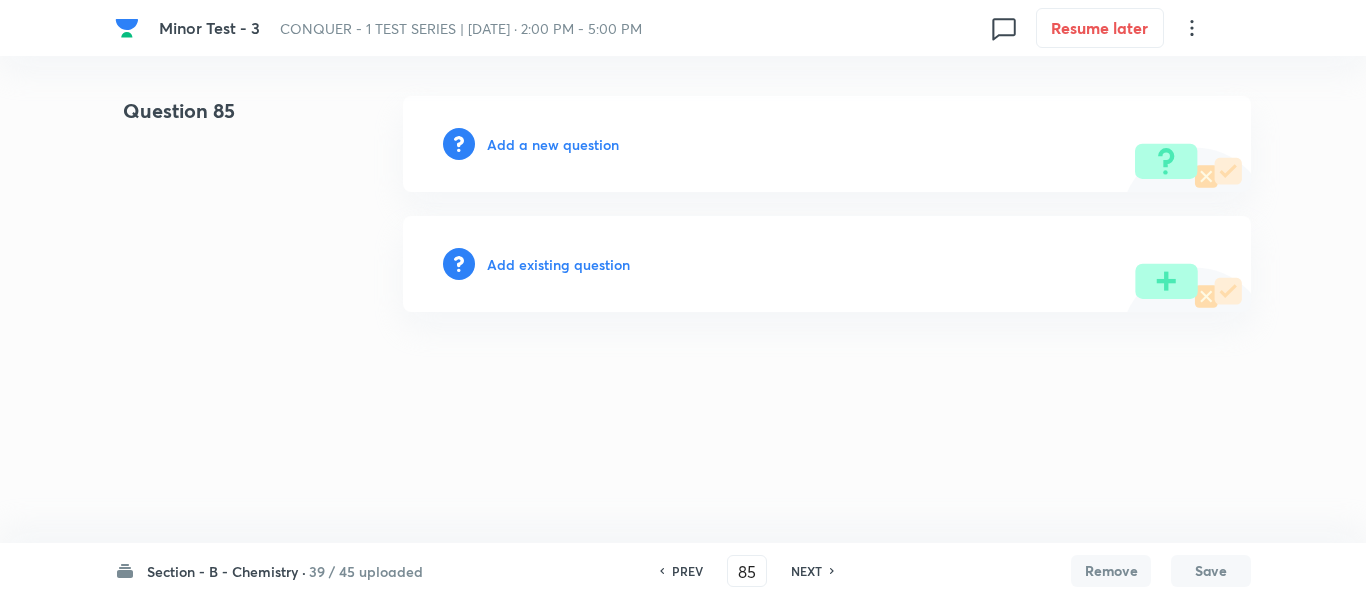 click on "Add a new question" at bounding box center [553, 144] 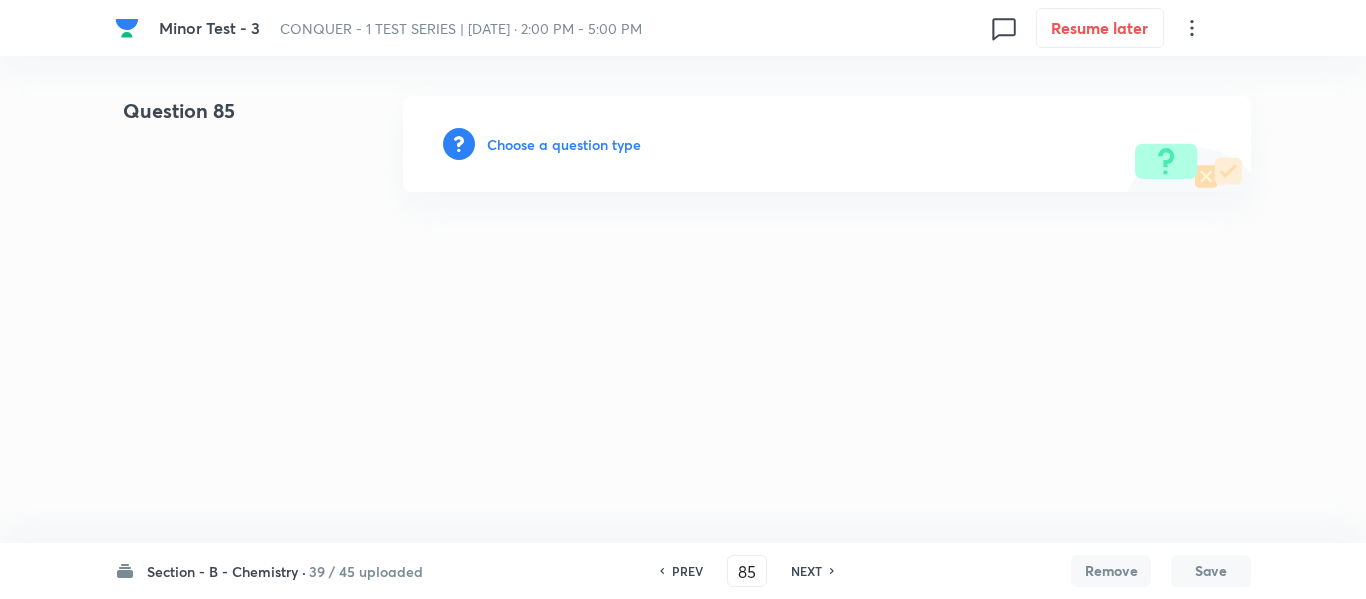 click on "Choose a question type" at bounding box center (564, 144) 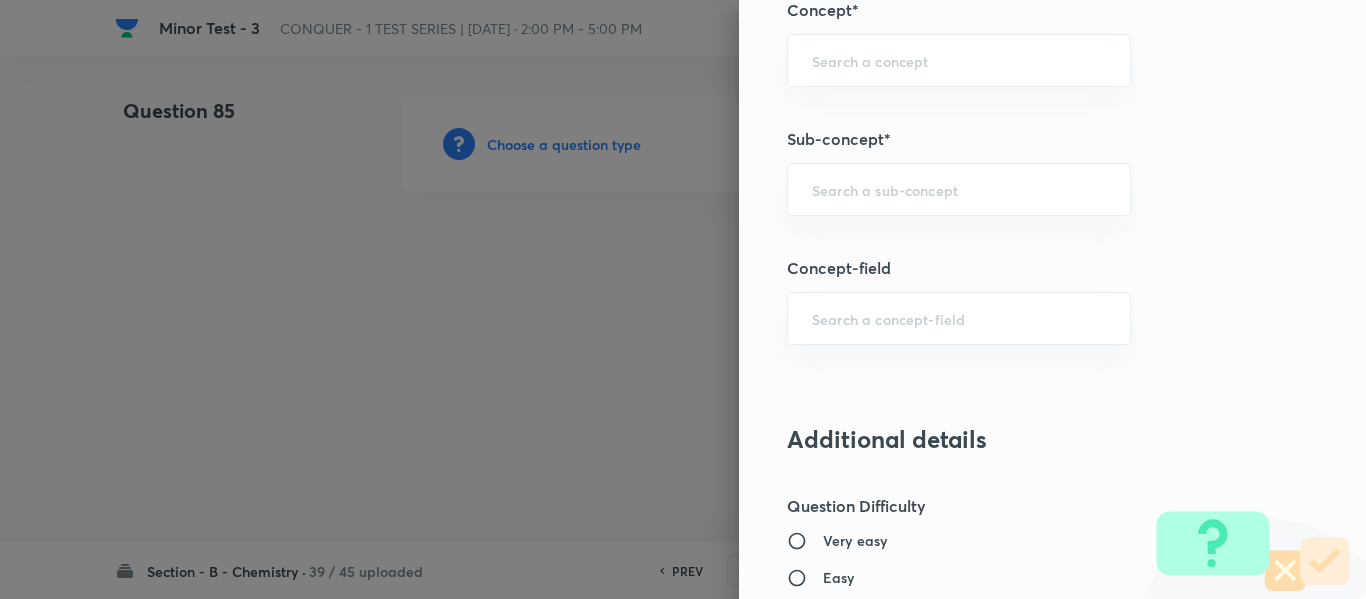 scroll, scrollTop: 1300, scrollLeft: 0, axis: vertical 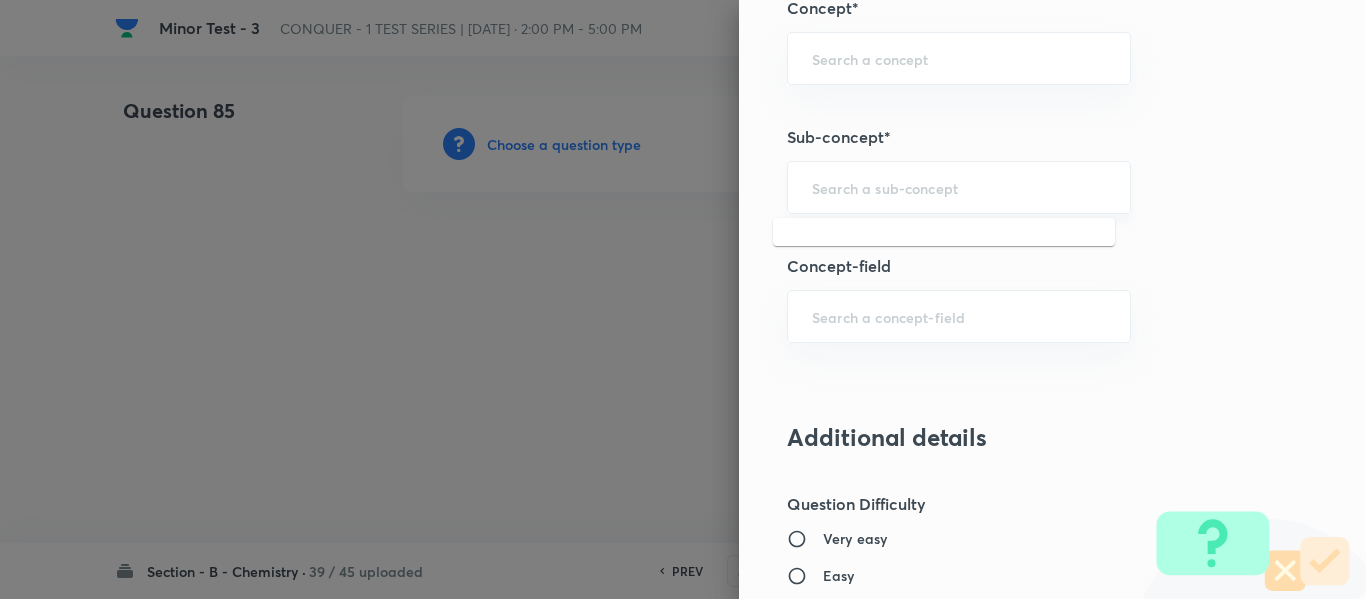 click at bounding box center [959, 187] 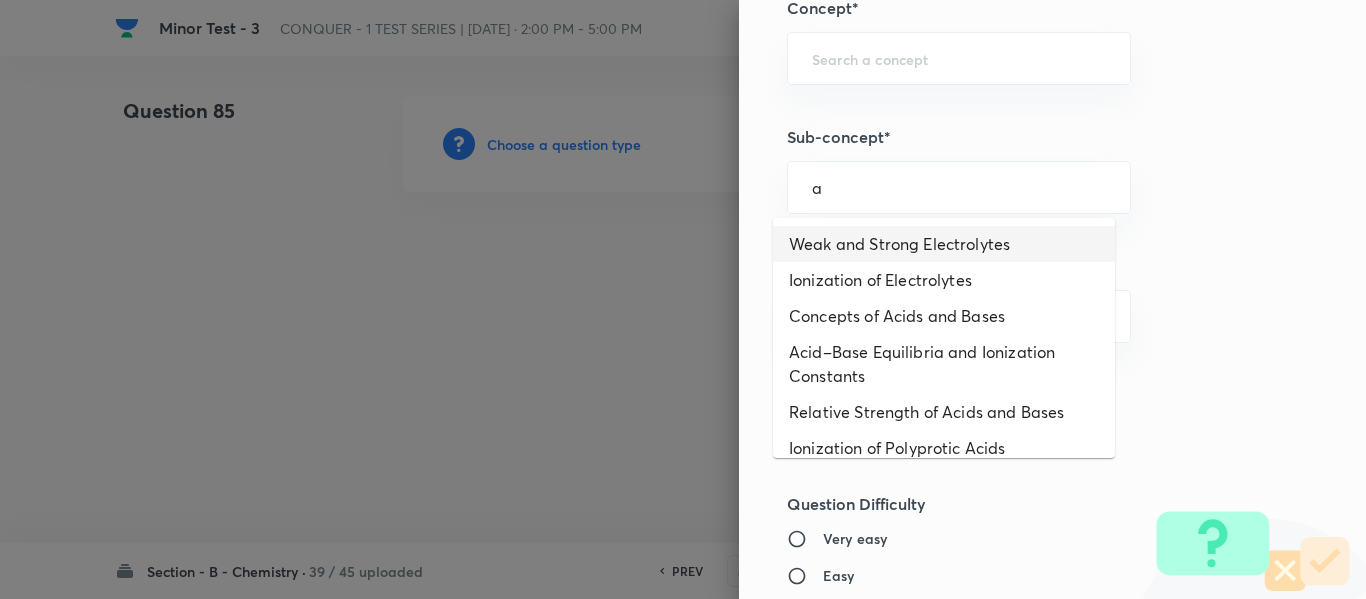 click on "Weak and Strong Electrolytes" at bounding box center [944, 244] 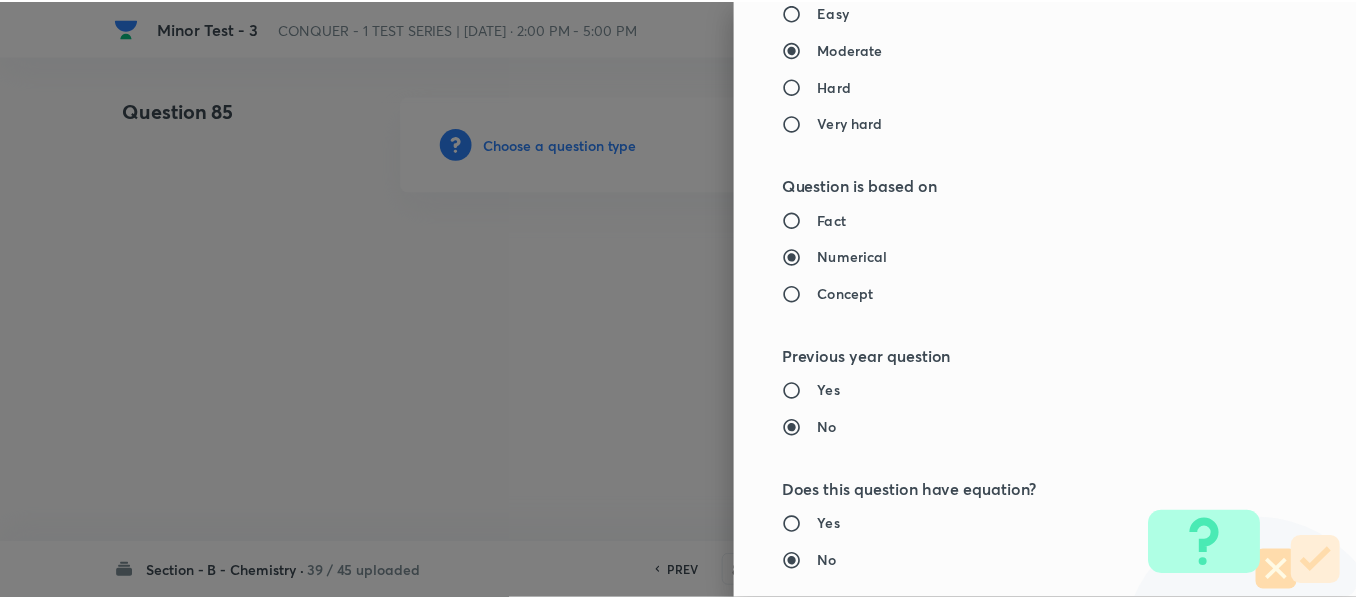 scroll, scrollTop: 2261, scrollLeft: 0, axis: vertical 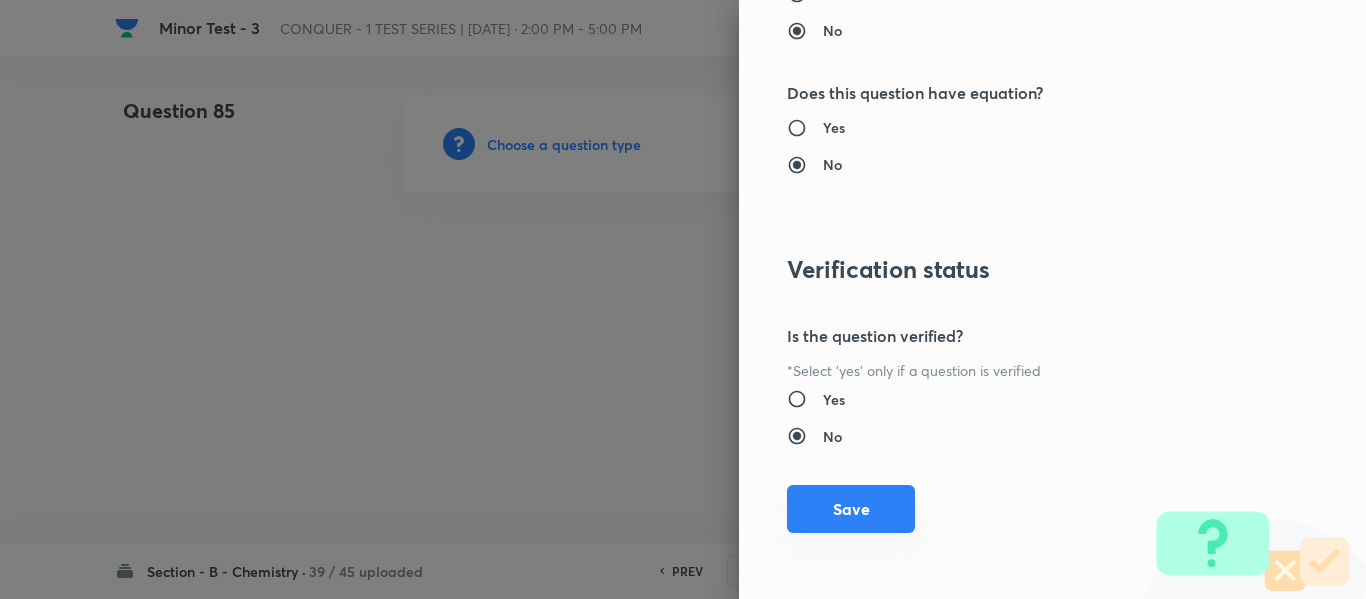 drag, startPoint x: 818, startPoint y: 503, endPoint x: 875, endPoint y: 495, distance: 57.558666 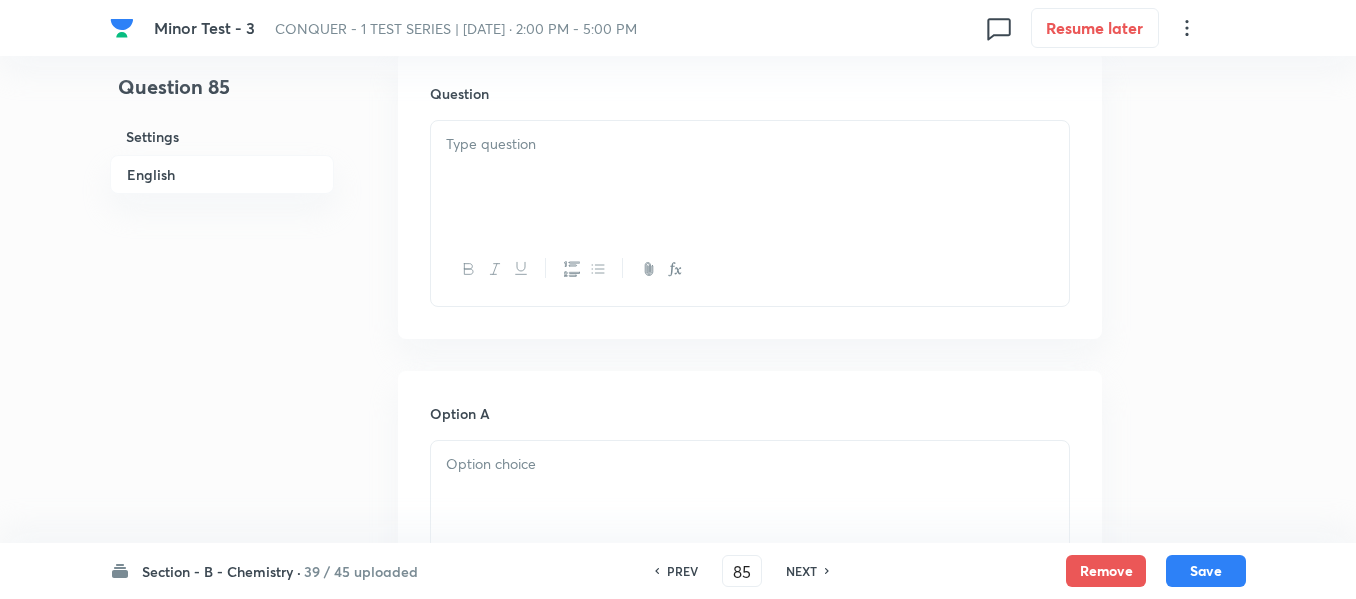 scroll, scrollTop: 600, scrollLeft: 0, axis: vertical 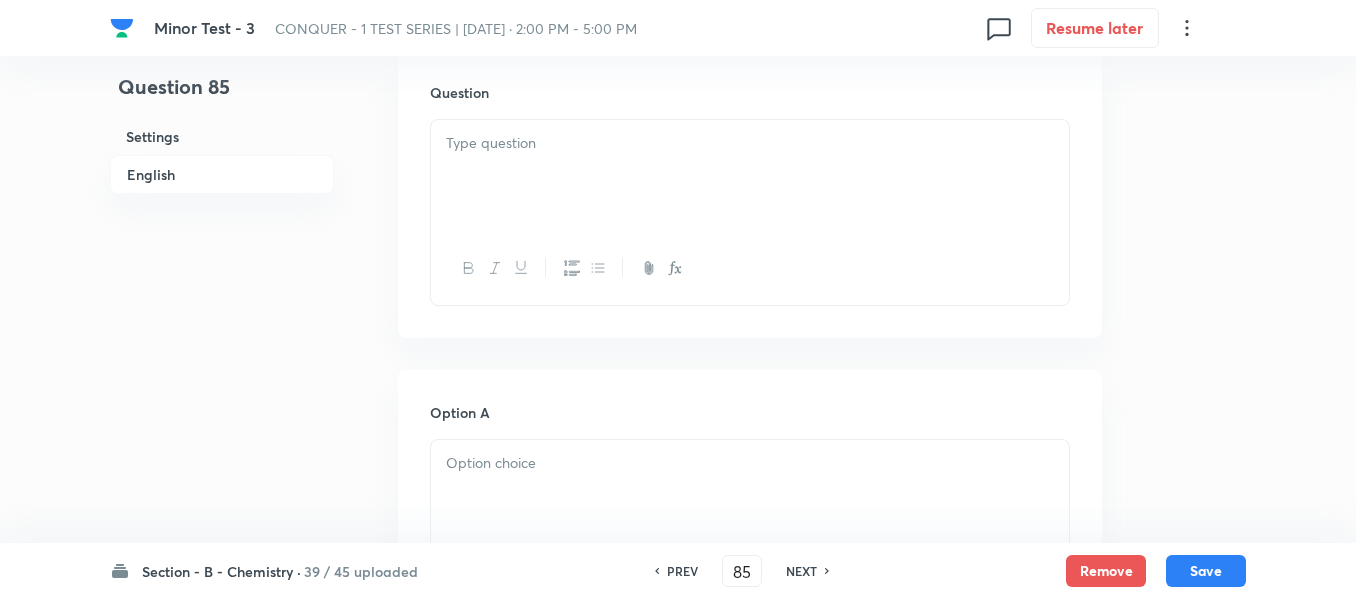 click at bounding box center (750, 143) 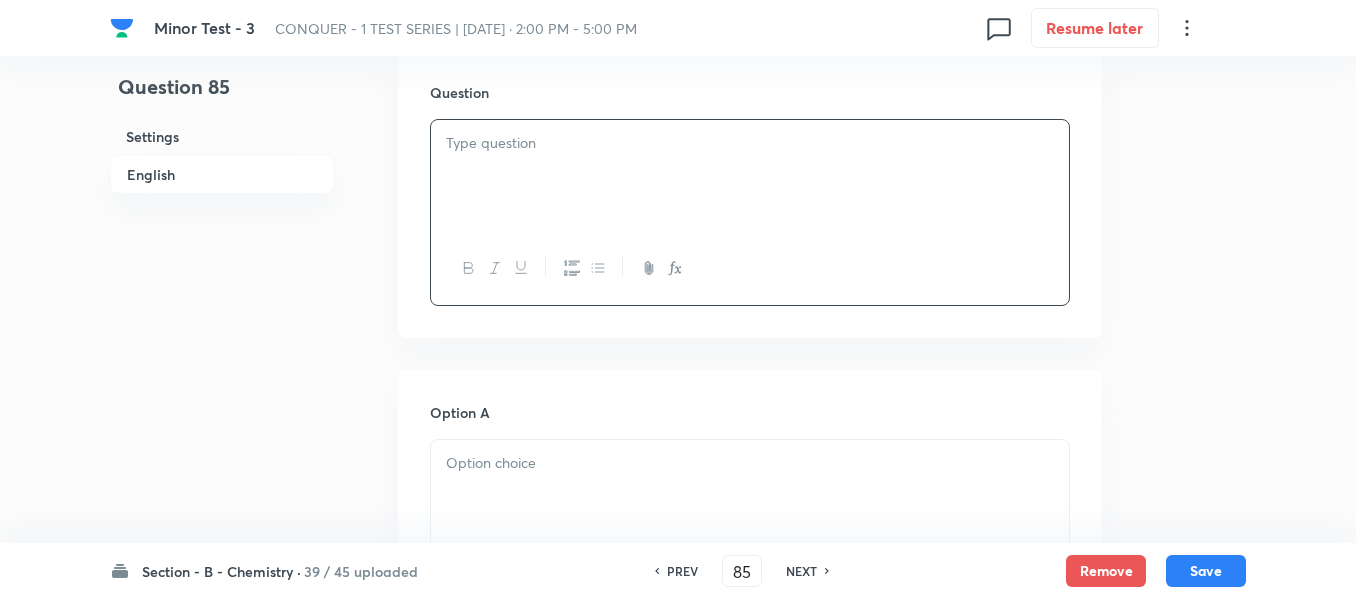 click at bounding box center (750, 143) 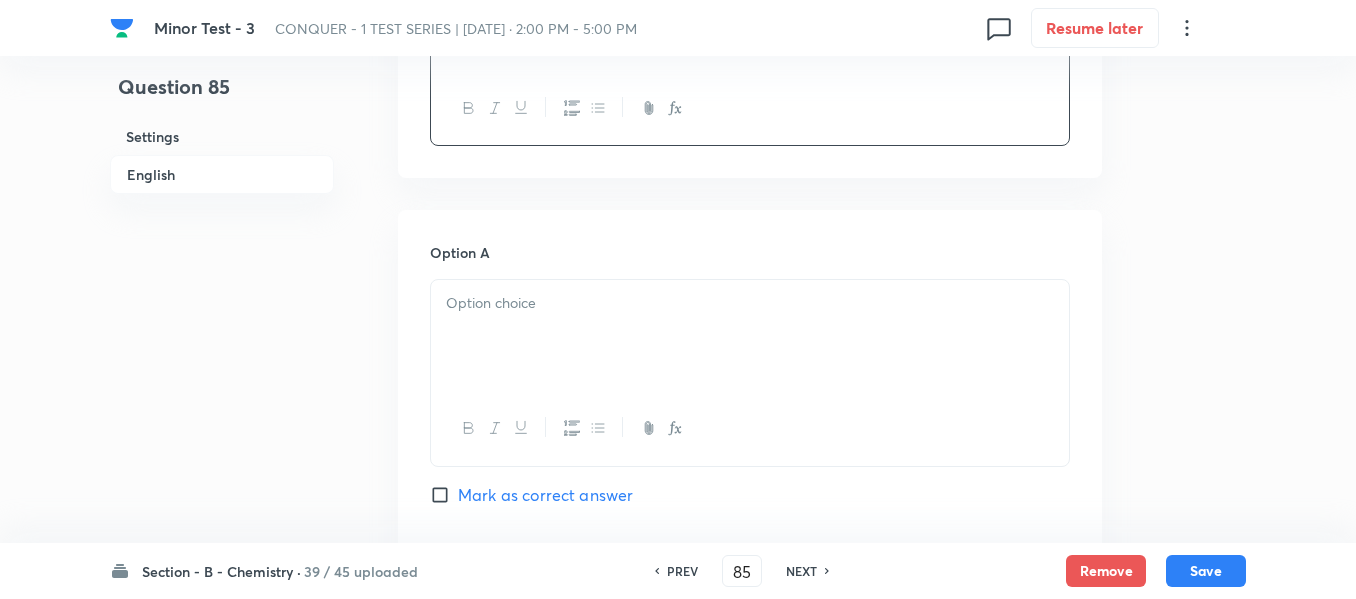 scroll, scrollTop: 800, scrollLeft: 0, axis: vertical 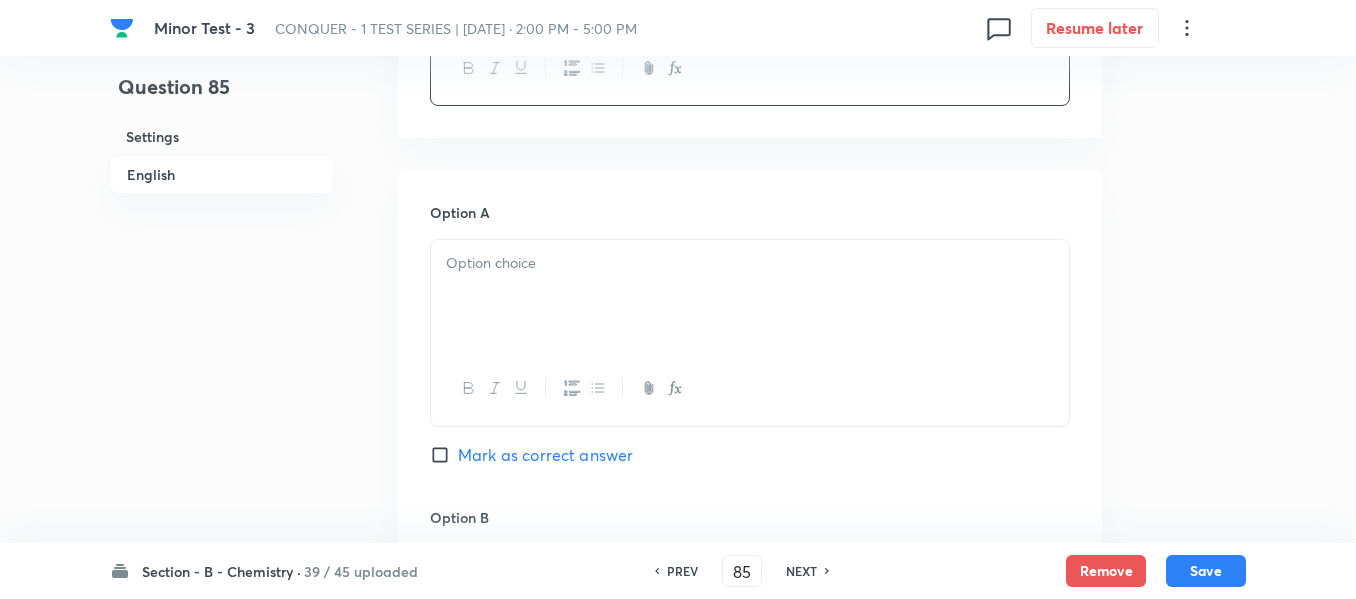 click at bounding box center [750, 296] 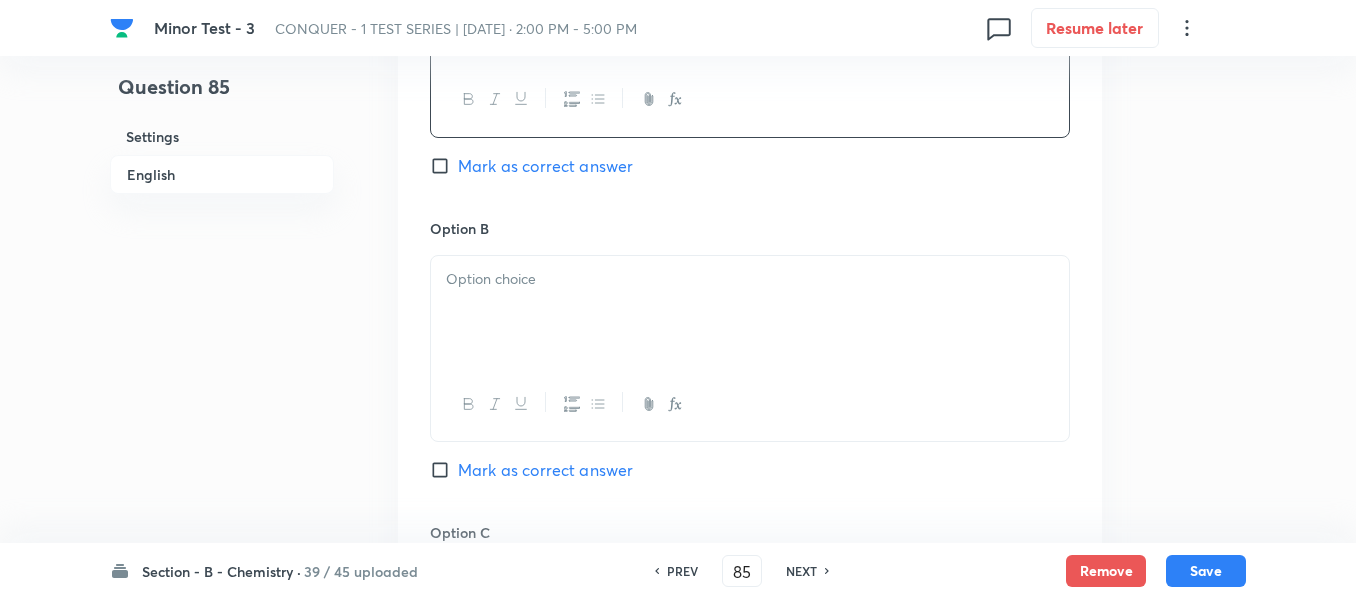 scroll, scrollTop: 1100, scrollLeft: 0, axis: vertical 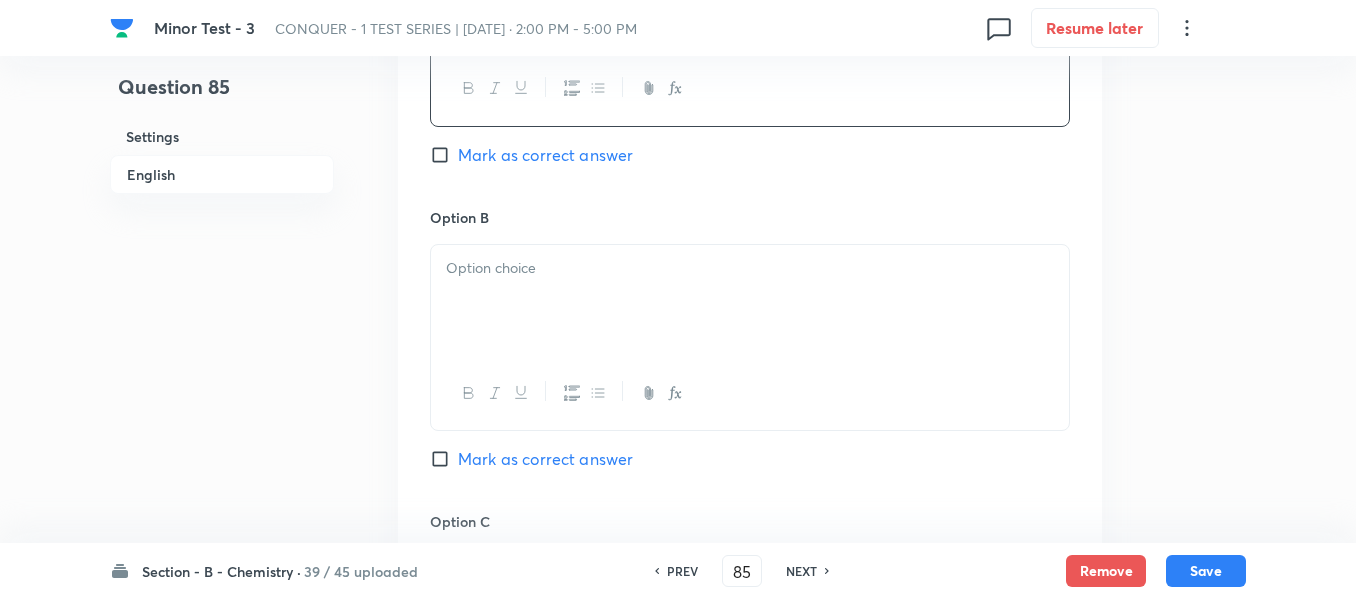click at bounding box center [750, 268] 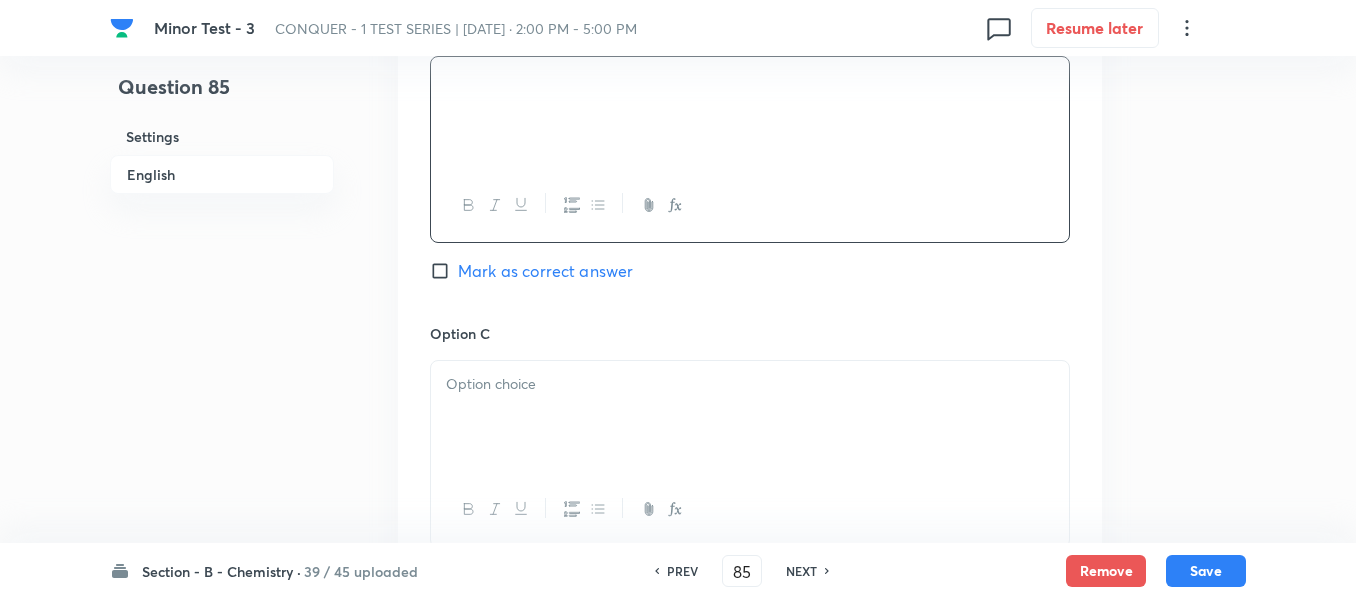 scroll, scrollTop: 1300, scrollLeft: 0, axis: vertical 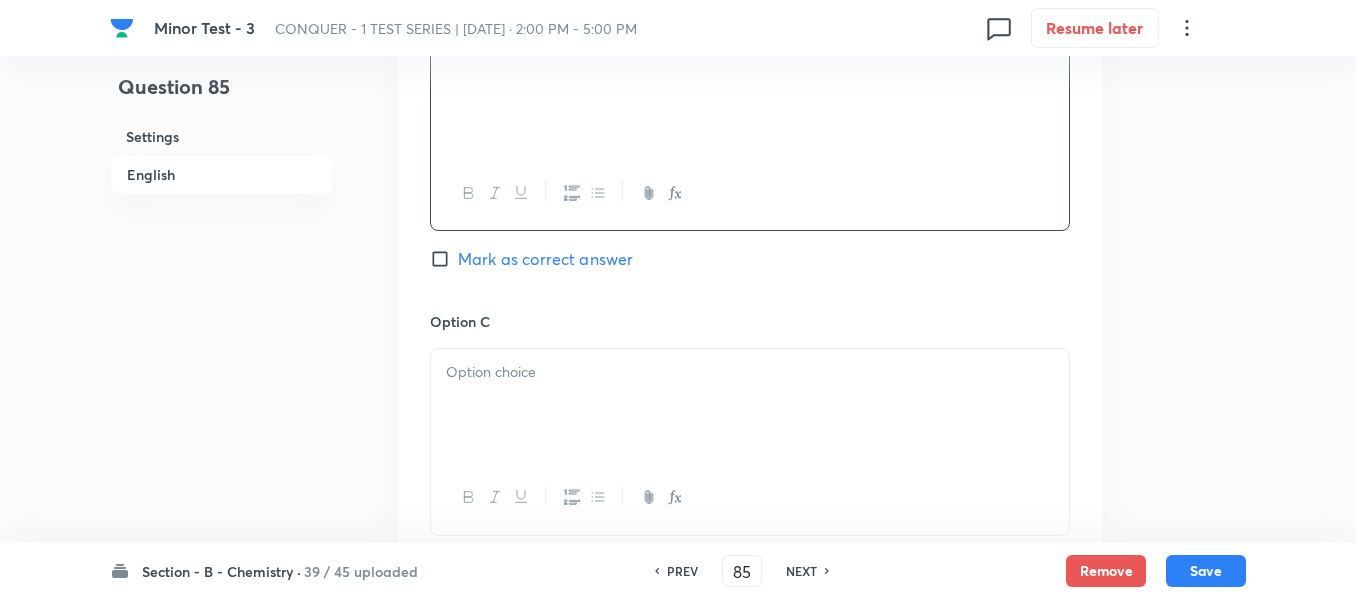 click at bounding box center (750, 372) 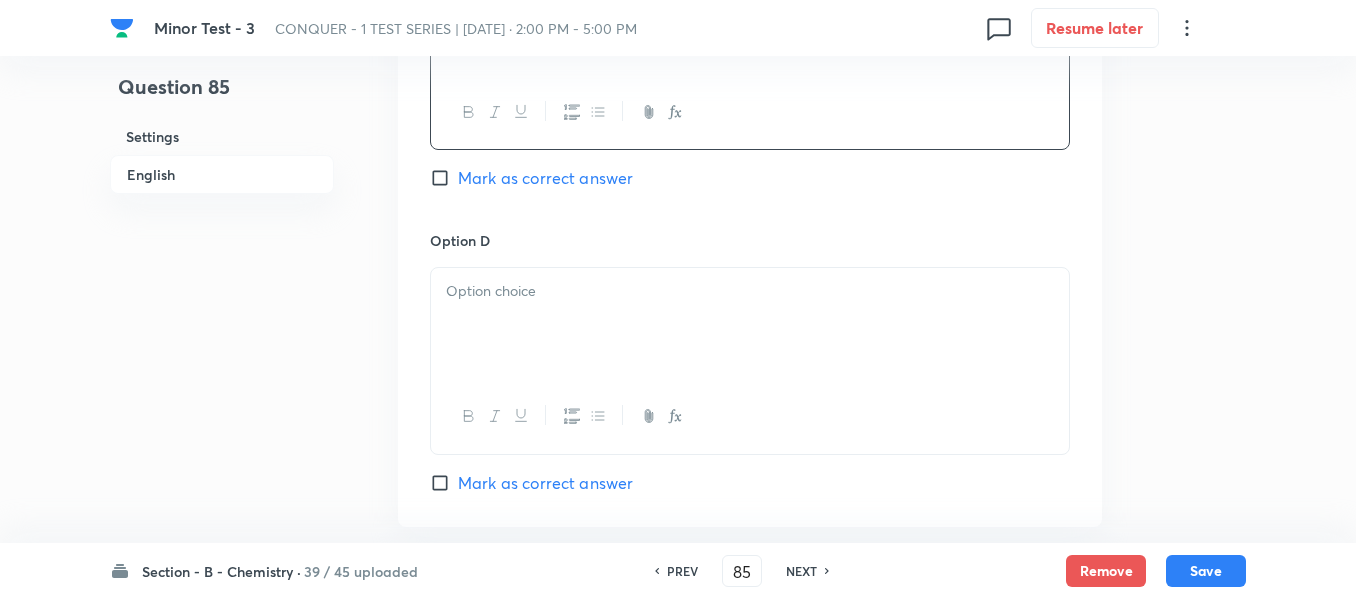 scroll, scrollTop: 1700, scrollLeft: 0, axis: vertical 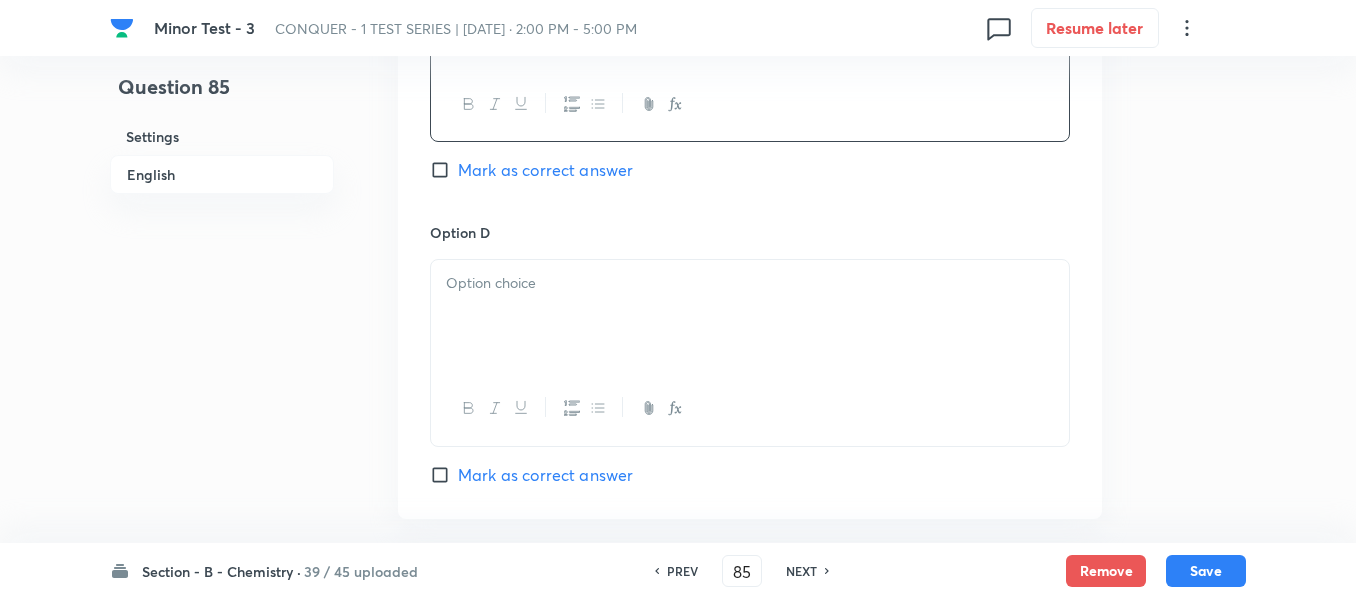 click at bounding box center (750, 316) 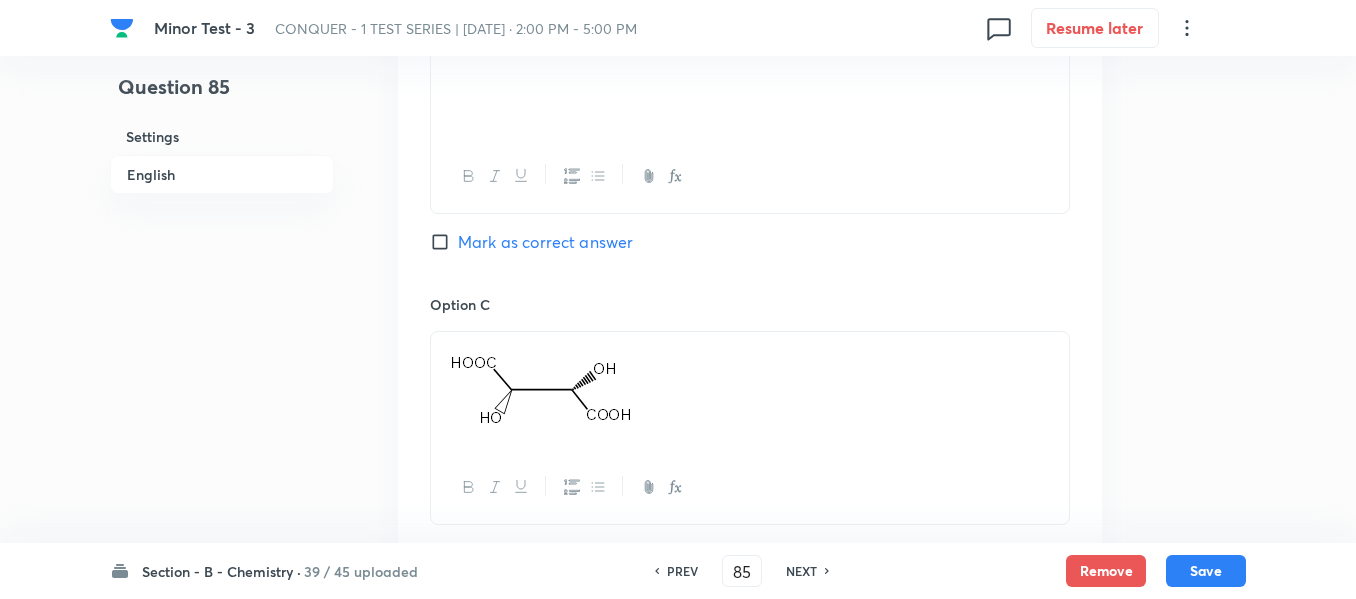 scroll, scrollTop: 1200, scrollLeft: 0, axis: vertical 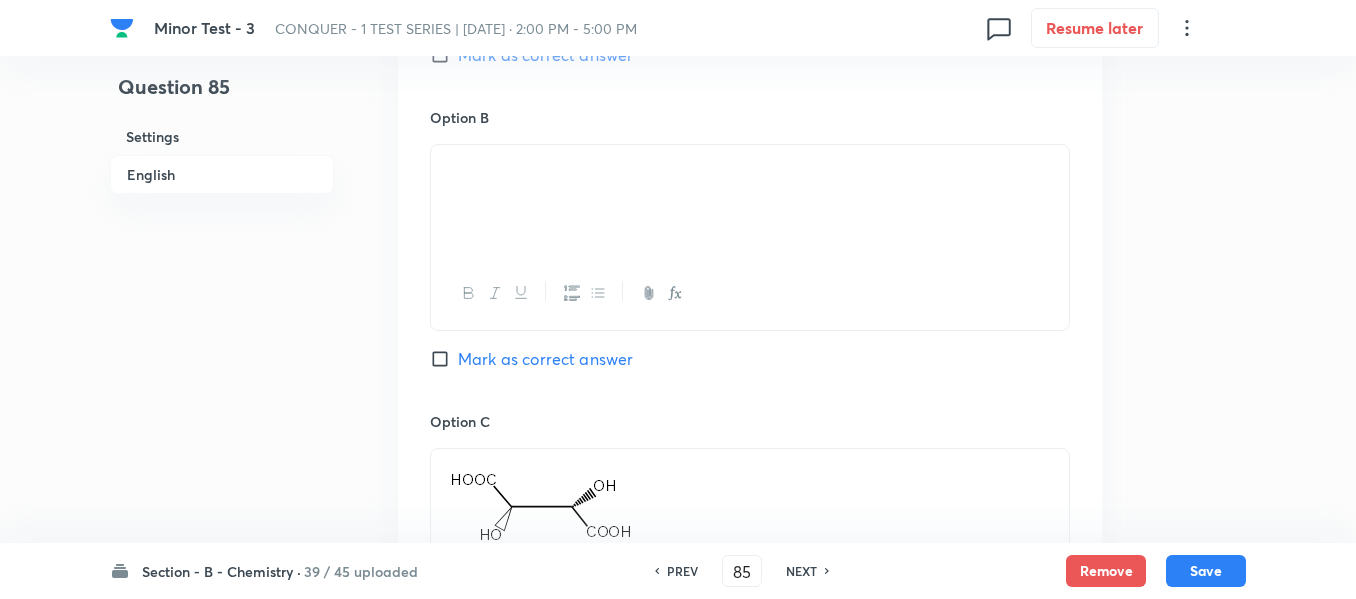 click on "Mark as correct answer" at bounding box center [444, 359] 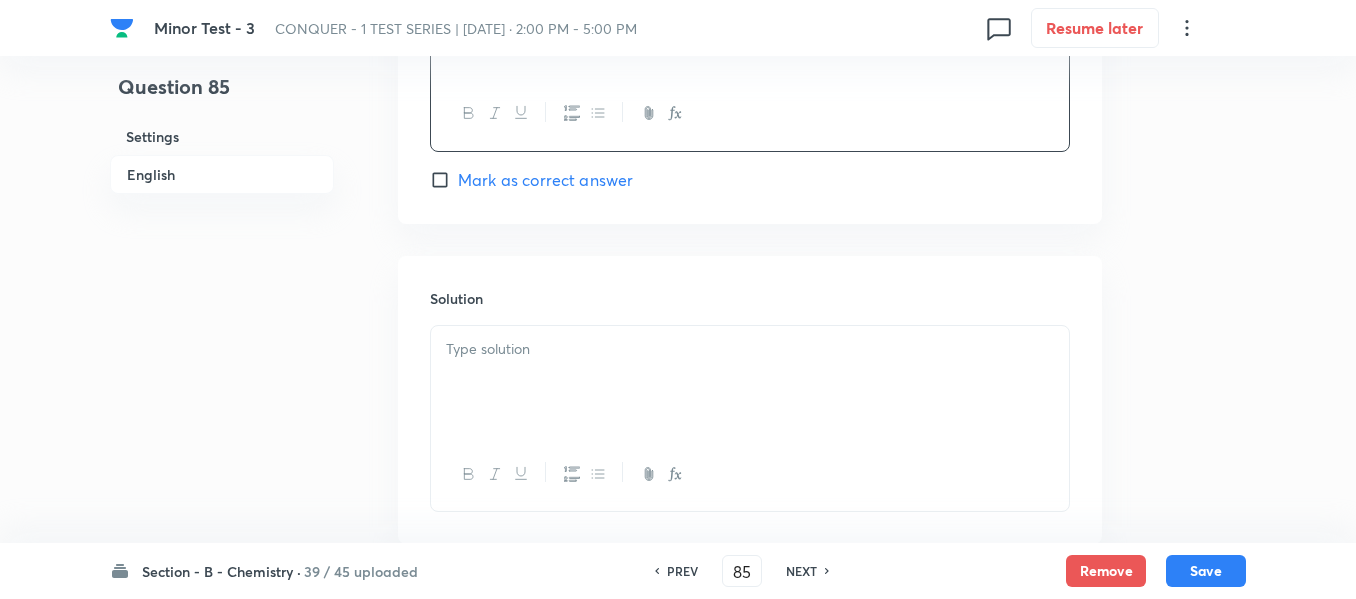 scroll, scrollTop: 2000, scrollLeft: 0, axis: vertical 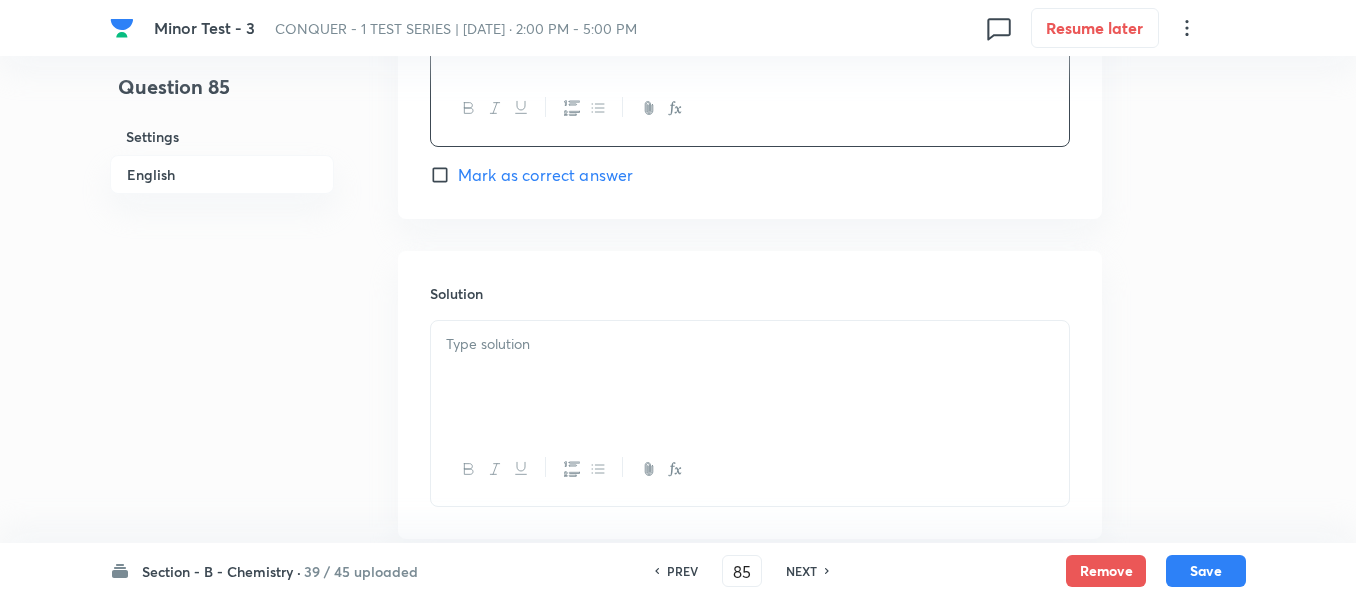 click at bounding box center (750, 377) 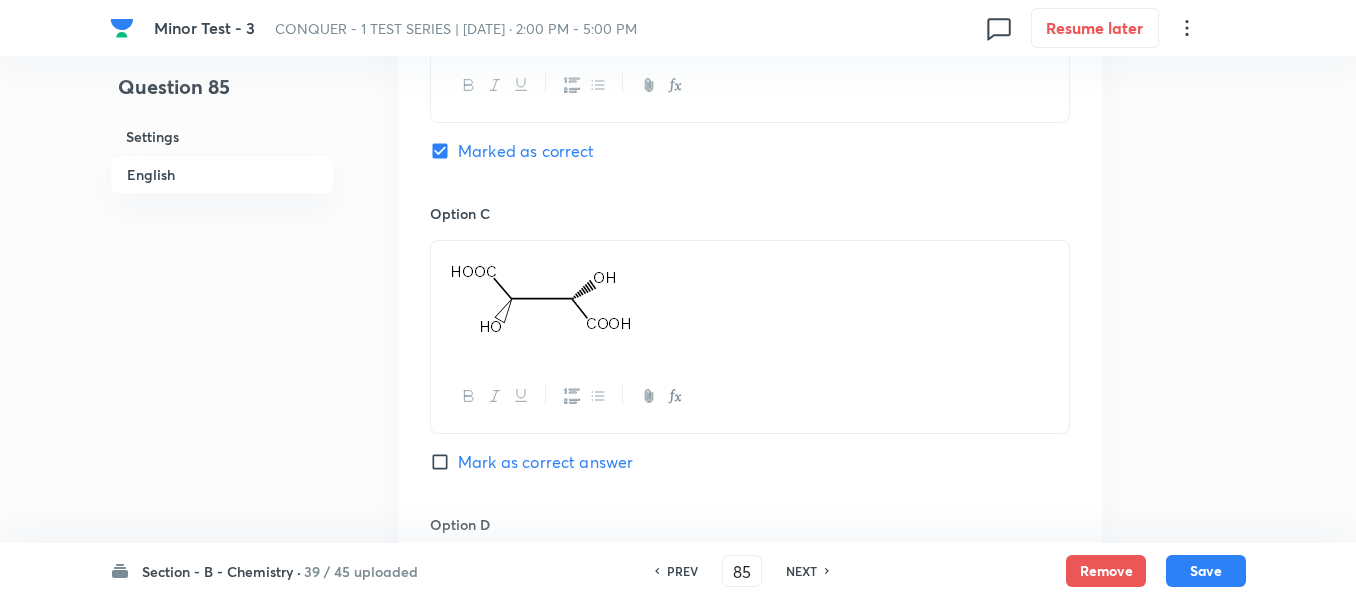 scroll, scrollTop: 1300, scrollLeft: 0, axis: vertical 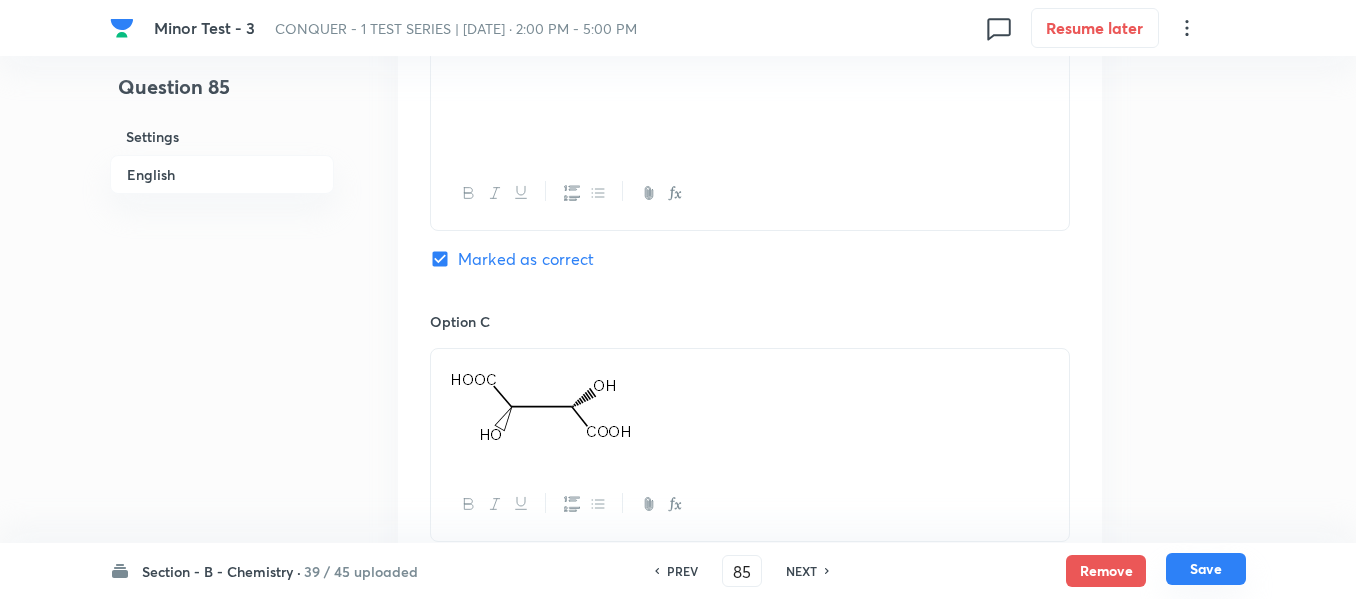 click on "Save" at bounding box center [1206, 569] 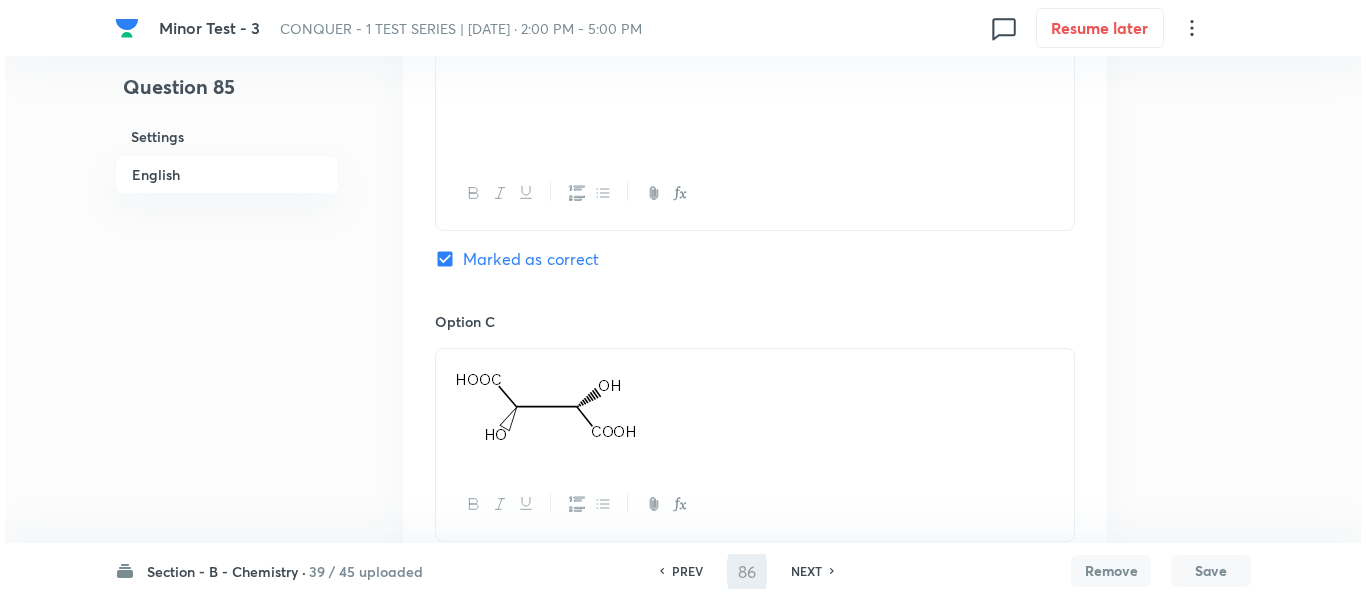 scroll, scrollTop: 0, scrollLeft: 0, axis: both 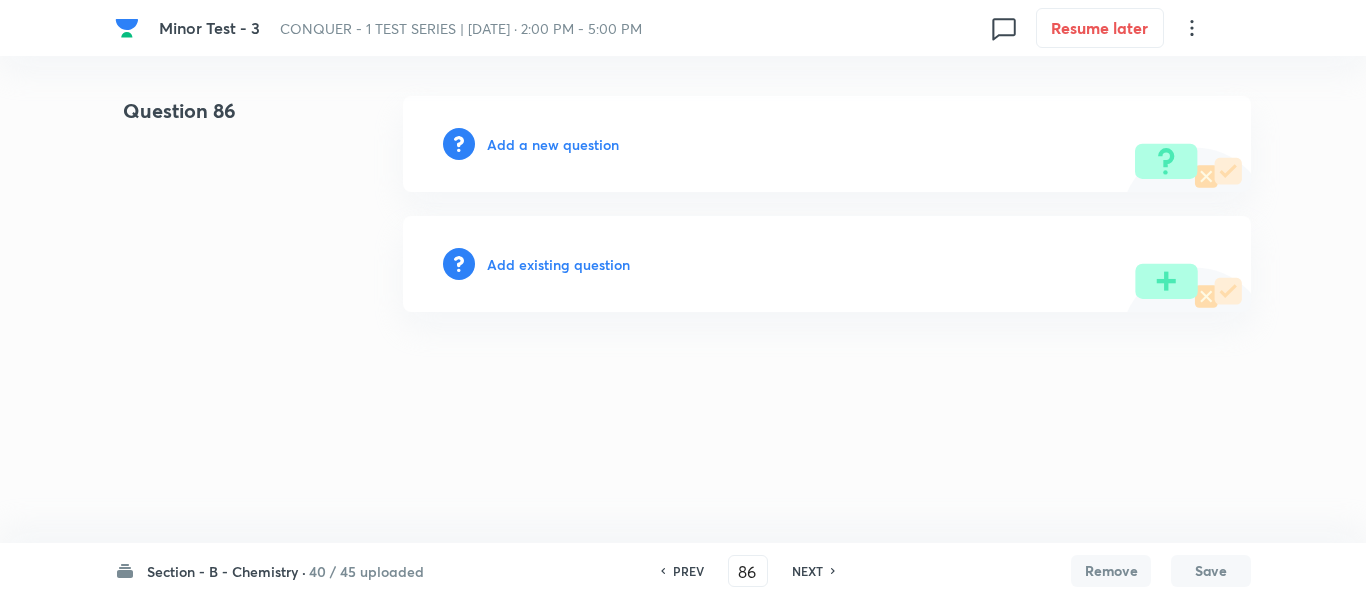 click on "Add a new question" at bounding box center [553, 144] 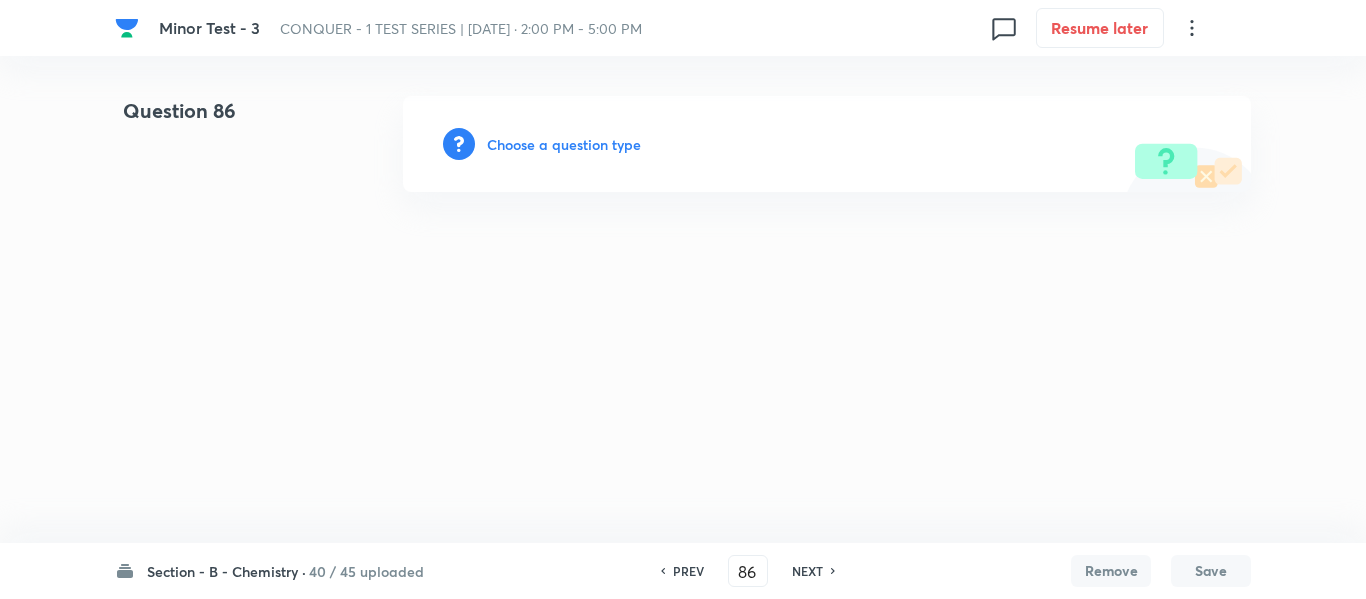 click on "Choose a question type" at bounding box center [564, 144] 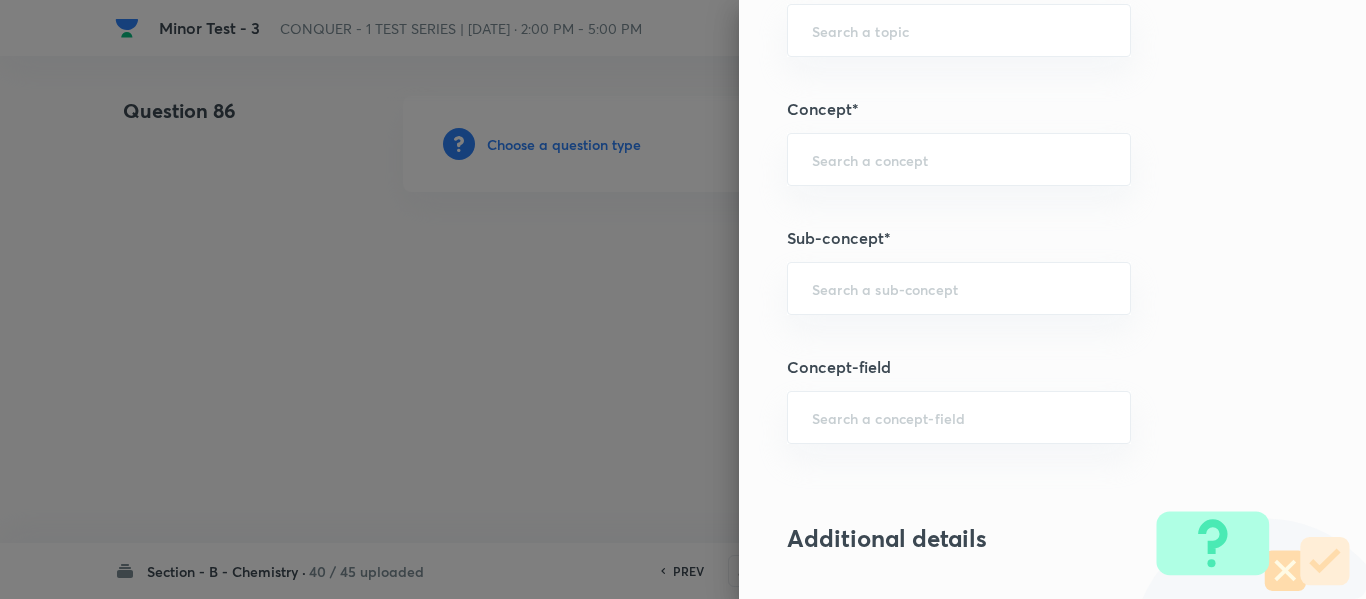 scroll, scrollTop: 1200, scrollLeft: 0, axis: vertical 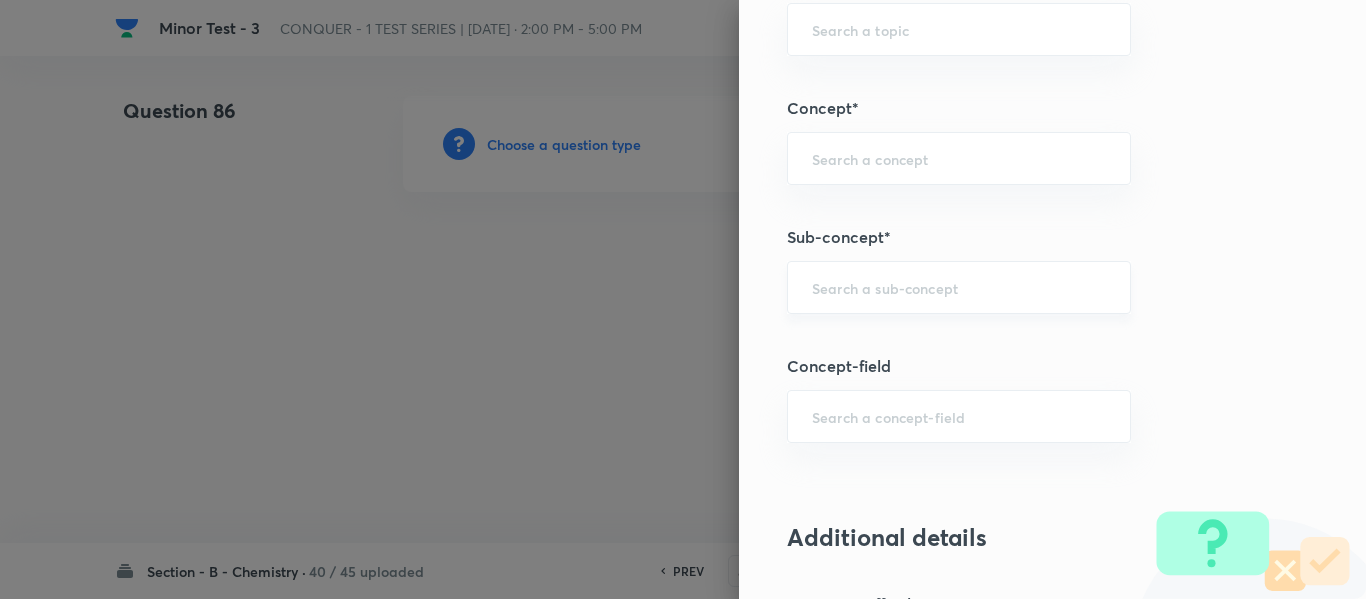 click at bounding box center [959, 287] 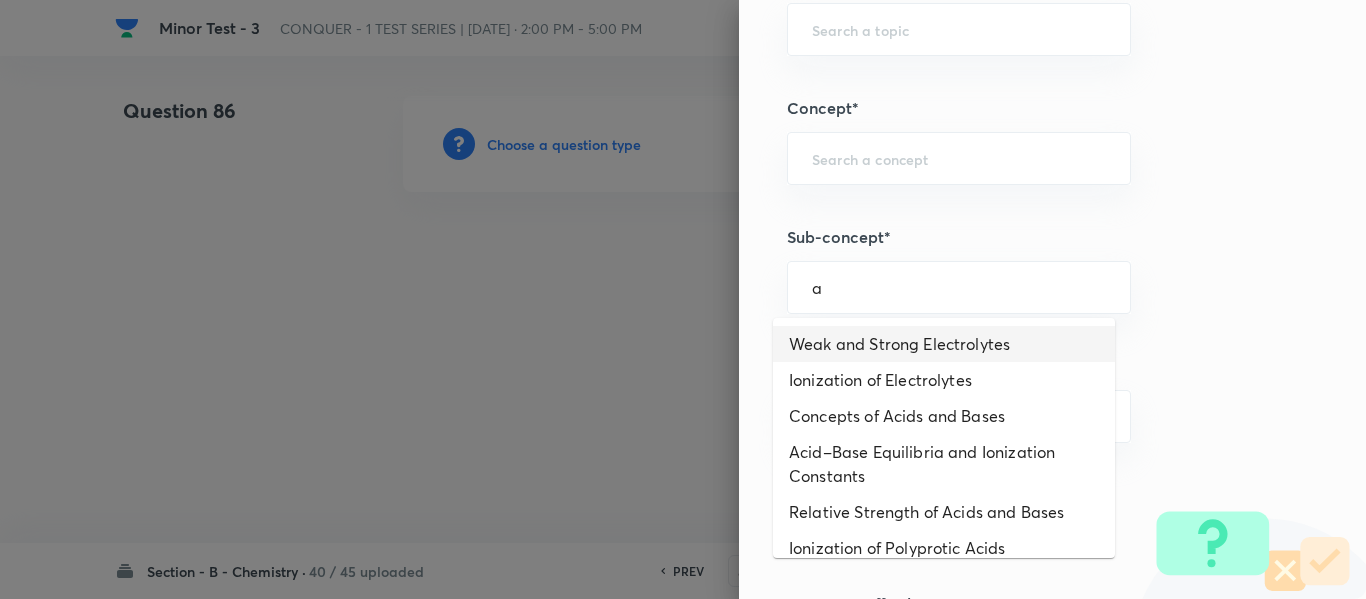 click on "Weak and Strong Electrolytes" at bounding box center (944, 344) 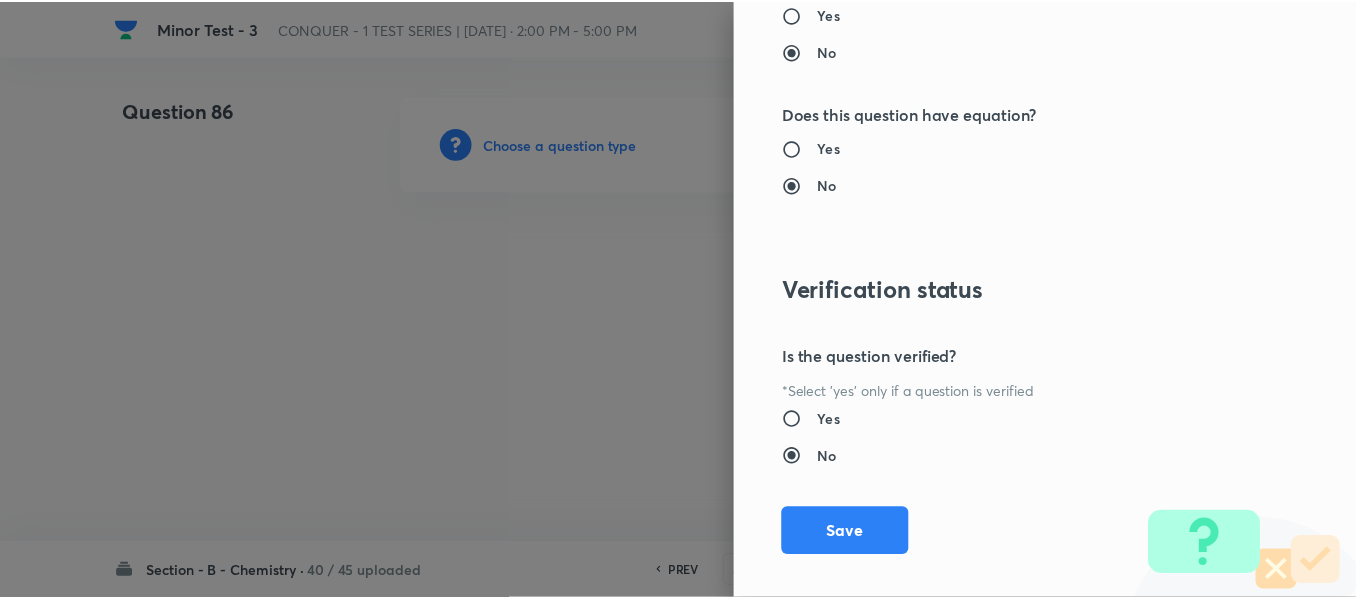 scroll, scrollTop: 2261, scrollLeft: 0, axis: vertical 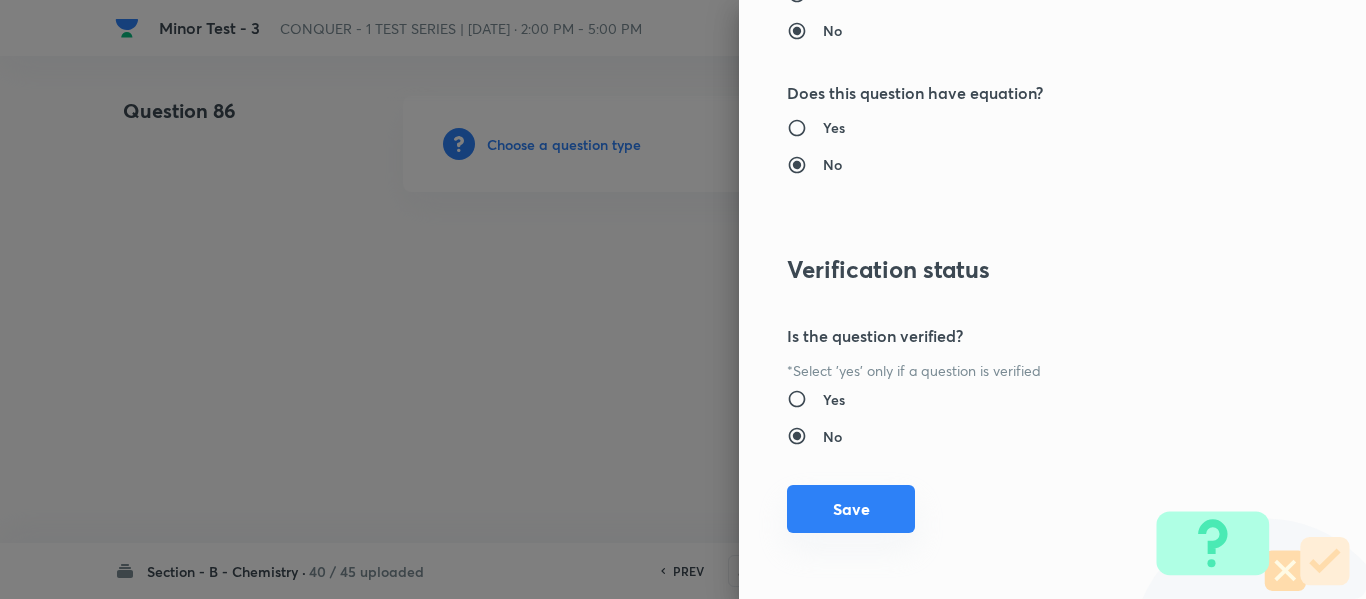 click on "Save" at bounding box center [851, 509] 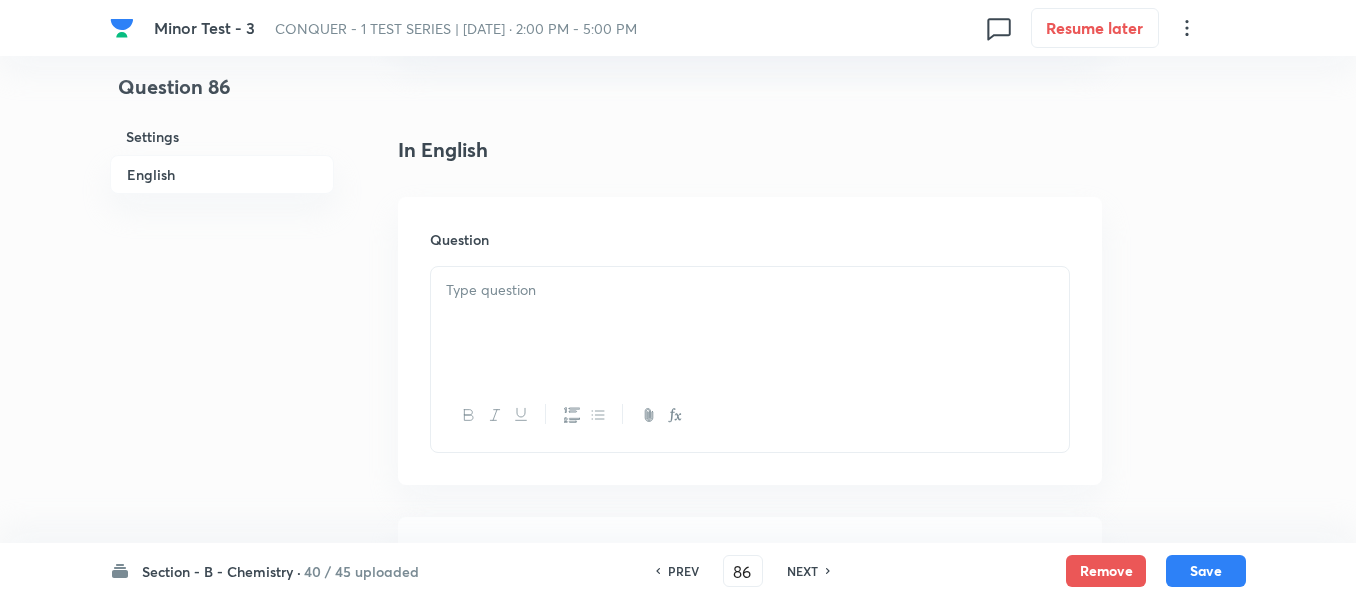 scroll, scrollTop: 600, scrollLeft: 0, axis: vertical 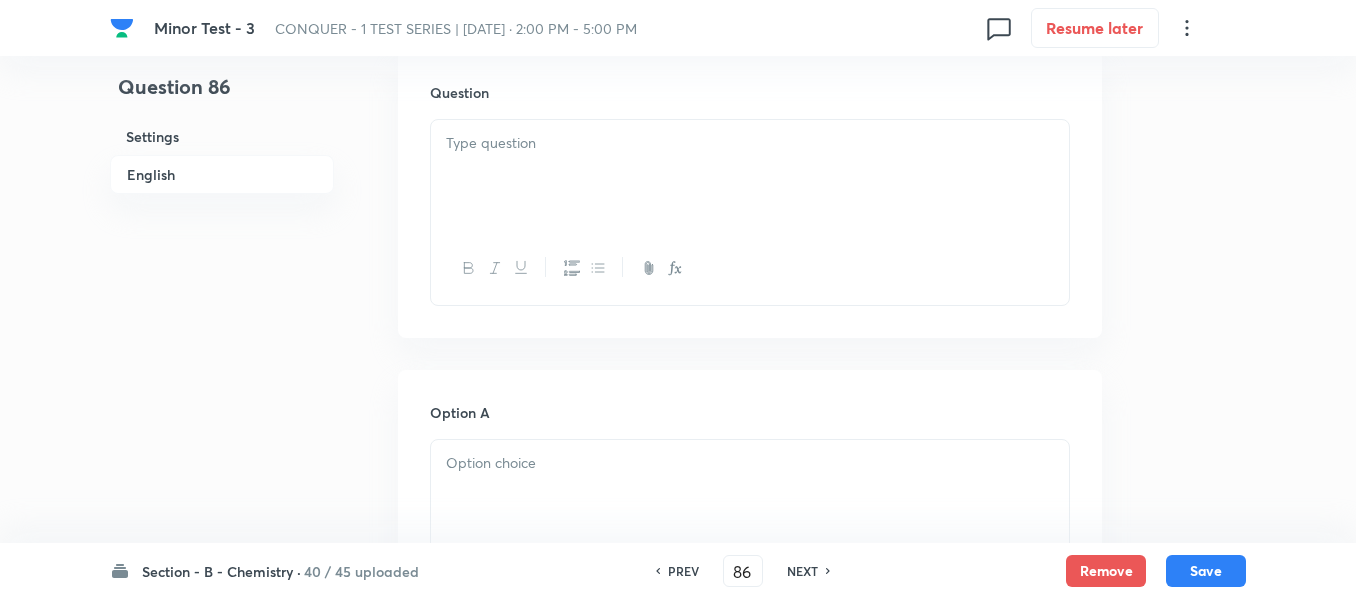 click at bounding box center [750, 143] 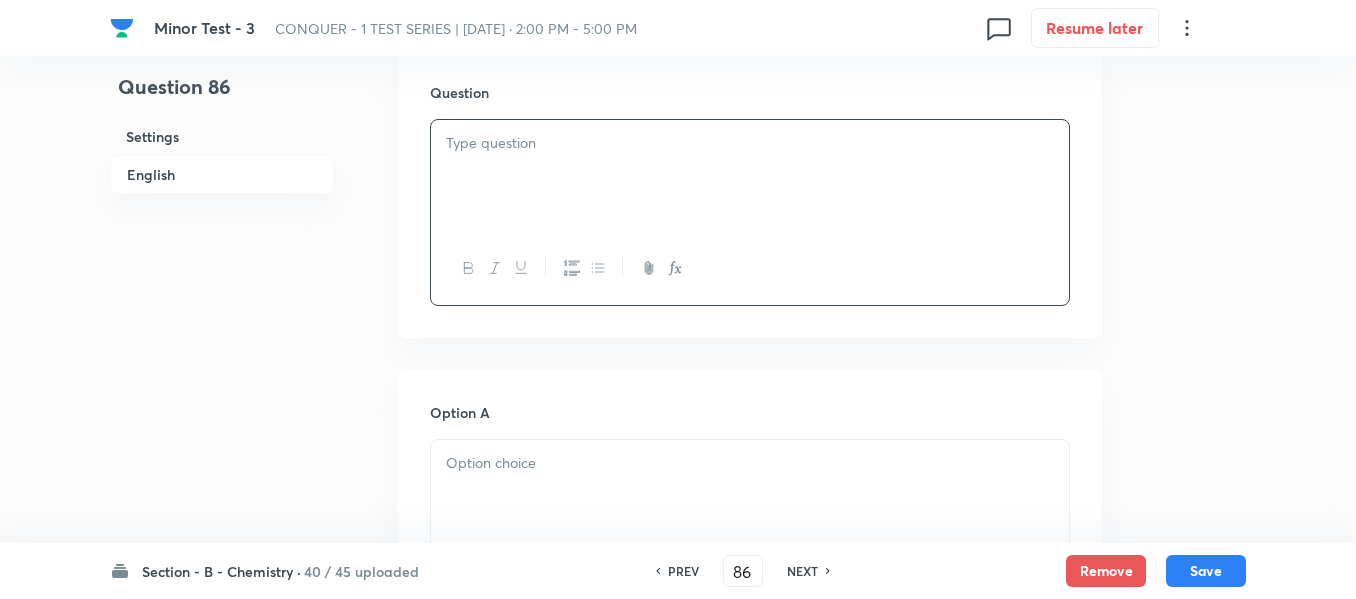 click at bounding box center (750, 143) 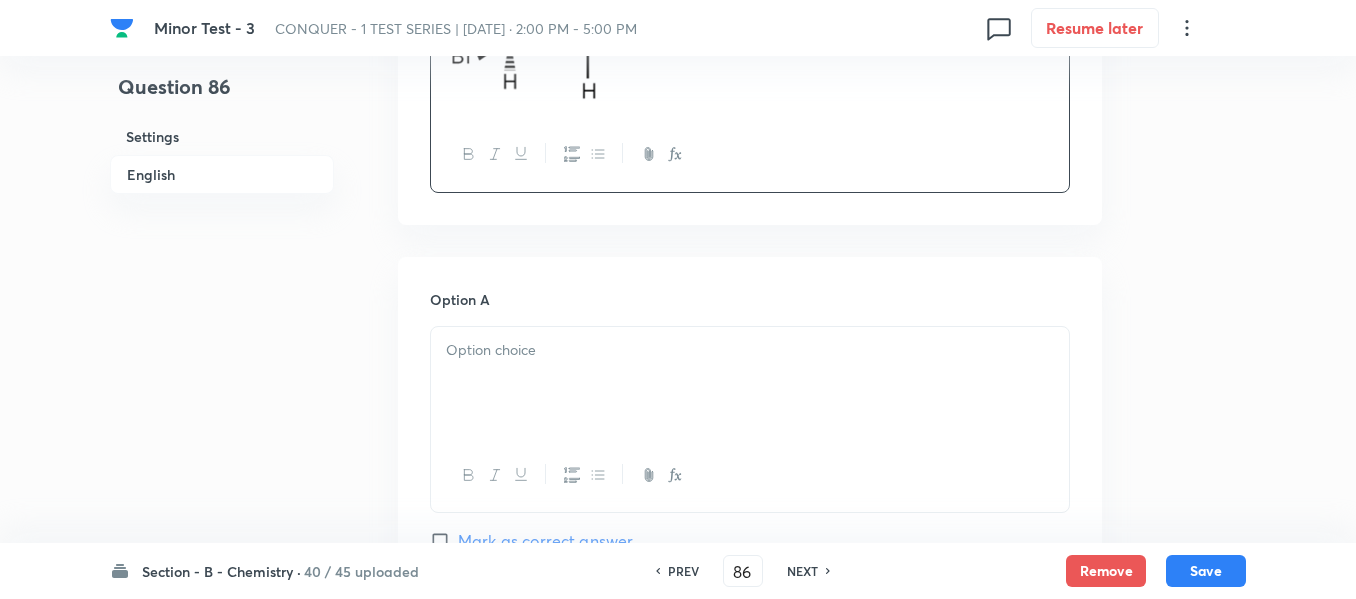 scroll, scrollTop: 800, scrollLeft: 0, axis: vertical 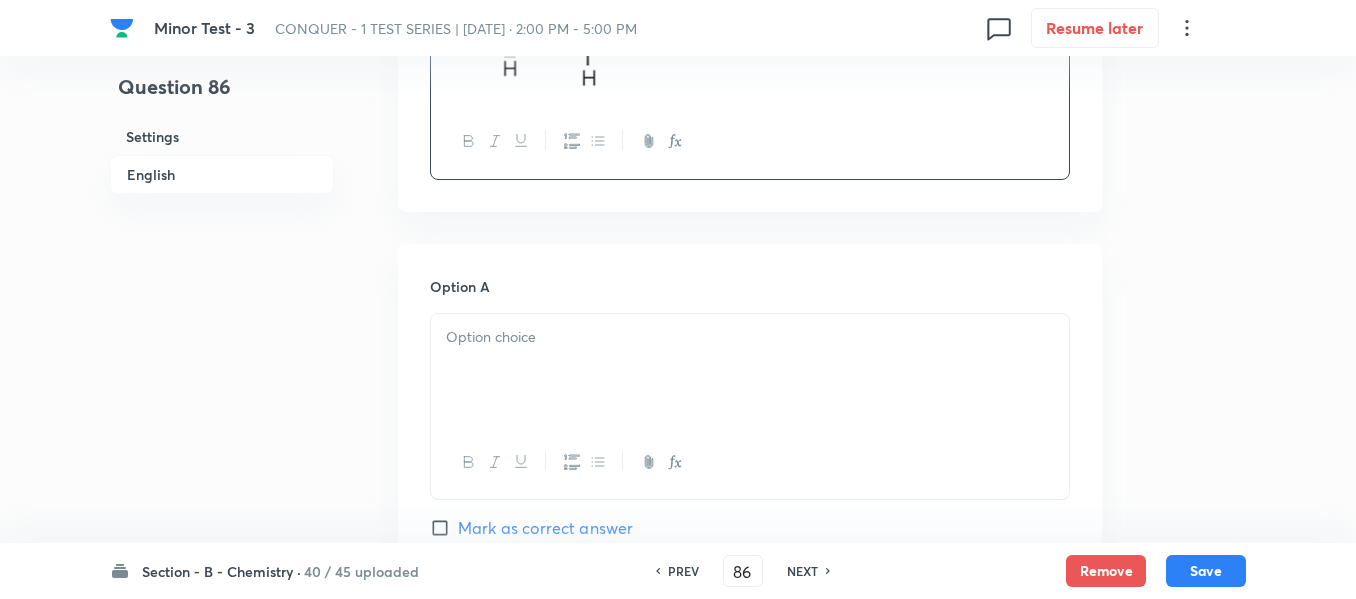 click at bounding box center (750, 337) 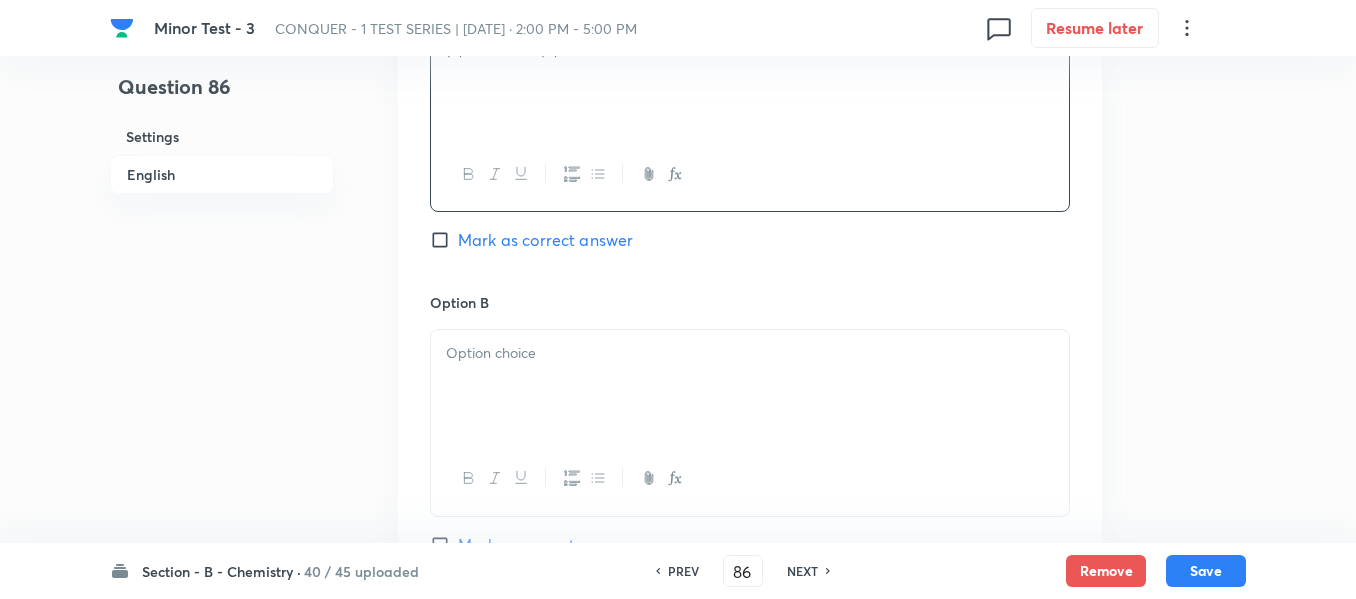 scroll, scrollTop: 1100, scrollLeft: 0, axis: vertical 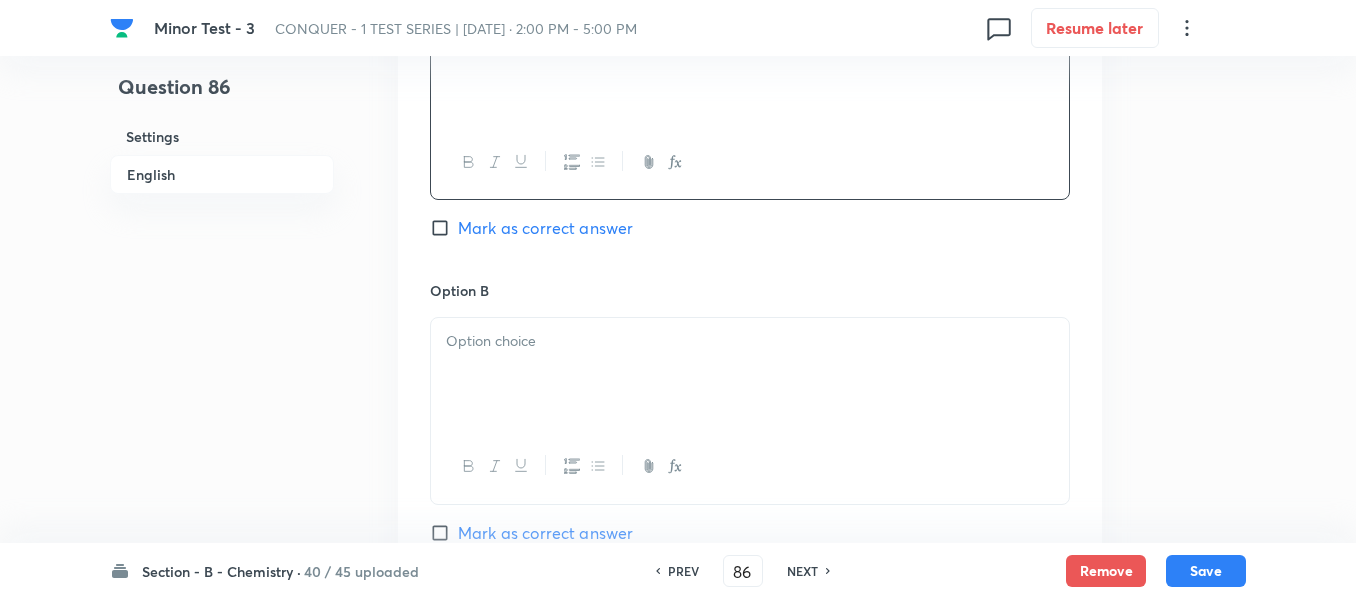 click at bounding box center (750, 341) 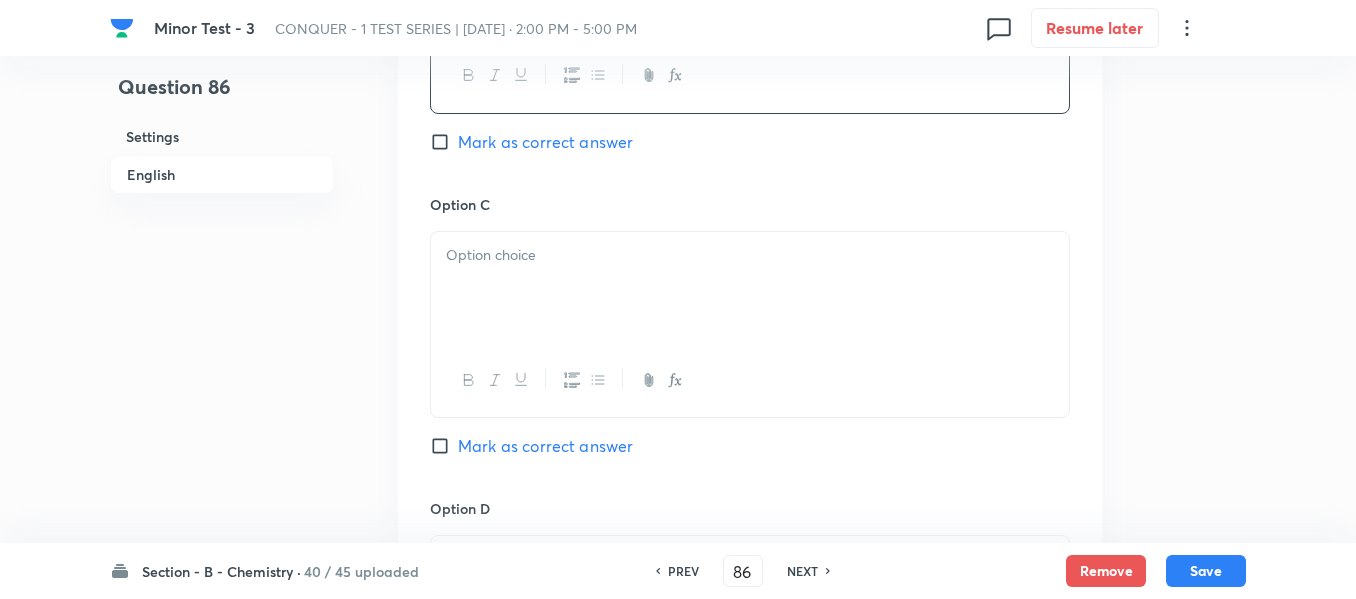 scroll, scrollTop: 1500, scrollLeft: 0, axis: vertical 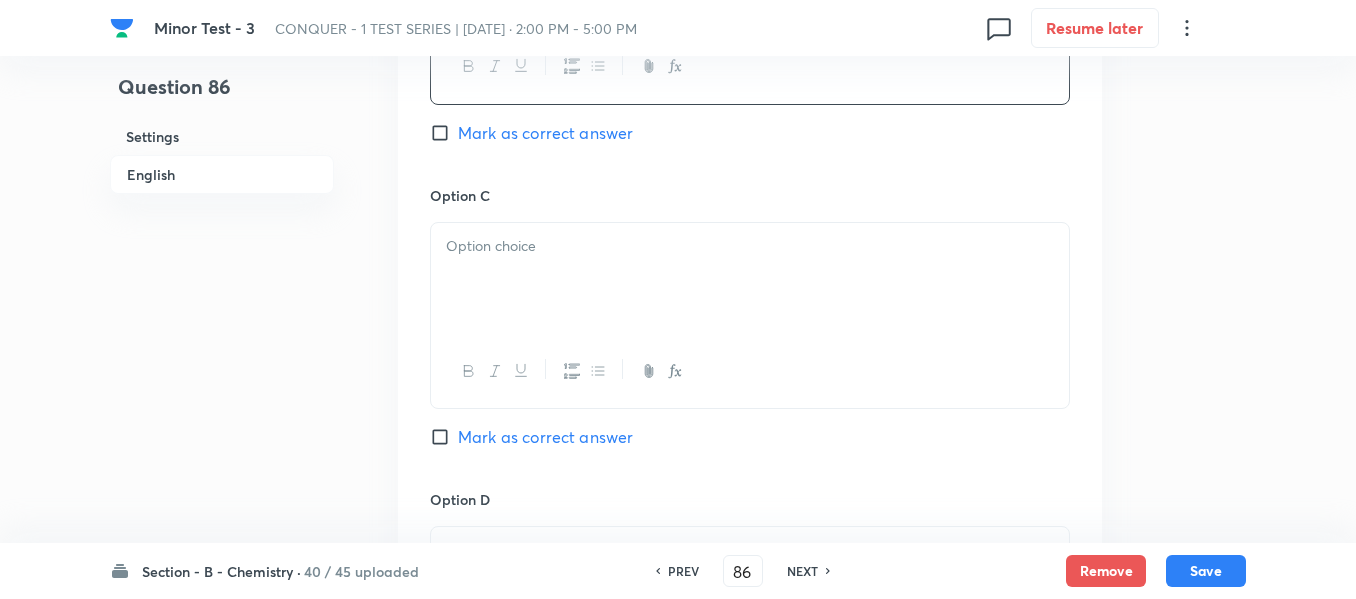 click at bounding box center (750, 279) 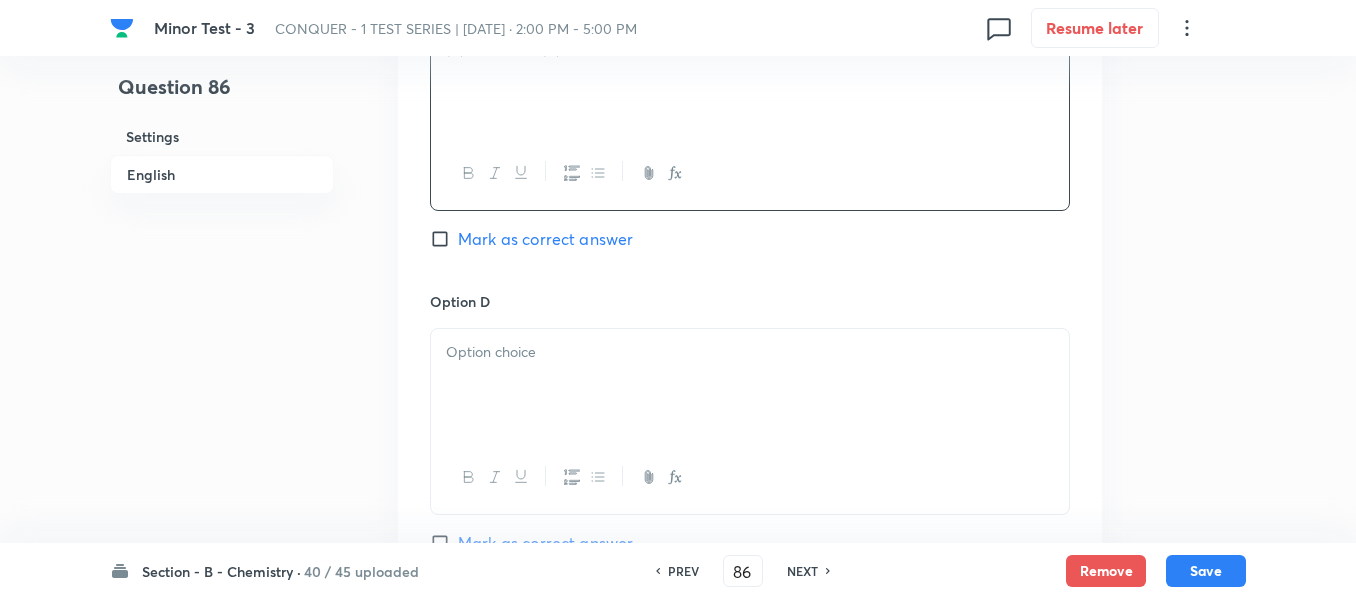 scroll, scrollTop: 1700, scrollLeft: 0, axis: vertical 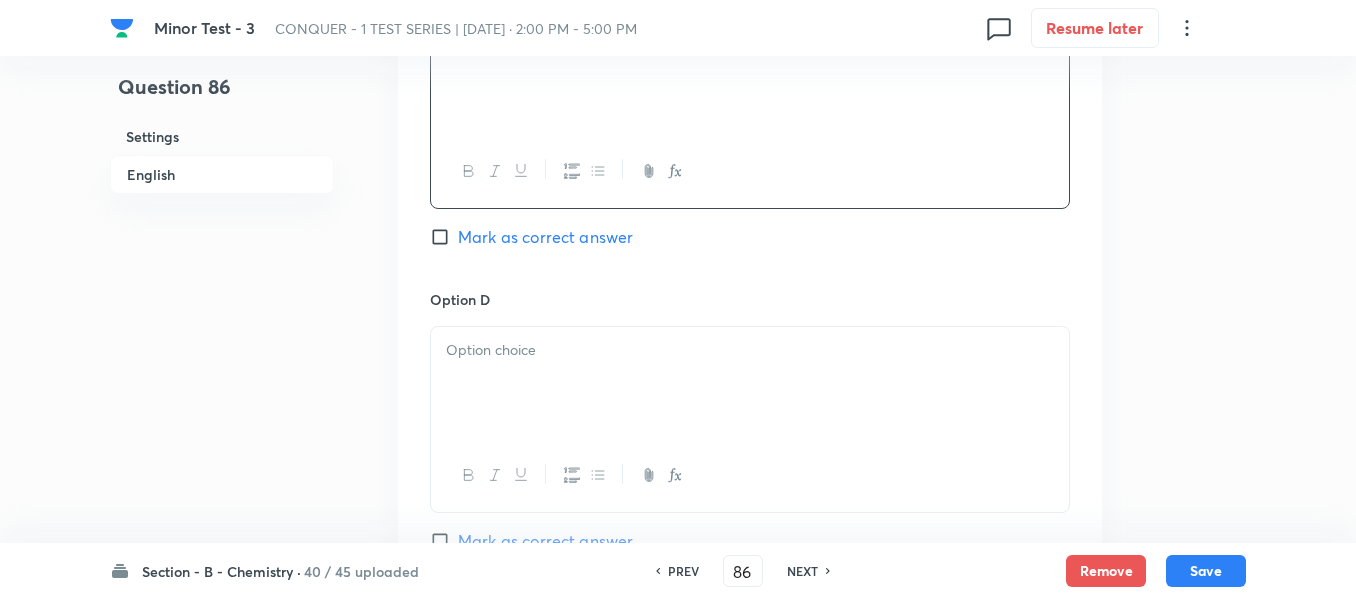 drag, startPoint x: 600, startPoint y: 327, endPoint x: 605, endPoint y: 338, distance: 12.083046 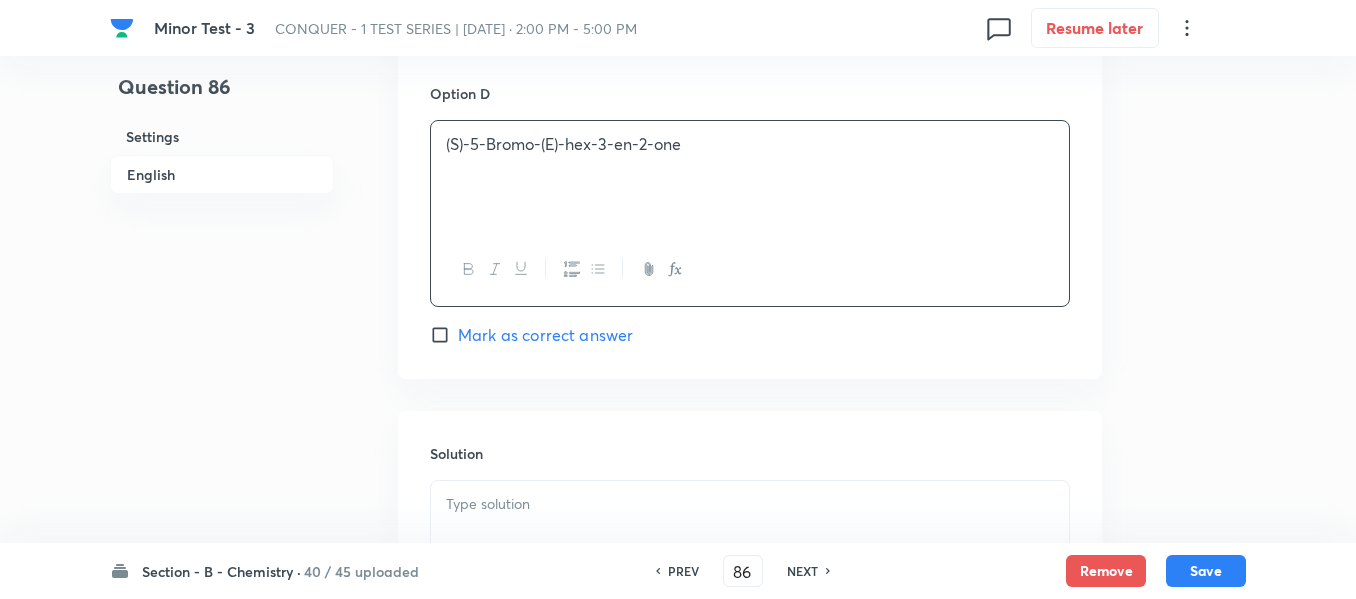 scroll, scrollTop: 2100, scrollLeft: 0, axis: vertical 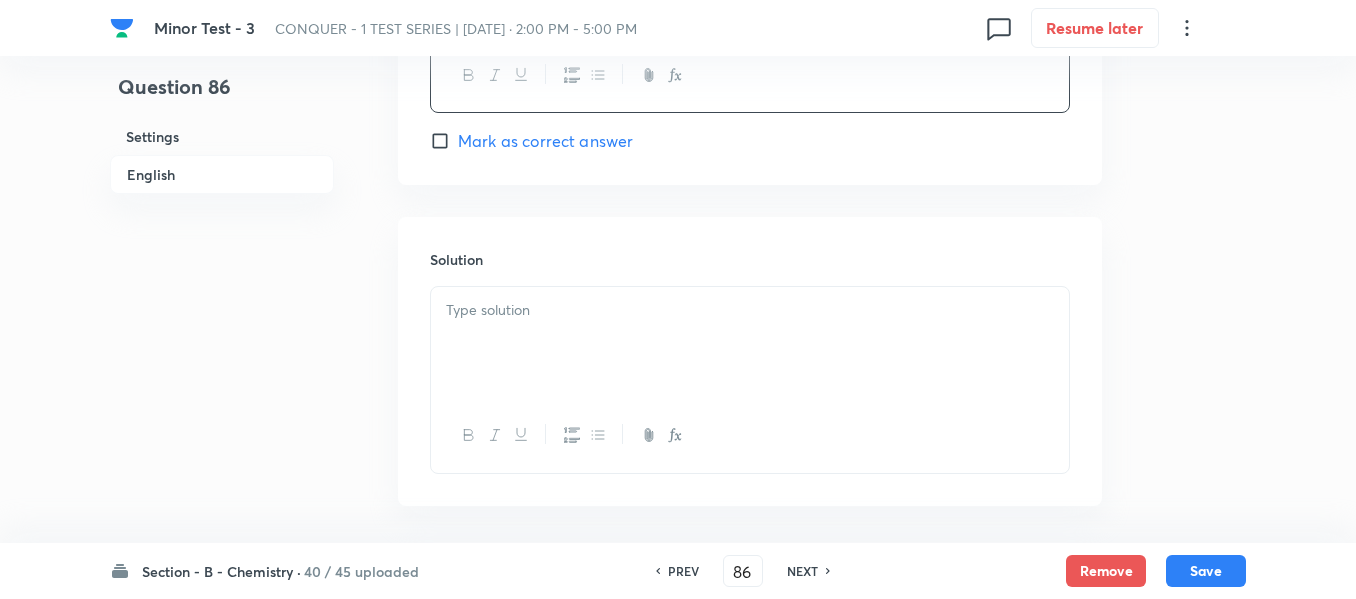 click at bounding box center [750, 310] 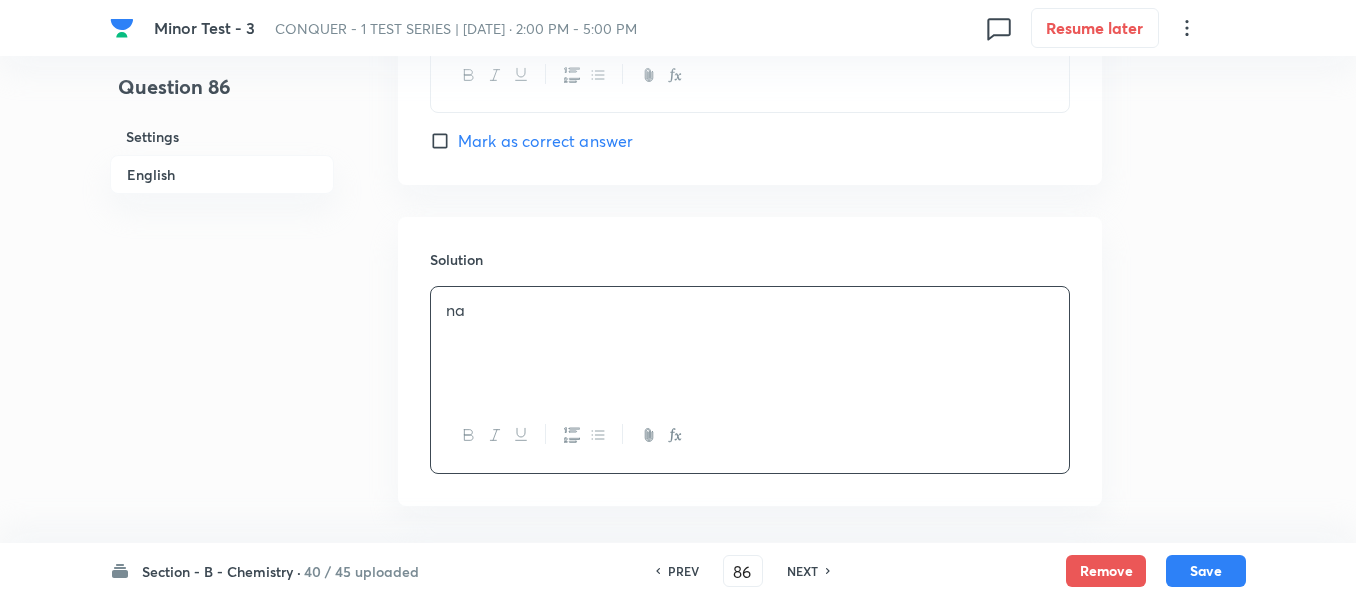 click on "Mark as correct answer" at bounding box center (444, 141) 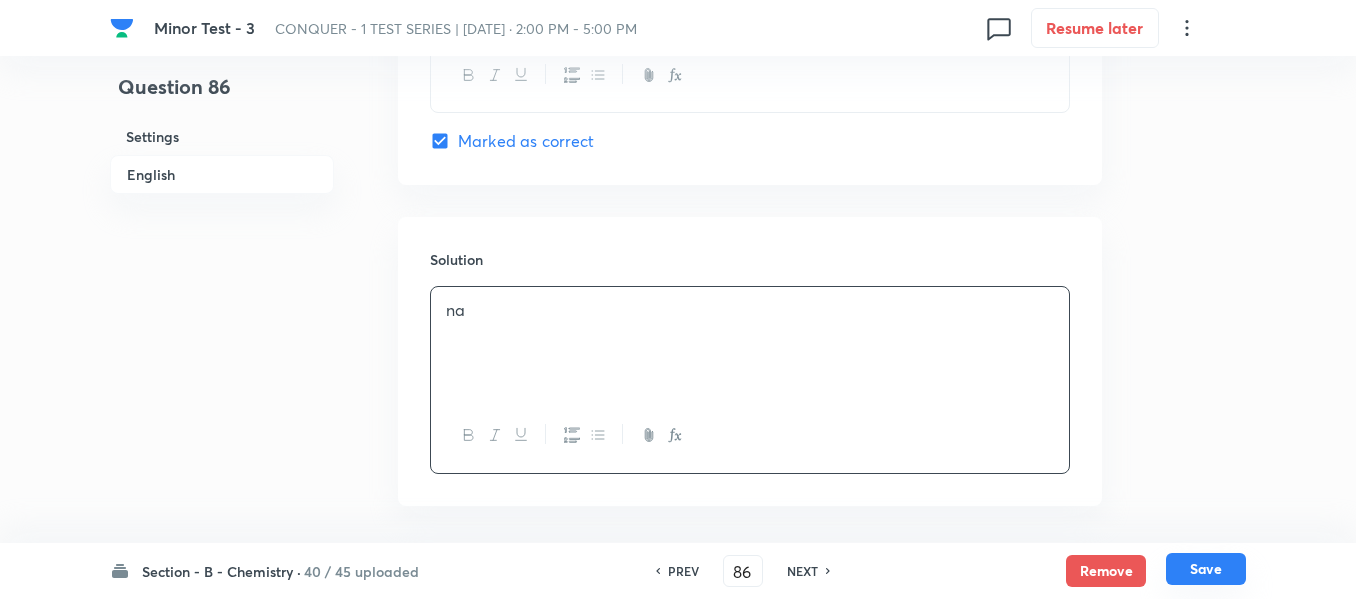 click on "Save" at bounding box center (1206, 569) 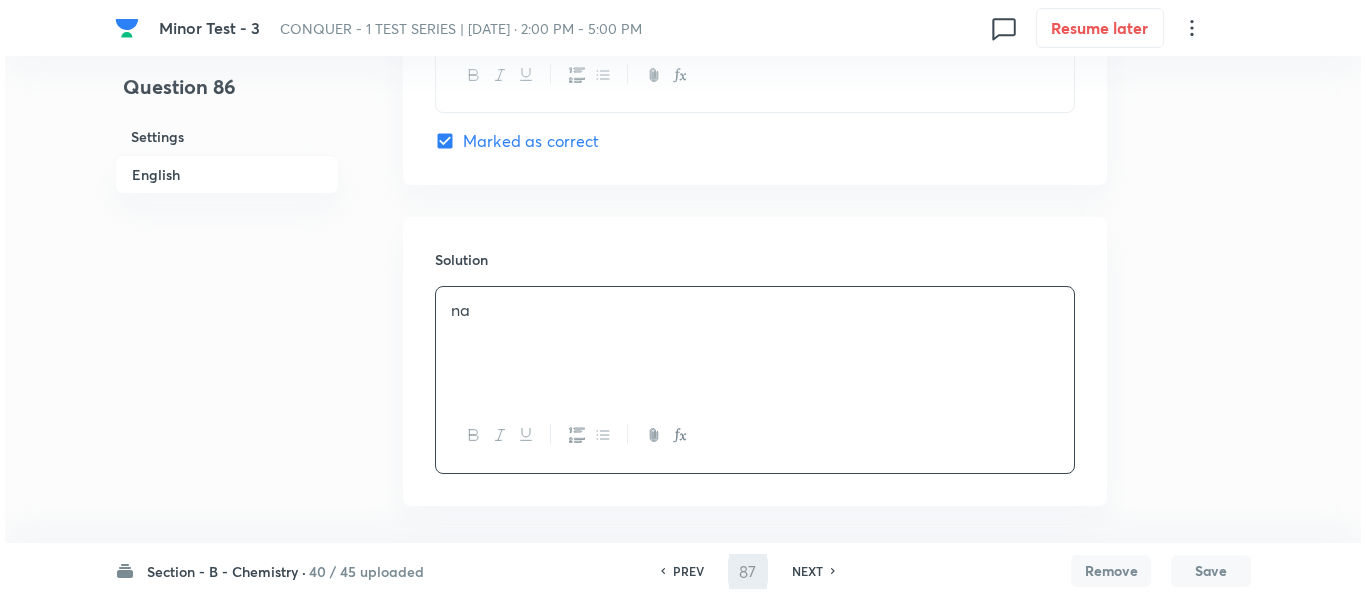 scroll, scrollTop: 0, scrollLeft: 0, axis: both 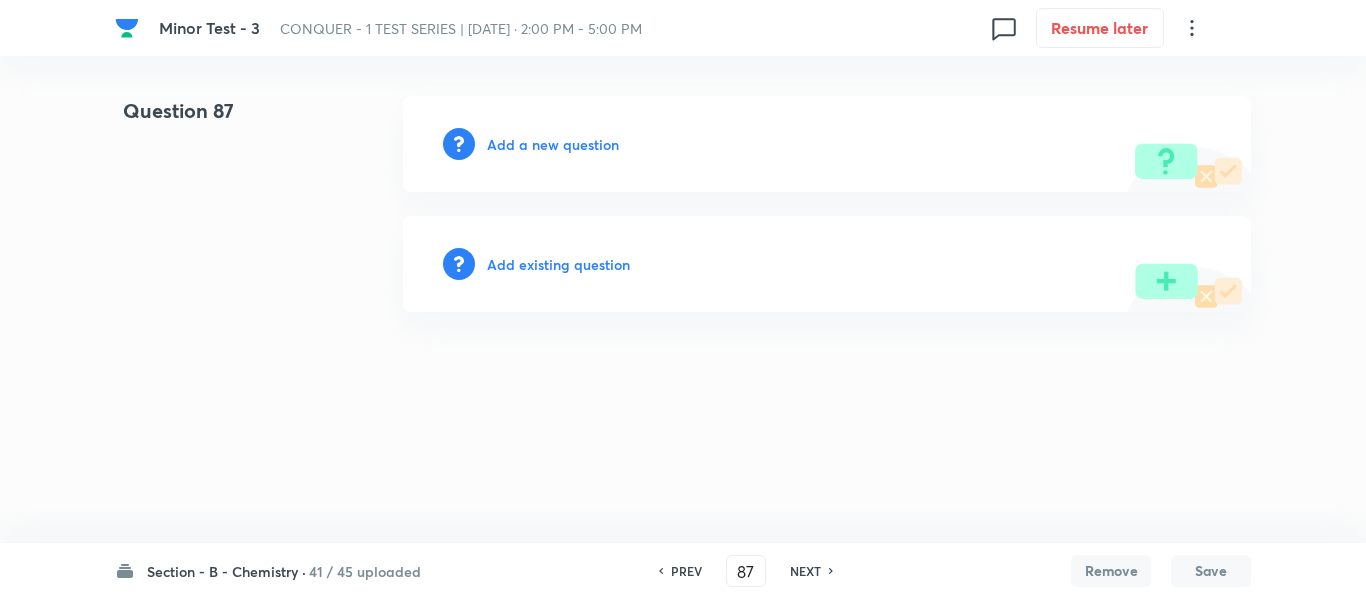 click on "Add a new question" at bounding box center (553, 144) 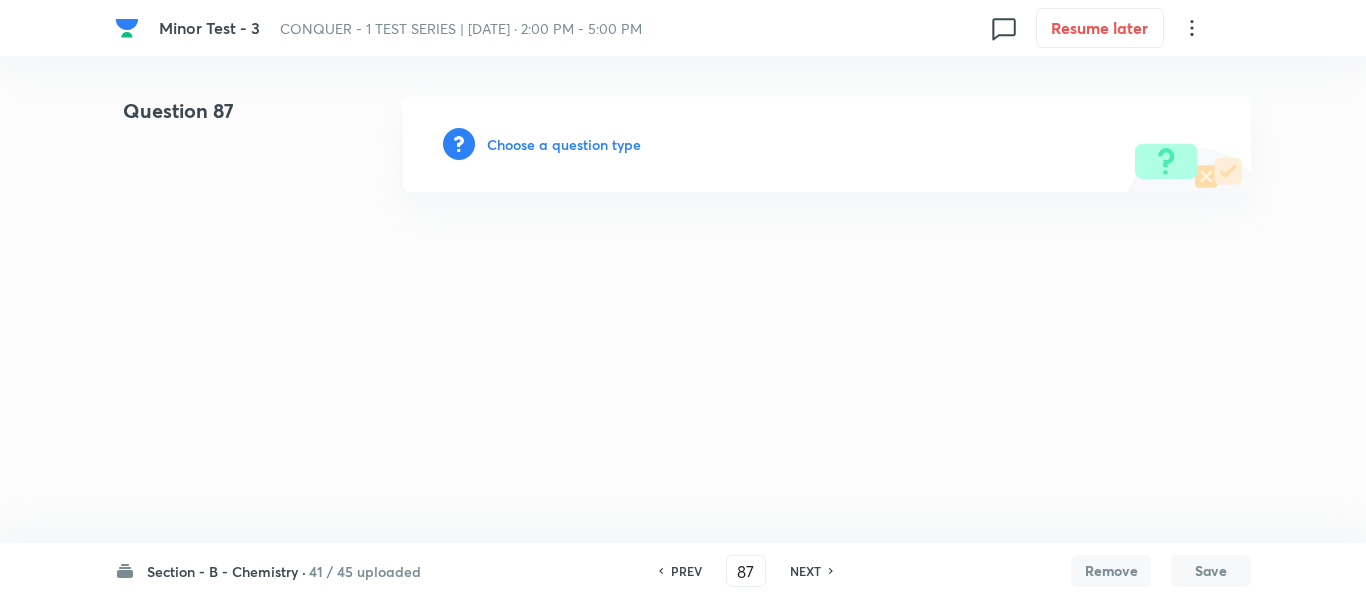 click on "Choose a question type" at bounding box center [564, 144] 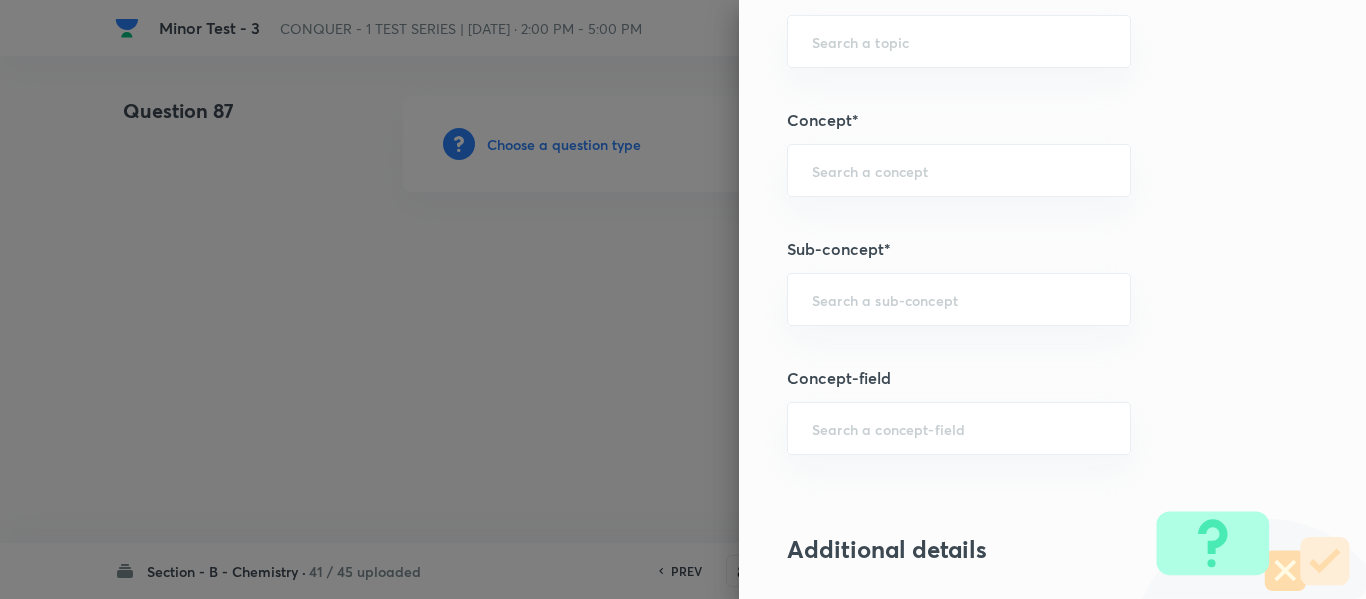 scroll, scrollTop: 1200, scrollLeft: 0, axis: vertical 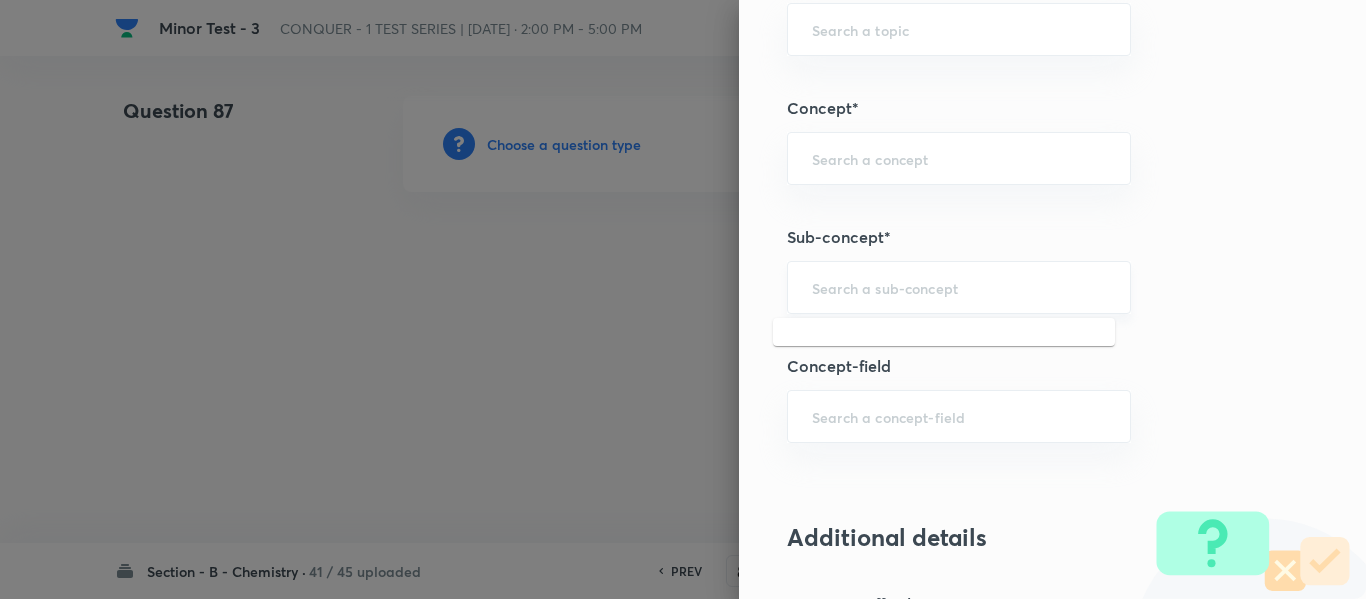 click at bounding box center (959, 287) 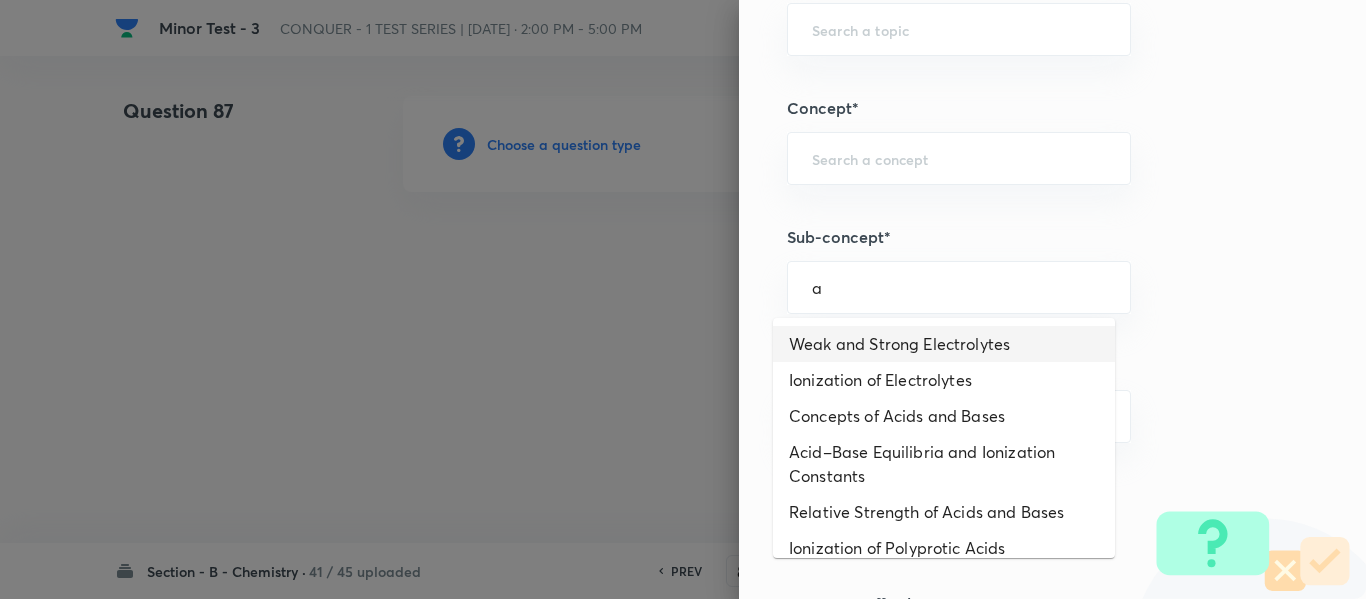 click on "Weak and Strong Electrolytes" at bounding box center (944, 344) 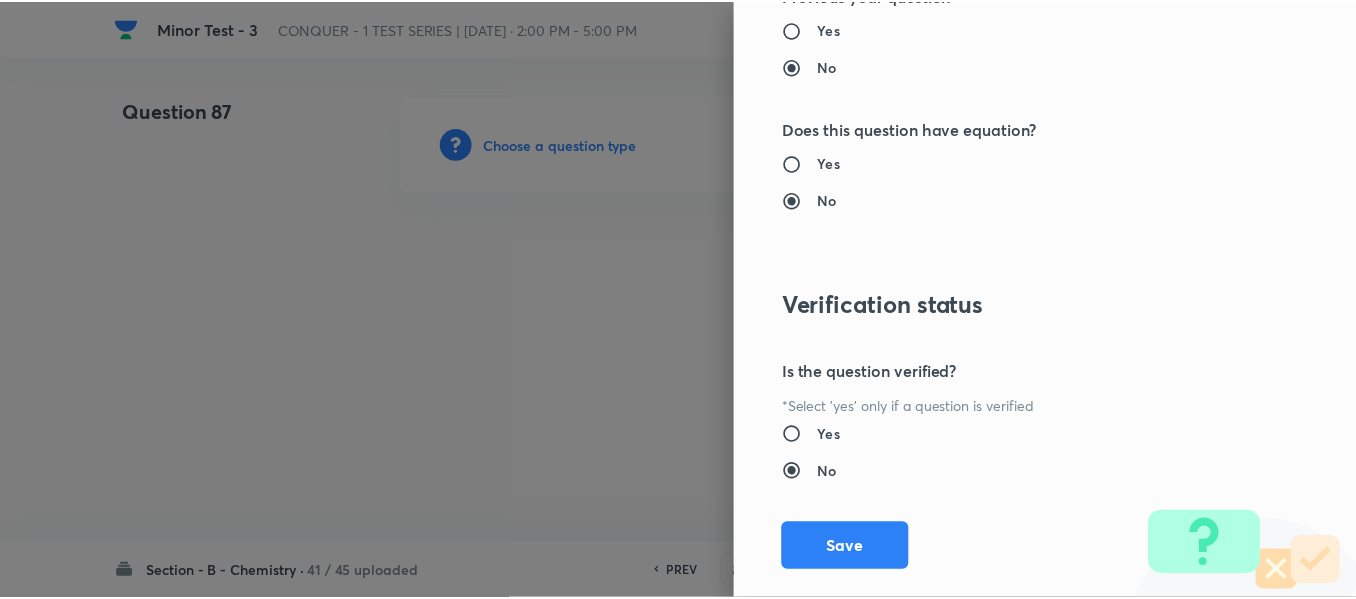 scroll, scrollTop: 2261, scrollLeft: 0, axis: vertical 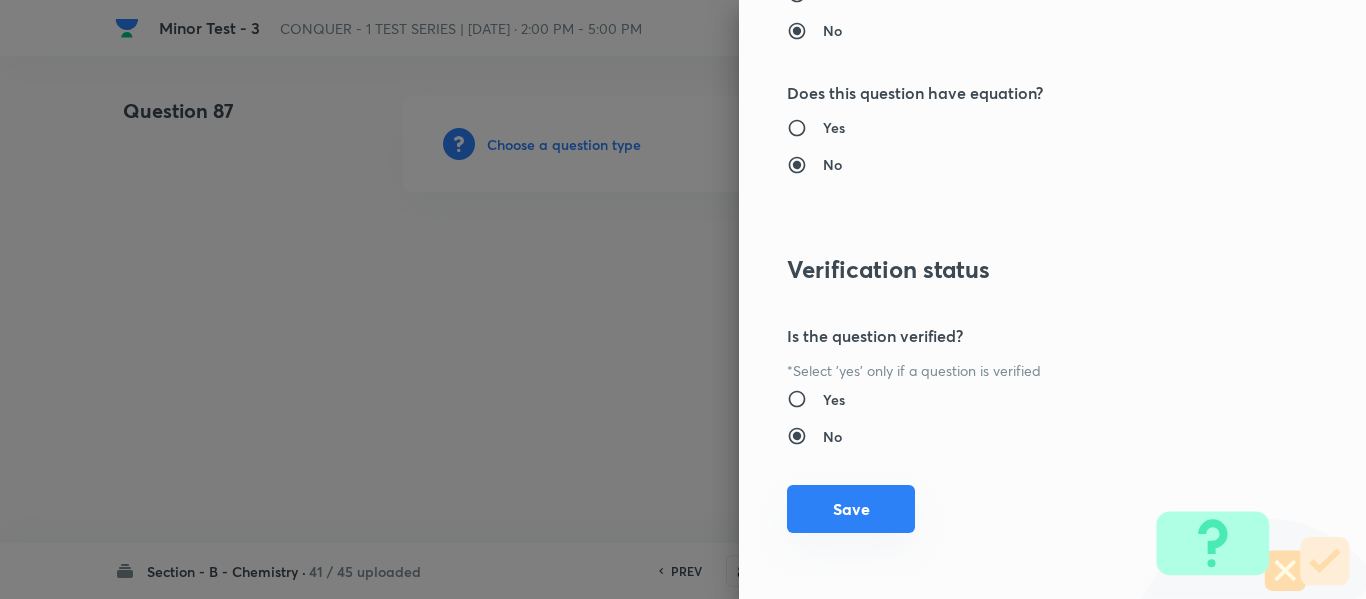 click on "Save" at bounding box center [851, 509] 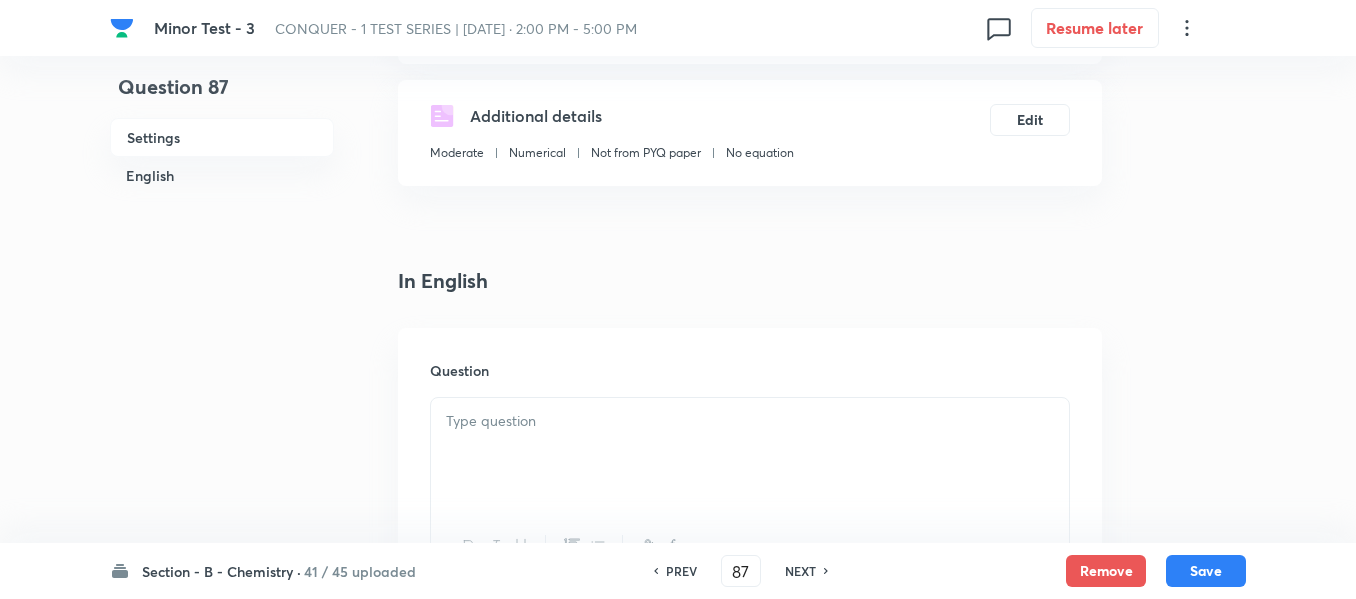 scroll, scrollTop: 400, scrollLeft: 0, axis: vertical 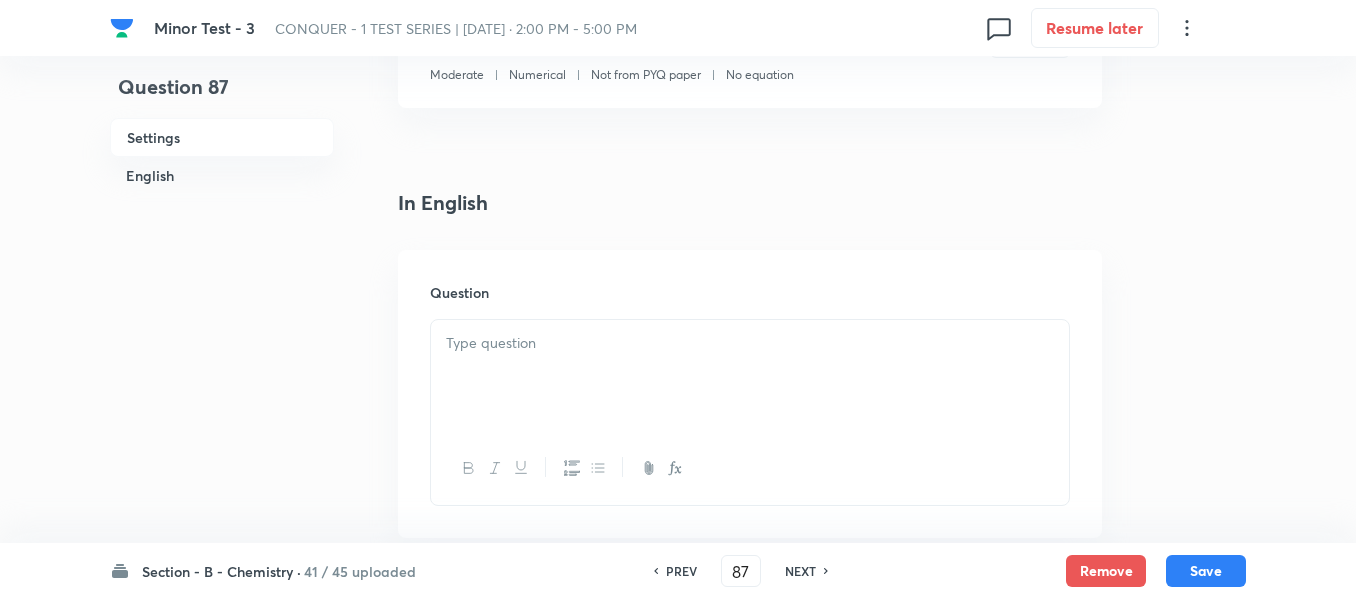 click at bounding box center [750, 376] 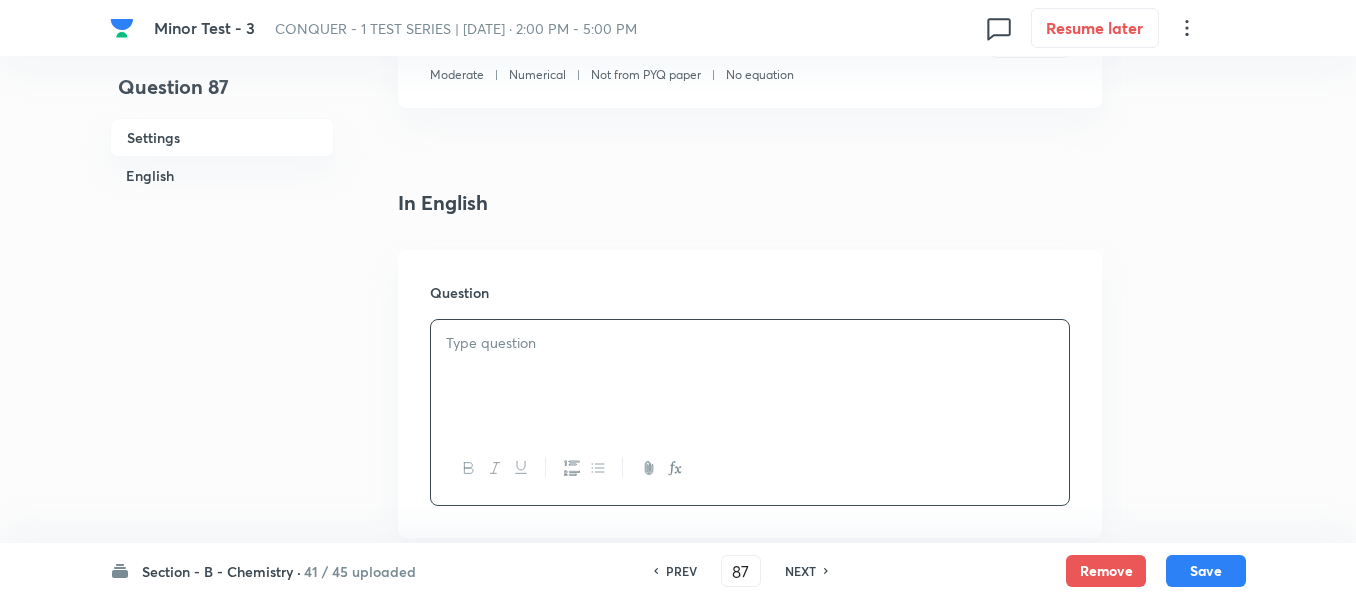 click at bounding box center (750, 376) 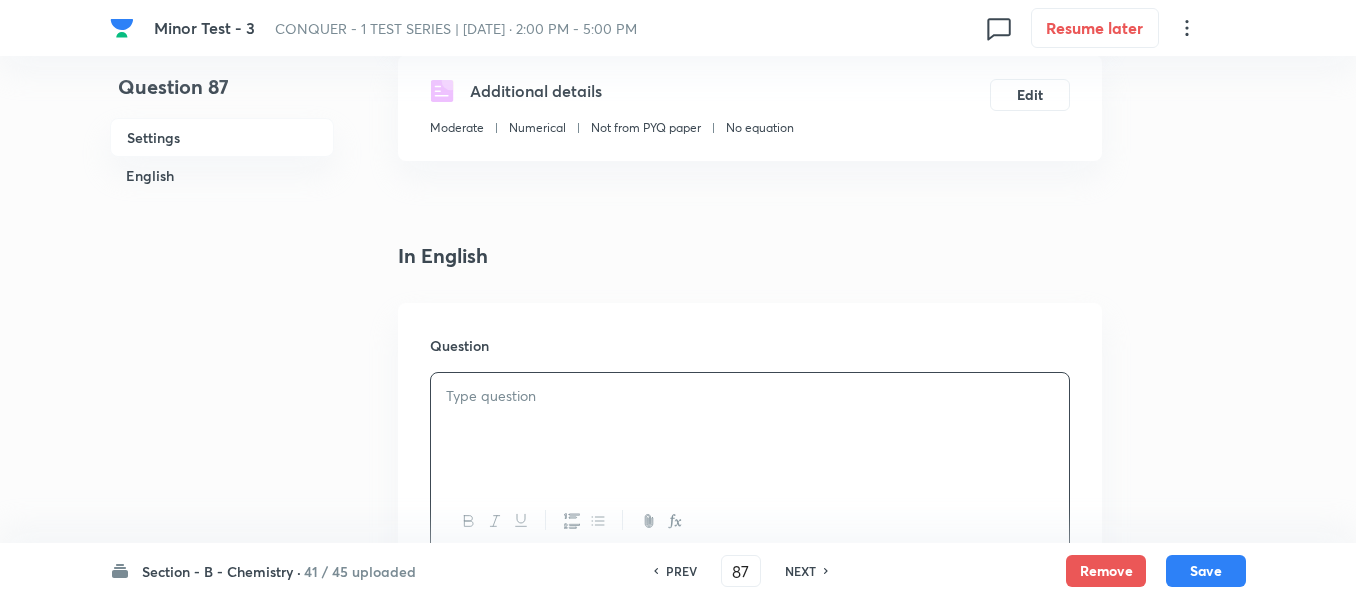 scroll, scrollTop: 400, scrollLeft: 0, axis: vertical 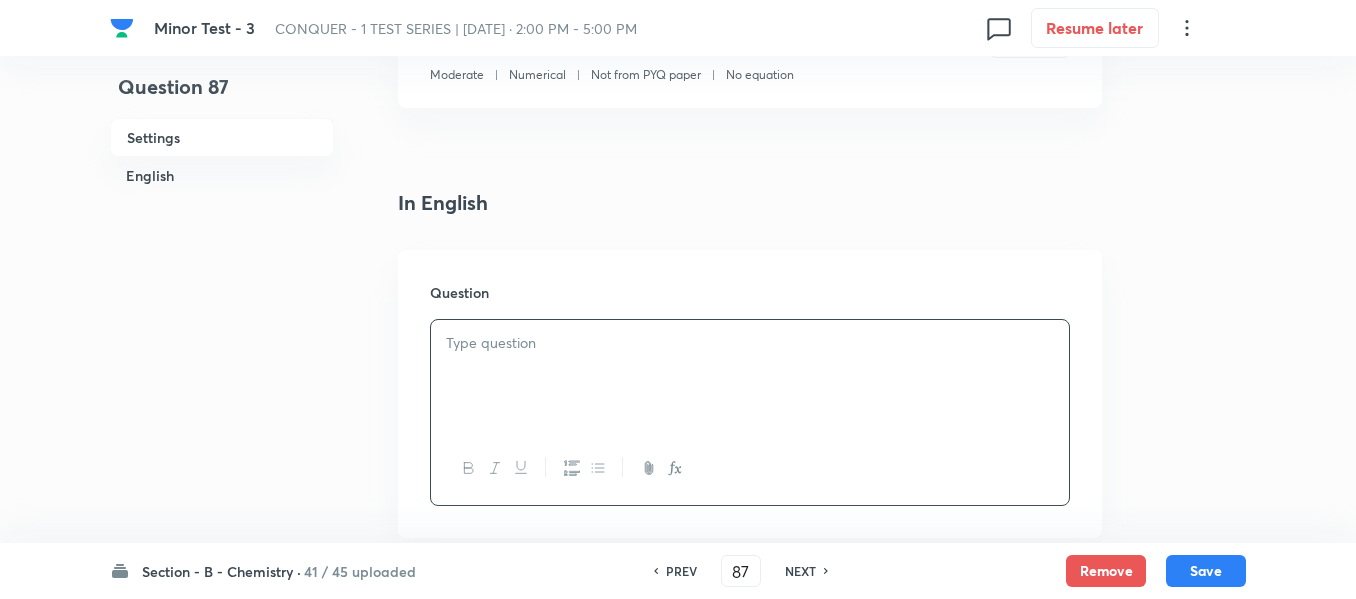 click at bounding box center [750, 376] 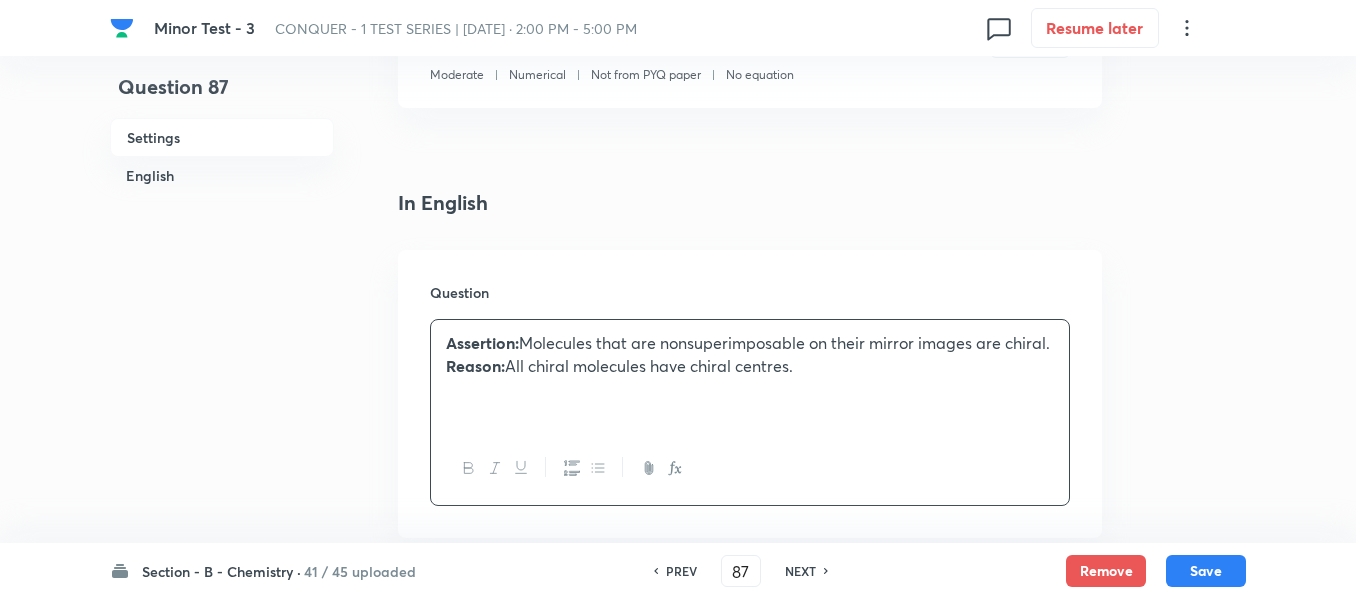 drag, startPoint x: 494, startPoint y: 366, endPoint x: 535, endPoint y: 364, distance: 41.04875 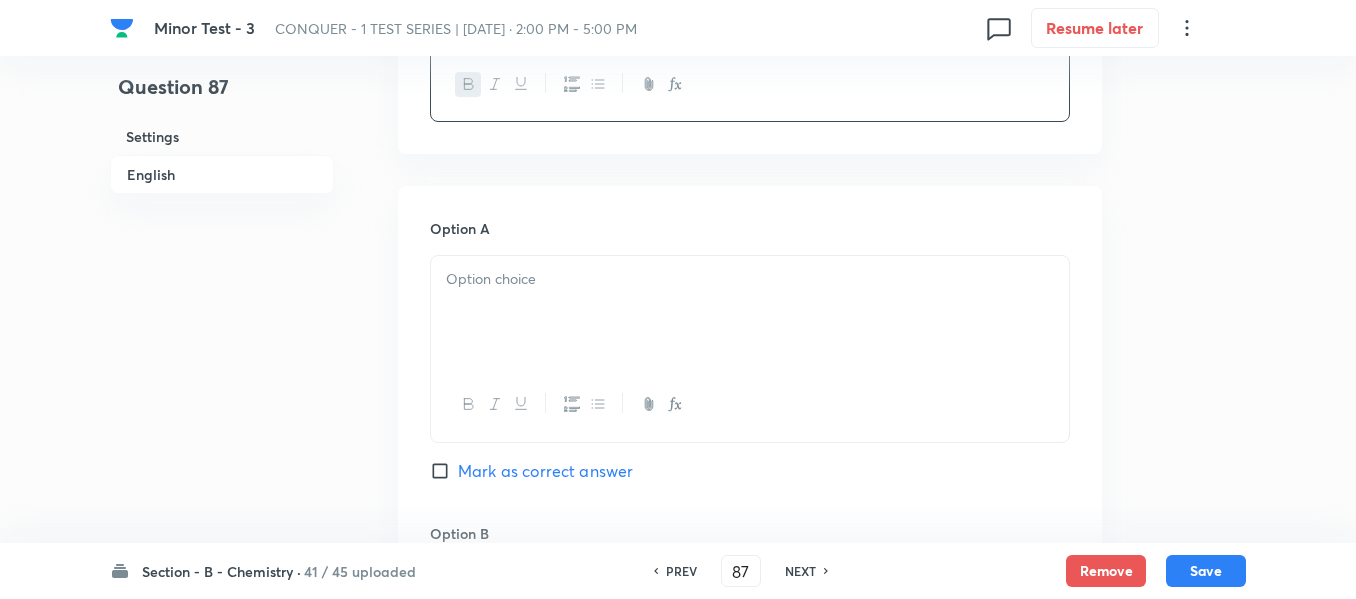 scroll, scrollTop: 800, scrollLeft: 0, axis: vertical 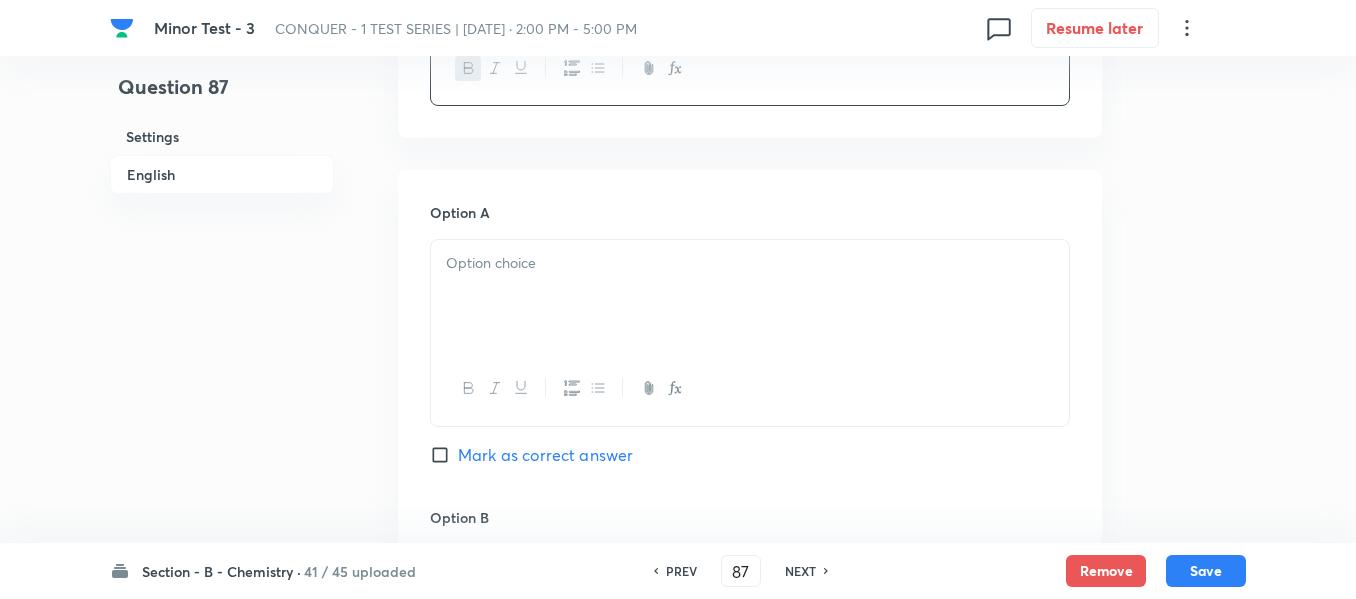 click at bounding box center (750, 296) 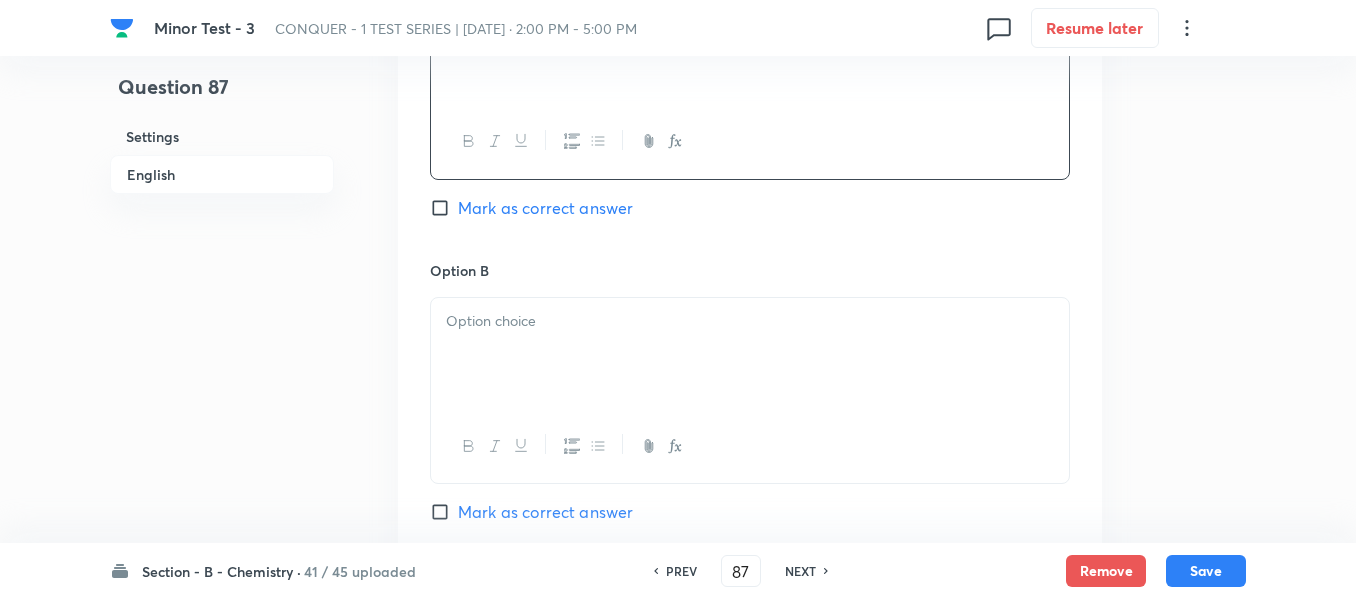 scroll, scrollTop: 1100, scrollLeft: 0, axis: vertical 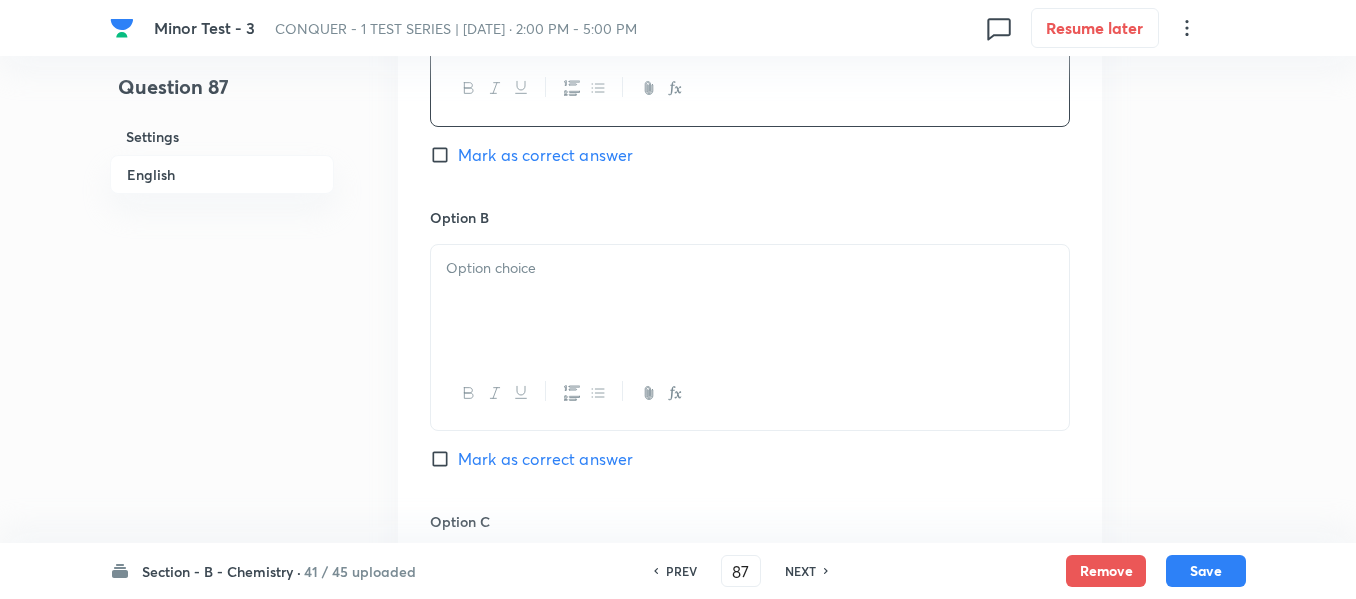 click at bounding box center (750, 301) 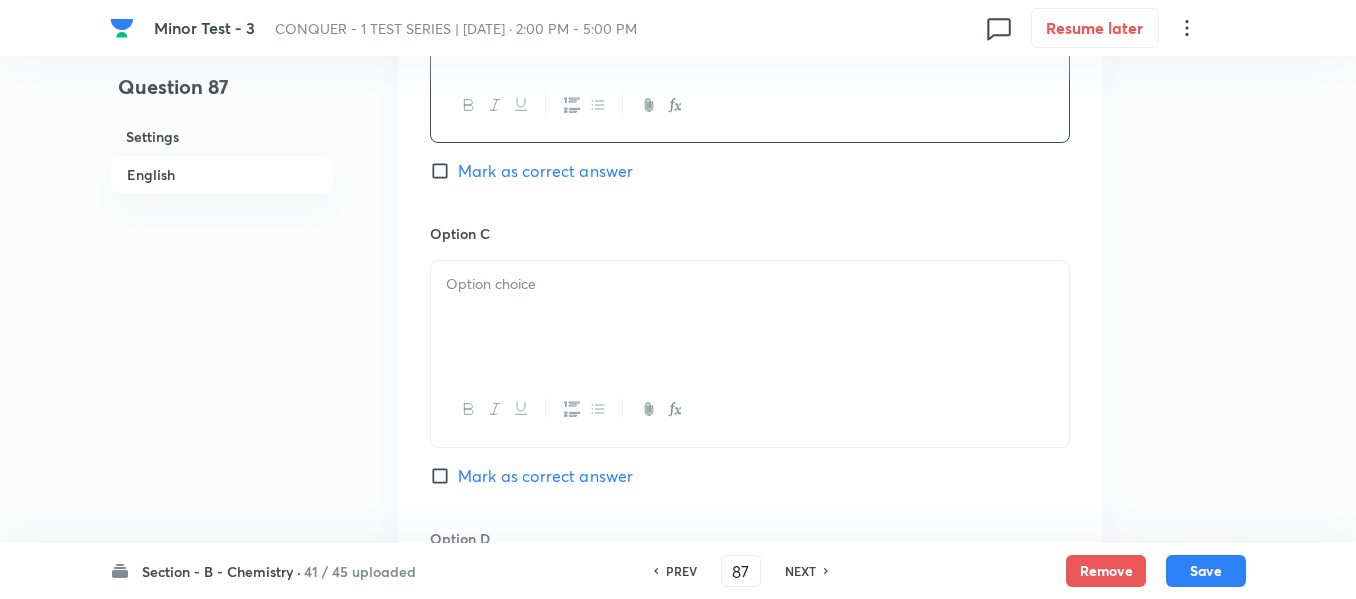 scroll, scrollTop: 1400, scrollLeft: 0, axis: vertical 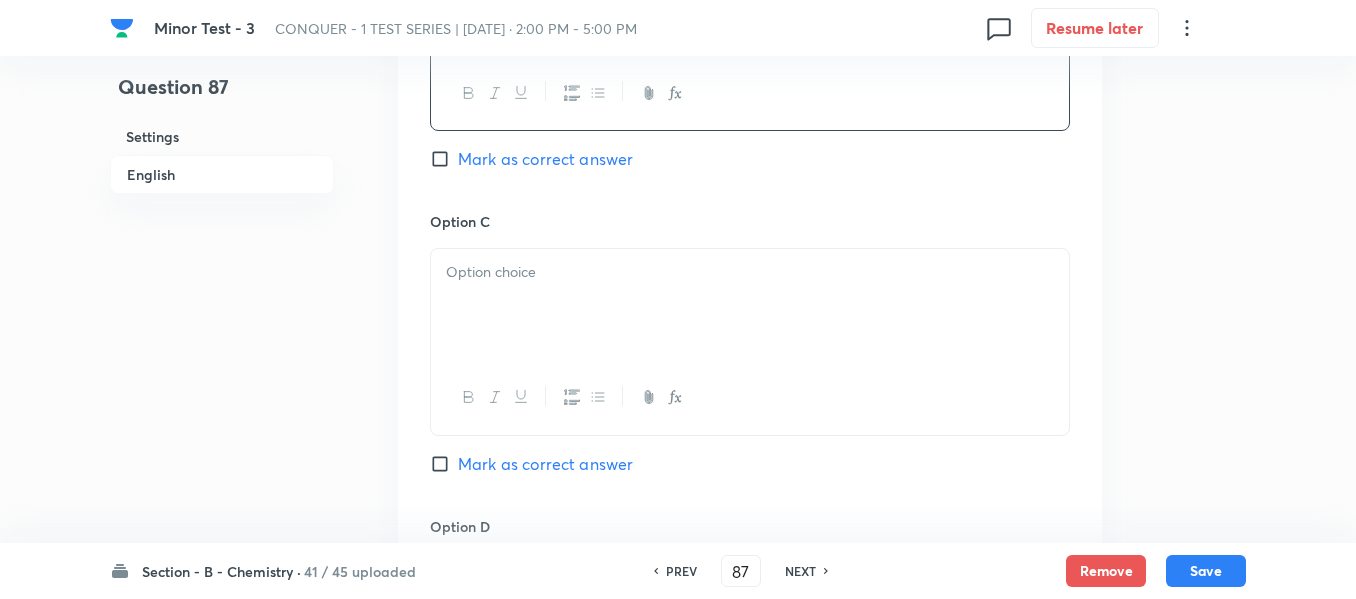 click at bounding box center [750, 305] 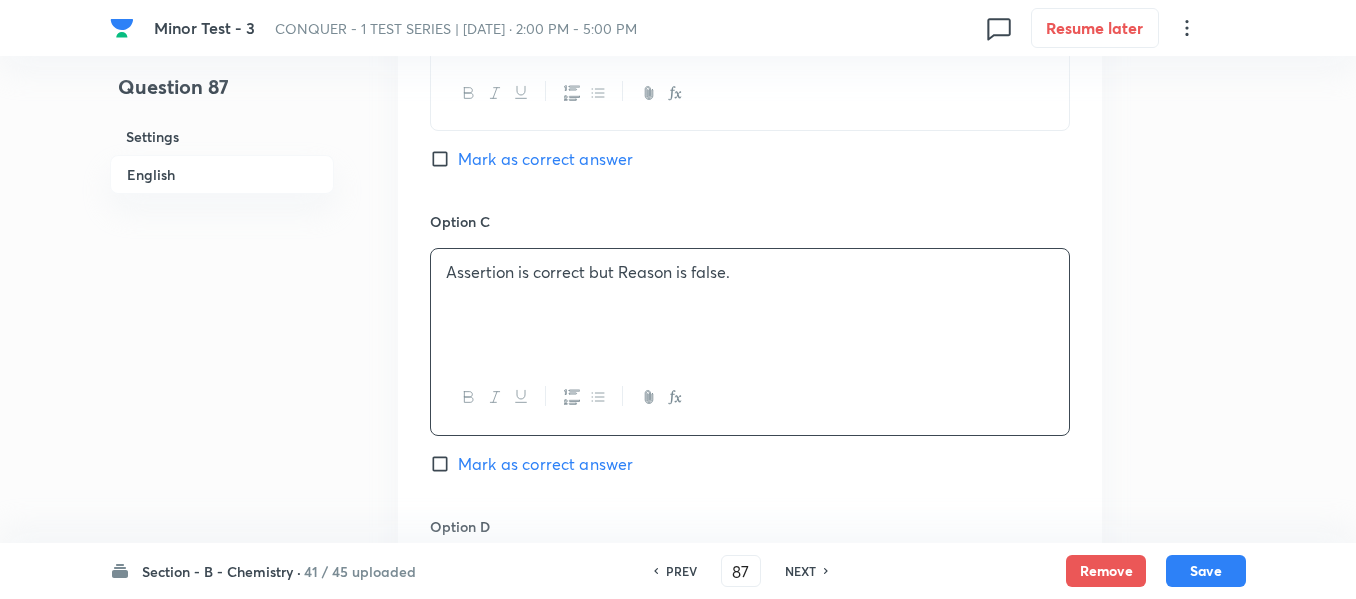 click on "Mark as correct answer" at bounding box center (444, 464) 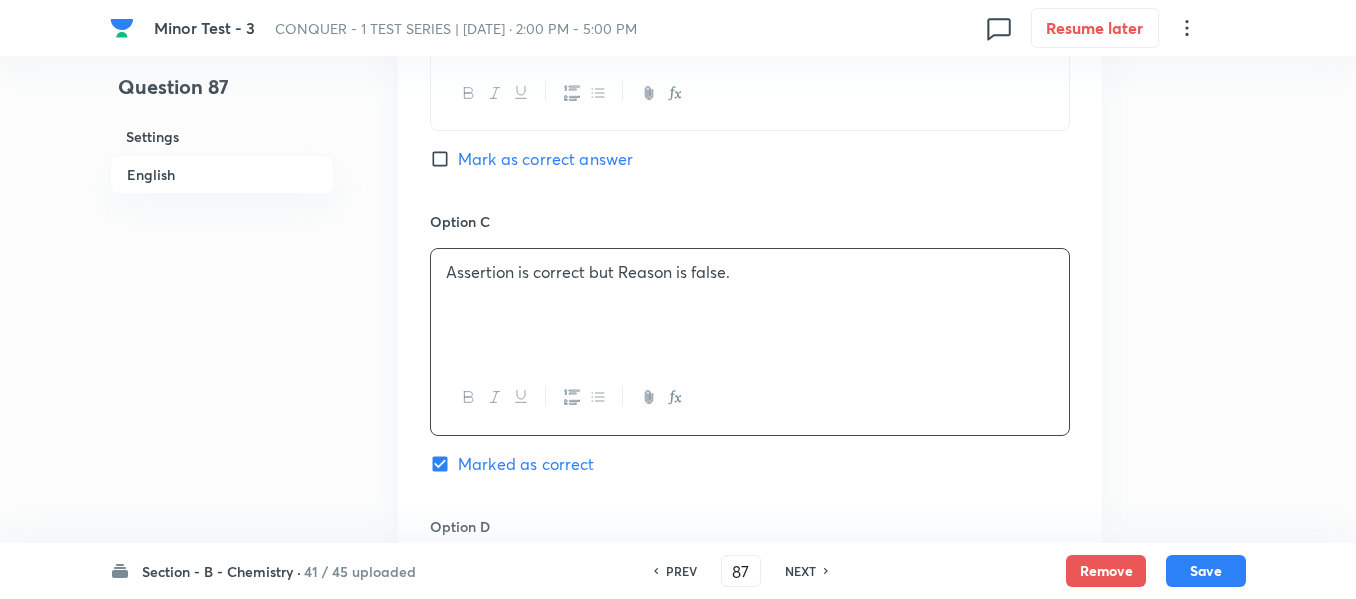 scroll, scrollTop: 1600, scrollLeft: 0, axis: vertical 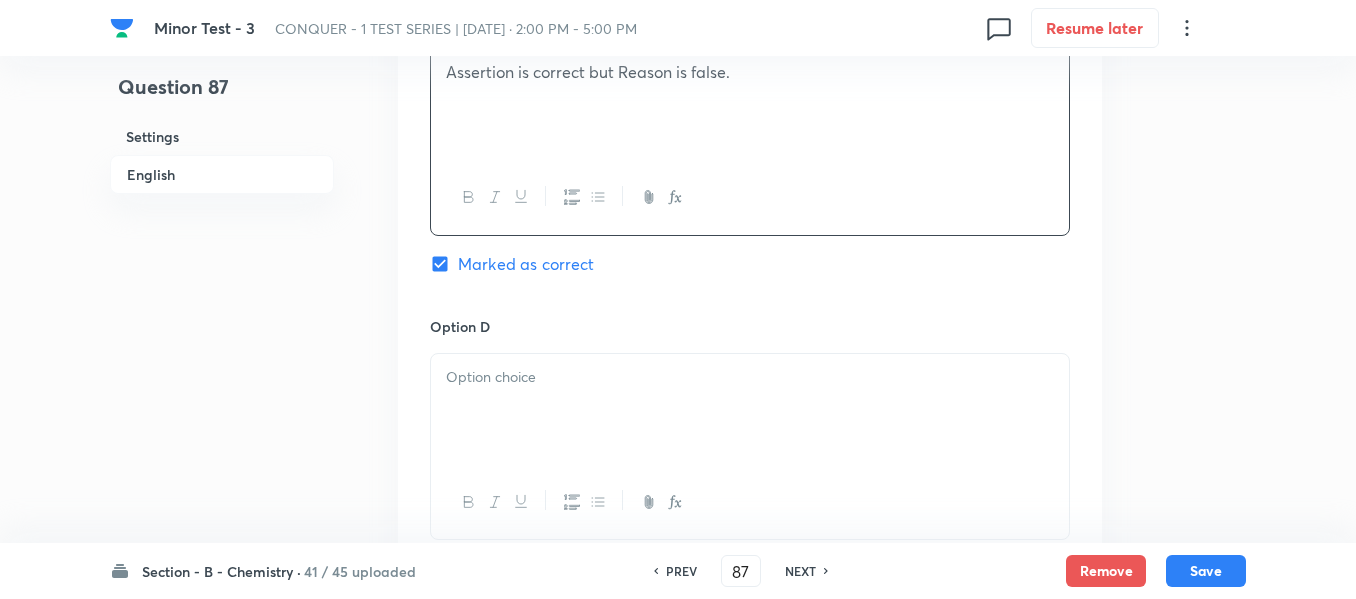 click at bounding box center [750, 410] 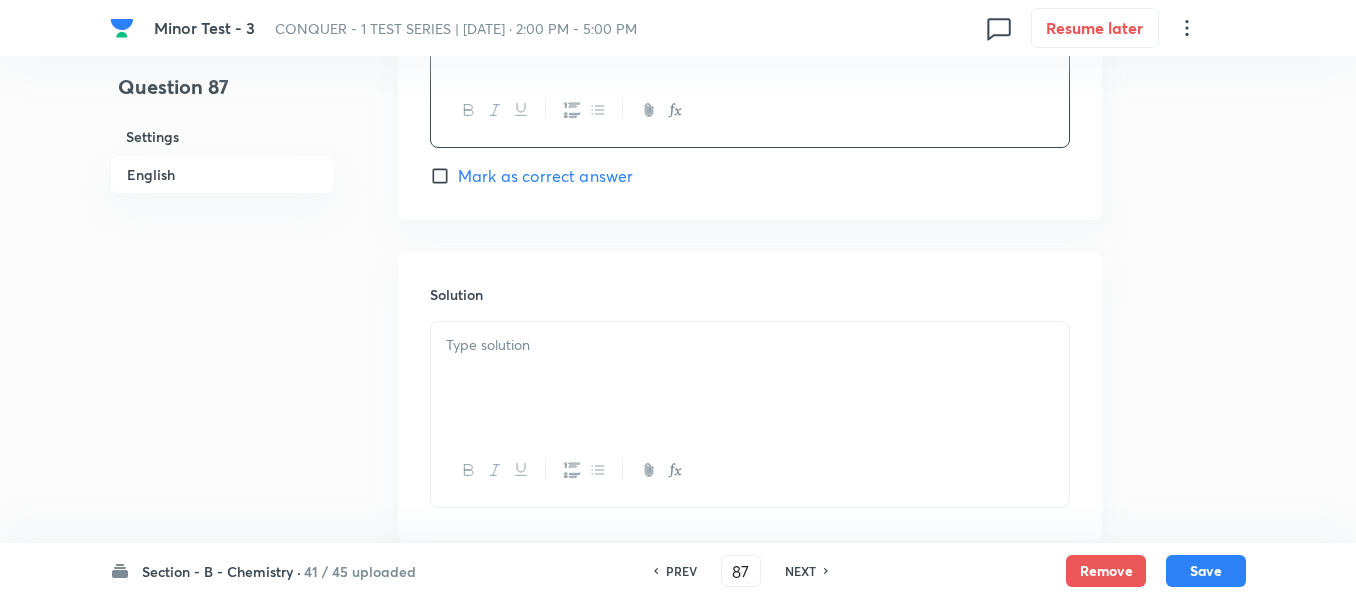scroll, scrollTop: 2000, scrollLeft: 0, axis: vertical 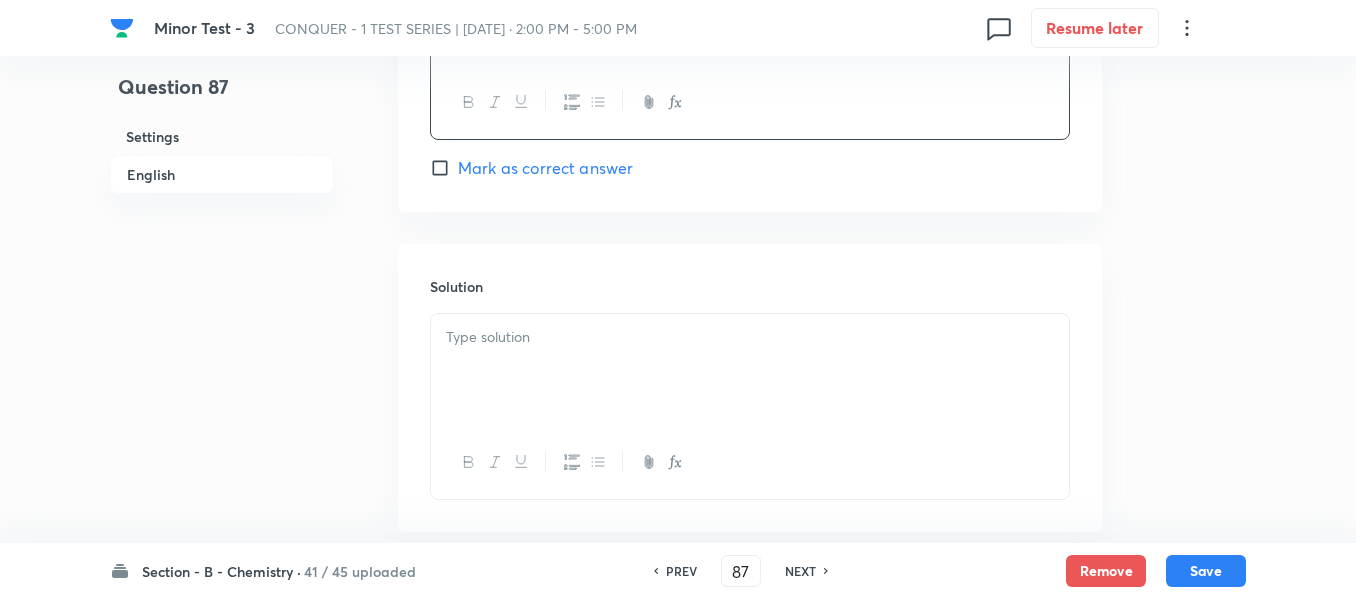 click at bounding box center [750, 370] 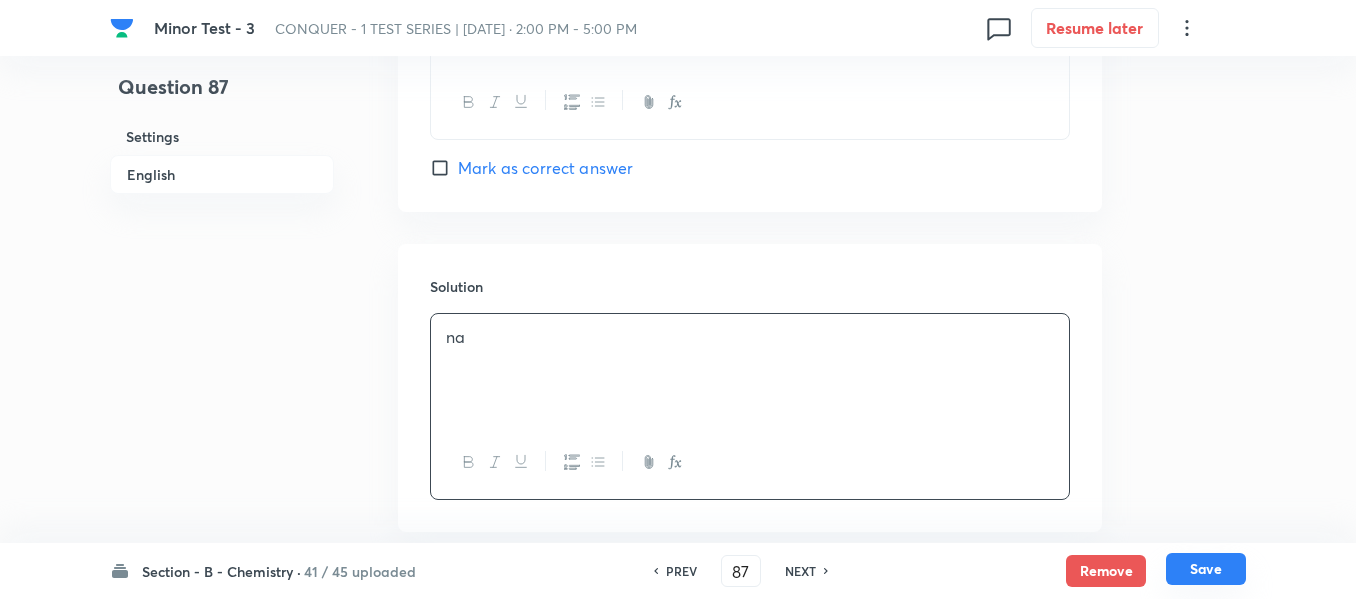 click on "Save" at bounding box center [1206, 569] 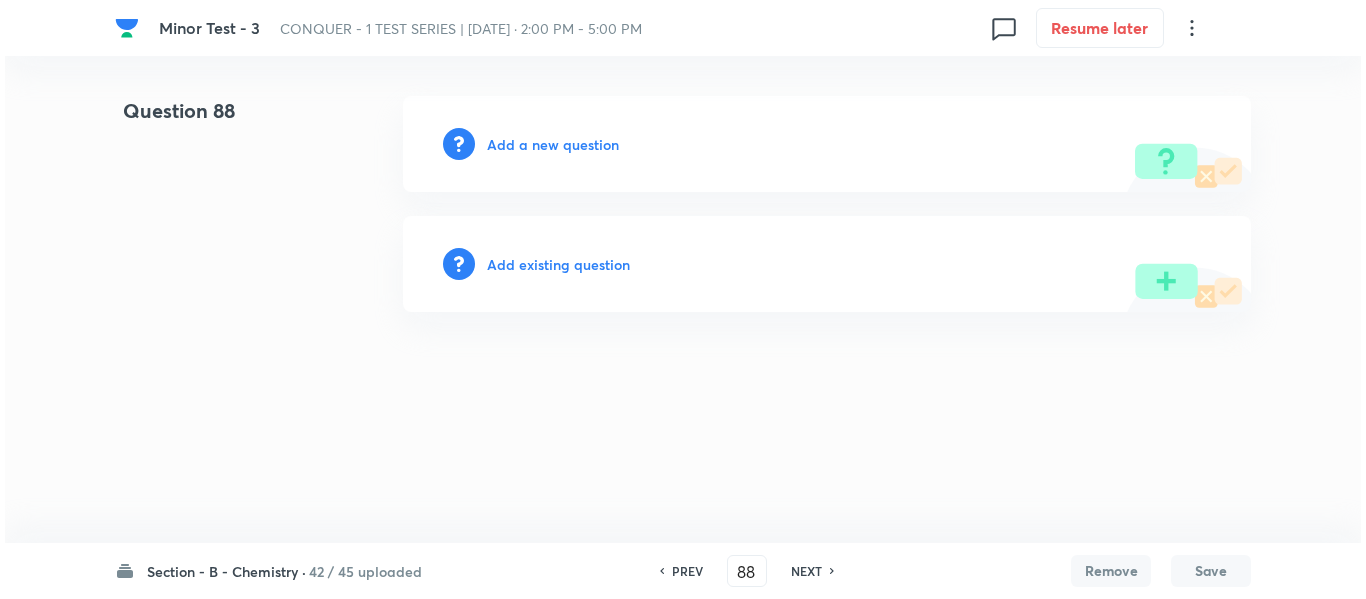 scroll, scrollTop: 0, scrollLeft: 0, axis: both 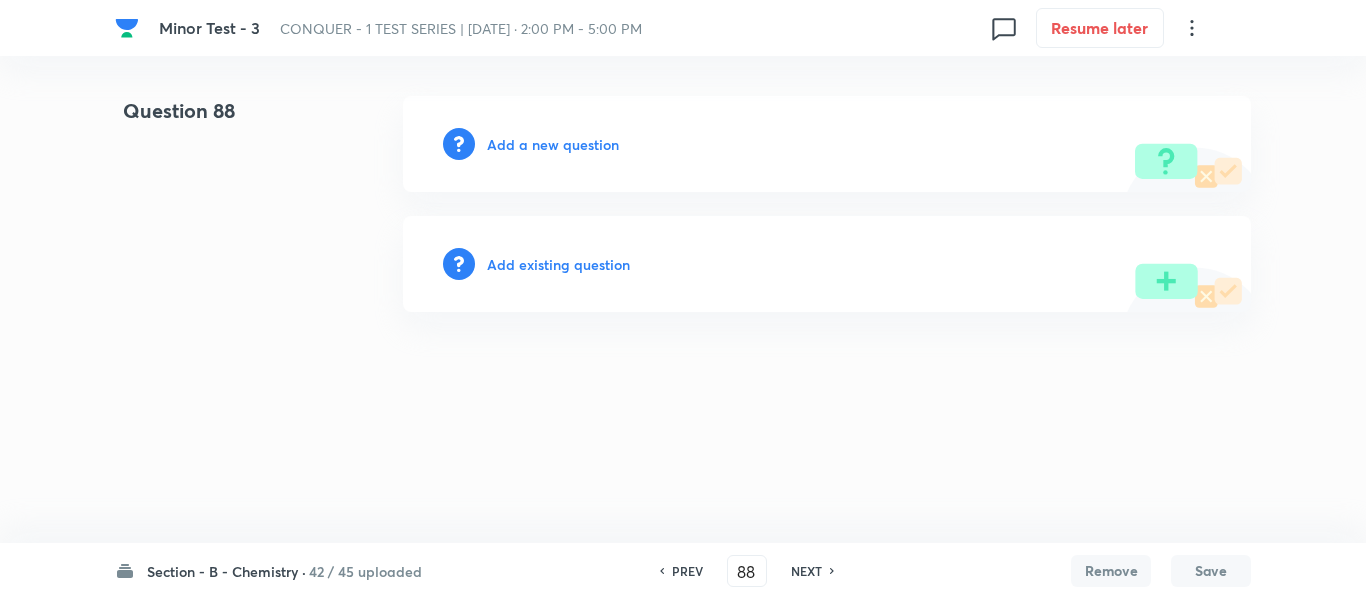 click on "Add a new question" at bounding box center [553, 144] 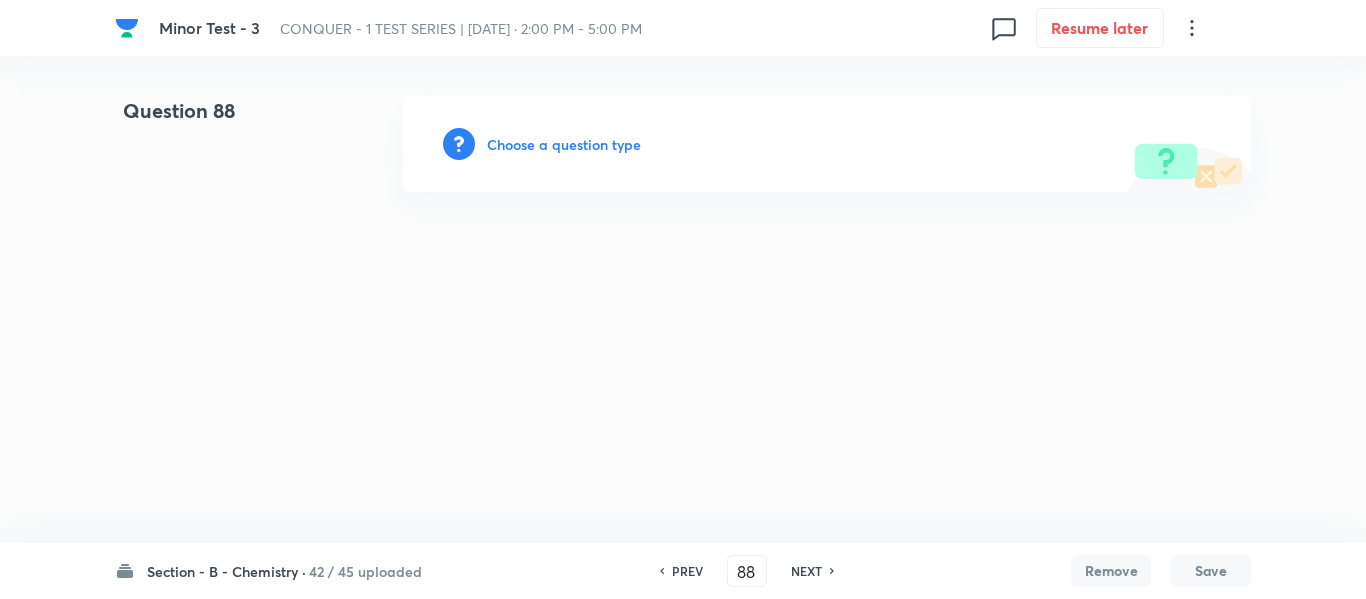 click on "Choose a question type" at bounding box center [564, 144] 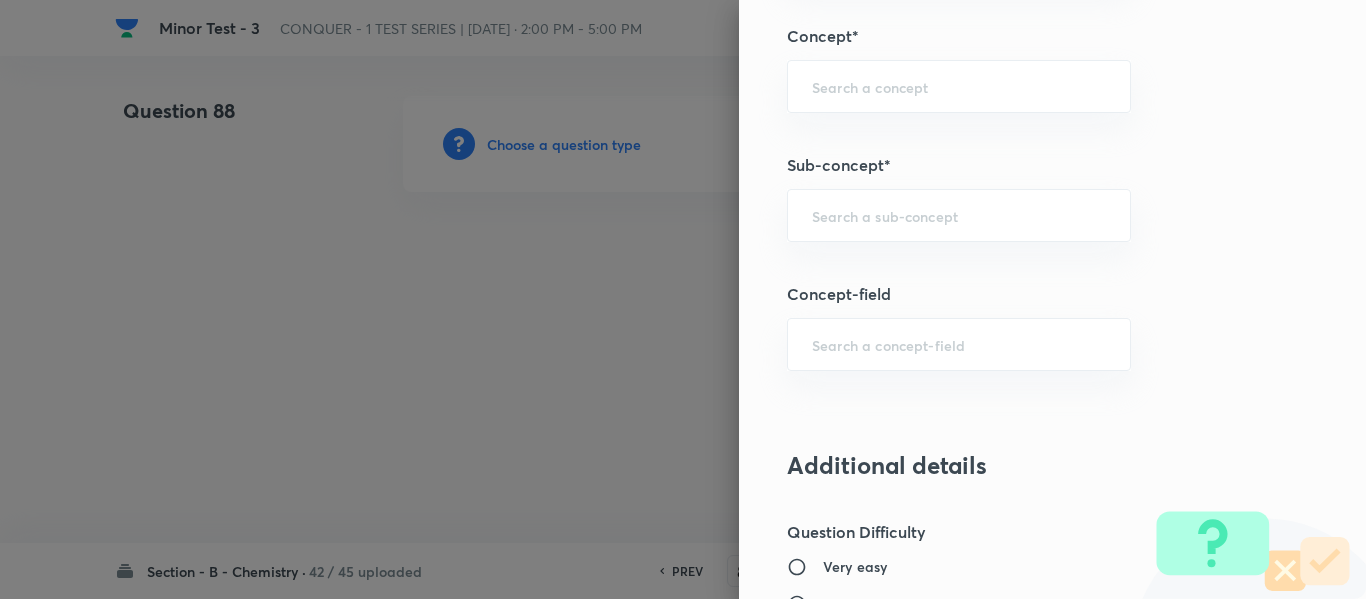 scroll, scrollTop: 1300, scrollLeft: 0, axis: vertical 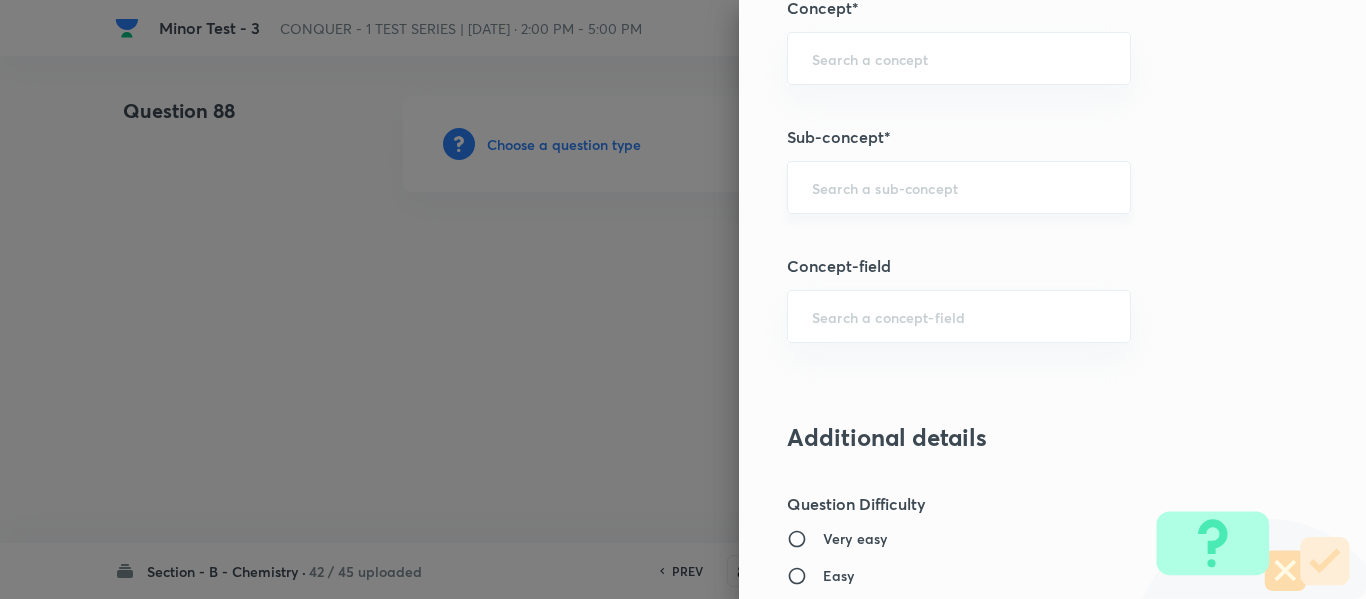 click at bounding box center (959, 187) 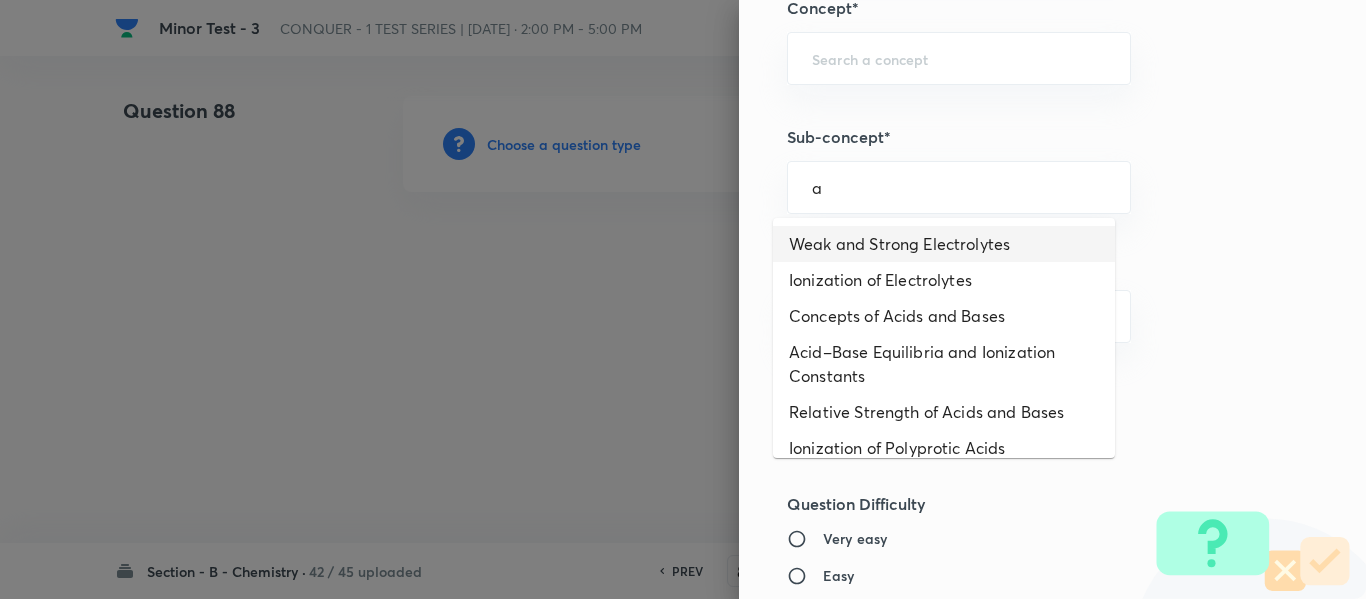 click on "Weak and Strong Electrolytes" at bounding box center (944, 244) 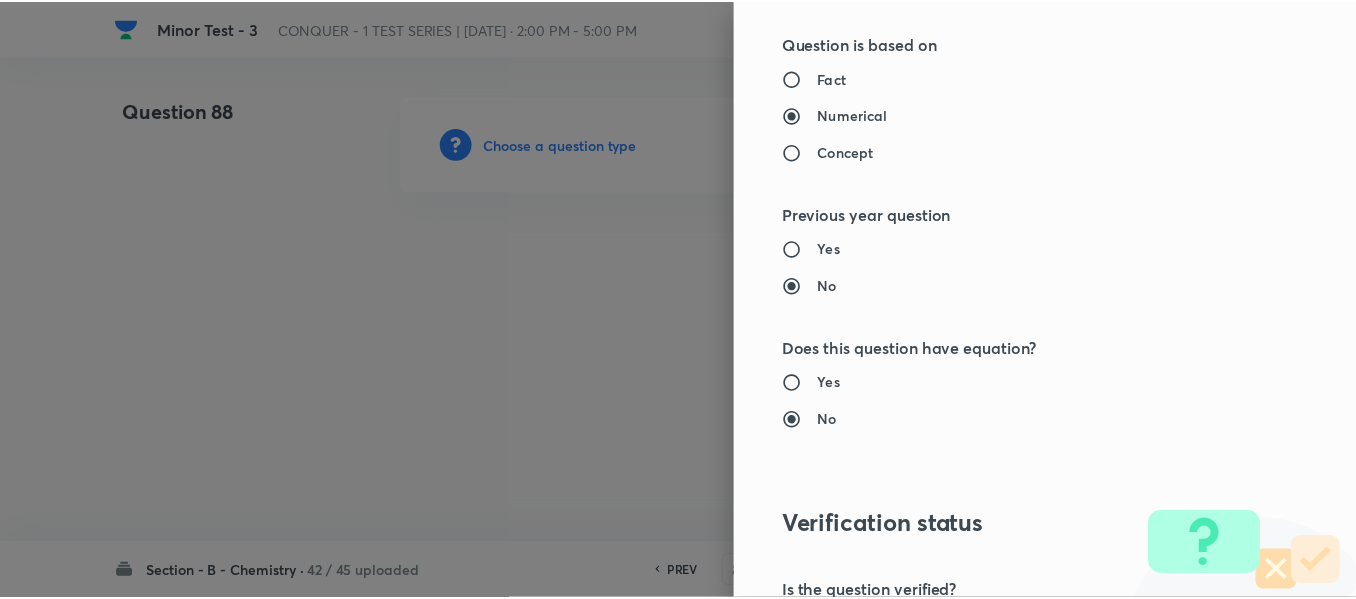 scroll, scrollTop: 2261, scrollLeft: 0, axis: vertical 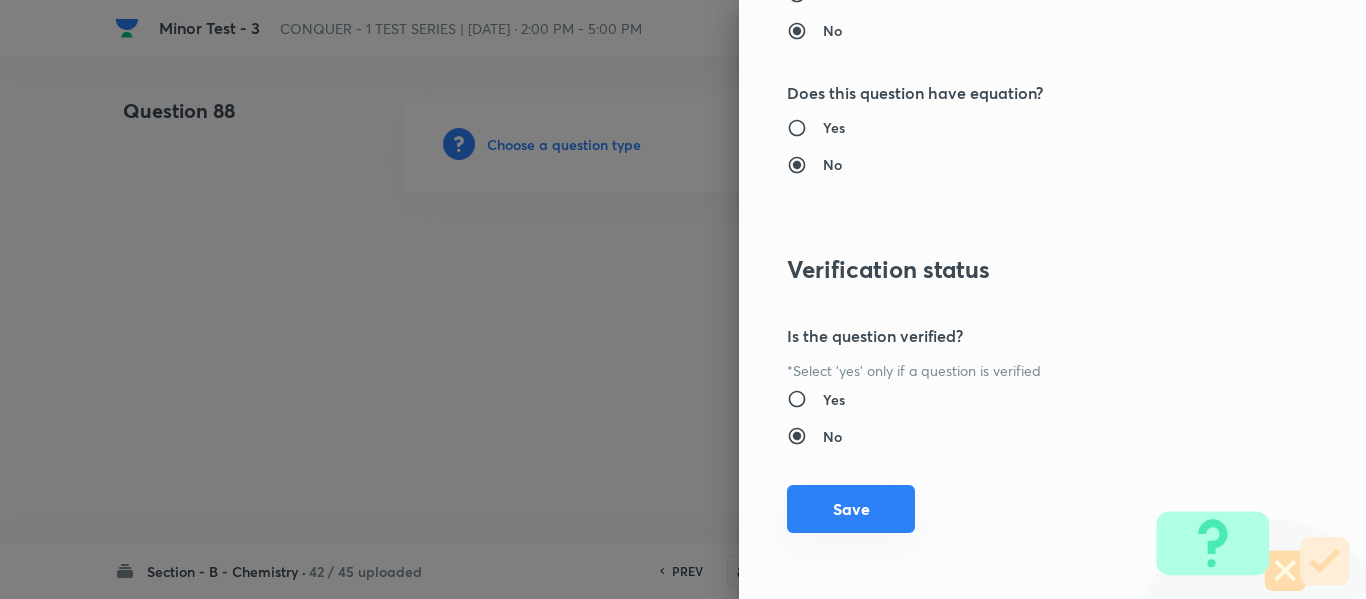 click on "Save" at bounding box center (851, 509) 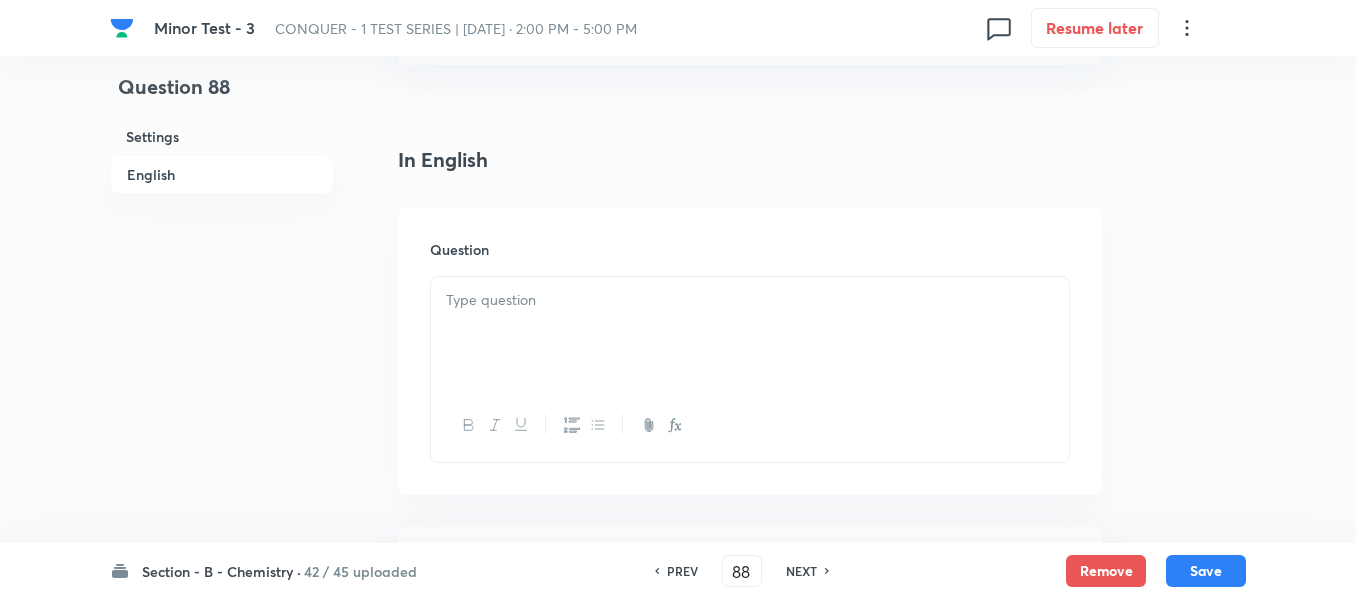 scroll, scrollTop: 500, scrollLeft: 0, axis: vertical 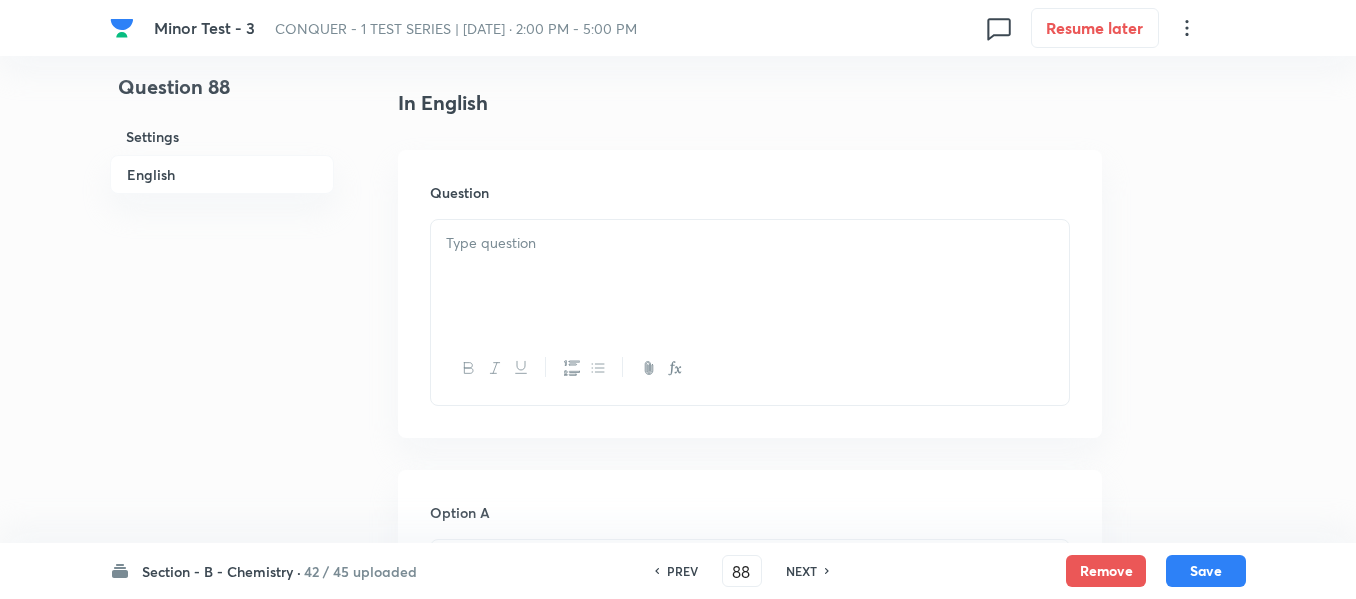 drag, startPoint x: 753, startPoint y: 280, endPoint x: 739, endPoint y: 295, distance: 20.518284 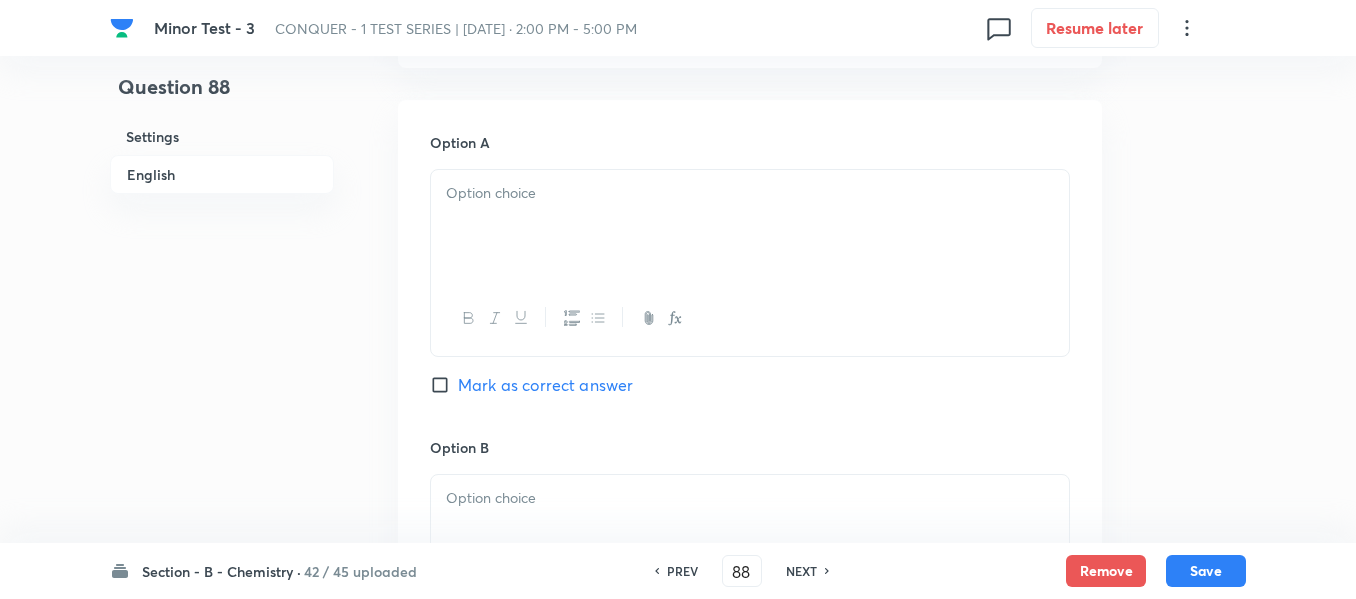 scroll, scrollTop: 900, scrollLeft: 0, axis: vertical 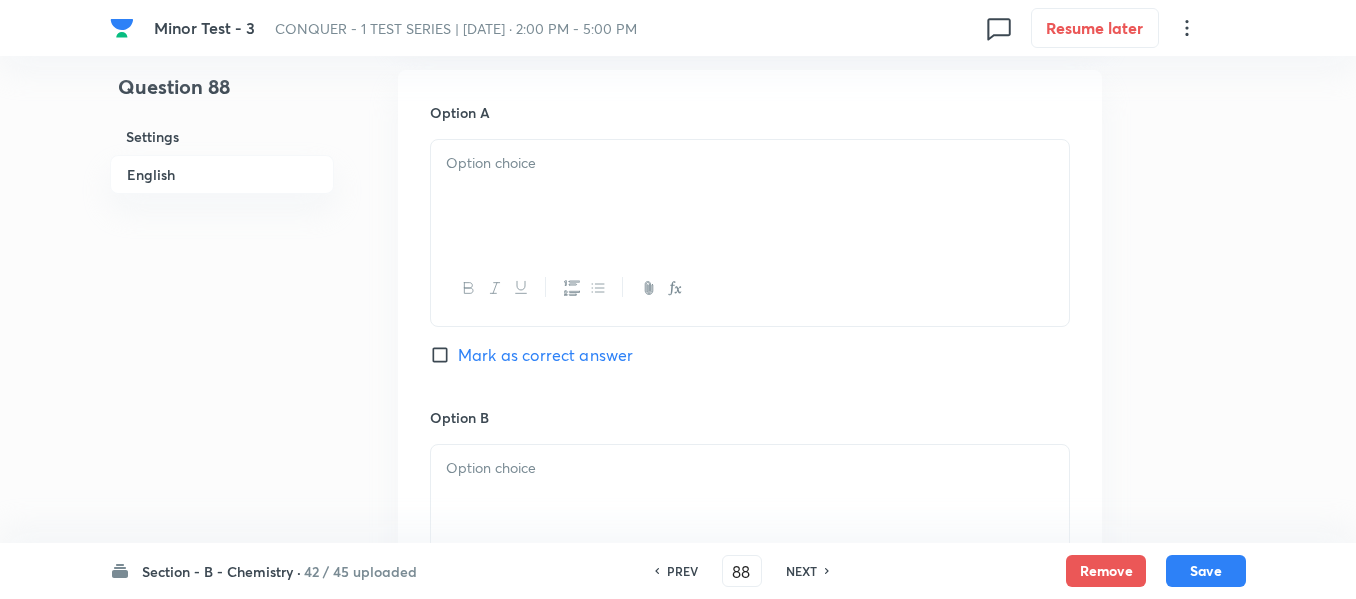 click at bounding box center (750, 196) 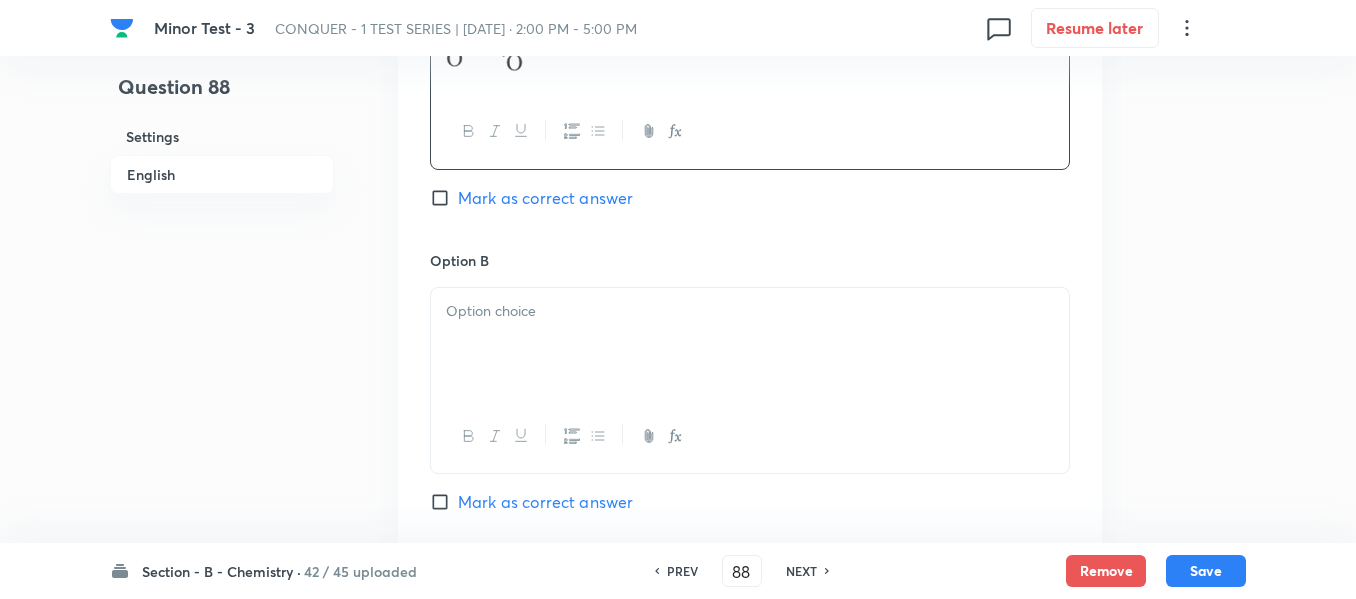 scroll, scrollTop: 1100, scrollLeft: 0, axis: vertical 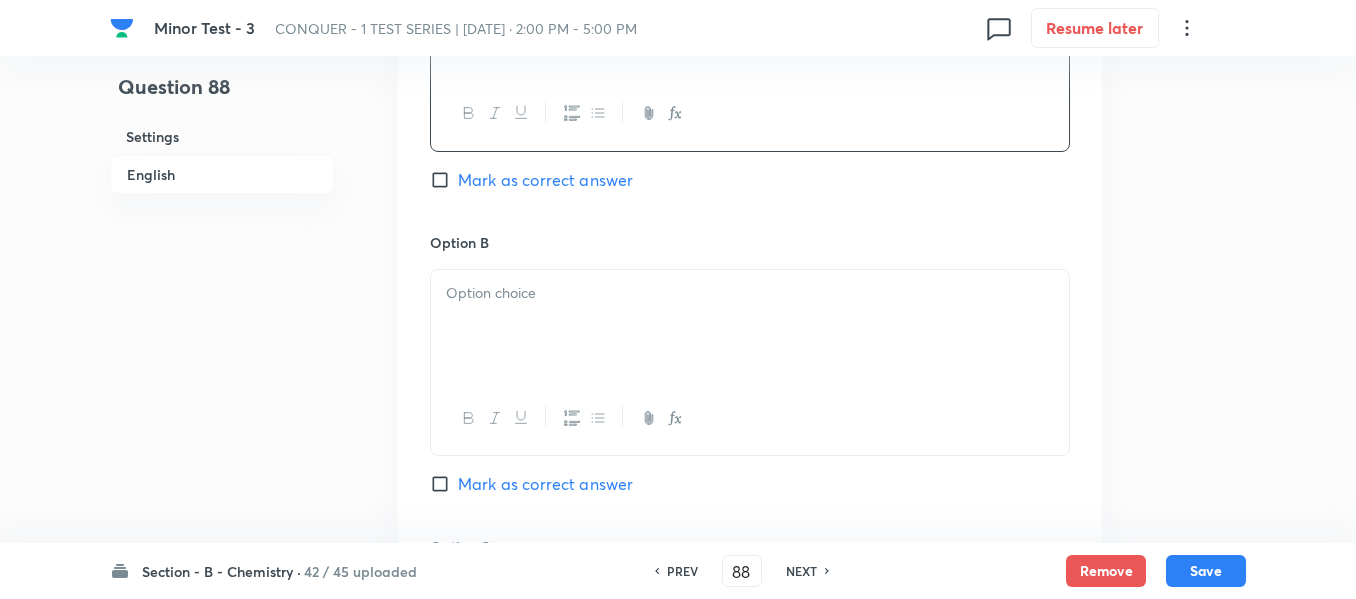 click at bounding box center [750, 293] 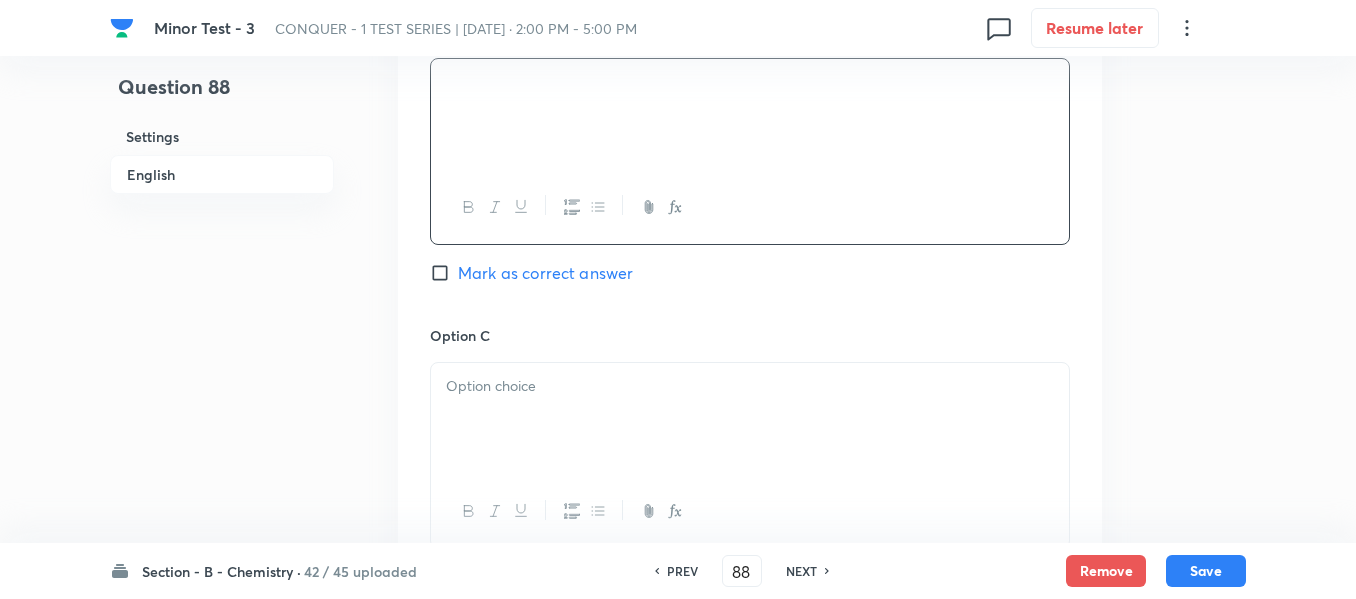 scroll, scrollTop: 1400, scrollLeft: 0, axis: vertical 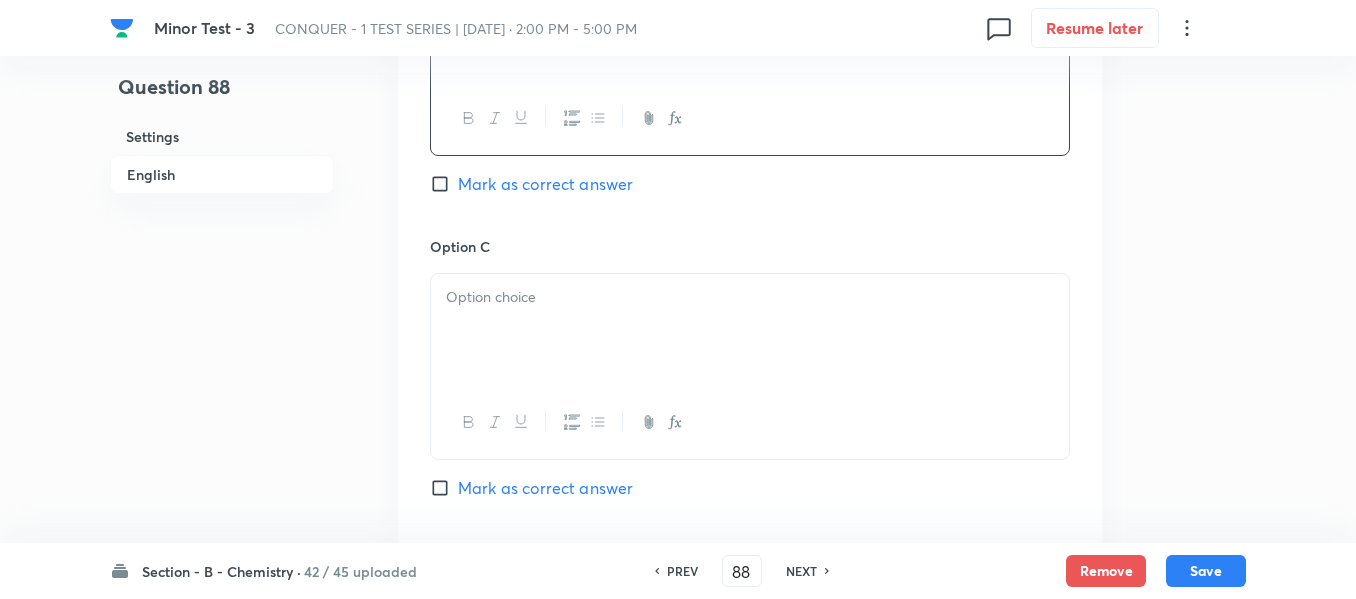 click at bounding box center [750, 330] 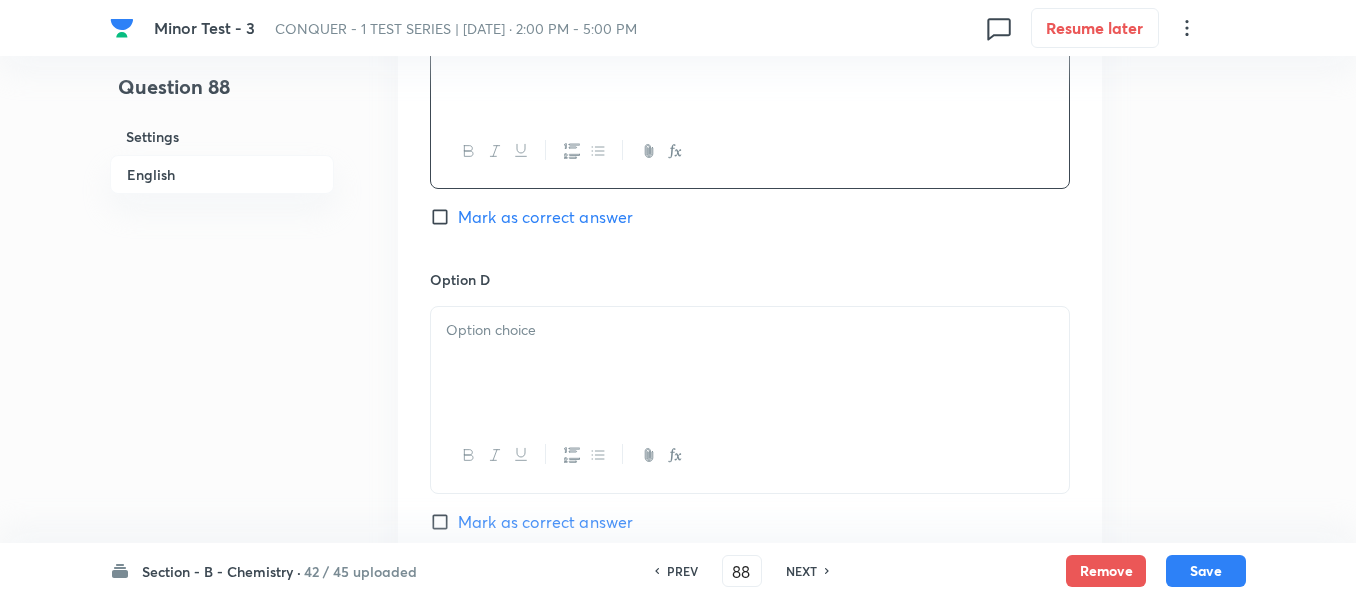 scroll, scrollTop: 1700, scrollLeft: 0, axis: vertical 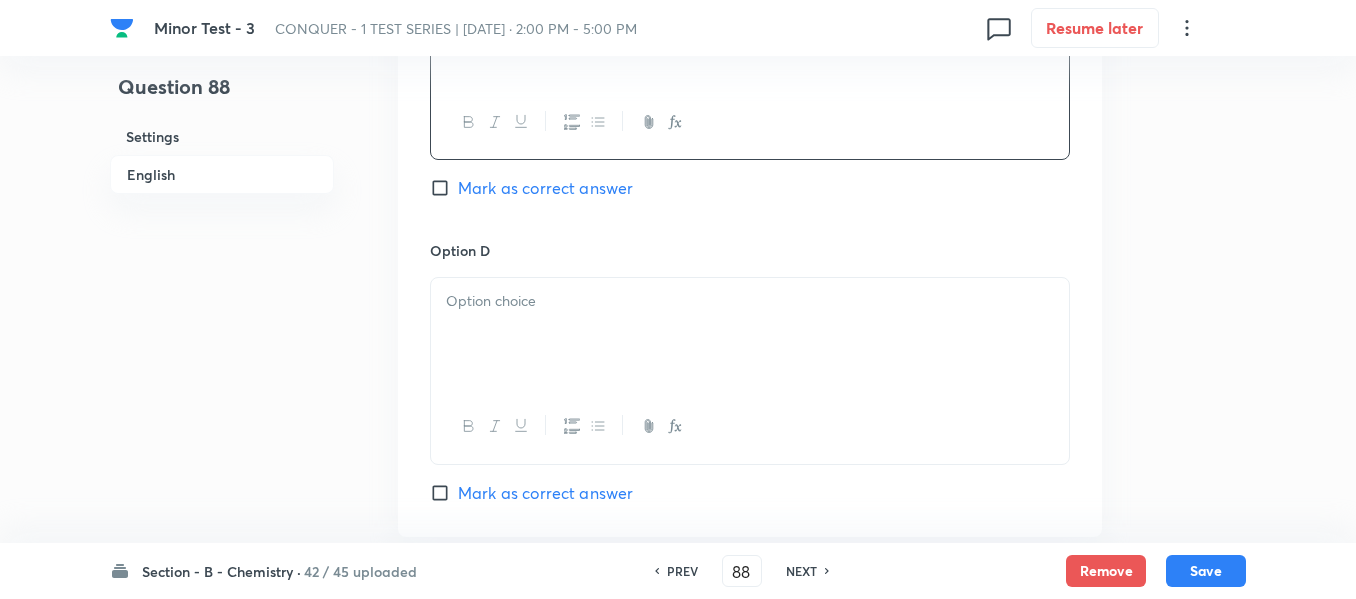 click at bounding box center (750, 334) 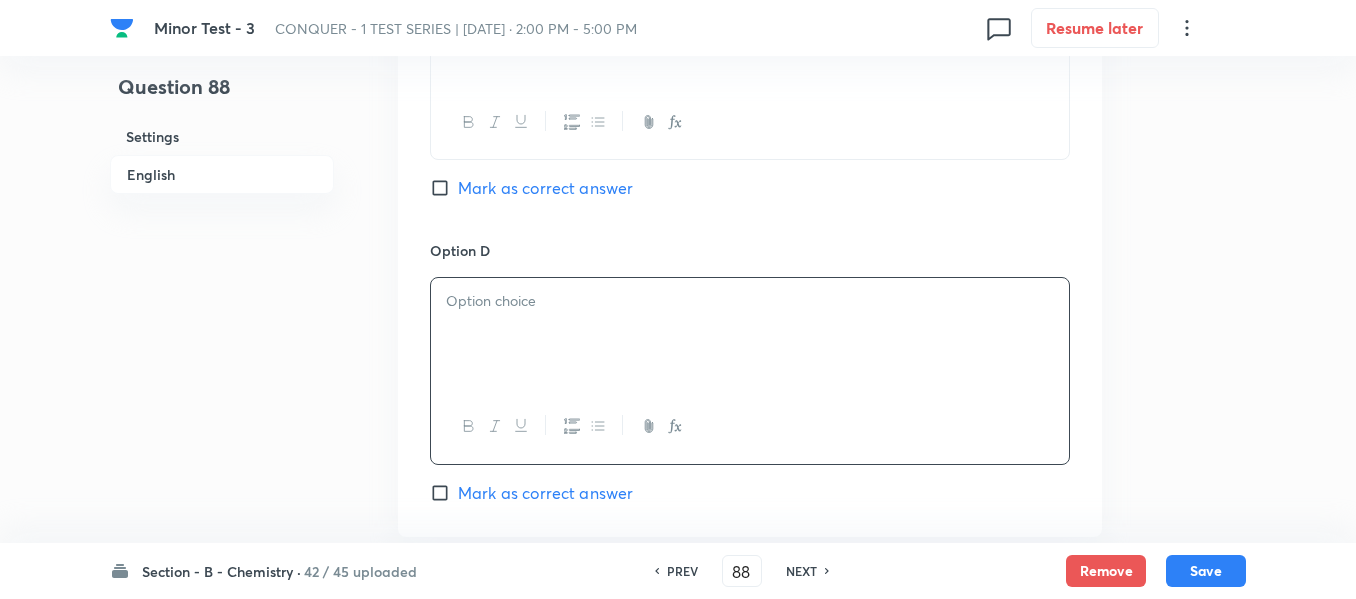 click at bounding box center [750, 334] 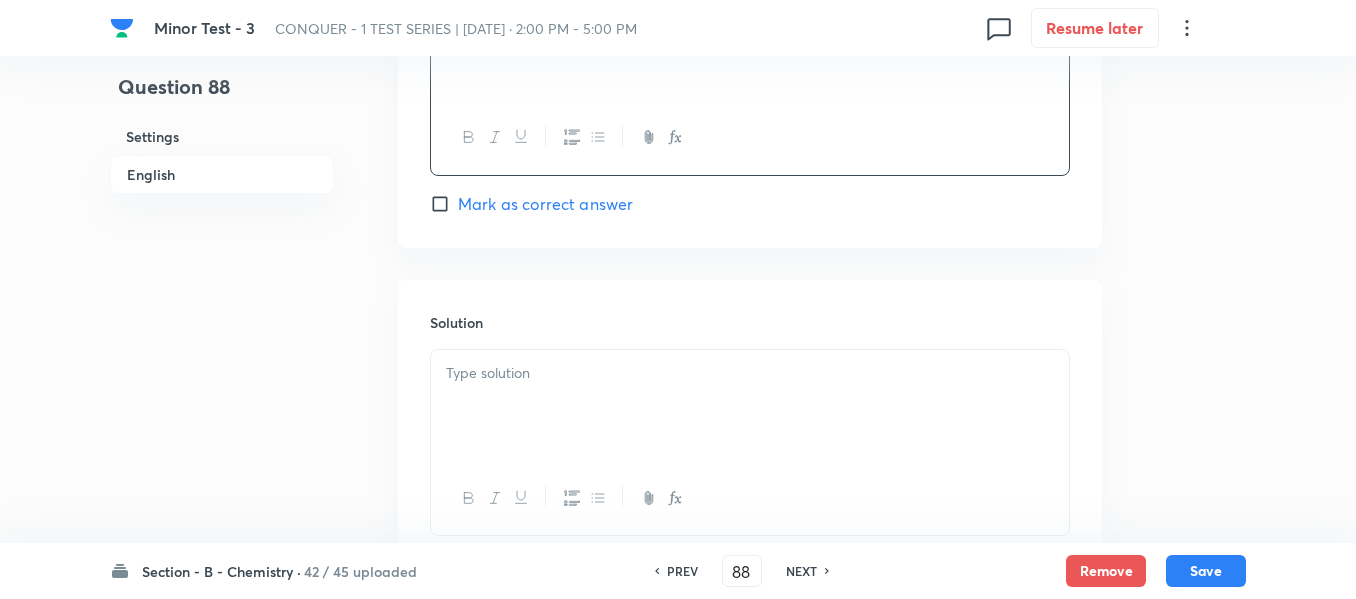 scroll, scrollTop: 2000, scrollLeft: 0, axis: vertical 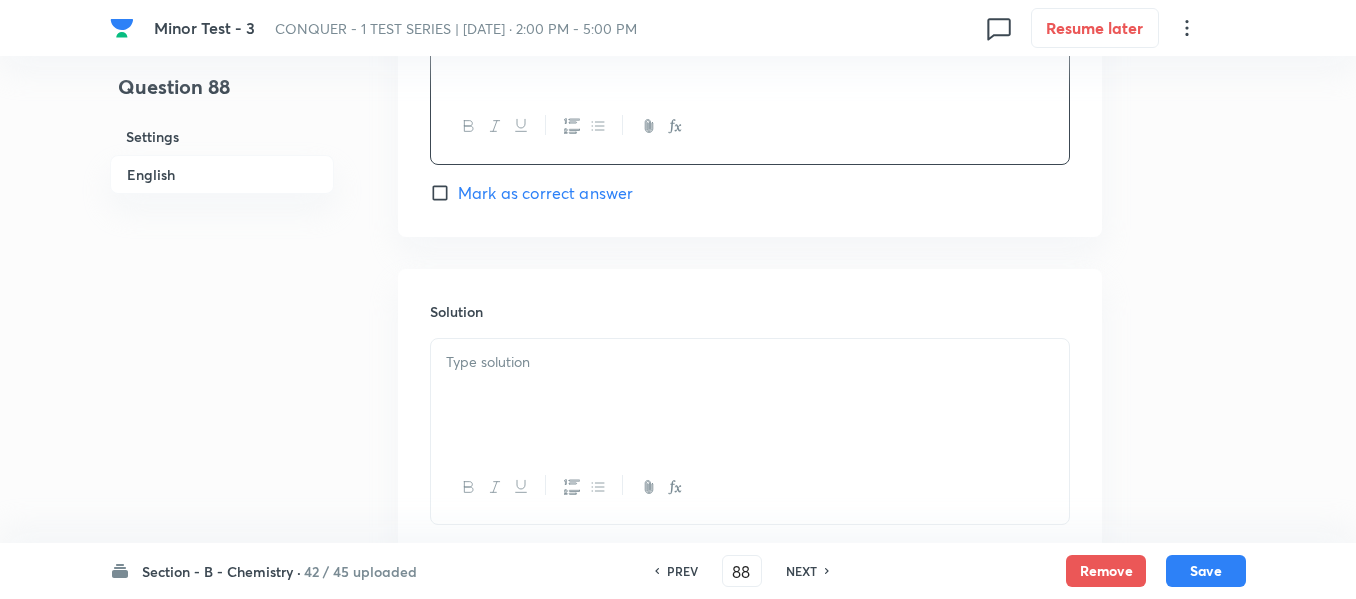 click on "Mark as correct answer" at bounding box center [444, 193] 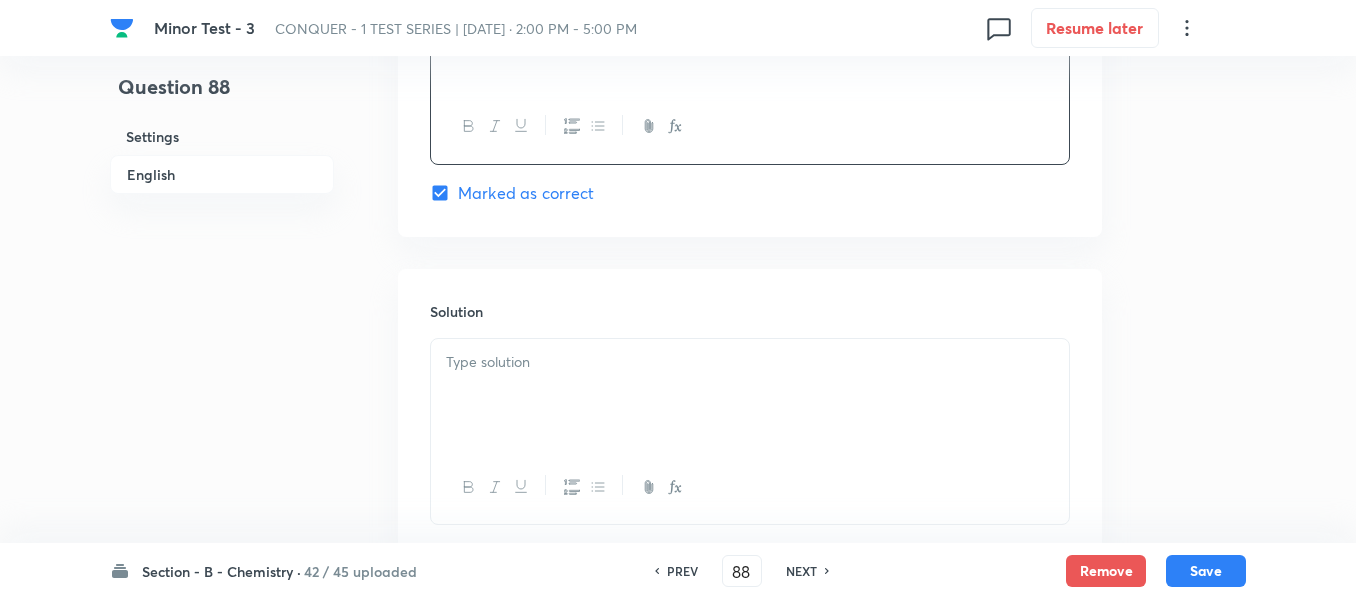 click at bounding box center [750, 362] 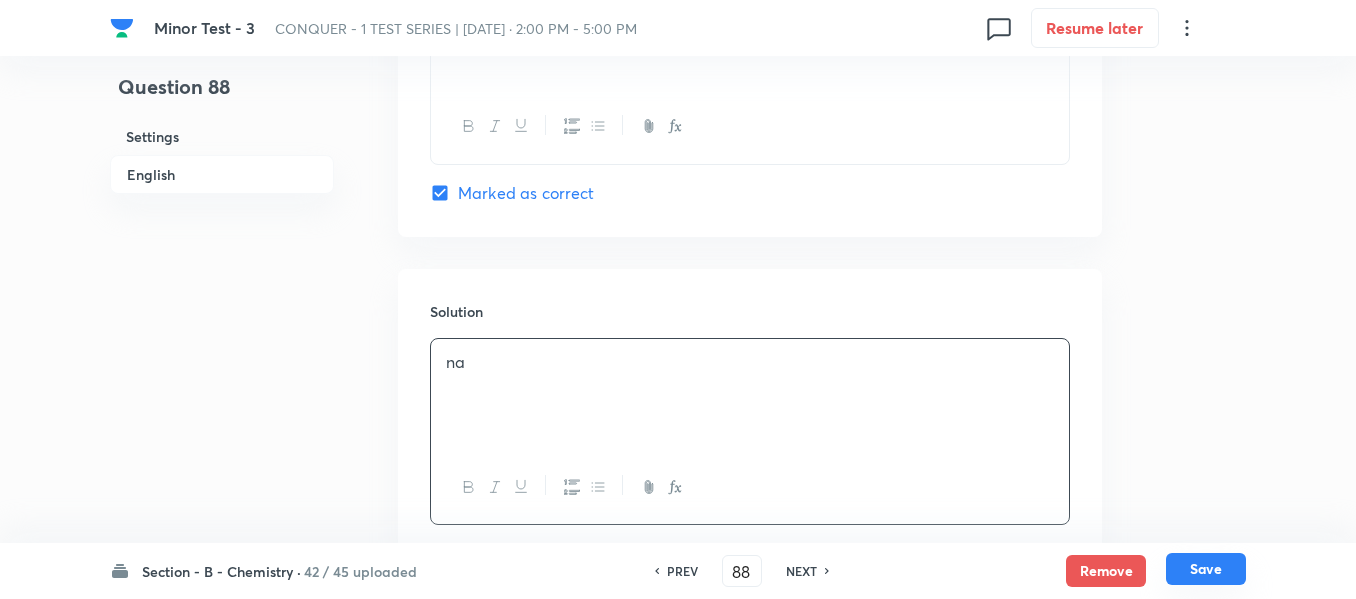 click on "Save" at bounding box center [1206, 569] 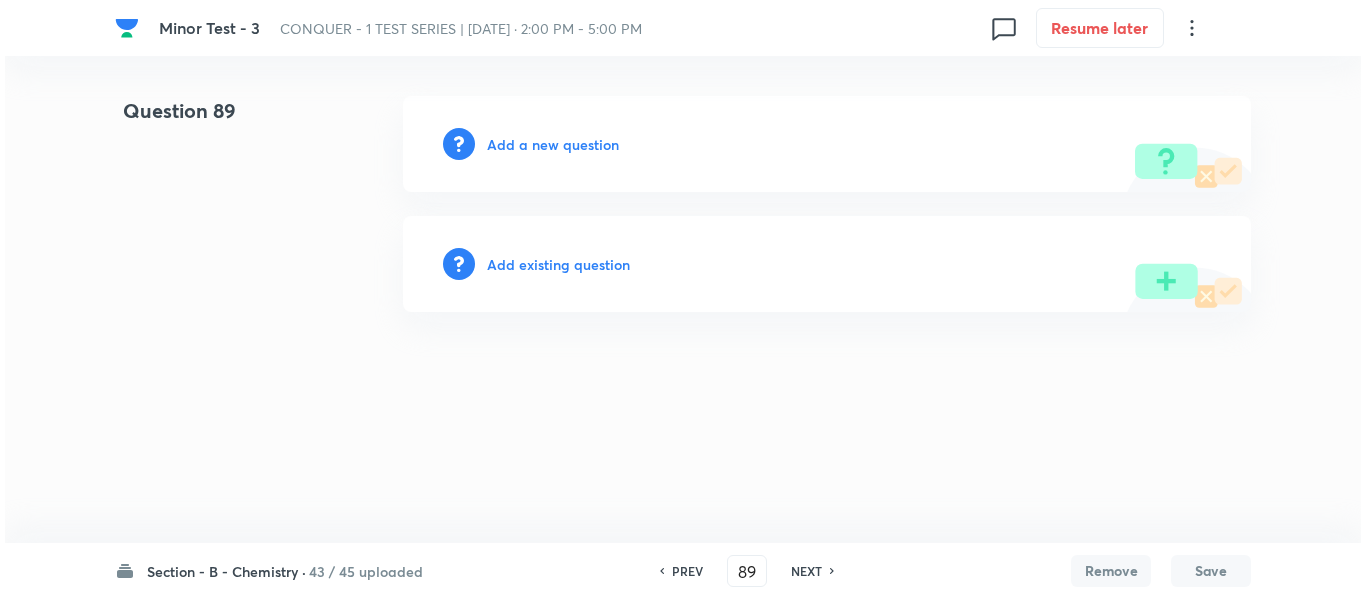 scroll, scrollTop: 0, scrollLeft: 0, axis: both 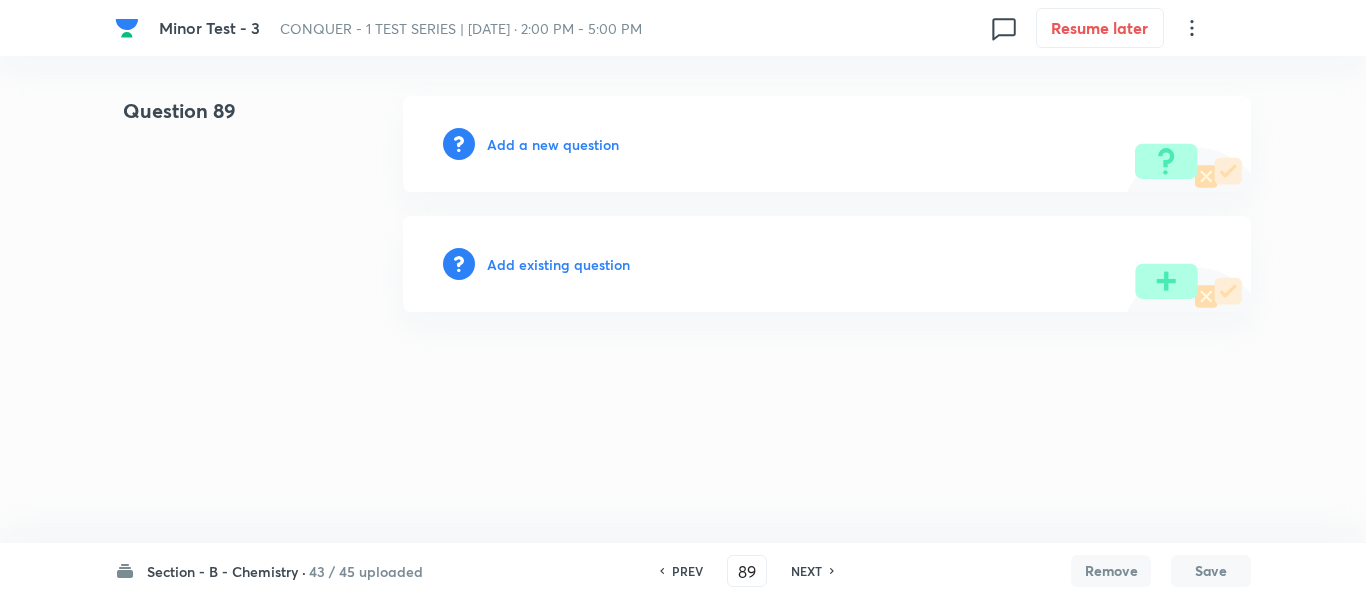 click on "Add a new question" at bounding box center (553, 144) 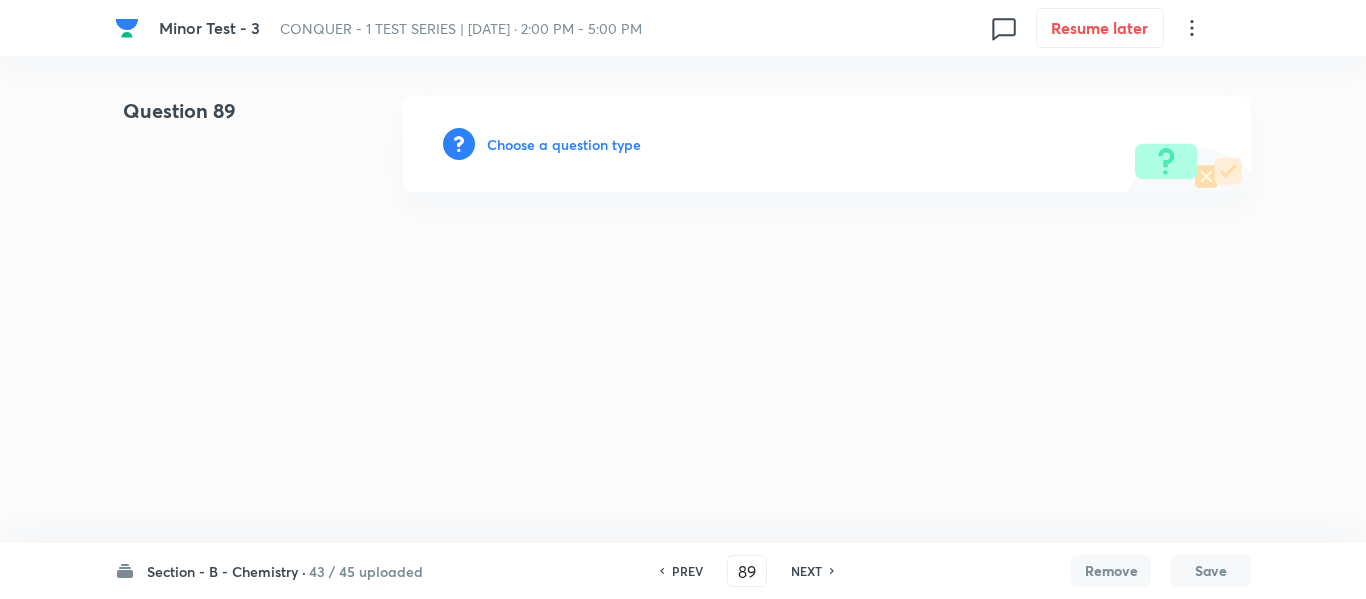 click on "Choose a question type" at bounding box center (564, 144) 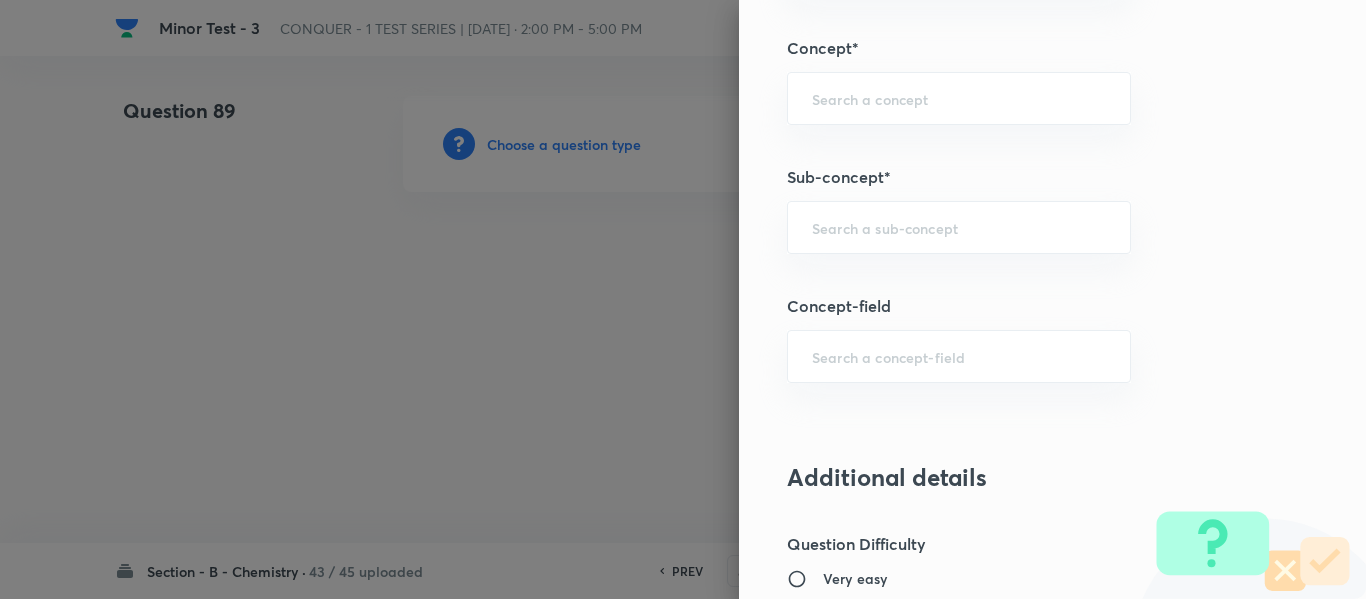 scroll, scrollTop: 1275, scrollLeft: 0, axis: vertical 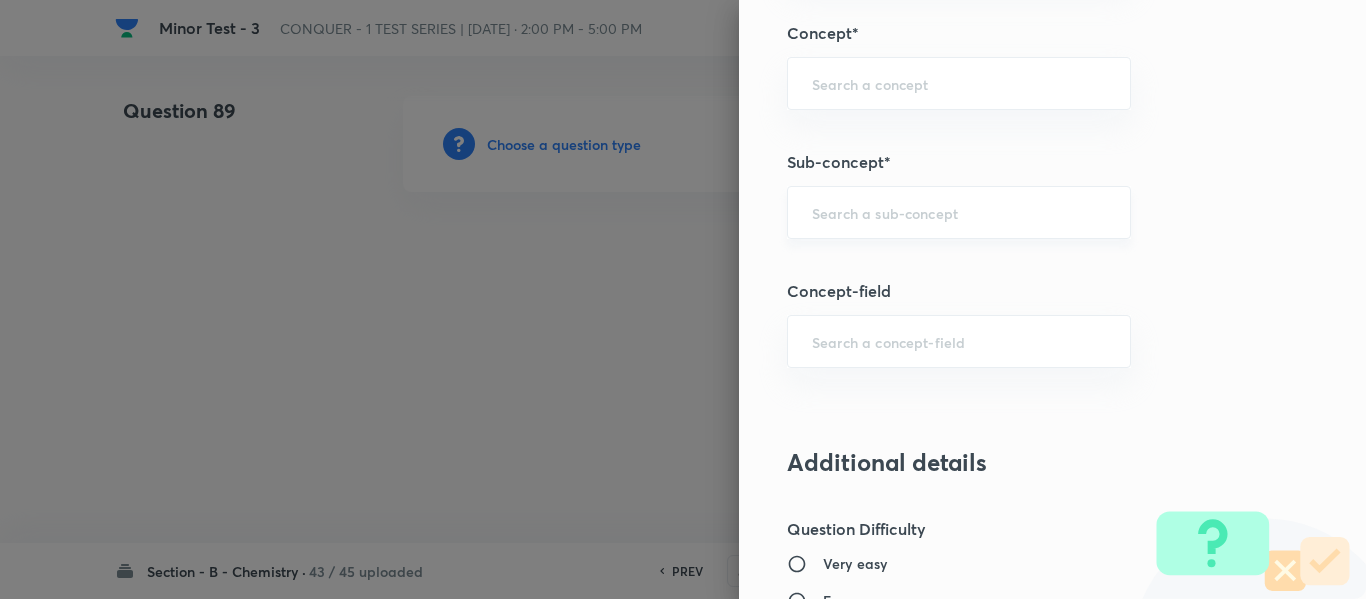 click on "​" at bounding box center [959, 212] 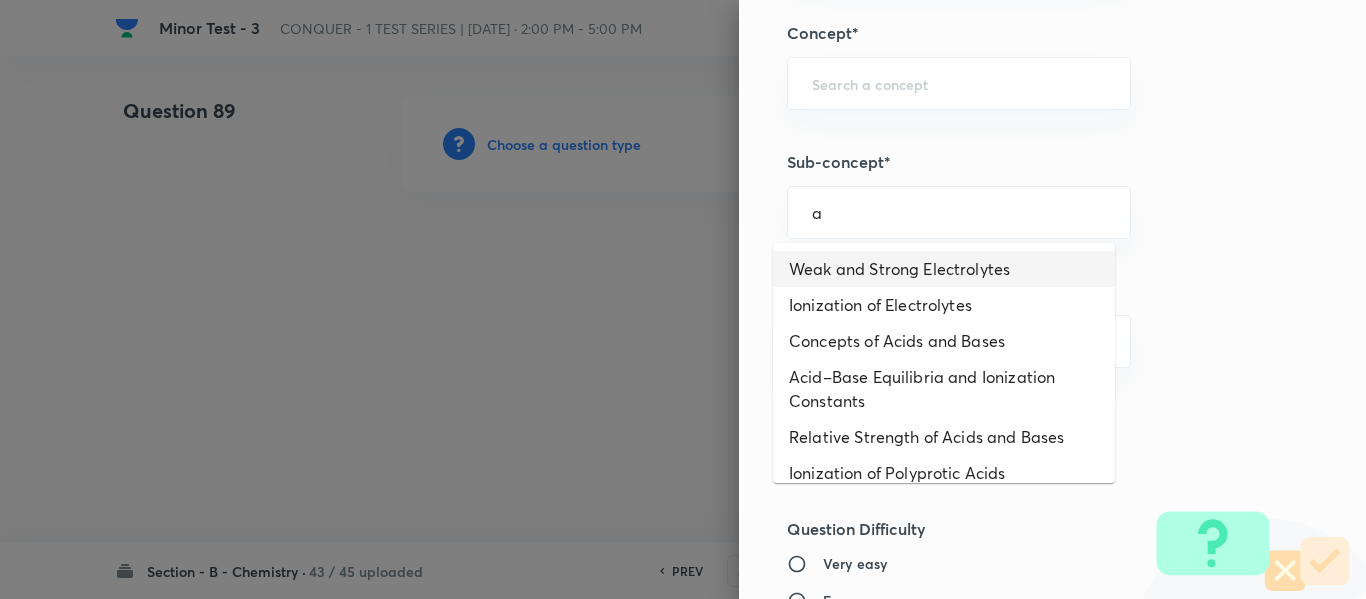 click on "Weak and Strong Electrolytes" at bounding box center (944, 269) 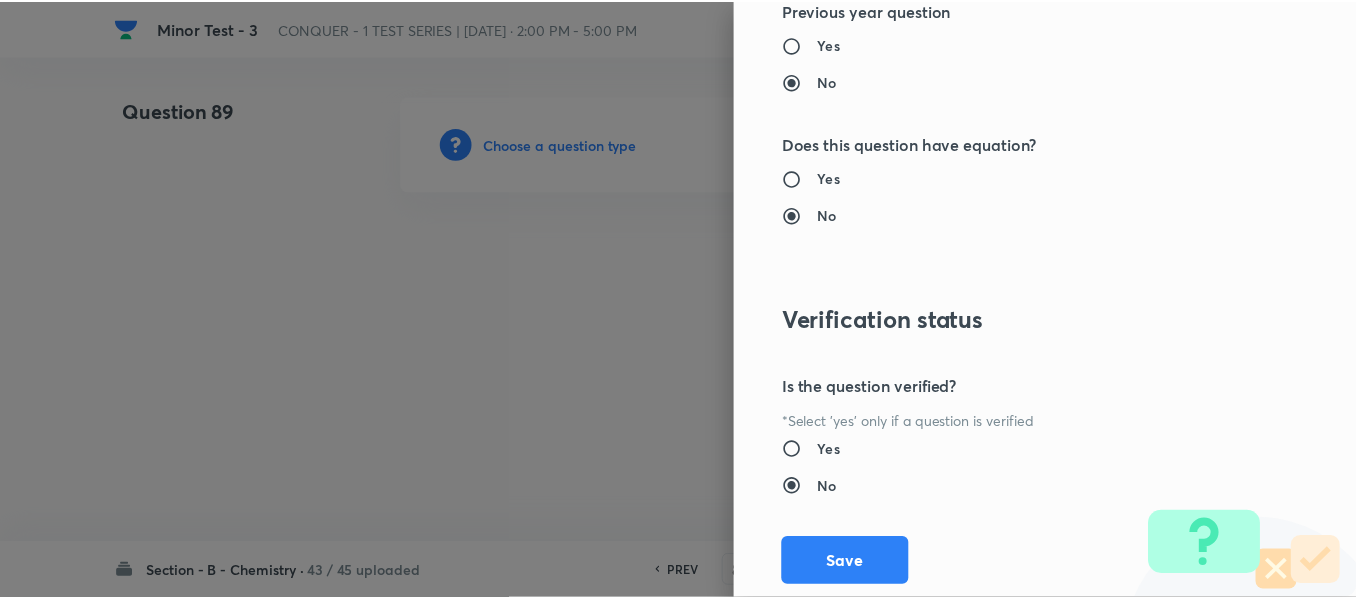 scroll, scrollTop: 2261, scrollLeft: 0, axis: vertical 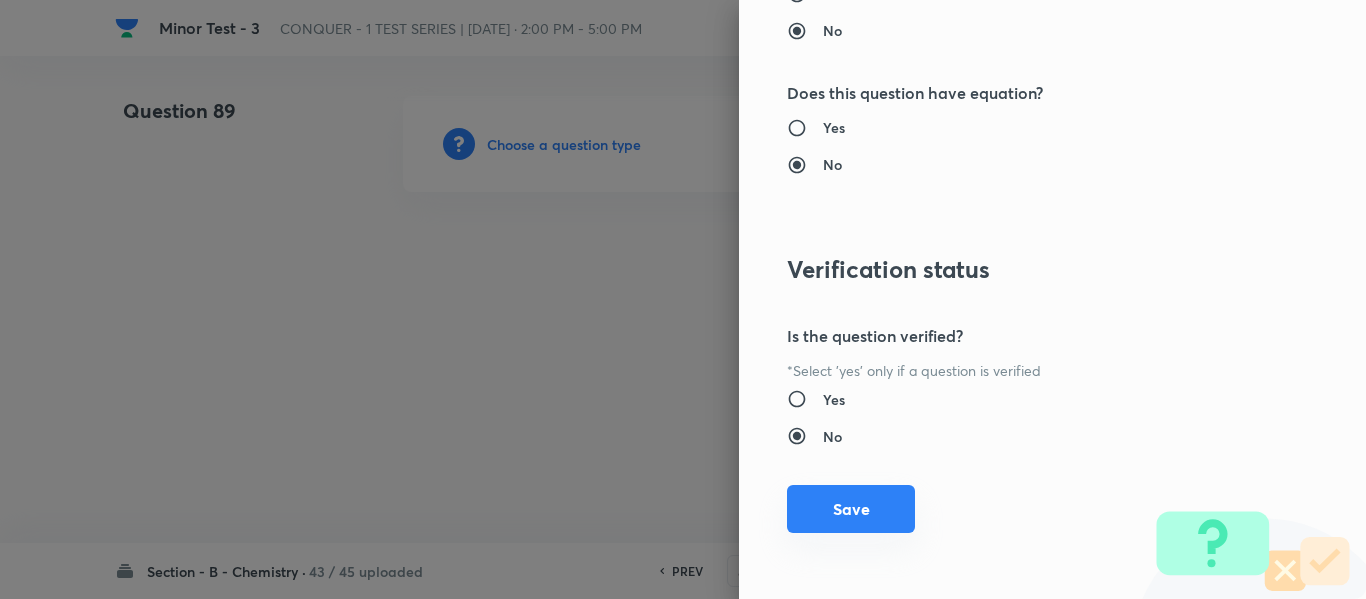 click on "Save" at bounding box center (851, 509) 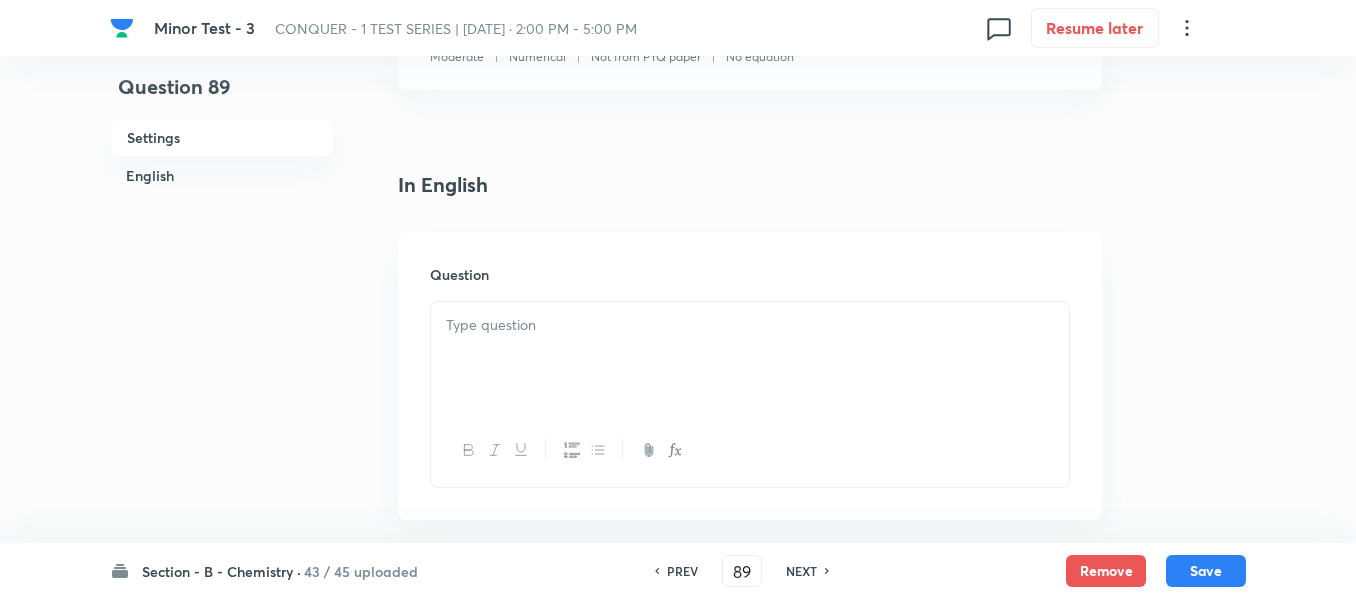 scroll, scrollTop: 500, scrollLeft: 0, axis: vertical 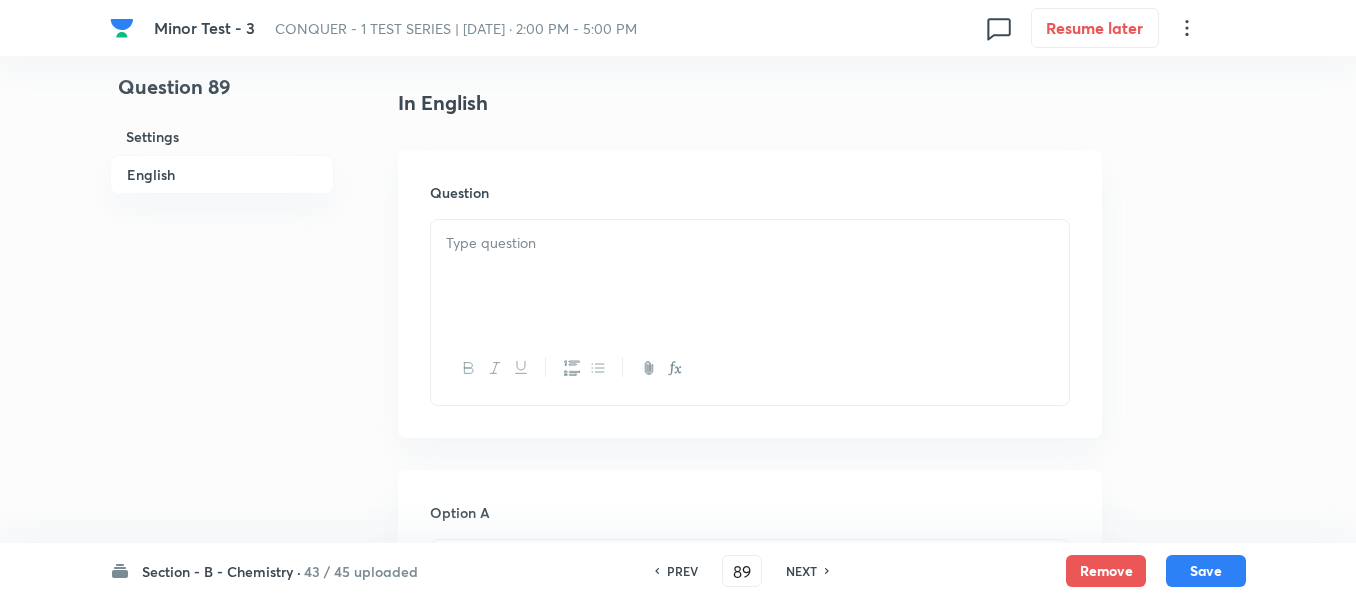 click at bounding box center (750, 276) 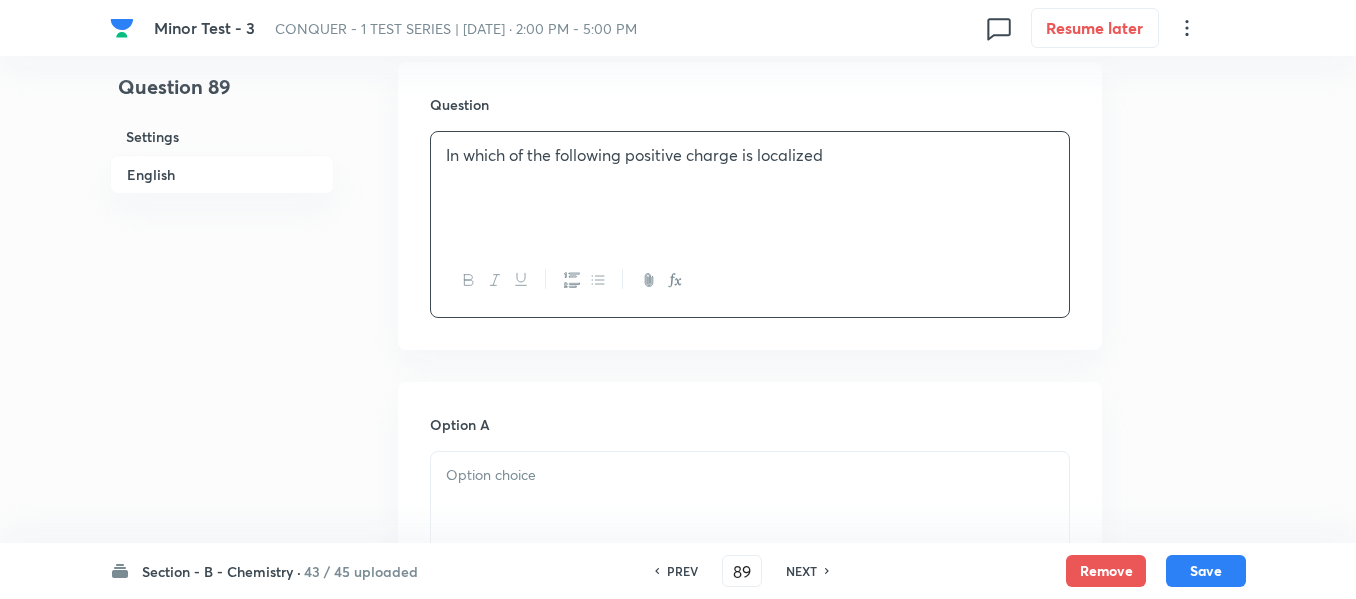 scroll, scrollTop: 900, scrollLeft: 0, axis: vertical 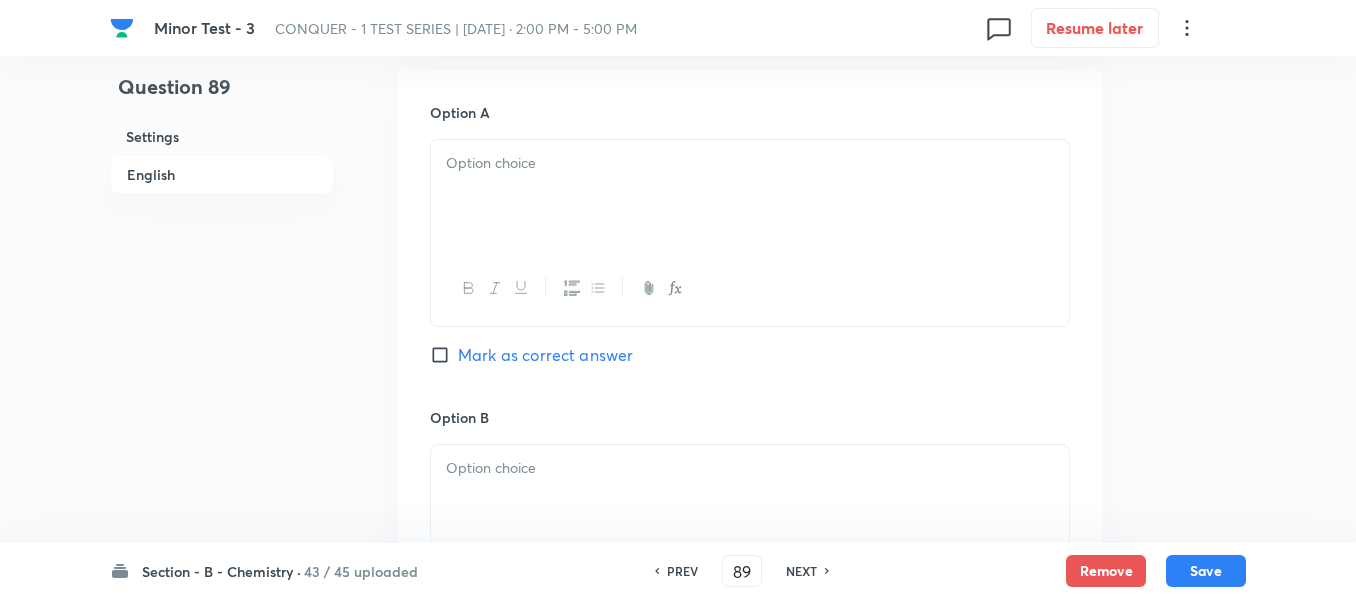 click at bounding box center (750, 196) 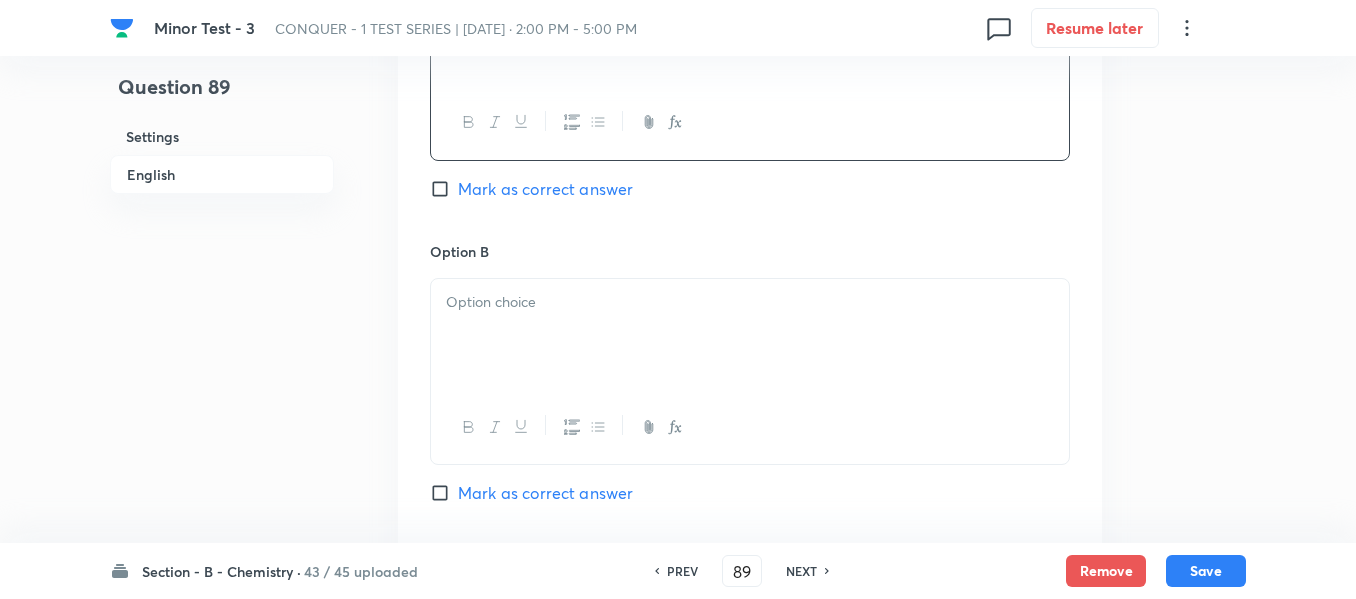 scroll, scrollTop: 1100, scrollLeft: 0, axis: vertical 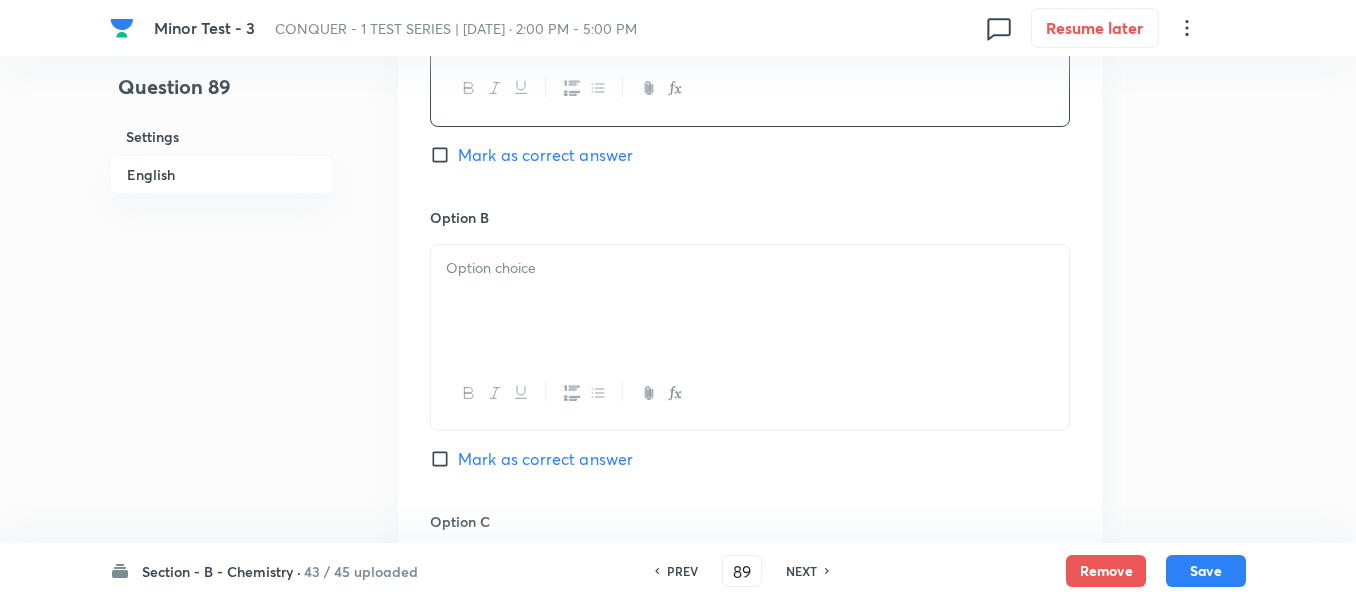 click at bounding box center (750, 268) 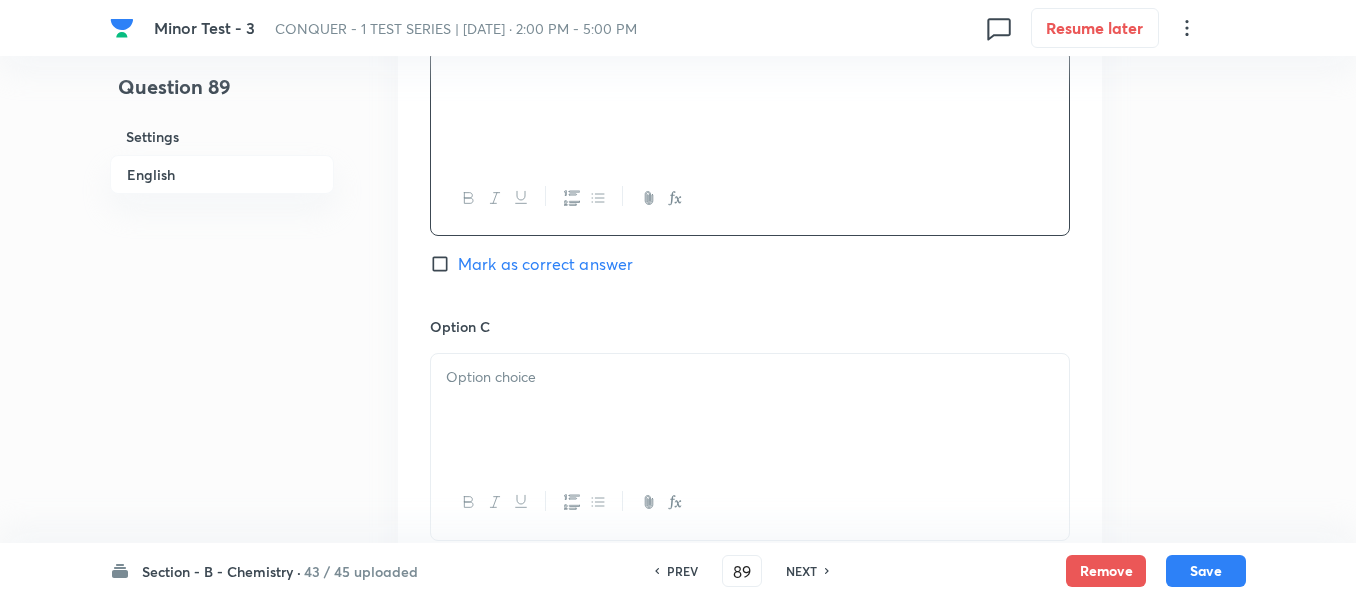 scroll, scrollTop: 1300, scrollLeft: 0, axis: vertical 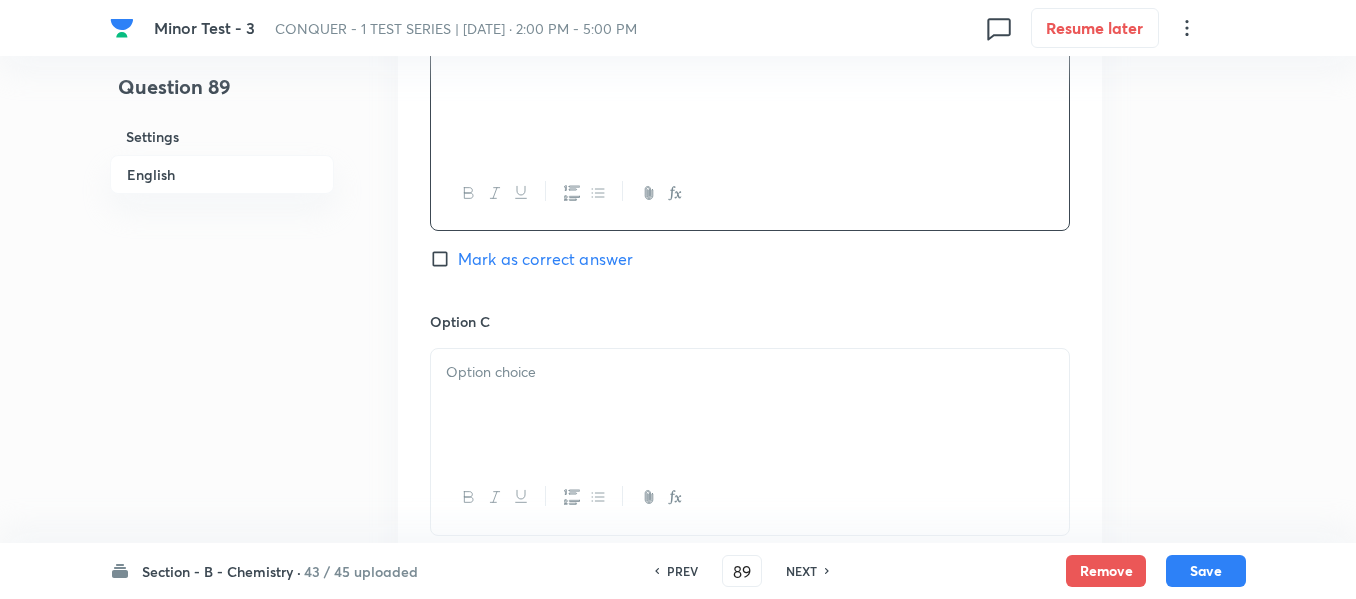 click at bounding box center (750, 372) 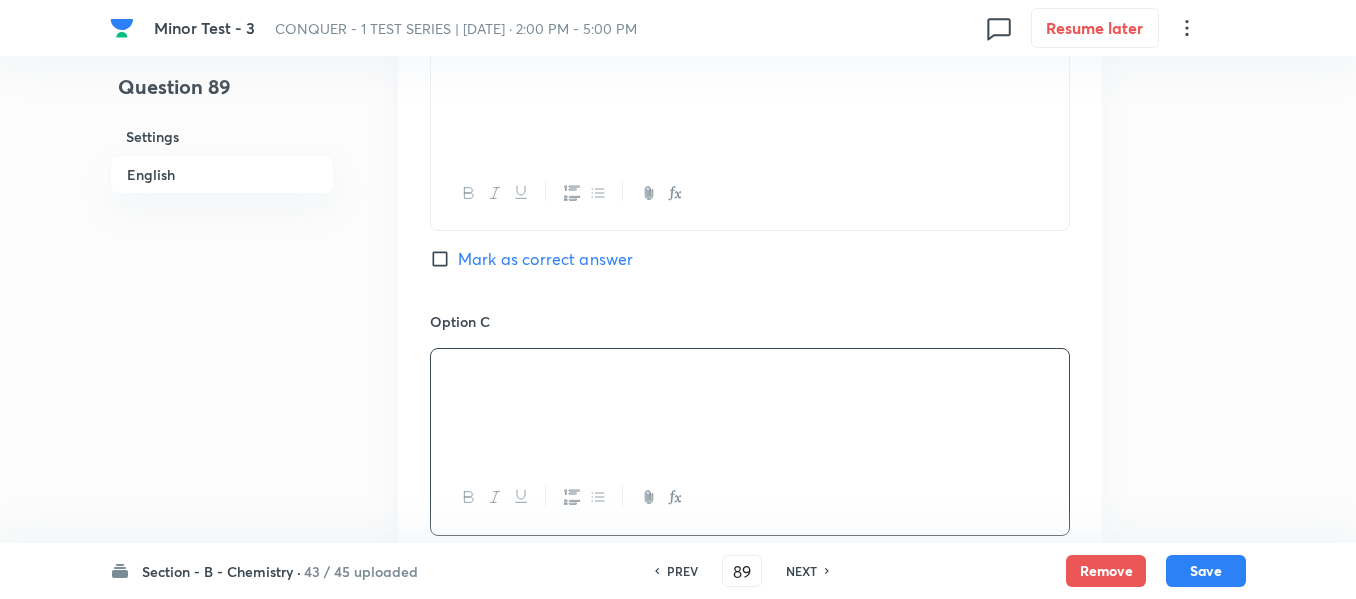 scroll, scrollTop: 1500, scrollLeft: 0, axis: vertical 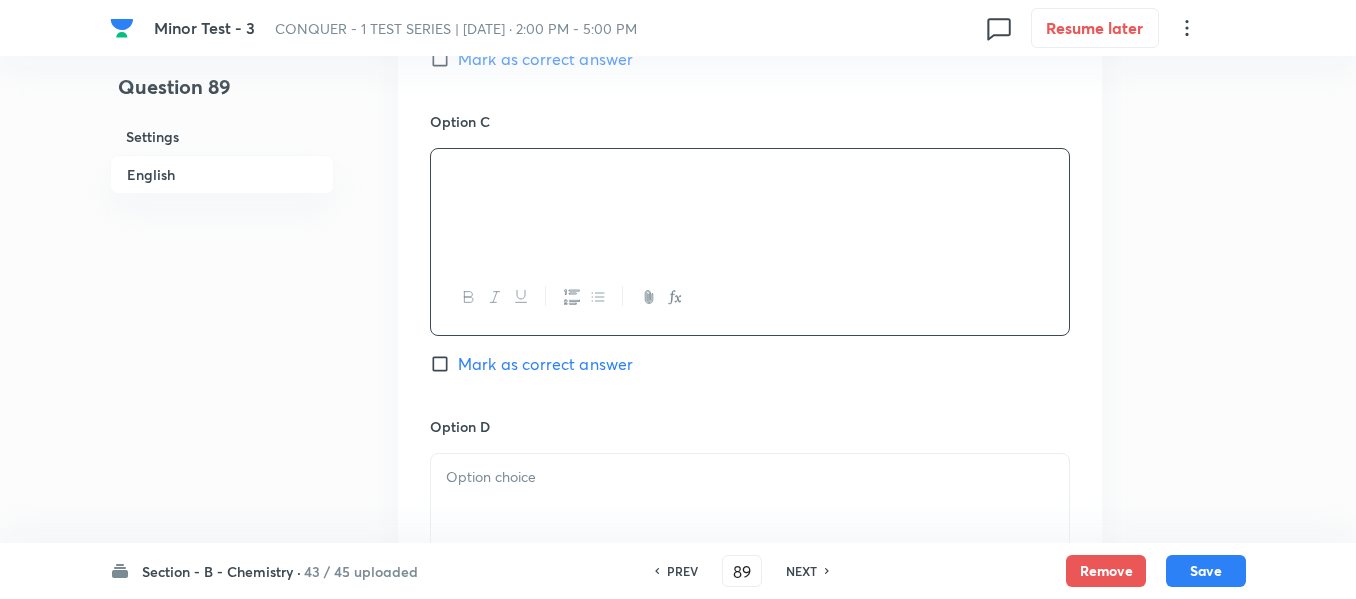 drag, startPoint x: 455, startPoint y: 364, endPoint x: 549, endPoint y: 329, distance: 100.304535 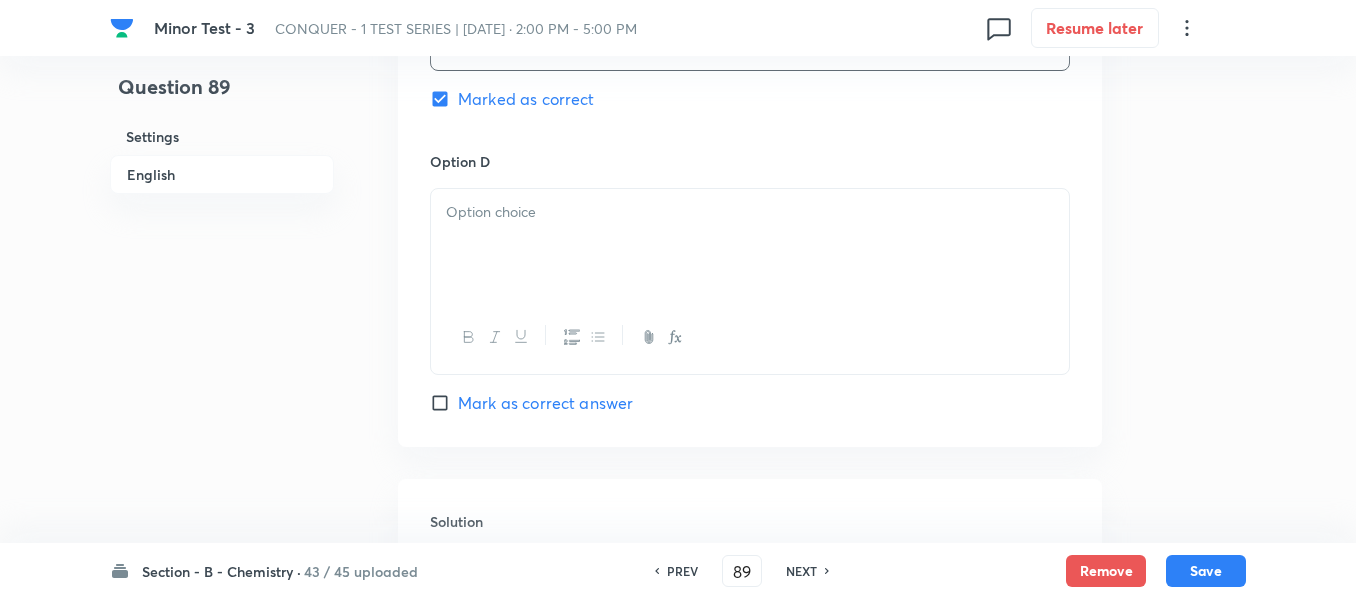 scroll, scrollTop: 1800, scrollLeft: 0, axis: vertical 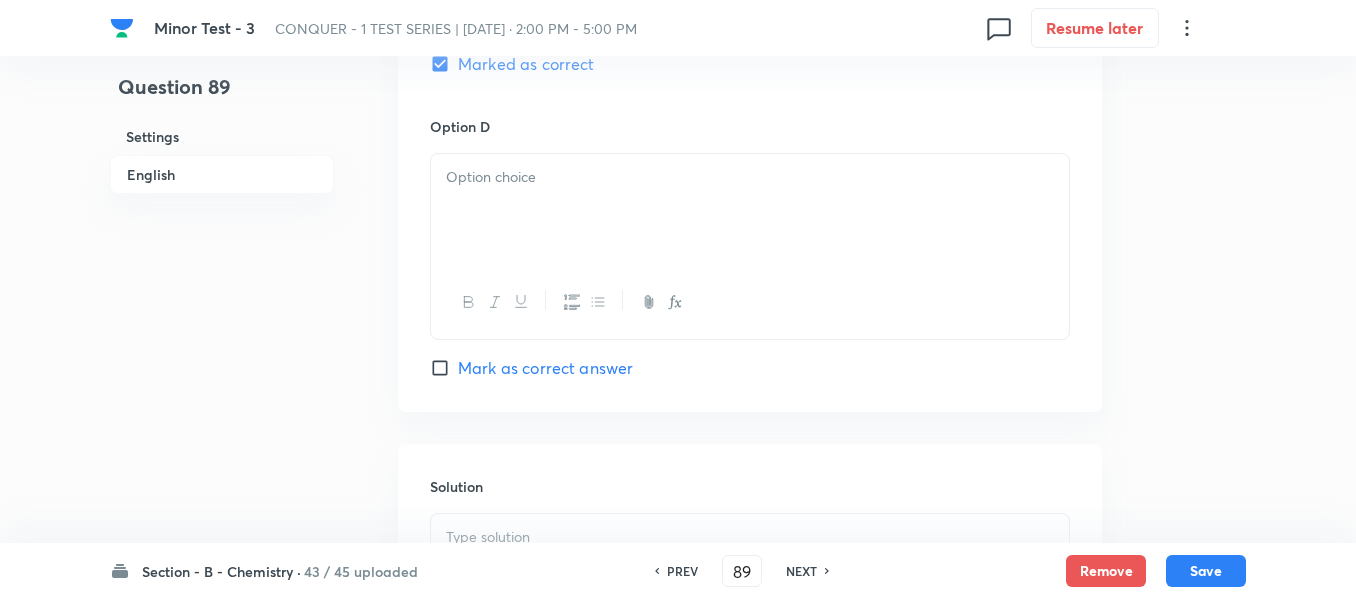 click at bounding box center (750, 210) 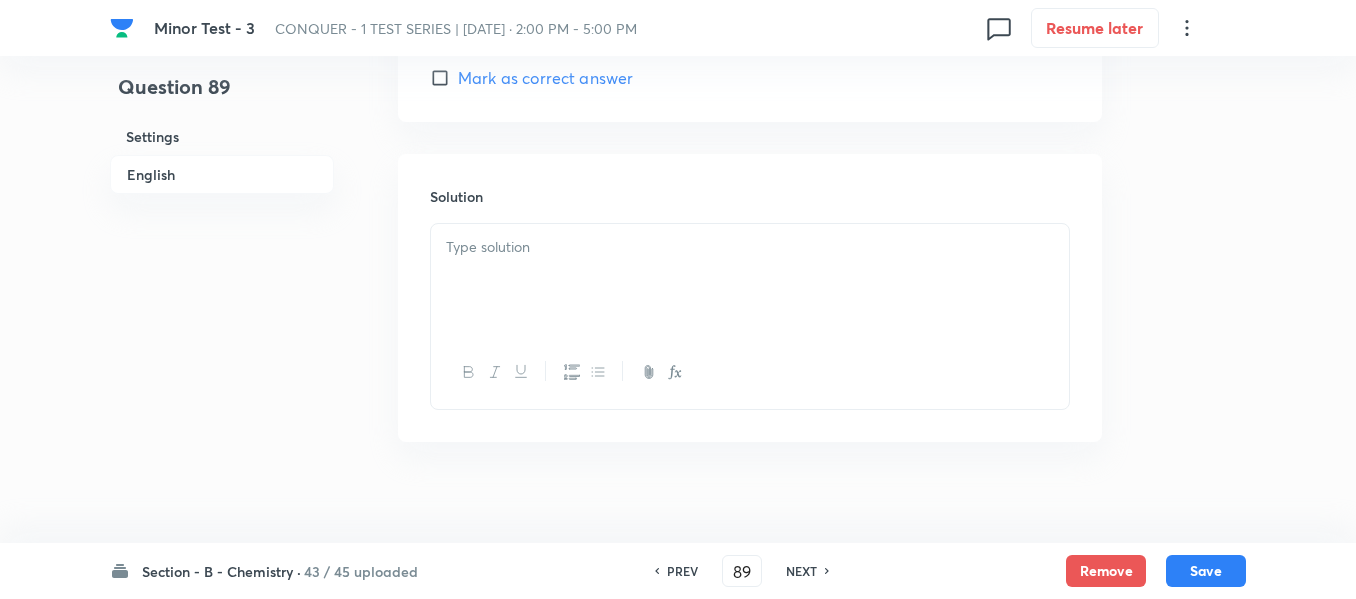 scroll, scrollTop: 2100, scrollLeft: 0, axis: vertical 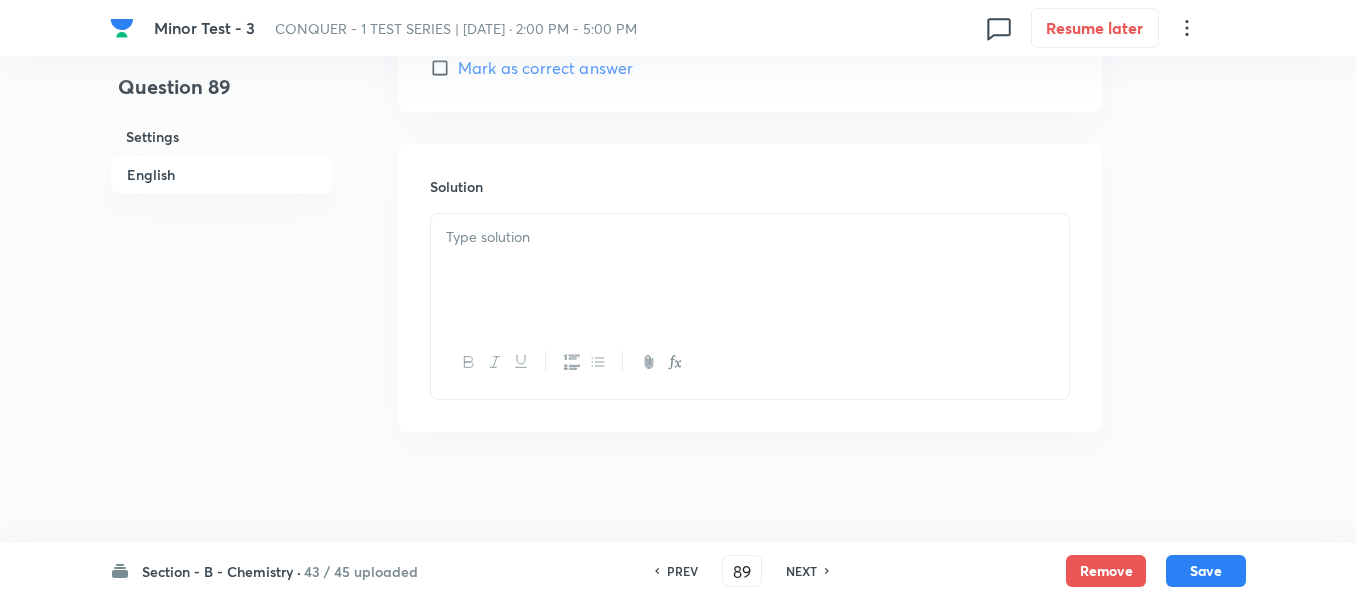 click at bounding box center [750, 270] 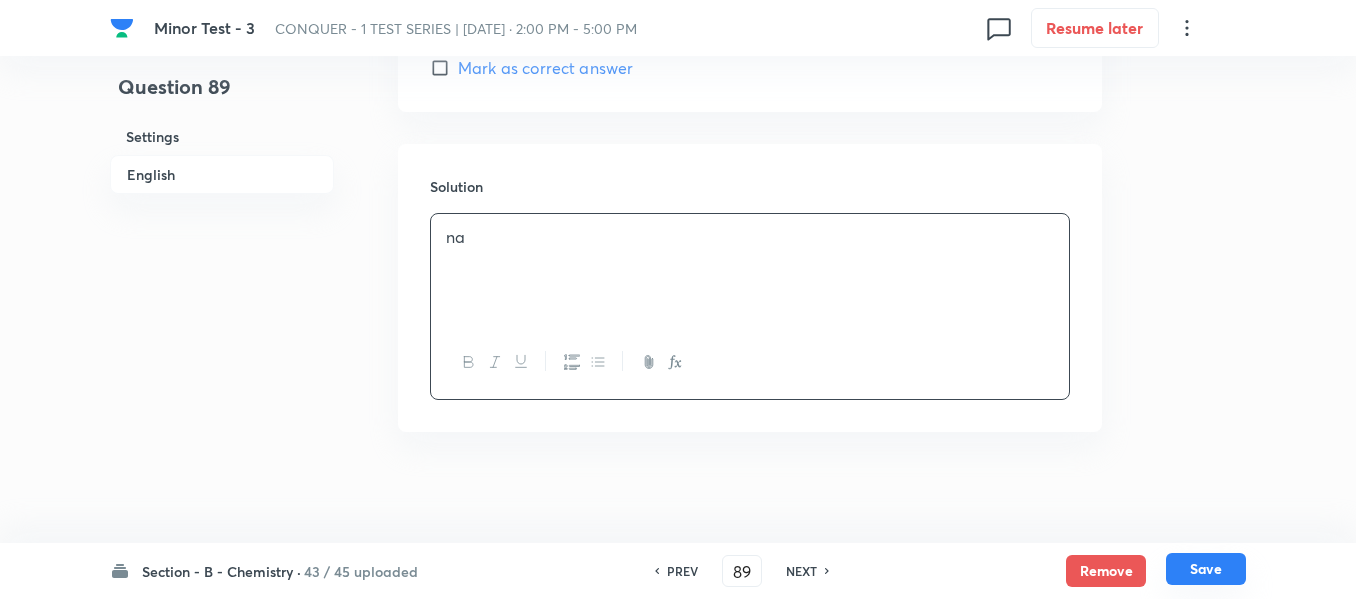 click on "Save" at bounding box center (1206, 569) 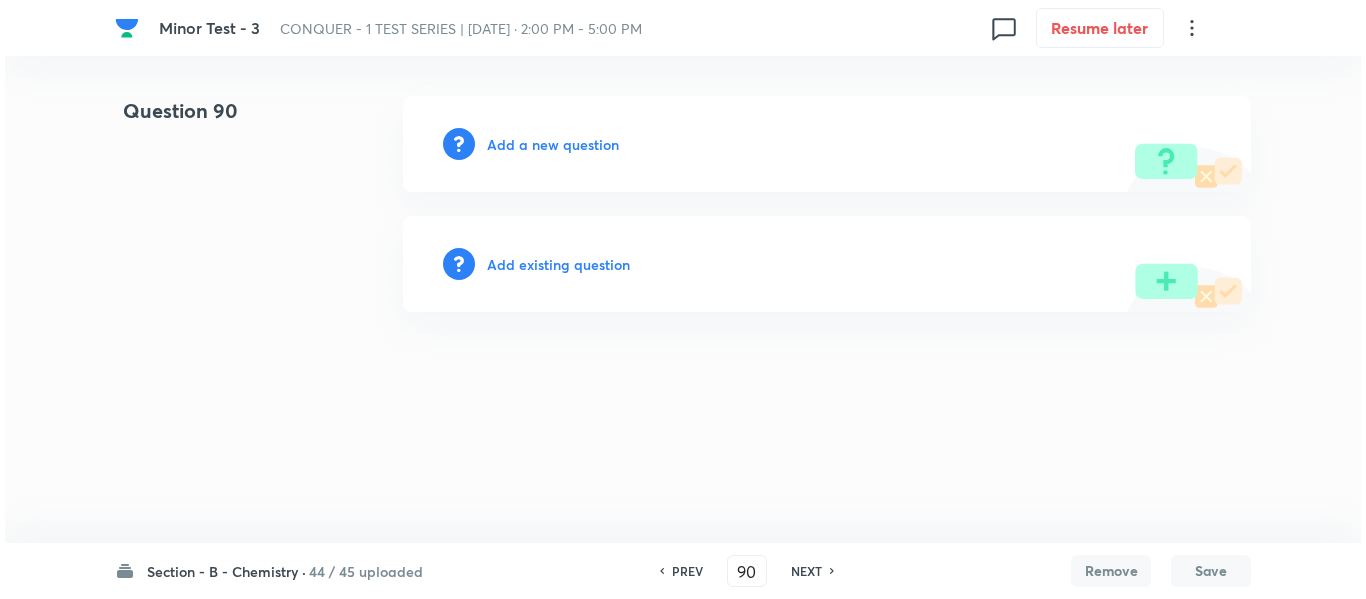 scroll, scrollTop: 0, scrollLeft: 0, axis: both 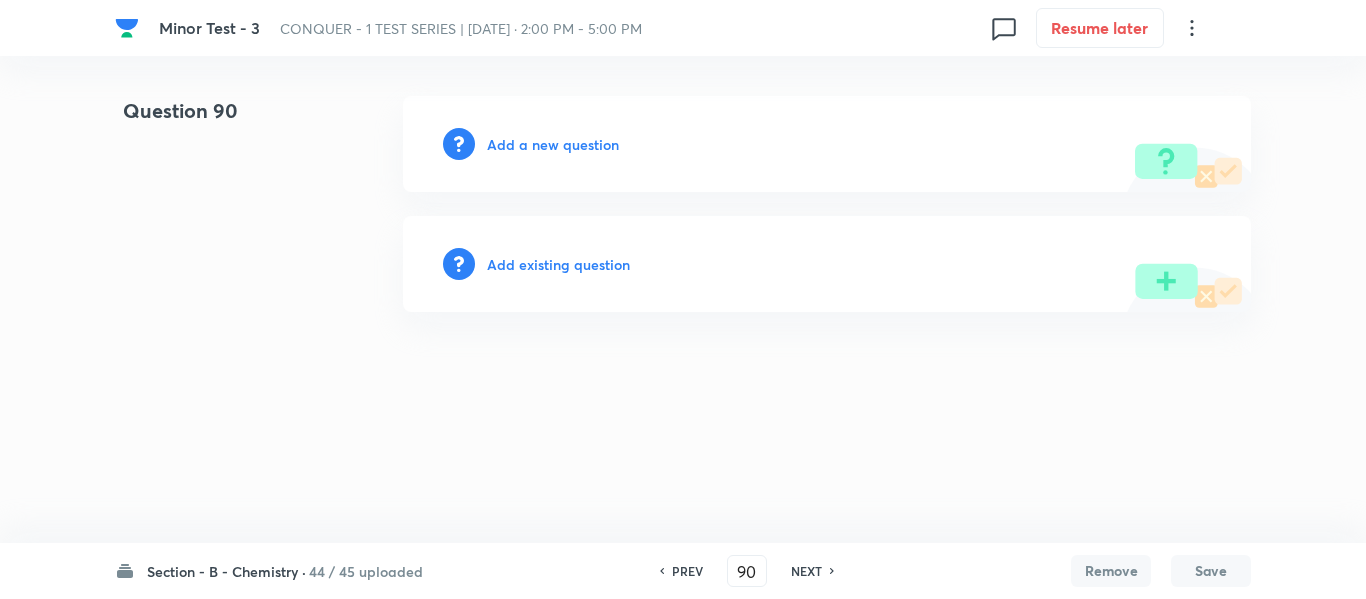 click on "Add a new question" at bounding box center [553, 144] 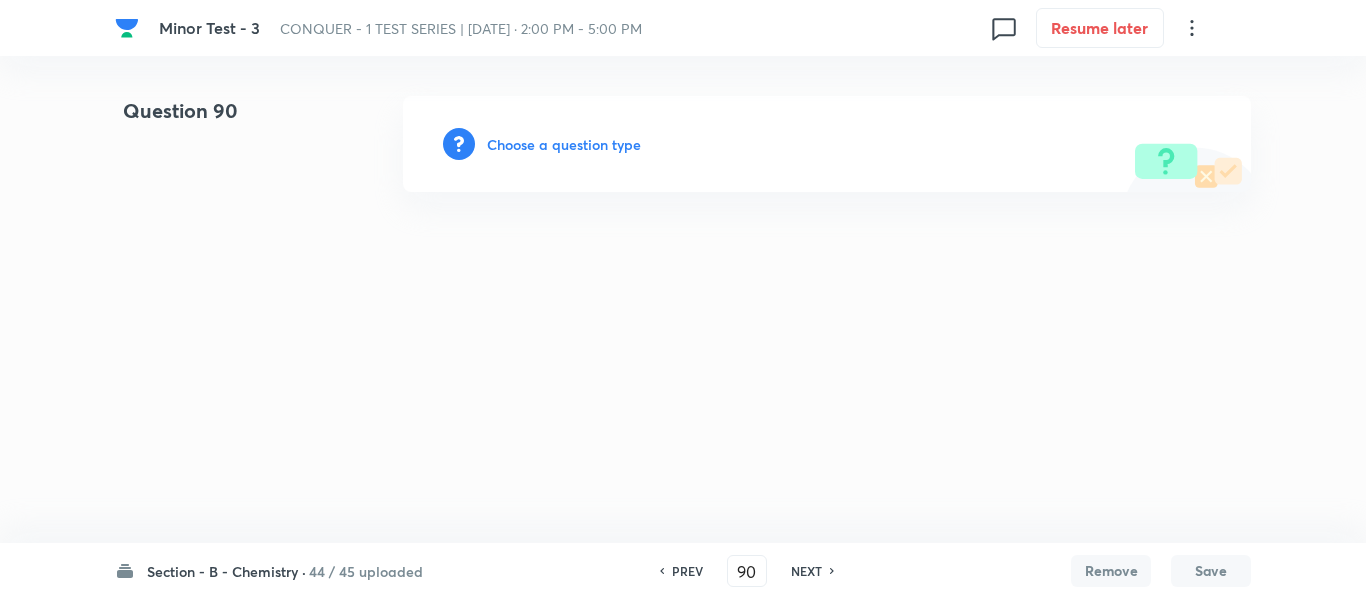 click on "Choose a question type" at bounding box center [564, 144] 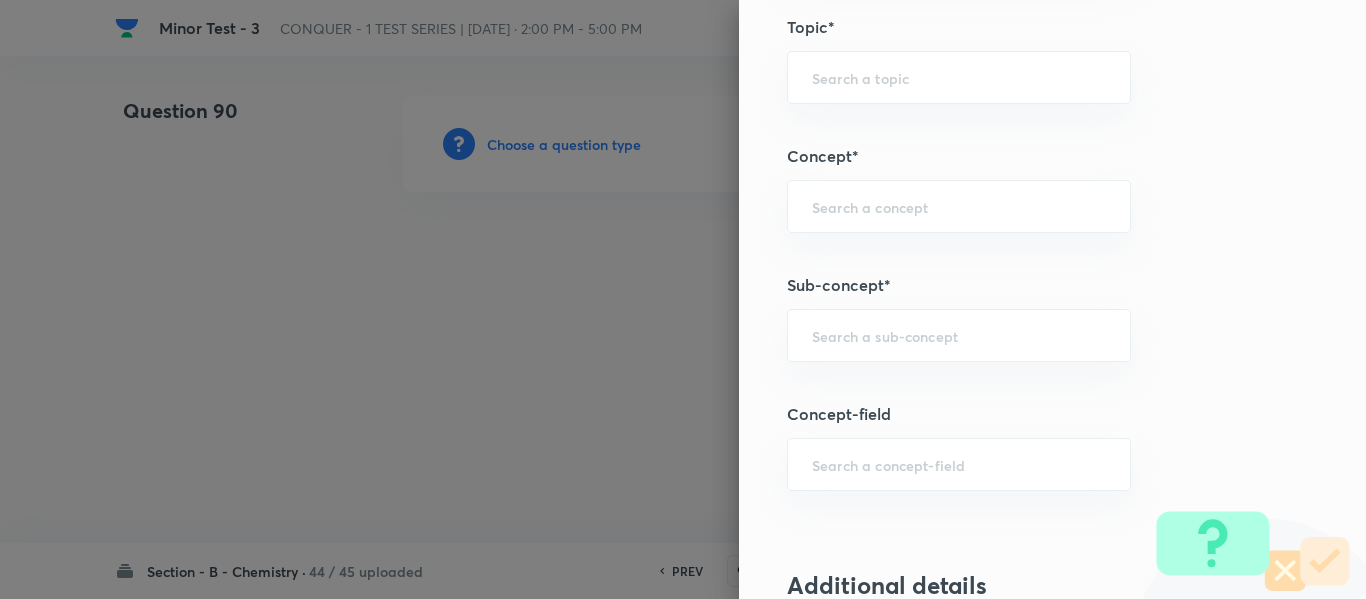 scroll, scrollTop: 1200, scrollLeft: 0, axis: vertical 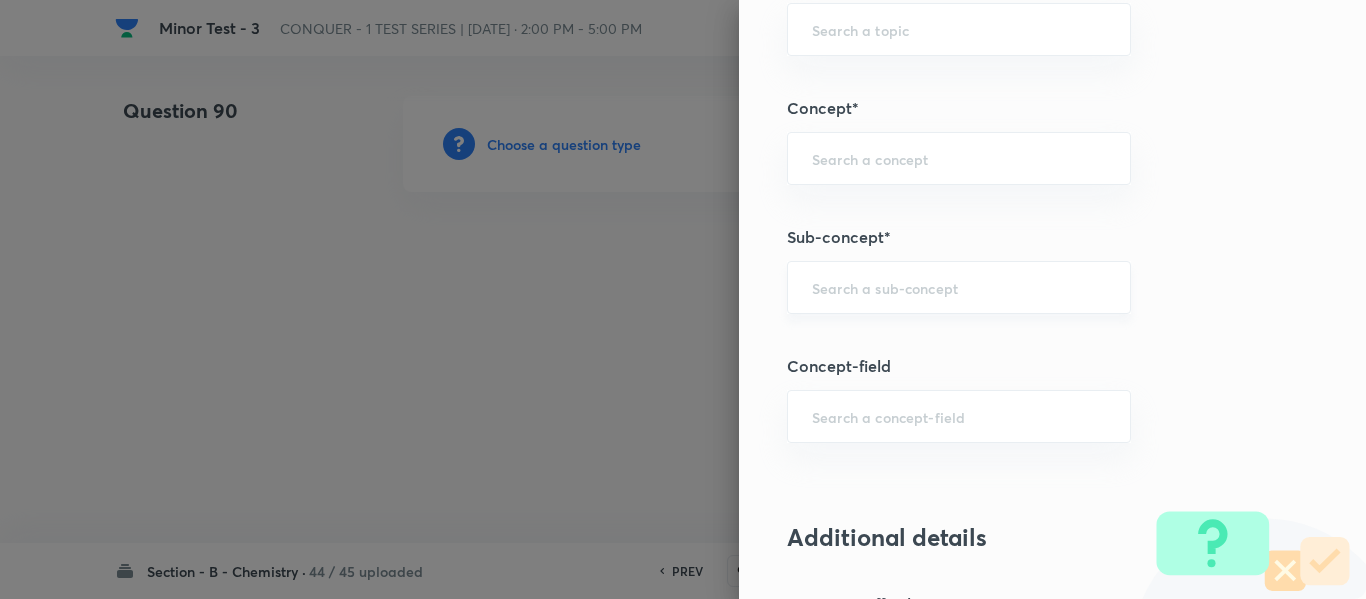 click at bounding box center (959, 287) 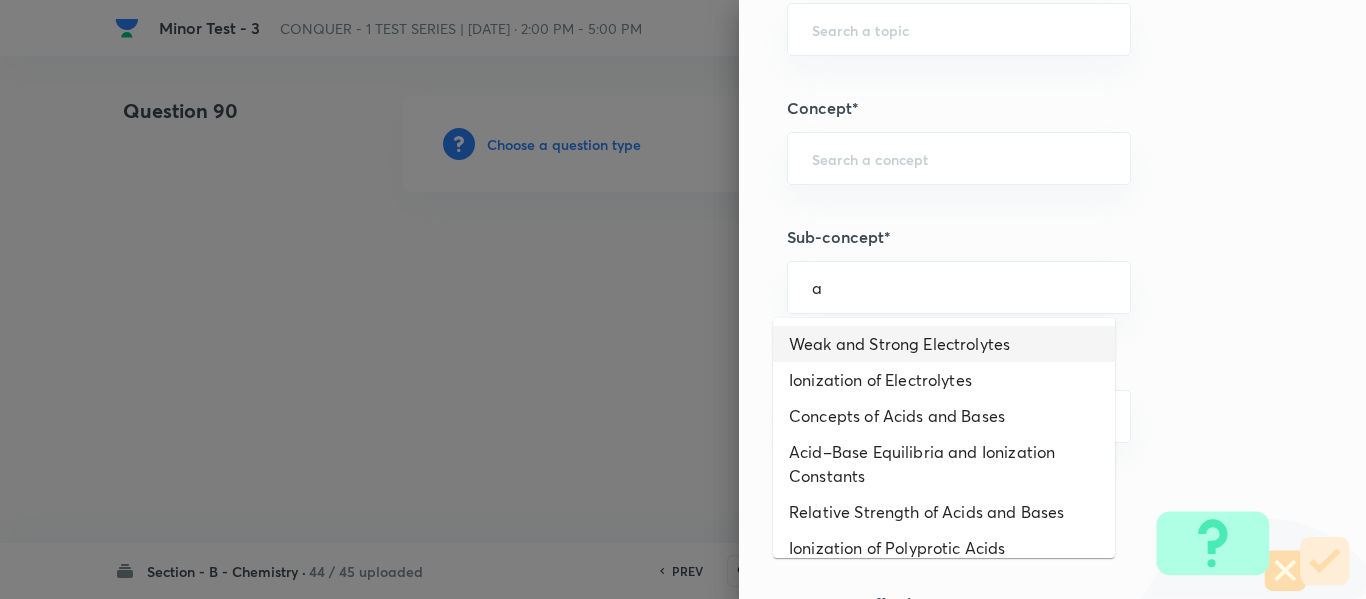 click on "Weak and Strong Electrolytes" at bounding box center (944, 344) 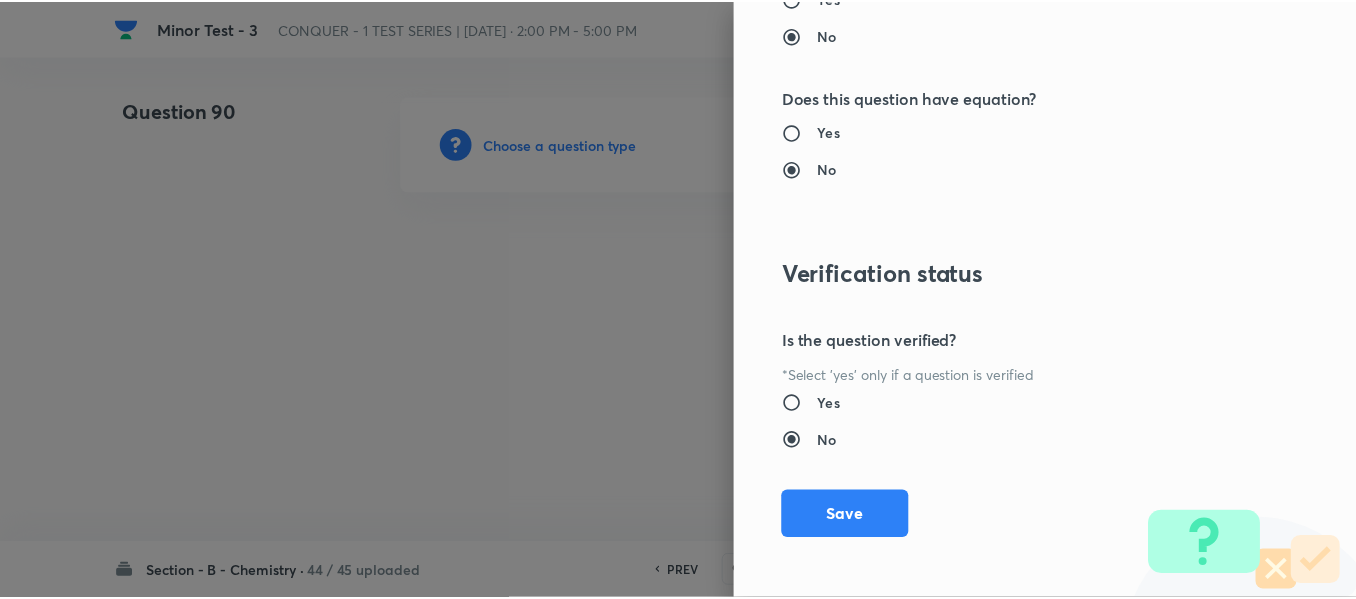 scroll, scrollTop: 2261, scrollLeft: 0, axis: vertical 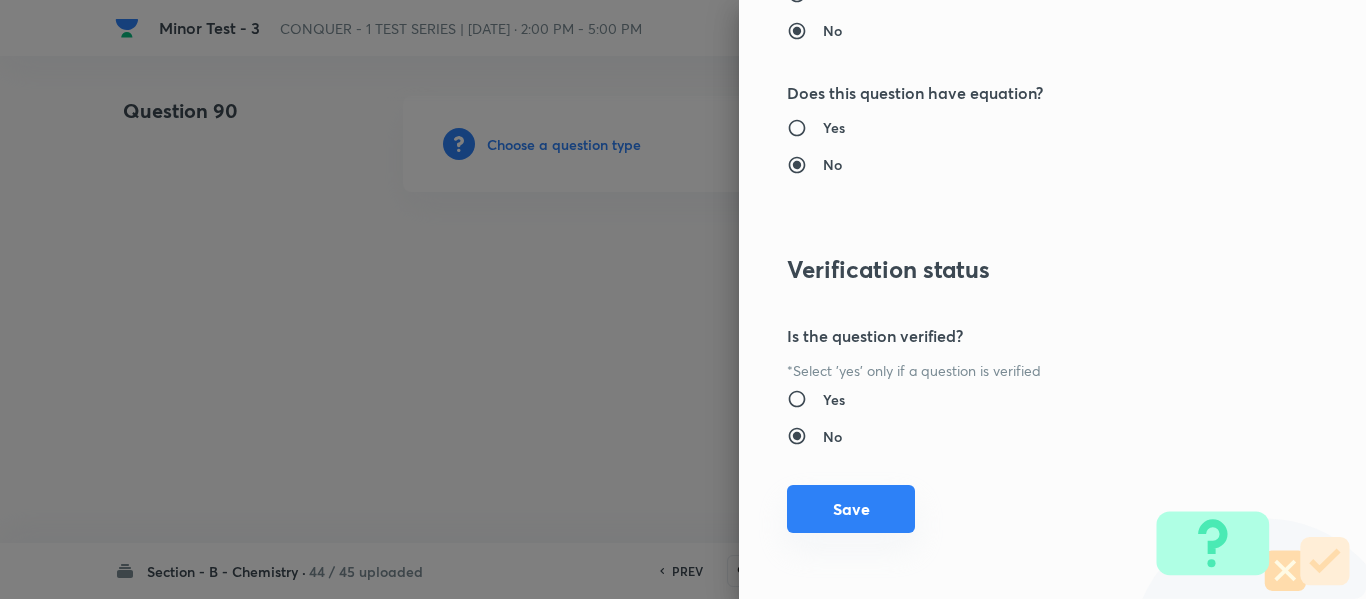 click on "Save" at bounding box center (851, 509) 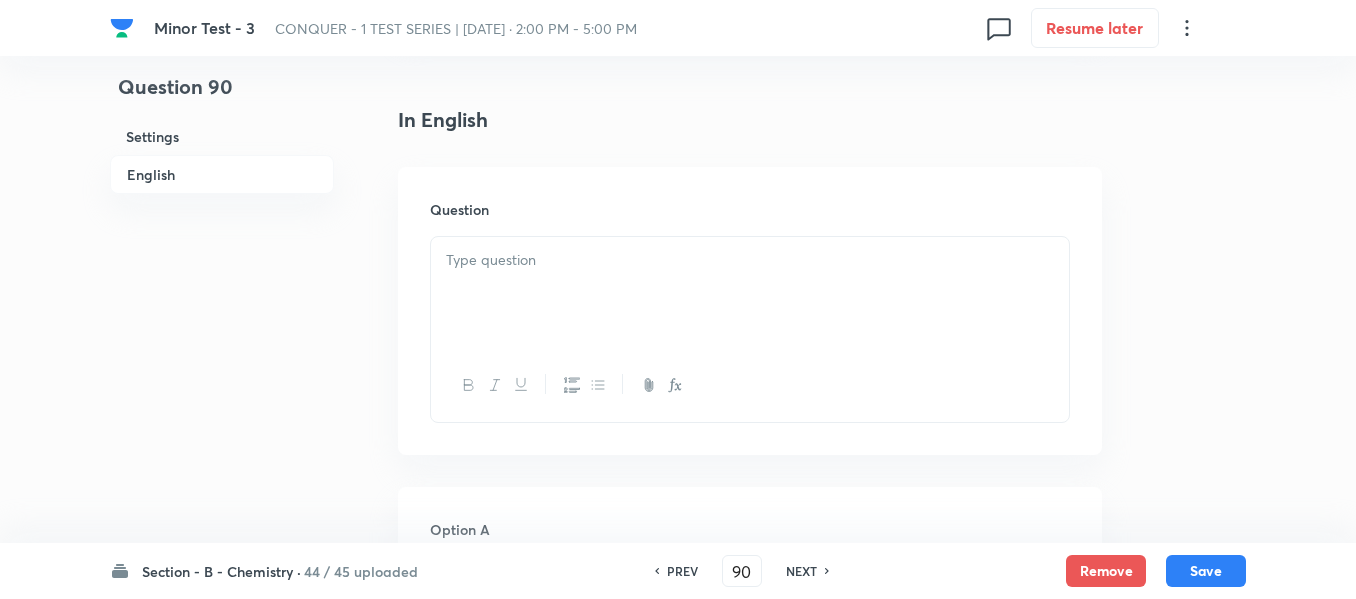 scroll, scrollTop: 500, scrollLeft: 0, axis: vertical 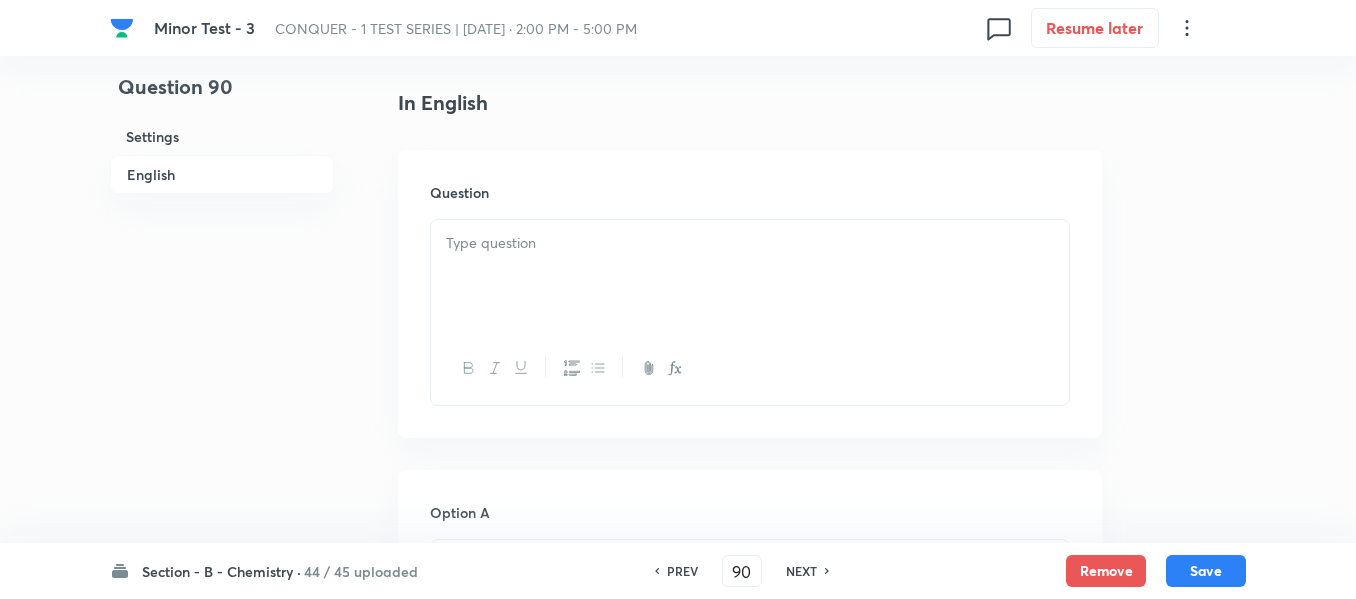click at bounding box center [750, 276] 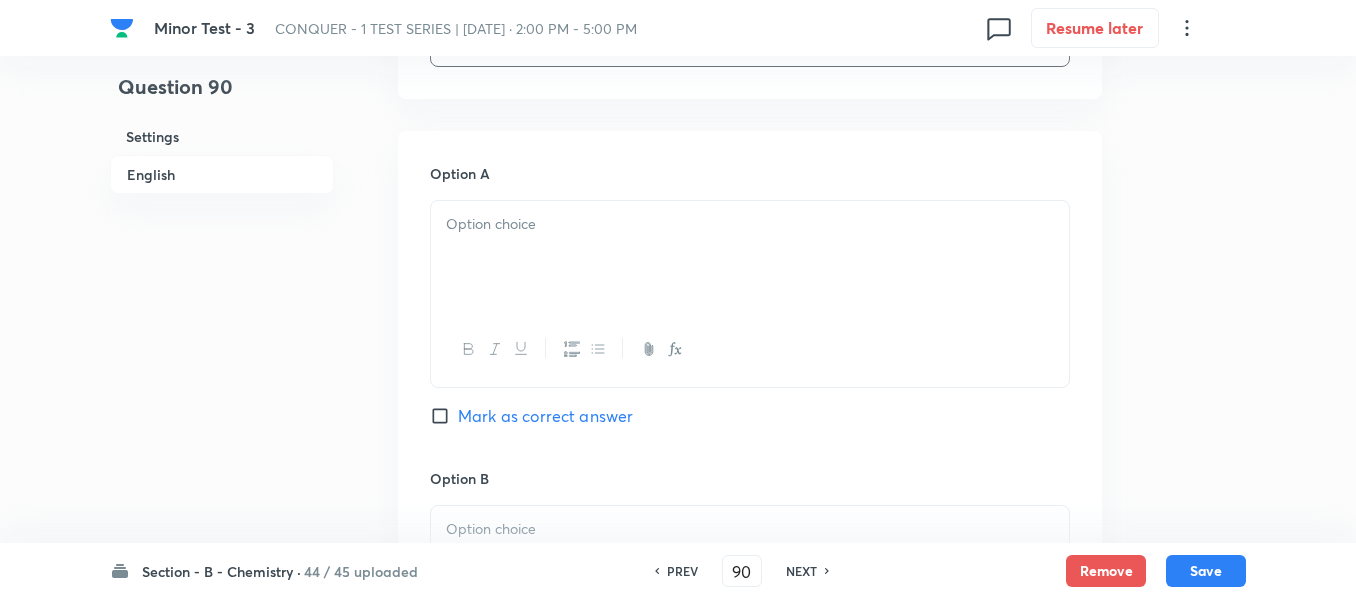 scroll, scrollTop: 900, scrollLeft: 0, axis: vertical 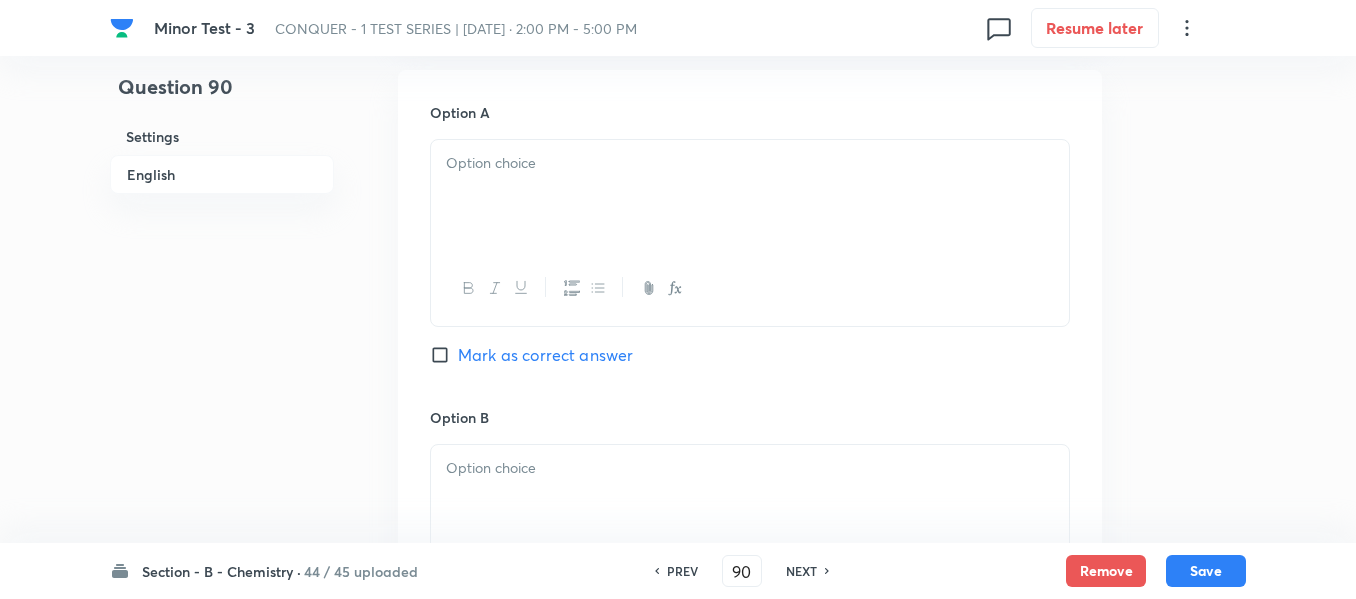 click at bounding box center (750, 196) 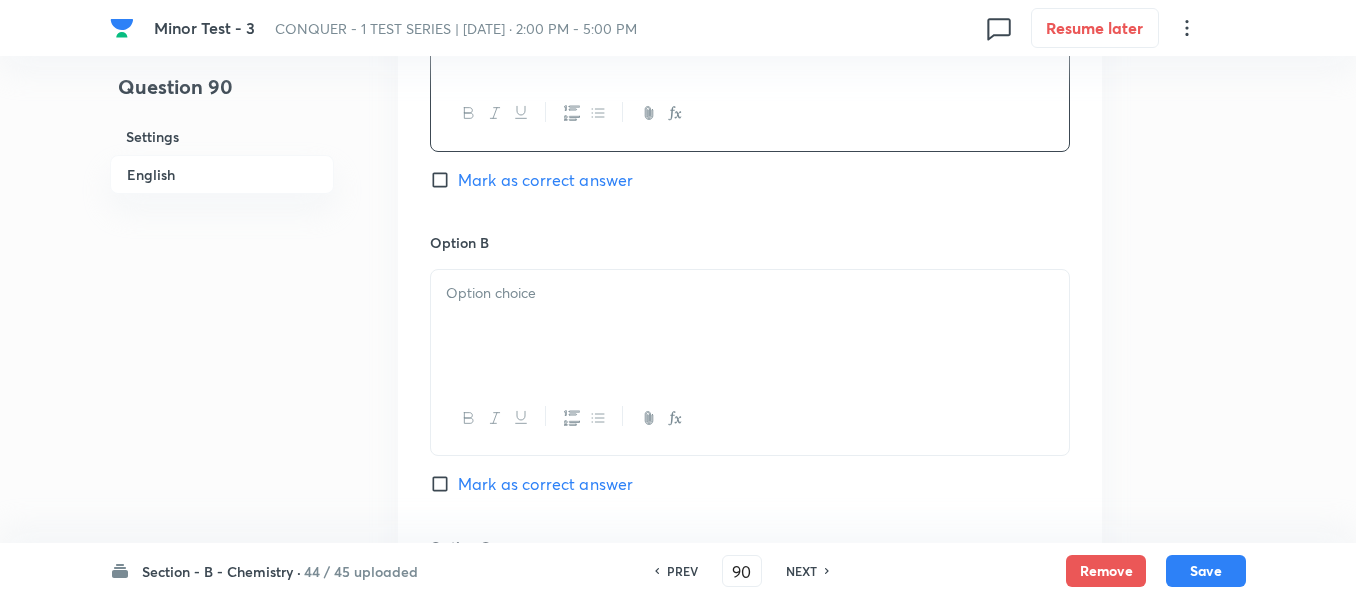 scroll, scrollTop: 1100, scrollLeft: 0, axis: vertical 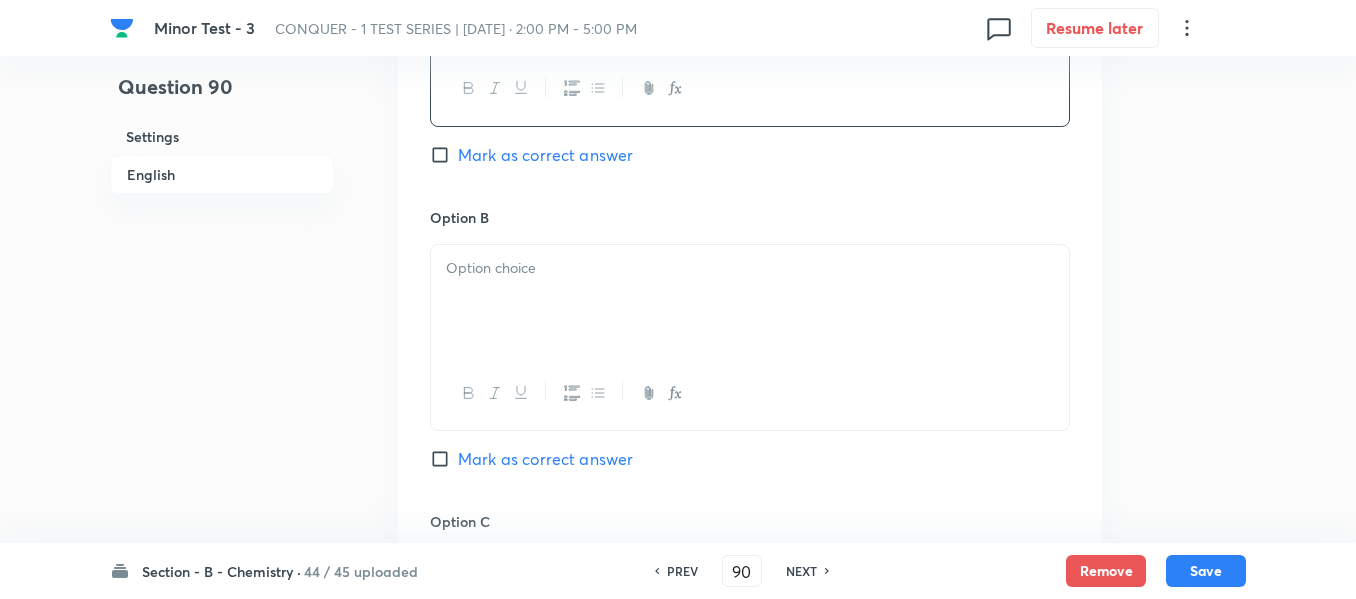 click at bounding box center (750, 268) 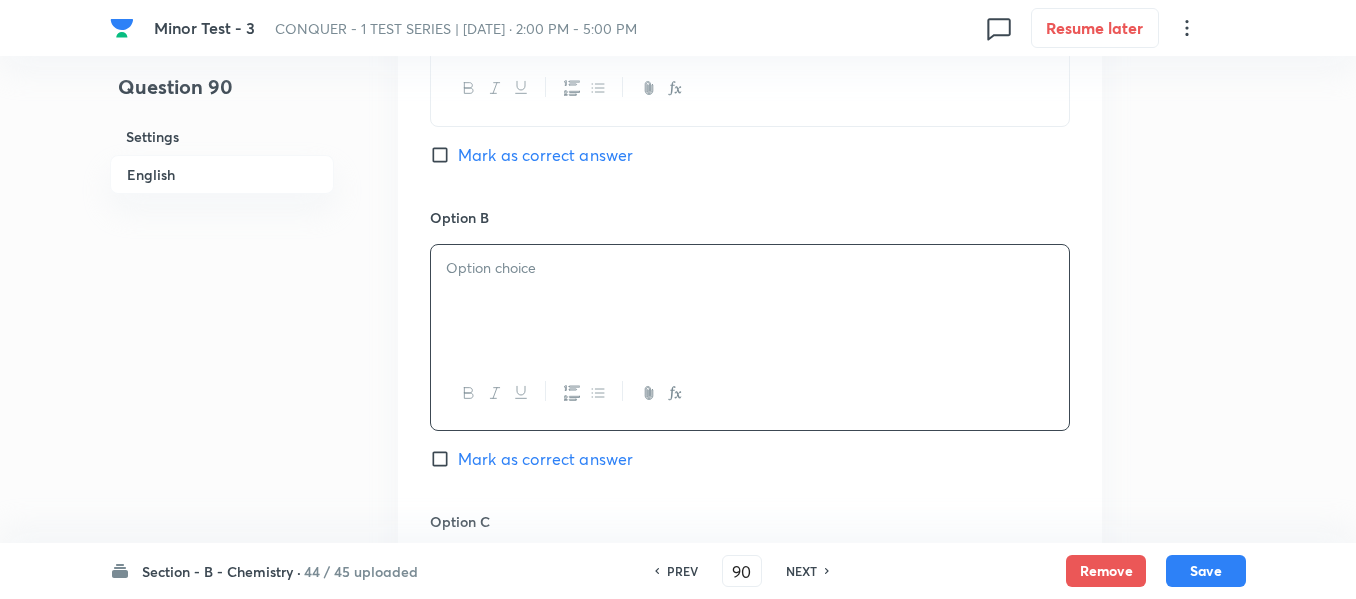 click at bounding box center [750, 268] 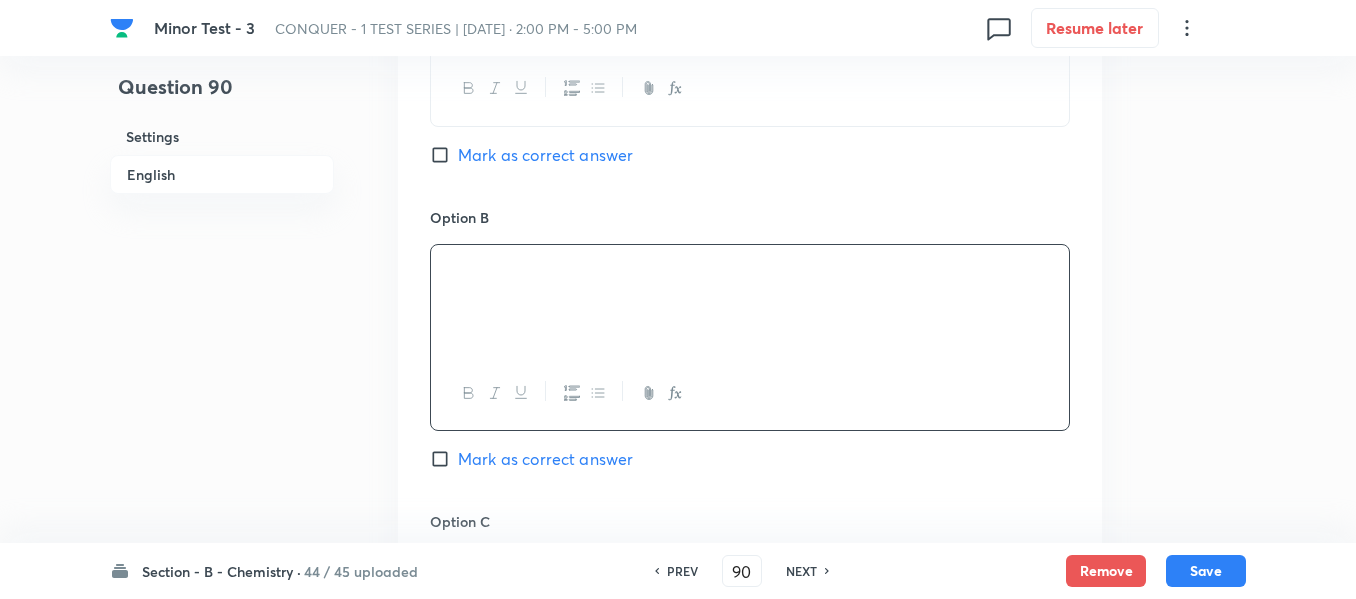 click on "Mark as correct answer" at bounding box center (444, 459) 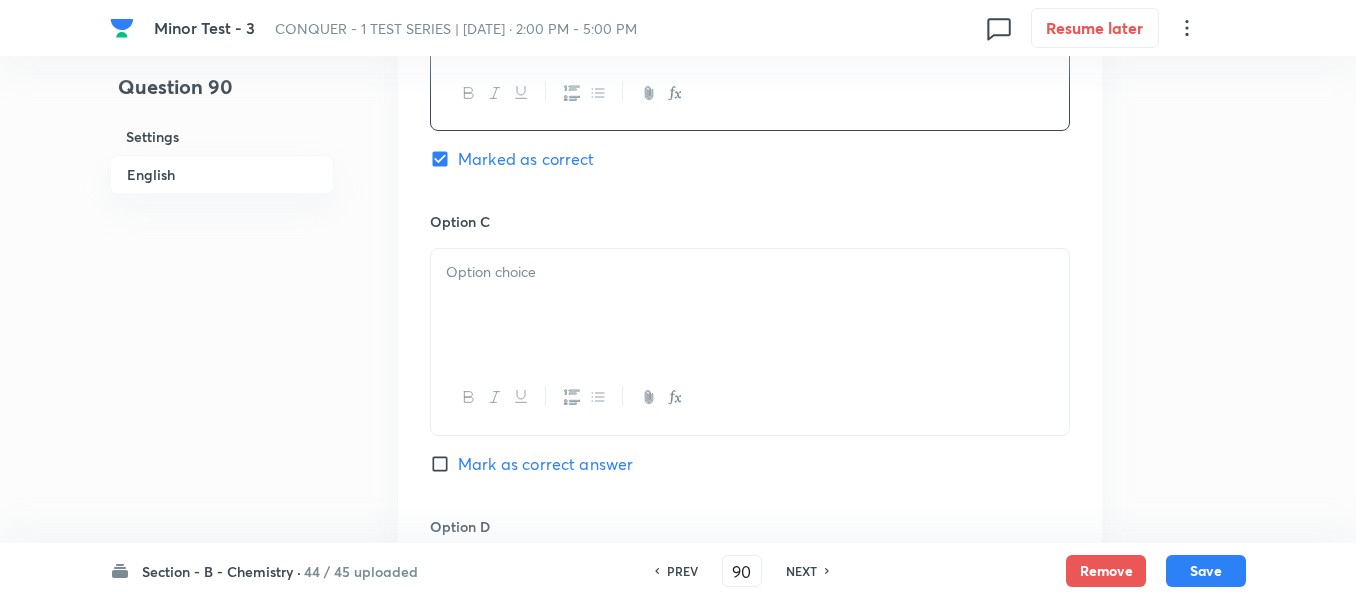 scroll, scrollTop: 1500, scrollLeft: 0, axis: vertical 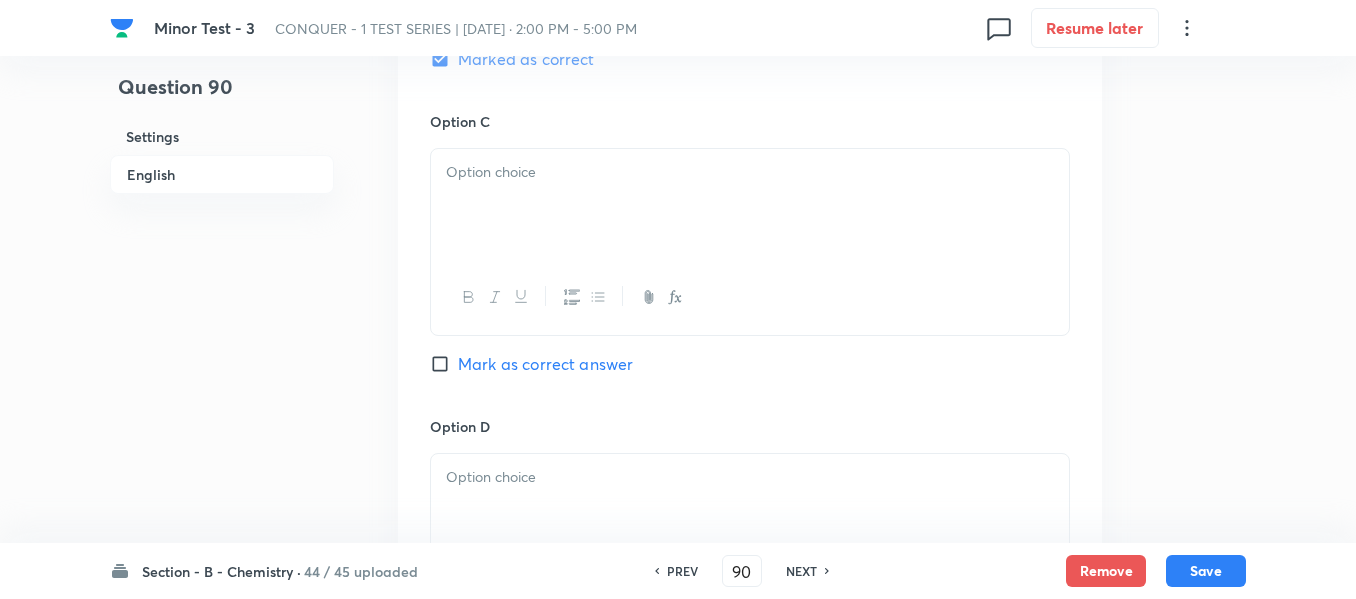 click at bounding box center (750, 205) 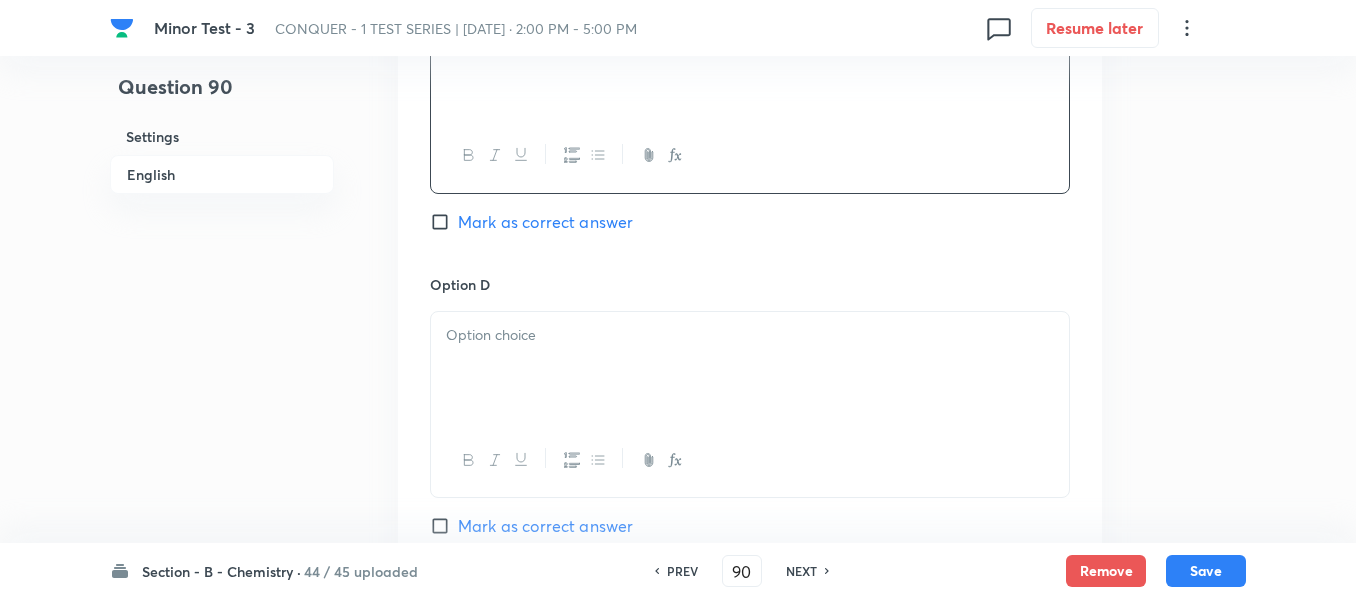 scroll, scrollTop: 1700, scrollLeft: 0, axis: vertical 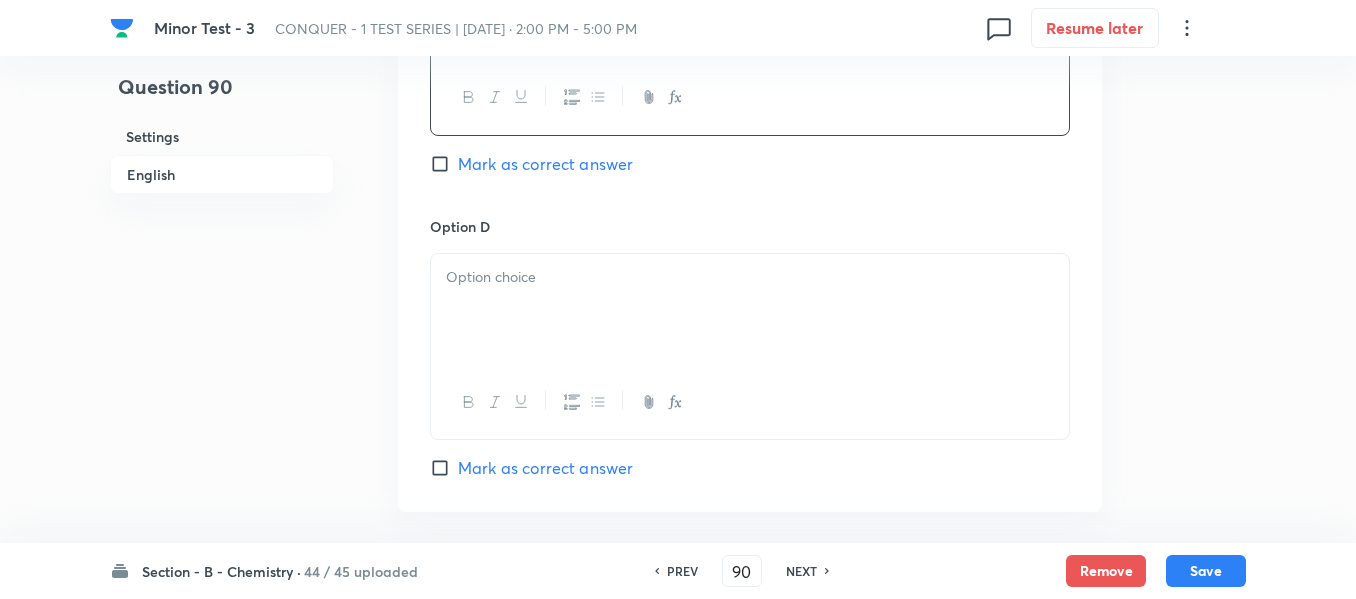 click at bounding box center (750, 277) 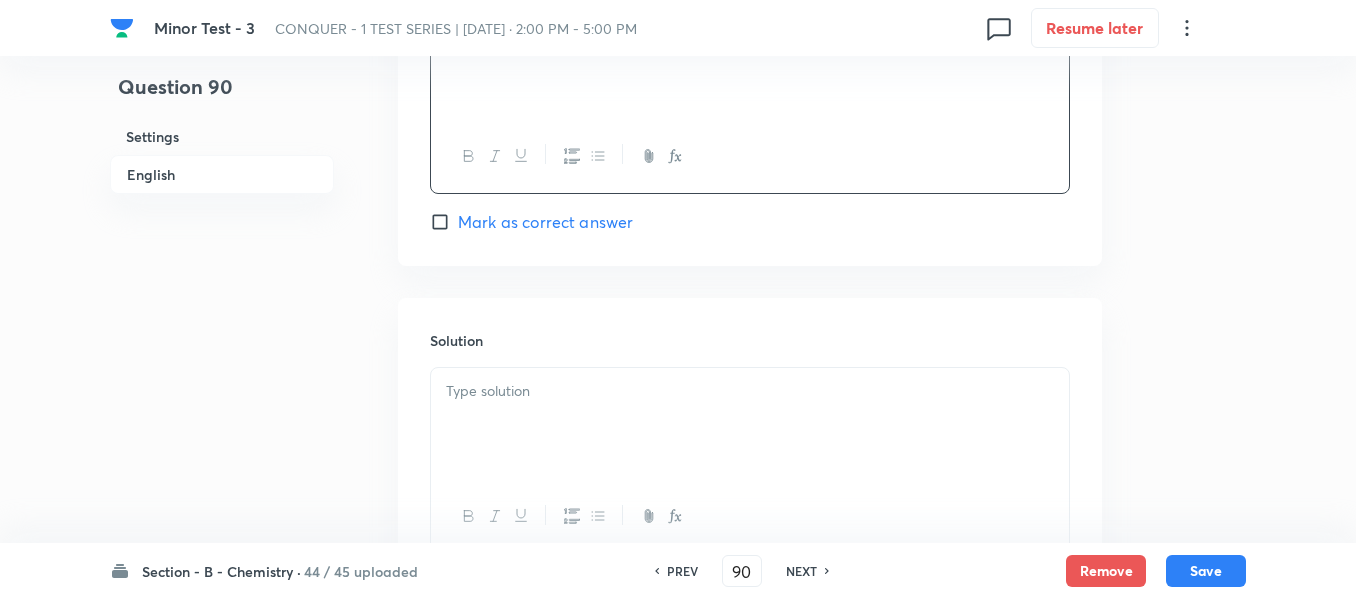 scroll, scrollTop: 2000, scrollLeft: 0, axis: vertical 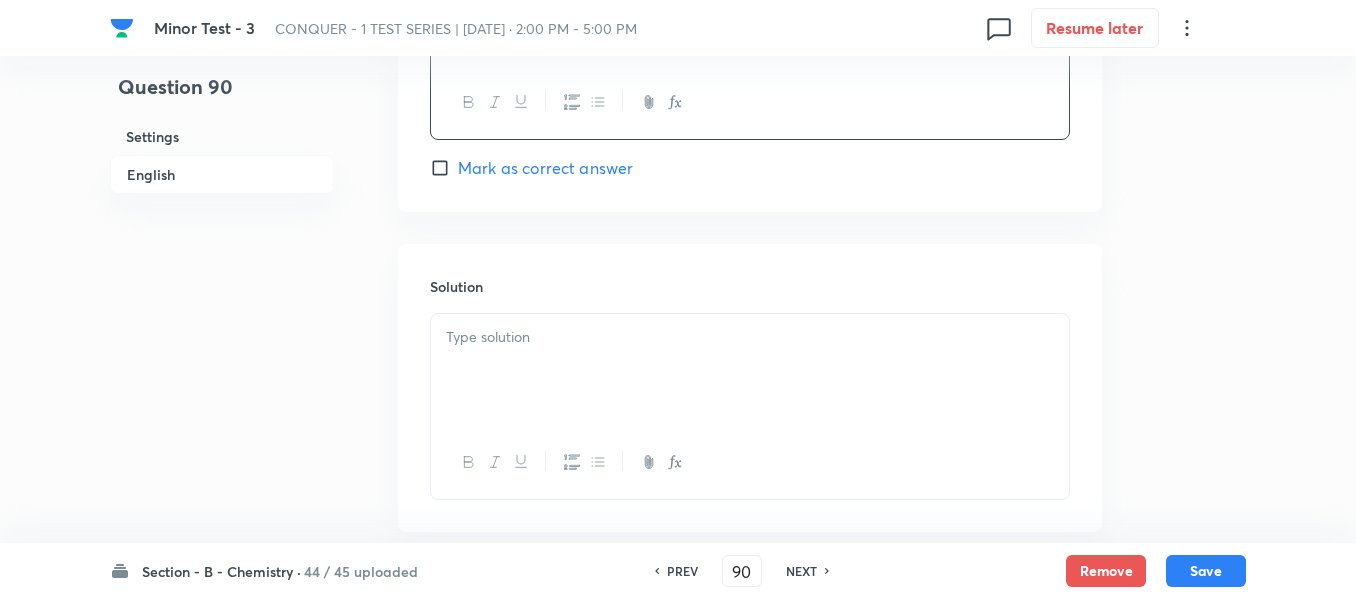 click at bounding box center [750, 337] 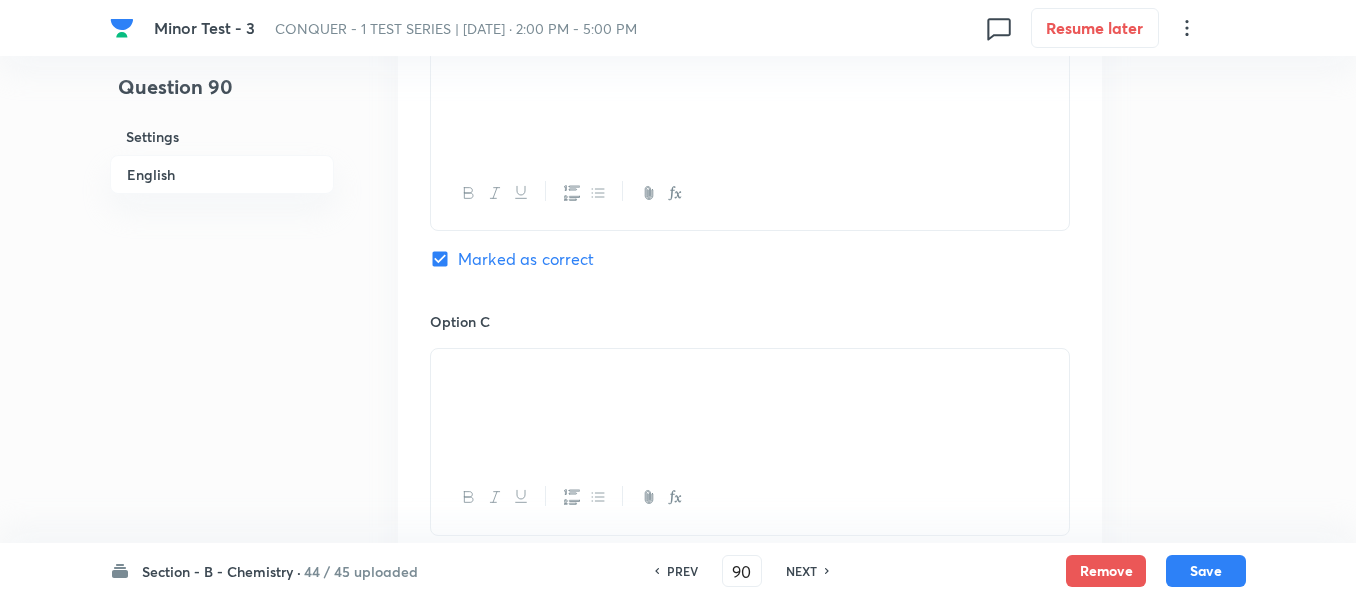 scroll, scrollTop: 1200, scrollLeft: 0, axis: vertical 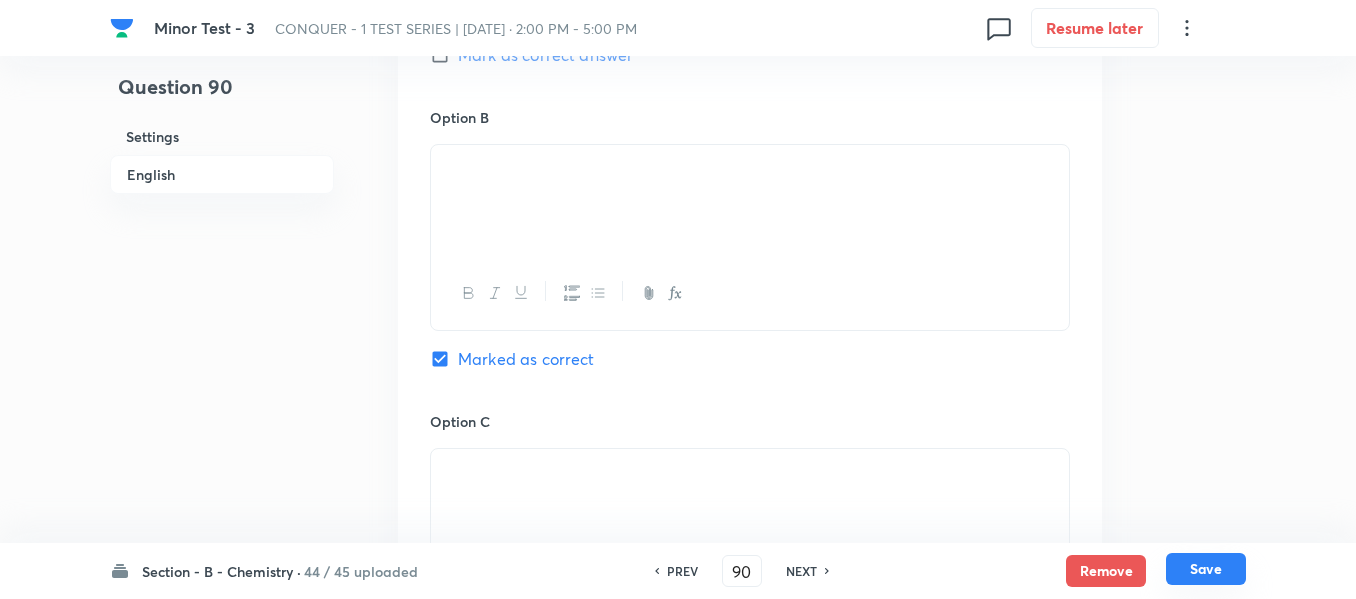 click on "Save" at bounding box center (1206, 569) 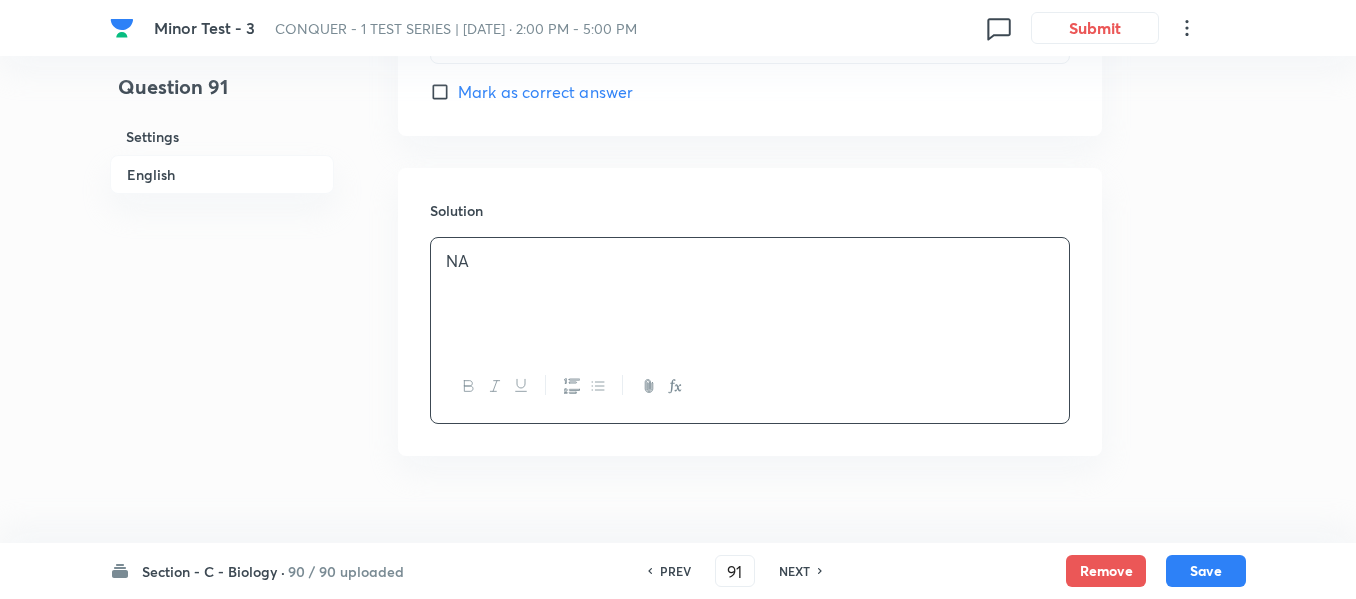 scroll, scrollTop: 2109, scrollLeft: 0, axis: vertical 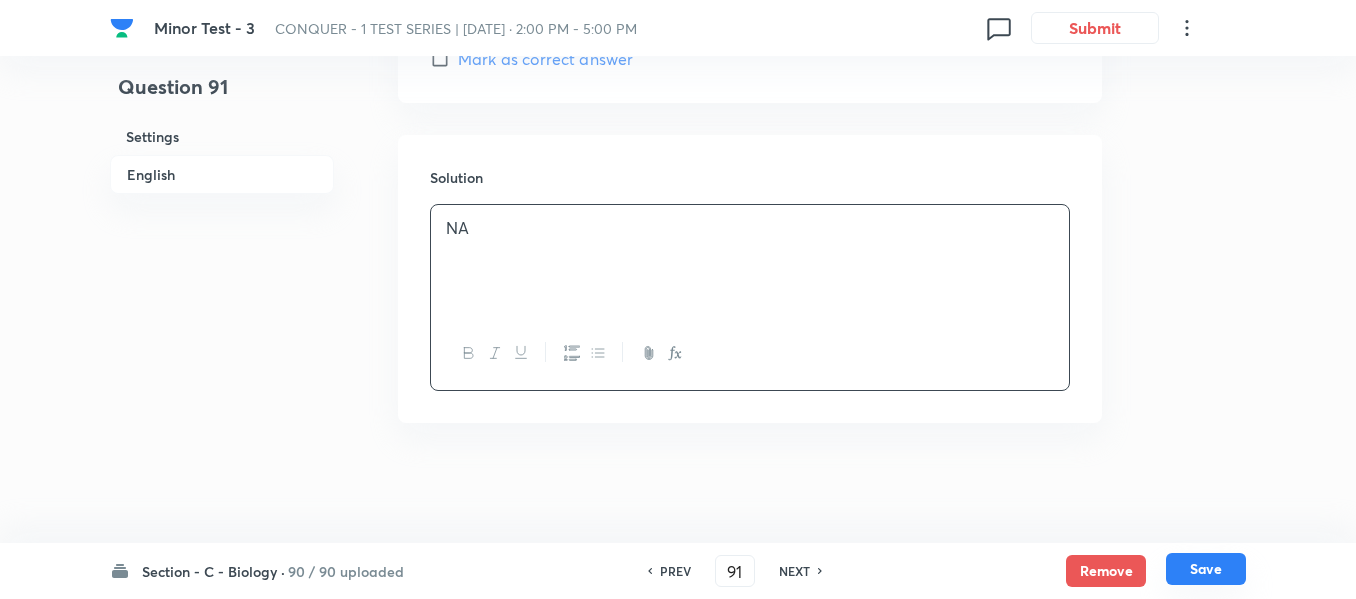 click on "Save" at bounding box center [1206, 569] 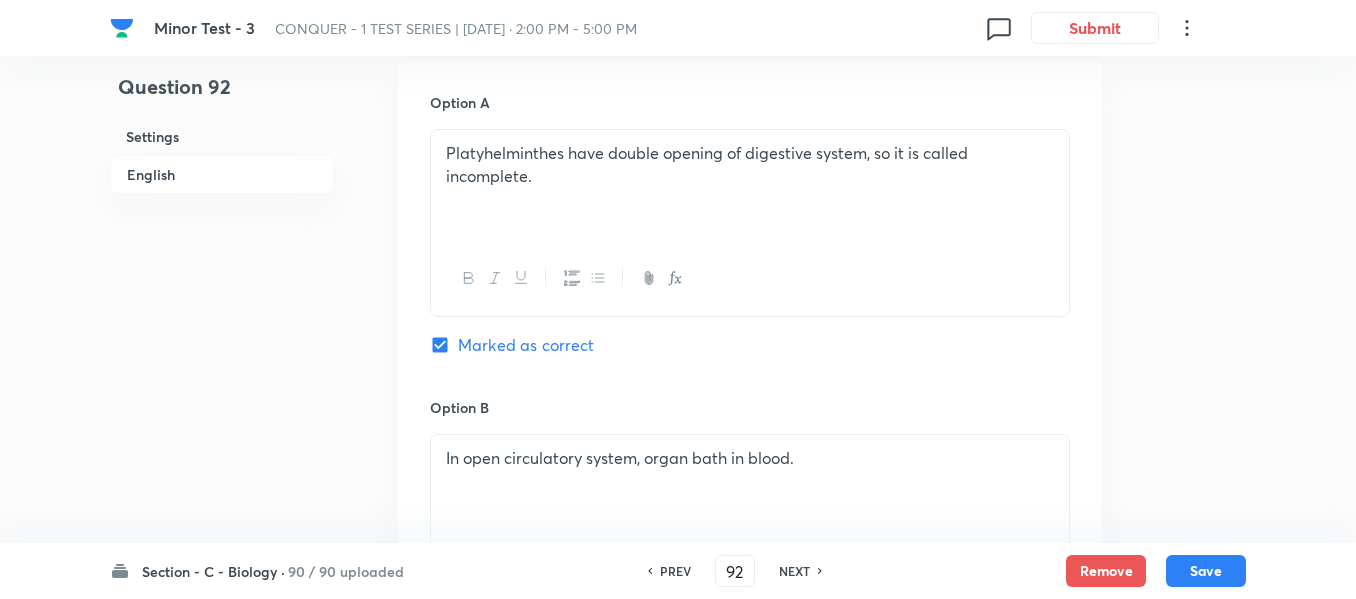 scroll, scrollTop: 909, scrollLeft: 0, axis: vertical 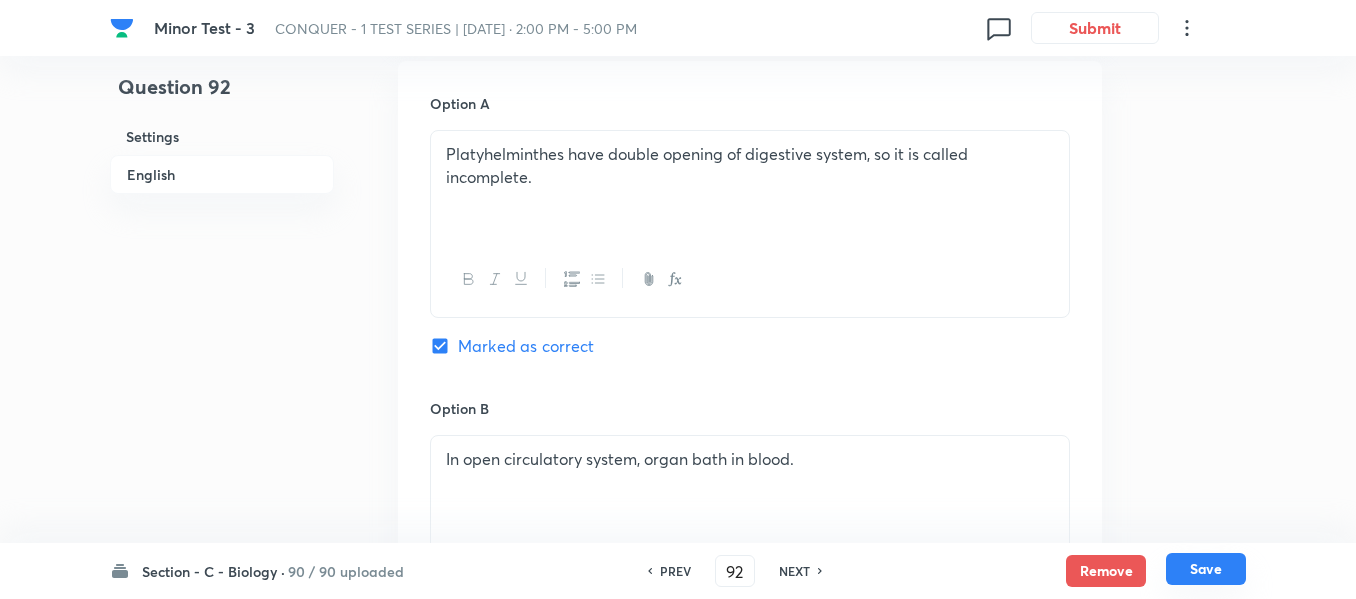 click on "Save" at bounding box center (1206, 569) 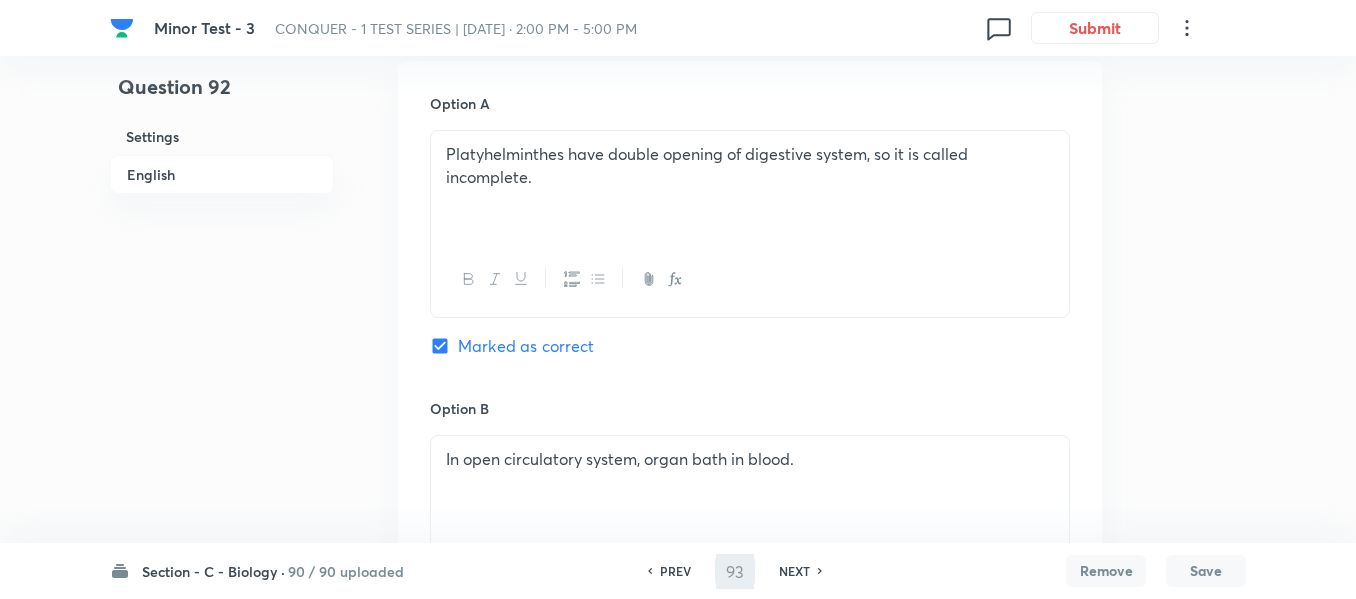scroll, scrollTop: 2037, scrollLeft: 0, axis: vertical 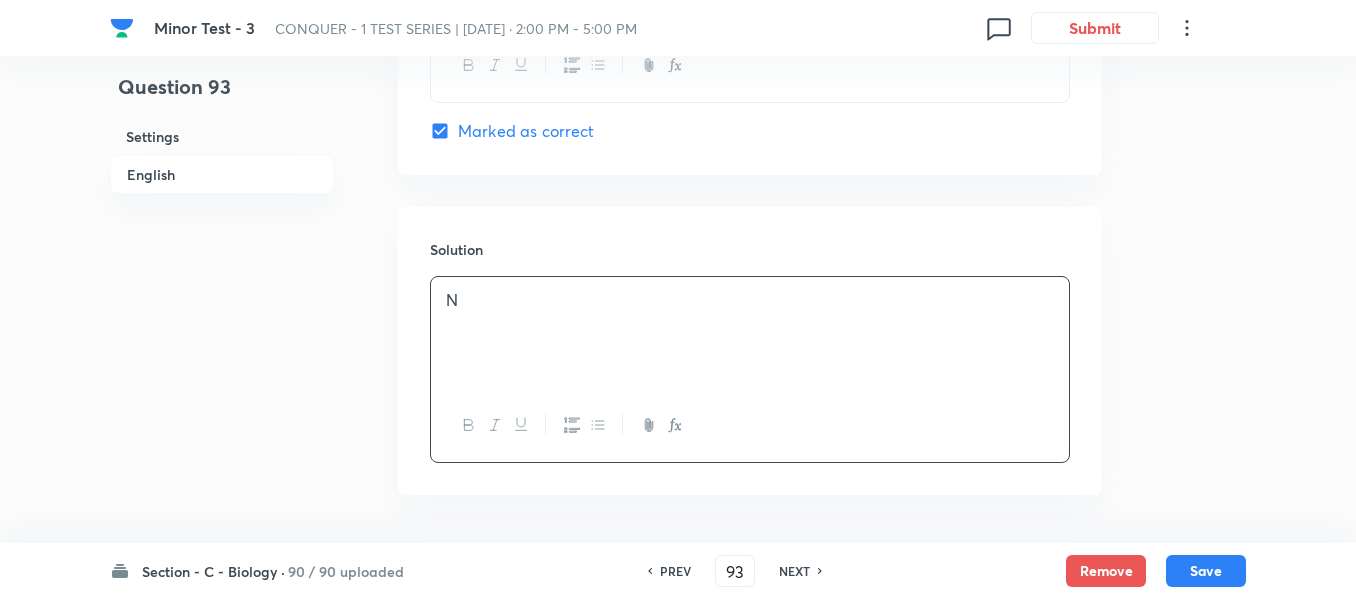 click on "PREV" at bounding box center (675, 571) 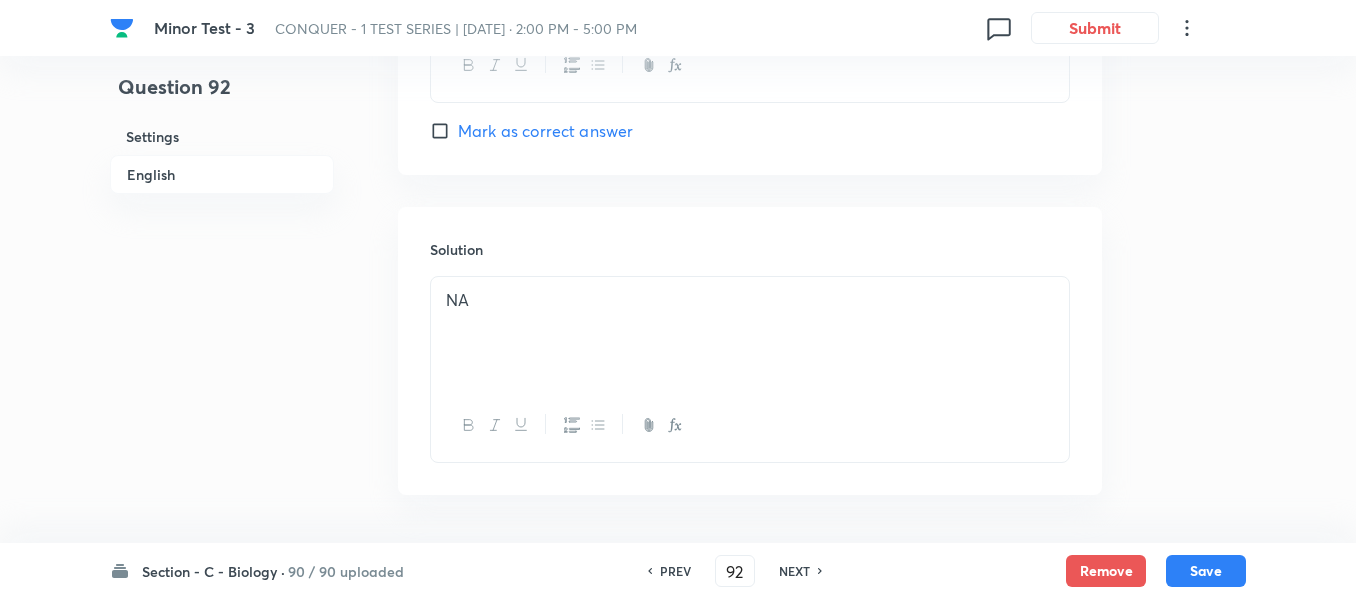 click on "PREV" at bounding box center (675, 571) 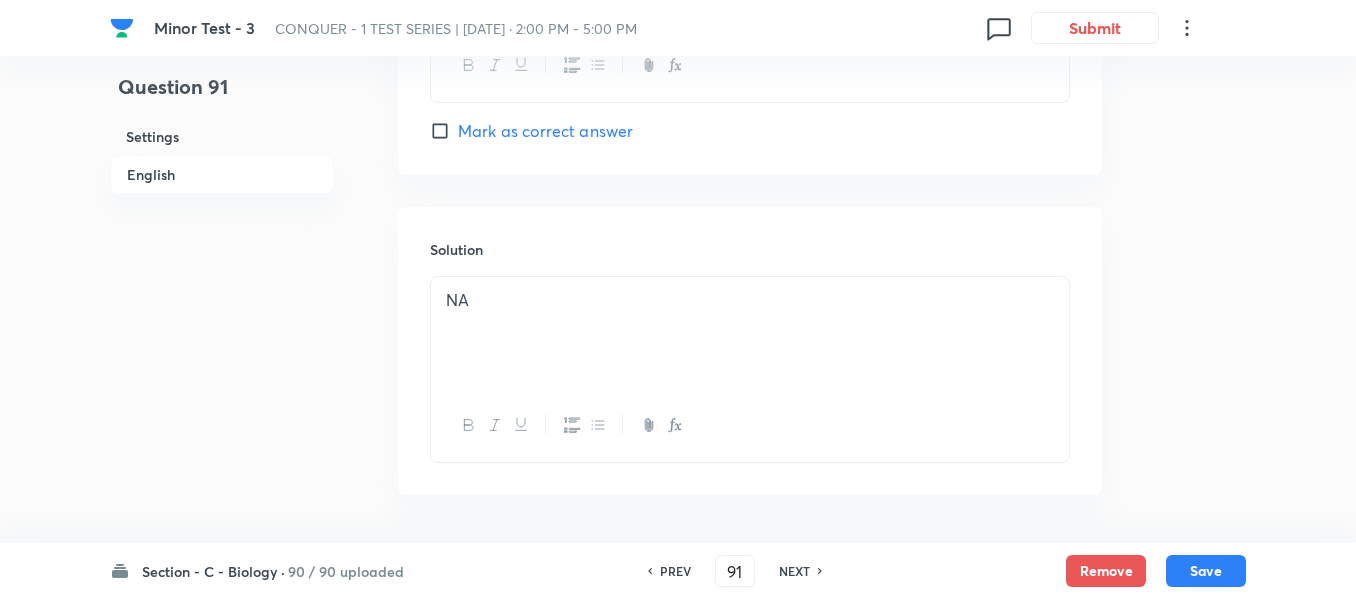 click on "PREV" at bounding box center [675, 571] 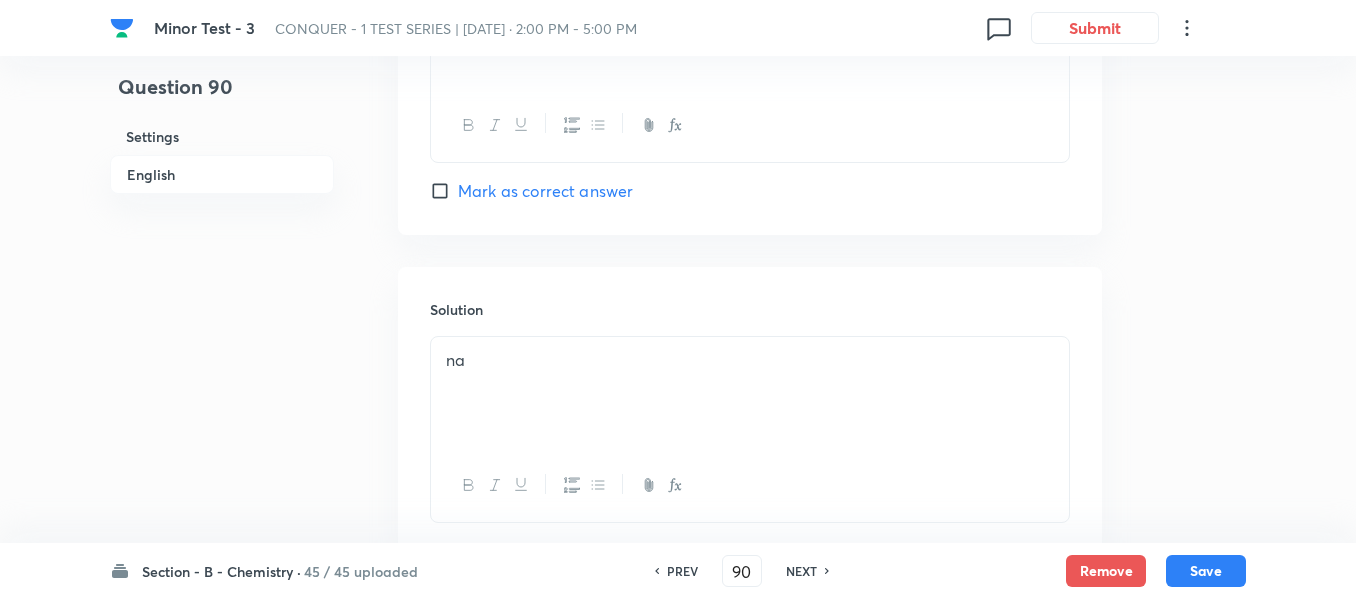 scroll, scrollTop: 2109, scrollLeft: 0, axis: vertical 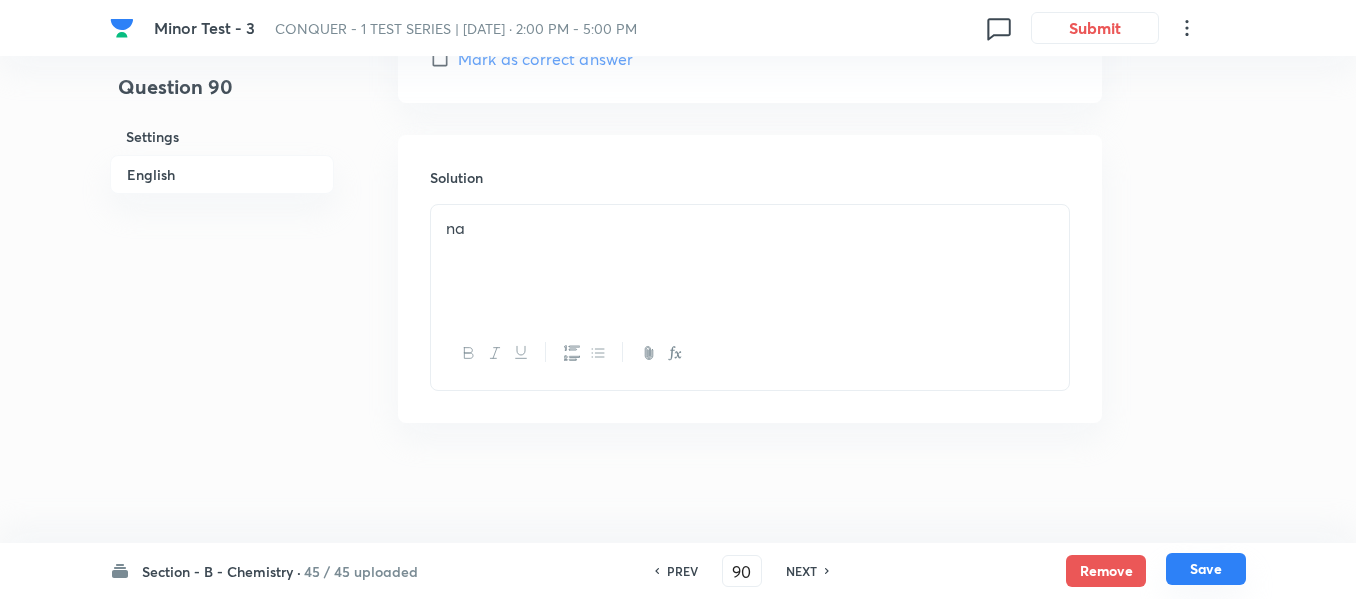 click on "Save" at bounding box center [1206, 569] 